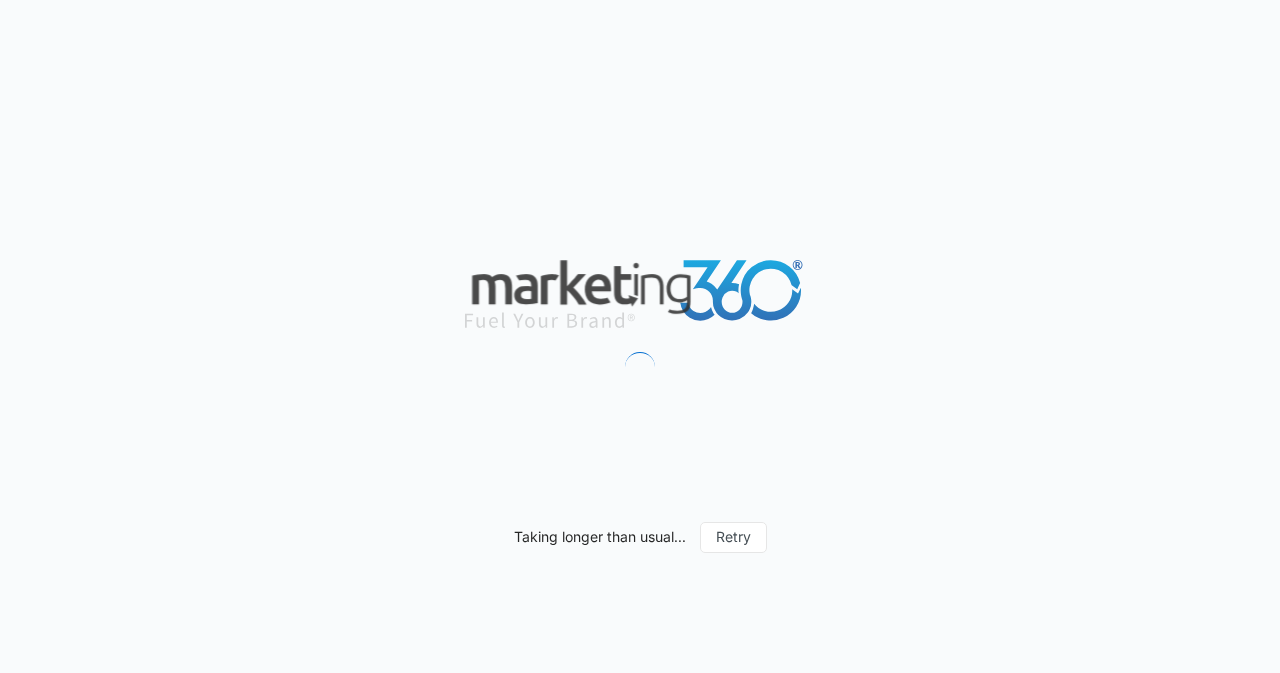 scroll, scrollTop: 0, scrollLeft: 0, axis: both 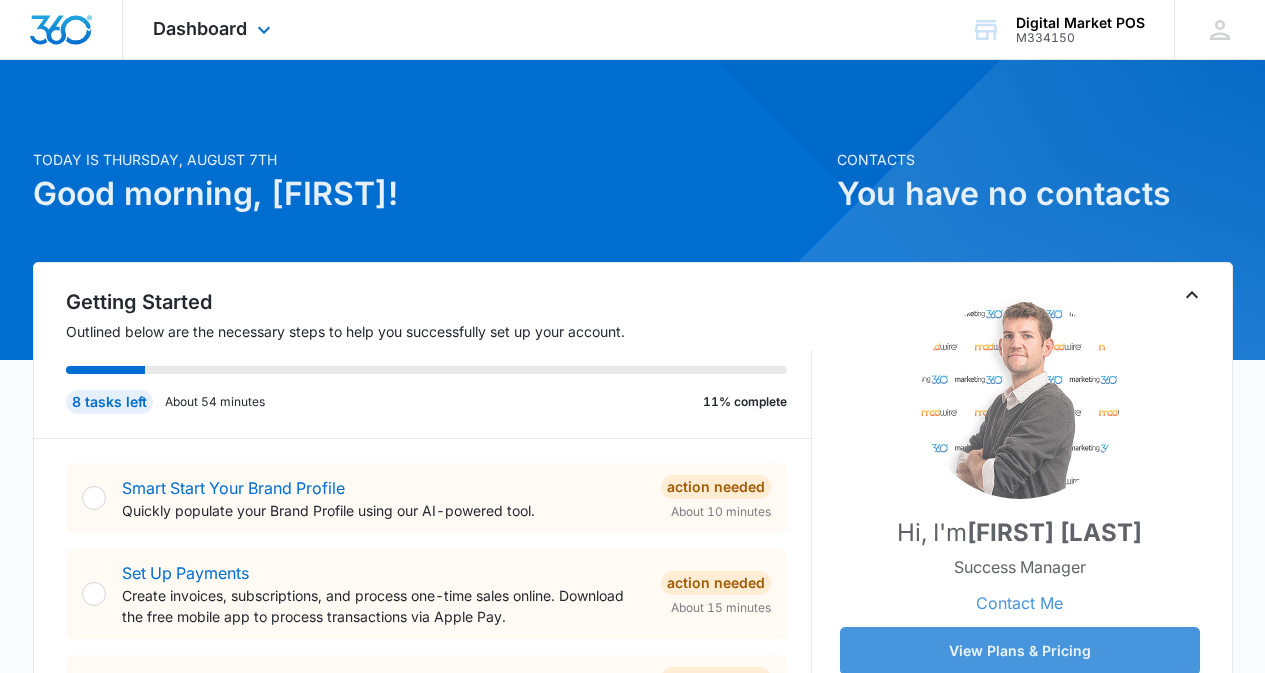 click on "Dashboard Apps Reputation Websites Forms CRM Email Social Content Ads Intelligence Files Brand Settings" at bounding box center (214, 29) 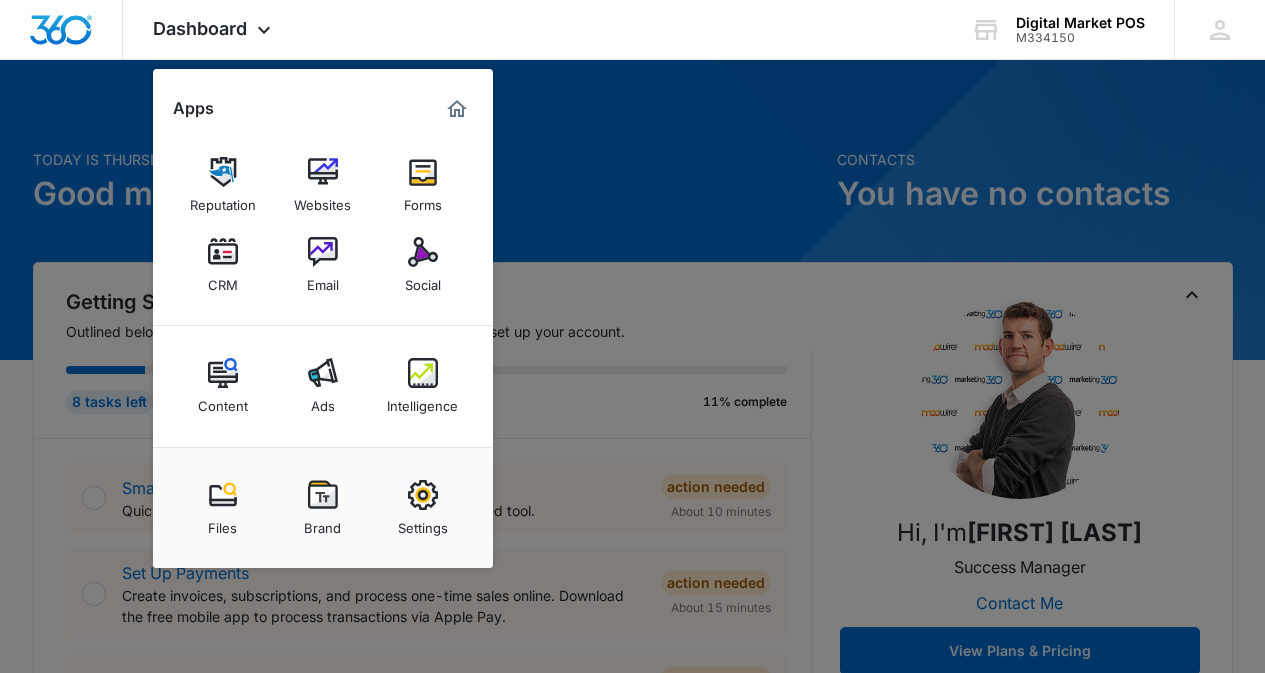 click at bounding box center (223, 252) 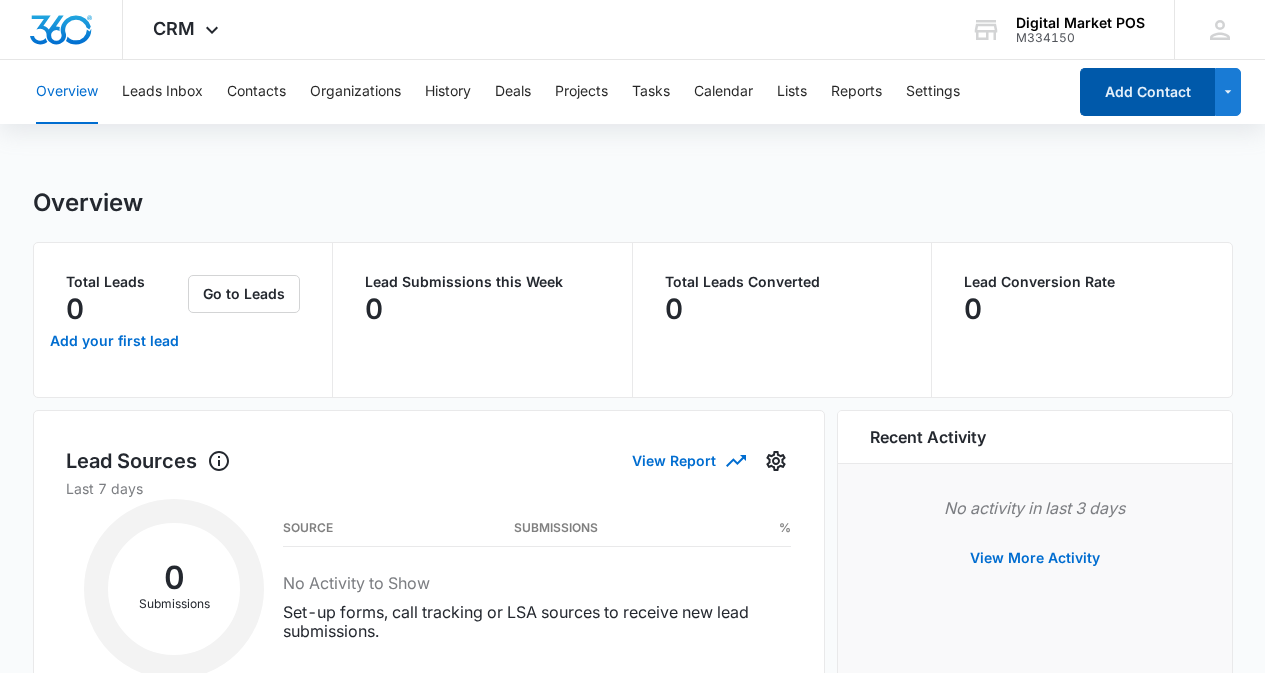 click on "Add Contact" at bounding box center (1147, 92) 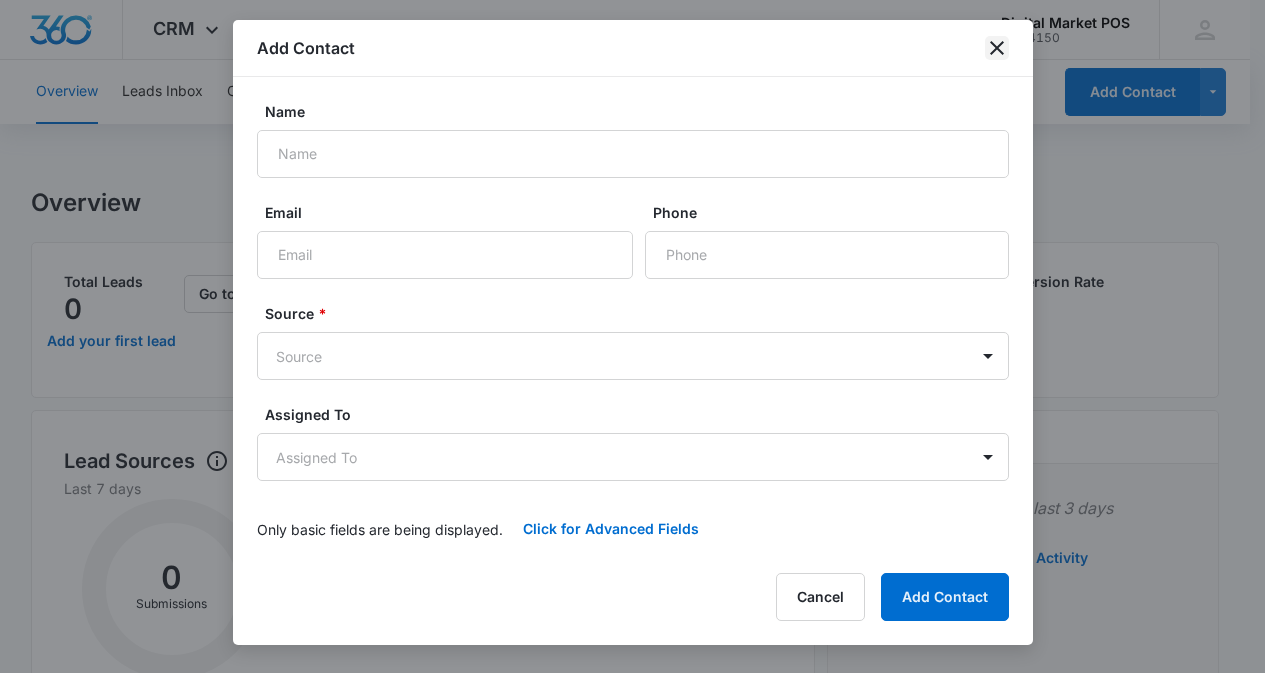 click 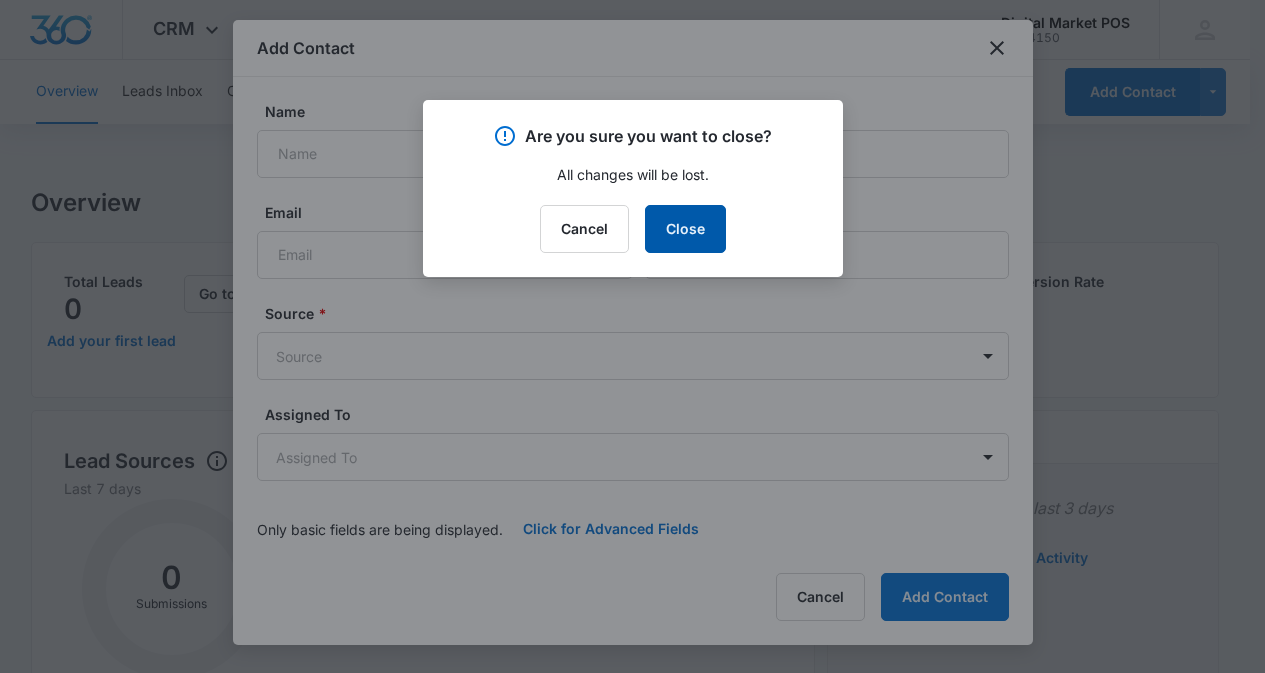 click on "Close" at bounding box center (685, 229) 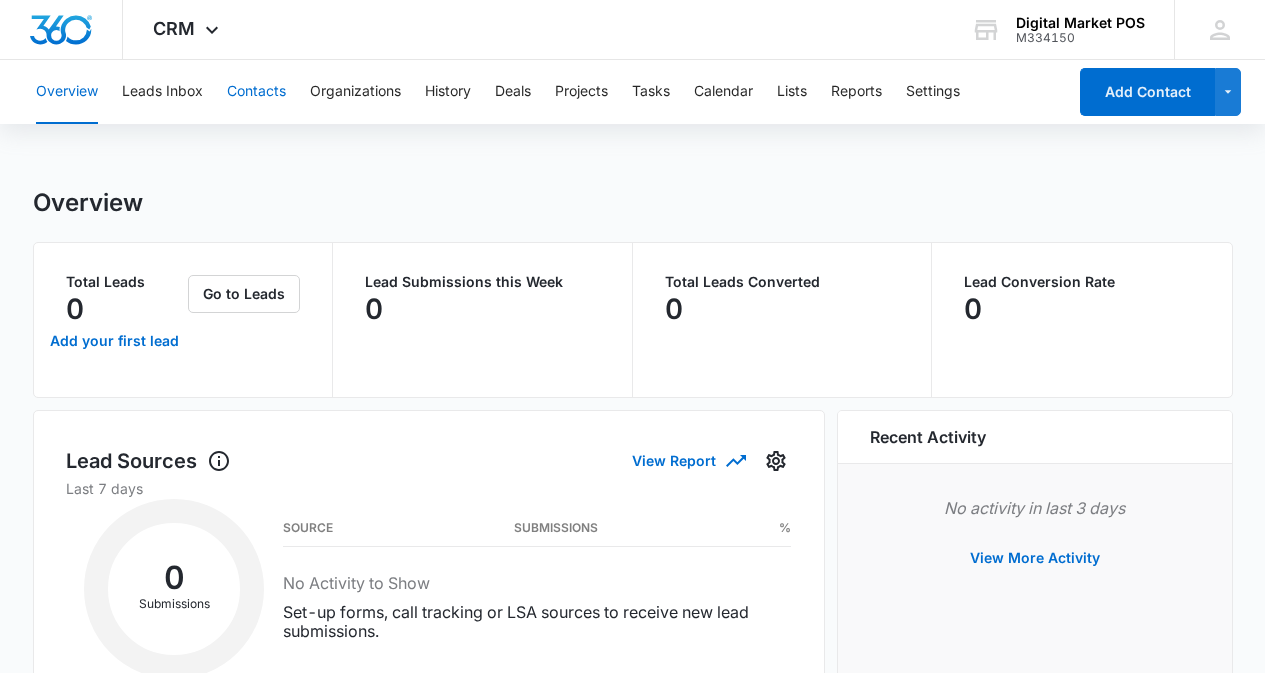 click on "Contacts" at bounding box center (256, 92) 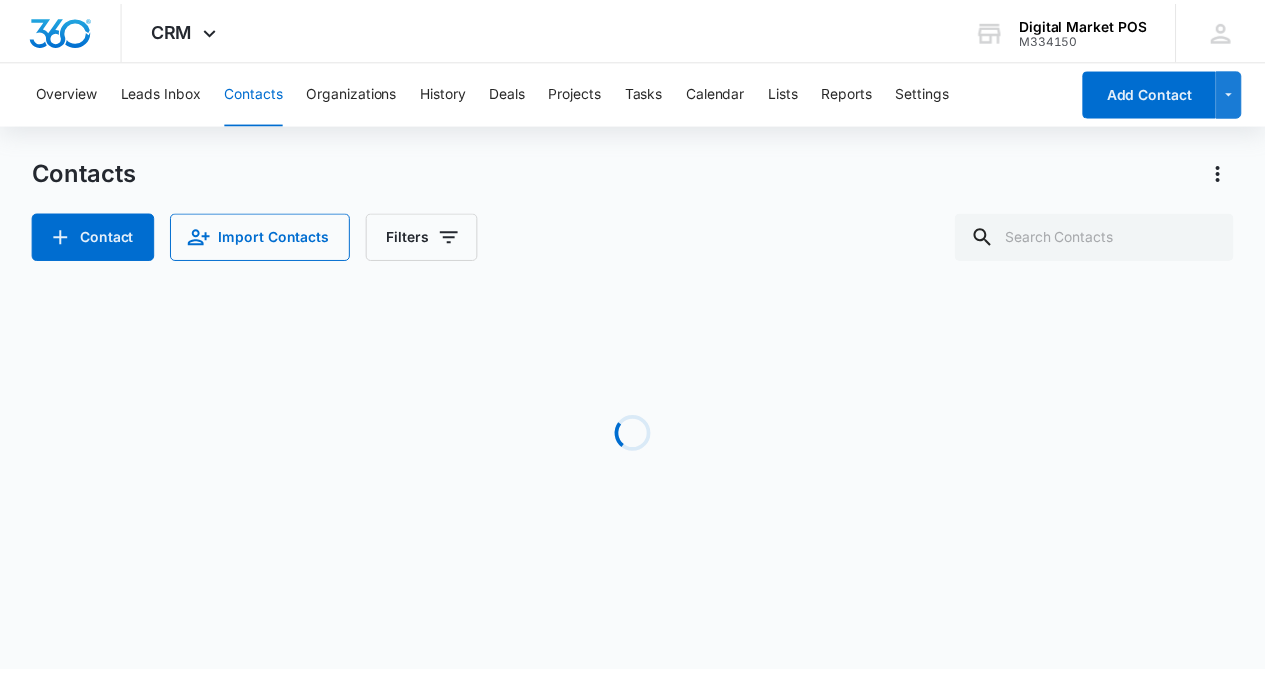 scroll, scrollTop: 0, scrollLeft: 0, axis: both 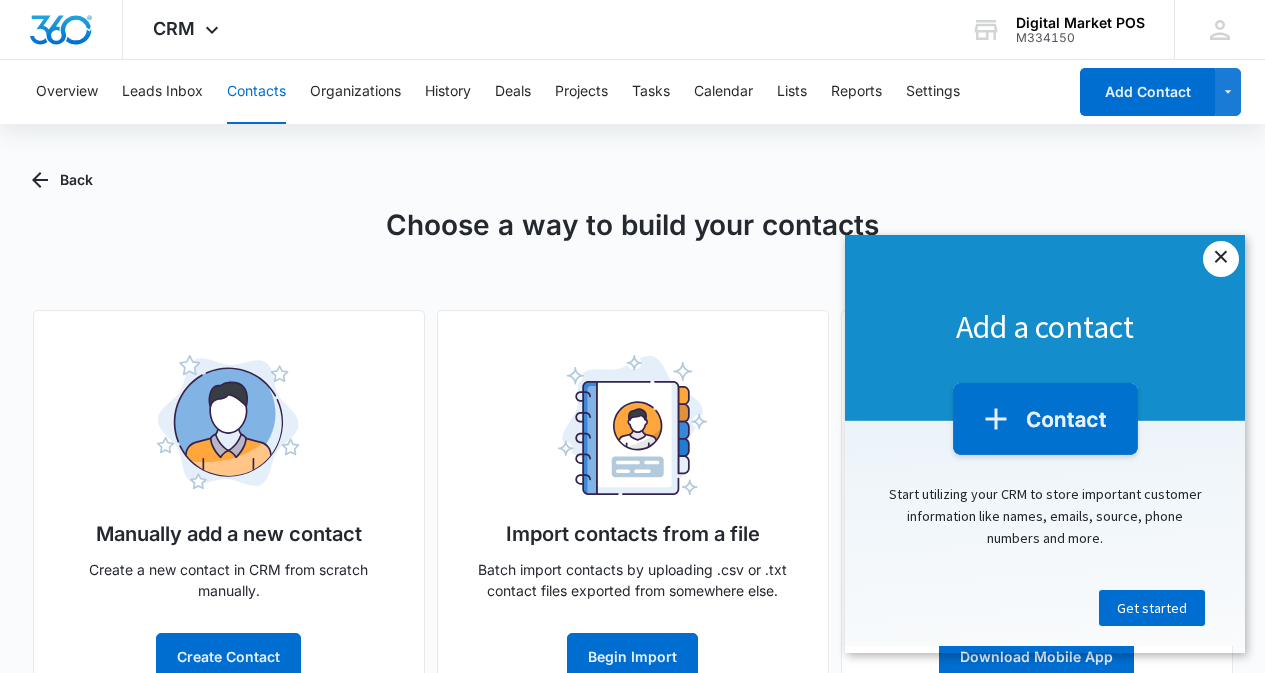 click on "×" at bounding box center [1221, 259] 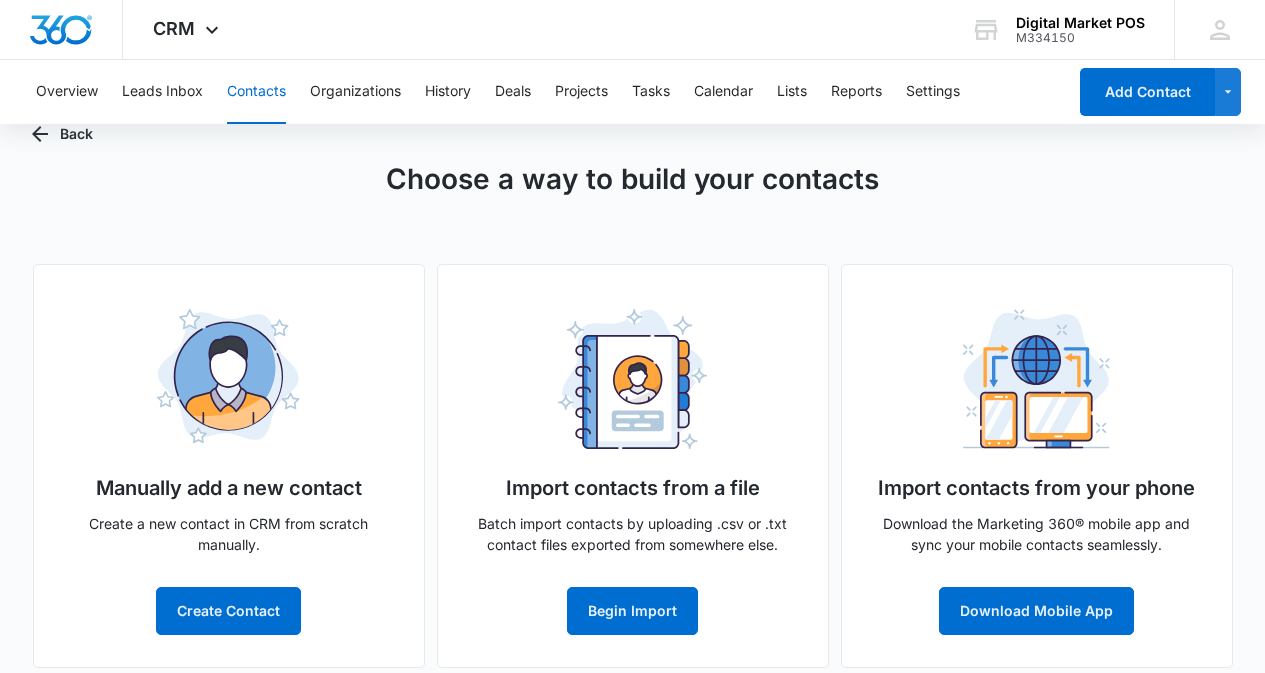 scroll, scrollTop: 65, scrollLeft: 0, axis: vertical 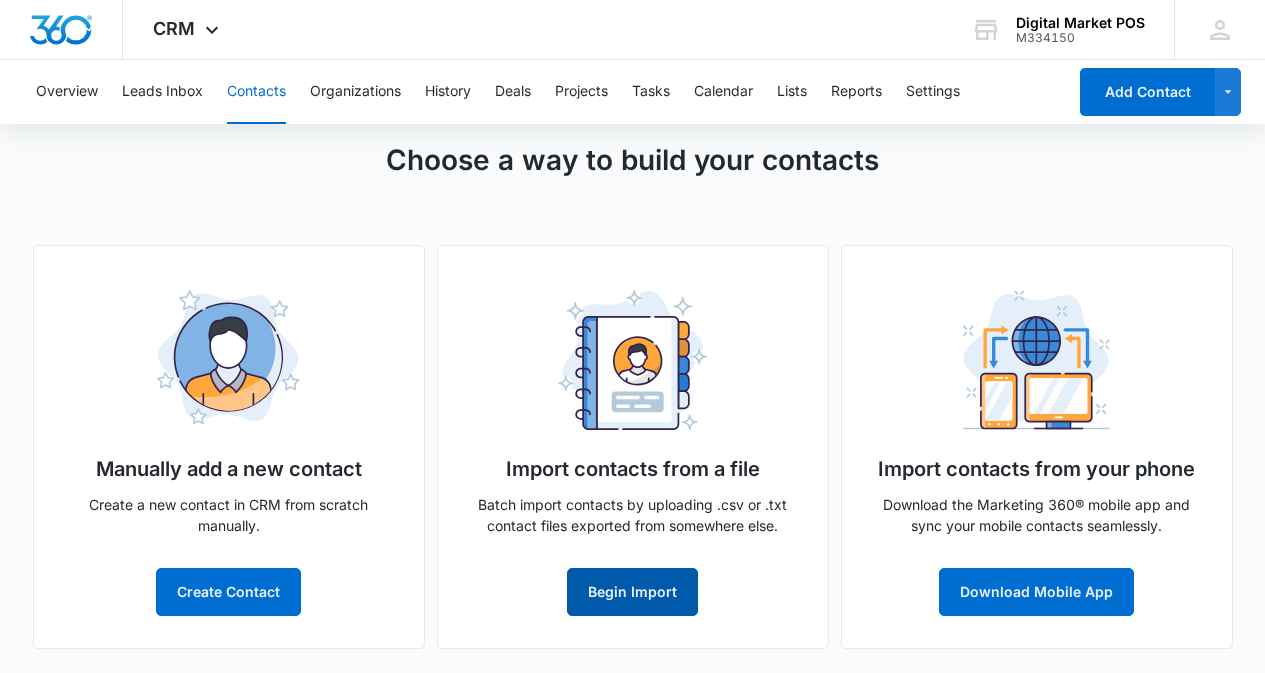 click on "Begin Import" at bounding box center (632, 592) 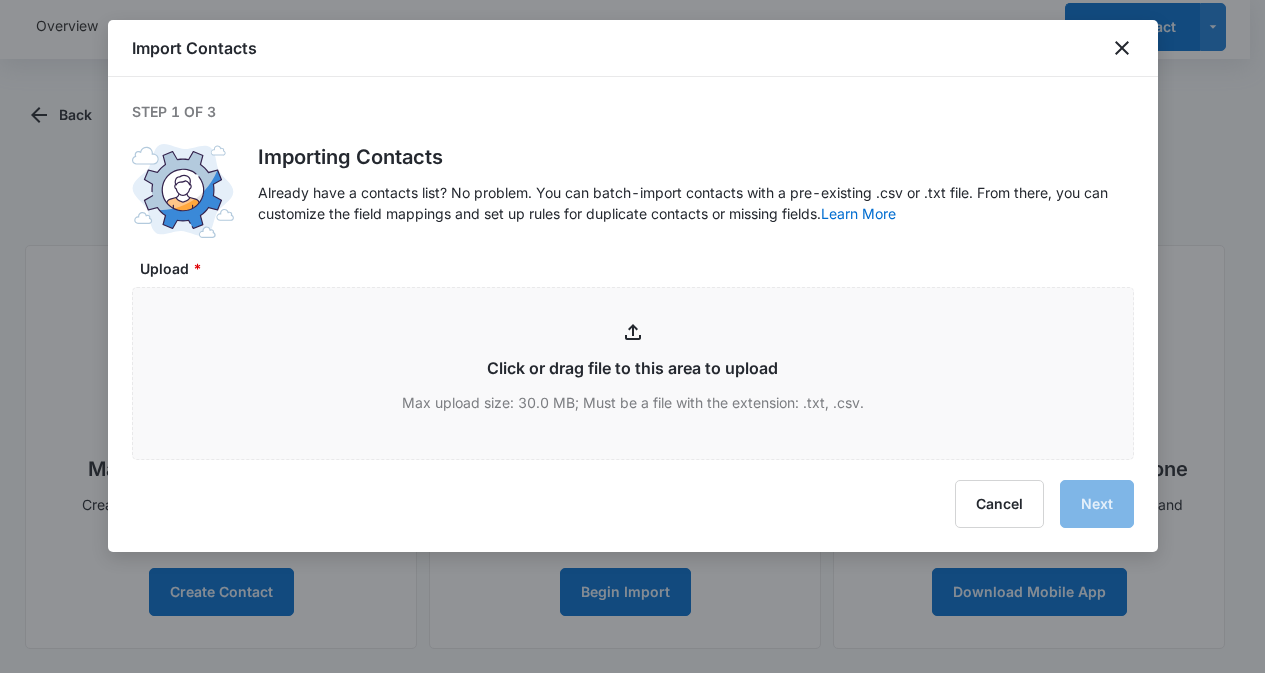 type on "C:\fakepath\ClientListManage.xlsx" 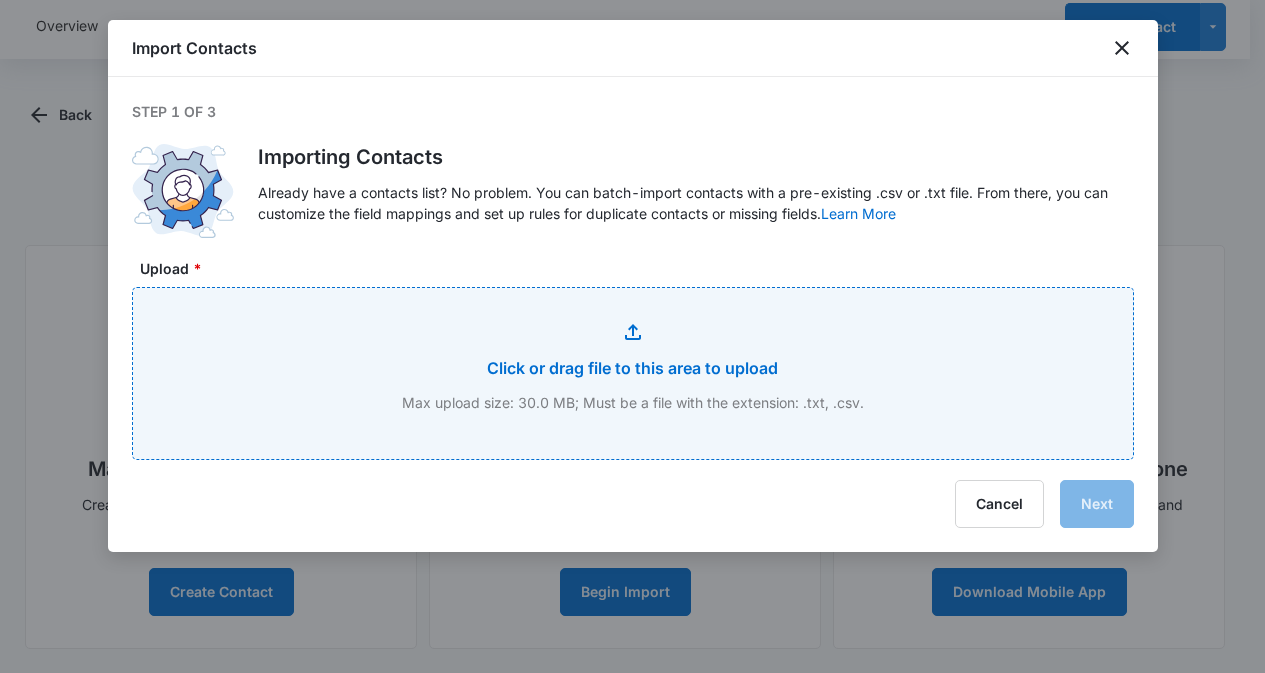 click on "Upload *" at bounding box center (633, 373) 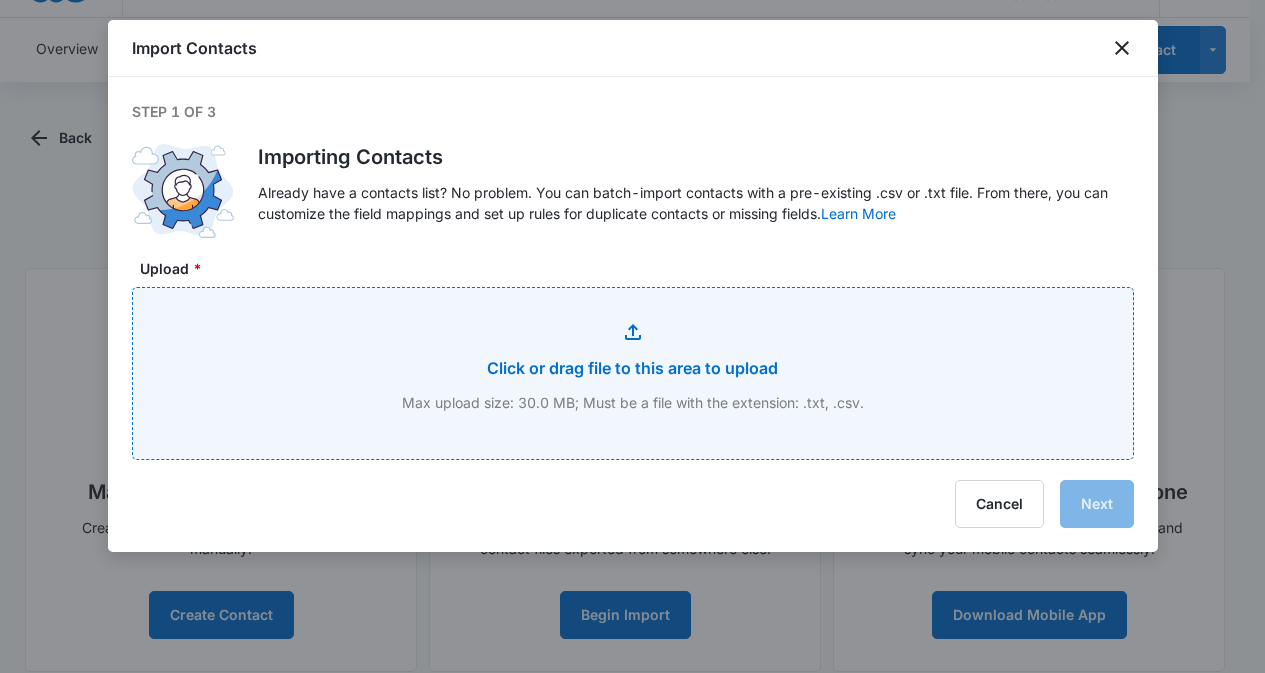 scroll, scrollTop: 65, scrollLeft: 0, axis: vertical 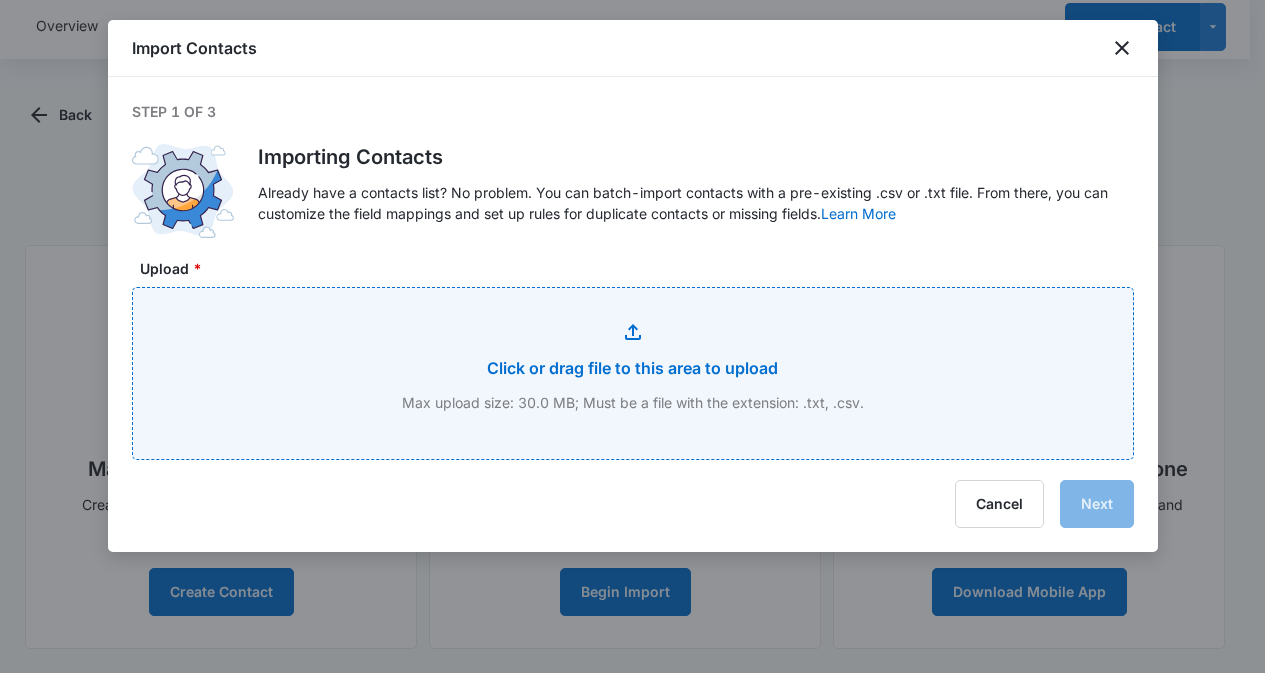 click on "Upload *" at bounding box center [633, 373] 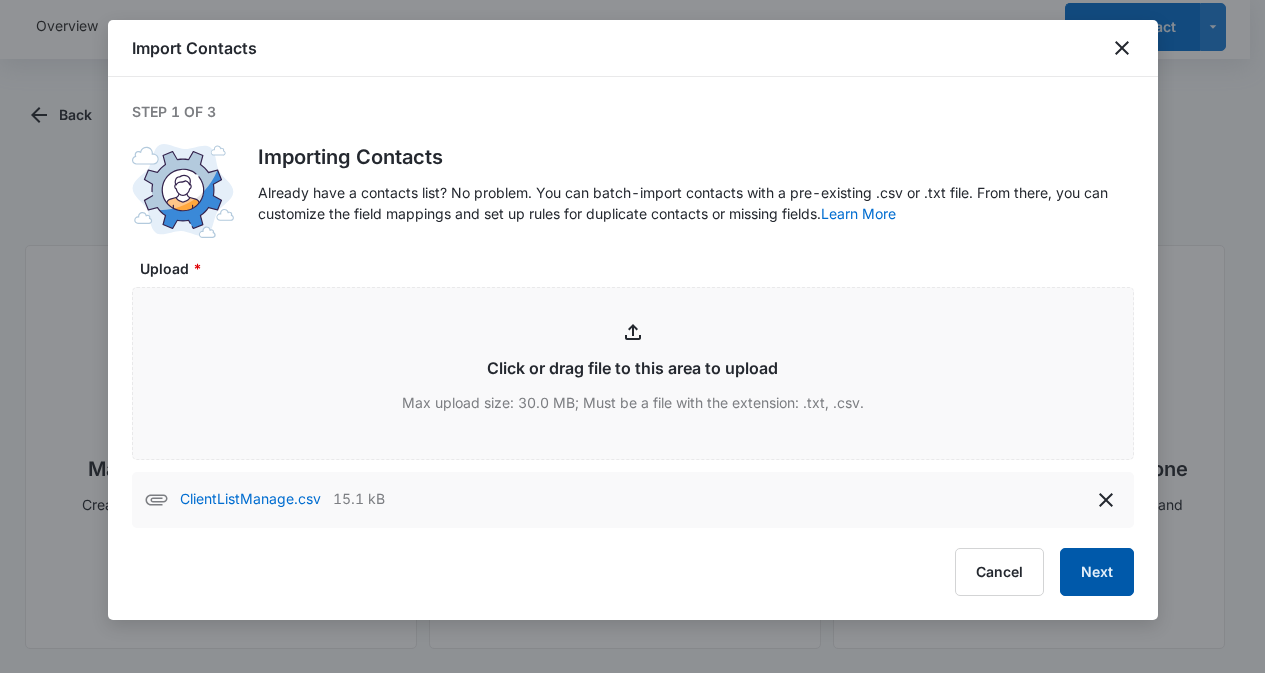 click on "Next" at bounding box center [1097, 572] 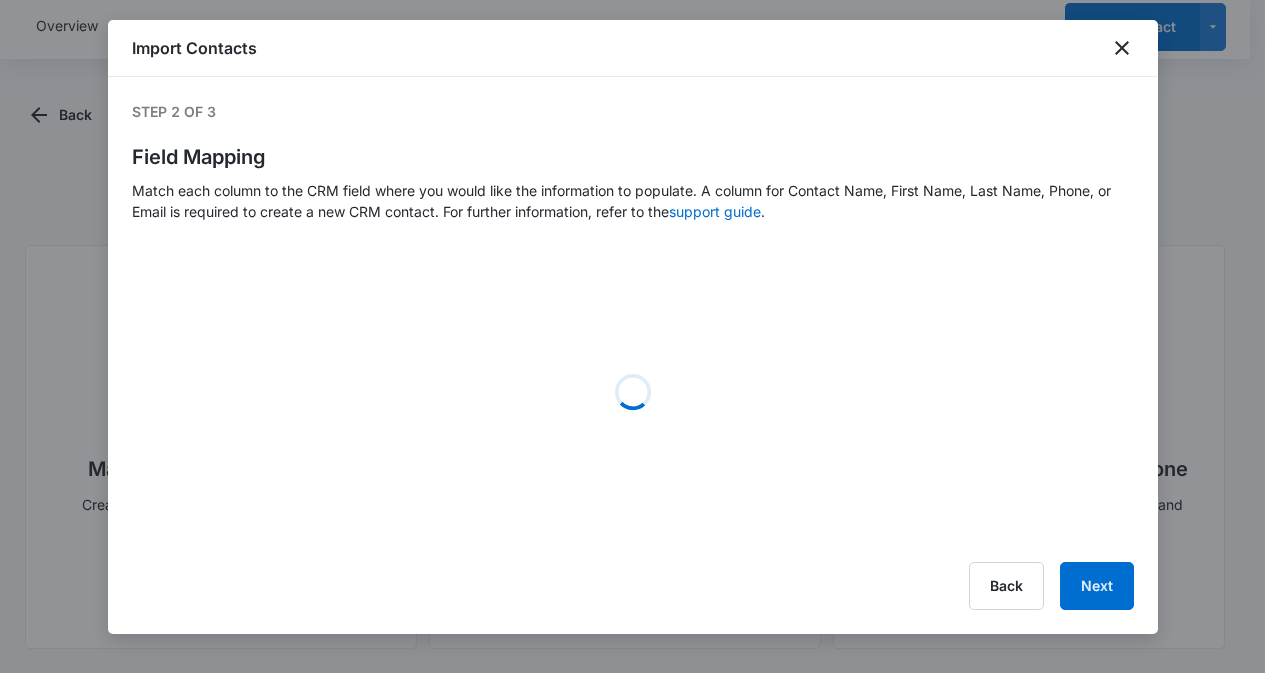 select on "78" 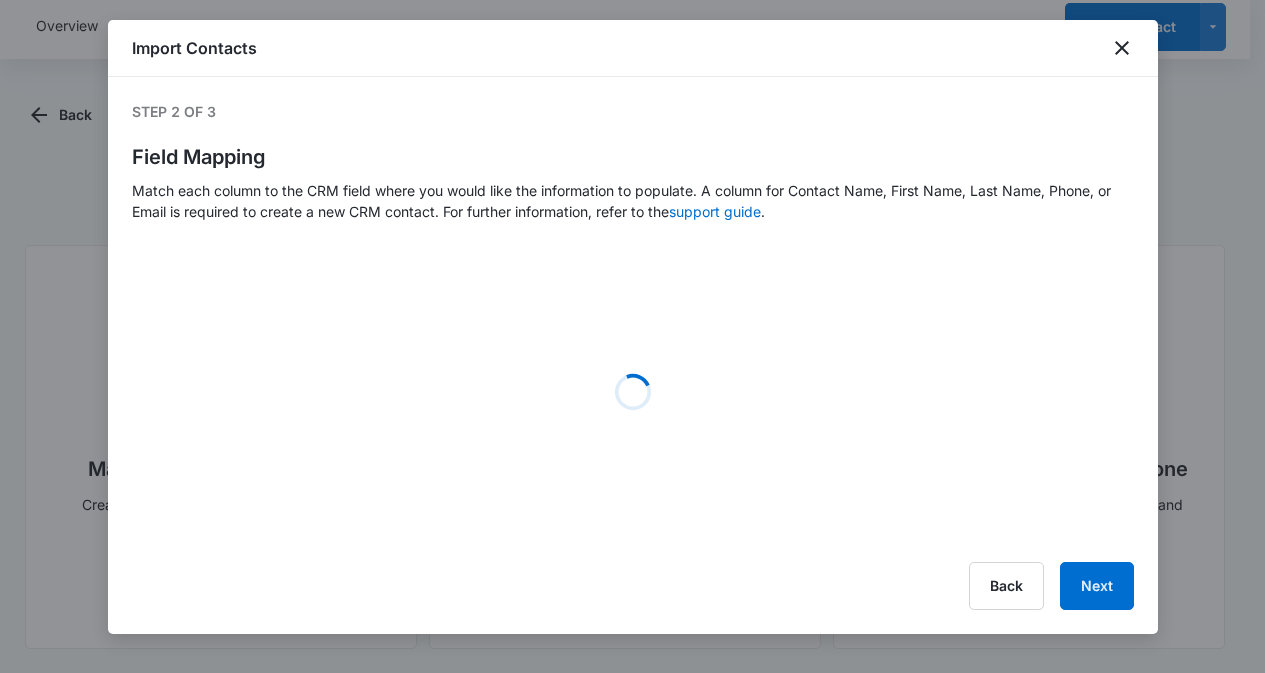 select on "79" 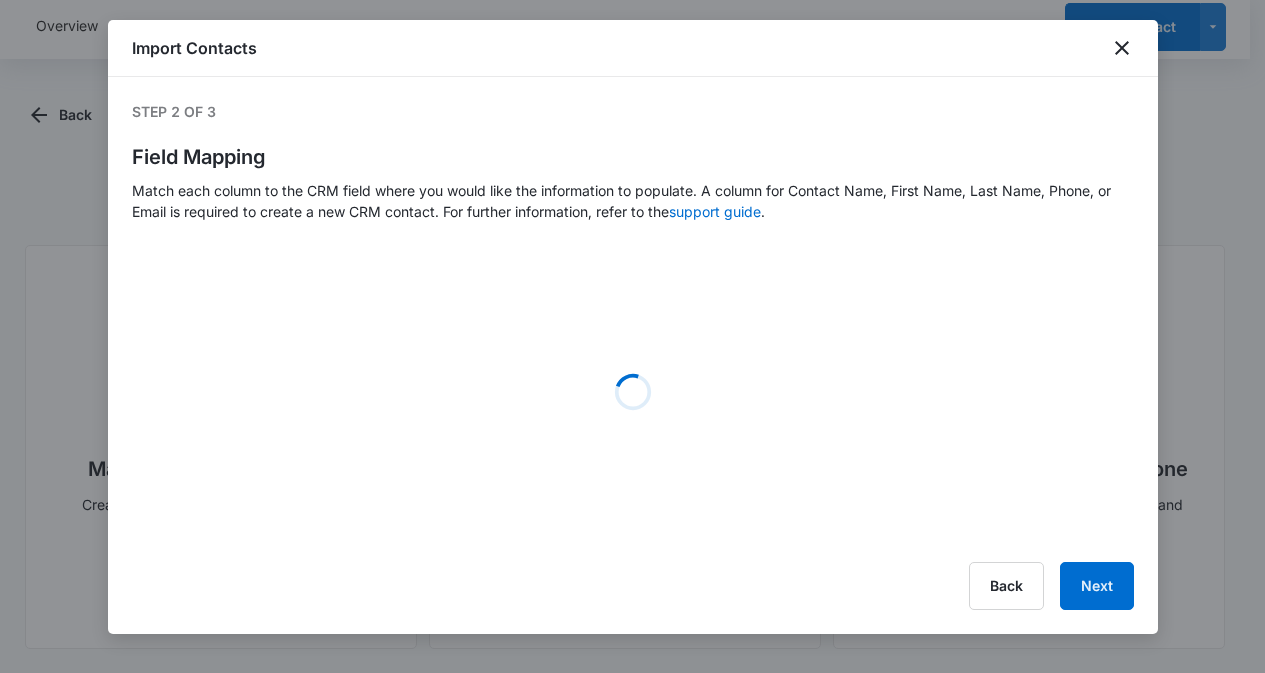 select on "184" 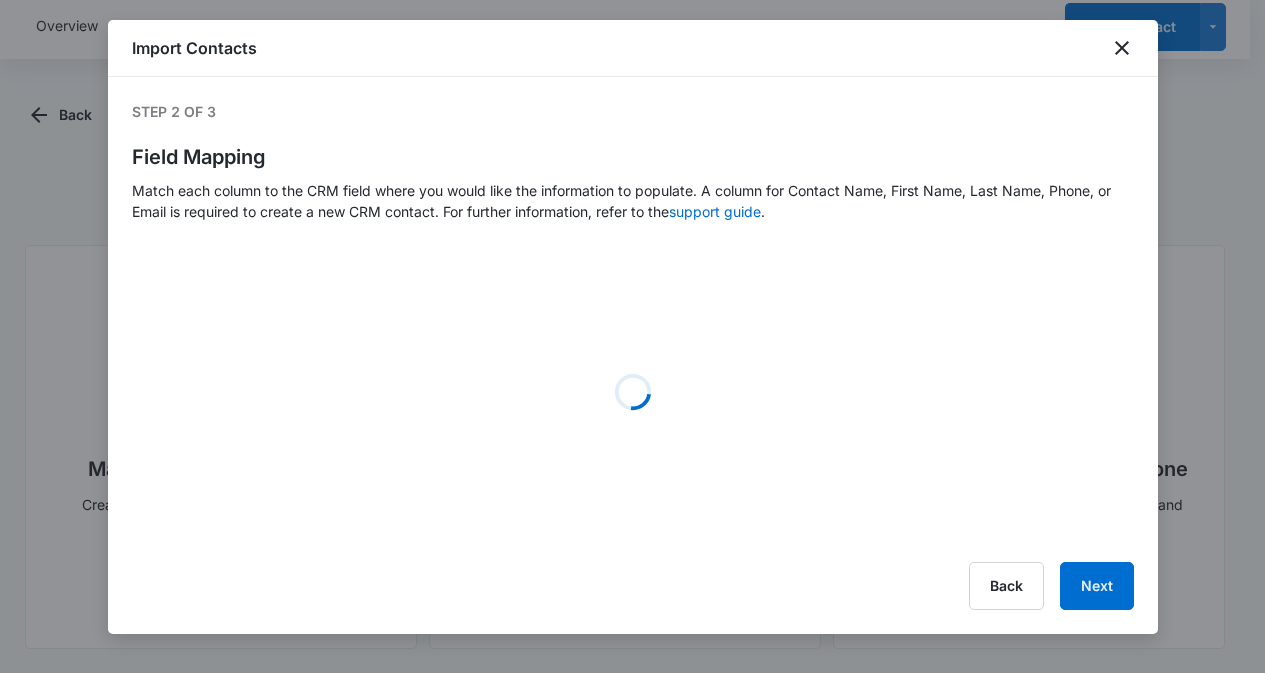 select on "185" 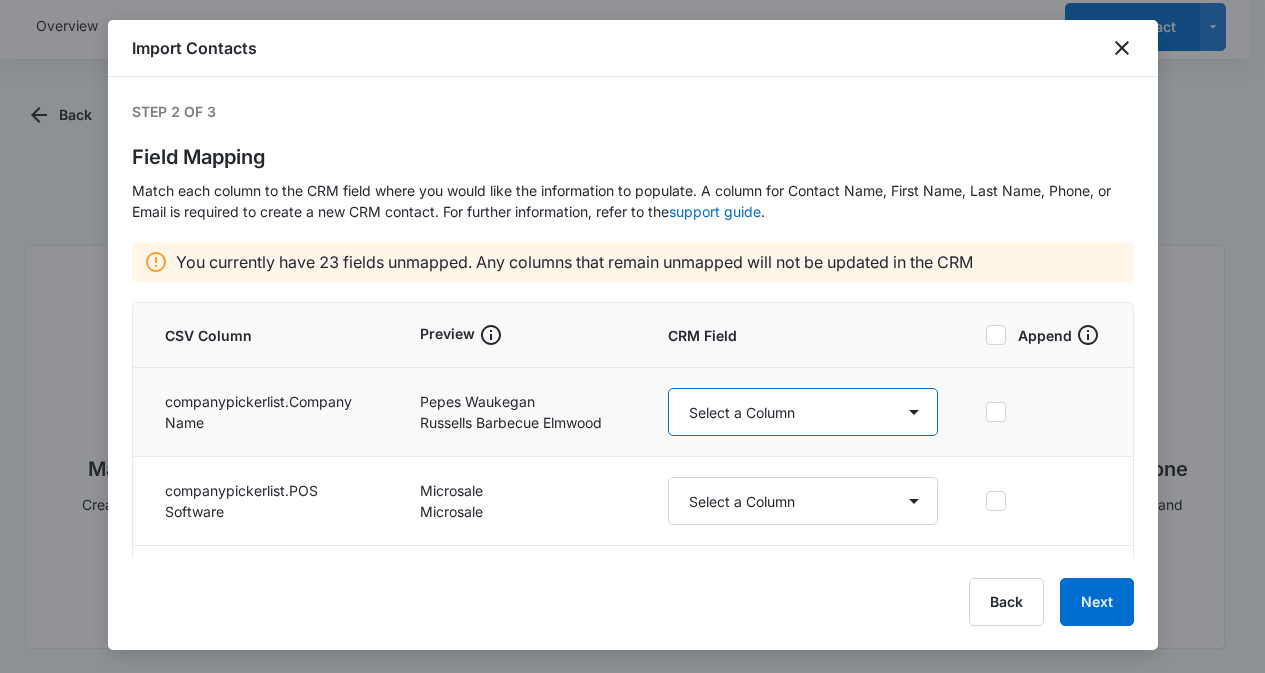click on "Select a Column Address/City Address/Country Address/State Address/Street Address/Street 2 Address/Zip Agree to Subscribe Assigned To Best Way To Contact Color Tag Contact Name Contact Name/First Name Contact Name/Last Name Contact Status Contact Type CRM ID Email External ID How can we help?  IP Address Next Contact Date Notes Other Phone Phone Please briefly describe your experience with us Please rate us from 1-5 Qualifying Status Review Request Special Notes Tags Which service are you interested in?" at bounding box center [803, 412] 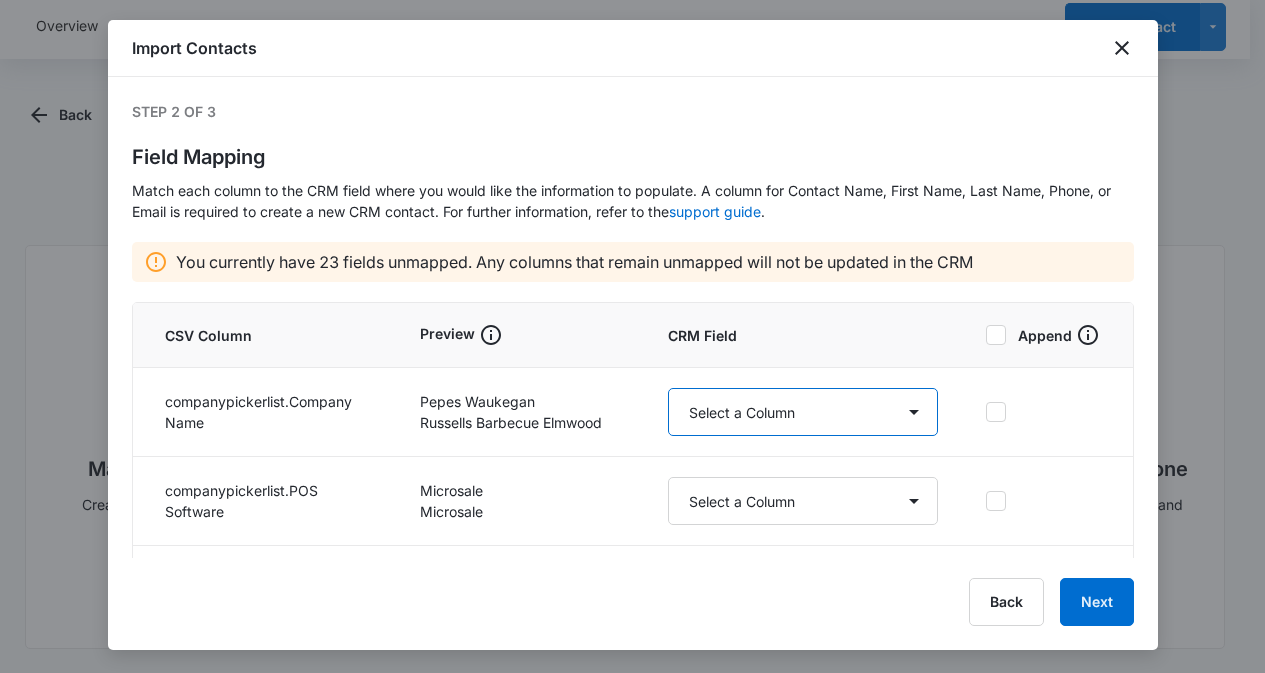 select on "292" 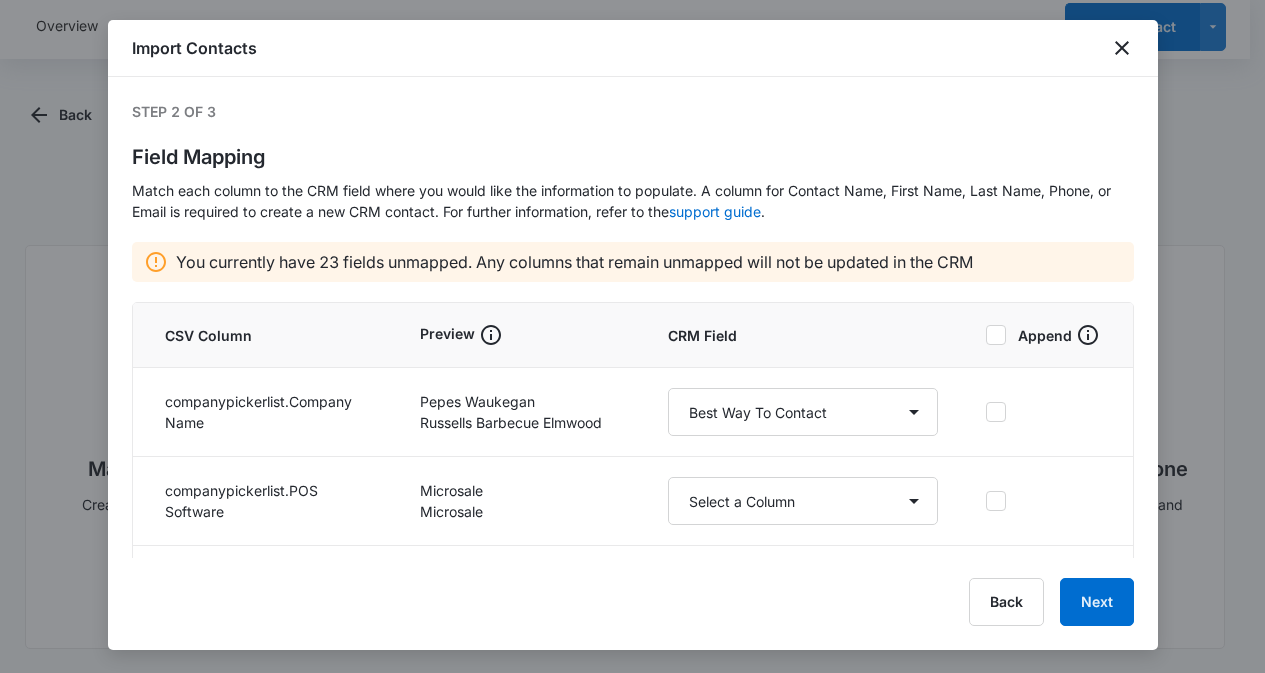 click on "Step 2 of 3" at bounding box center (633, 111) 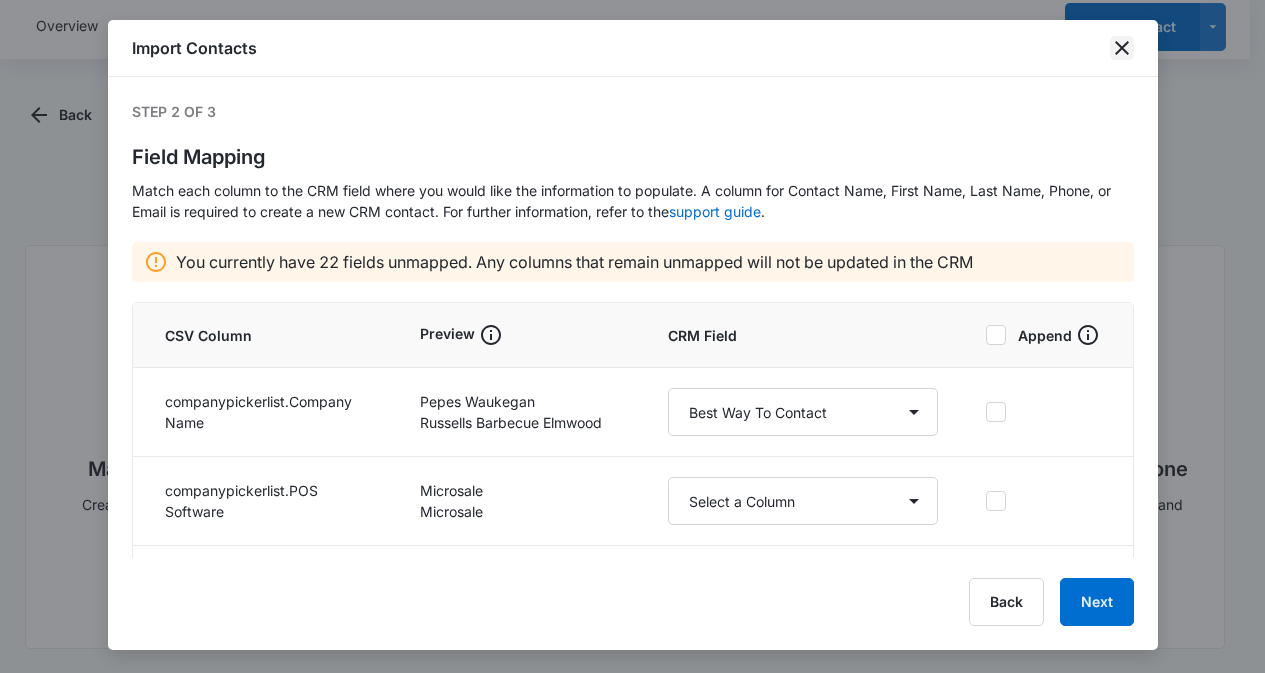 click 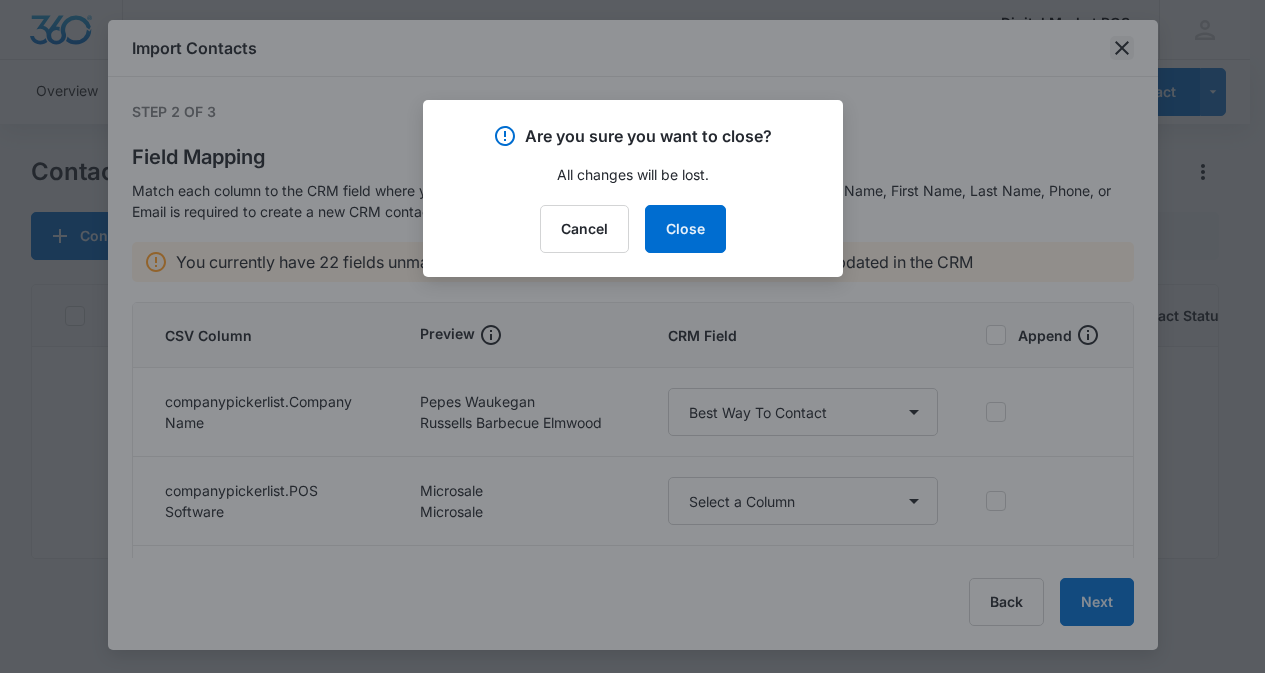 scroll, scrollTop: 0, scrollLeft: 0, axis: both 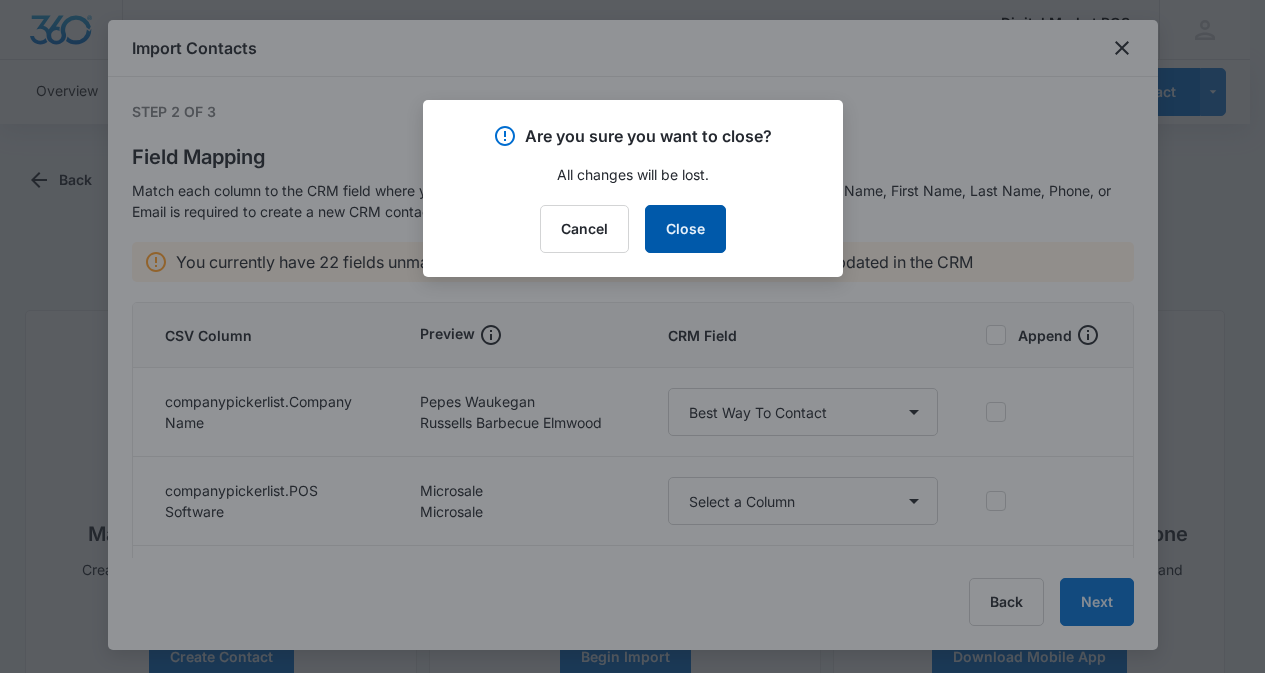 click on "Close" at bounding box center (685, 229) 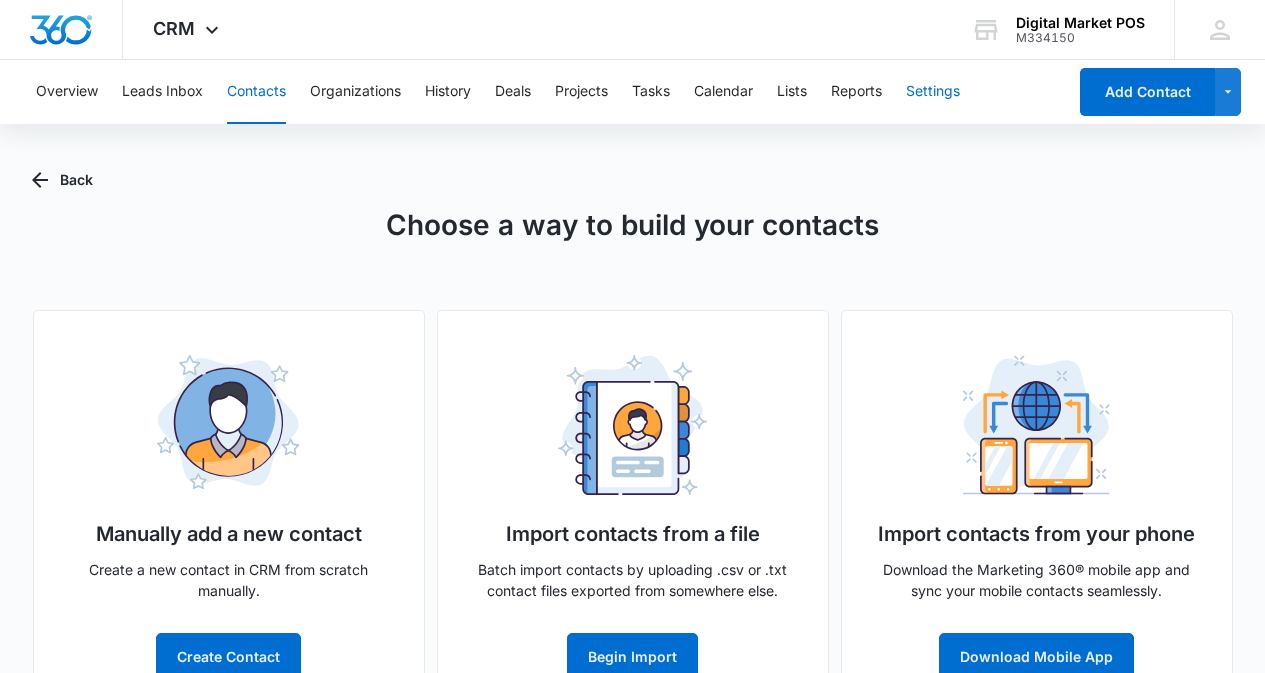 click on "Settings" at bounding box center (933, 92) 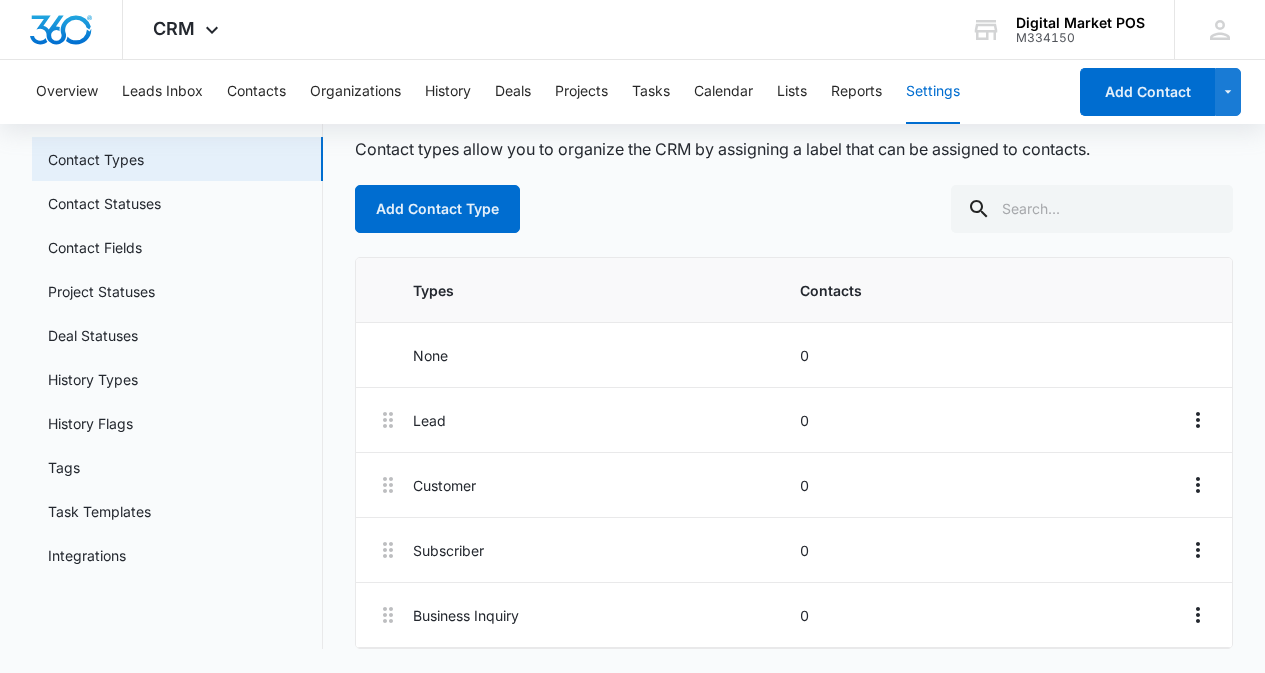 scroll, scrollTop: 0, scrollLeft: 0, axis: both 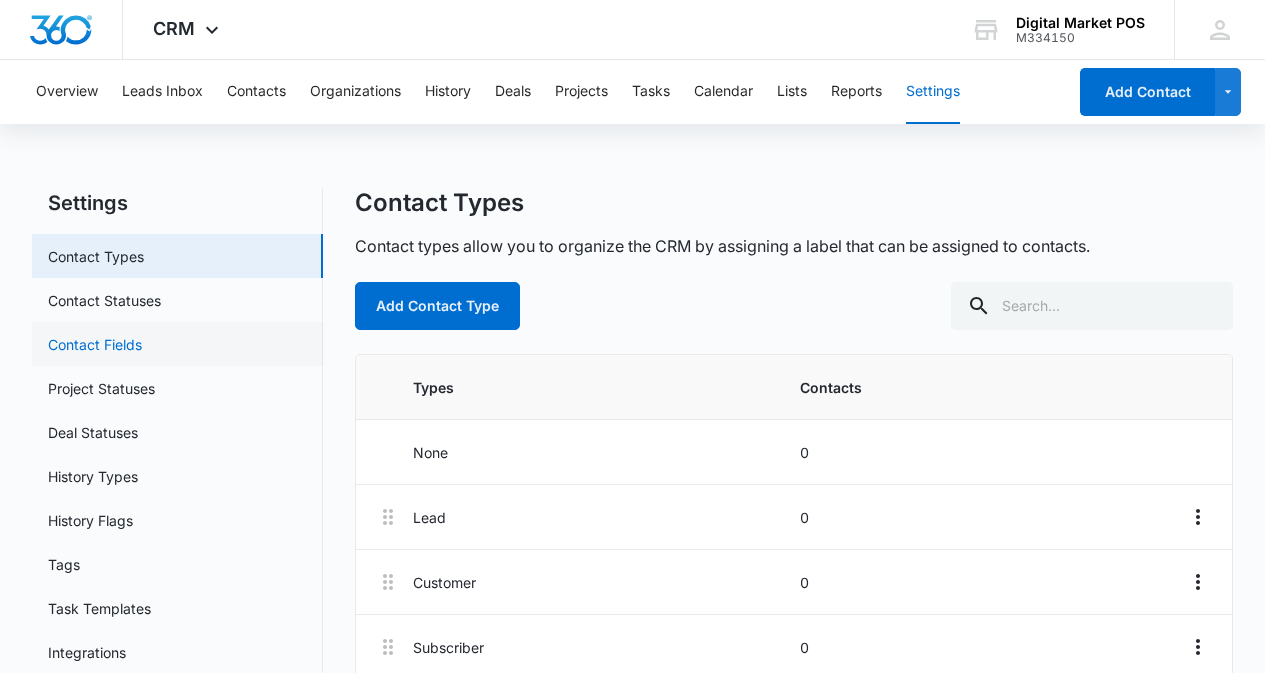 click on "Contact Fields" at bounding box center (95, 344) 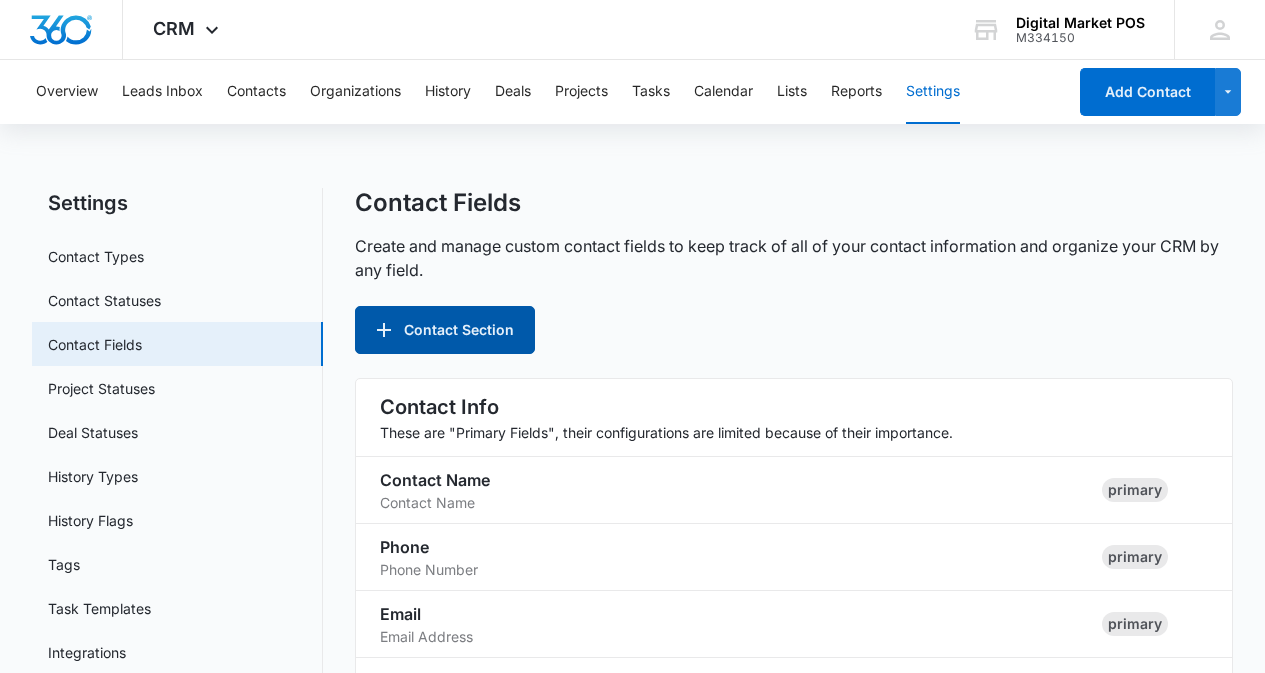 click on "Contact Section" at bounding box center (445, 330) 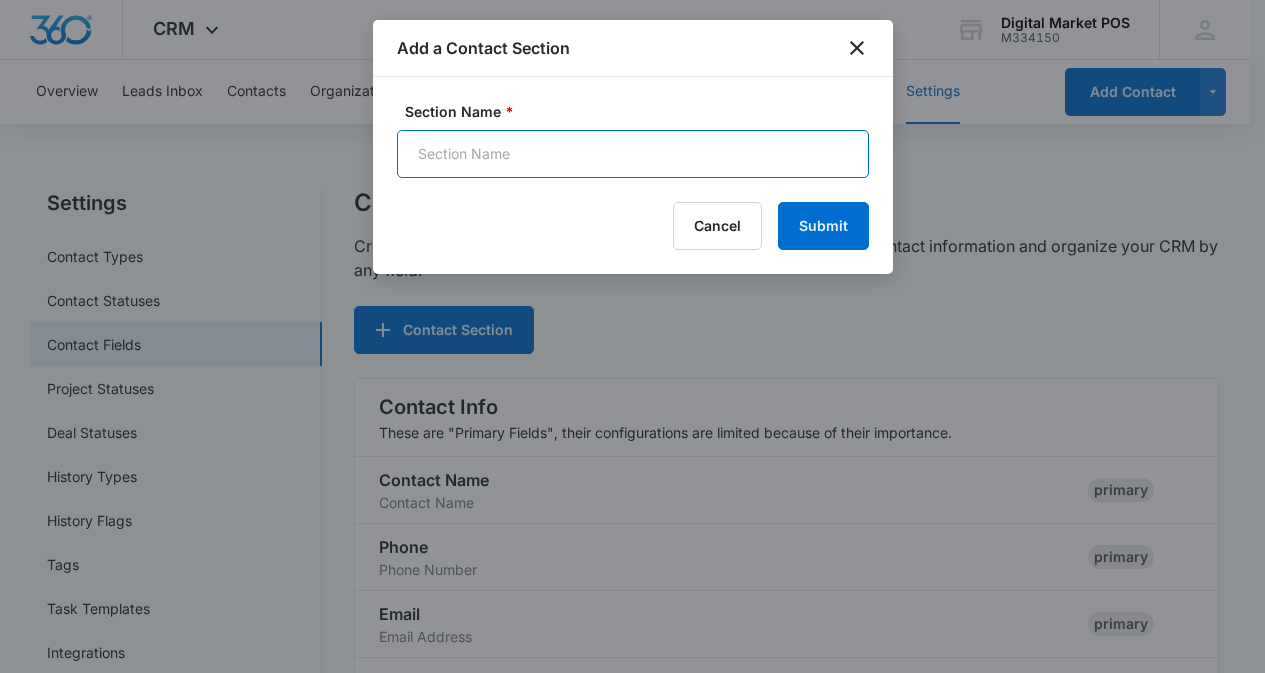 click on "Section Name *" at bounding box center (633, 154) 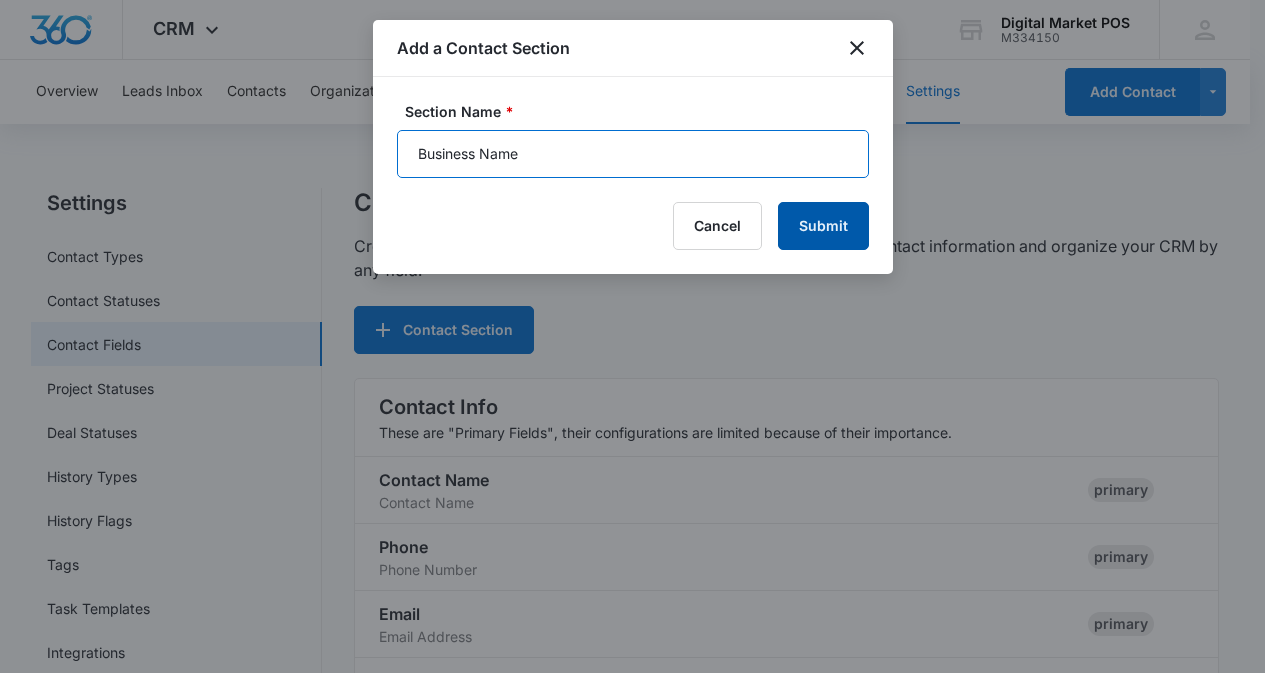 type on "Business Name" 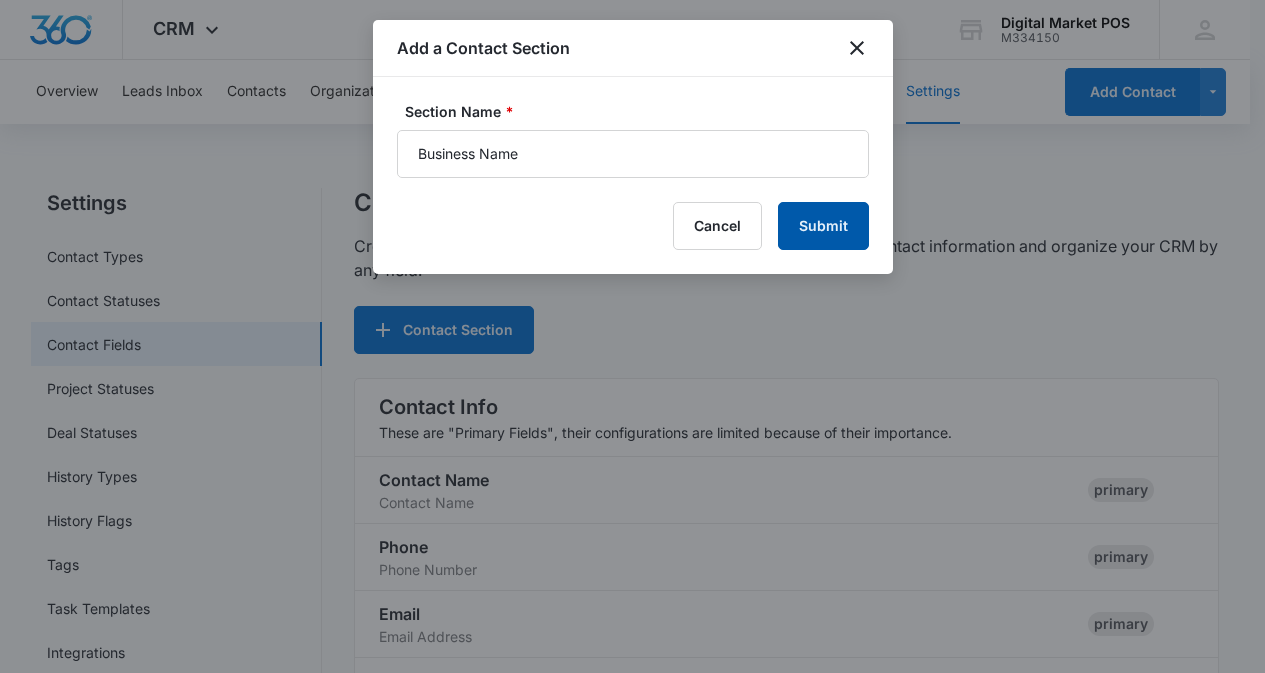 click on "Submit" at bounding box center [823, 226] 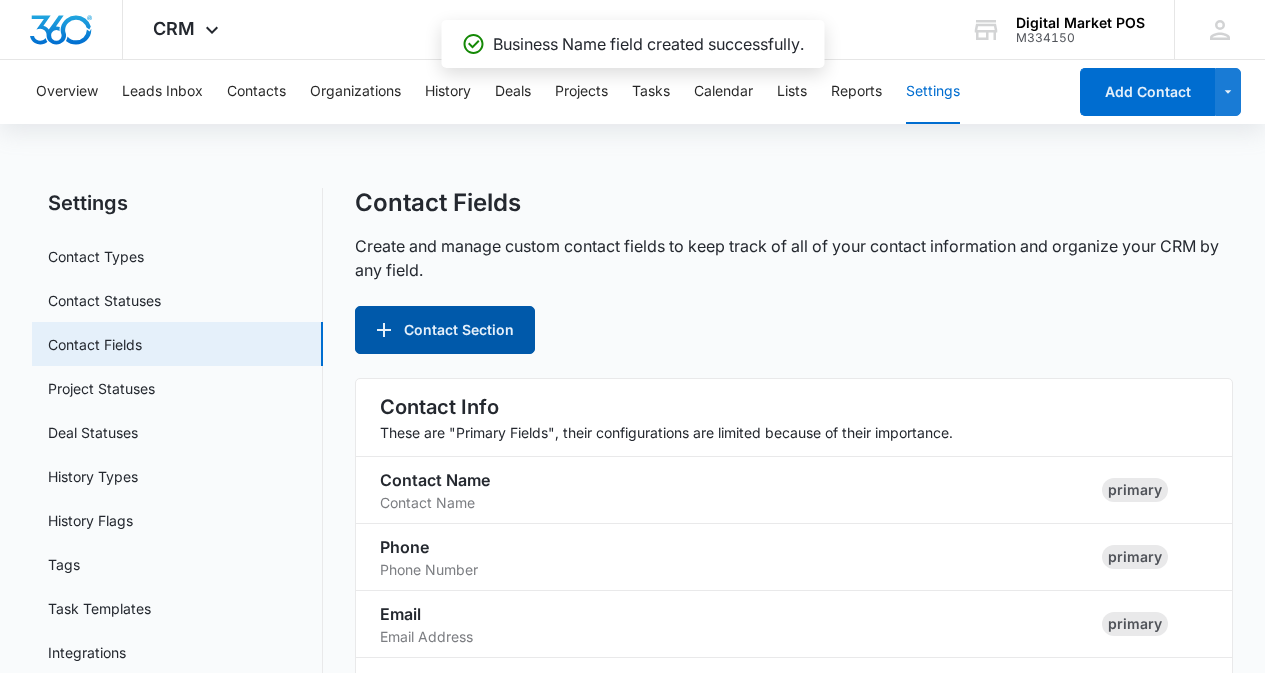click on "Contact Section" at bounding box center (445, 330) 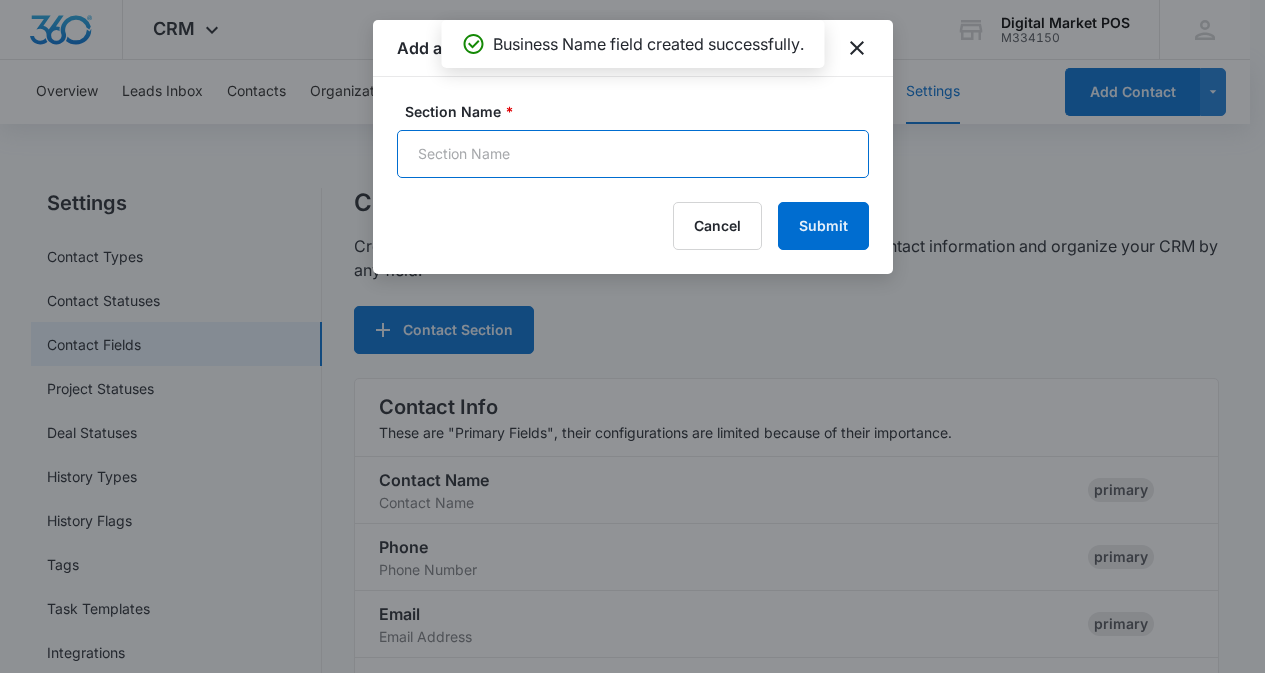 click on "Section Name *" at bounding box center (633, 154) 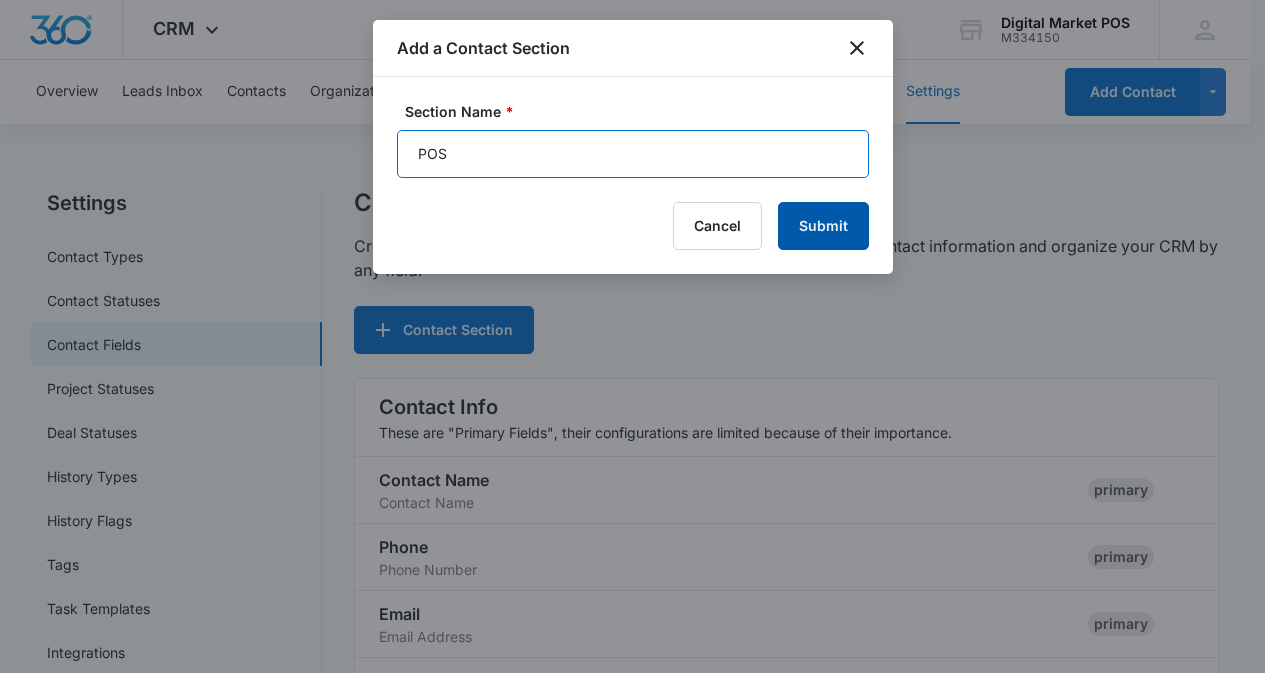 type on "POS" 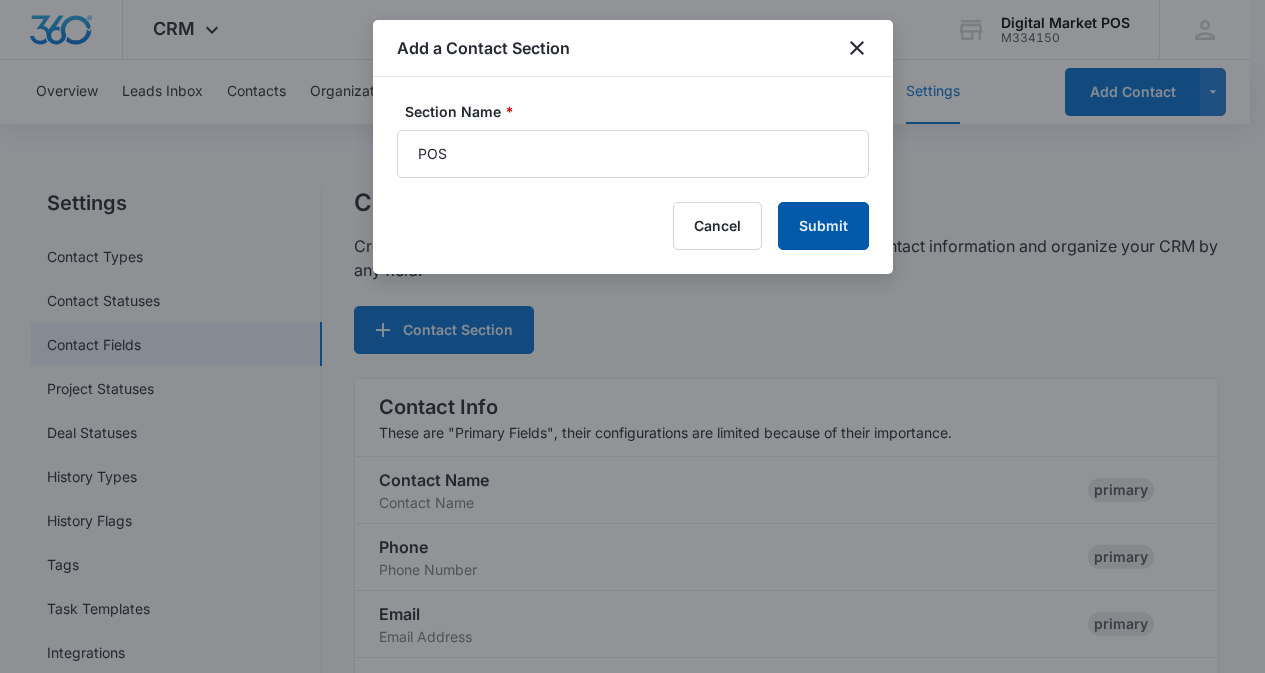 click on "Submit" at bounding box center [823, 226] 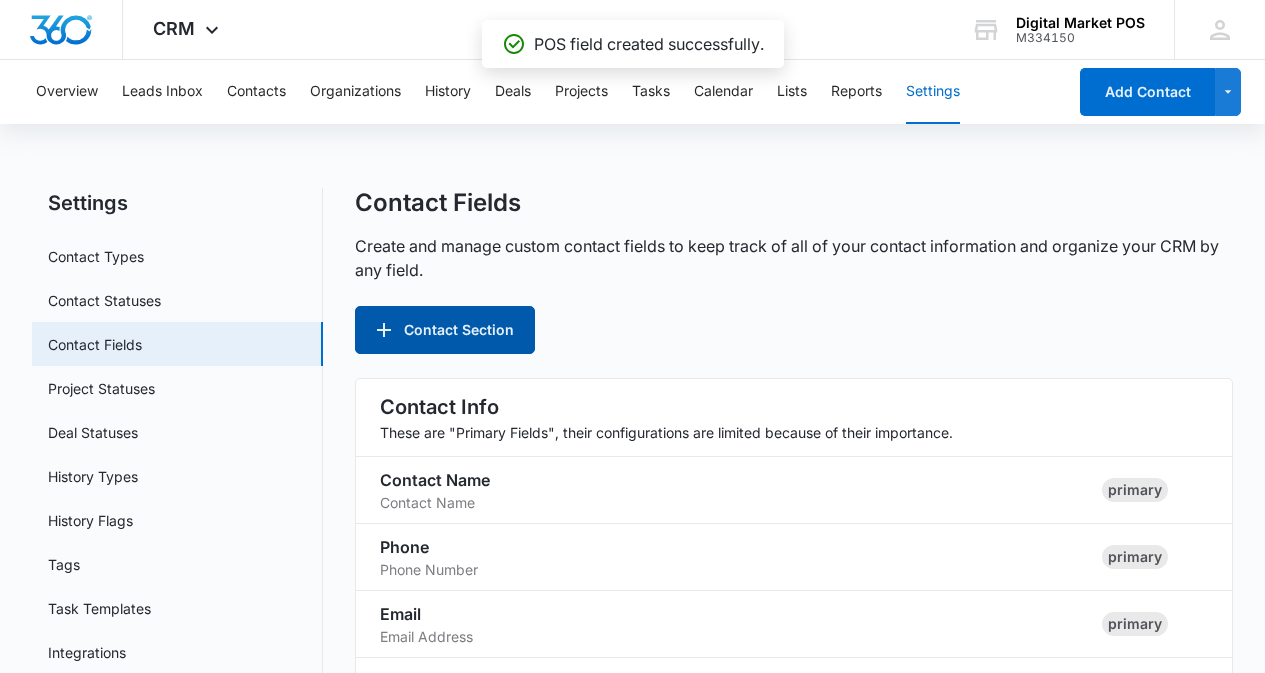 click on "Contact Section" at bounding box center [445, 330] 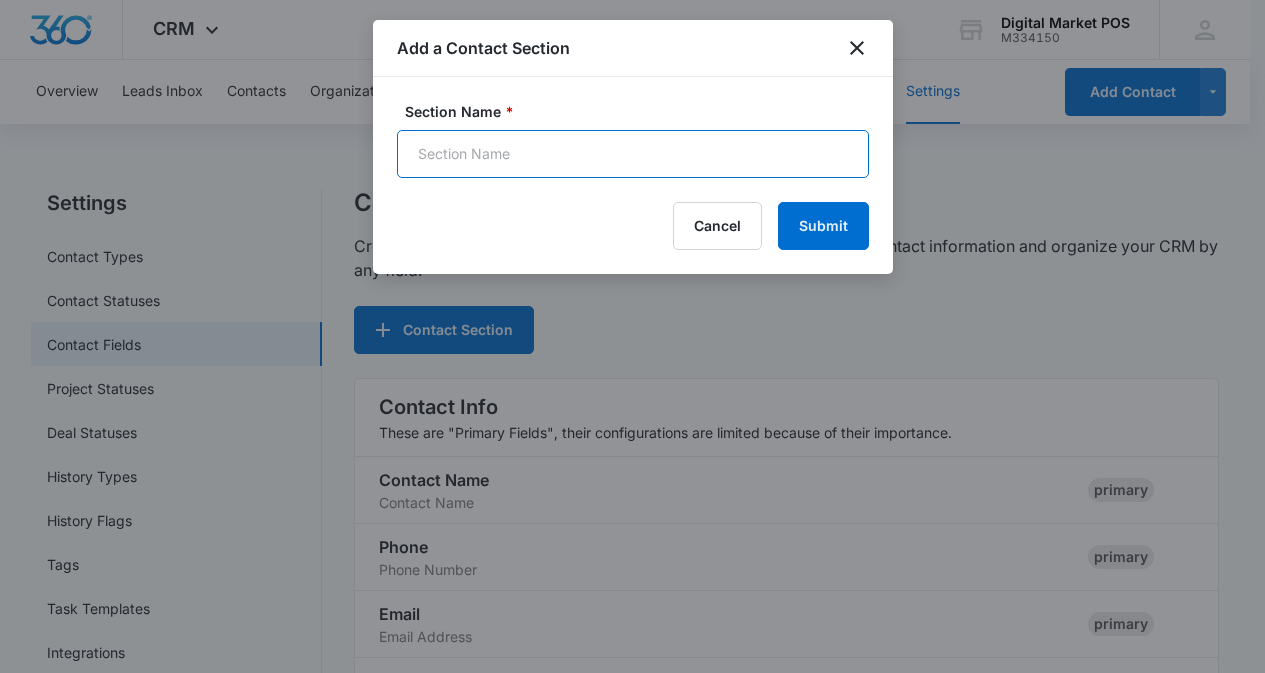 click on "Section Name *" at bounding box center [633, 154] 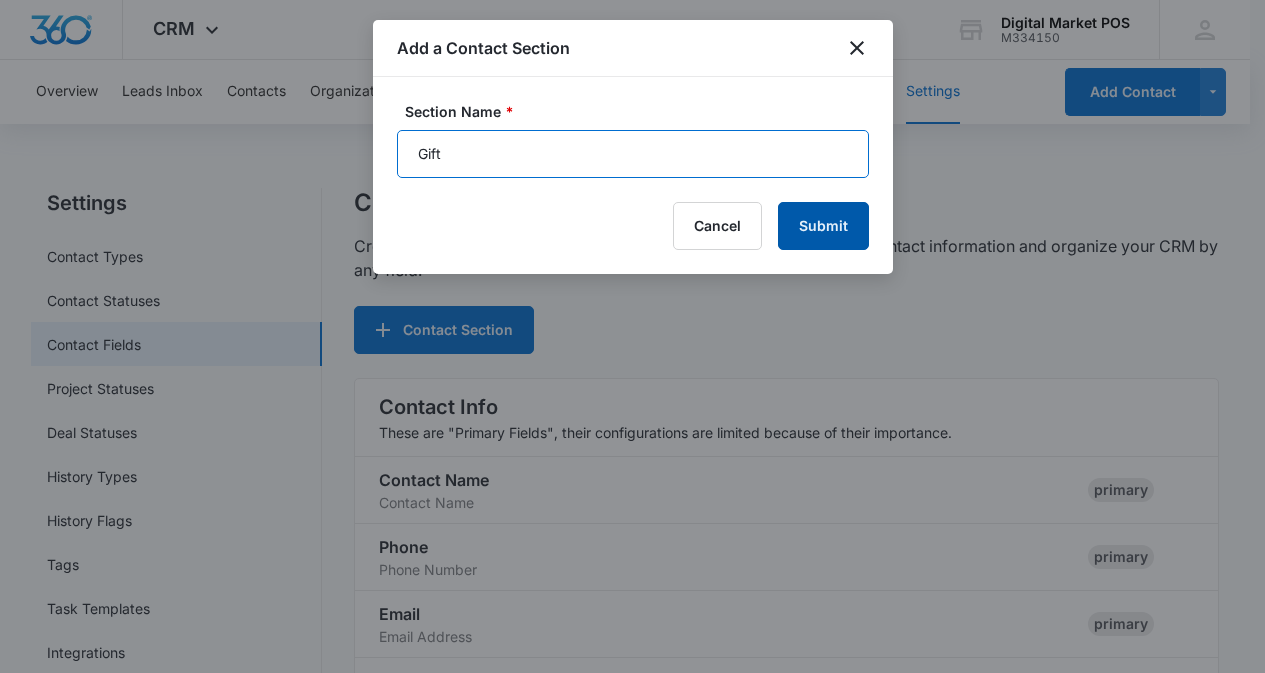 type on "Gift" 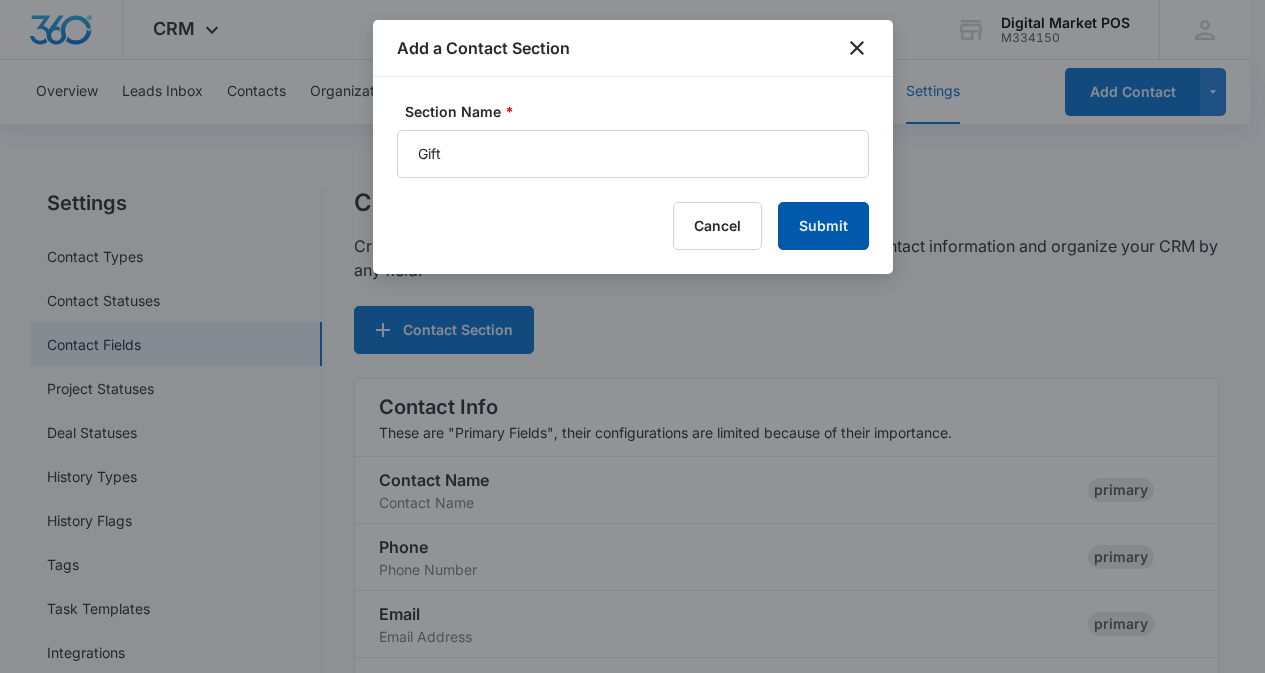 click on "Submit" at bounding box center (823, 226) 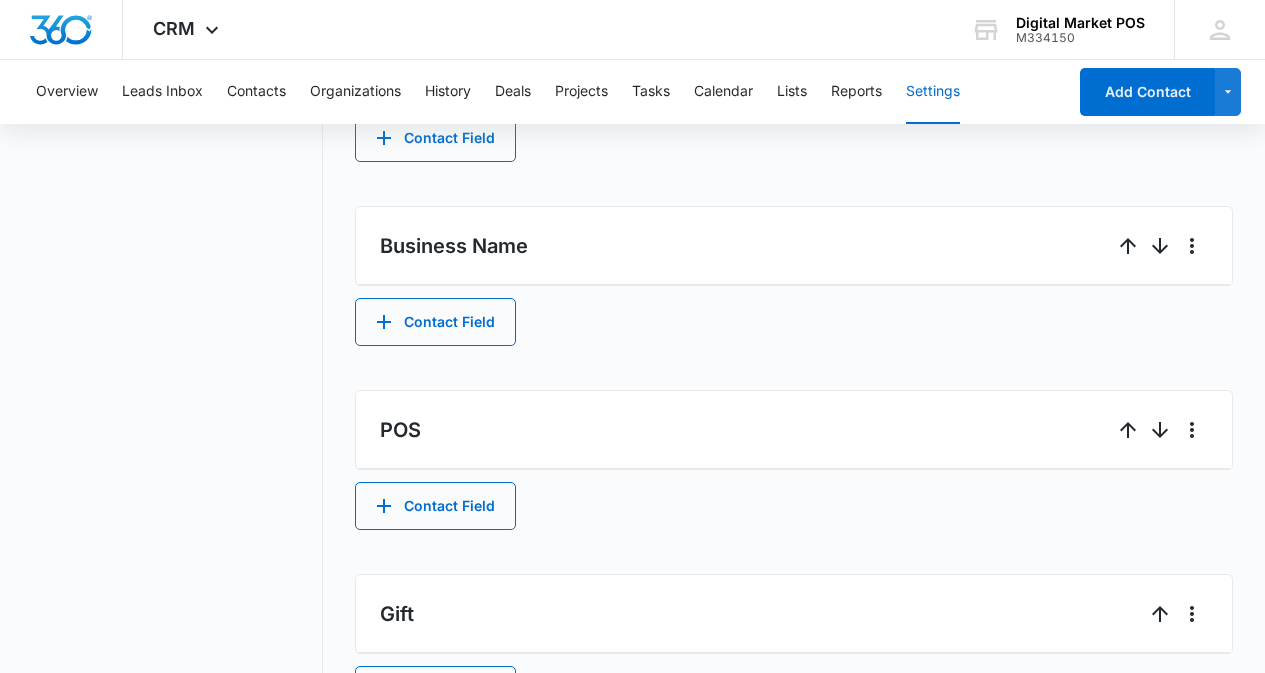 scroll, scrollTop: 2169, scrollLeft: 0, axis: vertical 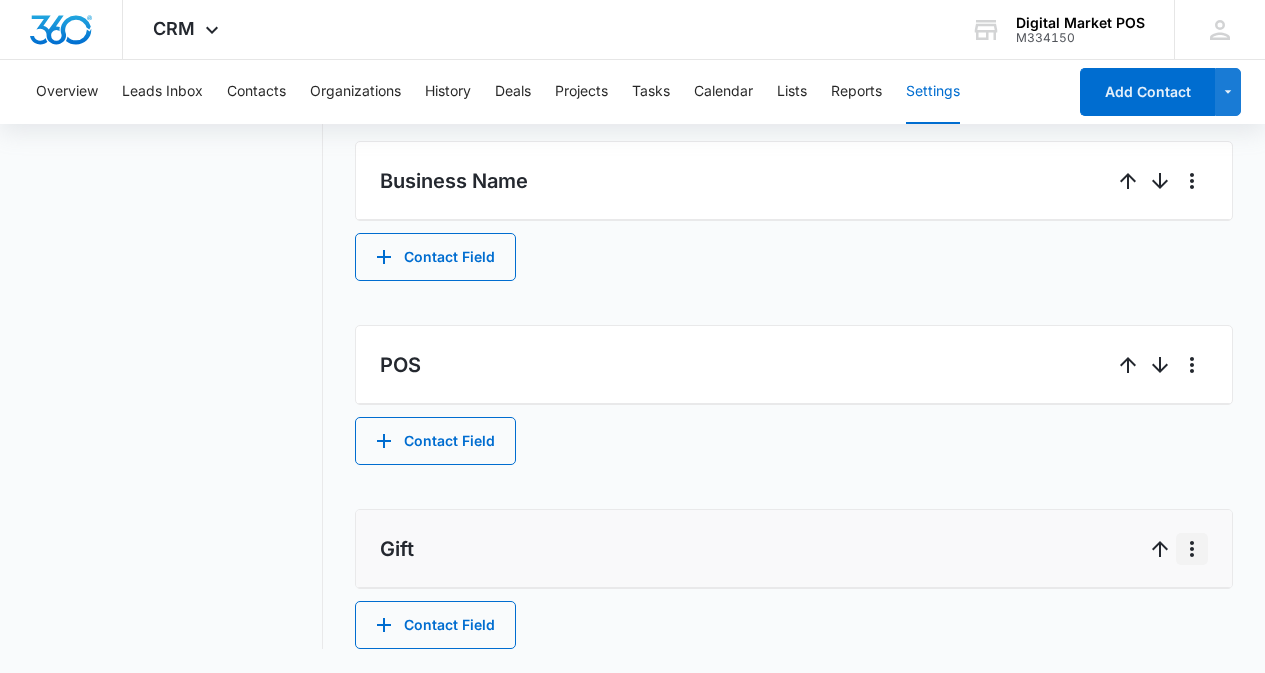 click 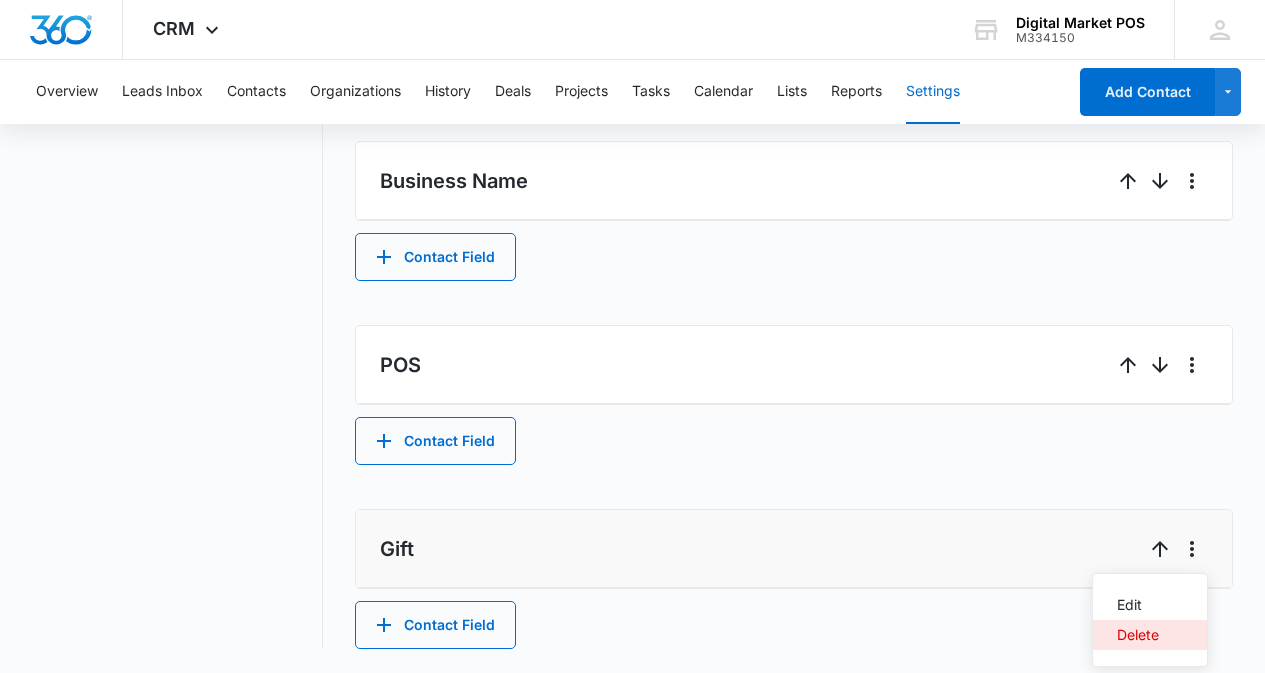 click on "Delete" at bounding box center (1138, 635) 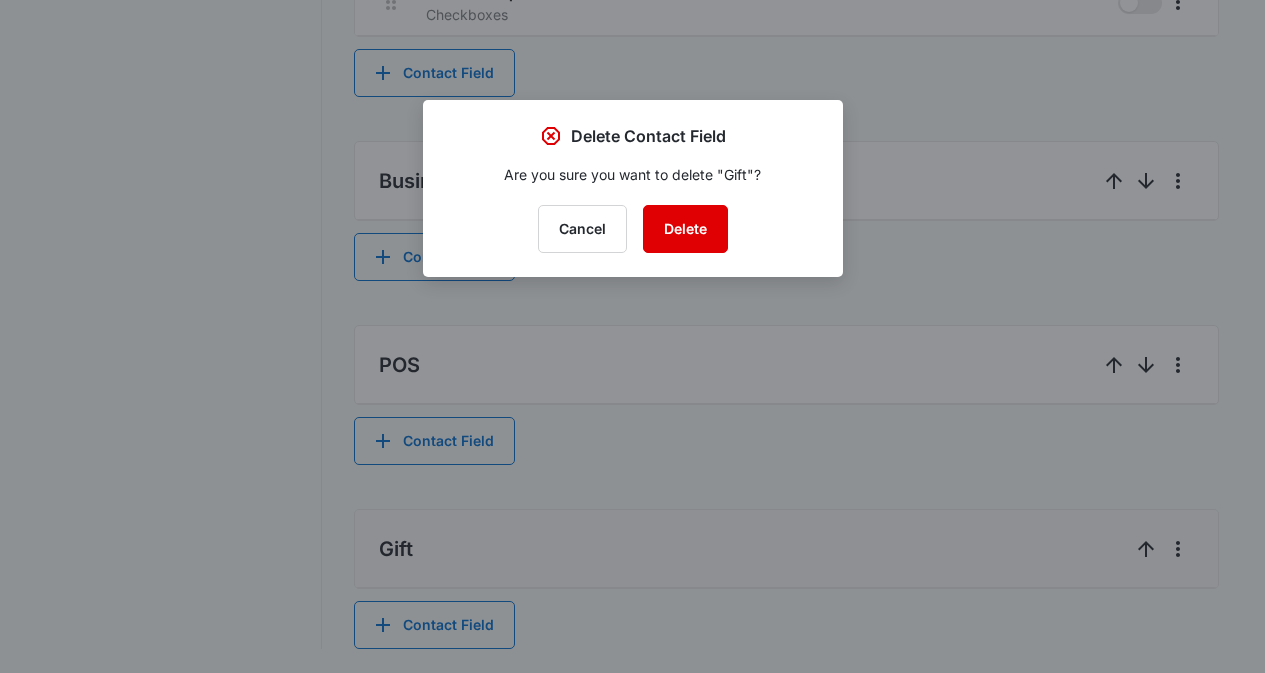 click on "Delete" at bounding box center [685, 229] 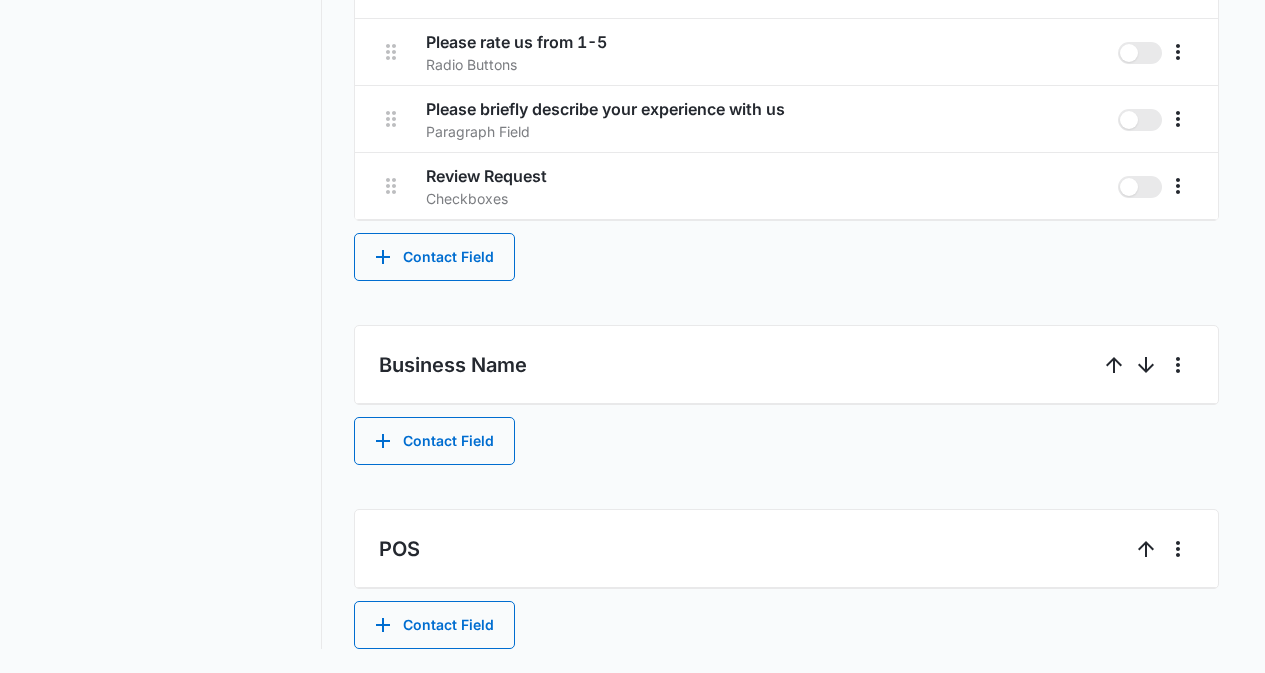 scroll, scrollTop: 1985, scrollLeft: 0, axis: vertical 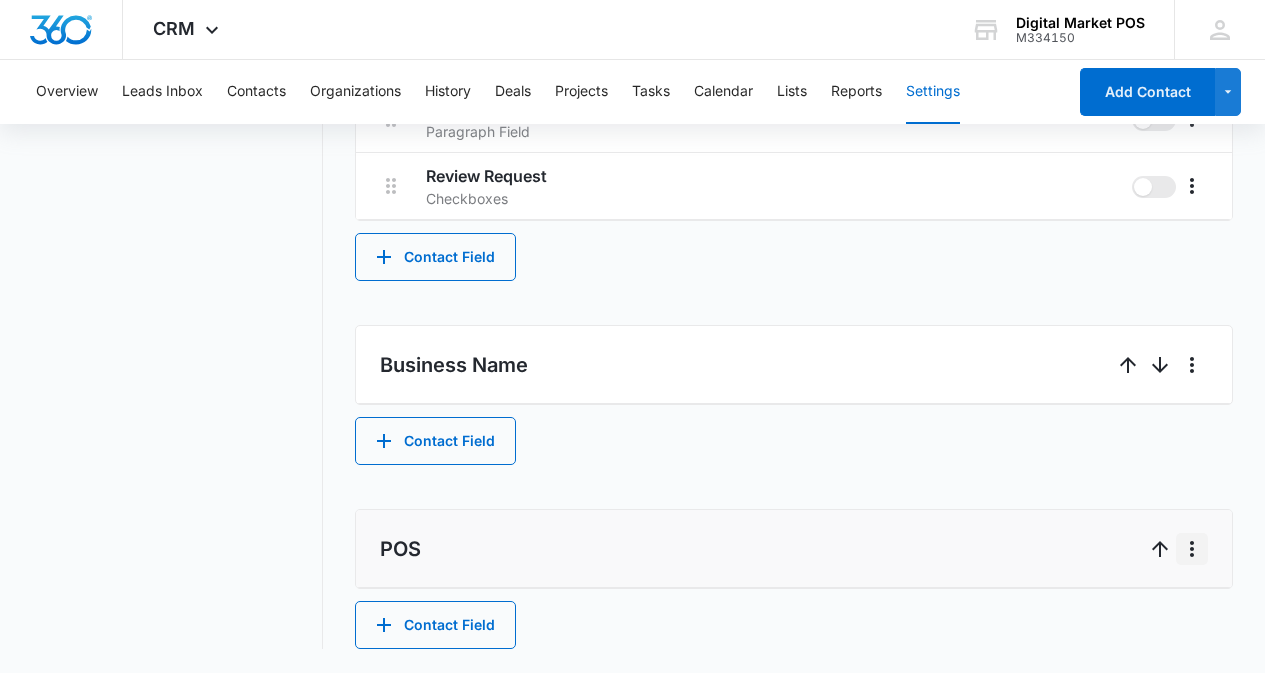 click 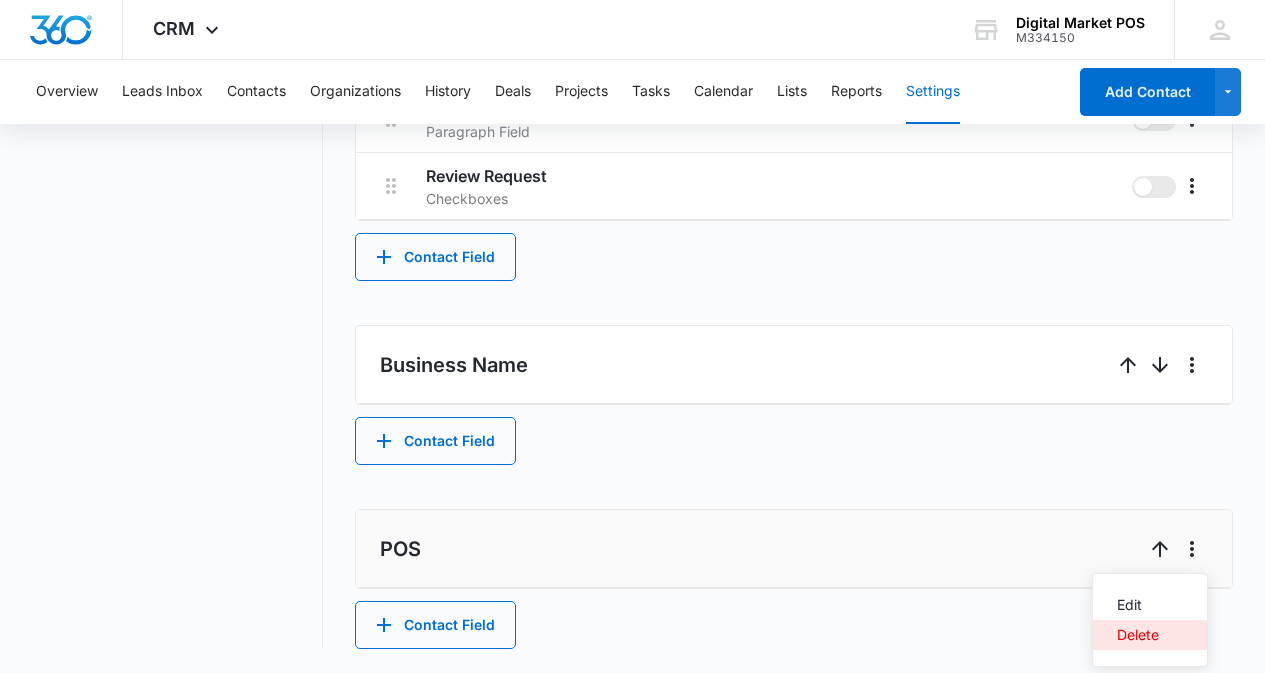 click on "Delete" at bounding box center (1138, 635) 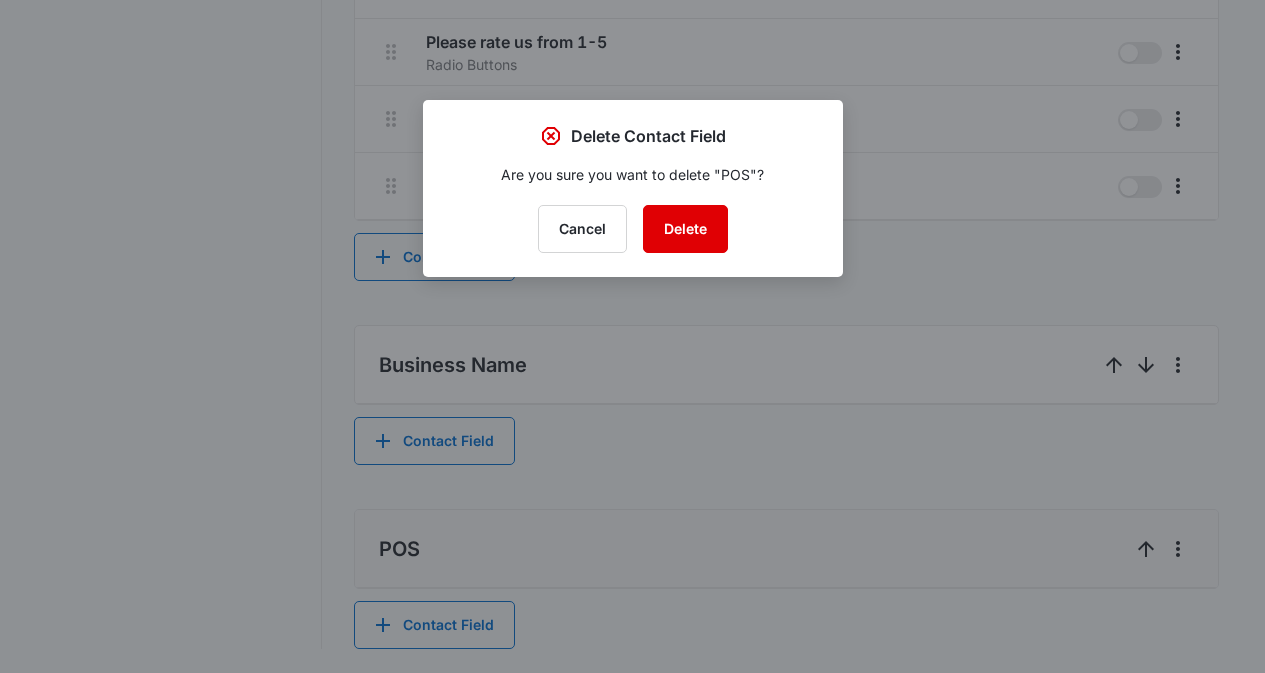 click on "Delete" at bounding box center (685, 229) 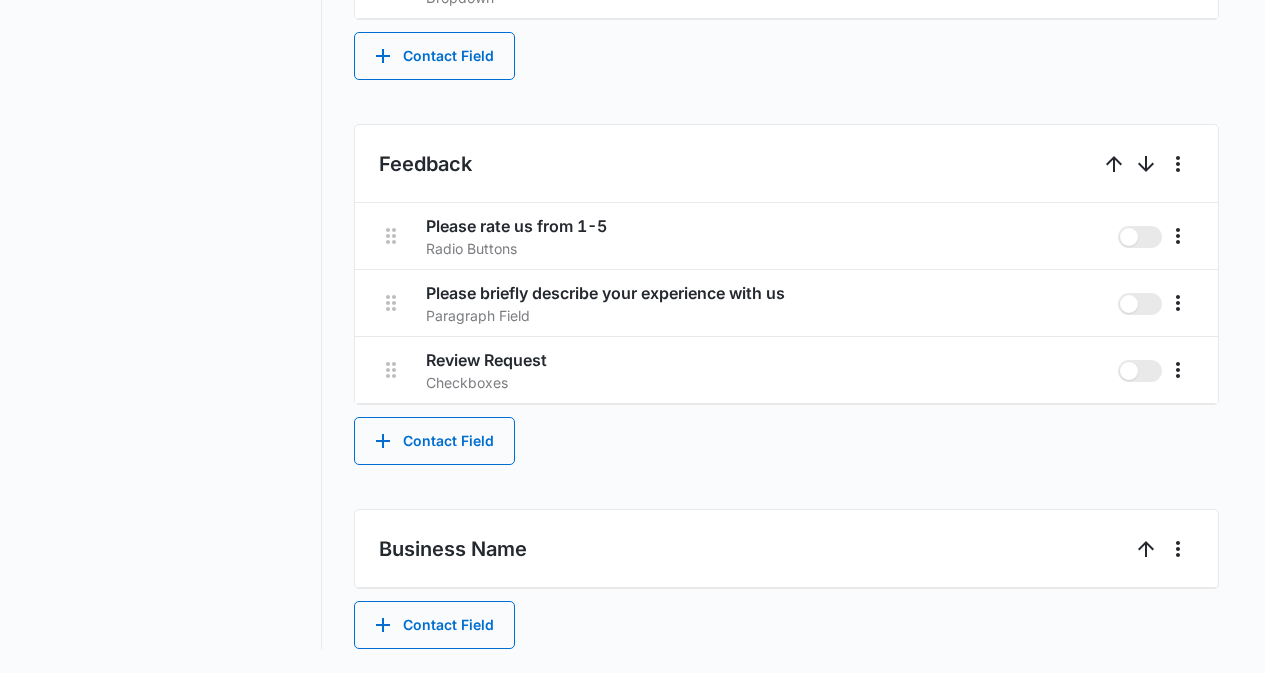 scroll, scrollTop: 1801, scrollLeft: 0, axis: vertical 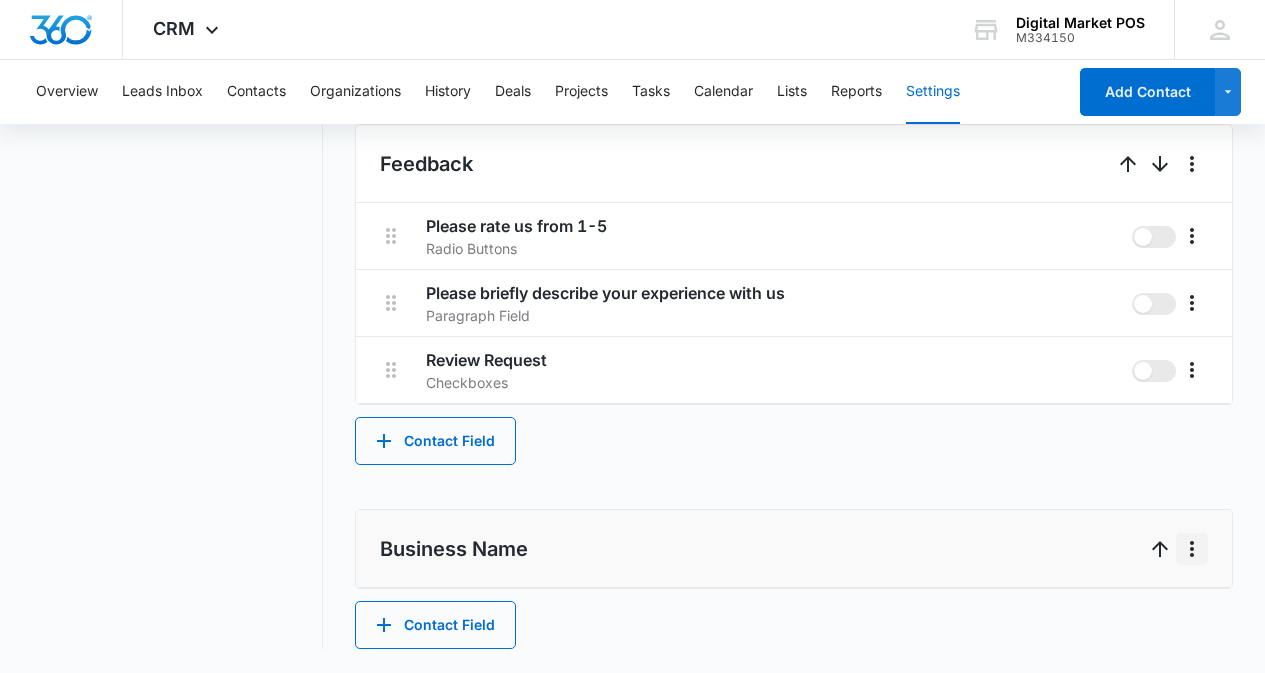 click 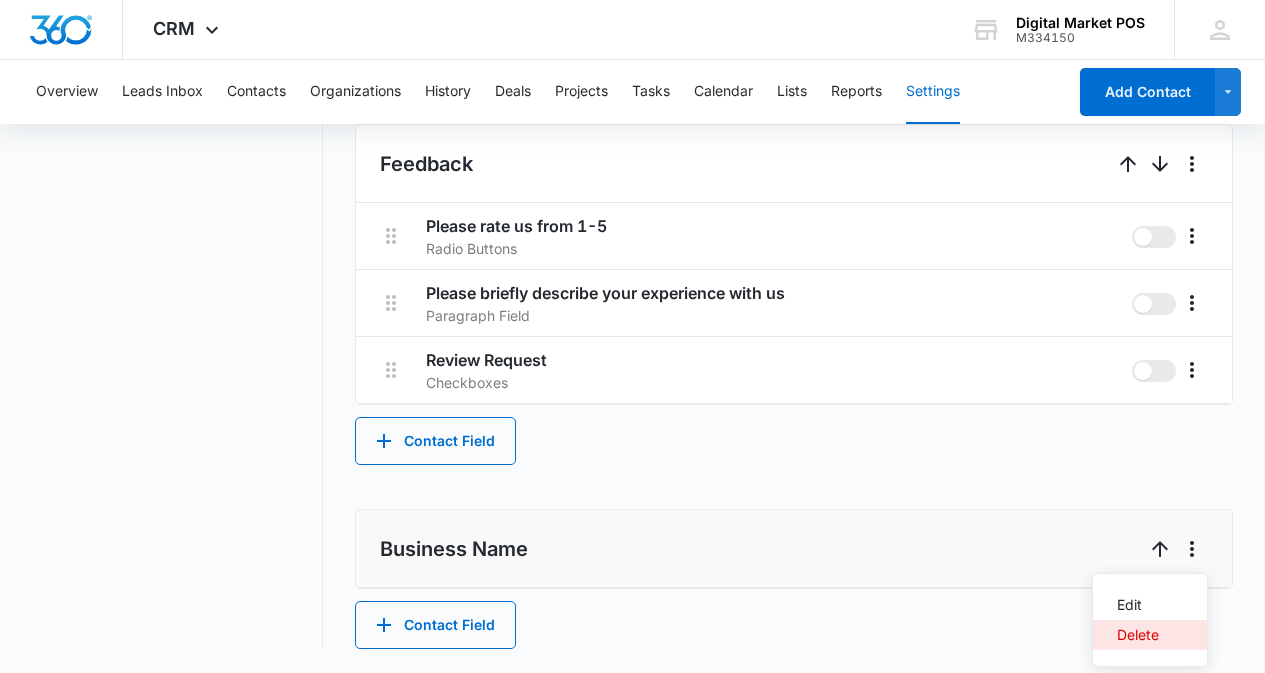 click on "Delete" at bounding box center (1138, 635) 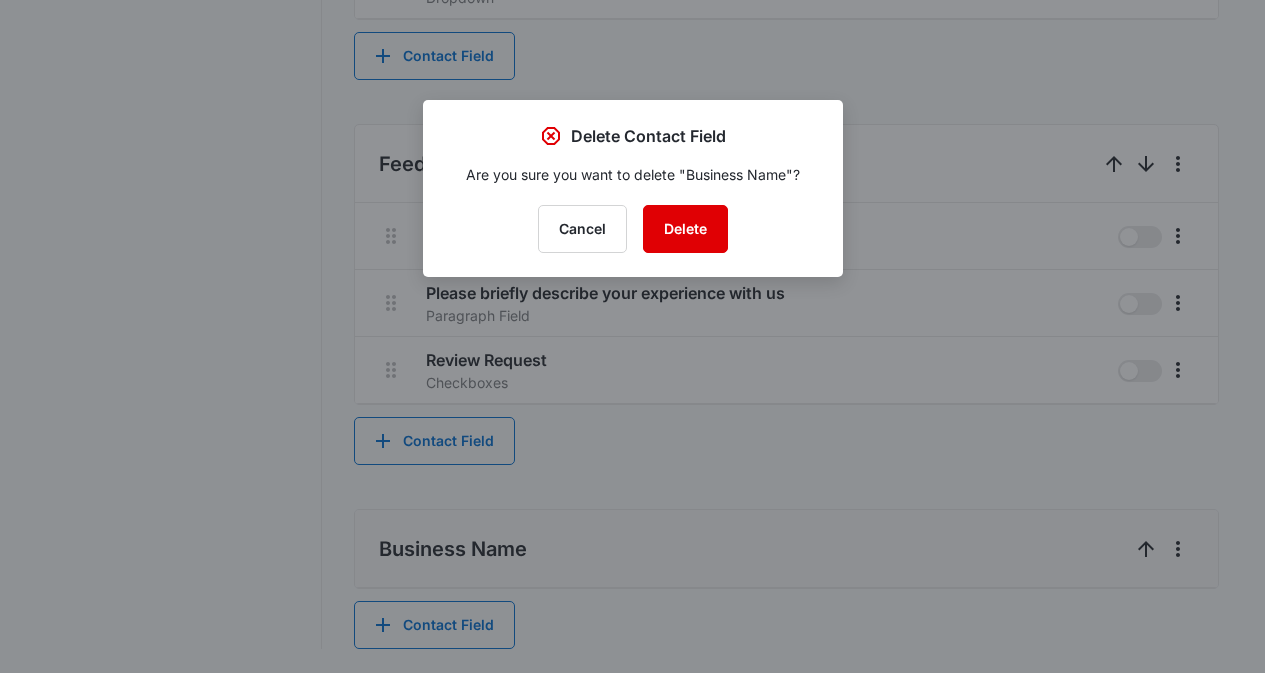 click on "Delete" at bounding box center [685, 229] 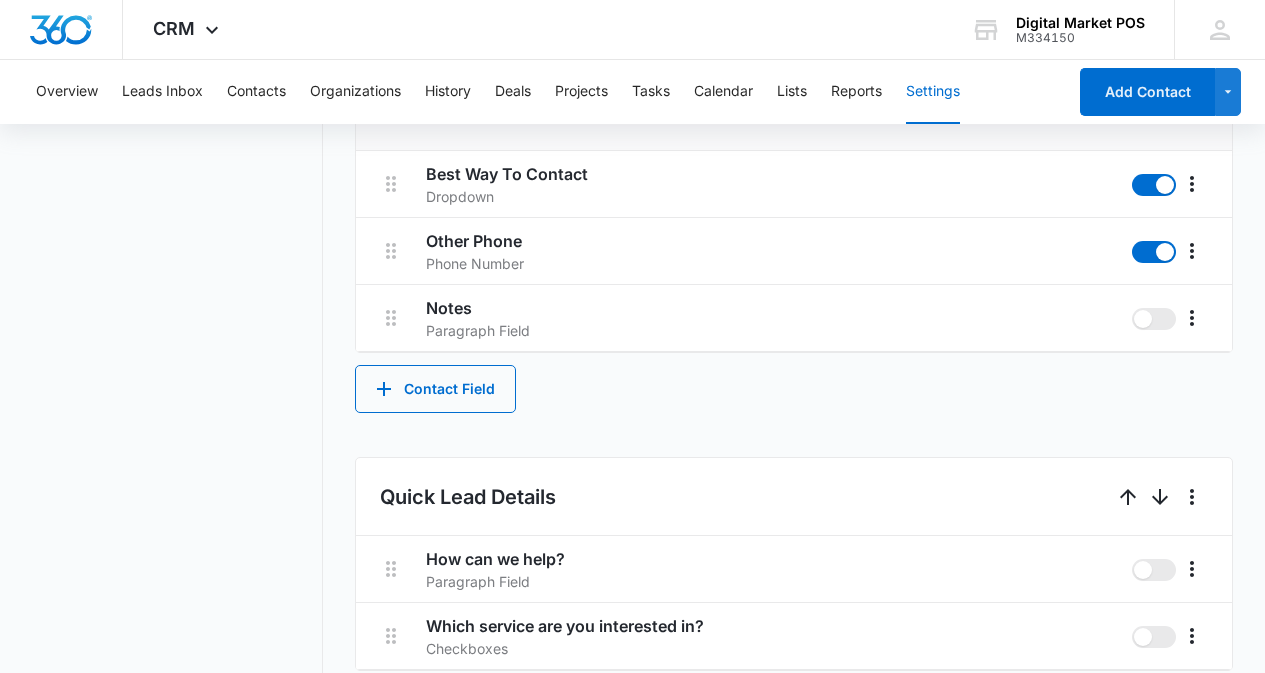 scroll, scrollTop: 900, scrollLeft: 0, axis: vertical 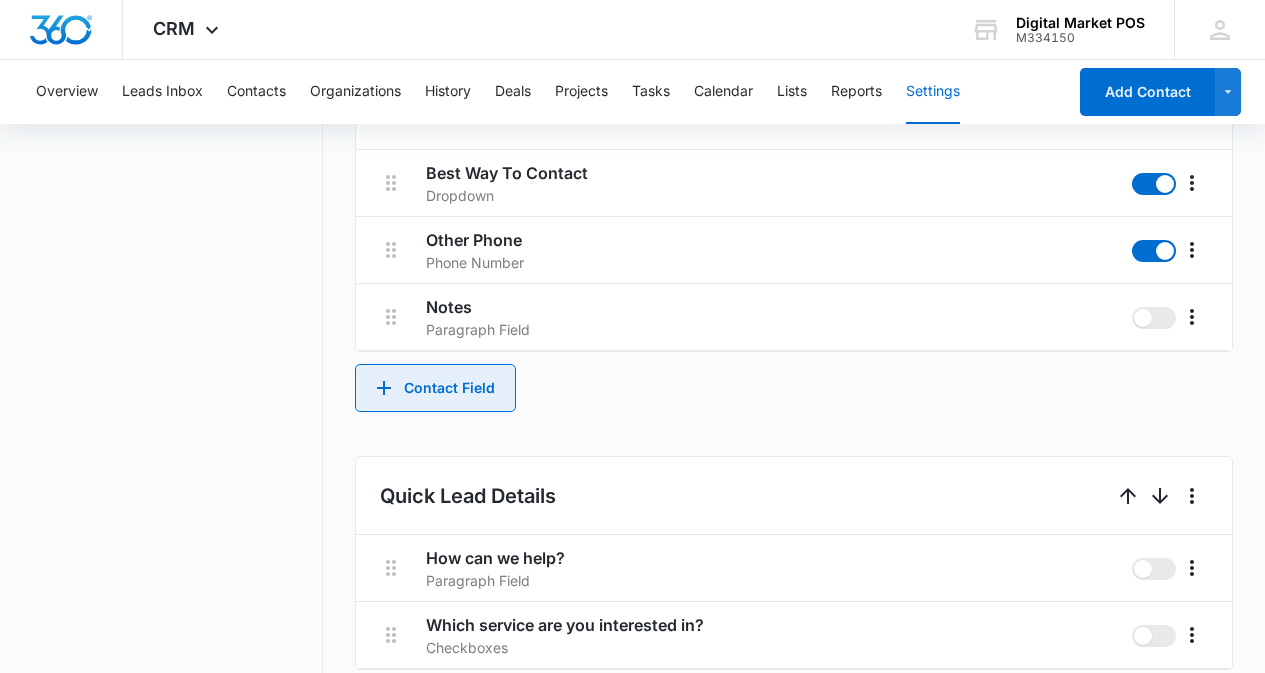 click on "Contact Field" at bounding box center (435, 388) 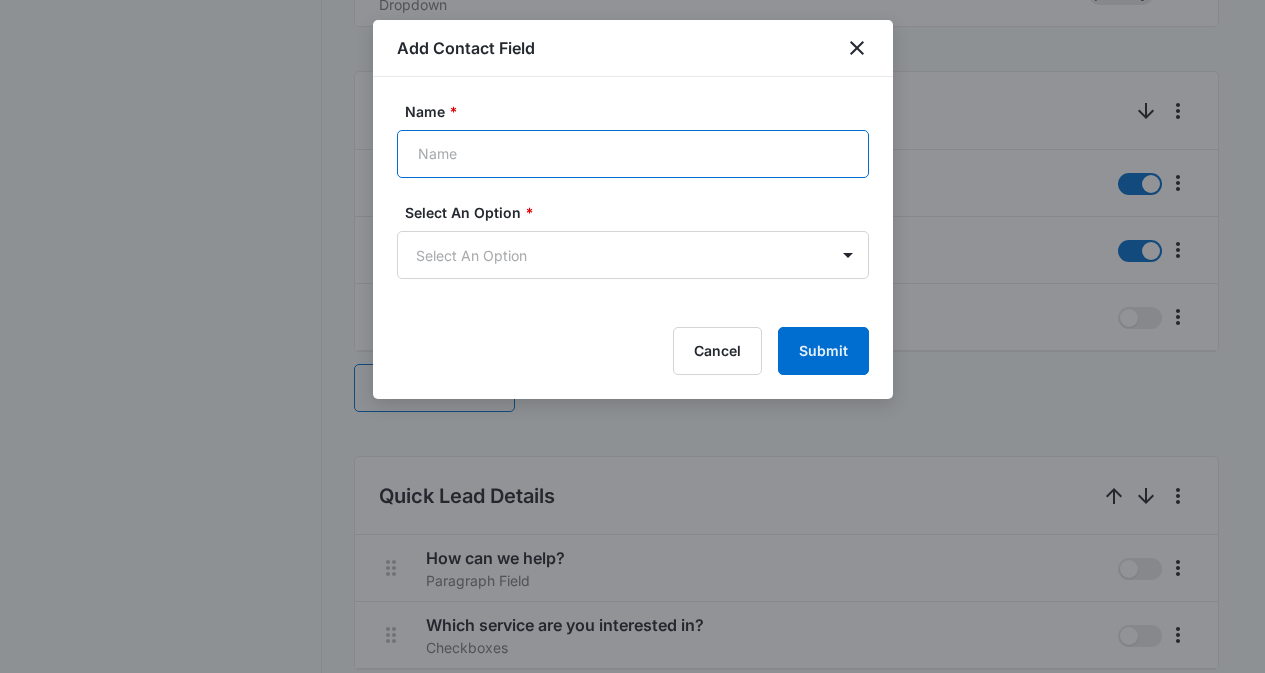 click on "Name *" at bounding box center (633, 154) 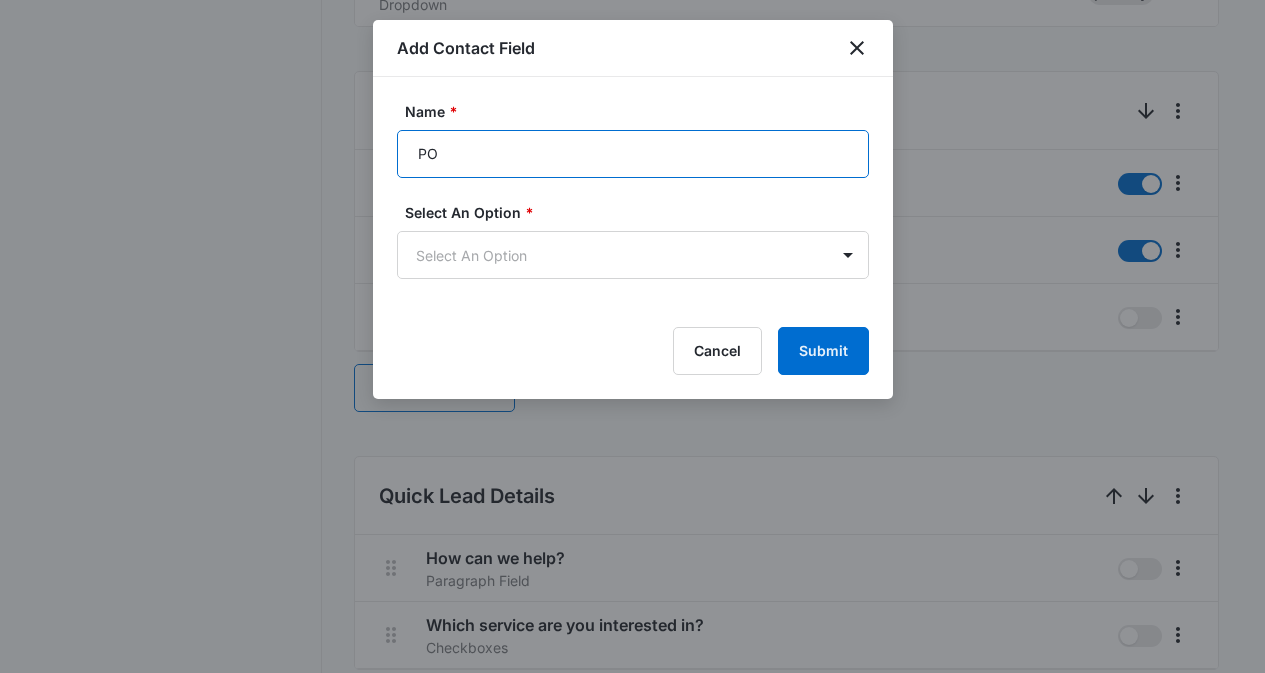 type on "P" 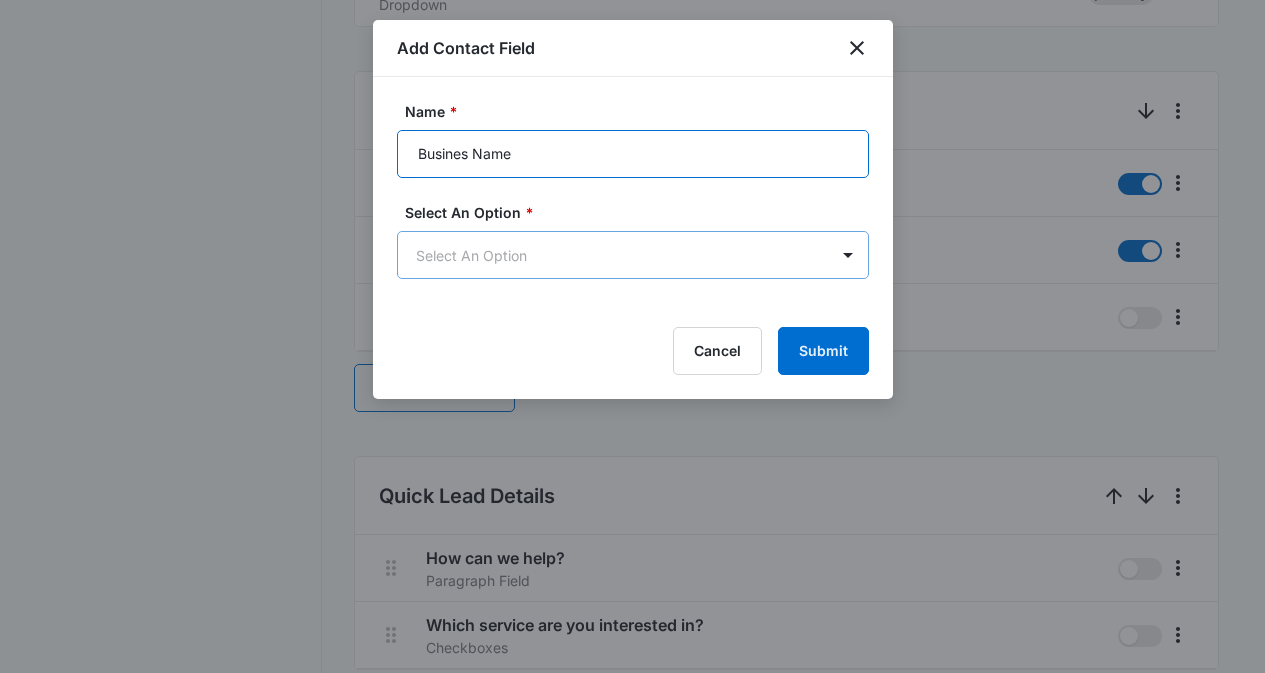 type on "Busines Name" 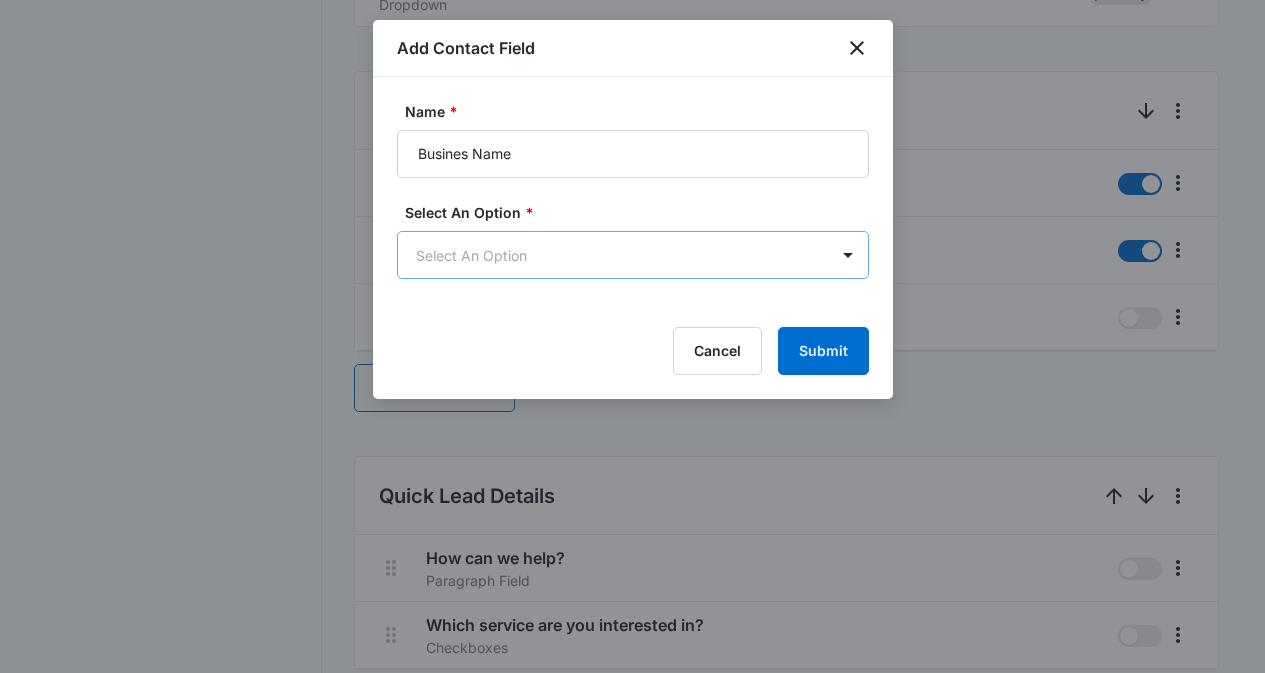 click on "CRM Apps Reputation Websites Forms CRM Email Social Content Ads Intelligence Files Brand Settings Digital Market POS M334150 Your Accounts View All MZ [FIRST] [LAST] [EMAIL] My Profile Notifications Support Logout Terms & Conditions   •   Privacy Policy Overview Leads Inbox Contacts Organizations History Deals Projects Tasks Calendar Lists Reports Settings Add Contact Settings Contact Types Contact Statuses Contact Fields Project Statuses Deal Statuses History Types History Flags Tags Task Templates Integrations Contact Fields Create and manage custom contact fields to keep track of all of your contact information and organize your CRM by any field. Contact Section Contact Info These are "Primary Fields",  their configurations are limited because of their importance. Contact Name Contact Name primary Phone Phone Number primary Email Email Address primary Address Address (Street, Street 2, [CITY], [STATE], [ZIP], [COUNTRY]) primary Special Notes Paragraph Field Qualifying Status Dropdown Organization" at bounding box center [632, 245] 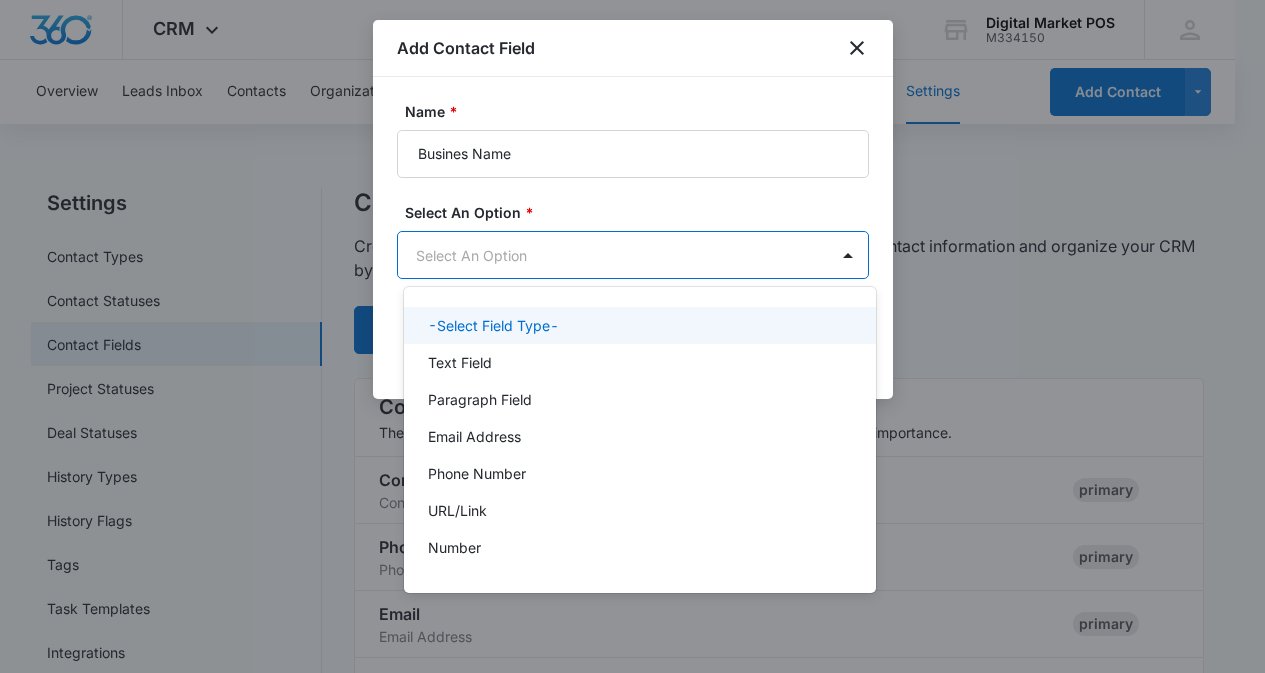 scroll, scrollTop: 0, scrollLeft: 0, axis: both 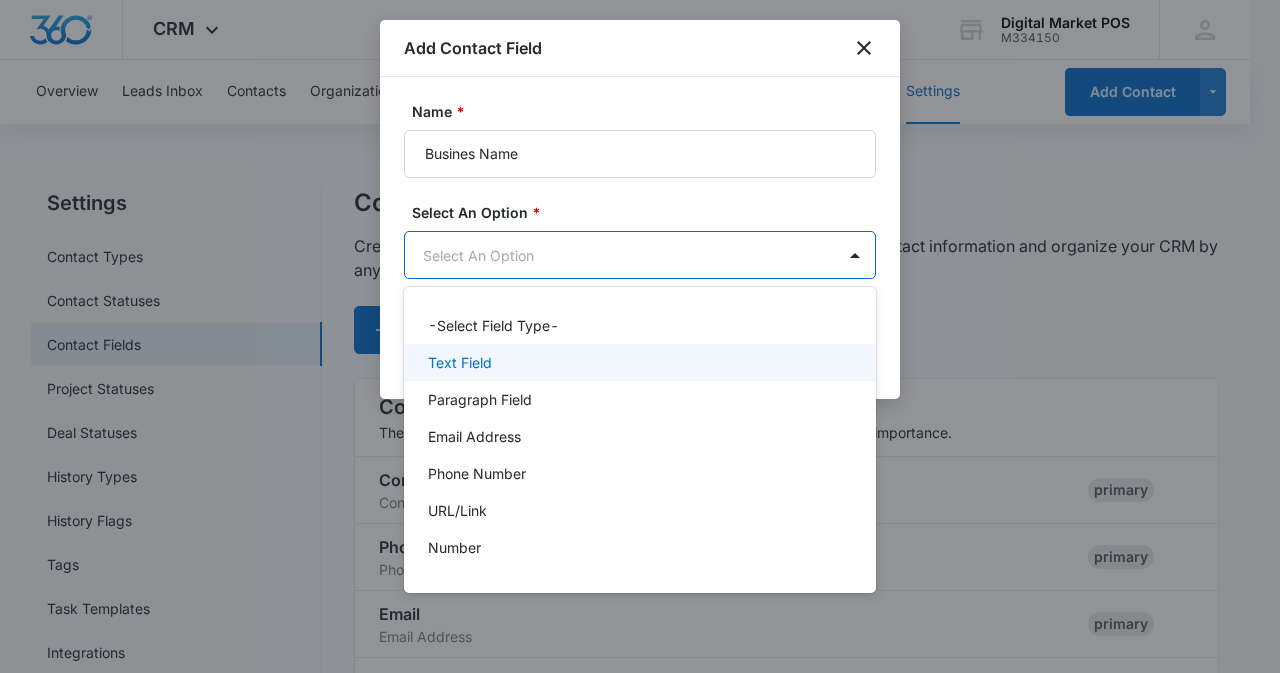 click on "Text Field" at bounding box center (460, 362) 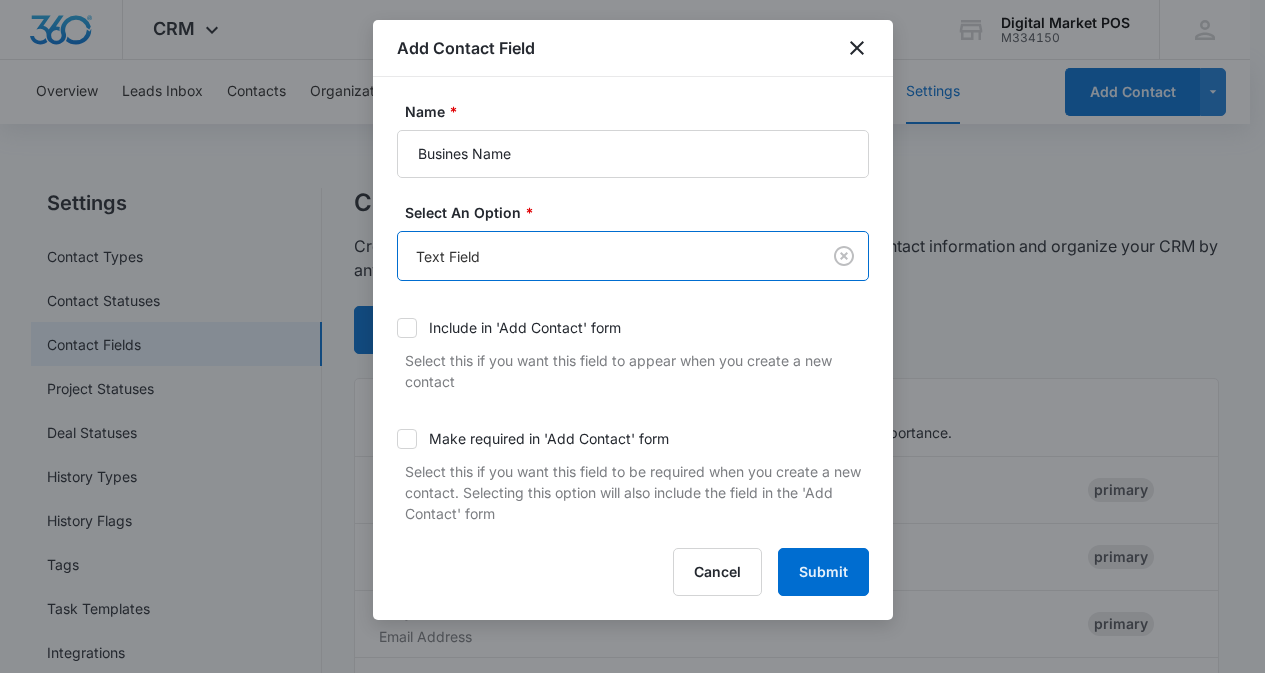 click 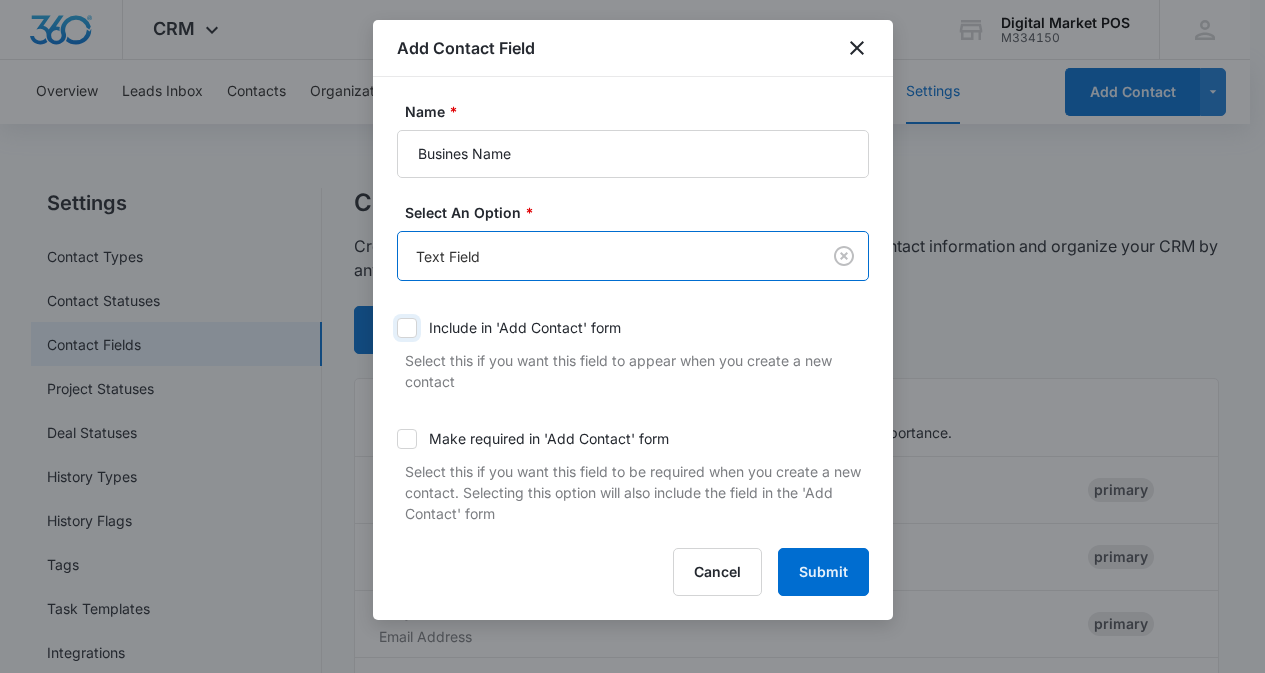 click on "Include in 'Add Contact' form" at bounding box center (397, 328) 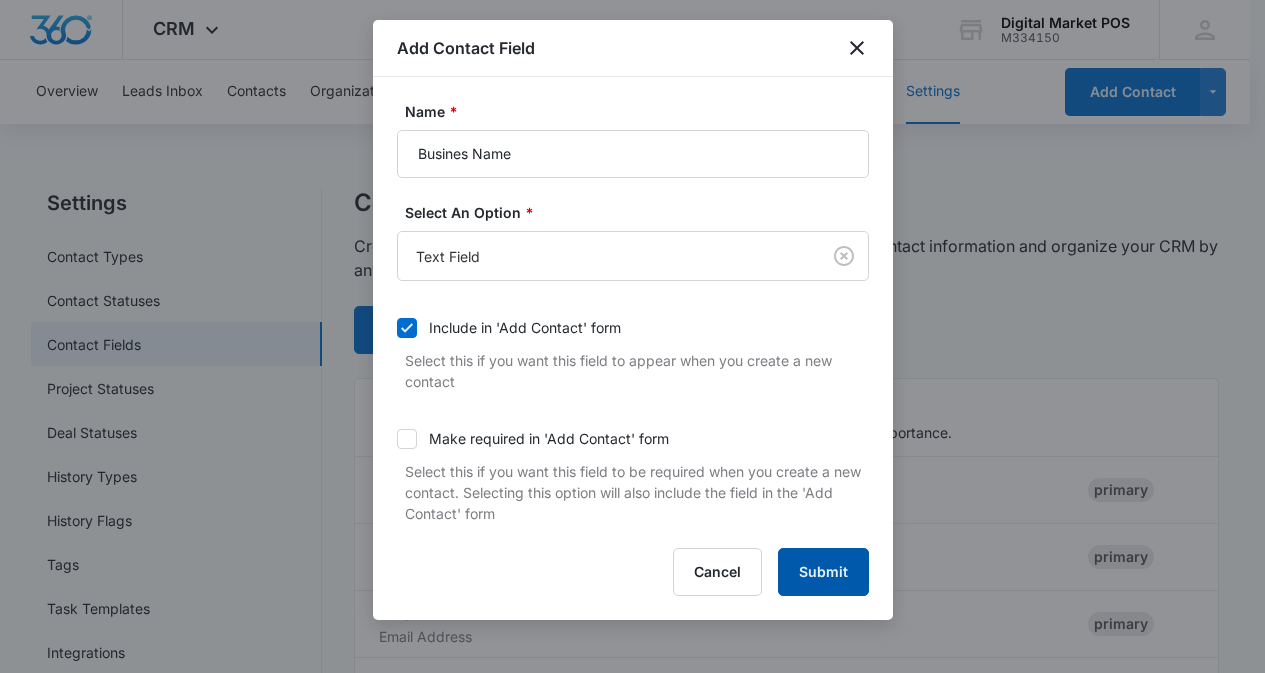 click on "Submit" at bounding box center [823, 572] 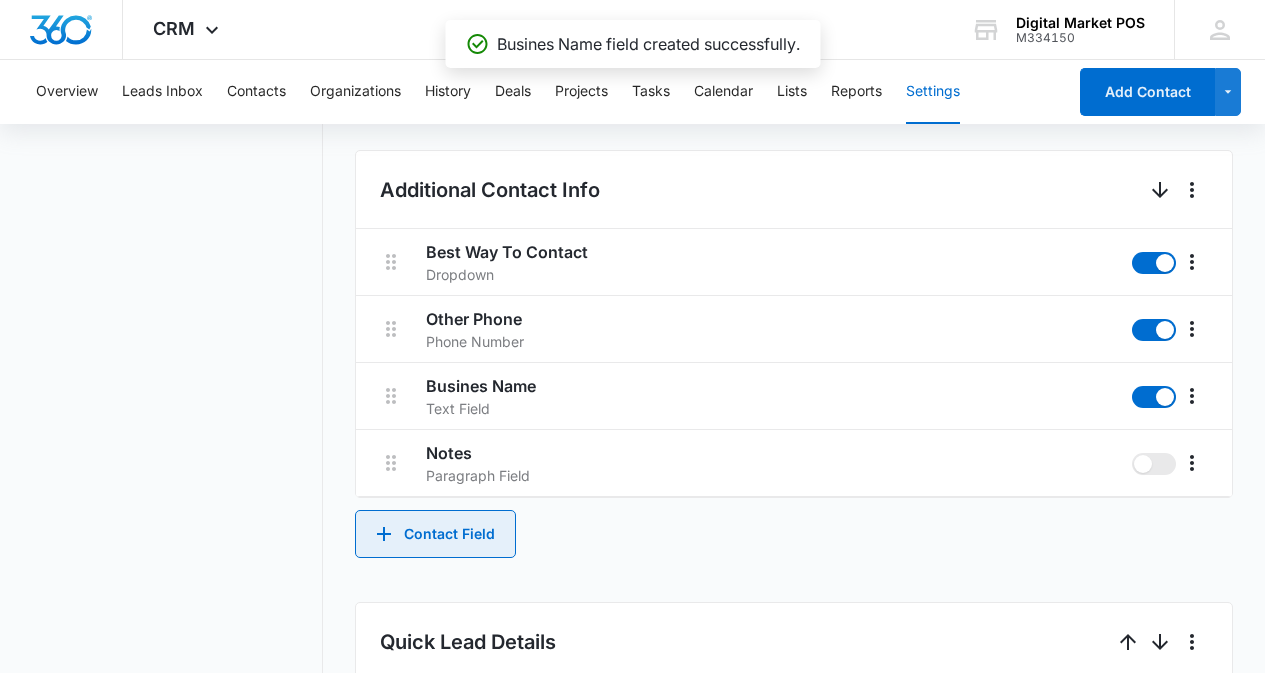 scroll, scrollTop: 819, scrollLeft: 0, axis: vertical 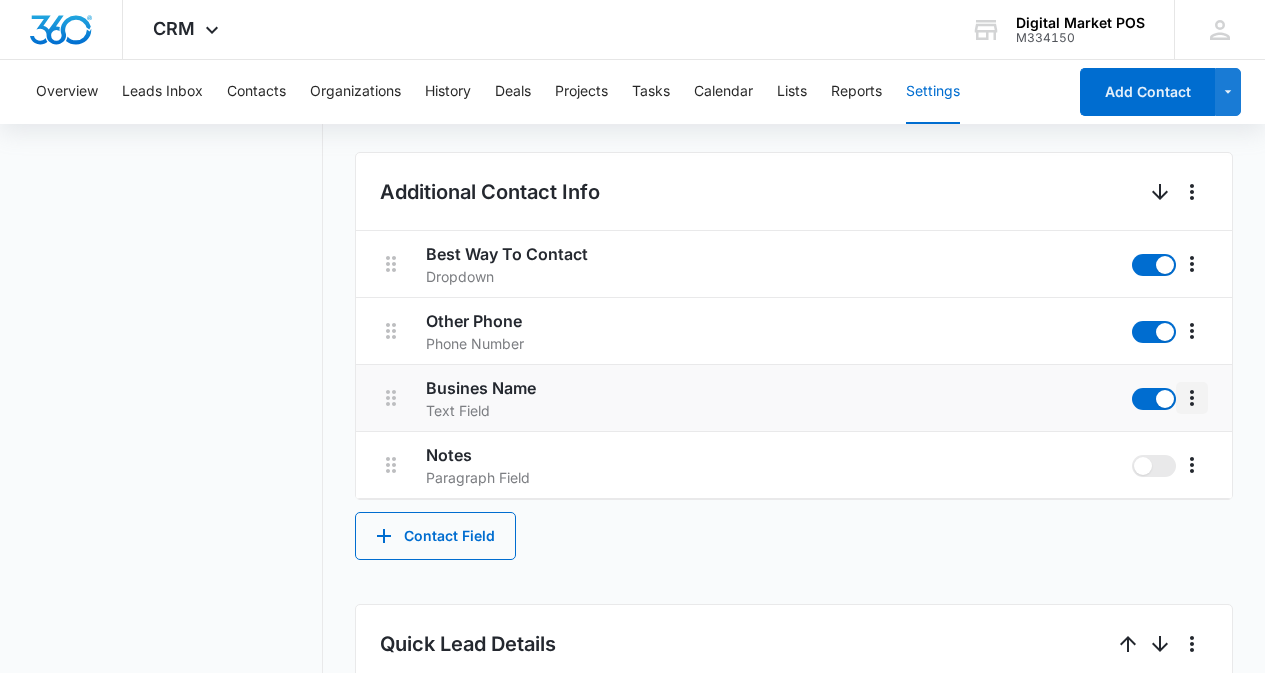 click 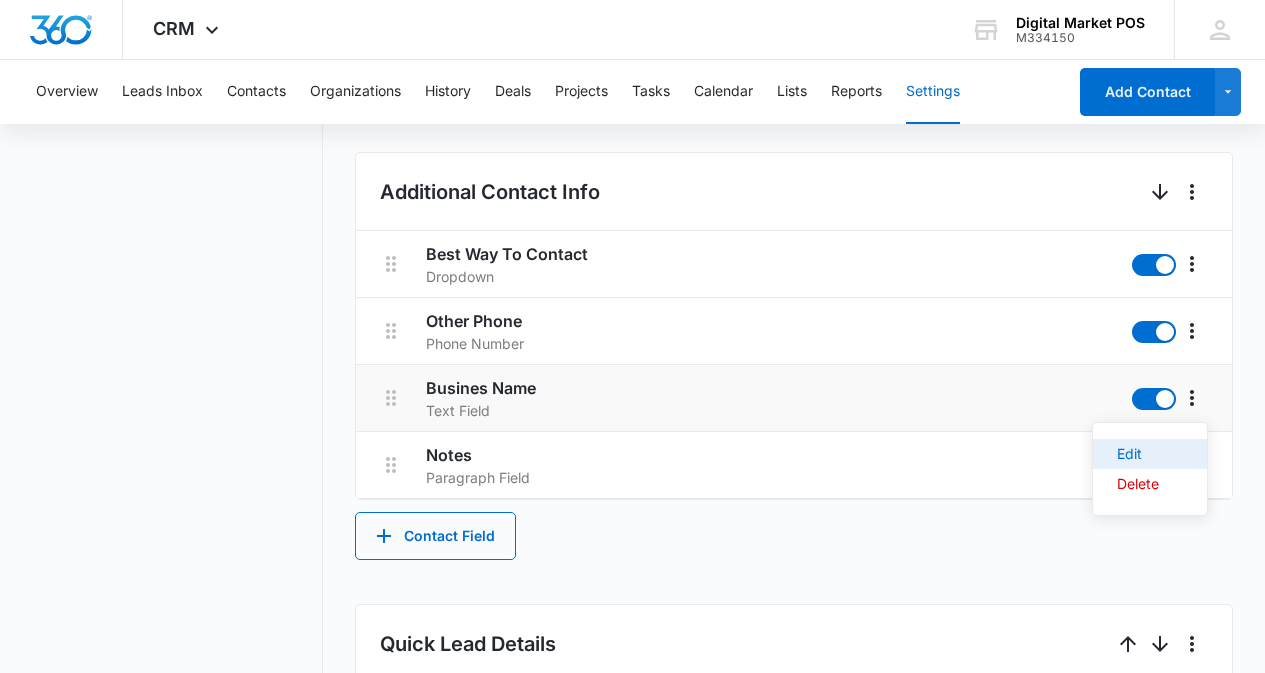 click on "Edit" at bounding box center [1150, 454] 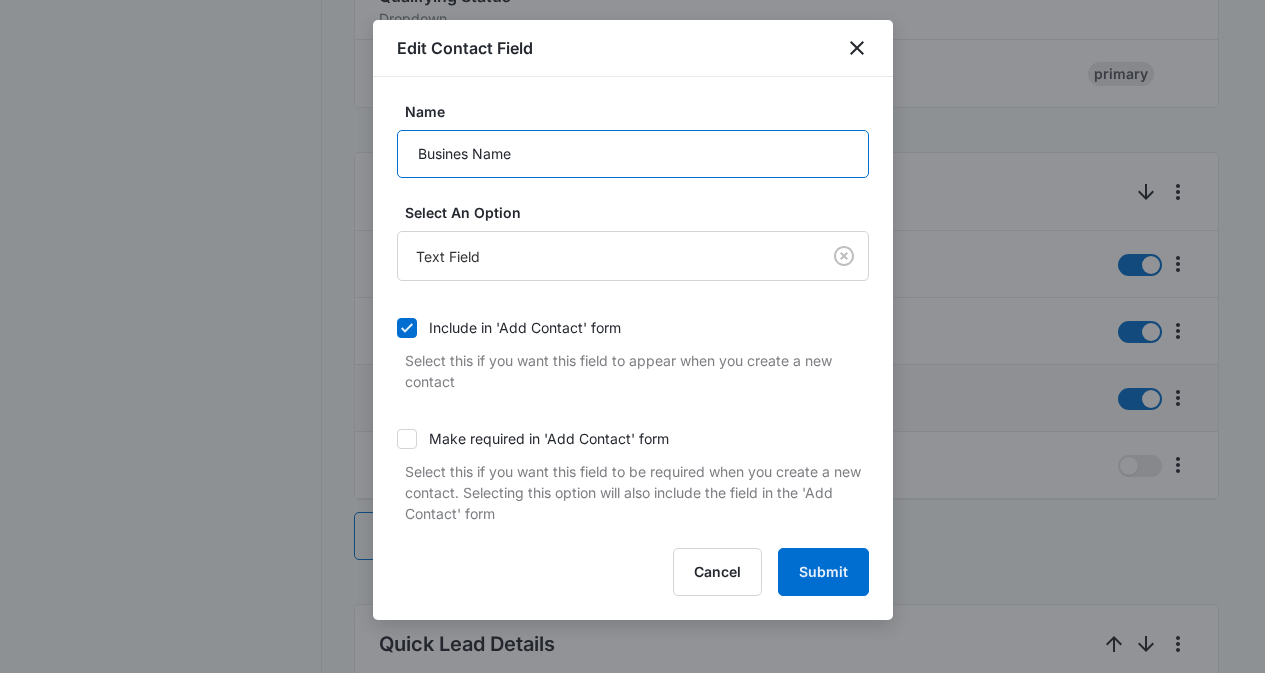 click on "Busines Name" at bounding box center [633, 154] 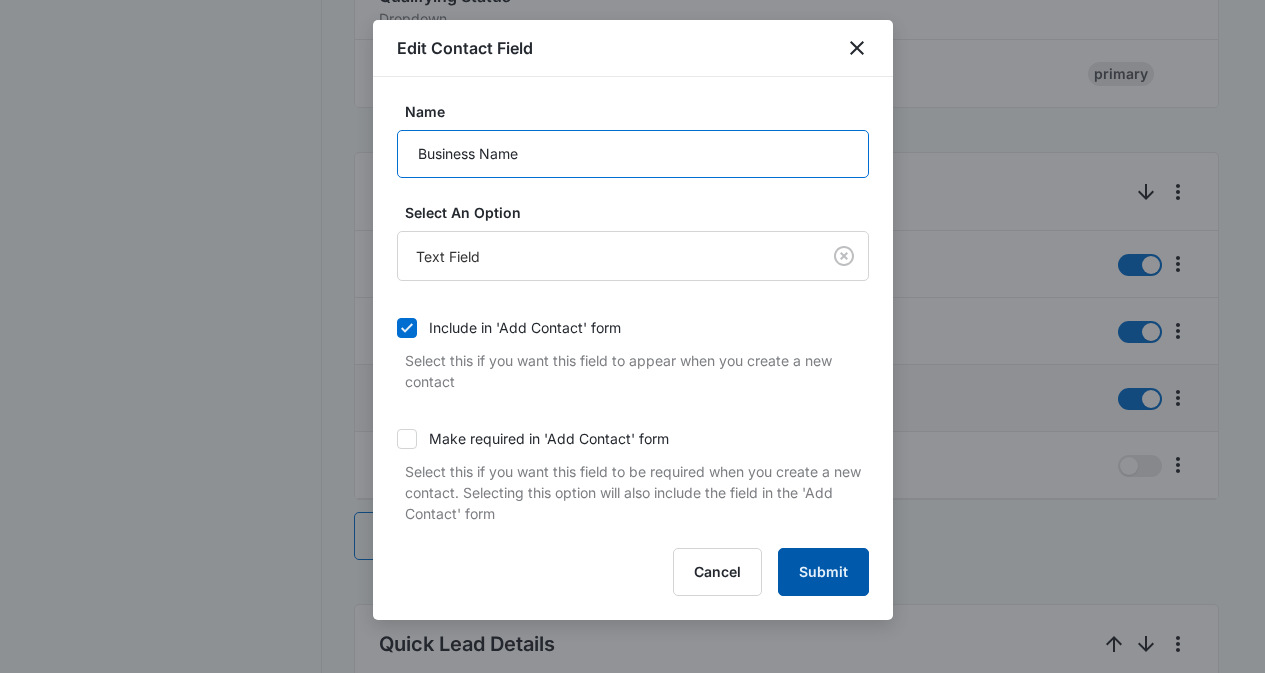 type on "Business Name" 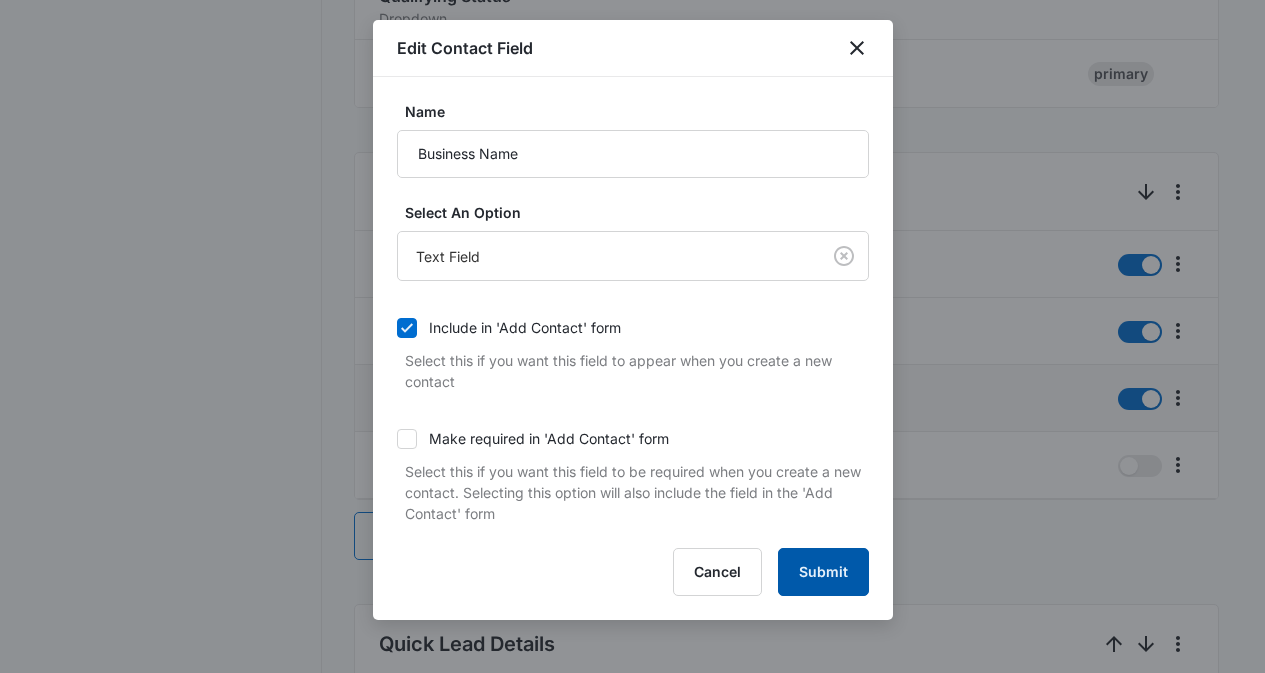 click on "Submit" at bounding box center (823, 572) 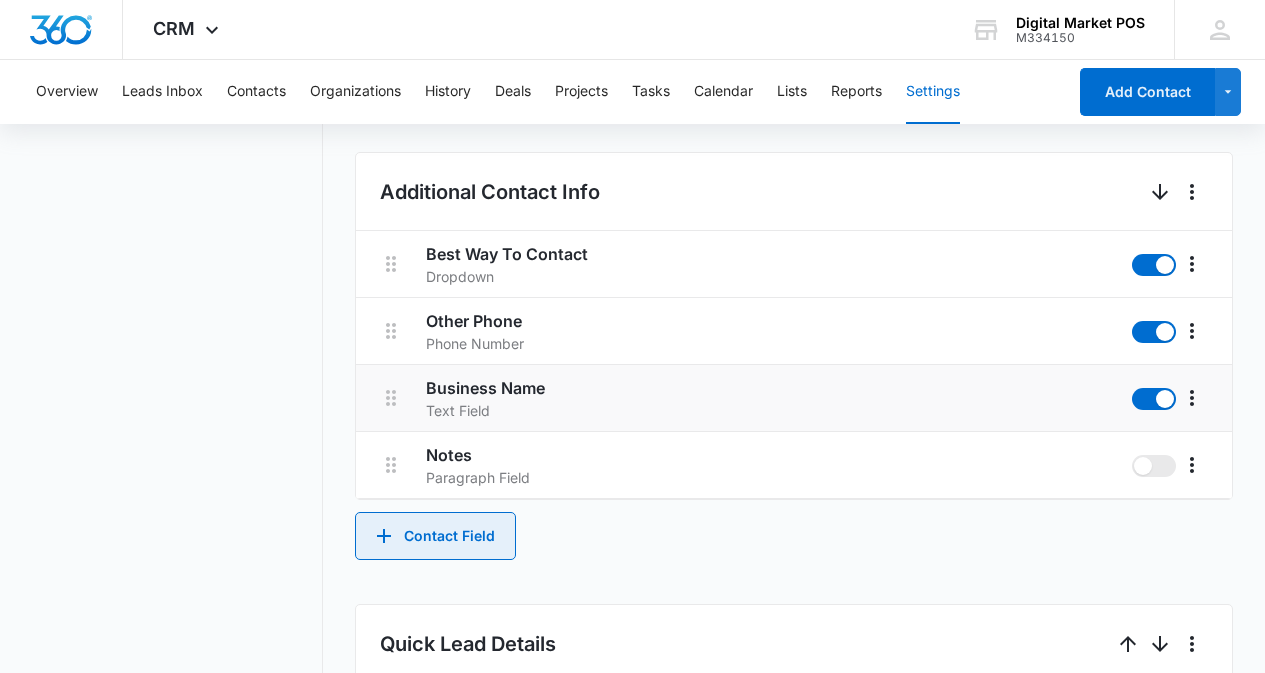 click on "Contact Field" at bounding box center [435, 536] 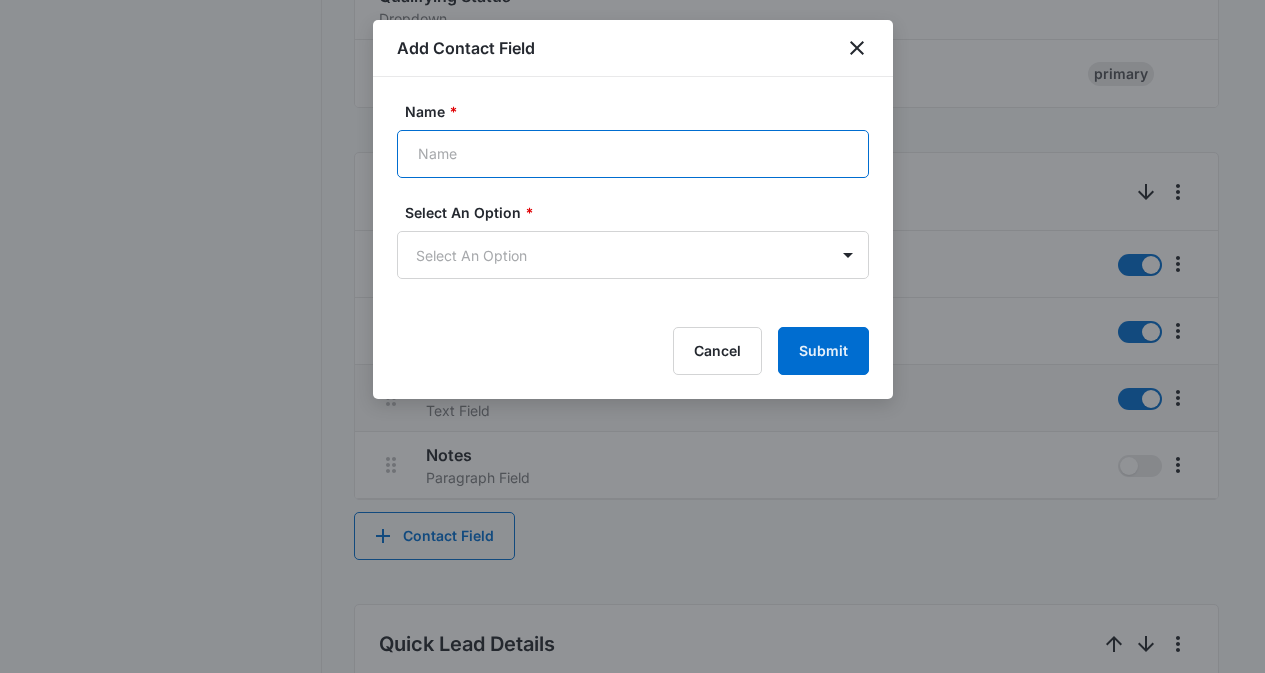 click on "Name *" at bounding box center [633, 154] 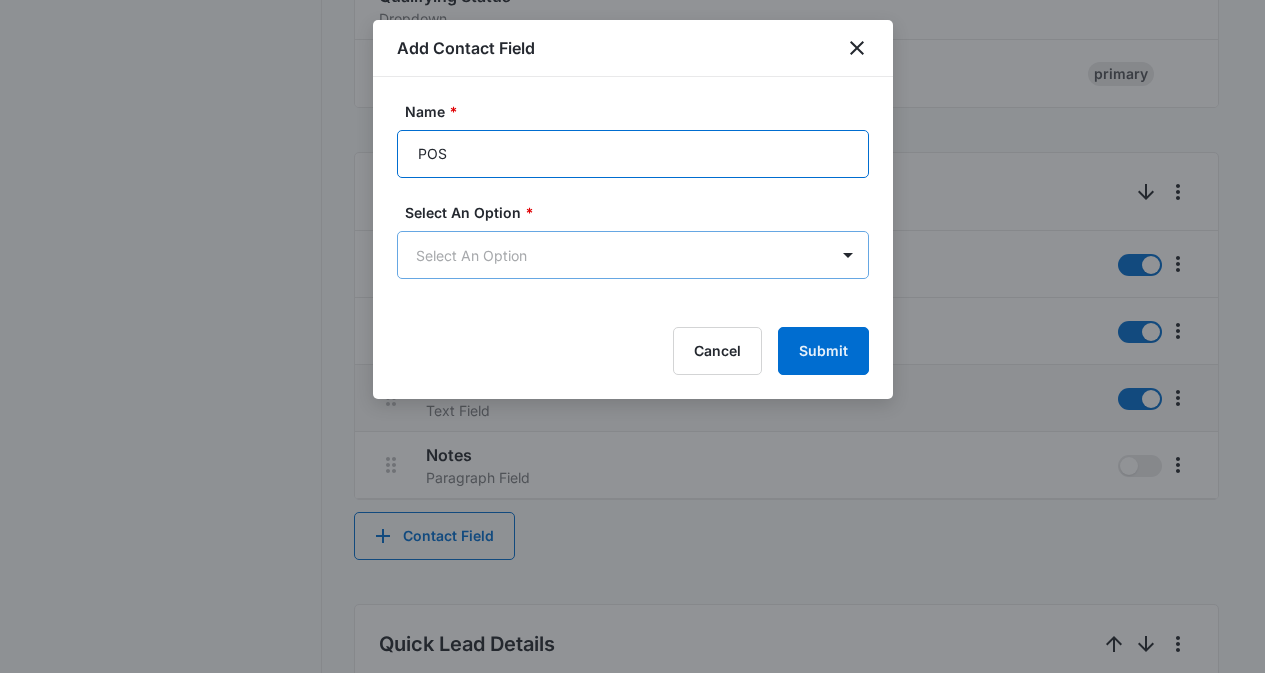 type on "POS" 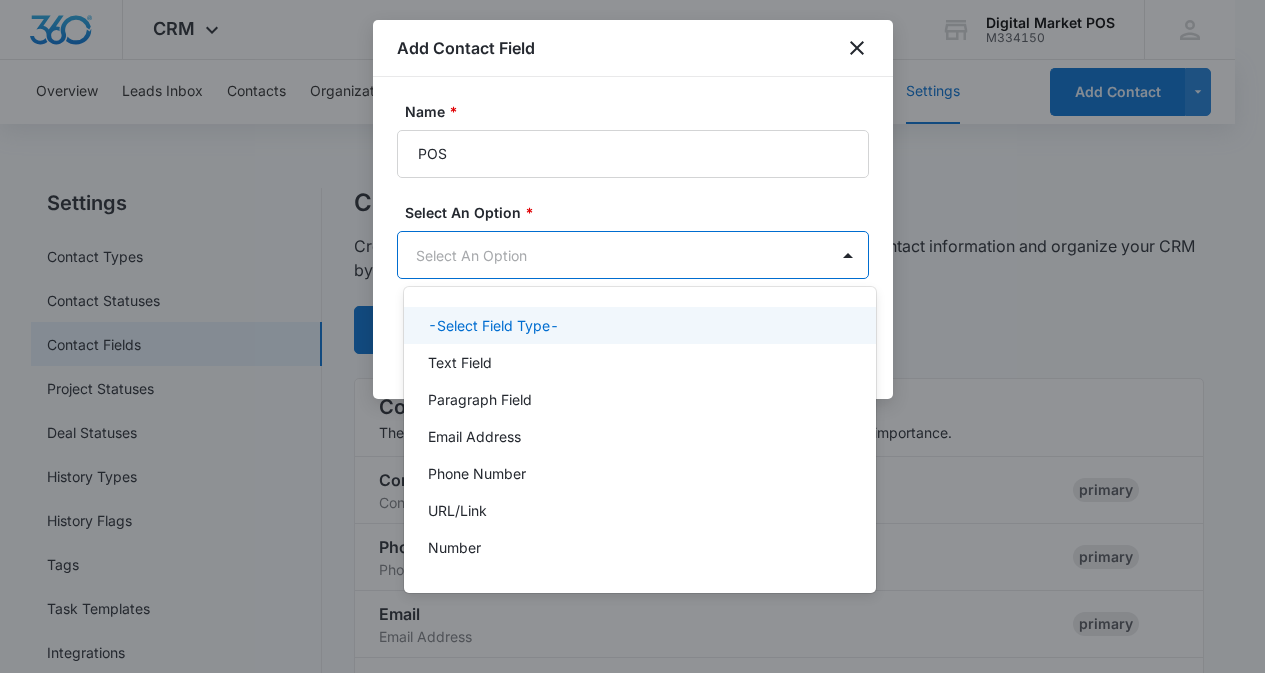 click on "CRM Apps Reputation Websites Forms CRM Email Social Content Ads Intelligence Files Brand Settings Digital Market POS M334150 Your Accounts View All MZ Marko Z [EMAIL] My Profile Notifications Support Logout Terms & Conditions   •   Privacy Policy Overview Leads Inbox Contacts Organizations History Deals Projects Tasks Calendar Lists Reports Settings Add Contact Settings Contact Types Contact Statuses Contact Fields Project Statuses Deal Statuses History Types History Flags Tags Task Templates Integrations Contact Fields Create and manage custom contact fields to keep track of all of your contact information and organize your CRM by any field. Contact Section Contact Info These are "Primary Fields",  their configurations are limited because of their importance. Contact Name Contact Name primary Phone Phone Number primary Email Email Address primary Address Address (Street, Street 2, City, ST, Zip, Country) primary Special Notes Paragraph Field Qualifying Status Dropdown Organization" at bounding box center [632, 336] 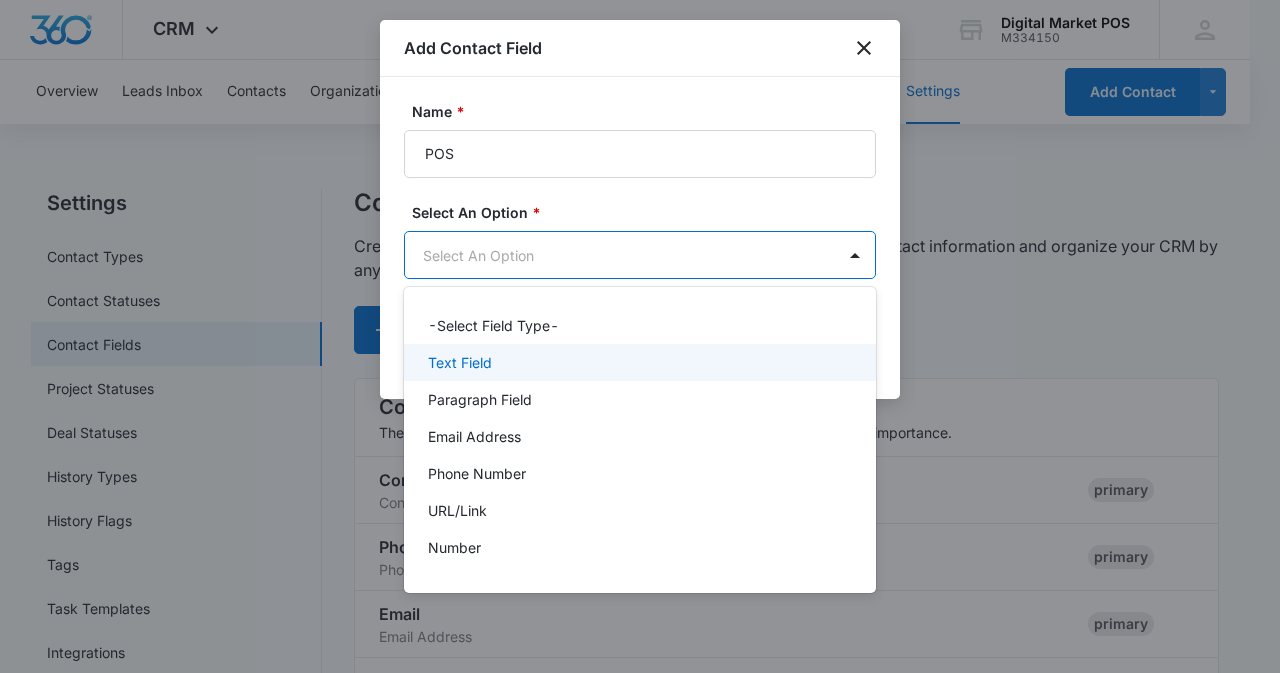 click on "Text Field" at bounding box center [460, 362] 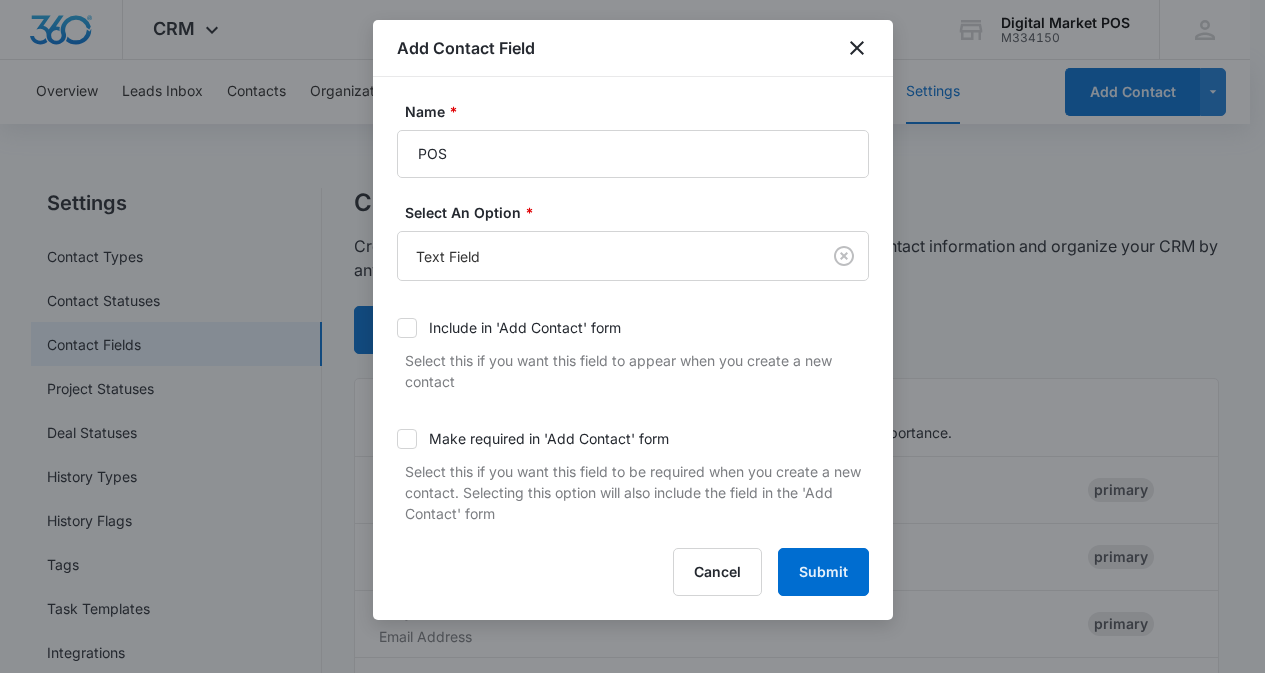 click on "Include in 'Add Contact' form" at bounding box center (525, 327) 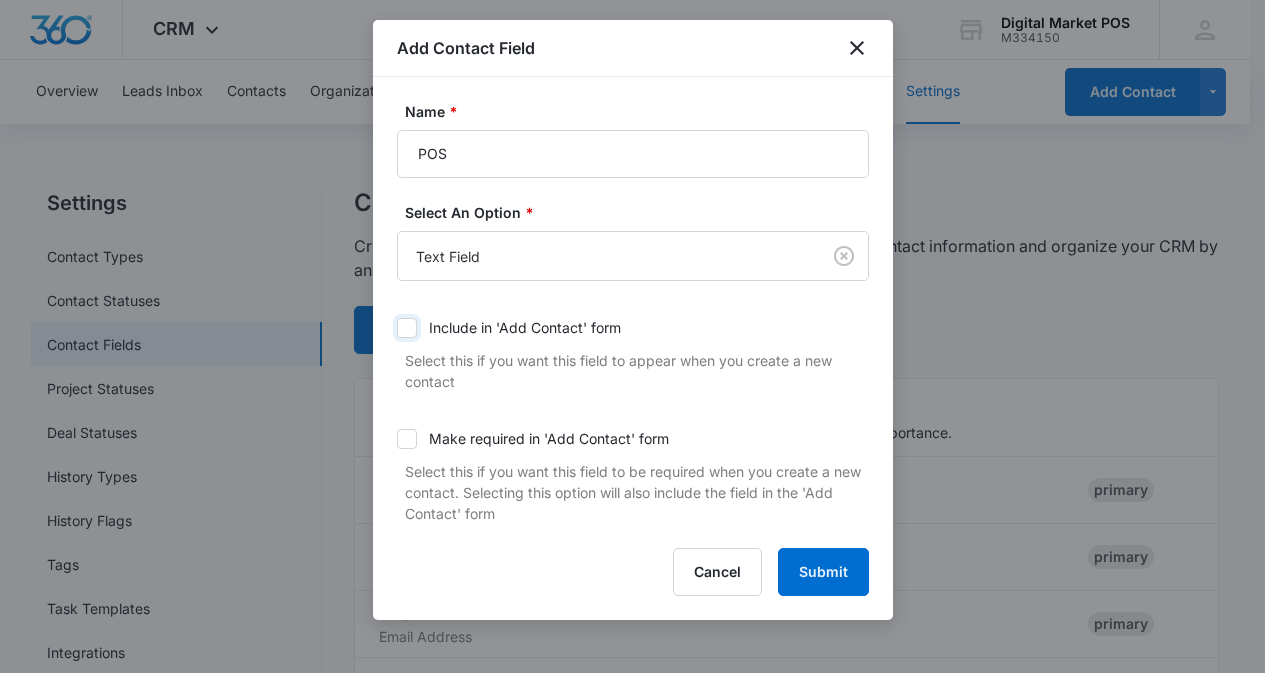 click on "Include in 'Add Contact' form" at bounding box center (397, 328) 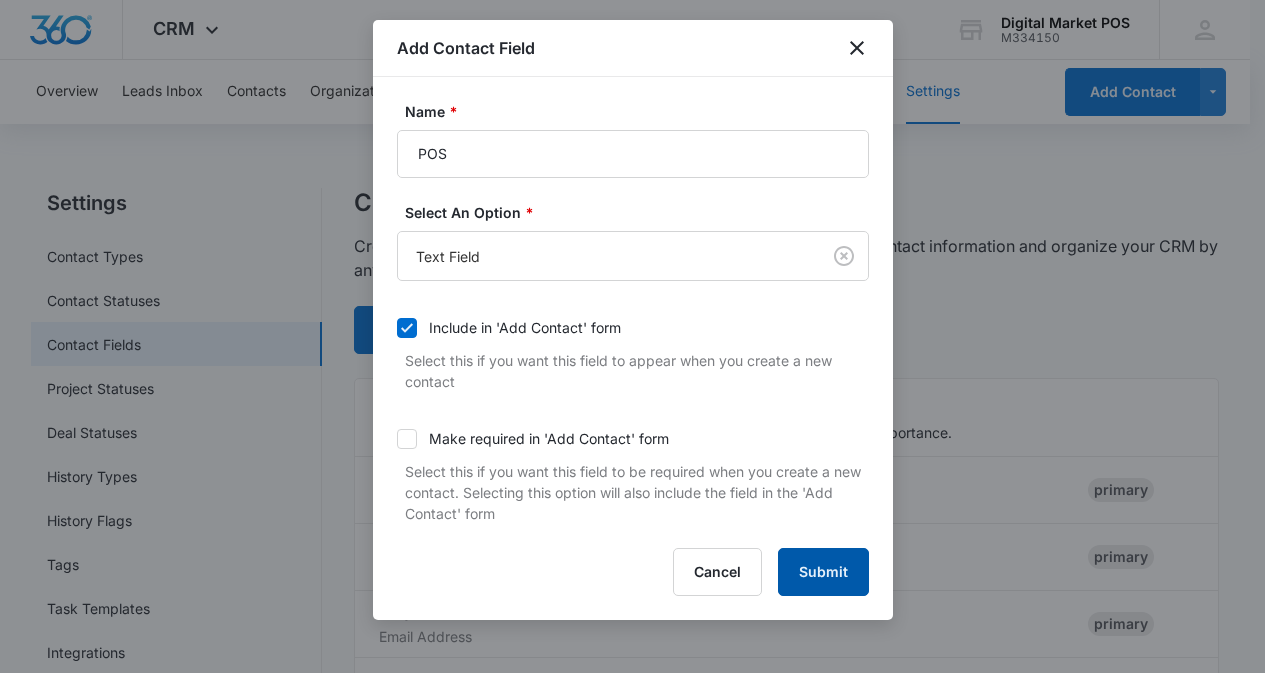 click on "Submit" at bounding box center [823, 572] 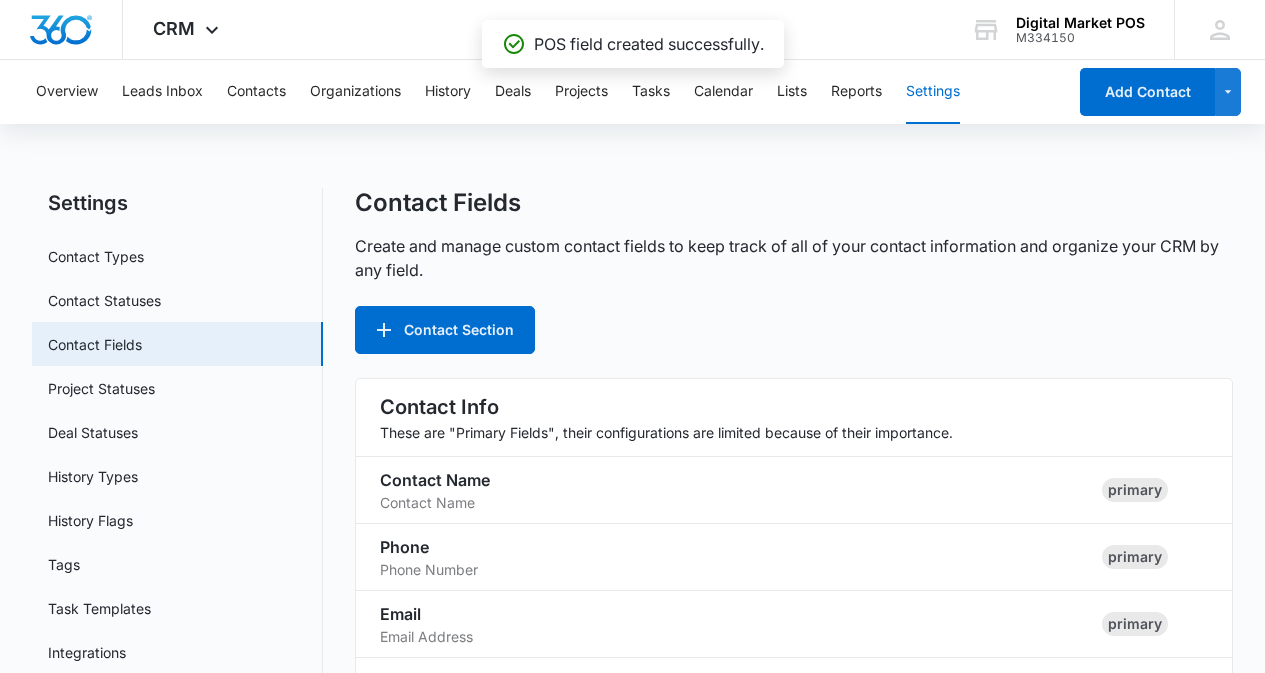 scroll, scrollTop: 1086, scrollLeft: 0, axis: vertical 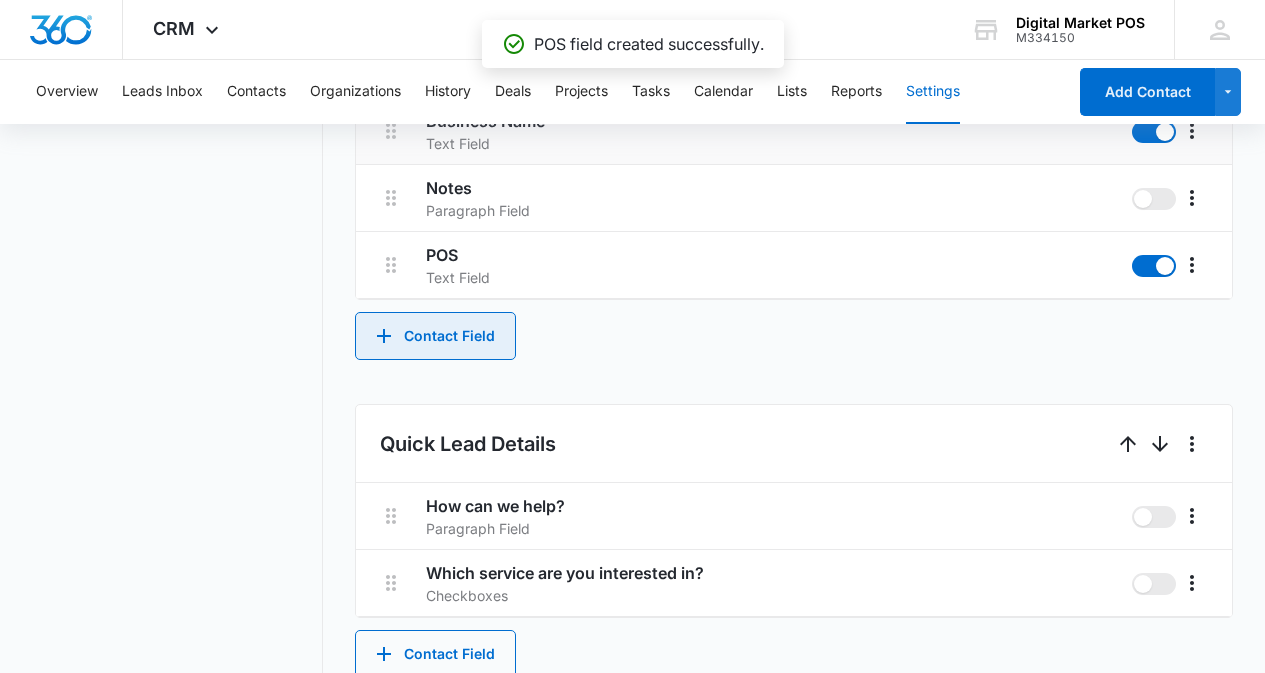 click on "Contact Field" at bounding box center (435, 336) 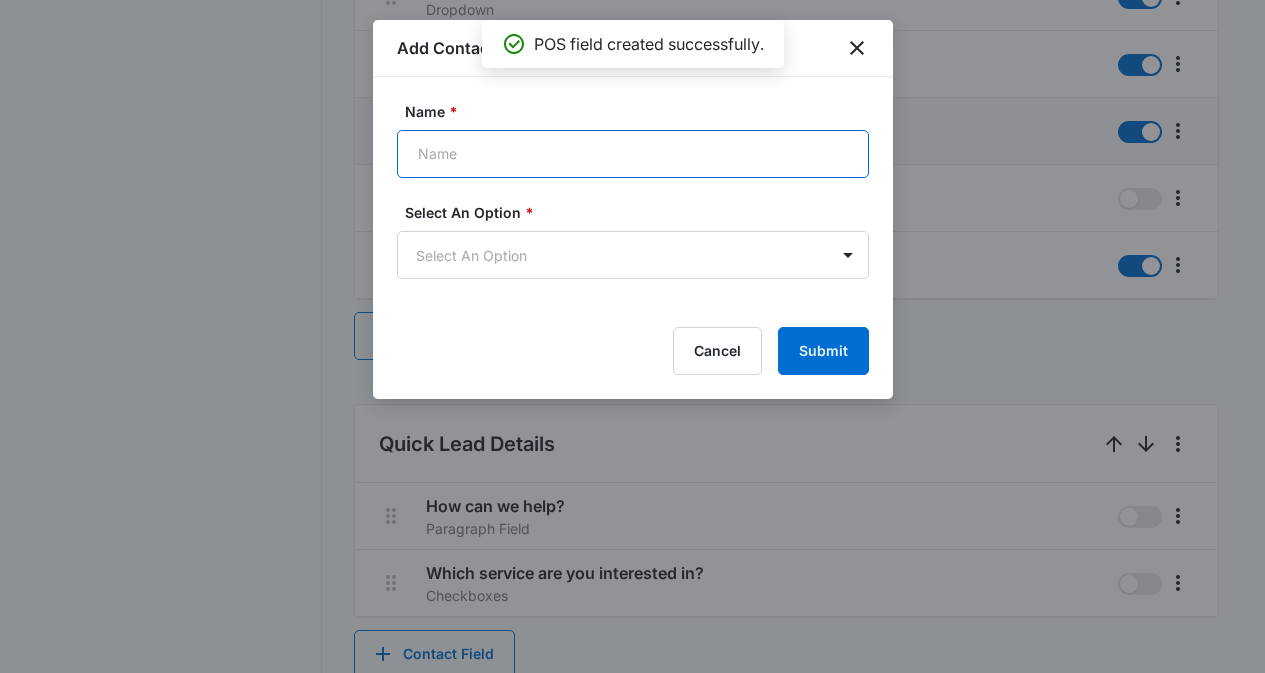 click on "Name *" at bounding box center (633, 154) 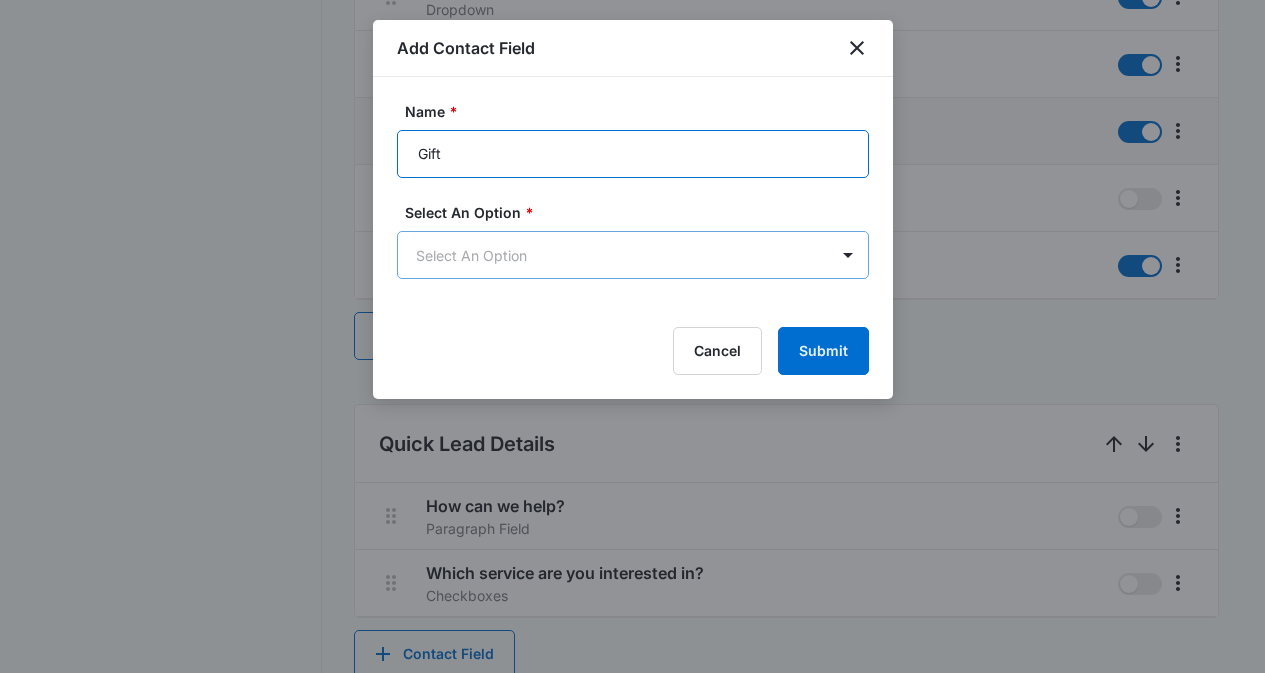 type on "Gift" 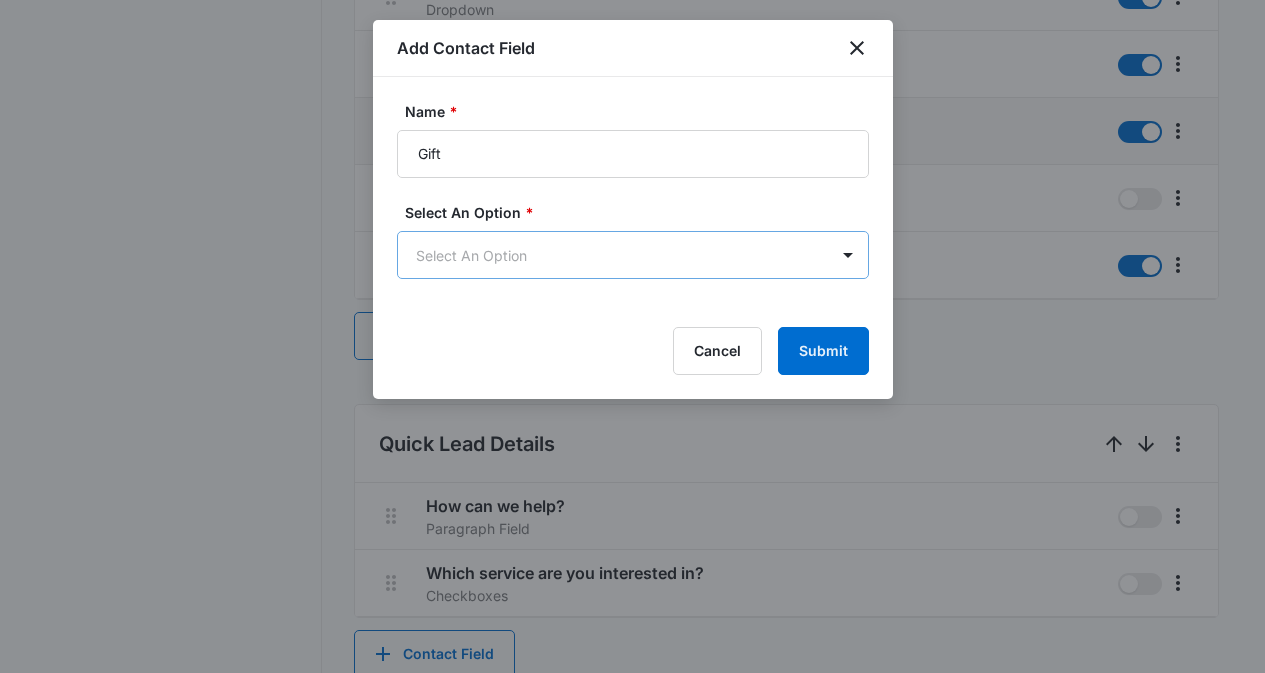 click on "CRM Apps Reputation Websites Forms CRM Email Social Content Ads Intelligence Files Brand Settings Digital Market POS M334150 Your Accounts View All MZ Marko Z markoz@digitalmarketpos.com My Profile Notifications Support Logout Terms & Conditions   •   Privacy Policy Overview Leads Inbox Contacts Organizations History Deals Projects Tasks Calendar Lists Reports Settings Add Contact Settings Contact Types Contact Statuses Contact Fields Project Statuses Deal Statuses History Types History Flags Tags Task Templates Integrations Contact Fields Create and manage custom contact fields to keep track of all of your contact information and organize your CRM by any field. Contact Section Contact Info These are "Primary Fields",  their configurations are limited because of their importance. Contact Name Contact Name primary Phone Phone Number primary Email Email Address primary Address Address (Street, Street 2, City, ST, Zip, Country) primary Special Notes Paragraph Field Qualifying Status Dropdown Organization POS" at bounding box center [632, 126] 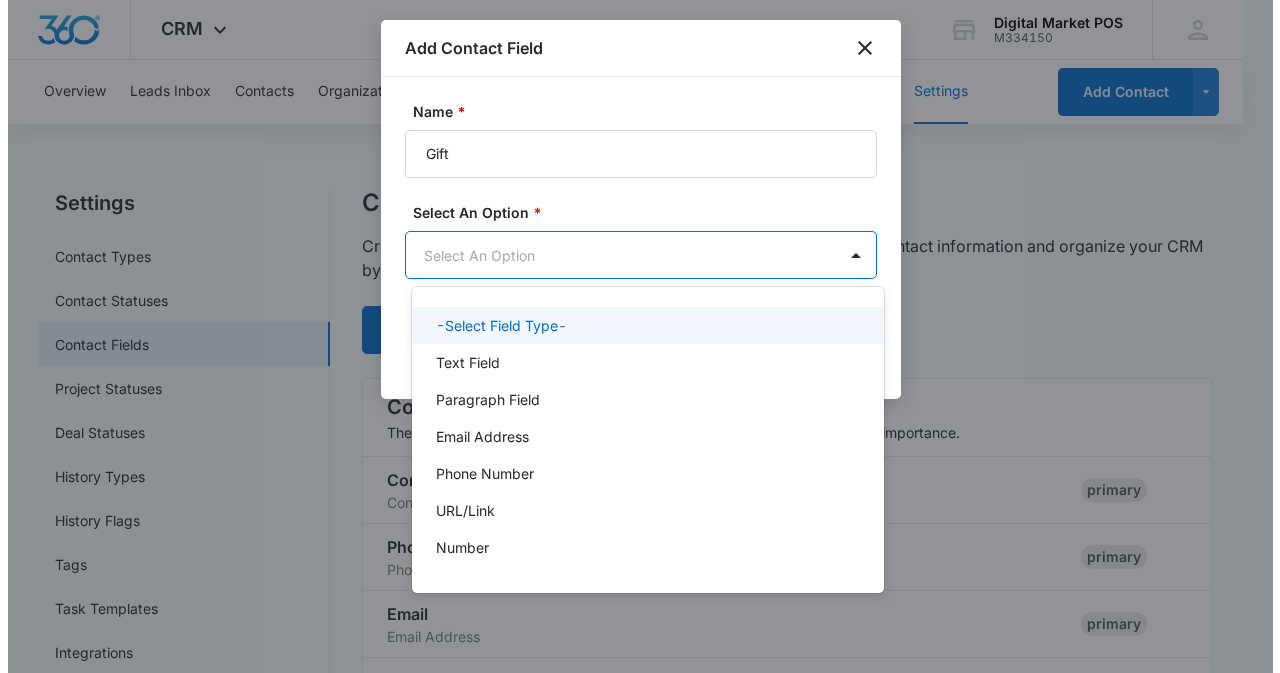 scroll, scrollTop: 0, scrollLeft: 0, axis: both 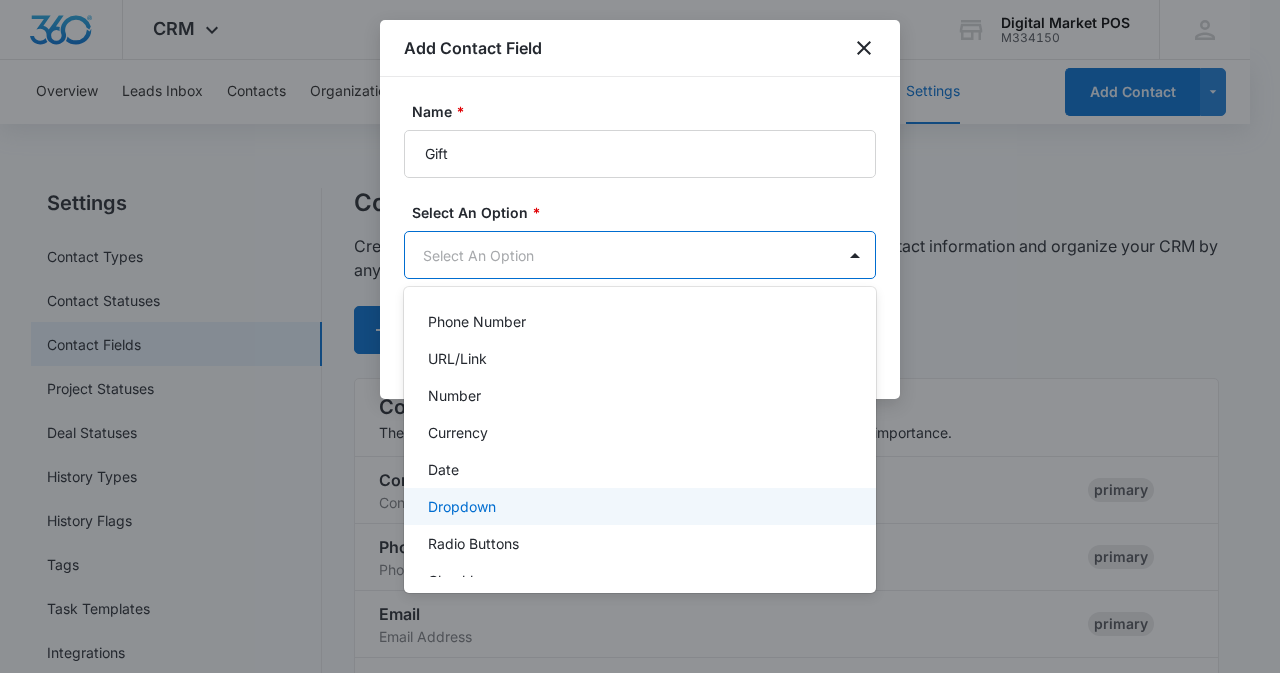 click on "Dropdown" at bounding box center (462, 506) 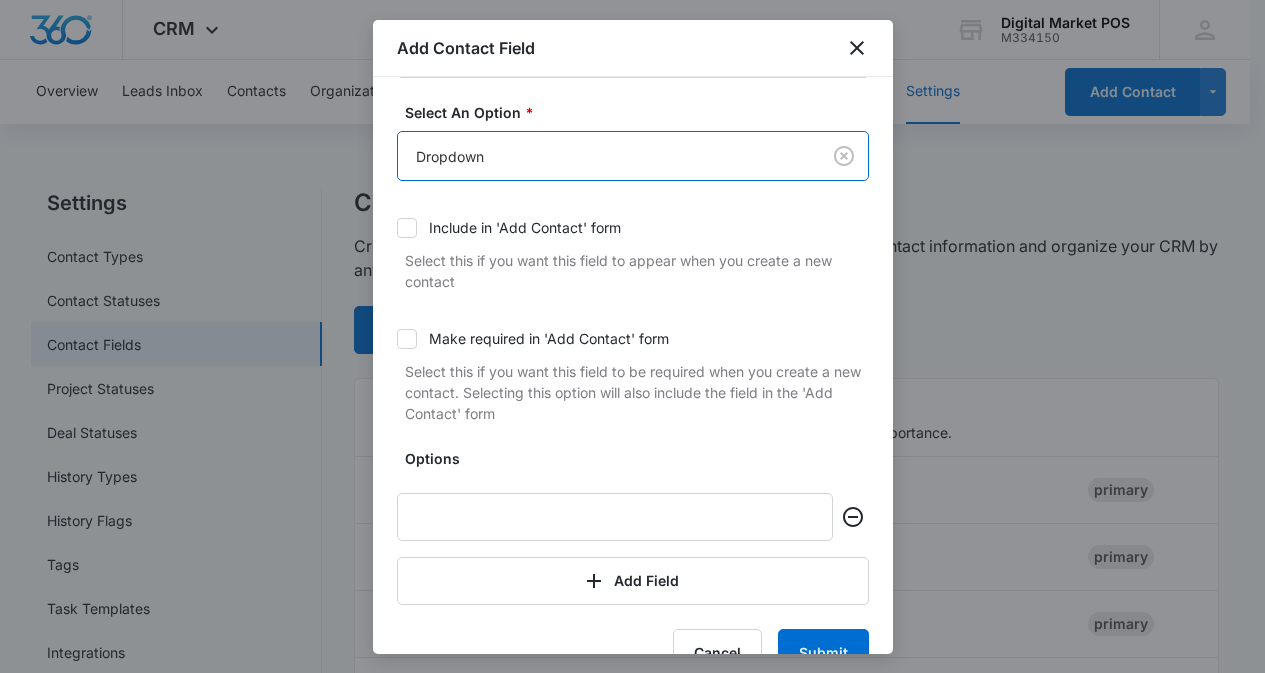 scroll, scrollTop: 147, scrollLeft: 0, axis: vertical 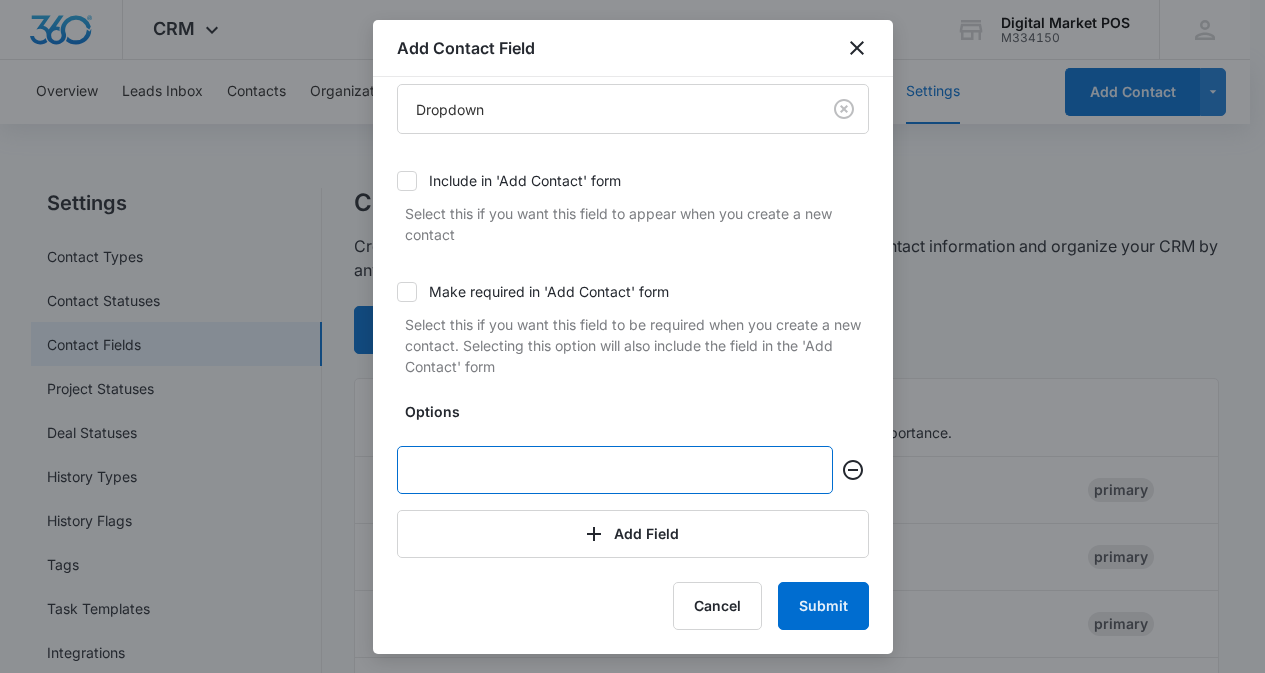 click at bounding box center [615, 470] 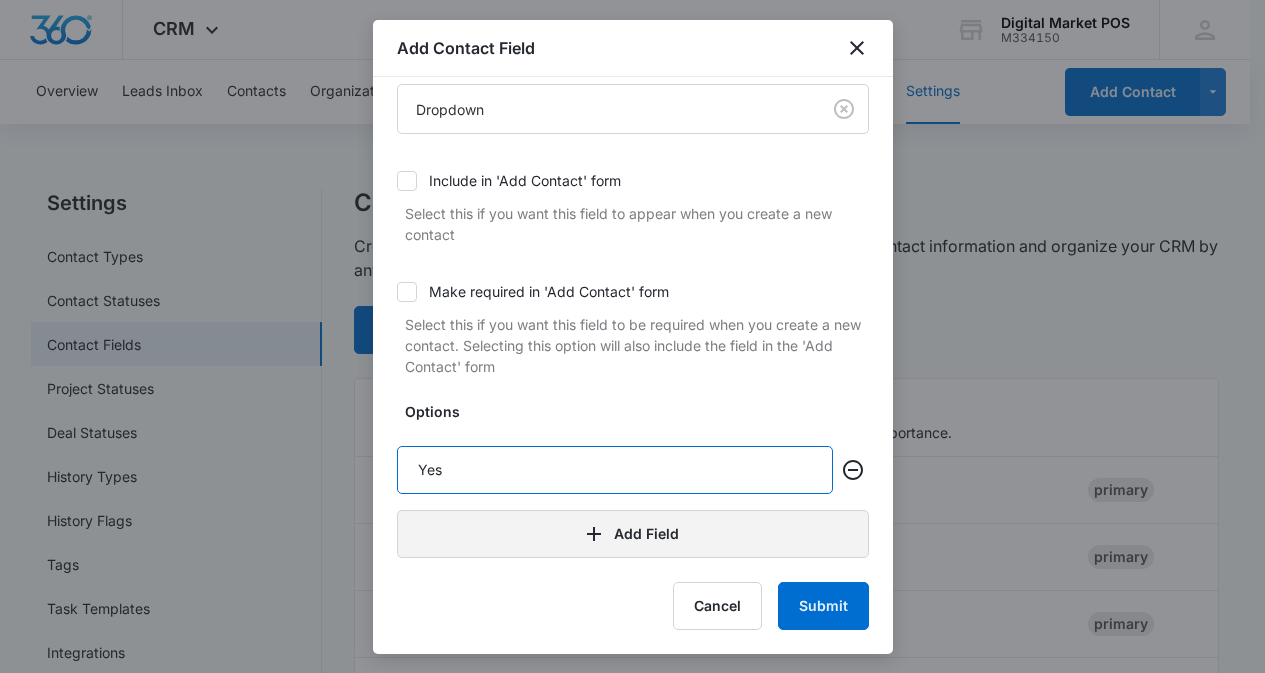 type on "Yes" 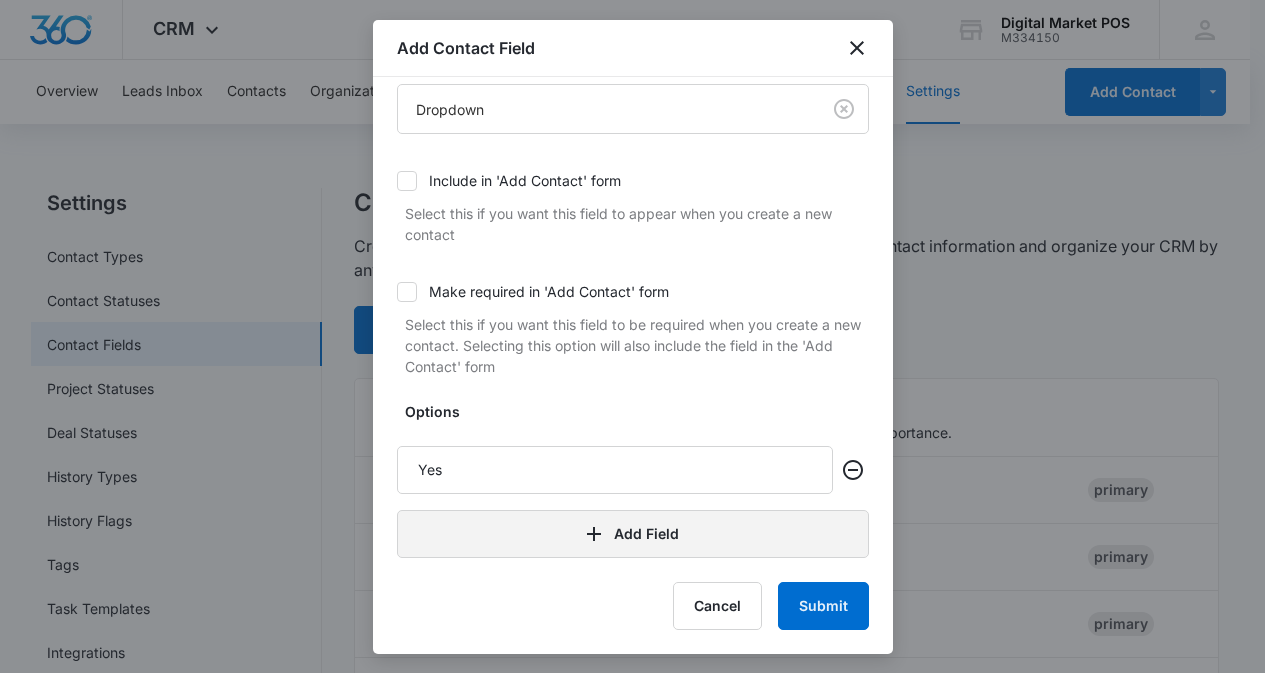 click on "Add Field" at bounding box center (633, 534) 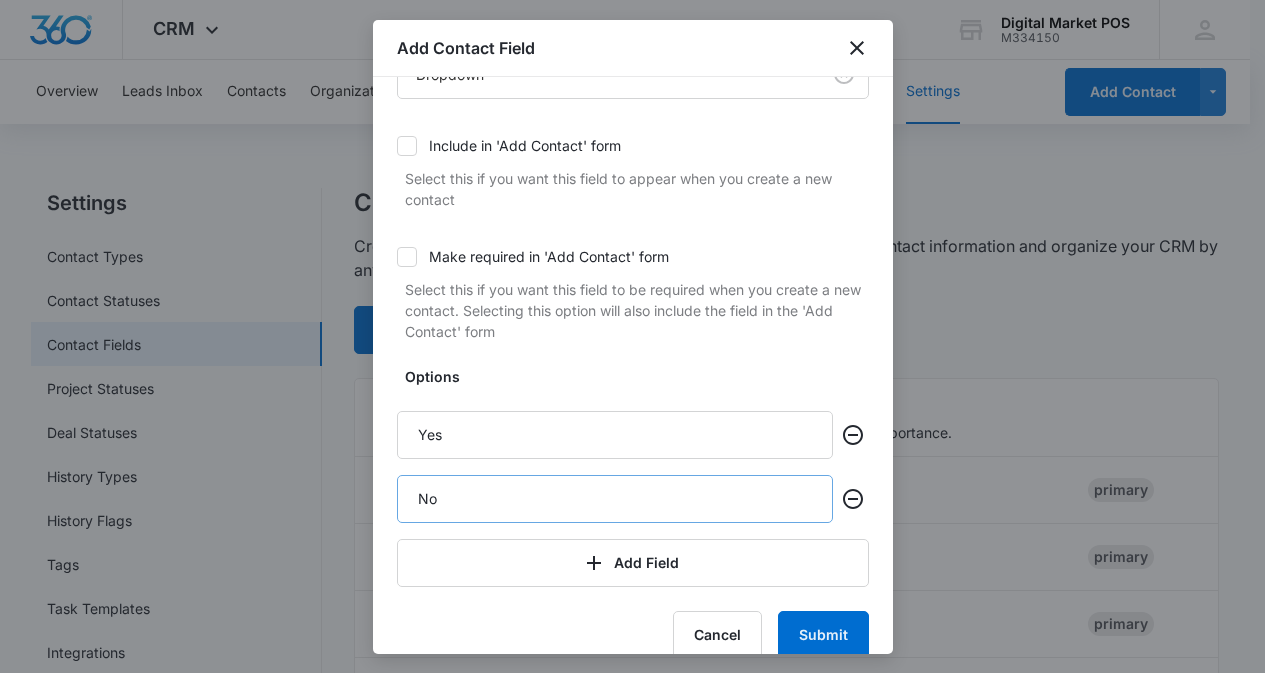 scroll, scrollTop: 211, scrollLeft: 0, axis: vertical 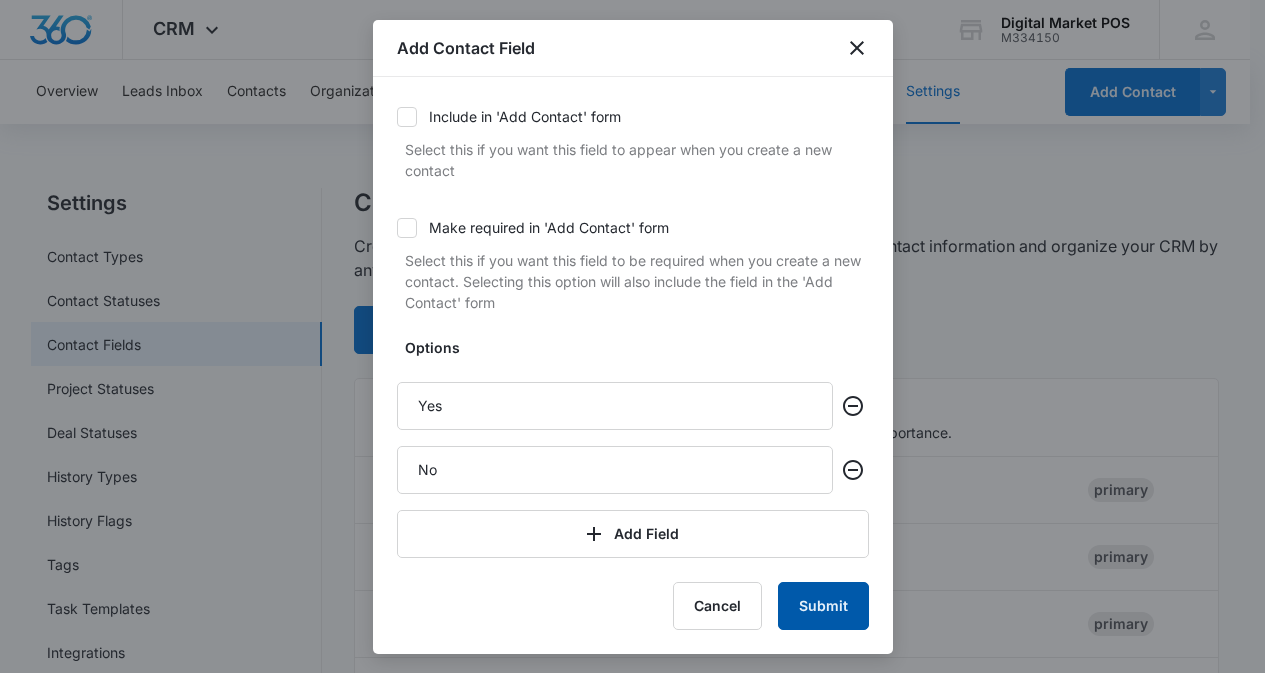 type on "No" 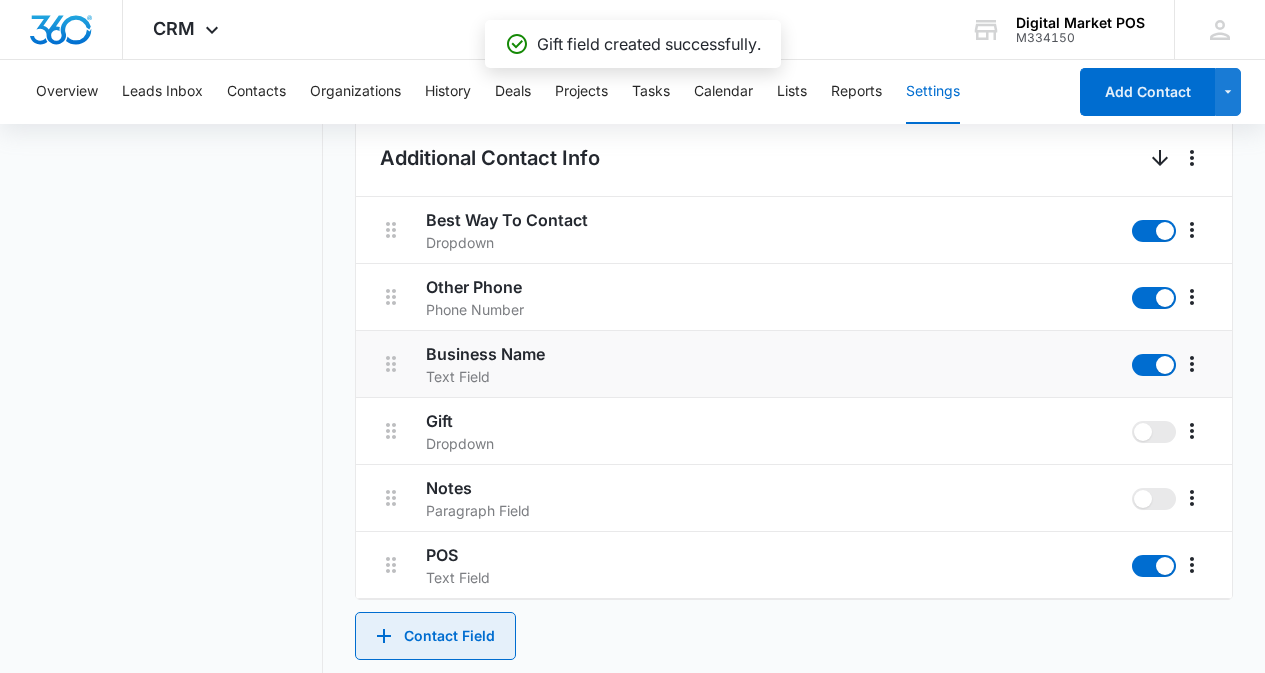 scroll, scrollTop: 953, scrollLeft: 0, axis: vertical 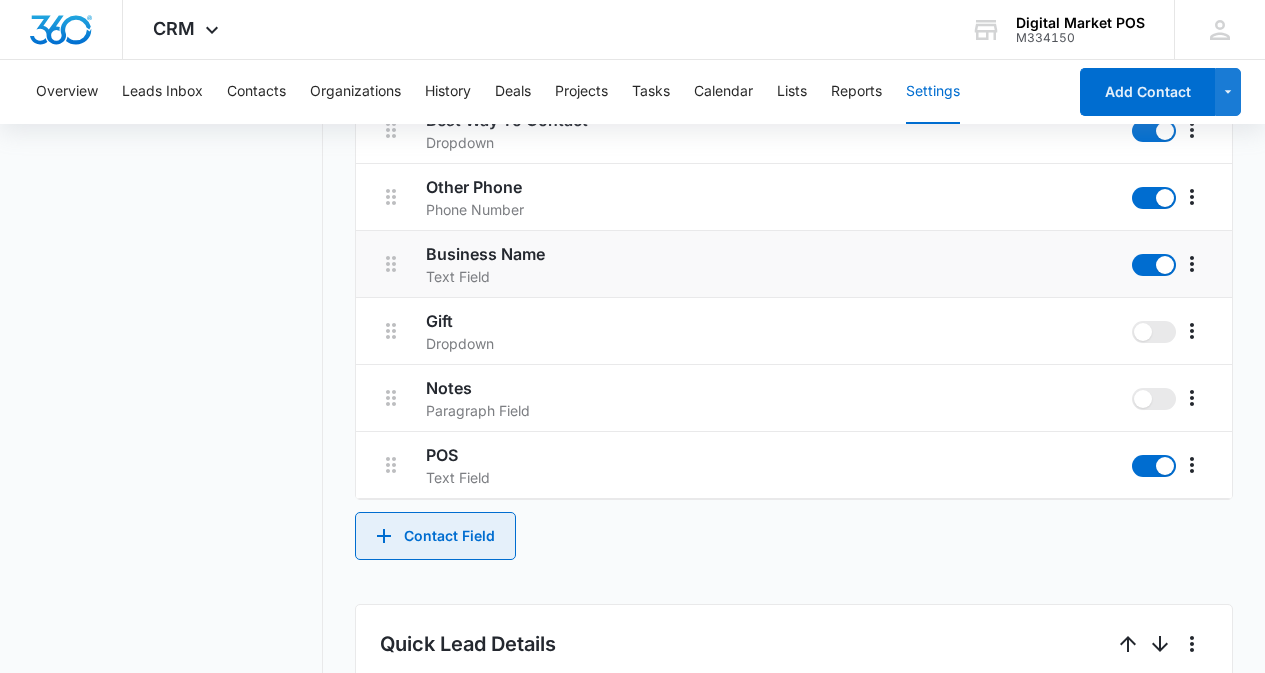 click on "Contact Field" at bounding box center [435, 536] 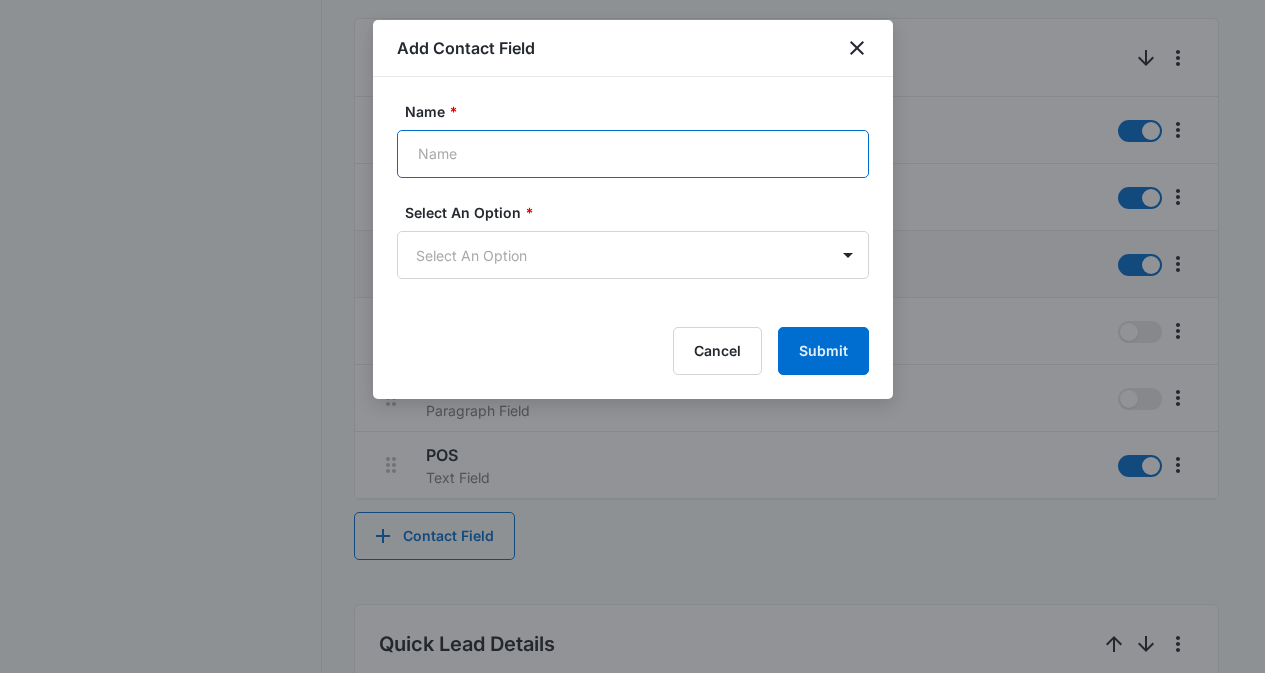 click on "Name *" at bounding box center (633, 154) 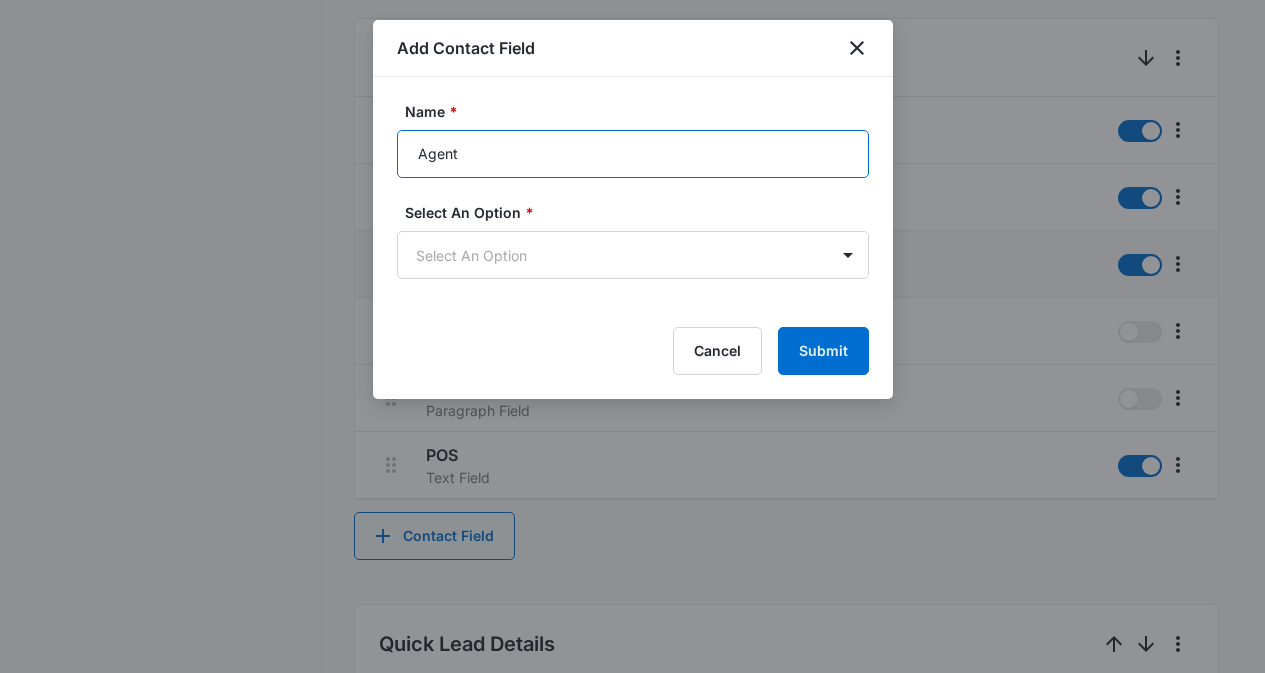 click on "Agent" at bounding box center [633, 154] 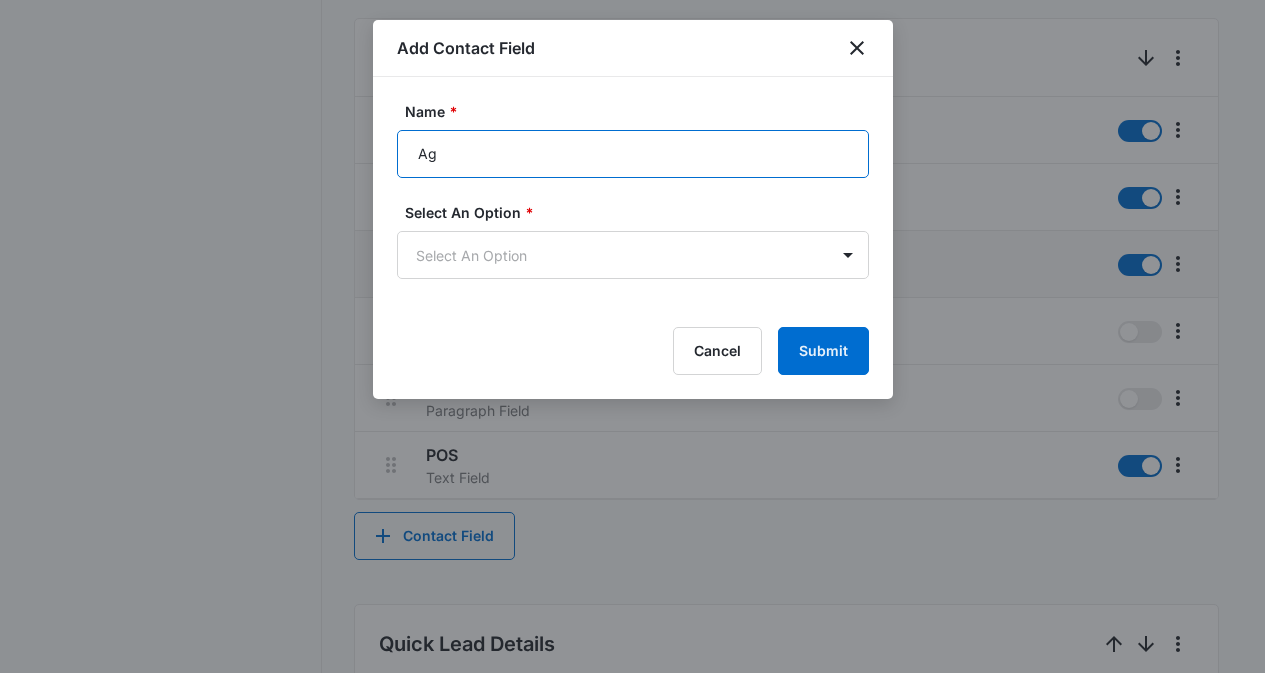 type on "A" 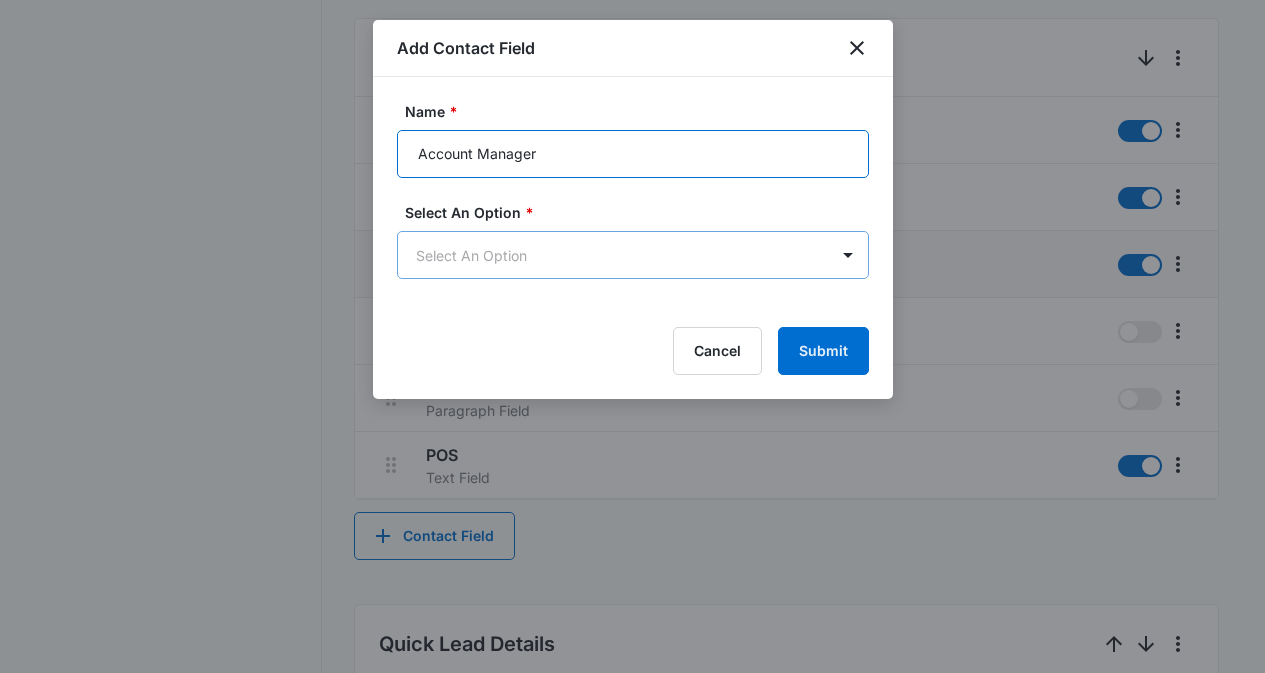 type on "Account Manager" 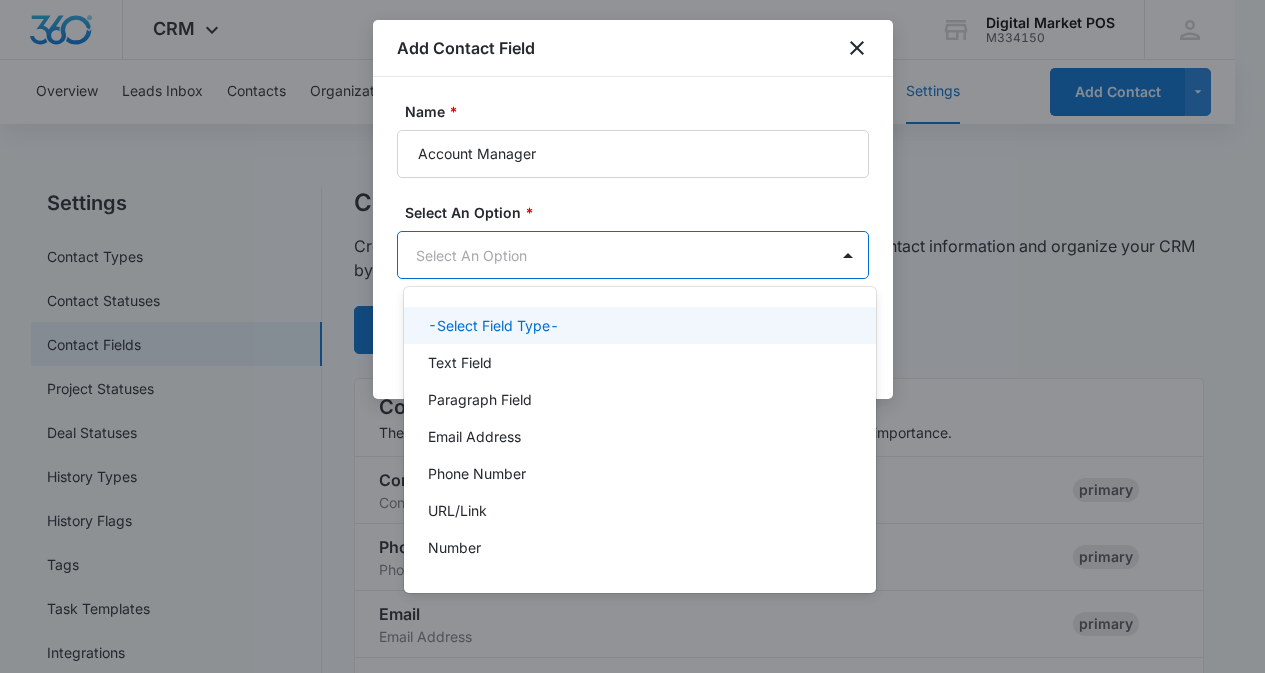 click on "CRM Apps Reputation Websites Forms CRM Email Social Content Ads Intelligence Files Brand Settings Digital Market POS M334150 Your Accounts View All MZ Marko Z markoz@digitalmarketpos.com My Profile Notifications Support Logout Terms & Conditions   •   Privacy Policy Overview Leads Inbox Contacts Organizations History Deals Projects Tasks Calendar Lists Reports Settings Add Contact Settings Contact Types Contact Statuses Contact Fields Project Statuses Deal Statuses History Types History Flags Tags Task Templates Integrations Contact Fields Create and manage custom contact fields to keep track of all of your contact information and organize your CRM by any field. Contact Section Contact Info These are "Primary Fields",  their configurations are limited because of their importance. Contact Name Contact Name primary Phone Phone Number primary Email Email Address primary Address Address (Street, Street 2, City, ST, Zip, Country) primary Special Notes Paragraph Field Qualifying Status Dropdown Organization POS" at bounding box center [632, 336] 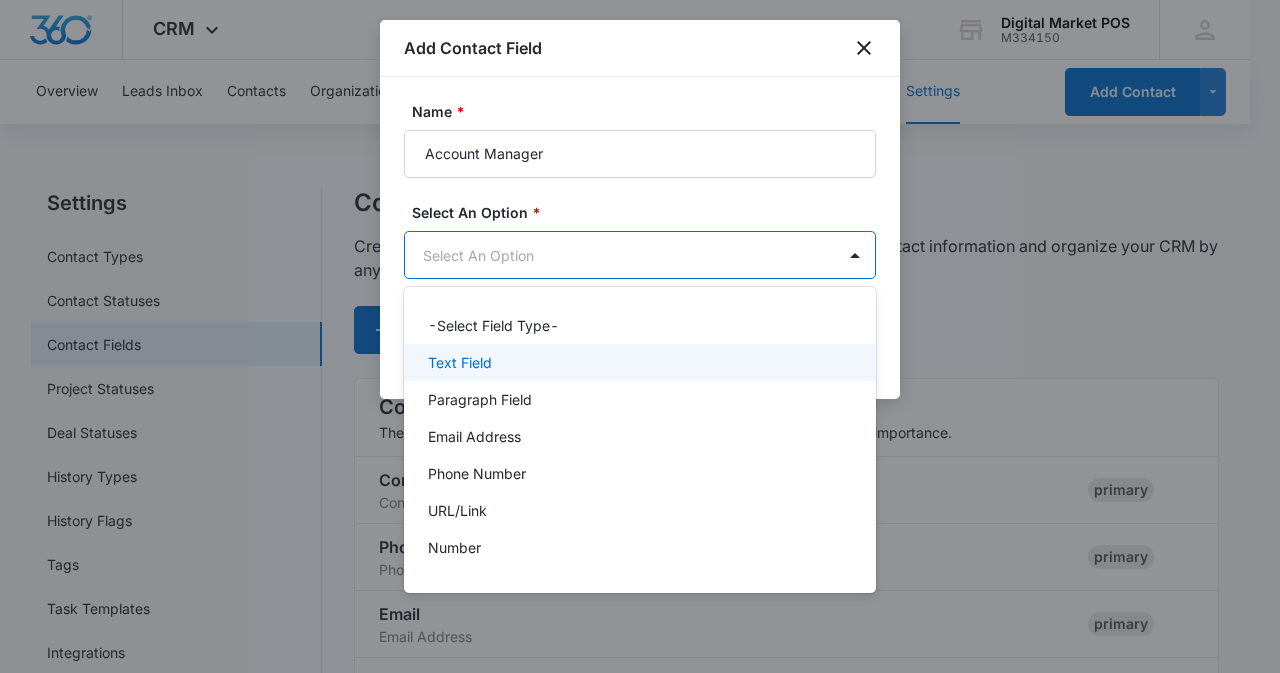 click on "Text Field" at bounding box center [460, 362] 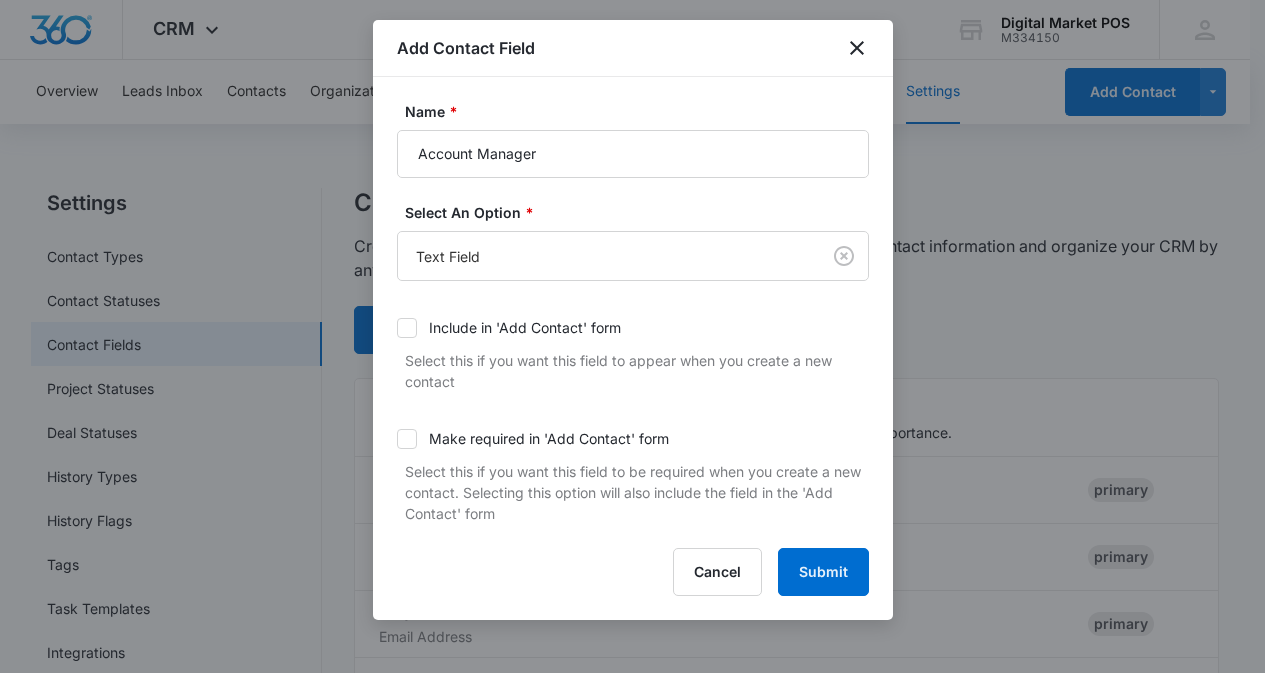 click on "Select this if you want this field to appear when you create a new contact" at bounding box center [637, 371] 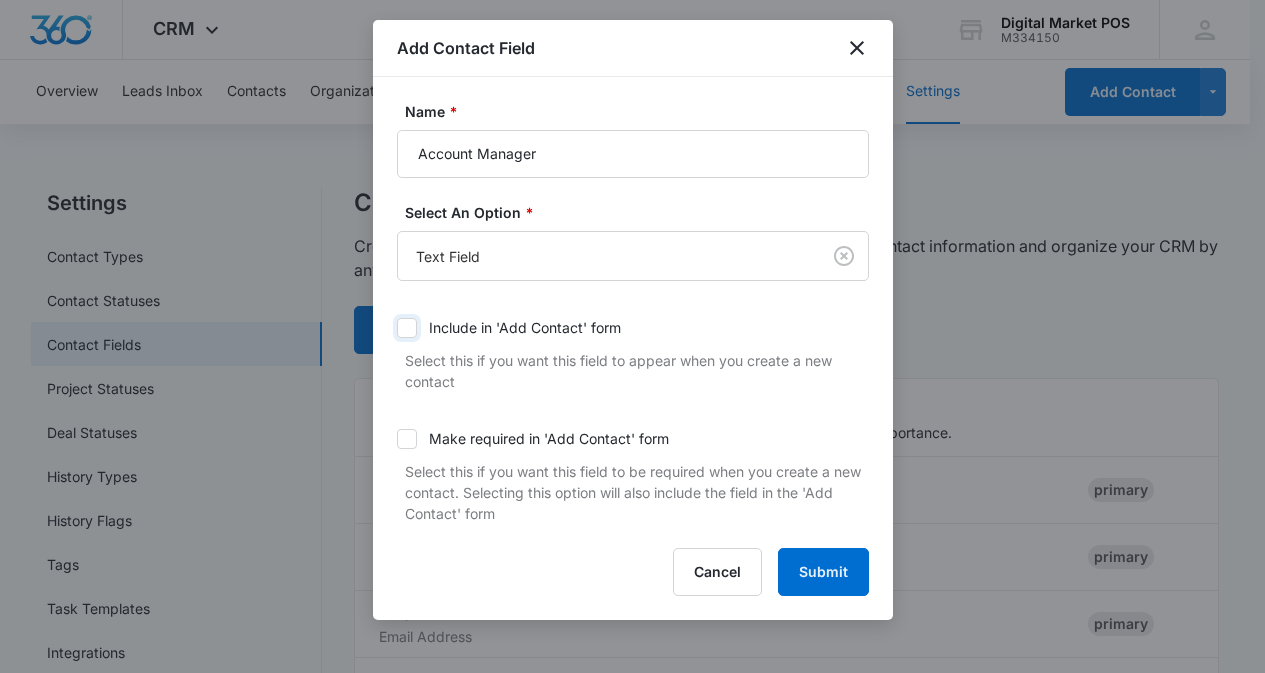 click on "Include in 'Add Contact' form" at bounding box center (397, 328) 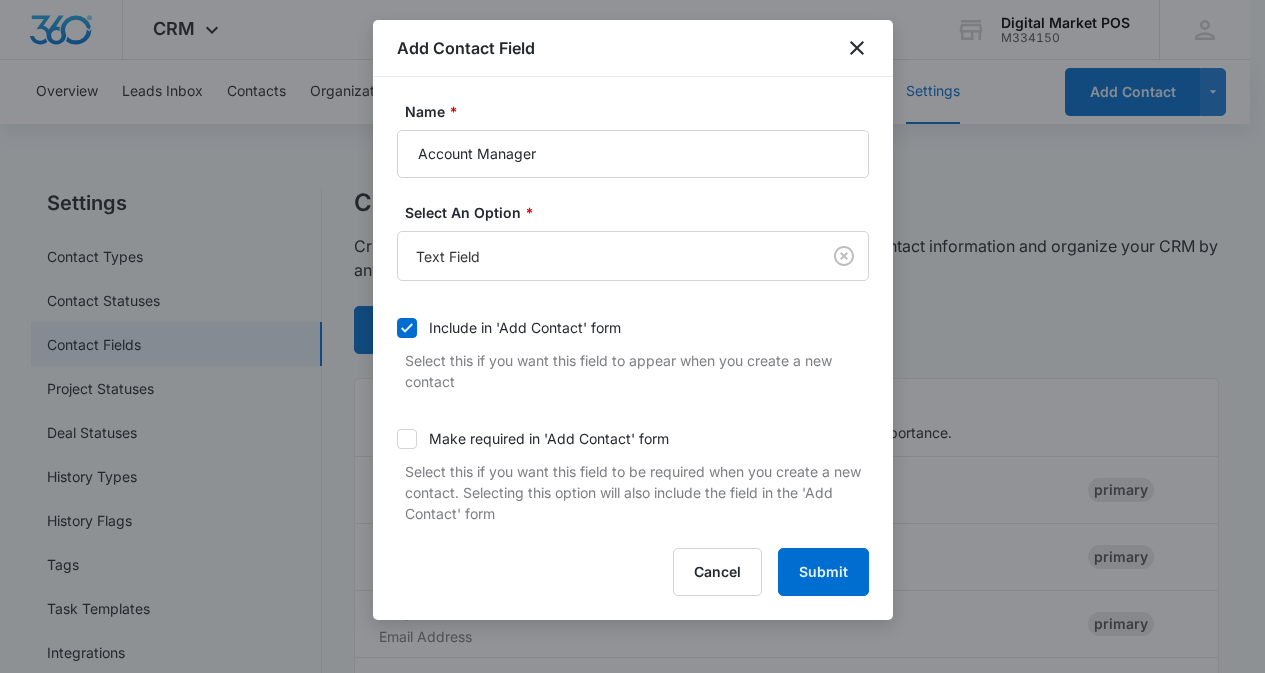 click on "Include in 'Add Contact' form" at bounding box center [525, 327] 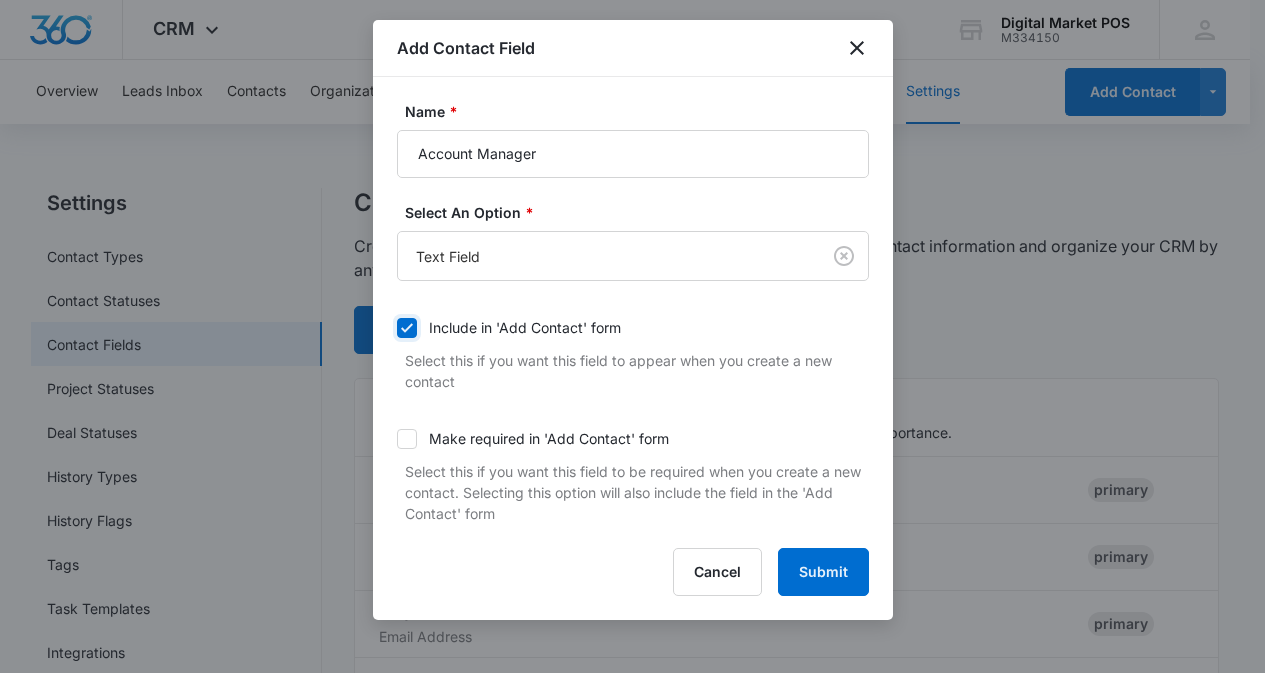 click on "Include in 'Add Contact' form" at bounding box center (397, 328) 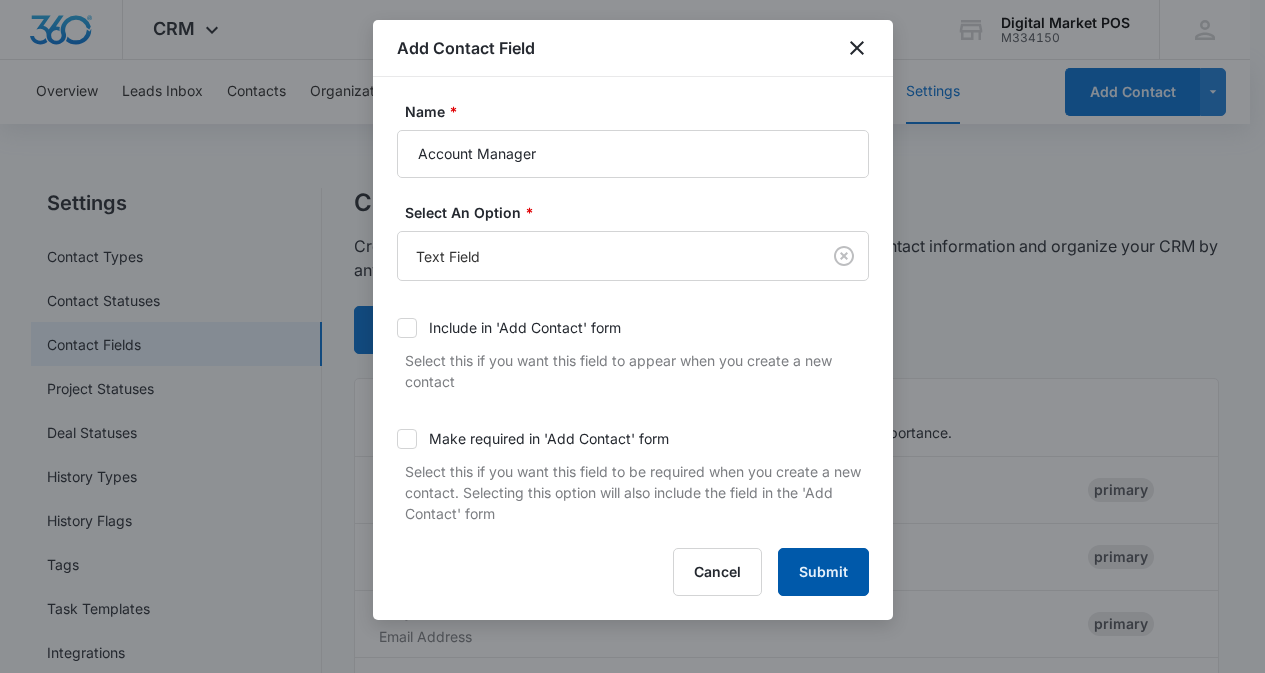 click on "Submit" at bounding box center [823, 572] 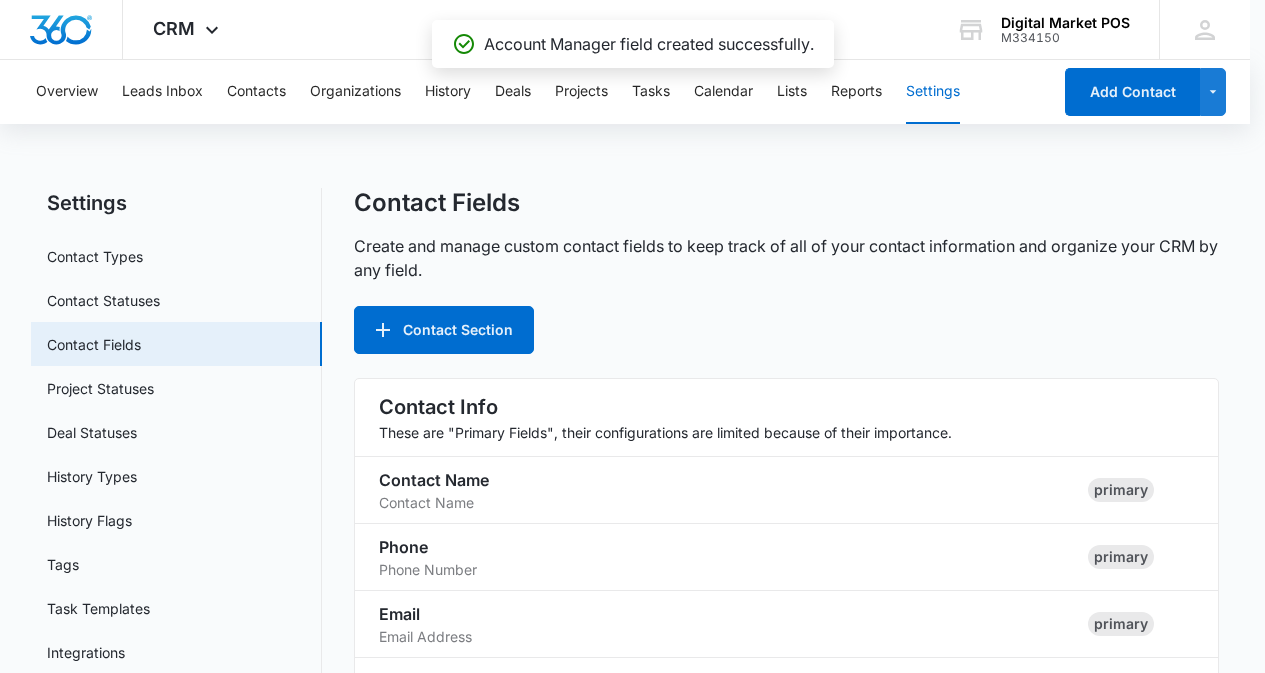 scroll, scrollTop: 1220, scrollLeft: 0, axis: vertical 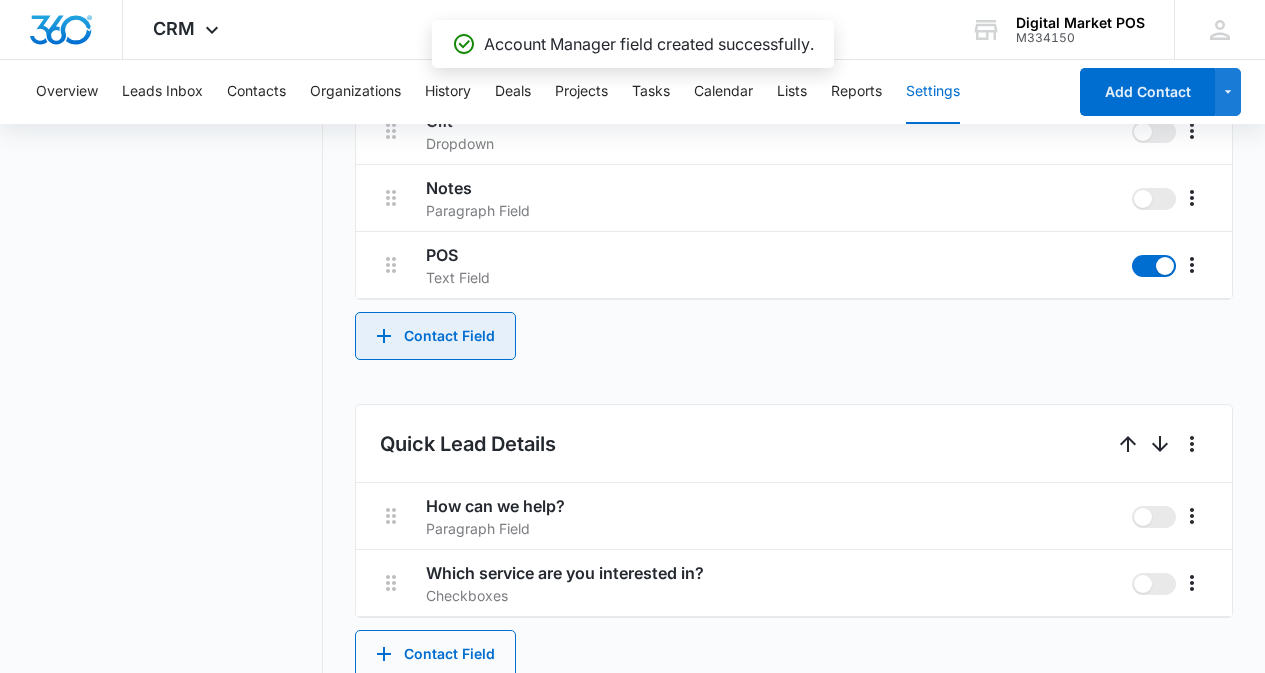 click on "Contact Field" at bounding box center [435, 336] 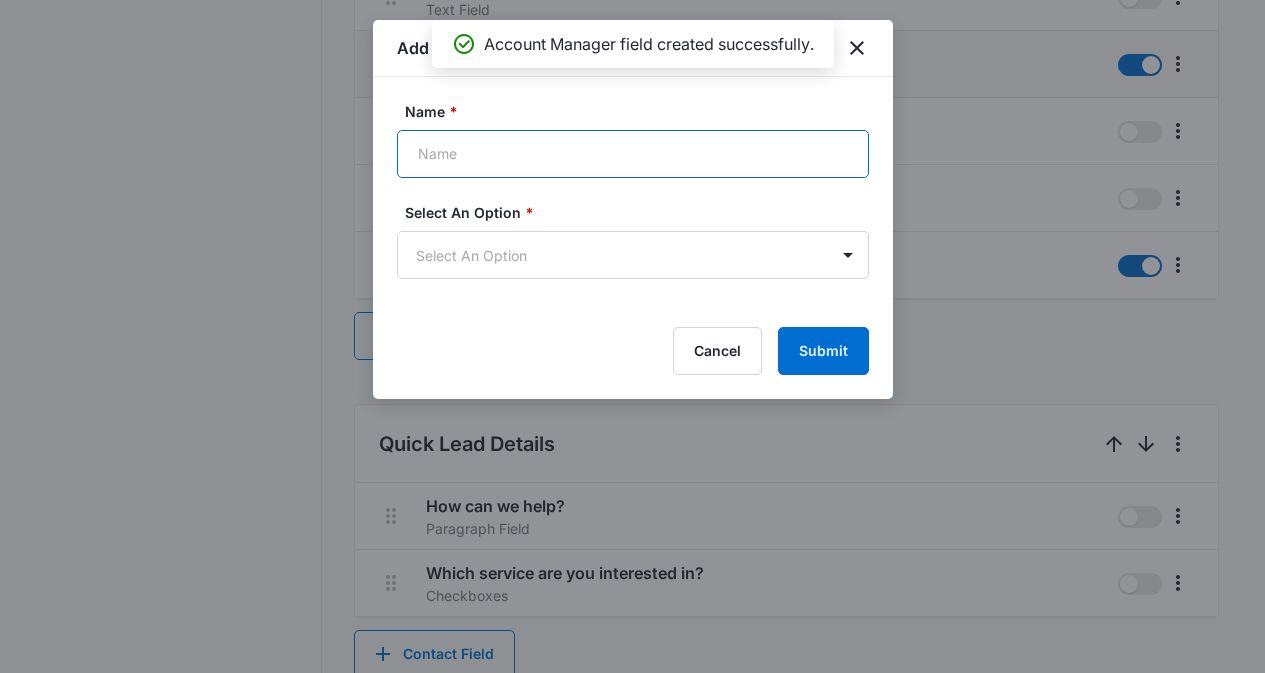 click on "Name *" at bounding box center (633, 154) 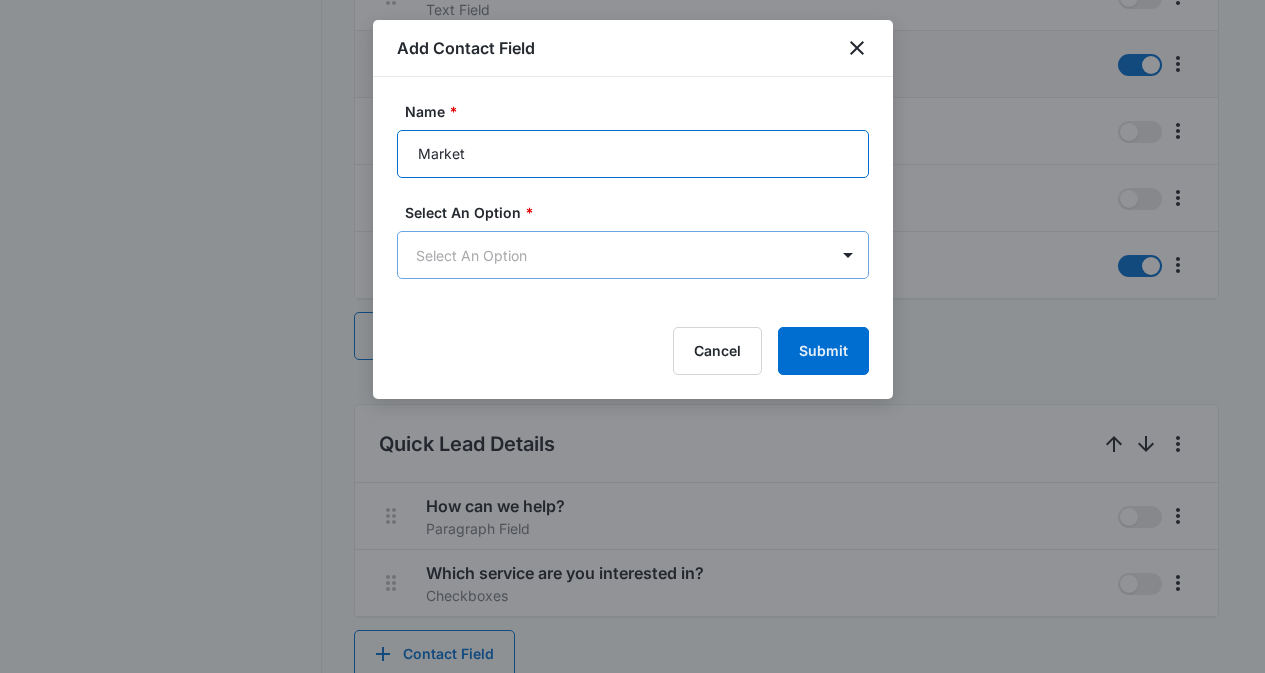 type on "Market" 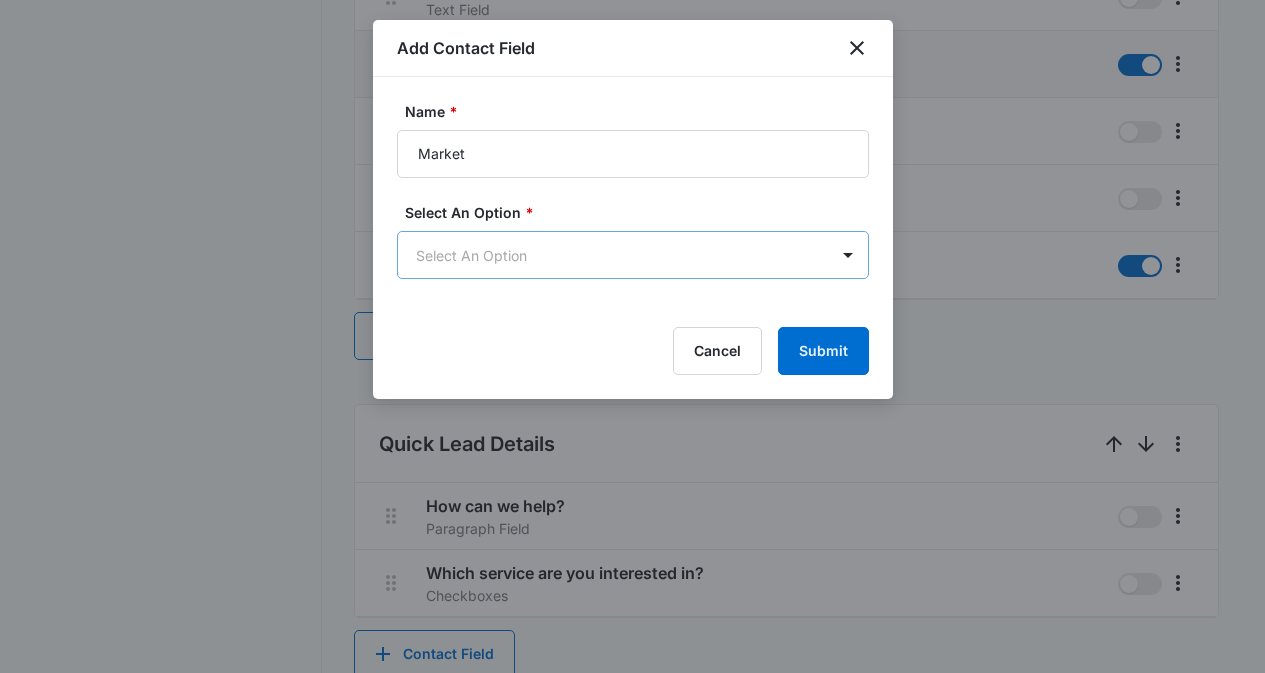 click on "CRM Apps Reputation Websites Forms CRM Email Social Content Ads Intelligence Files Brand Settings Digital Market POS M334150 Your Accounts View All MZ Marko Z markoz@digitalmarketpos.com My Profile Notifications Support Logout Terms & Conditions   •   Privacy Policy Overview Leads Inbox Contacts Organizations History Deals Projects Tasks Calendar Lists Reports Settings Add Contact Settings Contact Types Contact Statuses Contact Fields Project Statuses Deal Statuses History Types History Flags Tags Task Templates Integrations Contact Fields Create and manage custom contact fields to keep track of all of your contact information and organize your CRM by any field. Contact Section Contact Info These are "Primary Fields",  their configurations are limited because of their importance. Contact Name Contact Name primary Phone Phone Number primary Email Email Address primary Address Address (Street, Street 2, City, ST, Zip, Country) primary Special Notes Paragraph Field Qualifying Status Dropdown Organization POS" at bounding box center (632, 59) 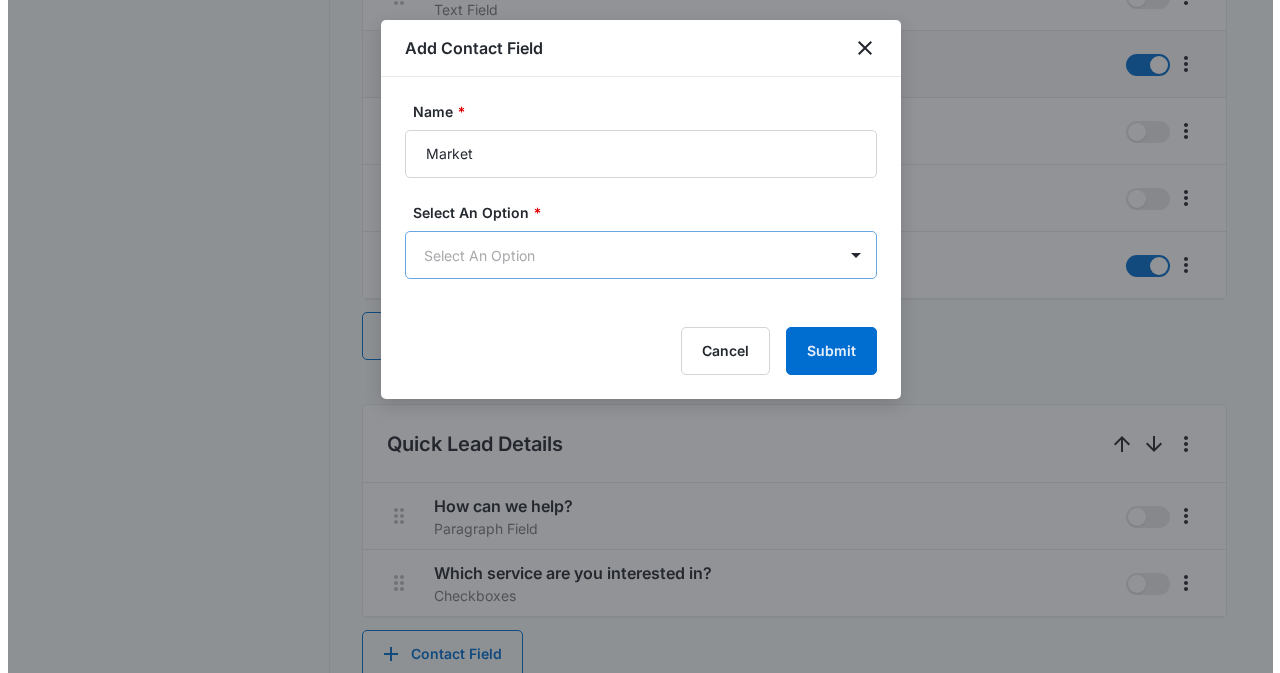 scroll, scrollTop: 0, scrollLeft: 0, axis: both 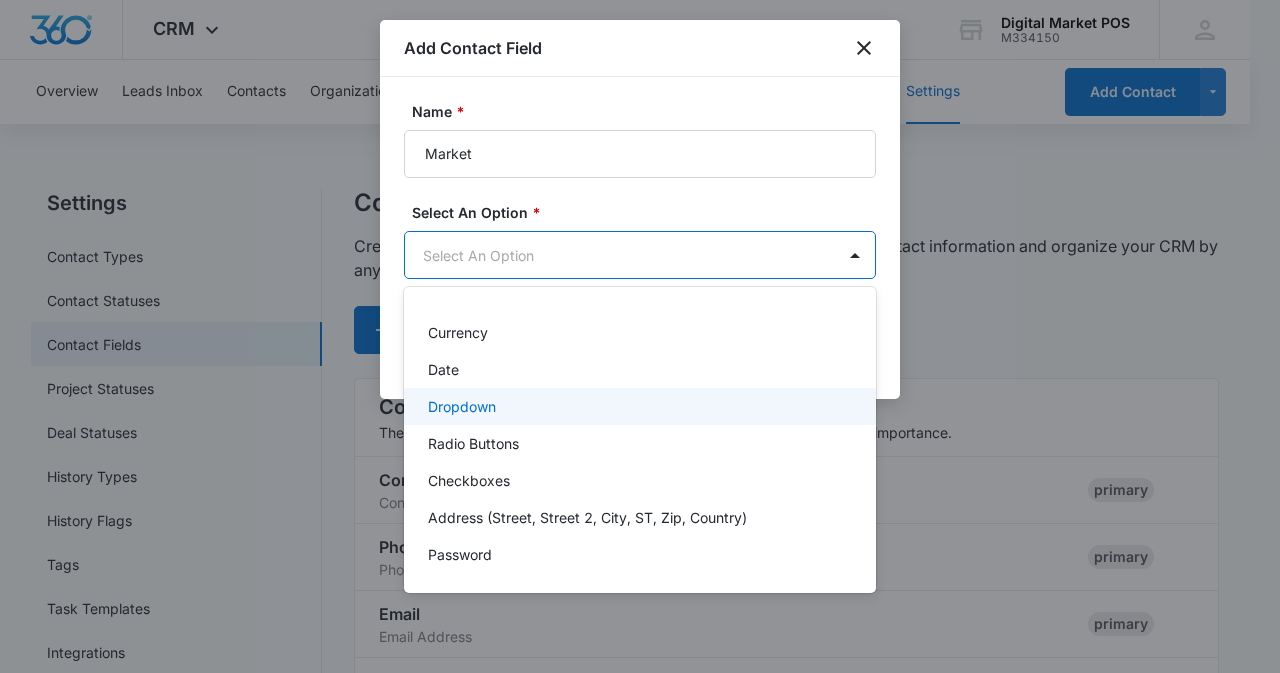 click on "Dropdown" at bounding box center [462, 406] 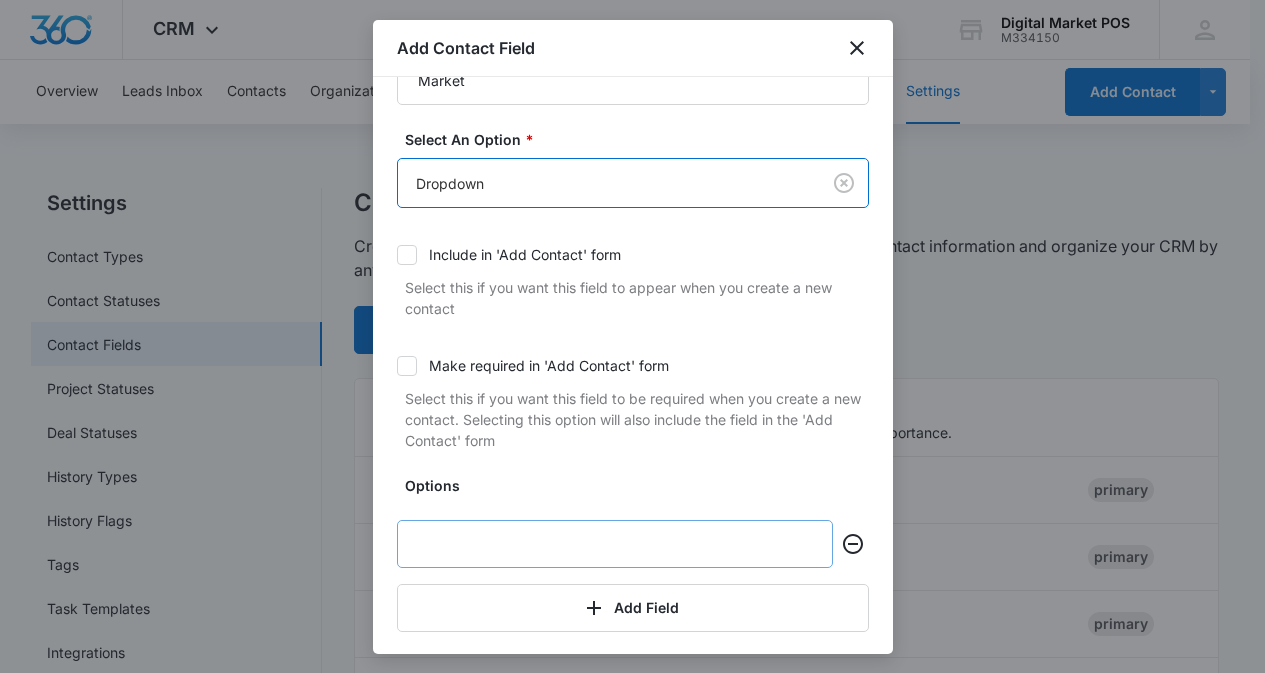 scroll, scrollTop: 147, scrollLeft: 0, axis: vertical 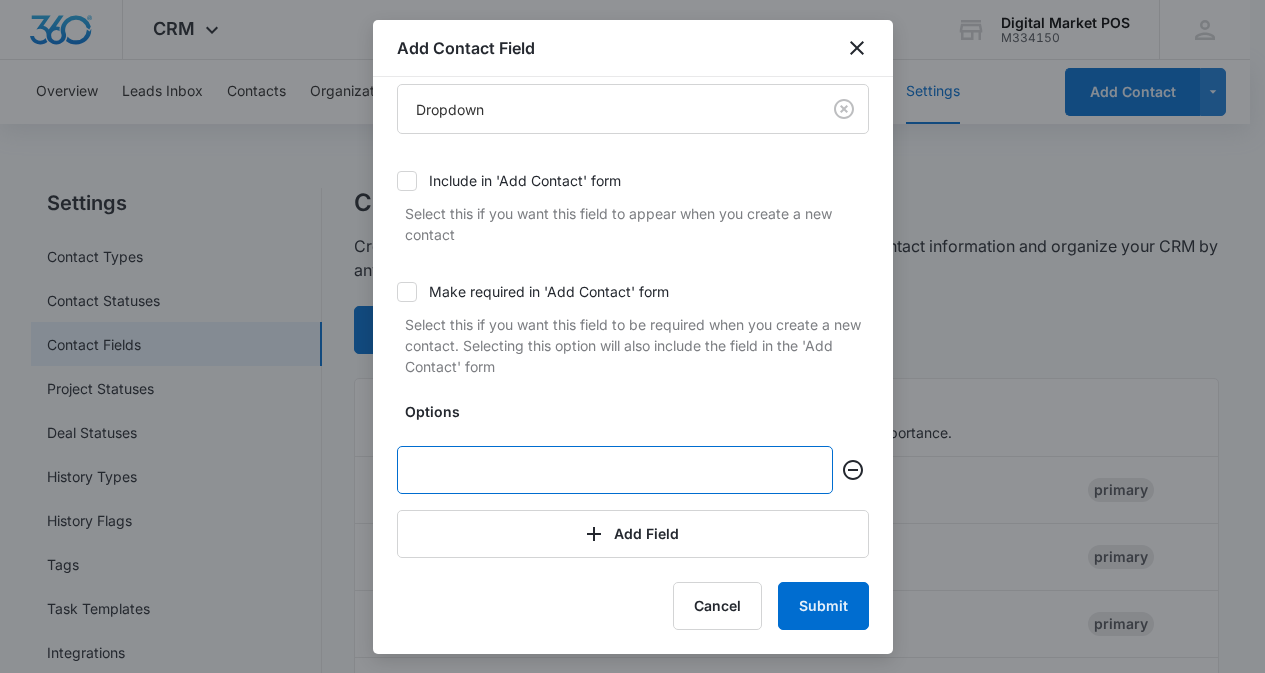 click at bounding box center [615, 470] 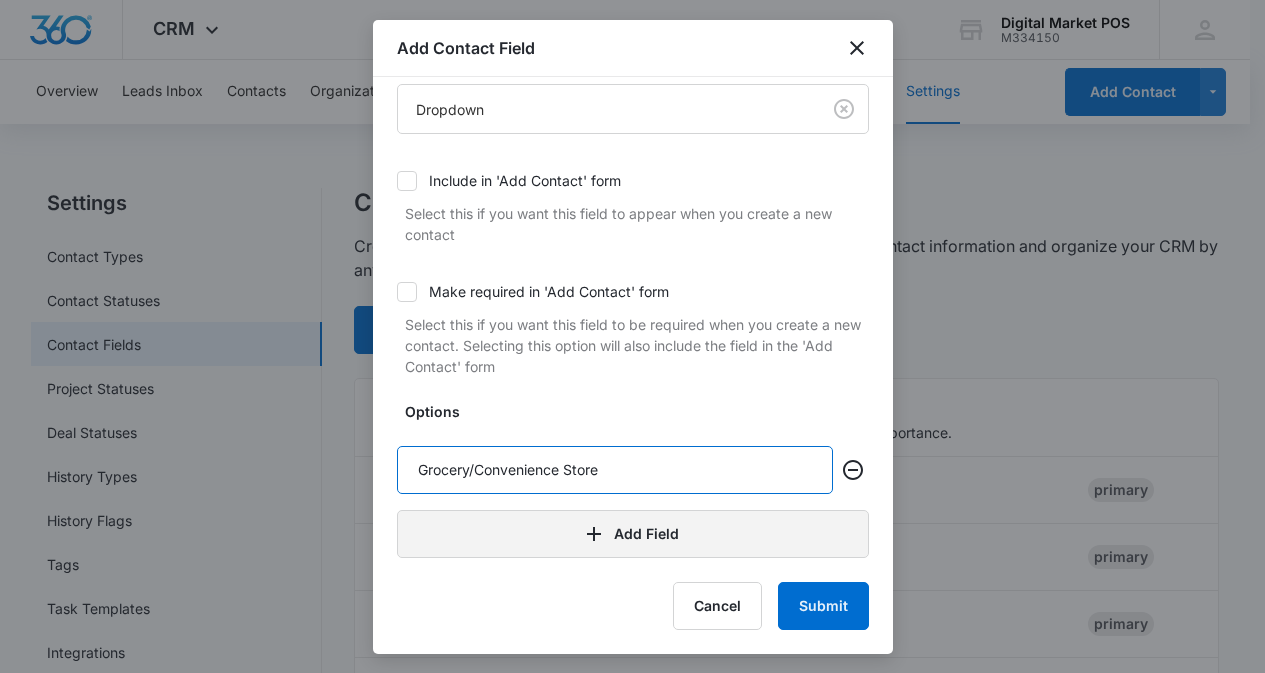 type on "Grocery/Convenience Store" 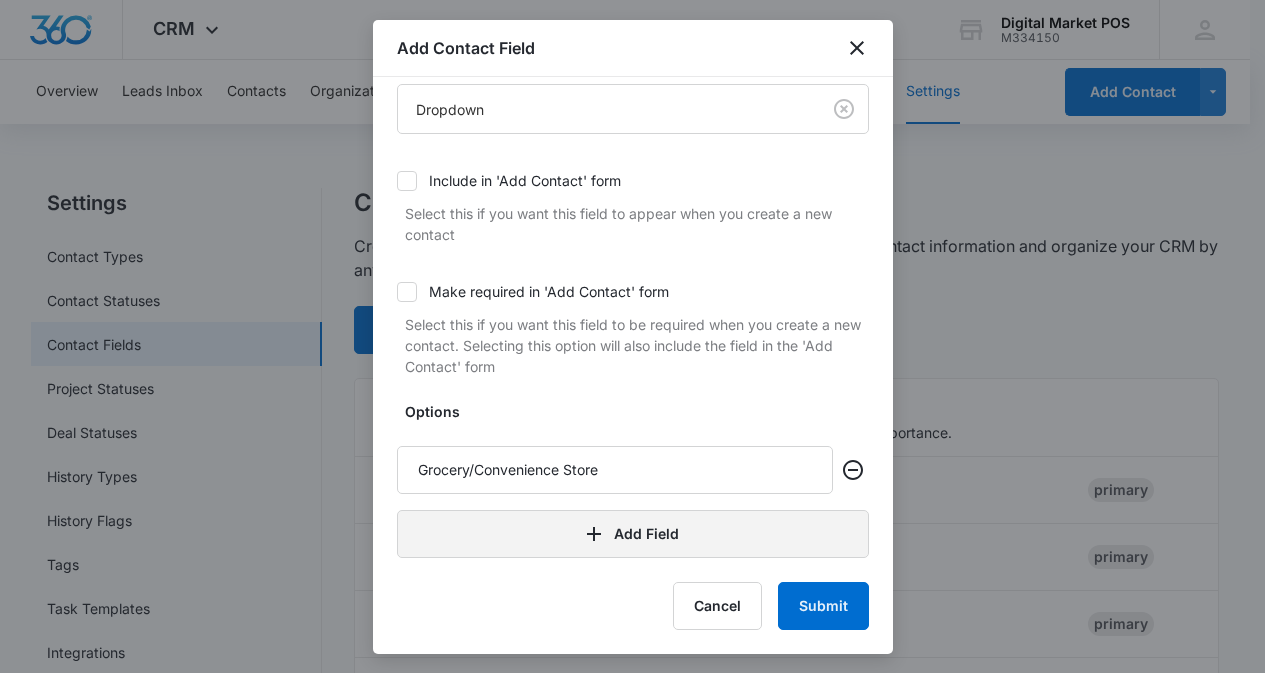 click on "Add Field" at bounding box center [633, 534] 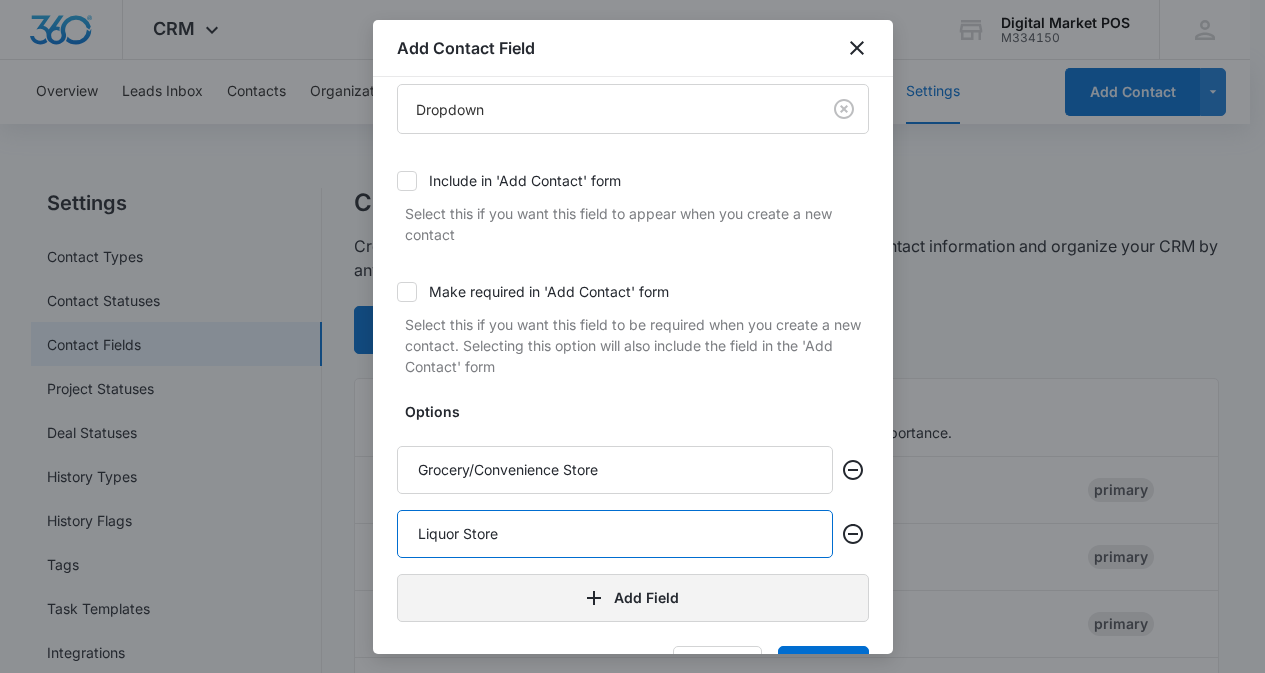 type on "Liquor Store" 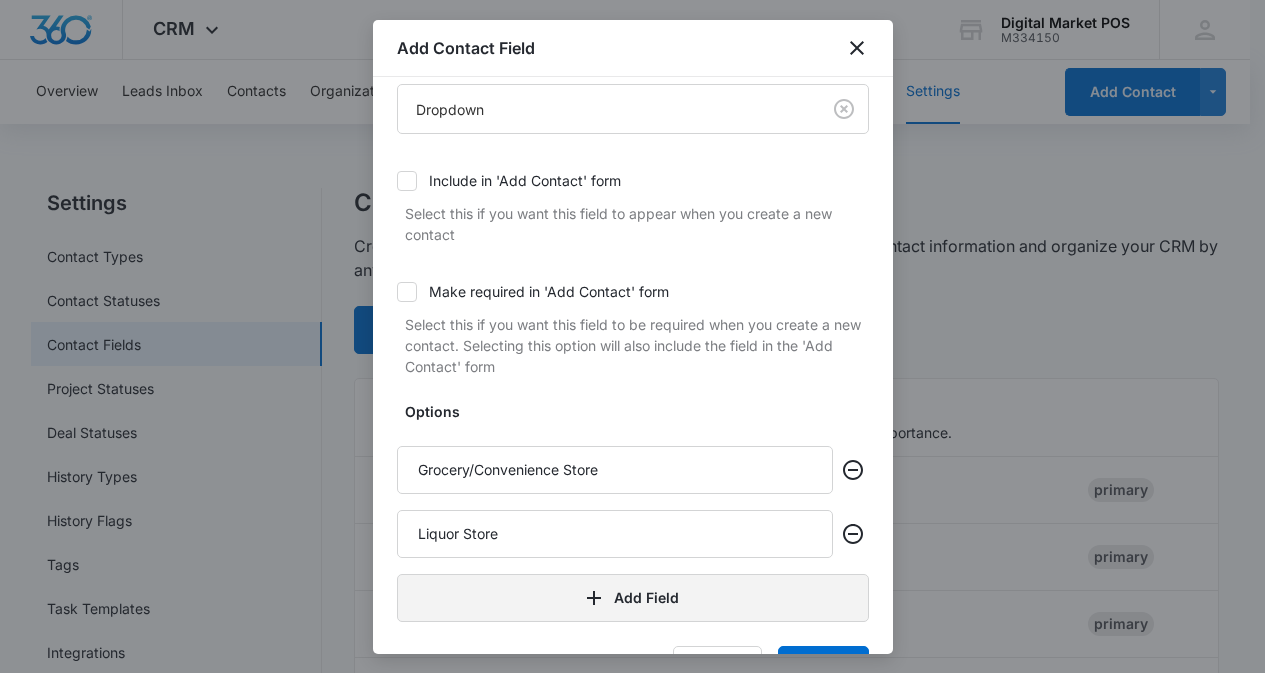 click on "Add Field" at bounding box center [633, 598] 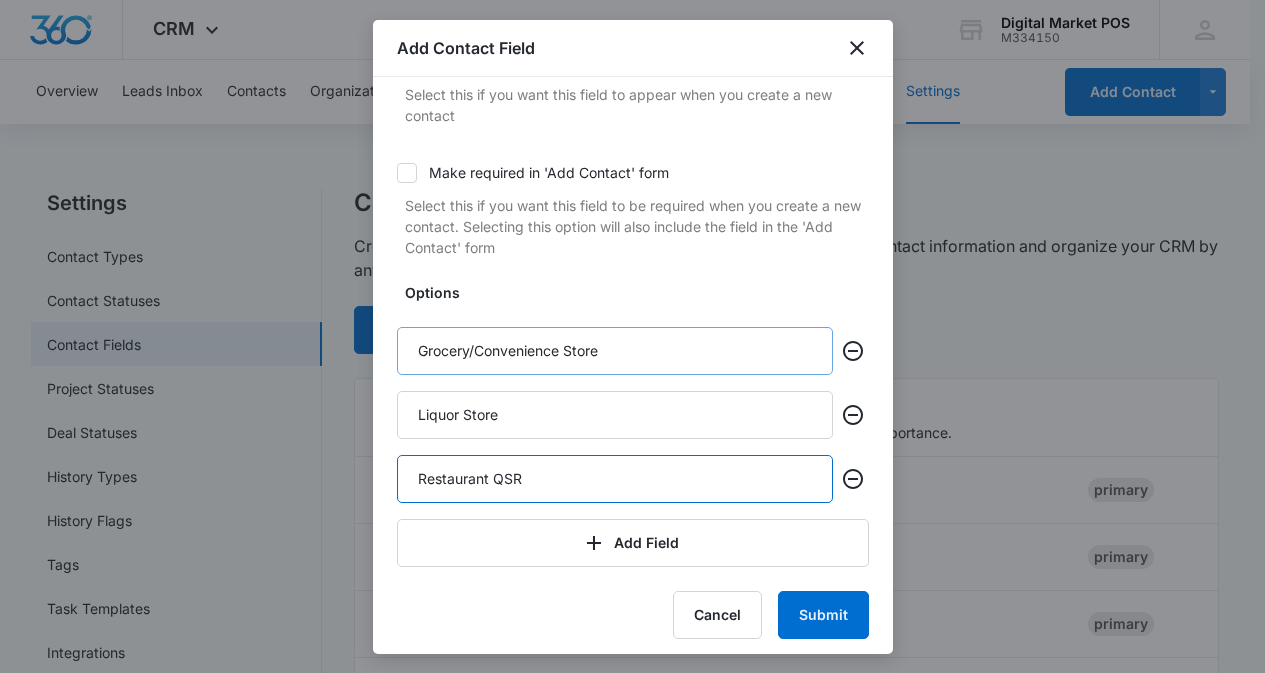 scroll, scrollTop: 275, scrollLeft: 0, axis: vertical 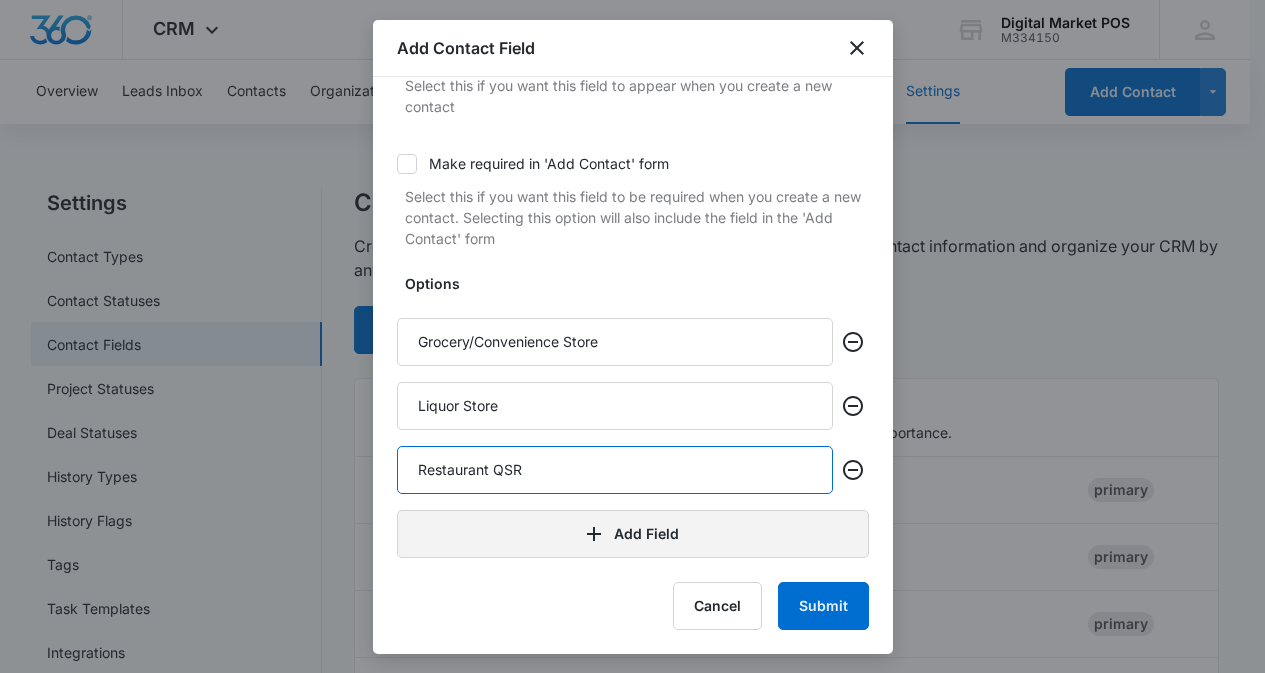 type on "Restaurant QSR" 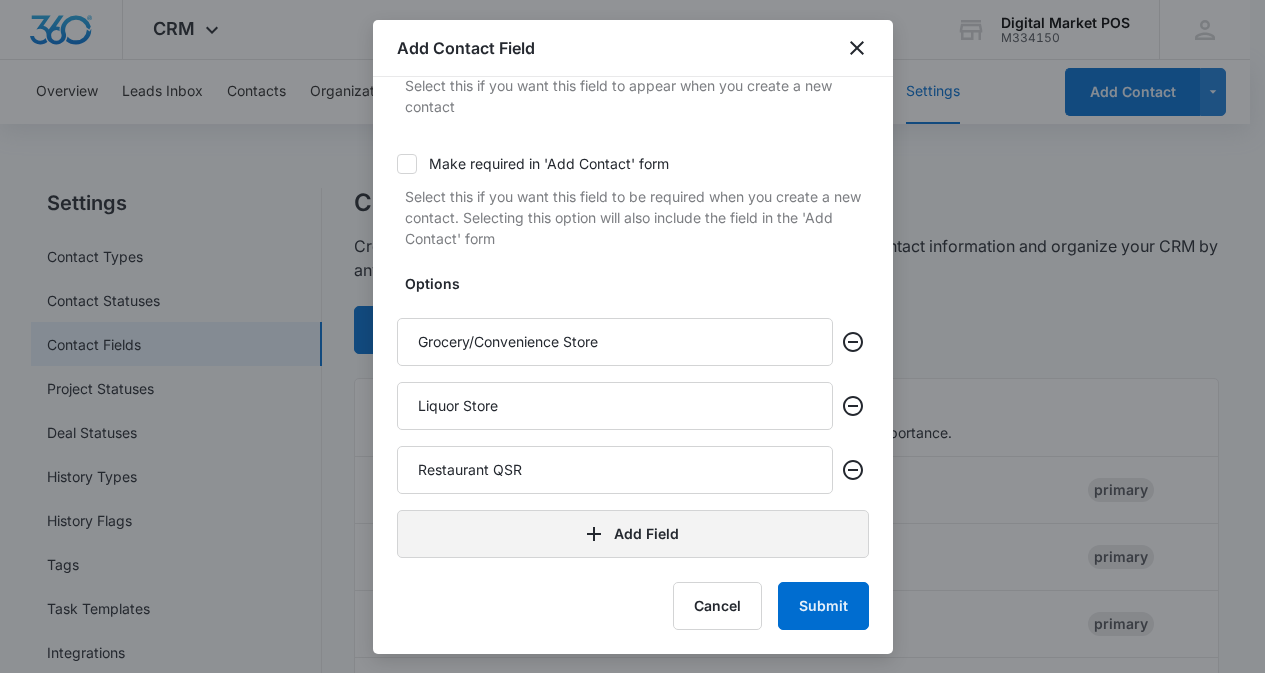 click 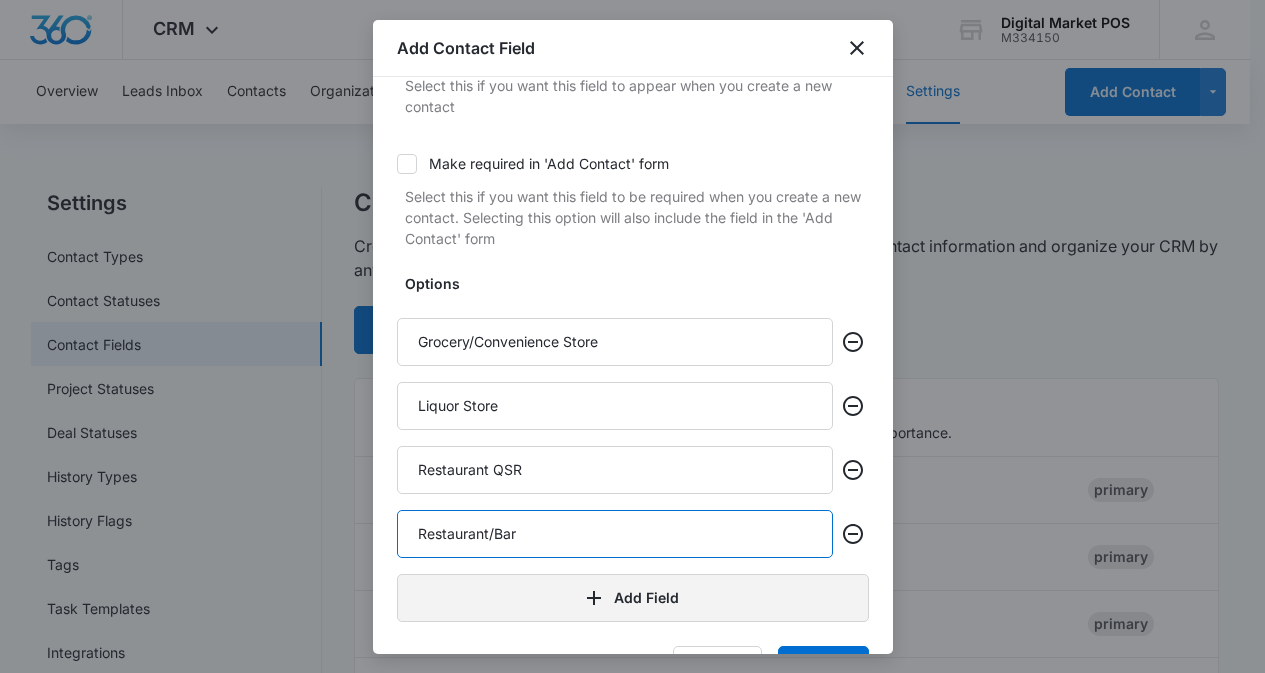 type on "Restaurant/Bar" 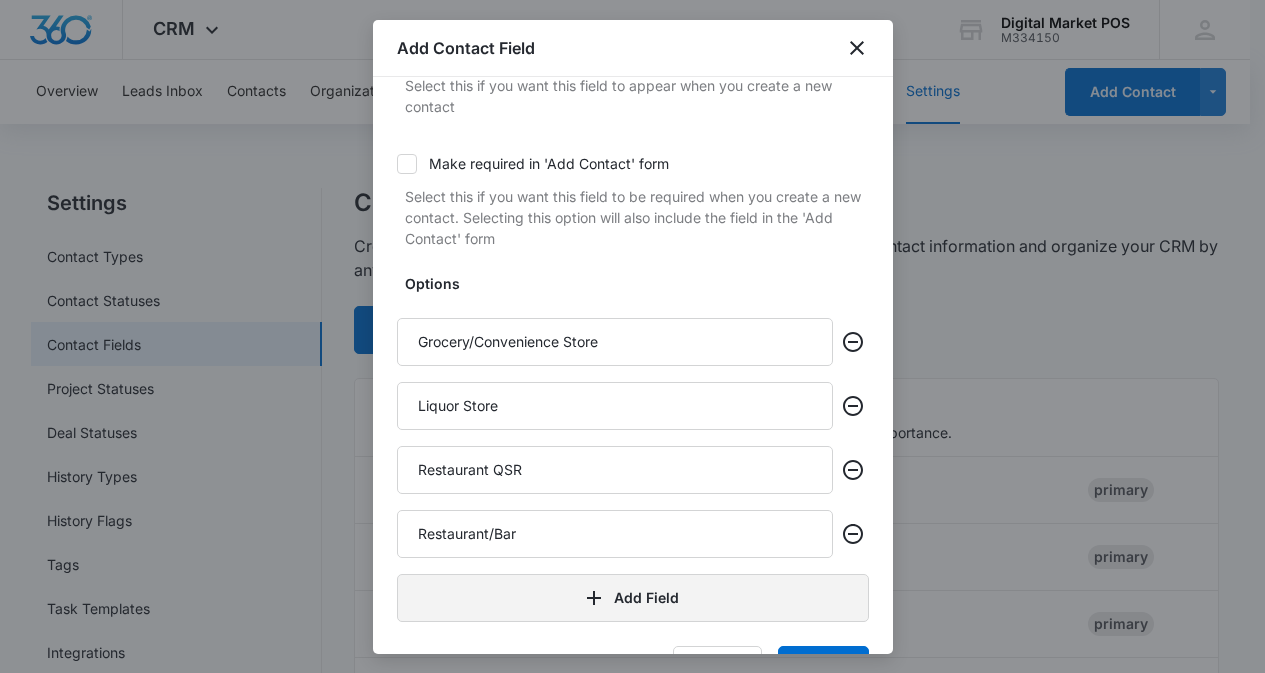 click on "Add Field" at bounding box center (633, 598) 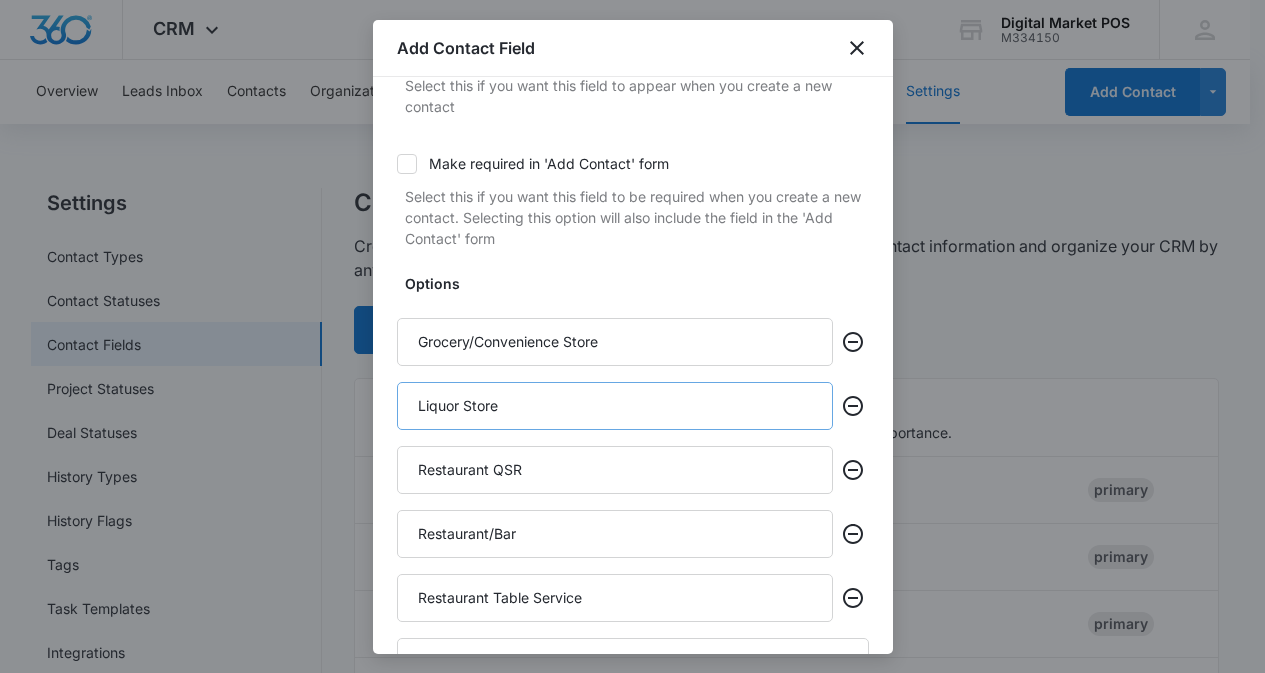 scroll, scrollTop: 403, scrollLeft: 0, axis: vertical 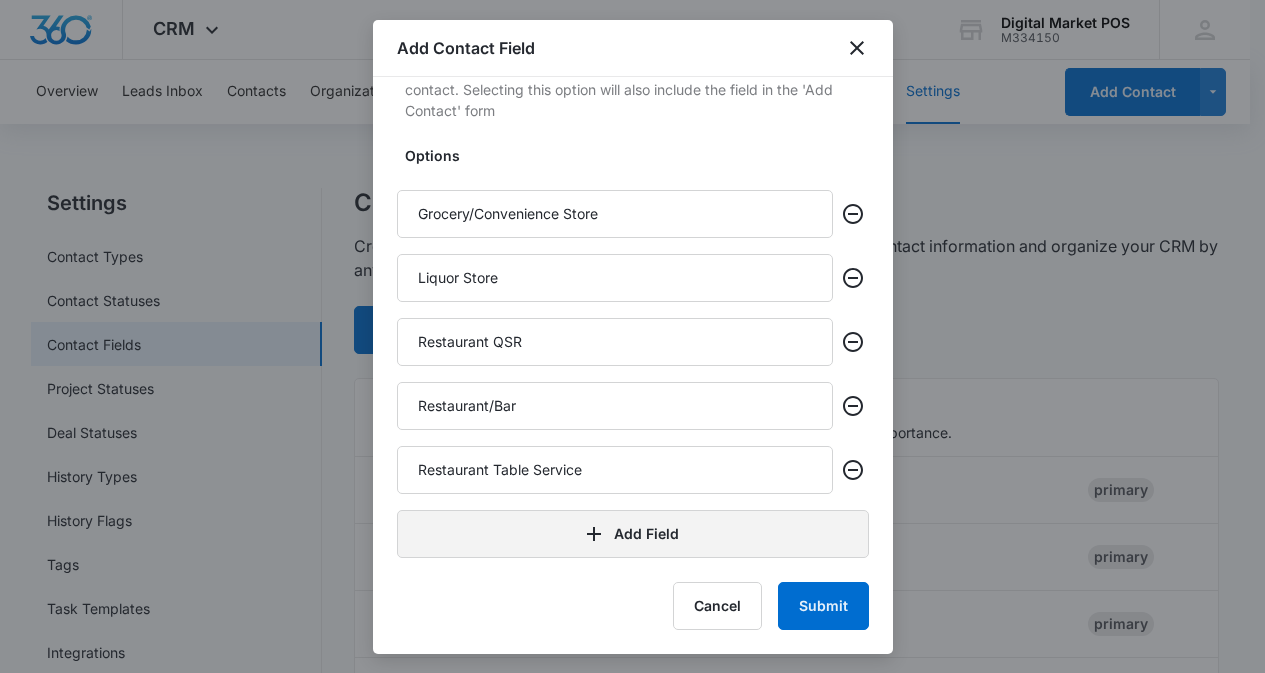 type on "Restaurant Table Service" 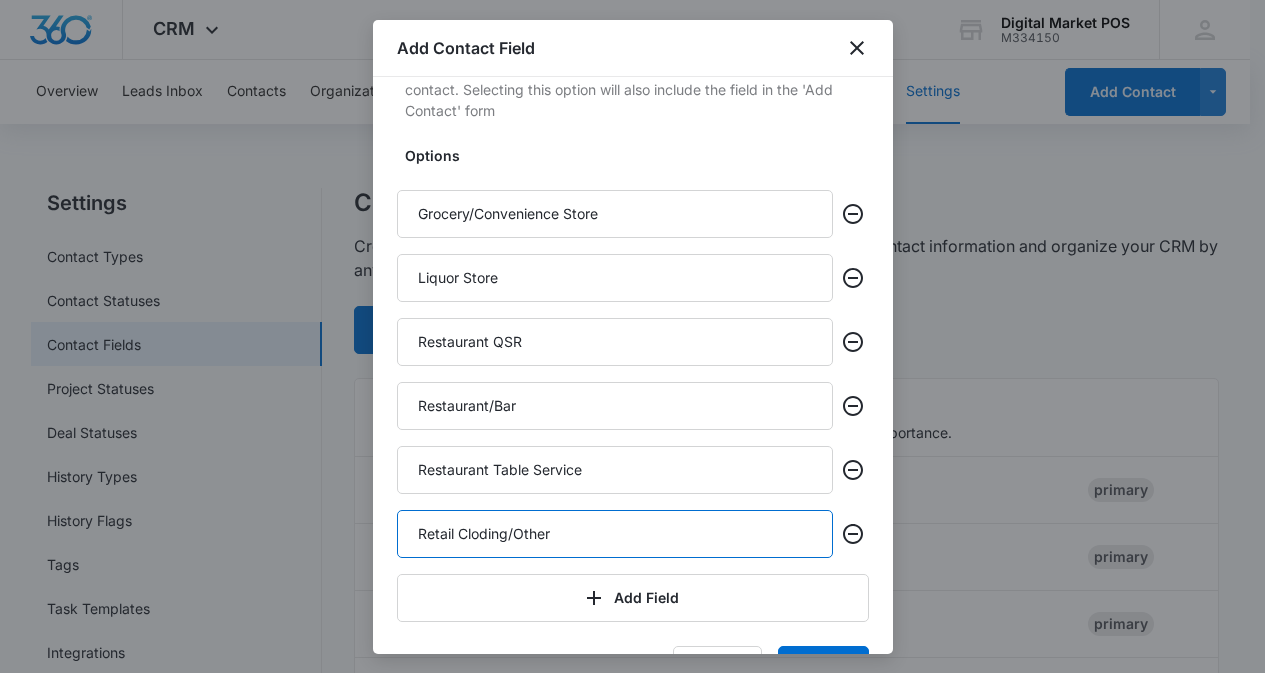 type on "Retail Cloding/Other" 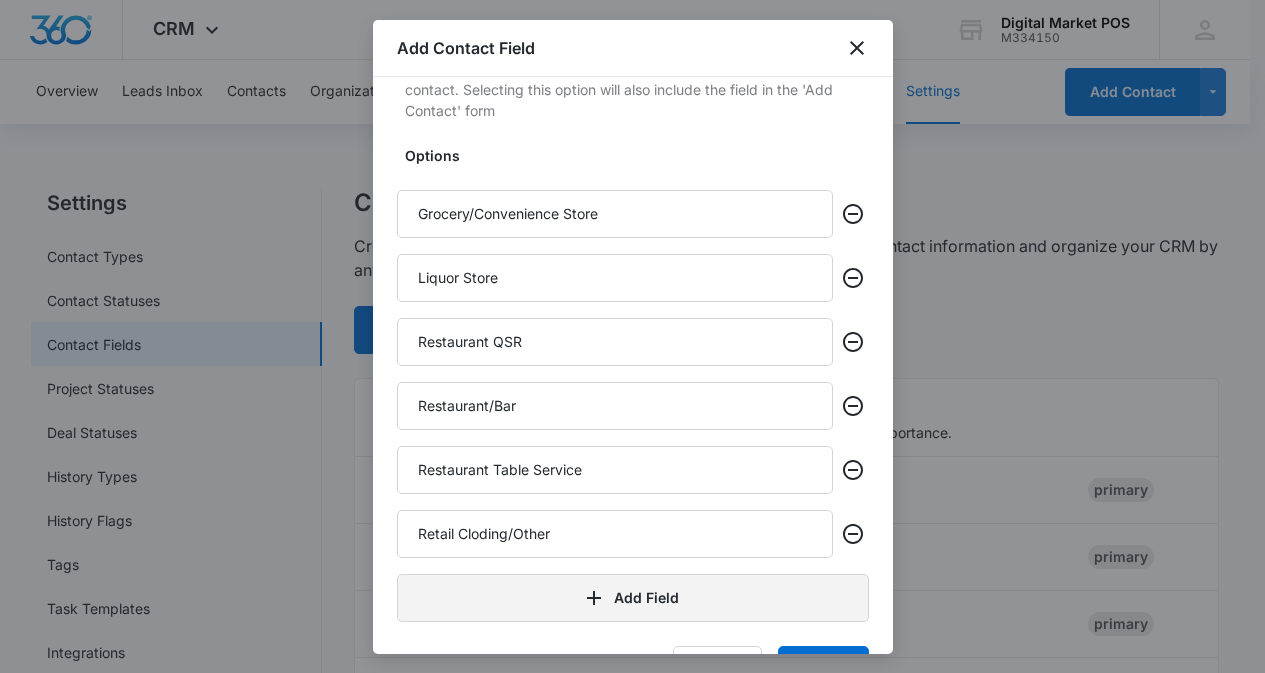 click on "Add Field" at bounding box center (633, 598) 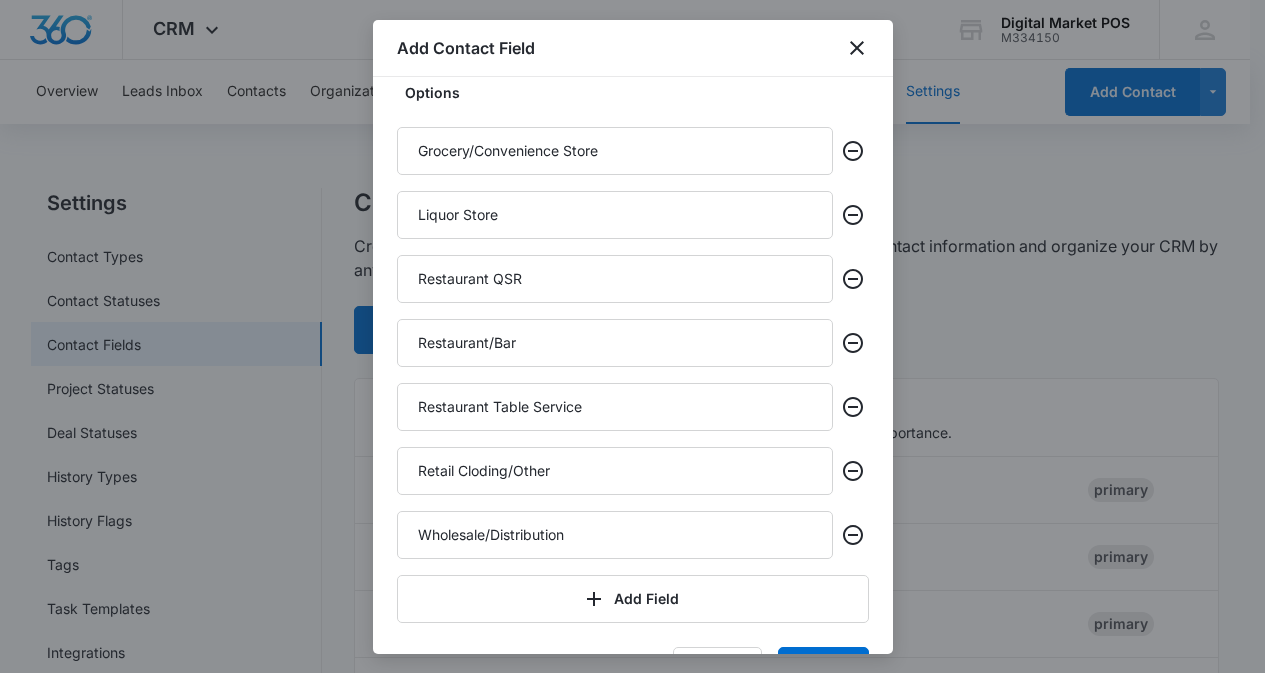 scroll, scrollTop: 531, scrollLeft: 0, axis: vertical 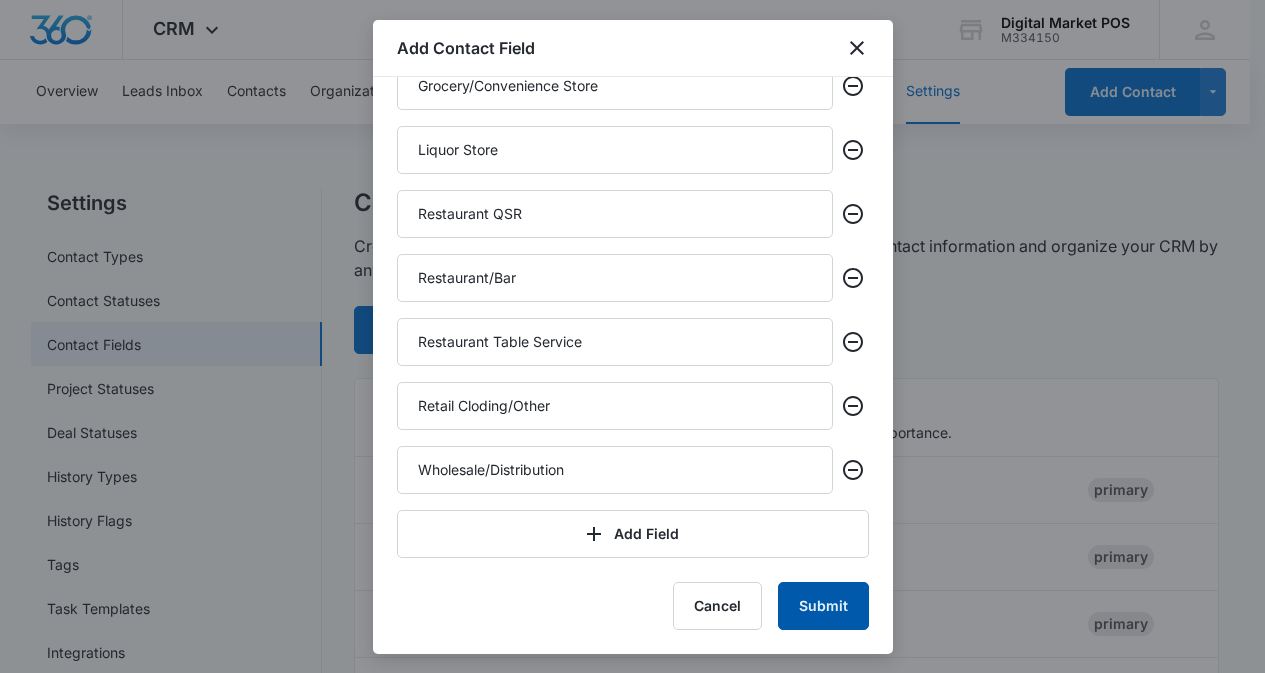 type on "Wholesale/Distribution" 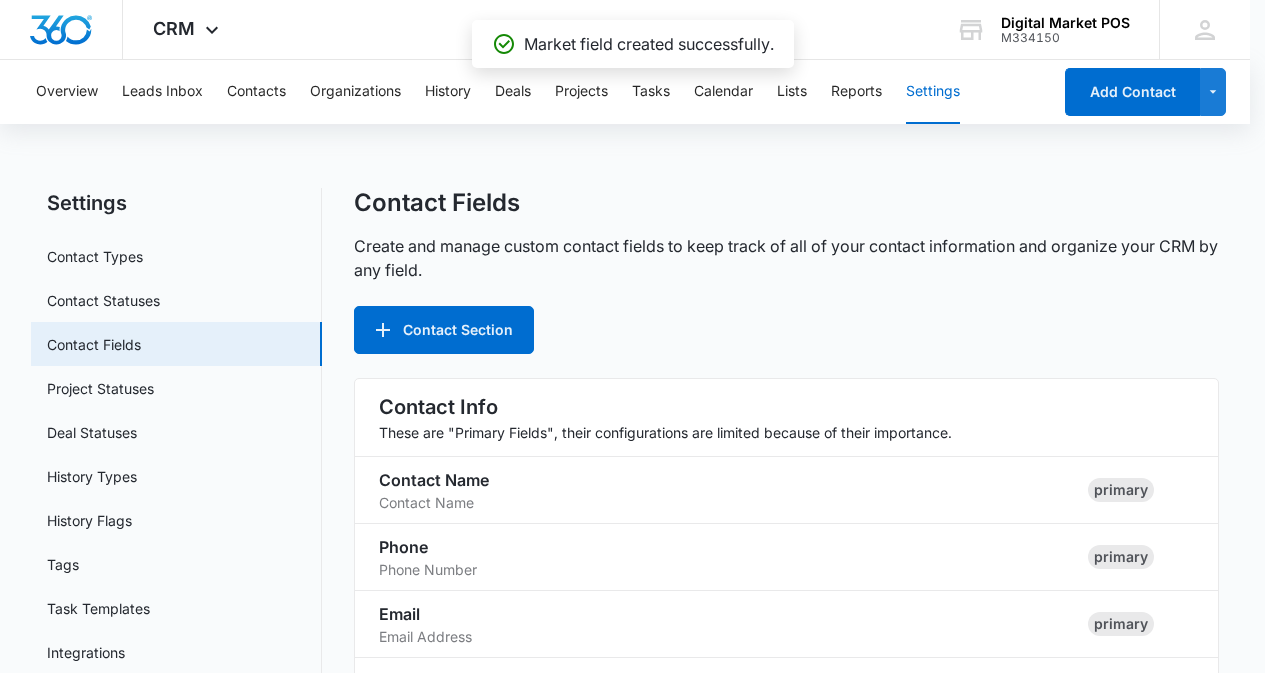 scroll, scrollTop: 1287, scrollLeft: 0, axis: vertical 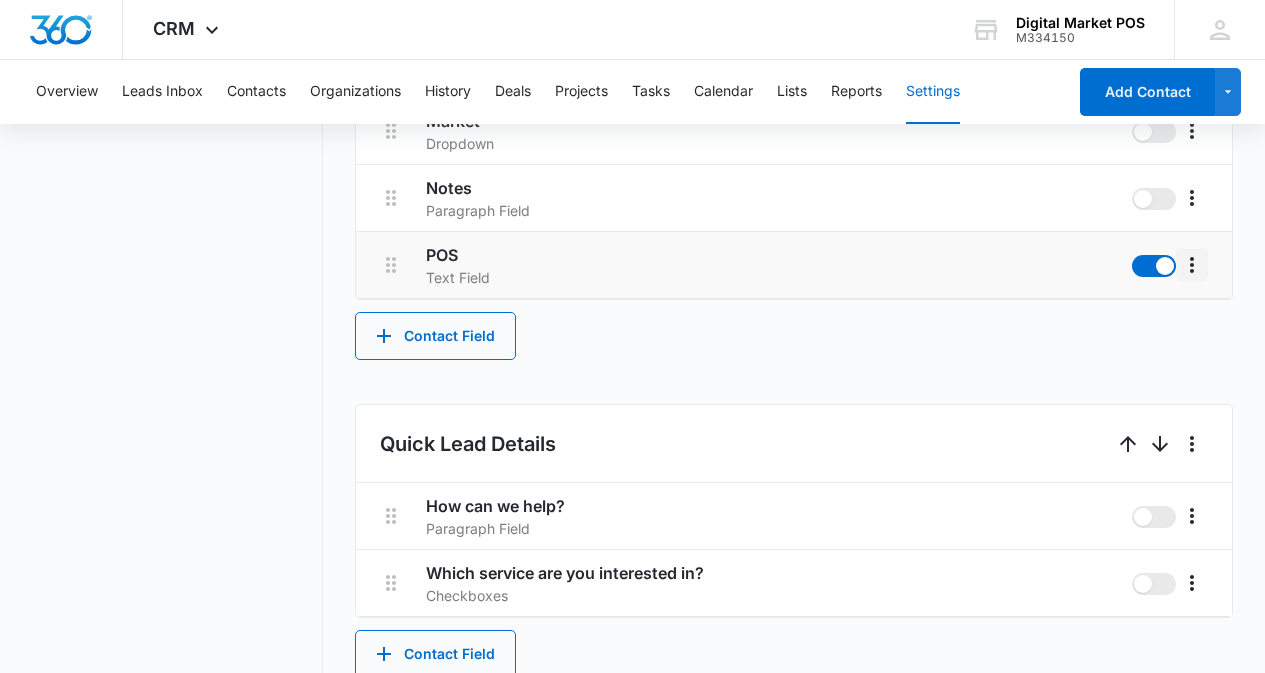 click 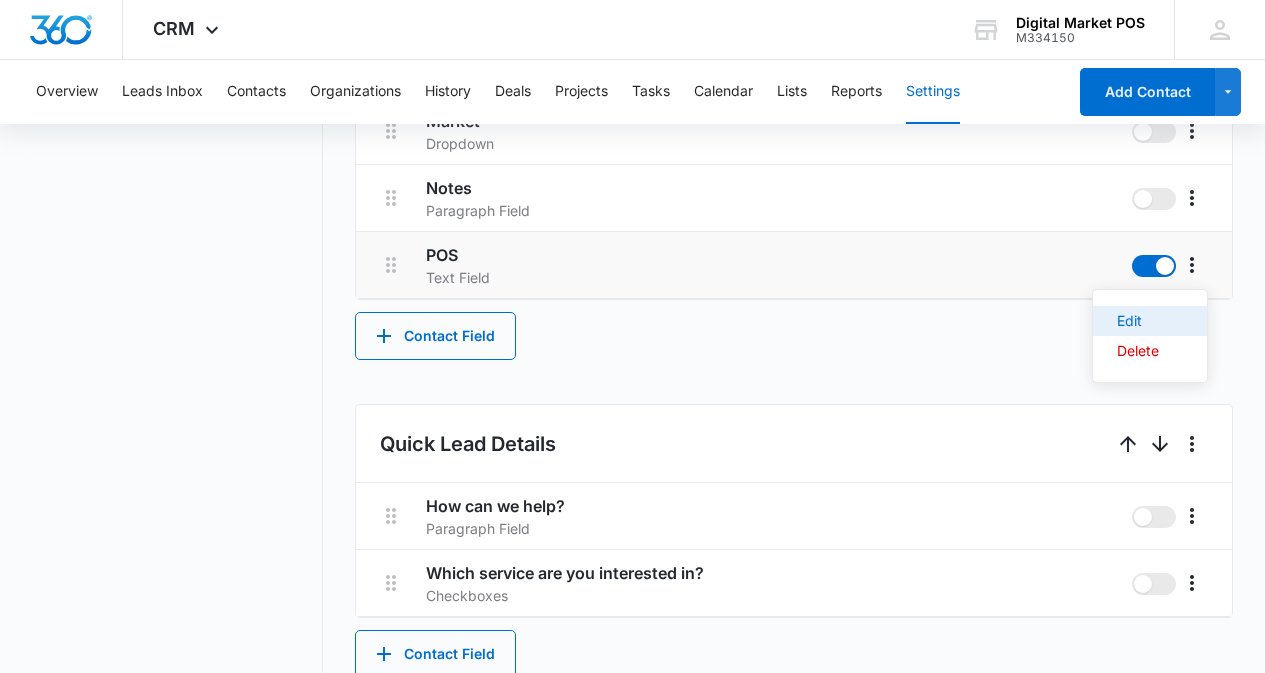 click on "Edit" at bounding box center [1150, 321] 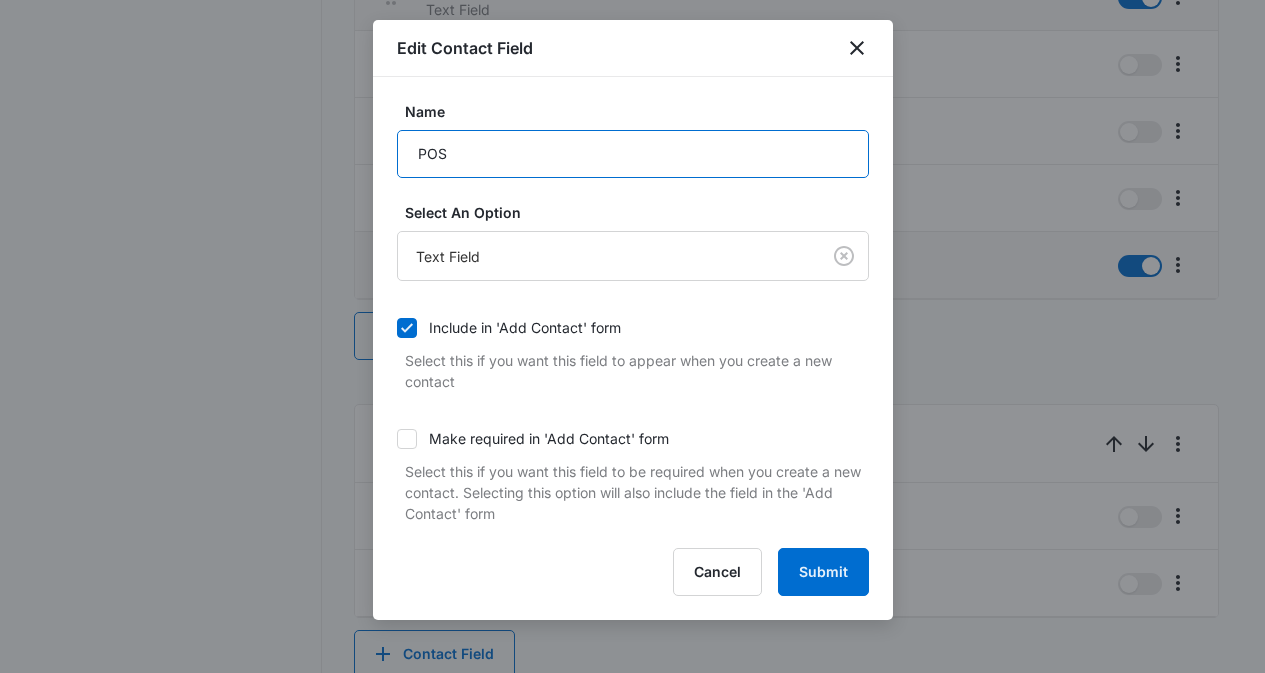 click on "POS" at bounding box center [633, 154] 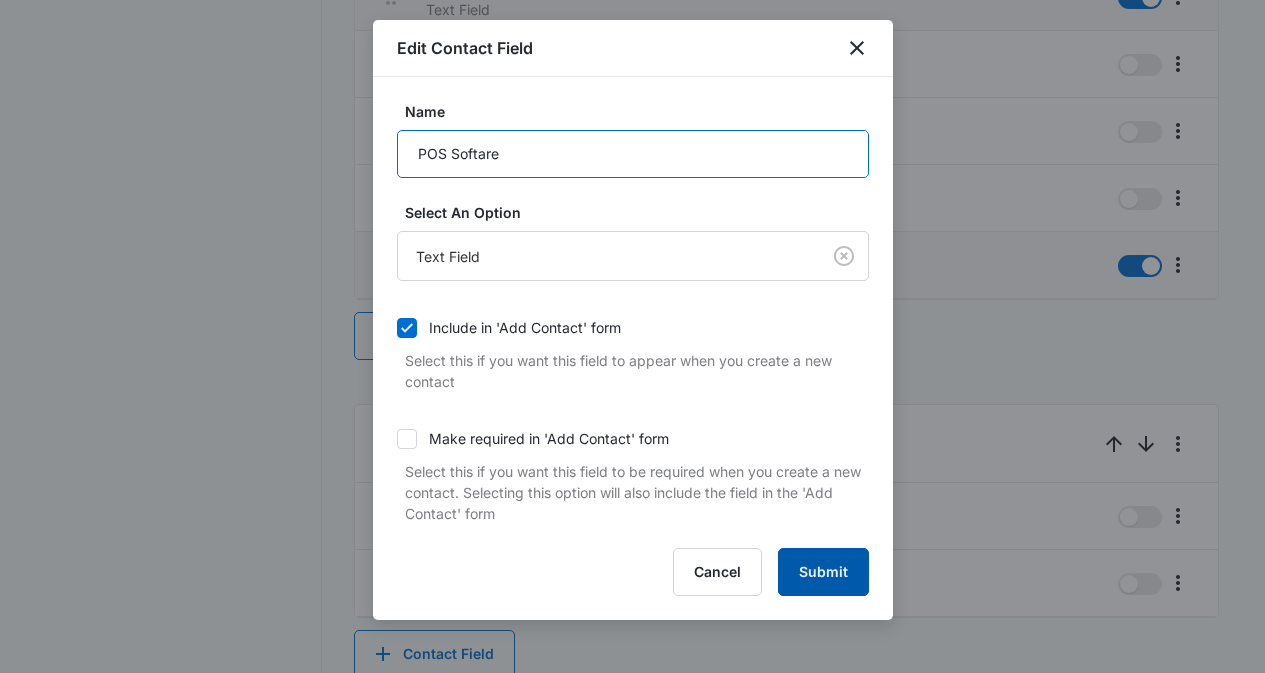 type on "POS Softare" 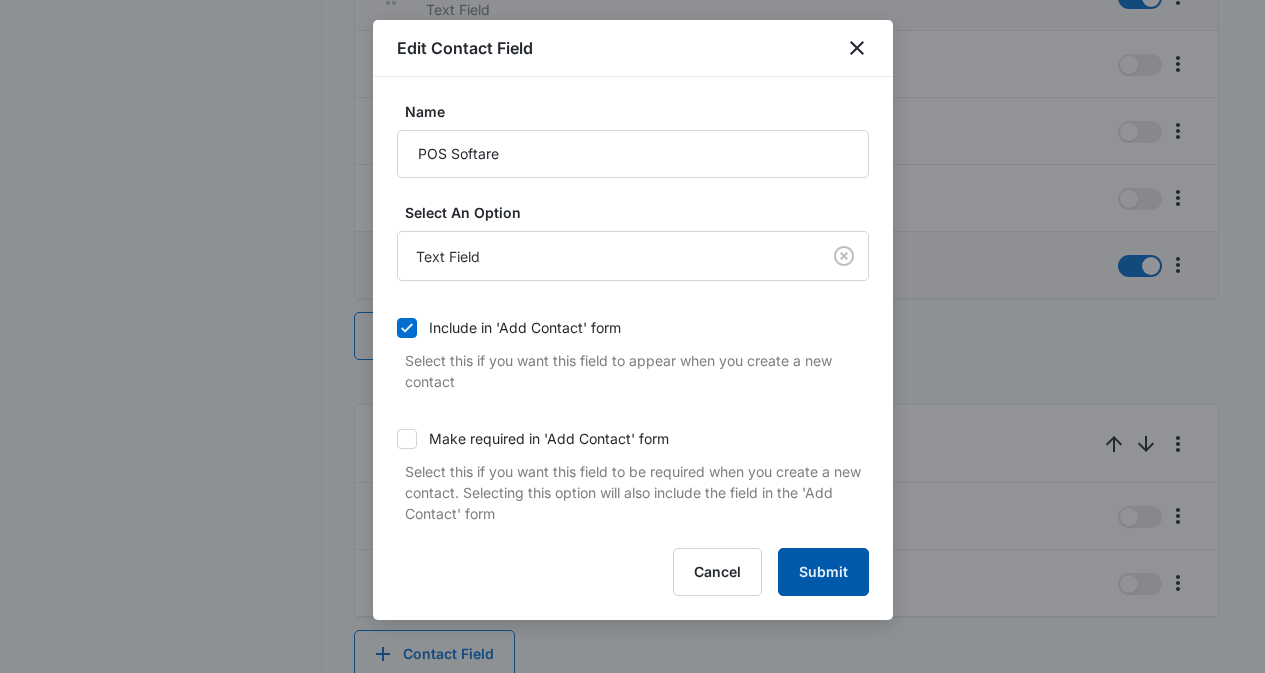 click on "Submit" at bounding box center [823, 572] 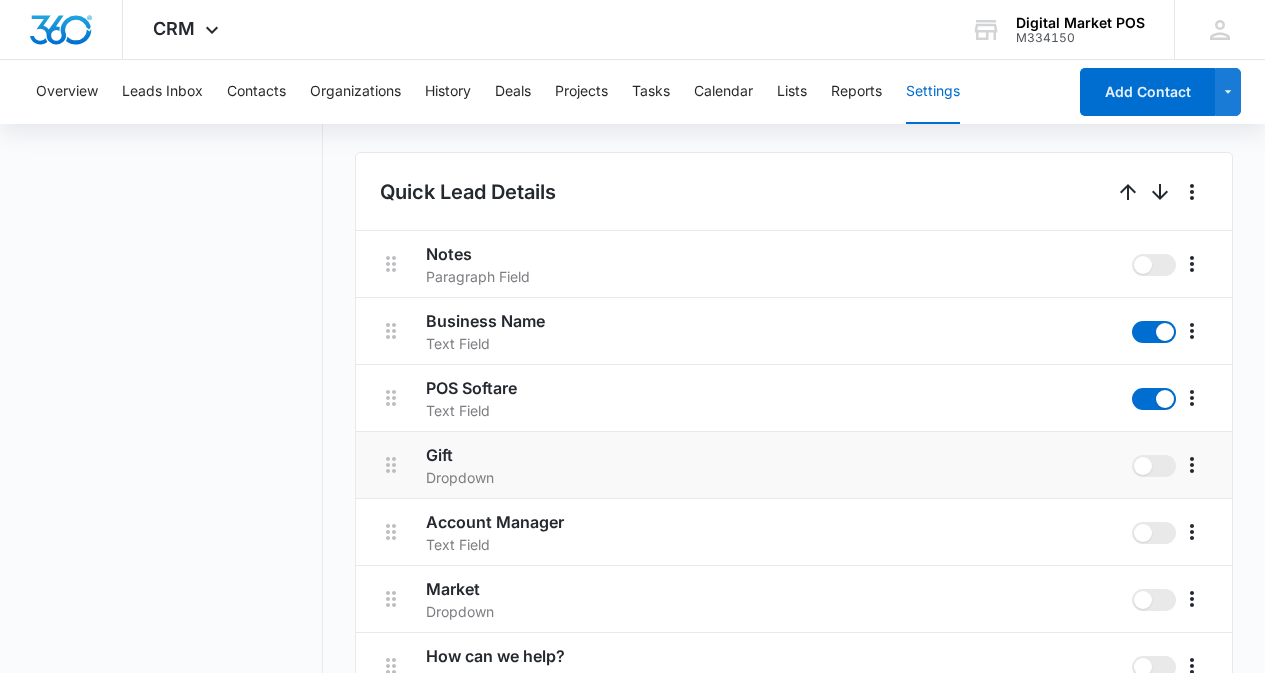 scroll, scrollTop: 1187, scrollLeft: 0, axis: vertical 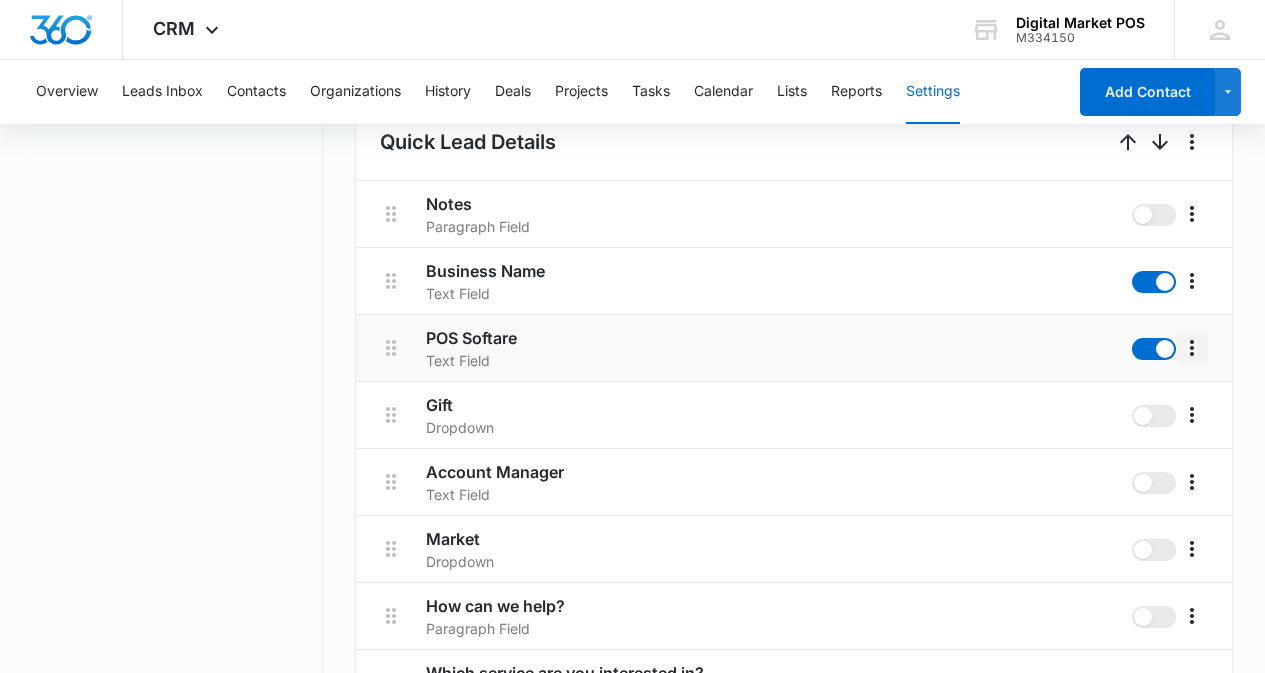 click 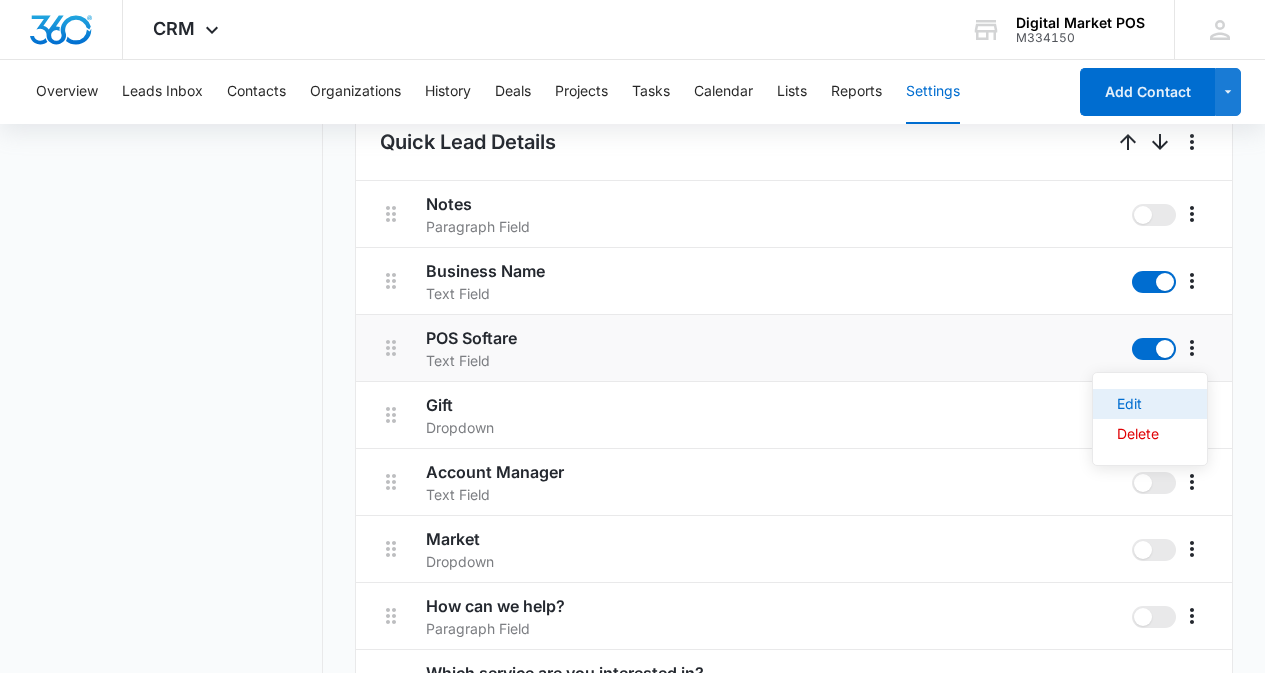 click on "Edit" at bounding box center (1138, 404) 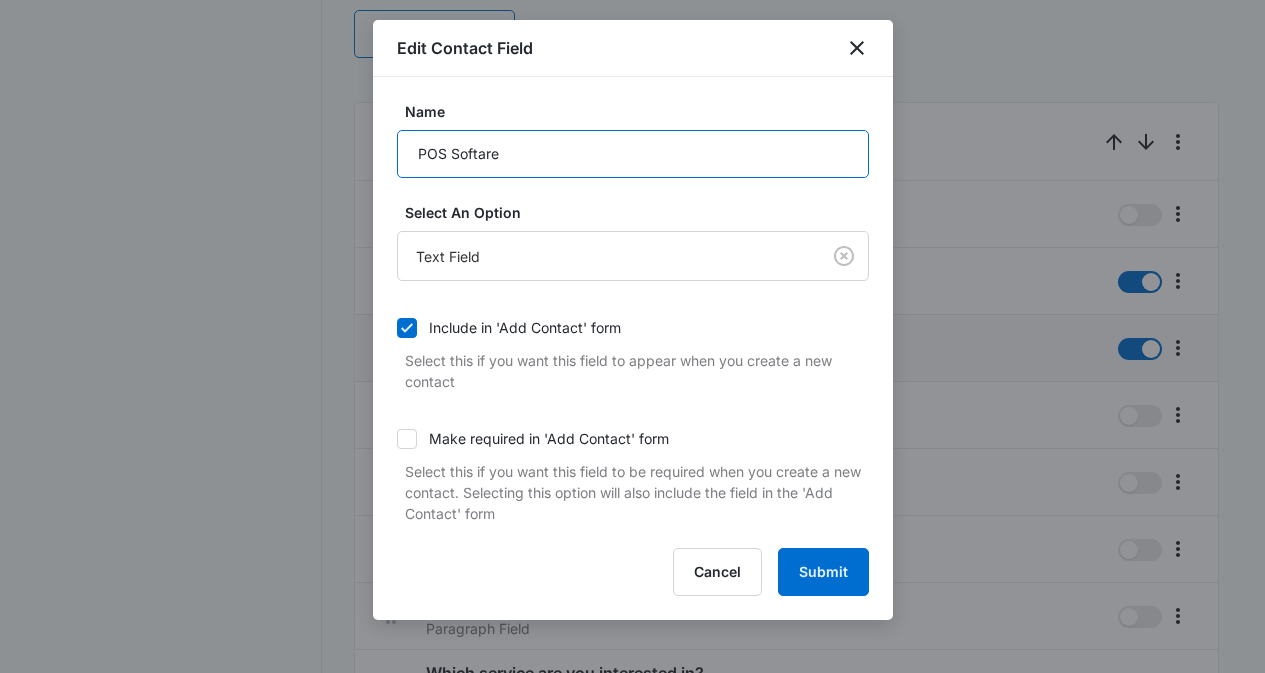 click on "POS Softare" at bounding box center [633, 154] 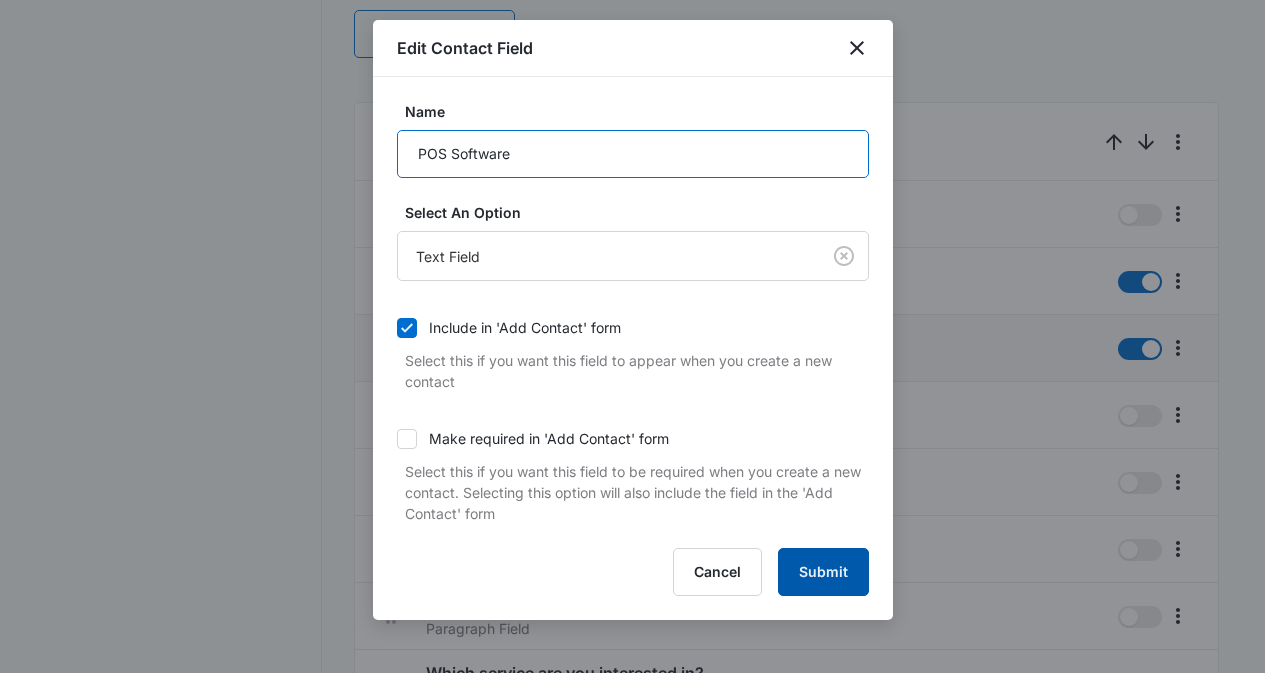 type on "POS Software" 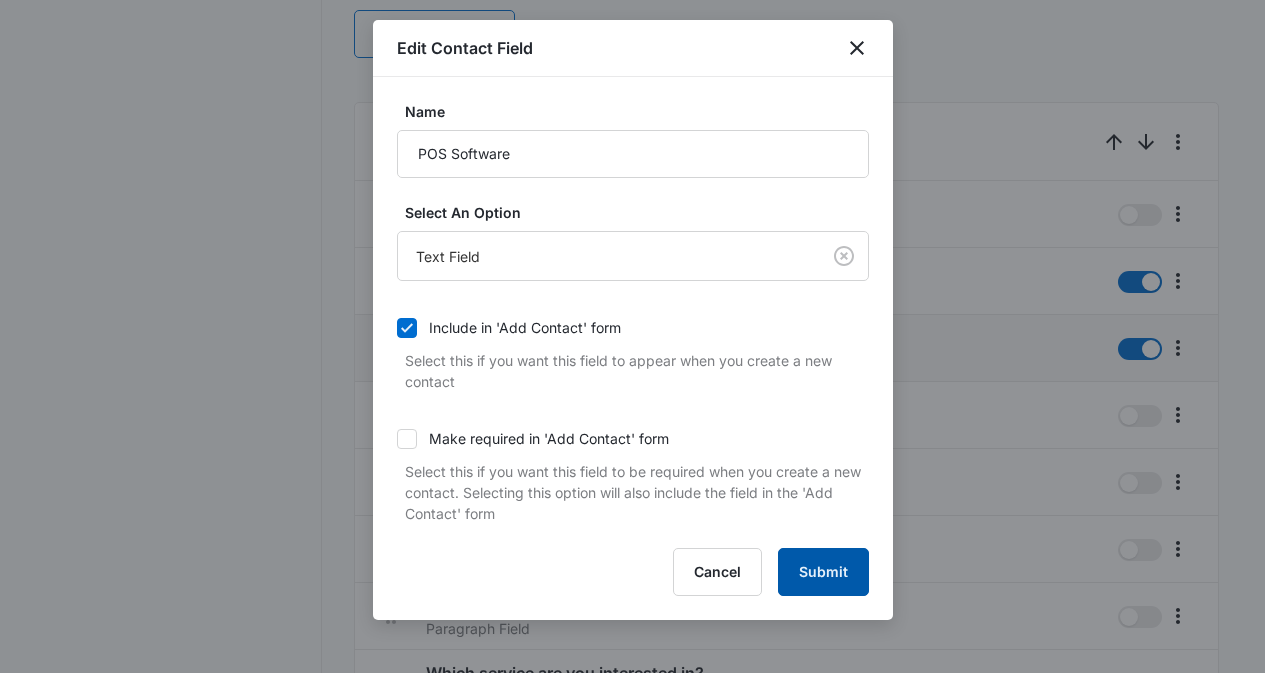 click on "Submit" at bounding box center [823, 572] 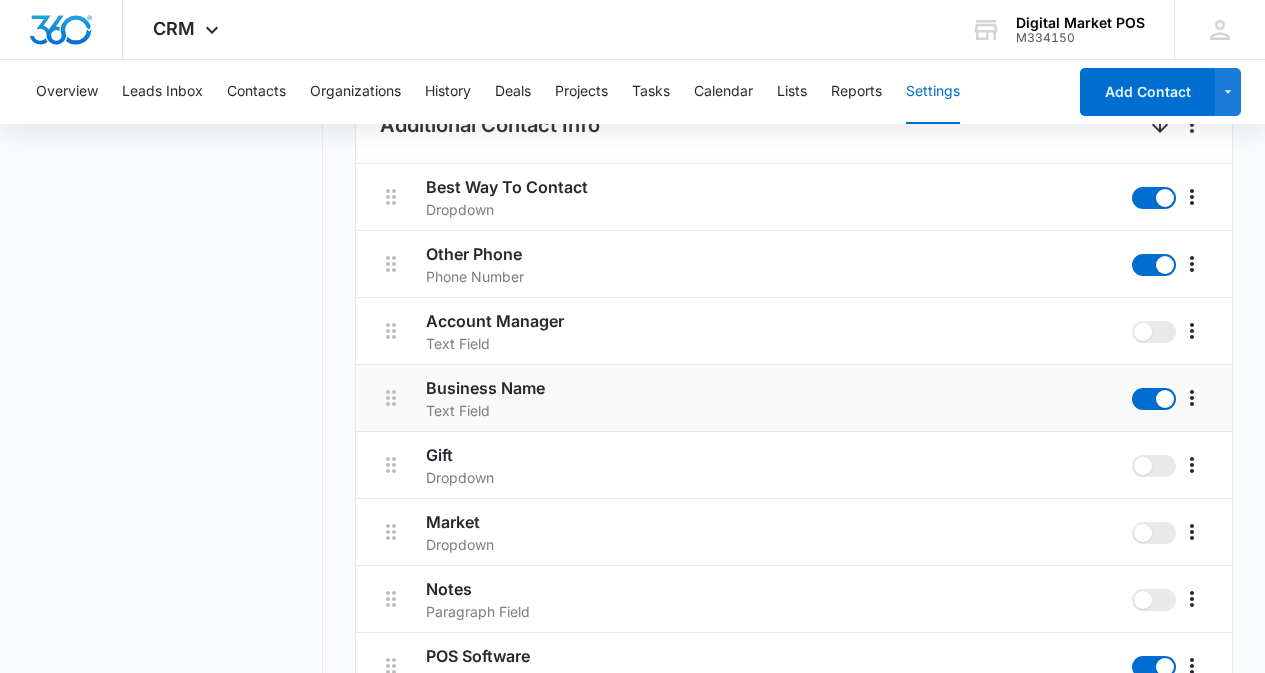 scroll, scrollTop: 887, scrollLeft: 0, axis: vertical 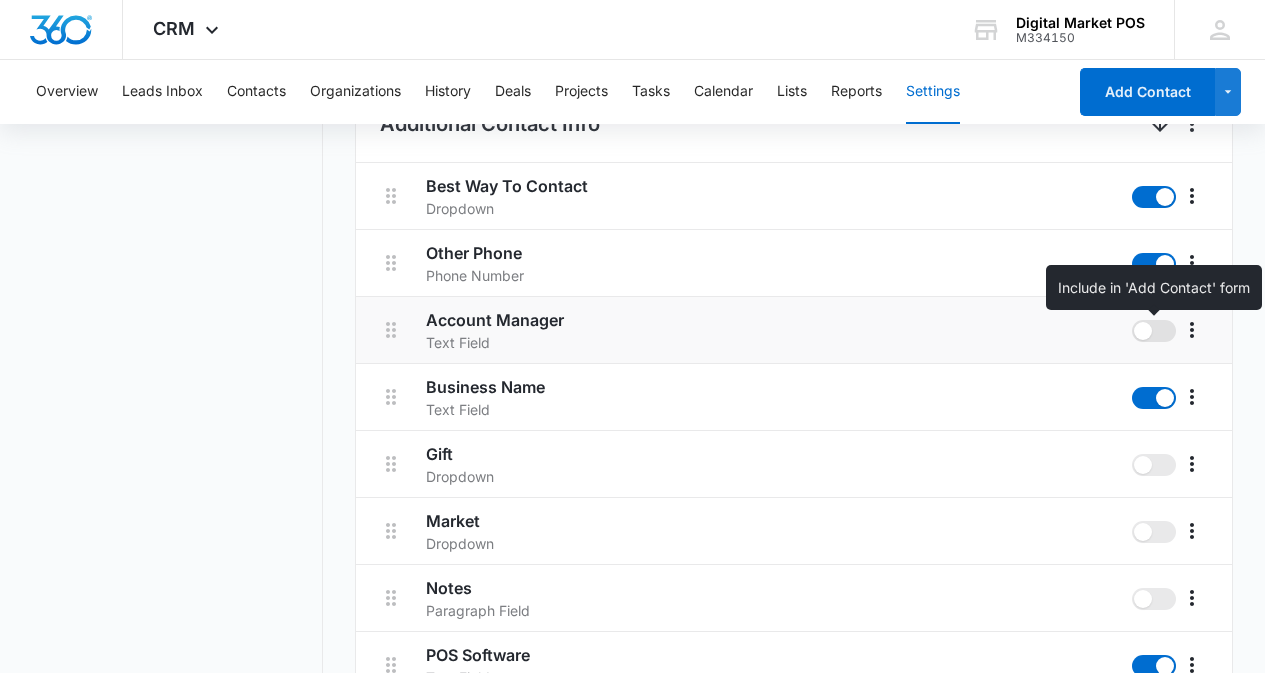 click at bounding box center [1154, 331] 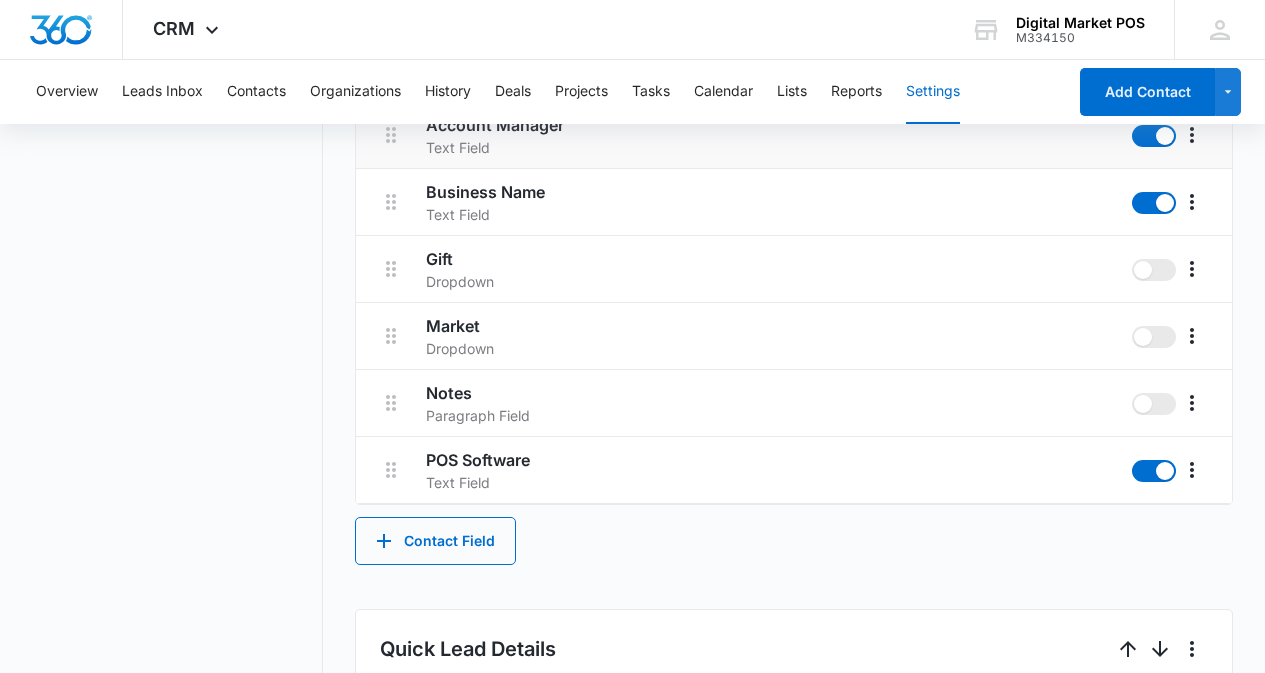 scroll, scrollTop: 1087, scrollLeft: 0, axis: vertical 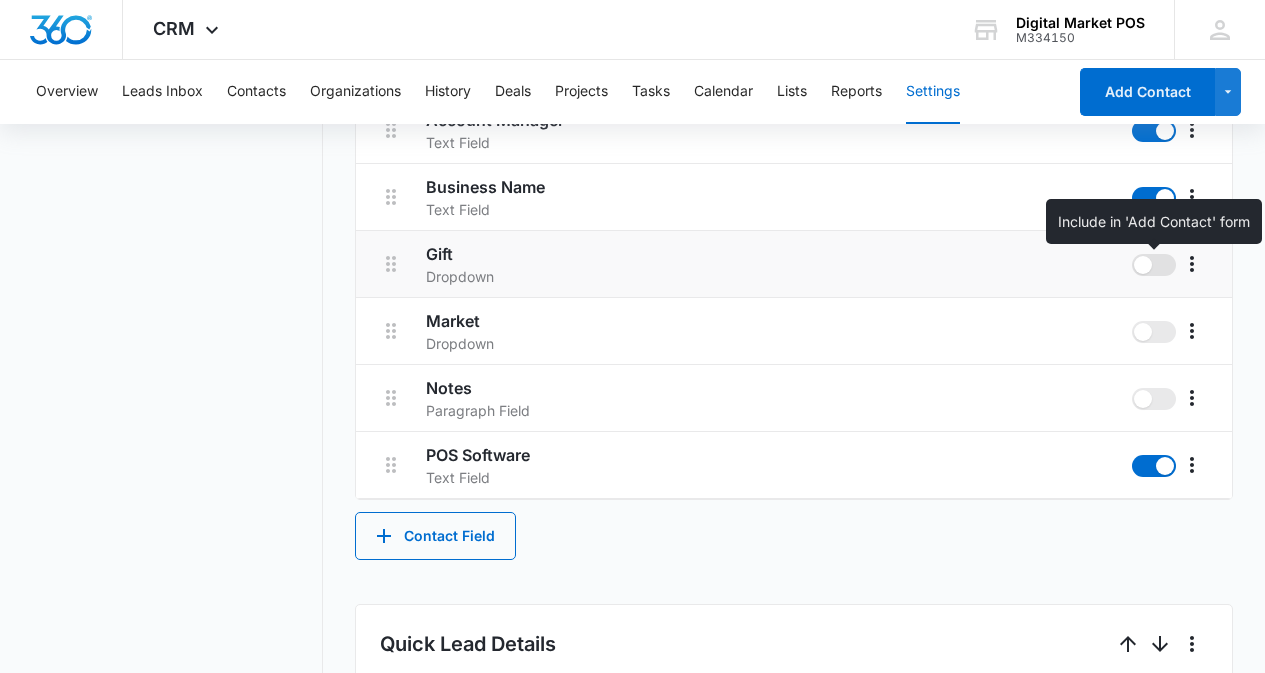 click at bounding box center (1154, 265) 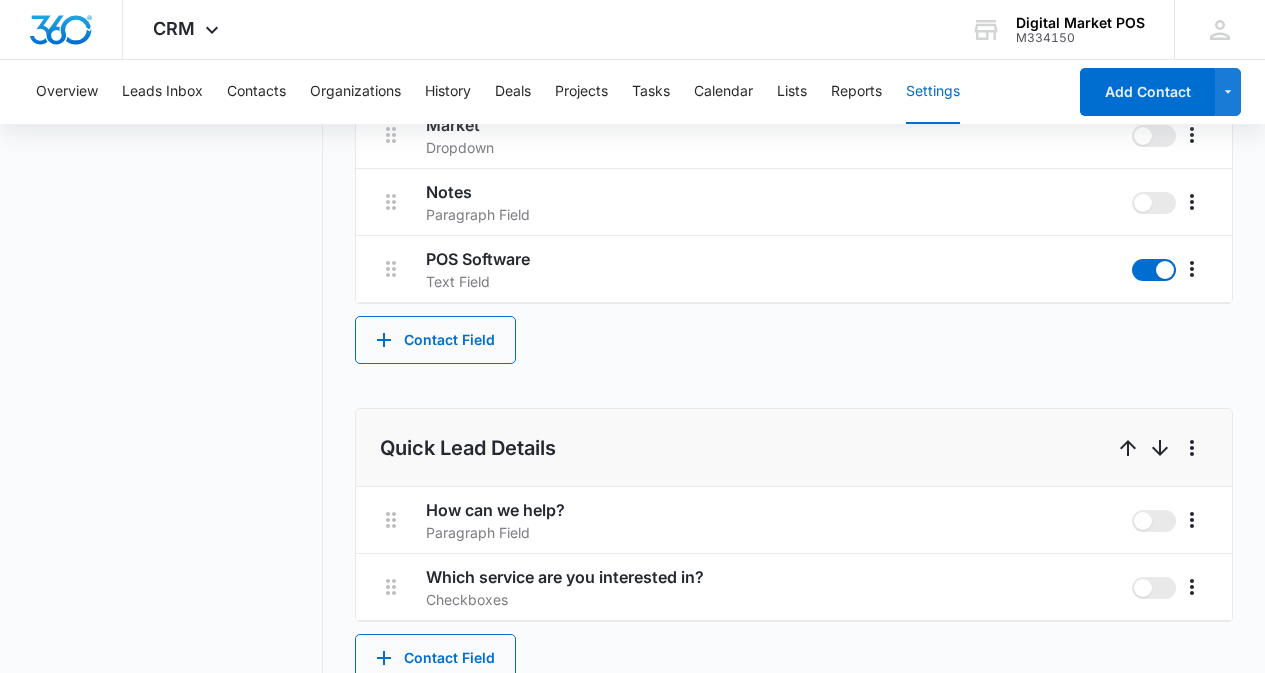 scroll, scrollTop: 1287, scrollLeft: 0, axis: vertical 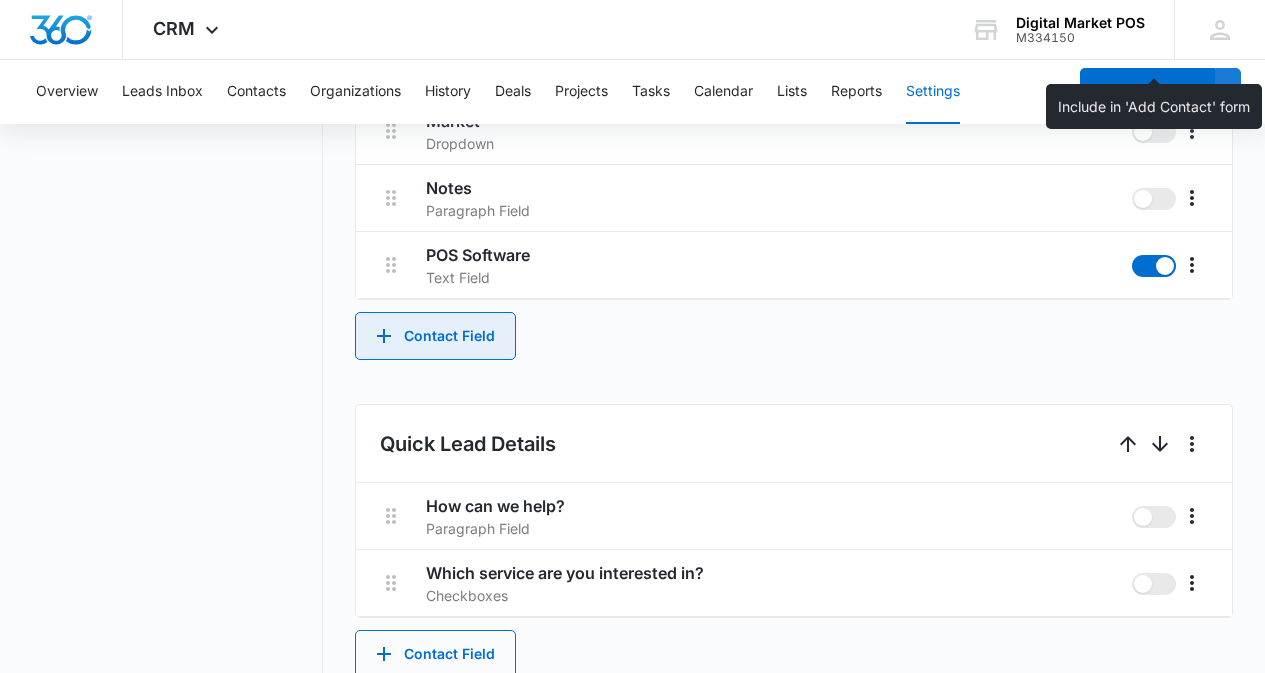 click on "Contact Field" at bounding box center (435, 336) 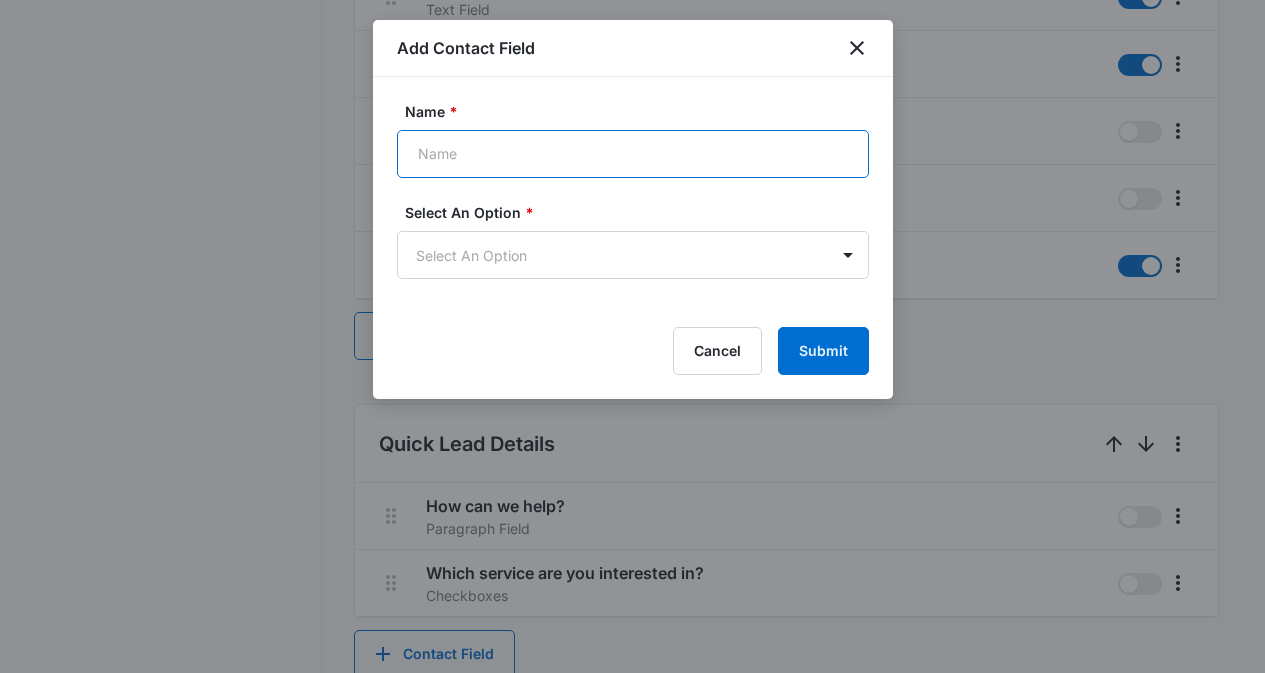 click on "Name *" at bounding box center [633, 154] 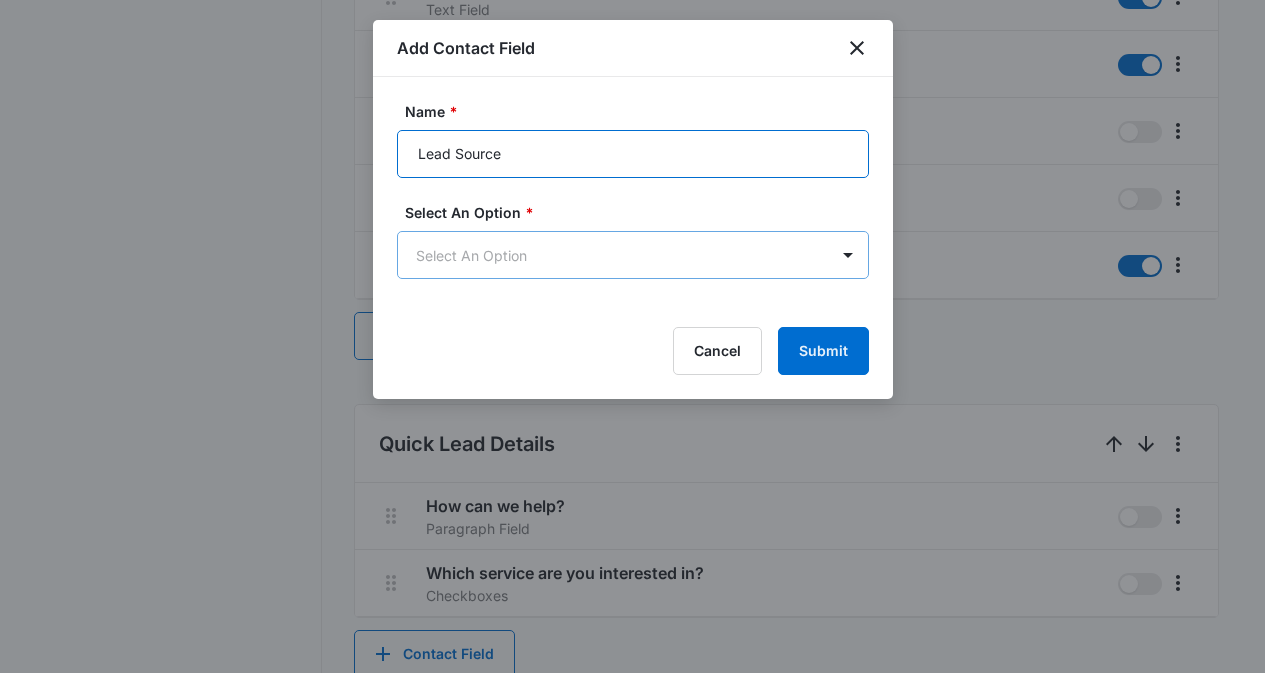 type on "Lead Source" 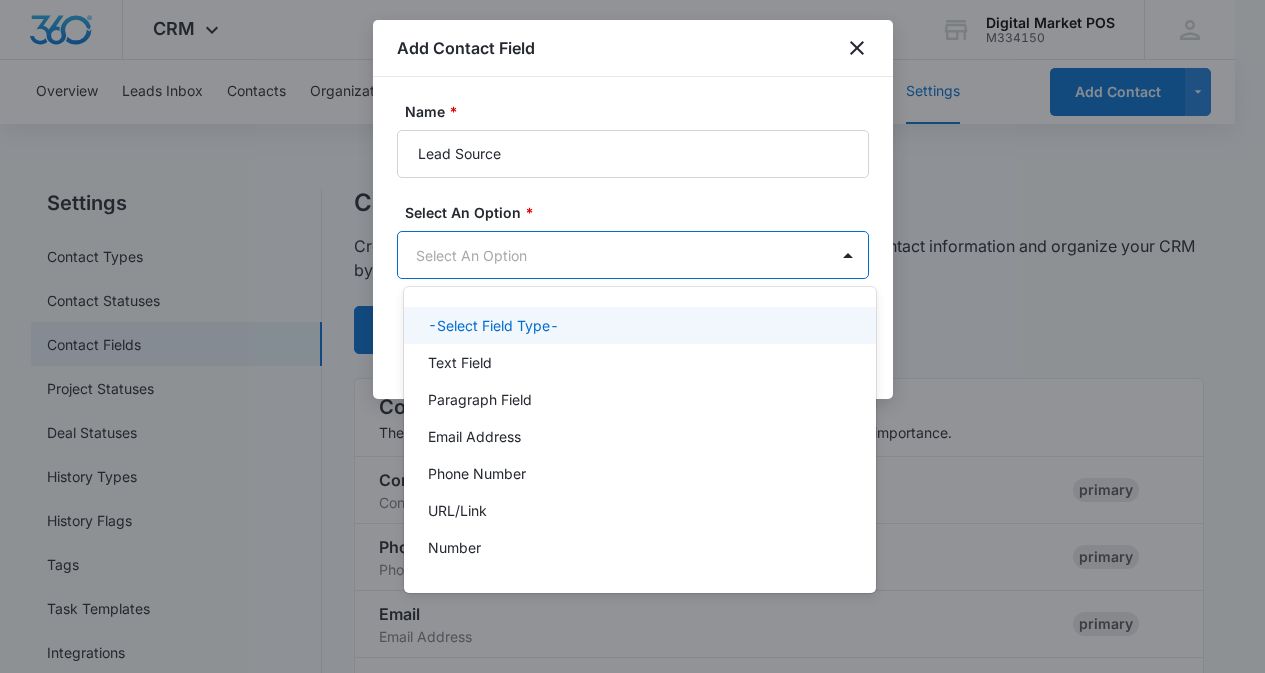 scroll, scrollTop: 0, scrollLeft: 0, axis: both 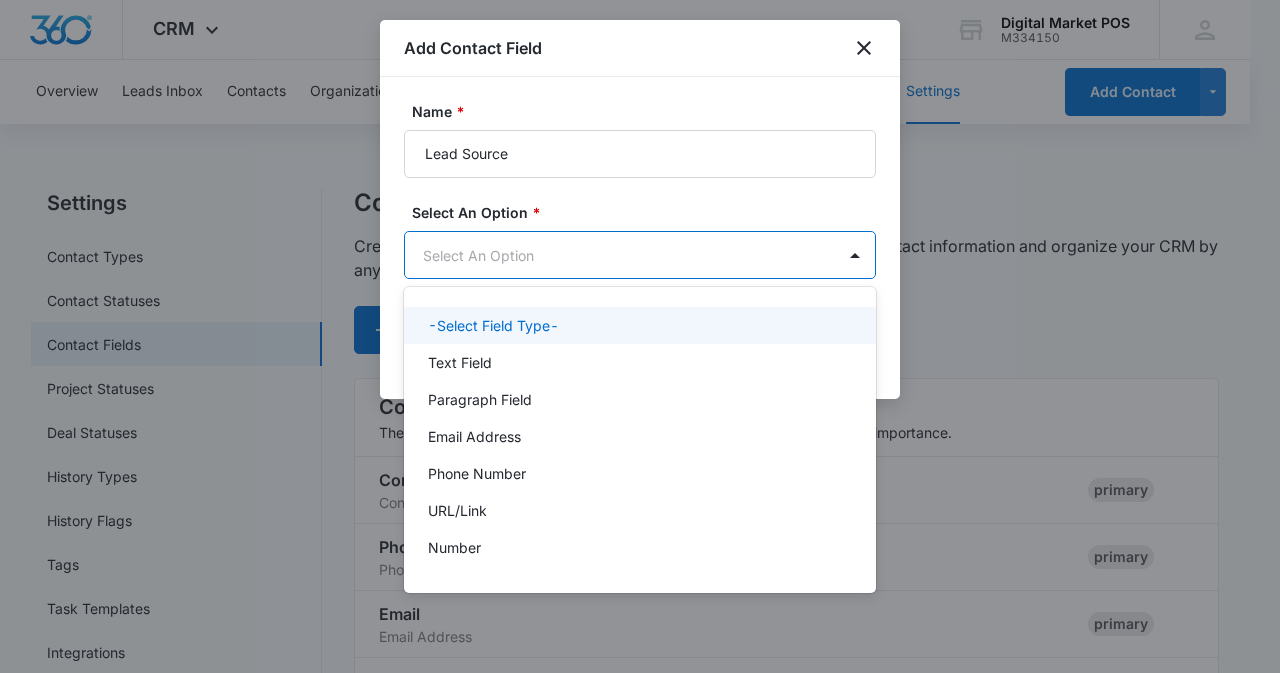 click on "CRM Apps Reputation Websites Forms CRM Email Social Content Ads Intelligence Files Brand Settings Digital Market POS M334150 Your Accounts View All MZ Marko Z markoz@digitalmarketpos.com My Profile Notifications Support Logout Terms & Conditions   •   Privacy Policy Overview Leads Inbox Contacts Organizations History Deals Projects Tasks Calendar Lists Reports Settings Add Contact Settings Contact Types Contact Statuses Contact Fields Project Statuses Deal Statuses History Types History Flags Tags Task Templates Integrations Contact Fields Create and manage custom contact fields to keep track of all of your contact information and organize your CRM by any field. Contact Section Contact Info These are "Primary Fields",  their configurations are limited because of their importance. Contact Name Contact Name primary Phone Phone Number primary Email Email Address primary Address Address (Street, Street 2, City, ST, Zip, Country) primary Special Notes Paragraph Field Qualifying Status Dropdown Organization" at bounding box center (640, 336) 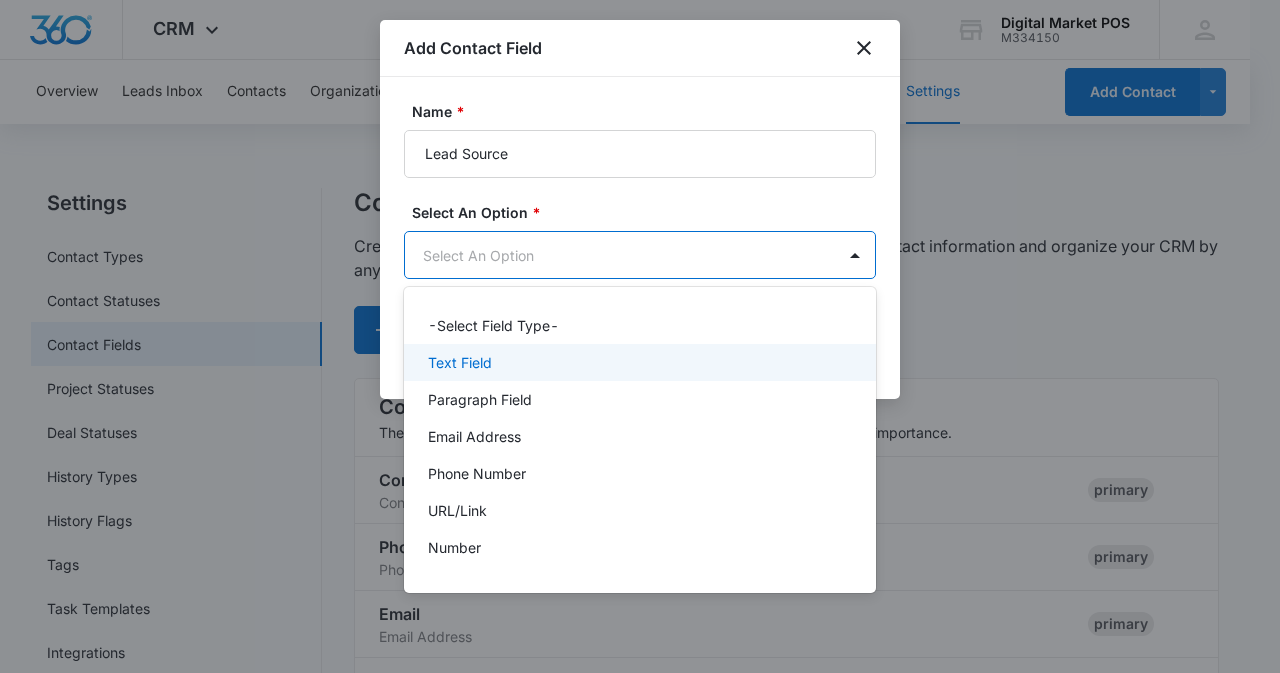 click on "Text Field" at bounding box center [638, 362] 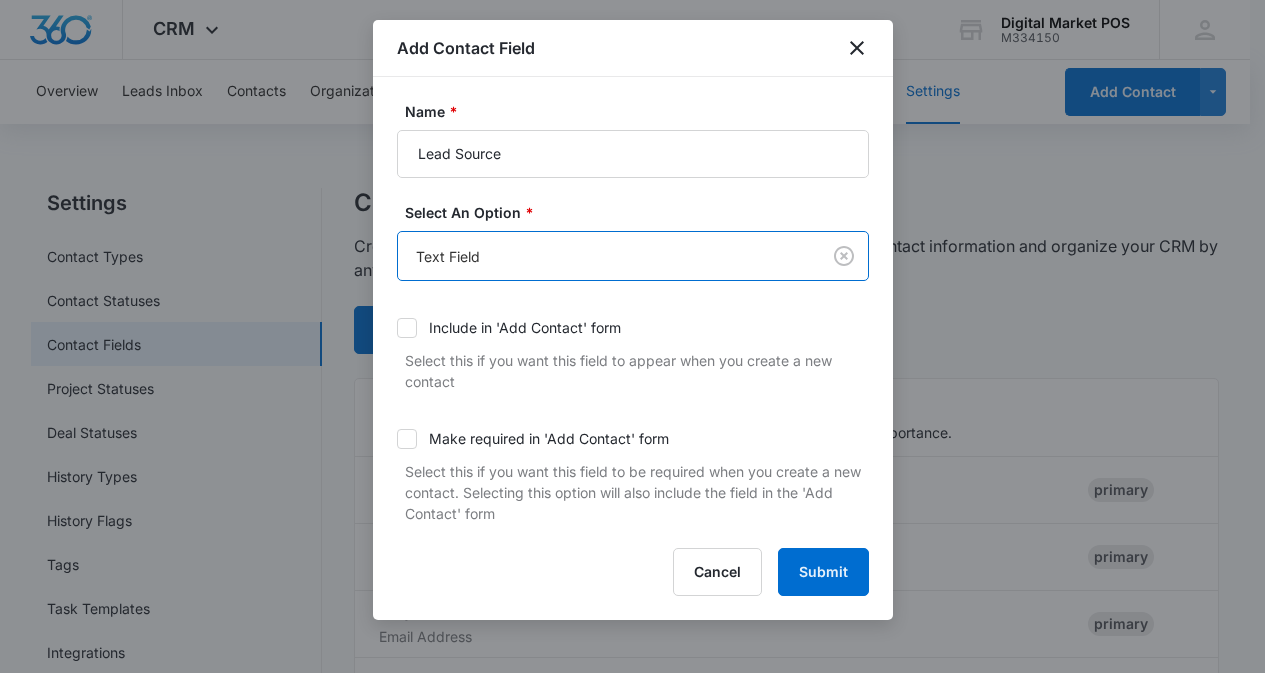 click on "Include in 'Add Contact' form" at bounding box center (525, 327) 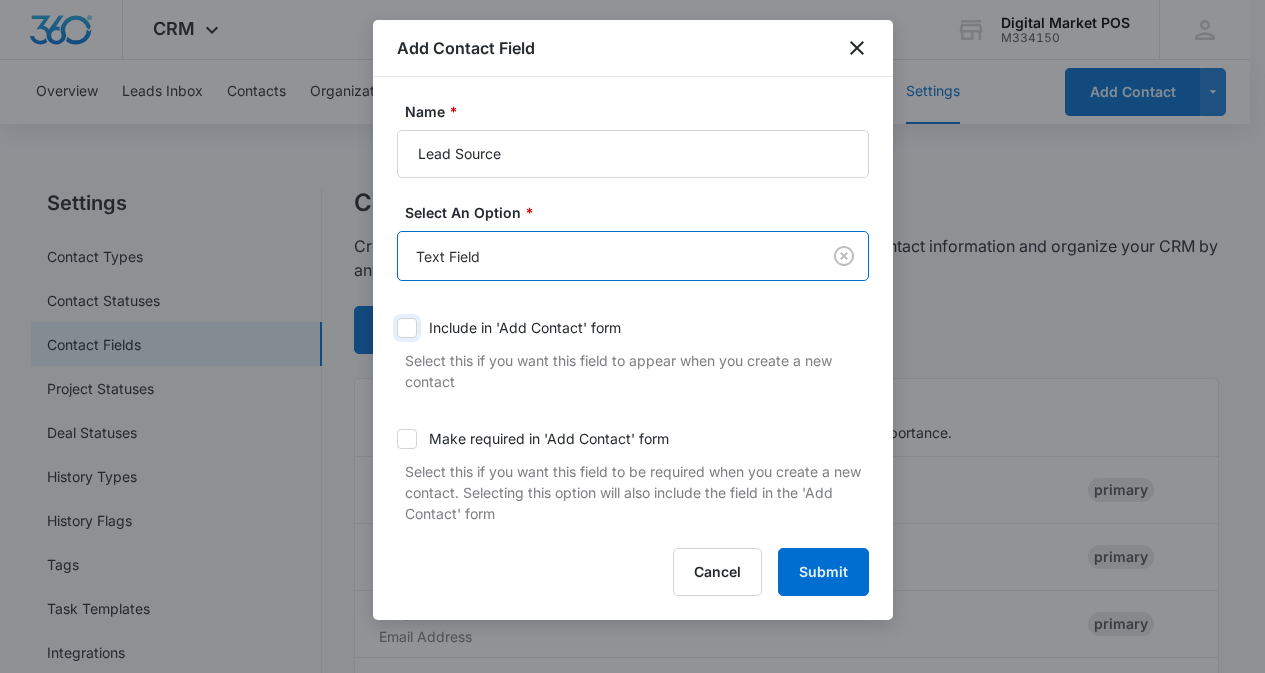 click on "Include in 'Add Contact' form" at bounding box center [397, 328] 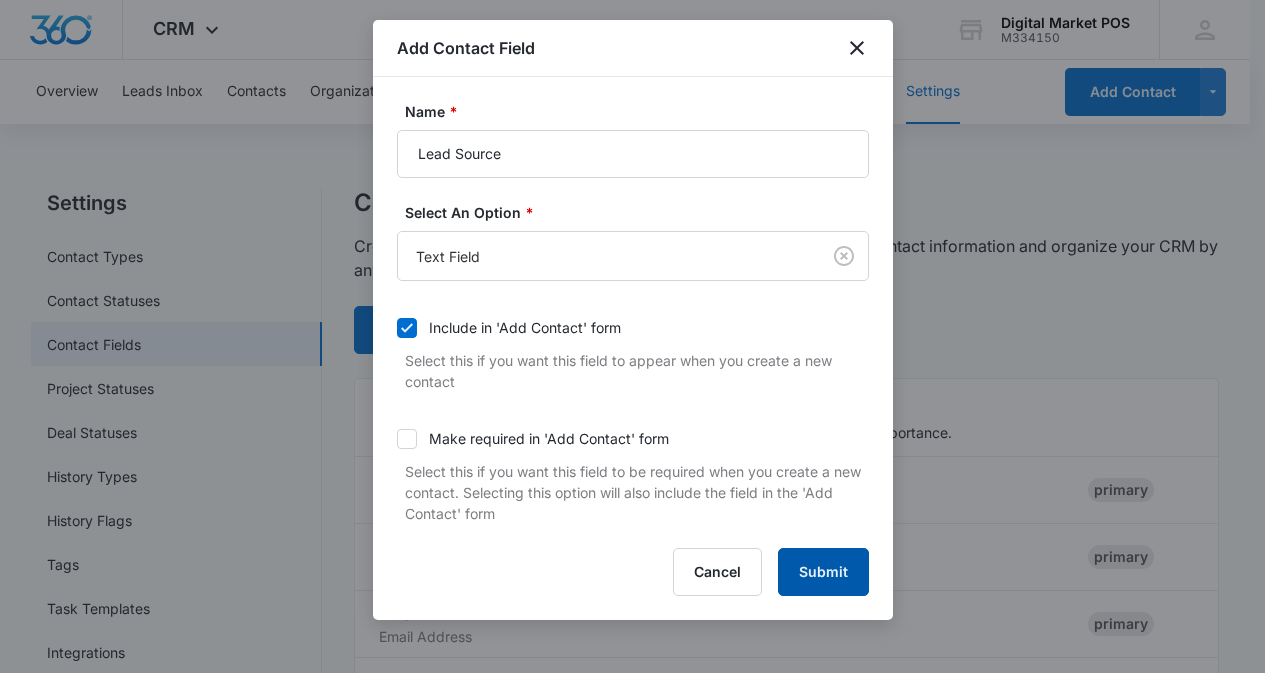 click on "Submit" at bounding box center (823, 572) 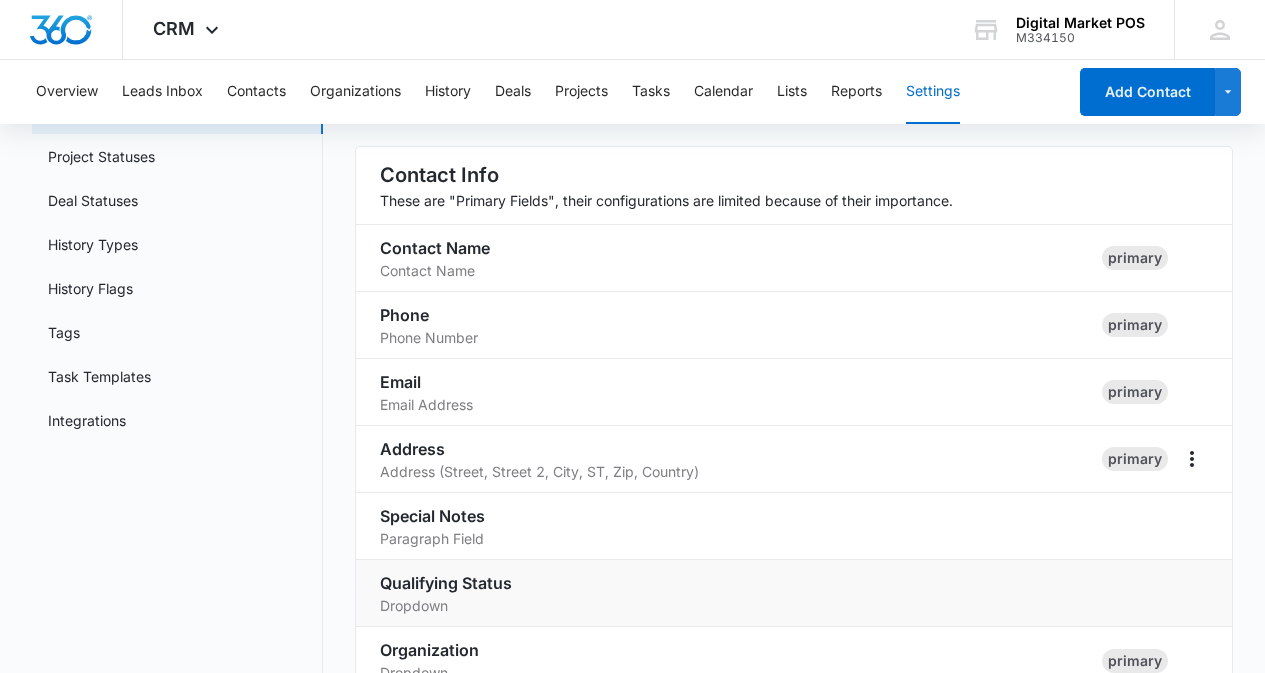 scroll, scrollTop: 0, scrollLeft: 0, axis: both 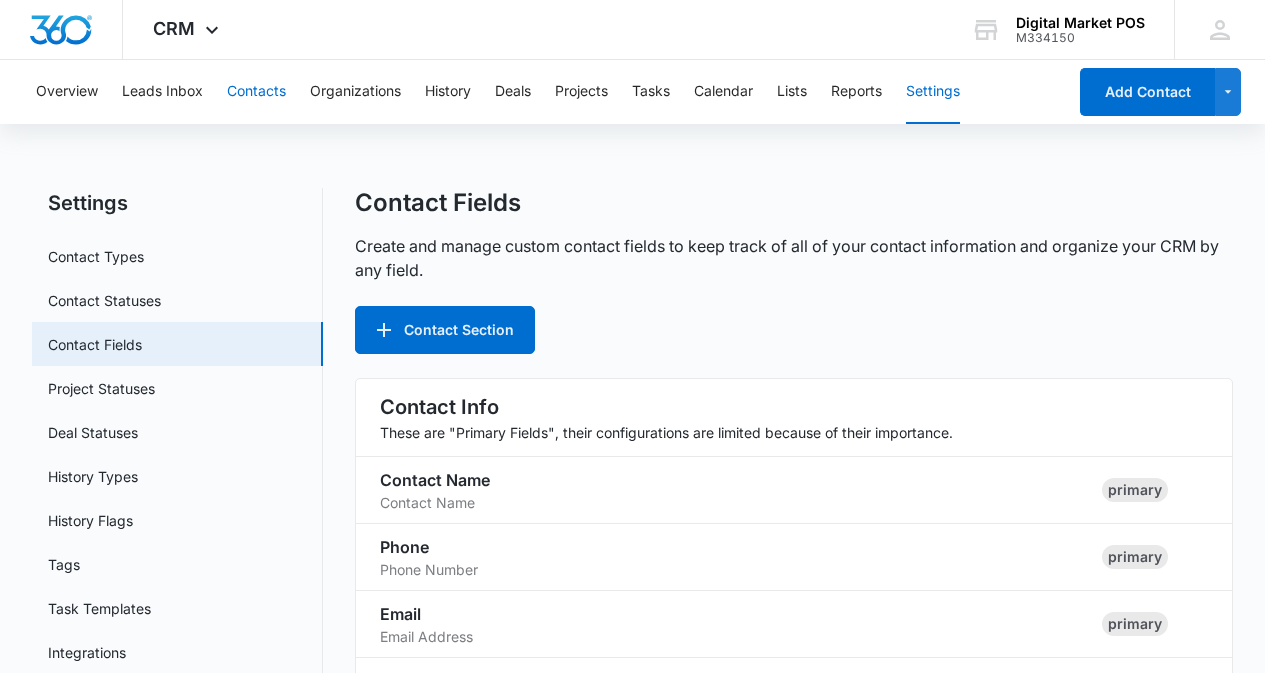 drag, startPoint x: 272, startPoint y: 92, endPoint x: 250, endPoint y: 93, distance: 22.022715 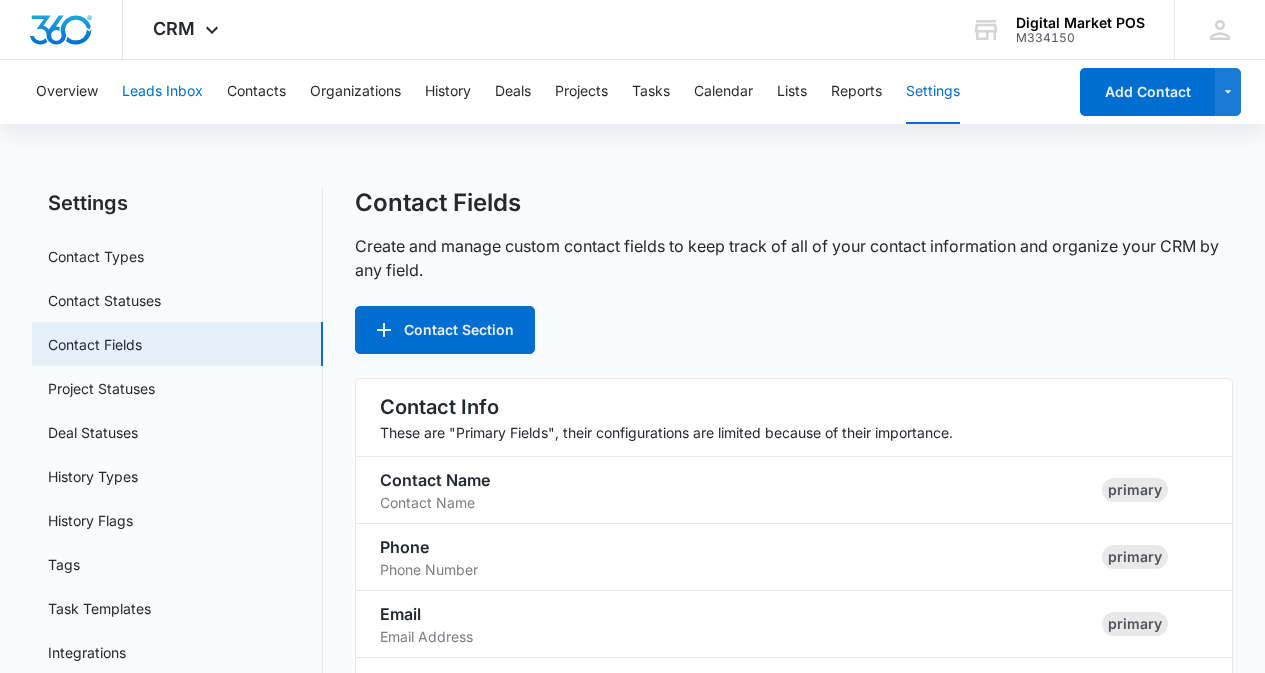 drag, startPoint x: 250, startPoint y: 93, endPoint x: 200, endPoint y: 87, distance: 50.358715 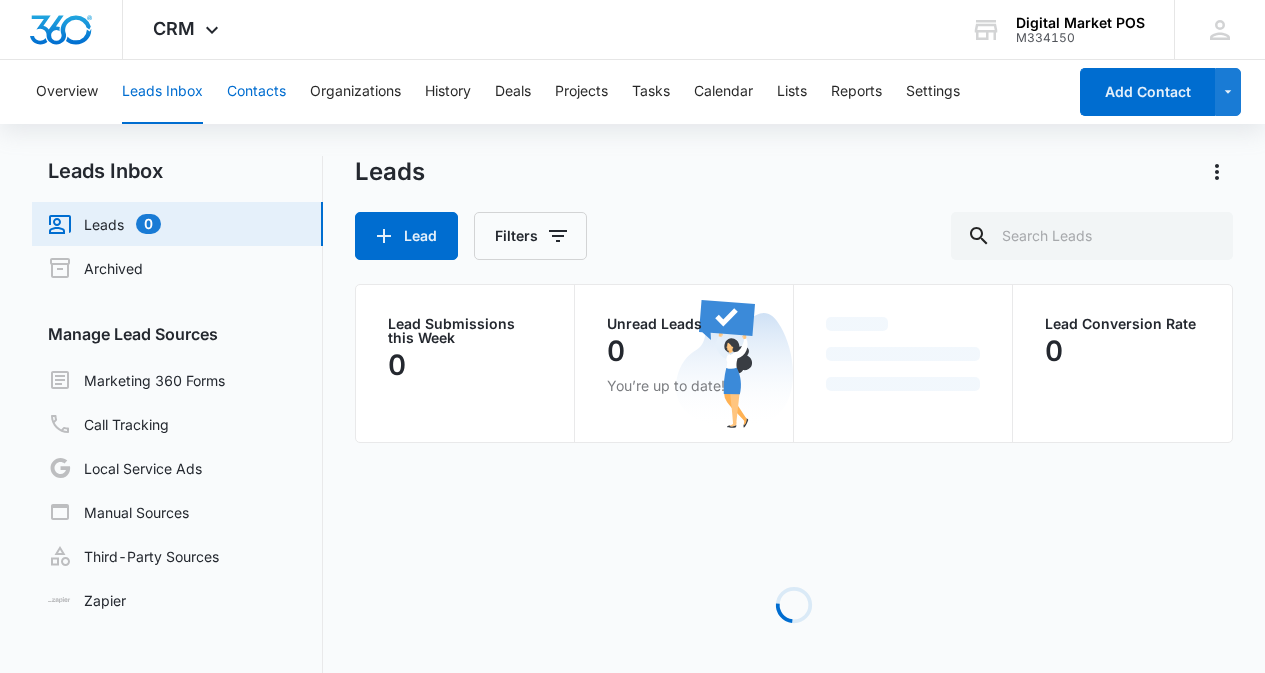 scroll, scrollTop: 0, scrollLeft: 0, axis: both 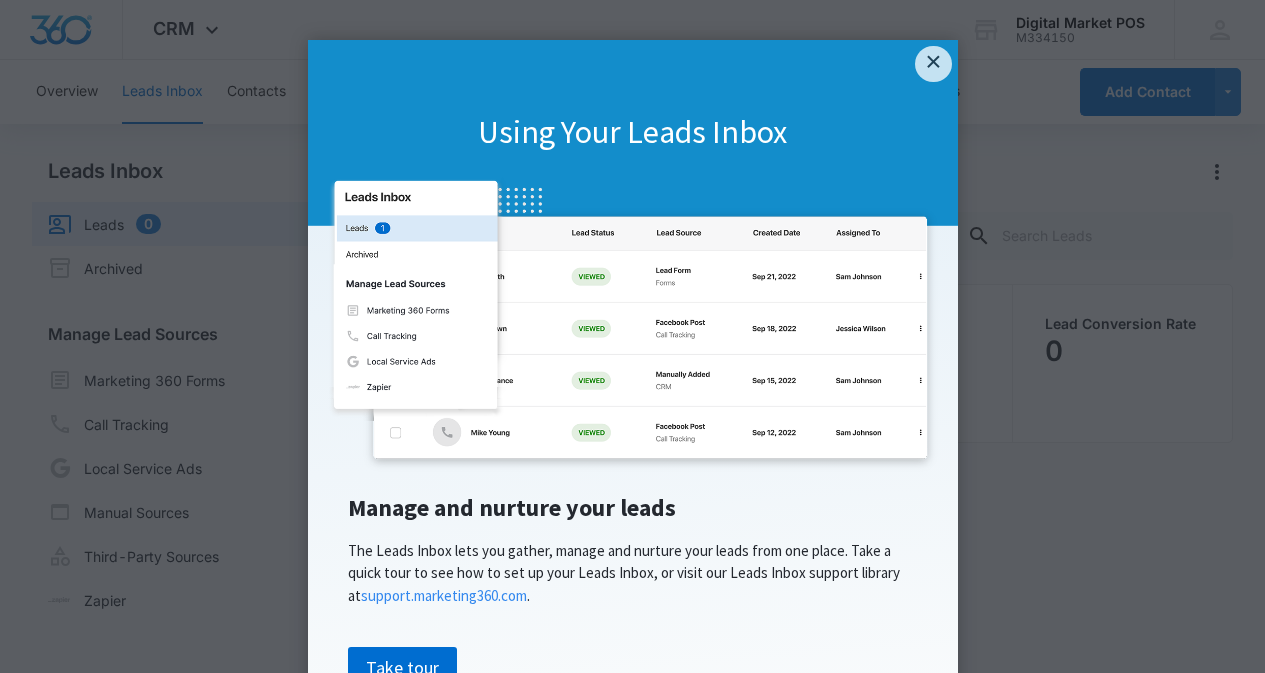 click on "×             Using Your Leads Inbox                                             Manage and nurture your leads The Leads Inbox lets you gather, manage and nurture your leads from one place. Take a quick tour to see how to set up your Leads Inbox, or visit our Leads Inbox support library at  support.marketing360.com .                         Take tour" 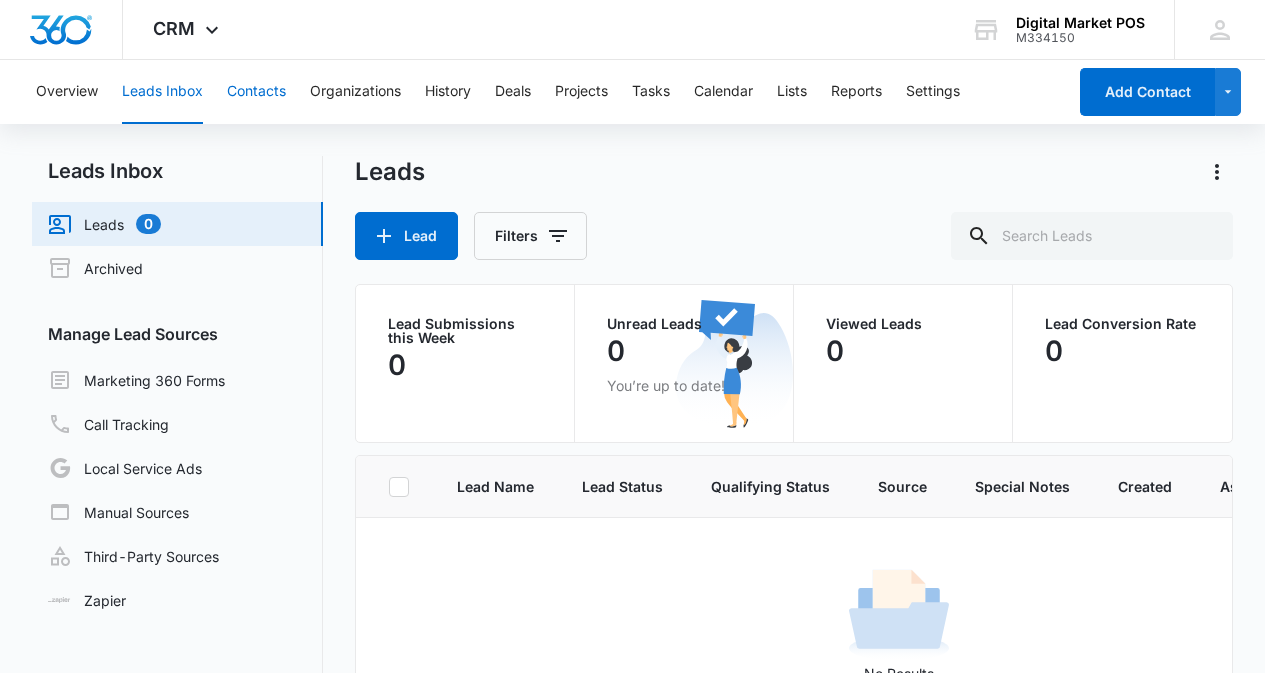 click on "Contacts" at bounding box center [256, 92] 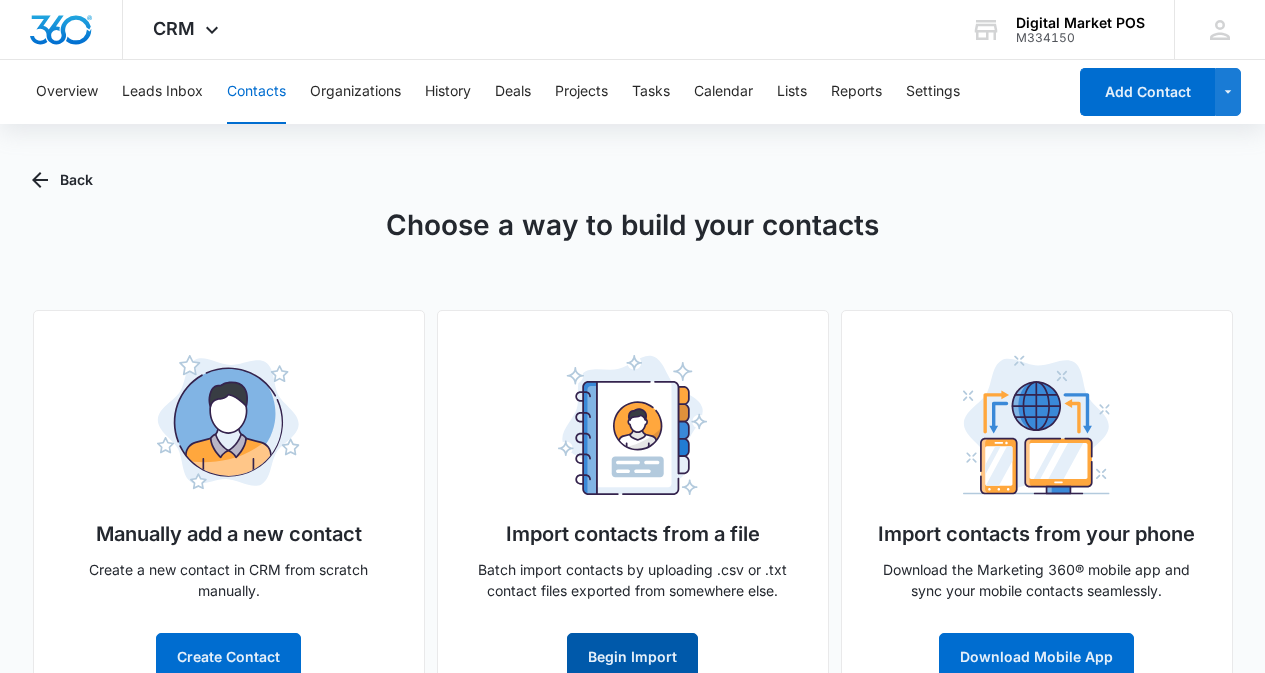 click on "Begin Import" at bounding box center [632, 657] 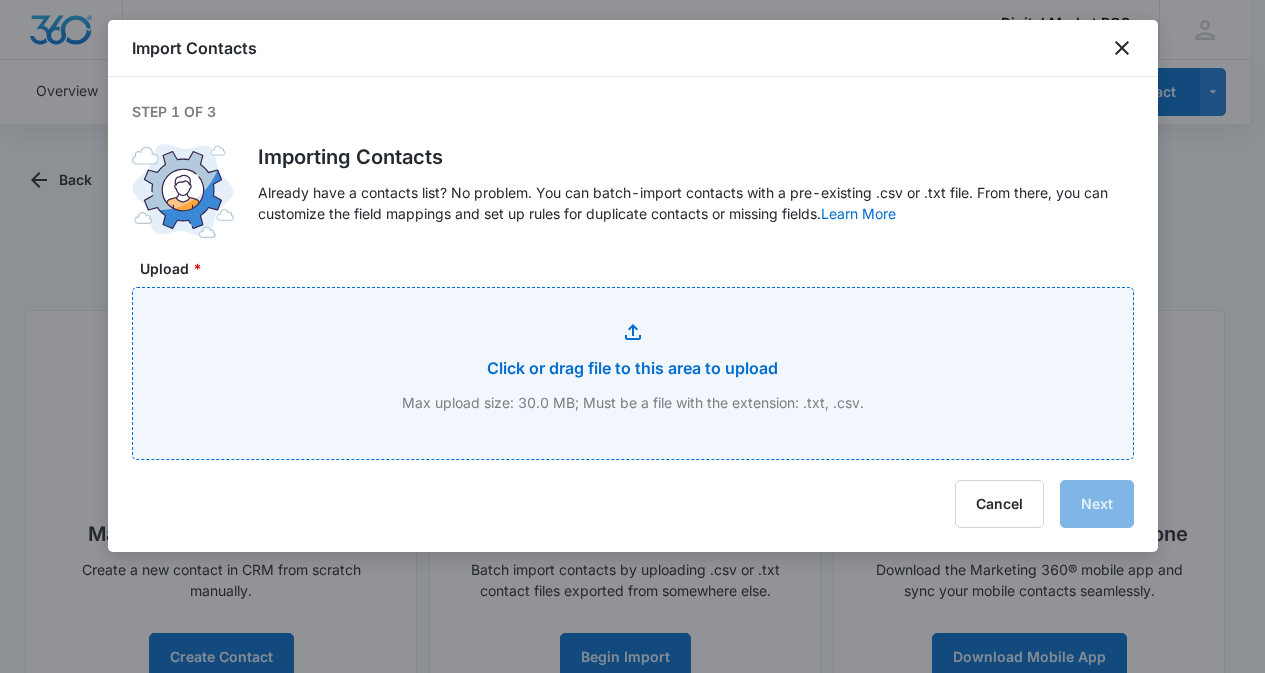 click on "Upload *" at bounding box center (633, 373) 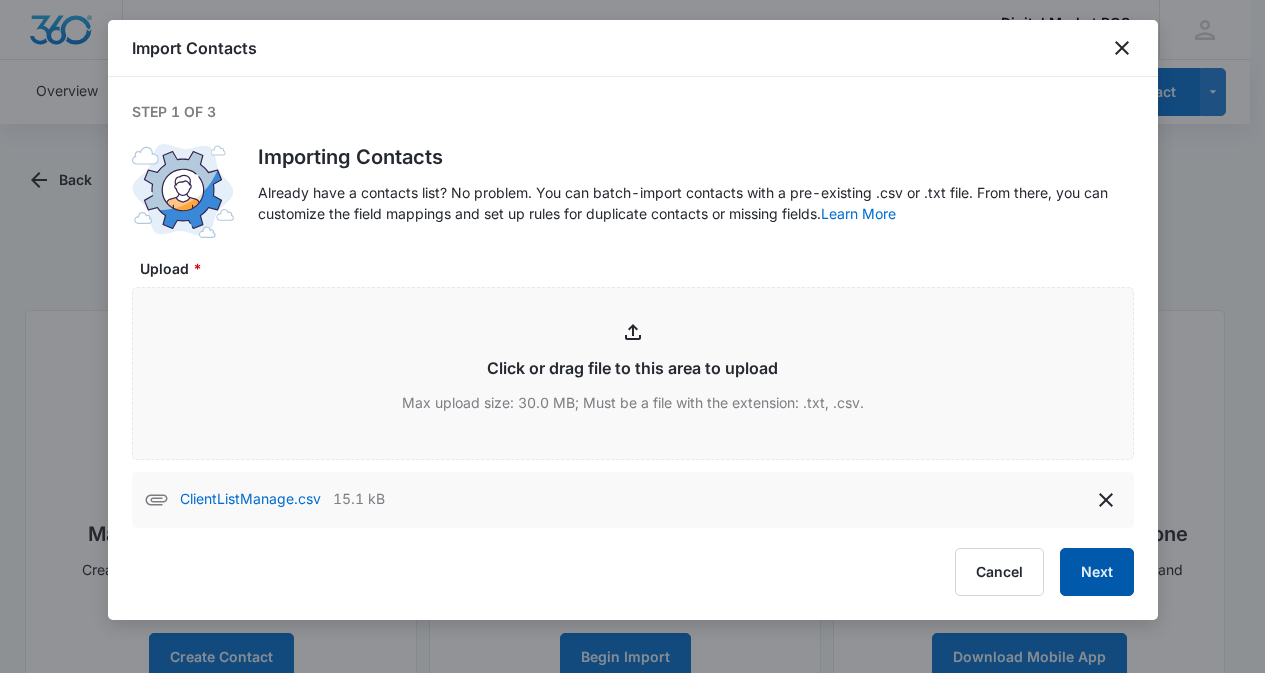 click on "Next" at bounding box center (1097, 572) 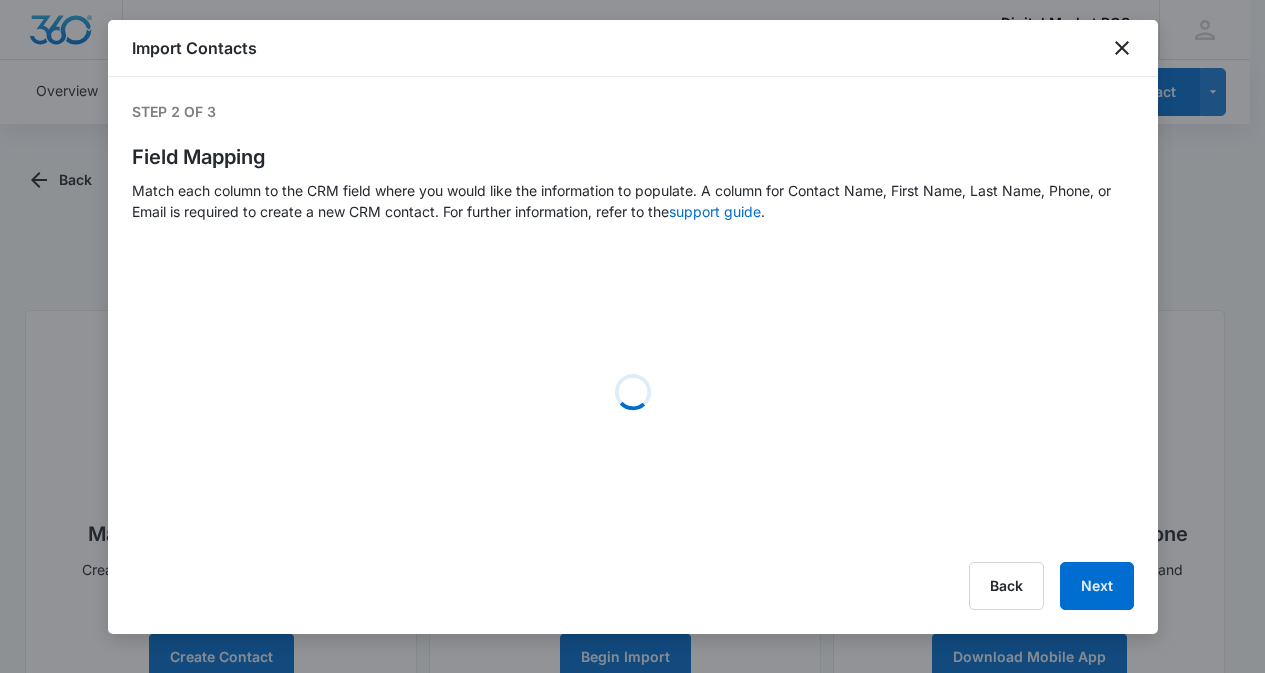 select on "78" 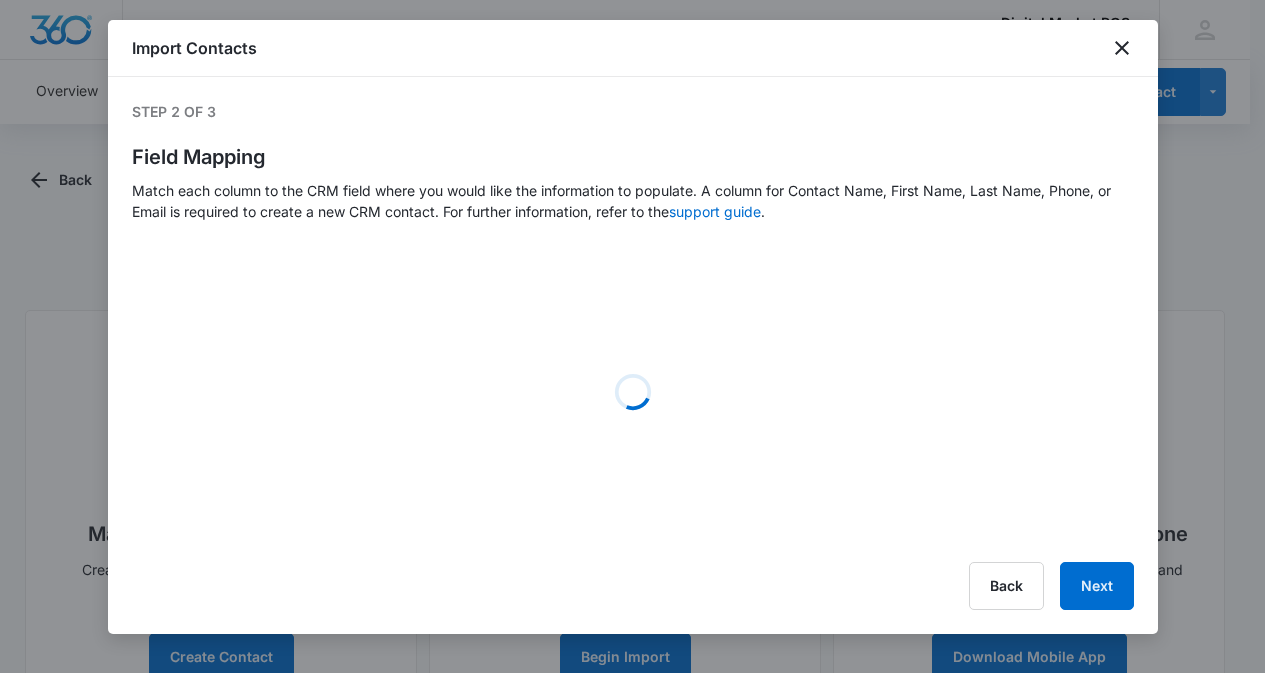 select on "79" 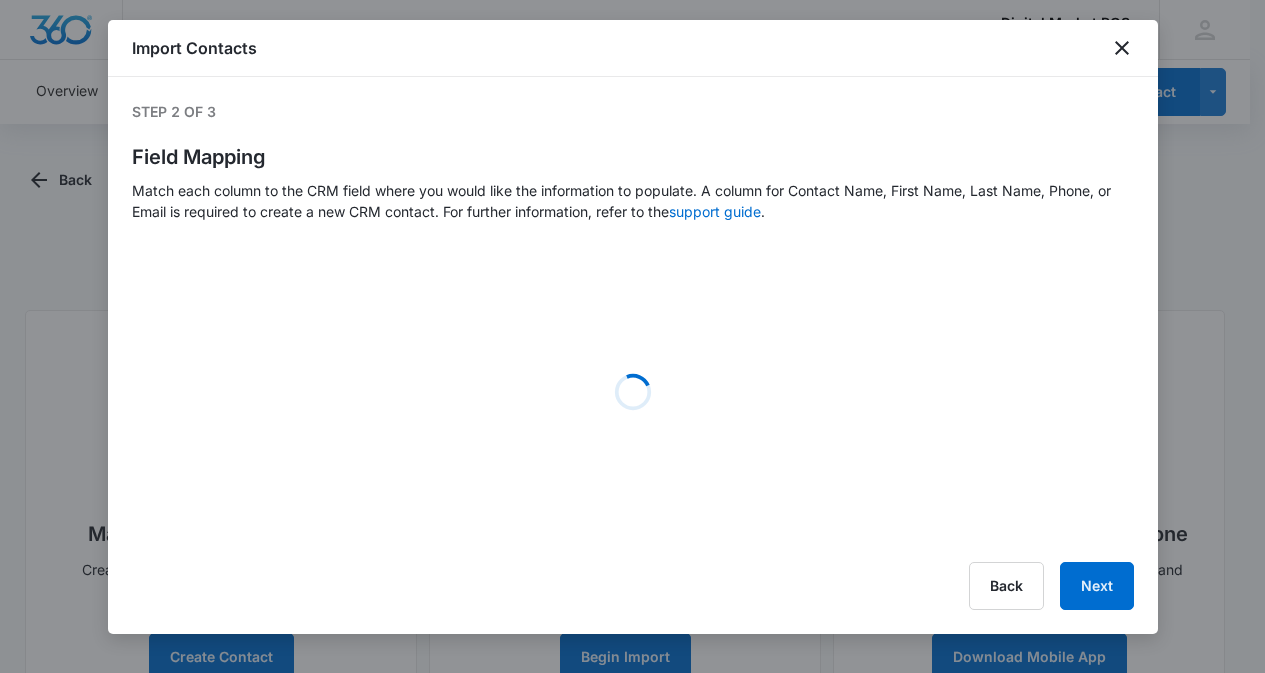 select on "184" 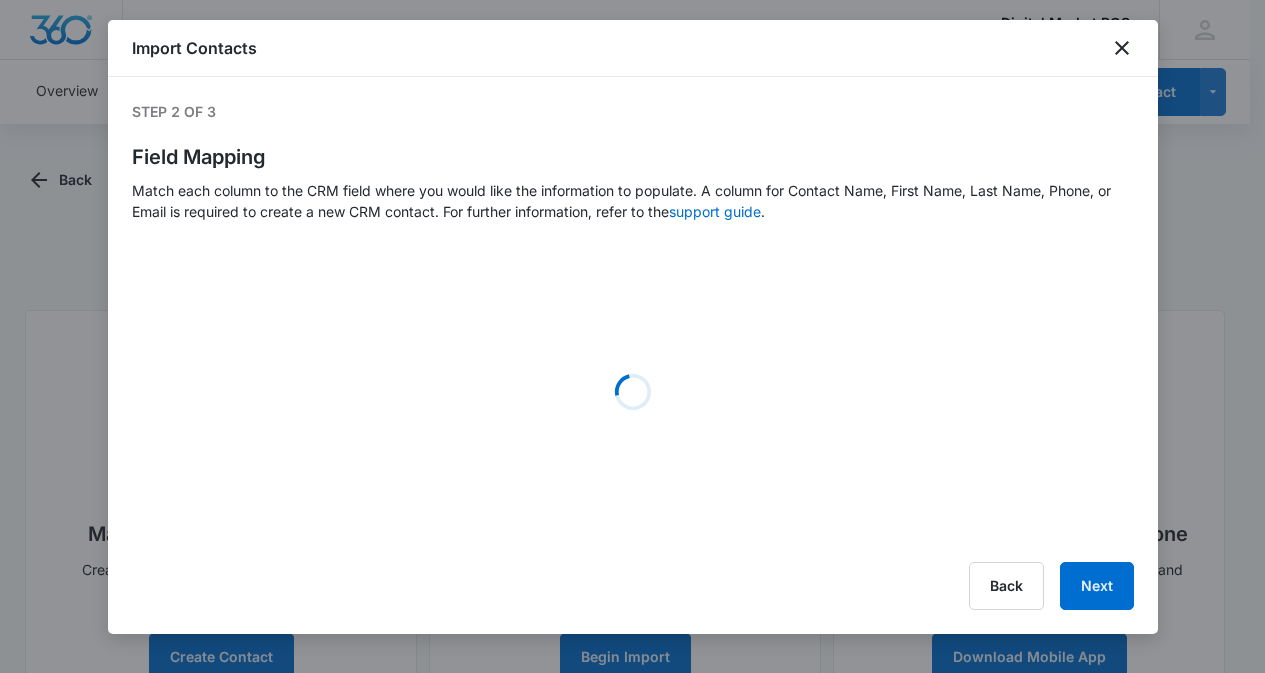 select on "185" 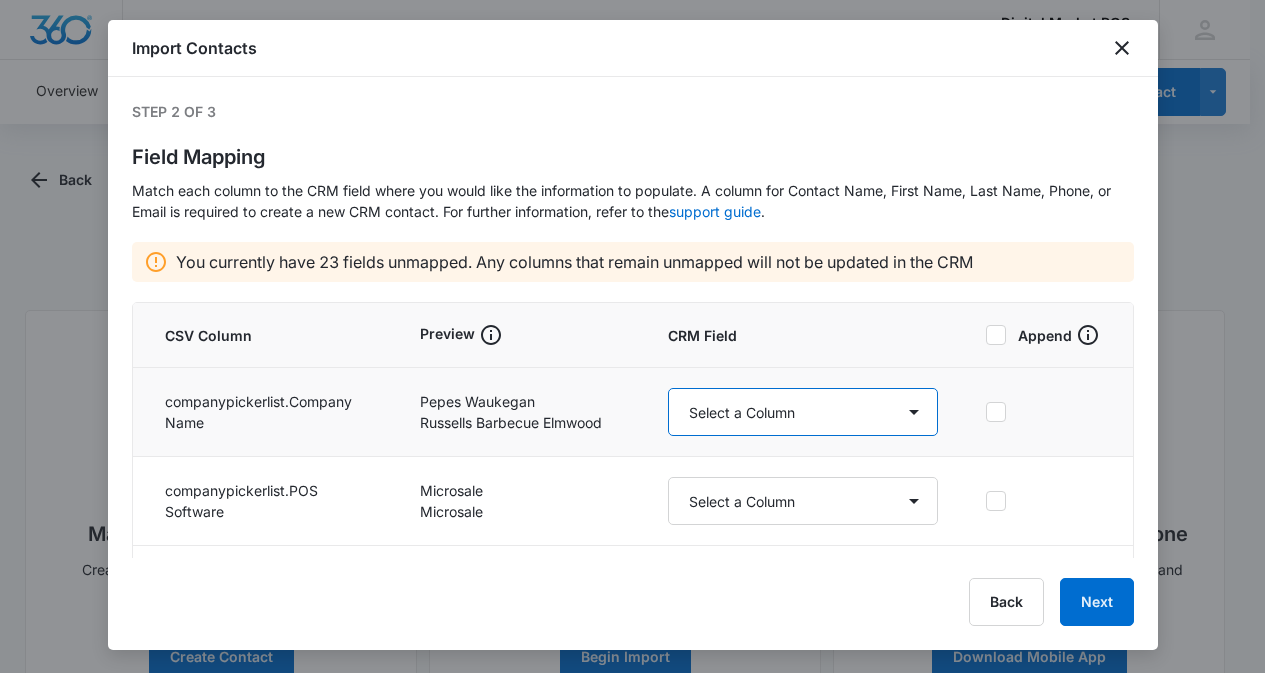 click on "Select a Column Account Manager Address/City Address/Country Address/State Address/Street Address/Street 2 Address/Zip Agree to Subscribe Assigned To Best Way To Contact Business Name Color Tag Contact Name Contact Name/First Name Contact Name/Last Name Contact Status Contact Type CRM ID Email External ID Gift How can we help?  IP Address Lead Source Market Next Contact Date Notes Other Phone Phone Please briefly describe your experience with us Please rate us from 1-5 POS Software Qualifying Status Review Request Special Notes Tags Which service are you interested in?" at bounding box center (803, 412) 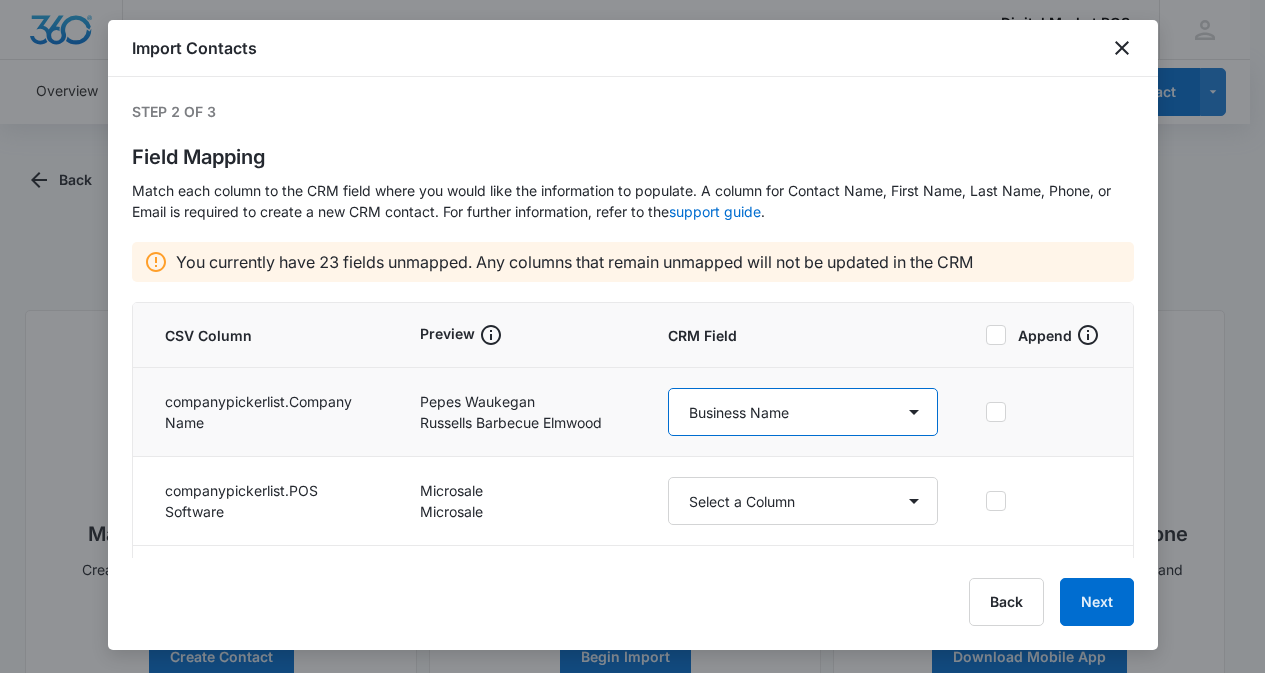 click on "Select a Column Account Manager Address/City Address/Country Address/State Address/Street Address/Street 2 Address/Zip Agree to Subscribe Assigned To Best Way To Contact Business Name Color Tag Contact Name Contact Name/First Name Contact Name/Last Name Contact Status Contact Type CRM ID Email External ID Gift How can we help?  IP Address Lead Source Market Next Contact Date Notes Other Phone Phone Please briefly describe your experience with us Please rate us from 1-5 POS Software Qualifying Status Review Request Special Notes Tags Which service are you interested in?" at bounding box center [803, 412] 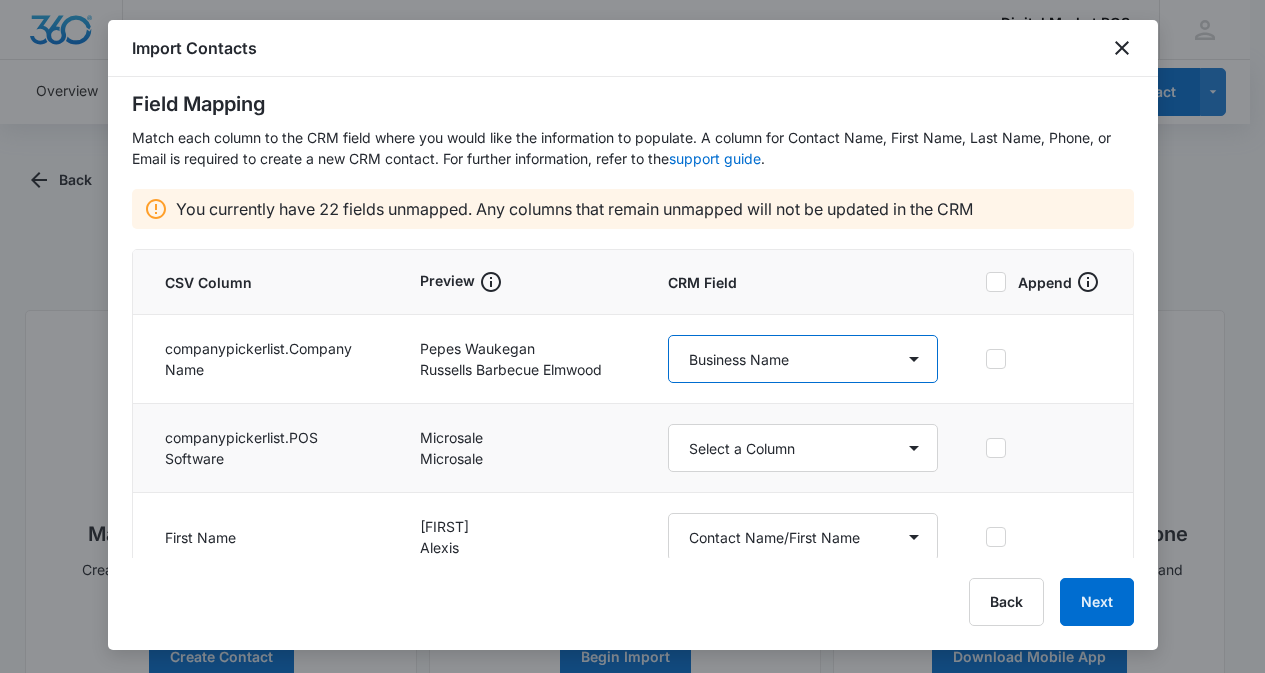 scroll, scrollTop: 100, scrollLeft: 0, axis: vertical 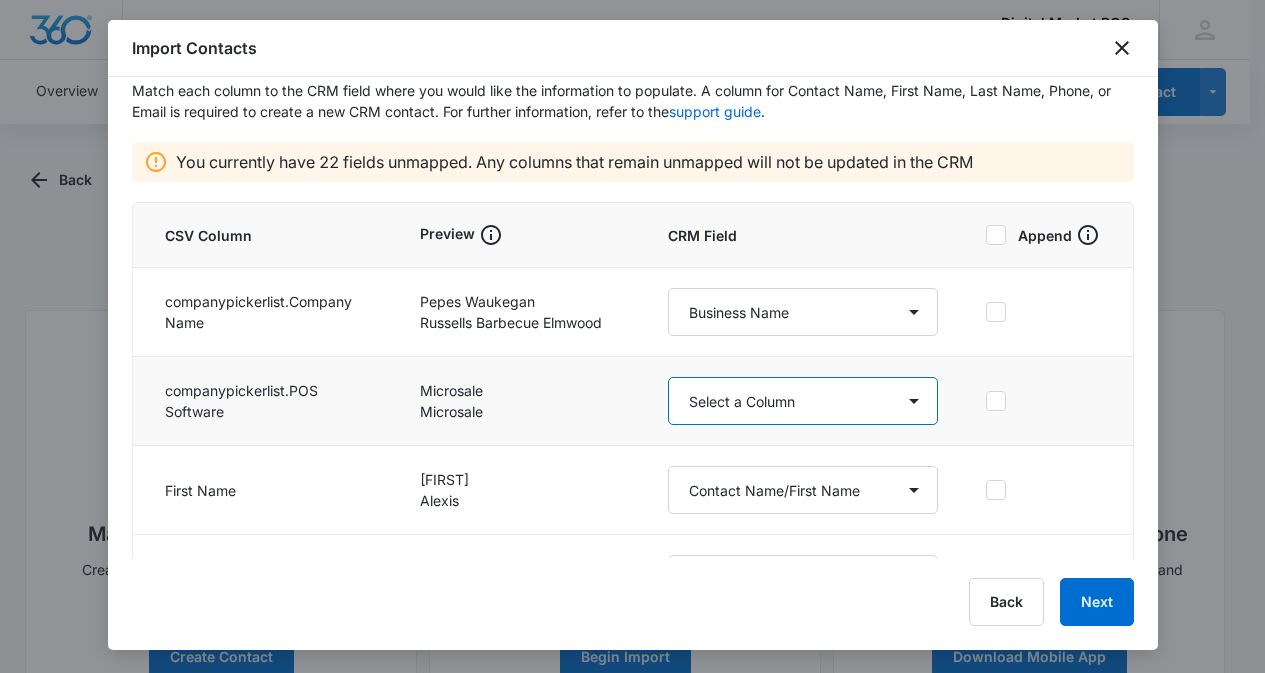 click on "Select a Column Account Manager Address/City Address/Country Address/State Address/Street Address/Street 2 Address/Zip Agree to Subscribe Assigned To Best Way To Contact Business Name Color Tag Contact Name Contact Name/First Name Contact Name/Last Name Contact Status Contact Type CRM ID Email External ID Gift How can we help?  IP Address Lead Source Market Next Contact Date Notes Other Phone Phone Please briefly describe your experience with us Please rate us from 1-5 POS Software Qualifying Status Review Request Special Notes Tags Which service are you interested in?" at bounding box center (803, 401) 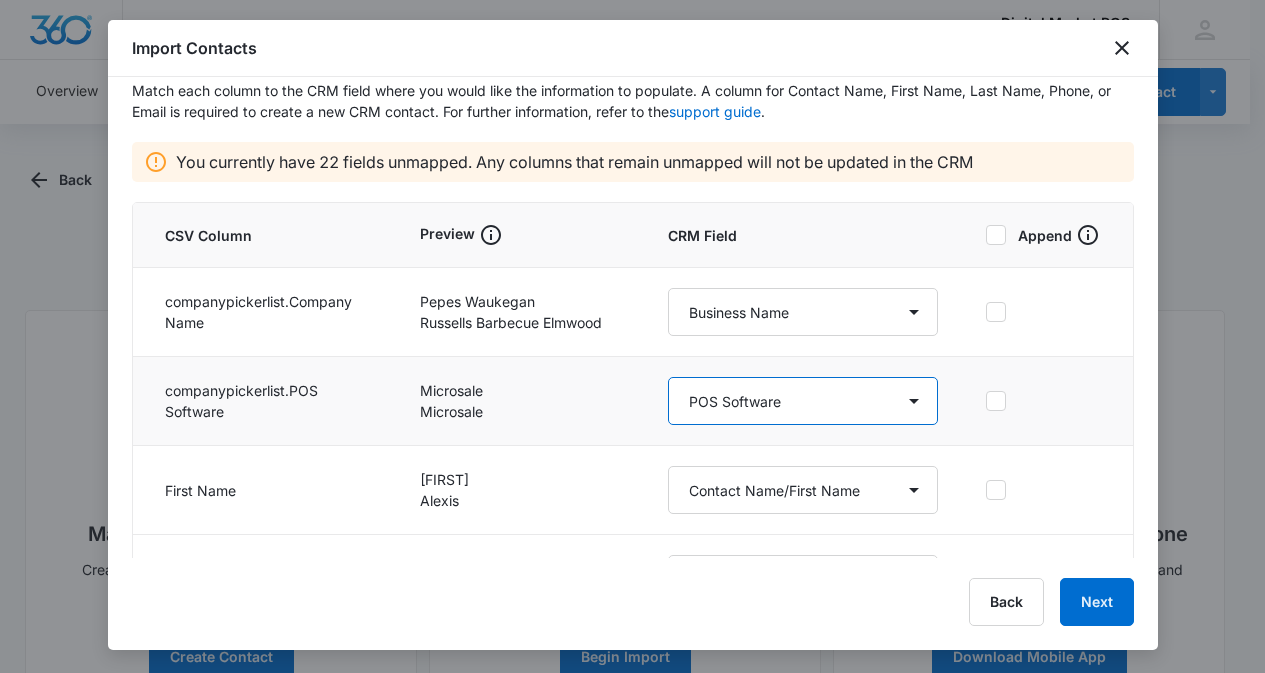 click on "Select a Column Account Manager Address/City Address/Country Address/State Address/Street Address/Street 2 Address/Zip Agree to Subscribe Assigned To Best Way To Contact Business Name Color Tag Contact Name Contact Name/First Name Contact Name/Last Name Contact Status Contact Type CRM ID Email External ID Gift How can we help?  IP Address Lead Source Market Next Contact Date Notes Other Phone Phone Please briefly describe your experience with us Please rate us from 1-5 POS Software Qualifying Status Review Request Special Notes Tags Which service are you interested in?" at bounding box center (803, 401) 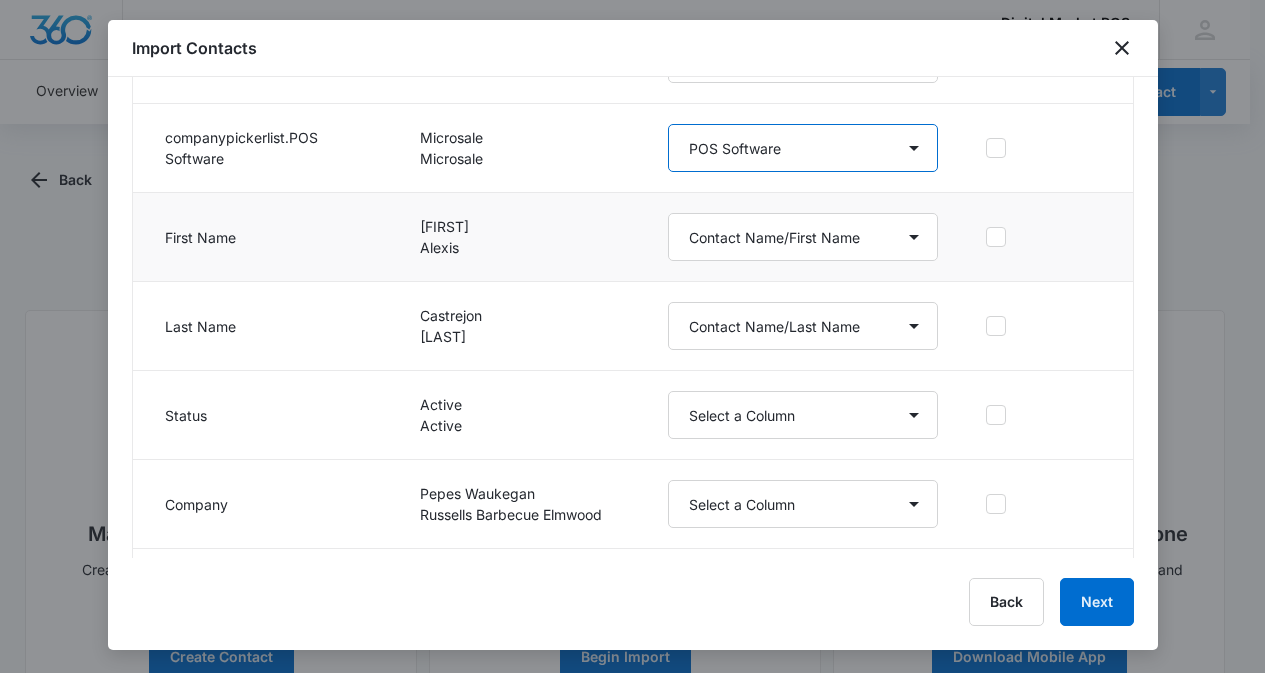 scroll, scrollTop: 400, scrollLeft: 0, axis: vertical 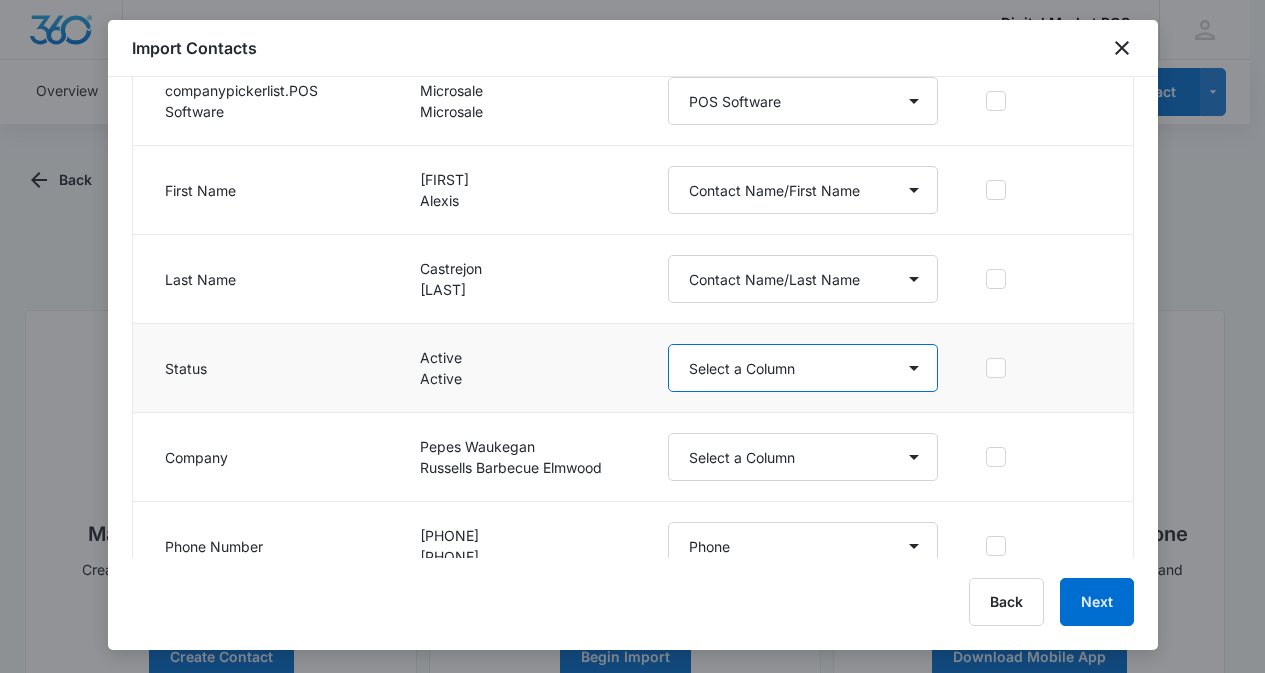click on "Select a Column Account Manager Address/City Address/Country Address/State Address/Street Address/Street 2 Address/Zip Agree to Subscribe Assigned To Best Way To Contact Business Name Color Tag Contact Name Contact Name/First Name Contact Name/Last Name Contact Status Contact Type CRM ID Email External ID Gift How can we help?  IP Address Lead Source Market Next Contact Date Notes Other Phone Phone Please briefly describe your experience with us Please rate us from 1-5 POS Software Qualifying Status Review Request Special Notes Tags Which service are you interested in?" at bounding box center (803, 368) 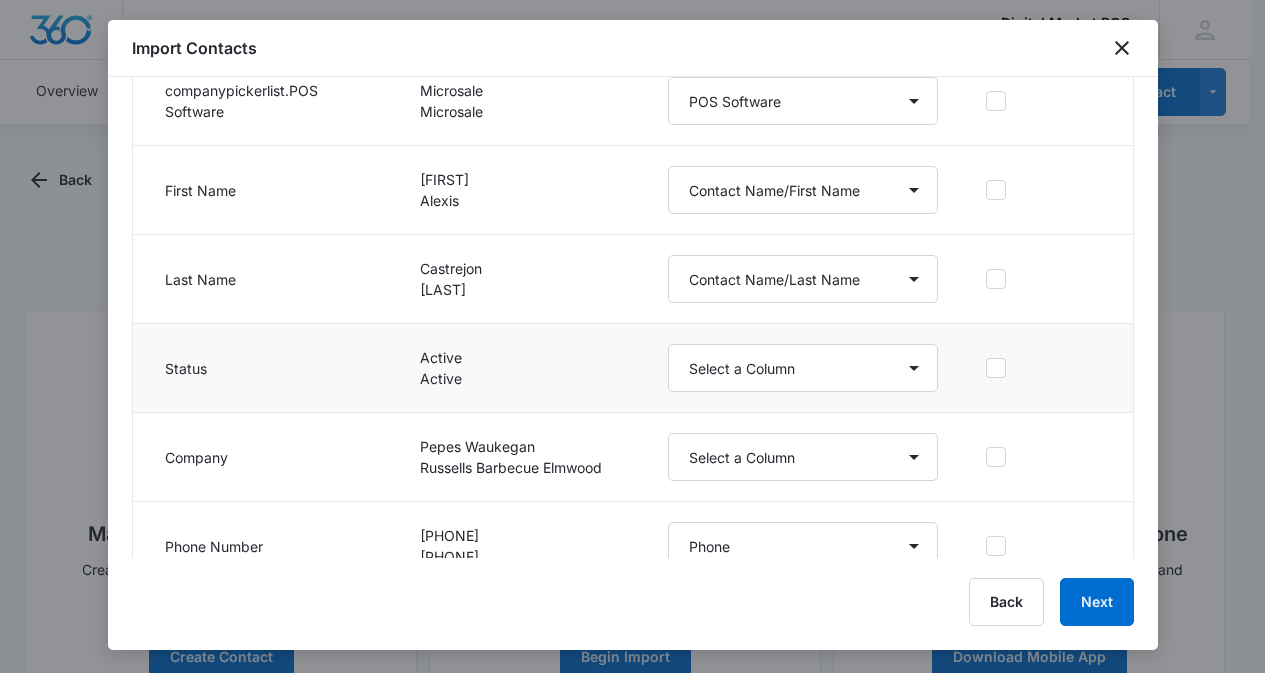 click on "Active" at bounding box center [520, 357] 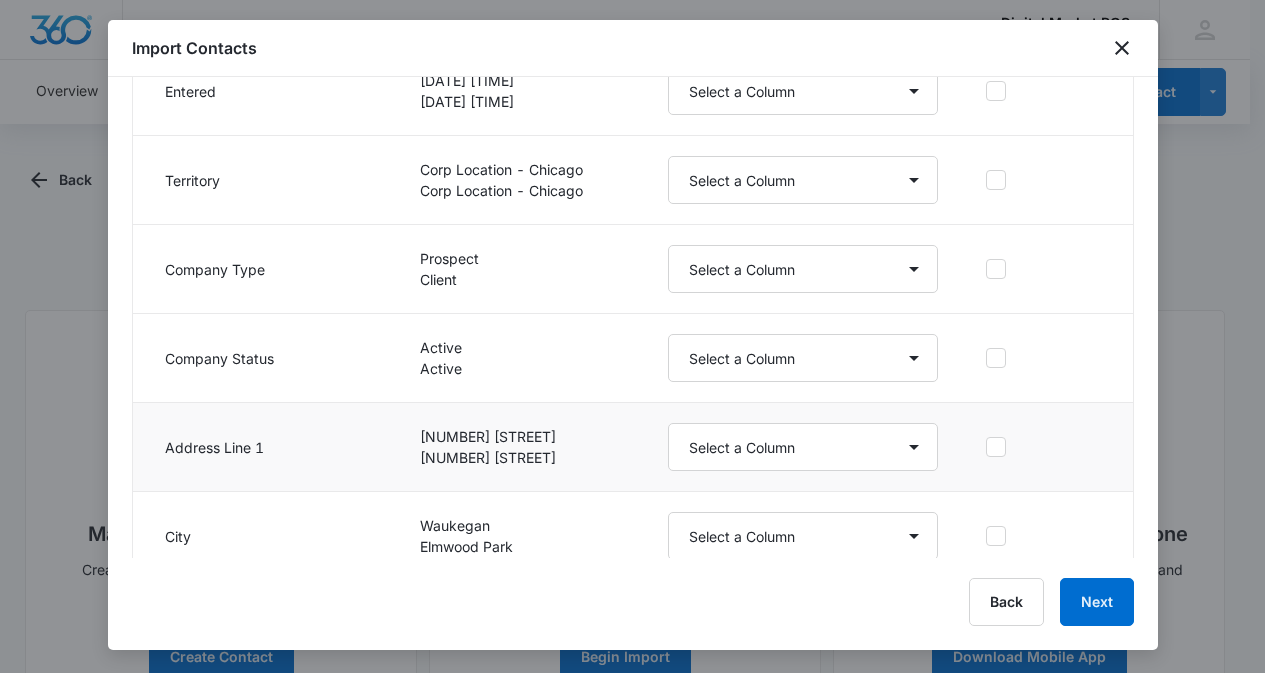 scroll, scrollTop: 1400, scrollLeft: 0, axis: vertical 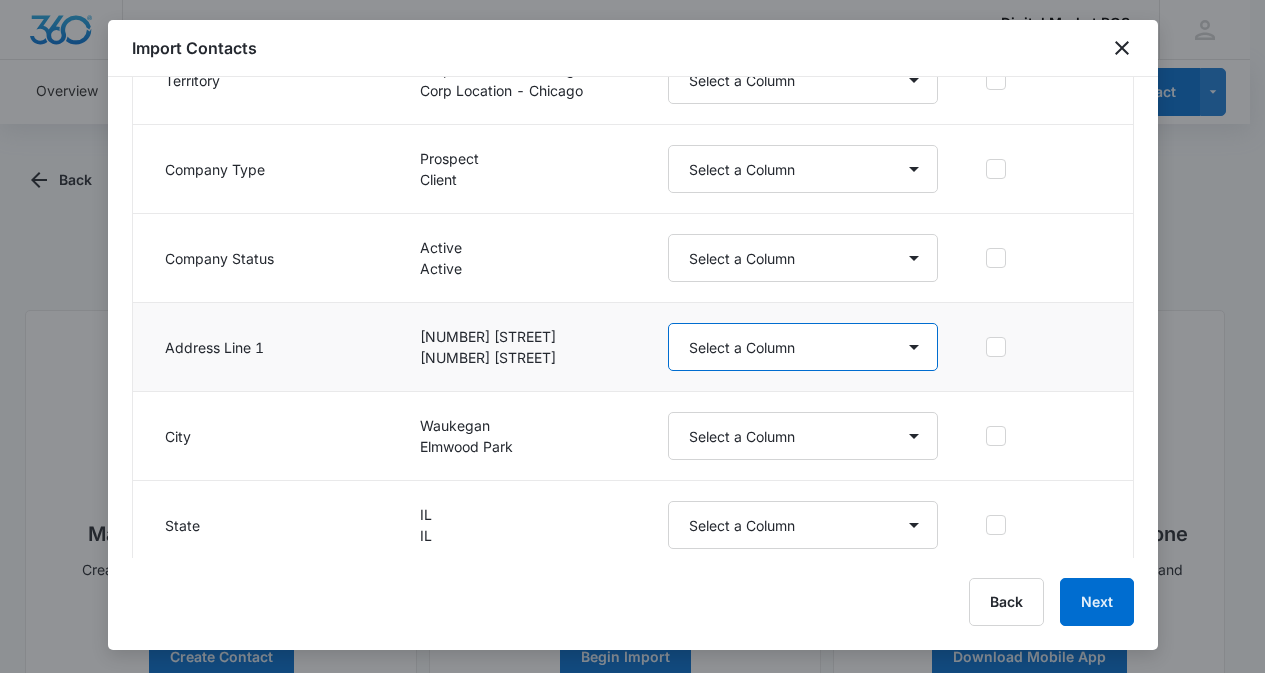 click on "Select a Column Account Manager Address/City Address/Country Address/State Address/Street Address/Street 2 Address/Zip Agree to Subscribe Assigned To Best Way To Contact Business Name Color Tag Contact Name Contact Name/First Name Contact Name/Last Name Contact Status Contact Type CRM ID Email External ID Gift How can we help?  IP Address Lead Source Market Next Contact Date Notes Other Phone Phone Please briefly describe your experience with us Please rate us from 1-5 POS Software Qualifying Status Review Request Special Notes Tags Which service are you interested in?" at bounding box center [803, 347] 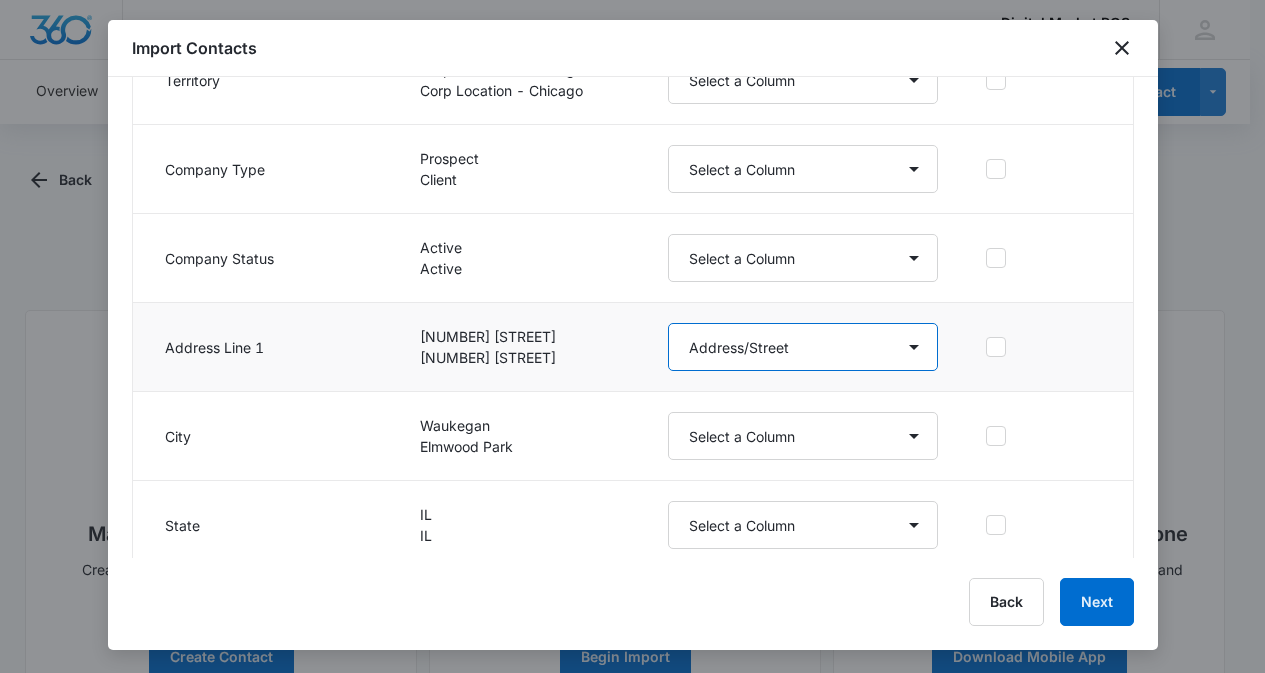 click on "Select a Column Account Manager Address/City Address/Country Address/State Address/Street Address/Street 2 Address/Zip Agree to Subscribe Assigned To Best Way To Contact Business Name Color Tag Contact Name Contact Name/First Name Contact Name/Last Name Contact Status Contact Type CRM ID Email External ID Gift How can we help?  IP Address Lead Source Market Next Contact Date Notes Other Phone Phone Please briefly describe your experience with us Please rate us from 1-5 POS Software Qualifying Status Review Request Special Notes Tags Which service are you interested in?" at bounding box center (803, 347) 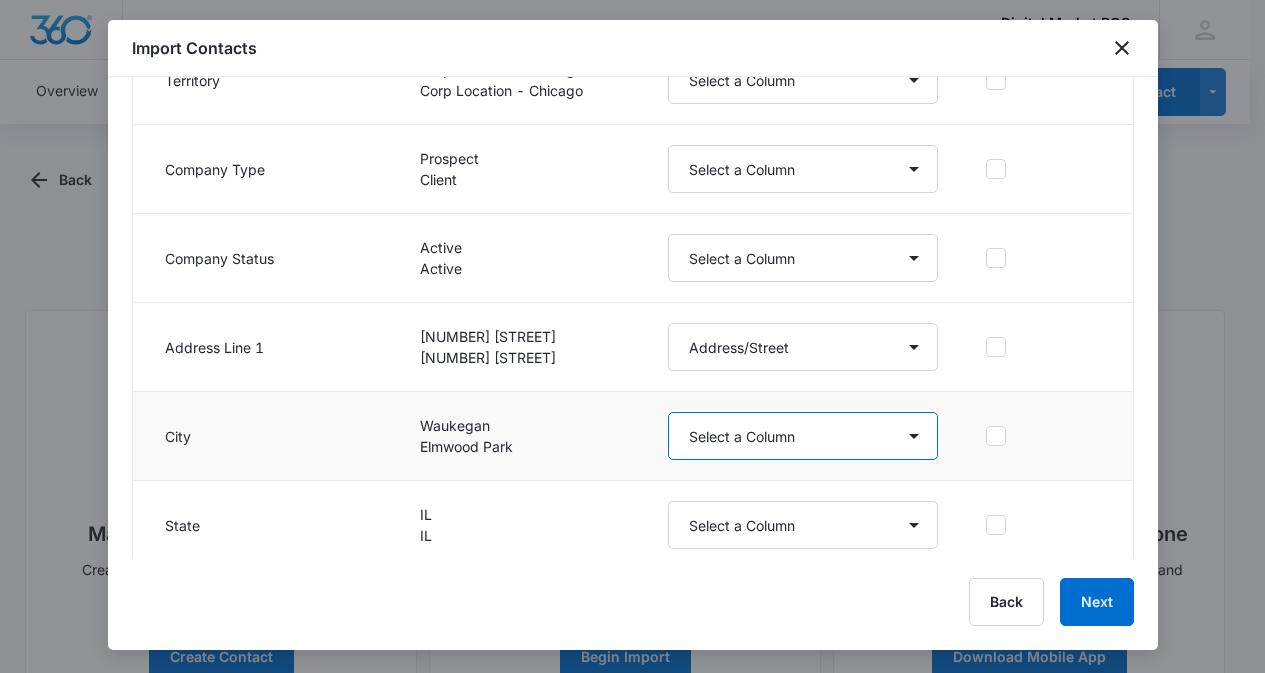 click on "Select a Column Account Manager Address/City Address/Country Address/State Address/Street Address/Street 2 Address/Zip Agree to Subscribe Assigned To Best Way To Contact Business Name Color Tag Contact Name Contact Name/First Name Contact Name/Last Name Contact Status Contact Type CRM ID Email External ID Gift How can we help?  IP Address Lead Source Market Next Contact Date Notes Other Phone Phone Please briefly describe your experience with us Please rate us from 1-5 POS Software Qualifying Status Review Request Special Notes Tags Which service are you interested in?" at bounding box center (803, 436) 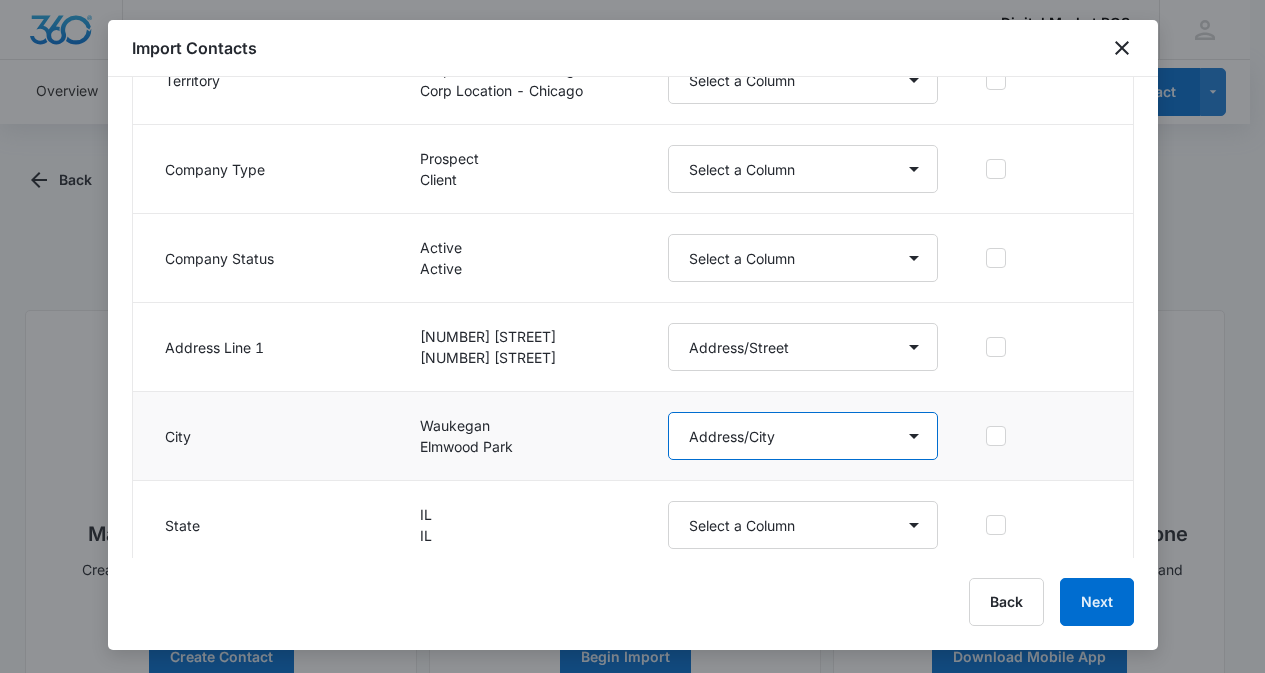 click on "Select a Column Account Manager Address/City Address/Country Address/State Address/Street Address/Street 2 Address/Zip Agree to Subscribe Assigned To Best Way To Contact Business Name Color Tag Contact Name Contact Name/First Name Contact Name/Last Name Contact Status Contact Type CRM ID Email External ID Gift How can we help?  IP Address Lead Source Market Next Contact Date Notes Other Phone Phone Please briefly describe your experience with us Please rate us from 1-5 POS Software Qualifying Status Review Request Special Notes Tags Which service are you interested in?" at bounding box center [803, 436] 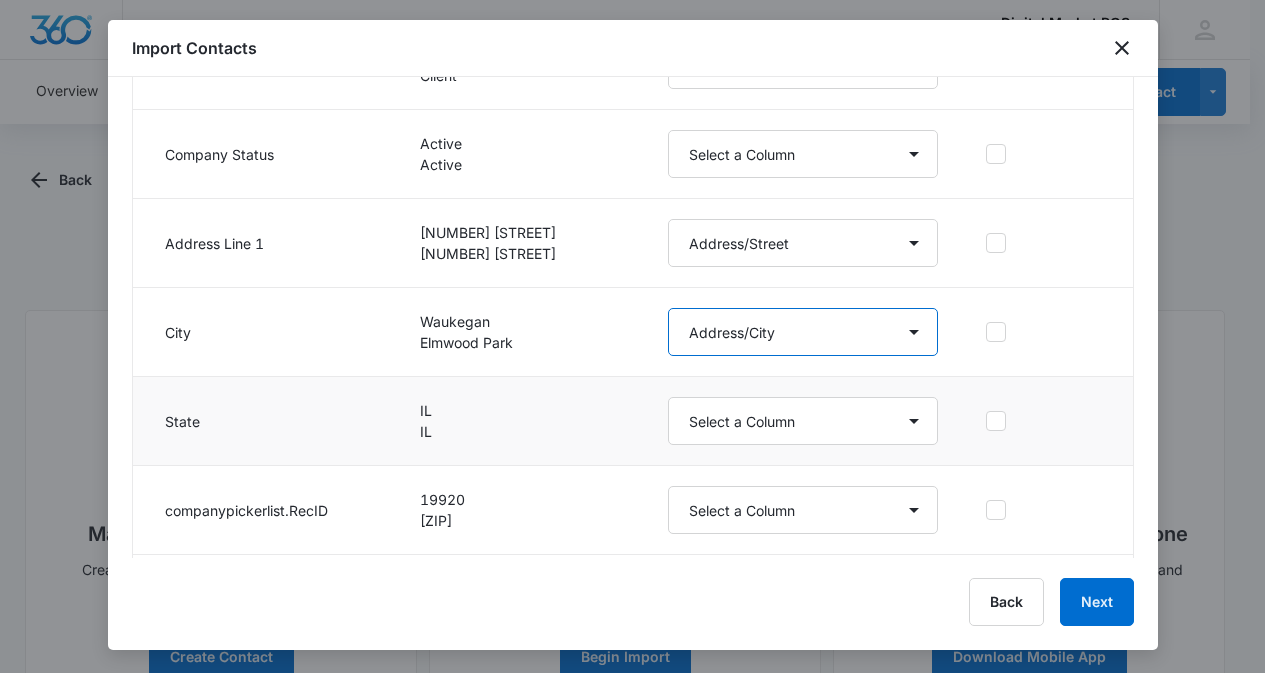 scroll, scrollTop: 1600, scrollLeft: 0, axis: vertical 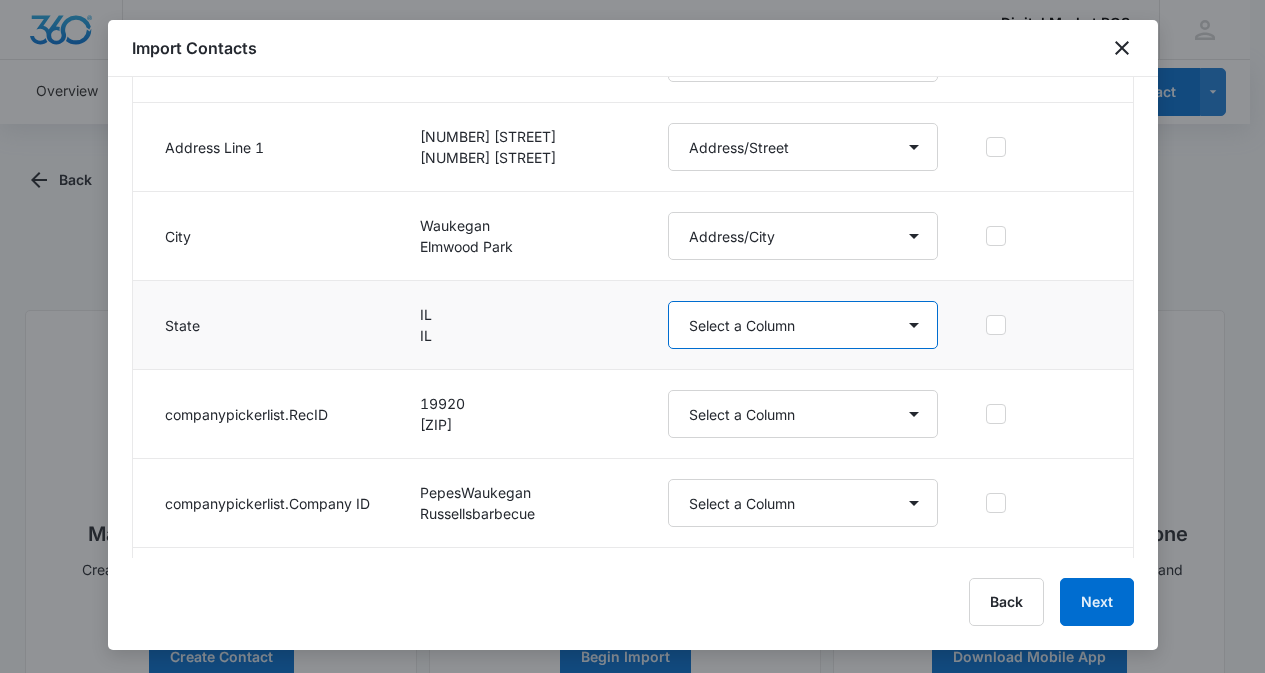 click on "Select a Column Account Manager Address/City Address/Country Address/State Address/Street Address/Street 2 Address/Zip Agree to Subscribe Assigned To Best Way To Contact Business Name Color Tag Contact Name Contact Name/First Name Contact Name/Last Name Contact Status Contact Type CRM ID Email External ID Gift How can we help?  IP Address Lead Source Market Next Contact Date Notes Other Phone Phone Please briefly describe your experience with us Please rate us from 1-5 POS Software Qualifying Status Review Request Special Notes Tags Which service are you interested in?" at bounding box center (803, 325) 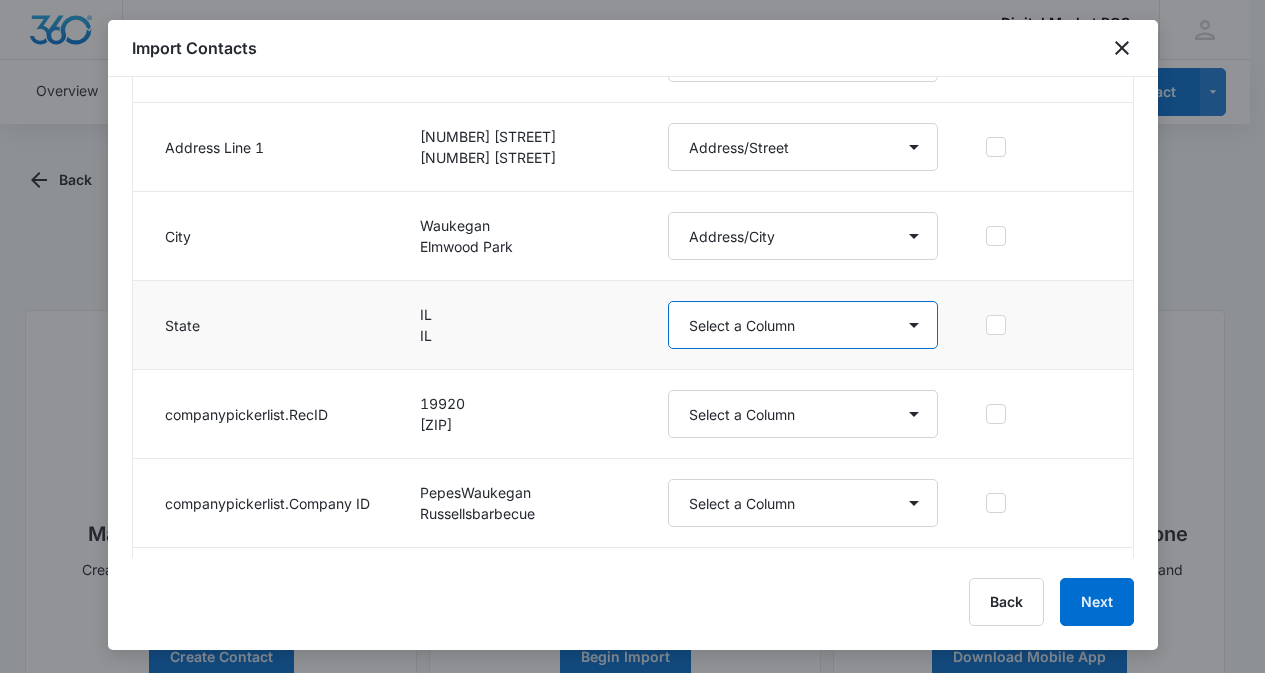 select on "189" 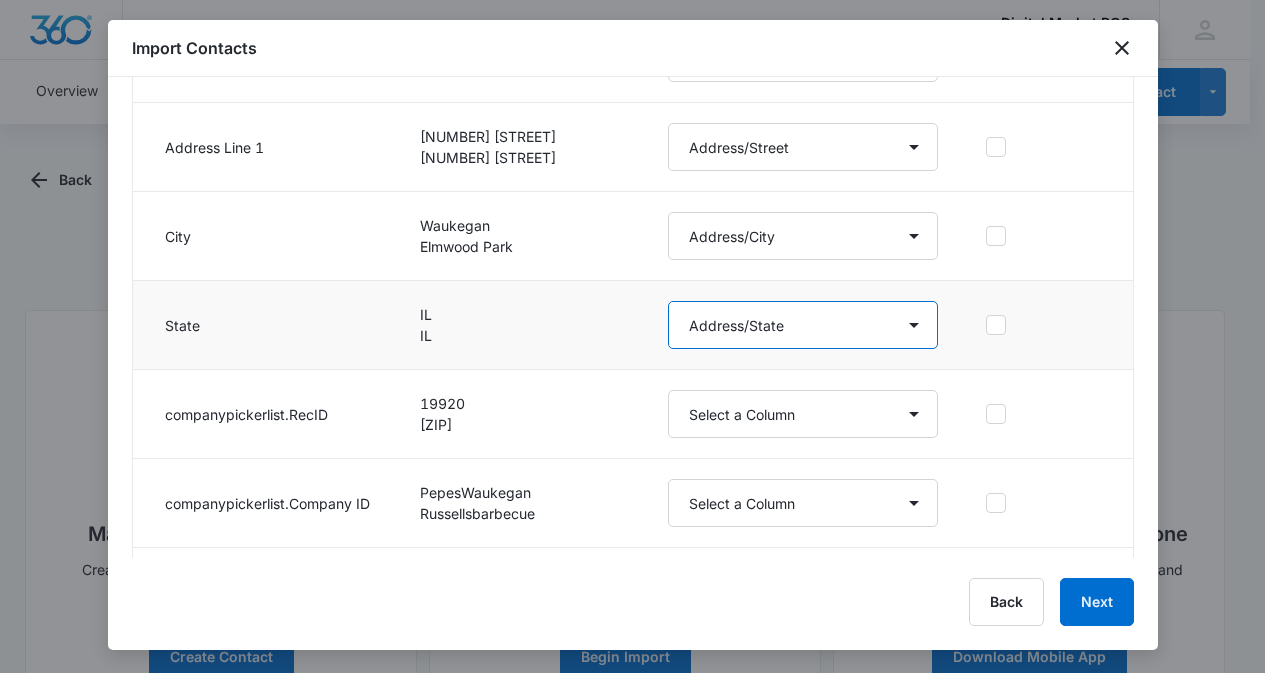 click on "Select a Column Account Manager Address/City Address/Country Address/State Address/Street Address/Street 2 Address/Zip Agree to Subscribe Assigned To Best Way To Contact Business Name Color Tag Contact Name Contact Name/First Name Contact Name/Last Name Contact Status Contact Type CRM ID Email External ID Gift How can we help?  IP Address Lead Source Market Next Contact Date Notes Other Phone Phone Please briefly describe your experience with us Please rate us from 1-5 POS Software Qualifying Status Review Request Special Notes Tags Which service are you interested in?" at bounding box center [803, 325] 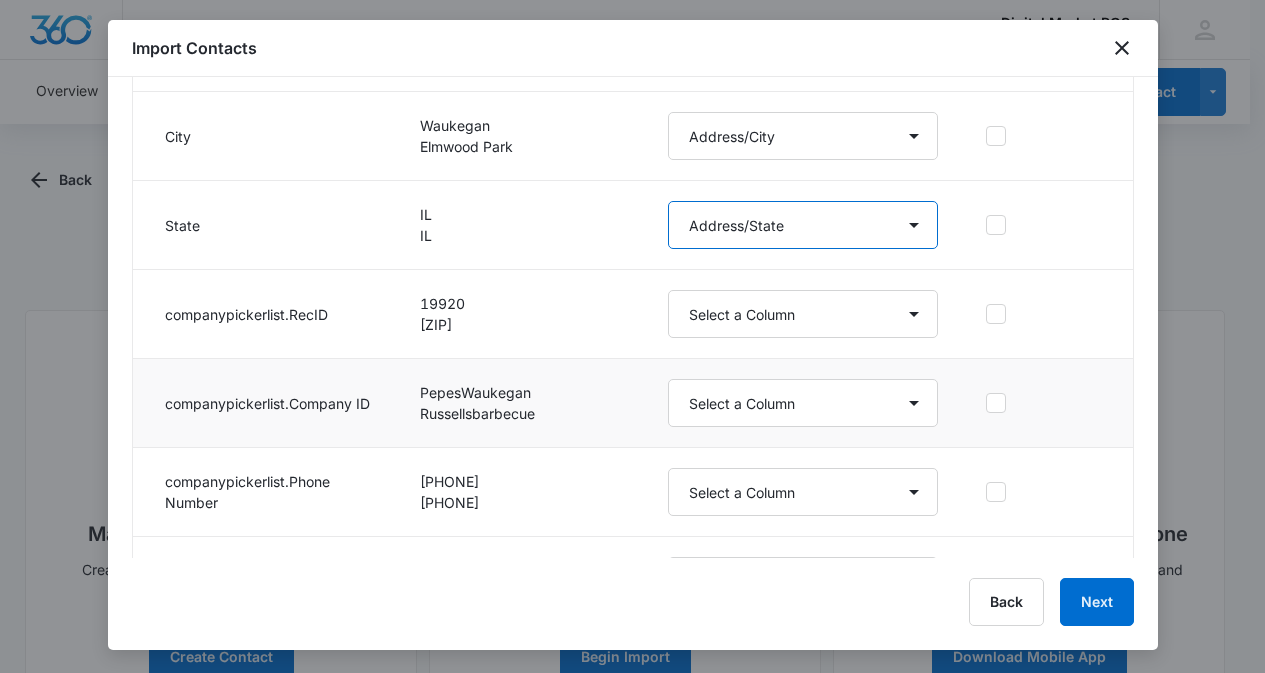scroll, scrollTop: 1800, scrollLeft: 0, axis: vertical 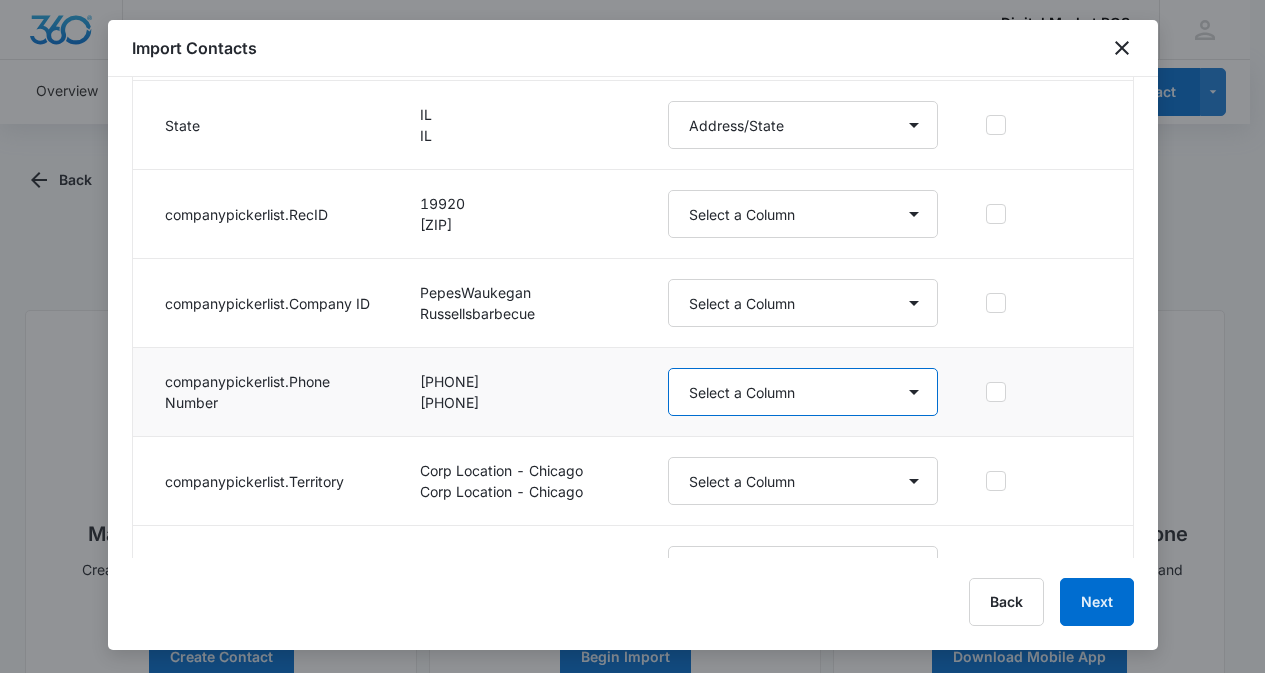 click on "Select a Column Account Manager Address/City Address/Country Address/State Address/Street Address/Street 2 Address/Zip Agree to Subscribe Assigned To Best Way To Contact Business Name Color Tag Contact Name Contact Name/First Name Contact Name/Last Name Contact Status Contact Type CRM ID Email External ID Gift How can we help?  IP Address Lead Source Market Next Contact Date Notes Other Phone Phone Please briefly describe your experience with us Please rate us from 1-5 POS Software Qualifying Status Review Request Special Notes Tags Which service are you interested in?" at bounding box center [803, 392] 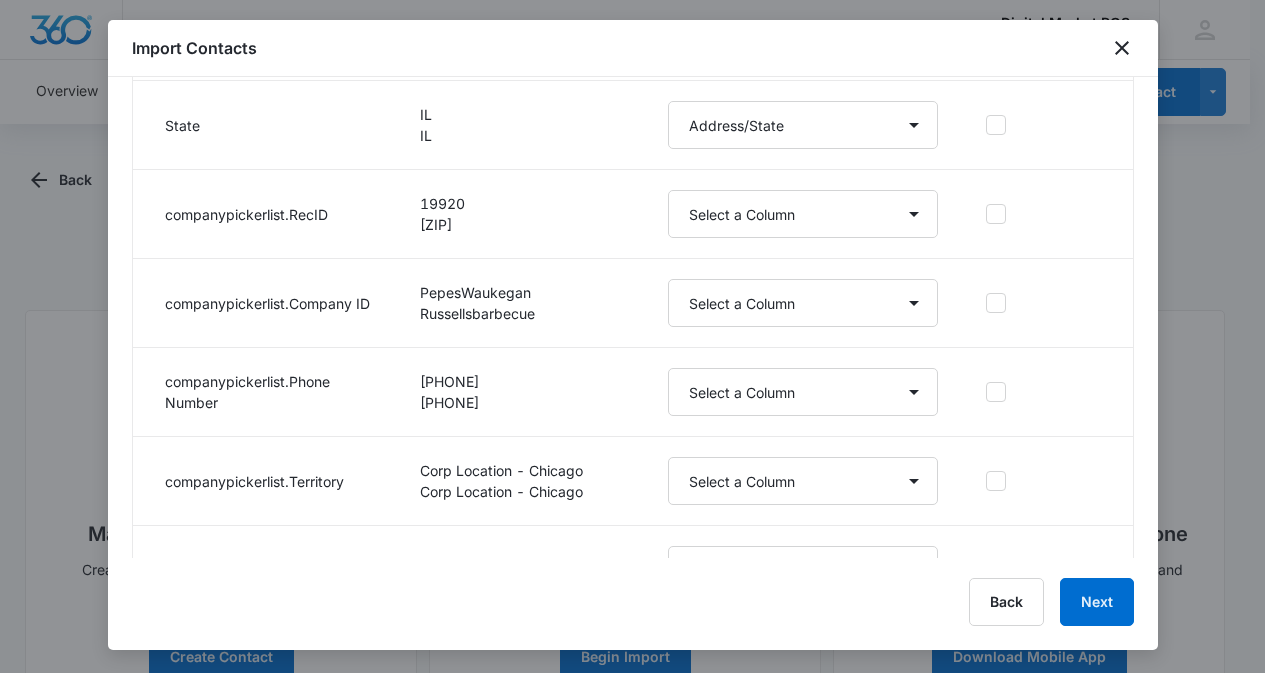 click on "Step 2 of 3 Field Mapping Match each column to the CRM field where you would like the information to populate. A column for Contact Name, First Name, Last Name, Phone, or Email is required to create a new CRM contact. For further information, refer to the  support guide . You currently have 18 fields unmapped. Any columns that remain unmapped will not be updated in the CRM CSV Column Preview CRM Field Append companypickerlist.Company Name Pepes Waukegan Russells Barbecue Elmwood Select a Column Account Manager Address/City Address/Country Address/State Address/Street Address/Street 2 Address/Zip Agree to Subscribe Assigned To Best Way To Contact Business Name Color Tag Contact Name Contact Name/First Name Contact Name/Last Name Contact Status Contact Type CRM ID Email External ID Gift How can we help?  IP Address Lead Source Market Next Contact Date Notes Other Phone Phone Please briefly describe your experience with us Please rate us from 1-5 POS Software Qualifying Status Review Request Special Notes Tags" at bounding box center [633, 317] 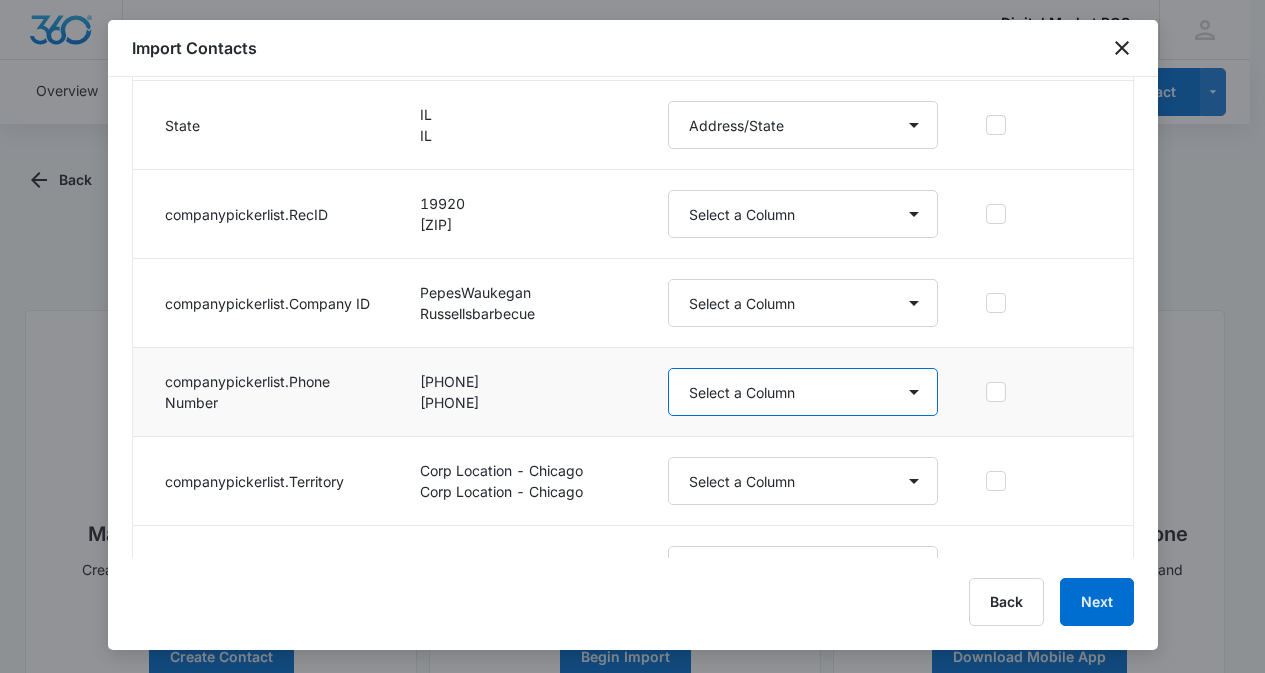 click on "Select a Column Account Manager Address/City Address/Country Address/State Address/Street Address/Street 2 Address/Zip Agree to Subscribe Assigned To Best Way To Contact Business Name Color Tag Contact Name Contact Name/First Name Contact Name/Last Name Contact Status Contact Type CRM ID Email External ID Gift How can we help?  IP Address Lead Source Market Next Contact Date Notes Other Phone Phone Please briefly describe your experience with us Please rate us from 1-5 POS Software Qualifying Status Review Request Special Notes Tags Which service are you interested in?" at bounding box center [803, 392] 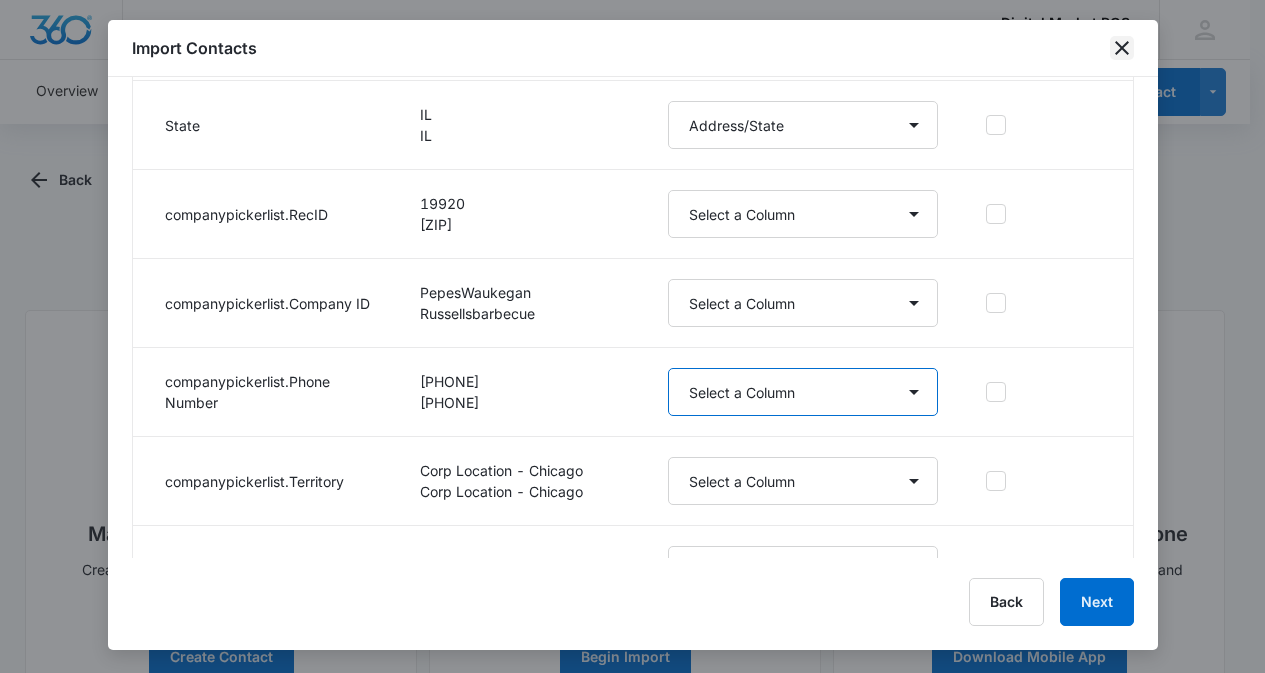 select on "292" 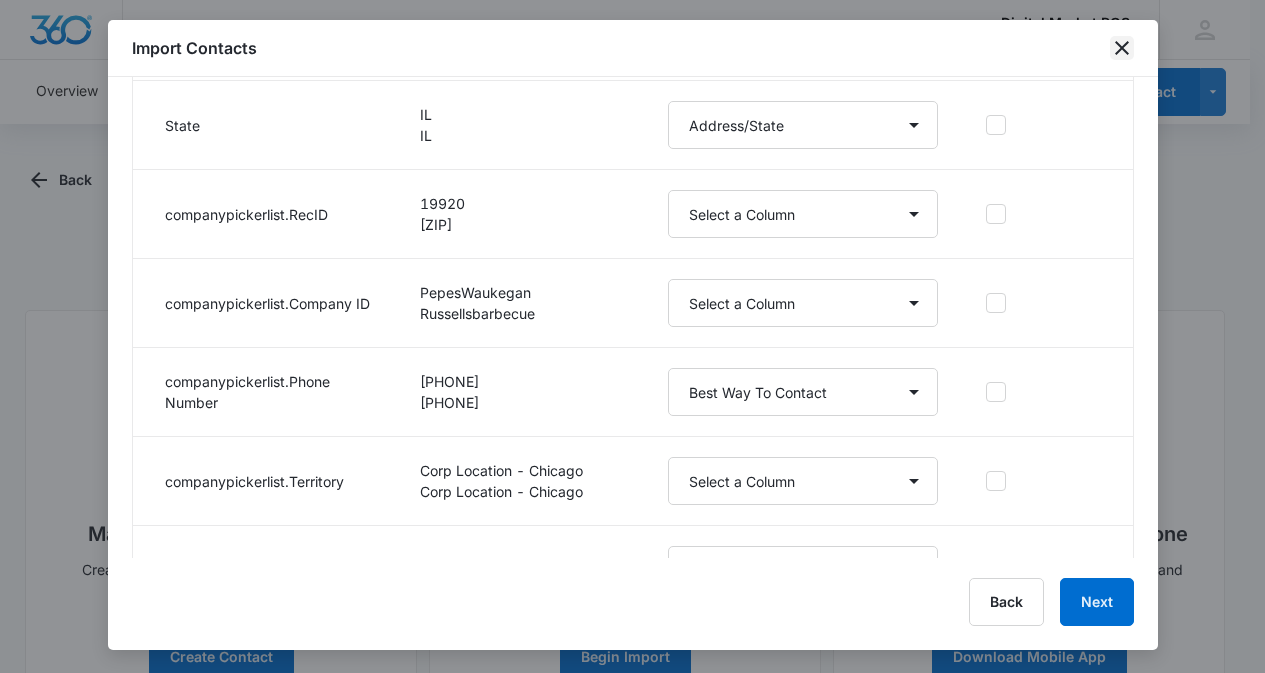 click 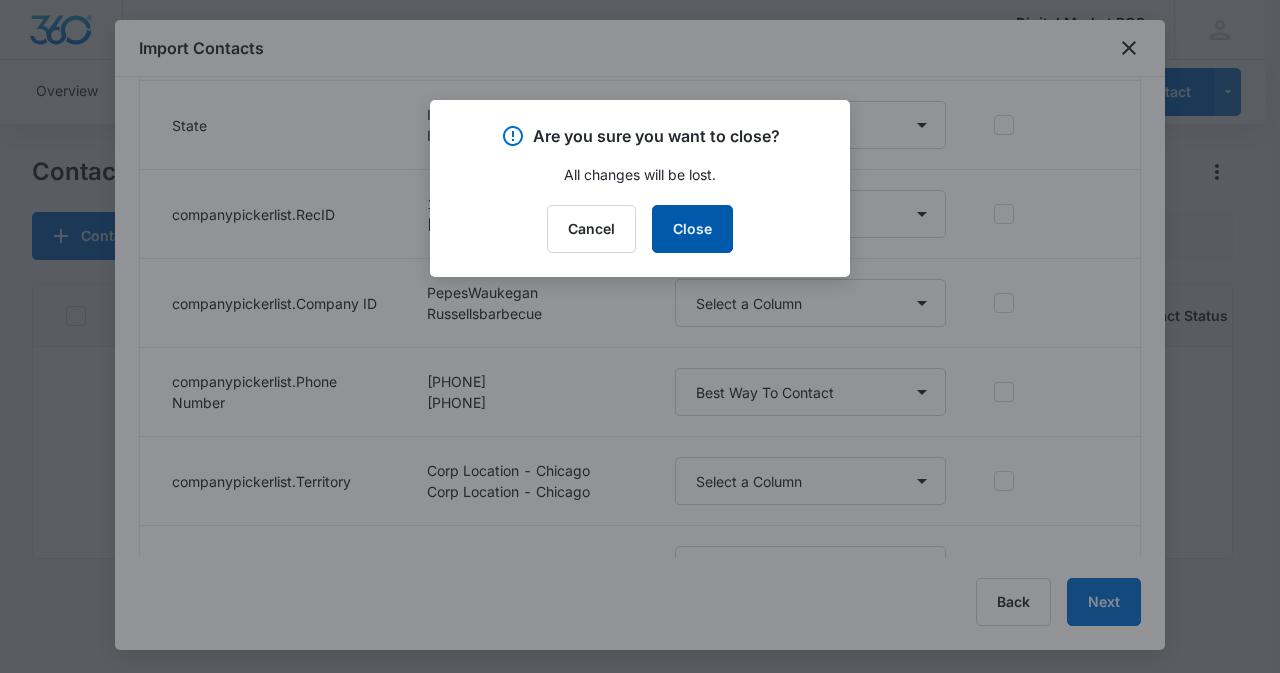 click on "Close" at bounding box center (692, 229) 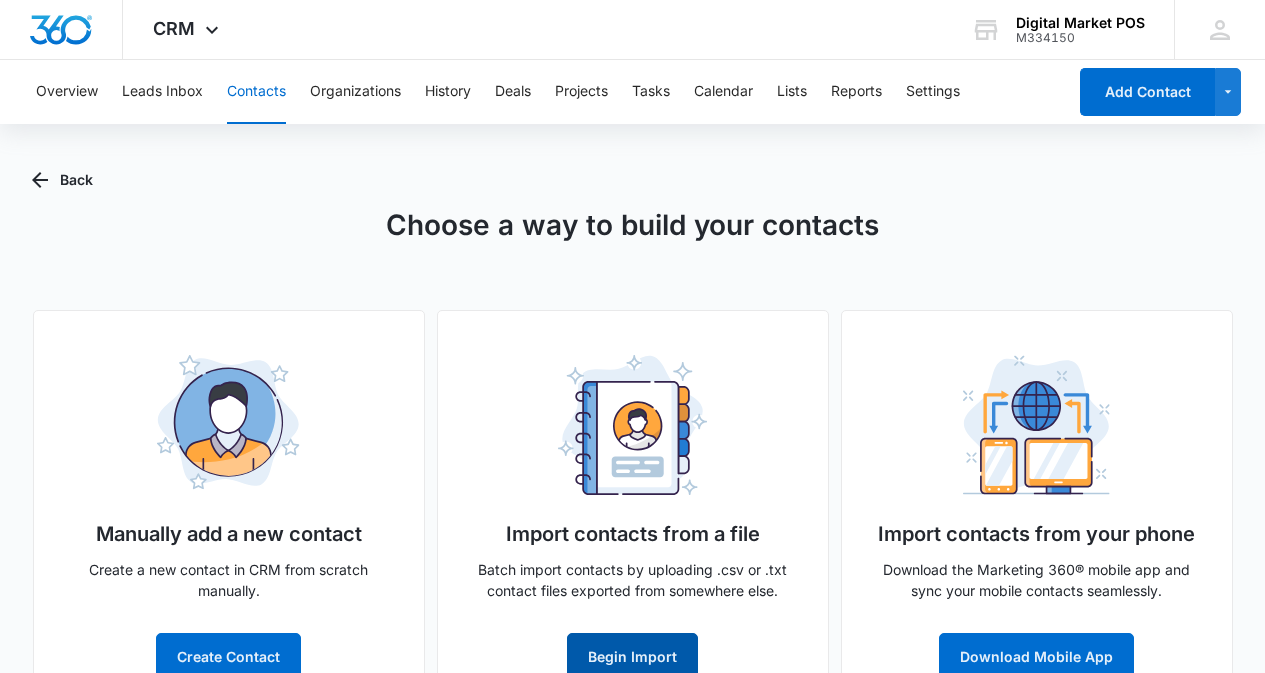 click on "Begin Import" at bounding box center [632, 657] 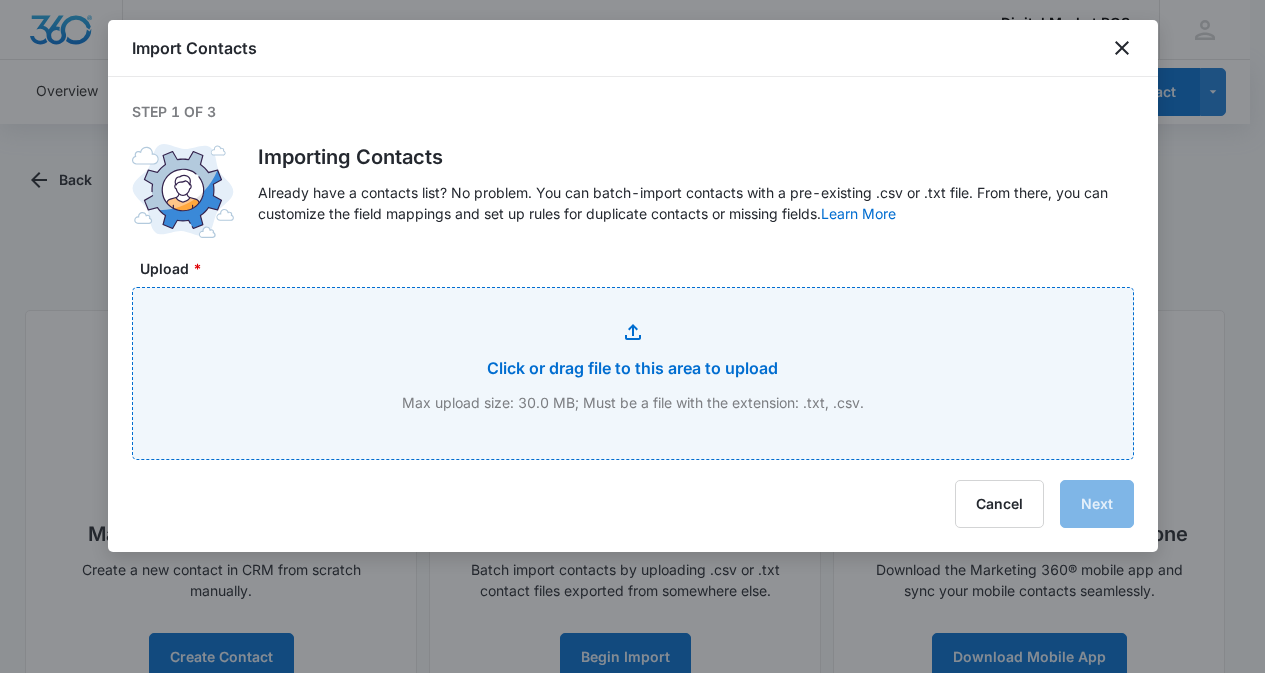 click on "Upload *" at bounding box center [633, 373] 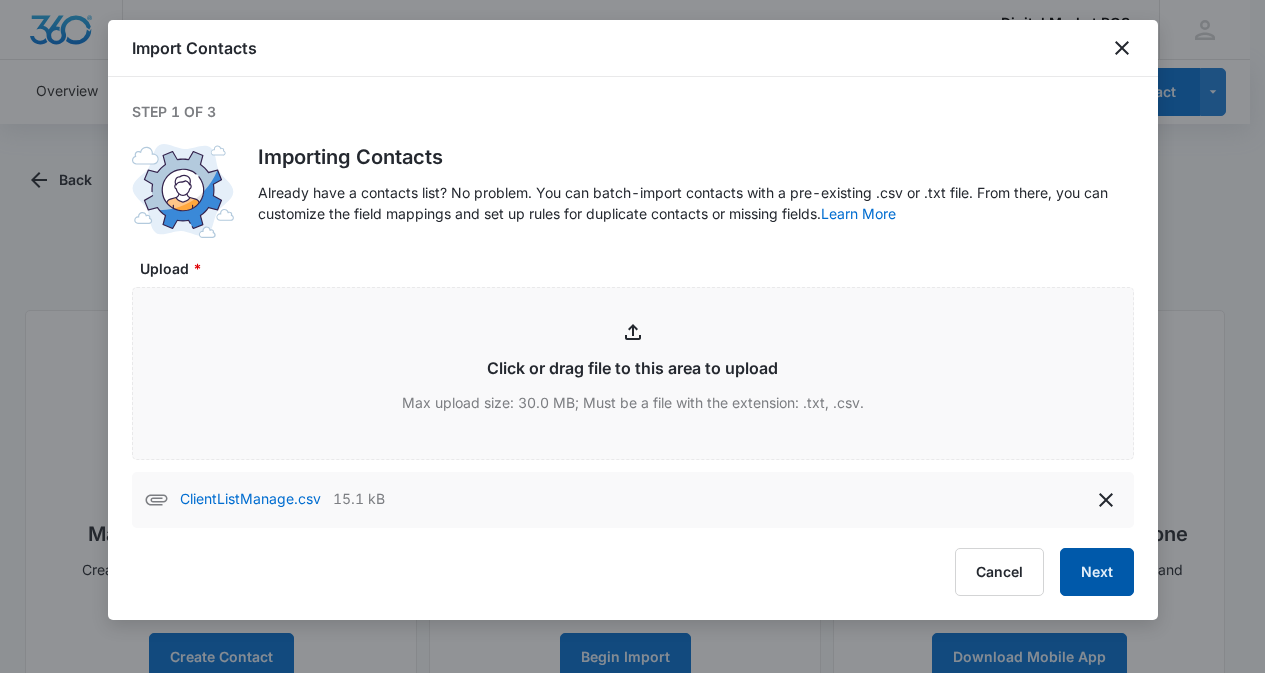 click on "Next" at bounding box center (1097, 572) 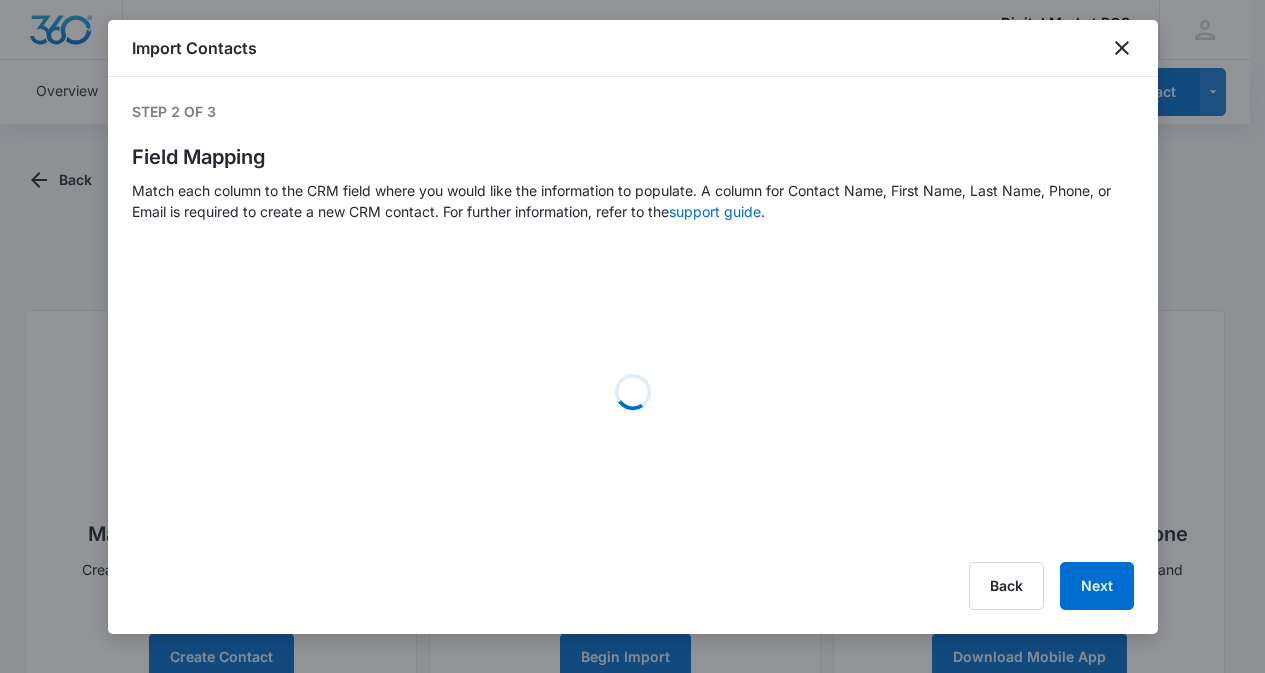 select on "78" 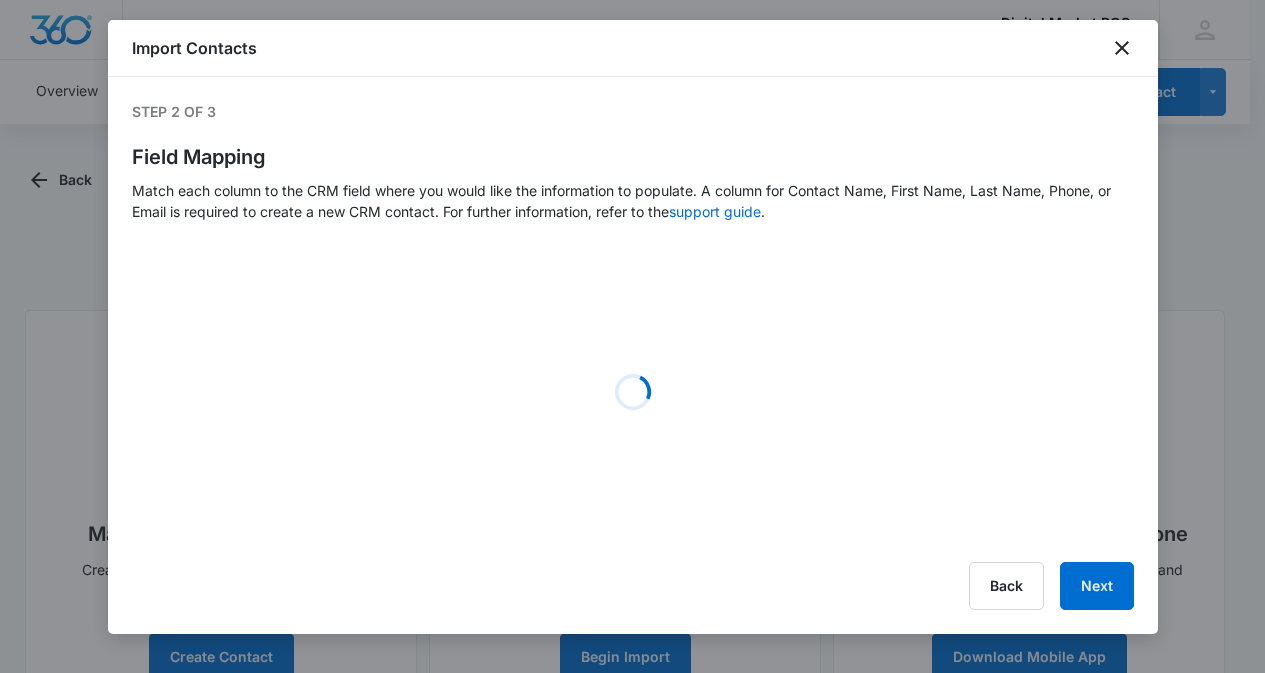 select on "79" 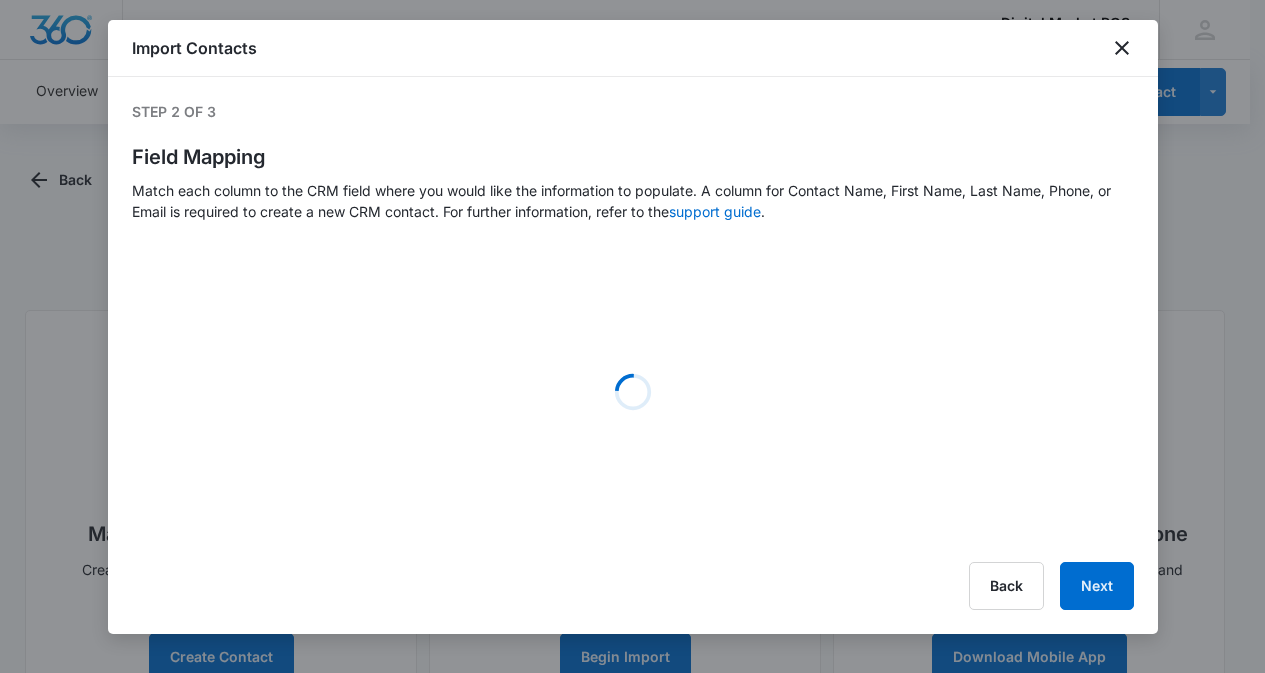 select on "184" 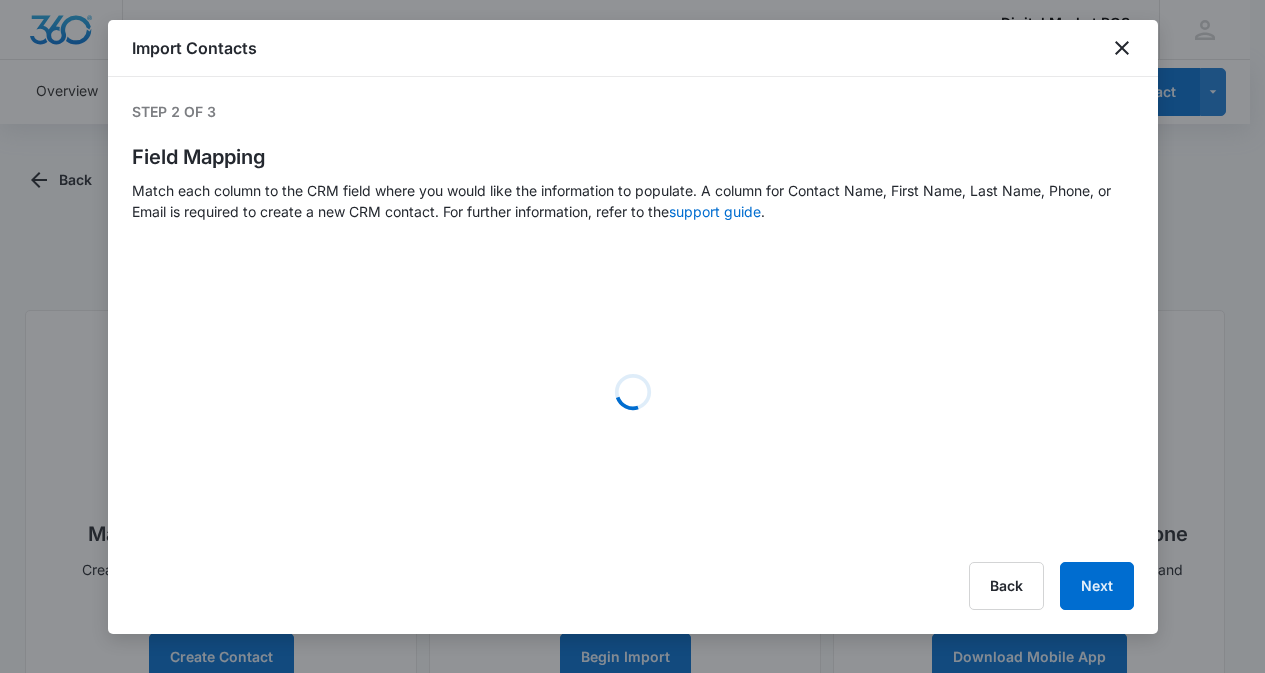 select on "185" 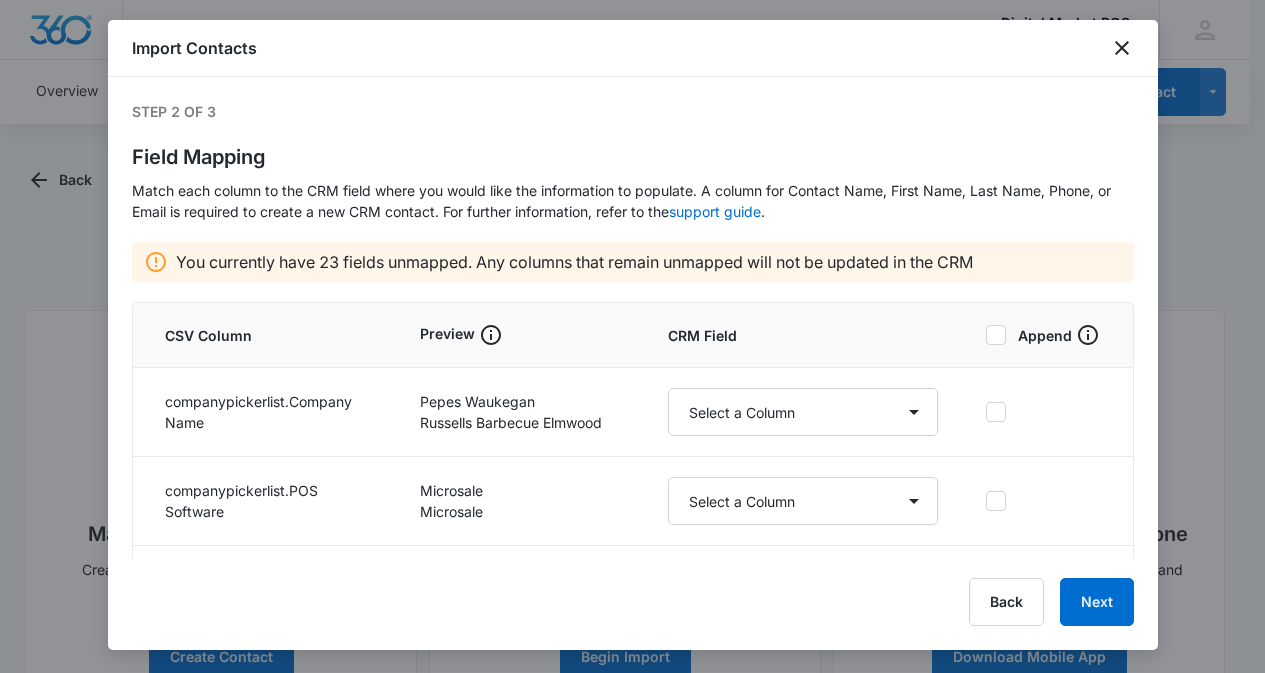 scroll, scrollTop: 100, scrollLeft: 0, axis: vertical 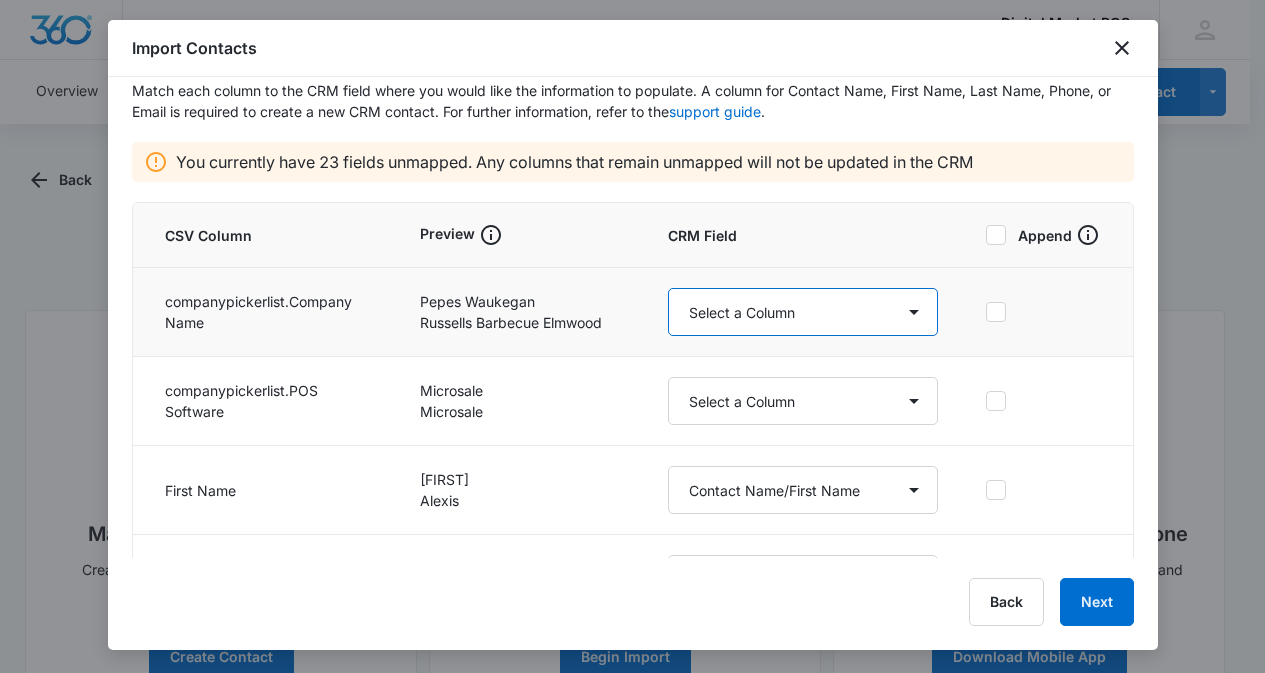 click on "Select a Column Account Manager Address/City Address/Country Address/State Address/Street Address/Street 2 Address/Zip Agree to Subscribe Assigned To Best Way To Contact Business Name Business Phone Color Tag Contact Name Contact Name/First Name Contact Name/Last Name Contact Status Contact Type CRM ID Email External ID Gift How can we help?  IP Address Lead Source Market Next Contact Date Notes Other Phone Phone Please briefly describe your experience with us Please rate us from 1-5 POS Software Qualifying Status Review Request Special Notes Tags Which service are you interested in?" at bounding box center (803, 312) 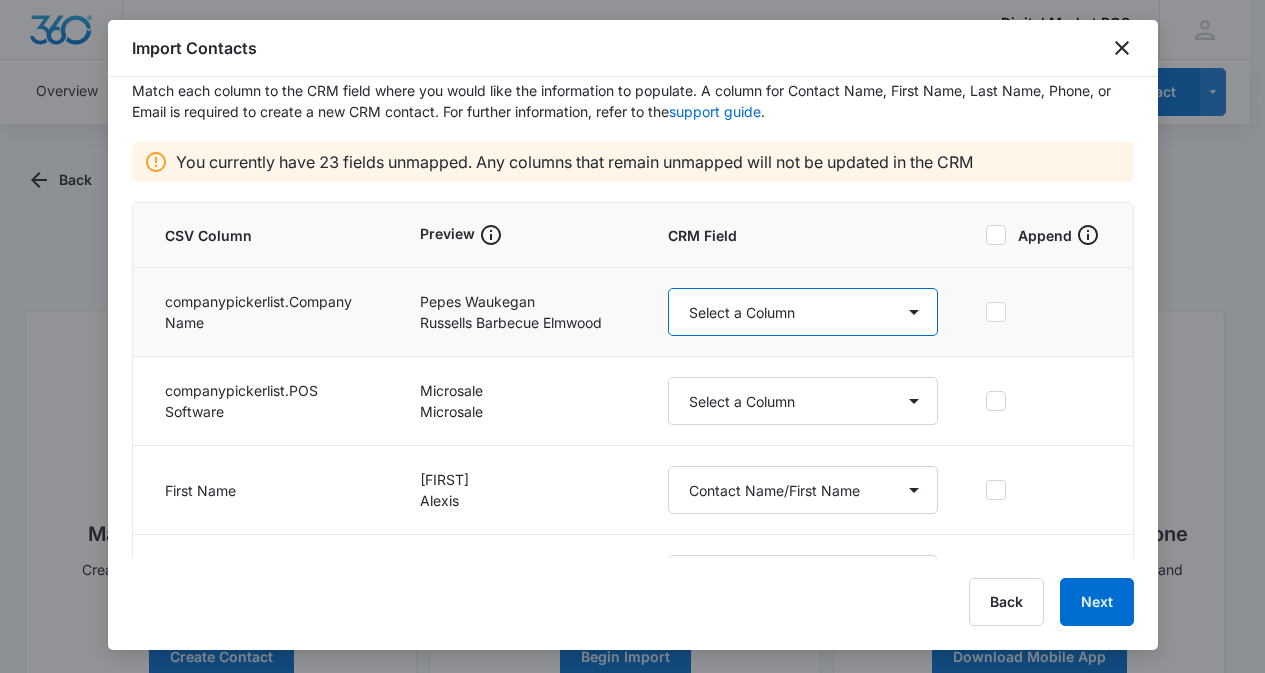 select on "366" 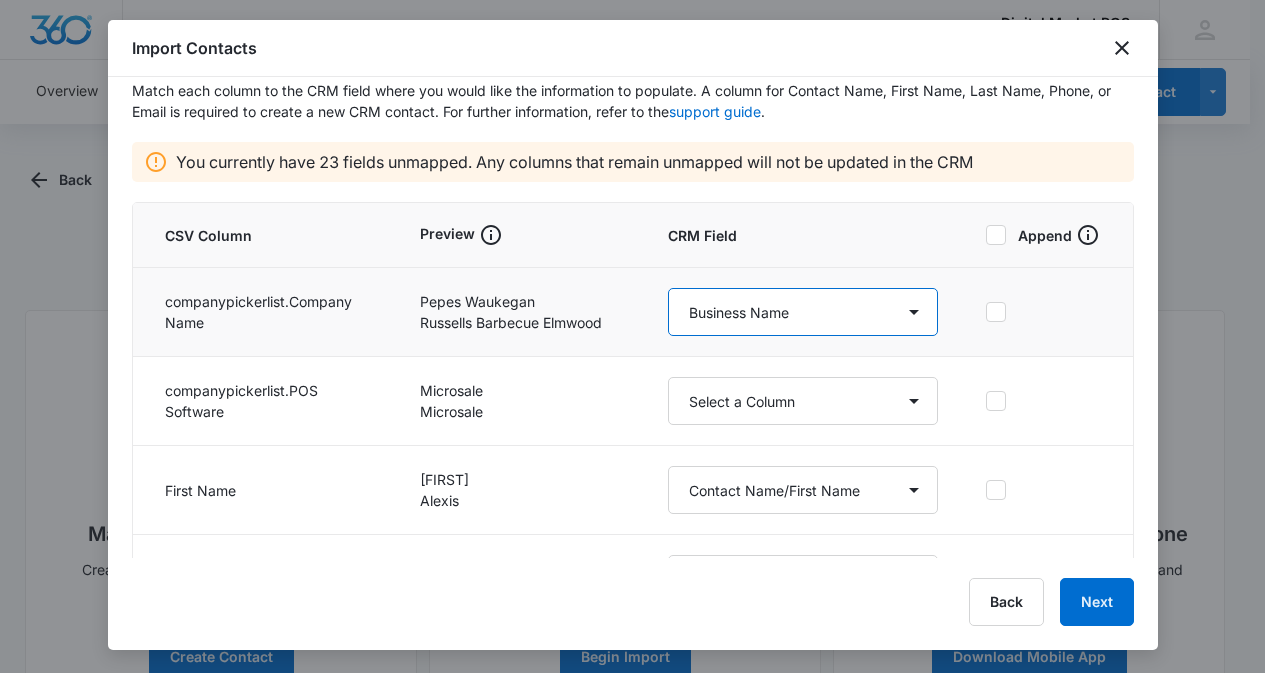 click on "Select a Column Account Manager Address/City Address/Country Address/State Address/Street Address/Street 2 Address/Zip Agree to Subscribe Assigned To Best Way To Contact Business Name Business Phone Color Tag Contact Name Contact Name/First Name Contact Name/Last Name Contact Status Contact Type CRM ID Email External ID Gift How can we help?  IP Address Lead Source Market Next Contact Date Notes Other Phone Phone Please briefly describe your experience with us Please rate us from 1-5 POS Software Qualifying Status Review Request Special Notes Tags Which service are you interested in?" at bounding box center (803, 312) 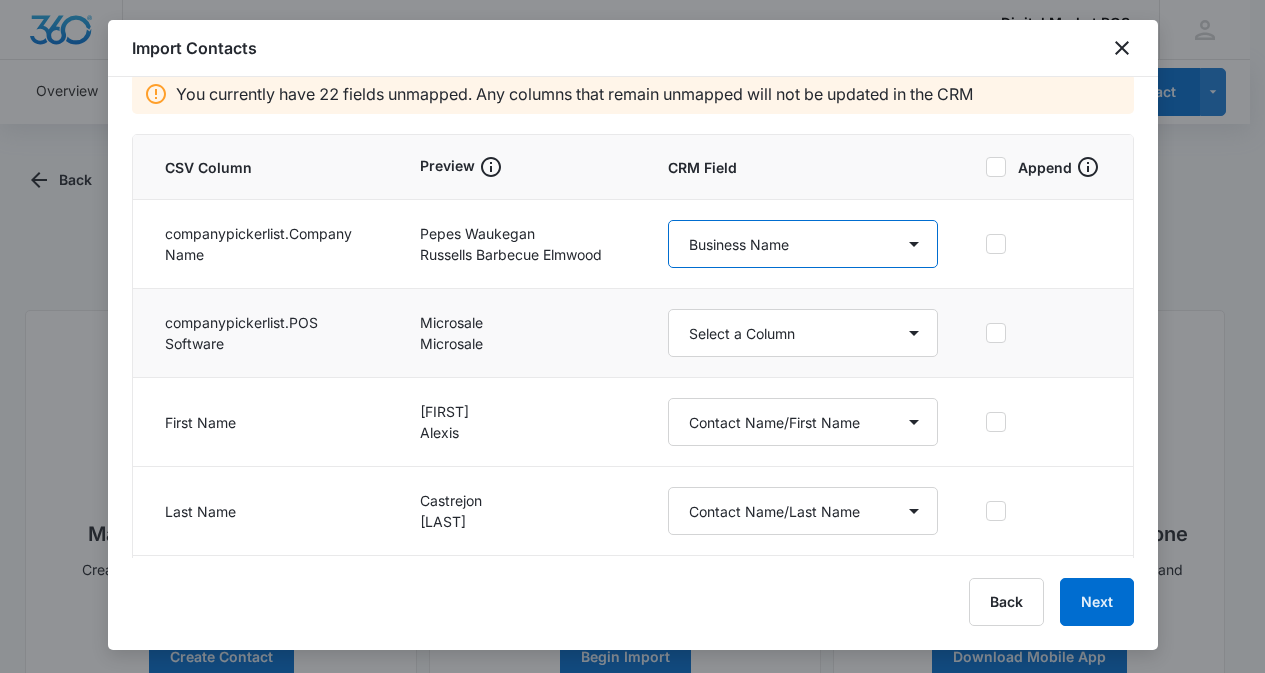 scroll, scrollTop: 200, scrollLeft: 0, axis: vertical 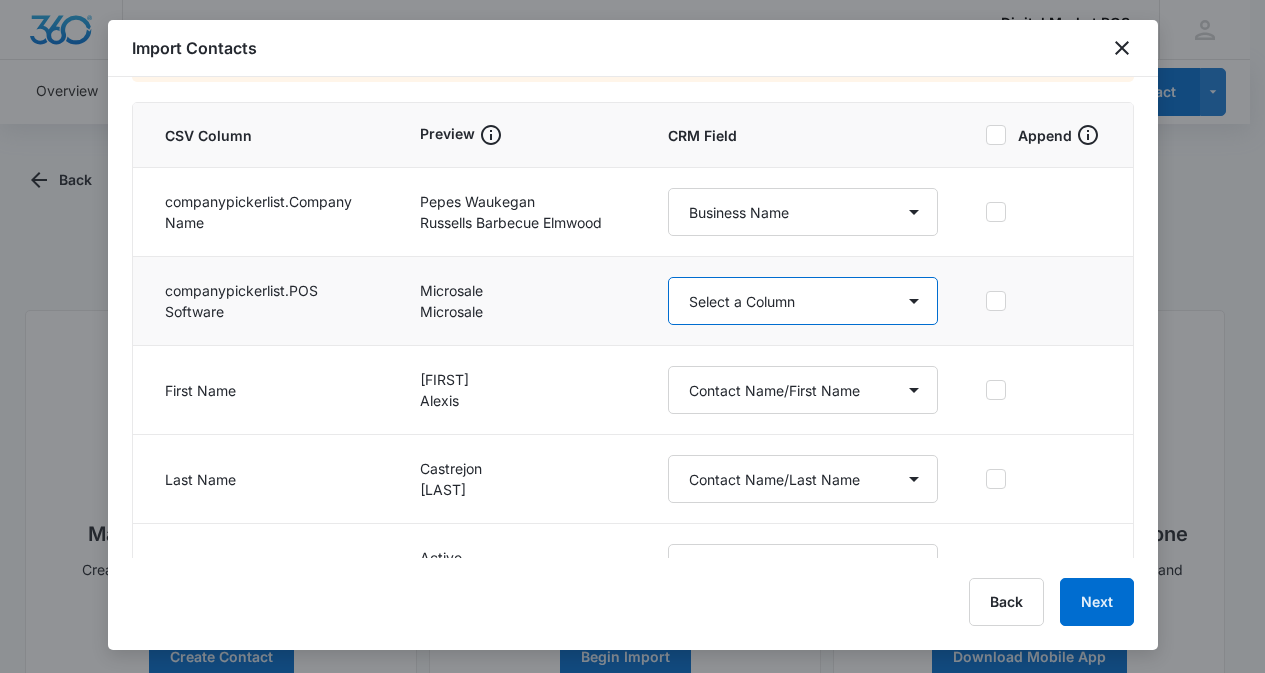 click on "Select a Column Account Manager Address/City Address/Country Address/State Address/Street Address/Street 2 Address/Zip Agree to Subscribe Assigned To Best Way To Contact Business Name Business Phone Color Tag Contact Name Contact Name/First Name Contact Name/Last Name Contact Status Contact Type CRM ID Email External ID Gift How can we help?  IP Address Lead Source Market Next Contact Date Notes Other Phone Phone Please briefly describe your experience with us Please rate us from 1-5 POS Software Qualifying Status Review Request Special Notes Tags Which service are you interested in?" at bounding box center (803, 301) 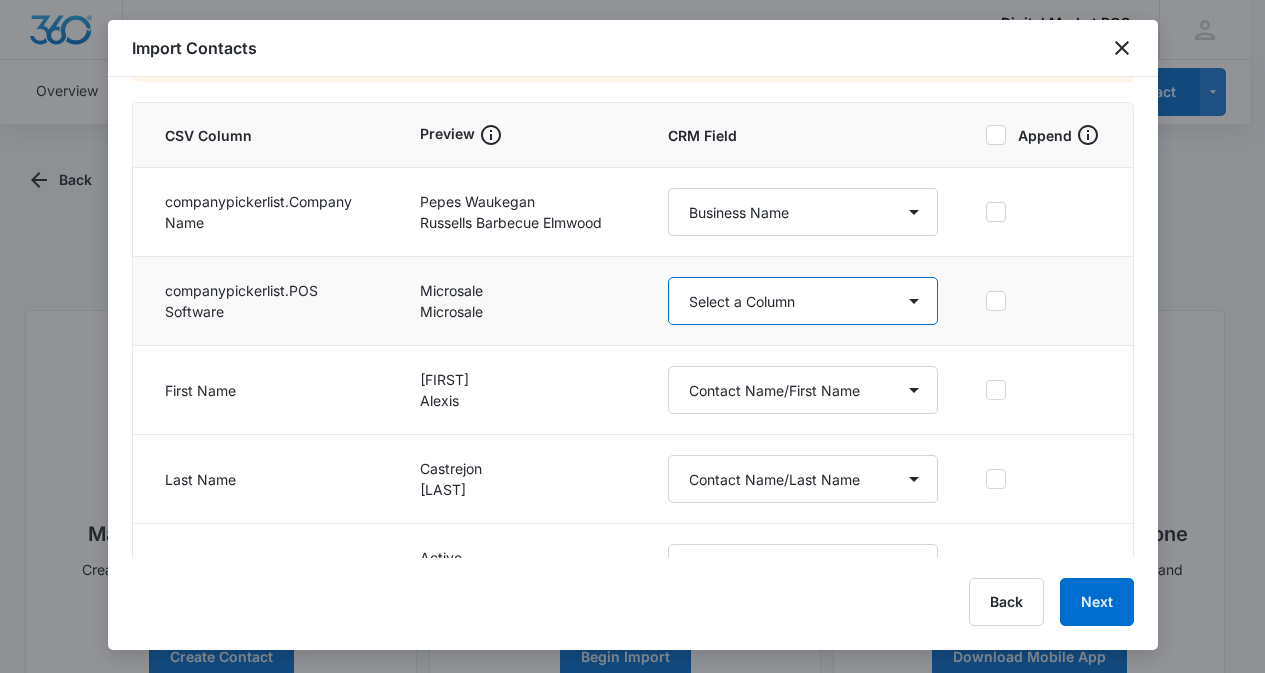 select on "367" 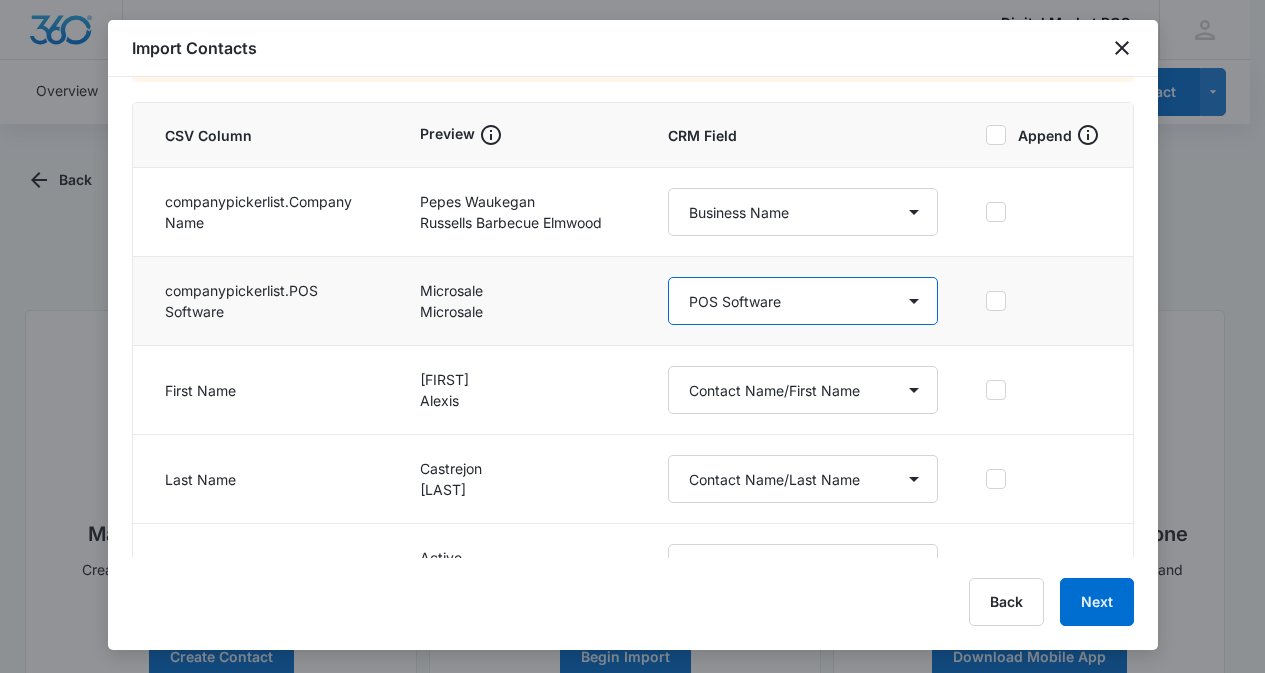 click on "Select a Column Account Manager Address/City Address/Country Address/State Address/Street Address/Street 2 Address/Zip Agree to Subscribe Assigned To Best Way To Contact Business Name Business Phone Color Tag Contact Name Contact Name/First Name Contact Name/Last Name Contact Status Contact Type CRM ID Email External ID Gift How can we help?  IP Address Lead Source Market Next Contact Date Notes Other Phone Phone Please briefly describe your experience with us Please rate us from 1-5 POS Software Qualifying Status Review Request Special Notes Tags Which service are you interested in?" at bounding box center (803, 301) 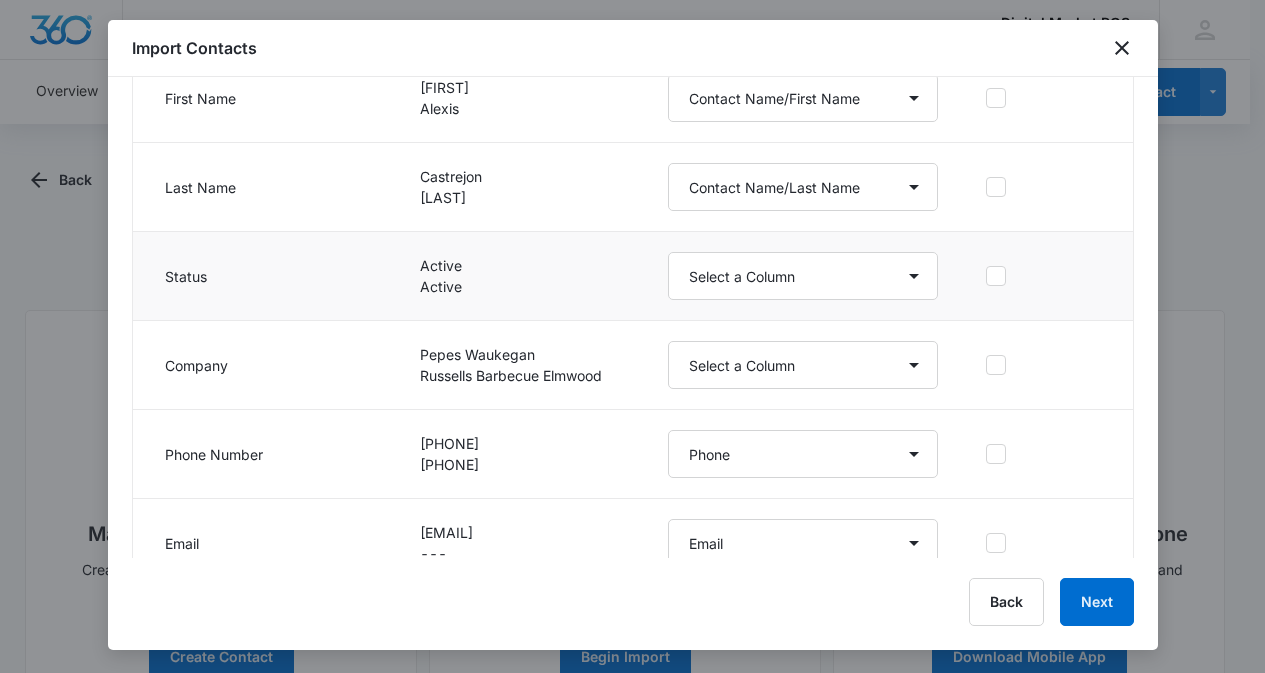 scroll, scrollTop: 500, scrollLeft: 0, axis: vertical 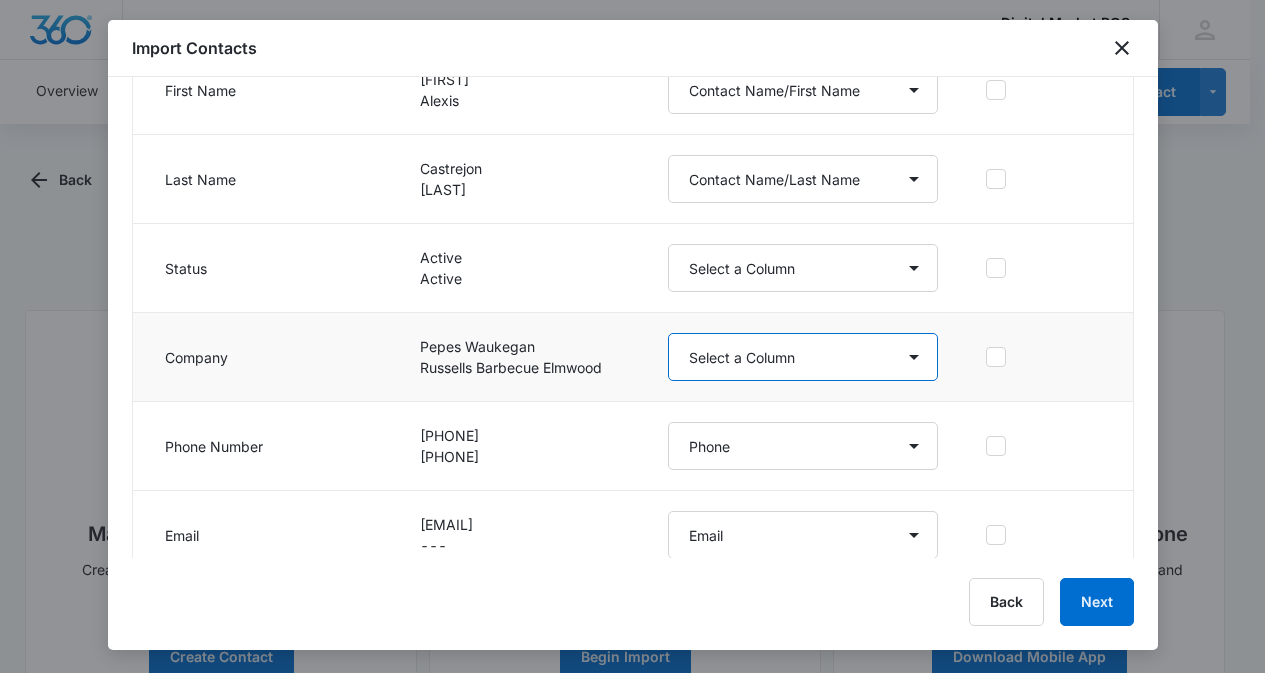 click on "Select a Column Account Manager Address/City Address/Country Address/State Address/Street Address/Street 2 Address/Zip Agree to Subscribe Assigned To Best Way To Contact Business Name Business Phone Color Tag Contact Name Contact Name/First Name Contact Name/Last Name Contact Status Contact Type CRM ID Email External ID Gift How can we help?  IP Address Lead Source Market Next Contact Date Notes Other Phone Phone Please briefly describe your experience with us Please rate us from 1-5 POS Software Qualifying Status Review Request Special Notes Tags Which service are you interested in?" at bounding box center (803, 357) 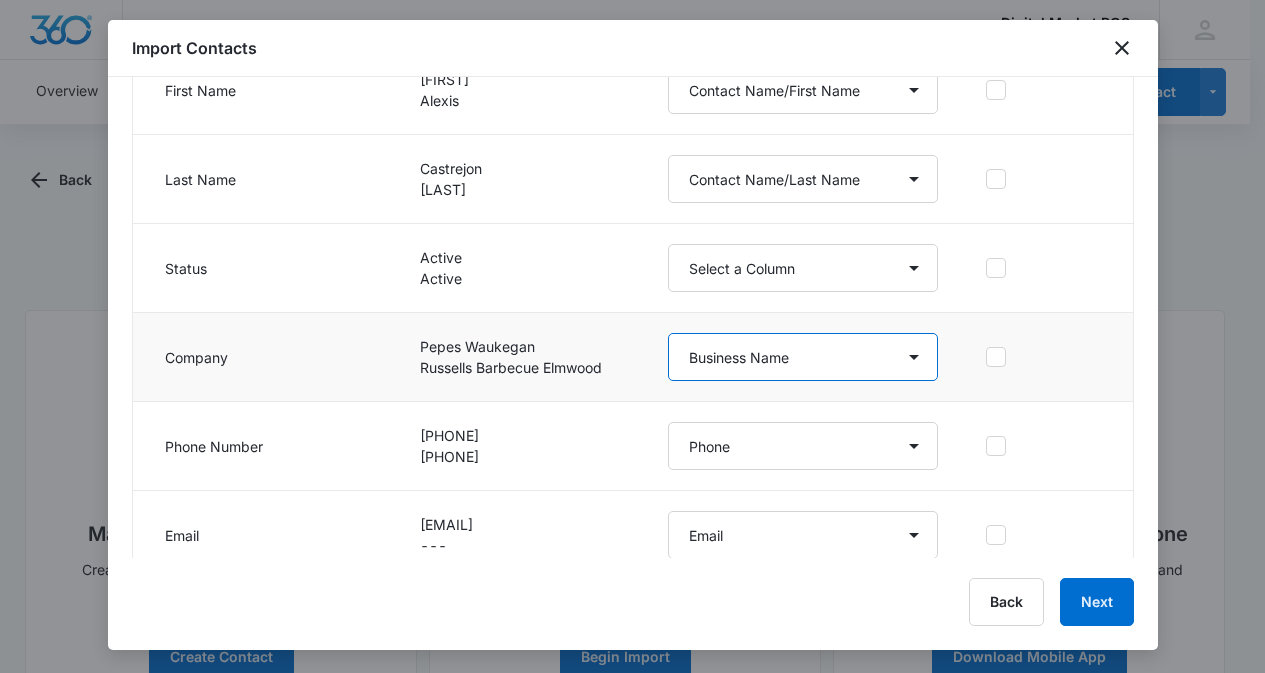 click on "Select a Column Account Manager Address/City Address/Country Address/State Address/Street Address/Street 2 Address/Zip Agree to Subscribe Assigned To Best Way To Contact Business Name Business Phone Color Tag Contact Name Contact Name/First Name Contact Name/Last Name Contact Status Contact Type CRM ID Email External ID Gift How can we help?  IP Address Lead Source Market Next Contact Date Notes Other Phone Phone Please briefly describe your experience with us Please rate us from 1-5 POS Software Qualifying Status Review Request Special Notes Tags Which service are you interested in?" at bounding box center [803, 357] 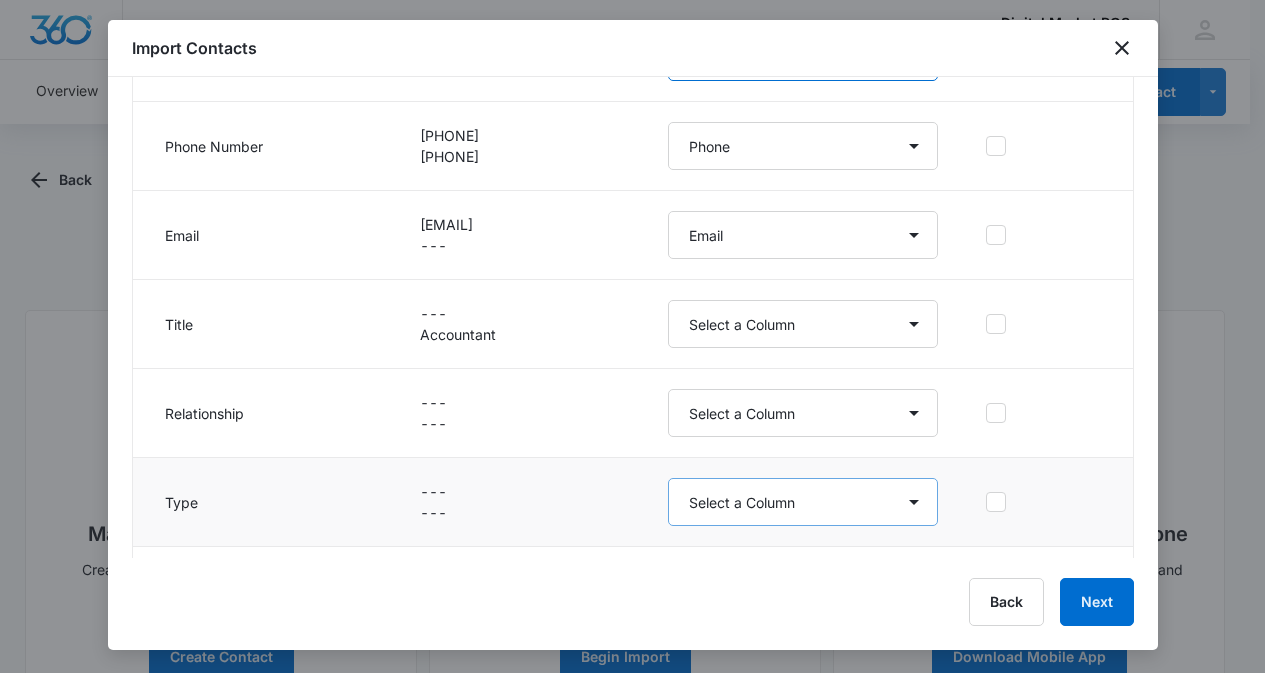 scroll, scrollTop: 900, scrollLeft: 0, axis: vertical 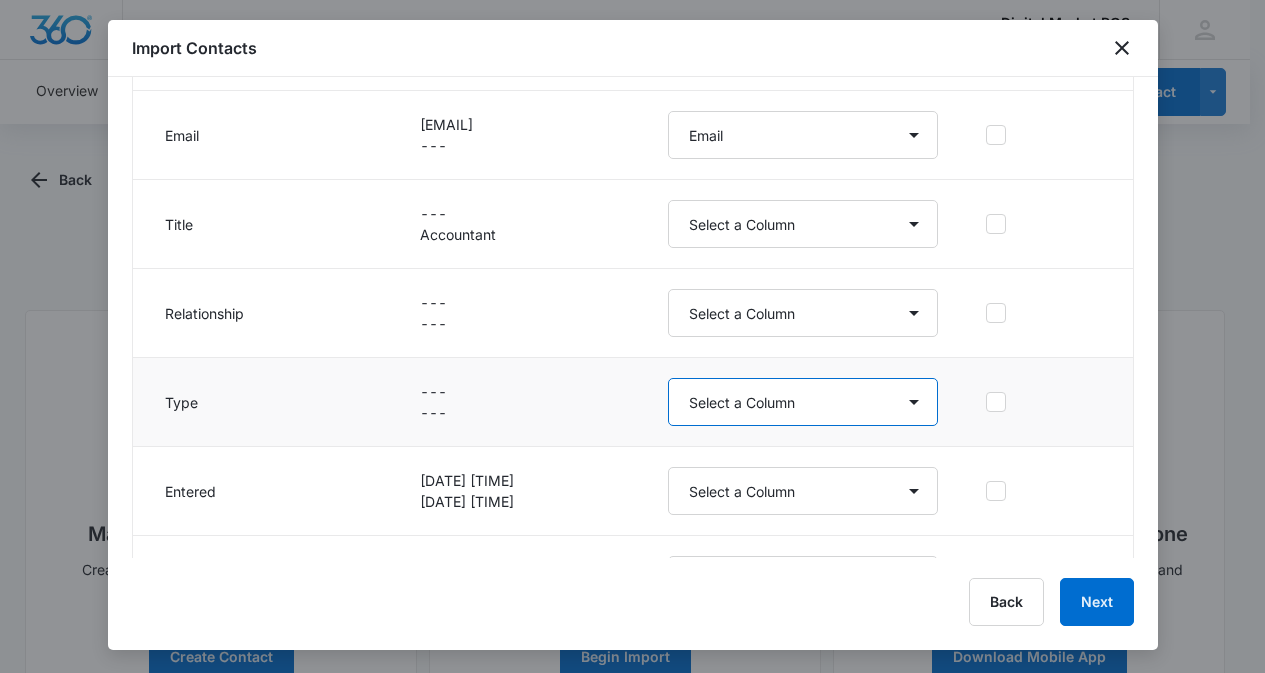 click on "Select a Column Account Manager Address/City Address/Country Address/State Address/Street Address/Street 2 Address/Zip Agree to Subscribe Assigned To Best Way To Contact Business Name Business Phone Color Tag Contact Name Contact Name/First Name Contact Name/Last Name Contact Status Contact Type CRM ID Email External ID Gift How can we help?  IP Address Lead Source Market Next Contact Date Notes Other Phone Phone Please briefly describe your experience with us Please rate us from 1-5 POS Software Qualifying Status Review Request Special Notes Tags Which service are you interested in?" at bounding box center (803, 402) 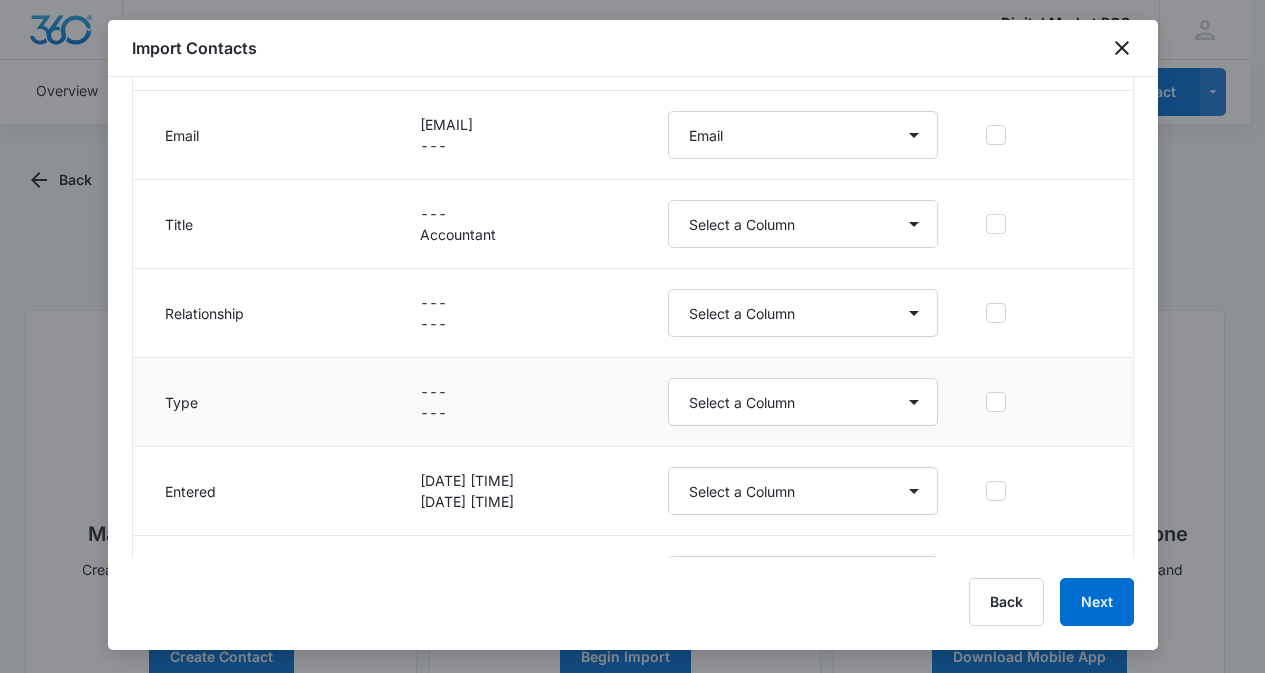 click on "---" at bounding box center [520, 412] 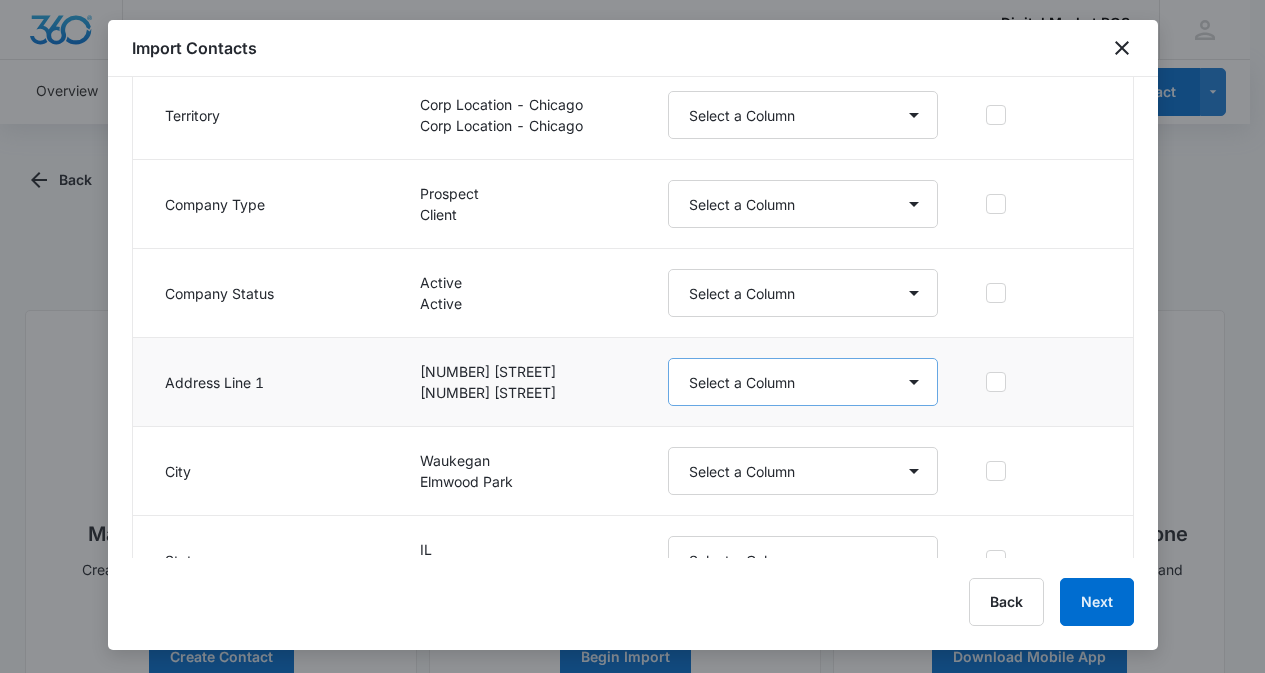 scroll, scrollTop: 1400, scrollLeft: 0, axis: vertical 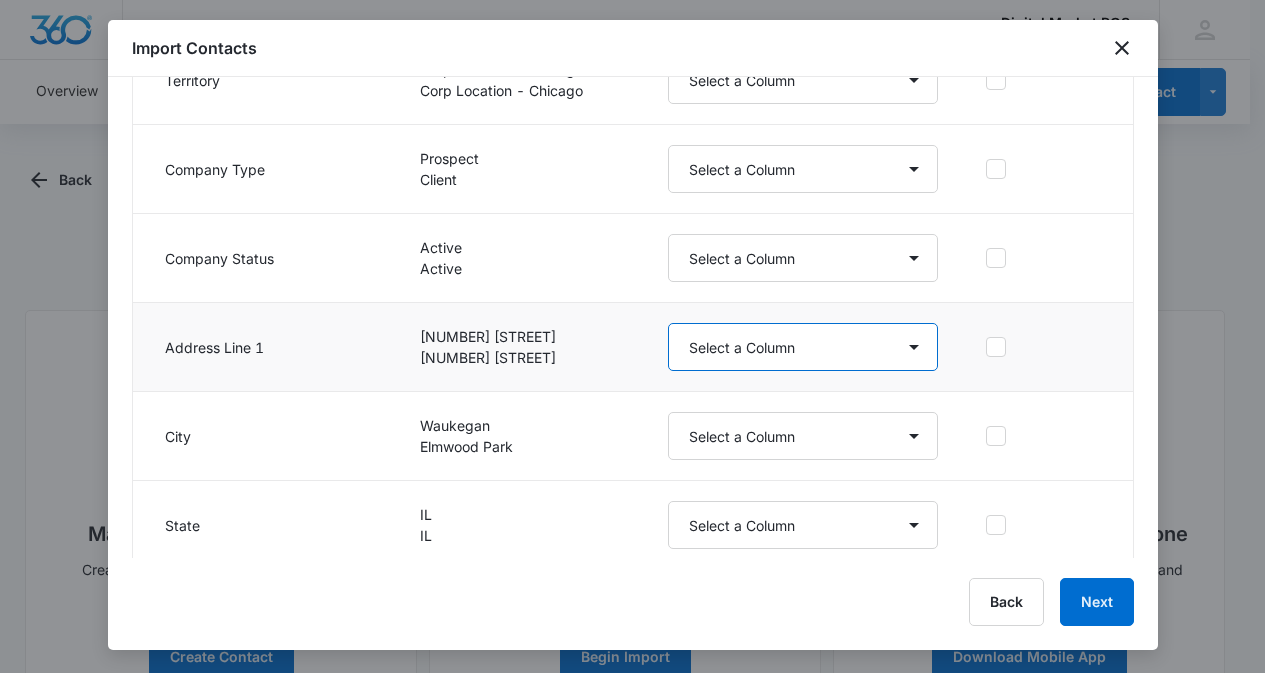 click on "Select a Column Account Manager Address/City Address/Country Address/State Address/Street Address/Street 2 Address/Zip Agree to Subscribe Assigned To Best Way To Contact Business Name Business Phone Color Tag Contact Name Contact Name/First Name Contact Name/Last Name Contact Status Contact Type CRM ID Email External ID Gift How can we help?  IP Address Lead Source Market Next Contact Date Notes Other Phone Phone Please briefly describe your experience with us Please rate us from 1-5 POS Software Qualifying Status Review Request Special Notes Tags Which service are you interested in?" at bounding box center (803, 347) 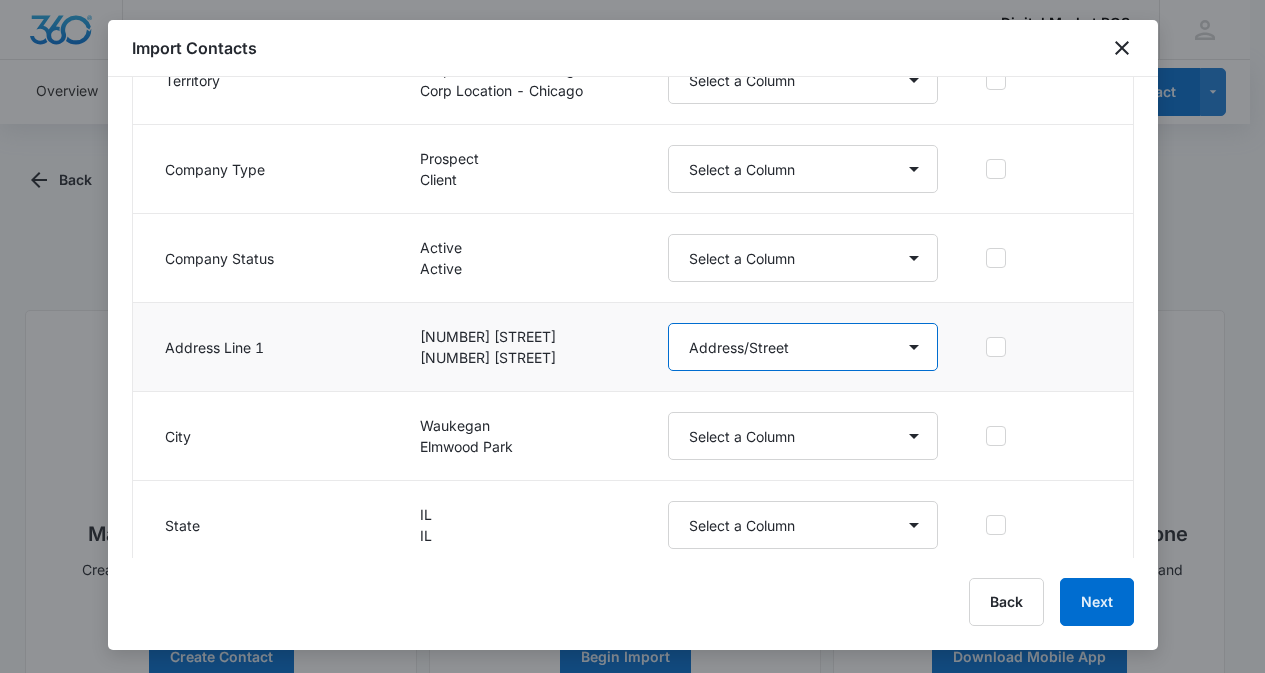 click on "Select a Column Account Manager Address/City Address/Country Address/State Address/Street Address/Street 2 Address/Zip Agree to Subscribe Assigned To Best Way To Contact Business Name Business Phone Color Tag Contact Name Contact Name/First Name Contact Name/Last Name Contact Status Contact Type CRM ID Email External ID Gift How can we help?  IP Address Lead Source Market Next Contact Date Notes Other Phone Phone Please briefly describe your experience with us Please rate us from 1-5 POS Software Qualifying Status Review Request Special Notes Tags Which service are you interested in?" at bounding box center (803, 347) 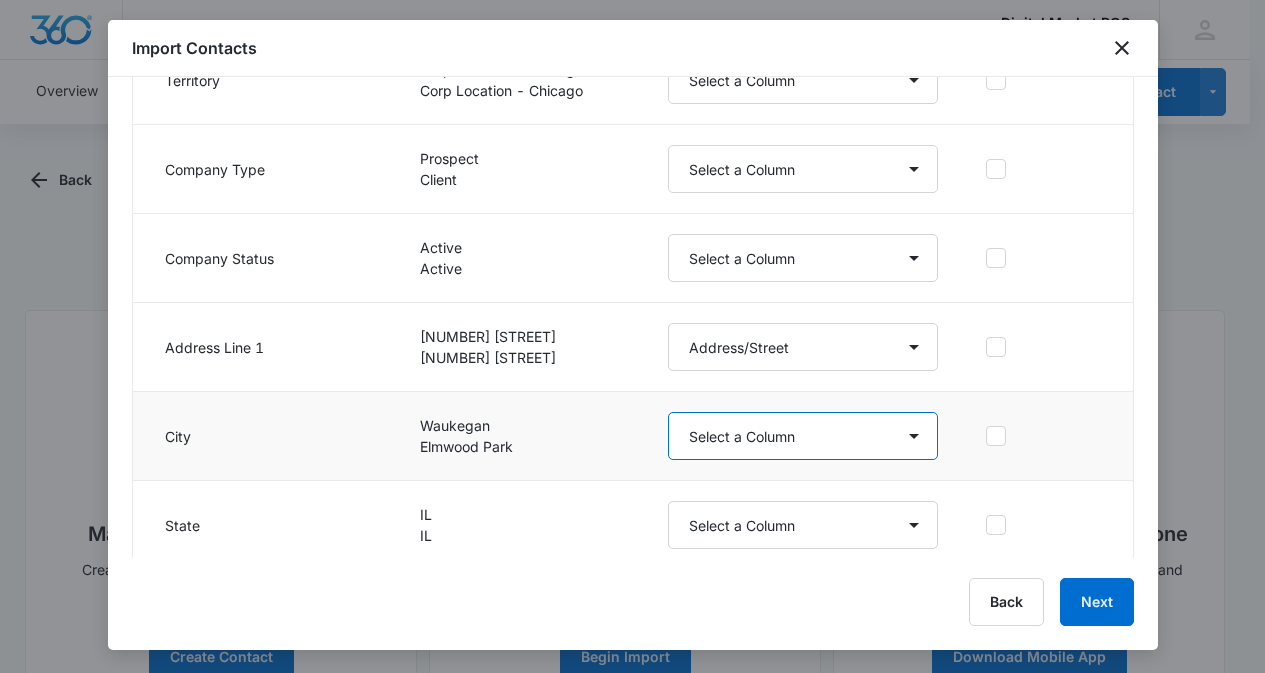 click on "Select a Column Account Manager Address/City Address/Country Address/State Address/Street Address/Street 2 Address/Zip Agree to Subscribe Assigned To Best Way To Contact Business Name Business Phone Color Tag Contact Name Contact Name/First Name Contact Name/Last Name Contact Status Contact Type CRM ID Email External ID Gift How can we help?  IP Address Lead Source Market Next Contact Date Notes Other Phone Phone Please briefly describe your experience with us Please rate us from 1-5 POS Software Qualifying Status Review Request Special Notes Tags Which service are you interested in?" at bounding box center [803, 436] 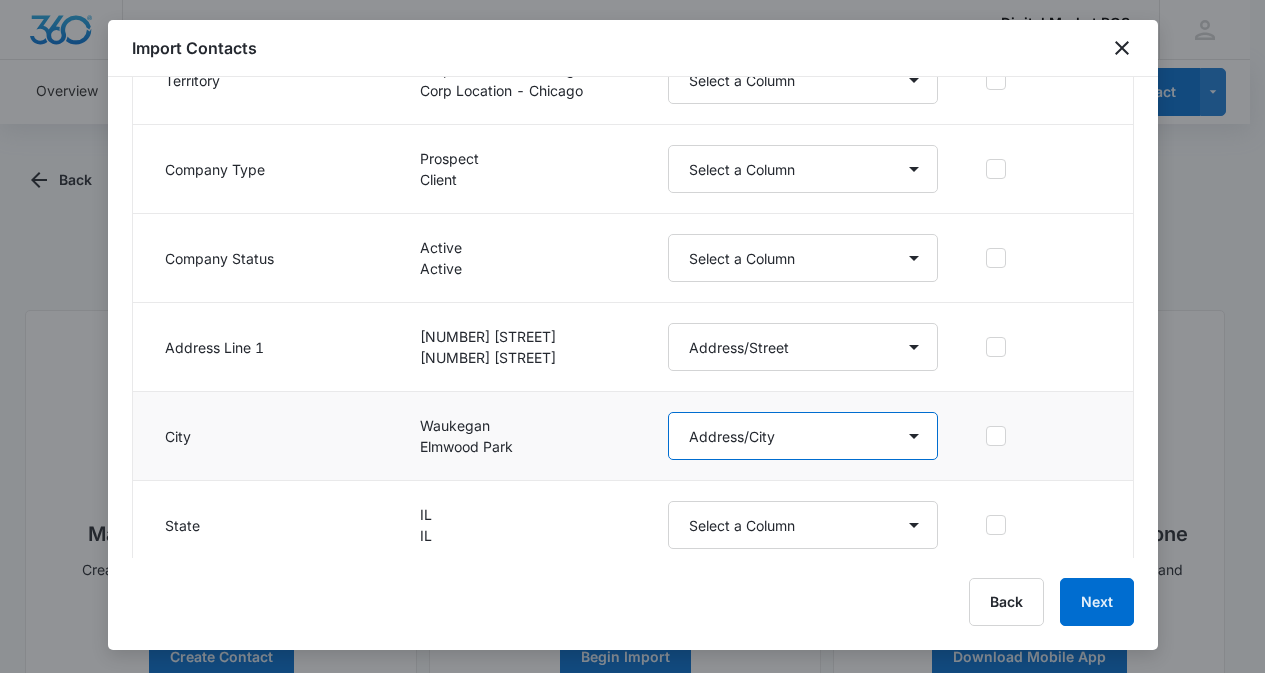 click on "Select a Column Account Manager Address/City Address/Country Address/State Address/Street Address/Street 2 Address/Zip Agree to Subscribe Assigned To Best Way To Contact Business Name Business Phone Color Tag Contact Name Contact Name/First Name Contact Name/Last Name Contact Status Contact Type CRM ID Email External ID Gift How can we help?  IP Address Lead Source Market Next Contact Date Notes Other Phone Phone Please briefly describe your experience with us Please rate us from 1-5 POS Software Qualifying Status Review Request Special Notes Tags Which service are you interested in?" at bounding box center [803, 436] 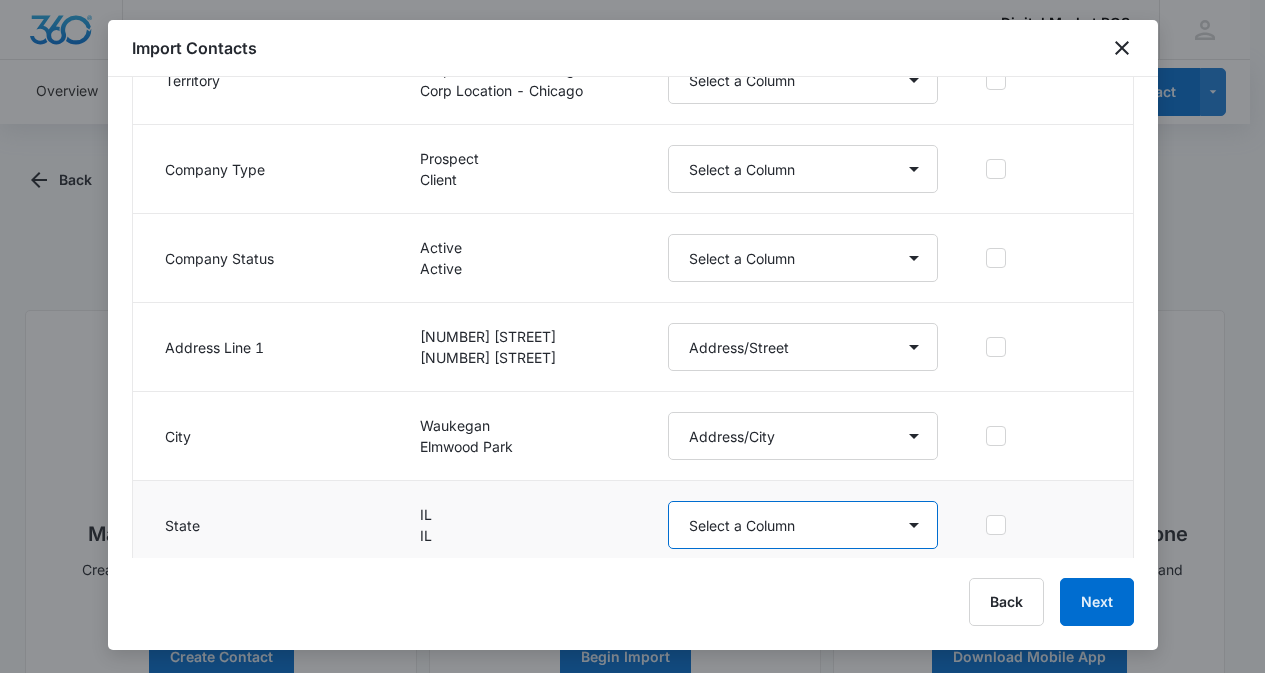 click on "Select a Column Account Manager Address/City Address/Country Address/State Address/Street Address/Street 2 Address/Zip Agree to Subscribe Assigned To Best Way To Contact Business Name Business Phone Color Tag Contact Name Contact Name/First Name Contact Name/Last Name Contact Status Contact Type CRM ID Email External ID Gift How can we help?  IP Address Lead Source Market Next Contact Date Notes Other Phone Phone Please briefly describe your experience with us Please rate us from 1-5 POS Software Qualifying Status Review Request Special Notes Tags Which service are you interested in?" at bounding box center (803, 525) 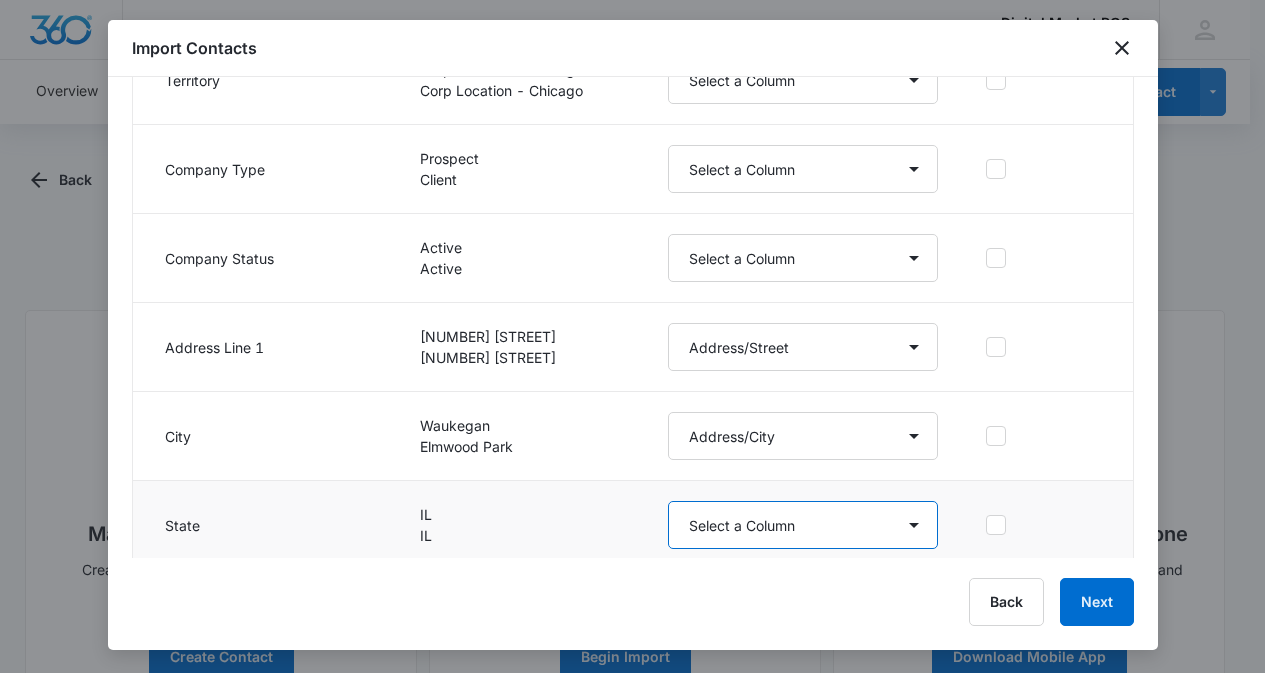 select on "189" 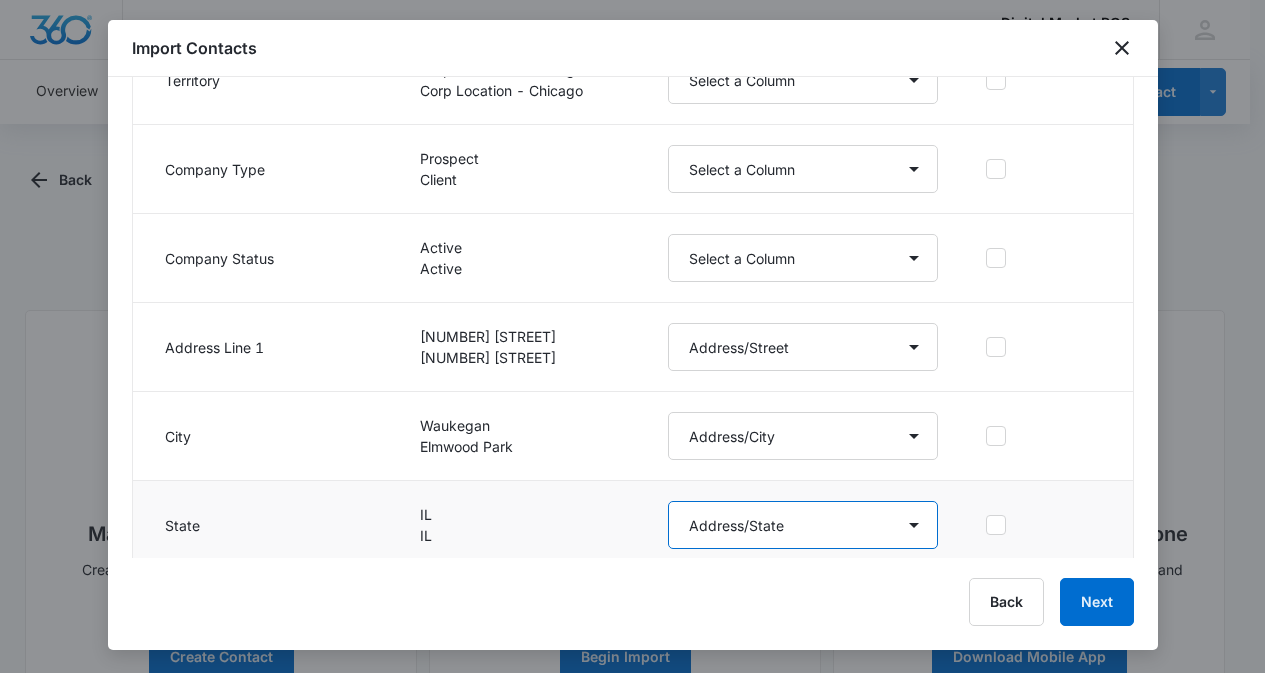 click on "Select a Column Account Manager Address/City Address/Country Address/State Address/Street Address/Street 2 Address/Zip Agree to Subscribe Assigned To Best Way To Contact Business Name Business Phone Color Tag Contact Name Contact Name/First Name Contact Name/Last Name Contact Status Contact Type CRM ID Email External ID Gift How can we help?  IP Address Lead Source Market Next Contact Date Notes Other Phone Phone Please briefly describe your experience with us Please rate us from 1-5 POS Software Qualifying Status Review Request Special Notes Tags Which service are you interested in?" at bounding box center (803, 525) 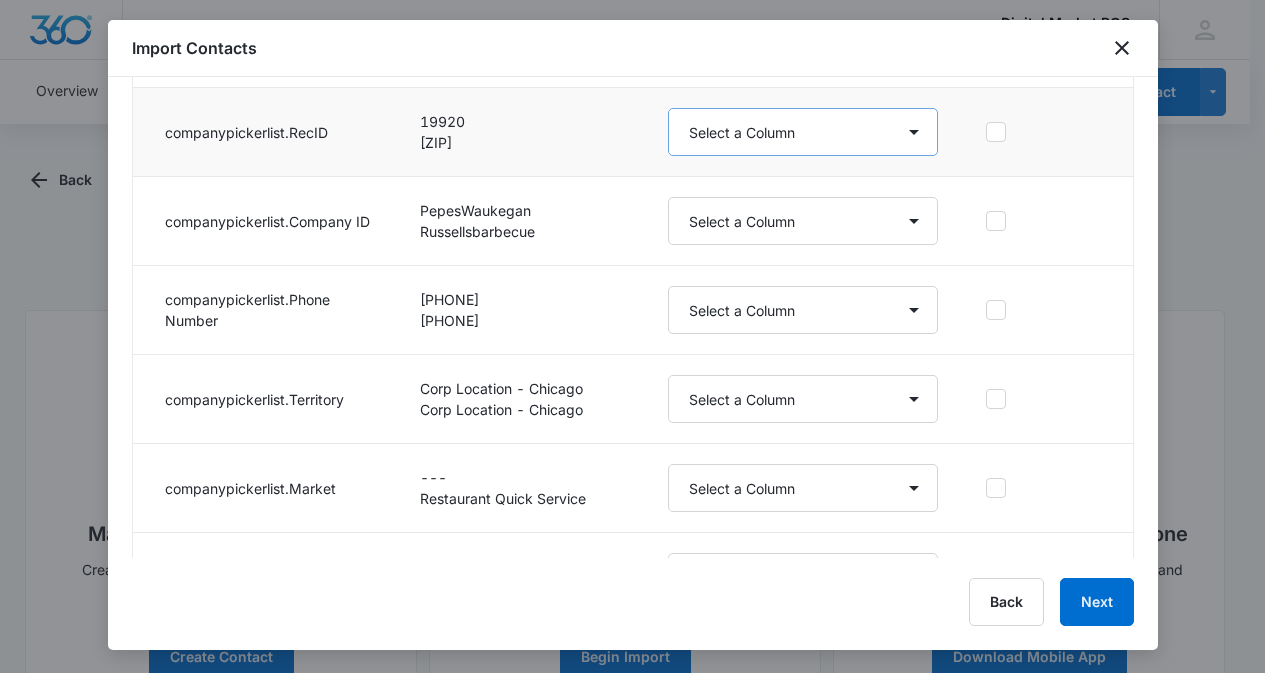 scroll, scrollTop: 1900, scrollLeft: 0, axis: vertical 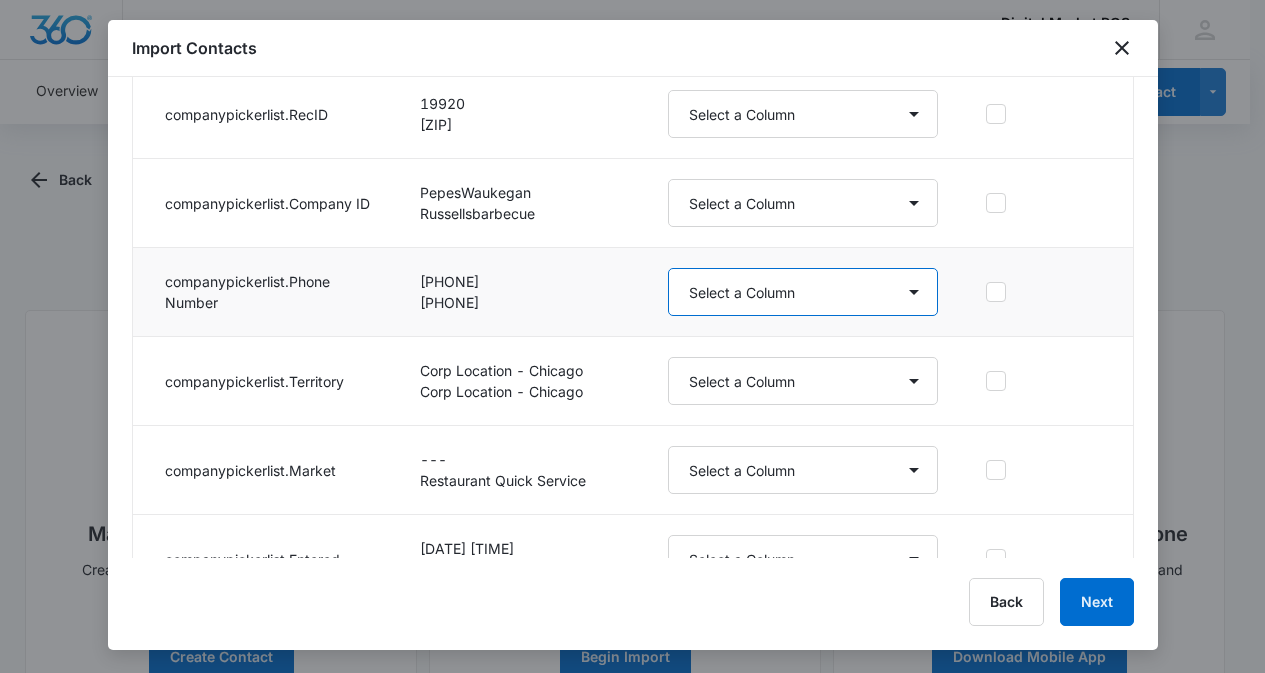 click on "Select a Column Account Manager Address/City Address/Country Address/State Address/Street Address/Street 2 Address/Zip Agree to Subscribe Assigned To Best Way To Contact Business Name Business Phone Color Tag Contact Name Contact Name/First Name Contact Name/Last Name Contact Status Contact Type CRM ID Email External ID Gift How can we help?  IP Address Lead Source Market Next Contact Date Notes Other Phone Phone Please briefly describe your experience with us Please rate us from 1-5 POS Software Qualifying Status Review Request Special Notes Tags Which service are you interested in?" at bounding box center [803, 292] 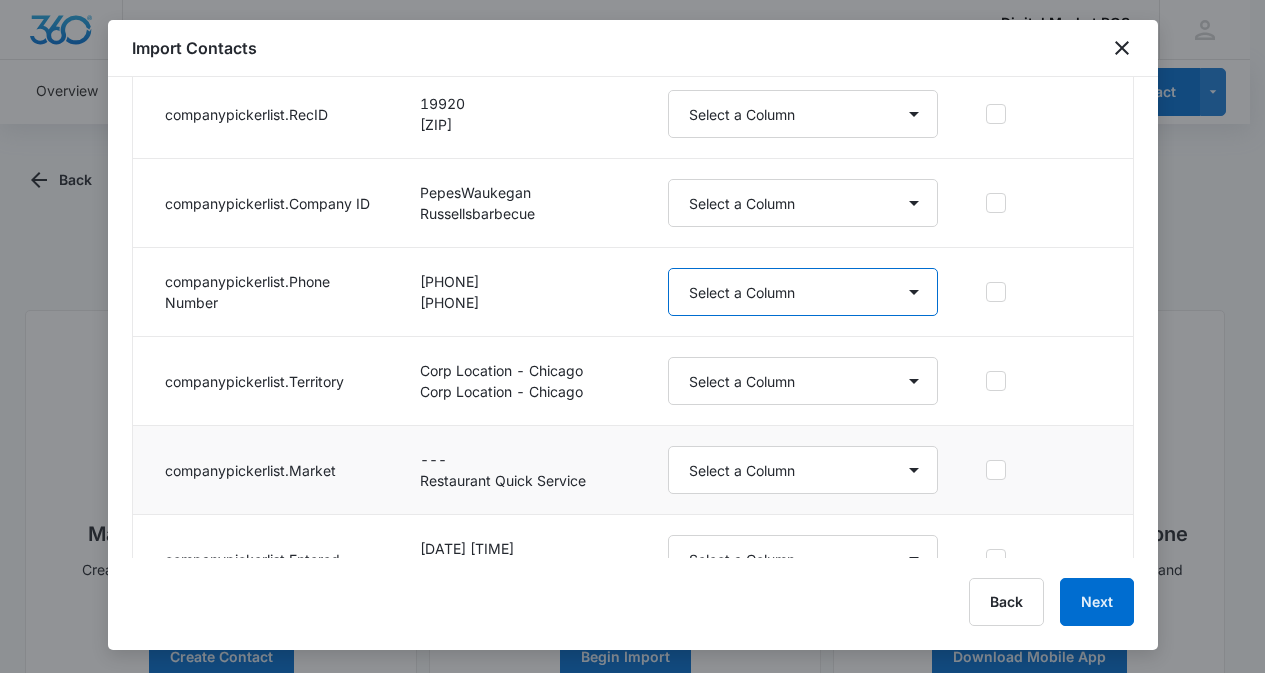 select on "381" 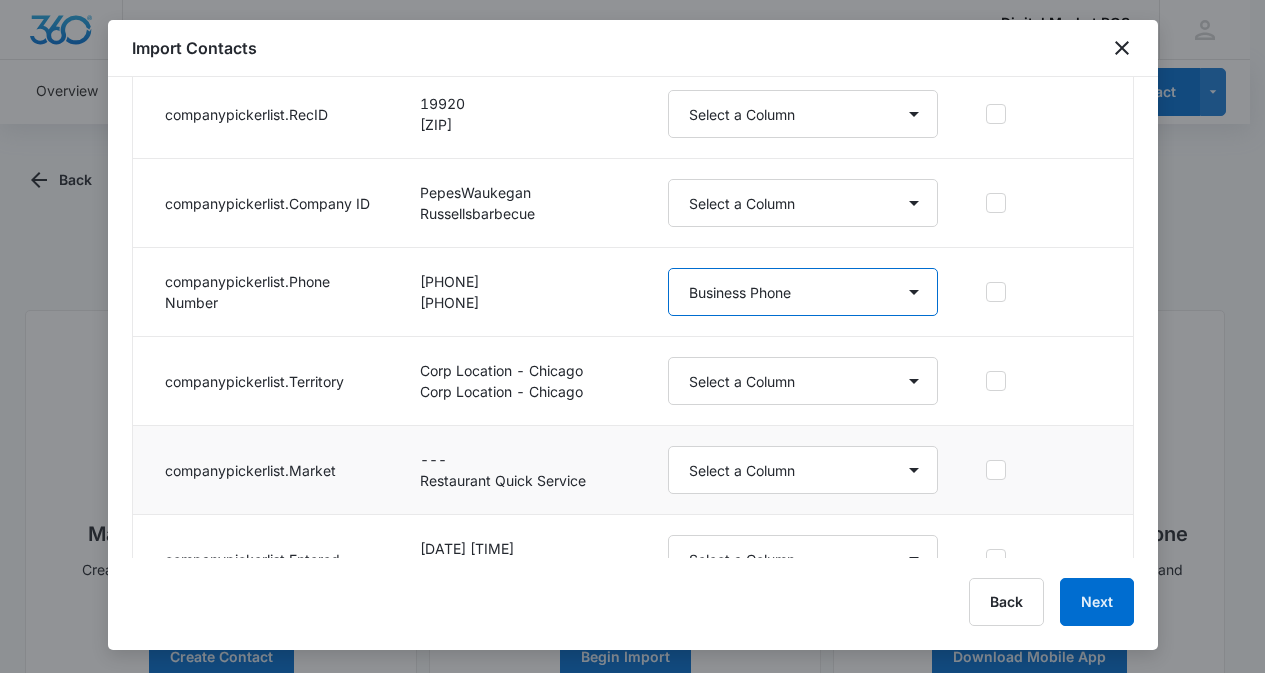 click on "Select a Column Account Manager Address/City Address/Country Address/State Address/Street Address/Street 2 Address/Zip Agree to Subscribe Assigned To Best Way To Contact Business Name Business Phone Color Tag Contact Name Contact Name/First Name Contact Name/Last Name Contact Status Contact Type CRM ID Email External ID Gift How can we help?  IP Address Lead Source Market Next Contact Date Notes Other Phone Phone Please briefly describe your experience with us Please rate us from 1-5 POS Software Qualifying Status Review Request Special Notes Tags Which service are you interested in?" at bounding box center [803, 292] 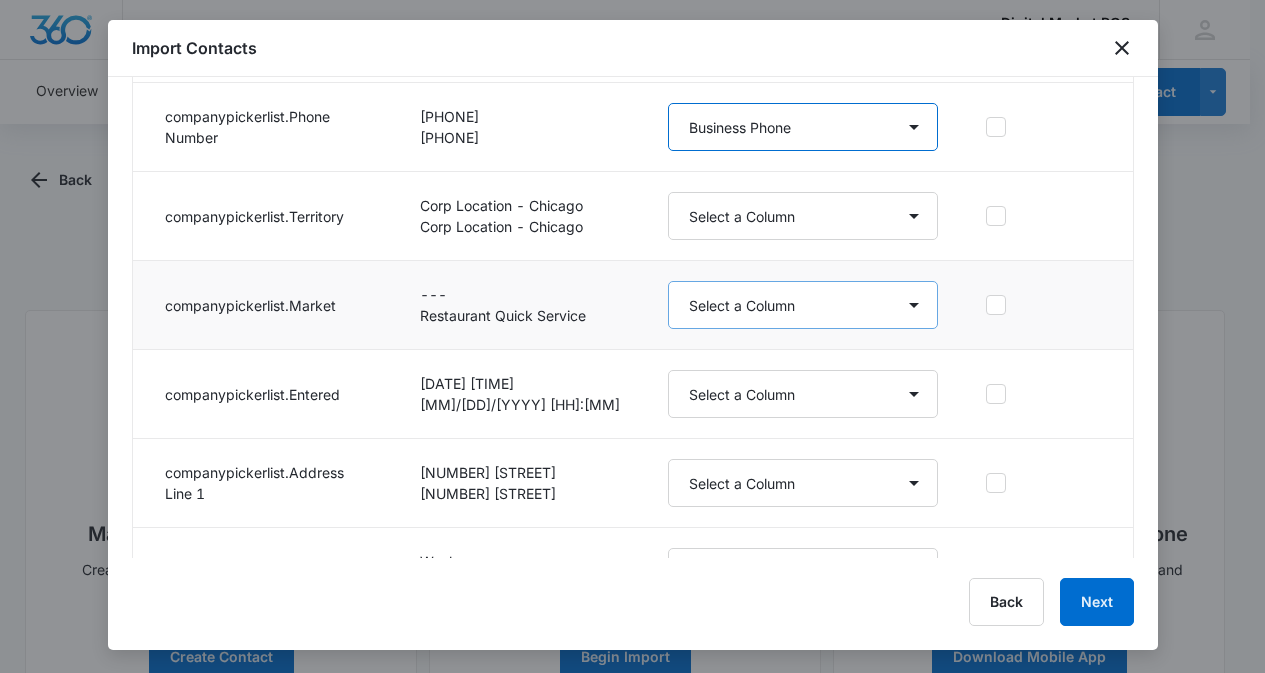 scroll, scrollTop: 2100, scrollLeft: 0, axis: vertical 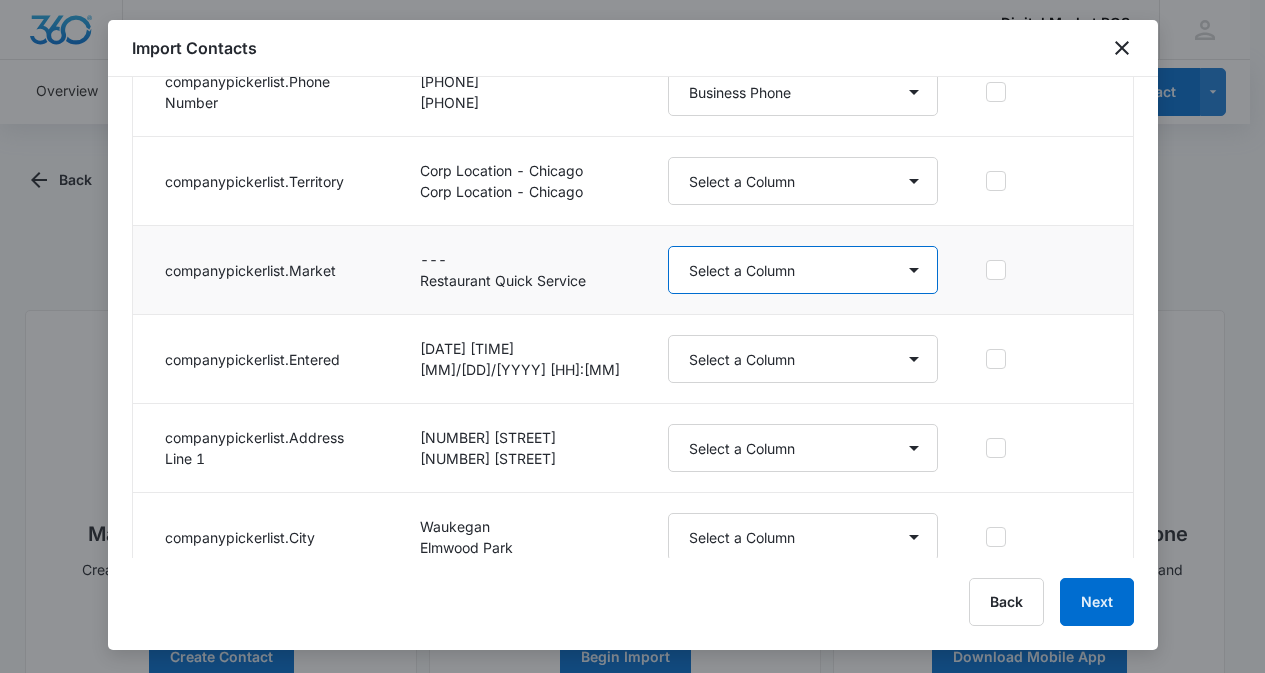click on "Select a Column Account Manager Address/City Address/Country Address/State Address/Street Address/Street 2 Address/Zip Agree to Subscribe Assigned To Best Way To Contact Business Name Business Phone Color Tag Contact Name Contact Name/First Name Contact Name/Last Name Contact Status Contact Type CRM ID Email External ID Gift How can we help?  IP Address Lead Source Market Next Contact Date Notes Other Phone Phone Please briefly describe your experience with us Please rate us from 1-5 POS Software Qualifying Status Review Request Special Notes Tags Which service are you interested in?" at bounding box center (803, 270) 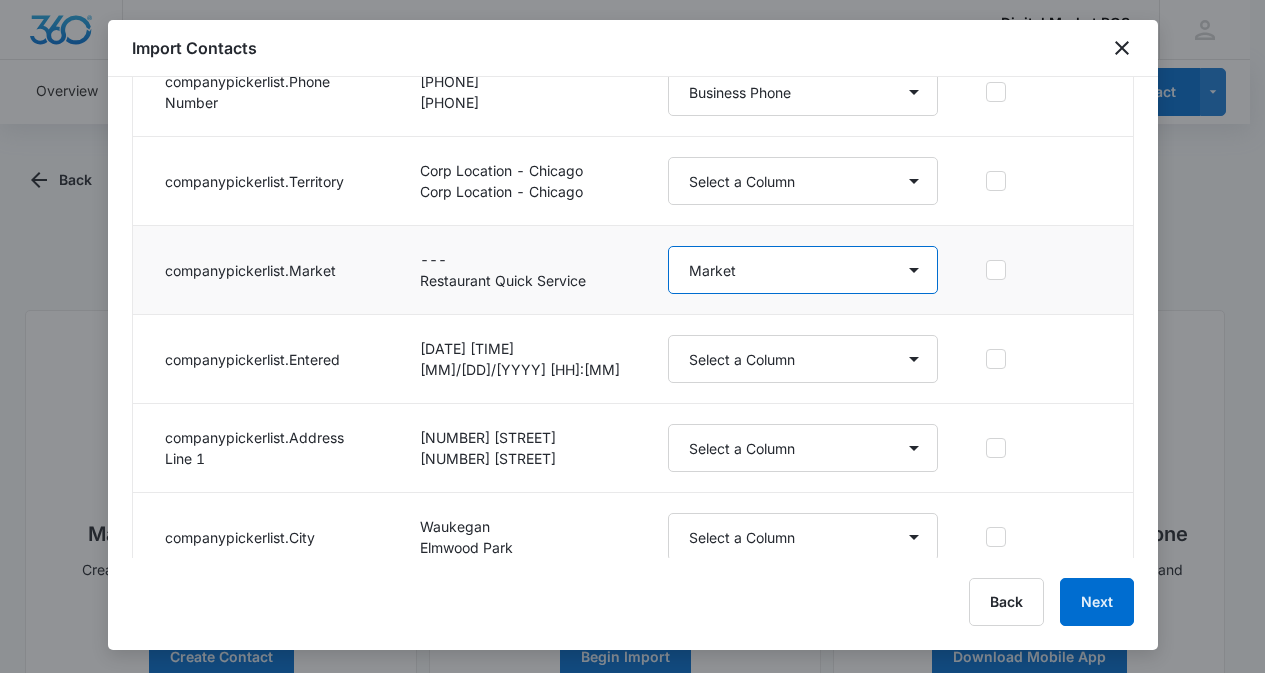 click on "Select a Column Account Manager Address/City Address/Country Address/State Address/Street Address/Street 2 Address/Zip Agree to Subscribe Assigned To Best Way To Contact Business Name Business Phone Color Tag Contact Name Contact Name/First Name Contact Name/Last Name Contact Status Contact Type CRM ID Email External ID Gift How can we help?  IP Address Lead Source Market Next Contact Date Notes Other Phone Phone Please briefly describe your experience with us Please rate us from 1-5 POS Software Qualifying Status Review Request Special Notes Tags Which service are you interested in?" at bounding box center (803, 270) 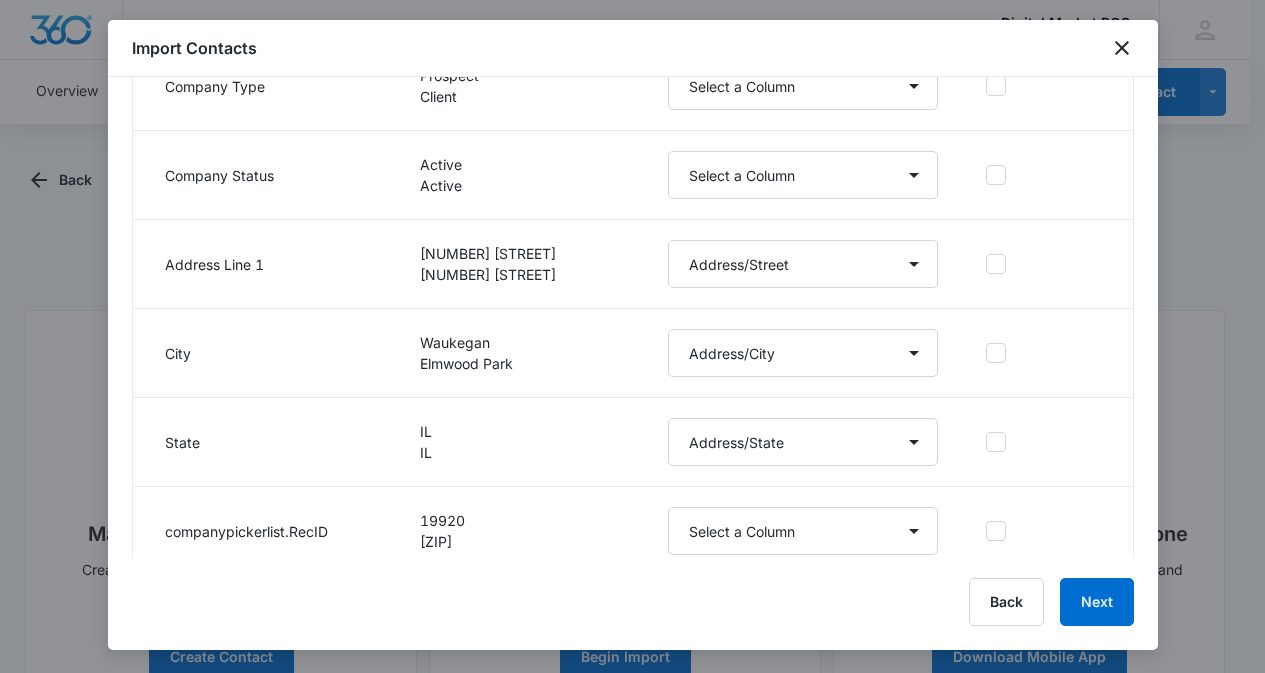 scroll, scrollTop: 1700, scrollLeft: 0, axis: vertical 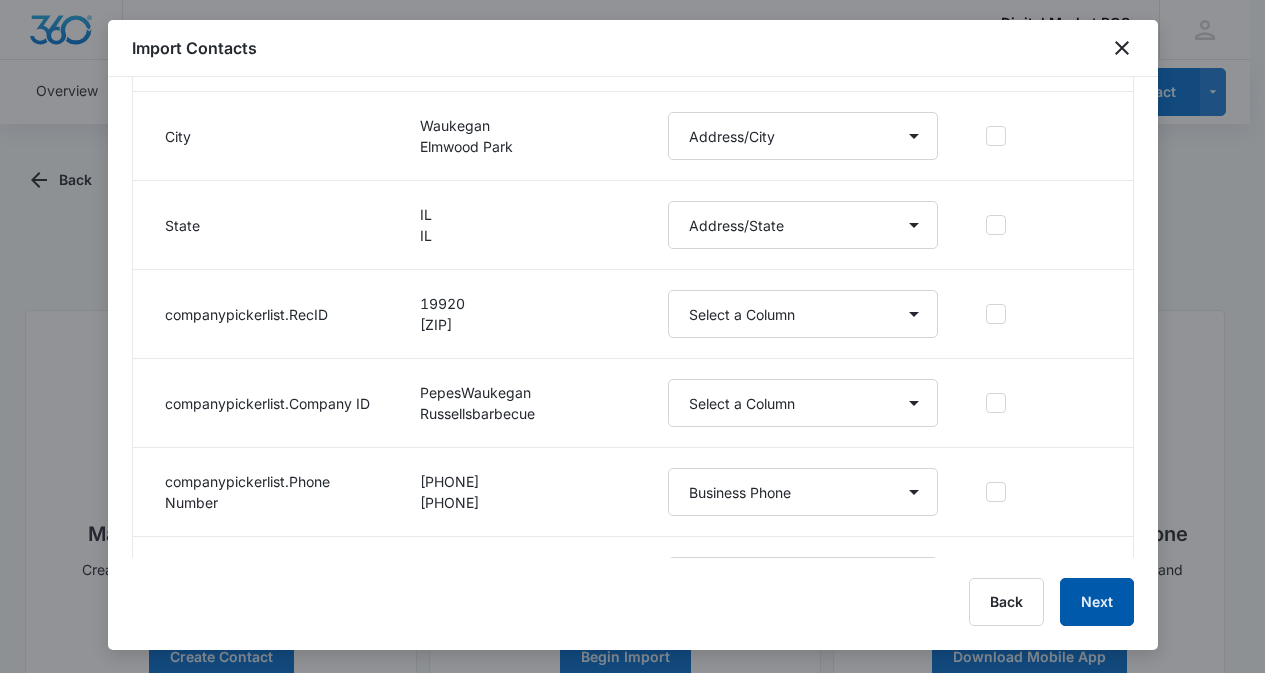 click on "Next" at bounding box center (1097, 602) 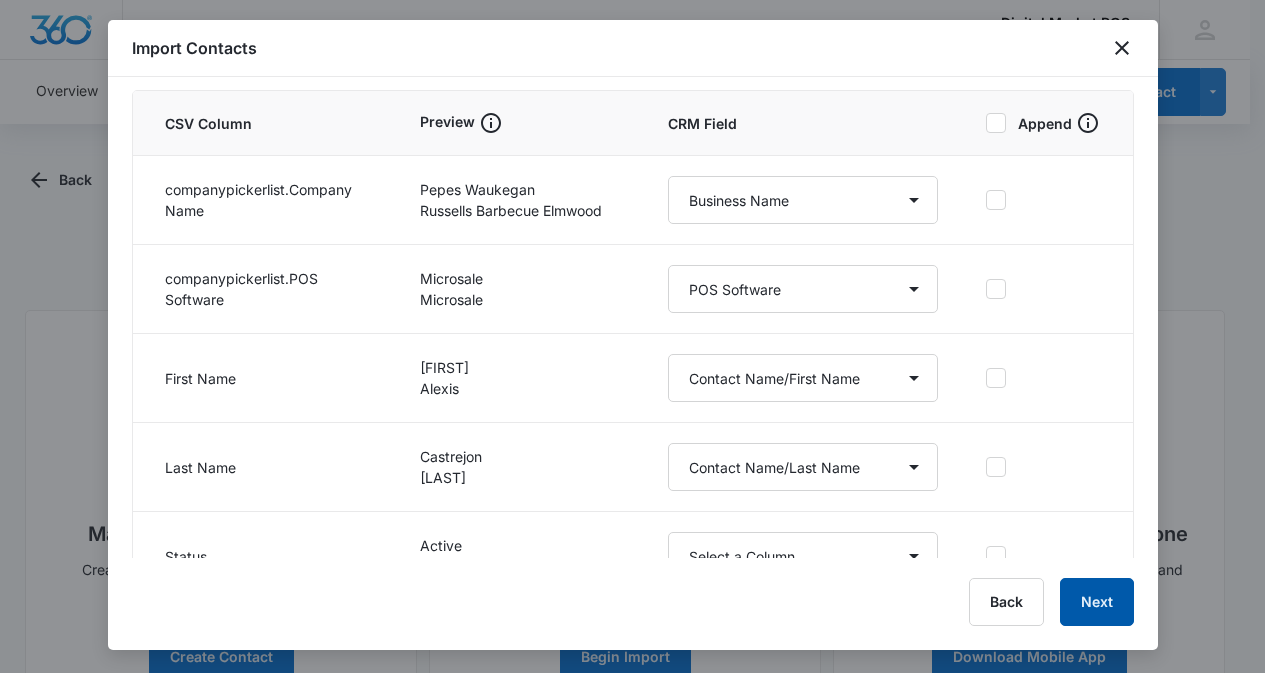 scroll, scrollTop: 0, scrollLeft: 0, axis: both 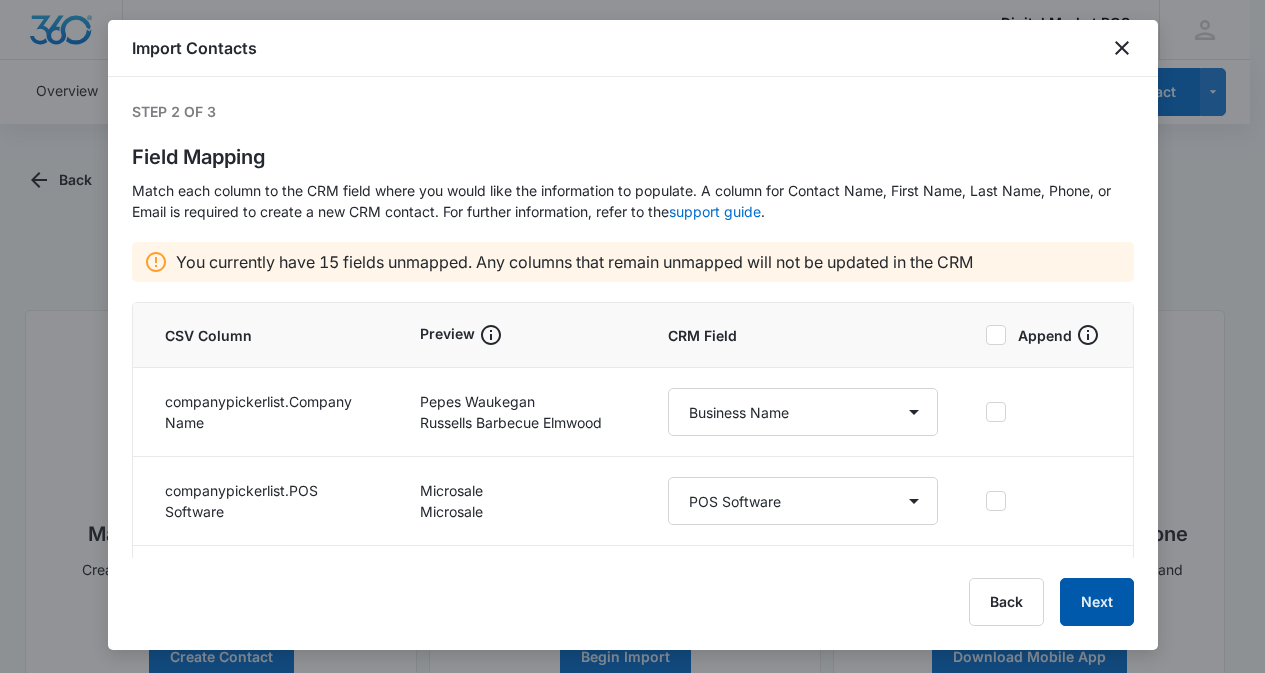 click on "Next" at bounding box center (1097, 602) 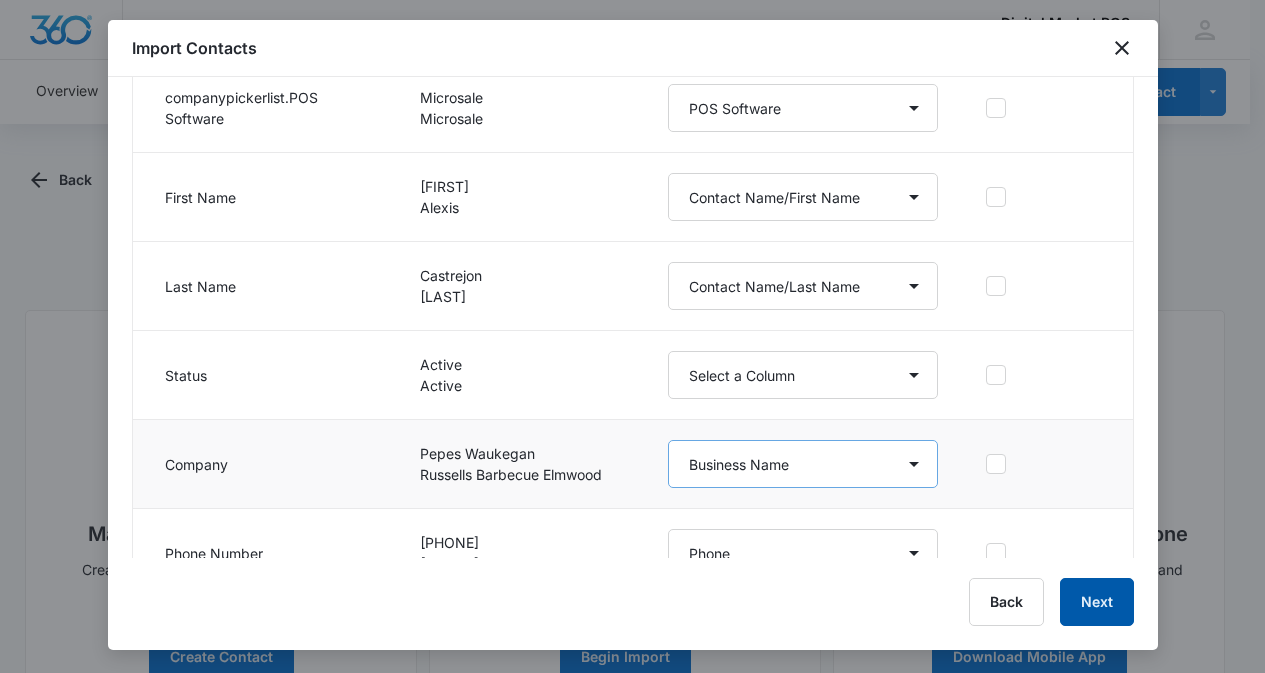 scroll, scrollTop: 400, scrollLeft: 0, axis: vertical 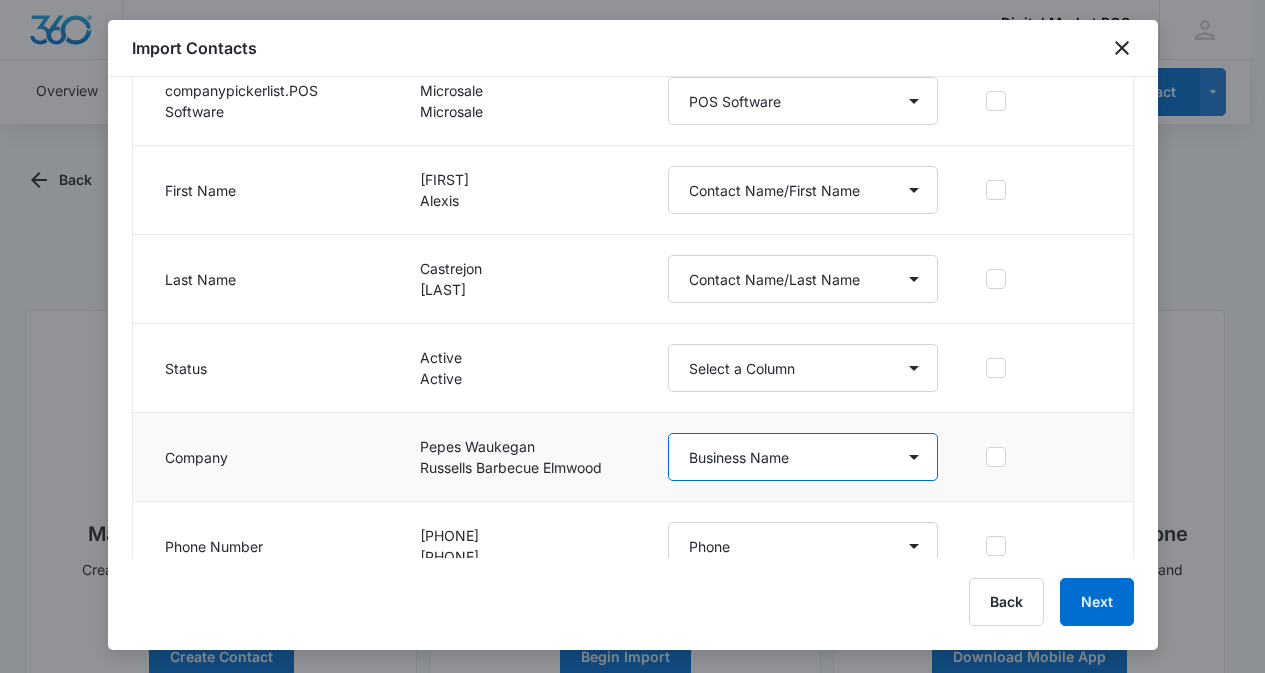 click on "Select a Column Account Manager Address/City Address/Country Address/State Address/Street Address/Street 2 Address/Zip Agree to Subscribe Assigned To Best Way To Contact Business Name Business Phone Color Tag Contact Name Contact Name/First Name Contact Name/Last Name Contact Status Contact Type CRM ID Email External ID Gift How can we help?  IP Address Lead Source Market Next Contact Date Notes Other Phone Phone Please briefly describe your experience with us Please rate us from 1-5 POS Software Qualifying Status Review Request Special Notes Tags Which service are you interested in?" at bounding box center [803, 457] 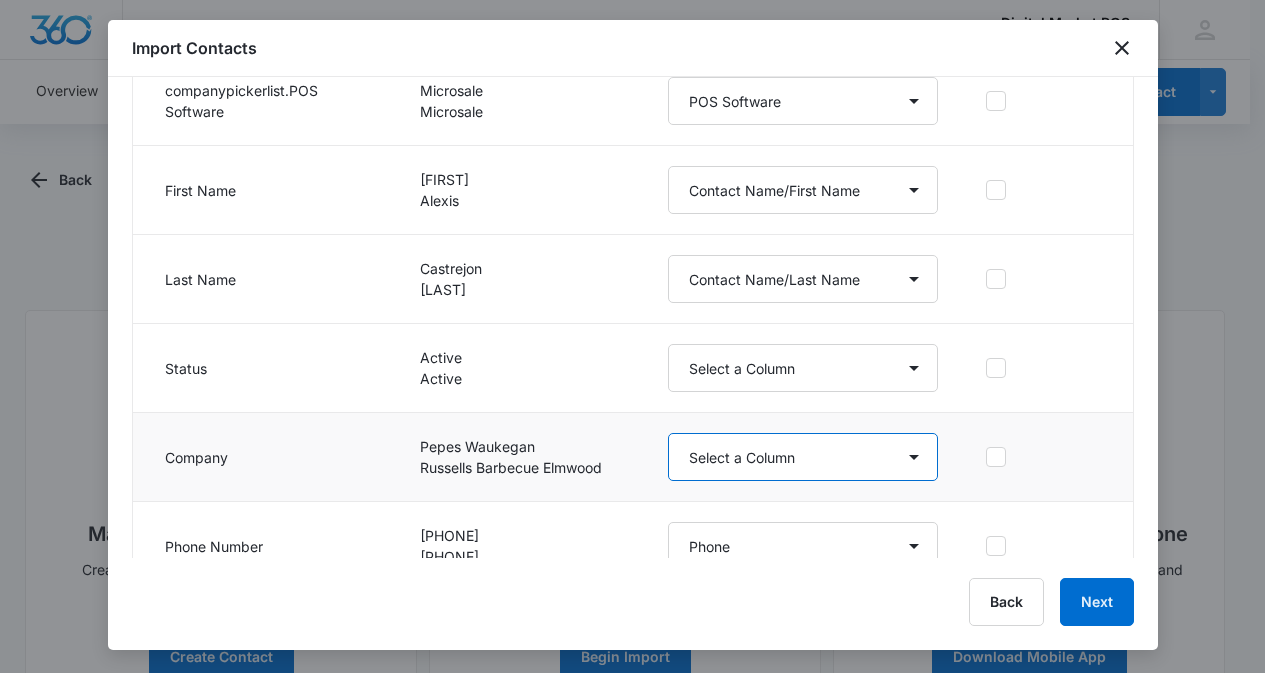 click on "Select a Column Account Manager Address/City Address/Country Address/State Address/Street Address/Street 2 Address/Zip Agree to Subscribe Assigned To Best Way To Contact Business Name Business Phone Color Tag Contact Name Contact Name/First Name Contact Name/Last Name Contact Status Contact Type CRM ID Email External ID Gift How can we help?  IP Address Lead Source Market Next Contact Date Notes Other Phone Phone Please briefly describe your experience with us Please rate us from 1-5 POS Software Qualifying Status Review Request Special Notes Tags Which service are you interested in?" at bounding box center (803, 457) 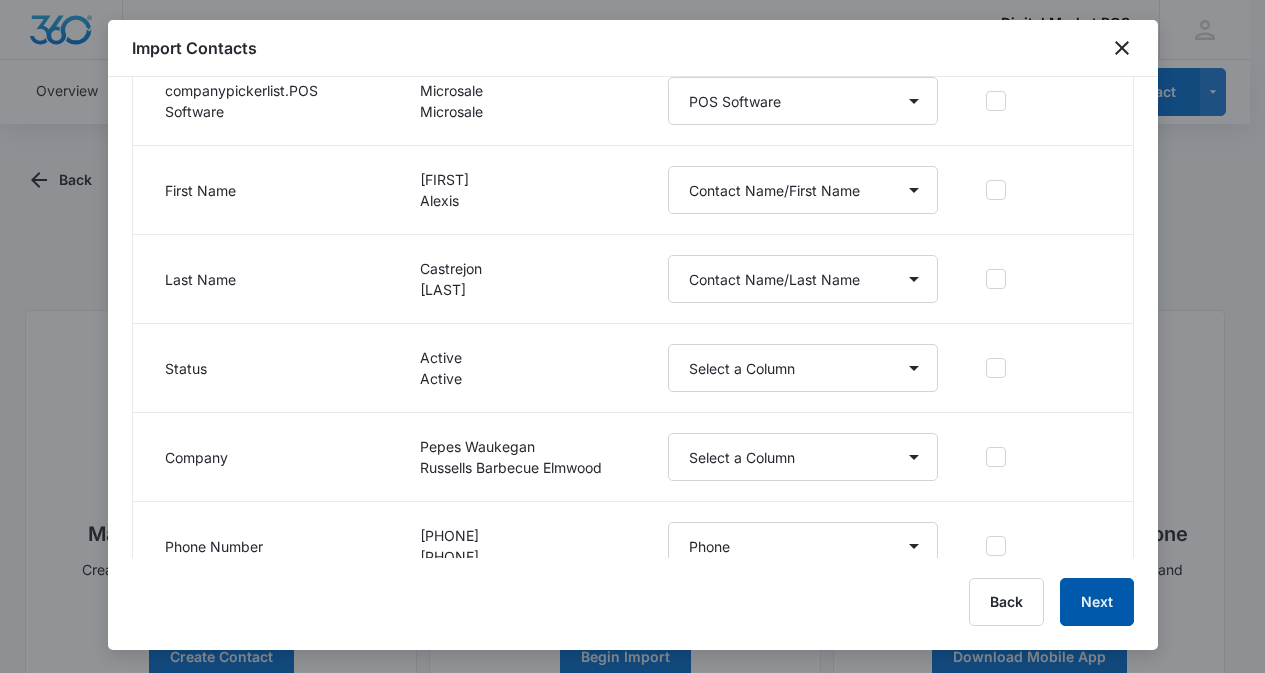 click on "Next" at bounding box center (1097, 602) 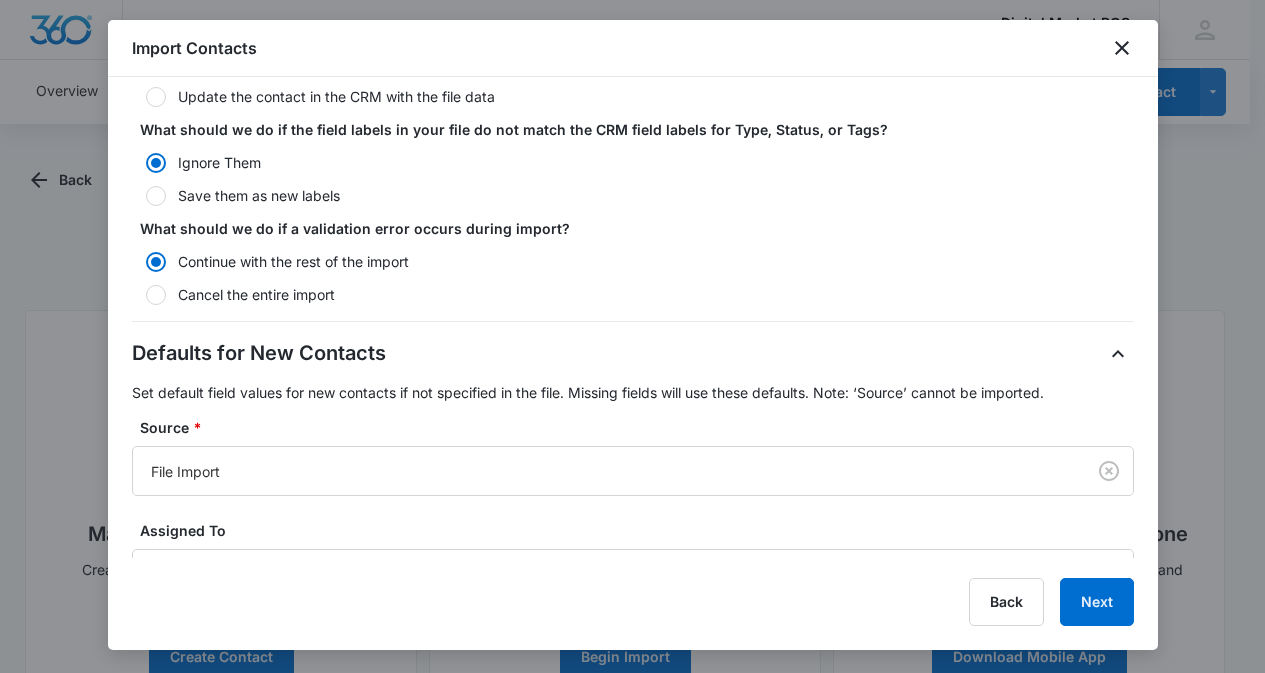 scroll, scrollTop: 200, scrollLeft: 0, axis: vertical 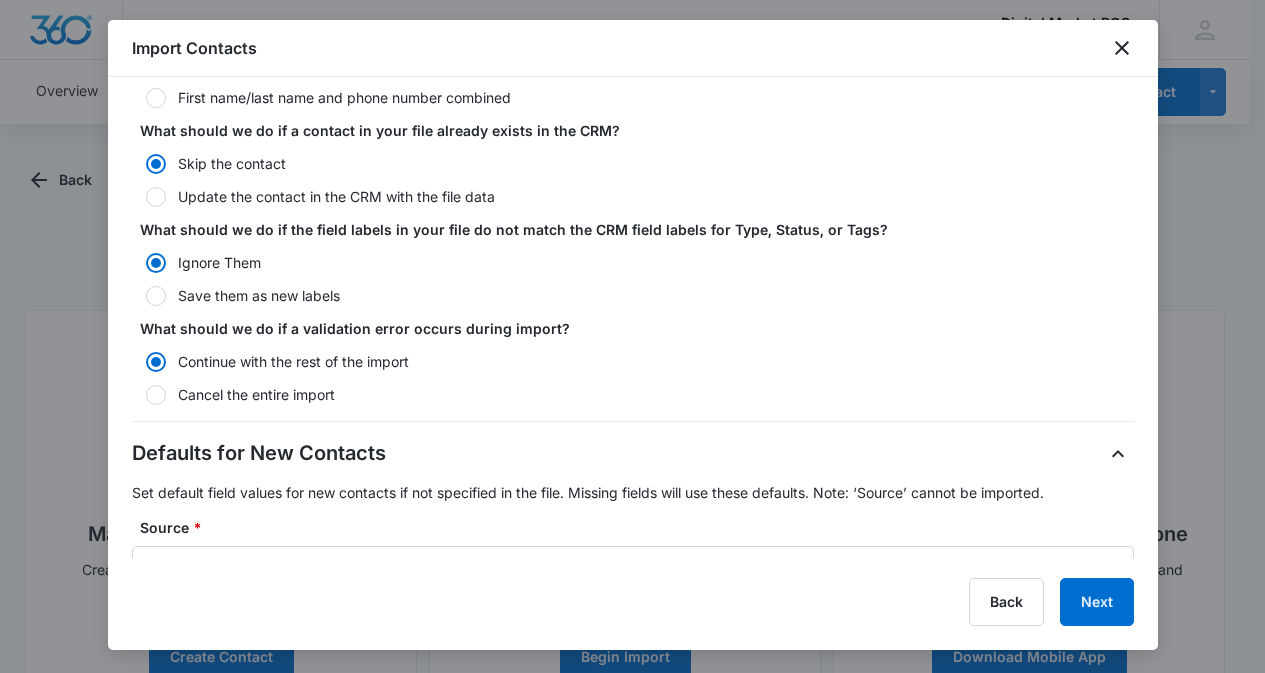 click at bounding box center [156, 296] 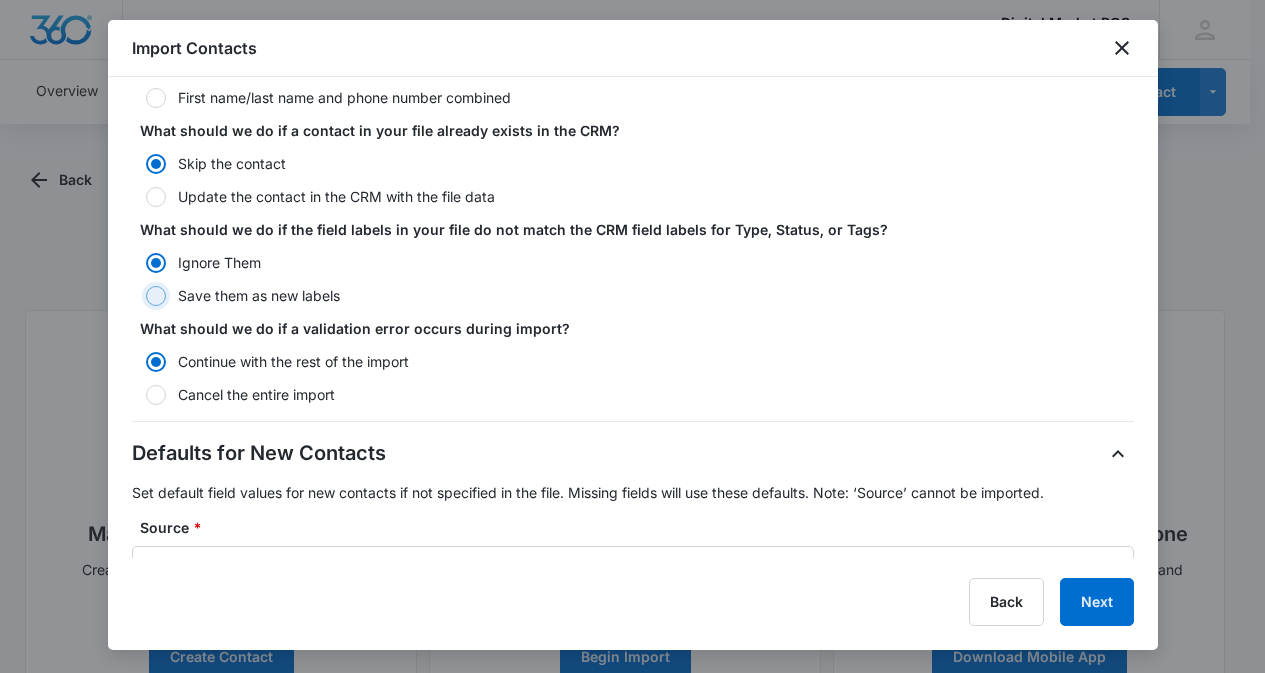 click on "Save them as new labels" at bounding box center (139, 296) 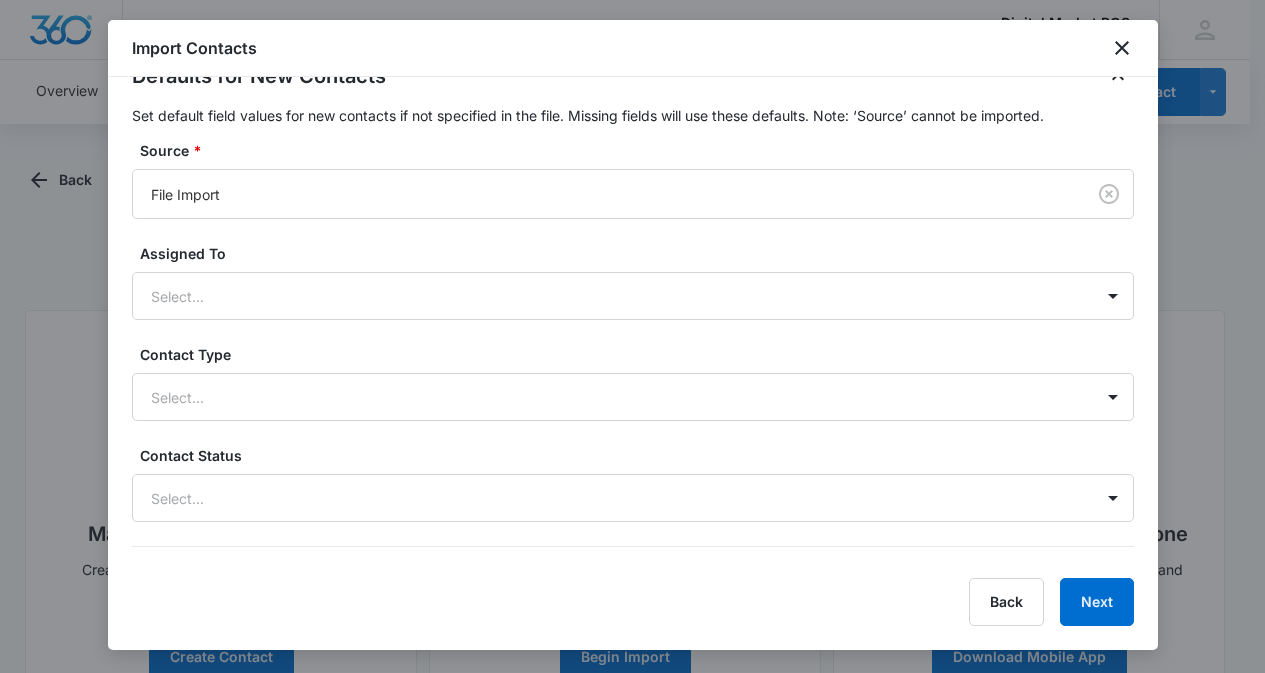 scroll, scrollTop: 679, scrollLeft: 0, axis: vertical 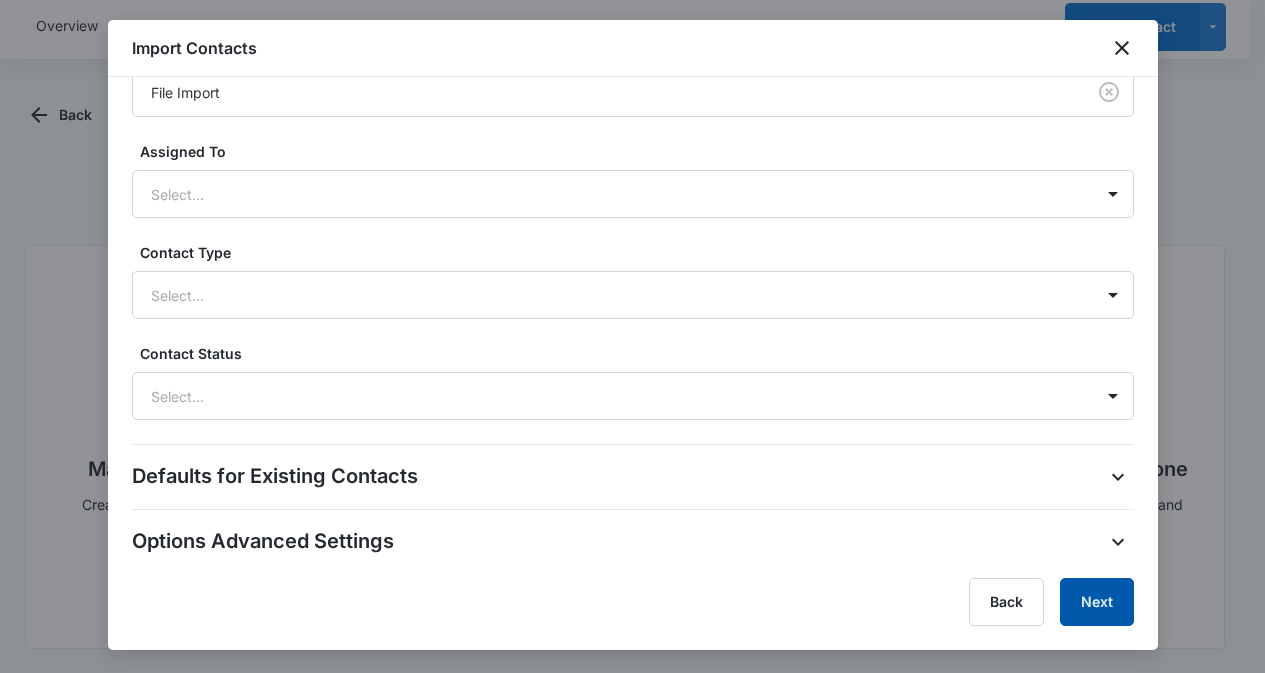 click on "Next" at bounding box center (1097, 602) 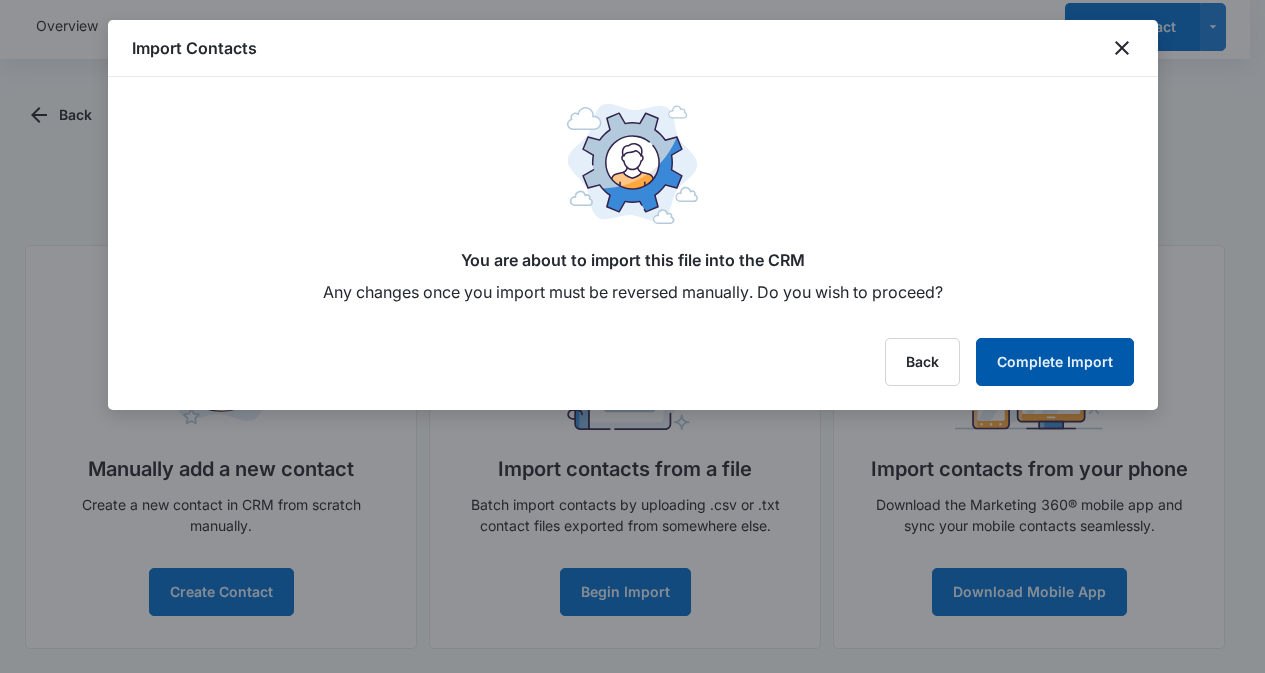 scroll, scrollTop: 0, scrollLeft: 0, axis: both 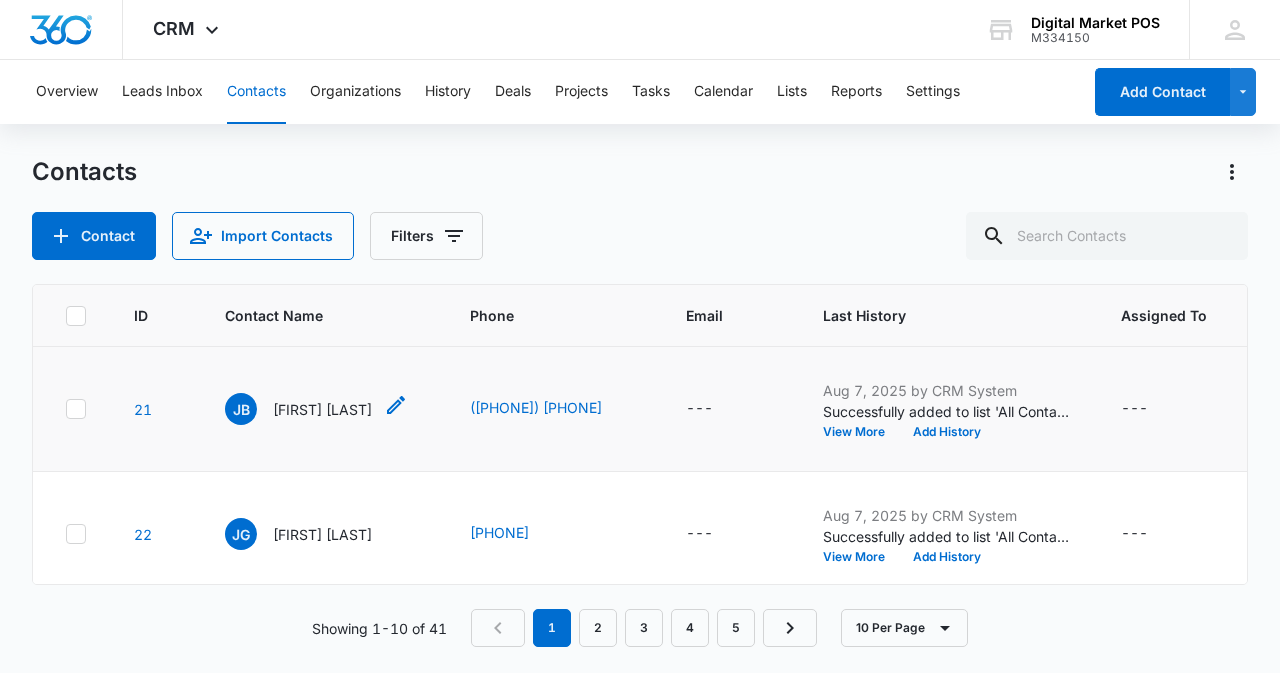 click on "John Bocian" at bounding box center (322, 409) 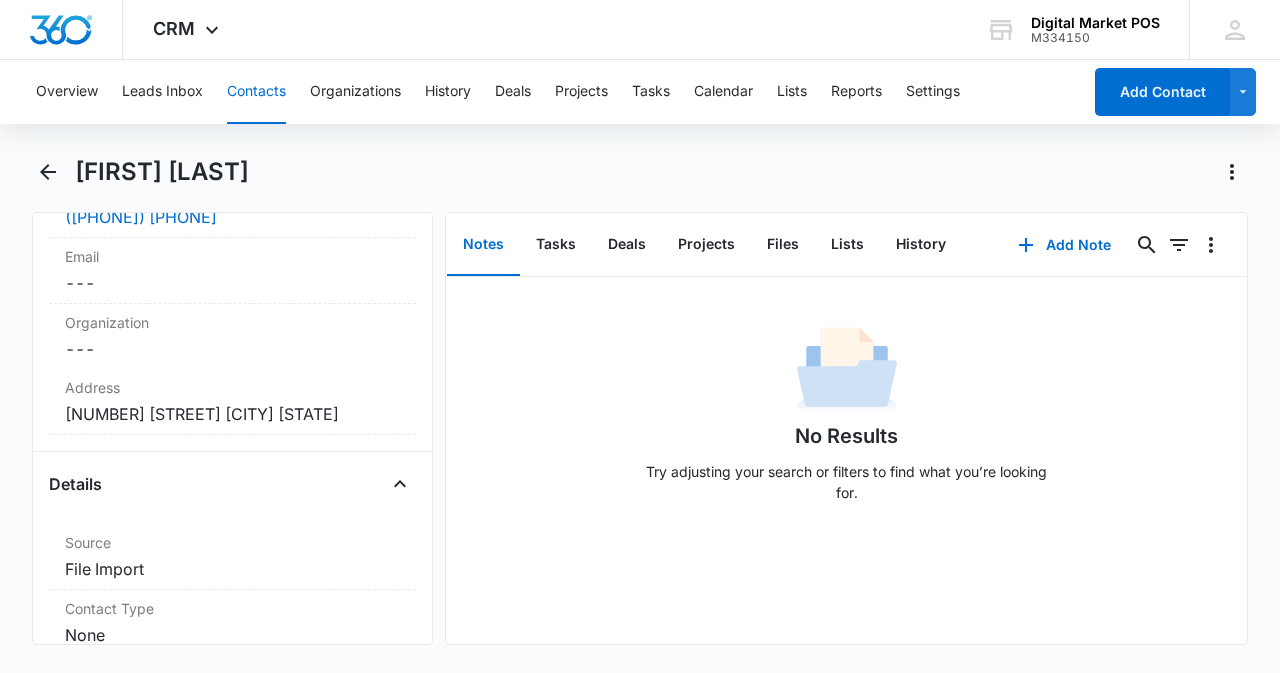 scroll, scrollTop: 0, scrollLeft: 0, axis: both 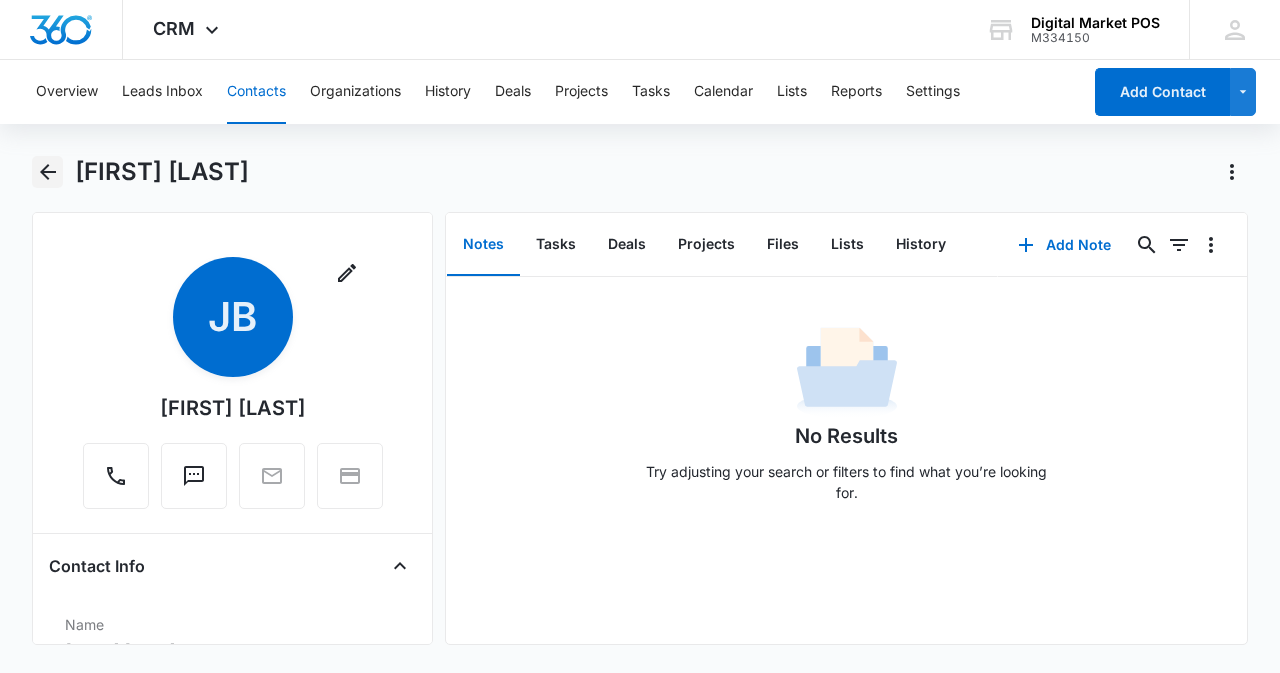 click 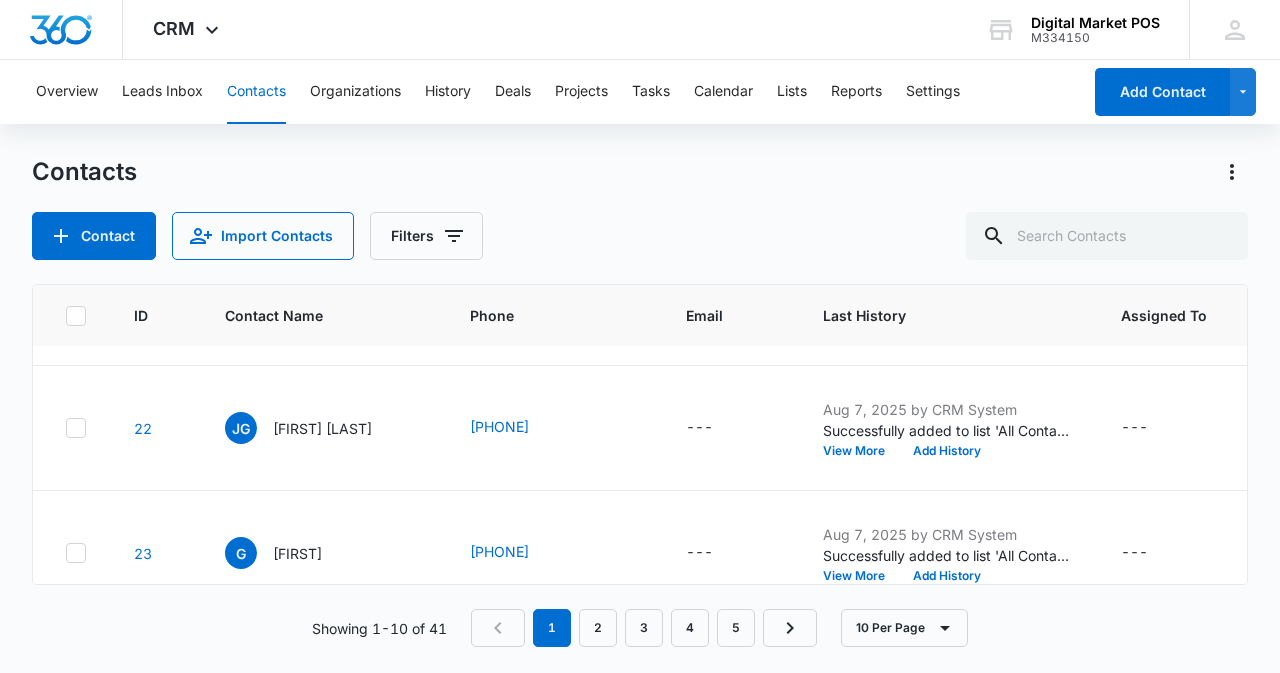 scroll, scrollTop: 0, scrollLeft: 0, axis: both 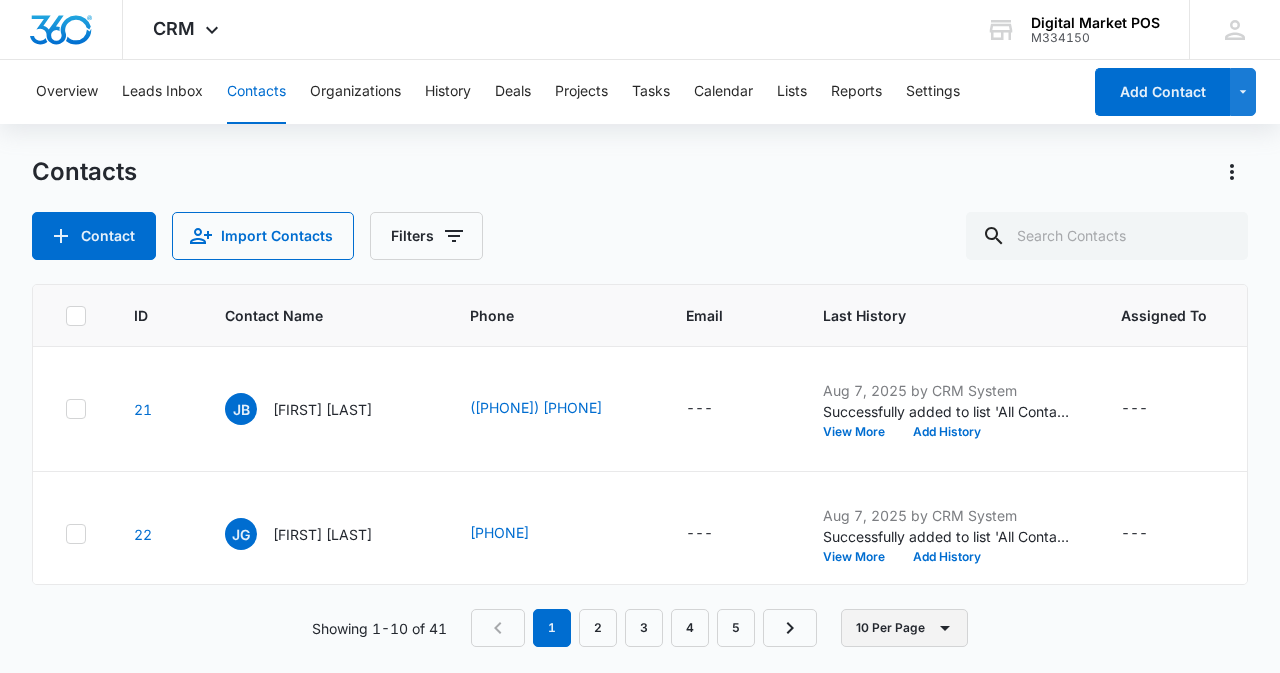 click on "10   Per Page" at bounding box center [904, 628] 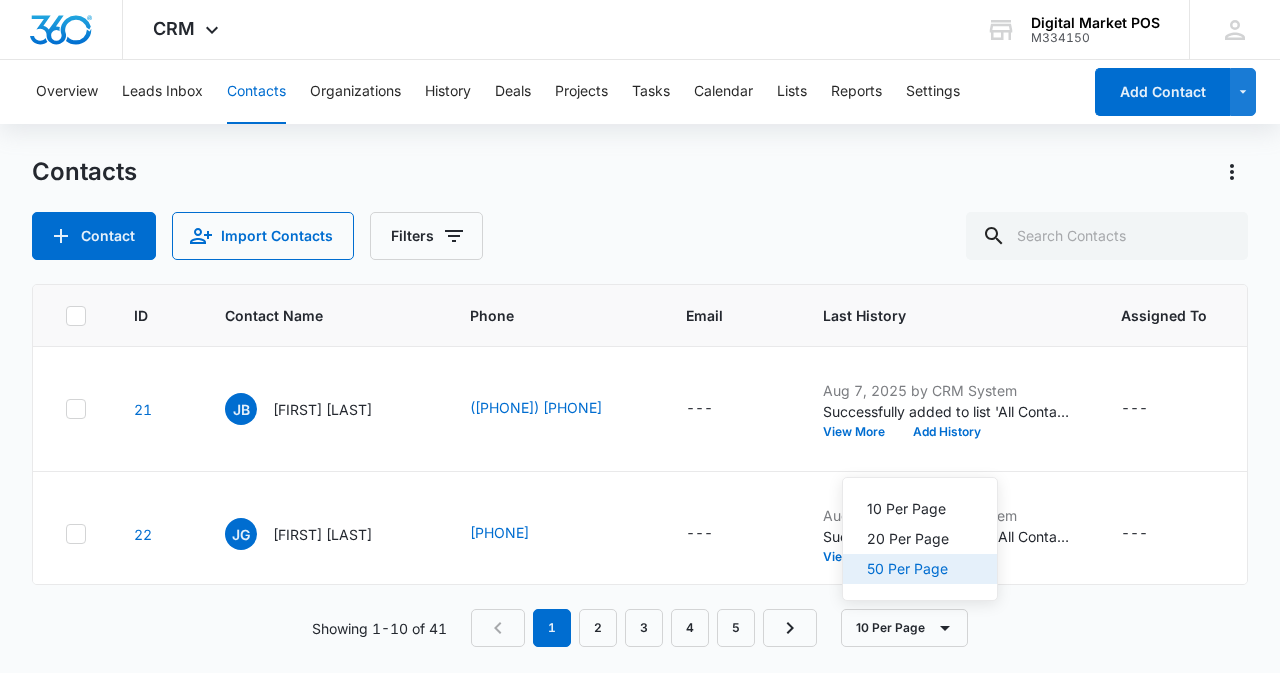click on "50   Per Page" at bounding box center [908, 569] 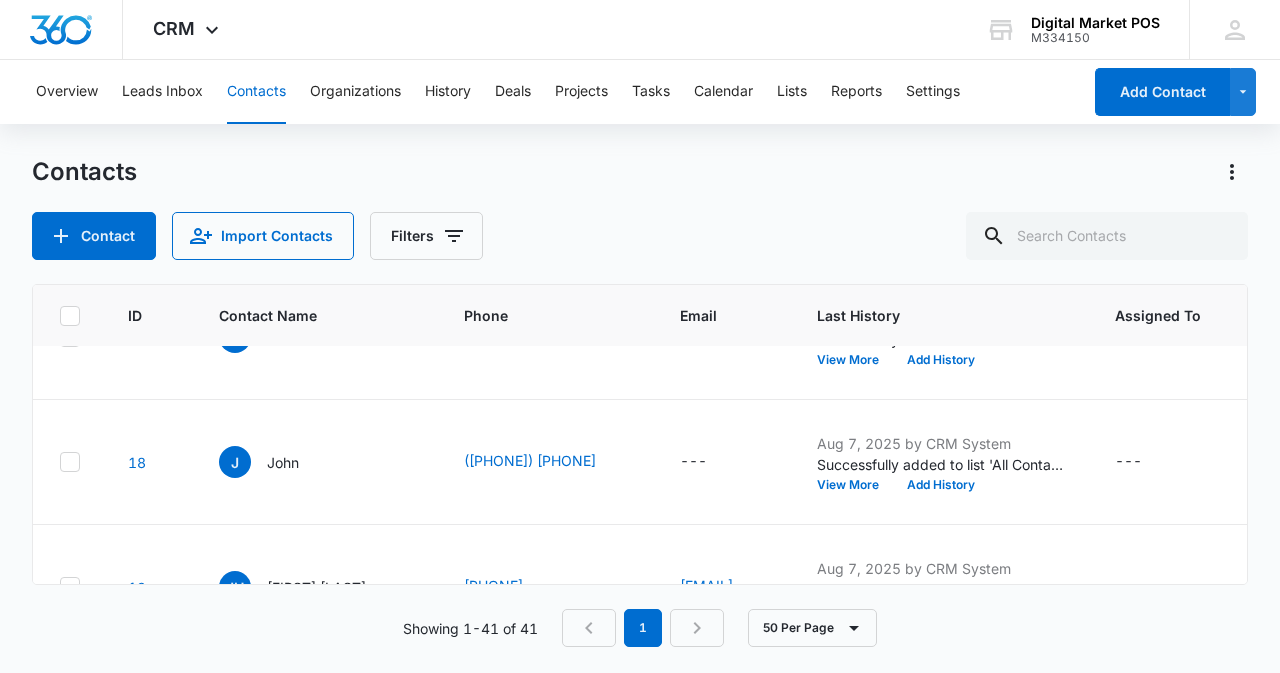scroll, scrollTop: 4792, scrollLeft: 6, axis: both 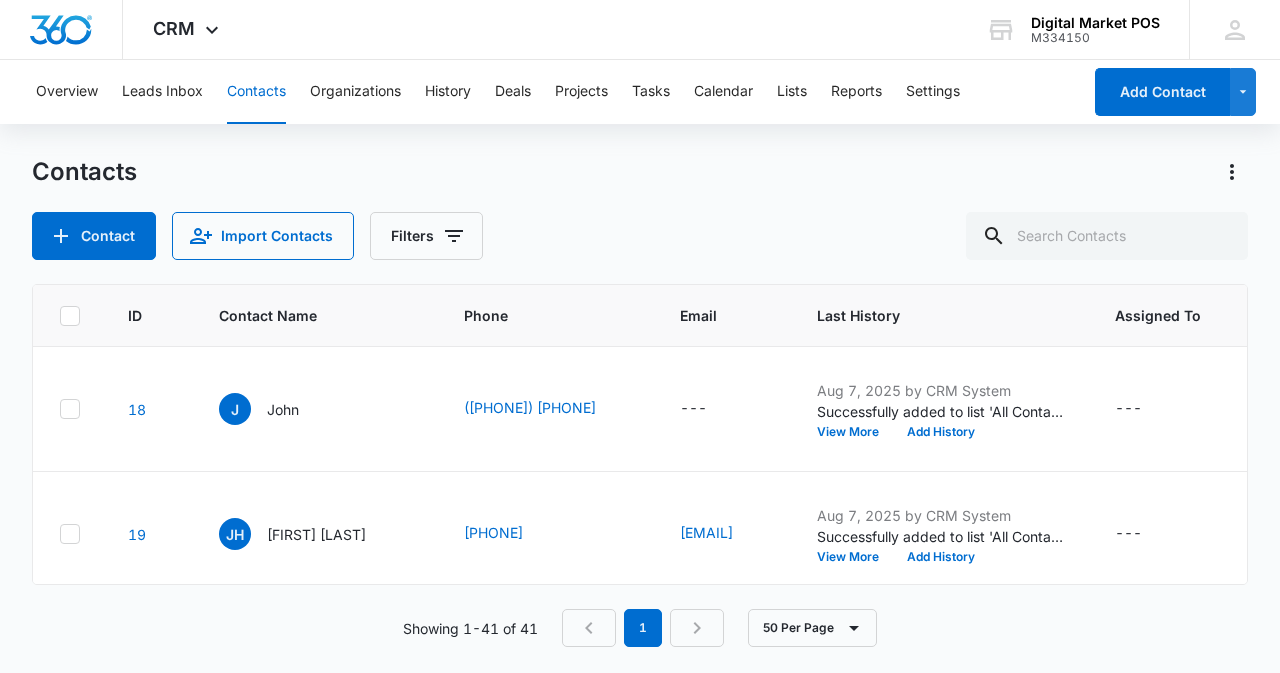 click on "Contacts" at bounding box center [256, 92] 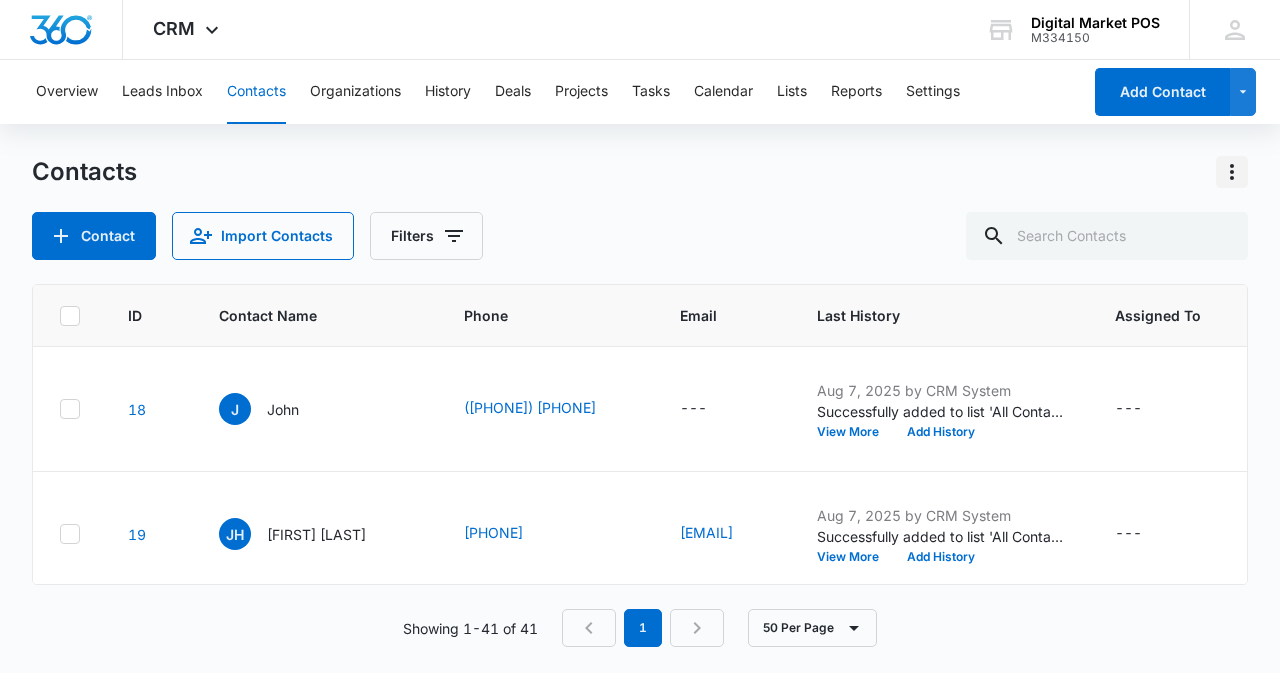 click 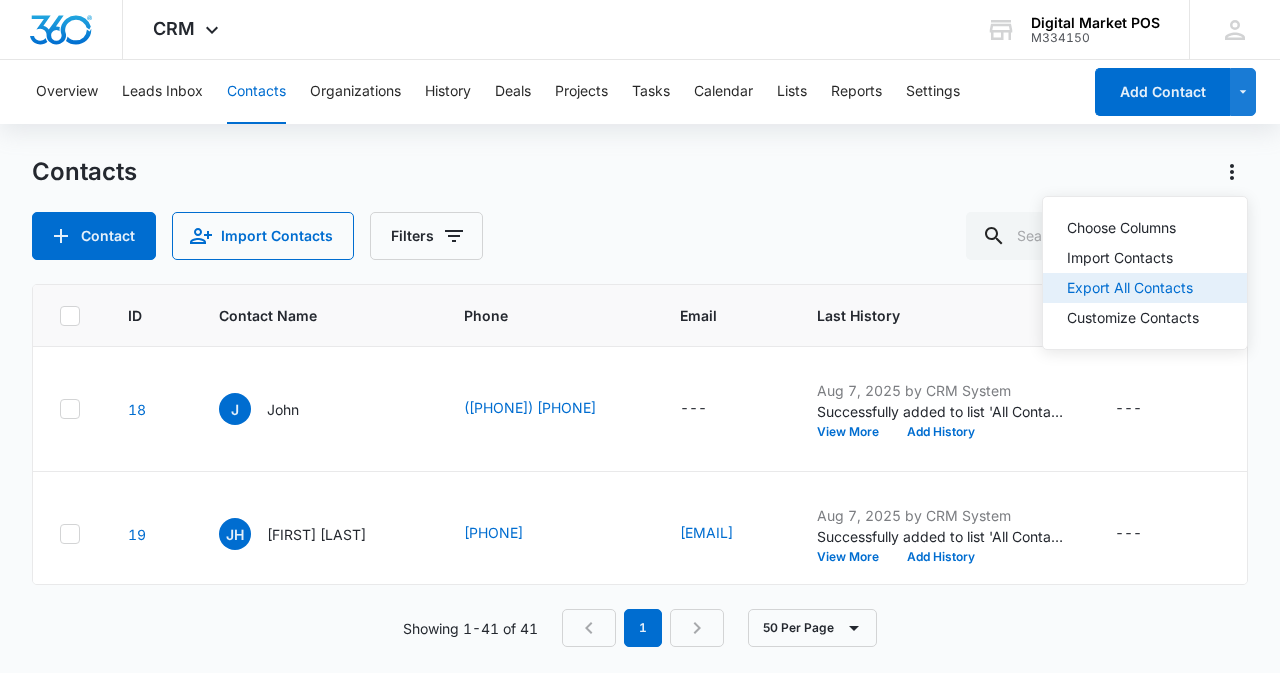 click on "Export All Contacts" at bounding box center (1133, 288) 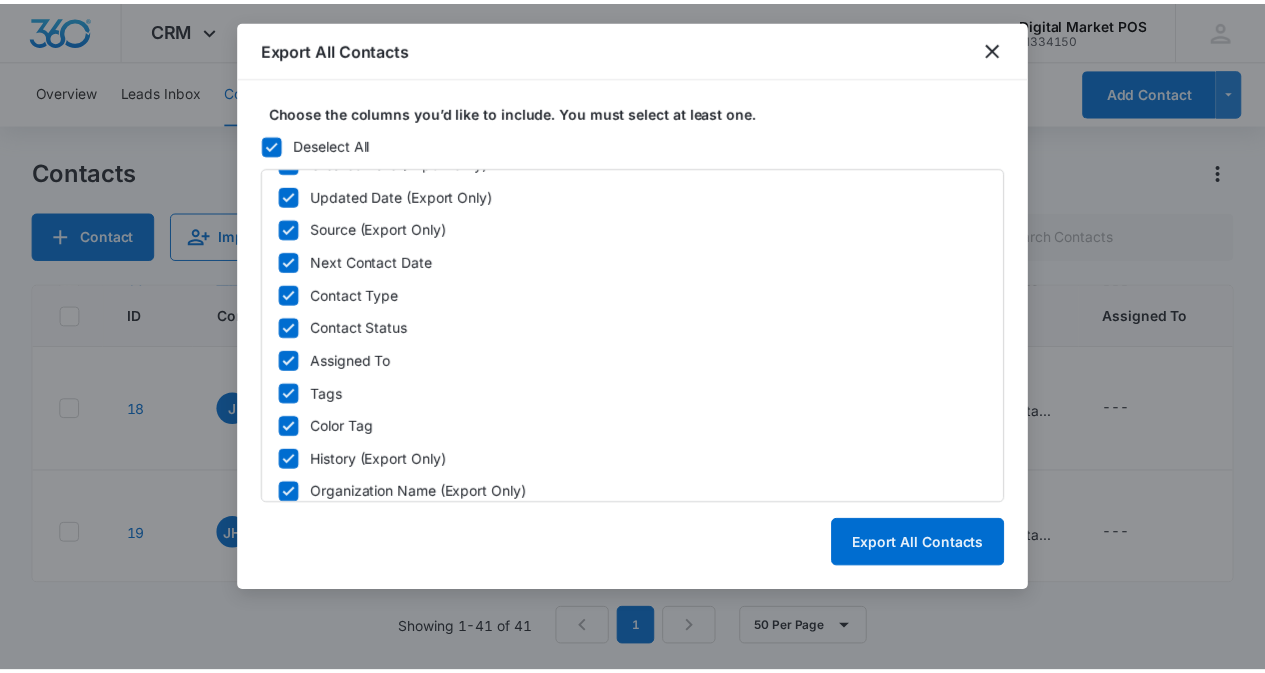 scroll, scrollTop: 0, scrollLeft: 0, axis: both 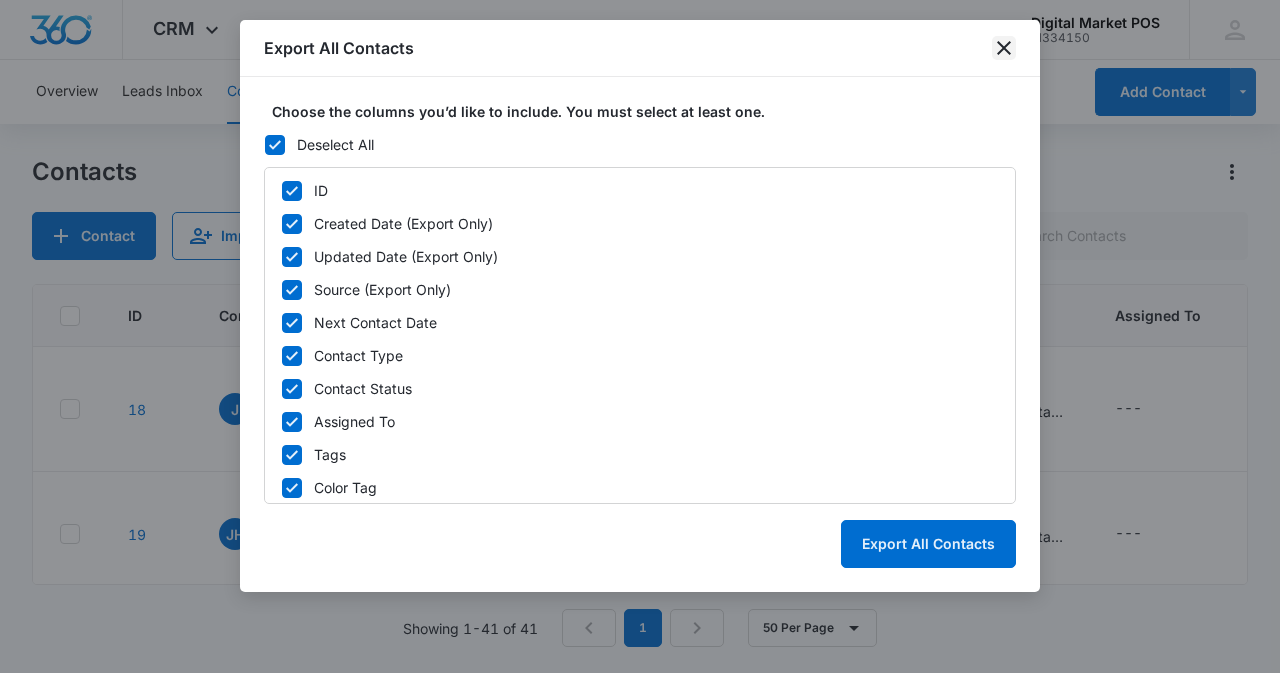 click 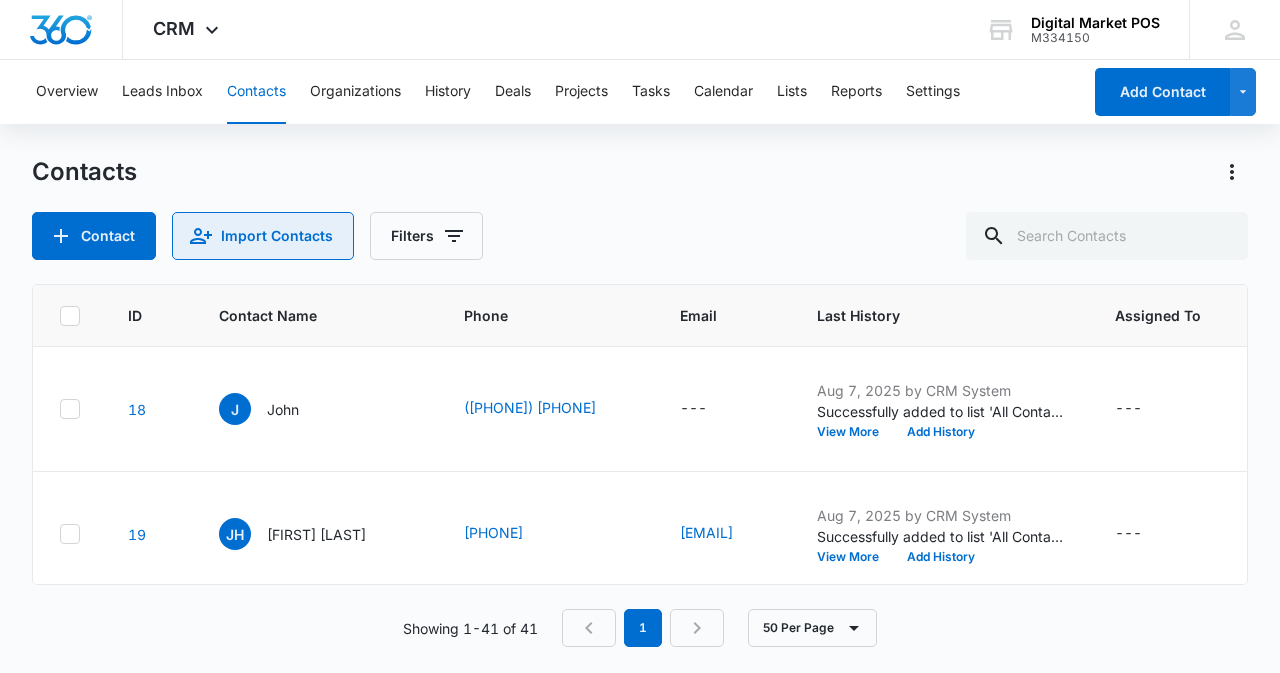 click on "Import Contacts" at bounding box center [263, 236] 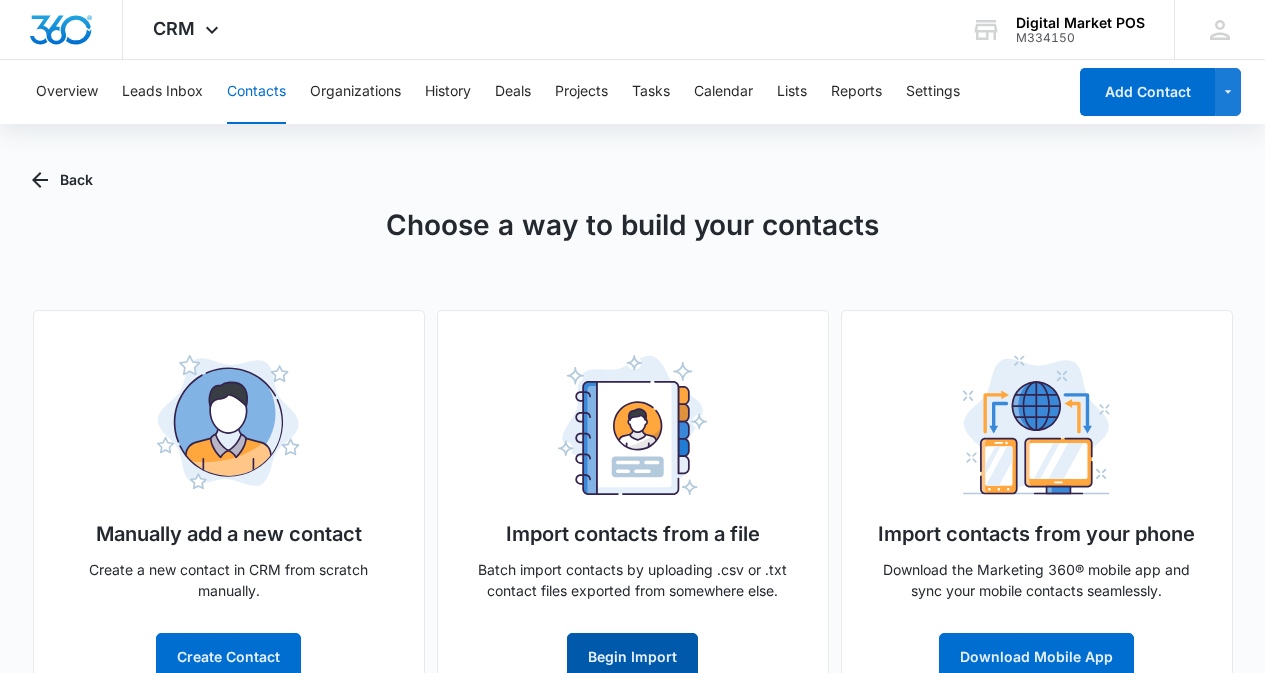 click on "Begin Import" at bounding box center (632, 657) 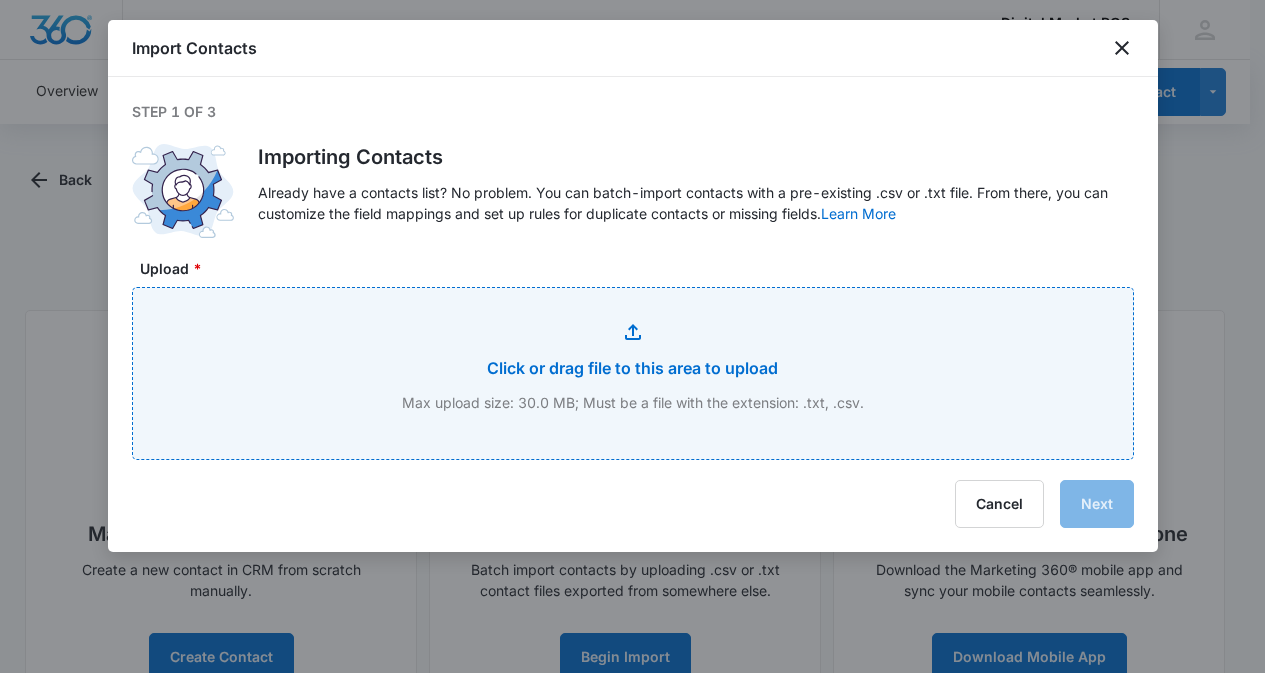 click on "Upload *" at bounding box center (633, 373) 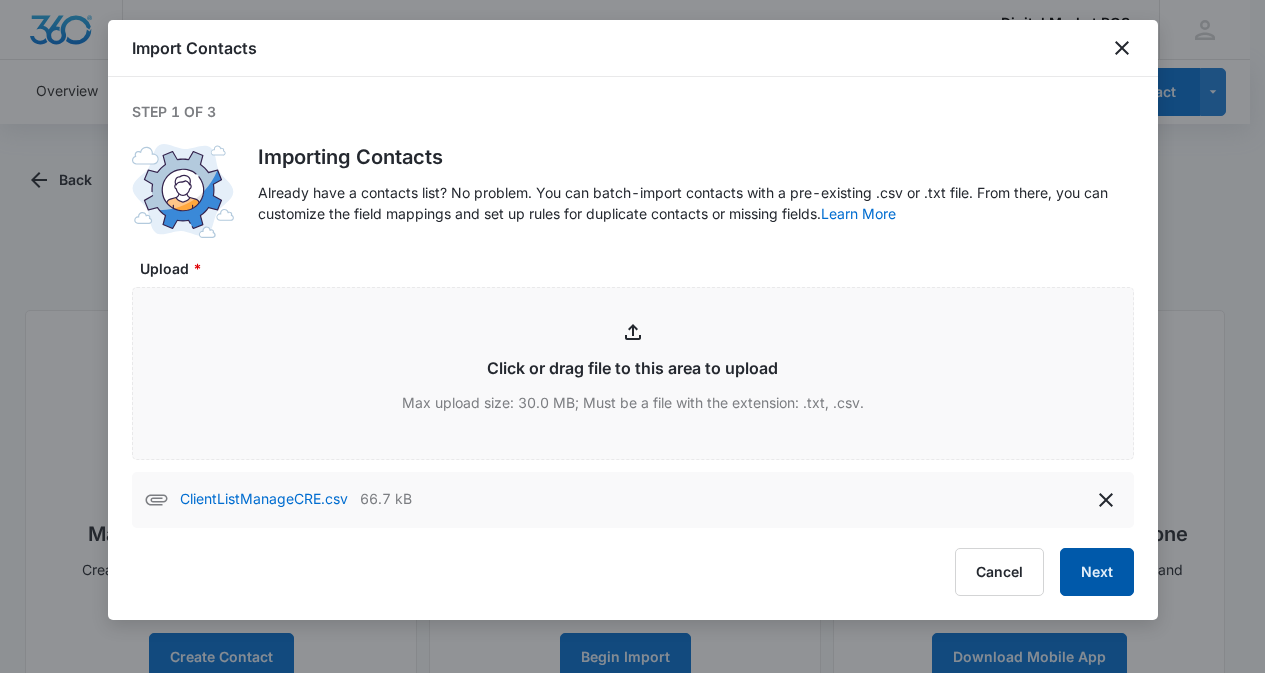 click on "Next" at bounding box center (1097, 572) 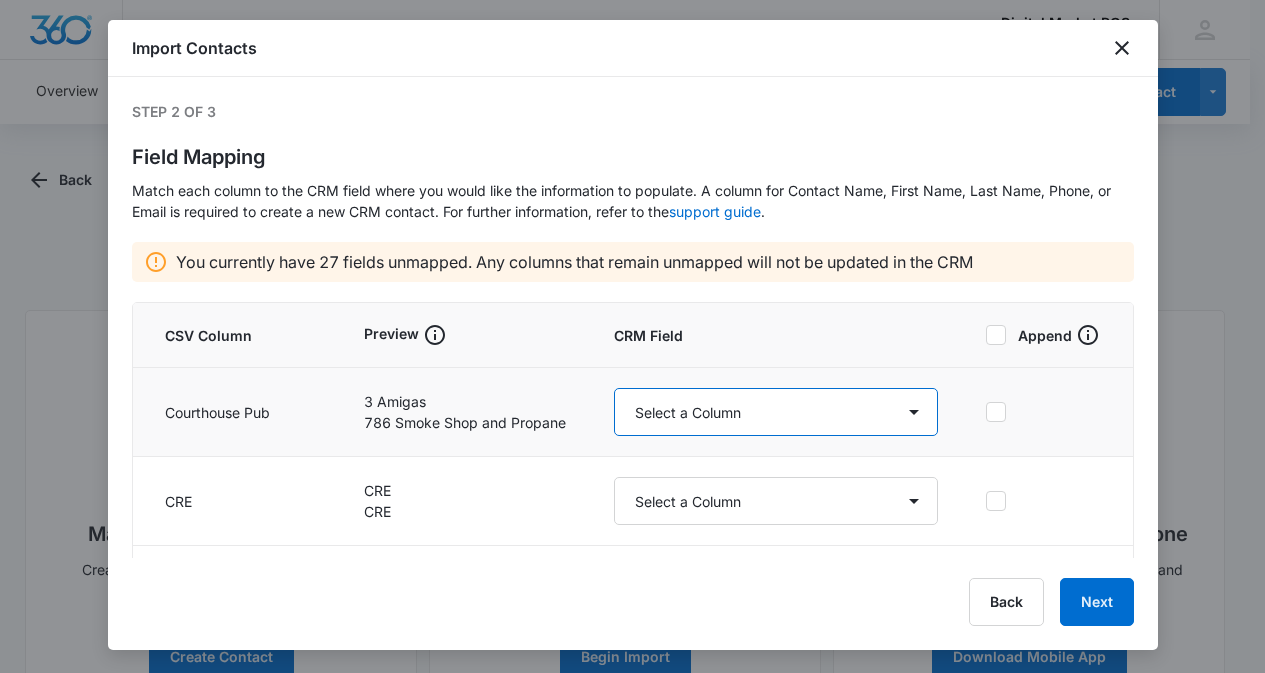 click on "Select a Column Account Manager Address/City Address/Country Address/State Address/Street Address/Street 2 Address/Zip Agree to Subscribe Assigned To Best Way To Contact Business Name Business Phone Color Tag Contact Name Contact Name/First Name Contact Name/Last Name Contact Status Contact Type CRM ID Email External ID Gift How can we help?  IP Address Lead Source Market Next Contact Date Notes Other Phone Phone Please briefly describe your experience with us Please rate us from 1-5 POS Software Qualifying Status Review Request Special Notes Tags Which service are you interested in?" at bounding box center (776, 412) 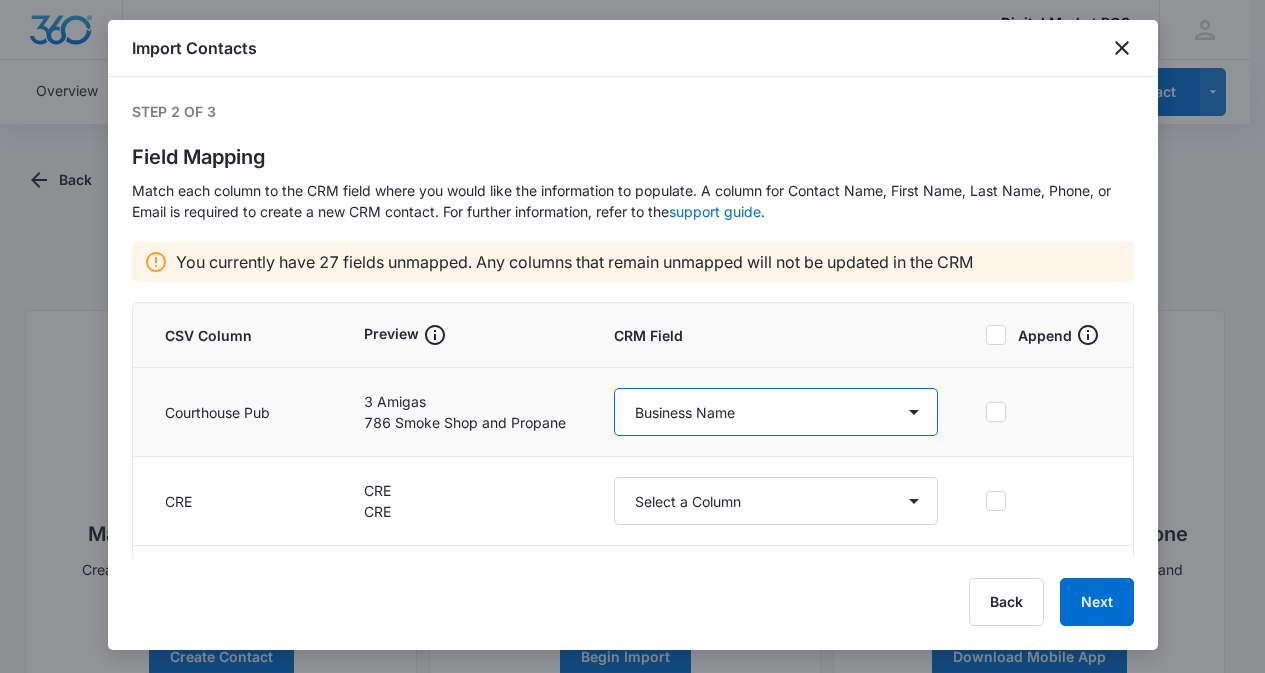 click on "Select a Column Account Manager Address/City Address/Country Address/State Address/Street Address/Street 2 Address/Zip Agree to Subscribe Assigned To Best Way To Contact Business Name Business Phone Color Tag Contact Name Contact Name/First Name Contact Name/Last Name Contact Status Contact Type CRM ID Email External ID Gift How can we help?  IP Address Lead Source Market Next Contact Date Notes Other Phone Phone Please briefly describe your experience with us Please rate us from 1-5 POS Software Qualifying Status Review Request Special Notes Tags Which service are you interested in?" at bounding box center [776, 412] 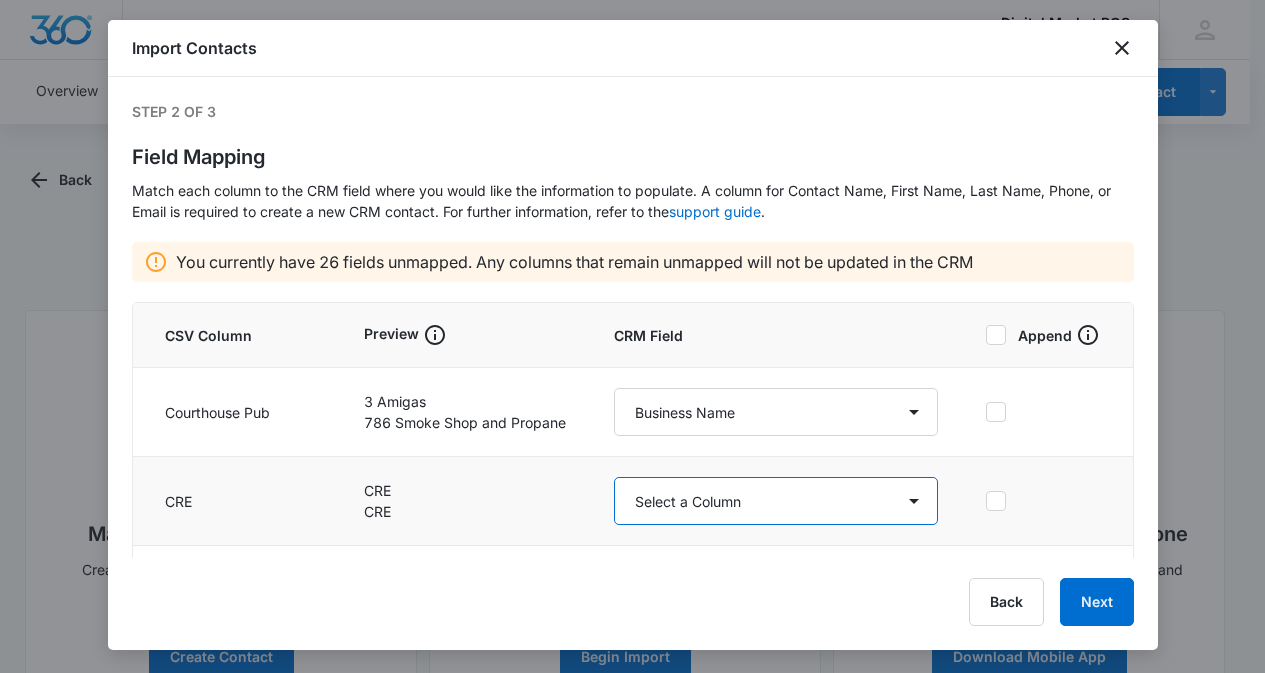 click on "Select a Column Account Manager Address/City Address/Country Address/State Address/Street Address/Street 2 Address/Zip Agree to Subscribe Assigned To Best Way To Contact Business Name Business Phone Color Tag Contact Name Contact Name/First Name Contact Name/Last Name Contact Status Contact Type CRM ID Email External ID Gift How can we help?  IP Address Lead Source Market Next Contact Date Notes Other Phone Phone Please briefly describe your experience with us Please rate us from 1-5 POS Software Qualifying Status Review Request Special Notes Tags Which service are you interested in?" at bounding box center (776, 501) 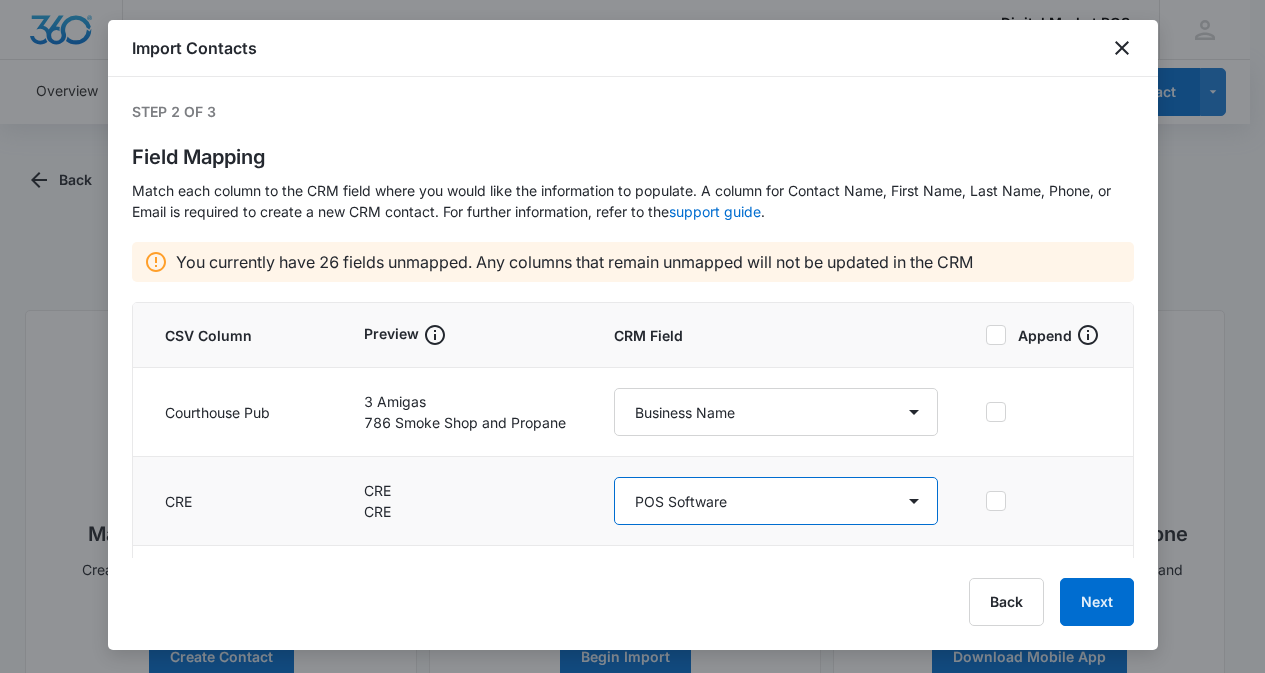 click on "Select a Column Account Manager Address/City Address/Country Address/State Address/Street Address/Street 2 Address/Zip Agree to Subscribe Assigned To Best Way To Contact Business Name Business Phone Color Tag Contact Name Contact Name/First Name Contact Name/Last Name Contact Status Contact Type CRM ID Email External ID Gift How can we help?  IP Address Lead Source Market Next Contact Date Notes Other Phone Phone Please briefly describe your experience with us Please rate us from 1-5 POS Software Qualifying Status Review Request Special Notes Tags Which service are you interested in?" at bounding box center (776, 501) 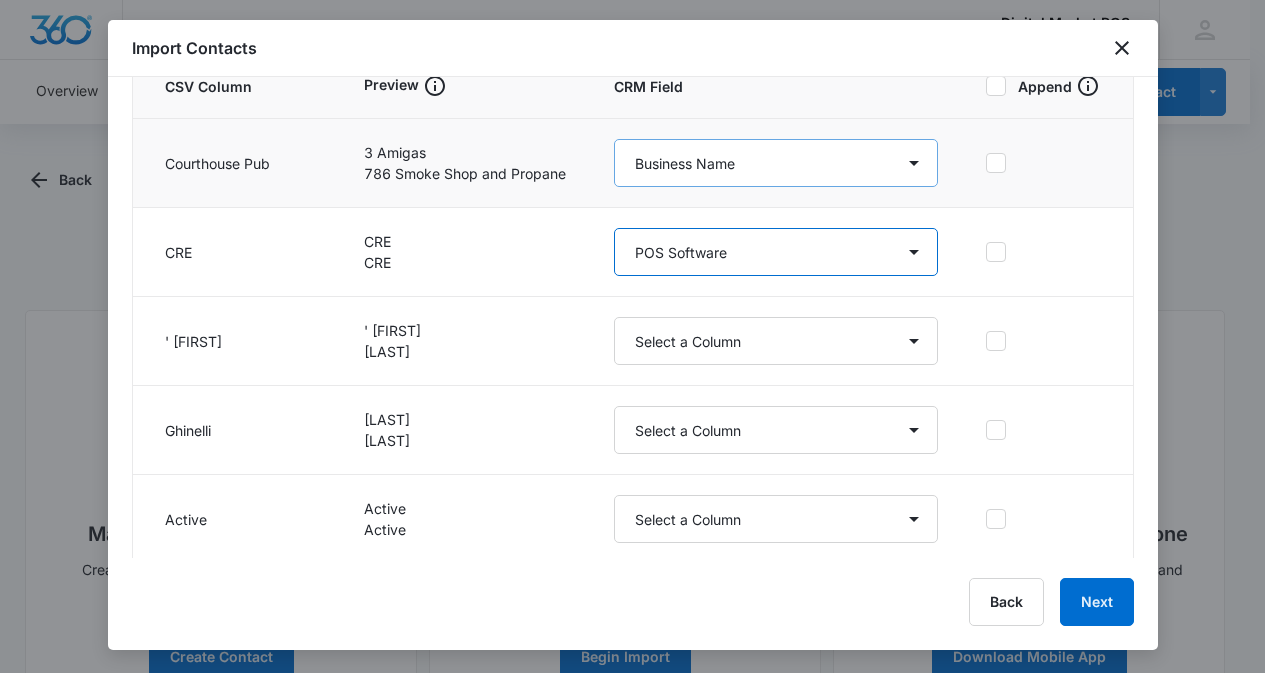 scroll, scrollTop: 248, scrollLeft: 0, axis: vertical 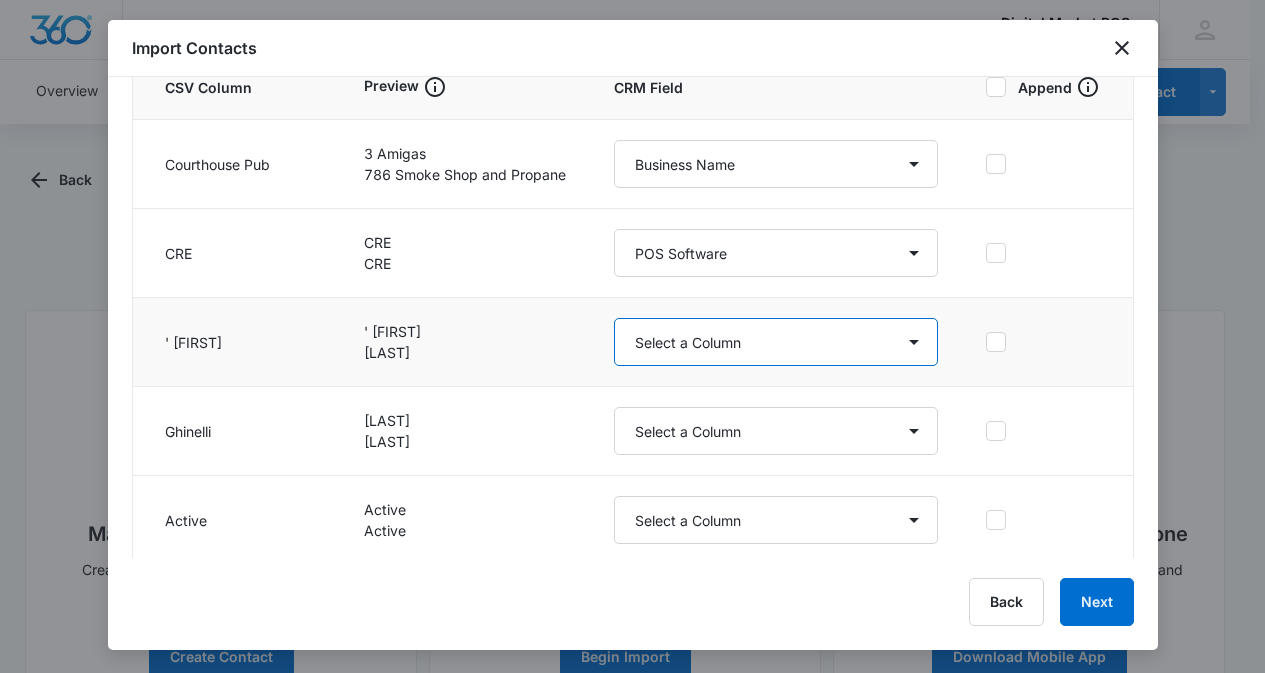 click on "Select a Column Account Manager Address/City Address/Country Address/State Address/Street Address/Street 2 Address/Zip Agree to Subscribe Assigned To Best Way To Contact Business Name Business Phone Color Tag Contact Name Contact Name/First Name Contact Name/Last Name Contact Status Contact Type CRM ID Email External ID Gift How can we help?  IP Address Lead Source Market Next Contact Date Notes Other Phone Phone Please briefly describe your experience with us Please rate us from 1-5 POS Software Qualifying Status Review Request Special Notes Tags Which service are you interested in?" at bounding box center [776, 342] 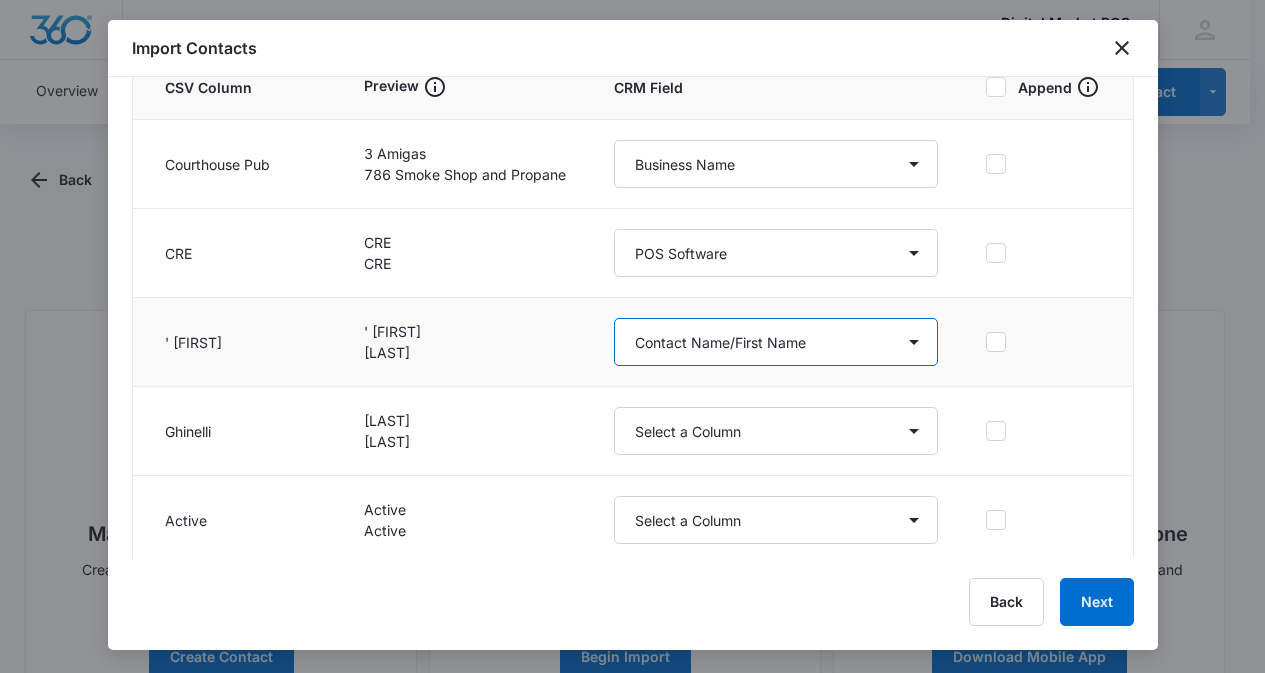 click on "Select a Column Account Manager Address/City Address/Country Address/State Address/Street Address/Street 2 Address/Zip Agree to Subscribe Assigned To Best Way To Contact Business Name Business Phone Color Tag Contact Name Contact Name/First Name Contact Name/Last Name Contact Status Contact Type CRM ID Email External ID Gift How can we help?  IP Address Lead Source Market Next Contact Date Notes Other Phone Phone Please briefly describe your experience with us Please rate us from 1-5 POS Software Qualifying Status Review Request Special Notes Tags Which service are you interested in?" at bounding box center [776, 342] 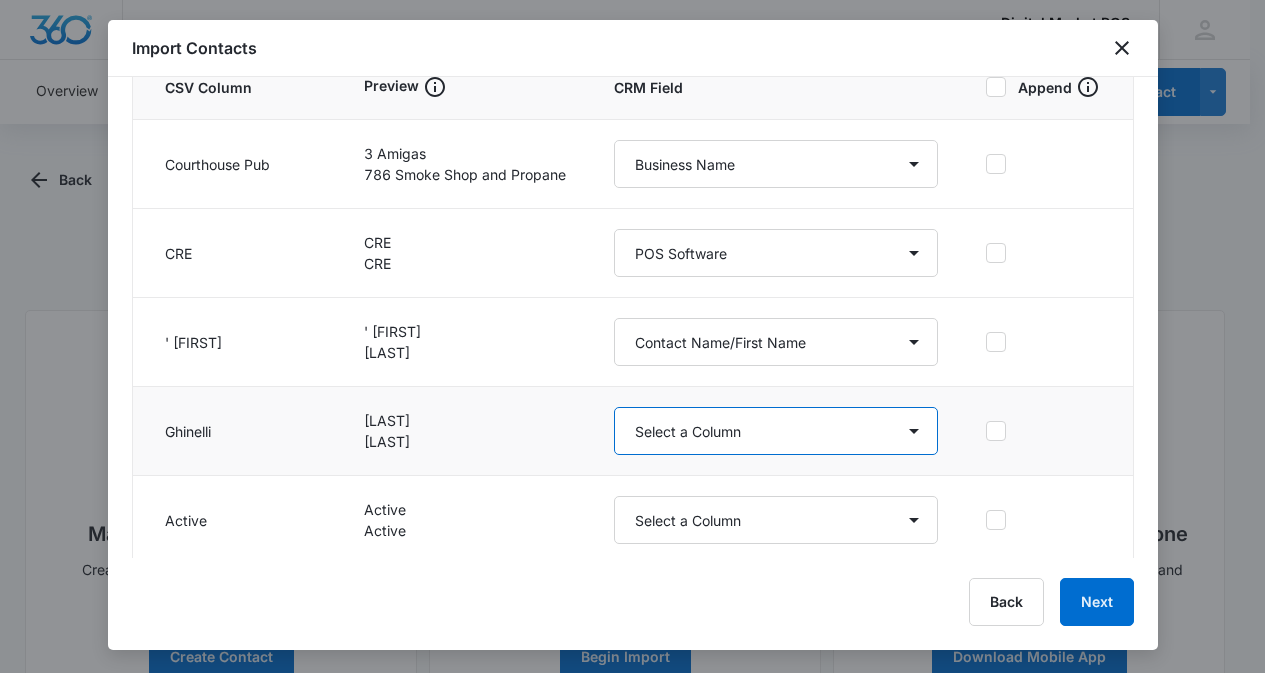 click on "Select a Column Account Manager Address/City Address/Country Address/State Address/Street Address/Street 2 Address/Zip Agree to Subscribe Assigned To Best Way To Contact Business Name Business Phone Color Tag Contact Name Contact Name/First Name Contact Name/Last Name Contact Status Contact Type CRM ID Email External ID Gift How can we help?  IP Address Lead Source Market Next Contact Date Notes Other Phone Phone Please briefly describe your experience with us Please rate us from 1-5 POS Software Qualifying Status Review Request Special Notes Tags Which service are you interested in?" at bounding box center [776, 431] 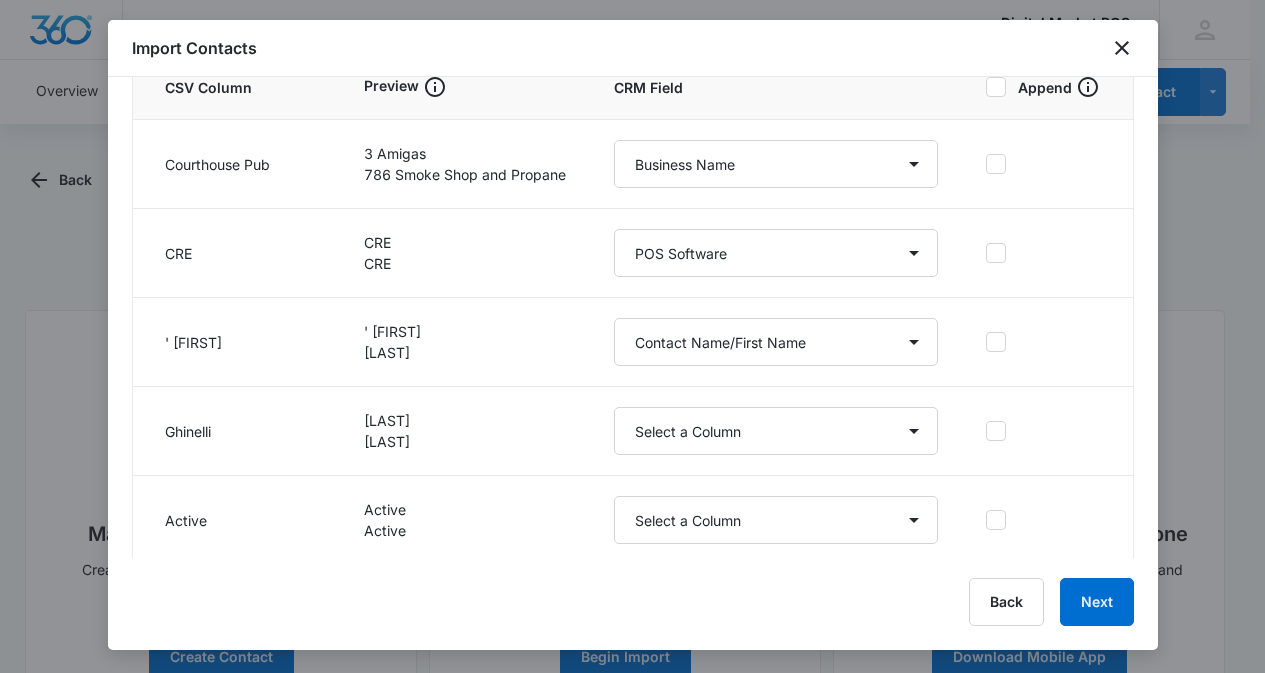click on "Import Contacts" at bounding box center (633, 48) 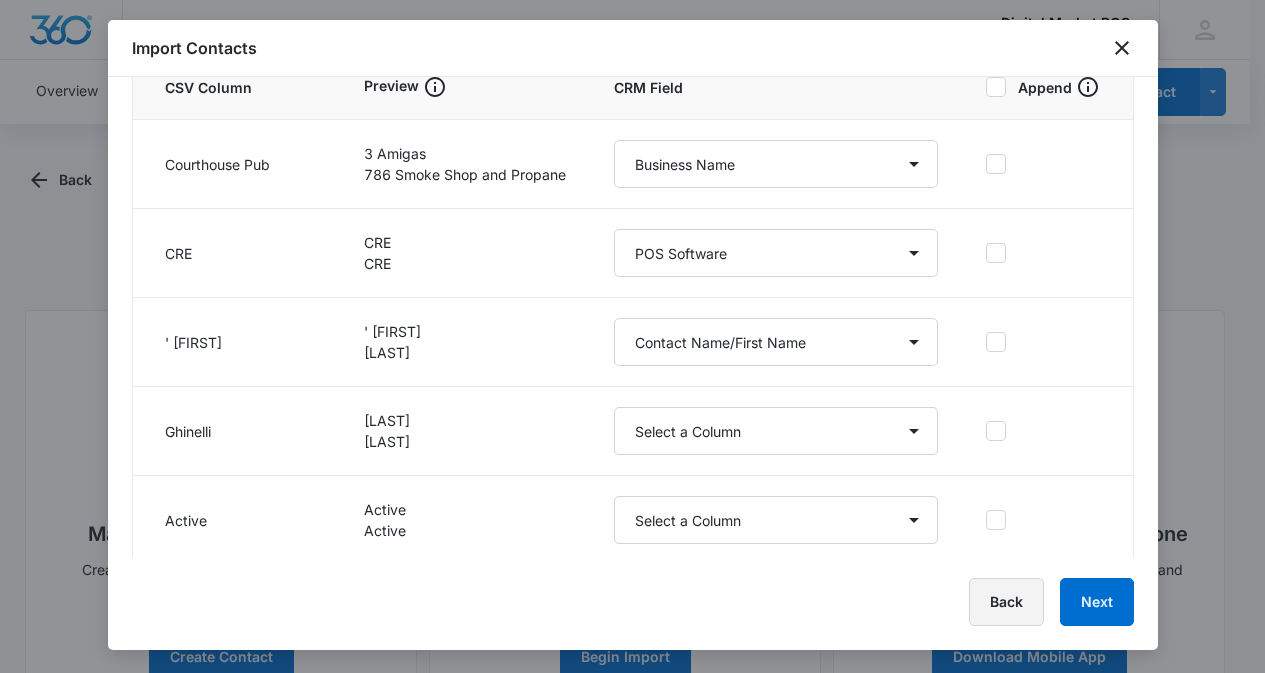 click on "Back" at bounding box center [1006, 602] 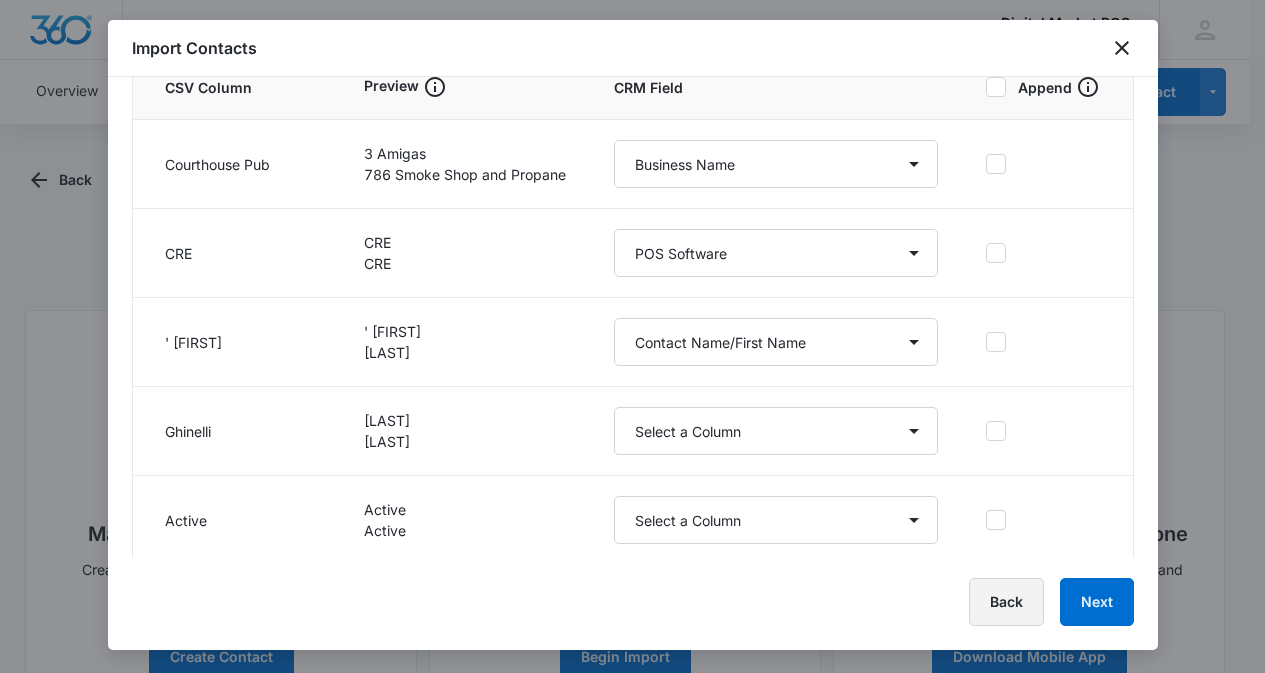 scroll, scrollTop: 0, scrollLeft: 0, axis: both 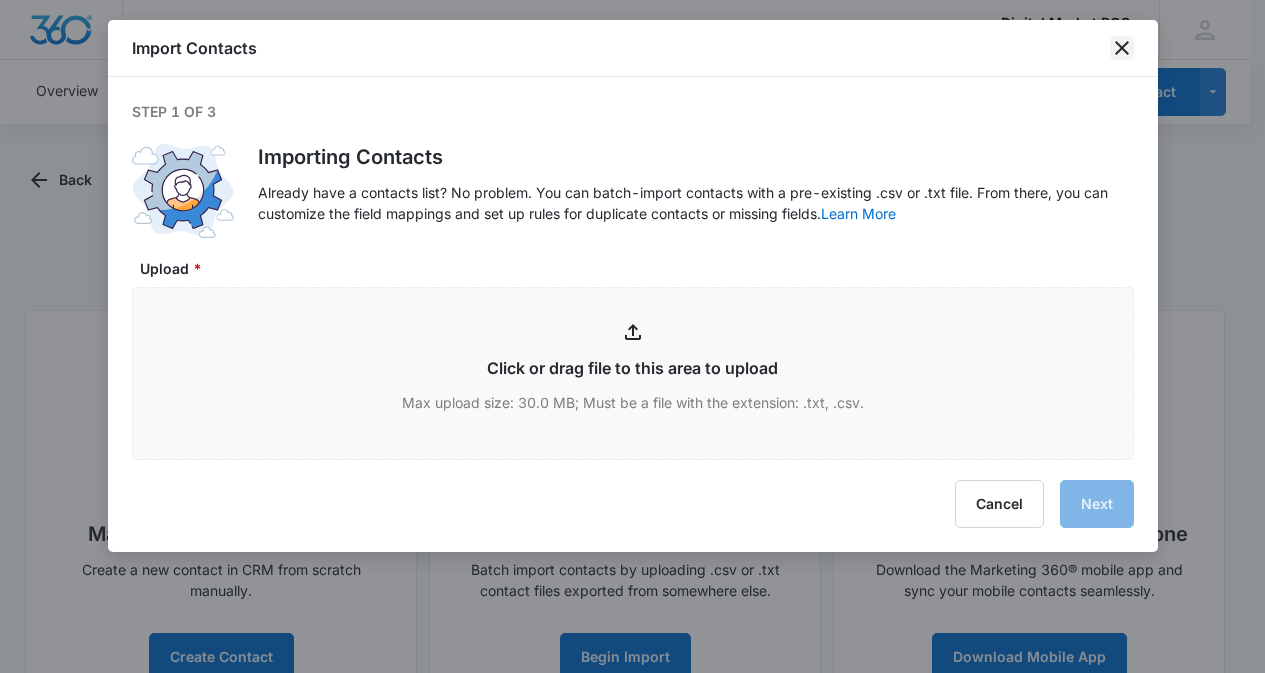 click 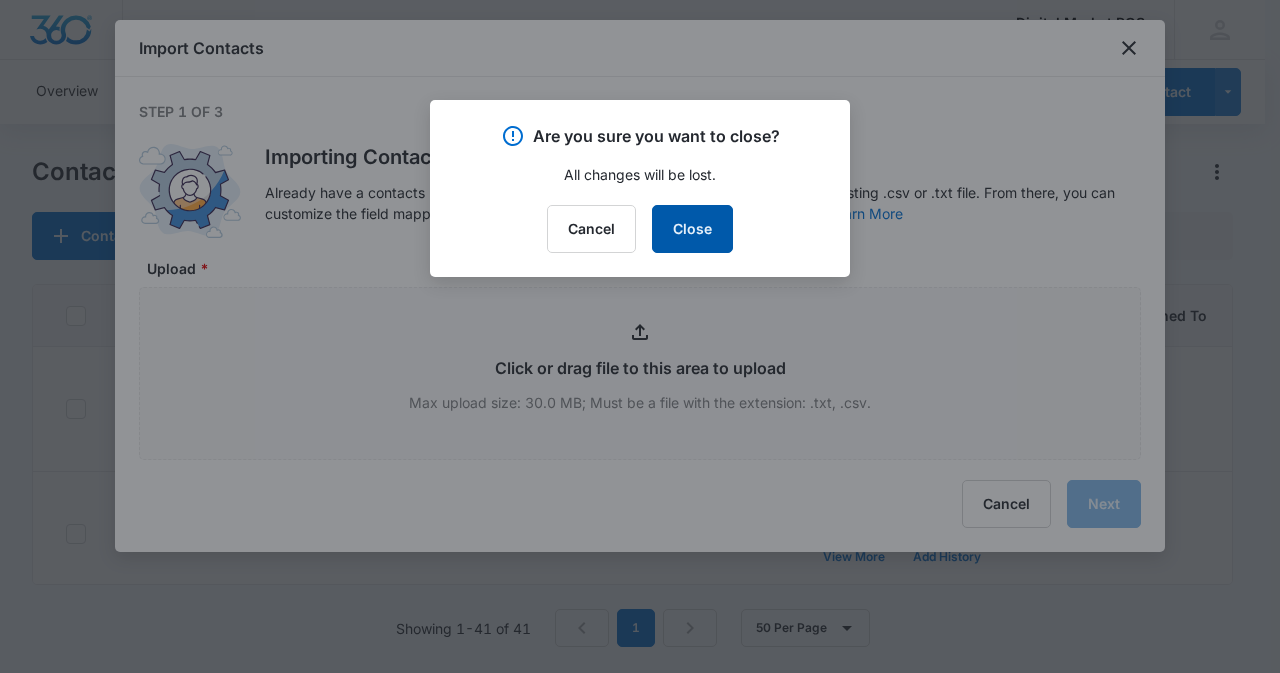 click on "Close" at bounding box center [692, 229] 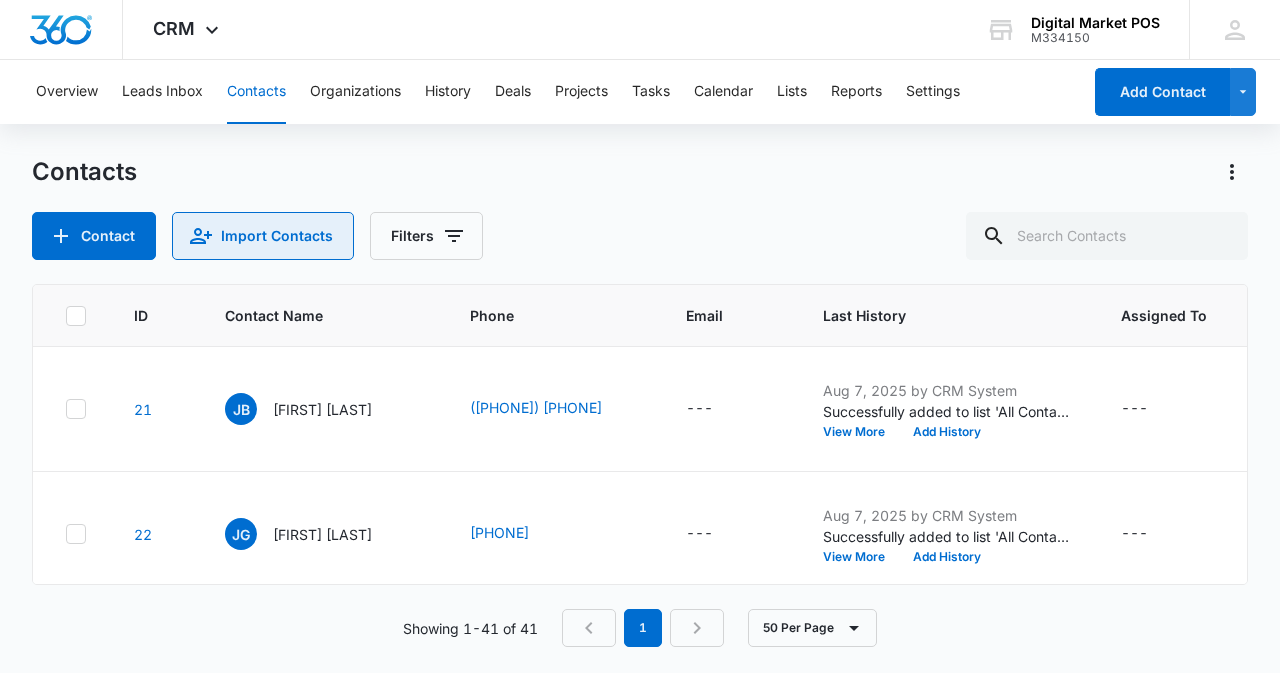 click on "Import Contacts" at bounding box center (263, 236) 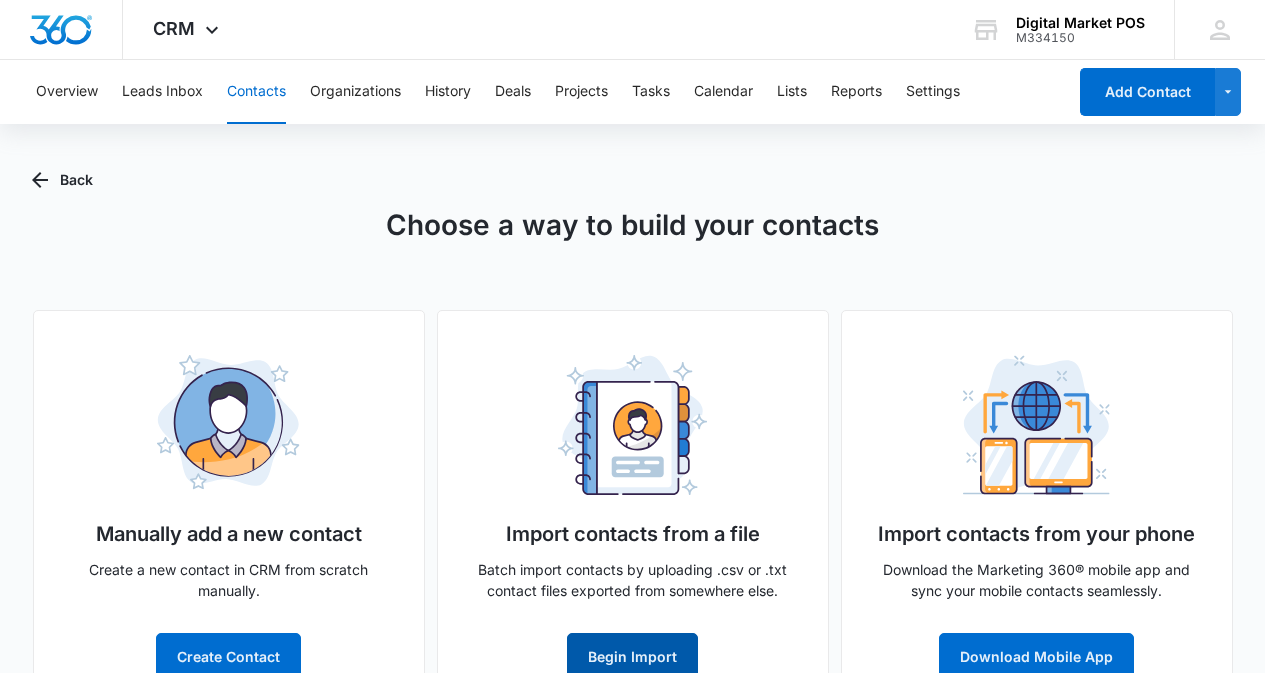 click on "Begin Import" at bounding box center (632, 657) 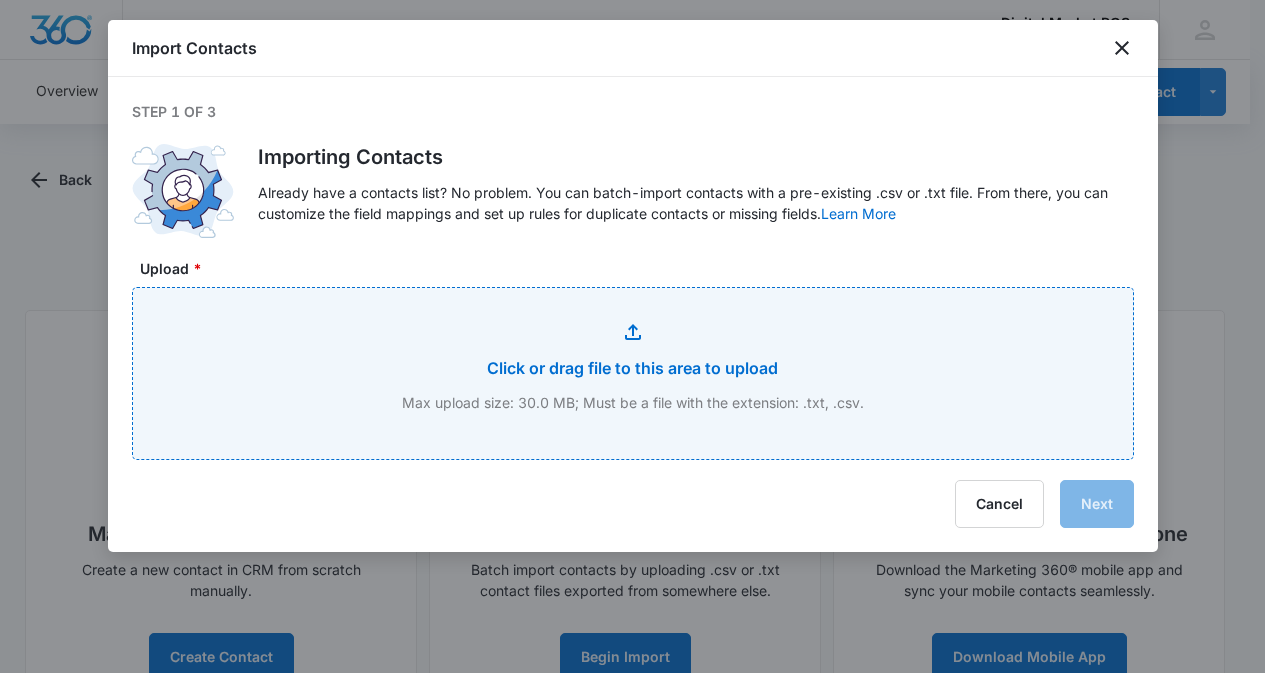click on "Upload *" at bounding box center (633, 373) 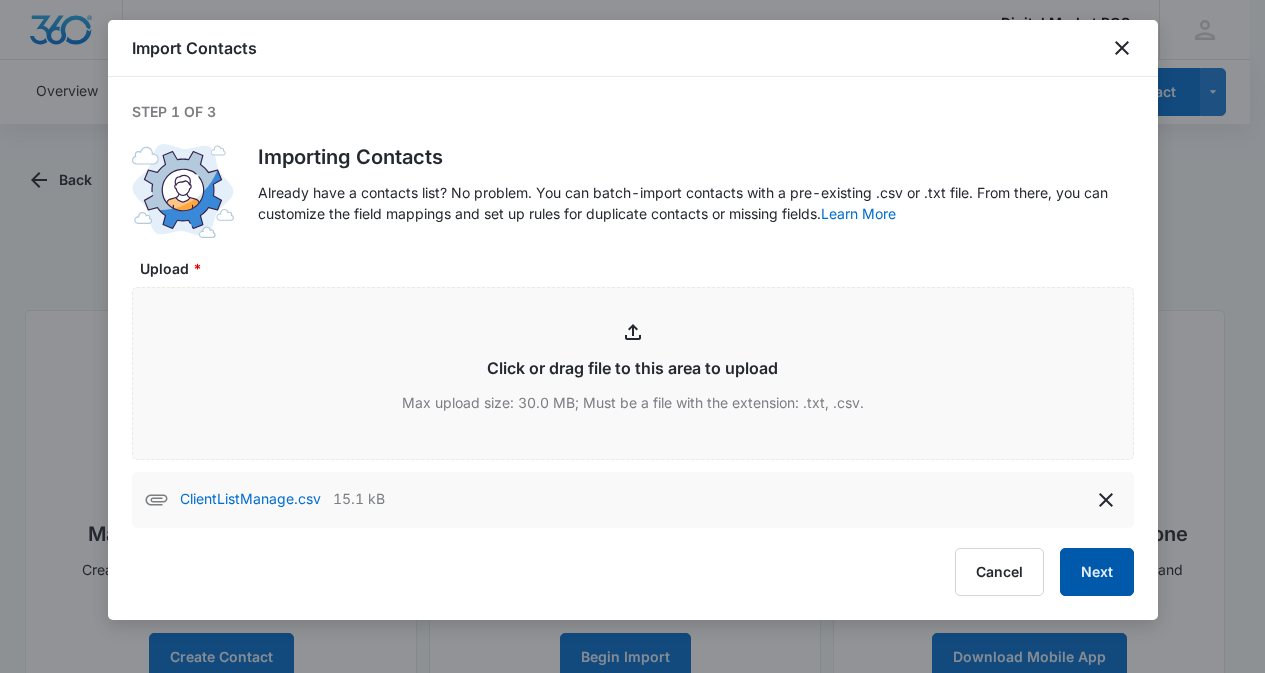 click on "Next" at bounding box center [1097, 572] 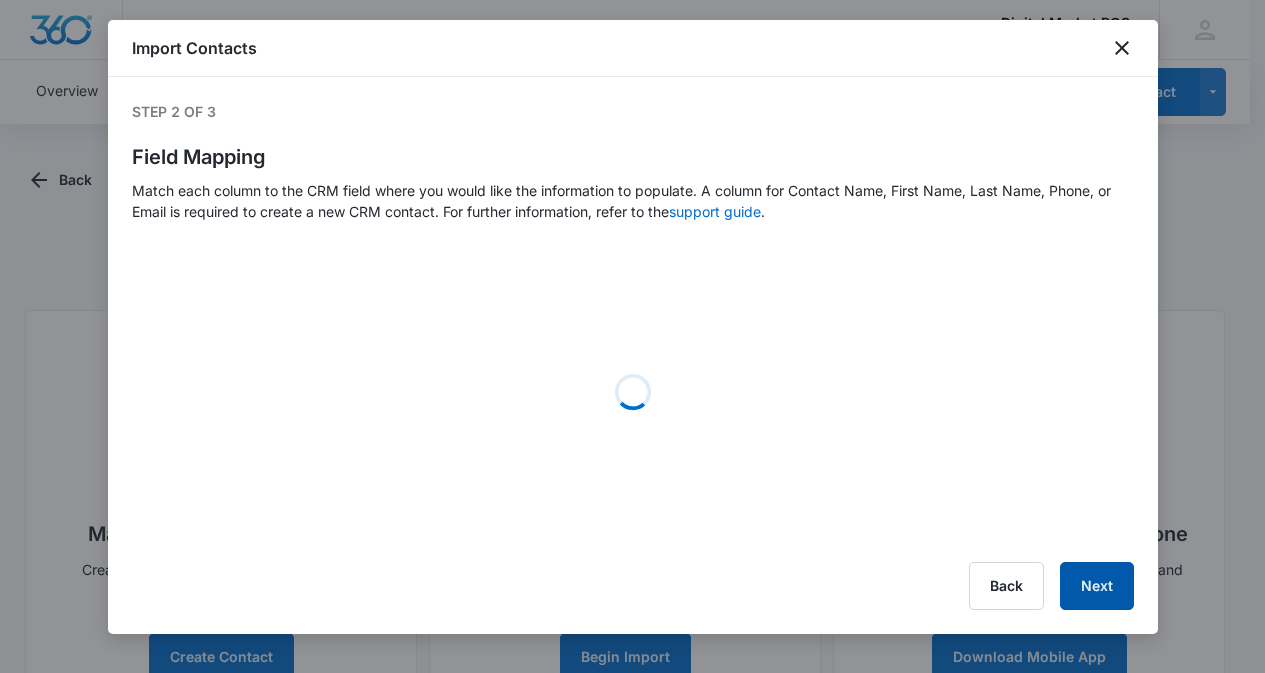 select on "78" 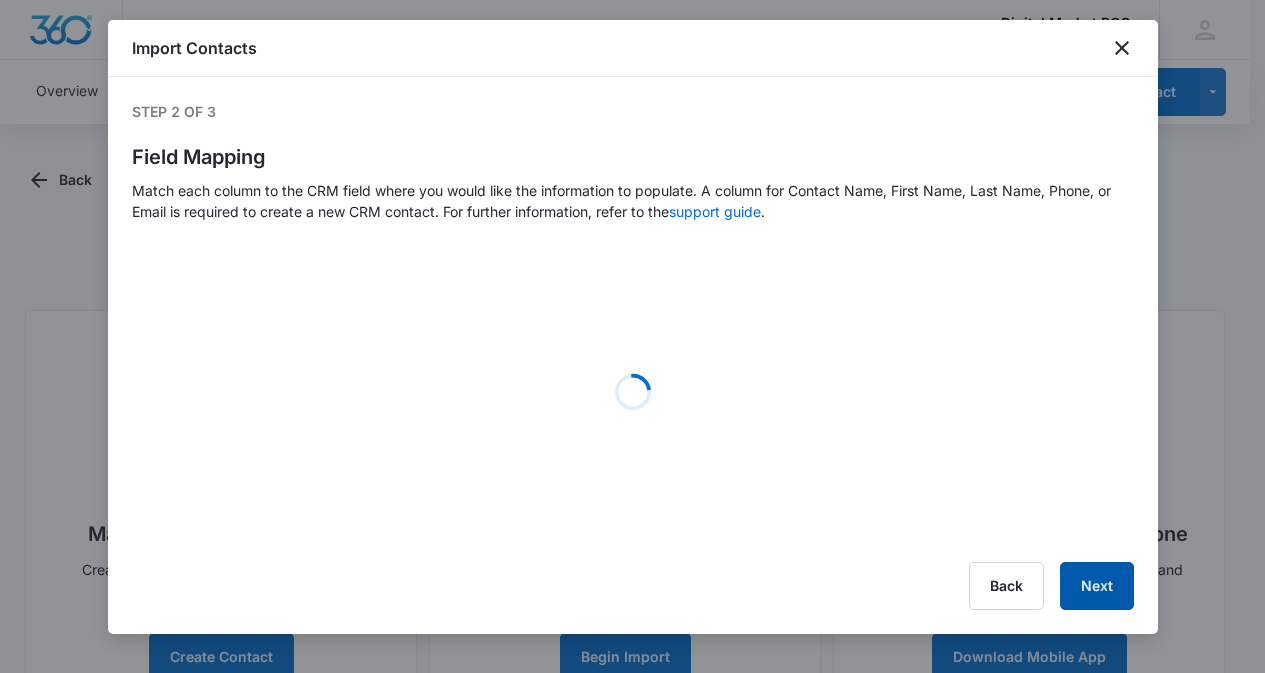 select on "79" 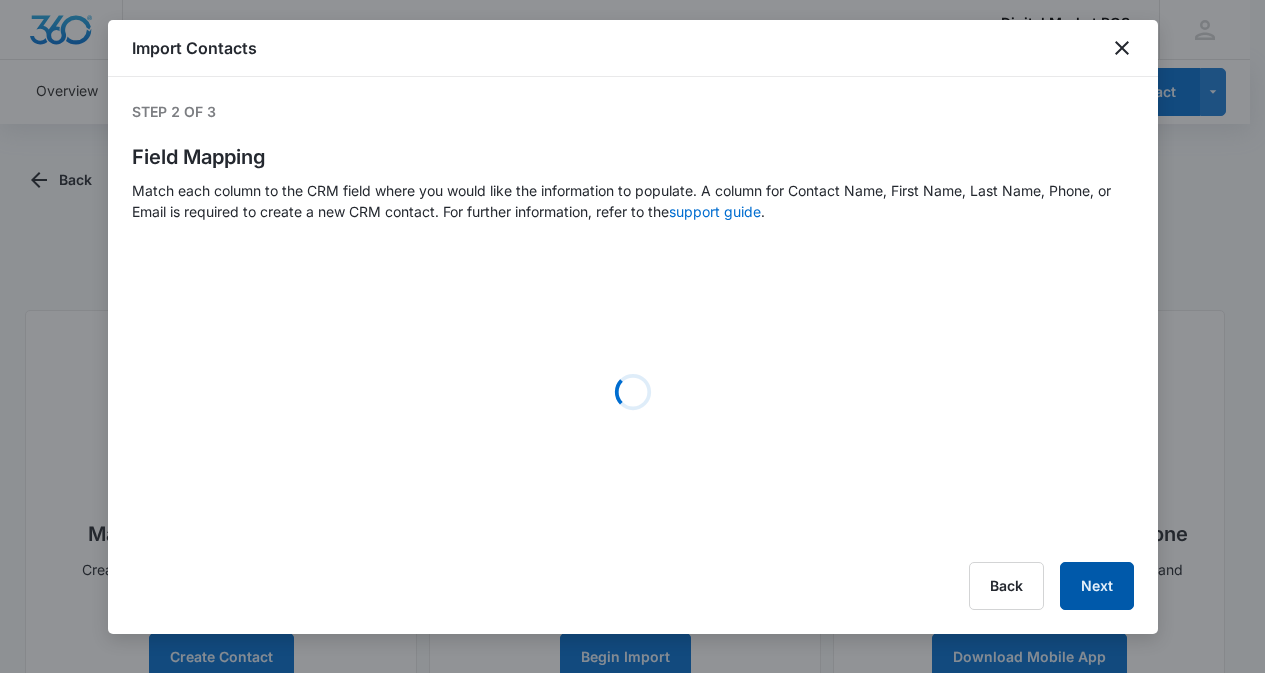 select on "184" 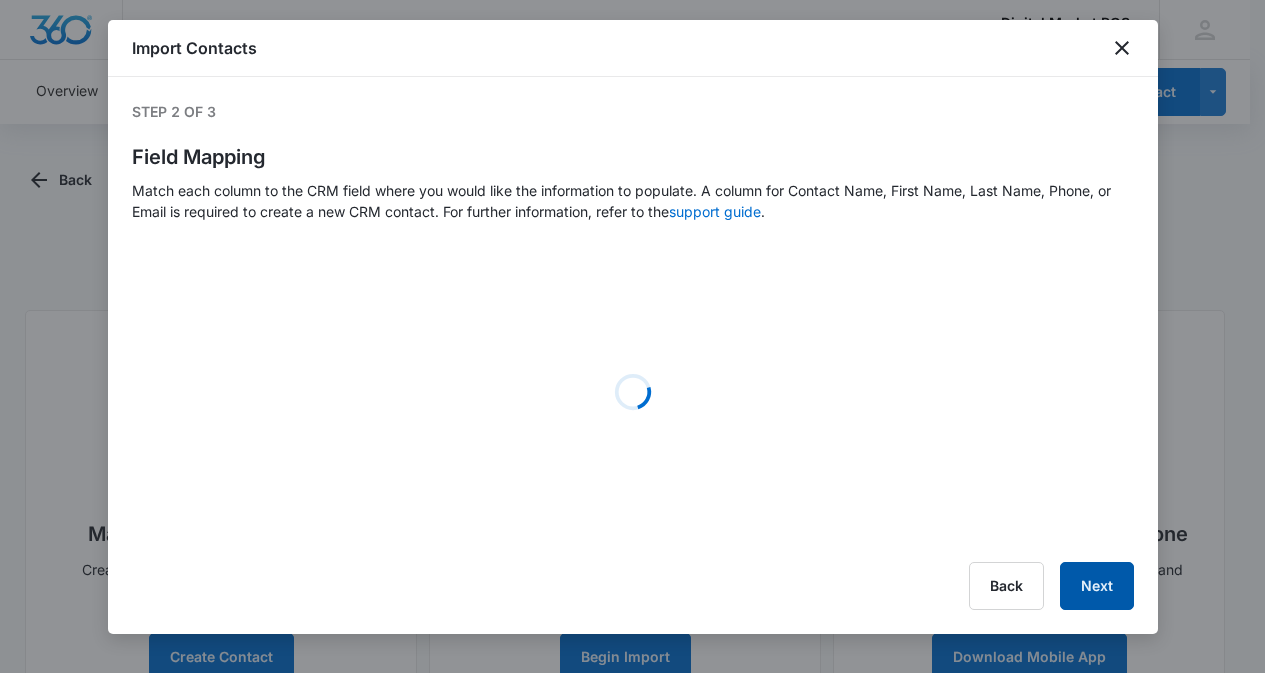 select on "185" 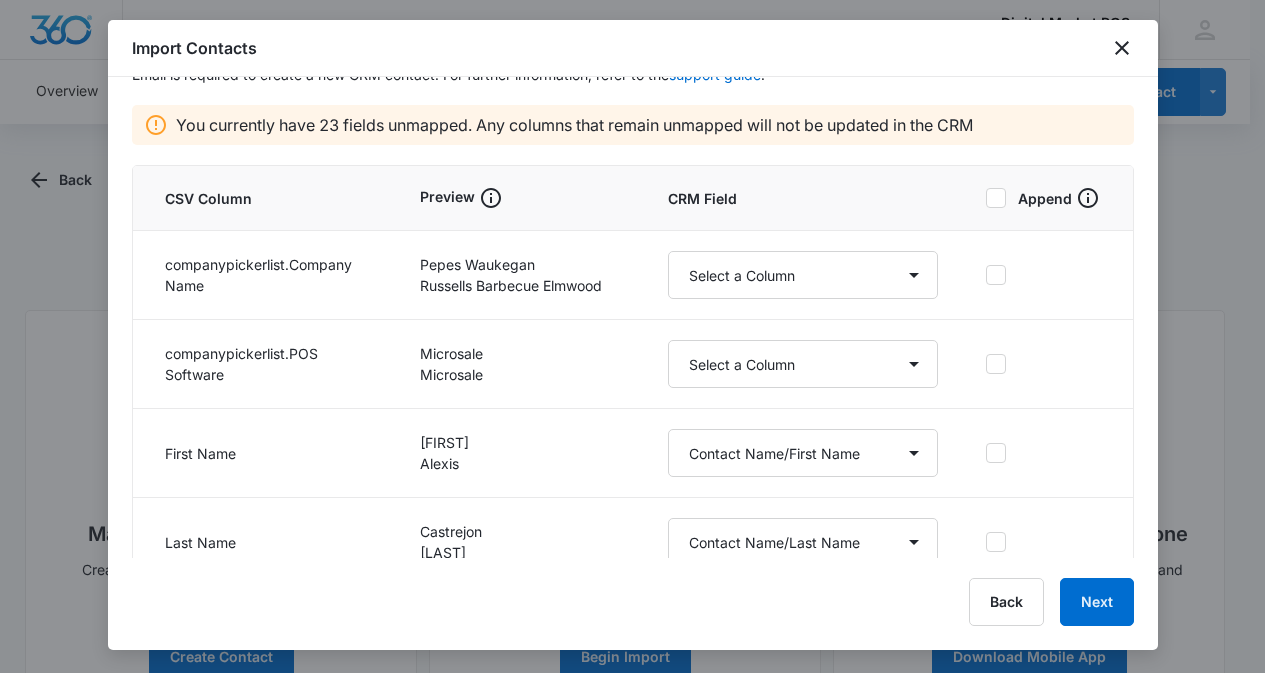 scroll, scrollTop: 143, scrollLeft: 0, axis: vertical 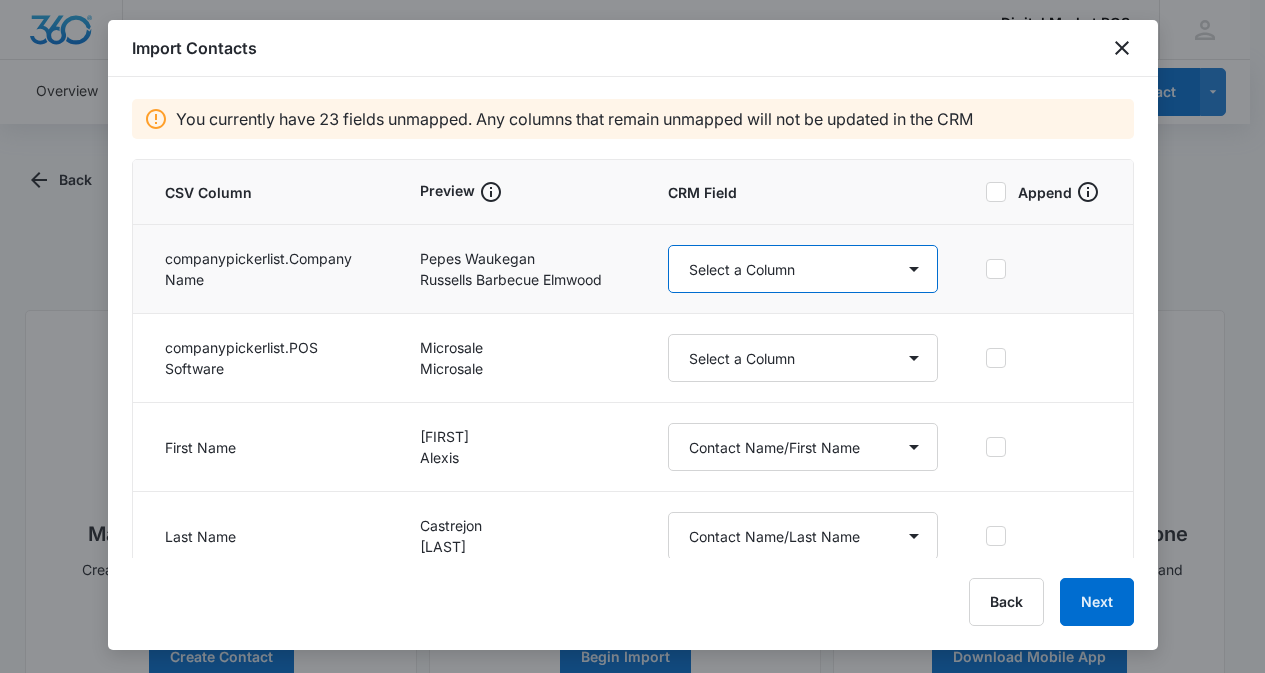 click on "Select a Column Account Manager Address/City Address/Country Address/State Address/Street Address/Street 2 Address/Zip Agree to Subscribe Assigned To Best Way To Contact Business Name Business Phone Color Tag Contact Name Contact Name/First Name Contact Name/Last Name Contact Status Contact Type CRM ID Email External ID Gift How can we help?  IP Address Lead Source Market Next Contact Date Notes Other Phone Phone Please briefly describe your experience with us Please rate us from 1-5 POS Software Qualifying Status Review Request Special Notes Tags Which service are you interested in?" at bounding box center [803, 269] 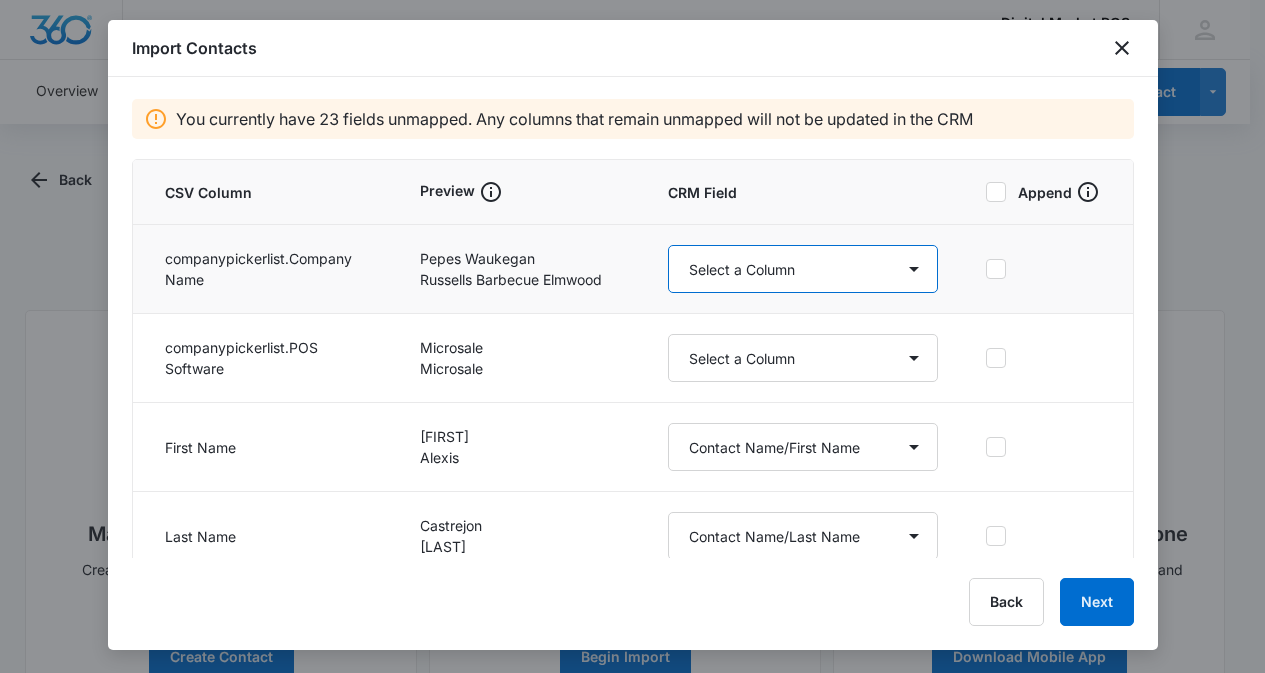 select on "366" 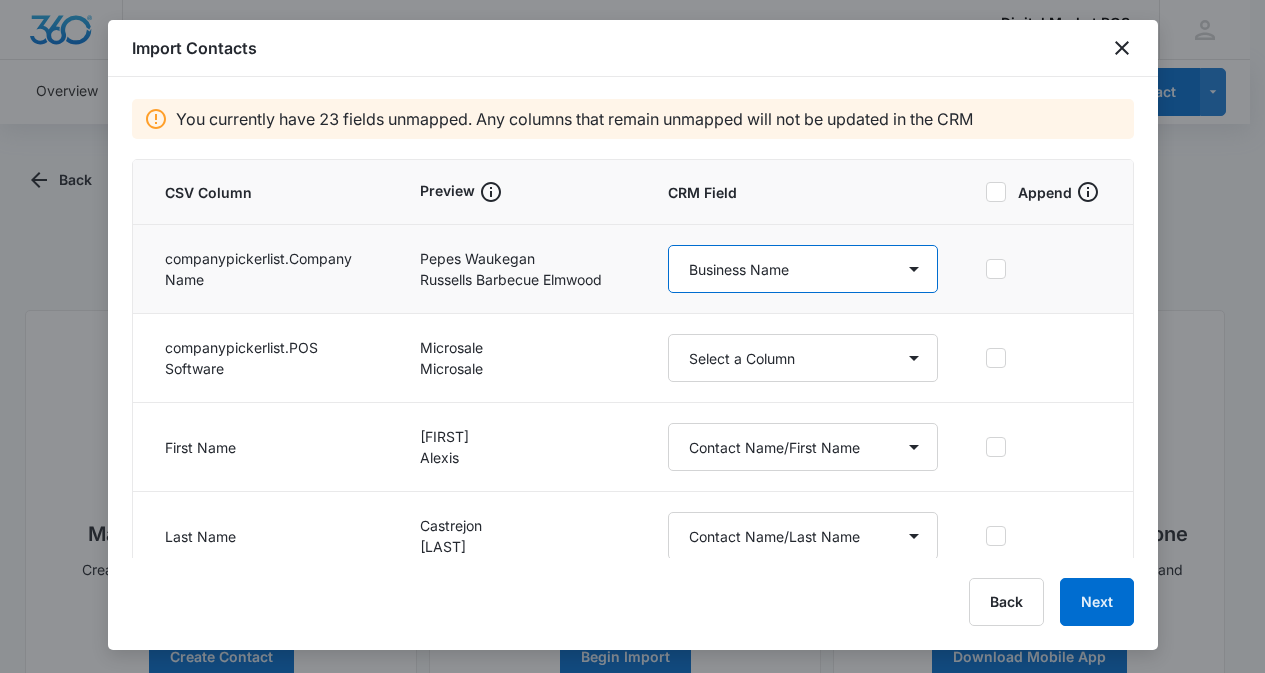 click on "Select a Column Account Manager Address/City Address/Country Address/State Address/Street Address/Street 2 Address/Zip Agree to Subscribe Assigned To Best Way To Contact Business Name Business Phone Color Tag Contact Name Contact Name/First Name Contact Name/Last Name Contact Status Contact Type CRM ID Email External ID Gift How can we help?  IP Address Lead Source Market Next Contact Date Notes Other Phone Phone Please briefly describe your experience with us Please rate us from 1-5 POS Software Qualifying Status Review Request Special Notes Tags Which service are you interested in?" at bounding box center (803, 269) 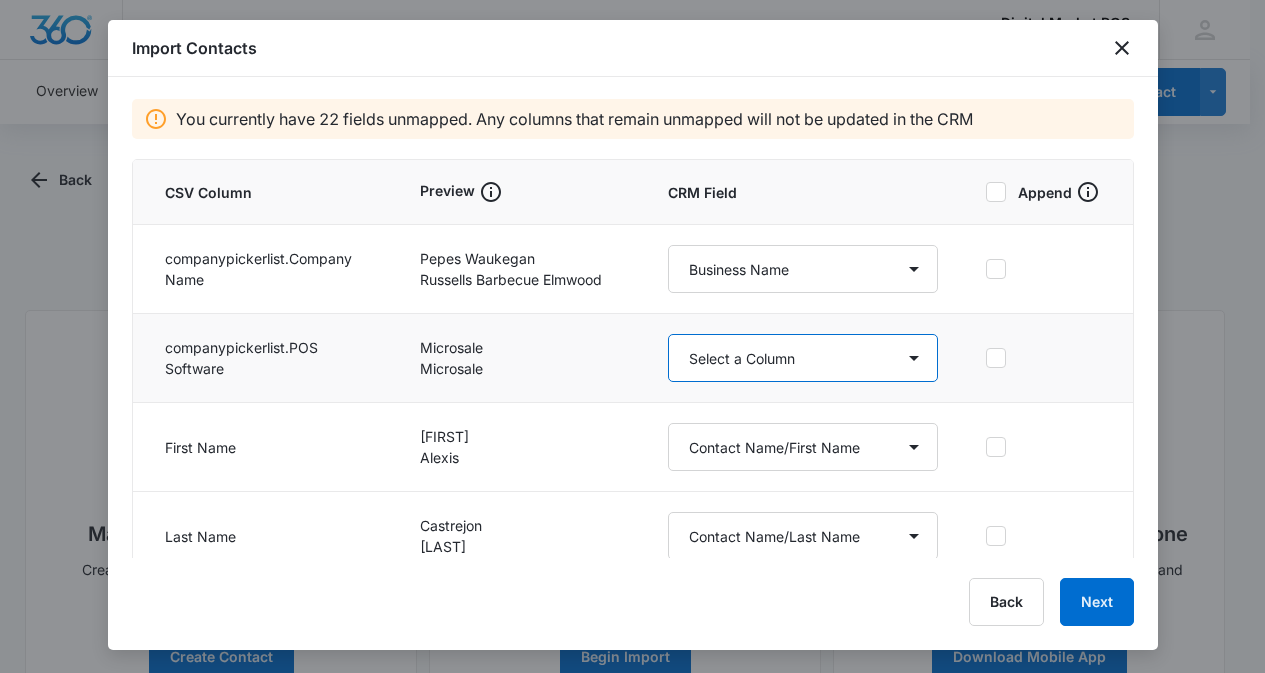 click on "Select a Column Account Manager Address/City Address/Country Address/State Address/Street Address/Street 2 Address/Zip Agree to Subscribe Assigned To Best Way To Contact Business Name Business Phone Color Tag Contact Name Contact Name/First Name Contact Name/Last Name Contact Status Contact Type CRM ID Email External ID Gift How can we help?  IP Address Lead Source Market Next Contact Date Notes Other Phone Phone Please briefly describe your experience with us Please rate us from 1-5 POS Software Qualifying Status Review Request Special Notes Tags Which service are you interested in?" at bounding box center (803, 358) 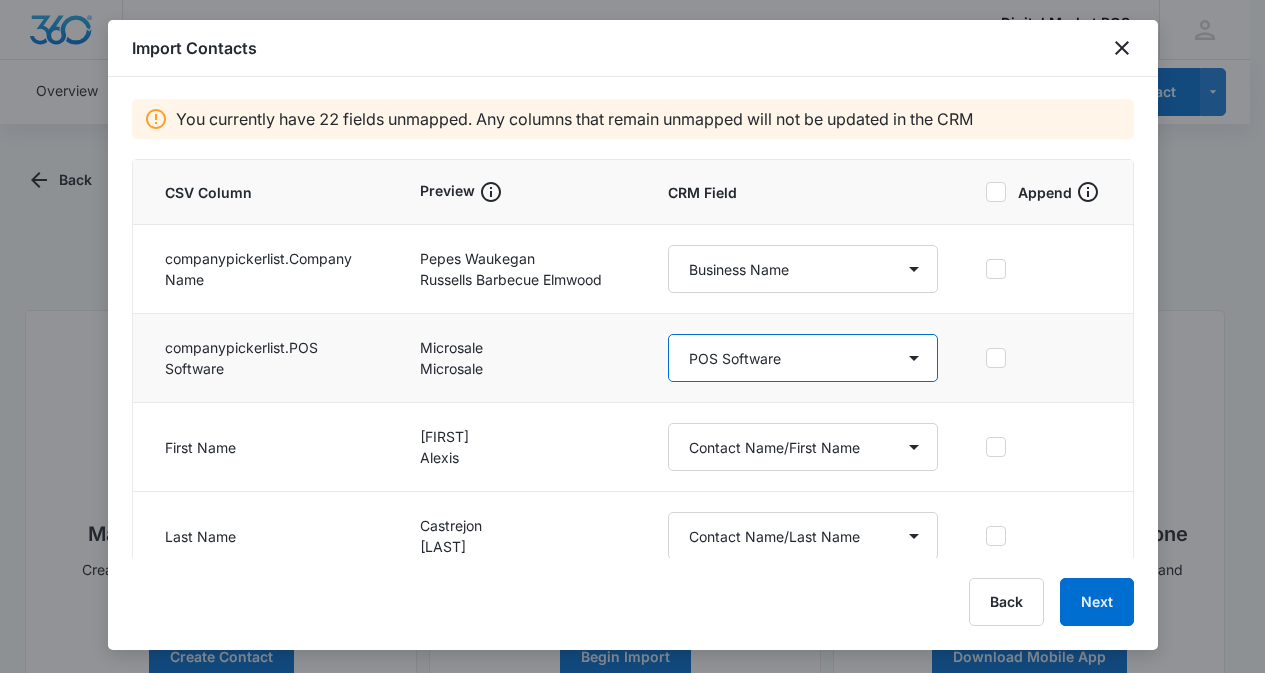 click on "Select a Column Account Manager Address/City Address/Country Address/State Address/Street Address/Street 2 Address/Zip Agree to Subscribe Assigned To Best Way To Contact Business Name Business Phone Color Tag Contact Name Contact Name/First Name Contact Name/Last Name Contact Status Contact Type CRM ID Email External ID Gift How can we help?  IP Address Lead Source Market Next Contact Date Notes Other Phone Phone Please briefly describe your experience with us Please rate us from 1-5 POS Software Qualifying Status Review Request Special Notes Tags Which service are you interested in?" at bounding box center [803, 358] 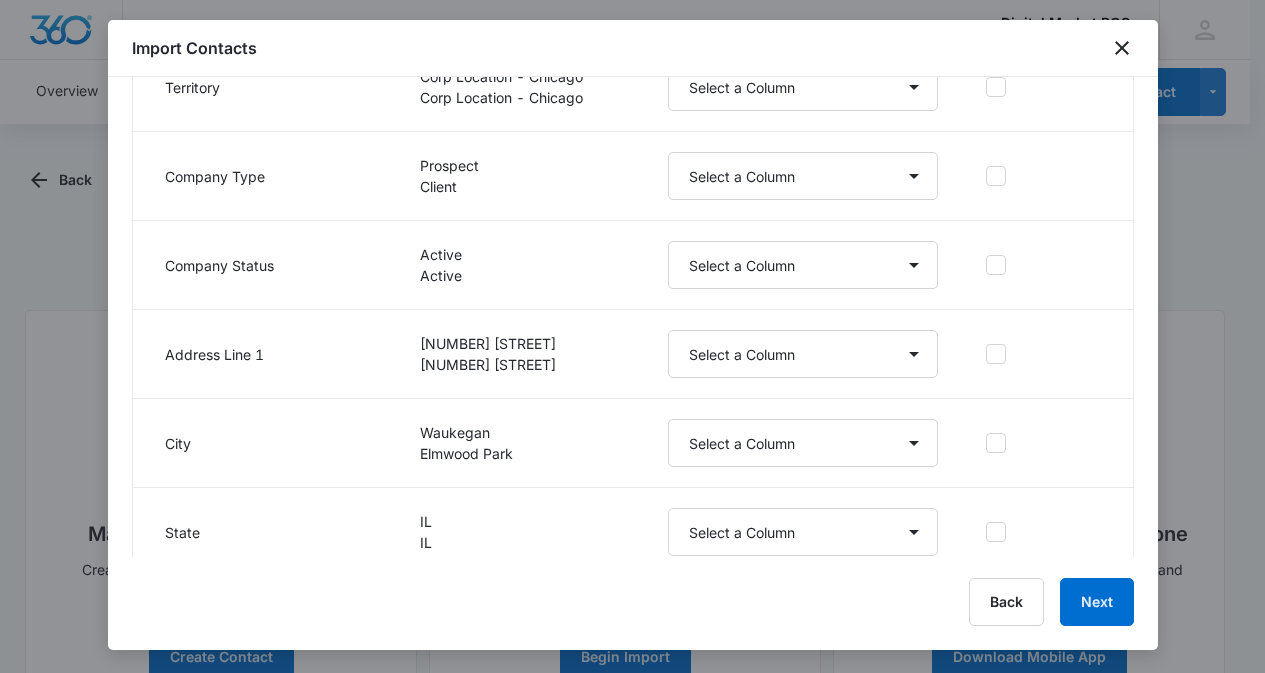 scroll, scrollTop: 1392, scrollLeft: 0, axis: vertical 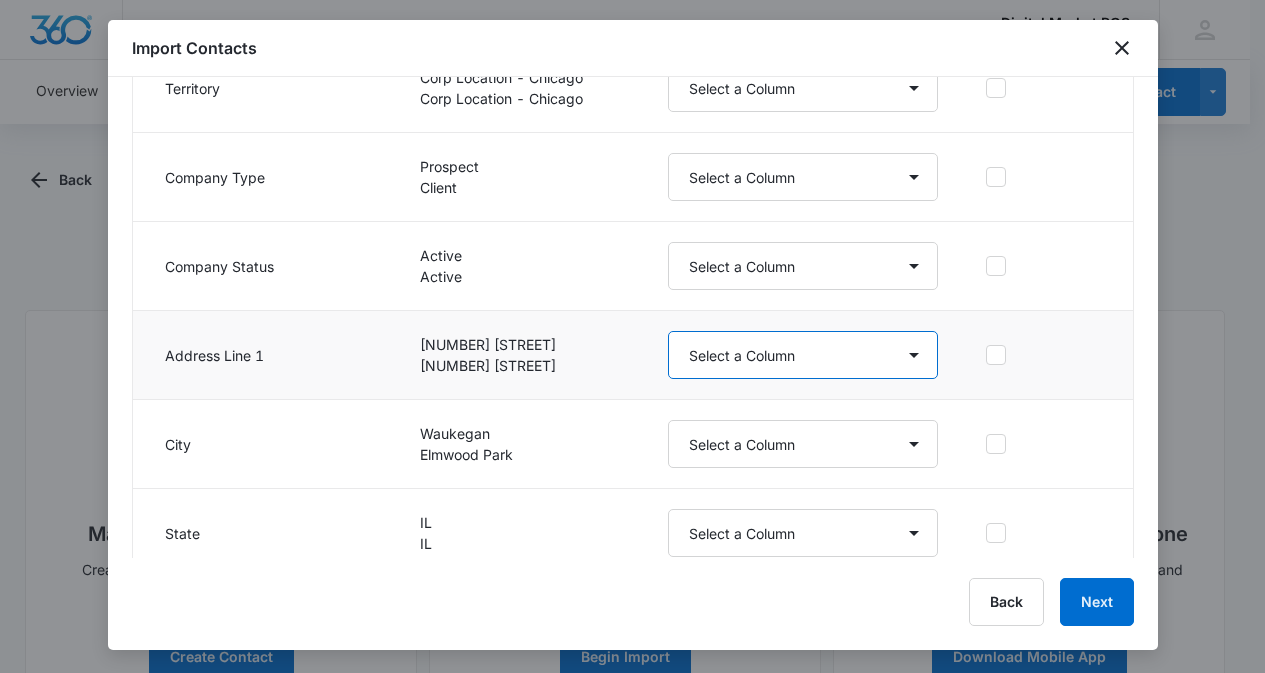 click on "Select a Column Account Manager Address/City Address/Country Address/State Address/Street Address/Street 2 Address/Zip Agree to Subscribe Assigned To Best Way To Contact Business Name Business Phone Color Tag Contact Name Contact Name/First Name Contact Name/Last Name Contact Status Contact Type CRM ID Email External ID Gift How can we help?  IP Address Lead Source Market Next Contact Date Notes Other Phone Phone Please briefly describe your experience with us Please rate us from 1-5 POS Software Qualifying Status Review Request Special Notes Tags Which service are you interested in?" at bounding box center [803, 355] 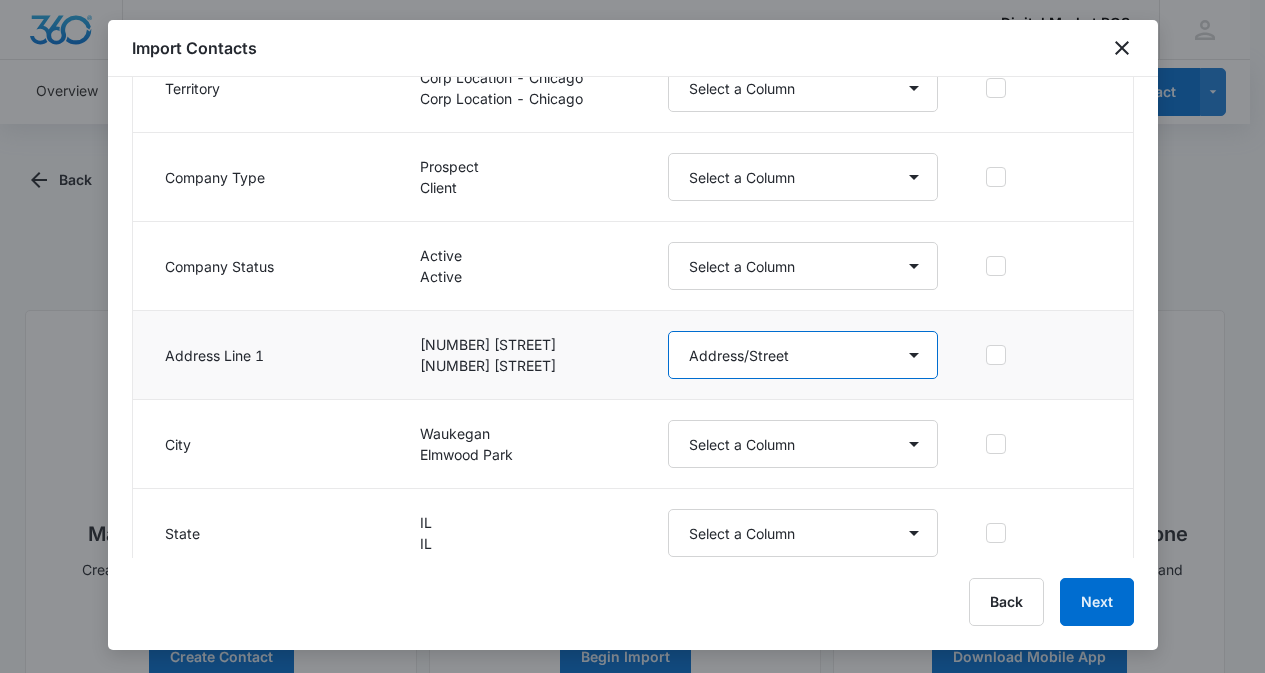 click on "Select a Column Account Manager Address/City Address/Country Address/State Address/Street Address/Street 2 Address/Zip Agree to Subscribe Assigned To Best Way To Contact Business Name Business Phone Color Tag Contact Name Contact Name/First Name Contact Name/Last Name Contact Status Contact Type CRM ID Email External ID Gift How can we help?  IP Address Lead Source Market Next Contact Date Notes Other Phone Phone Please briefly describe your experience with us Please rate us from 1-5 POS Software Qualifying Status Review Request Special Notes Tags Which service are you interested in?" at bounding box center (803, 355) 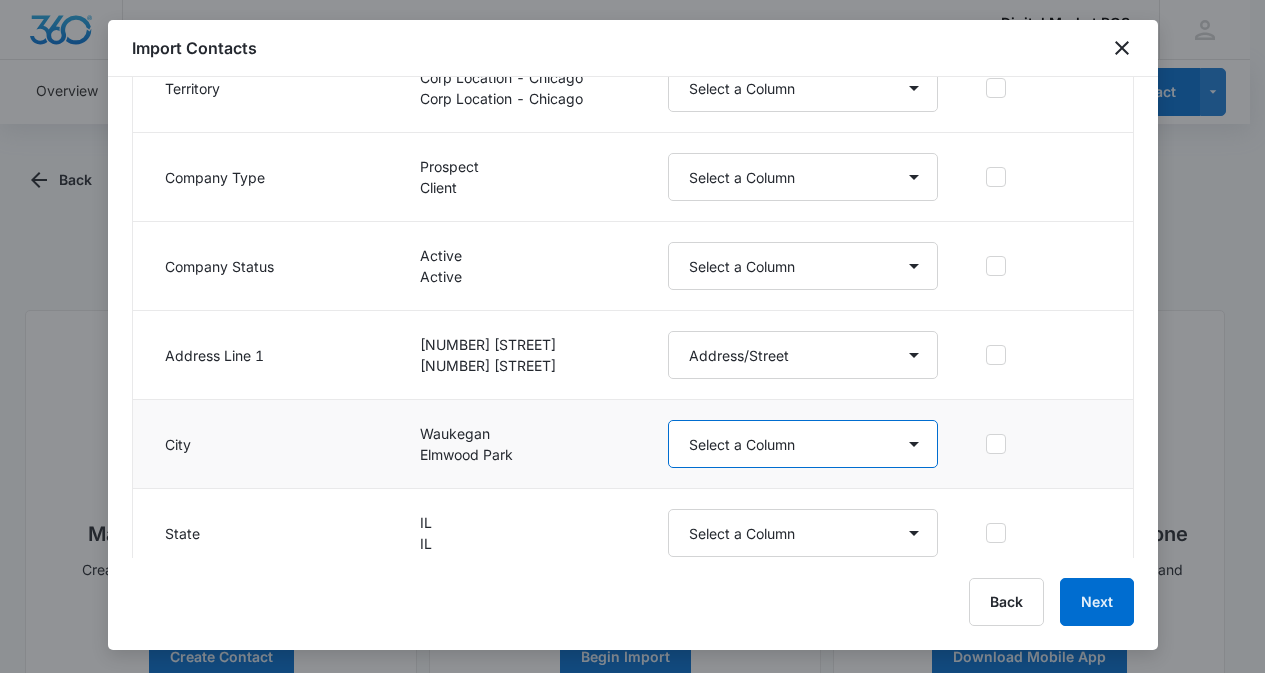 click on "Select a Column Account Manager Address/City Address/Country Address/State Address/Street Address/Street 2 Address/Zip Agree to Subscribe Assigned To Best Way To Contact Business Name Business Phone Color Tag Contact Name Contact Name/First Name Contact Name/Last Name Contact Status Contact Type CRM ID Email External ID Gift How can we help?  IP Address Lead Source Market Next Contact Date Notes Other Phone Phone Please briefly describe your experience with us Please rate us from 1-5 POS Software Qualifying Status Review Request Special Notes Tags Which service are you interested in?" at bounding box center [803, 444] 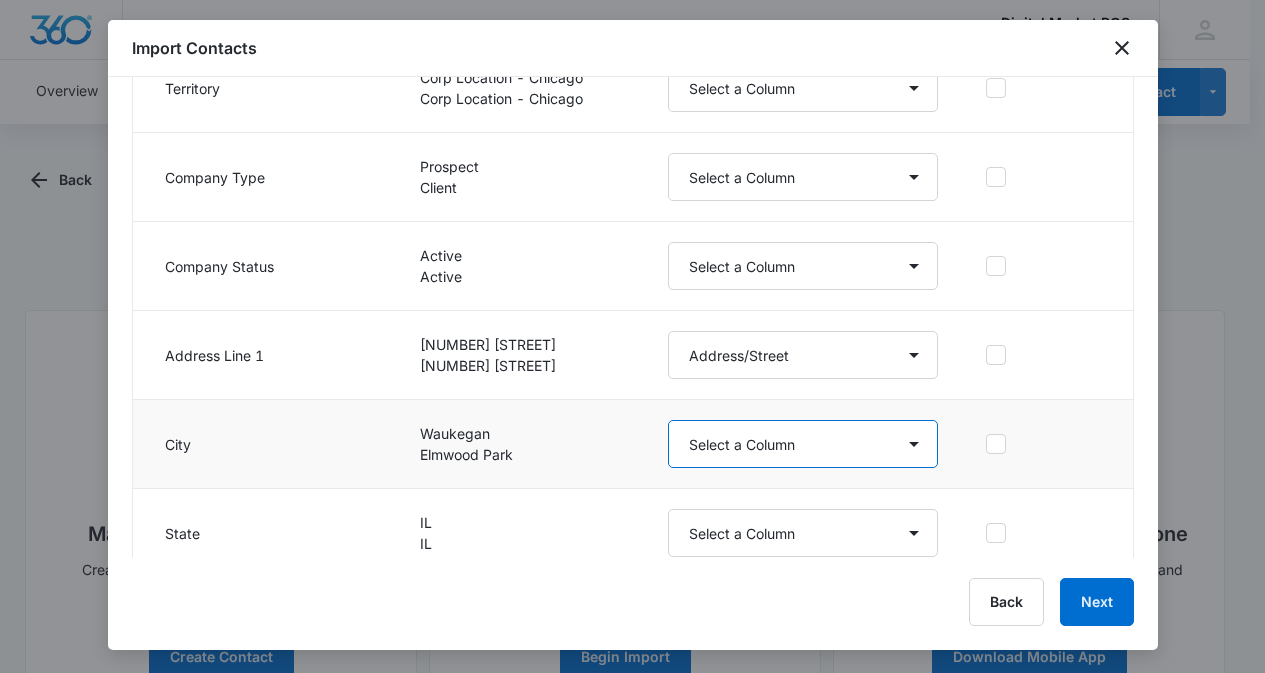 select on "188" 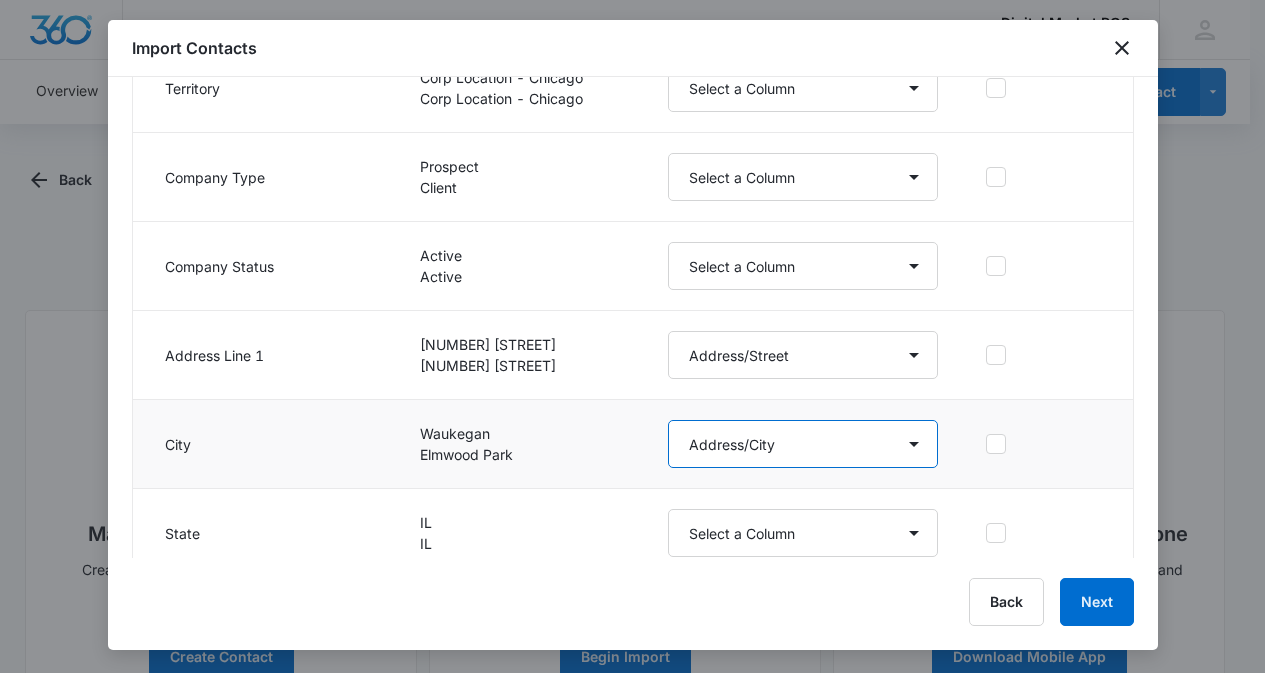 click on "Select a Column Account Manager Address/City Address/Country Address/State Address/Street Address/Street 2 Address/Zip Agree to Subscribe Assigned To Best Way To Contact Business Name Business Phone Color Tag Contact Name Contact Name/First Name Contact Name/Last Name Contact Status Contact Type CRM ID Email External ID Gift How can we help?  IP Address Lead Source Market Next Contact Date Notes Other Phone Phone Please briefly describe your experience with us Please rate us from 1-5 POS Software Qualifying Status Review Request Special Notes Tags Which service are you interested in?" at bounding box center [803, 444] 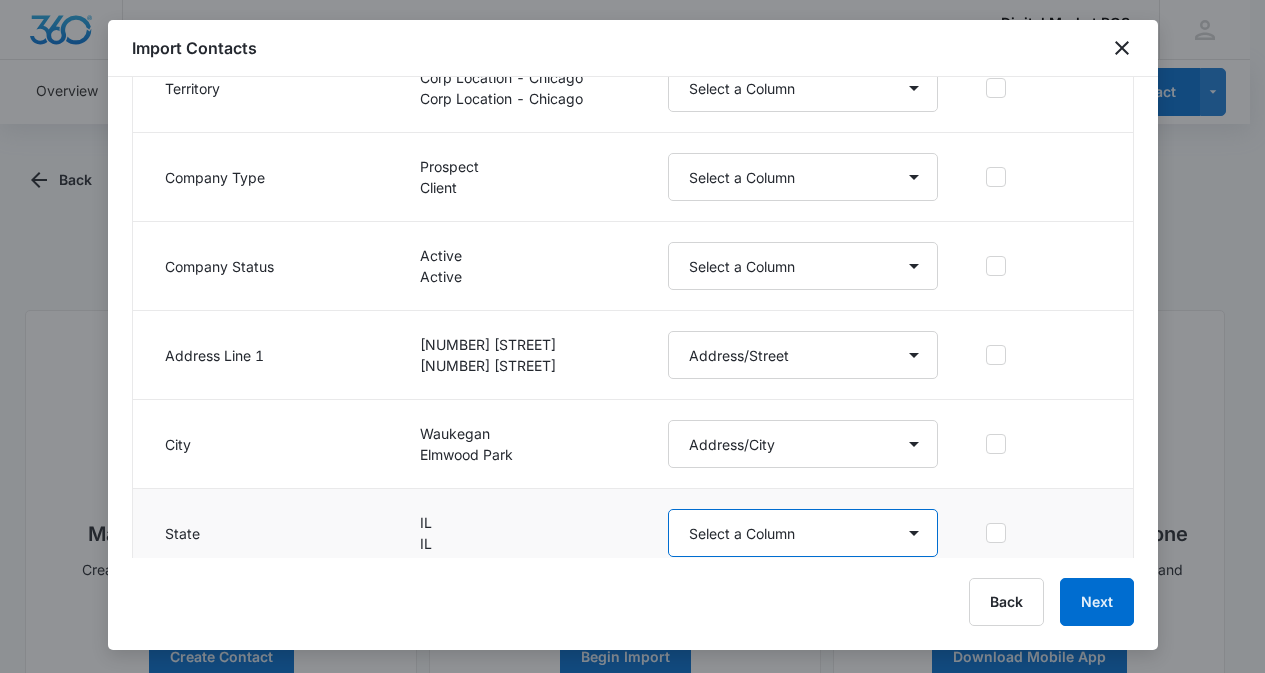 click on "Select a Column Account Manager Address/City Address/Country Address/State Address/Street Address/Street 2 Address/Zip Agree to Subscribe Assigned To Best Way To Contact Business Name Business Phone Color Tag Contact Name Contact Name/First Name Contact Name/Last Name Contact Status Contact Type CRM ID Email External ID Gift How can we help?  IP Address Lead Source Market Next Contact Date Notes Other Phone Phone Please briefly describe your experience with us Please rate us from 1-5 POS Software Qualifying Status Review Request Special Notes Tags Which service are you interested in?" at bounding box center [803, 533] 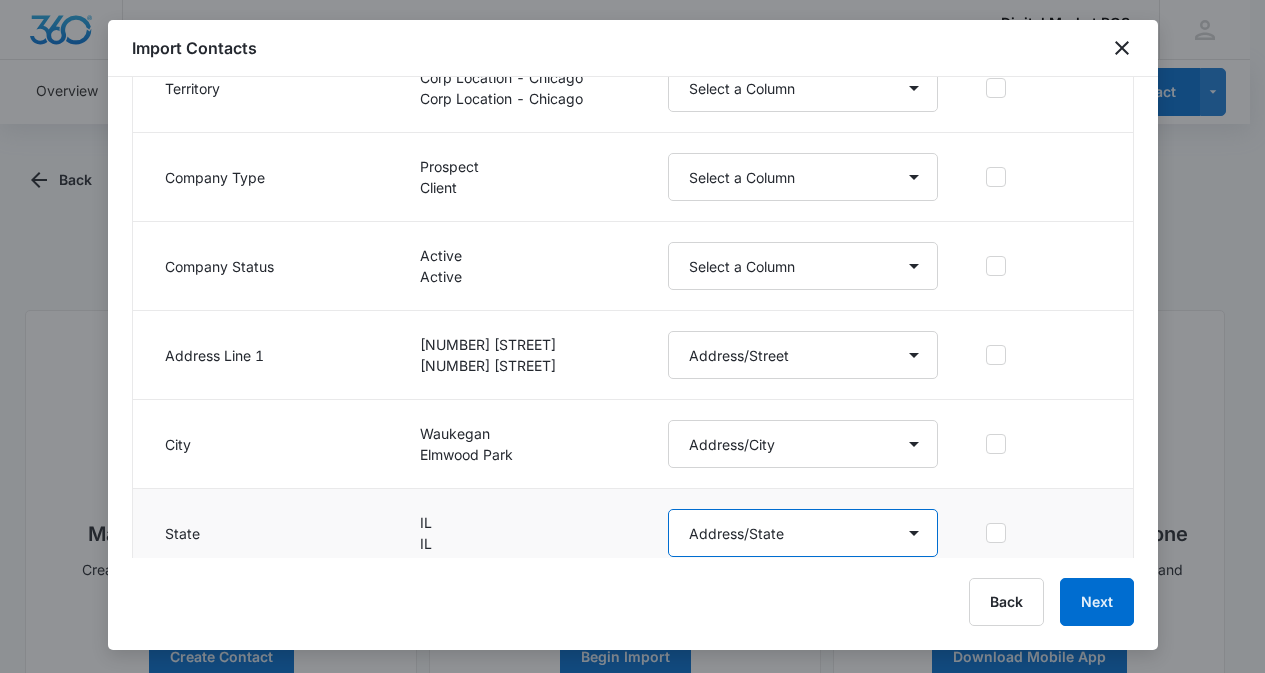 click on "Select a Column Account Manager Address/City Address/Country Address/State Address/Street Address/Street 2 Address/Zip Agree to Subscribe Assigned To Best Way To Contact Business Name Business Phone Color Tag Contact Name Contact Name/First Name Contact Name/Last Name Contact Status Contact Type CRM ID Email External ID Gift How can we help?  IP Address Lead Source Market Next Contact Date Notes Other Phone Phone Please briefly describe your experience with us Please rate us from 1-5 POS Software Qualifying Status Review Request Special Notes Tags Which service are you interested in?" at bounding box center [803, 533] 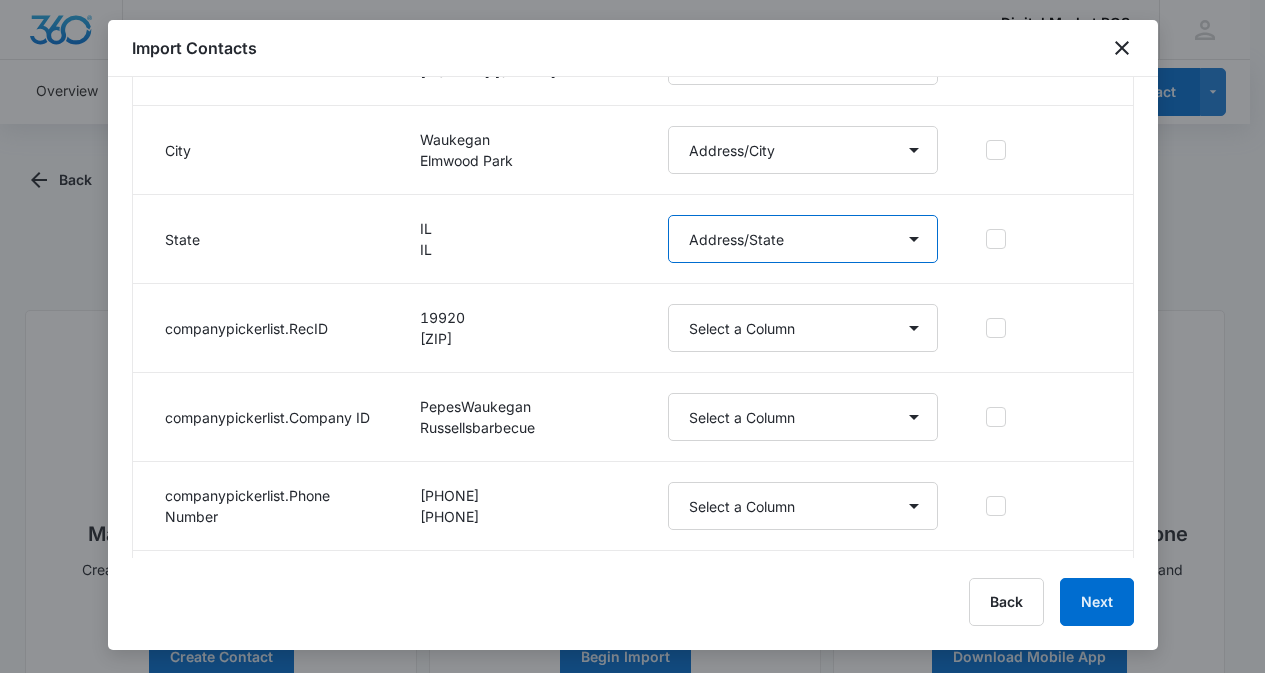 scroll, scrollTop: 1689, scrollLeft: 0, axis: vertical 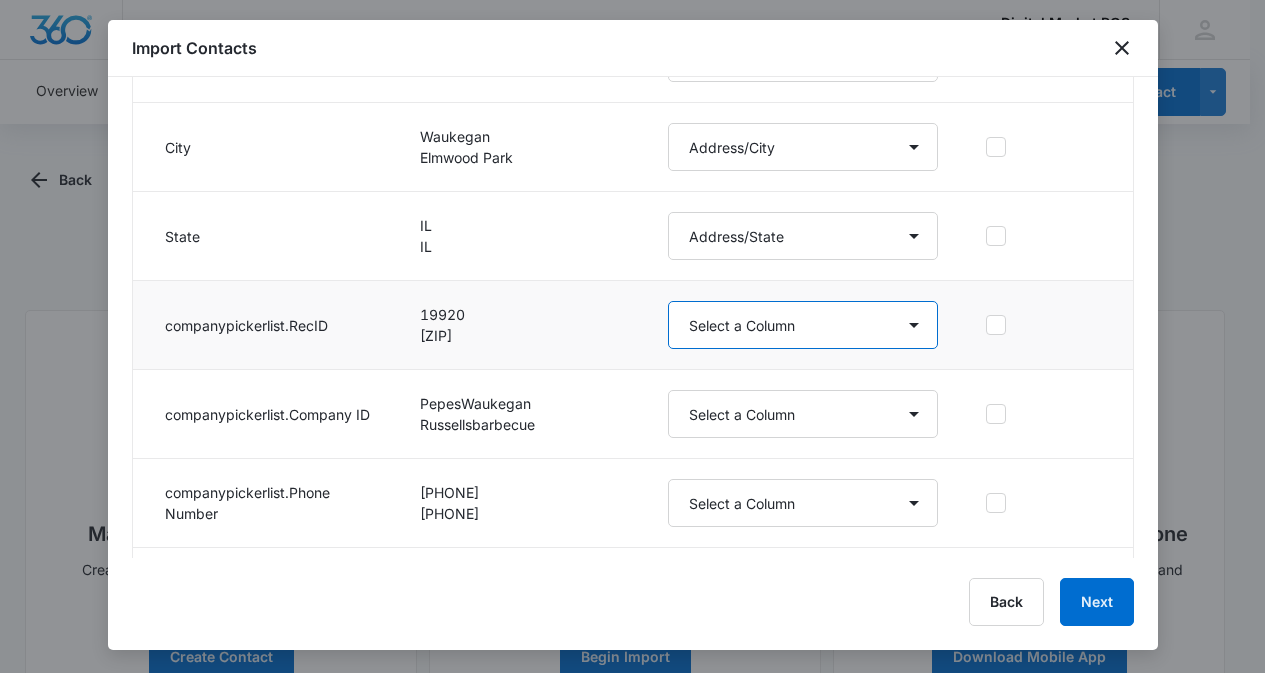 click on "Select a Column Account Manager Address/City Address/Country Address/State Address/Street Address/Street 2 Address/Zip Agree to Subscribe Assigned To Best Way To Contact Business Name Business Phone Color Tag Contact Name Contact Name/First Name Contact Name/Last Name Contact Status Contact Type CRM ID Email External ID Gift How can we help?  IP Address Lead Source Market Next Contact Date Notes Other Phone Phone Please briefly describe your experience with us Please rate us from 1-5 POS Software Qualifying Status Review Request Special Notes Tags Which service are you interested in?" at bounding box center (803, 325) 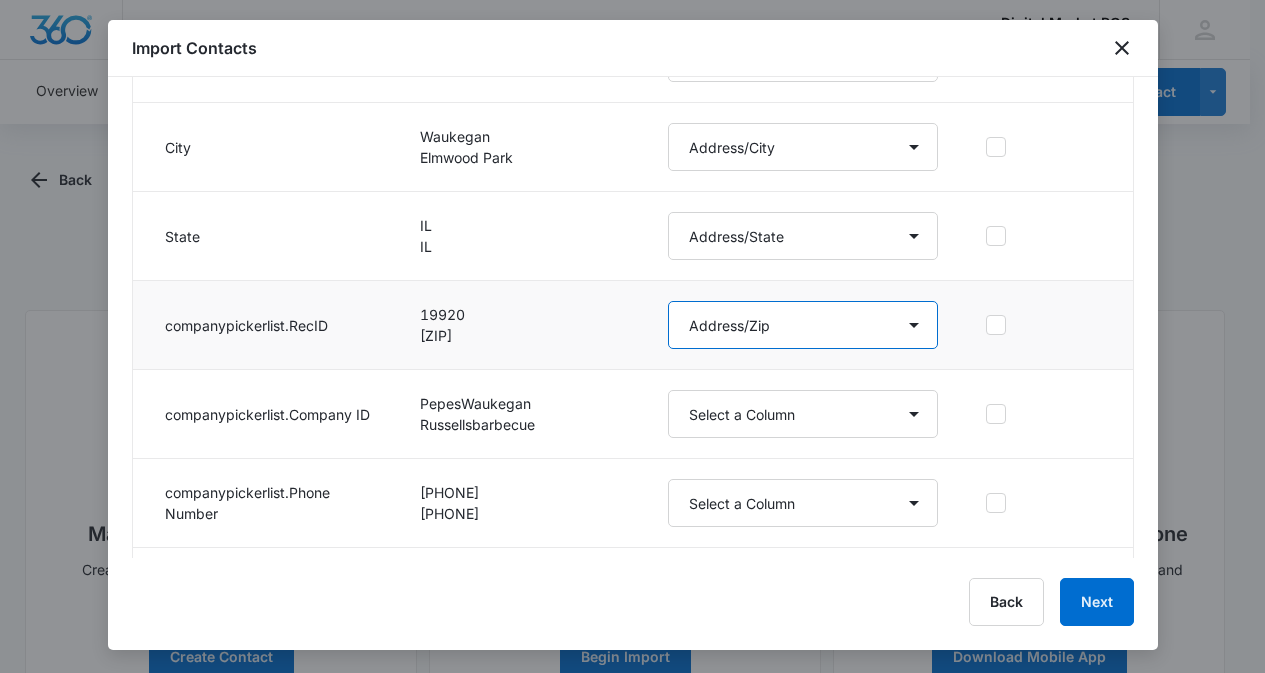 click on "Select a Column Account Manager Address/City Address/Country Address/State Address/Street Address/Street 2 Address/Zip Agree to Subscribe Assigned To Best Way To Contact Business Name Business Phone Color Tag Contact Name Contact Name/First Name Contact Name/Last Name Contact Status Contact Type CRM ID Email External ID Gift How can we help?  IP Address Lead Source Market Next Contact Date Notes Other Phone Phone Please briefly describe your experience with us Please rate us from 1-5 POS Software Qualifying Status Review Request Special Notes Tags Which service are you interested in?" at bounding box center [803, 325] 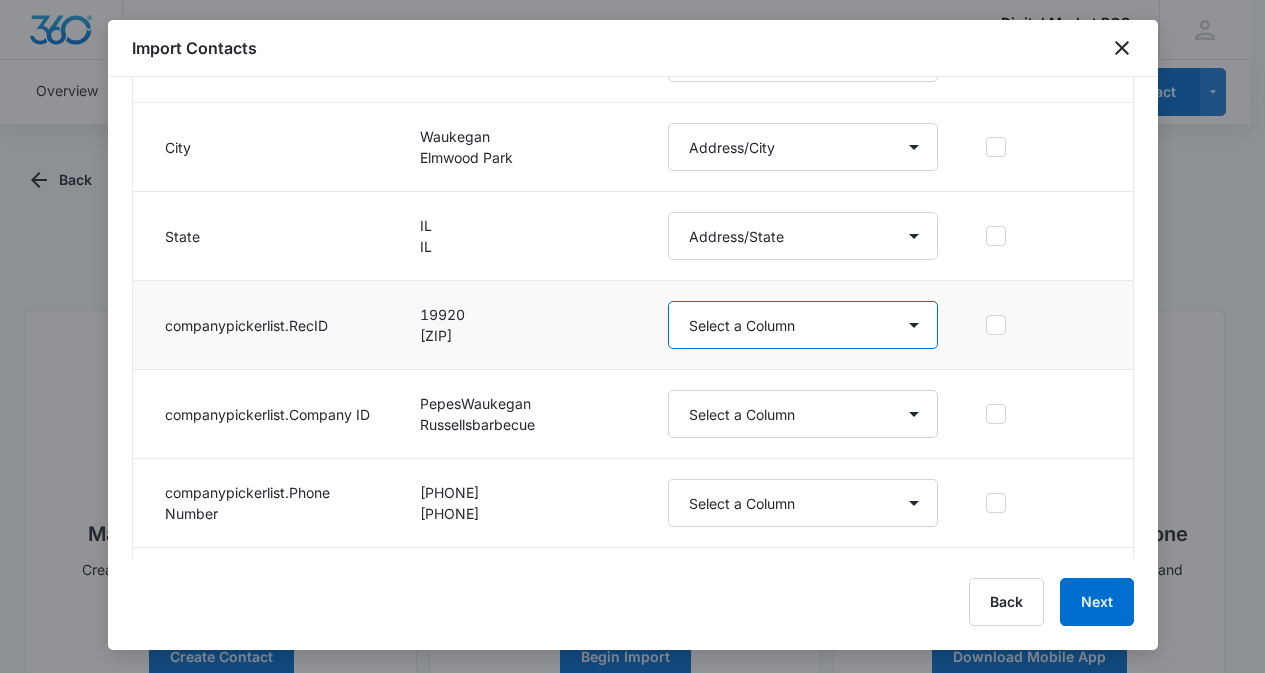 click on "Select a Column Account Manager Address/City Address/Country Address/State Address/Street Address/Street 2 Address/Zip Agree to Subscribe Assigned To Best Way To Contact Business Name Business Phone Color Tag Contact Name Contact Name/First Name Contact Name/Last Name Contact Status Contact Type CRM ID Email External ID Gift How can we help?  IP Address Lead Source Market Next Contact Date Notes Other Phone Phone Please briefly describe your experience with us Please rate us from 1-5 POS Software Qualifying Status Review Request Special Notes Tags Which service are you interested in?" at bounding box center [803, 325] 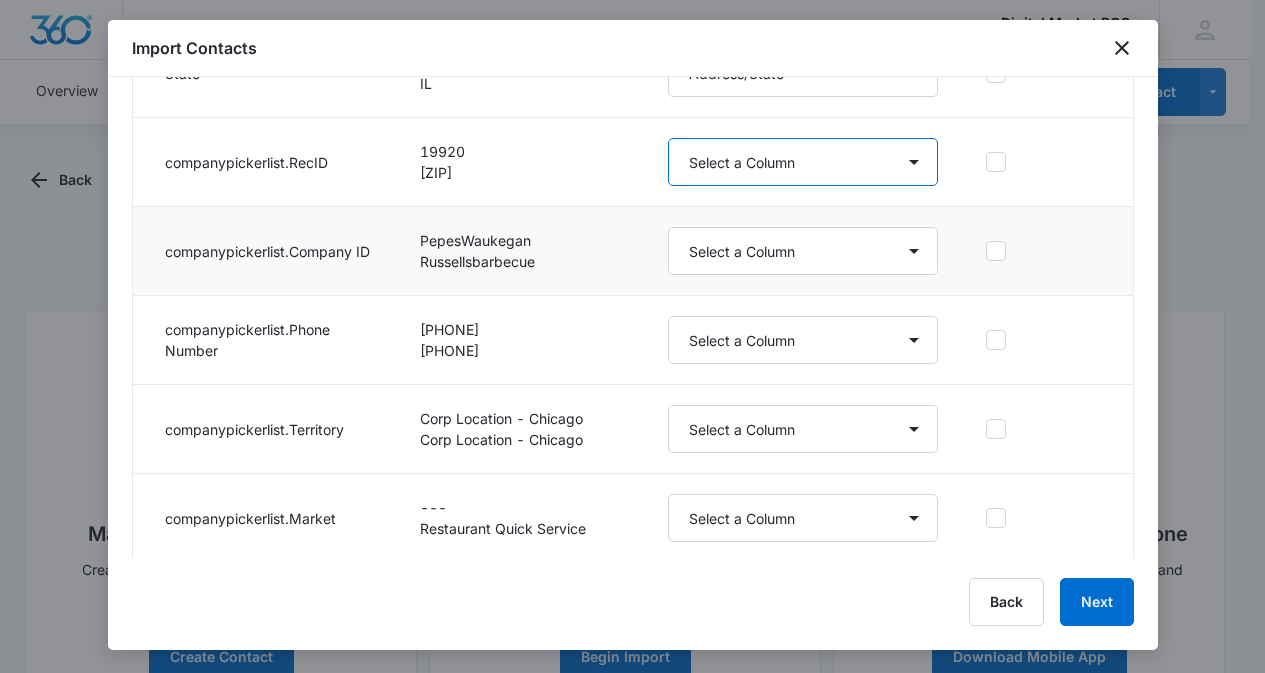 scroll, scrollTop: 1853, scrollLeft: 0, axis: vertical 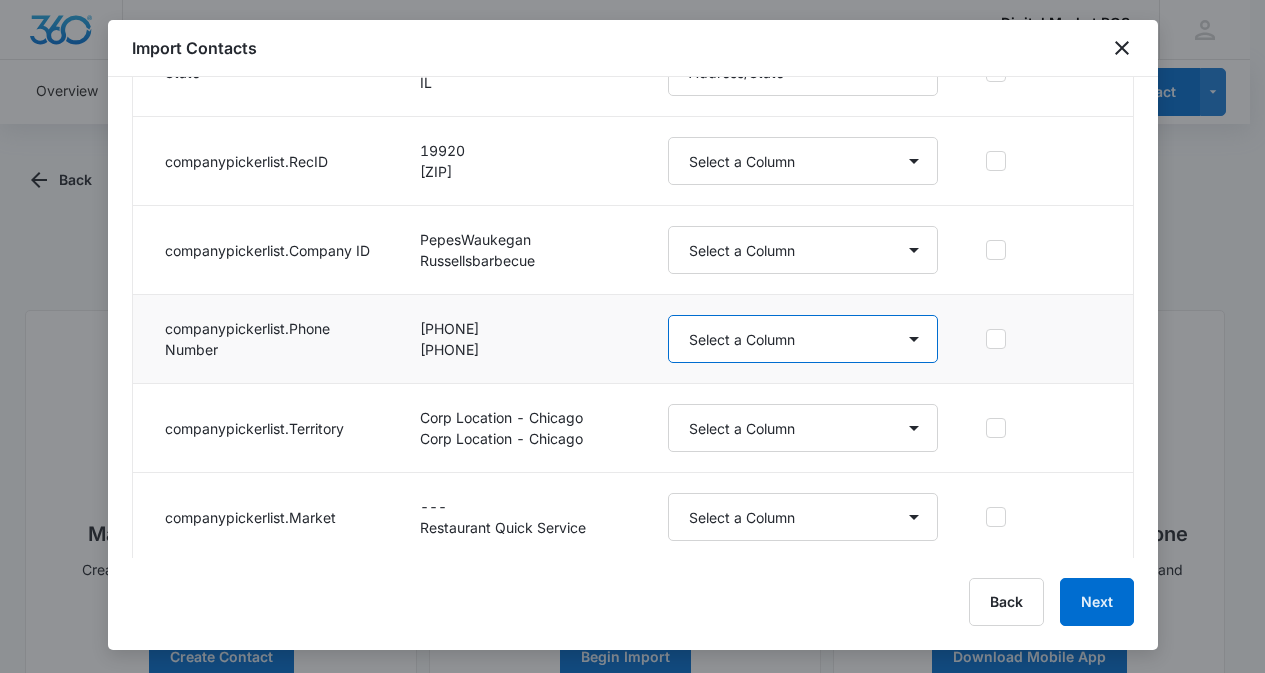 click on "Select a Column Account Manager Address/City Address/Country Address/State Address/Street Address/Street 2 Address/Zip Agree to Subscribe Assigned To Best Way To Contact Business Name Business Phone Color Tag Contact Name Contact Name/First Name Contact Name/Last Name Contact Status Contact Type CRM ID Email External ID Gift How can we help?  IP Address Lead Source Market Next Contact Date Notes Other Phone Phone Please briefly describe your experience with us Please rate us from 1-5 POS Software Qualifying Status Review Request Special Notes Tags Which service are you interested in?" at bounding box center (803, 339) 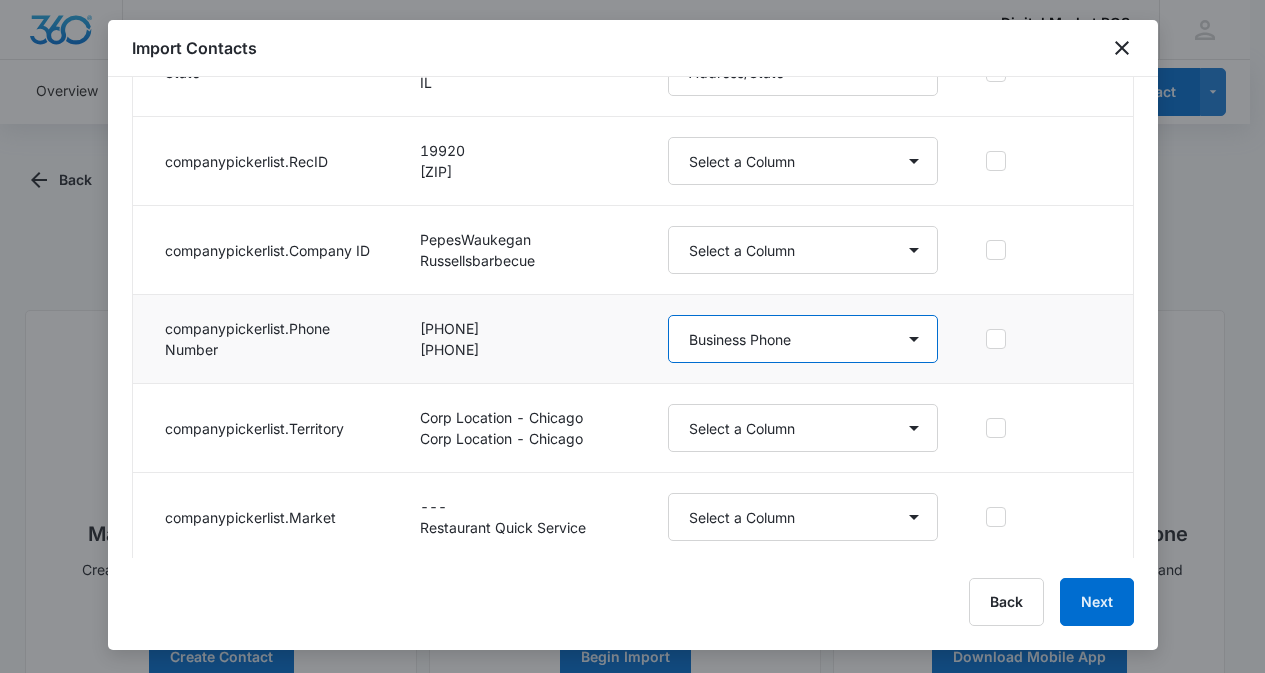 click on "Select a Column Account Manager Address/City Address/Country Address/State Address/Street Address/Street 2 Address/Zip Agree to Subscribe Assigned To Best Way To Contact Business Name Business Phone Color Tag Contact Name Contact Name/First Name Contact Name/Last Name Contact Status Contact Type CRM ID Email External ID Gift How can we help?  IP Address Lead Source Market Next Contact Date Notes Other Phone Phone Please briefly describe your experience with us Please rate us from 1-5 POS Software Qualifying Status Review Request Special Notes Tags Which service are you interested in?" at bounding box center (803, 339) 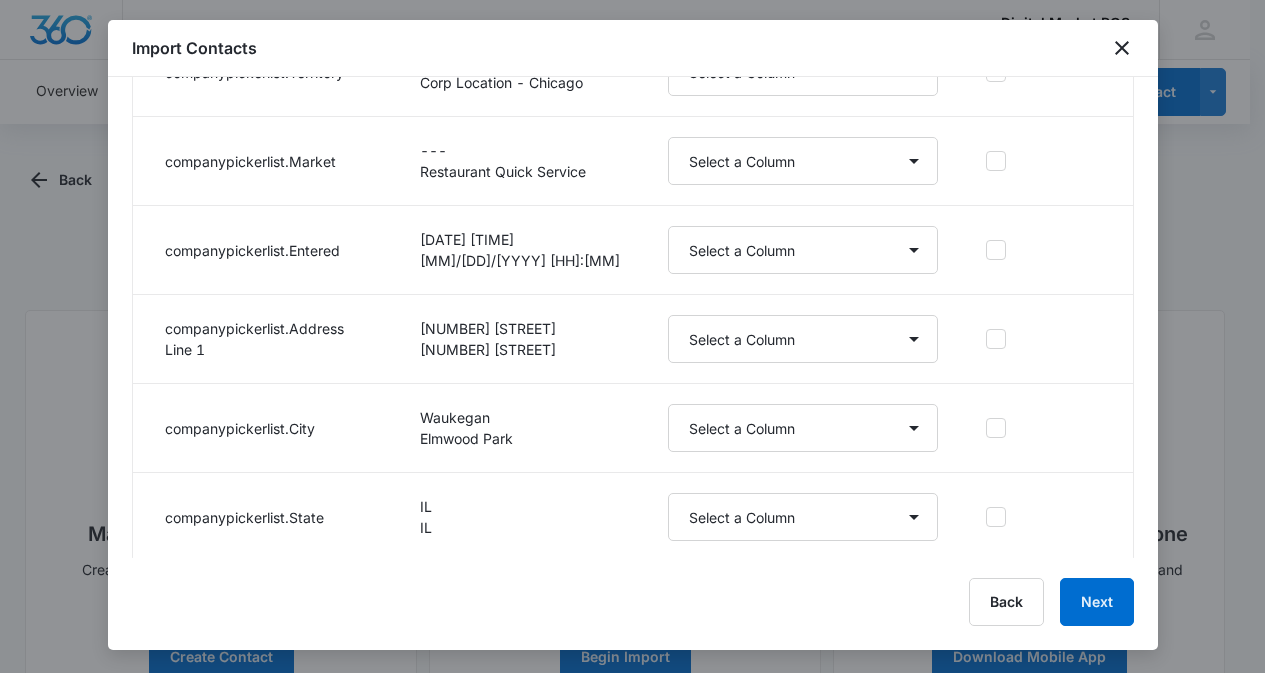 scroll, scrollTop: 2213, scrollLeft: 0, axis: vertical 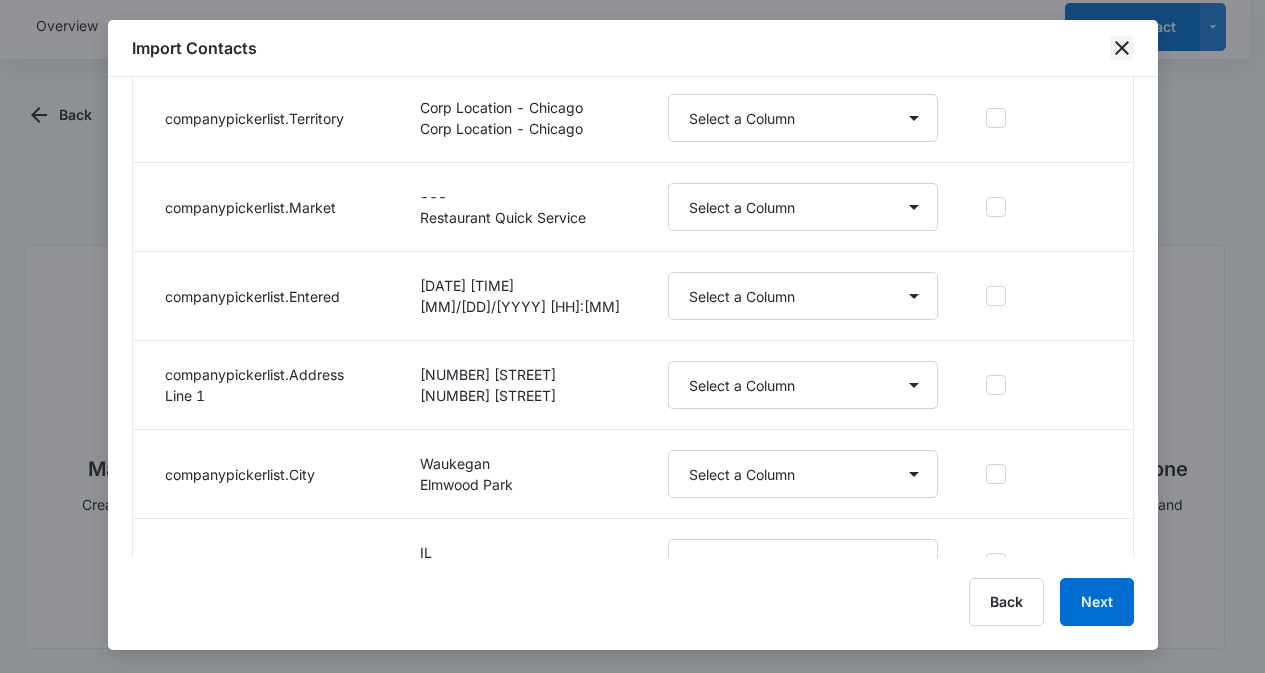 click 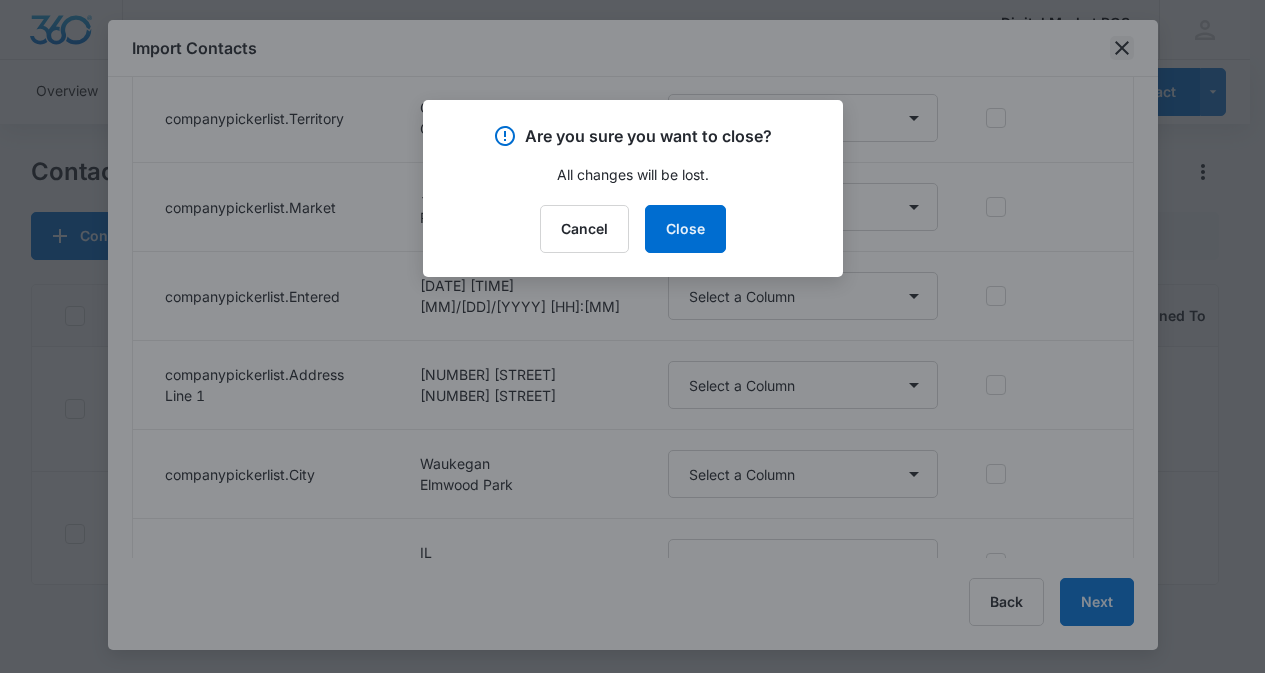 scroll, scrollTop: 0, scrollLeft: 0, axis: both 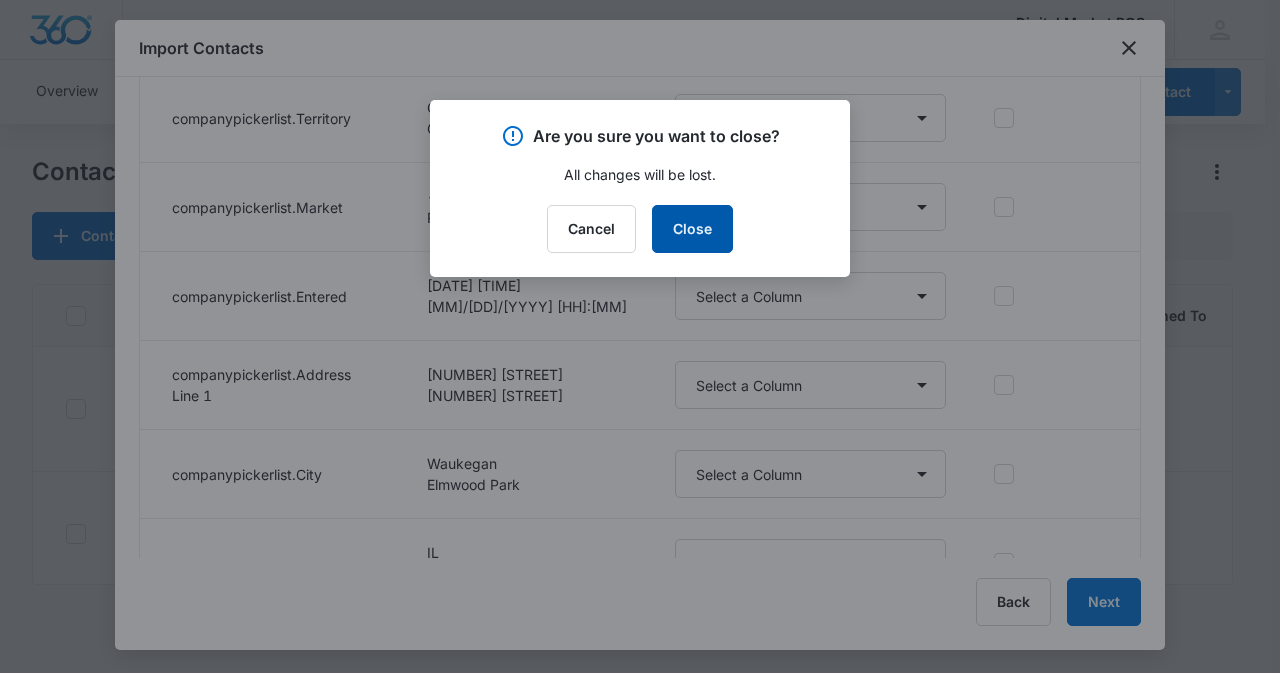 click on "Close" at bounding box center (692, 229) 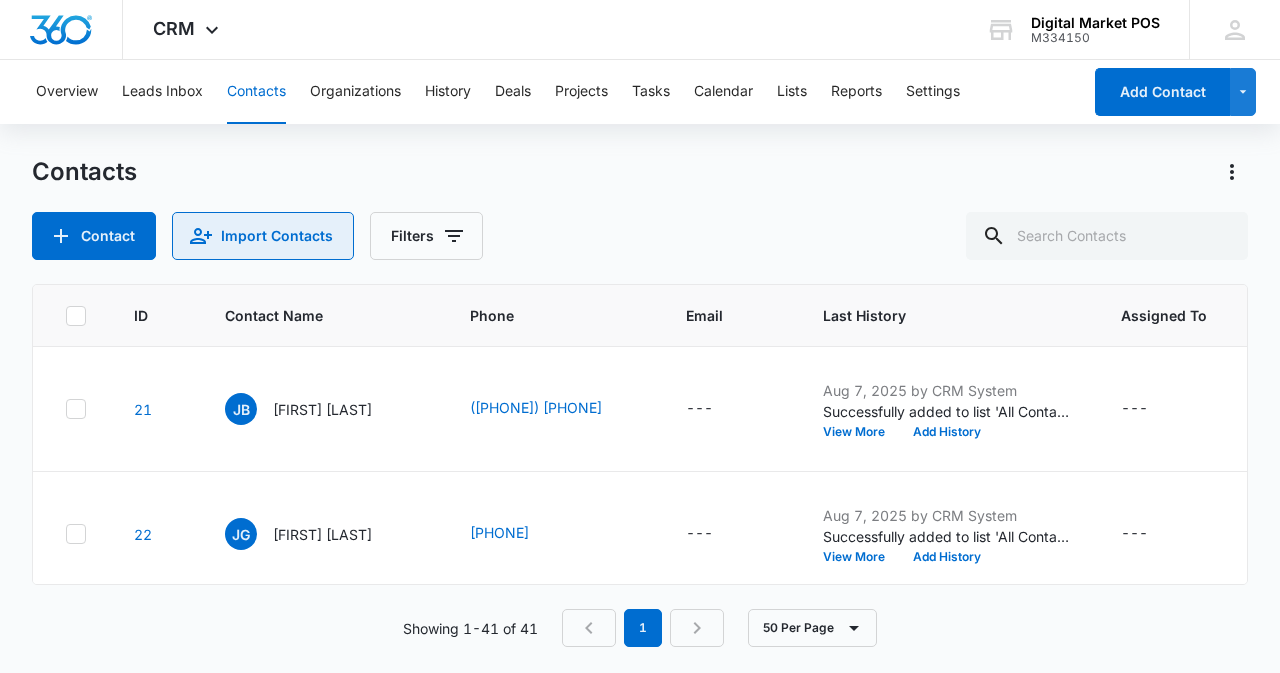 click on "Import Contacts" at bounding box center [263, 236] 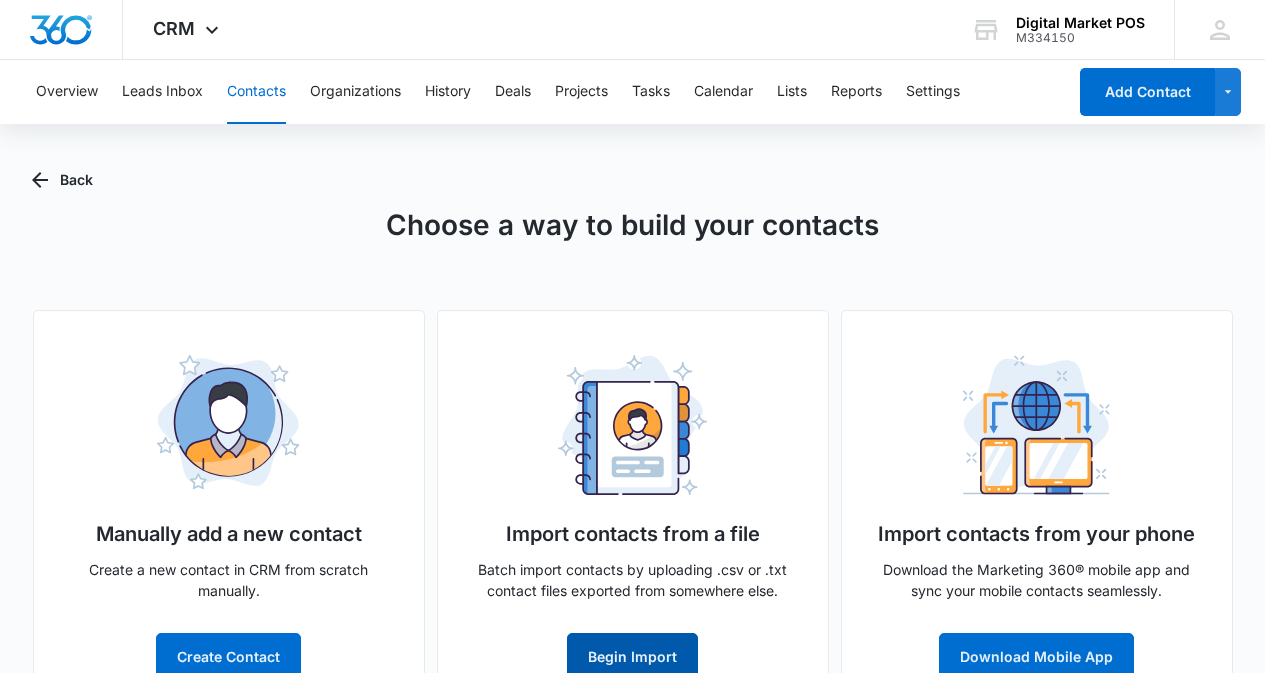 click on "Begin Import" at bounding box center [632, 657] 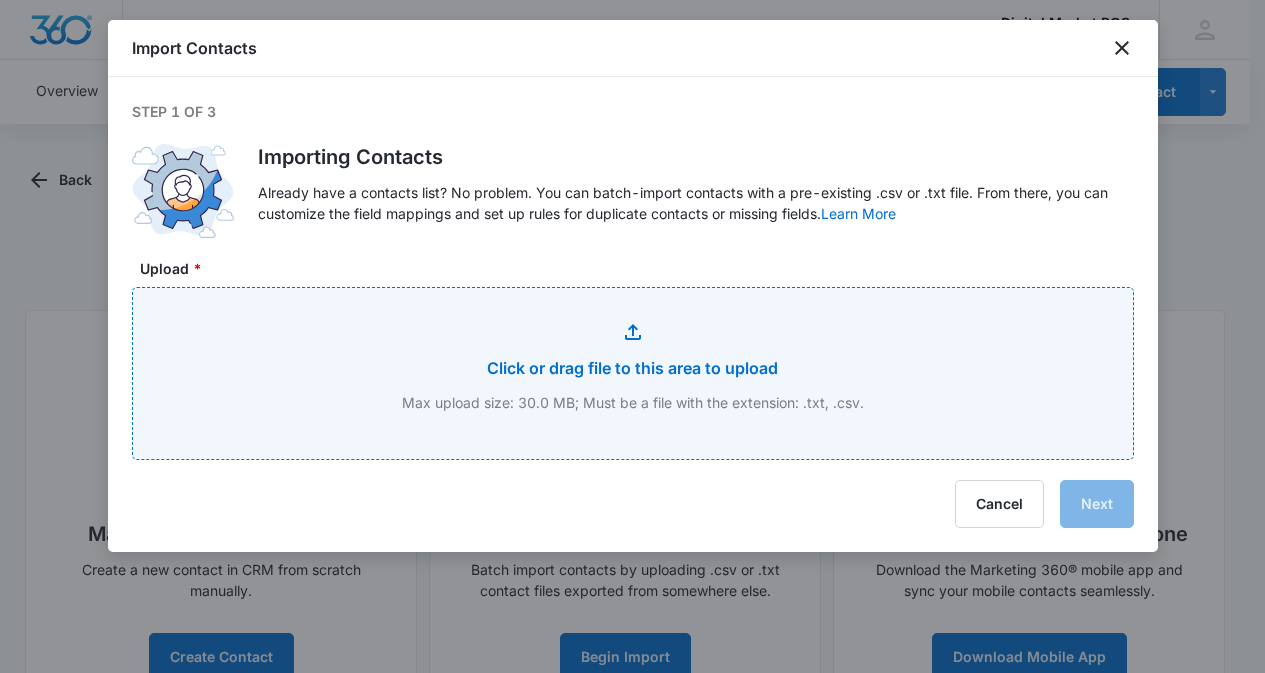 click on "Upload *" at bounding box center [633, 373] 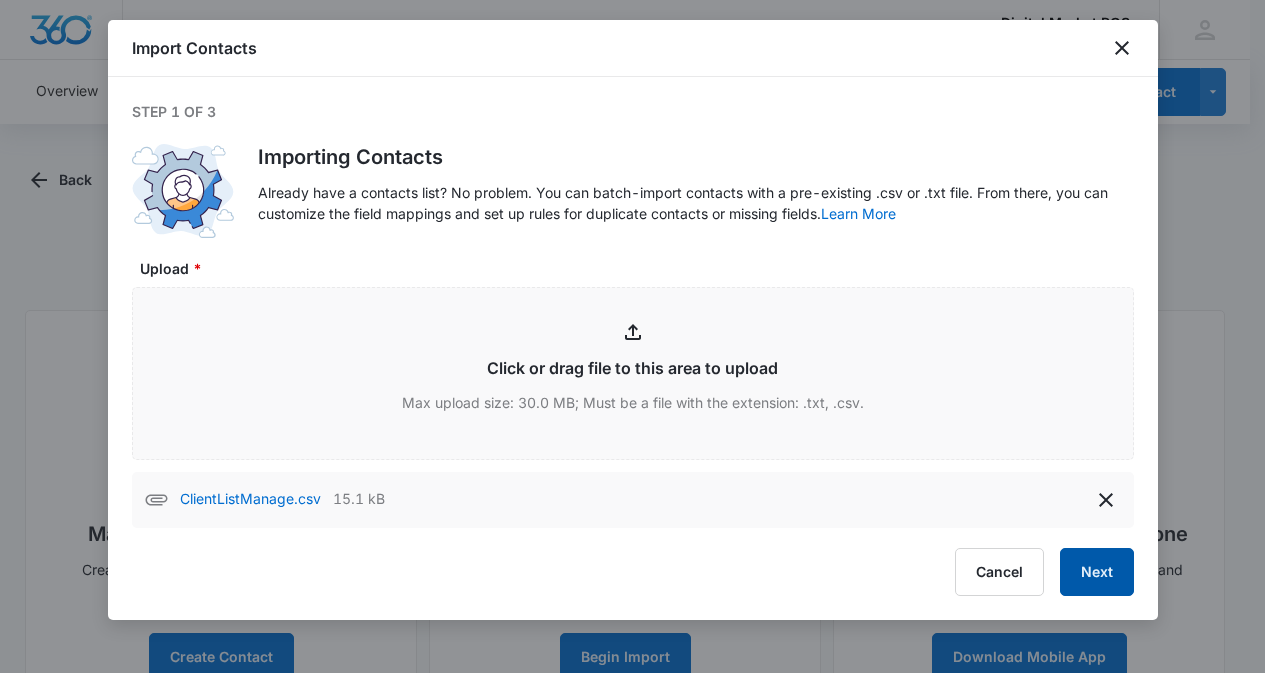 click on "Next" at bounding box center (1097, 572) 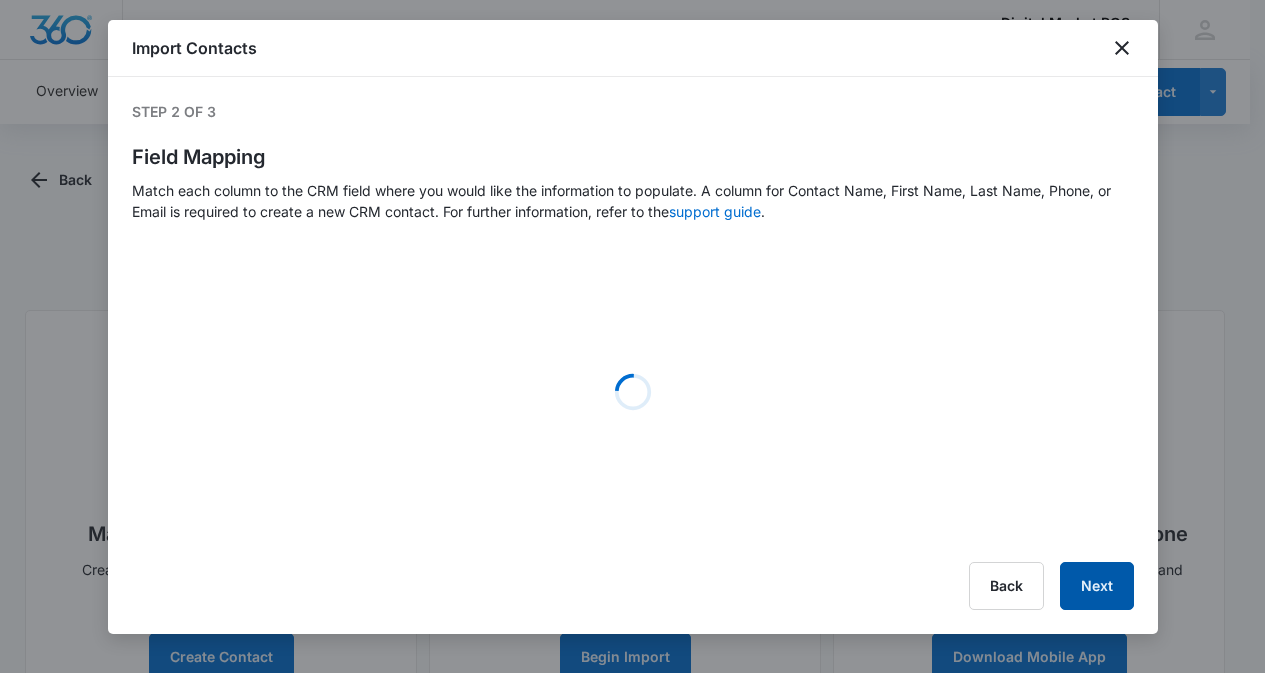 select on "78" 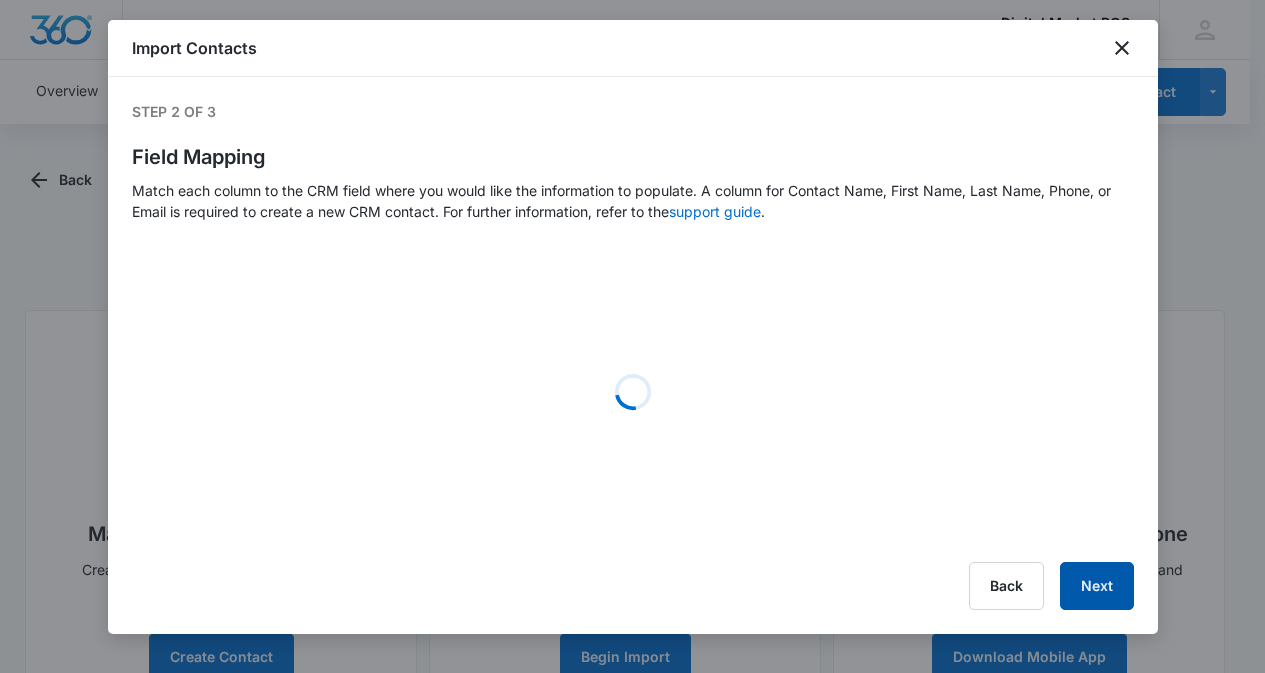 select on "79" 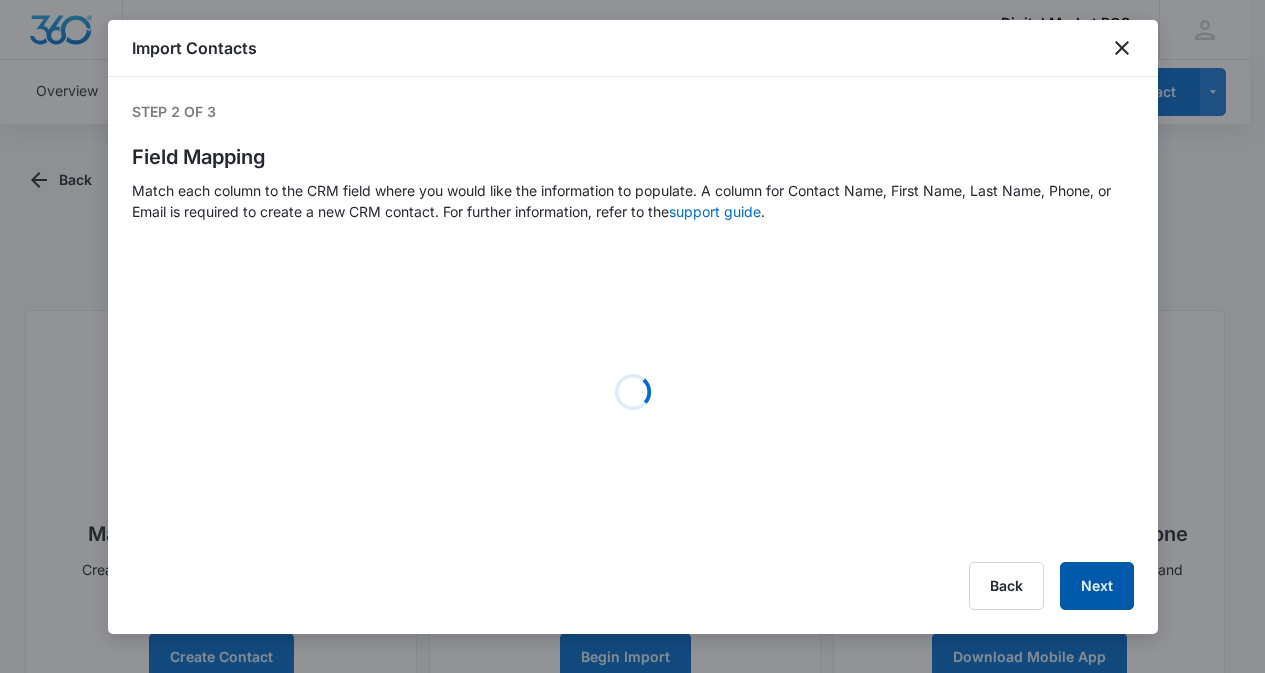 select on "184" 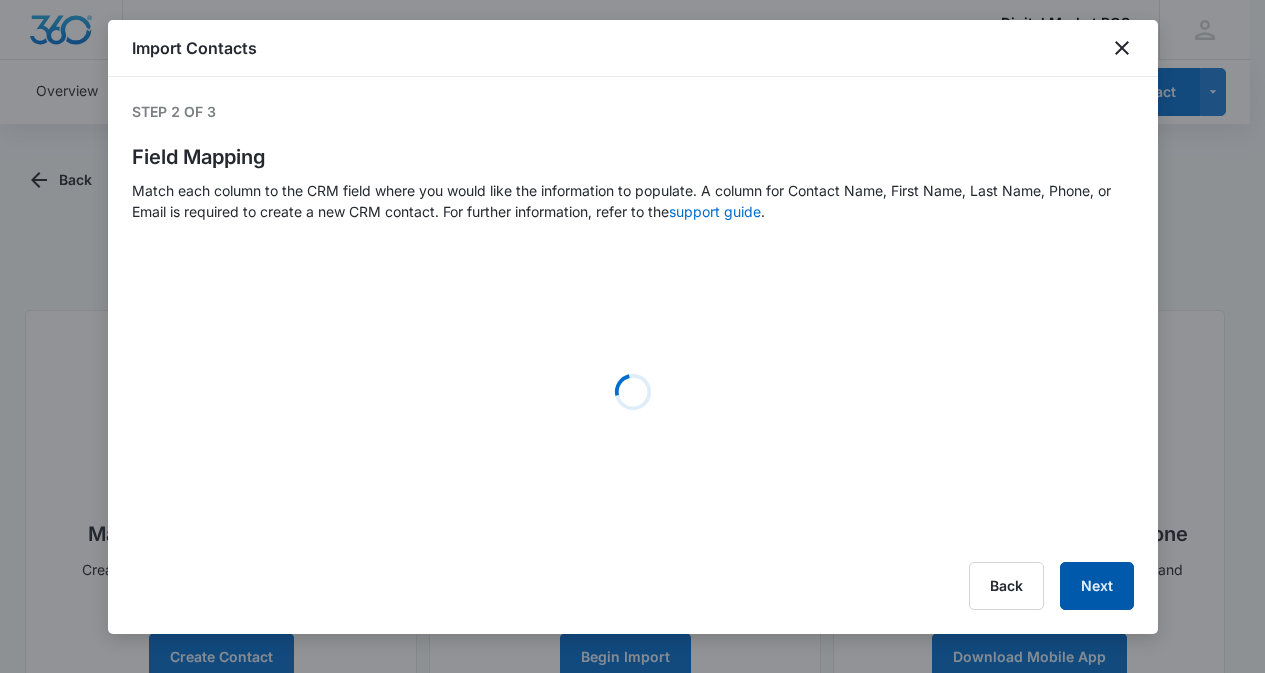 select on "185" 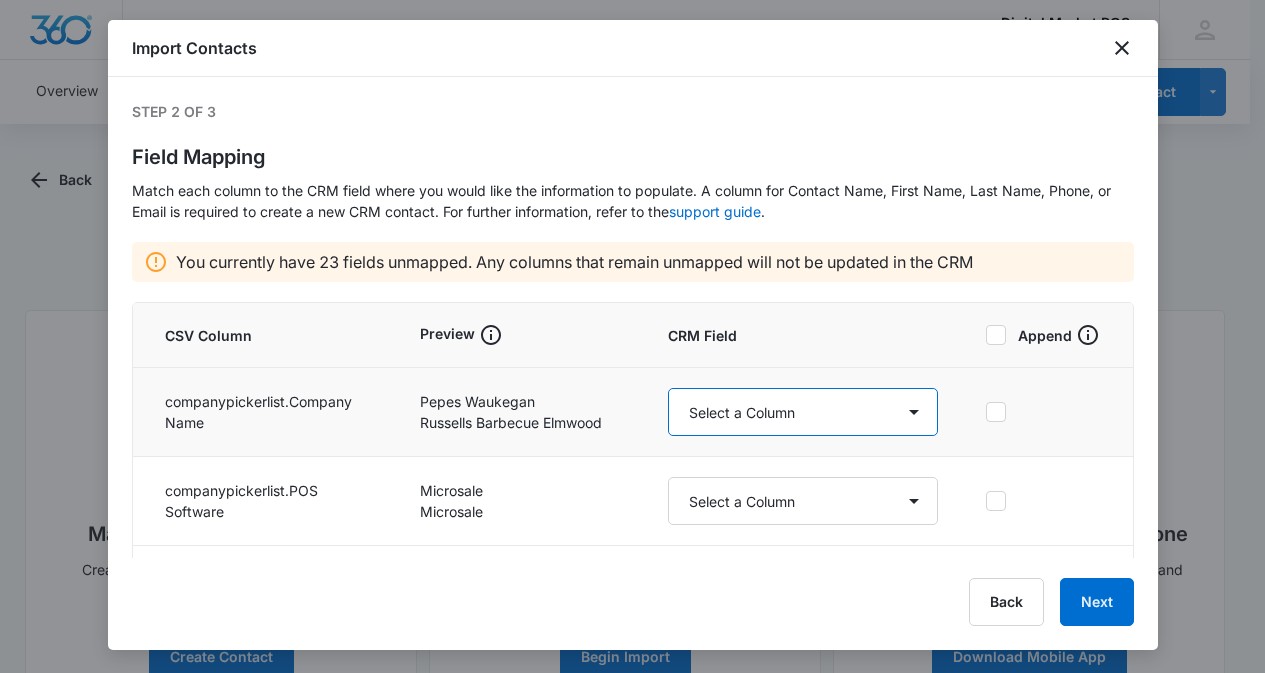 click on "Select a Column Account Manager Address/City Address/Country Address/State Address/Street Address/Street 2 Address/Zip Agree to Subscribe Assigned To Best Way To Contact Business Name Business Phone Color Tag Contact Name Contact Name/First Name Contact Name/Last Name Contact Status Contact Type CRM ID Email External ID Gift How can we help?  IP Address Lead Source Market Next Contact Date Notes Other Phone Phone Please briefly describe your experience with us Please rate us from 1-5 POS Software Qualifying Status Review Request Role Special Notes Tags Which service are you interested in?" at bounding box center (803, 412) 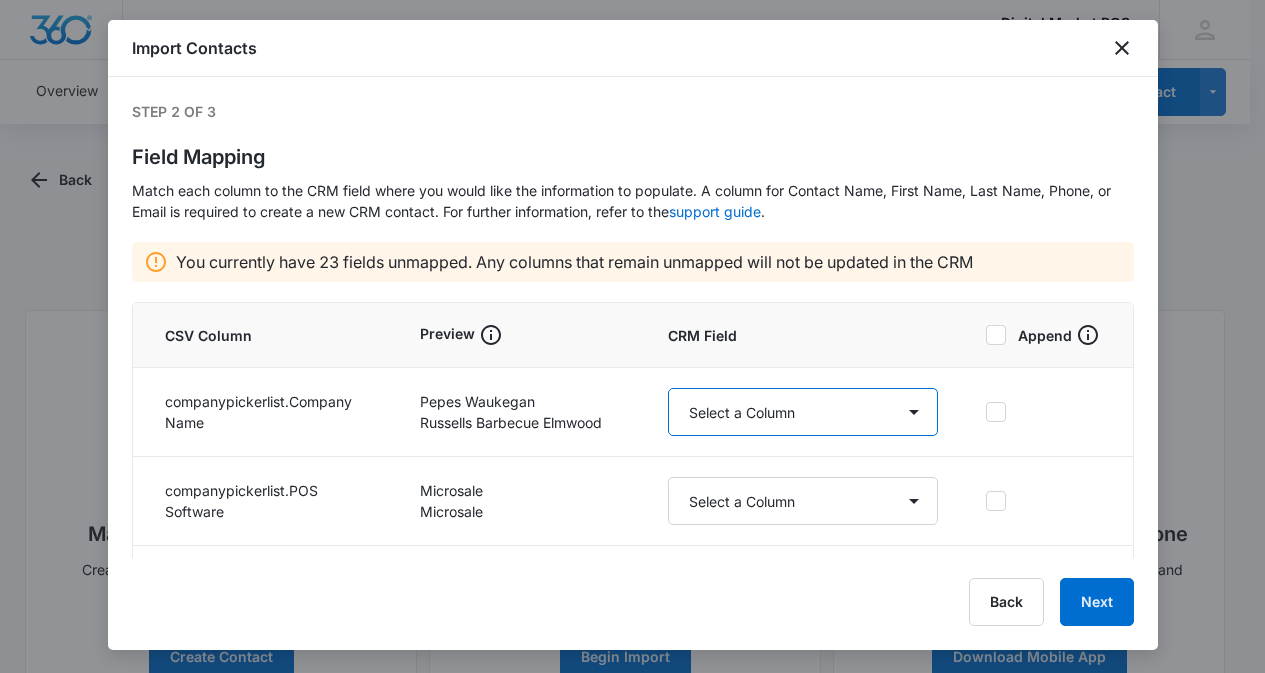 select on "366" 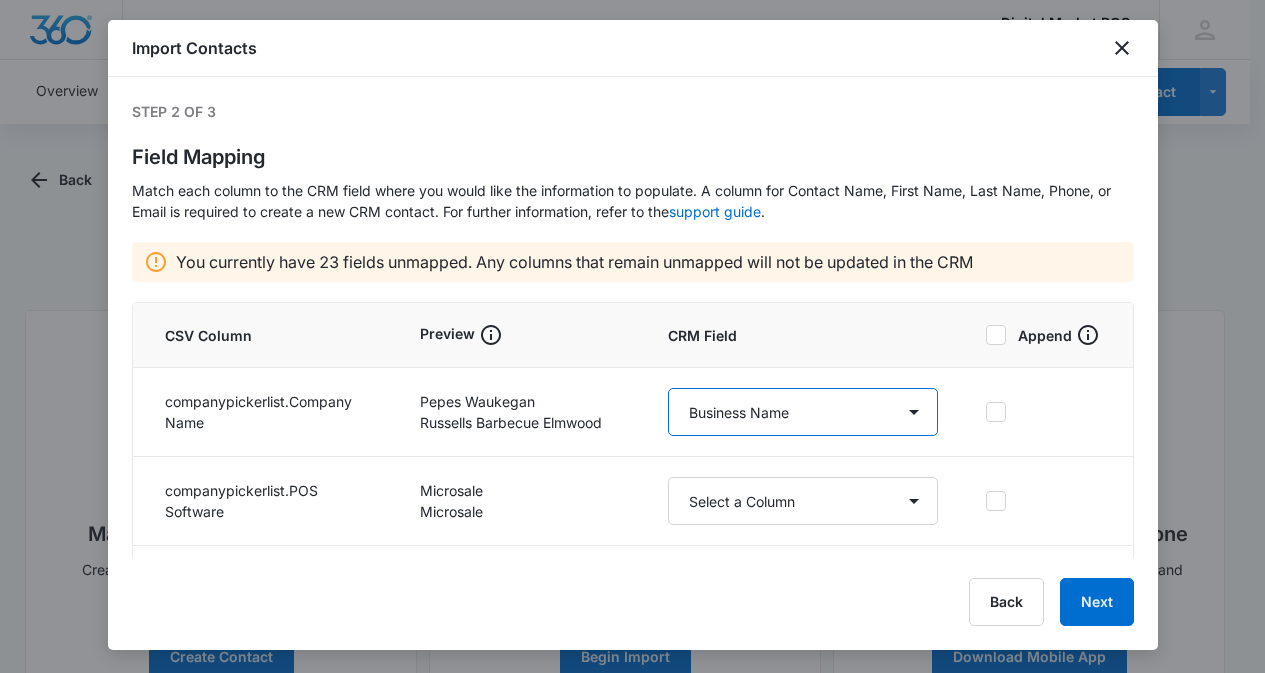 click on "Select a Column Account Manager Address/City Address/Country Address/State Address/Street Address/Street 2 Address/Zip Agree to Subscribe Assigned To Best Way To Contact Business Name Business Phone Color Tag Contact Name Contact Name/First Name Contact Name/Last Name Contact Status Contact Type CRM ID Email External ID Gift How can we help?  IP Address Lead Source Market Next Contact Date Notes Other Phone Phone Please briefly describe your experience with us Please rate us from 1-5 POS Software Qualifying Status Review Request Role Special Notes Tags Which service are you interested in?" at bounding box center [803, 412] 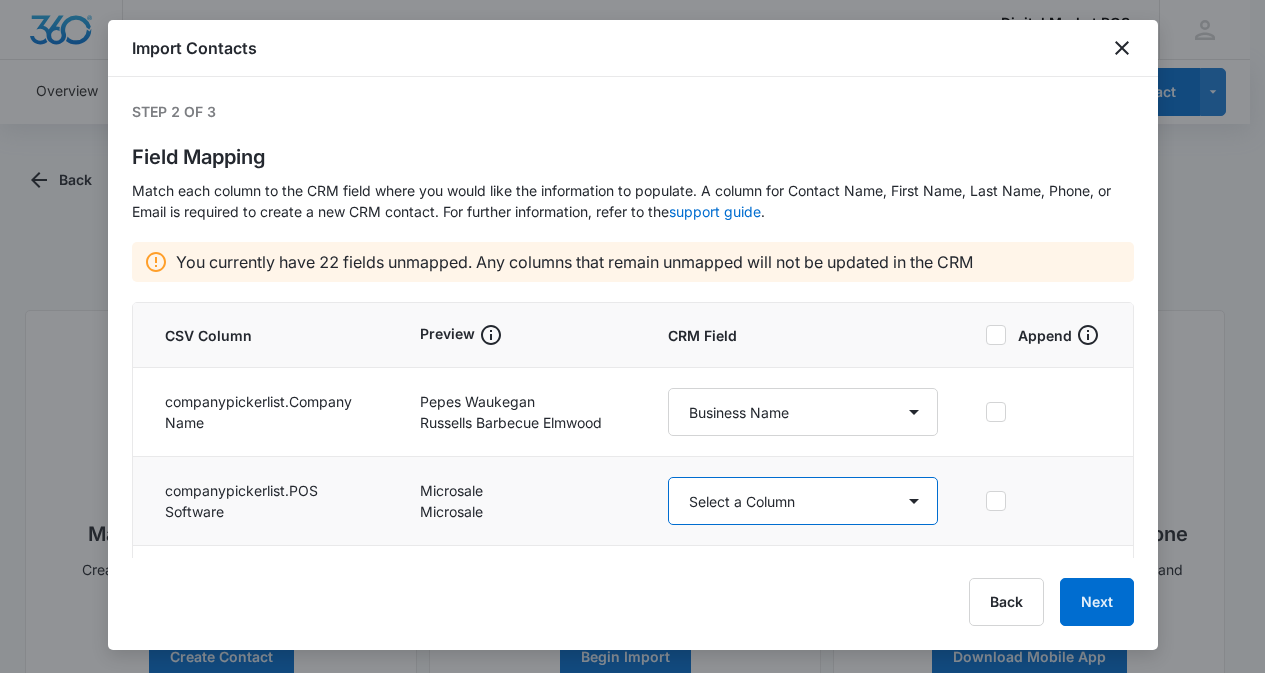 click on "Select a Column Account Manager Address/City Address/Country Address/State Address/Street Address/Street 2 Address/Zip Agree to Subscribe Assigned To Best Way To Contact Business Name Business Phone Color Tag Contact Name Contact Name/First Name Contact Name/Last Name Contact Status Contact Type CRM ID Email External ID Gift How can we help?  IP Address Lead Source Market Next Contact Date Notes Other Phone Phone Please briefly describe your experience with us Please rate us from 1-5 POS Software Qualifying Status Review Request Role Special Notes Tags Which service are you interested in?" at bounding box center [803, 501] 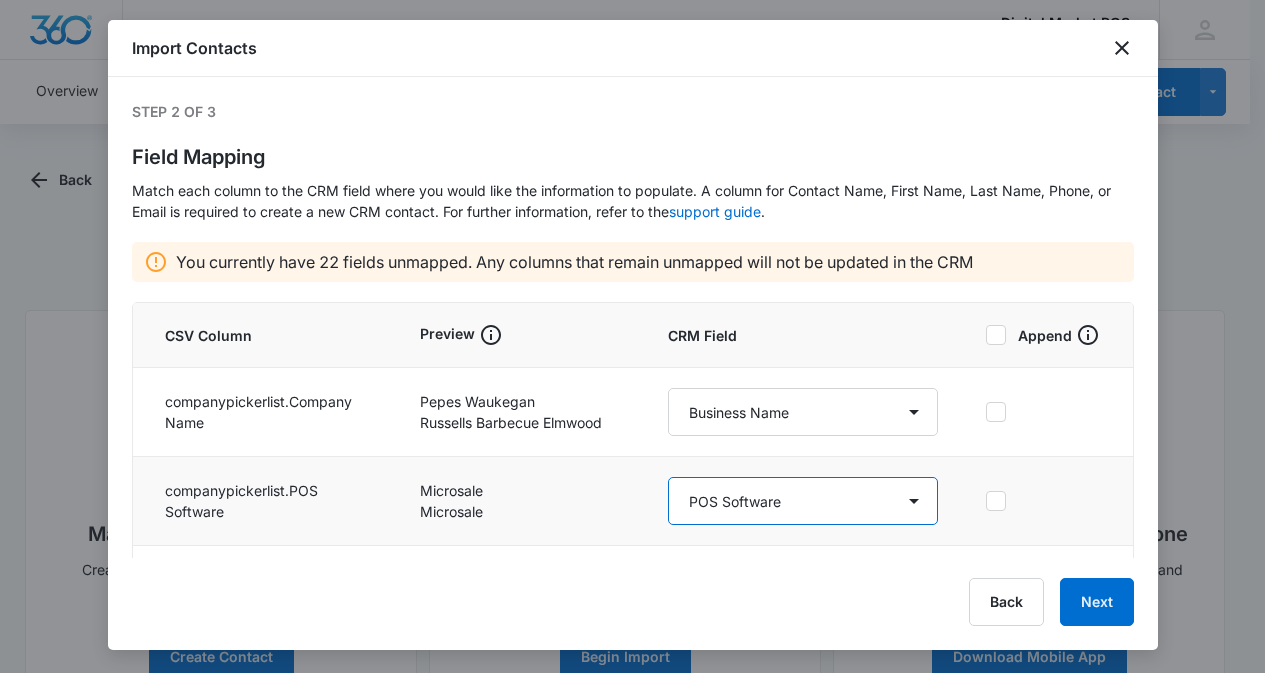 click on "Select a Column Account Manager Address/City Address/Country Address/State Address/Street Address/Street 2 Address/Zip Agree to Subscribe Assigned To Best Way To Contact Business Name Business Phone Color Tag Contact Name Contact Name/First Name Contact Name/Last Name Contact Status Contact Type CRM ID Email External ID Gift How can we help?  IP Address Lead Source Market Next Contact Date Notes Other Phone Phone Please briefly describe your experience with us Please rate us from 1-5 POS Software Qualifying Status Review Request Role Special Notes Tags Which service are you interested in?" at bounding box center [803, 501] 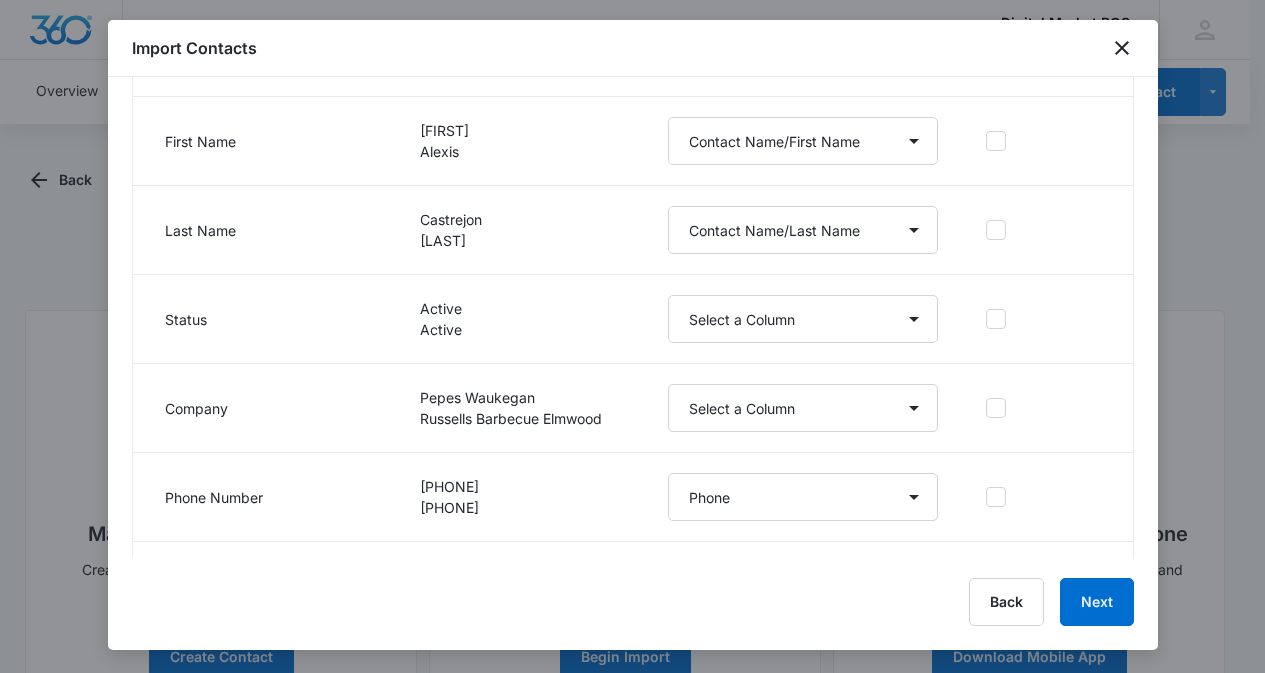 scroll, scrollTop: 451, scrollLeft: 0, axis: vertical 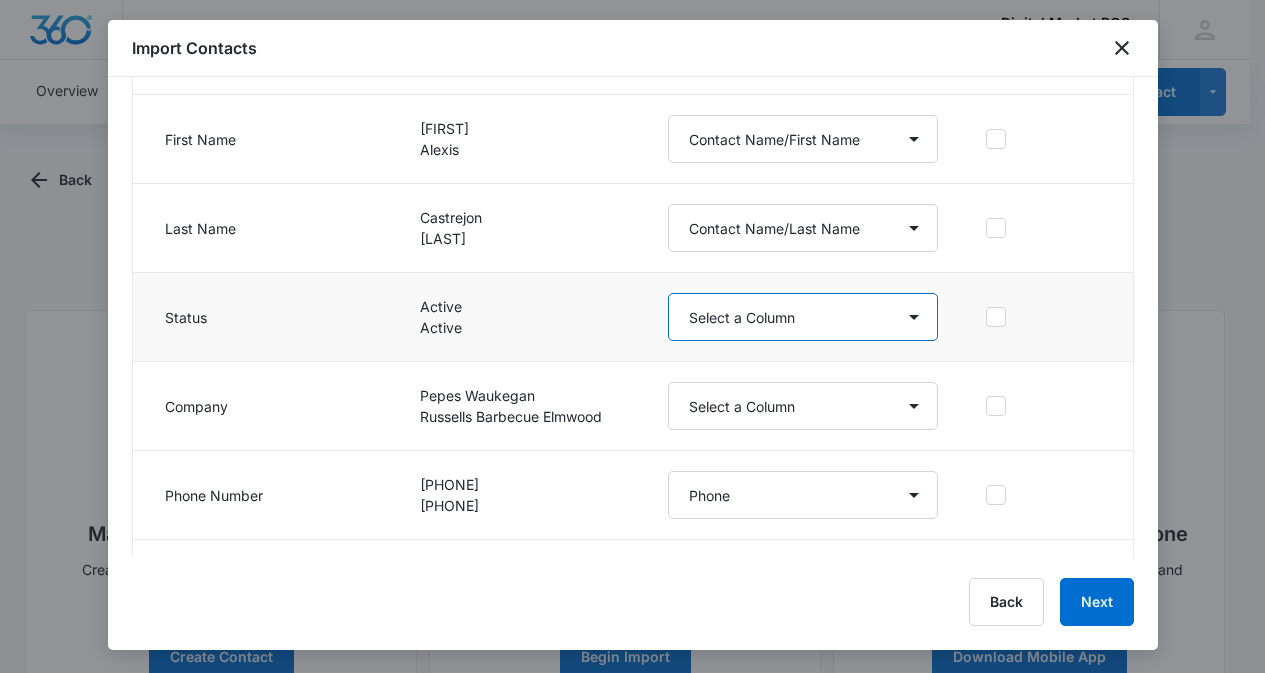 click on "Select a Column Account Manager Address/City Address/Country Address/State Address/Street Address/Street 2 Address/Zip Agree to Subscribe Assigned To Best Way To Contact Business Name Business Phone Color Tag Contact Name Contact Name/First Name Contact Name/Last Name Contact Status Contact Type CRM ID Email External ID Gift How can we help?  IP Address Lead Source Market Next Contact Date Notes Other Phone Phone Please briefly describe your experience with us Please rate us from 1-5 POS Software Qualifying Status Review Request Role Special Notes Tags Which service are you interested in?" at bounding box center (803, 317) 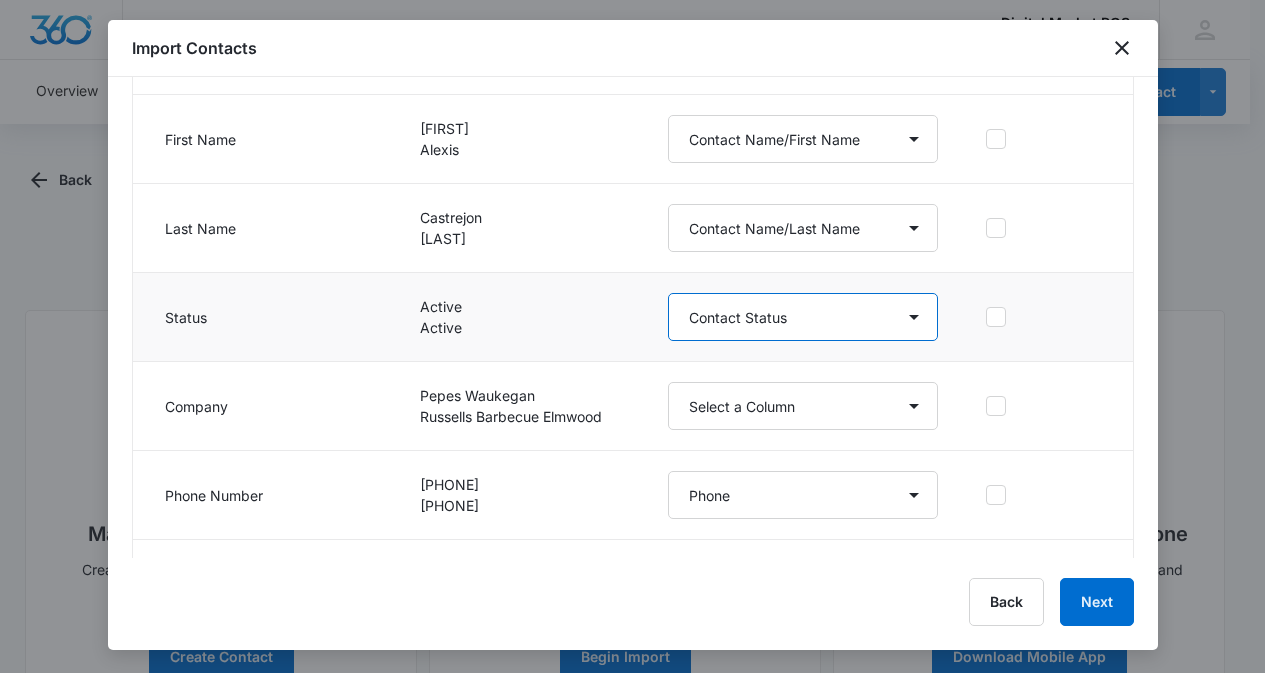 click on "Select a Column Account Manager Address/City Address/Country Address/State Address/Street Address/Street 2 Address/Zip Agree to Subscribe Assigned To Best Way To Contact Business Name Business Phone Color Tag Contact Name Contact Name/First Name Contact Name/Last Name Contact Status Contact Type CRM ID Email External ID Gift How can we help?  IP Address Lead Source Market Next Contact Date Notes Other Phone Phone Please briefly describe your experience with us Please rate us from 1-5 POS Software Qualifying Status Review Request Role Special Notes Tags Which service are you interested in?" at bounding box center [803, 317] 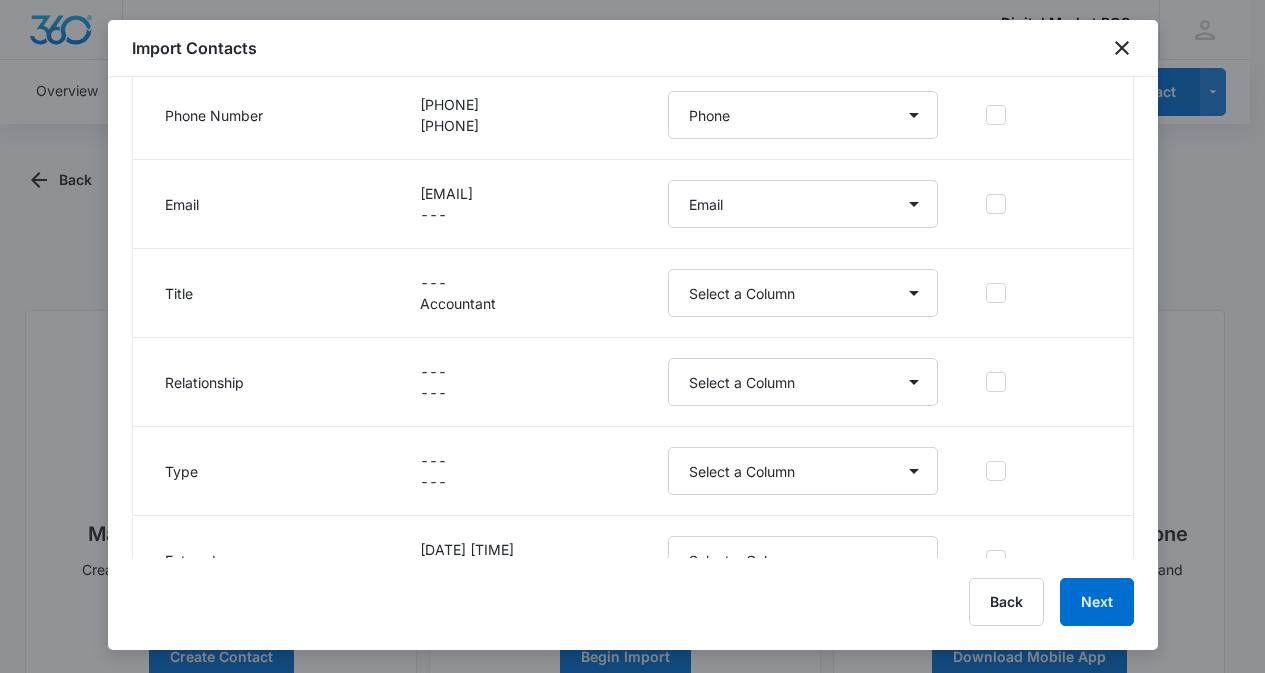 scroll, scrollTop: 837, scrollLeft: 0, axis: vertical 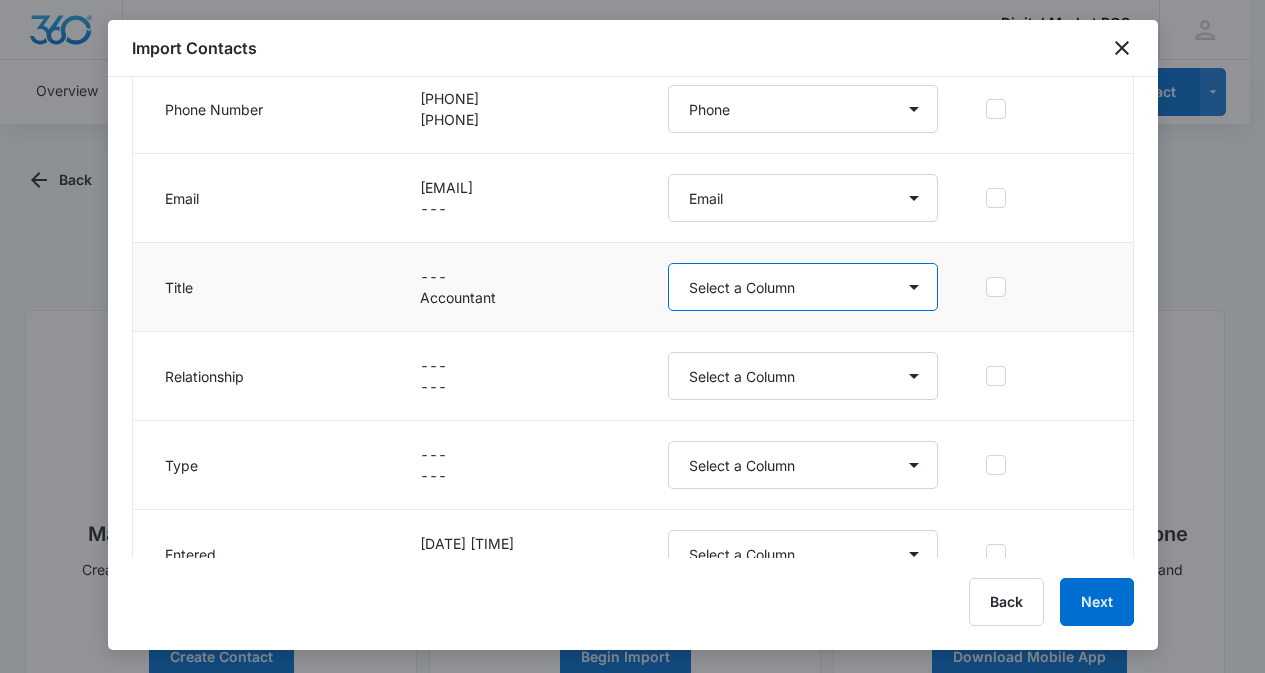 click on "Select a Column Account Manager Address/City Address/Country Address/State Address/Street Address/Street 2 Address/Zip Agree to Subscribe Assigned To Best Way To Contact Business Name Business Phone Color Tag Contact Name Contact Name/First Name Contact Name/Last Name Contact Status Contact Type CRM ID Email External ID Gift How can we help?  IP Address Lead Source Market Next Contact Date Notes Other Phone Phone Please briefly describe your experience with us Please rate us from 1-5 POS Software Qualifying Status Review Request Role Special Notes Tags Which service are you interested in?" at bounding box center [803, 287] 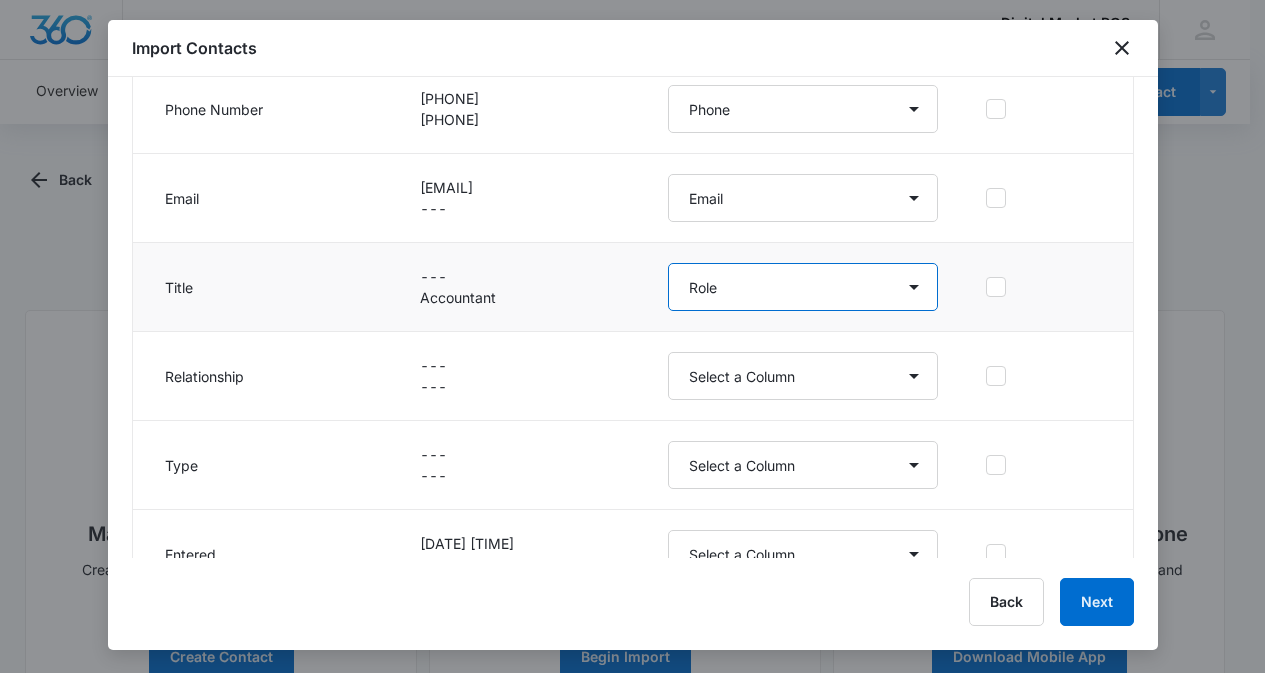 click on "Select a Column Account Manager Address/City Address/Country Address/State Address/Street Address/Street 2 Address/Zip Agree to Subscribe Assigned To Best Way To Contact Business Name Business Phone Color Tag Contact Name Contact Name/First Name Contact Name/Last Name Contact Status Contact Type CRM ID Email External ID Gift How can we help?  IP Address Lead Source Market Next Contact Date Notes Other Phone Phone Please briefly describe your experience with us Please rate us from 1-5 POS Software Qualifying Status Review Request Role Special Notes Tags Which service are you interested in?" at bounding box center [803, 287] 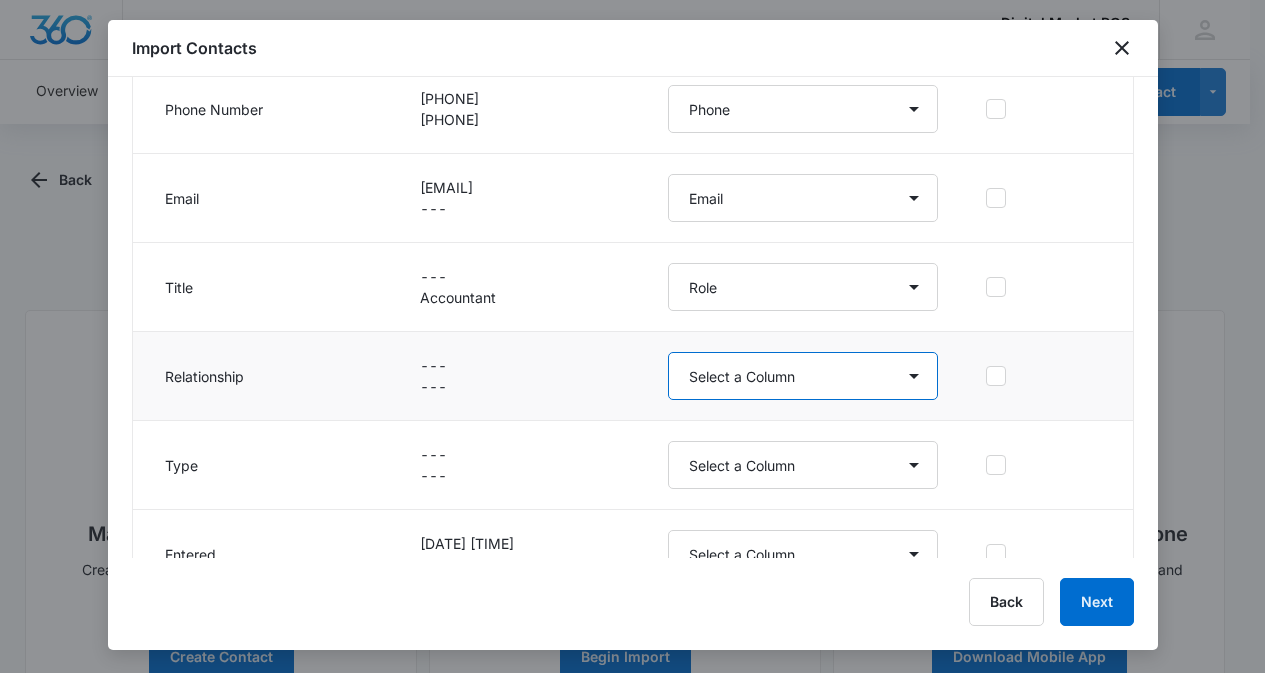 click on "Select a Column Account Manager Address/City Address/Country Address/State Address/Street Address/Street 2 Address/Zip Agree to Subscribe Assigned To Best Way To Contact Business Name Business Phone Color Tag Contact Name Contact Name/First Name Contact Name/Last Name Contact Status Contact Type CRM ID Email External ID Gift How can we help?  IP Address Lead Source Market Next Contact Date Notes Other Phone Phone Please briefly describe your experience with us Please rate us from 1-5 POS Software Qualifying Status Review Request Role Special Notes Tags Which service are you interested in?" at bounding box center [803, 376] 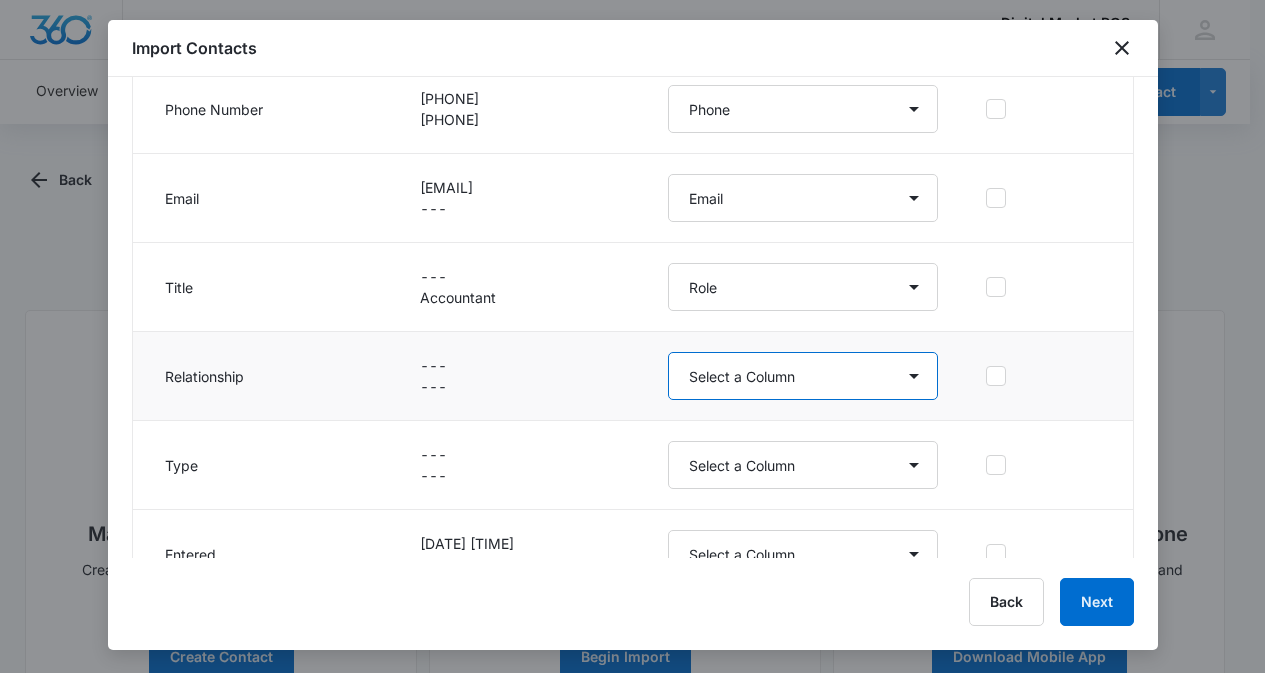click on "Select a Column Account Manager Address/City Address/Country Address/State Address/Street Address/Street 2 Address/Zip Agree to Subscribe Assigned To Best Way To Contact Business Name Business Phone Color Tag Contact Name Contact Name/First Name Contact Name/Last Name Contact Status Contact Type CRM ID Email External ID Gift How can we help?  IP Address Lead Source Market Next Contact Date Notes Other Phone Phone Please briefly describe your experience with us Please rate us from 1-5 POS Software Qualifying Status Review Request Role Special Notes Tags Which service are you interested in?" at bounding box center (803, 376) 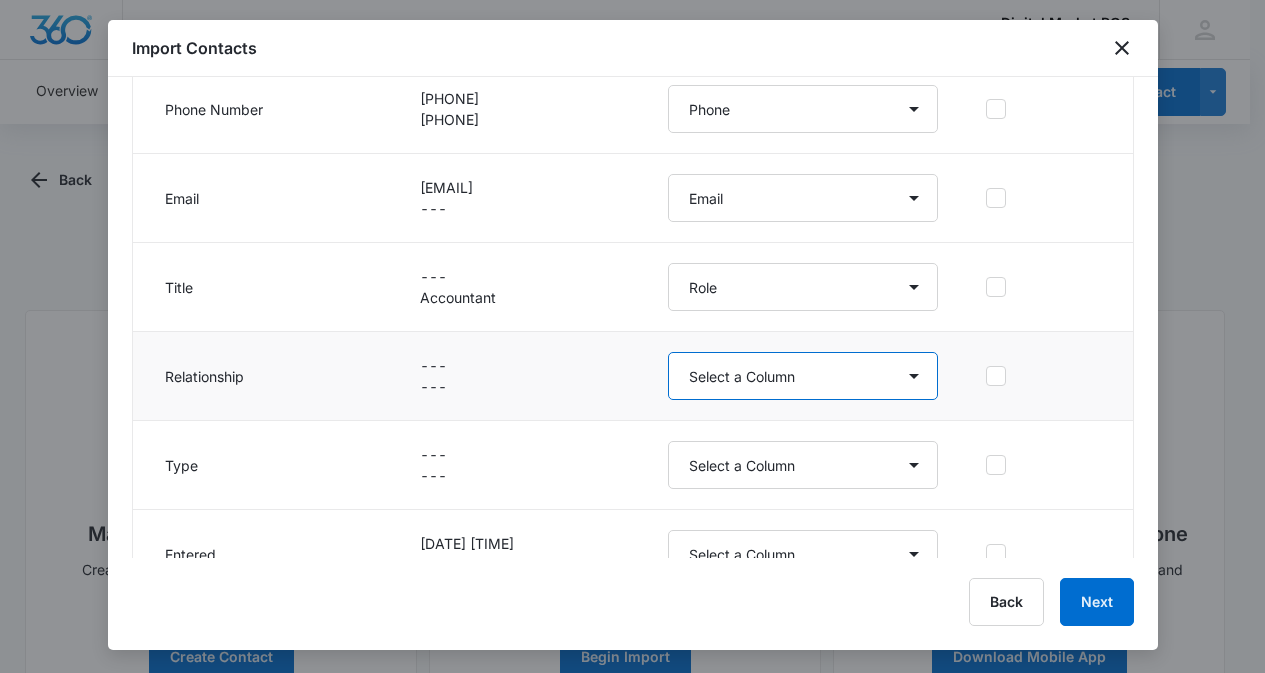 click on "Select a Column Account Manager Address/City Address/Country Address/State Address/Street Address/Street 2 Address/Zip Agree to Subscribe Assigned To Best Way To Contact Business Name Business Phone Color Tag Contact Name Contact Name/First Name Contact Name/Last Name Contact Status Contact Type CRM ID Email External ID Gift How can we help?  IP Address Lead Source Market Next Contact Date Notes Other Phone Phone Please briefly describe your experience with us Please rate us from 1-5 POS Software Qualifying Status Review Request Role Special Notes Tags Which service are you interested in?" at bounding box center (803, 376) 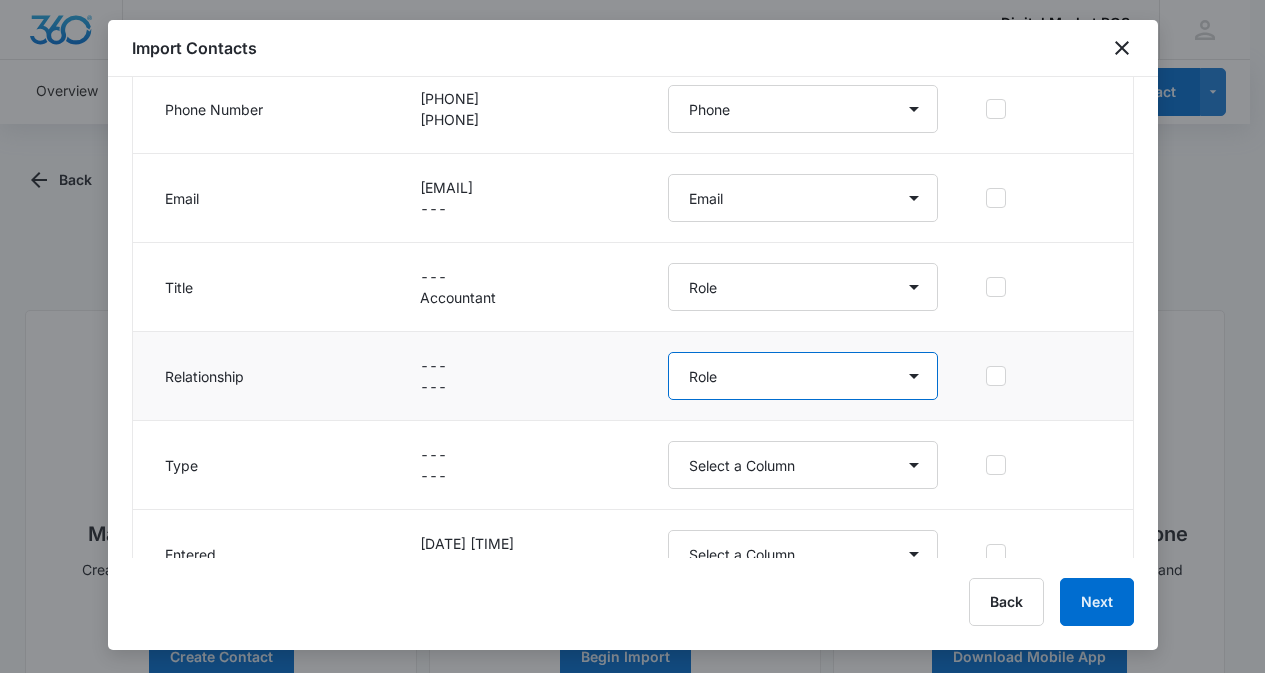 click on "Select a Column Account Manager Address/City Address/Country Address/State Address/Street Address/Street 2 Address/Zip Agree to Subscribe Assigned To Best Way To Contact Business Name Business Phone Color Tag Contact Name Contact Name/First Name Contact Name/Last Name Contact Status Contact Type CRM ID Email External ID Gift How can we help?  IP Address Lead Source Market Next Contact Date Notes Other Phone Phone Please briefly describe your experience with us Please rate us from 1-5 POS Software Qualifying Status Review Request Role Special Notes Tags Which service are you interested in?" at bounding box center (803, 376) 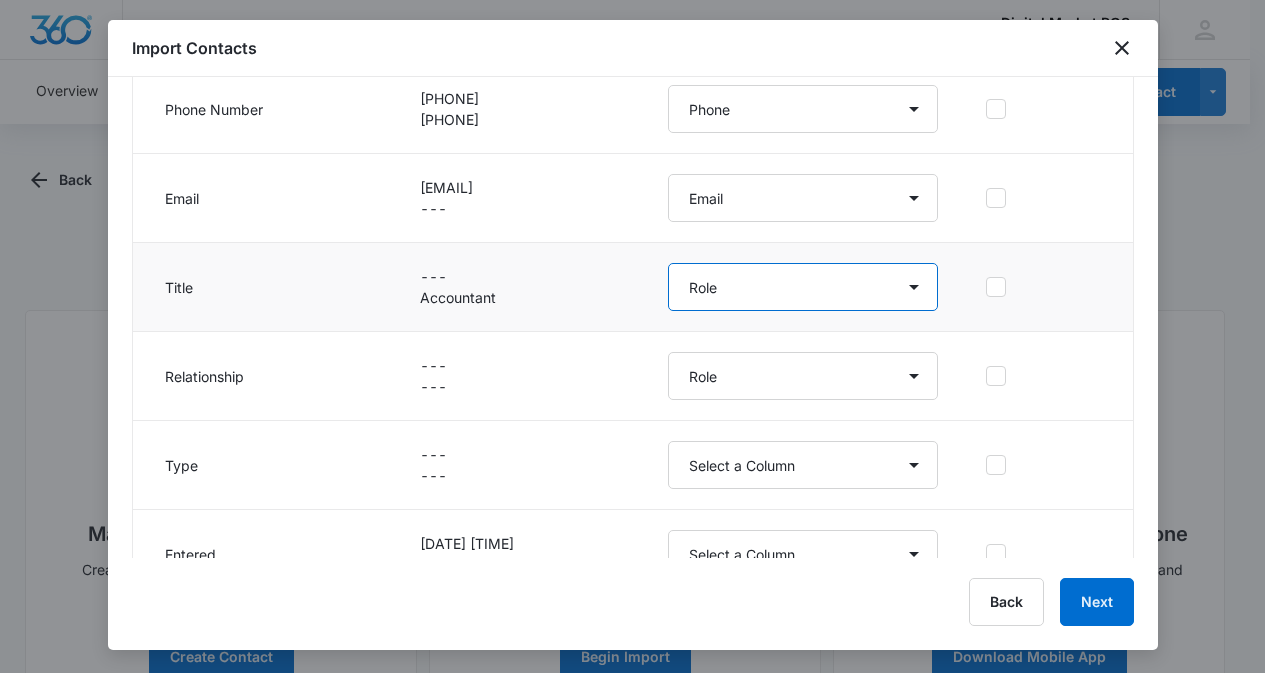 click on "Select a Column Account Manager Address/City Address/Country Address/State Address/Street Address/Street 2 Address/Zip Agree to Subscribe Assigned To Best Way To Contact Business Name Business Phone Color Tag Contact Name Contact Name/First Name Contact Name/Last Name Contact Status Contact Type CRM ID Email External ID Gift How can we help?  IP Address Lead Source Market Next Contact Date Notes Other Phone Phone Please briefly describe your experience with us Please rate us from 1-5 POS Software Qualifying Status Review Request Role Special Notes Tags Which service are you interested in?" at bounding box center (803, 287) 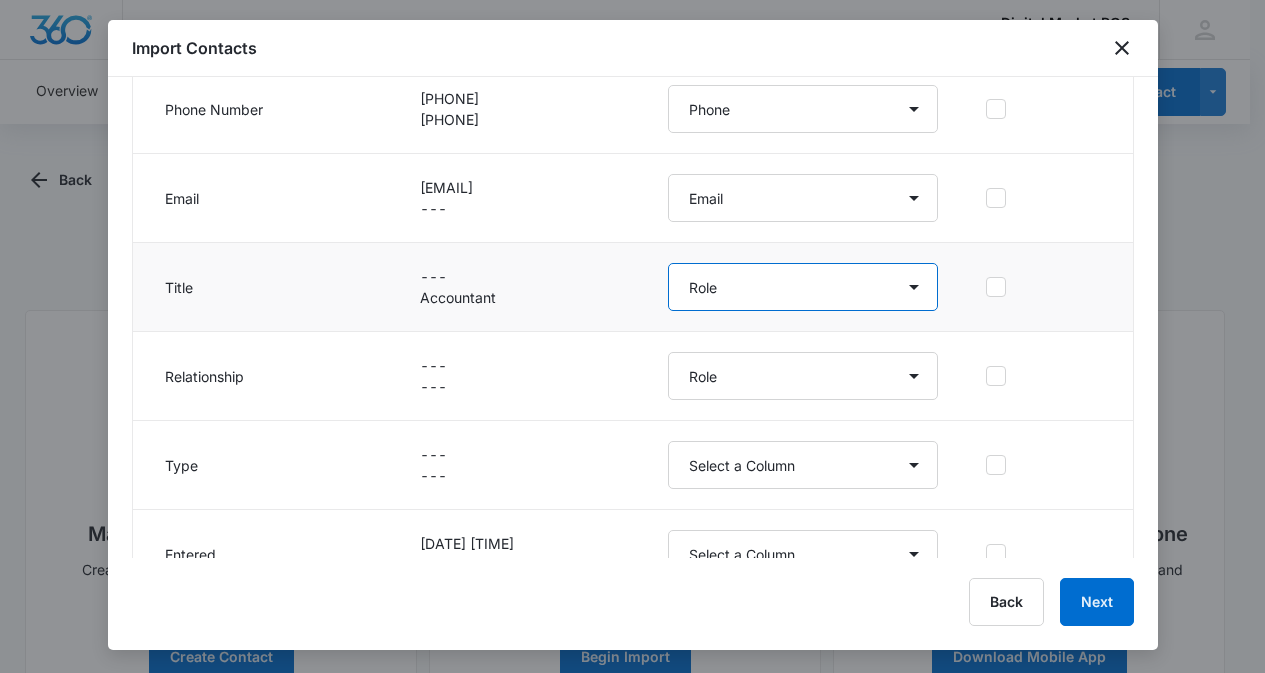 select 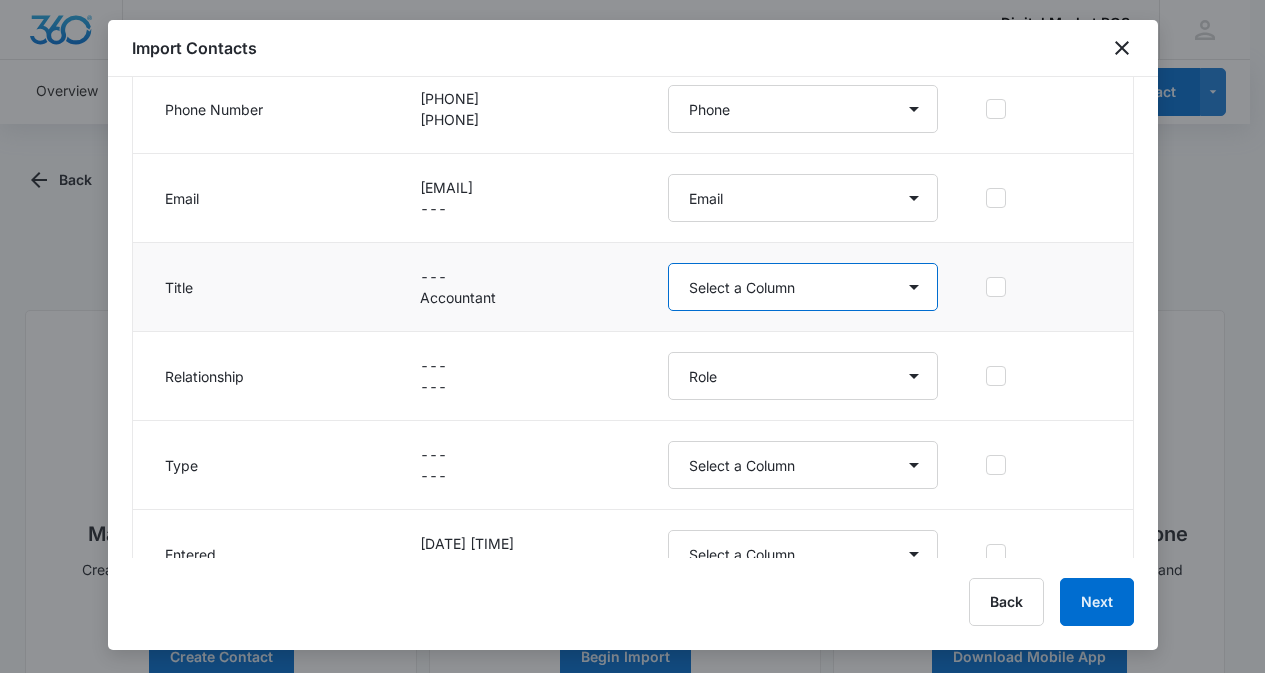 click on "Select a Column Account Manager Address/City Address/Country Address/State Address/Street Address/Street 2 Address/Zip Agree to Subscribe Assigned To Best Way To Contact Business Name Business Phone Color Tag Contact Name Contact Name/First Name Contact Name/Last Name Contact Status Contact Type CRM ID Email External ID Gift How can we help?  IP Address Lead Source Market Next Contact Date Notes Other Phone Phone Please briefly describe your experience with us Please rate us from 1-5 POS Software Qualifying Status Review Request Role Special Notes Tags Which service are you interested in?" at bounding box center (803, 287) 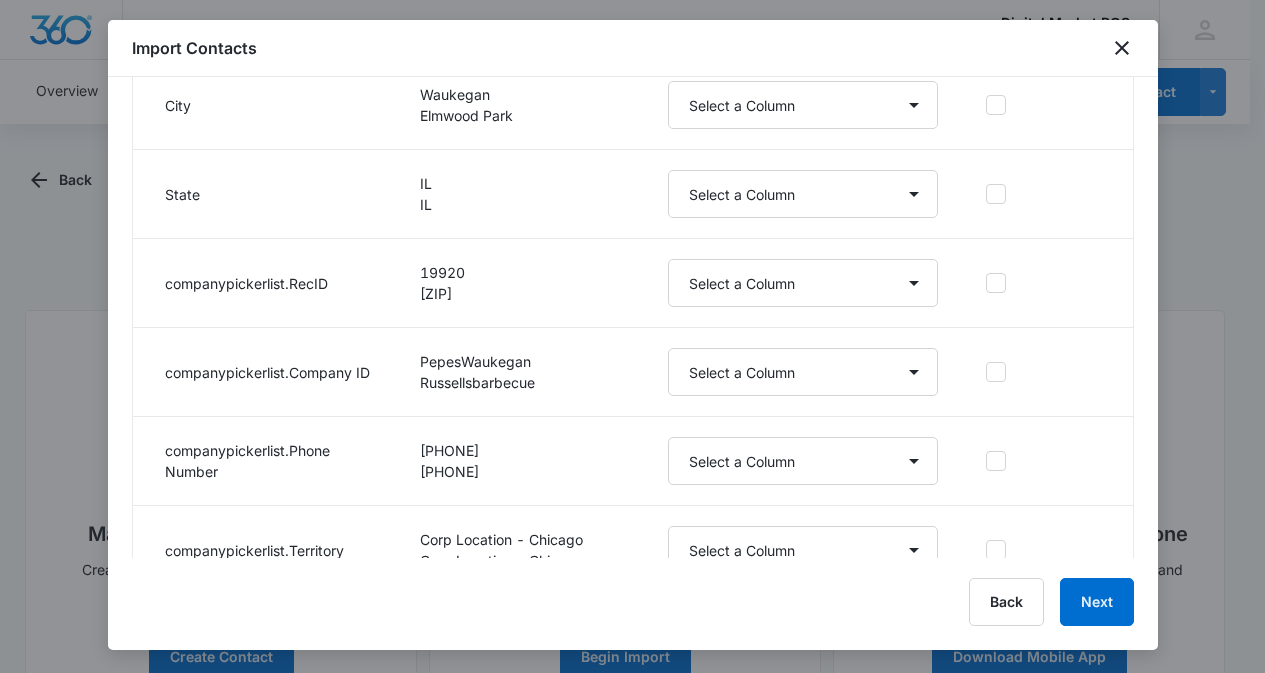 scroll, scrollTop: 1732, scrollLeft: 0, axis: vertical 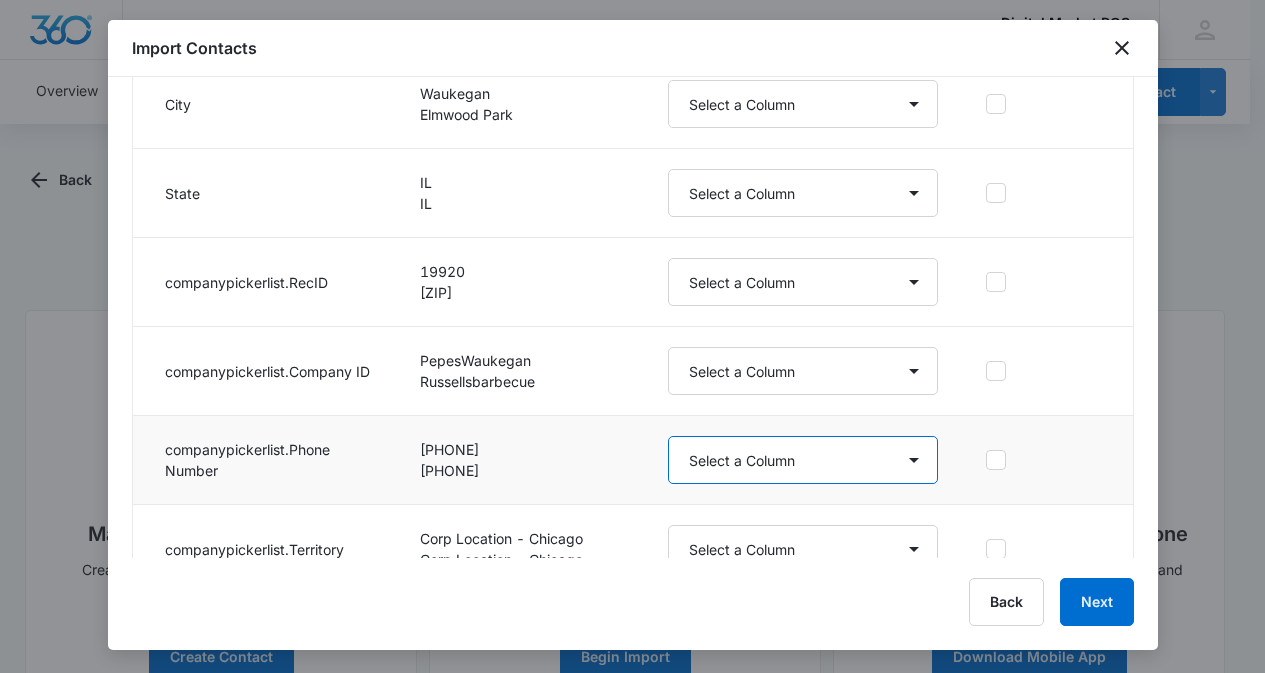 click on "Select a Column Account Manager Address/City Address/Country Address/State Address/Street Address/Street 2 Address/Zip Agree to Subscribe Assigned To Best Way To Contact Business Name Business Phone Color Tag Contact Name Contact Name/First Name Contact Name/Last Name Contact Status Contact Type CRM ID Email External ID Gift How can we help?  IP Address Lead Source Market Next Contact Date Notes Other Phone Phone Please briefly describe your experience with us Please rate us from 1-5 POS Software Qualifying Status Review Request Role Special Notes Tags Which service are you interested in?" at bounding box center (803, 460) 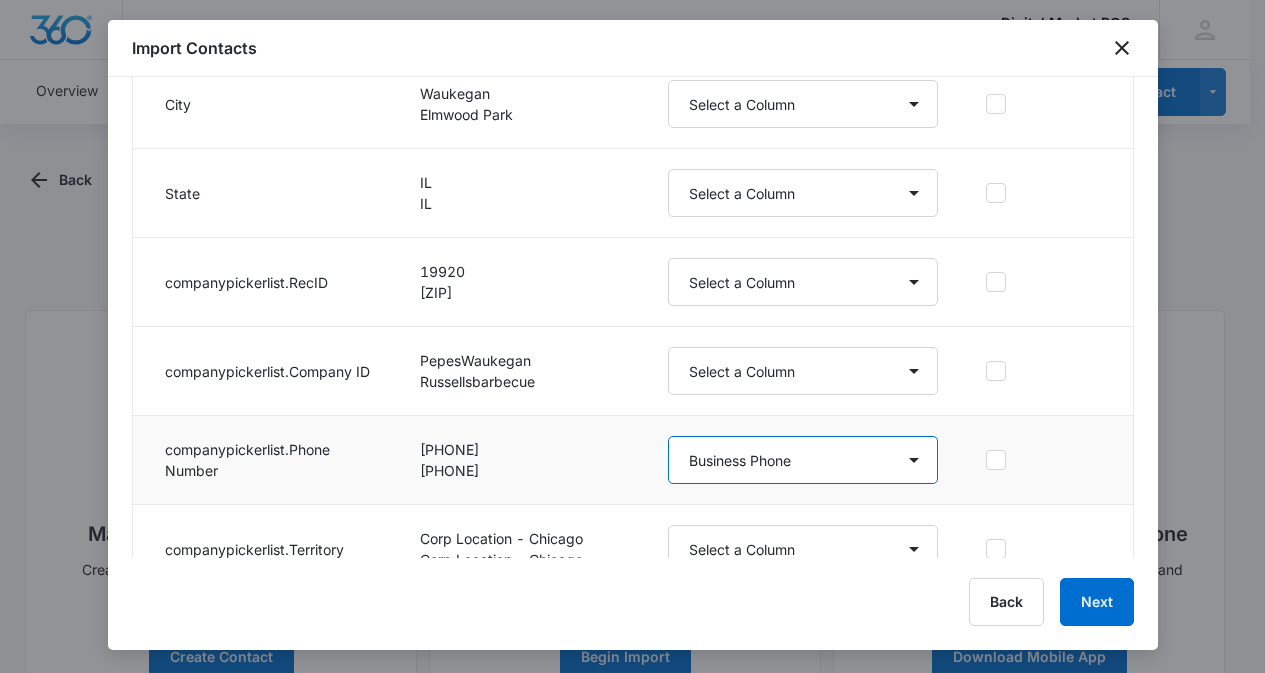 click on "Select a Column Account Manager Address/City Address/Country Address/State Address/Street Address/Street 2 Address/Zip Agree to Subscribe Assigned To Best Way To Contact Business Name Business Phone Color Tag Contact Name Contact Name/First Name Contact Name/Last Name Contact Status Contact Type CRM ID Email External ID Gift How can we help?  IP Address Lead Source Market Next Contact Date Notes Other Phone Phone Please briefly describe your experience with us Please rate us from 1-5 POS Software Qualifying Status Review Request Role Special Notes Tags Which service are you interested in?" at bounding box center [803, 460] 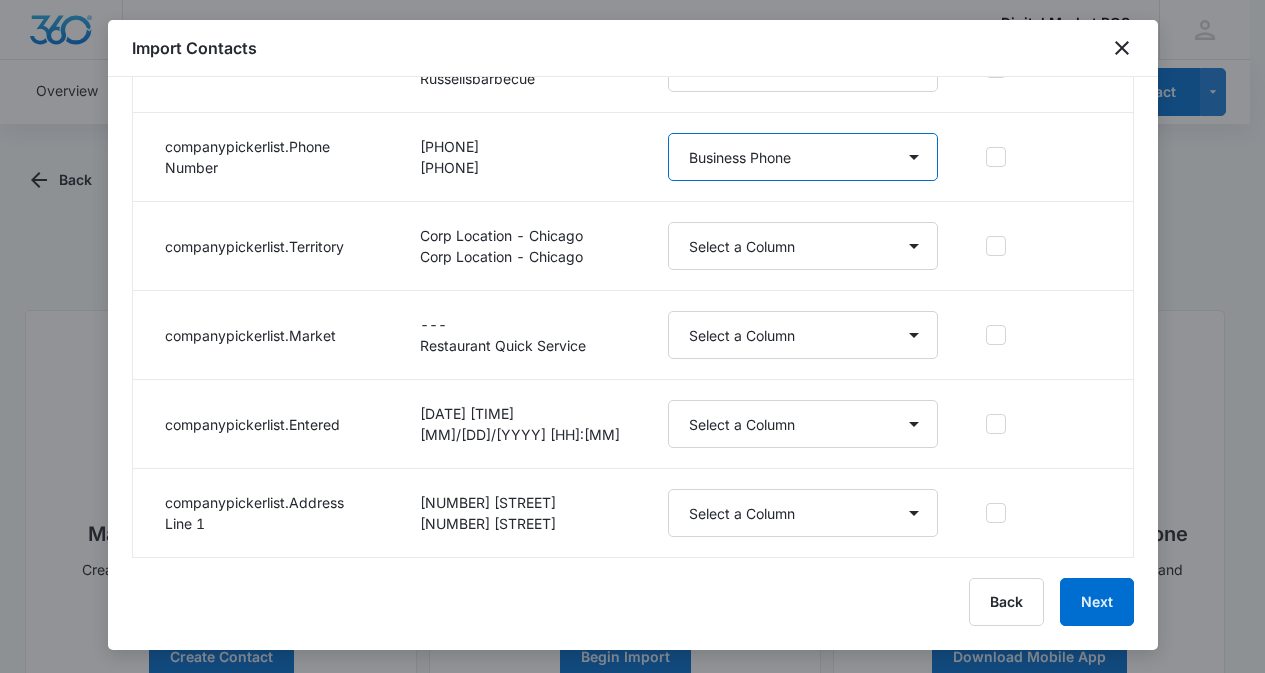 scroll, scrollTop: 2038, scrollLeft: 0, axis: vertical 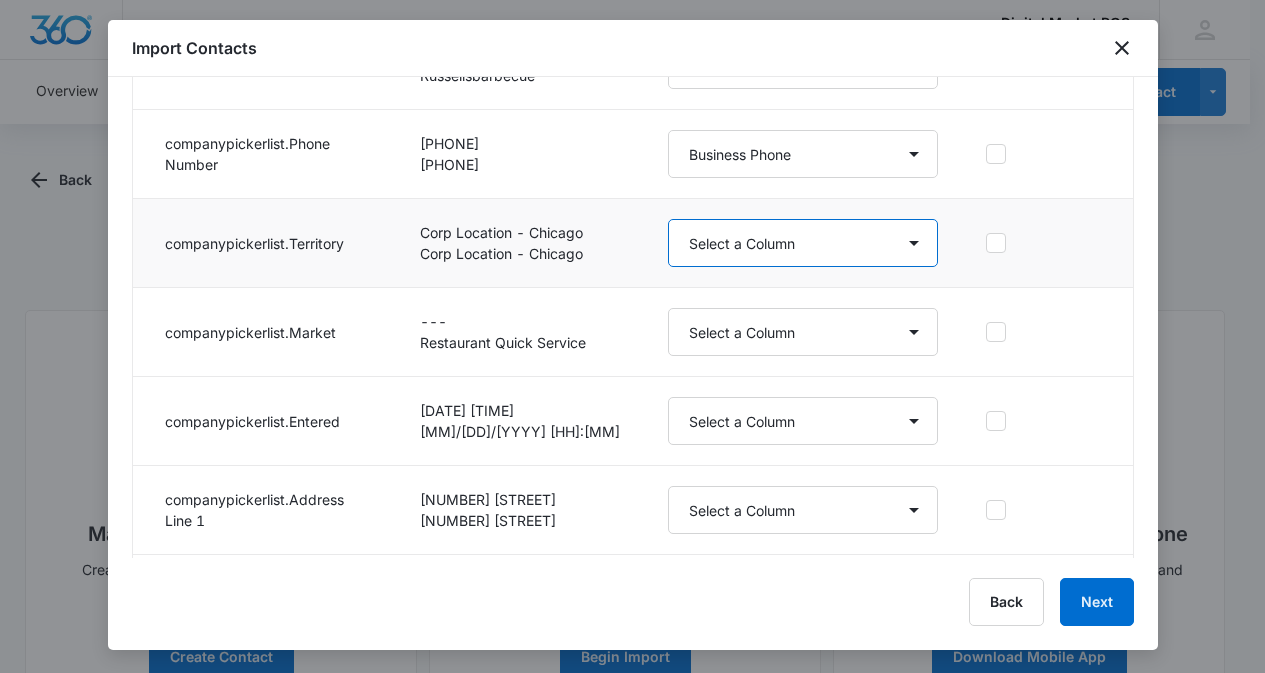 click on "Select a Column Account Manager Address/City Address/Country Address/State Address/Street Address/Street 2 Address/Zip Agree to Subscribe Assigned To Best Way To Contact Business Name Business Phone Color Tag Contact Name Contact Name/First Name Contact Name/Last Name Contact Status Contact Type CRM ID Email External ID Gift How can we help?  IP Address Lead Source Market Next Contact Date Notes Other Phone Phone Please briefly describe your experience with us Please rate us from 1-5 POS Software Qualifying Status Review Request Role Special Notes Tags Which service are you interested in?" at bounding box center (803, 243) 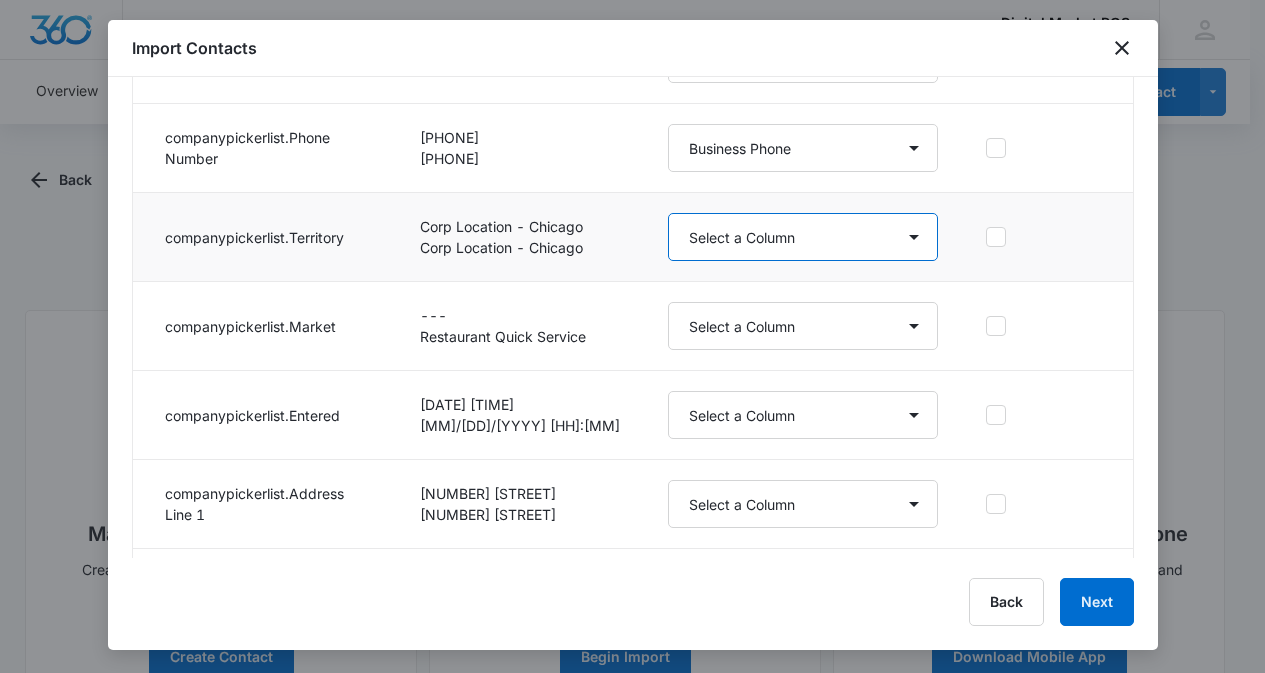 scroll, scrollTop: 2041, scrollLeft: 0, axis: vertical 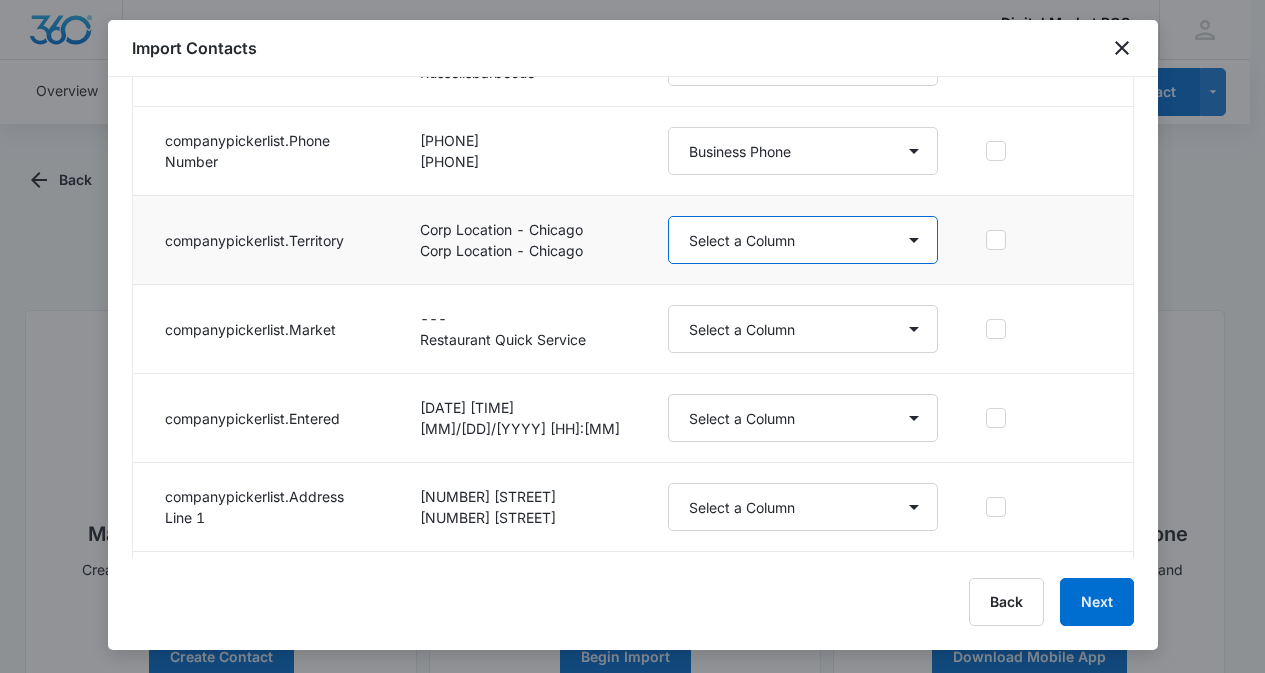 click on "Select a Column Account Manager Address/City Address/Country Address/State Address/Street Address/Street 2 Address/Zip Agree to Subscribe Assigned To Best Way To Contact Business Name Business Phone Color Tag Contact Name Contact Name/First Name Contact Name/Last Name Contact Status Contact Type CRM ID Email External ID Gift How can we help?  IP Address Lead Source Market Next Contact Date Notes Other Phone Phone Please briefly describe your experience with us Please rate us from 1-5 POS Software Qualifying Status Review Request Role Special Notes Tags Which service are you interested in?" at bounding box center [803, 240] 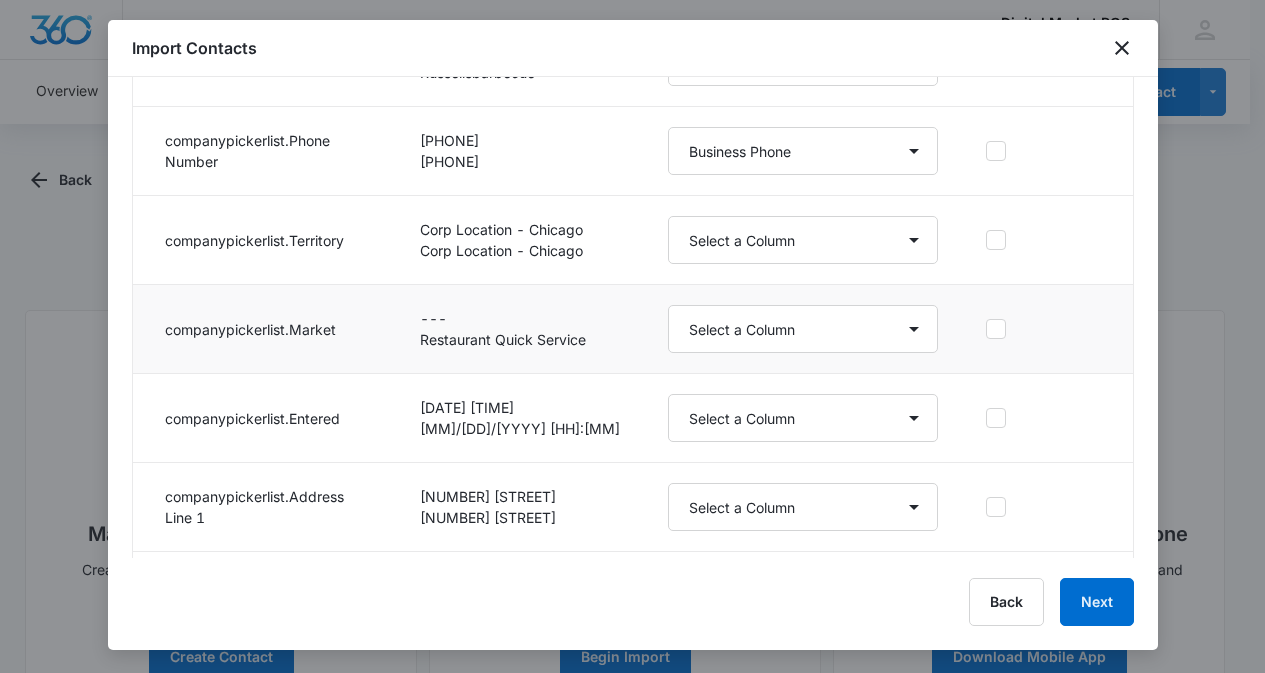 click on "--- Restaurant  Quick Service" at bounding box center [520, 329] 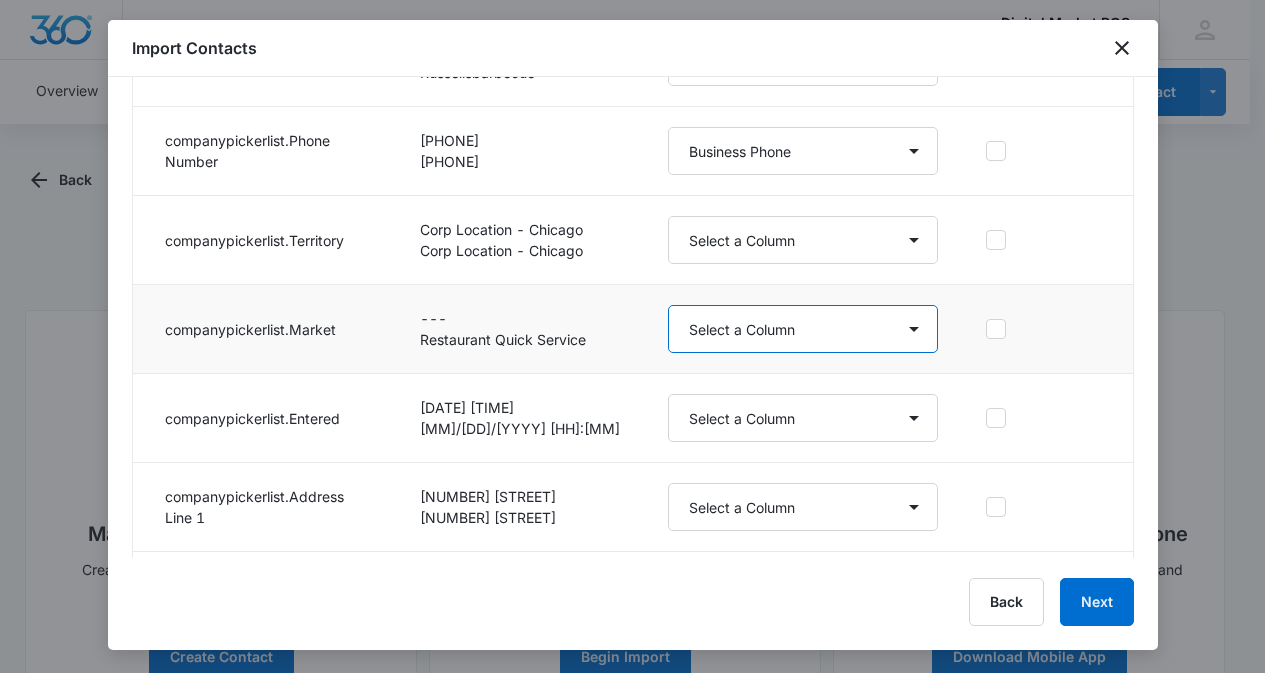click on "Select a Column Account Manager Address/City Address/Country Address/State Address/Street Address/Street 2 Address/Zip Agree to Subscribe Assigned To Best Way To Contact Business Name Business Phone Color Tag Contact Name Contact Name/First Name Contact Name/Last Name Contact Status Contact Type CRM ID Email External ID Gift How can we help?  IP Address Lead Source Market Next Contact Date Notes Other Phone Phone Please briefly describe your experience with us Please rate us from 1-5 POS Software Qualifying Status Review Request Role Special Notes Tags Which service are you interested in?" at bounding box center [803, 329] 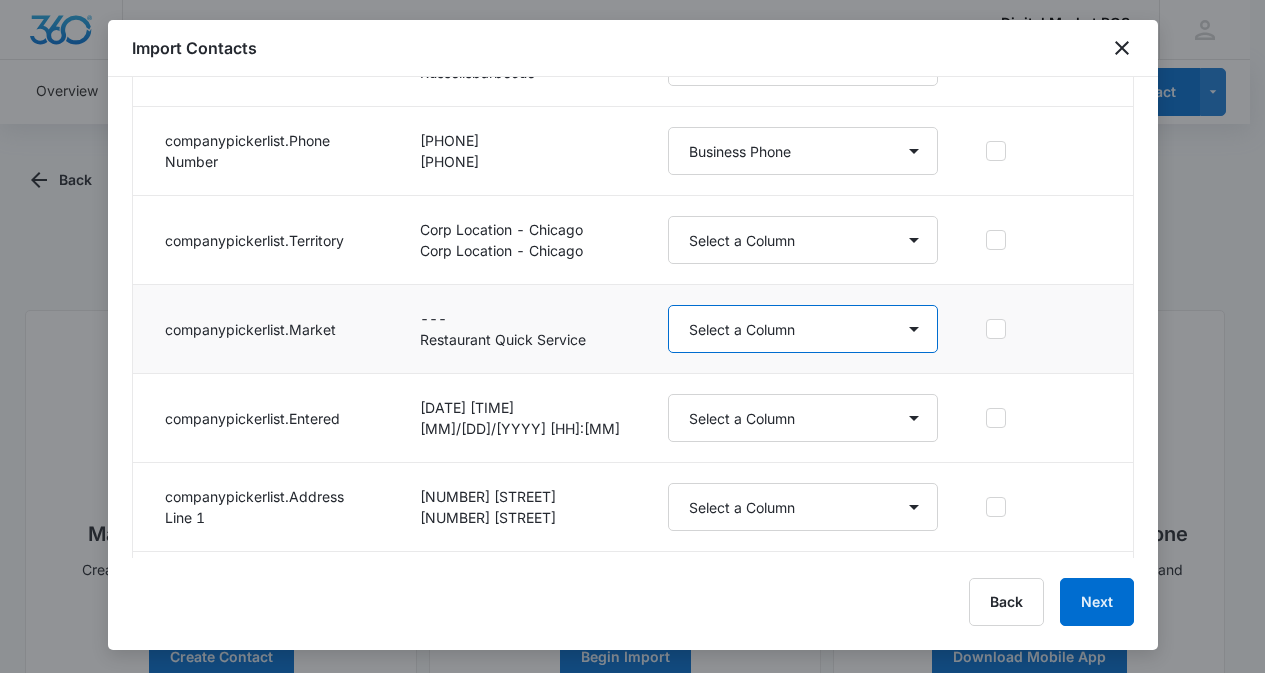 select on "384" 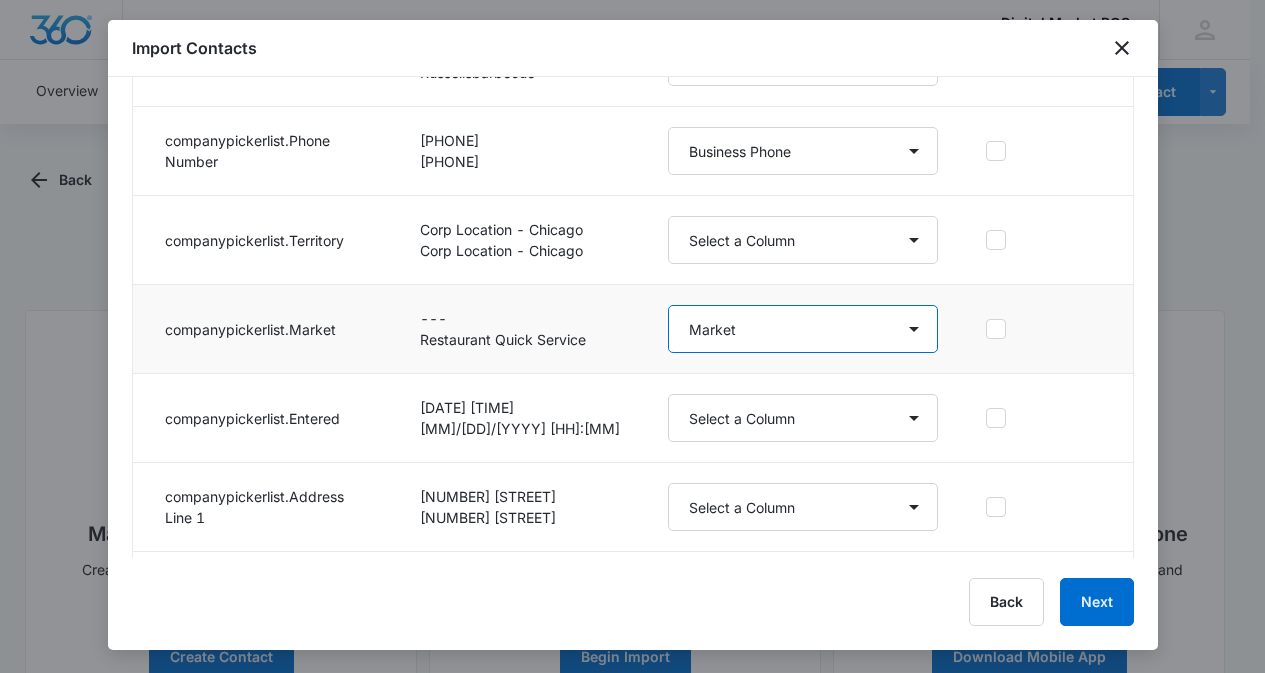 click on "Select a Column Account Manager Address/City Address/Country Address/State Address/Street Address/Street 2 Address/Zip Agree to Subscribe Assigned To Best Way To Contact Business Name Business Phone Color Tag Contact Name Contact Name/First Name Contact Name/Last Name Contact Status Contact Type CRM ID Email External ID Gift How can we help?  IP Address Lead Source Market Next Contact Date Notes Other Phone Phone Please briefly describe your experience with us Please rate us from 1-5 POS Software Qualifying Status Review Request Role Special Notes Tags Which service are you interested in?" at bounding box center (803, 329) 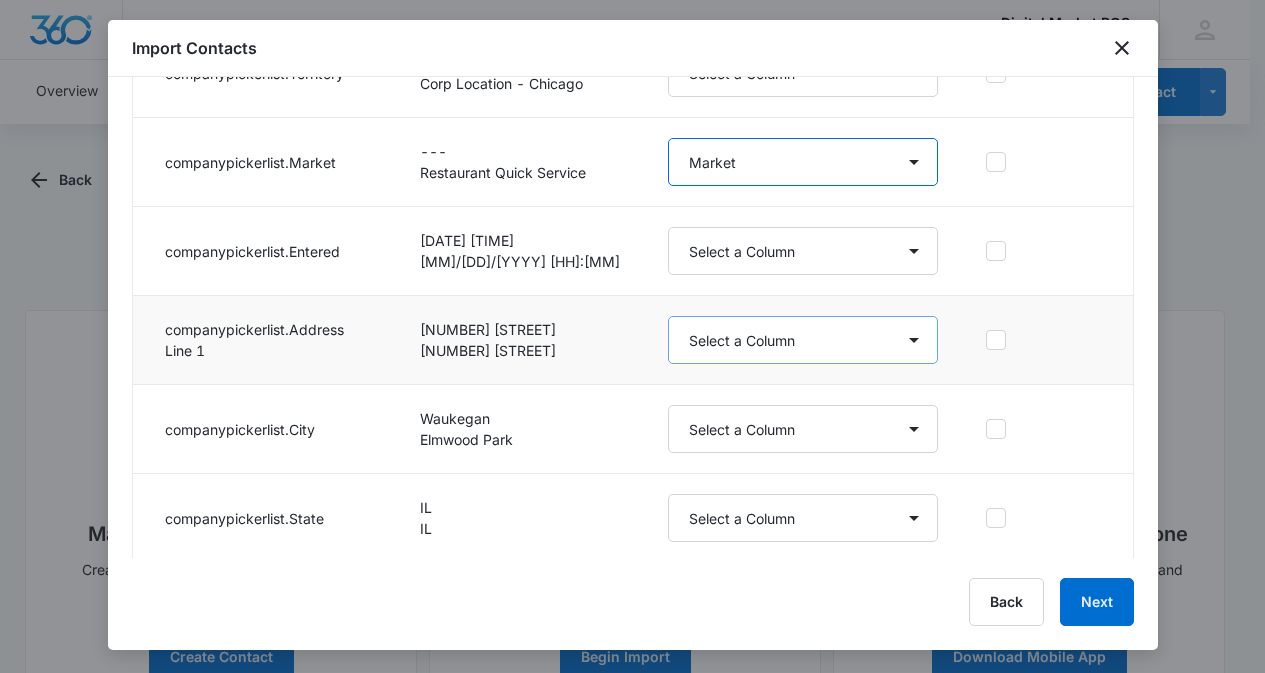 scroll, scrollTop: 2213, scrollLeft: 0, axis: vertical 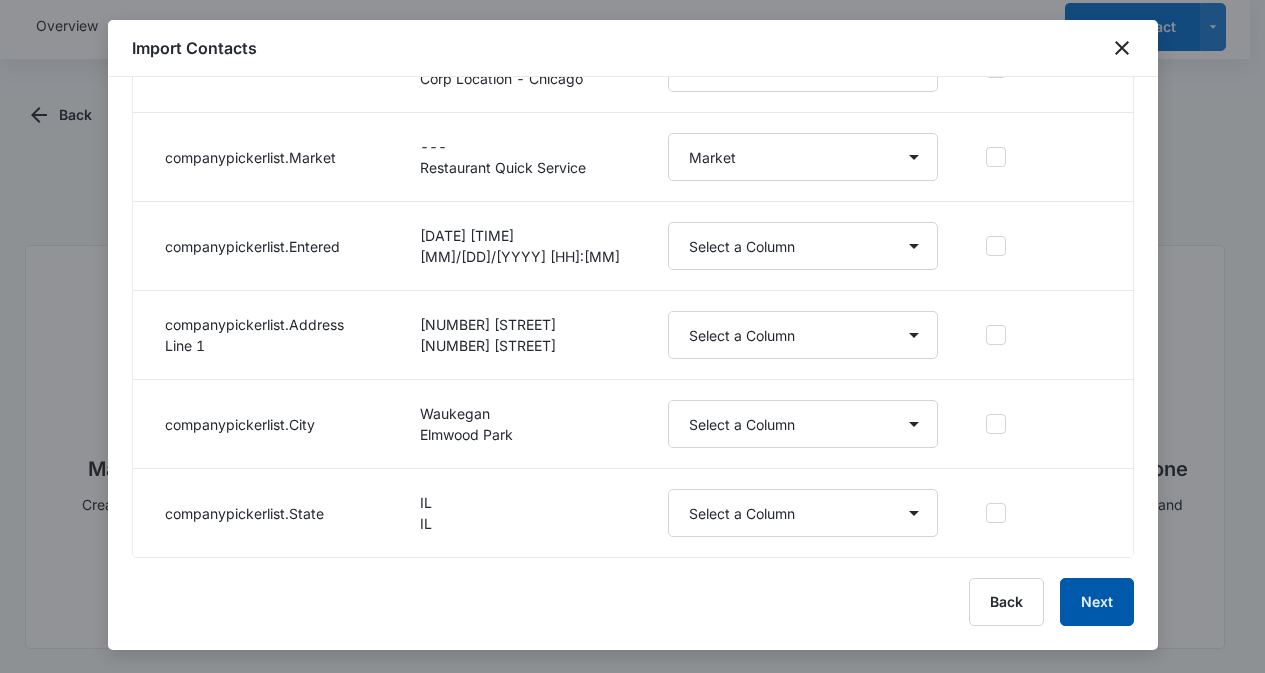 click on "Next" at bounding box center (1097, 602) 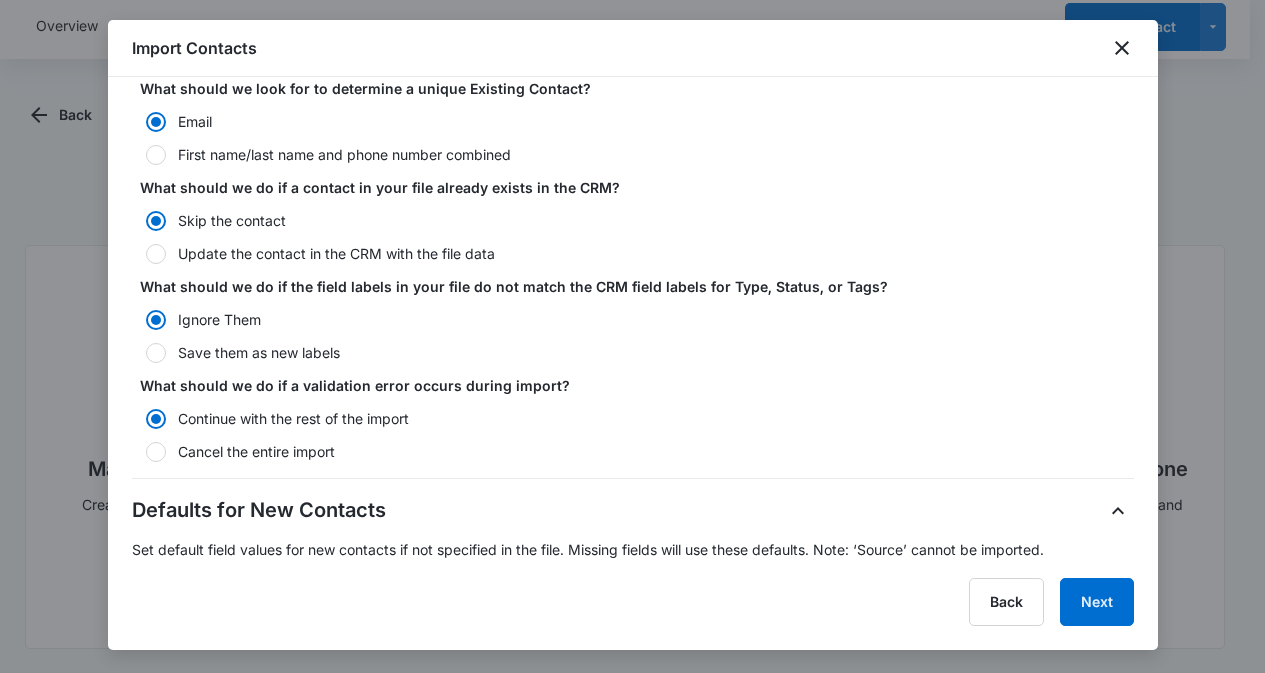 scroll, scrollTop: 143, scrollLeft: 0, axis: vertical 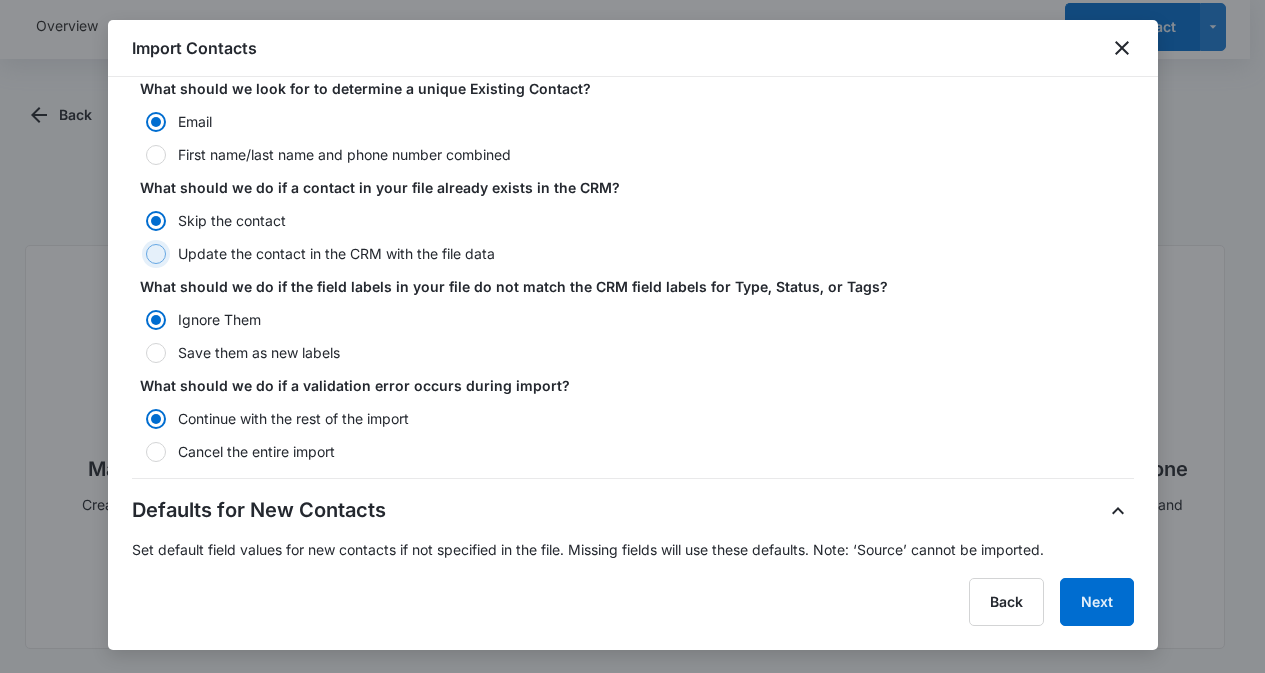 click on "Update the contact in the CRM with the file data" at bounding box center (139, 254) 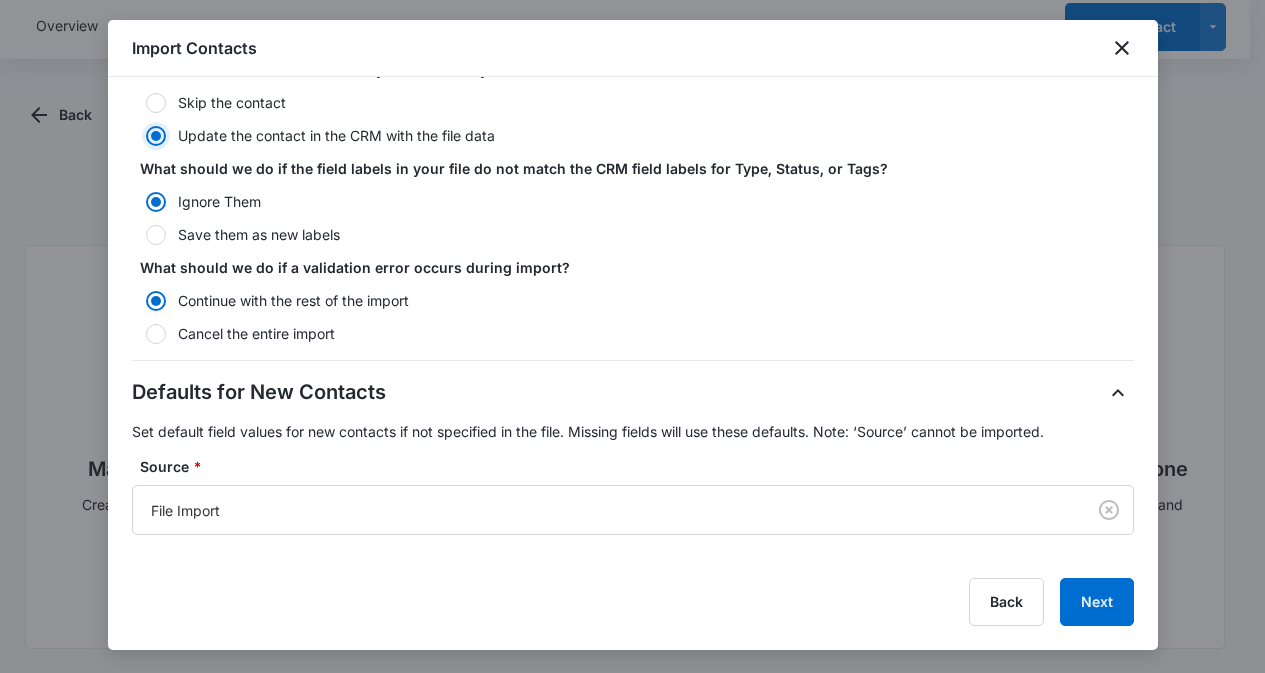 scroll, scrollTop: 264, scrollLeft: 0, axis: vertical 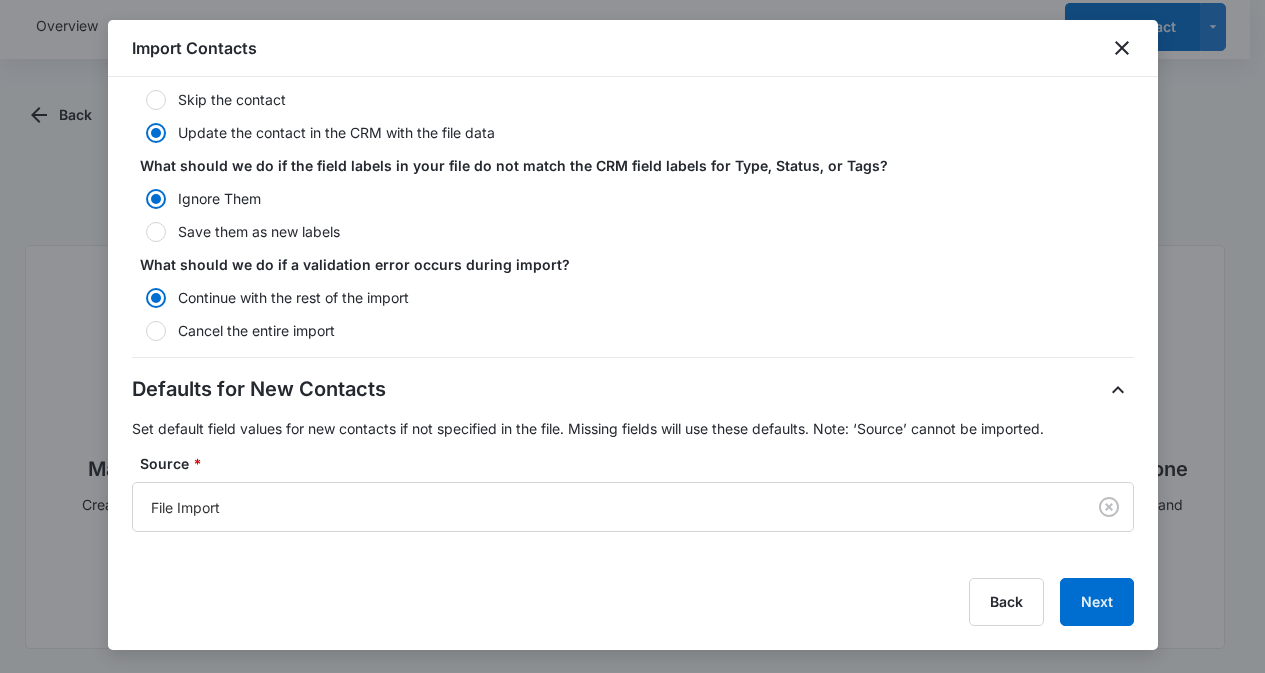 click on "Save them as new labels" at bounding box center (633, 231) 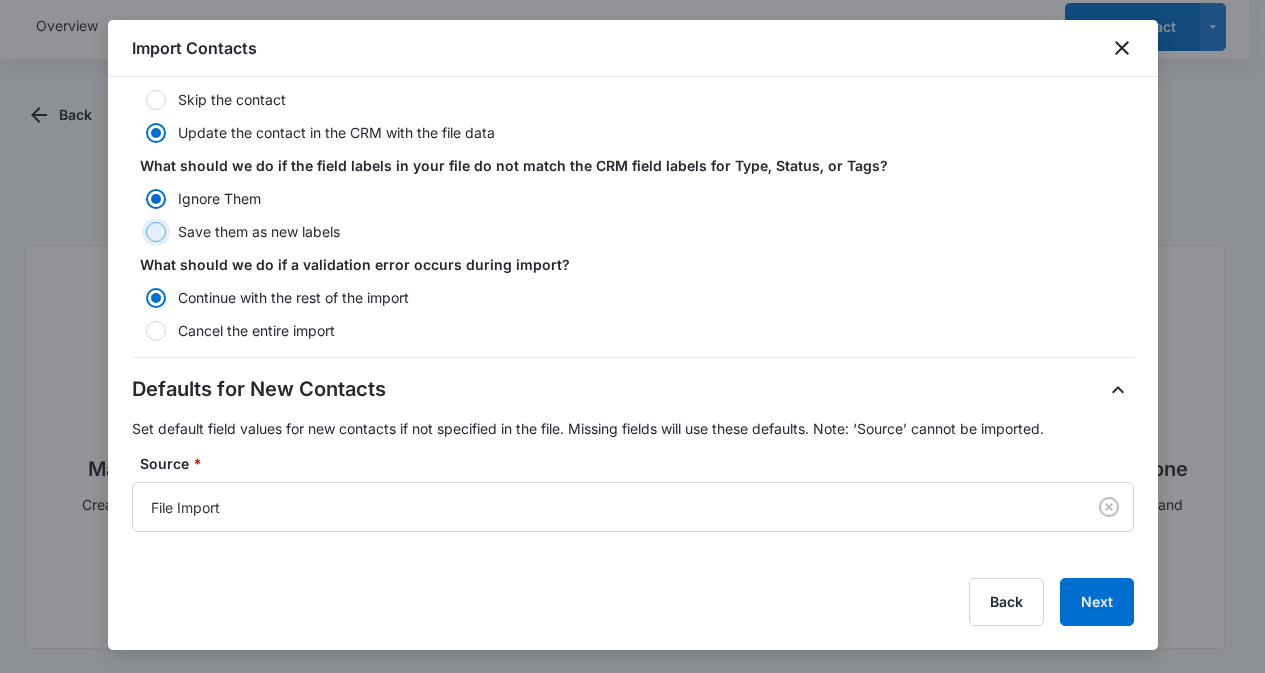 click on "Save them as new labels" at bounding box center (139, 232) 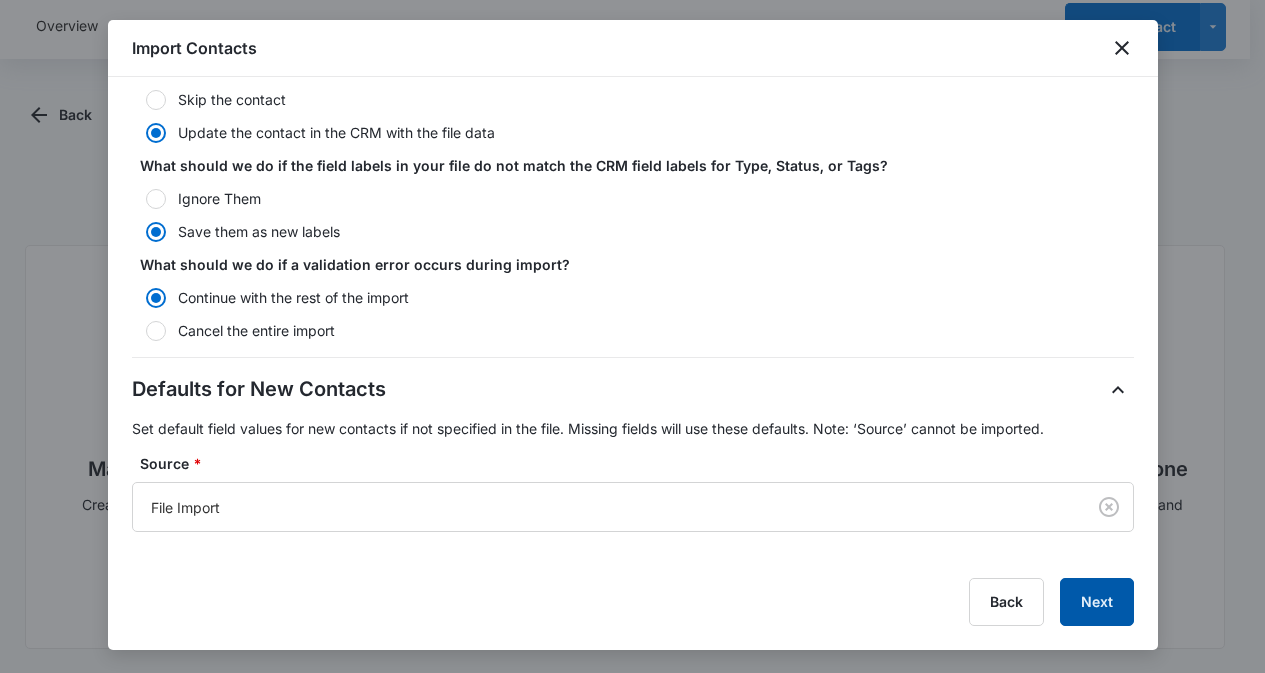 click on "Next" at bounding box center [1097, 602] 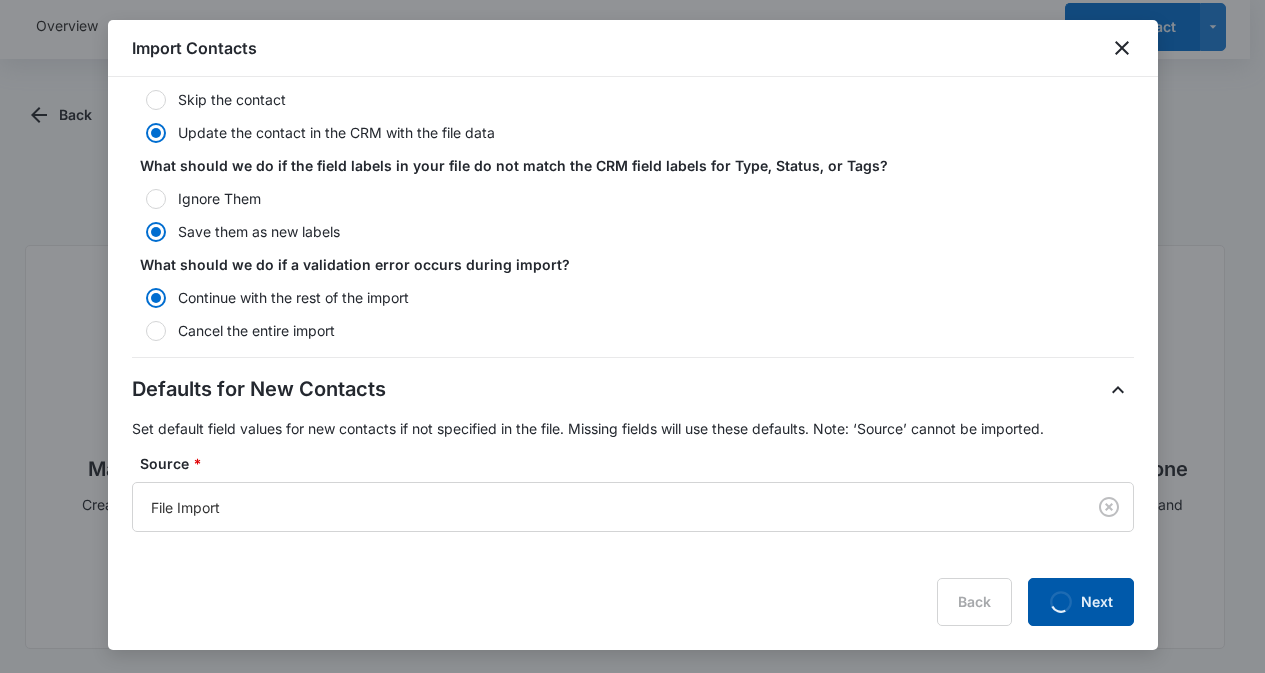 scroll, scrollTop: 0, scrollLeft: 0, axis: both 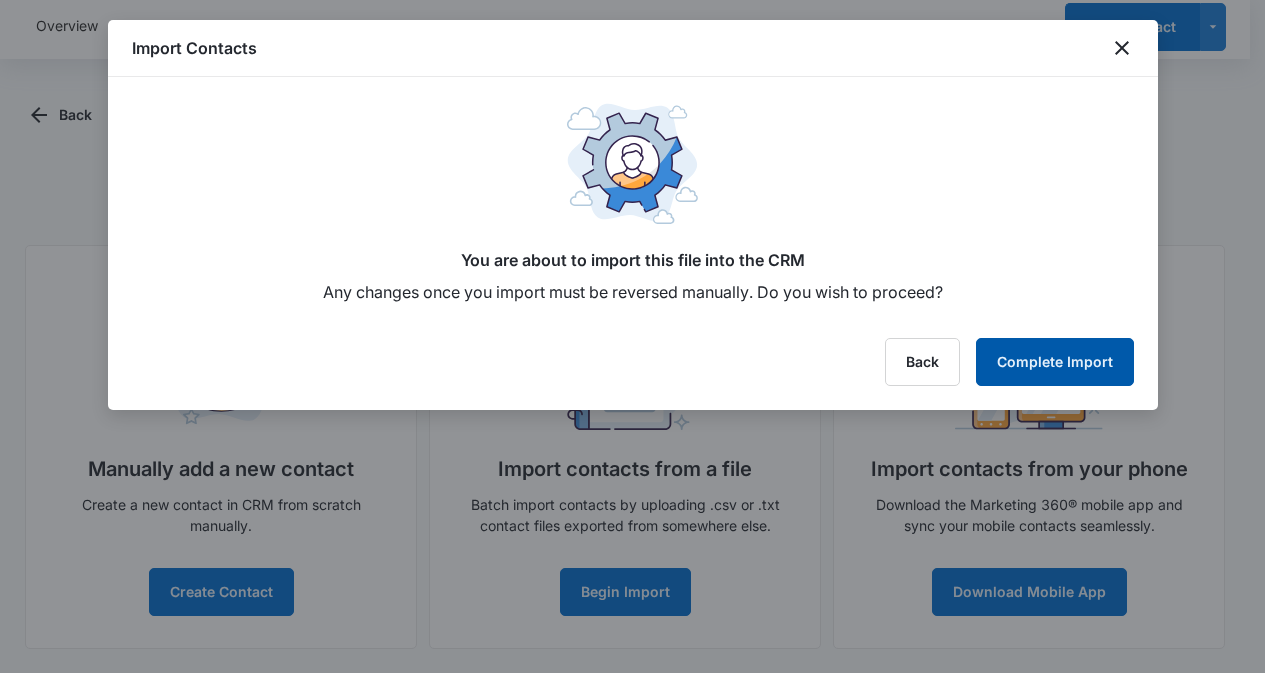 click on "Complete Import" at bounding box center [1055, 362] 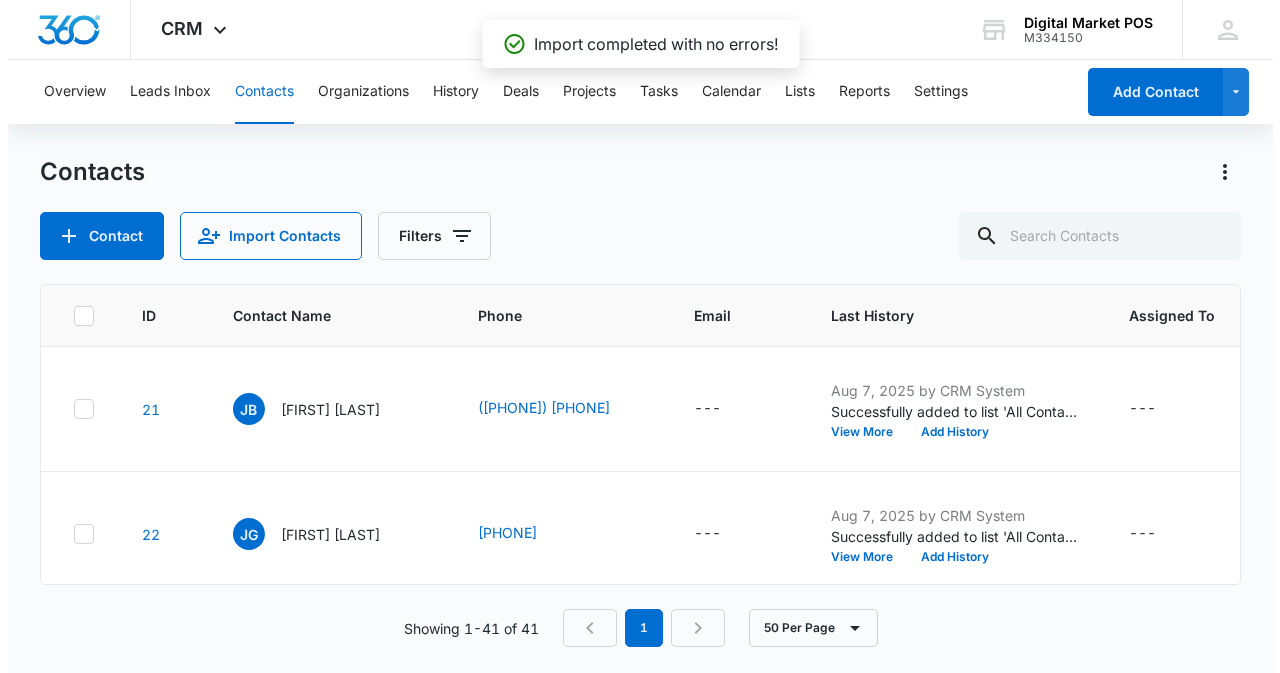 scroll, scrollTop: 0, scrollLeft: 0, axis: both 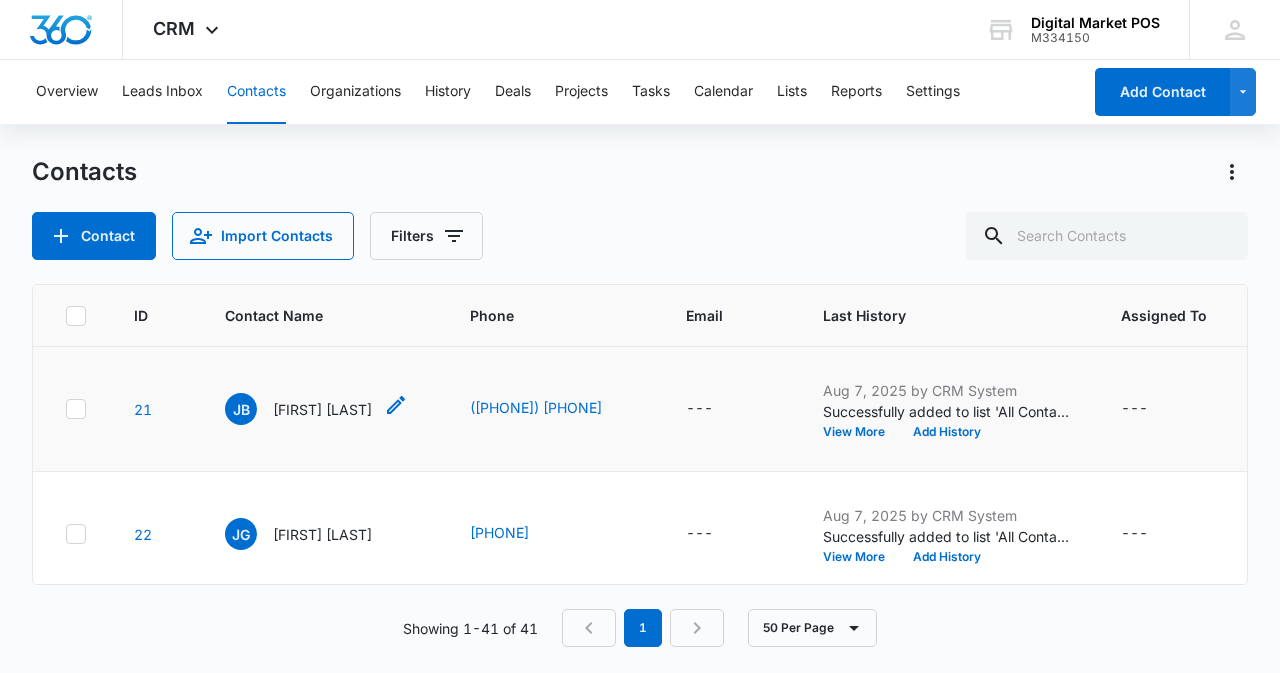 click on "John Bocian" at bounding box center (322, 409) 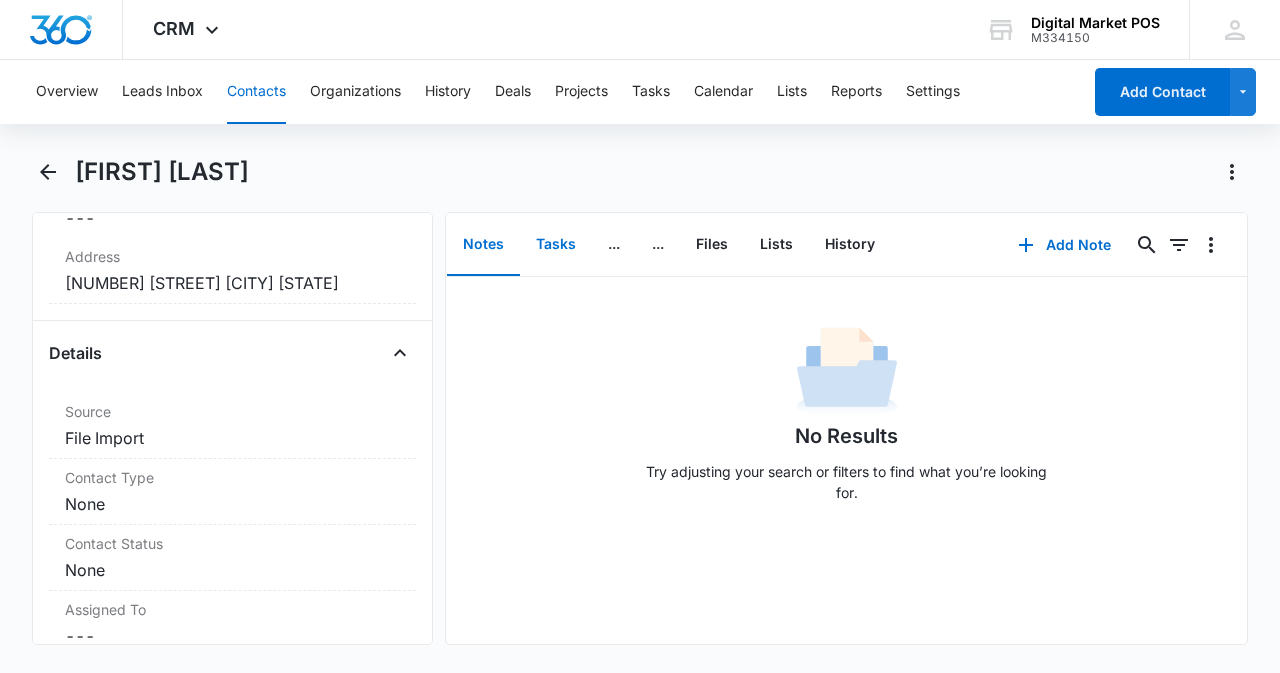 scroll, scrollTop: 322, scrollLeft: 0, axis: vertical 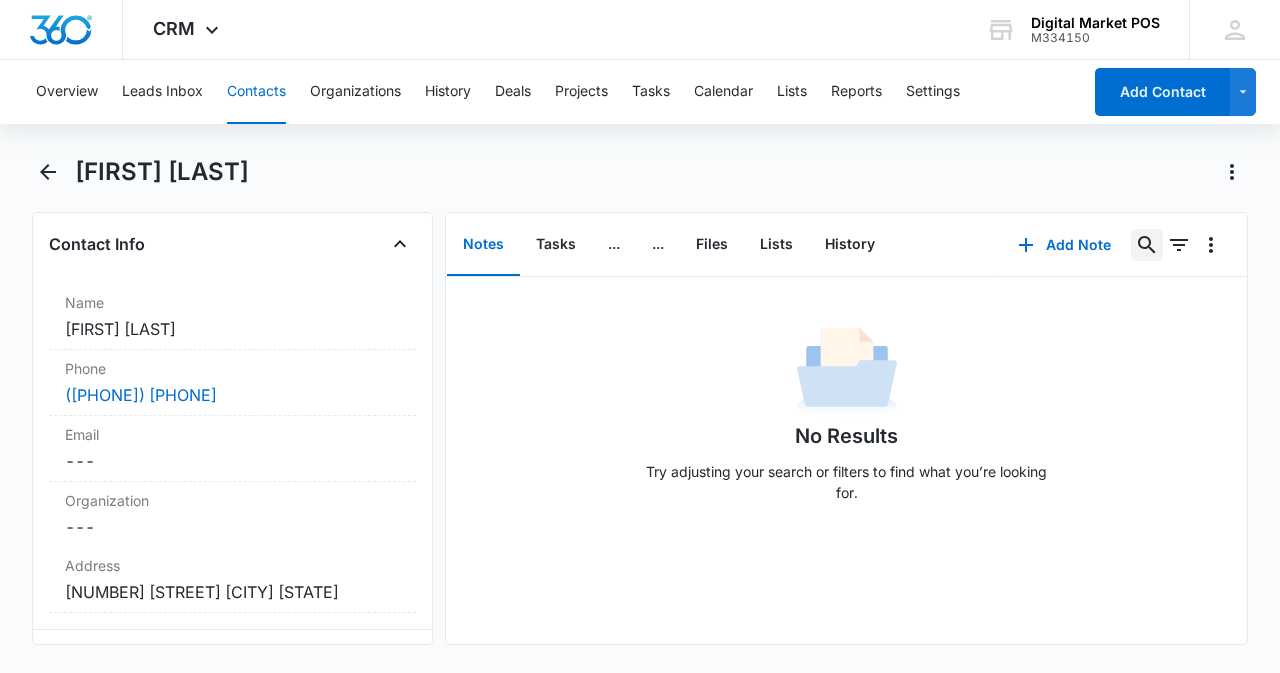 click 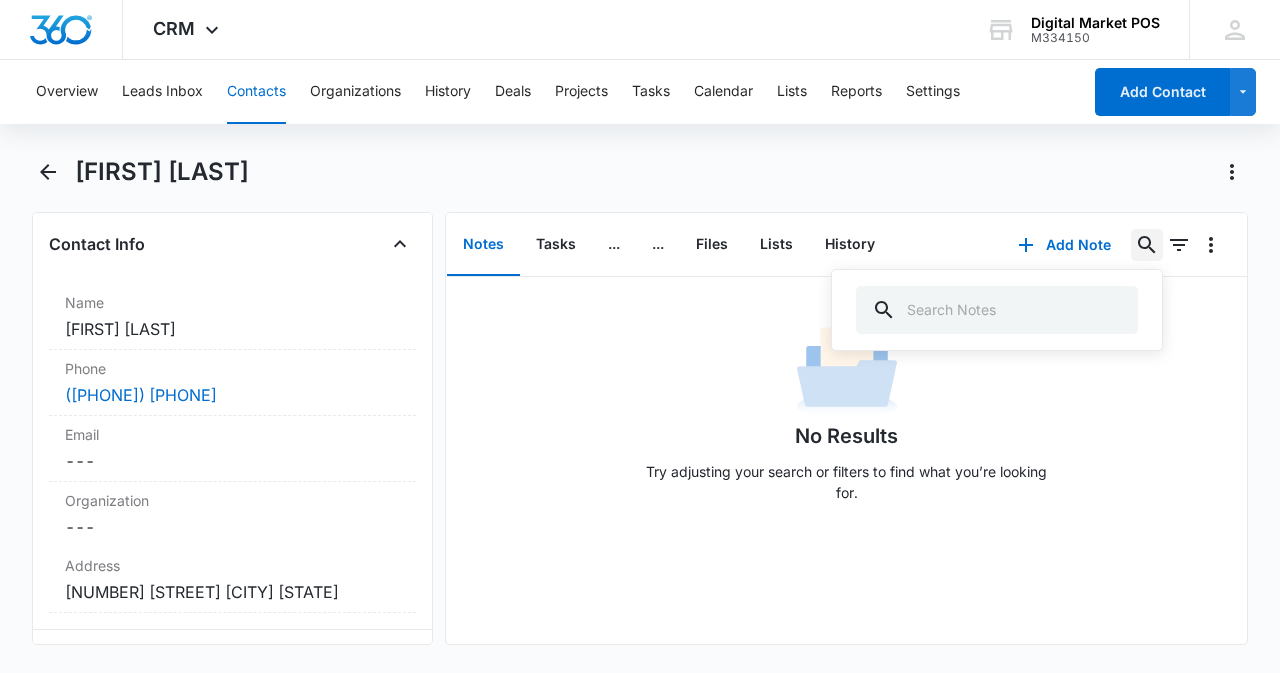 type 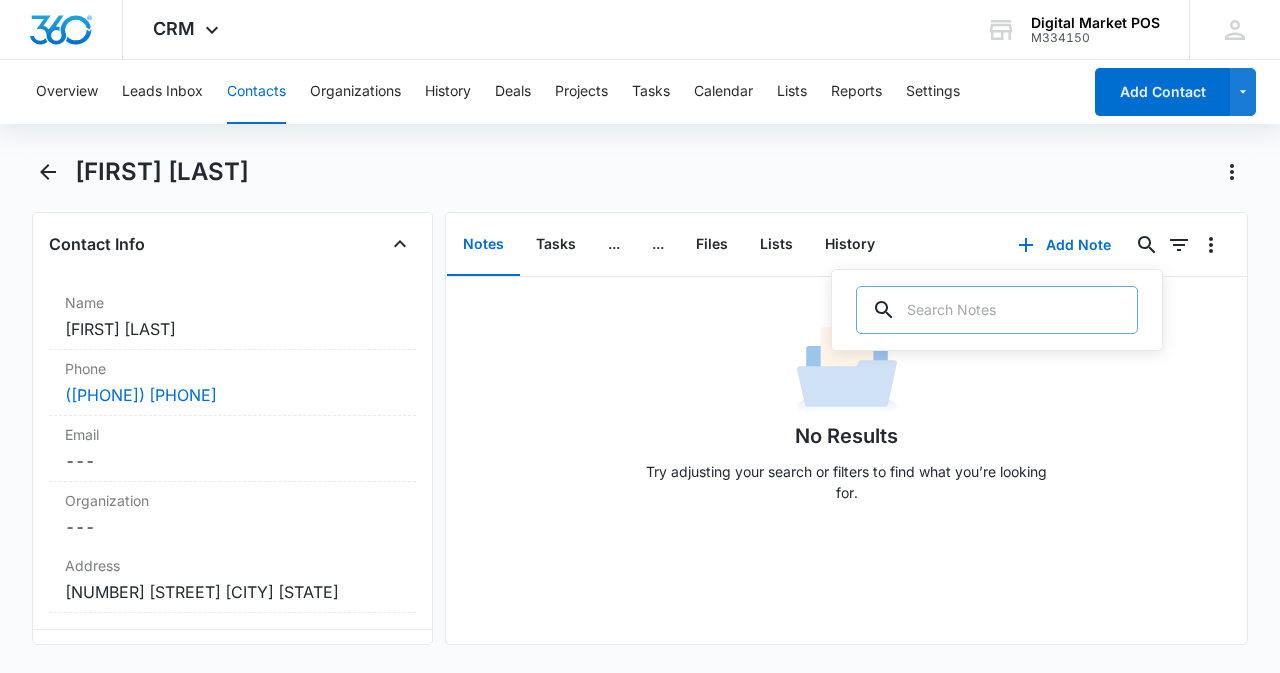 click at bounding box center (997, 310) 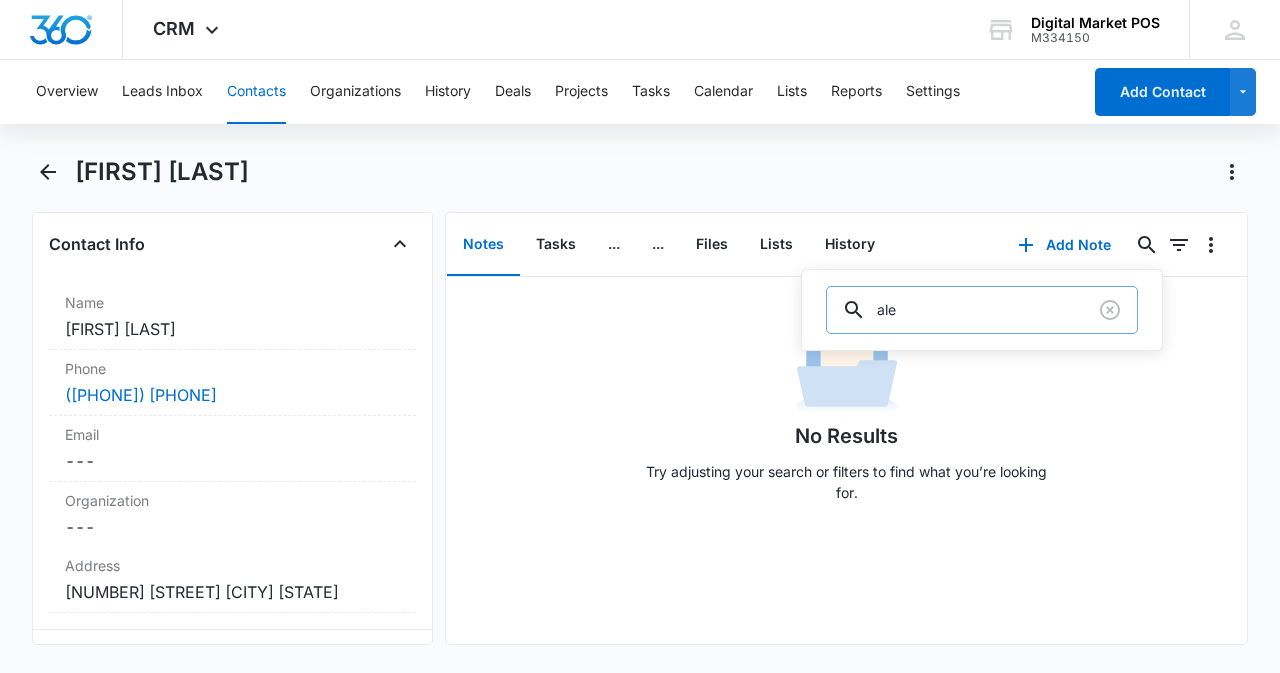 type on "alex" 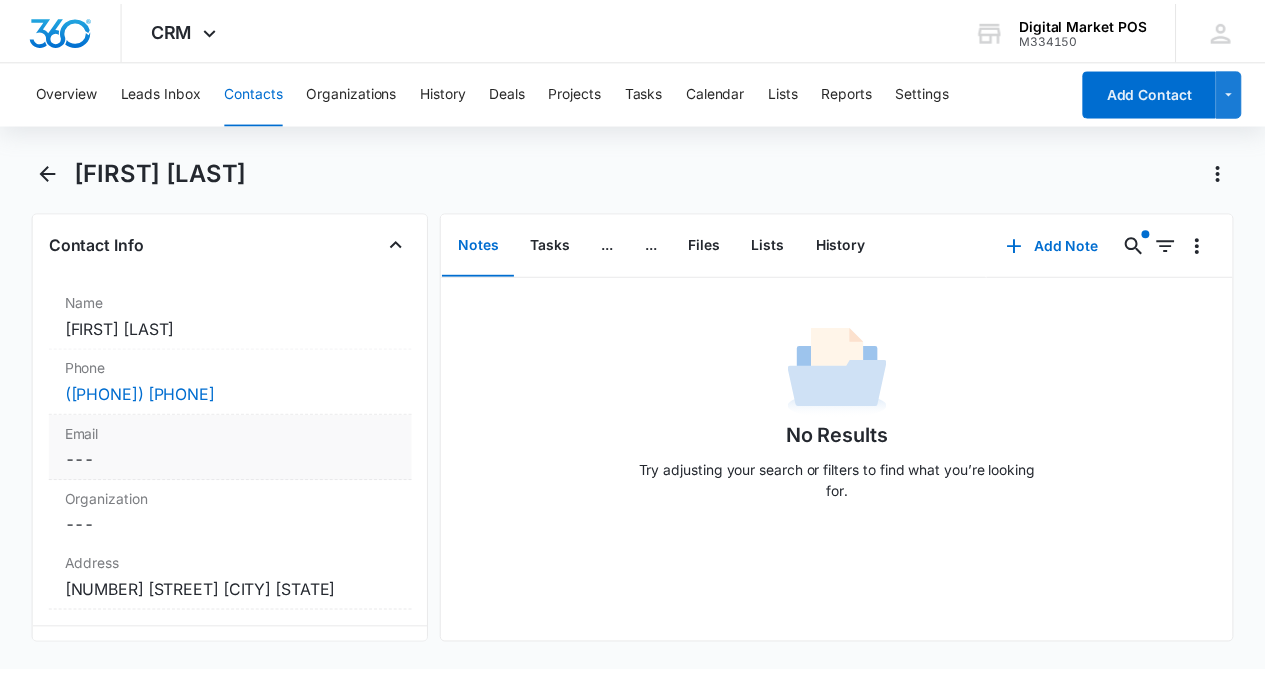 scroll, scrollTop: 0, scrollLeft: 0, axis: both 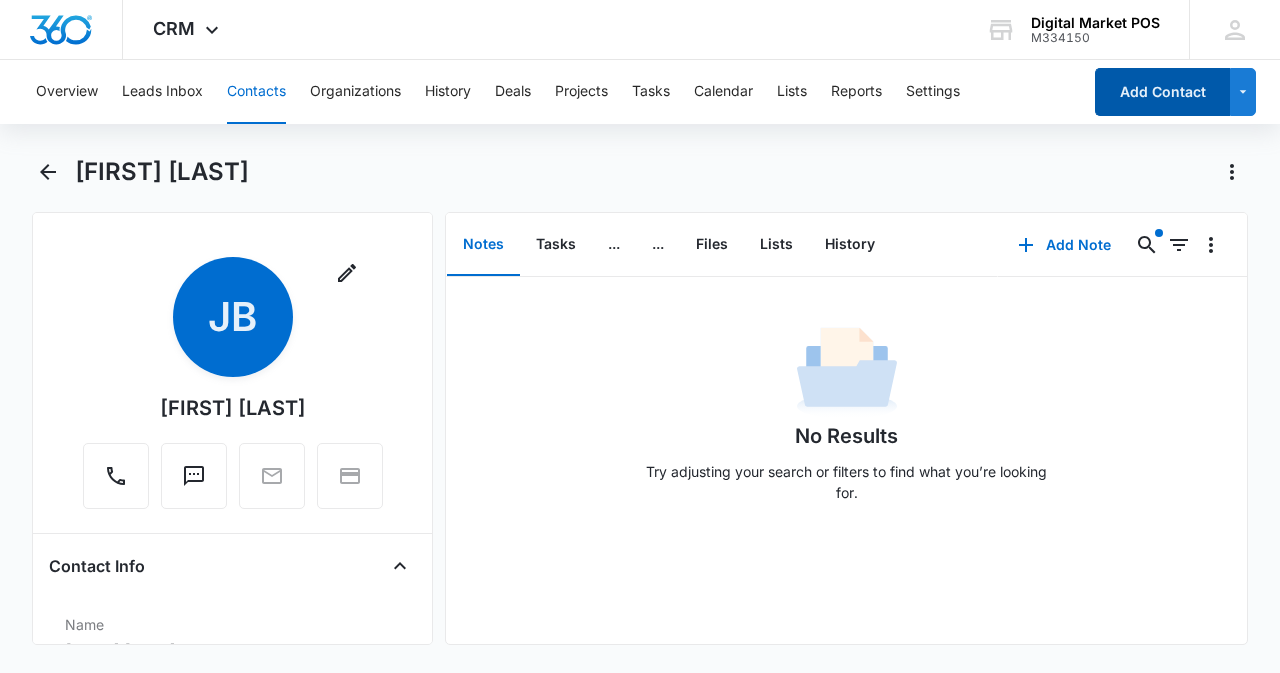 click on "Add Contact" at bounding box center (1162, 92) 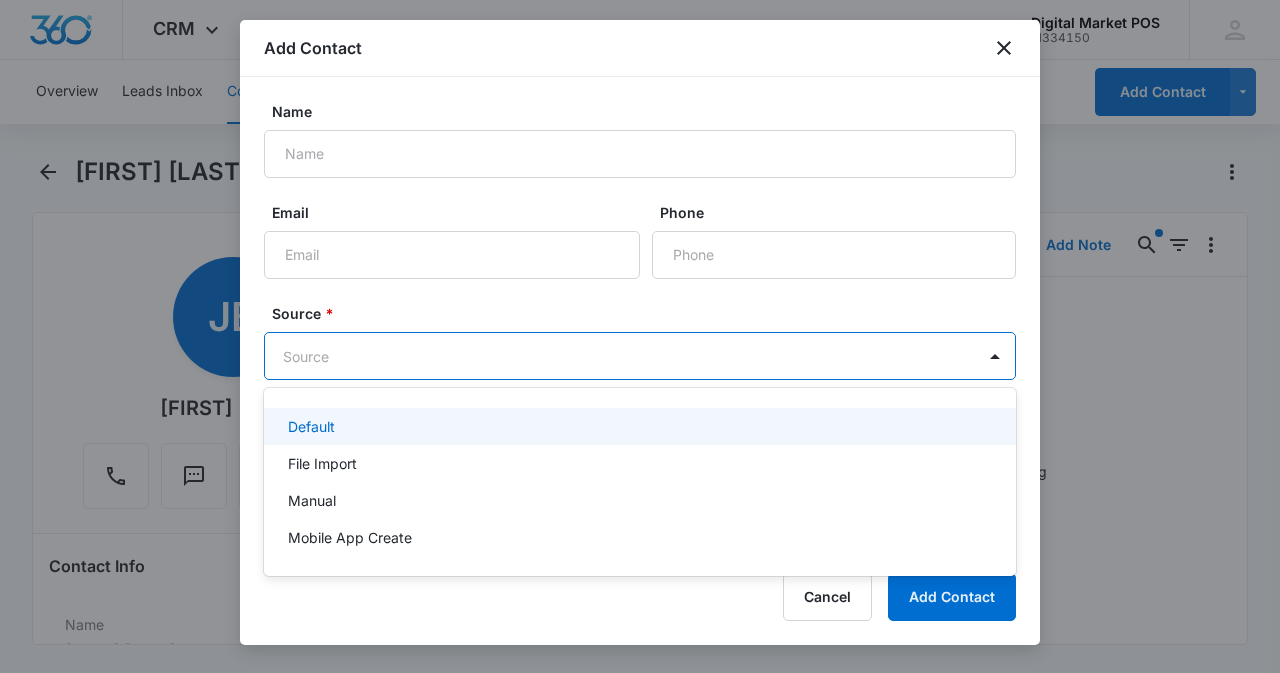 click on "CRM Apps Reputation Websites Forms CRM Email Social Content Ads Intelligence Files Brand Settings Digital Market POS M334150 Your Accounts View All MZ Marko Z markoz@digitalmarketpos.com My Profile Notifications Support Logout Terms & Conditions   •   Privacy Policy Overview Leads Inbox Contacts Organizations History Deals Projects Tasks Calendar Lists Reports Settings Add Contact John Bocian Remove JB John Bocian Contact Info Name Cancel Save Changes John Bocian Phone Cancel Save Changes (708) 296-1206 Email Cancel Save Changes --- Organization Cancel Save Changes --- Address Cancel Save Changes 6043 W Roosevelt Rd Cicero IL Details Source Cancel Save Changes File Import Contact Type Cancel Save Changes None Contact Status Cancel Save Changes None Assigned To Cancel Save Changes --- Tags Cancel Save Changes --- Next Contact Date Cancel Save Changes --- Color Tag Current Color: Cancel Save Changes Payments ID ID 21 Created Aug 7, 2025 at 8:57am Additional Contact Info Best Way To Contact Cancel --- Cancel" at bounding box center (640, 336) 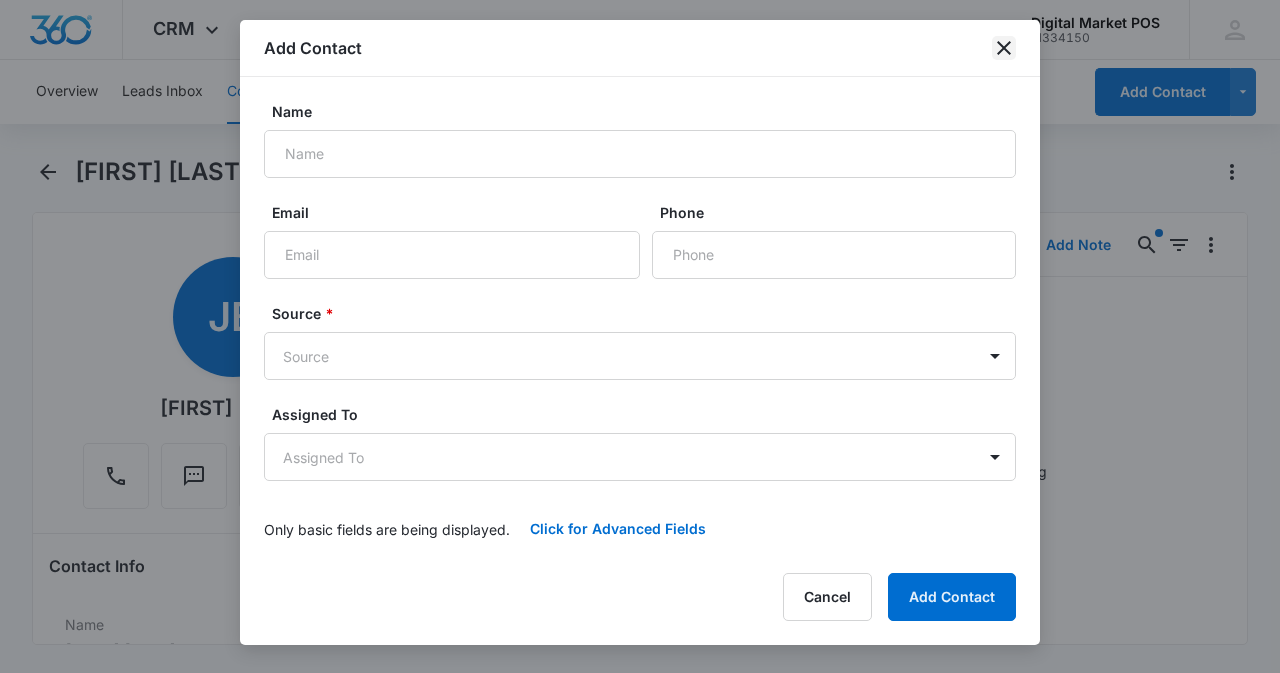click 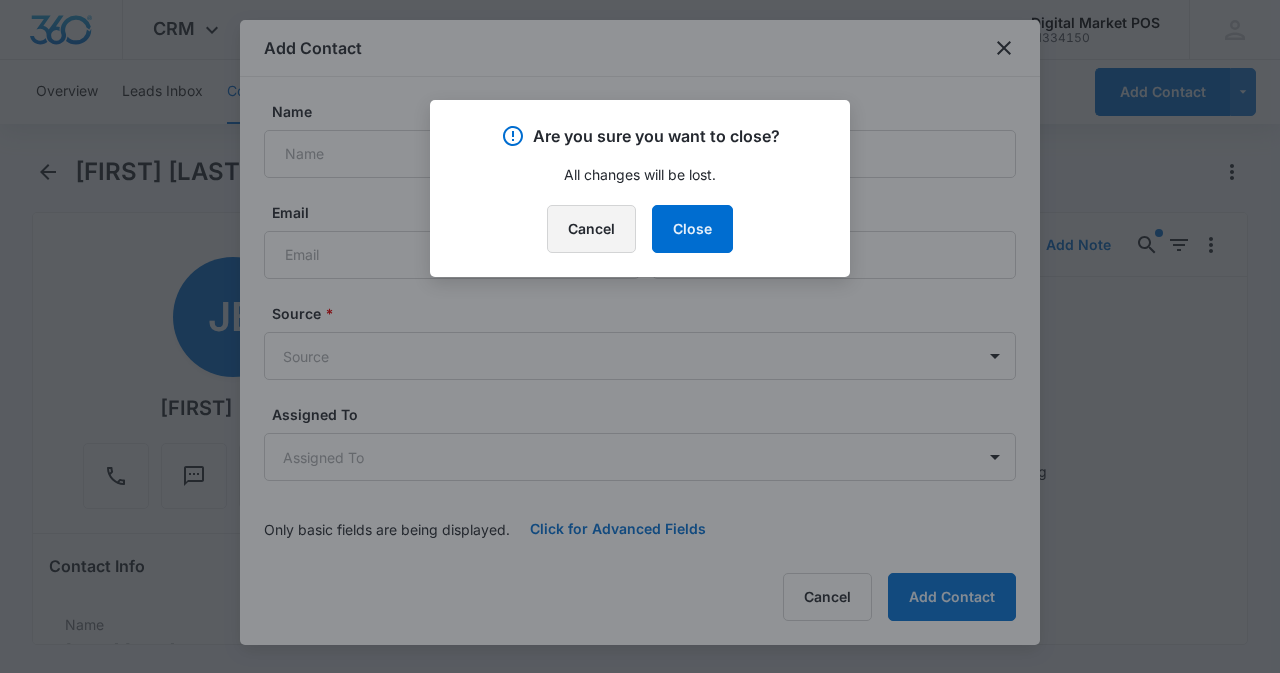 click on "Cancel" at bounding box center (591, 229) 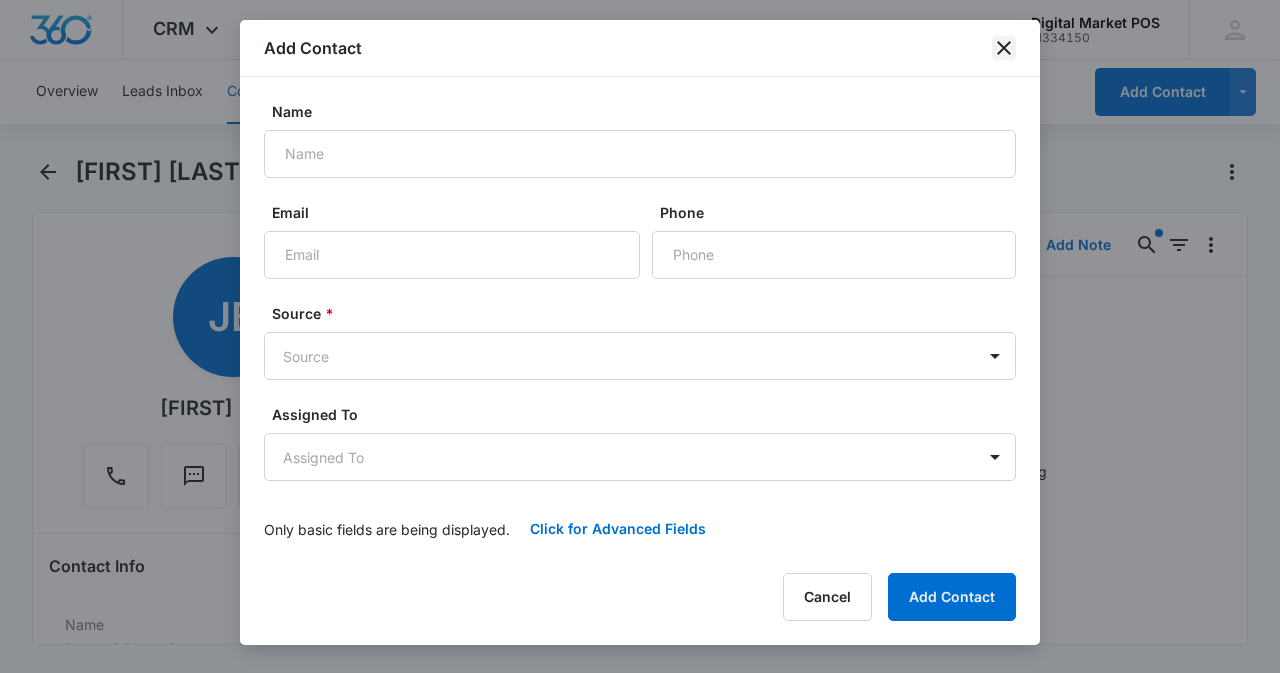 click 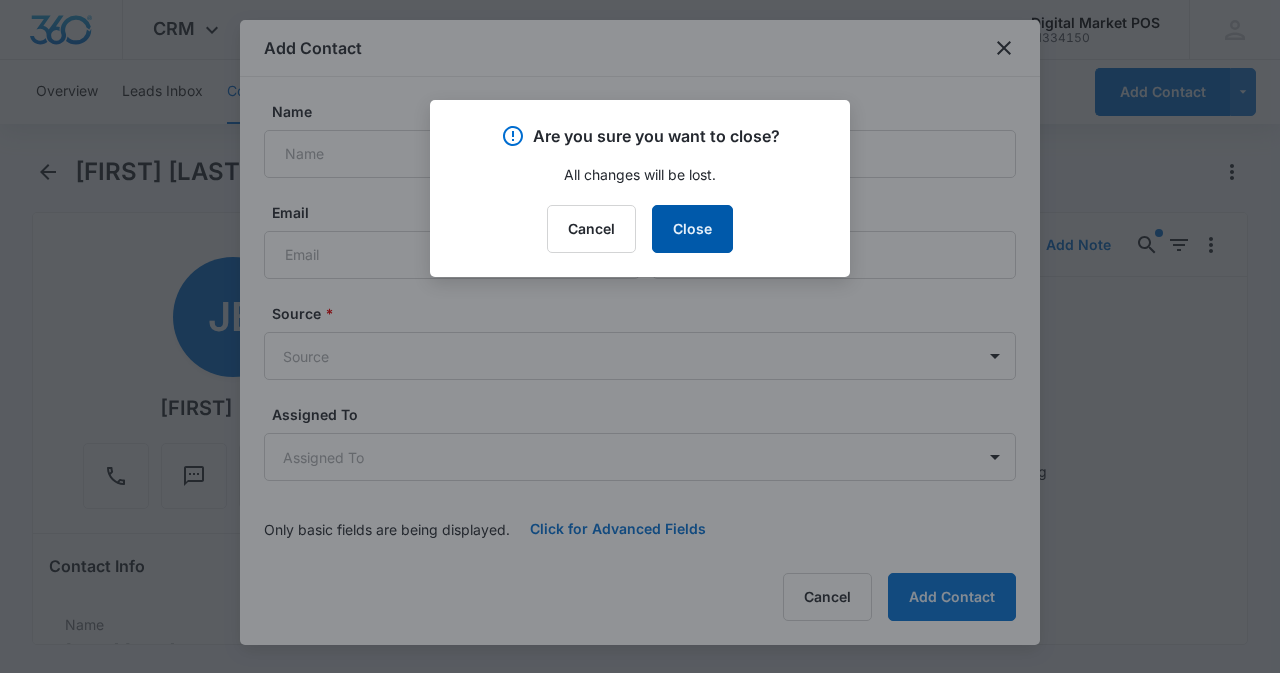 click on "Close" at bounding box center [692, 229] 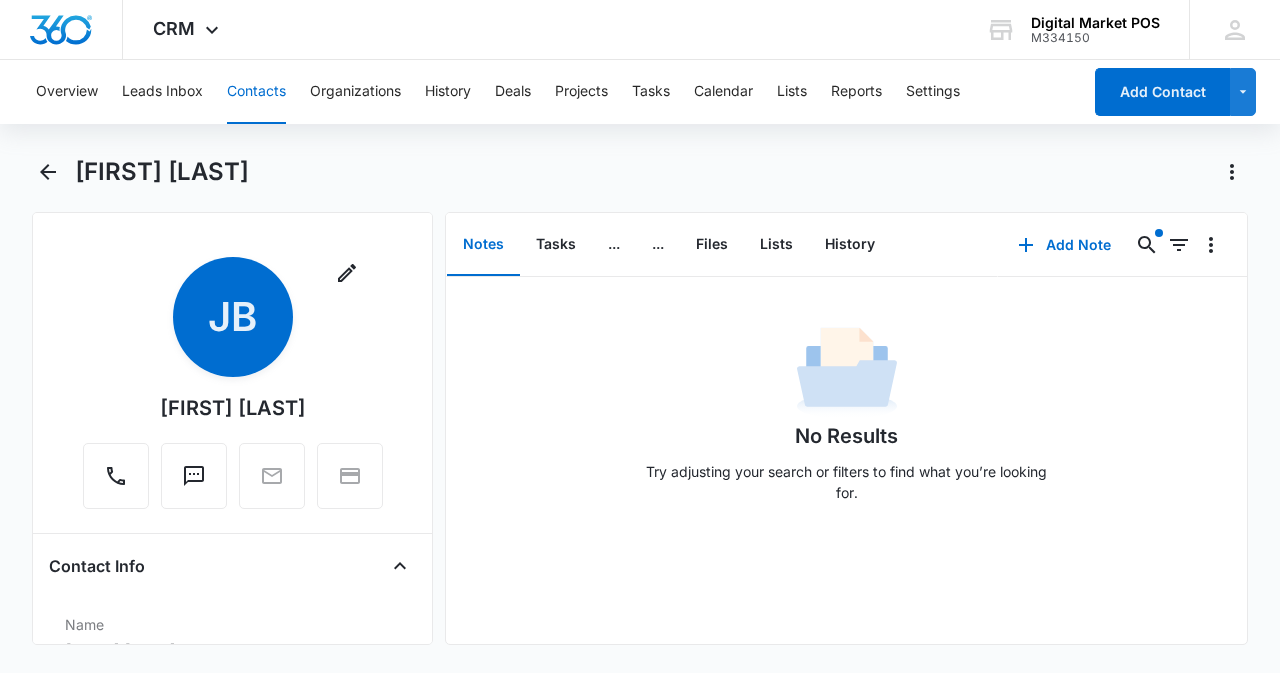 click on "Contacts" at bounding box center [256, 92] 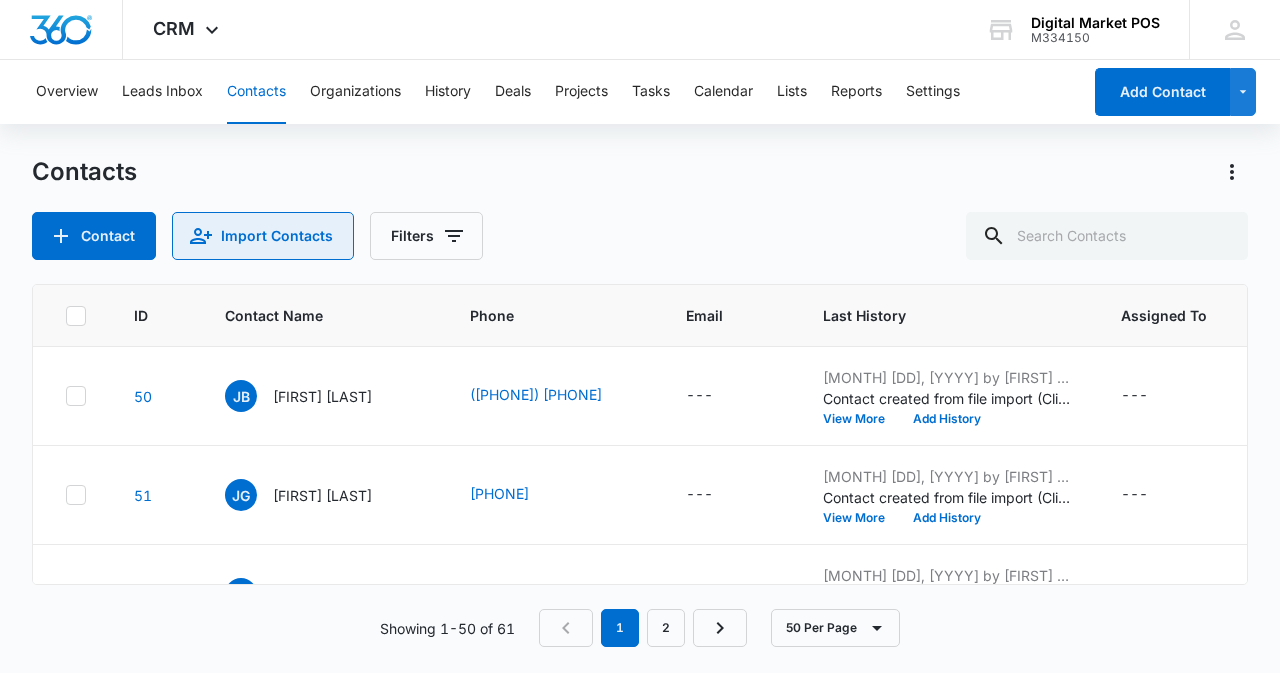 click on "Import Contacts" at bounding box center (263, 236) 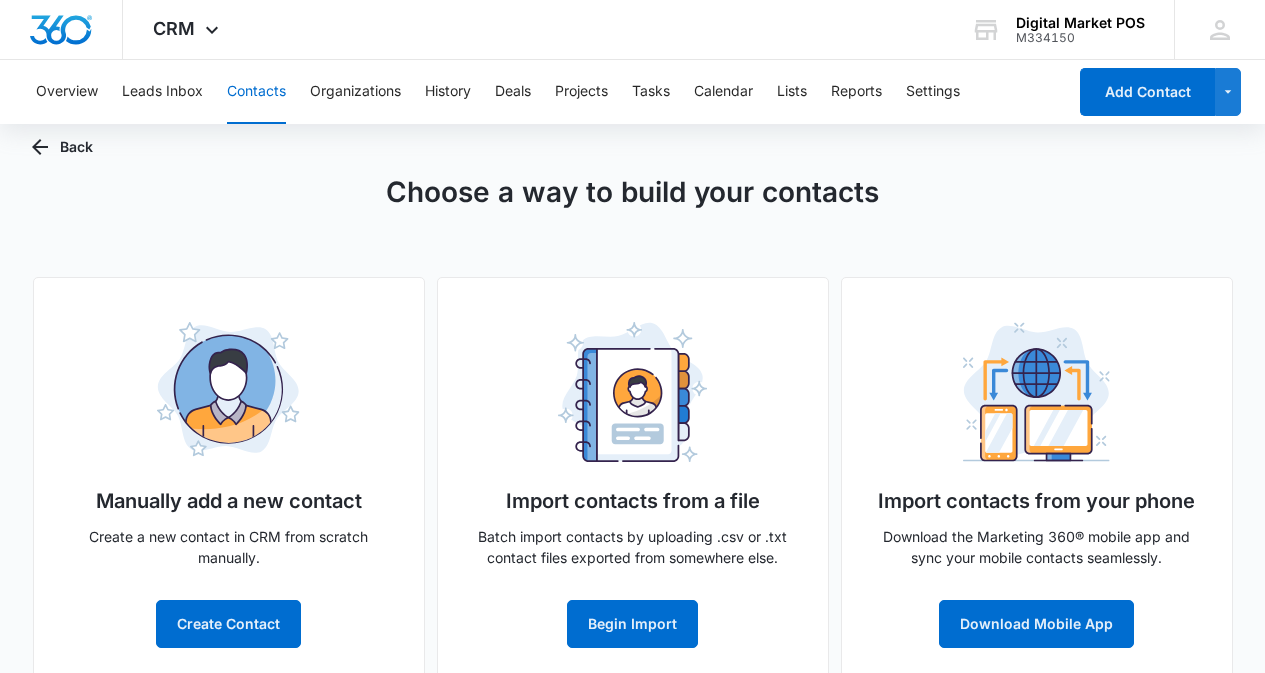 scroll, scrollTop: 65, scrollLeft: 0, axis: vertical 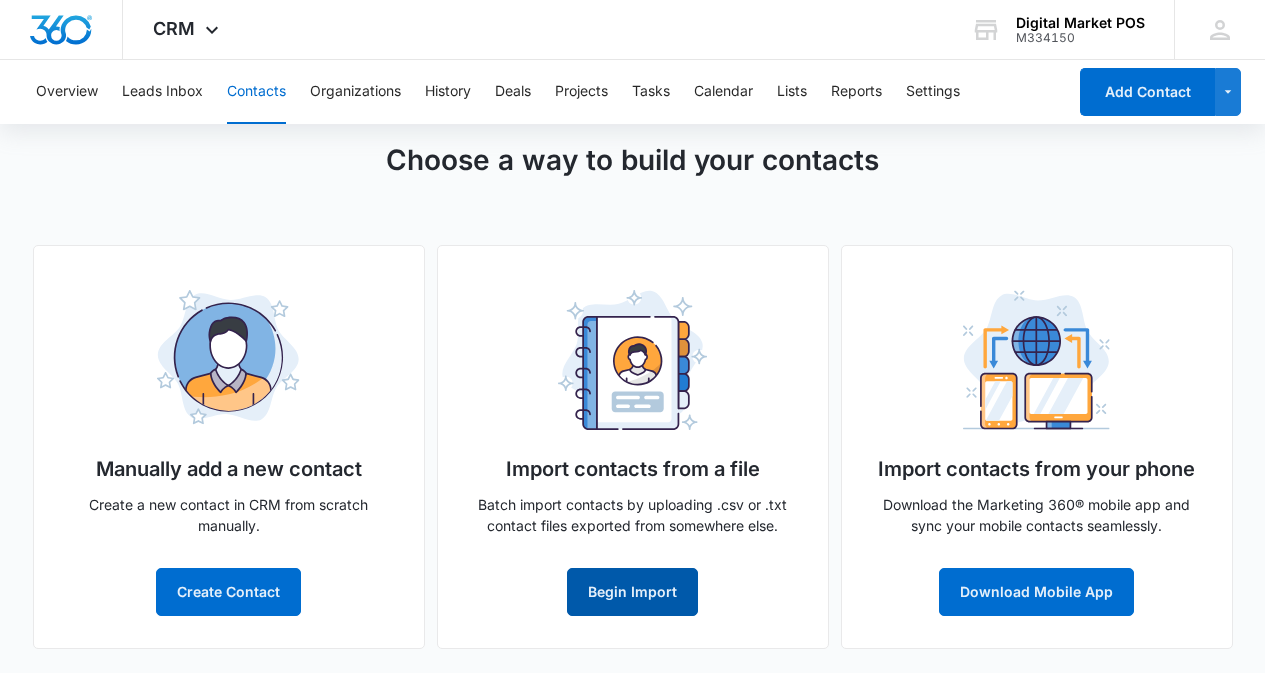 click on "Begin Import" at bounding box center [632, 592] 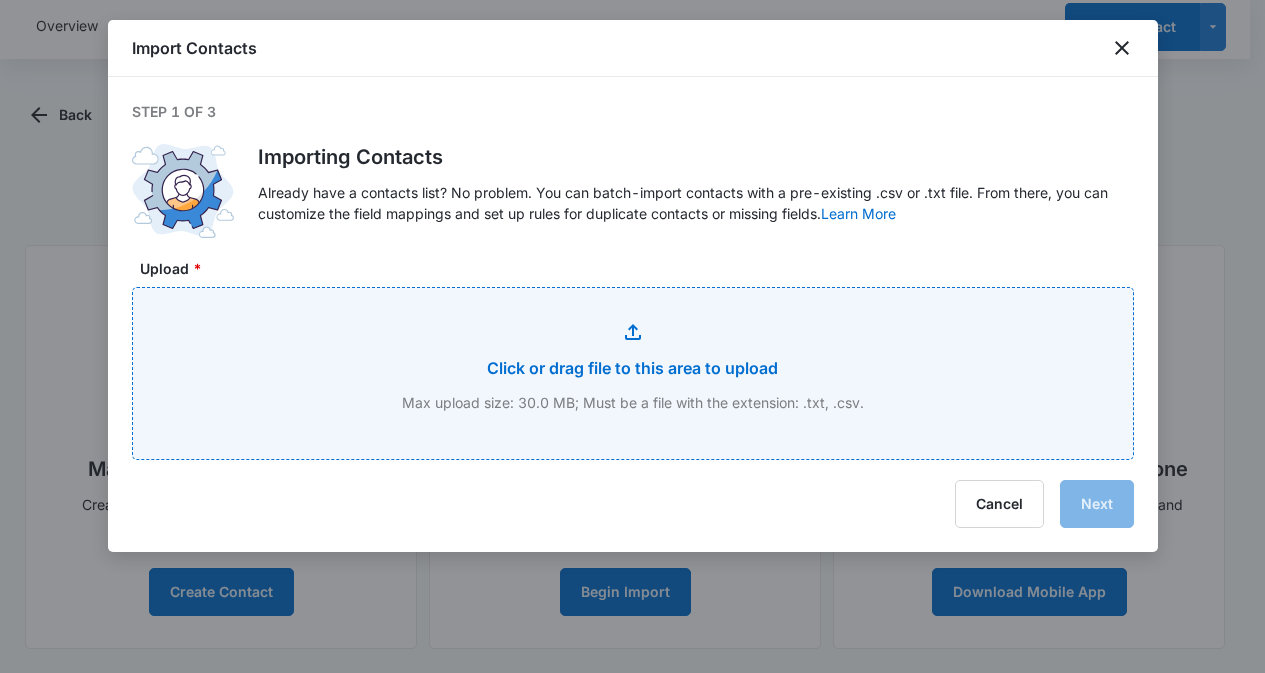 click on "Upload *" at bounding box center [633, 373] 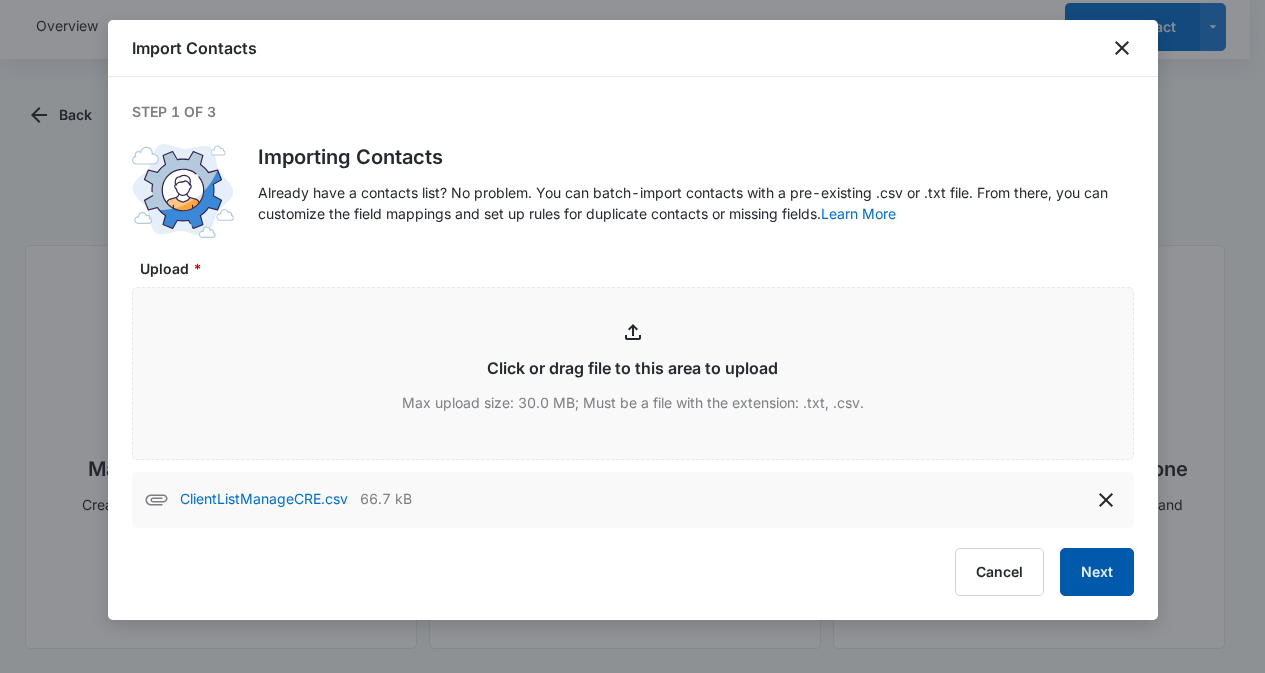 click on "Next" at bounding box center (1097, 572) 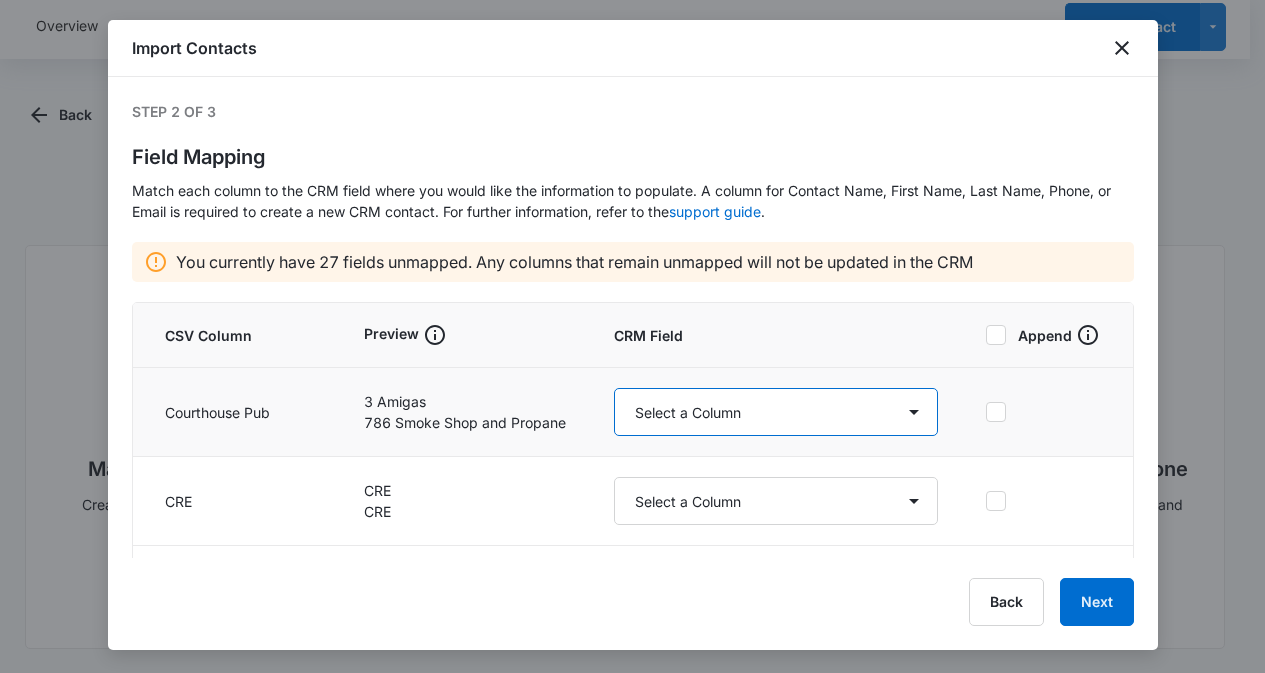click on "Select a Column Account Manager Address/City Address/Country Address/State Address/Street Address/Street 2 Address/Zip Agree to Subscribe Assigned To Best Way To Contact Business Name Business Phone Color Tag Contact Name Contact Name/First Name Contact Name/Last Name Contact Status Contact Type CRM ID Email External ID Gift How can we help?  IP Address Lead Source Market Next Contact Date Notes Other Phone Phone Please briefly describe your experience with us Please rate us from 1-5 POS Software Qualifying Status Review Request Role Special Notes Tags Which service are you interested in?" at bounding box center [776, 412] 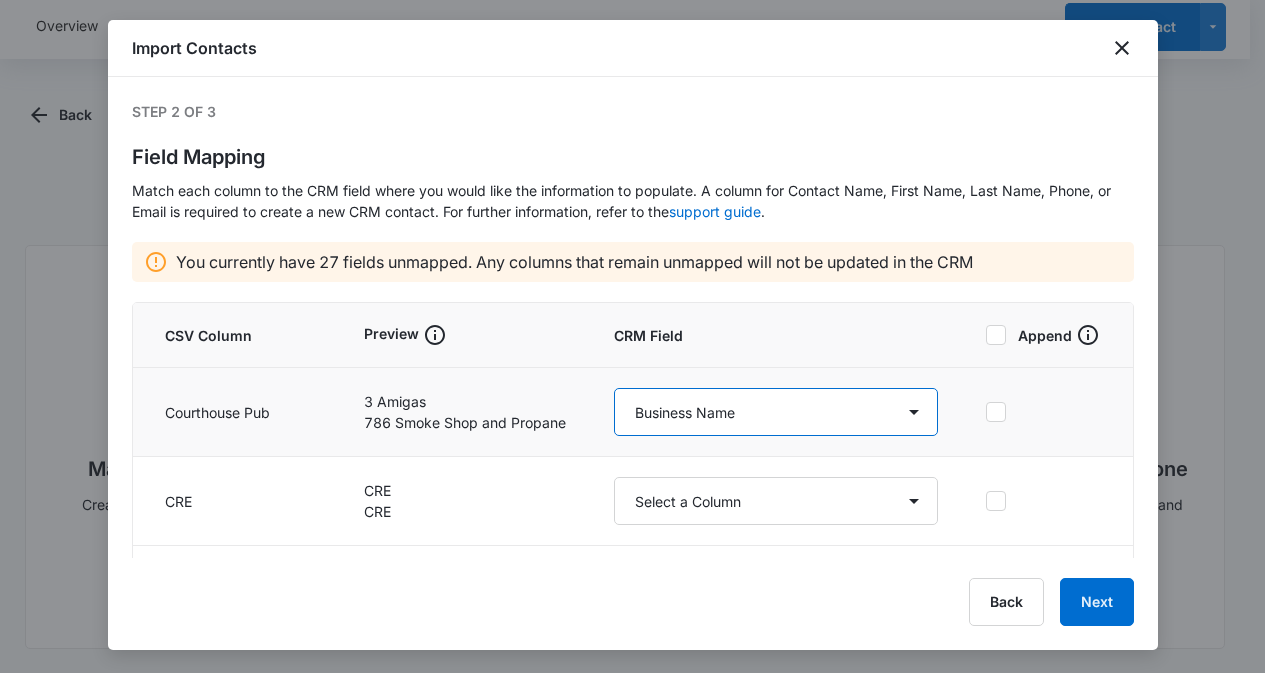 click on "Select a Column Account Manager Address/City Address/Country Address/State Address/Street Address/Street 2 Address/Zip Agree to Subscribe Assigned To Best Way To Contact Business Name Business Phone Color Tag Contact Name Contact Name/First Name Contact Name/Last Name Contact Status Contact Type CRM ID Email External ID Gift How can we help?  IP Address Lead Source Market Next Contact Date Notes Other Phone Phone Please briefly describe your experience with us Please rate us from 1-5 POS Software Qualifying Status Review Request Role Special Notes Tags Which service are you interested in?" at bounding box center (776, 412) 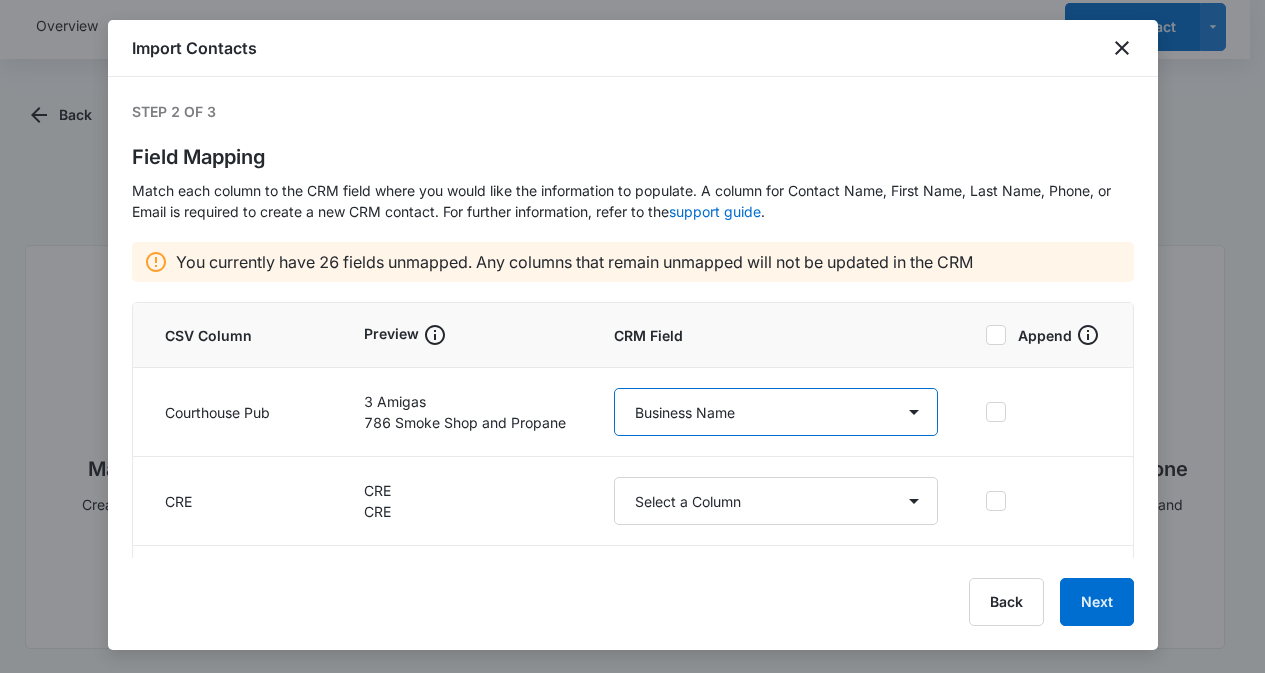 scroll, scrollTop: 200, scrollLeft: 0, axis: vertical 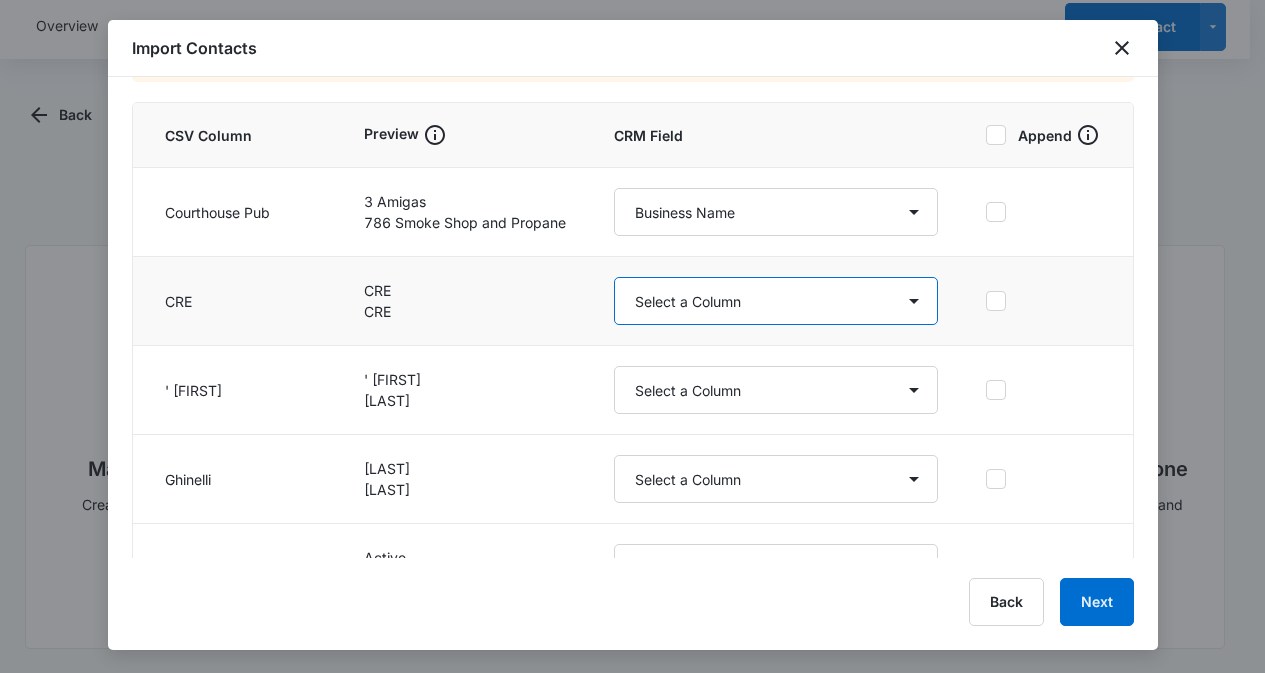 click on "Select a Column Account Manager Address/City Address/Country Address/State Address/Street Address/Street 2 Address/Zip Agree to Subscribe Assigned To Best Way To Contact Business Name Business Phone Color Tag Contact Name Contact Name/First Name Contact Name/Last Name Contact Status Contact Type CRM ID Email External ID Gift How can we help?  IP Address Lead Source Market Next Contact Date Notes Other Phone Phone Please briefly describe your experience with us Please rate us from 1-5 POS Software Qualifying Status Review Request Role Special Notes Tags Which service are you interested in?" at bounding box center (776, 301) 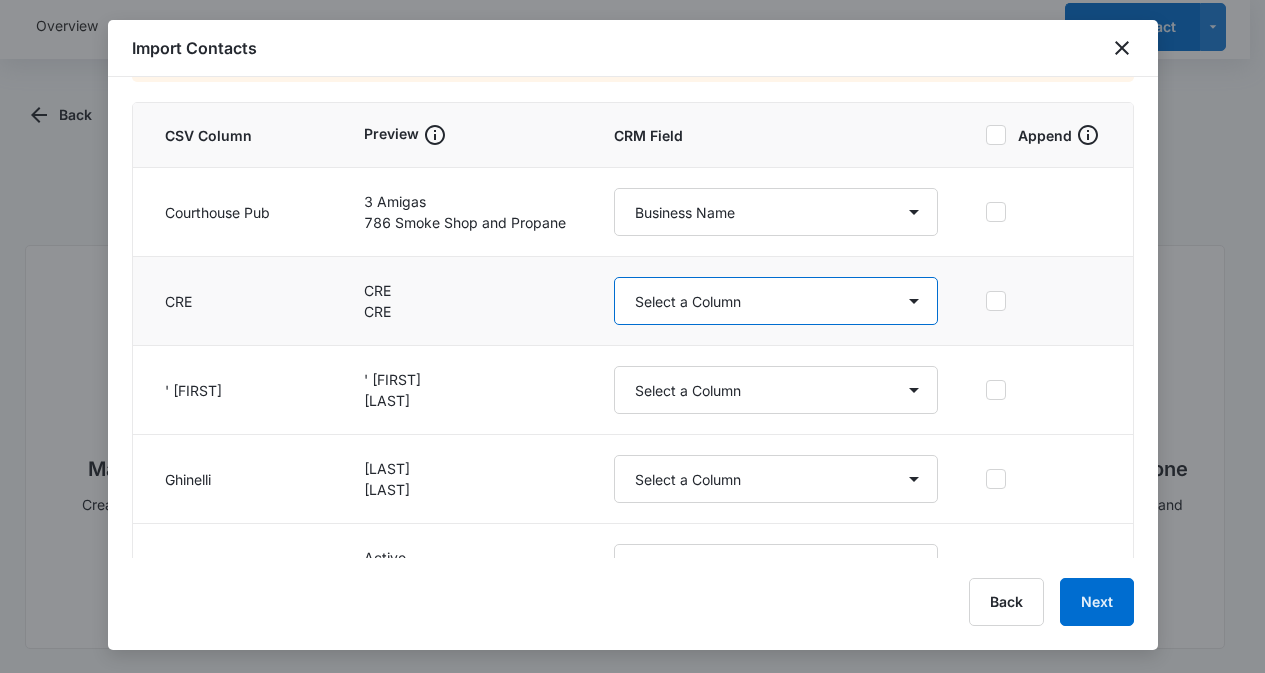 select on "367" 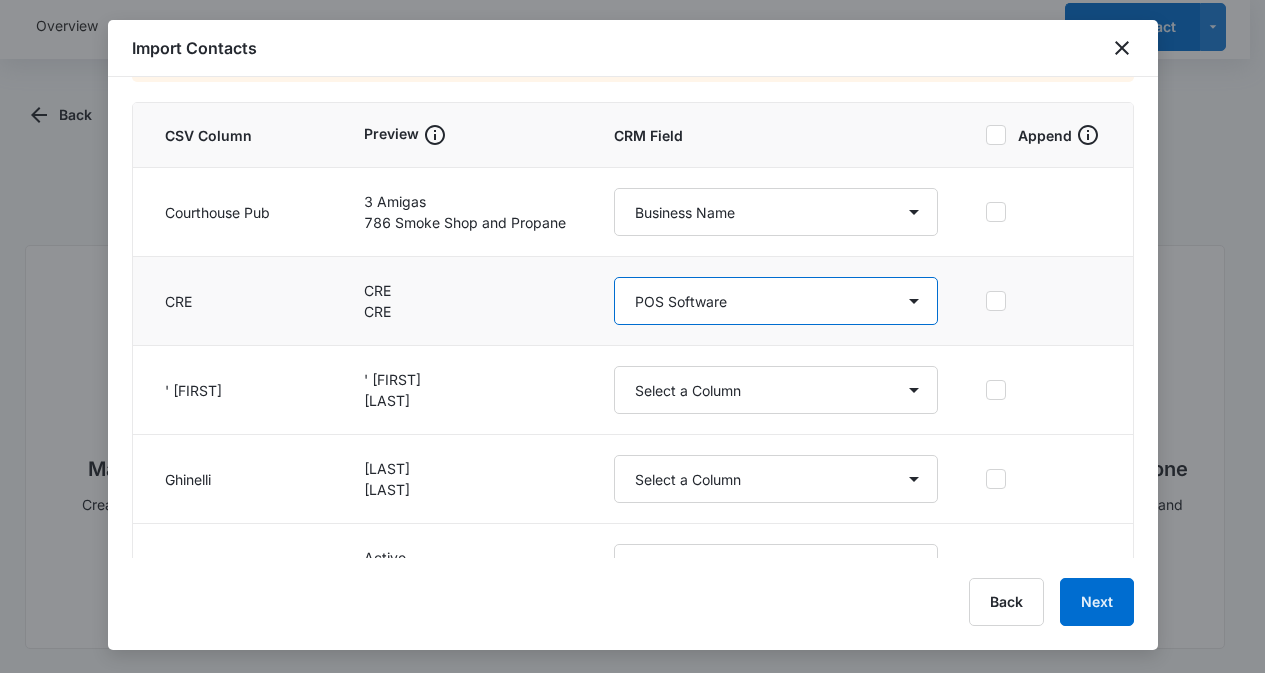 click on "Select a Column Account Manager Address/City Address/Country Address/State Address/Street Address/Street 2 Address/Zip Agree to Subscribe Assigned To Best Way To Contact Business Name Business Phone Color Tag Contact Name Contact Name/First Name Contact Name/Last Name Contact Status Contact Type CRM ID Email External ID Gift How can we help?  IP Address Lead Source Market Next Contact Date Notes Other Phone Phone Please briefly describe your experience with us Please rate us from 1-5 POS Software Qualifying Status Review Request Role Special Notes Tags Which service are you interested in?" at bounding box center (776, 301) 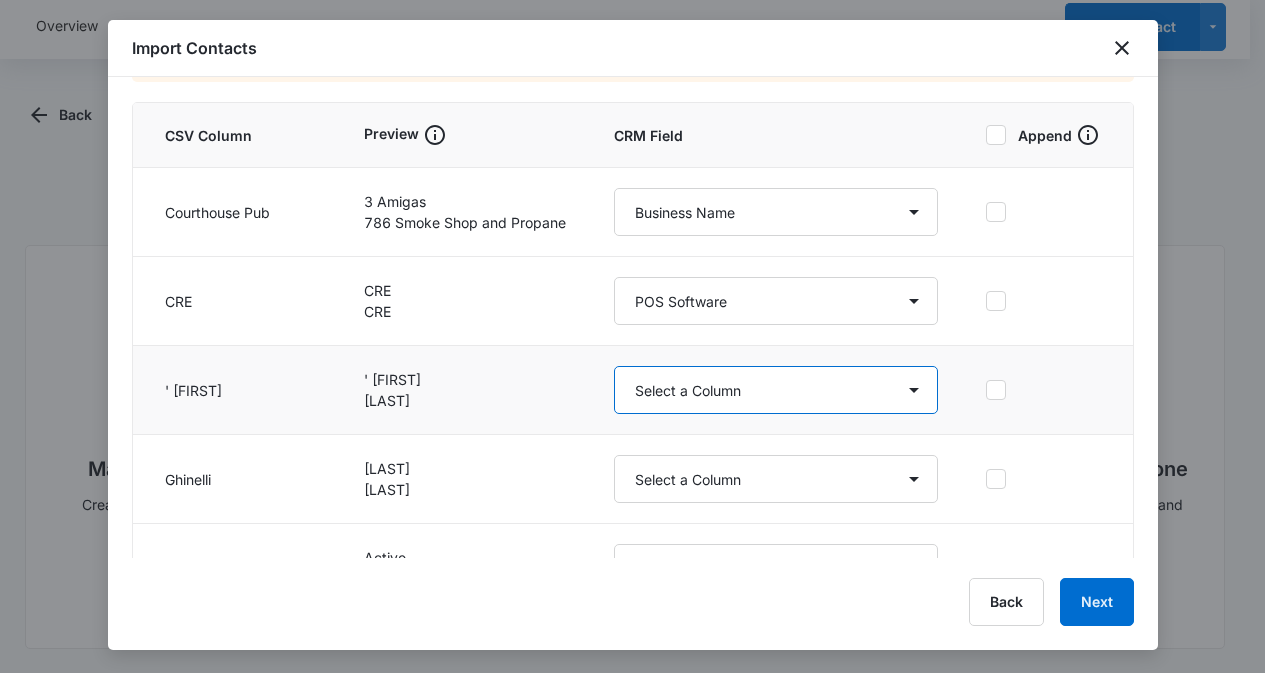 click on "Select a Column Account Manager Address/City Address/Country Address/State Address/Street Address/Street 2 Address/Zip Agree to Subscribe Assigned To Best Way To Contact Business Name Business Phone Color Tag Contact Name Contact Name/First Name Contact Name/Last Name Contact Status Contact Type CRM ID Email External ID Gift How can we help?  IP Address Lead Source Market Next Contact Date Notes Other Phone Phone Please briefly describe your experience with us Please rate us from 1-5 POS Software Qualifying Status Review Request Role Special Notes Tags Which service are you interested in?" at bounding box center (776, 390) 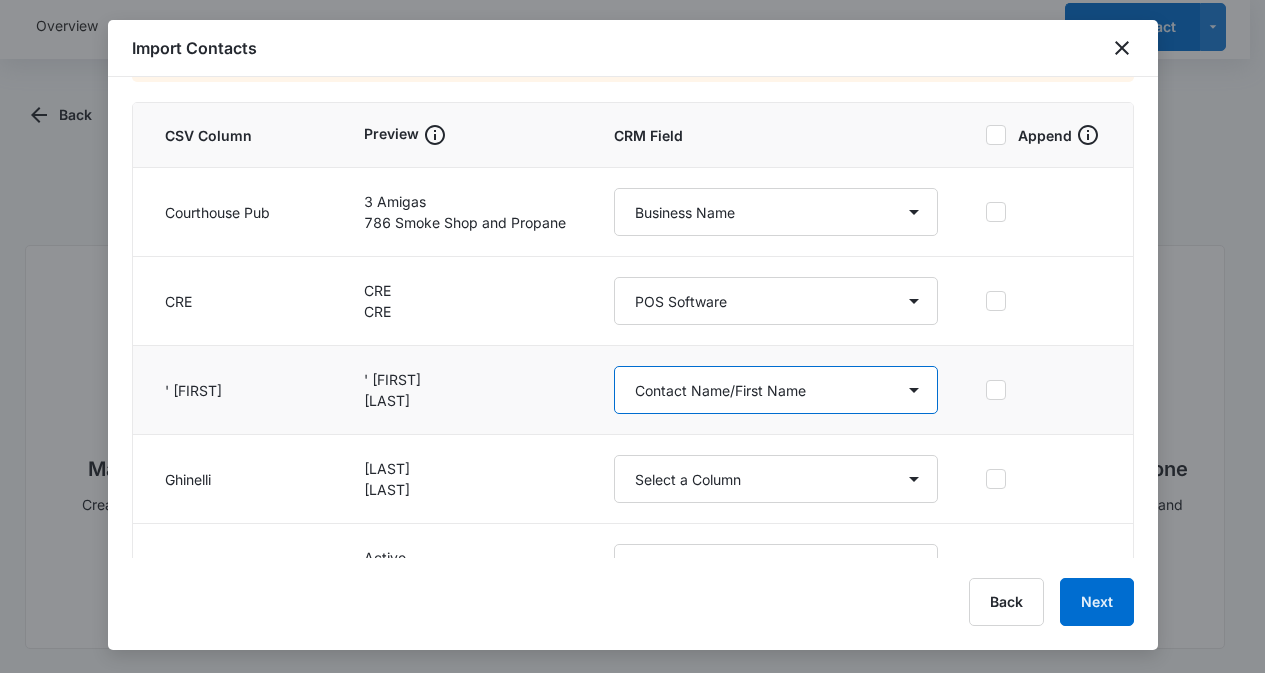 click on "Select a Column Account Manager Address/City Address/Country Address/State Address/Street Address/Street 2 Address/Zip Agree to Subscribe Assigned To Best Way To Contact Business Name Business Phone Color Tag Contact Name Contact Name/First Name Contact Name/Last Name Contact Status Contact Type CRM ID Email External ID Gift How can we help?  IP Address Lead Source Market Next Contact Date Notes Other Phone Phone Please briefly describe your experience with us Please rate us from 1-5 POS Software Qualifying Status Review Request Role Special Notes Tags Which service are you interested in?" at bounding box center [776, 390] 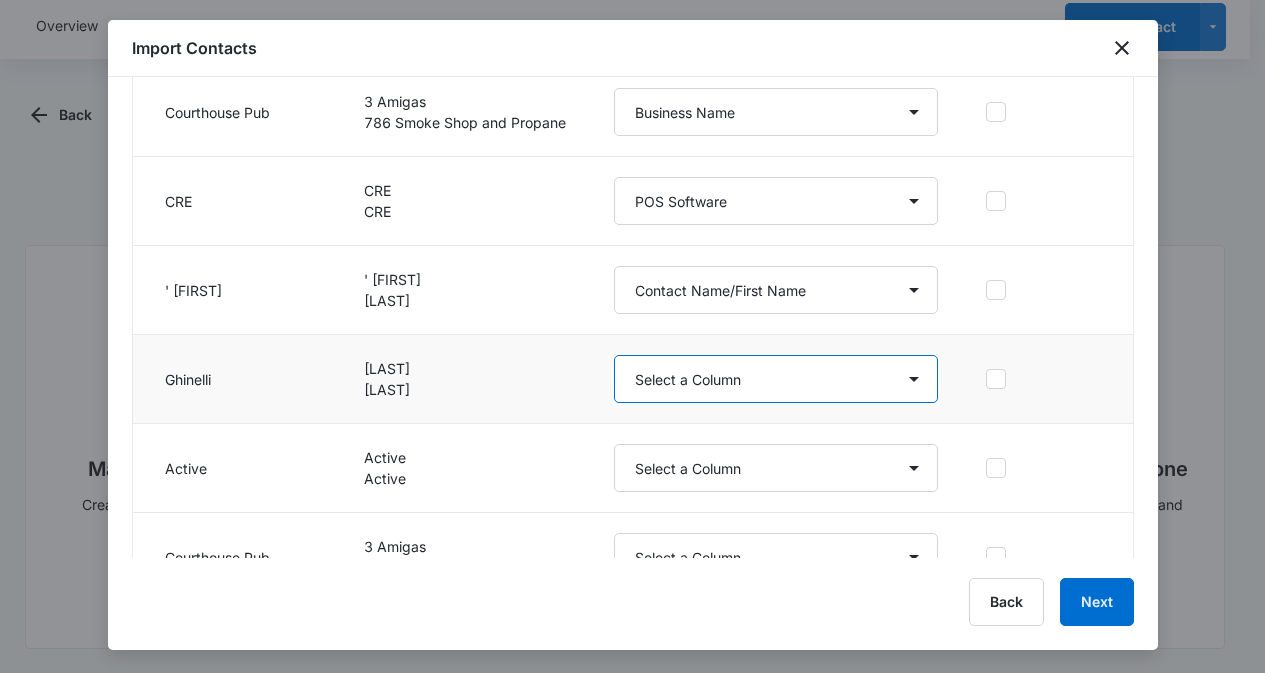 click on "Select a Column Account Manager Address/City Address/Country Address/State Address/Street Address/Street 2 Address/Zip Agree to Subscribe Assigned To Best Way To Contact Business Name Business Phone Color Tag Contact Name Contact Name/First Name Contact Name/Last Name Contact Status Contact Type CRM ID Email External ID Gift How can we help?  IP Address Lead Source Market Next Contact Date Notes Other Phone Phone Please briefly describe your experience with us Please rate us from 1-5 POS Software Qualifying Status Review Request Role Special Notes Tags Which service are you interested in?" at bounding box center (776, 379) 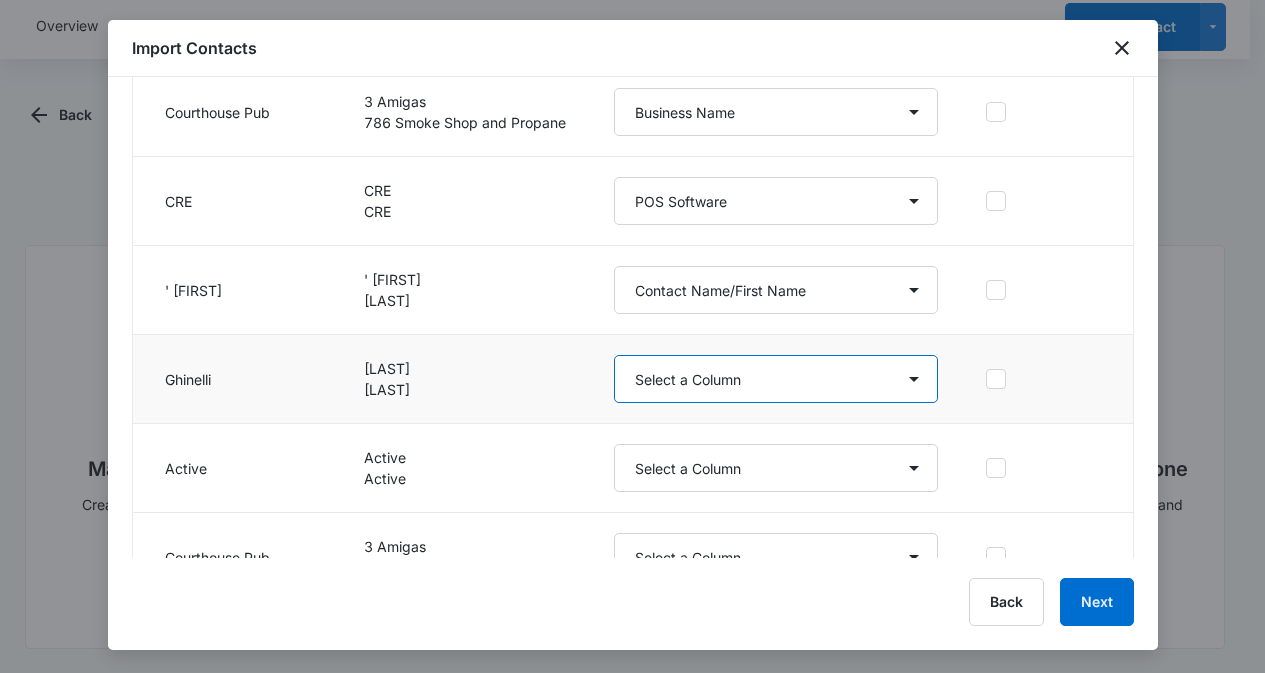 select on "79" 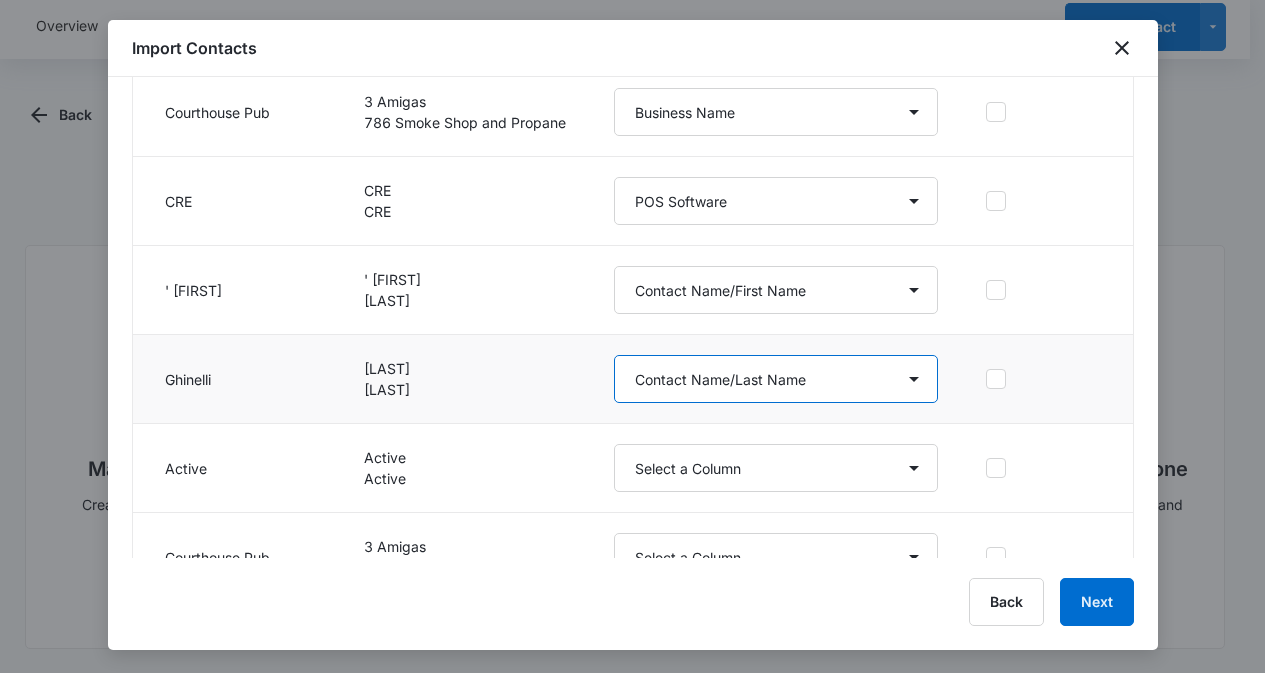 click on "Select a Column Account Manager Address/City Address/Country Address/State Address/Street Address/Street 2 Address/Zip Agree to Subscribe Assigned To Best Way To Contact Business Name Business Phone Color Tag Contact Name Contact Name/First Name Contact Name/Last Name Contact Status Contact Type CRM ID Email External ID Gift How can we help?  IP Address Lead Source Market Next Contact Date Notes Other Phone Phone Please briefly describe your experience with us Please rate us from 1-5 POS Software Qualifying Status Review Request Role Special Notes Tags Which service are you interested in?" at bounding box center (776, 379) 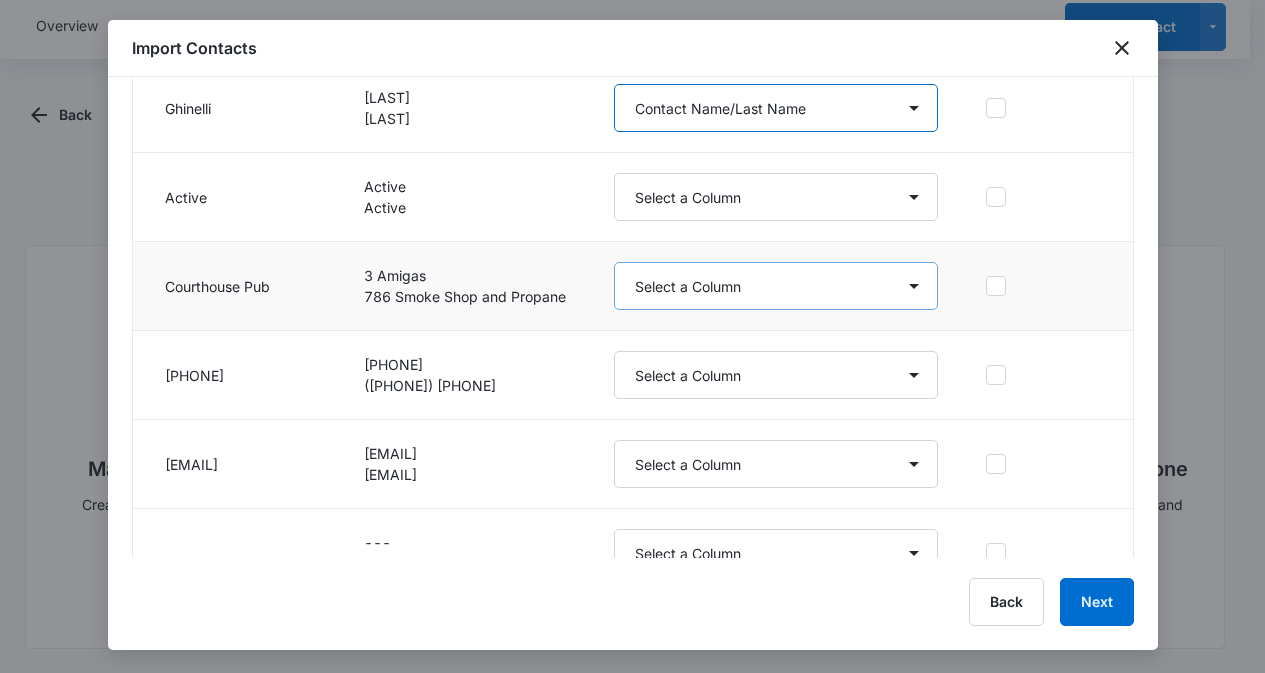 scroll, scrollTop: 600, scrollLeft: 0, axis: vertical 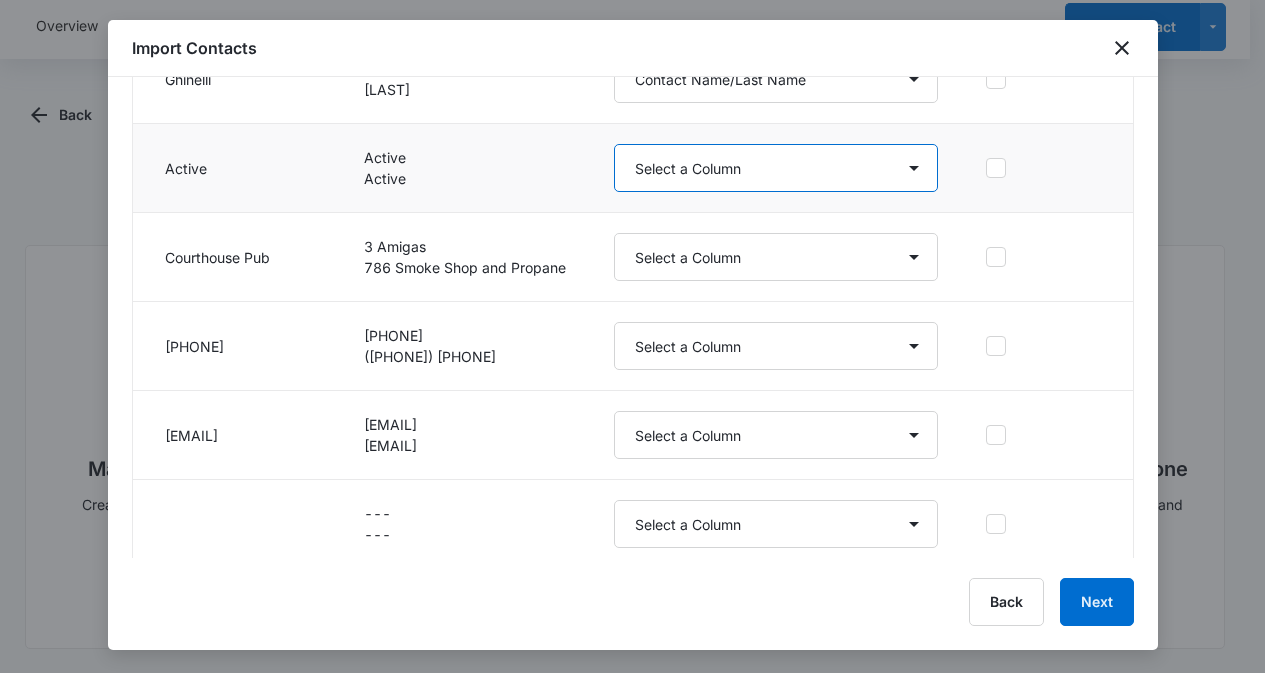 click on "Select a Column Account Manager Address/City Address/Country Address/State Address/Street Address/Street 2 Address/Zip Agree to Subscribe Assigned To Best Way To Contact Business Name Business Phone Color Tag Contact Name Contact Name/First Name Contact Name/Last Name Contact Status Contact Type CRM ID Email External ID Gift How can we help?  IP Address Lead Source Market Next Contact Date Notes Other Phone Phone Please briefly describe your experience with us Please rate us from 1-5 POS Software Qualifying Status Review Request Role Special Notes Tags Which service are you interested in?" at bounding box center [776, 168] 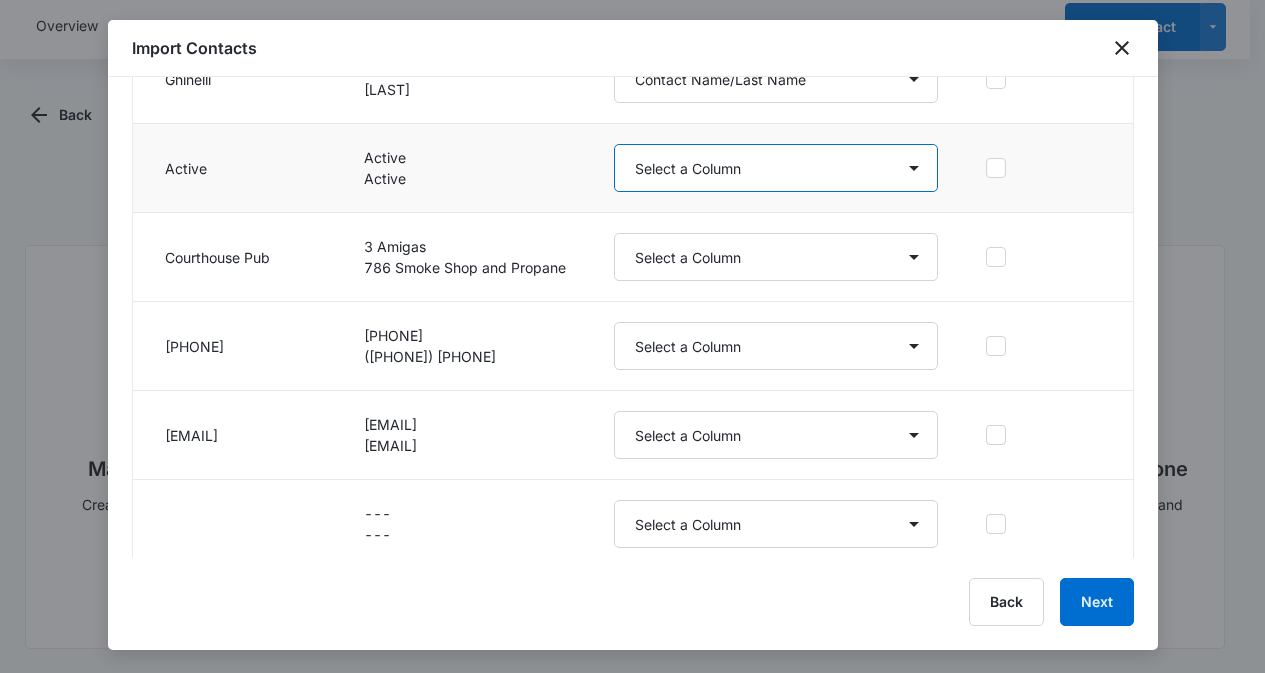 select on "status" 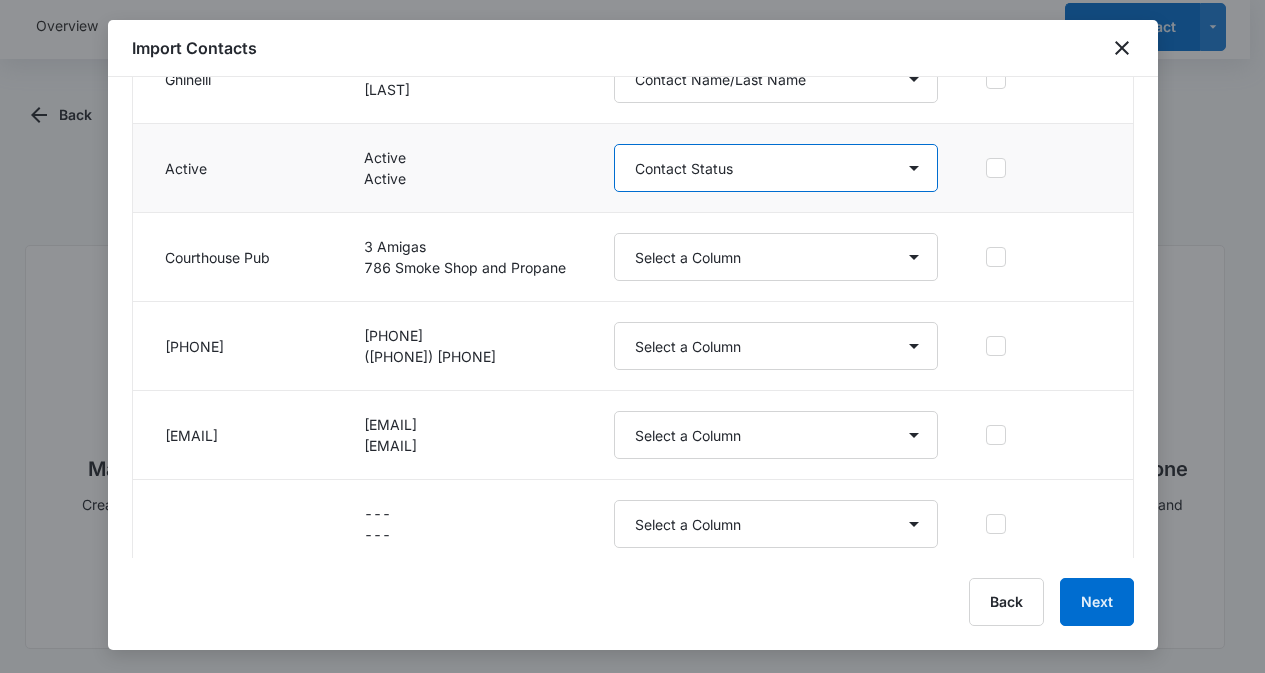 click on "Select a Column Account Manager Address/City Address/Country Address/State Address/Street Address/Street 2 Address/Zip Agree to Subscribe Assigned To Best Way To Contact Business Name Business Phone Color Tag Contact Name Contact Name/First Name Contact Name/Last Name Contact Status Contact Type CRM ID Email External ID Gift How can we help?  IP Address Lead Source Market Next Contact Date Notes Other Phone Phone Please briefly describe your experience with us Please rate us from 1-5 POS Software Qualifying Status Review Request Role Special Notes Tags Which service are you interested in?" at bounding box center (776, 168) 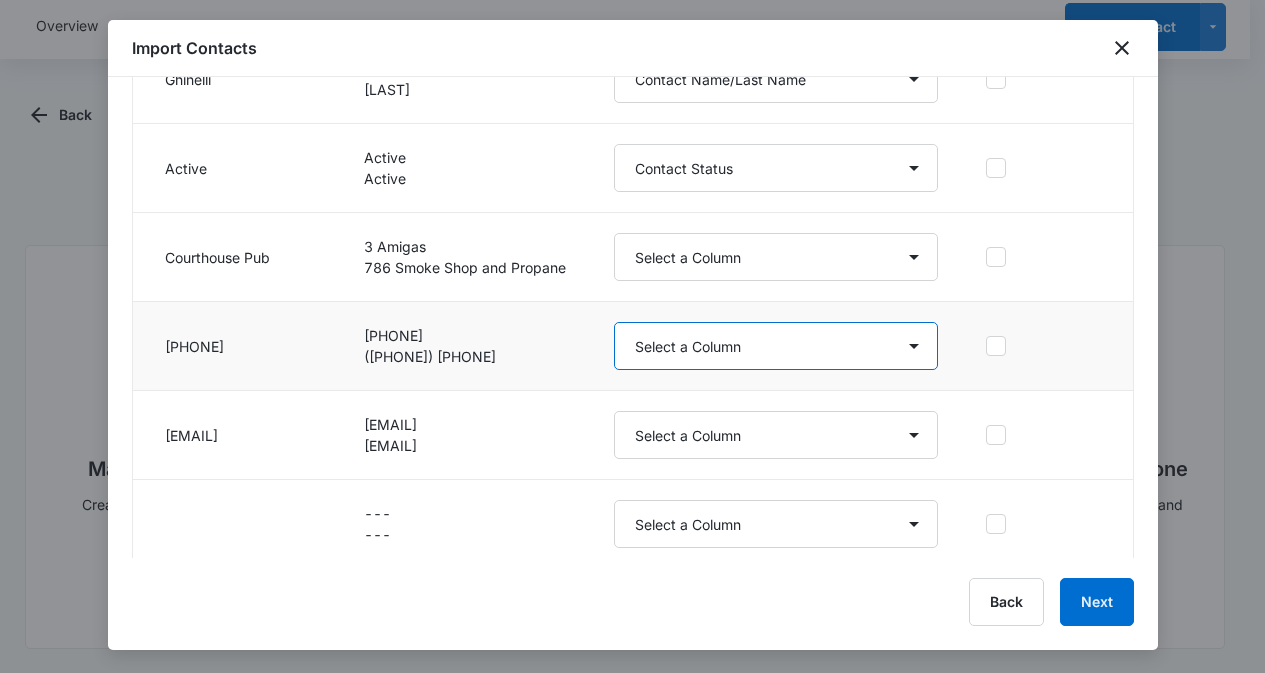 click on "Select a Column Account Manager Address/City Address/Country Address/State Address/Street Address/Street 2 Address/Zip Agree to Subscribe Assigned To Best Way To Contact Business Name Business Phone Color Tag Contact Name Contact Name/First Name Contact Name/Last Name Contact Status Contact Type CRM ID Email External ID Gift How can we help?  IP Address Lead Source Market Next Contact Date Notes Other Phone Phone Please briefly describe your experience with us Please rate us from 1-5 POS Software Qualifying Status Review Request Role Special Notes Tags Which service are you interested in?" at bounding box center [776, 346] 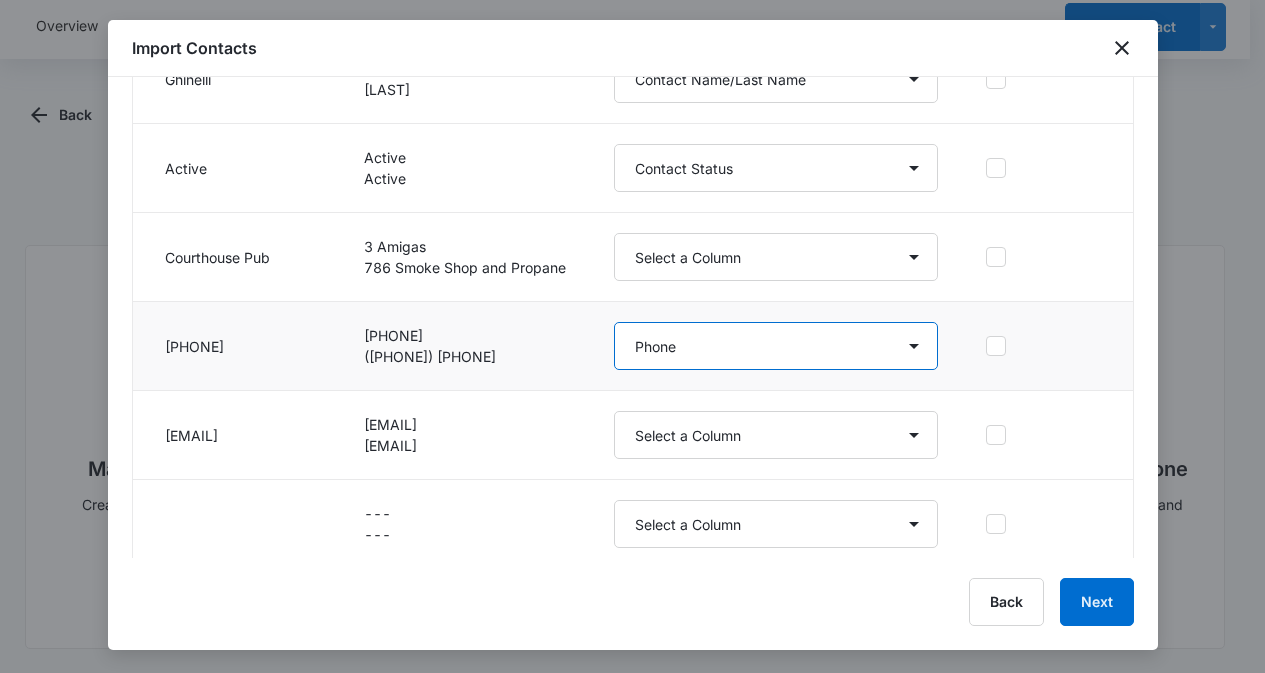 click on "Select a Column Account Manager Address/City Address/Country Address/State Address/Street Address/Street 2 Address/Zip Agree to Subscribe Assigned To Best Way To Contact Business Name Business Phone Color Tag Contact Name Contact Name/First Name Contact Name/Last Name Contact Status Contact Type CRM ID Email External ID Gift How can we help?  IP Address Lead Source Market Next Contact Date Notes Other Phone Phone Please briefly describe your experience with us Please rate us from 1-5 POS Software Qualifying Status Review Request Role Special Notes Tags Which service are you interested in?" at bounding box center (776, 346) 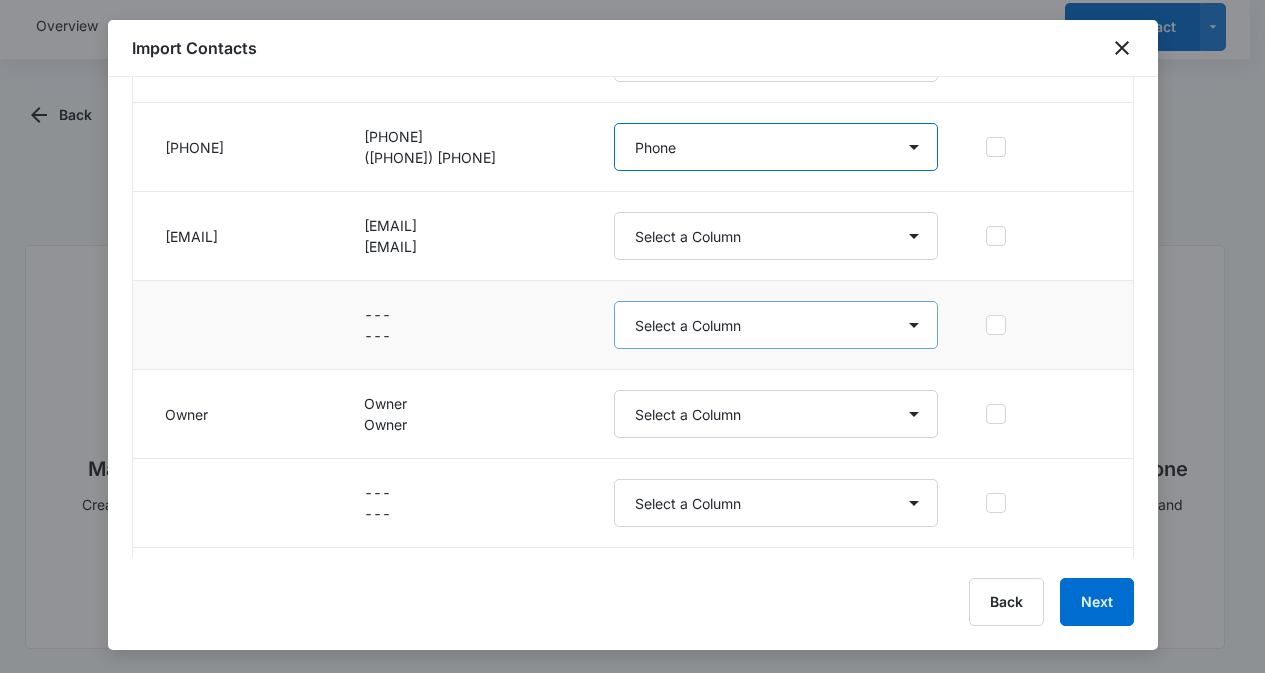 scroll, scrollTop: 800, scrollLeft: 0, axis: vertical 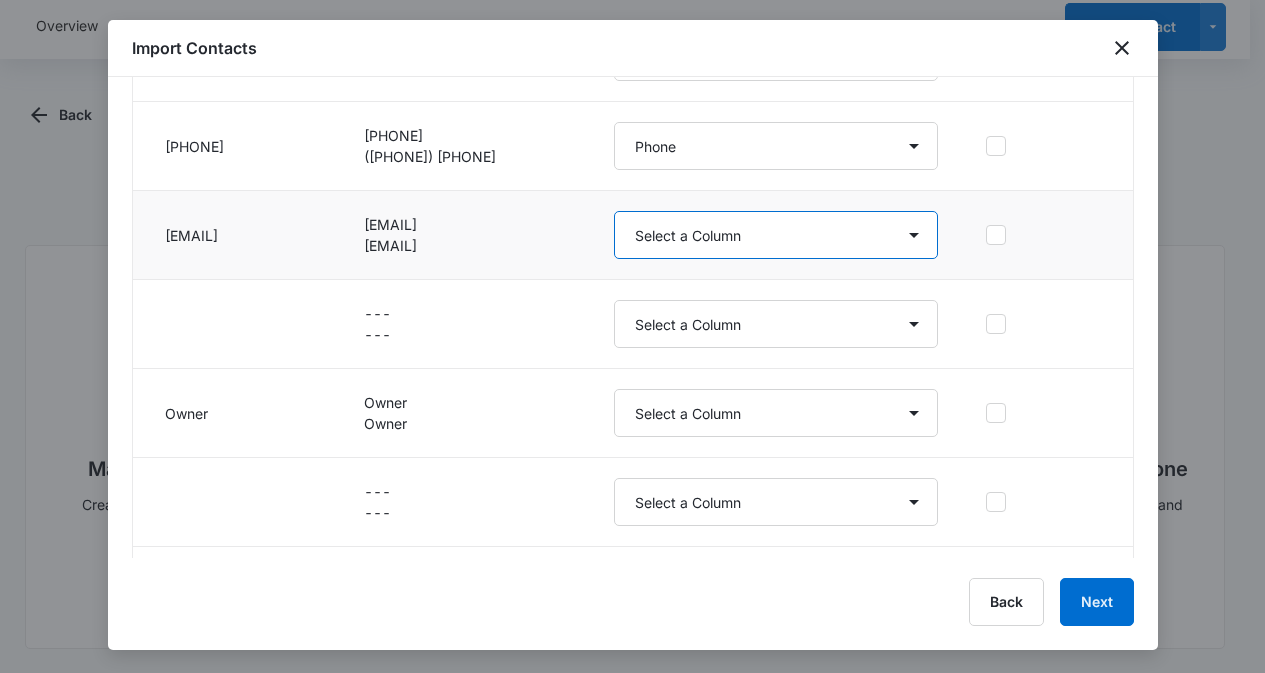 click on "Select a Column Account Manager Address/City Address/Country Address/State Address/Street Address/Street 2 Address/Zip Agree to Subscribe Assigned To Best Way To Contact Business Name Business Phone Color Tag Contact Name Contact Name/First Name Contact Name/Last Name Contact Status Contact Type CRM ID Email External ID Gift How can we help?  IP Address Lead Source Market Next Contact Date Notes Other Phone Phone Please briefly describe your experience with us Please rate us from 1-5 POS Software Qualifying Status Review Request Role Special Notes Tags Which service are you interested in?" at bounding box center [776, 235] 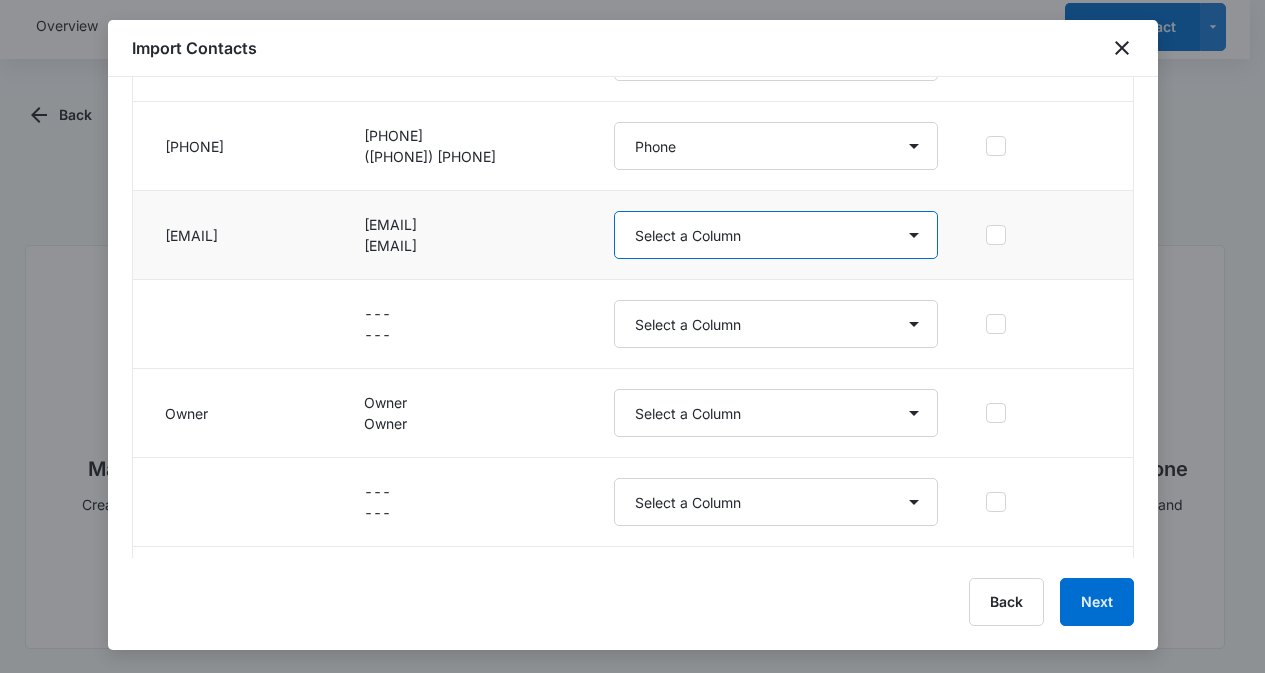 select on "185" 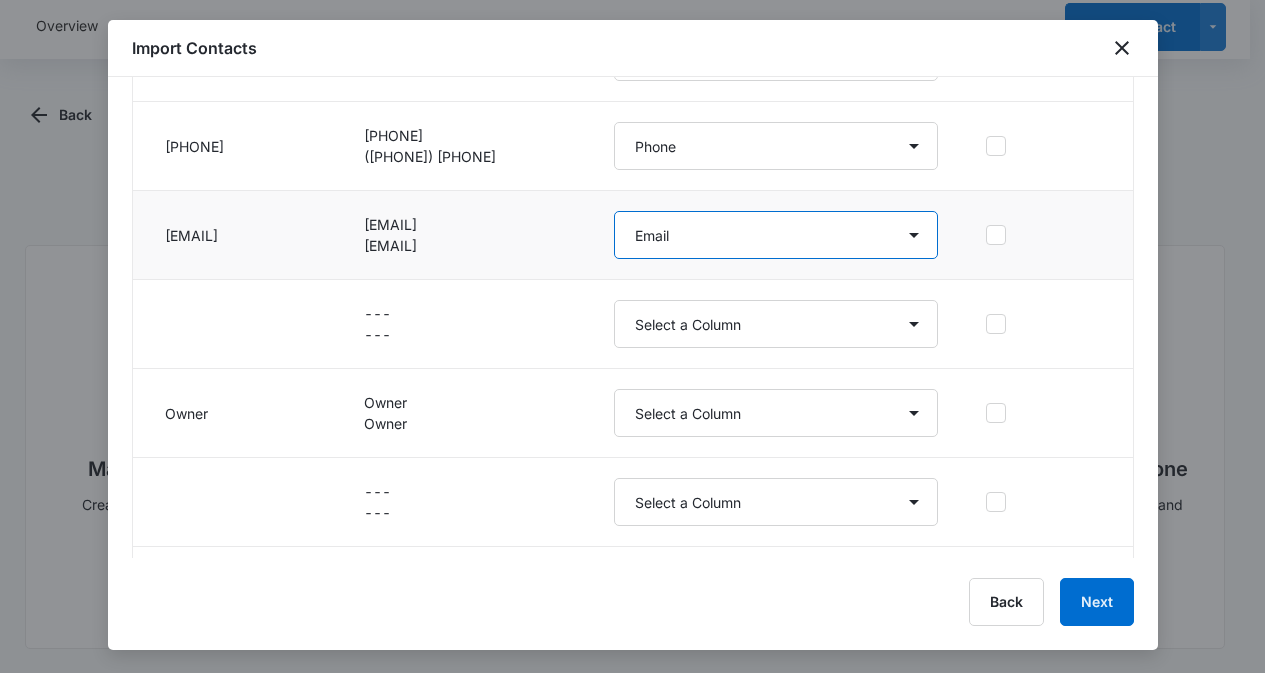 click on "Select a Column Account Manager Address/City Address/Country Address/State Address/Street Address/Street 2 Address/Zip Agree to Subscribe Assigned To Best Way To Contact Business Name Business Phone Color Tag Contact Name Contact Name/First Name Contact Name/Last Name Contact Status Contact Type CRM ID Email External ID Gift How can we help?  IP Address Lead Source Market Next Contact Date Notes Other Phone Phone Please briefly describe your experience with us Please rate us from 1-5 POS Software Qualifying Status Review Request Role Special Notes Tags Which service are you interested in?" at bounding box center [776, 235] 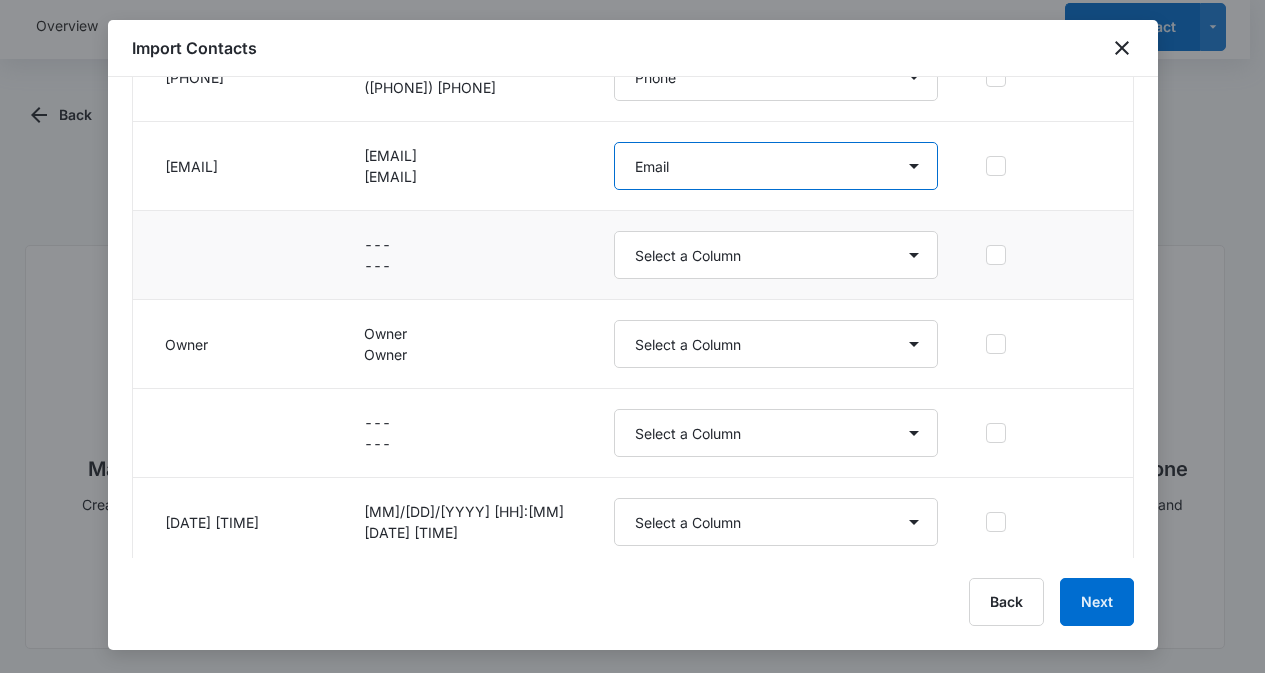 scroll, scrollTop: 900, scrollLeft: 0, axis: vertical 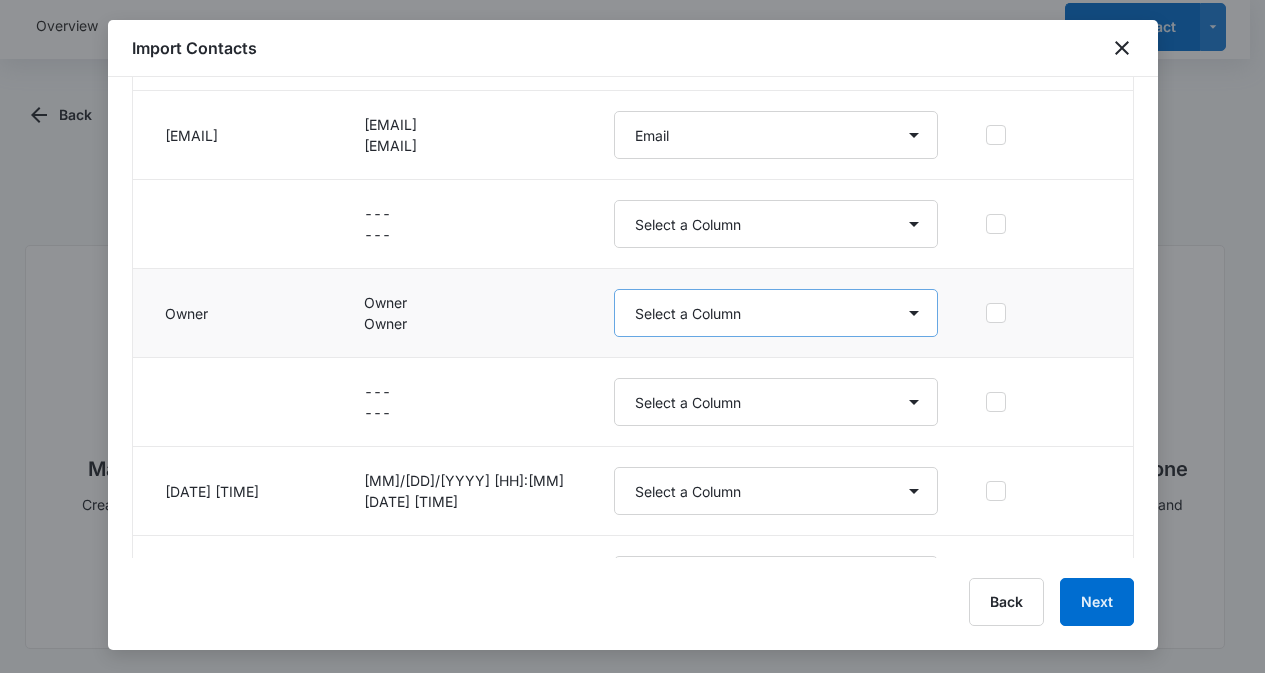 drag, startPoint x: 685, startPoint y: 288, endPoint x: 683, endPoint y: 310, distance: 22.090721 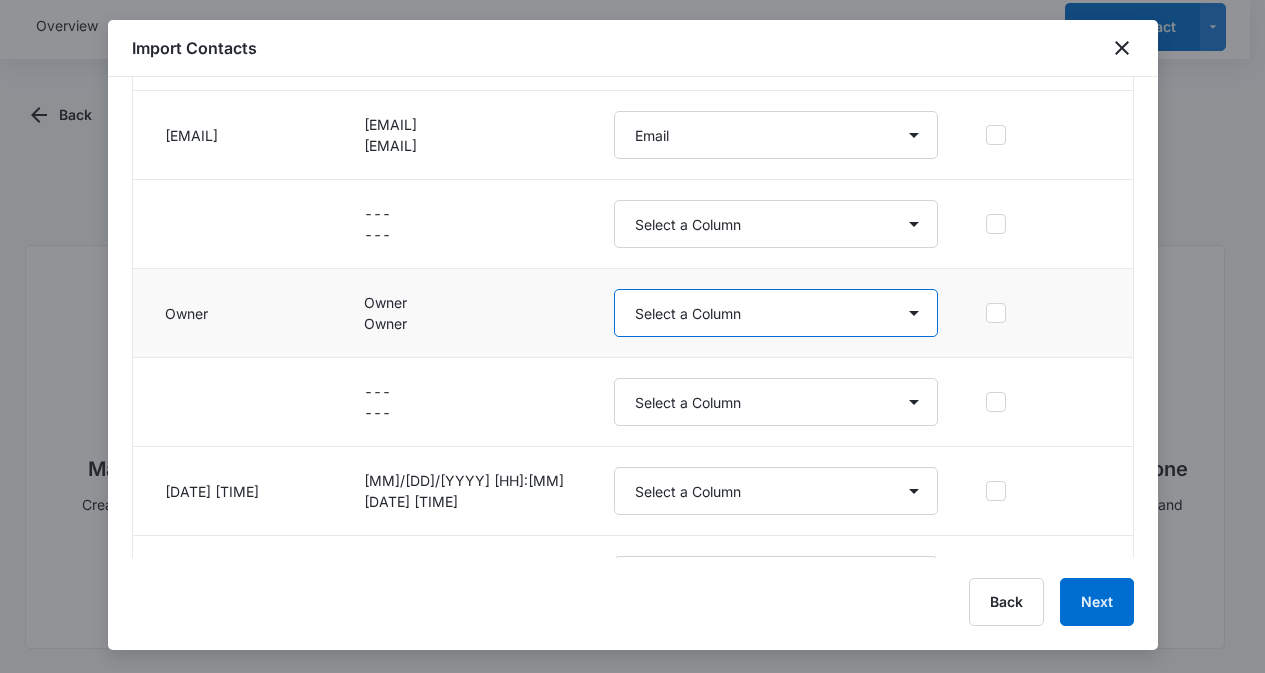 click on "Select a Column Account Manager Address/City Address/Country Address/State Address/Street Address/Street 2 Address/Zip Agree to Subscribe Assigned To Best Way To Contact Business Name Business Phone Color Tag Contact Name Contact Name/First Name Contact Name/Last Name Contact Status Contact Type CRM ID Email External ID Gift How can we help?  IP Address Lead Source Market Next Contact Date Notes Other Phone Phone Please briefly describe your experience with us Please rate us from 1-5 POS Software Qualifying Status Review Request Role Special Notes Tags Which service are you interested in?" at bounding box center [776, 313] 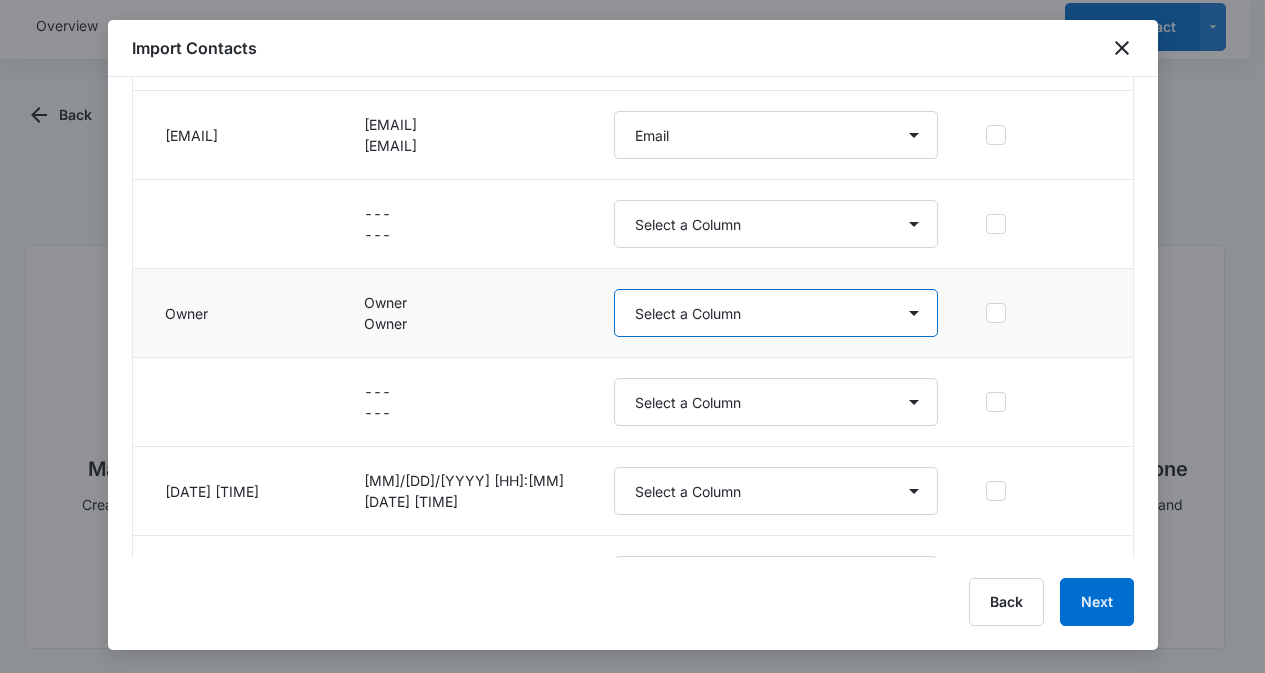 select on "385" 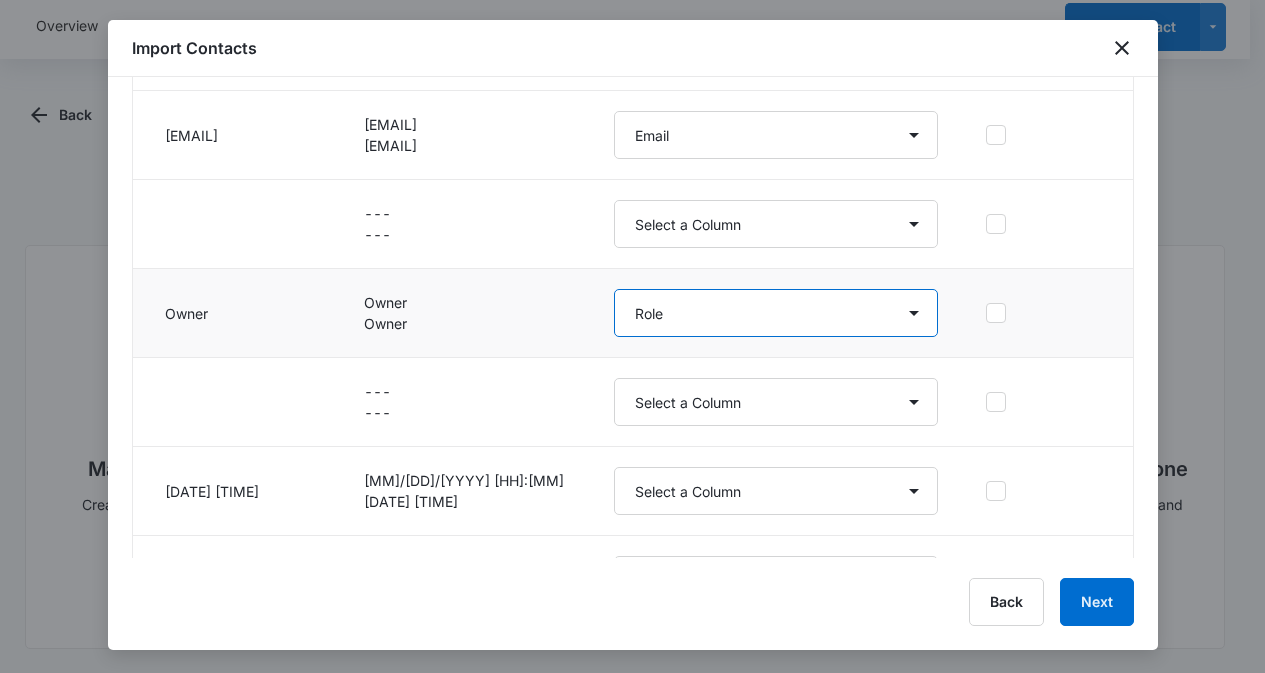 click on "Select a Column Account Manager Address/City Address/Country Address/State Address/Street Address/Street 2 Address/Zip Agree to Subscribe Assigned To Best Way To Contact Business Name Business Phone Color Tag Contact Name Contact Name/First Name Contact Name/Last Name Contact Status Contact Type CRM ID Email External ID Gift How can we help?  IP Address Lead Source Market Next Contact Date Notes Other Phone Phone Please briefly describe your experience with us Please rate us from 1-5 POS Software Qualifying Status Review Request Role Special Notes Tags Which service are you interested in?" at bounding box center (776, 313) 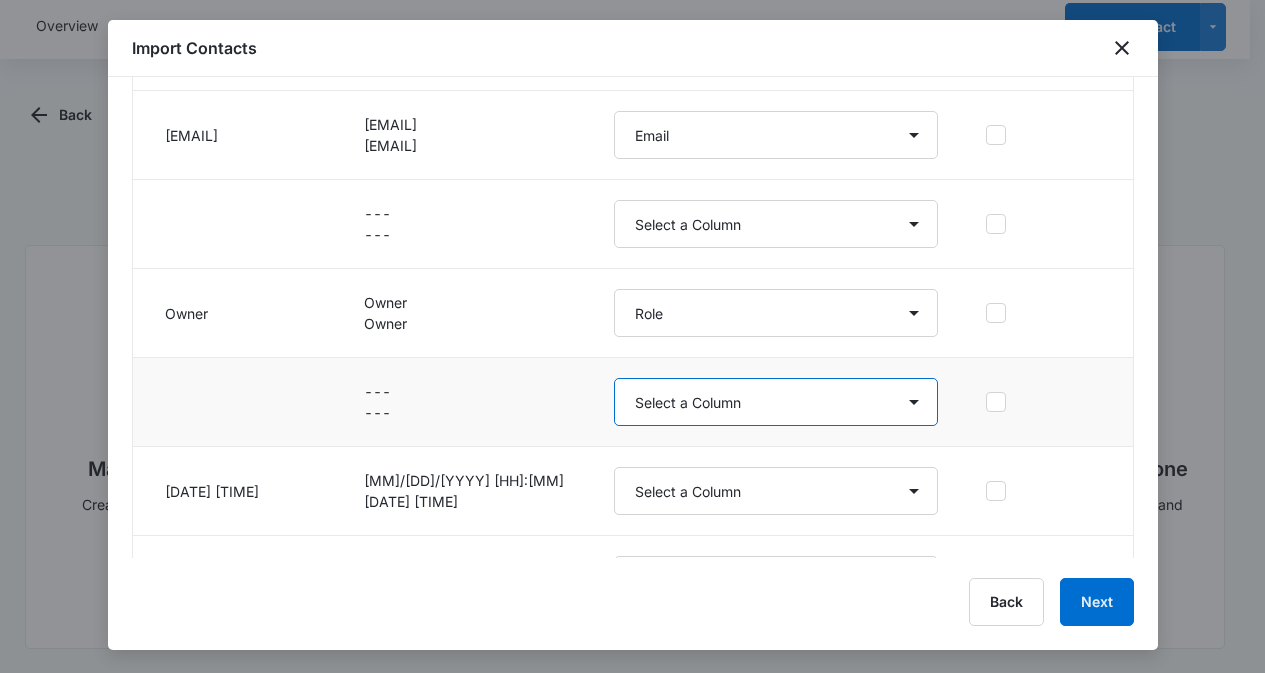 click on "Select a Column Account Manager Address/City Address/Country Address/State Address/Street Address/Street 2 Address/Zip Agree to Subscribe Assigned To Best Way To Contact Business Name Business Phone Color Tag Contact Name Contact Name/First Name Contact Name/Last Name Contact Status Contact Type CRM ID Email External ID Gift How can we help?  IP Address Lead Source Market Next Contact Date Notes Other Phone Phone Please briefly describe your experience with us Please rate us from 1-5 POS Software Qualifying Status Review Request Role Special Notes Tags Which service are you interested in?" at bounding box center [776, 402] 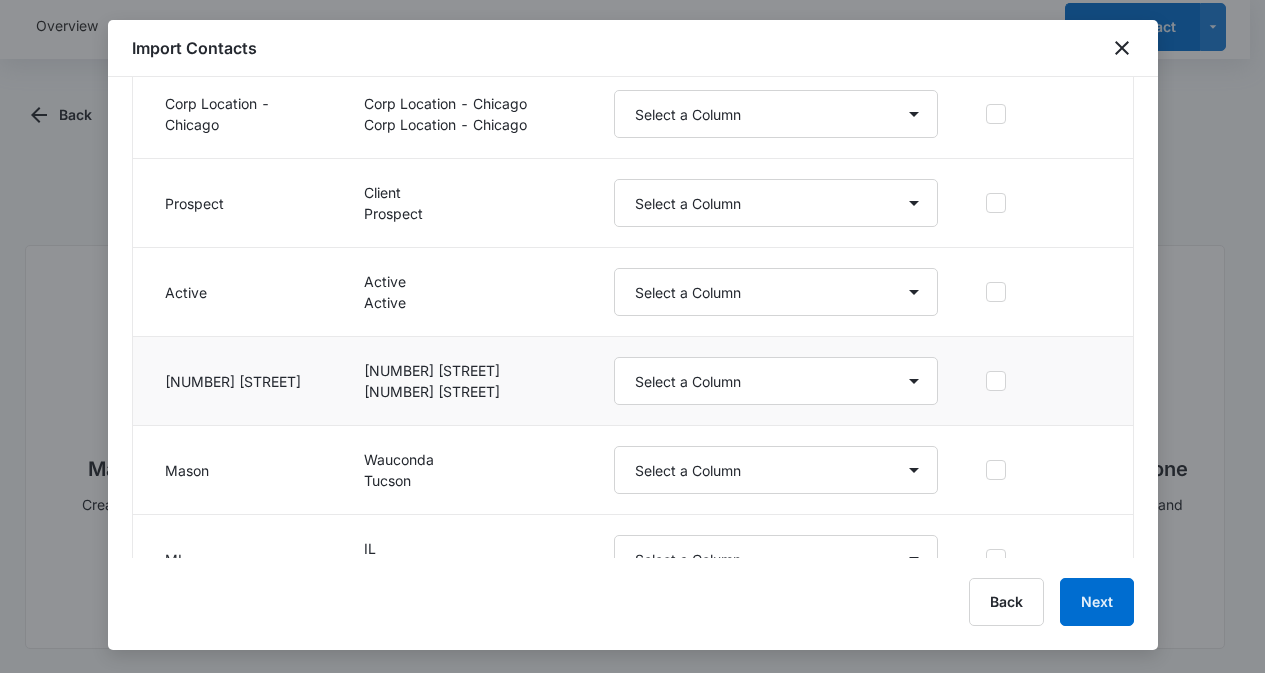 scroll, scrollTop: 1400, scrollLeft: 0, axis: vertical 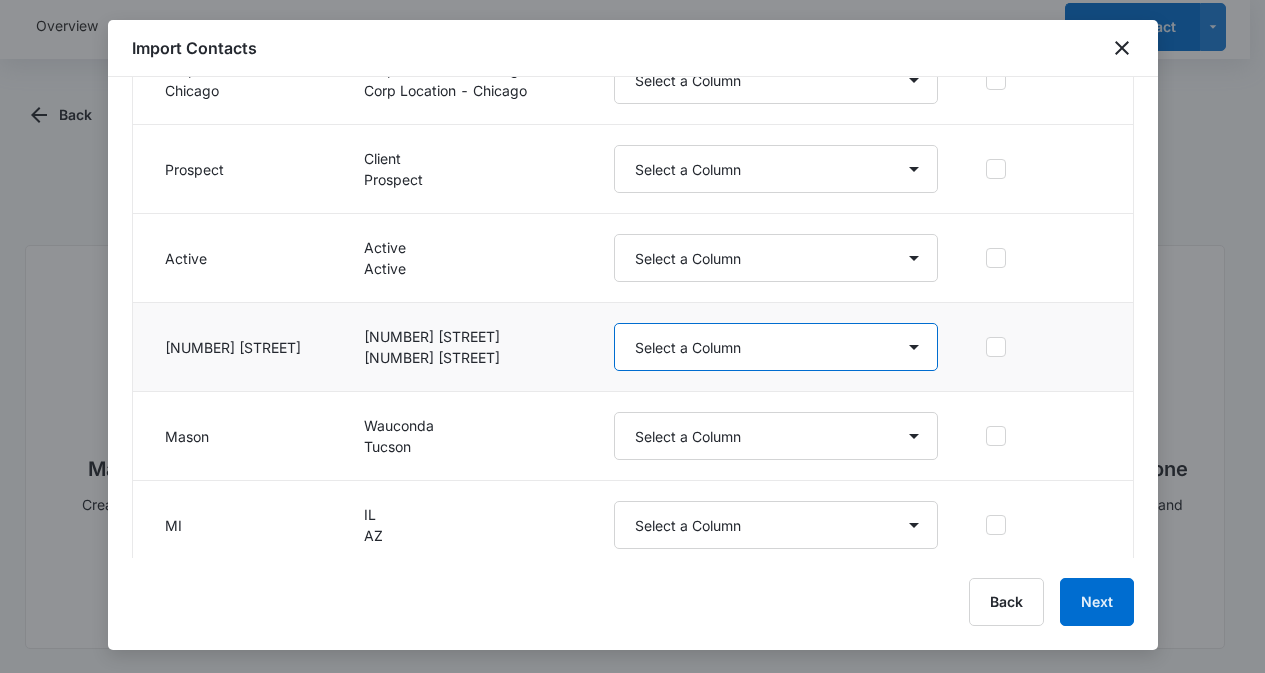 click on "Select a Column Account Manager Address/City Address/Country Address/State Address/Street Address/Street 2 Address/Zip Agree to Subscribe Assigned To Best Way To Contact Business Name Business Phone Color Tag Contact Name Contact Name/First Name Contact Name/Last Name Contact Status Contact Type CRM ID Email External ID Gift How can we help?  IP Address Lead Source Market Next Contact Date Notes Other Phone Phone Please briefly describe your experience with us Please rate us from 1-5 POS Software Qualifying Status Review Request Role Special Notes Tags Which service are you interested in?" at bounding box center [776, 347] 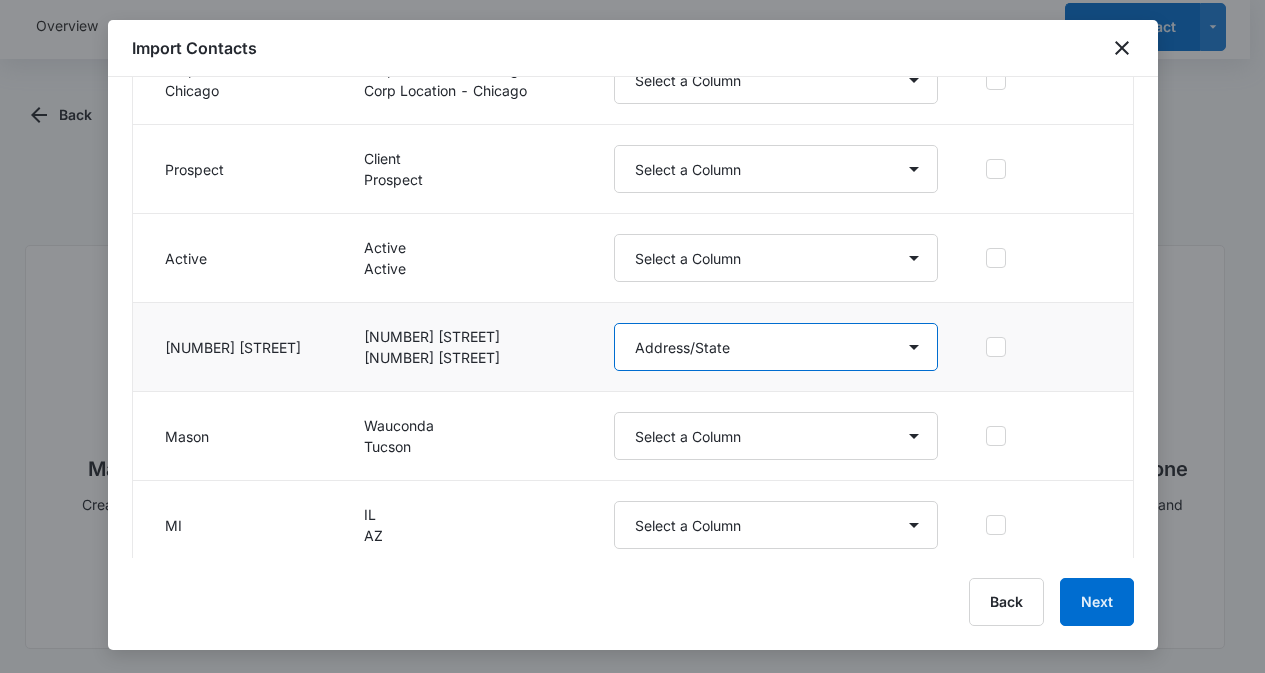 click on "Select a Column Account Manager Address/City Address/Country Address/State Address/Street Address/Street 2 Address/Zip Agree to Subscribe Assigned To Best Way To Contact Business Name Business Phone Color Tag Contact Name Contact Name/First Name Contact Name/Last Name Contact Status Contact Type CRM ID Email External ID Gift How can we help?  IP Address Lead Source Market Next Contact Date Notes Other Phone Phone Please briefly describe your experience with us Please rate us from 1-5 POS Software Qualifying Status Review Request Role Special Notes Tags Which service are you interested in?" at bounding box center (776, 347) 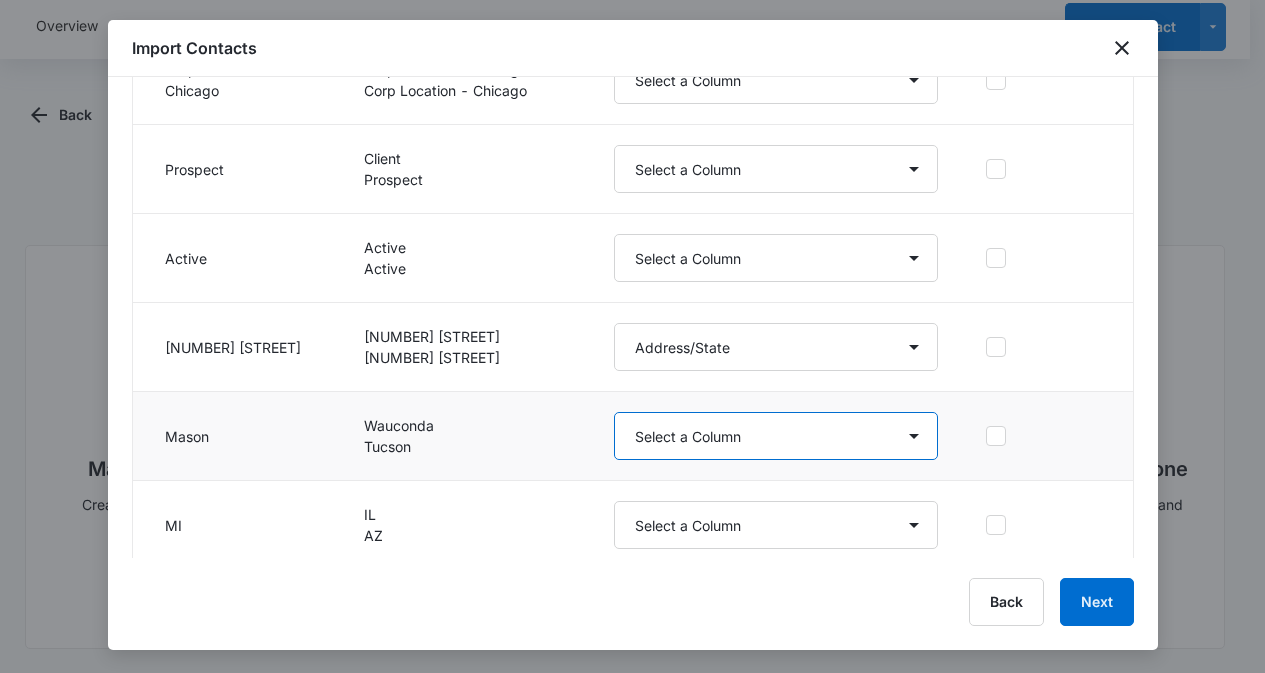 click on "Select a Column Account Manager Address/City Address/Country Address/State Address/Street Address/Street 2 Address/Zip Agree to Subscribe Assigned To Best Way To Contact Business Name Business Phone Color Tag Contact Name Contact Name/First Name Contact Name/Last Name Contact Status Contact Type CRM ID Email External ID Gift How can we help?  IP Address Lead Source Market Next Contact Date Notes Other Phone Phone Please briefly describe your experience with us Please rate us from 1-5 POS Software Qualifying Status Review Request Role Special Notes Tags Which service are you interested in?" at bounding box center (776, 436) 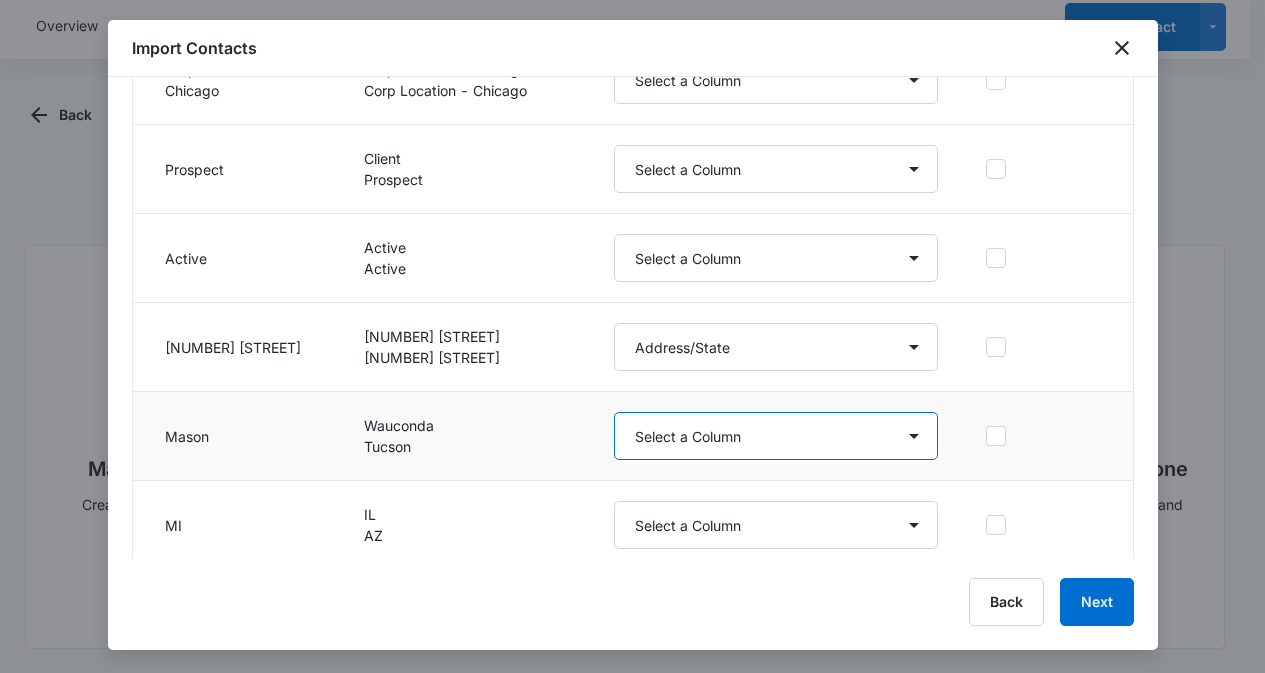 select on "188" 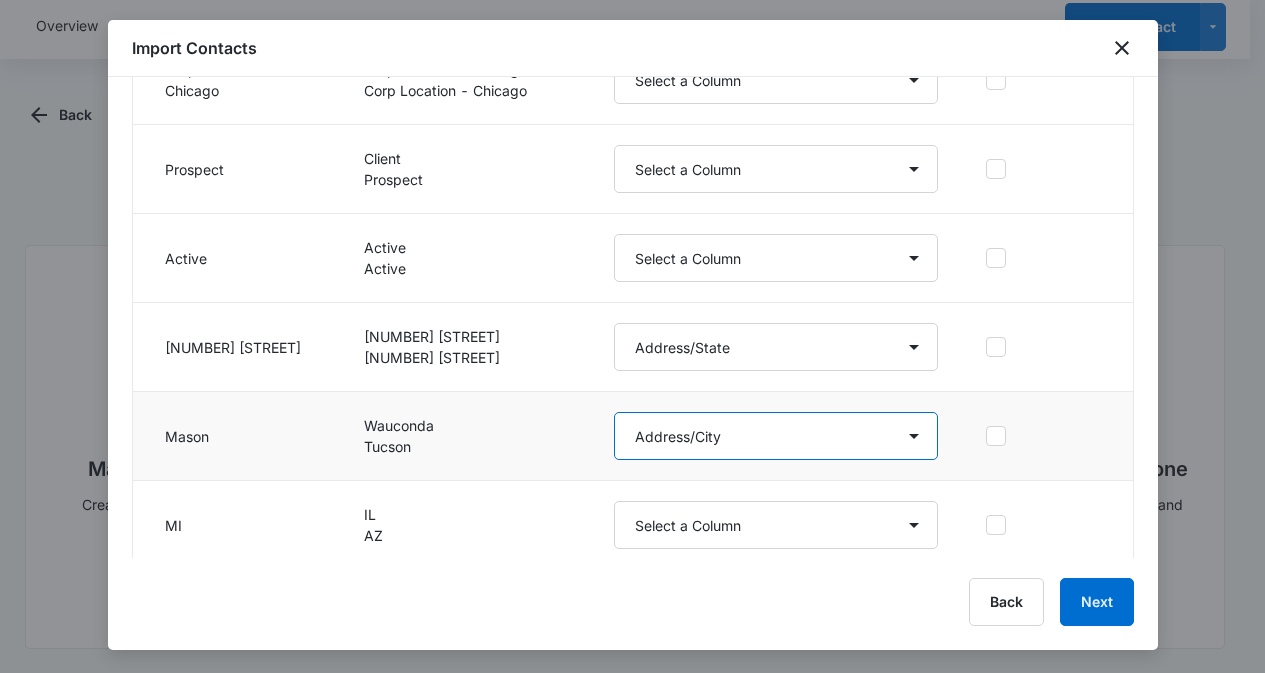 click on "Select a Column Account Manager Address/City Address/Country Address/State Address/Street Address/Street 2 Address/Zip Agree to Subscribe Assigned To Best Way To Contact Business Name Business Phone Color Tag Contact Name Contact Name/First Name Contact Name/Last Name Contact Status Contact Type CRM ID Email External ID Gift How can we help?  IP Address Lead Source Market Next Contact Date Notes Other Phone Phone Please briefly describe your experience with us Please rate us from 1-5 POS Software Qualifying Status Review Request Role Special Notes Tags Which service are you interested in?" at bounding box center (776, 436) 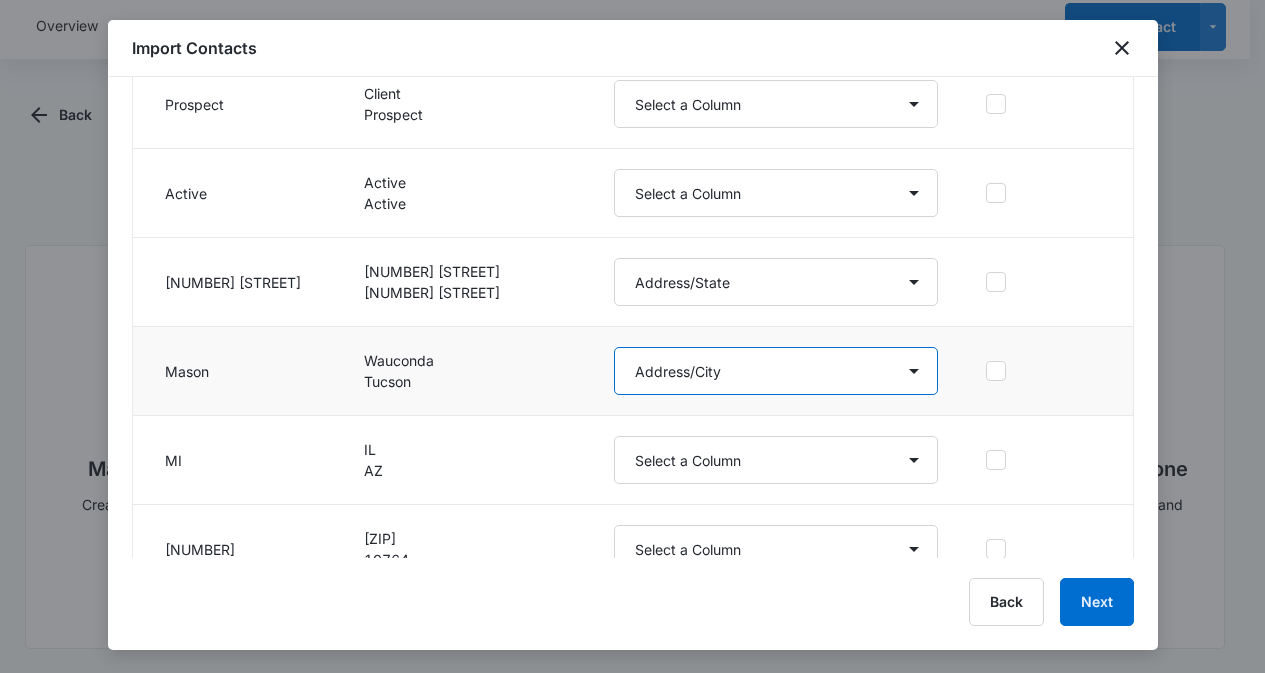 scroll, scrollTop: 1500, scrollLeft: 0, axis: vertical 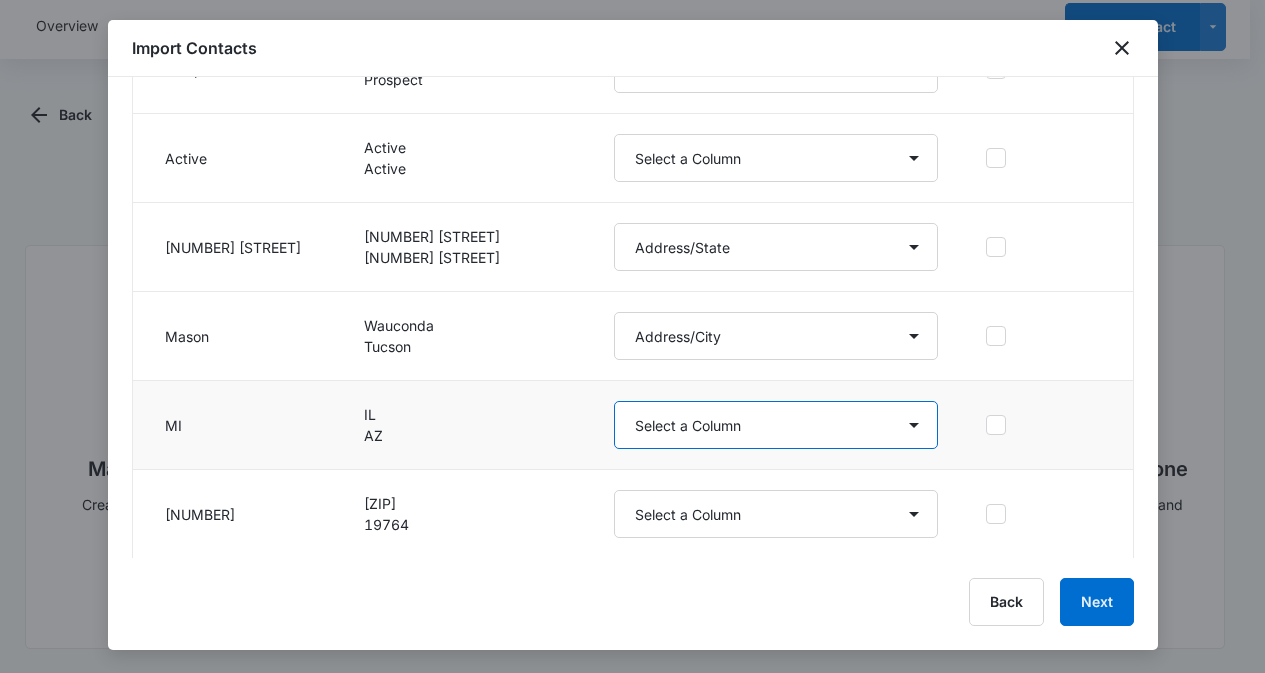 click on "Select a Column Account Manager Address/City Address/Country Address/State Address/Street Address/Street 2 Address/Zip Agree to Subscribe Assigned To Best Way To Contact Business Name Business Phone Color Tag Contact Name Contact Name/First Name Contact Name/Last Name Contact Status Contact Type CRM ID Email External ID Gift How can we help?  IP Address Lead Source Market Next Contact Date Notes Other Phone Phone Please briefly describe your experience with us Please rate us from 1-5 POS Software Qualifying Status Review Request Role Special Notes Tags Which service are you interested in?" at bounding box center [776, 425] 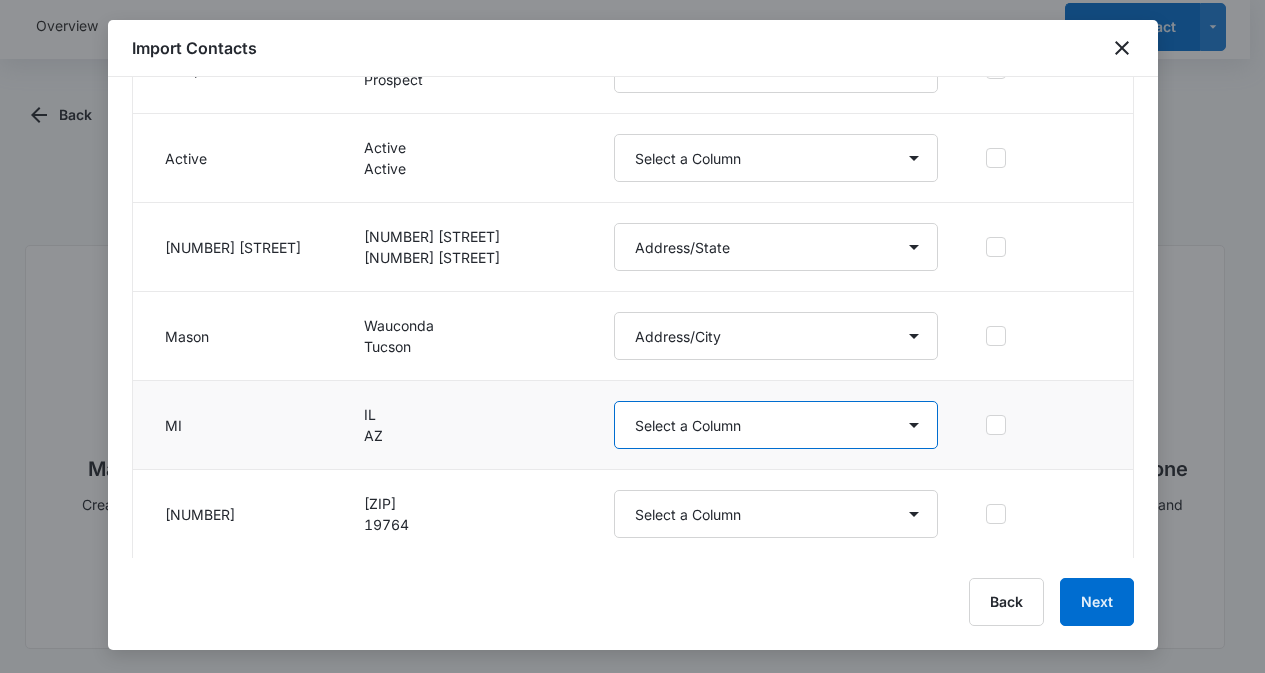 select on "189" 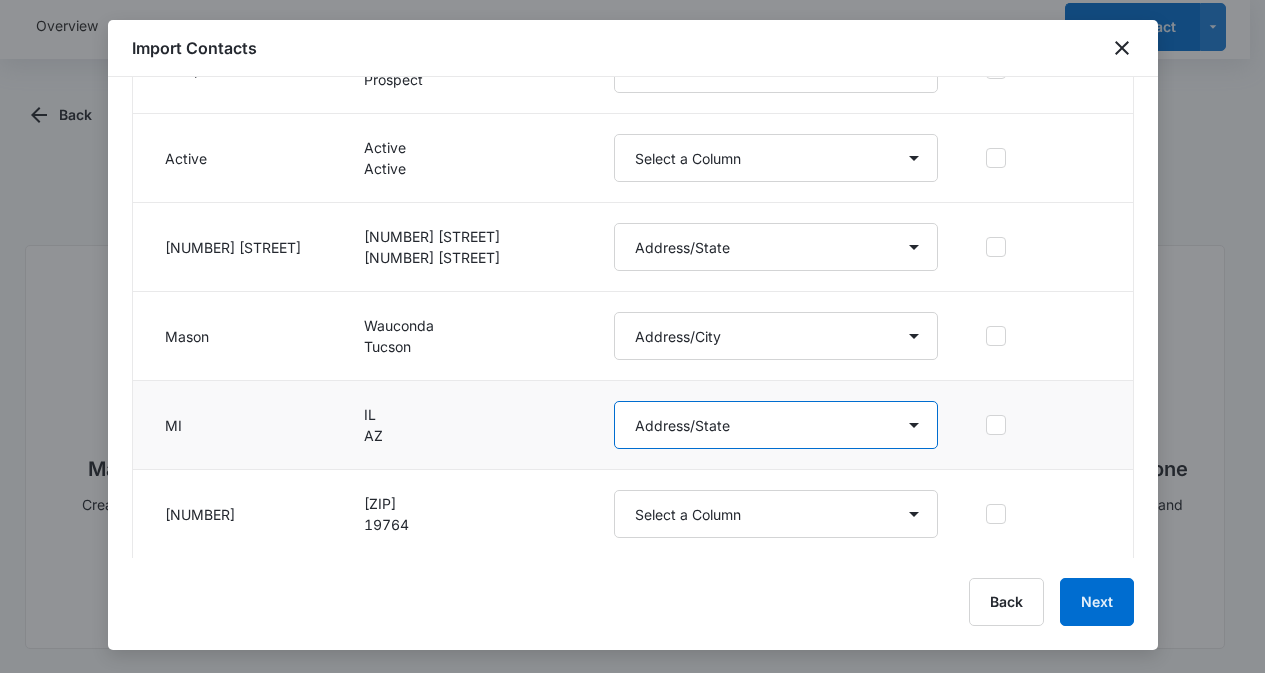 click on "Select a Column Account Manager Address/City Address/Country Address/State Address/Street Address/Street 2 Address/Zip Agree to Subscribe Assigned To Best Way To Contact Business Name Business Phone Color Tag Contact Name Contact Name/First Name Contact Name/Last Name Contact Status Contact Type CRM ID Email External ID Gift How can we help?  IP Address Lead Source Market Next Contact Date Notes Other Phone Phone Please briefly describe your experience with us Please rate us from 1-5 POS Software Qualifying Status Review Request Role Special Notes Tags Which service are you interested in?" at bounding box center [776, 425] 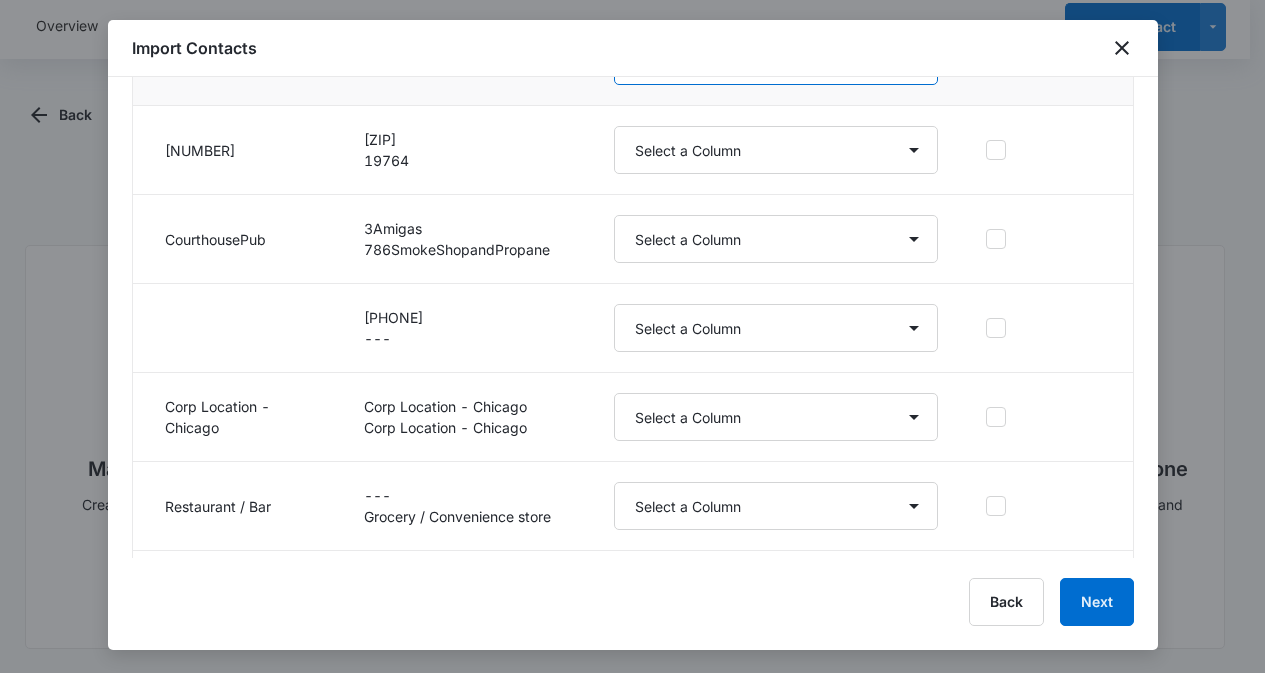 scroll, scrollTop: 1900, scrollLeft: 0, axis: vertical 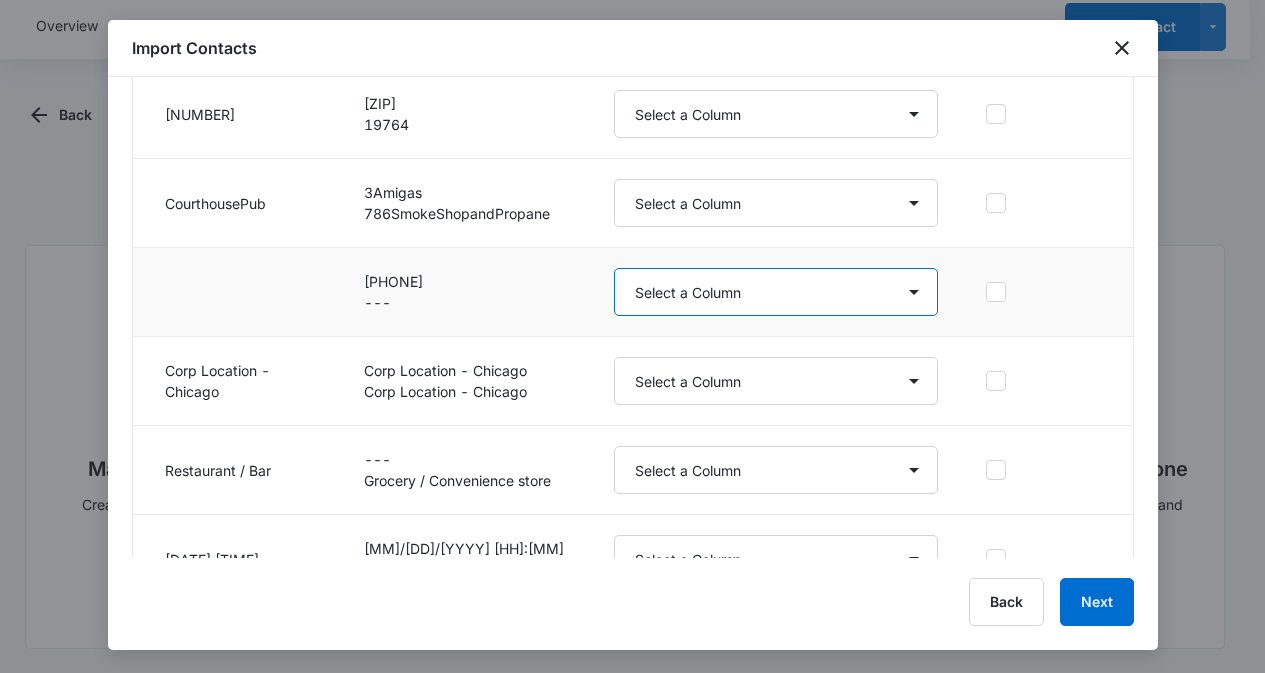 drag, startPoint x: 737, startPoint y: 286, endPoint x: 727, endPoint y: 290, distance: 10.770329 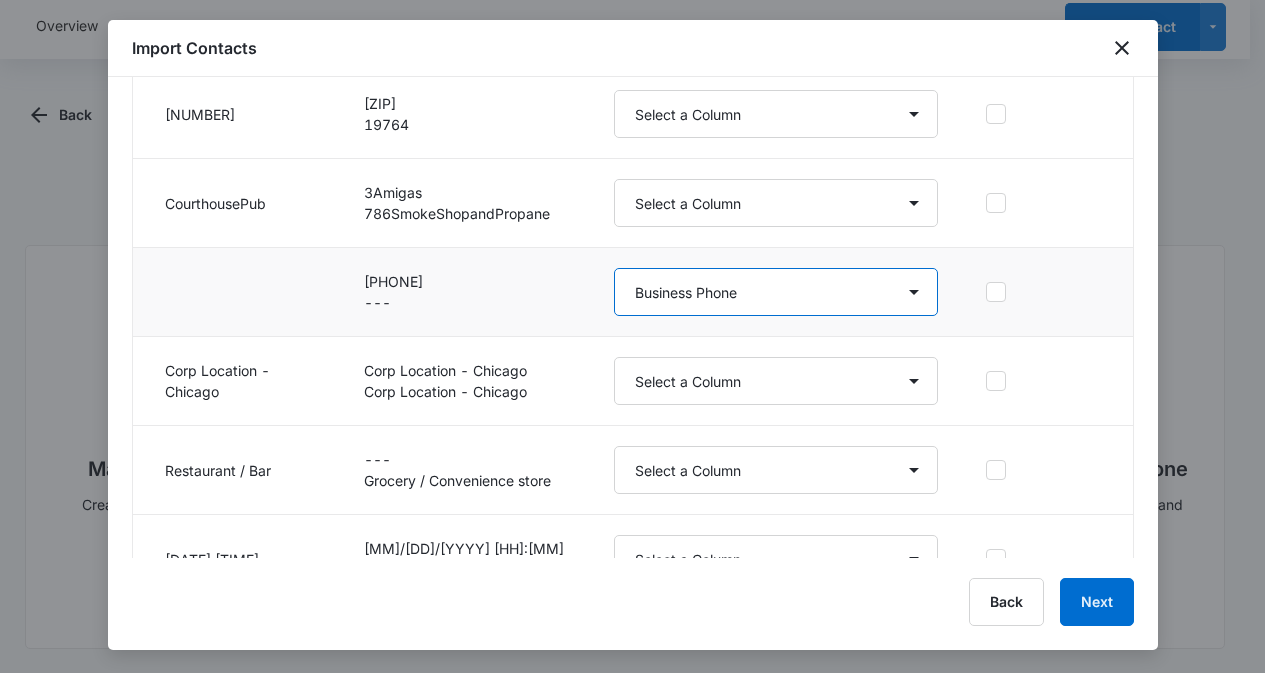 click on "Select a Column Account Manager Address/City Address/Country Address/State Address/Street Address/Street 2 Address/Zip Agree to Subscribe Assigned To Best Way To Contact Business Name Business Phone Color Tag Contact Name Contact Name/First Name Contact Name/Last Name Contact Status Contact Type CRM ID Email External ID Gift How can we help?  IP Address Lead Source Market Next Contact Date Notes Other Phone Phone Please briefly describe your experience with us Please rate us from 1-5 POS Software Qualifying Status Review Request Role Special Notes Tags Which service are you interested in?" at bounding box center [776, 292] 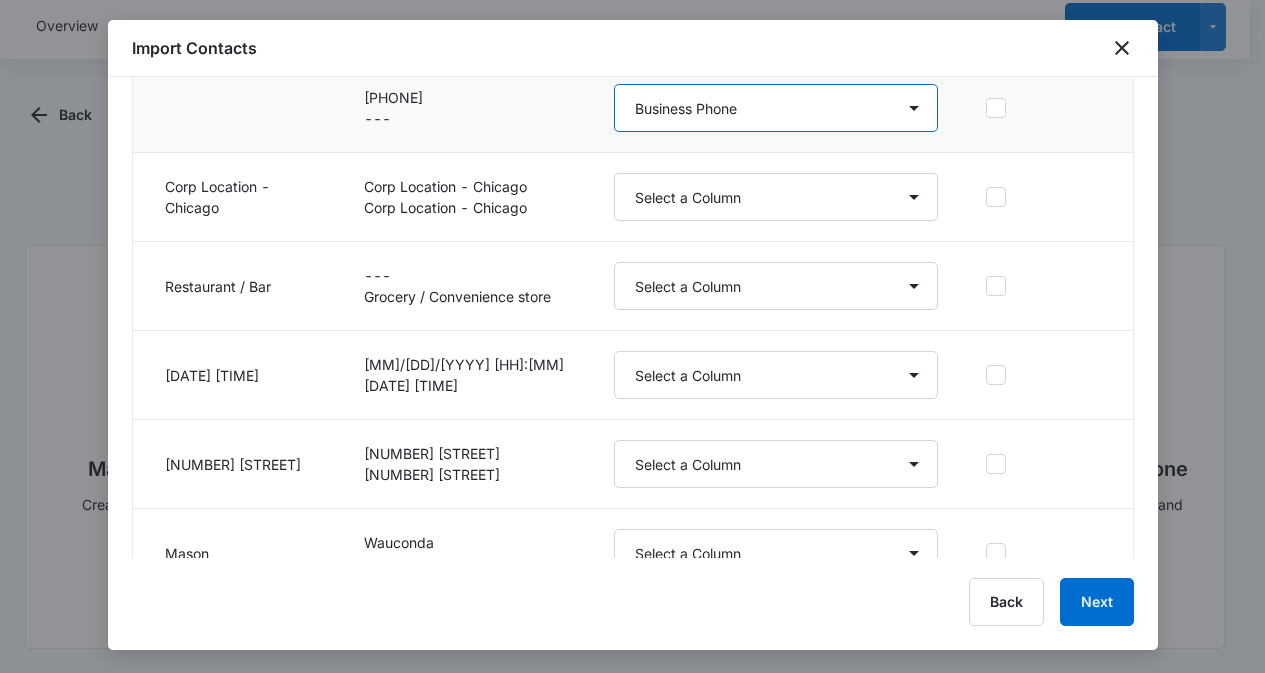 scroll, scrollTop: 2100, scrollLeft: 0, axis: vertical 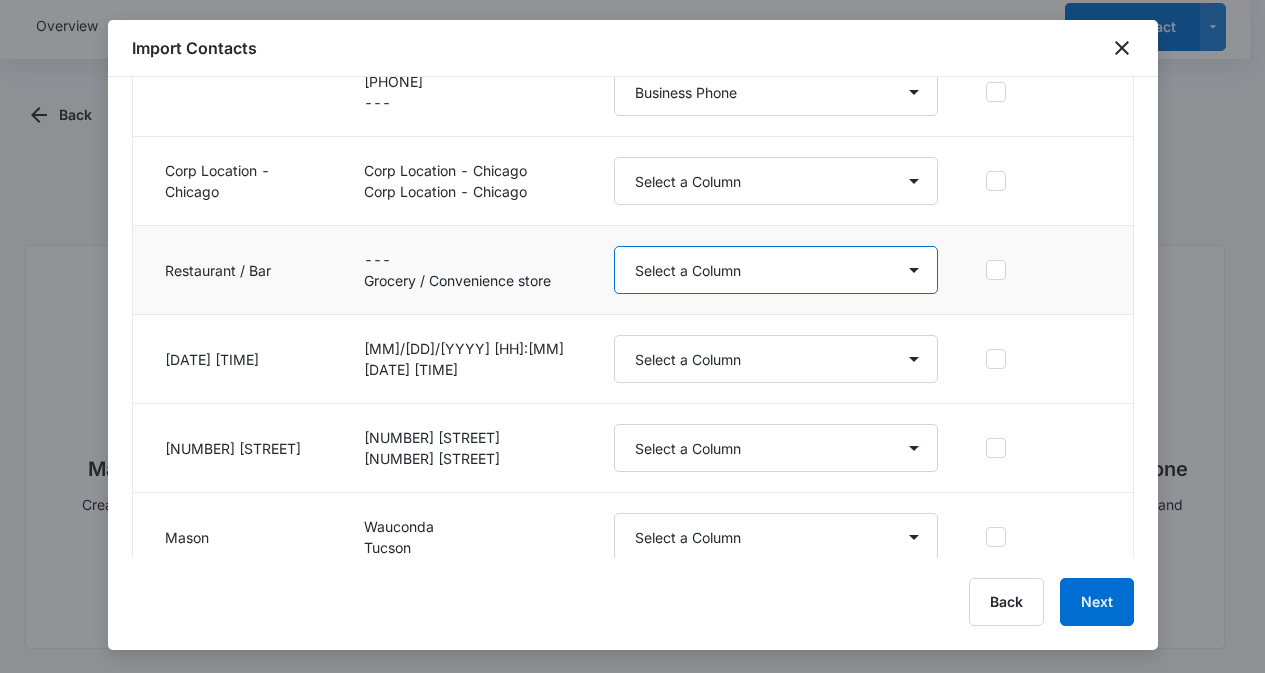 click on "Select a Column Account Manager Address/City Address/Country Address/State Address/Street Address/Street 2 Address/Zip Agree to Subscribe Assigned To Best Way To Contact Business Name Business Phone Color Tag Contact Name Contact Name/First Name Contact Name/Last Name Contact Status Contact Type CRM ID Email External ID Gift How can we help?  IP Address Lead Source Market Next Contact Date Notes Other Phone Phone Please briefly describe your experience with us Please rate us from 1-5 POS Software Qualifying Status Review Request Role Special Notes Tags Which service are you interested in?" at bounding box center [776, 270] 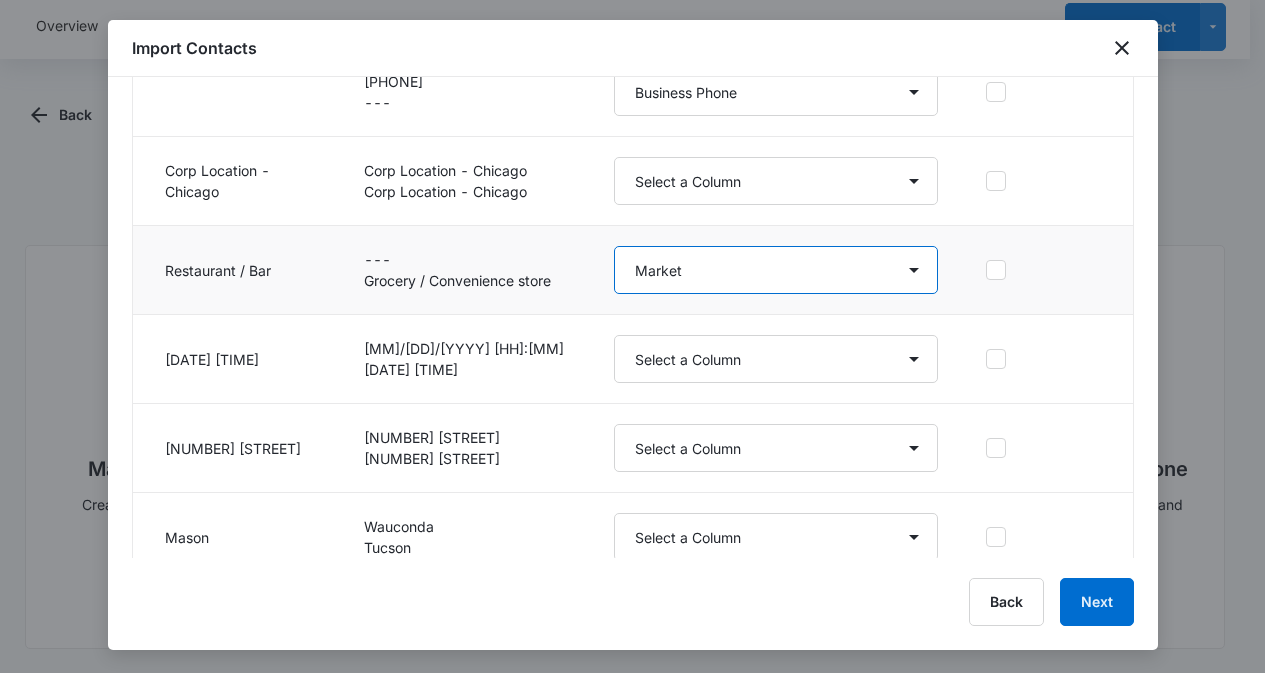 click on "Select a Column Account Manager Address/City Address/Country Address/State Address/Street Address/Street 2 Address/Zip Agree to Subscribe Assigned To Best Way To Contact Business Name Business Phone Color Tag Contact Name Contact Name/First Name Contact Name/Last Name Contact Status Contact Type CRM ID Email External ID Gift How can we help?  IP Address Lead Source Market Next Contact Date Notes Other Phone Phone Please briefly describe your experience with us Please rate us from 1-5 POS Software Qualifying Status Review Request Role Special Notes Tags Which service are you interested in?" at bounding box center (776, 270) 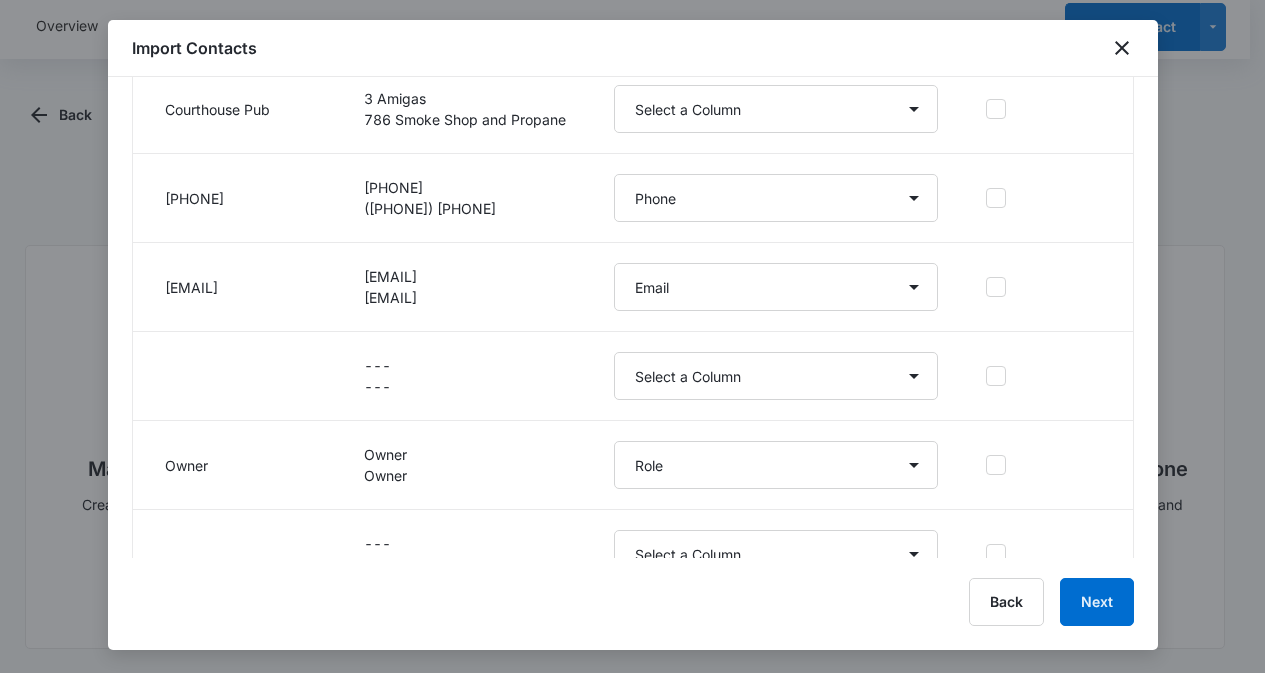 scroll, scrollTop: 713, scrollLeft: 0, axis: vertical 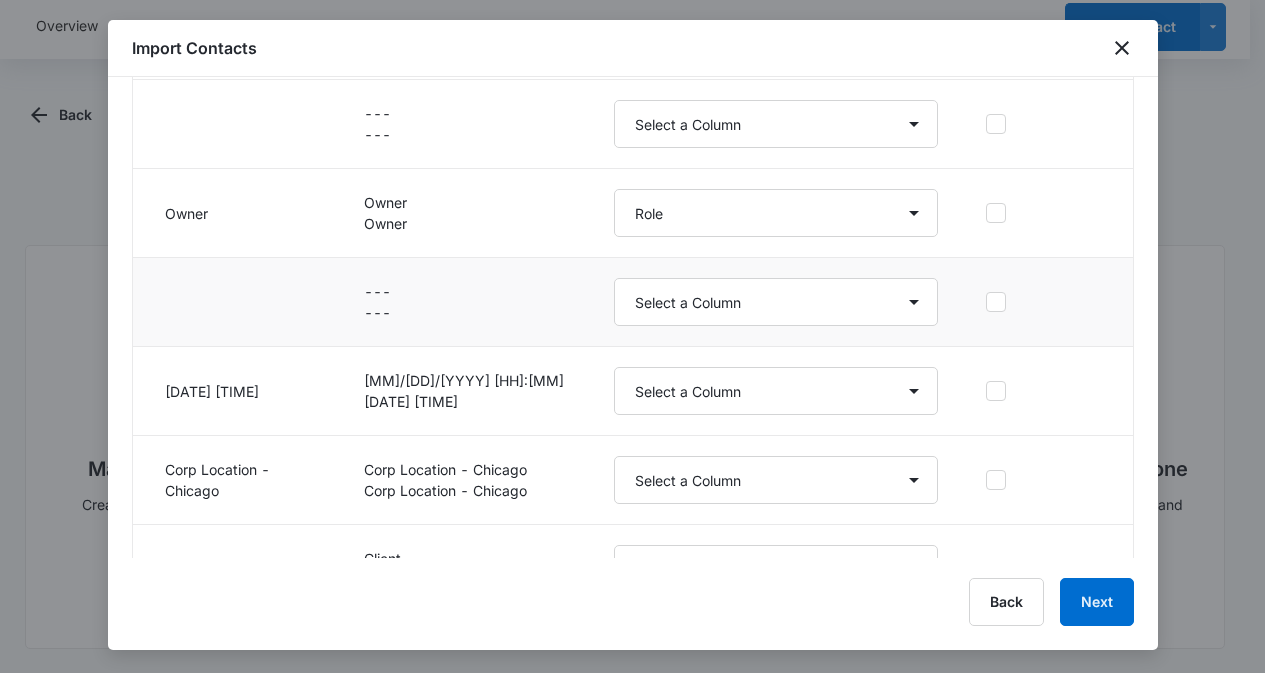 click on "---" at bounding box center (465, 291) 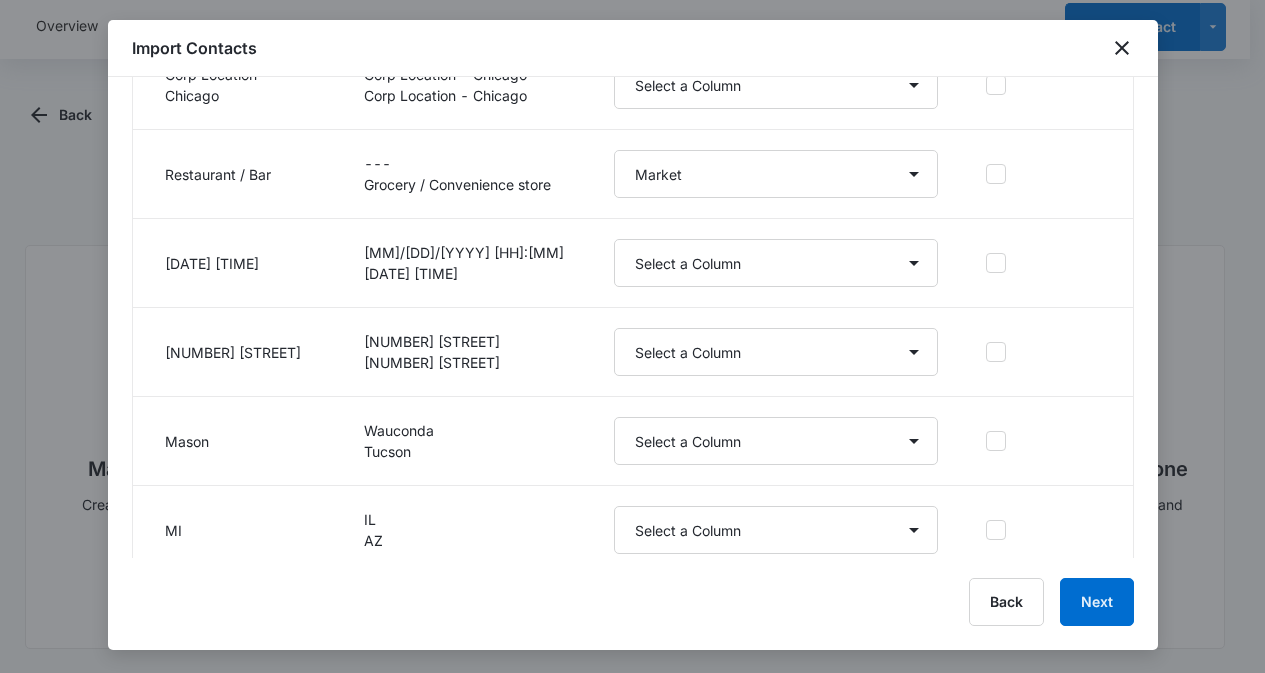 scroll, scrollTop: 2213, scrollLeft: 0, axis: vertical 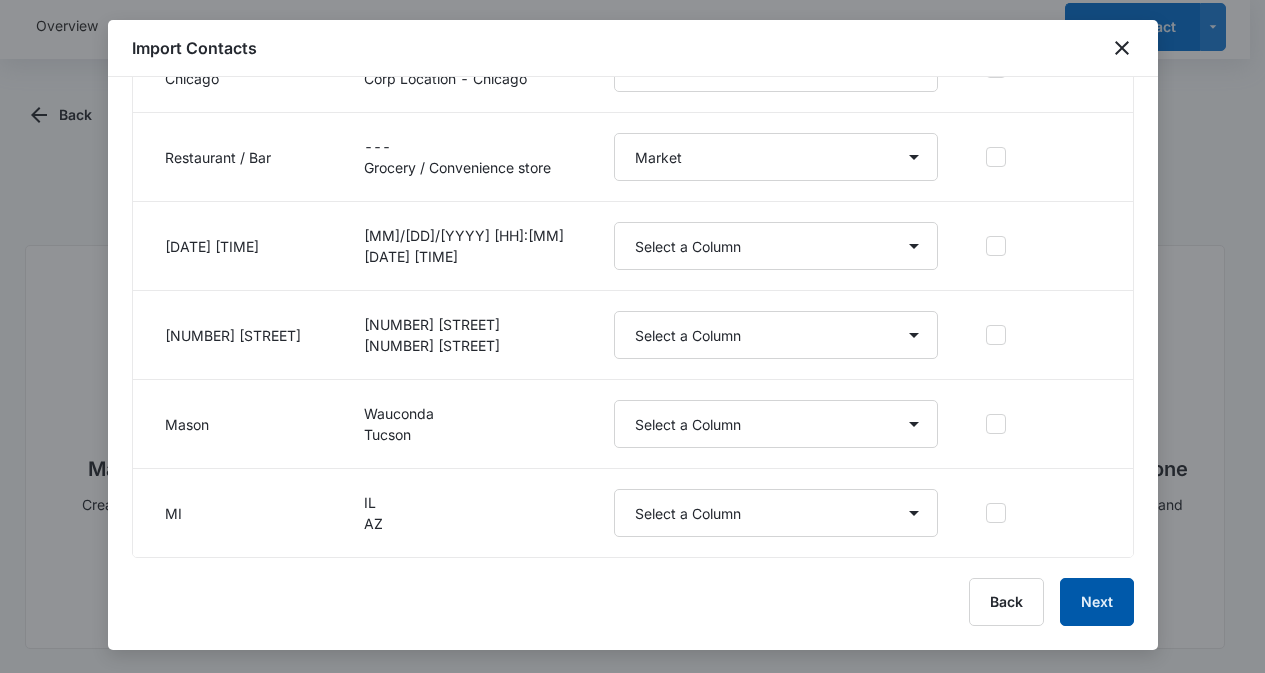 click on "Next" at bounding box center (1097, 602) 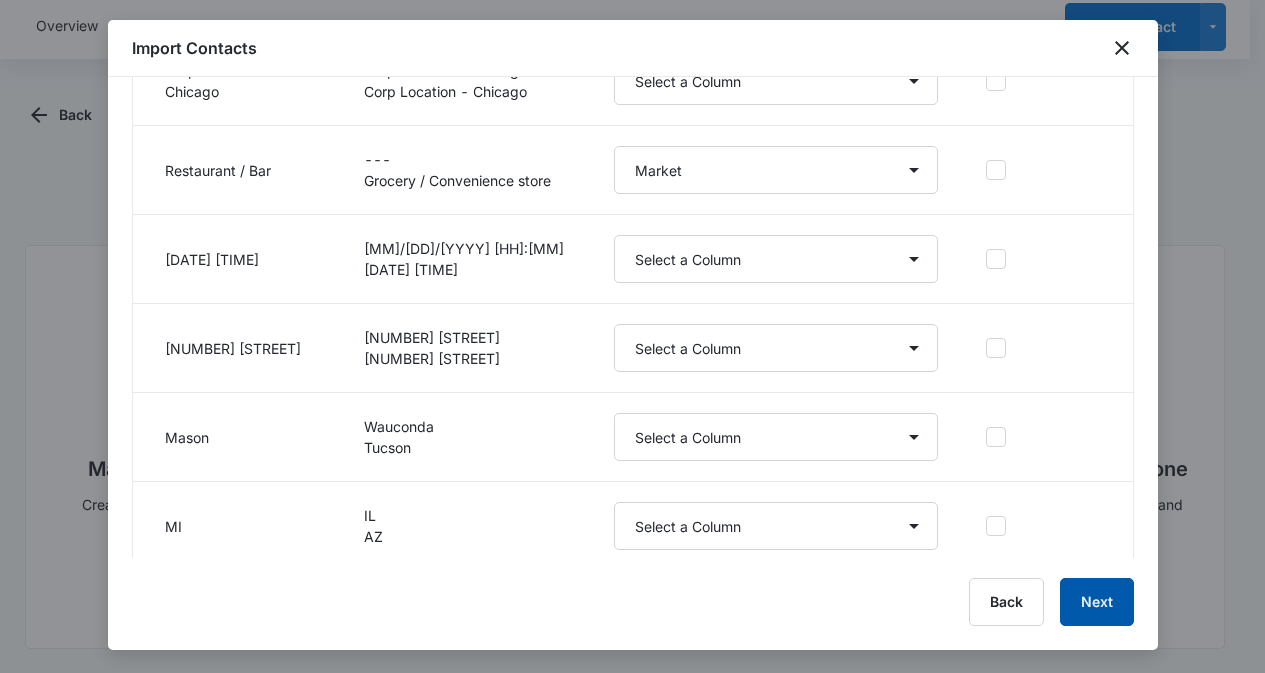 scroll, scrollTop: 2213, scrollLeft: 0, axis: vertical 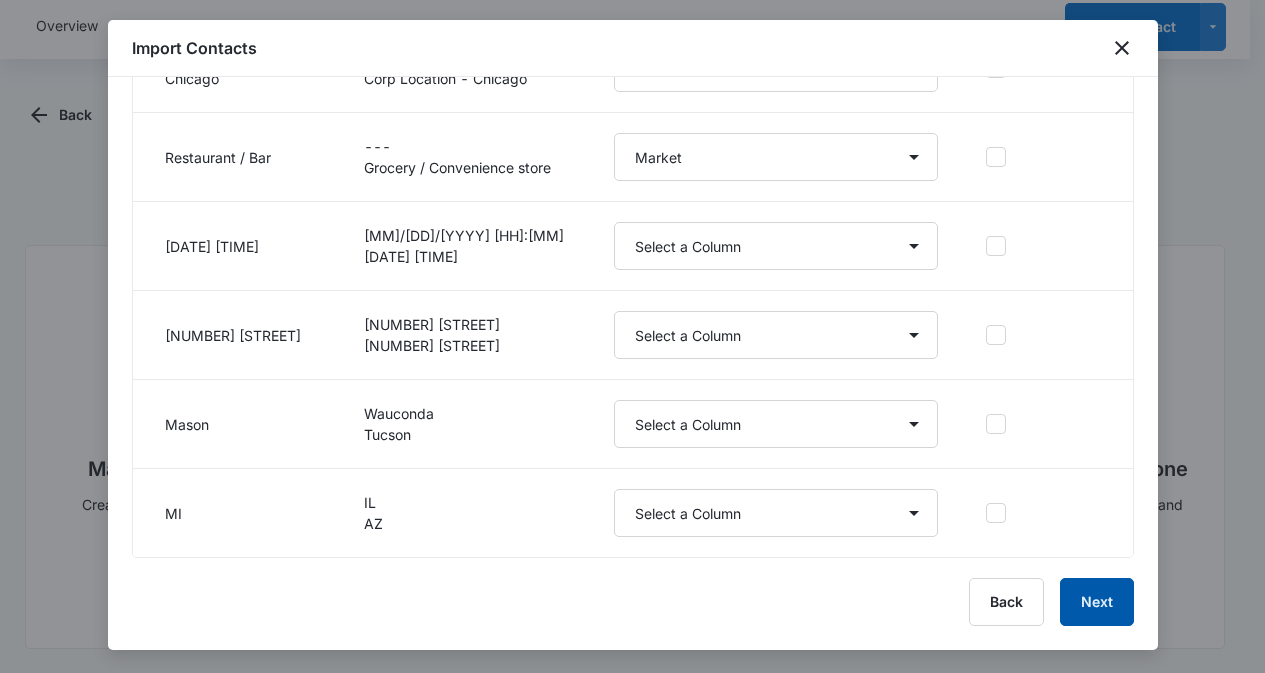 click on "Next" at bounding box center [1097, 602] 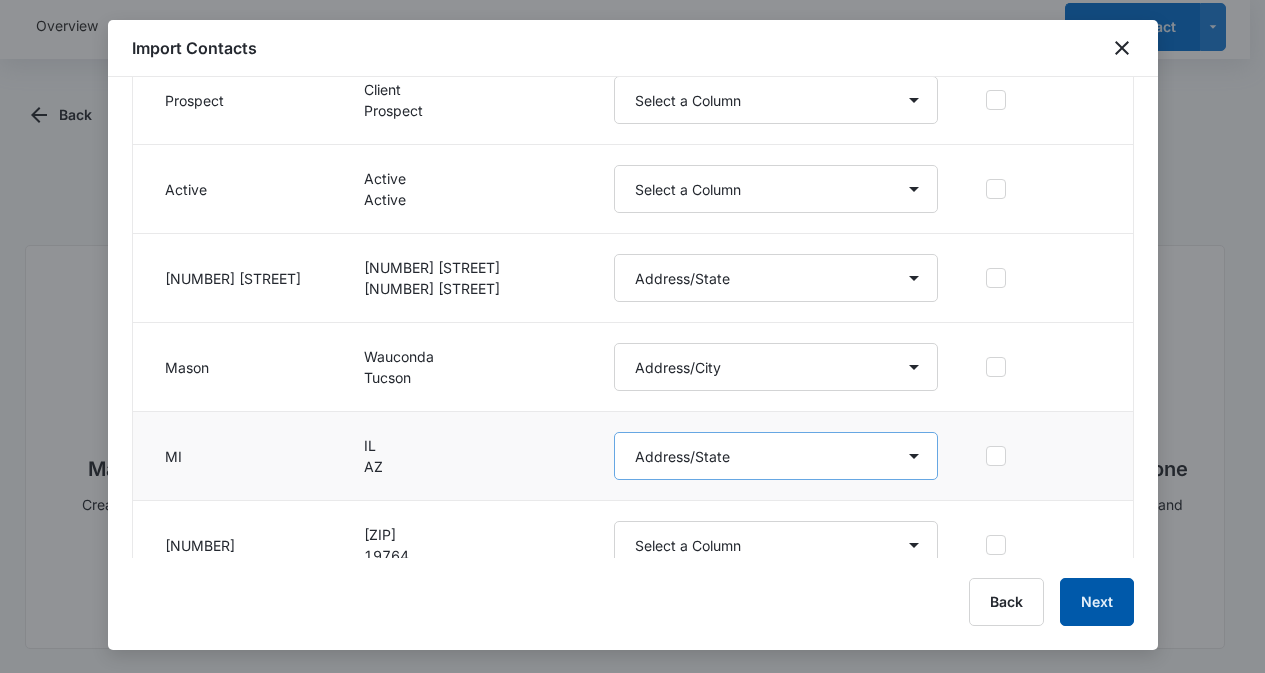 scroll, scrollTop: 1500, scrollLeft: 0, axis: vertical 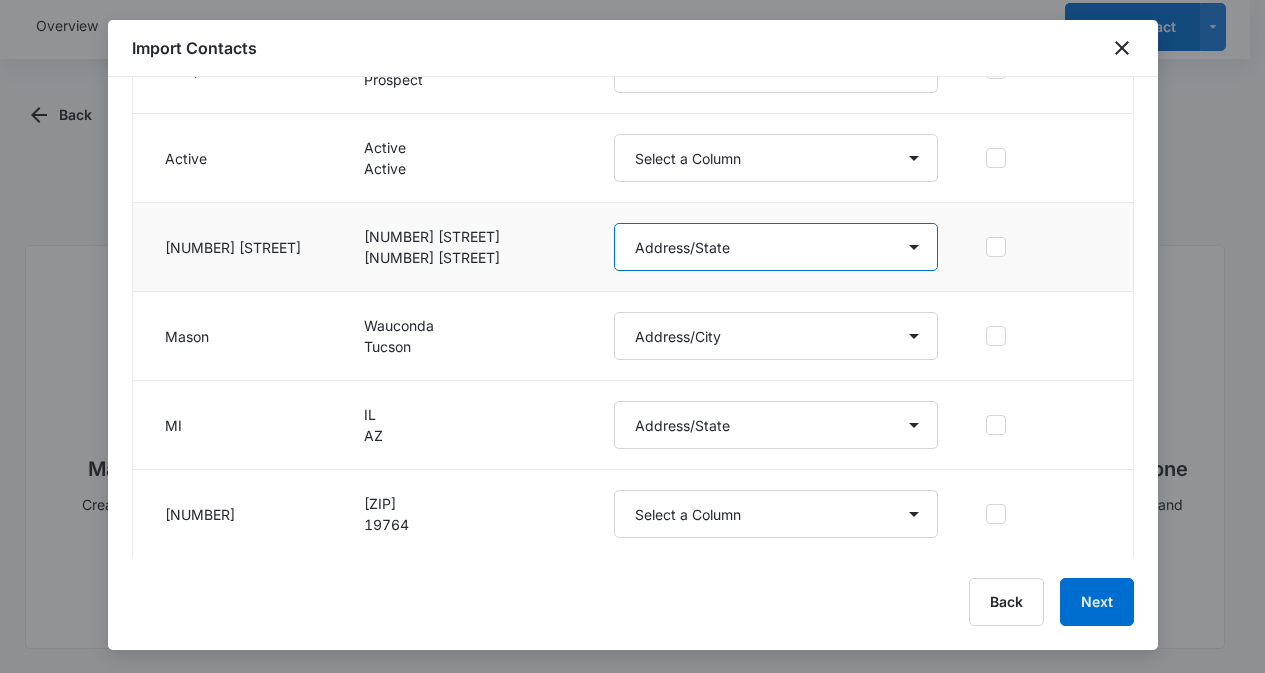 click on "Select a Column Account Manager Address/City Address/Country Address/State Address/Street Address/Street 2 Address/Zip Agree to Subscribe Assigned To Best Way To Contact Business Name Business Phone Color Tag Contact Name Contact Name/First Name Contact Name/Last Name Contact Status Contact Type CRM ID Email External ID Gift How can we help?  IP Address Lead Source Market Next Contact Date Notes Other Phone Phone Please briefly describe your experience with us Please rate us from 1-5 POS Software Qualifying Status Review Request Role Special Notes Tags Which service are you interested in?" at bounding box center [776, 247] 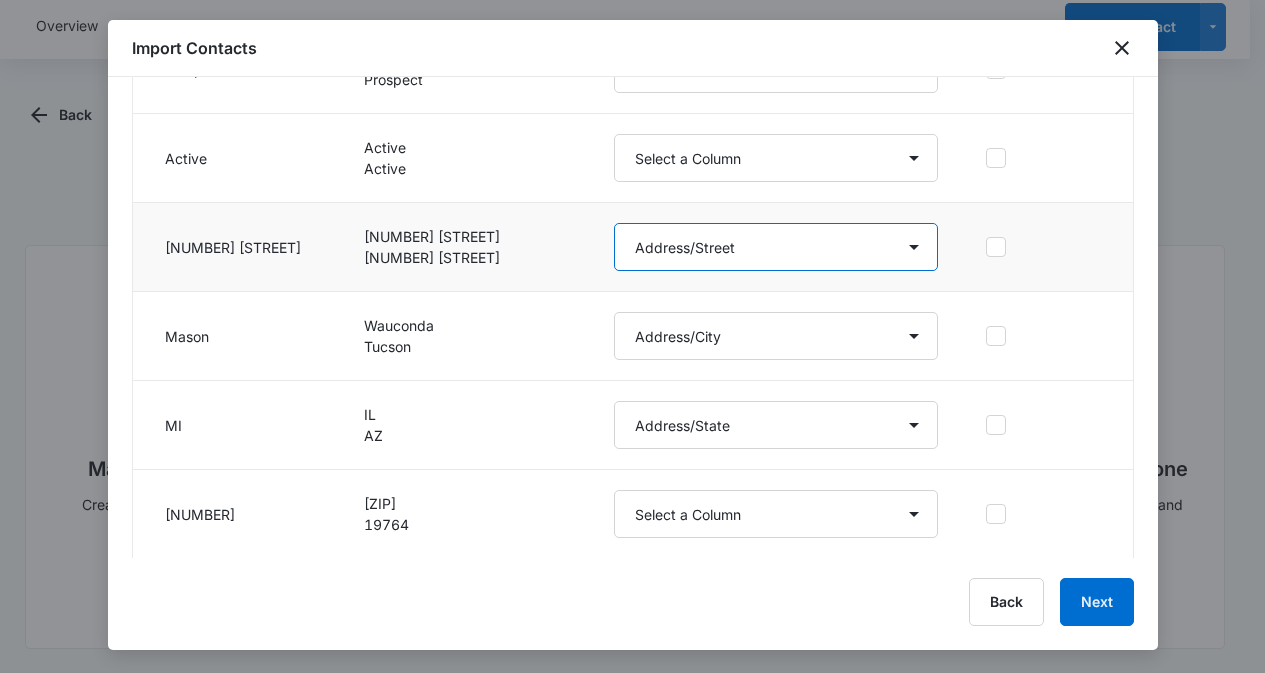 click on "Select a Column Account Manager Address/City Address/Country Address/State Address/Street Address/Street 2 Address/Zip Agree to Subscribe Assigned To Best Way To Contact Business Name Business Phone Color Tag Contact Name Contact Name/First Name Contact Name/Last Name Contact Status Contact Type CRM ID Email External ID Gift How can we help?  IP Address Lead Source Market Next Contact Date Notes Other Phone Phone Please briefly describe your experience with us Please rate us from 1-5 POS Software Qualifying Status Review Request Role Special Notes Tags Which service are you interested in?" at bounding box center (776, 247) 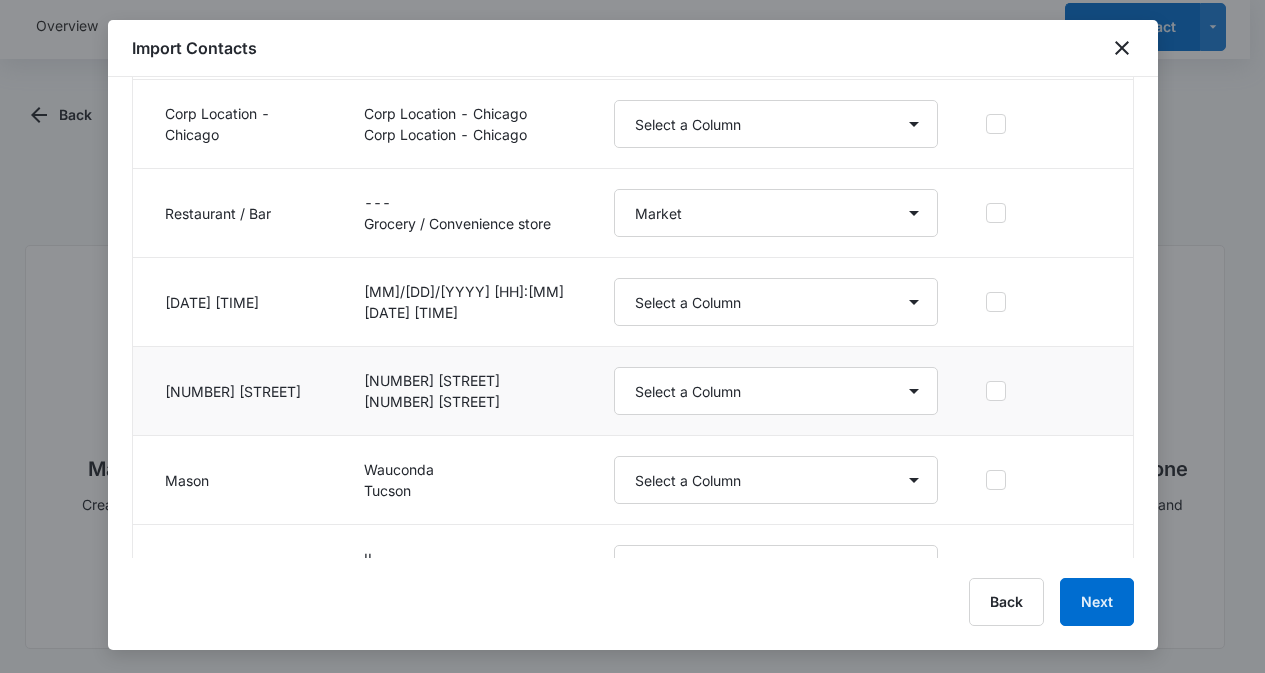scroll, scrollTop: 2213, scrollLeft: 0, axis: vertical 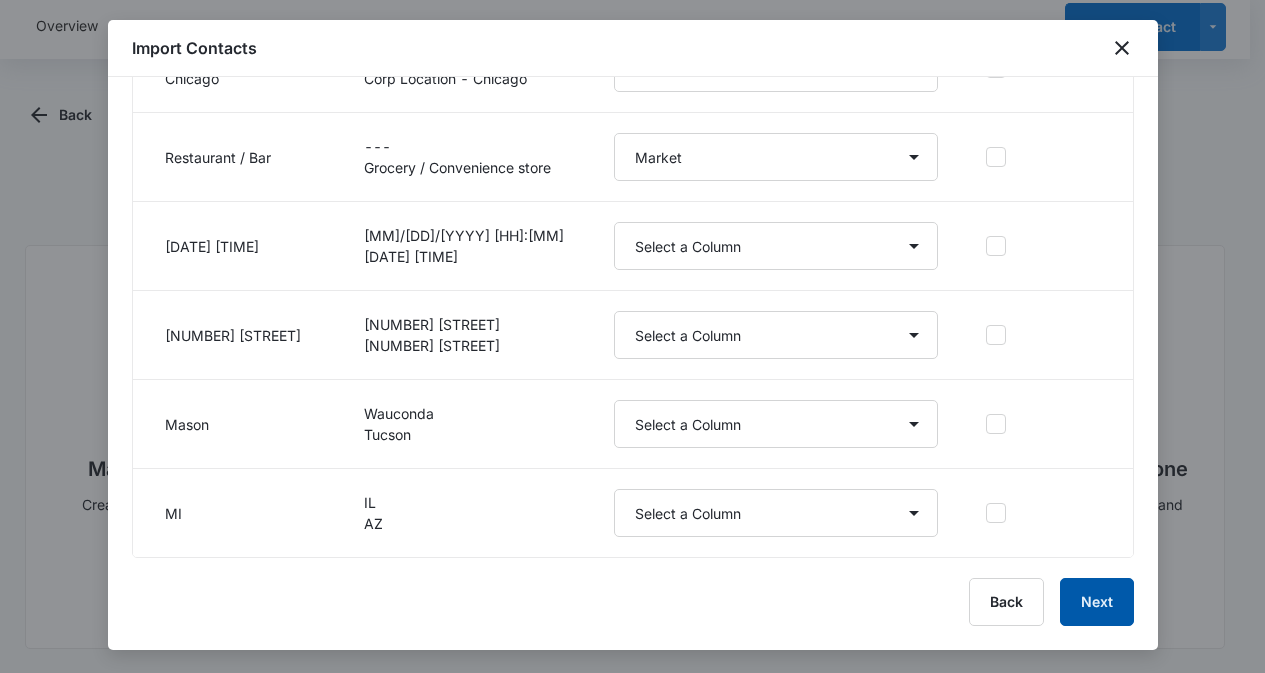 click on "Next" at bounding box center [1097, 602] 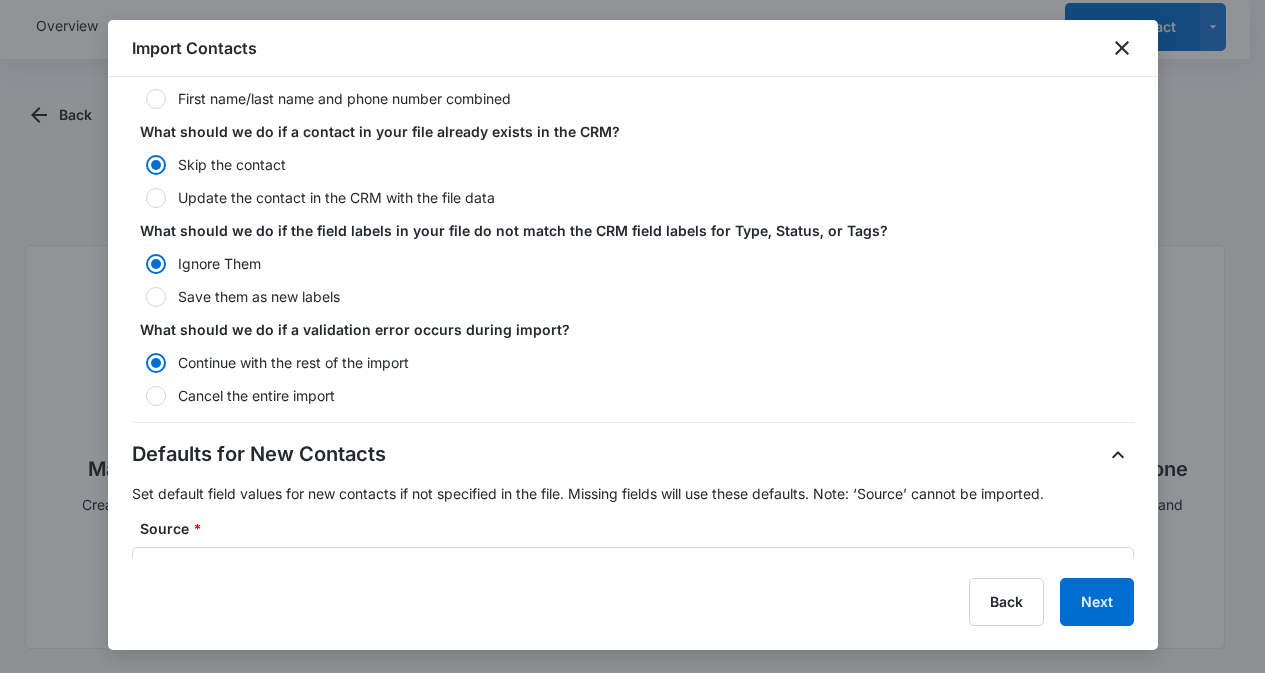 scroll, scrollTop: 200, scrollLeft: 0, axis: vertical 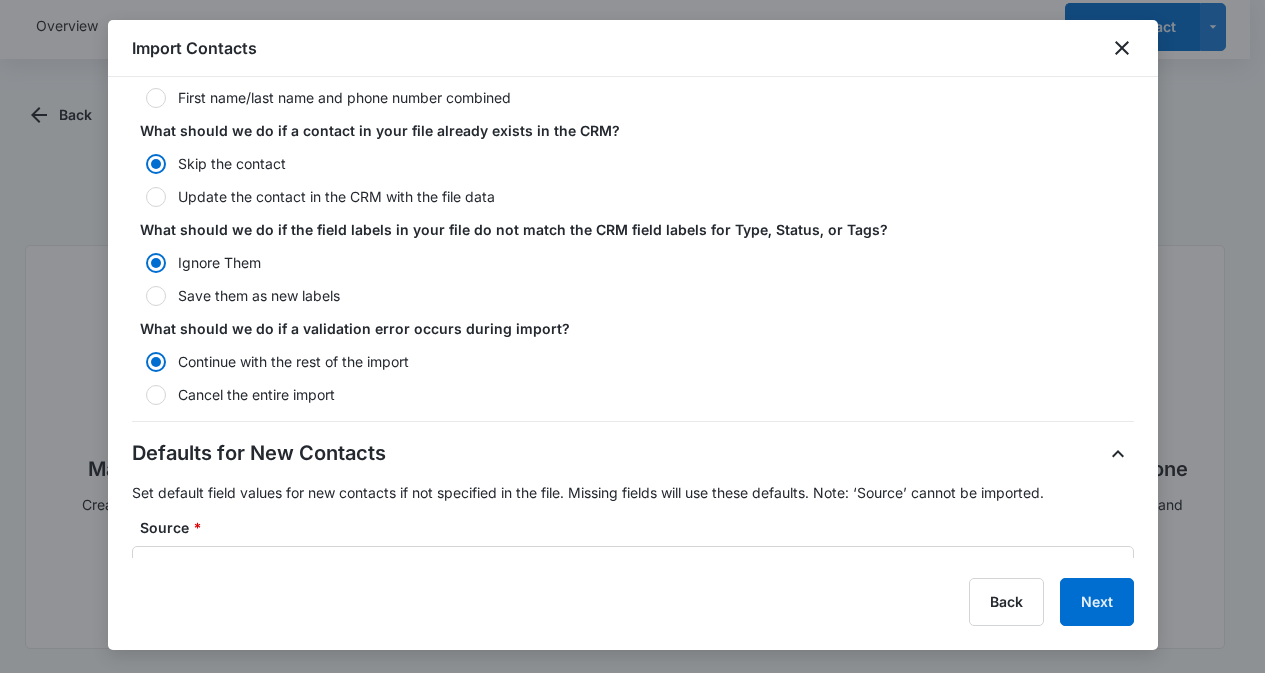 click at bounding box center (156, 197) 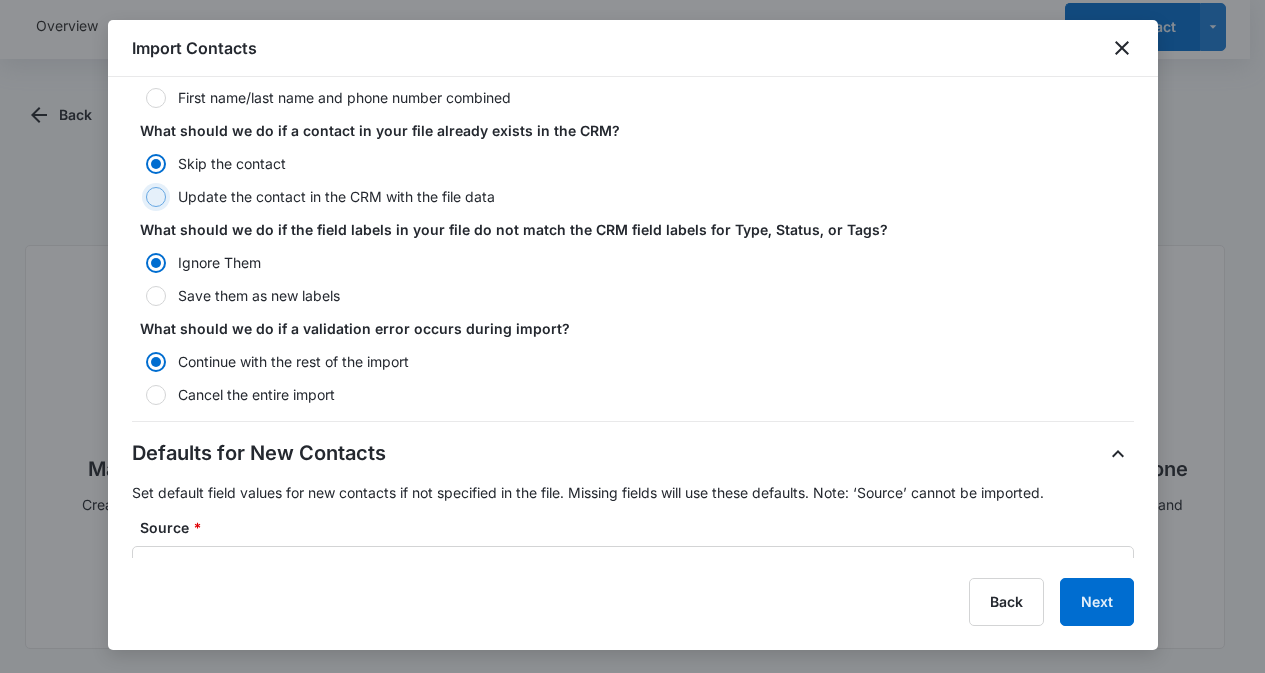 click on "Update the contact in the CRM with the file data" at bounding box center (139, 197) 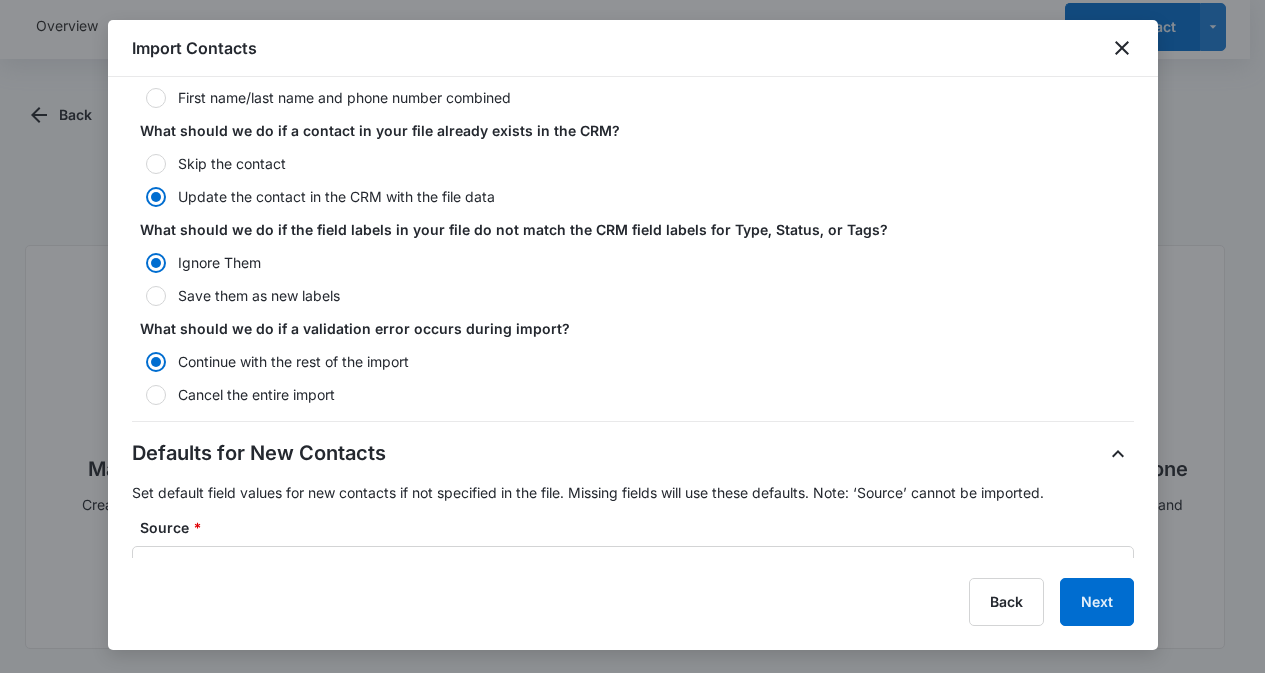 click at bounding box center [156, 296] 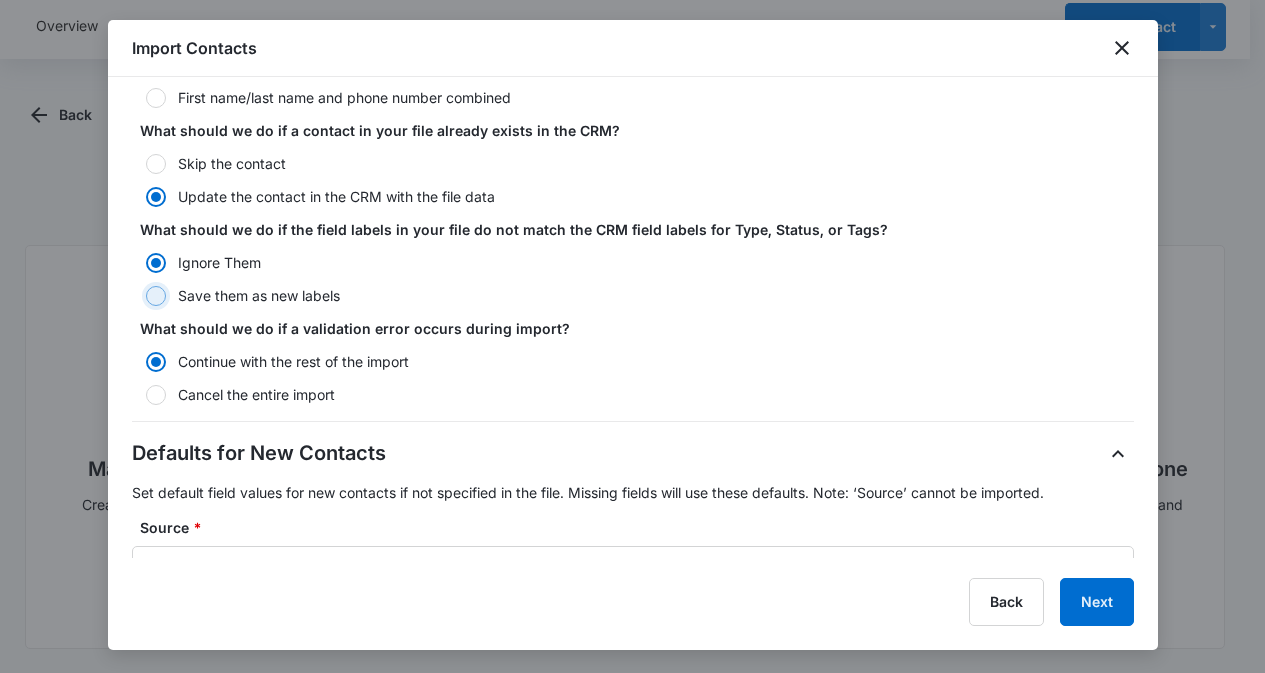 click on "Save them as new labels" at bounding box center (139, 296) 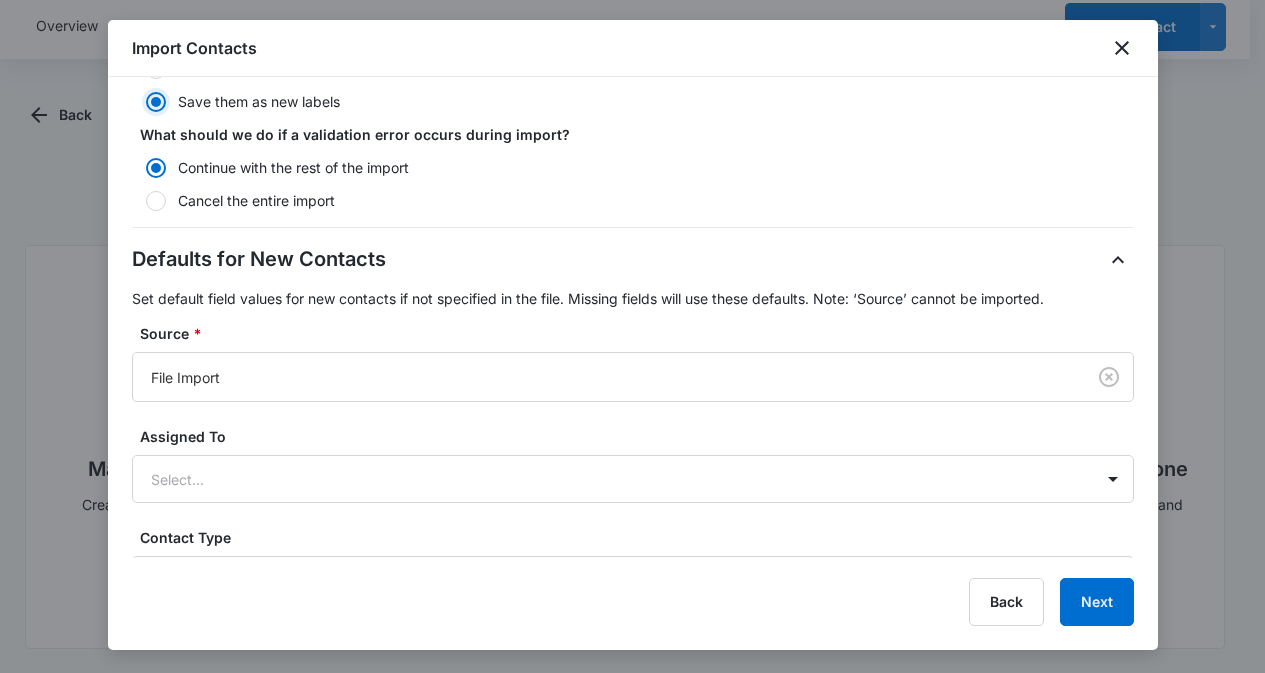 scroll, scrollTop: 679, scrollLeft: 0, axis: vertical 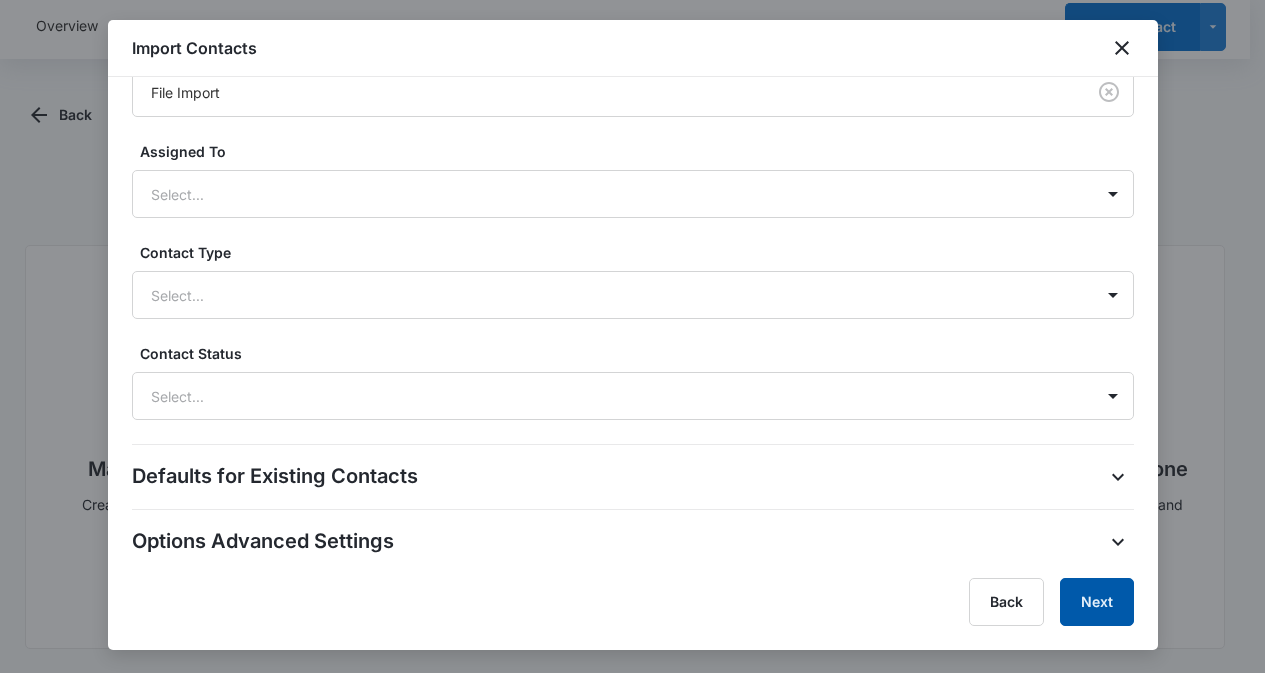 click on "Next" at bounding box center (1097, 602) 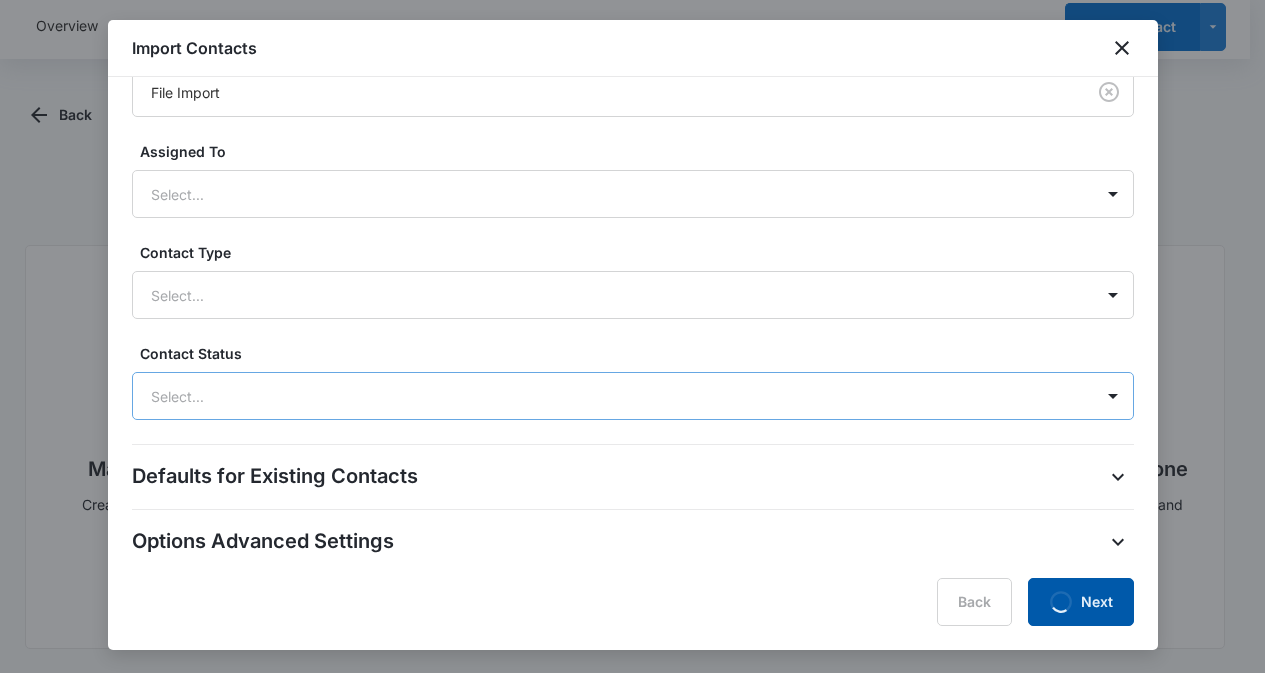 scroll, scrollTop: 0, scrollLeft: 0, axis: both 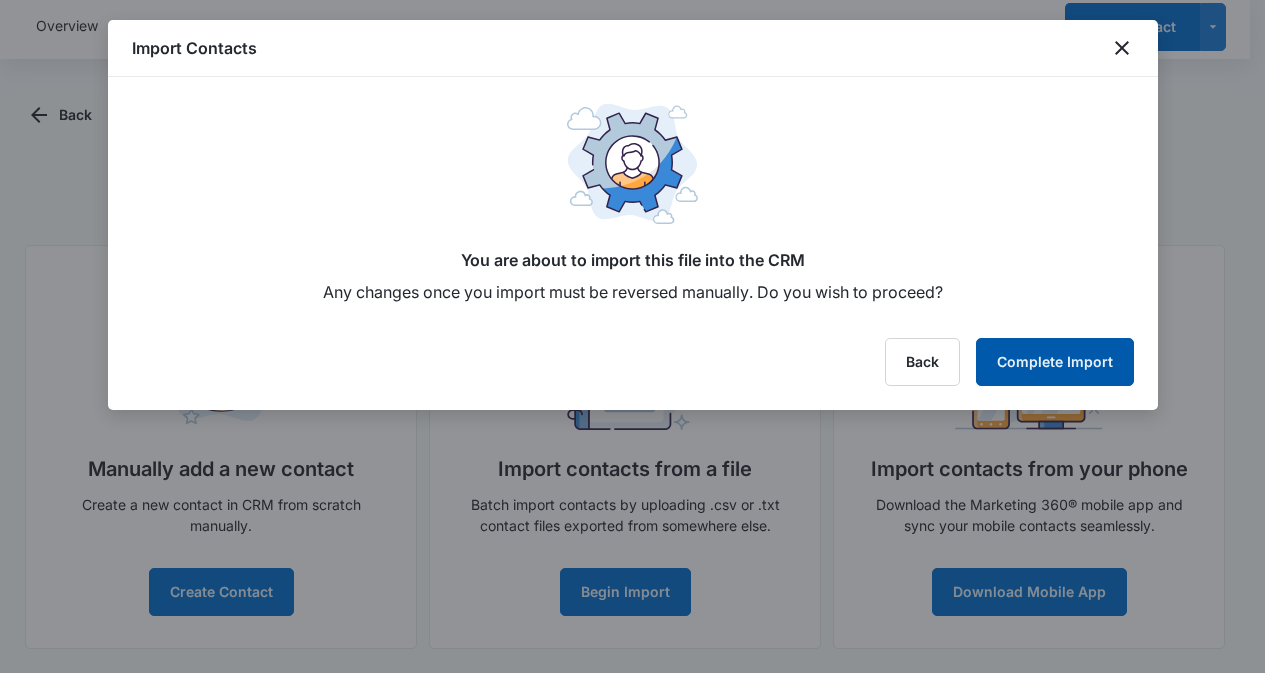 click on "Complete Import" at bounding box center [1055, 362] 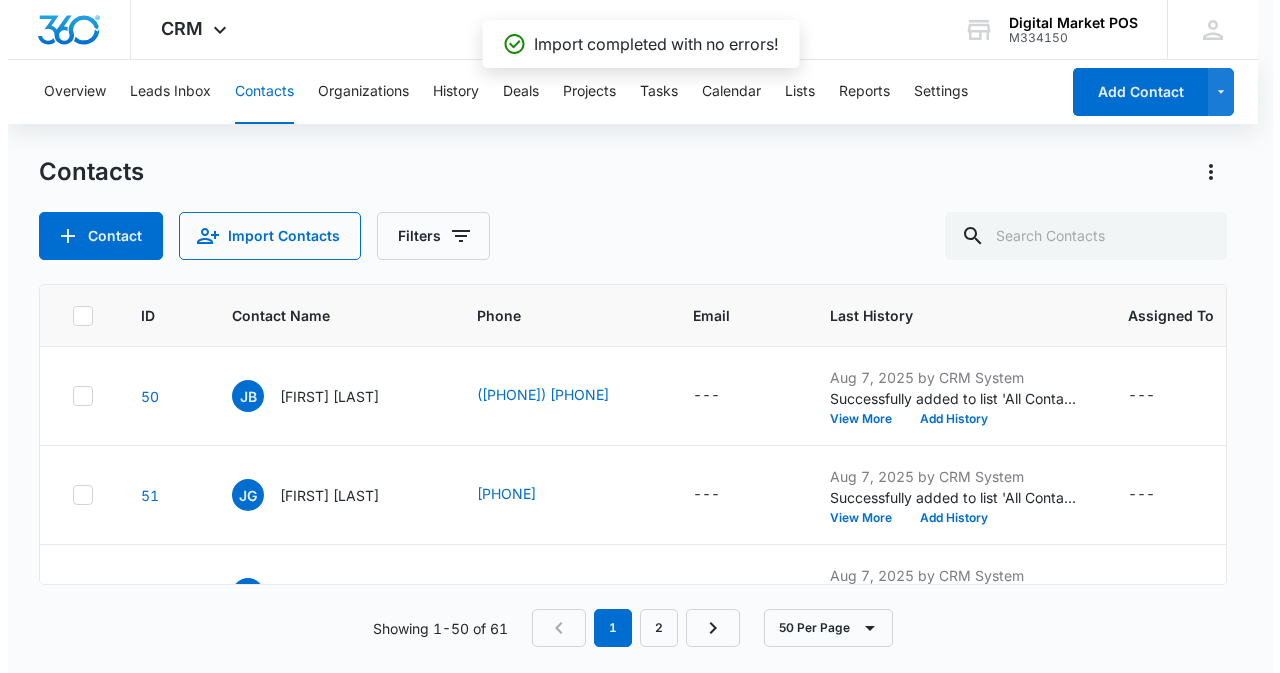 scroll, scrollTop: 0, scrollLeft: 0, axis: both 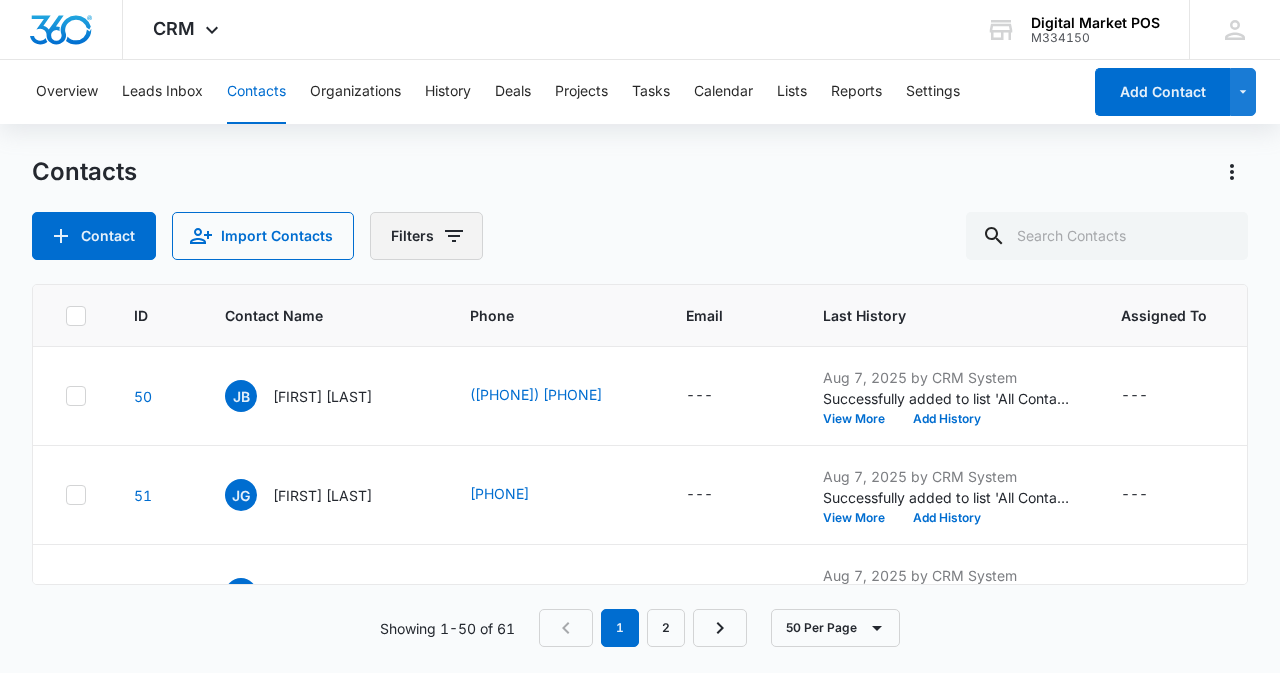 click on "Filters" at bounding box center [426, 236] 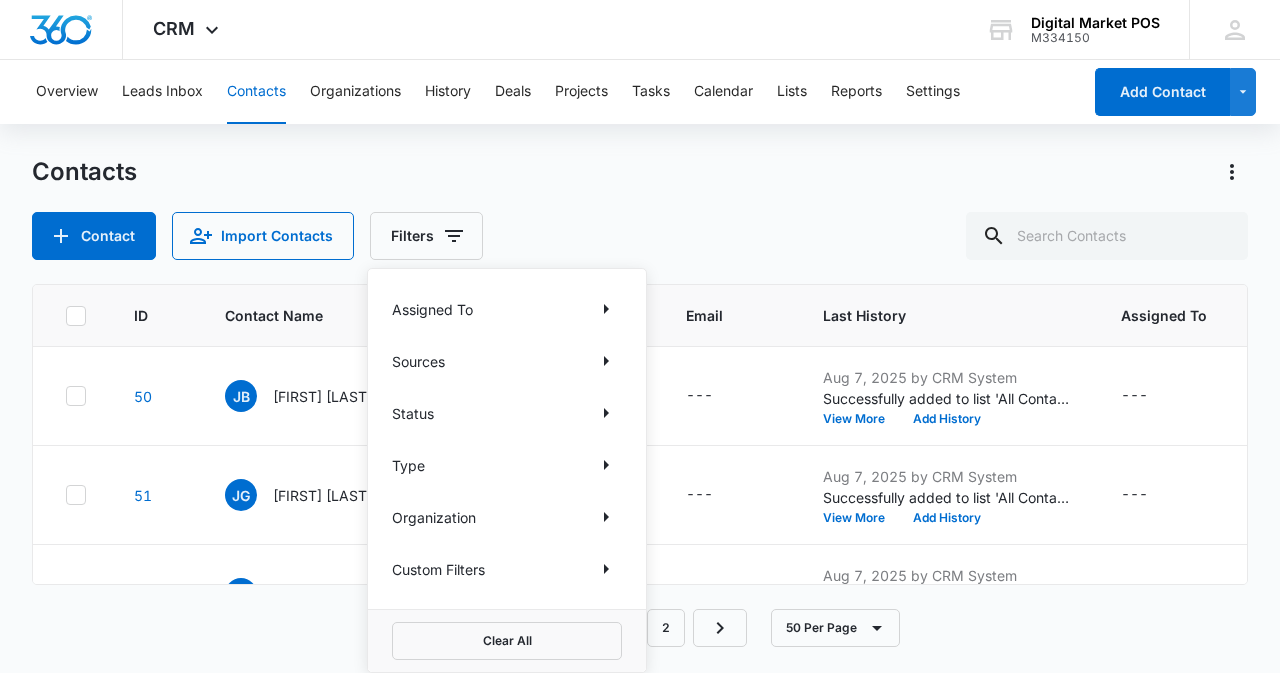 click on "Custom Filters" at bounding box center [507, 569] 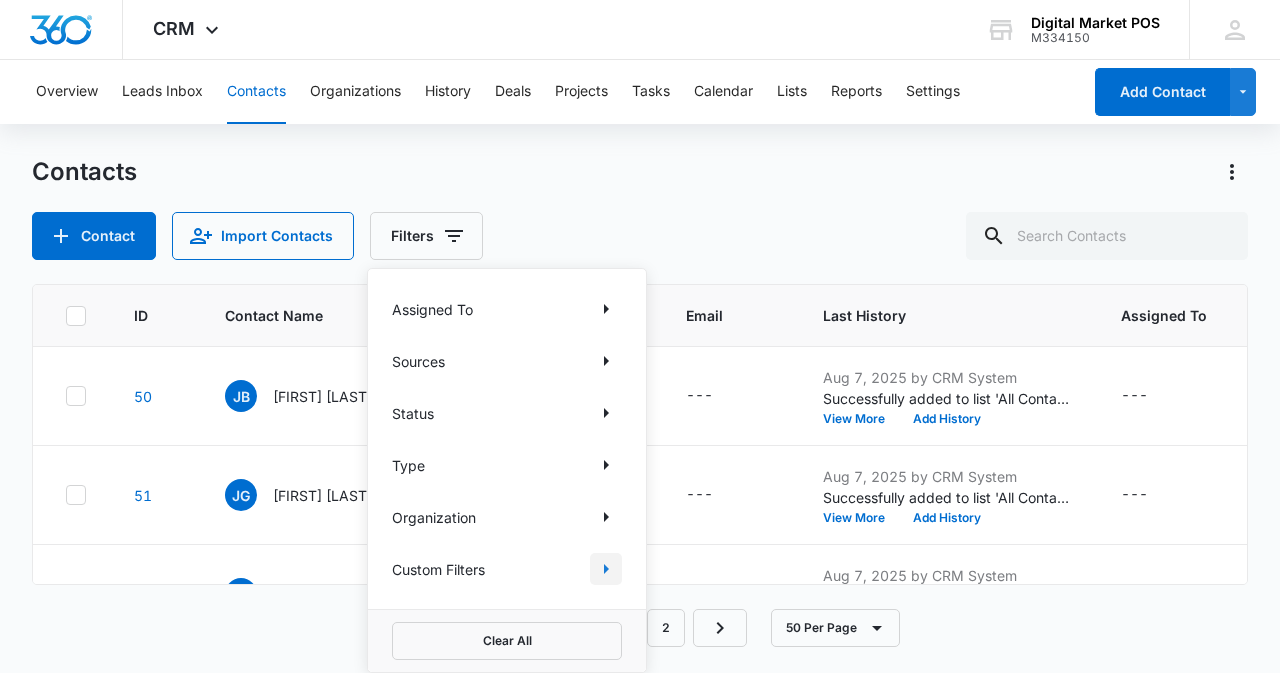 click 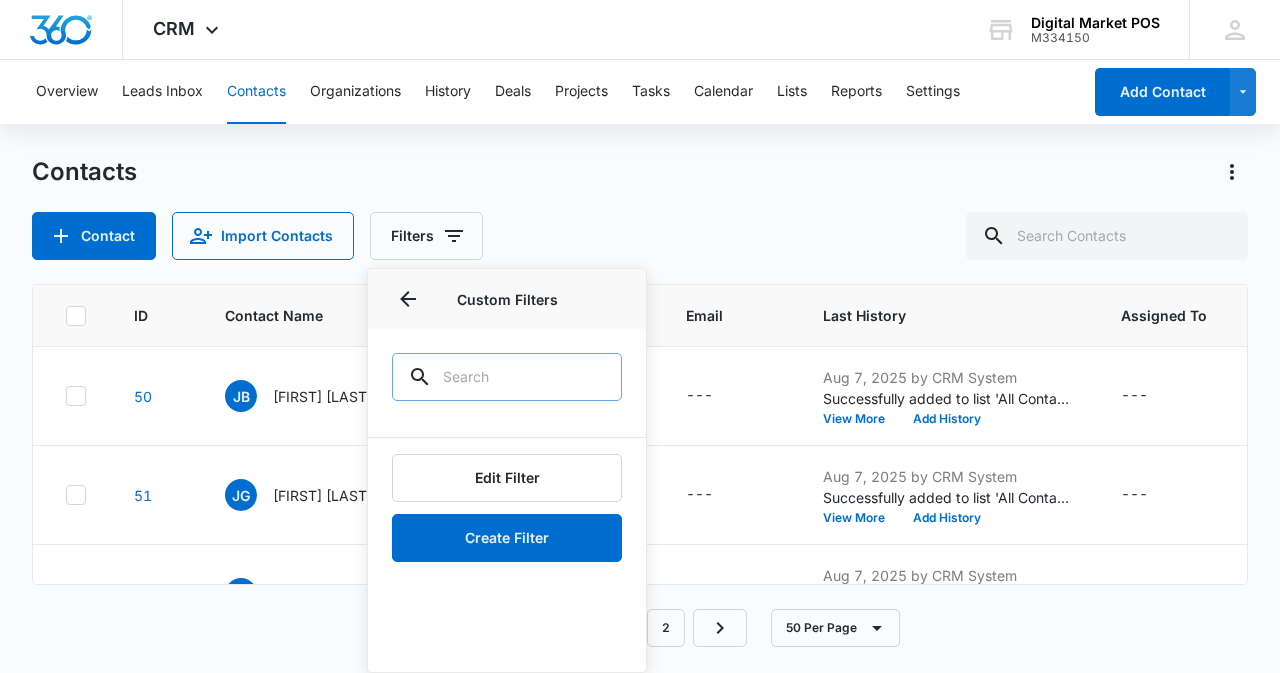click at bounding box center [507, 377] 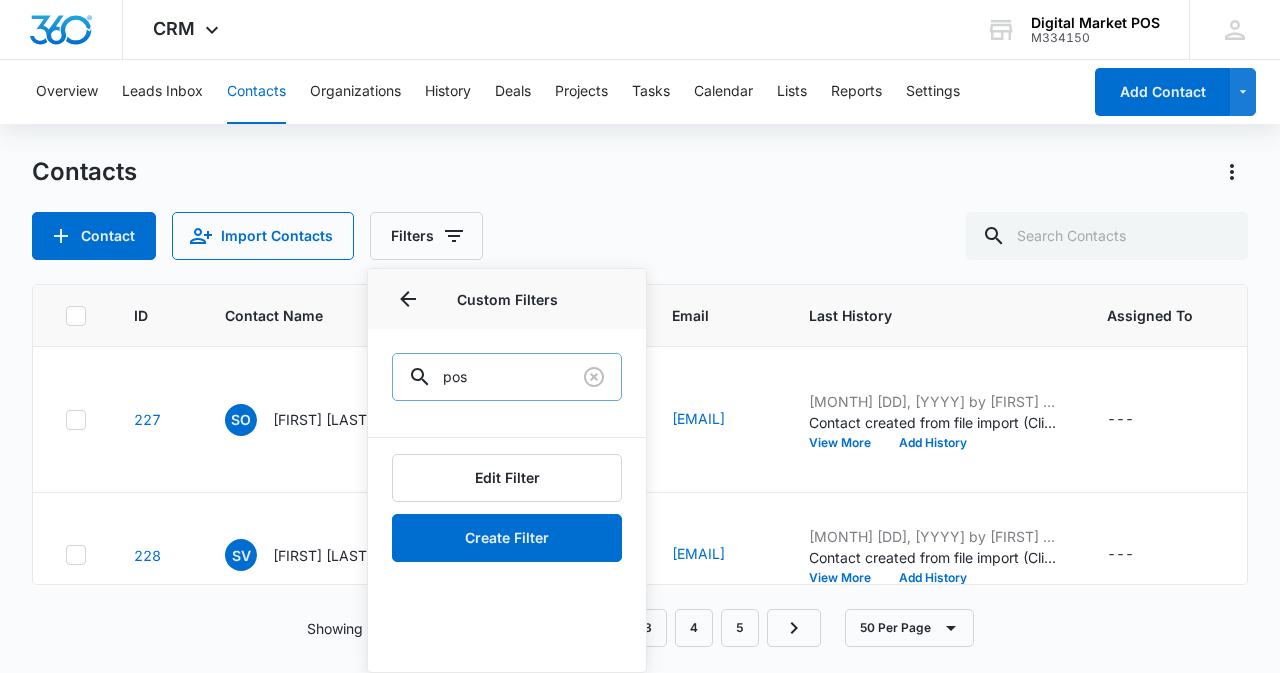 type on "pos" 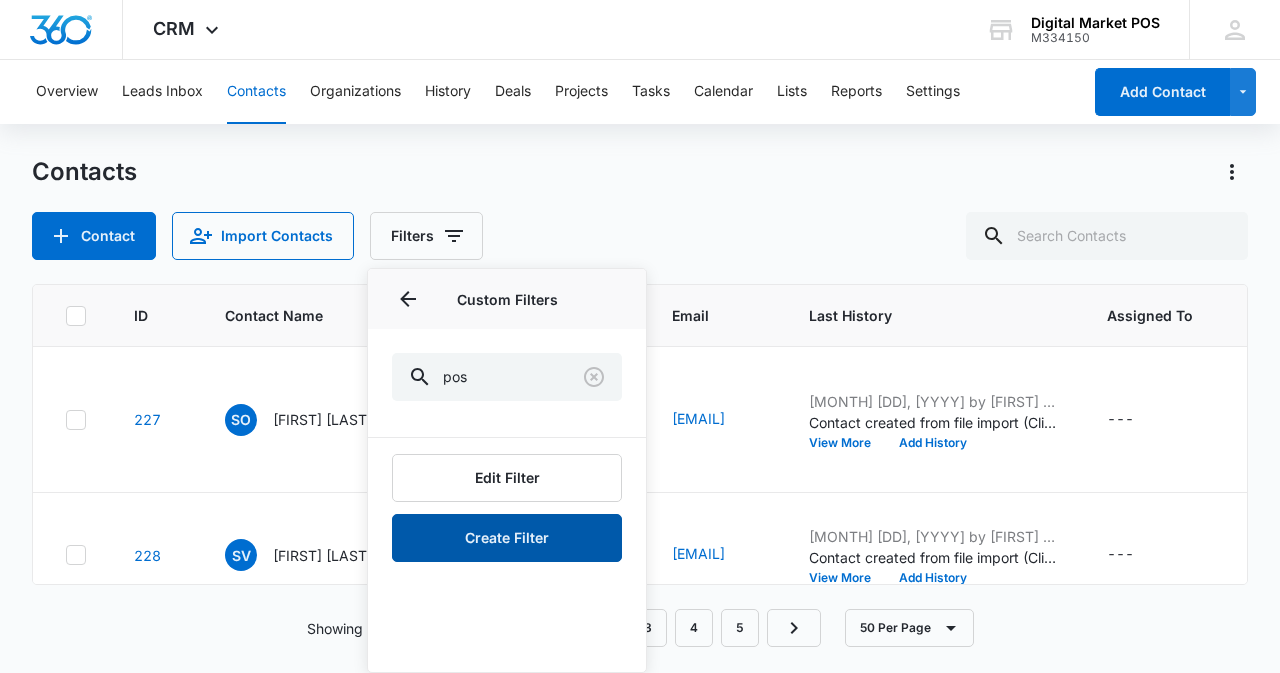 click on "Create Filter" at bounding box center [507, 538] 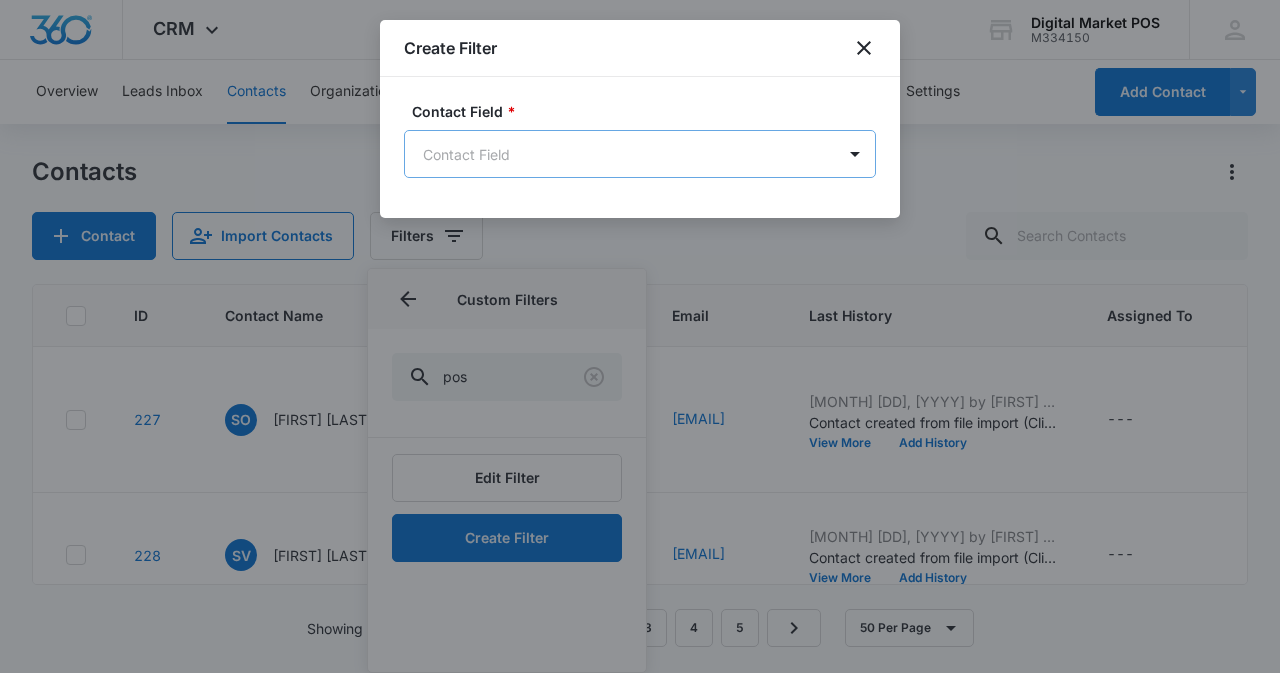 click on "CRM Apps Reputation Websites Forms CRM Email Social Content Ads Intelligence Files Brand Settings Digital Market POS M334150 Your Accounts View All MZ Marko Z markoz@digitalmarketpos.com My Profile Notifications Support Logout Terms & Conditions   •   Privacy Policy Overview Leads Inbox Contacts Organizations History Deals Projects Tasks Calendar Lists Reports Settings Add Contact Contacts Contact Import Contacts Filters Assigned To Sources Status Type Organization Custom Filters Custom Filters pos Edit Filter Create Filter Clear All ID Contact Name Phone Email Last History Assigned To Contact Type Contact Status Organization Address 227 SO Sephen Orow (248) 228-7808 royalliquordetriot@gmail.com Aug 7, 2025 by Marko Z Contact created from file import (ClientListManageCRE.csv):
-- View More Add History --- None Active --- 20520 Lahser Rd Detroit, Detroit, MI 228 SV Sergio Villa (520) 377-0650 svilla1625@gmail.com Aug 7, 2025 by Marko Z Contact created from file import (ClientListManageCRE.csv):
-- --- None" at bounding box center [640, 336] 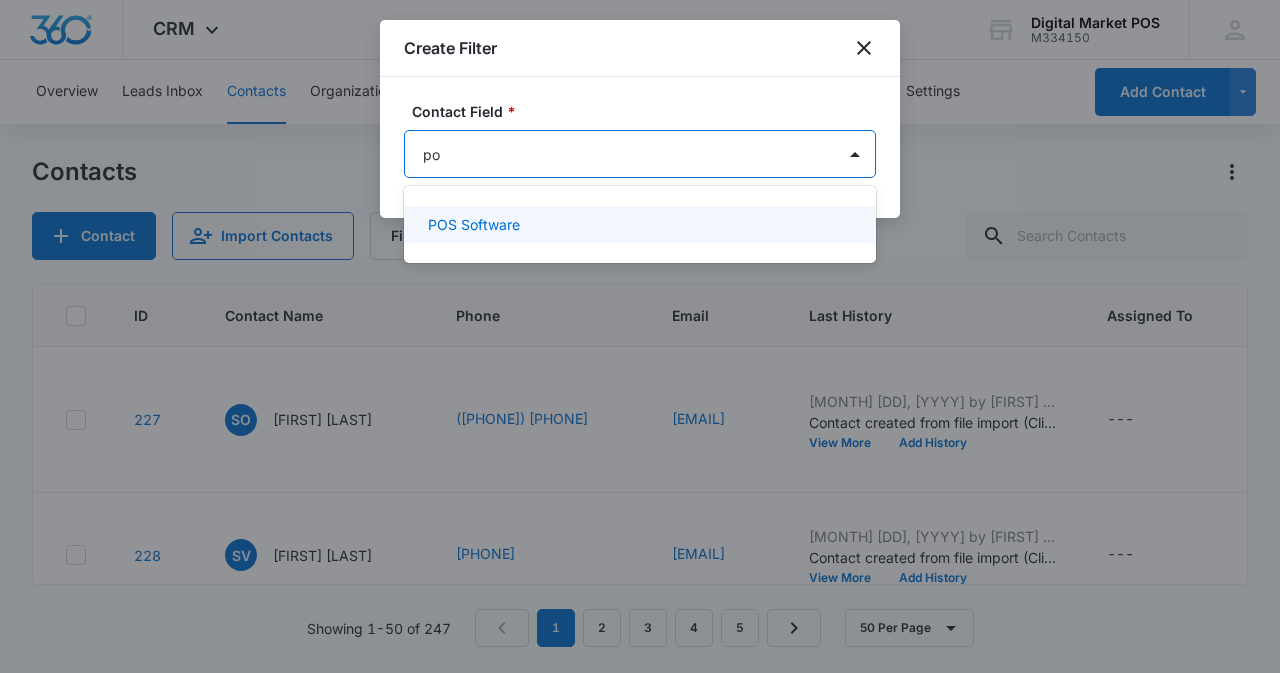 scroll, scrollTop: 0, scrollLeft: 0, axis: both 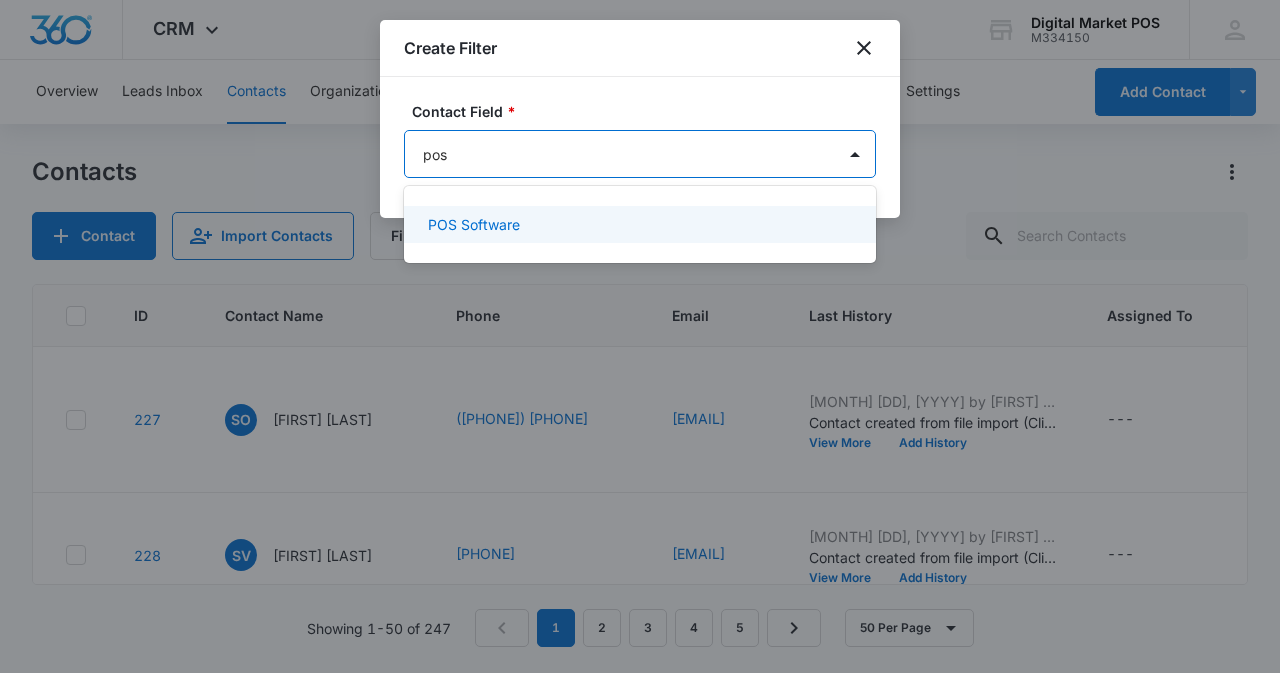 type 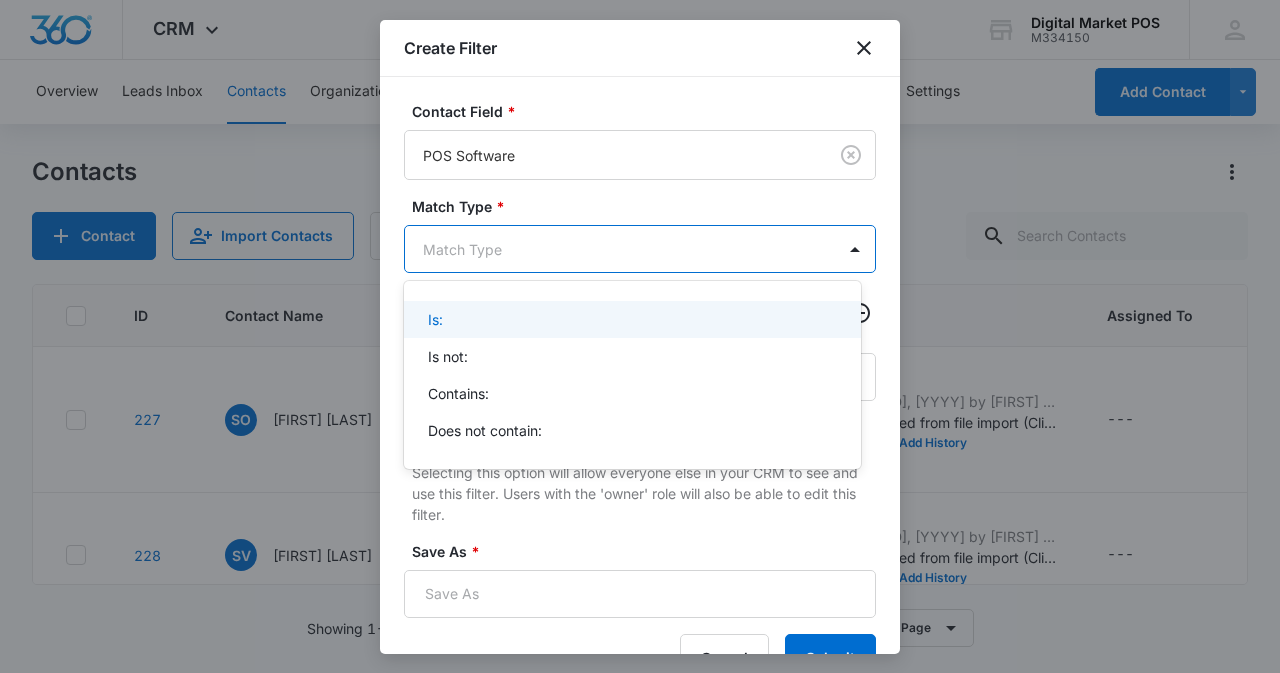 click on "CRM Apps Reputation Websites Forms CRM Email Social Content Ads Intelligence Files Brand Settings Digital Market POS M334150 Your Accounts View All MZ Marko Z markoz@digitalmarketpos.com My Profile Notifications Support Logout Terms & Conditions   •   Privacy Policy Overview Leads Inbox Contacts Organizations History Deals Projects Tasks Calendar Lists Reports Settings Add Contact Contacts Contact Import Contacts Filters ID Contact Name Phone Email Last History Assigned To Contact Type Contact Status Organization Address 227 SO Sephen Orow (248) 228-7808 royalliquordetriot@gmail.com Aug 7, 2025 by Marko Z Contact created from file import (ClientListManageCRE.csv):
-- View More Add History --- None Active --- 20520 Lahser Rd Detroit, Detroit, MI 228 SV Sergio Villa (520) 377-0650 svilla1625@gmail.com Aug 7, 2025 by Marko Z Contact created from file import (ClientListManageCRE.csv):
-- View More Add History --- None Active --- 2011 N Ocean Garden Dr, Nogales, AZ 229 S Shamim (773) 556-6949 --- View More ---" at bounding box center [640, 336] 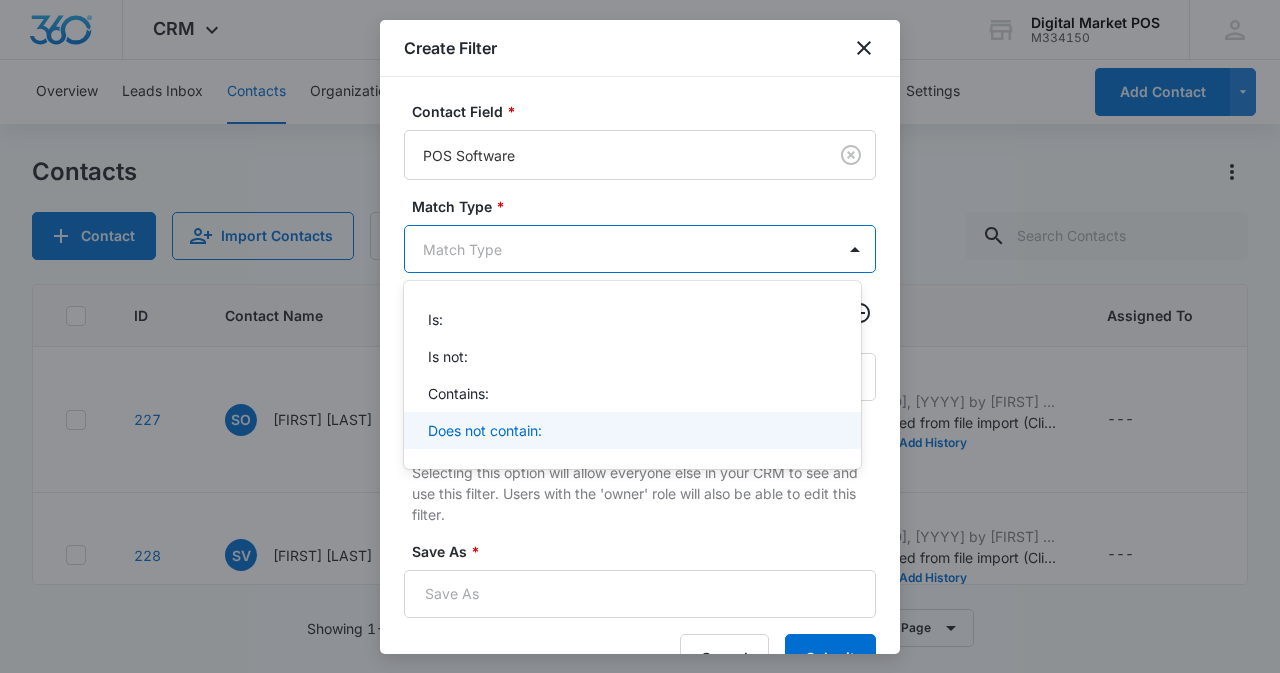 click at bounding box center [640, 336] 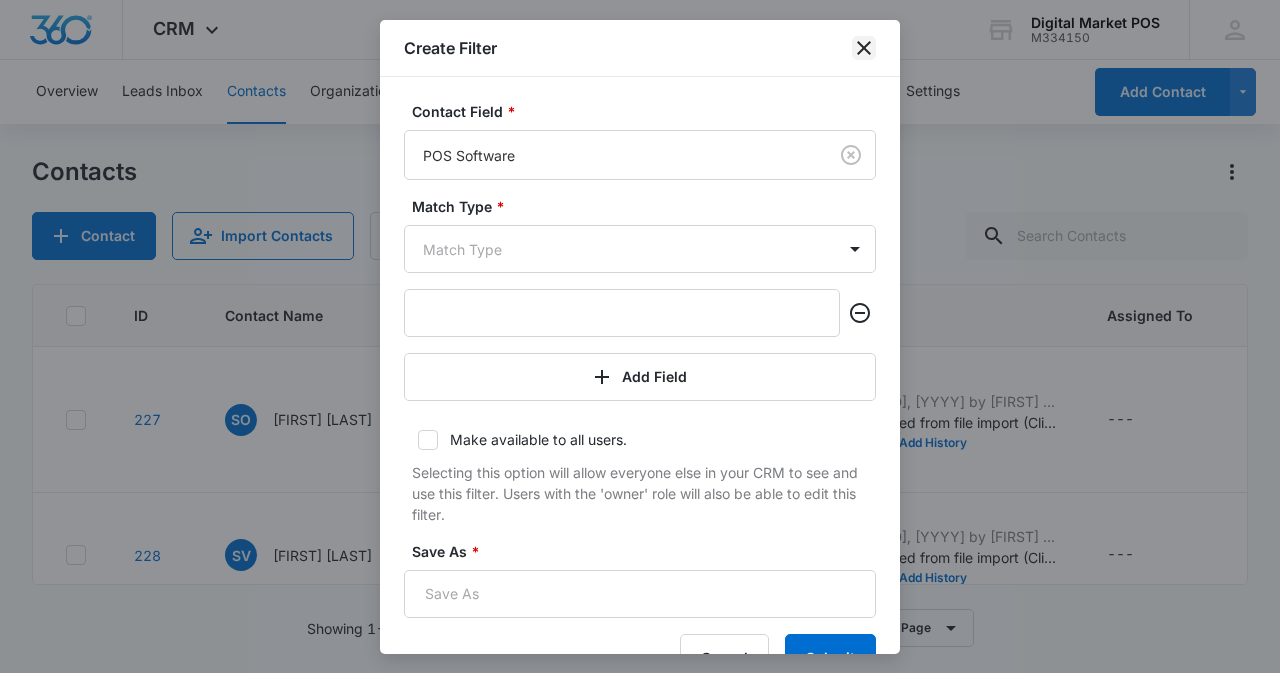 click 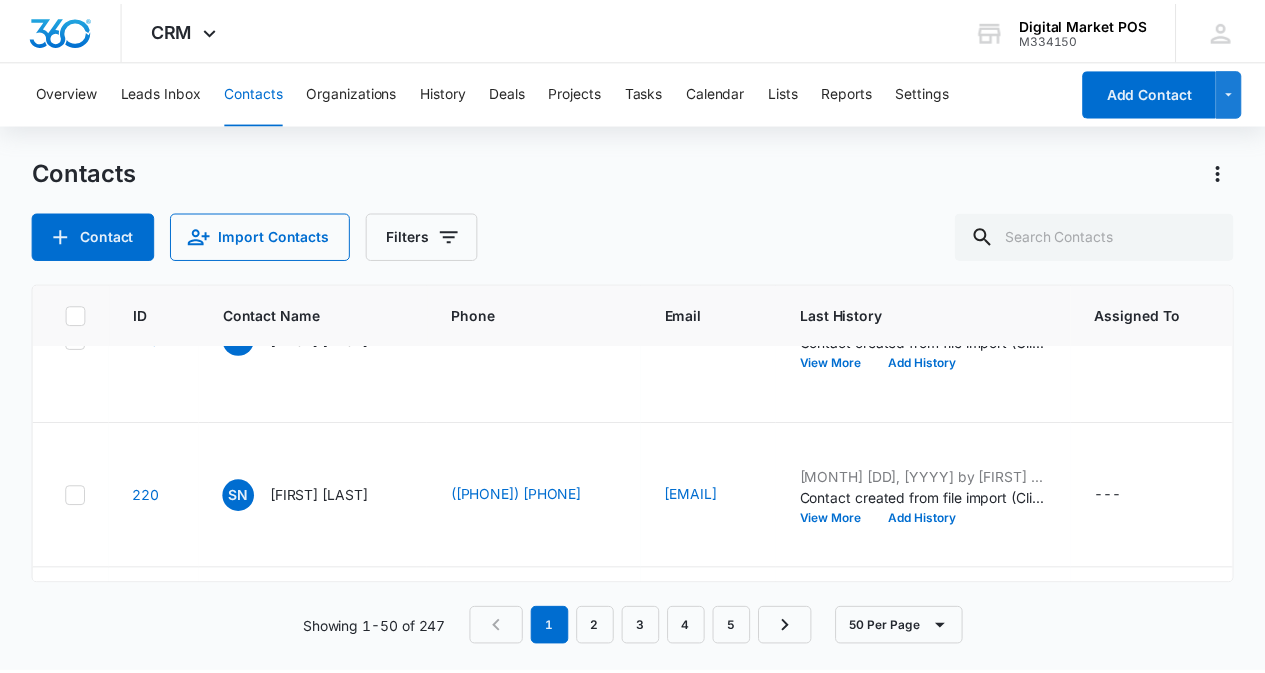 scroll, scrollTop: 5739, scrollLeft: 0, axis: vertical 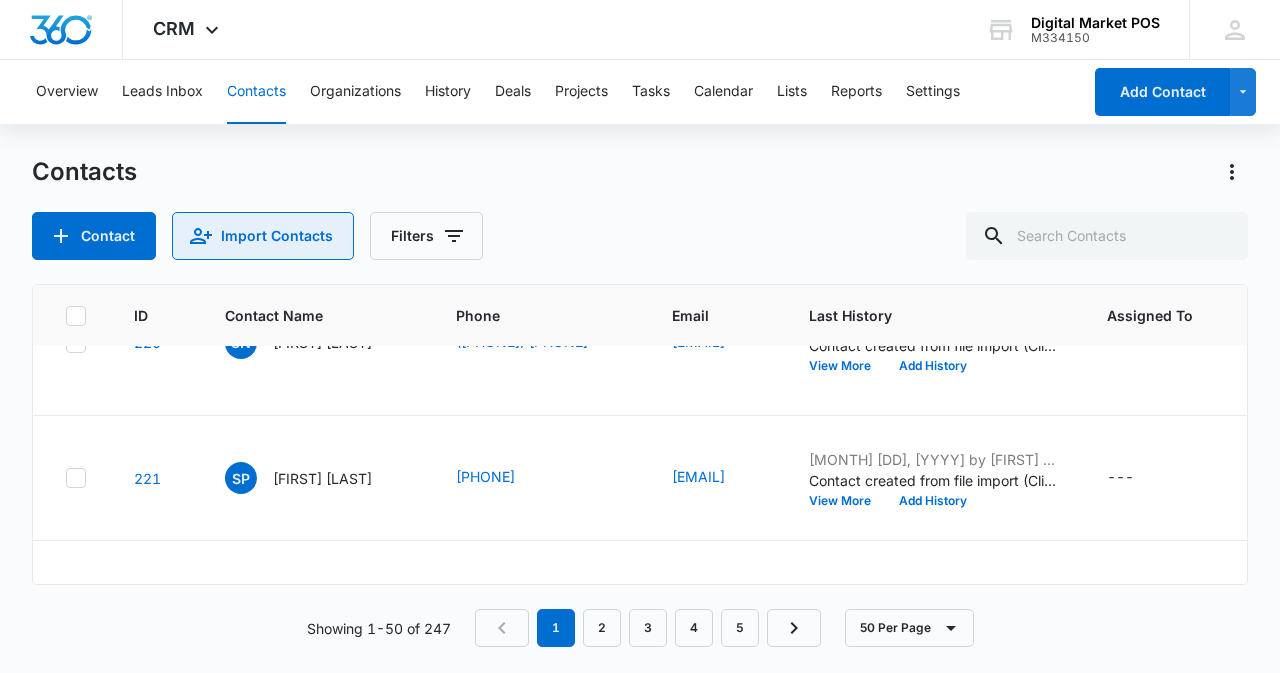 click on "Import Contacts" at bounding box center [263, 236] 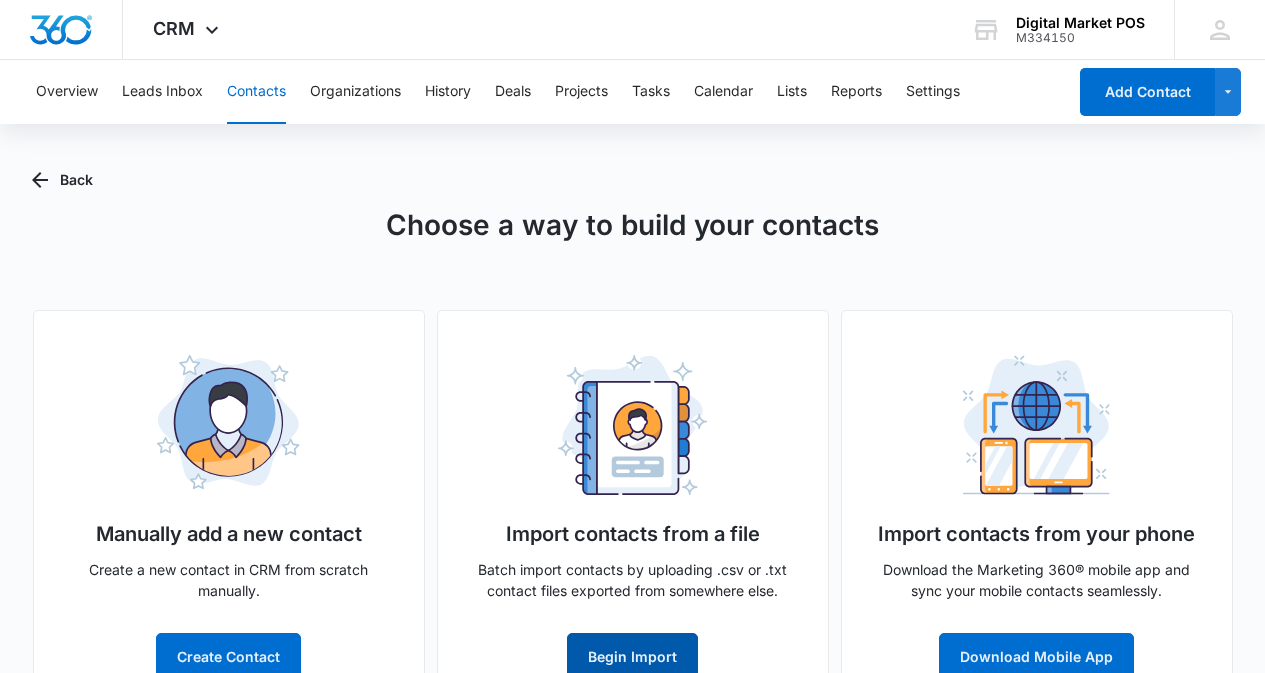 click on "Begin Import" at bounding box center [632, 657] 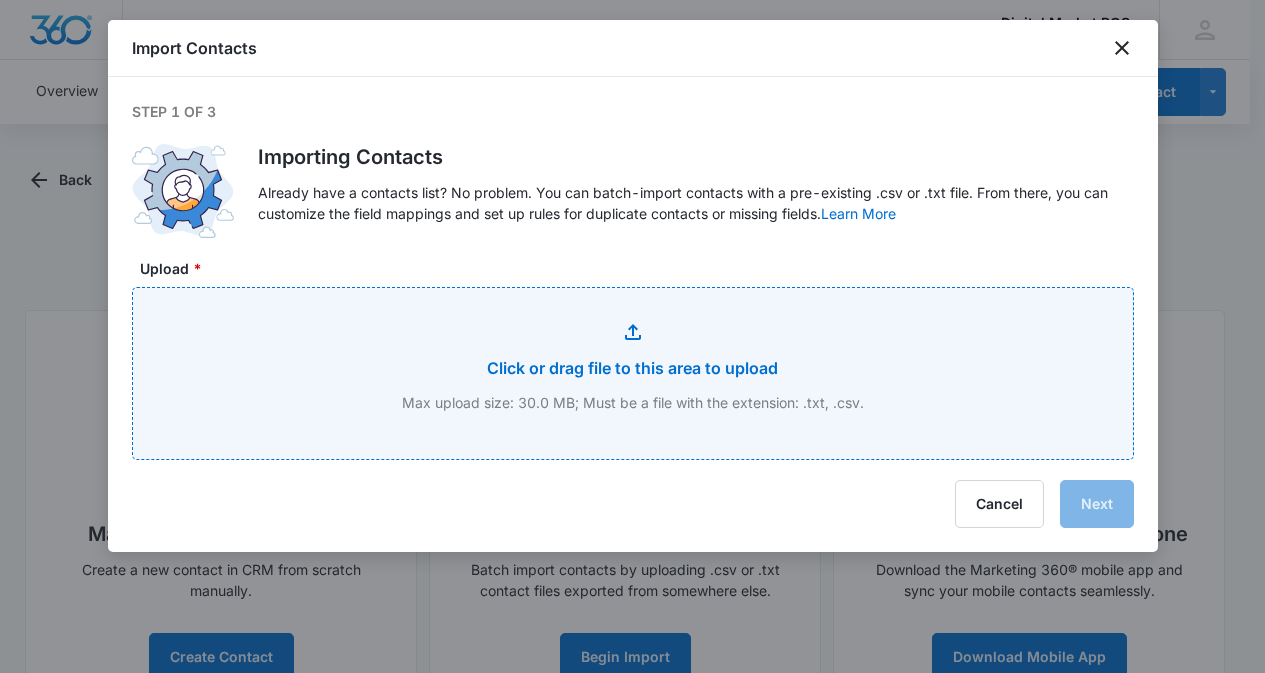 click on "Upload *" at bounding box center [633, 373] 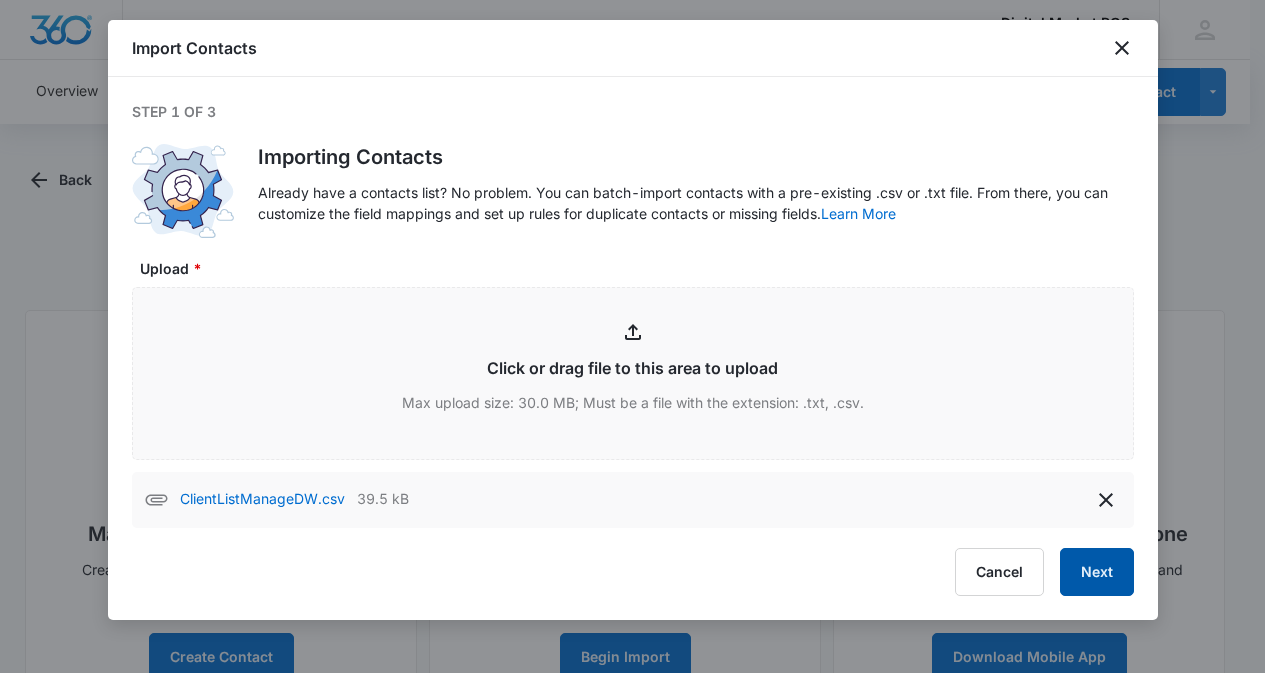 click on "Next" at bounding box center (1097, 572) 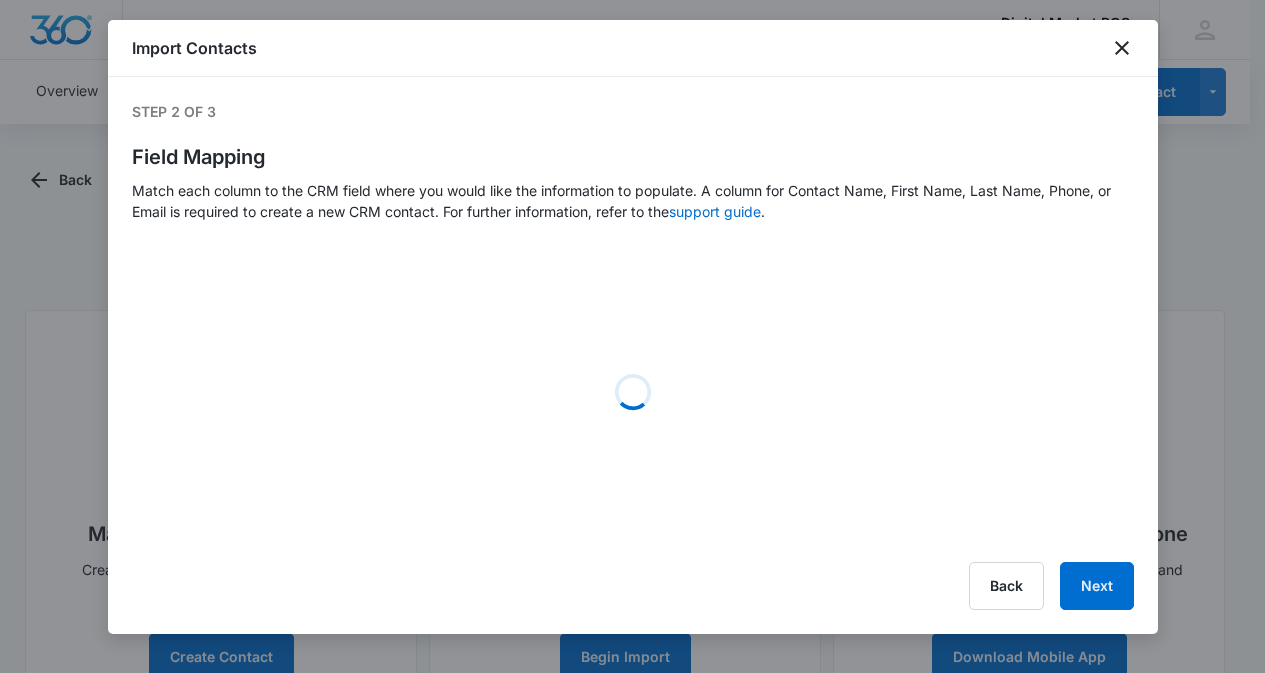 select on "78" 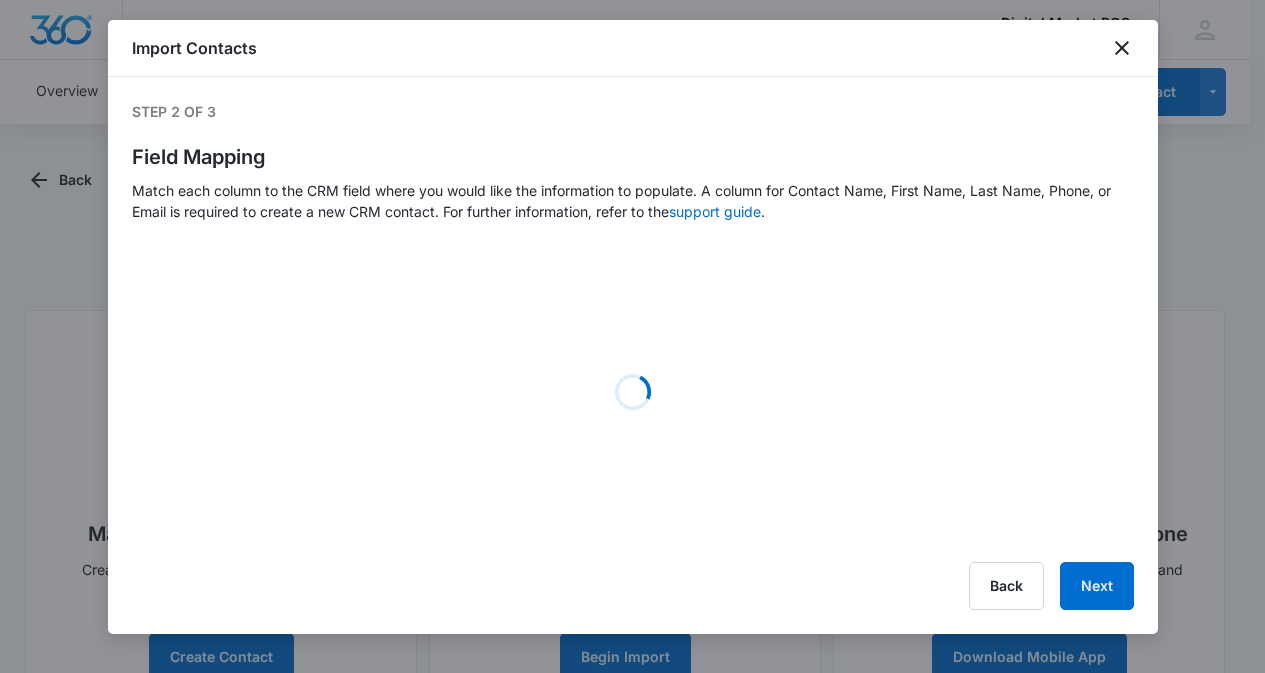 select on "79" 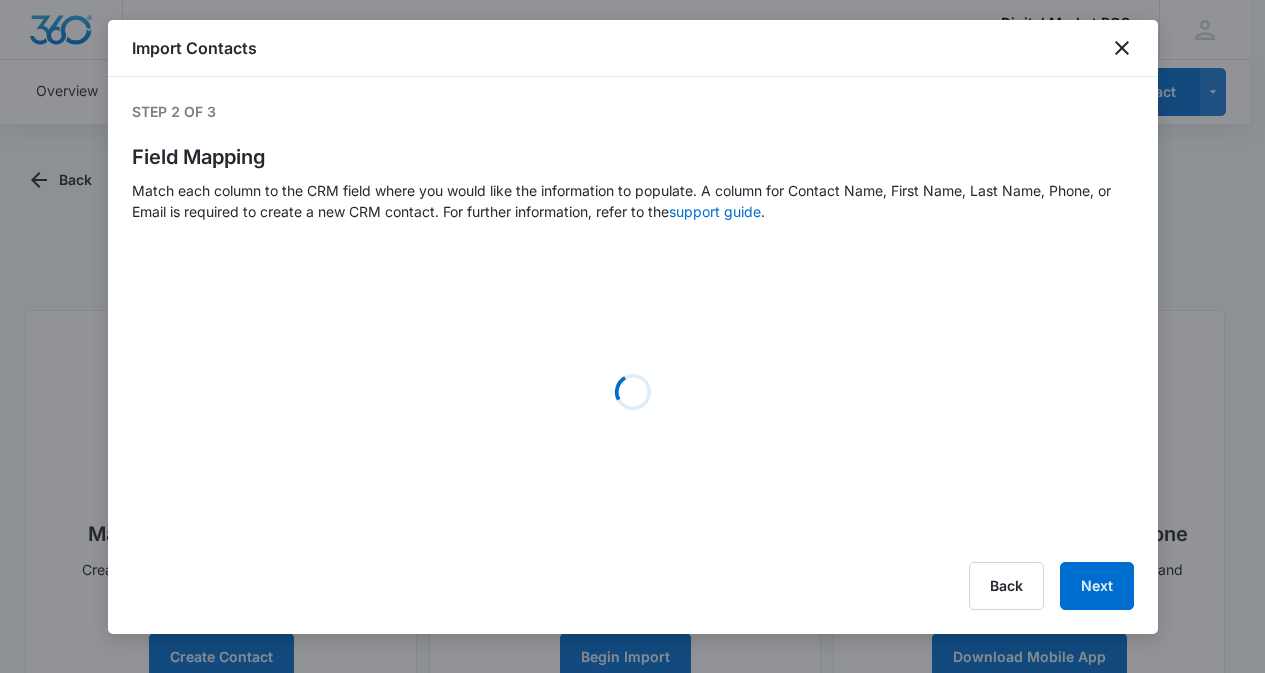 select on "184" 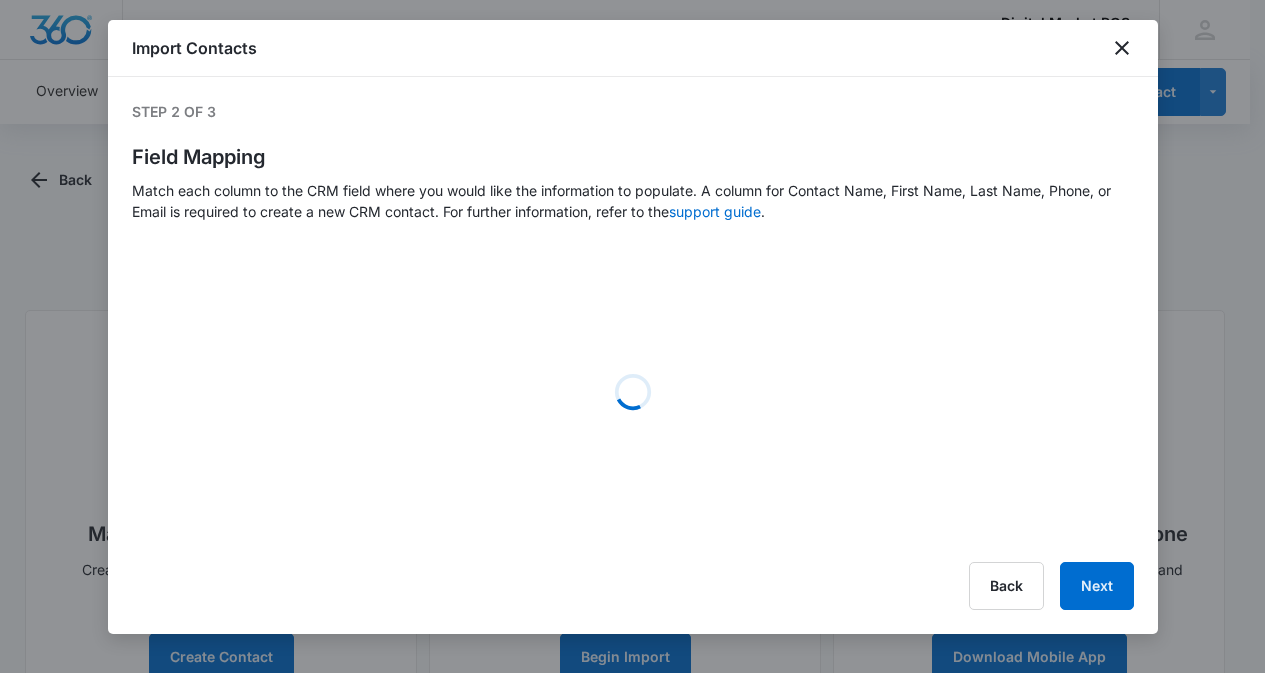 select on "185" 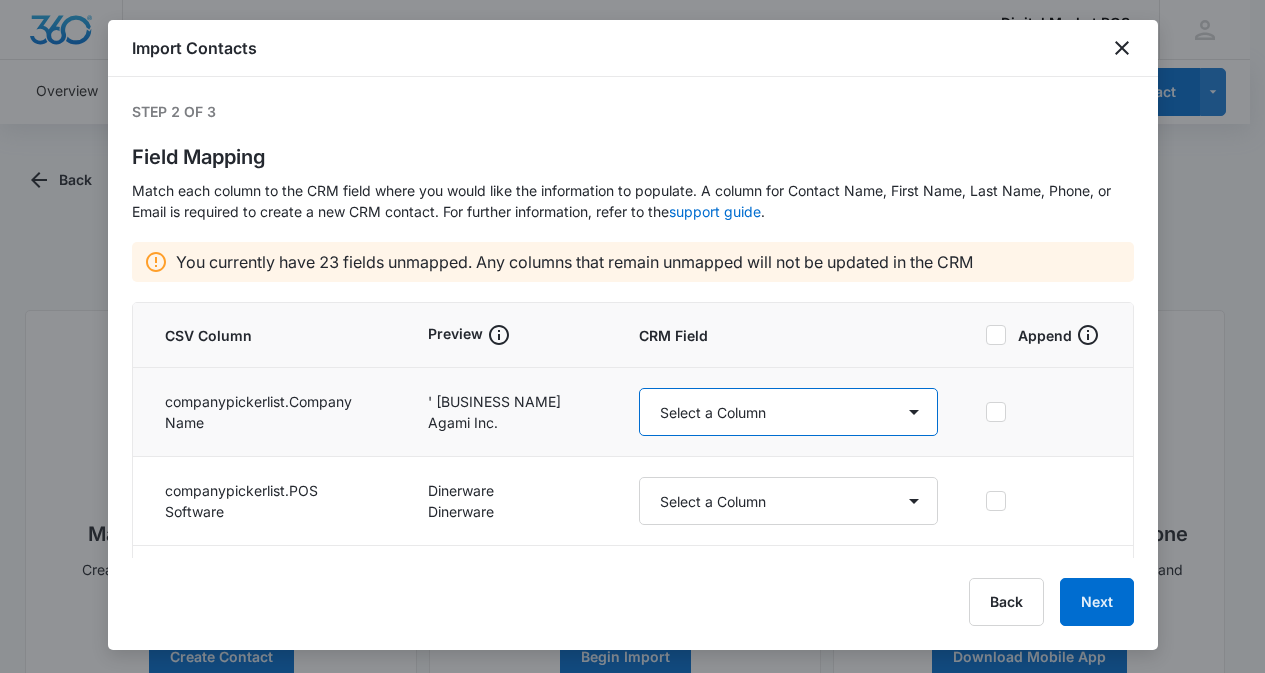 click on "Select a Column Account Manager Address/City Address/Country Address/State Address/Street Address/Street 2 Address/Zip Agree to Subscribe Assigned To Best Way To Contact Business Name Business Phone Color Tag Contact Name Contact Name/First Name Contact Name/Last Name Contact Status Contact Type CRM ID Email External ID Gift How can we help?  IP Address Lead Source Market Next Contact Date Notes Other Phone Phone Please briefly describe your experience with us Please rate us from 1-5 POS Software Qualifying Status Review Request Role Special Notes Tags Which service are you interested in?" at bounding box center [789, 412] 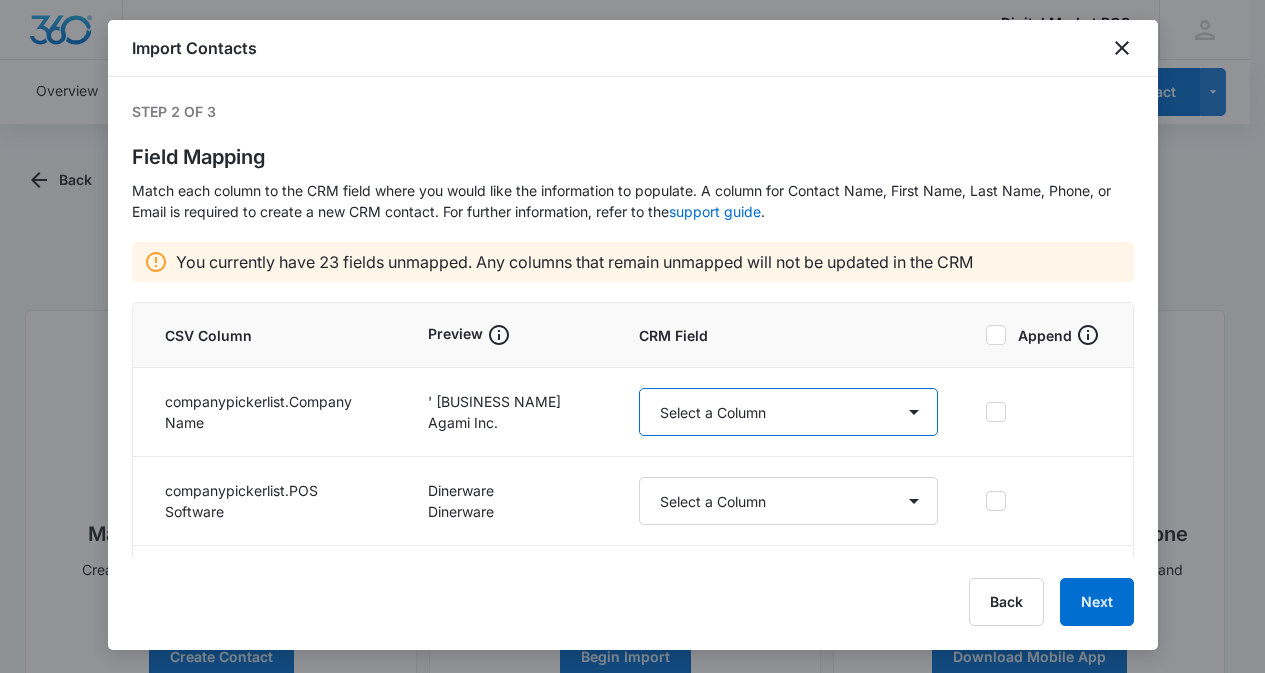 select on "366" 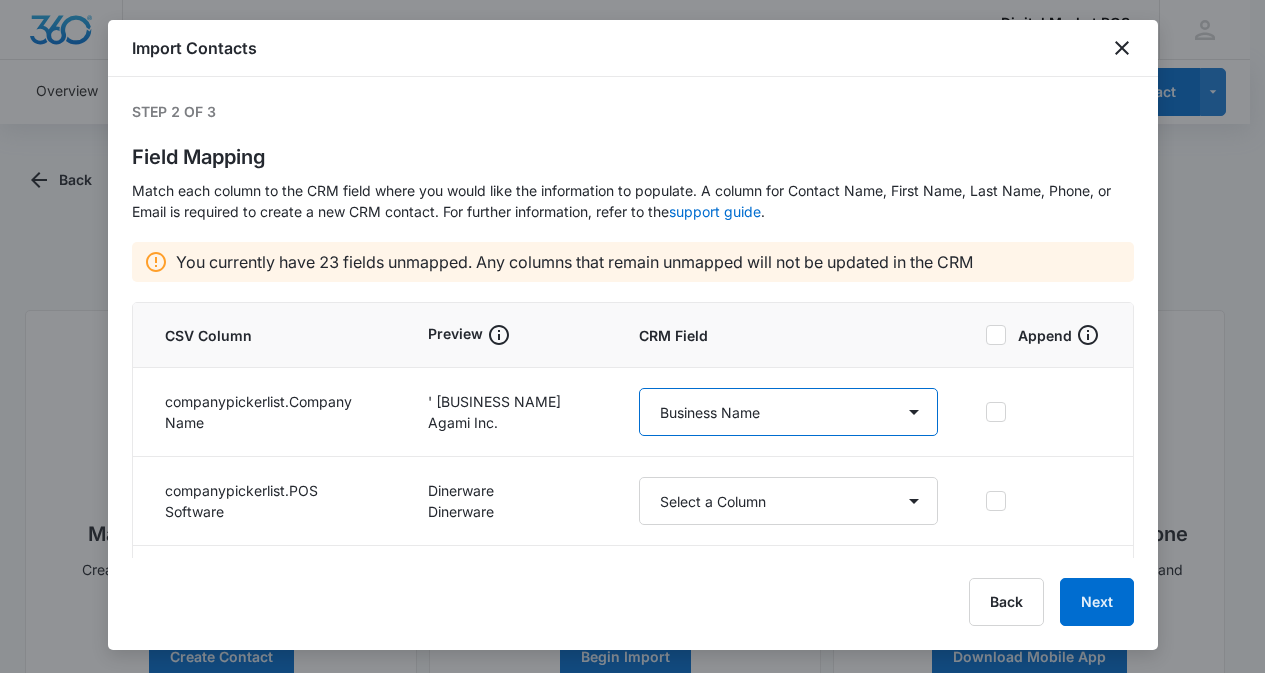 click on "Select a Column Account Manager Address/City Address/Country Address/State Address/Street Address/Street 2 Address/Zip Agree to Subscribe Assigned To Best Way To Contact Business Name Business Phone Color Tag Contact Name Contact Name/First Name Contact Name/Last Name Contact Status Contact Type CRM ID Email External ID Gift How can we help?  IP Address Lead Source Market Next Contact Date Notes Other Phone Phone Please briefly describe your experience with us Please rate us from 1-5 POS Software Qualifying Status Review Request Role Special Notes Tags Which service are you interested in?" at bounding box center [789, 412] 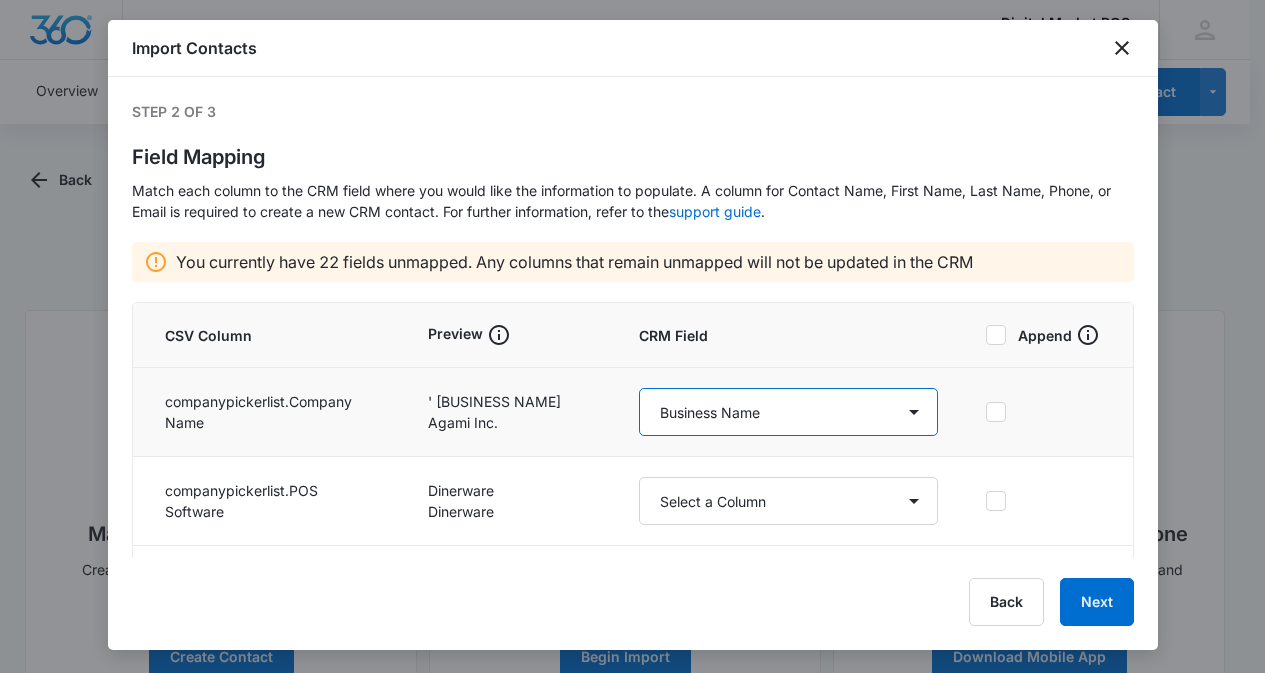 scroll, scrollTop: 200, scrollLeft: 0, axis: vertical 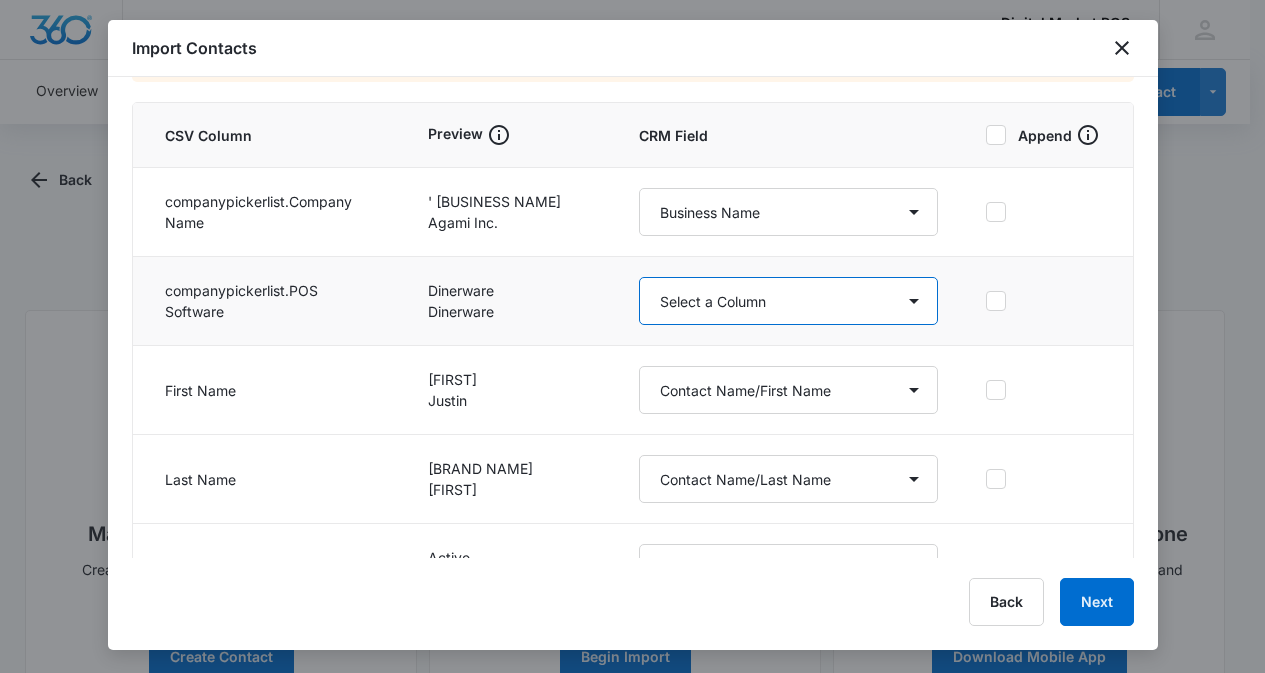 click on "Select a Column Account Manager Address/City Address/Country Address/State Address/Street Address/Street 2 Address/Zip Agree to Subscribe Assigned To Best Way To Contact Business Name Business Phone Color Tag Contact Name Contact Name/First Name Contact Name/Last Name Contact Status Contact Type CRM ID Email External ID Gift How can we help?  IP Address Lead Source Market Next Contact Date Notes Other Phone Phone Please briefly describe your experience with us Please rate us from 1-5 POS Software Qualifying Status Review Request Role Special Notes Tags Which service are you interested in?" at bounding box center (789, 301) 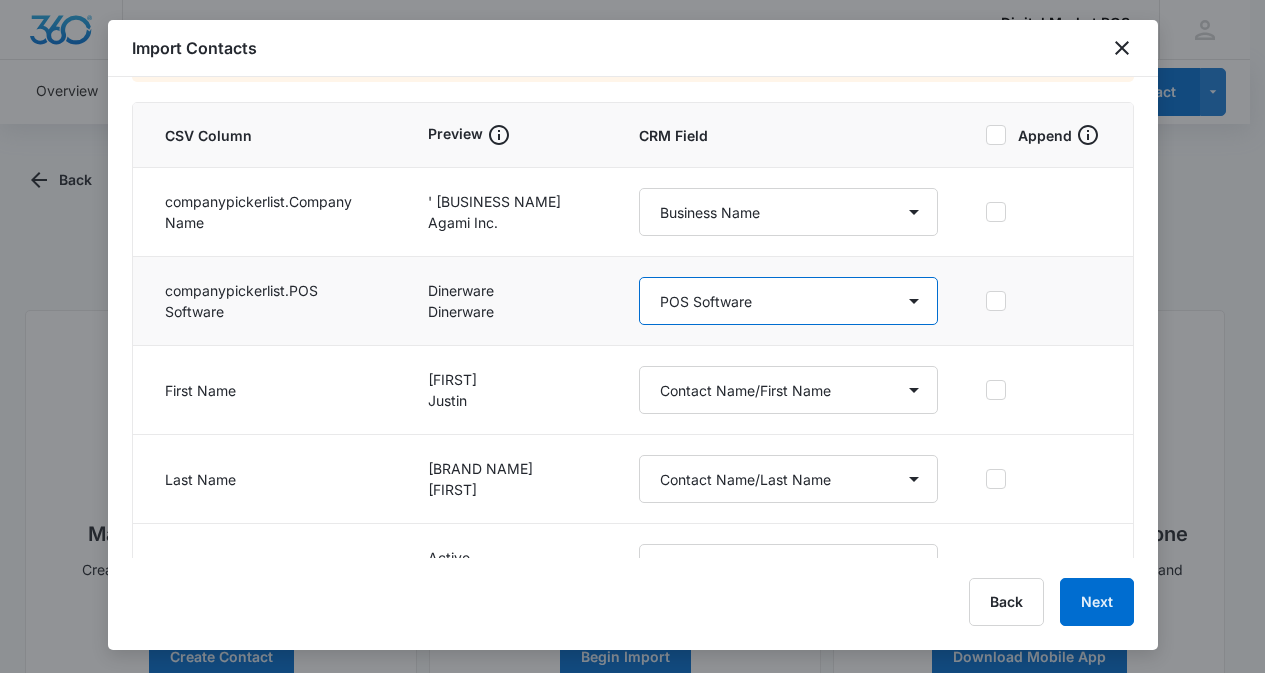click on "Select a Column Account Manager Address/City Address/Country Address/State Address/Street Address/Street 2 Address/Zip Agree to Subscribe Assigned To Best Way To Contact Business Name Business Phone Color Tag Contact Name Contact Name/First Name Contact Name/Last Name Contact Status Contact Type CRM ID Email External ID Gift How can we help?  IP Address Lead Source Market Next Contact Date Notes Other Phone Phone Please briefly describe your experience with us Please rate us from 1-5 POS Software Qualifying Status Review Request Role Special Notes Tags Which service are you interested in?" at bounding box center (789, 301) 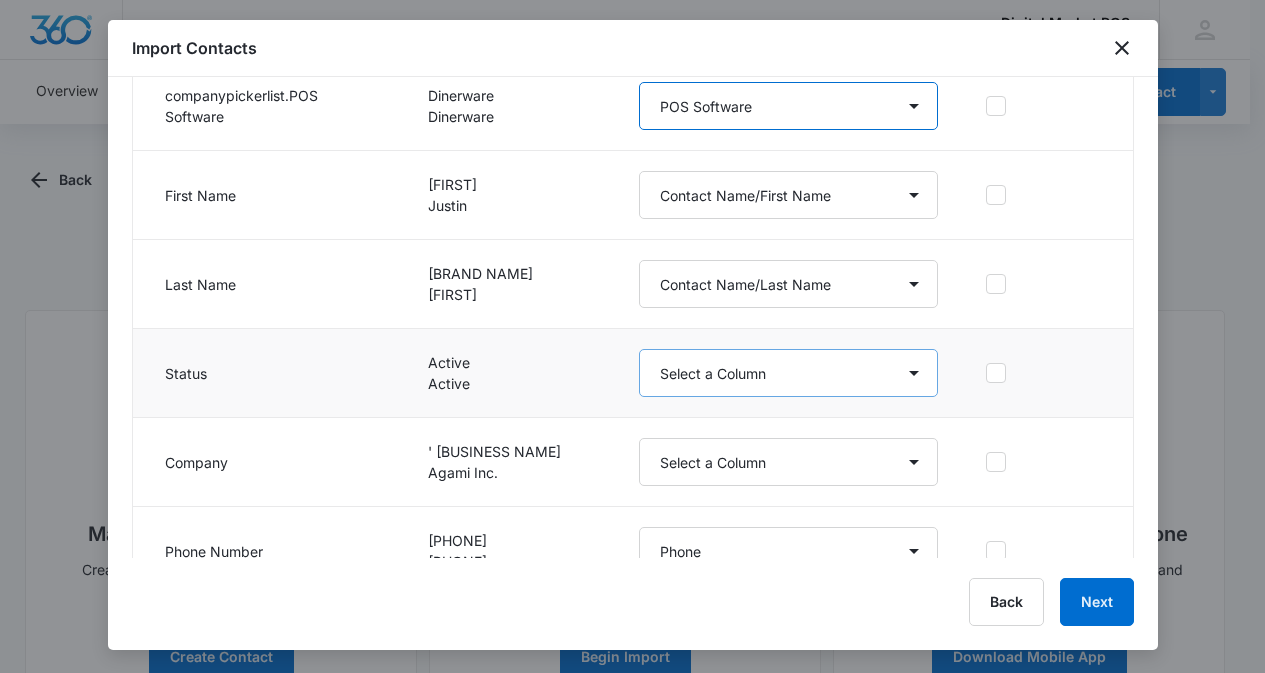 scroll, scrollTop: 400, scrollLeft: 0, axis: vertical 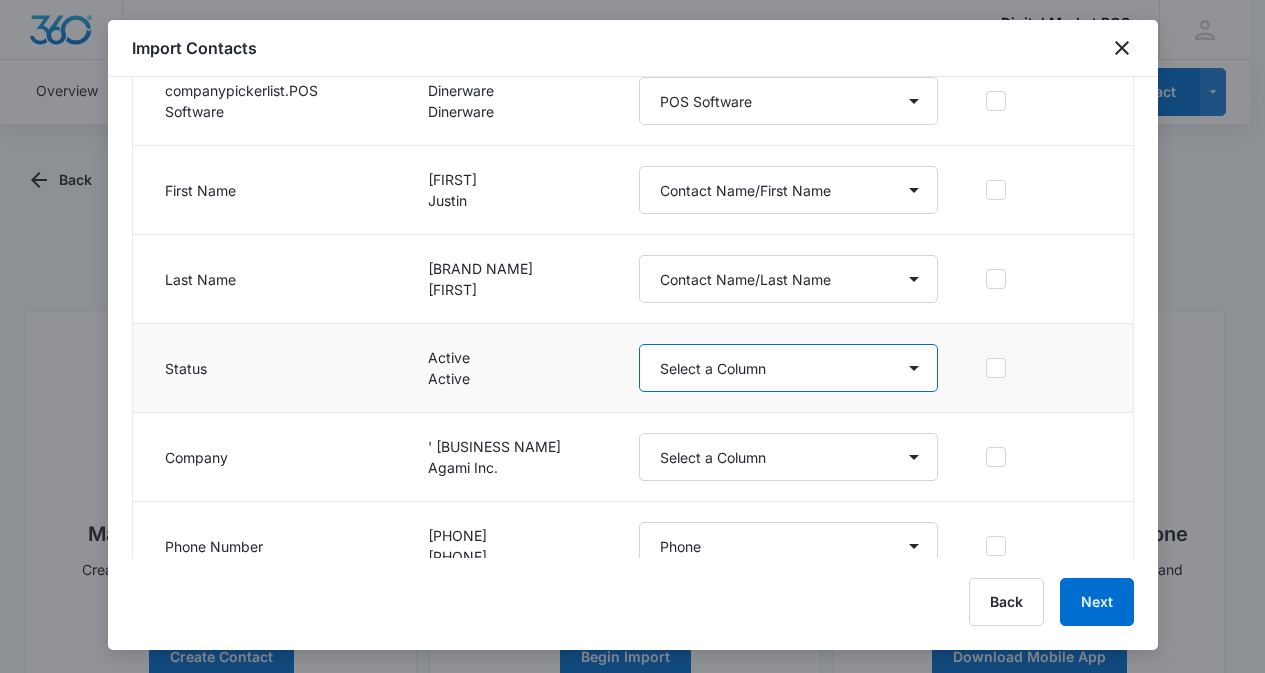 click on "Select a Column Account Manager Address/City Address/Country Address/State Address/Street Address/Street 2 Address/Zip Agree to Subscribe Assigned To Best Way To Contact Business Name Business Phone Color Tag Contact Name Contact Name/First Name Contact Name/Last Name Contact Status Contact Type CRM ID Email External ID Gift How can we help?  IP Address Lead Source Market Next Contact Date Notes Other Phone Phone Please briefly describe your experience with us Please rate us from 1-5 POS Software Qualifying Status Review Request Role Special Notes Tags Which service are you interested in?" at bounding box center [789, 368] 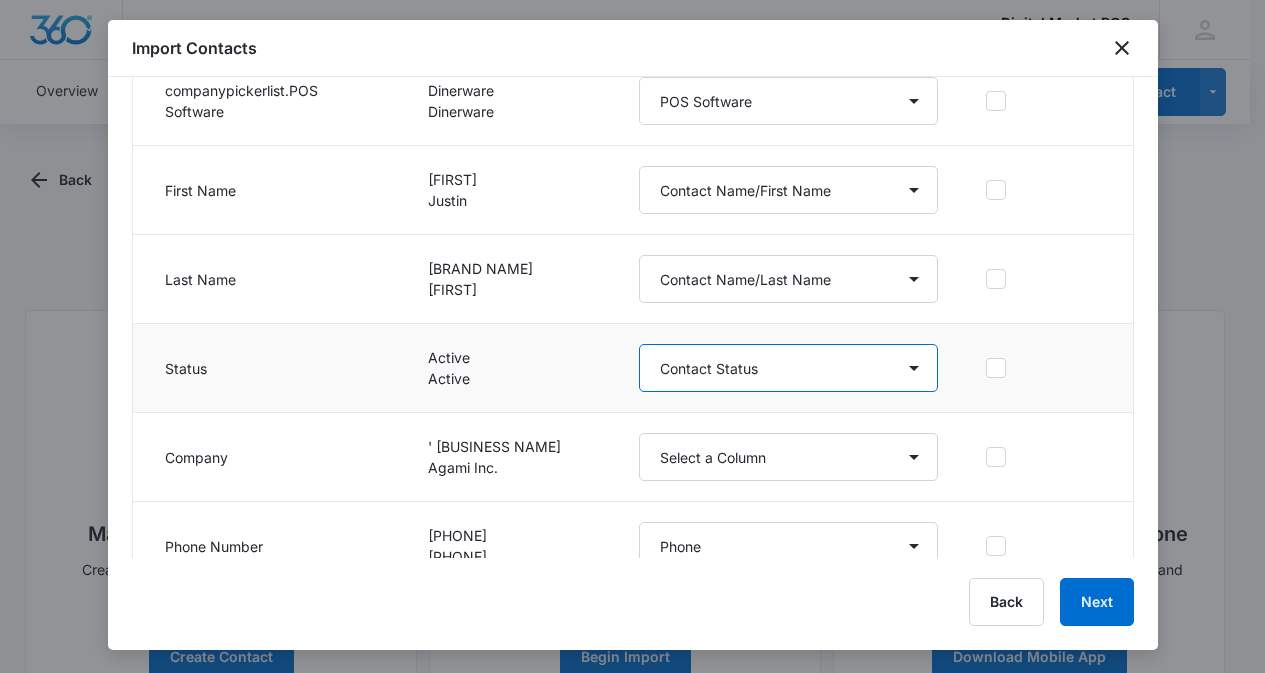 click on "Select a Column Account Manager Address/City Address/Country Address/State Address/Street Address/Street 2 Address/Zip Agree to Subscribe Assigned To Best Way To Contact Business Name Business Phone Color Tag Contact Name Contact Name/First Name Contact Name/Last Name Contact Status Contact Type CRM ID Email External ID Gift How can we help?  IP Address Lead Source Market Next Contact Date Notes Other Phone Phone Please briefly describe your experience with us Please rate us from 1-5 POS Software Qualifying Status Review Request Role Special Notes Tags Which service are you interested in?" at bounding box center (789, 368) 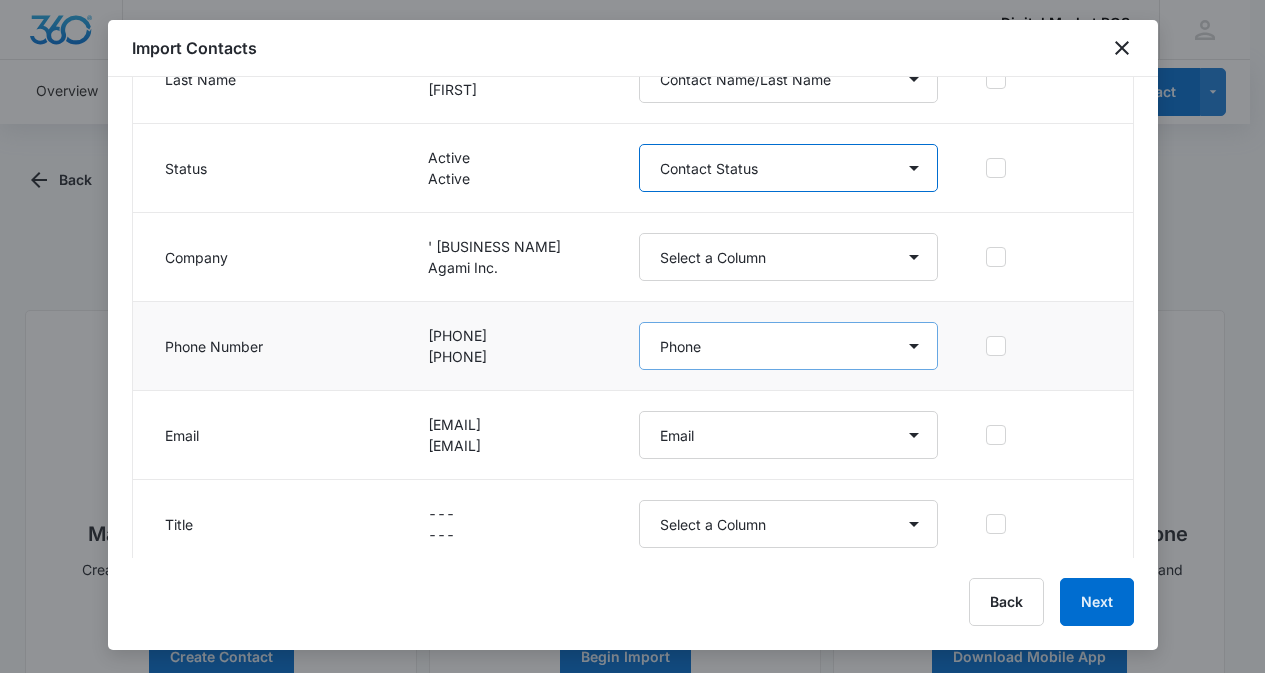 scroll, scrollTop: 800, scrollLeft: 0, axis: vertical 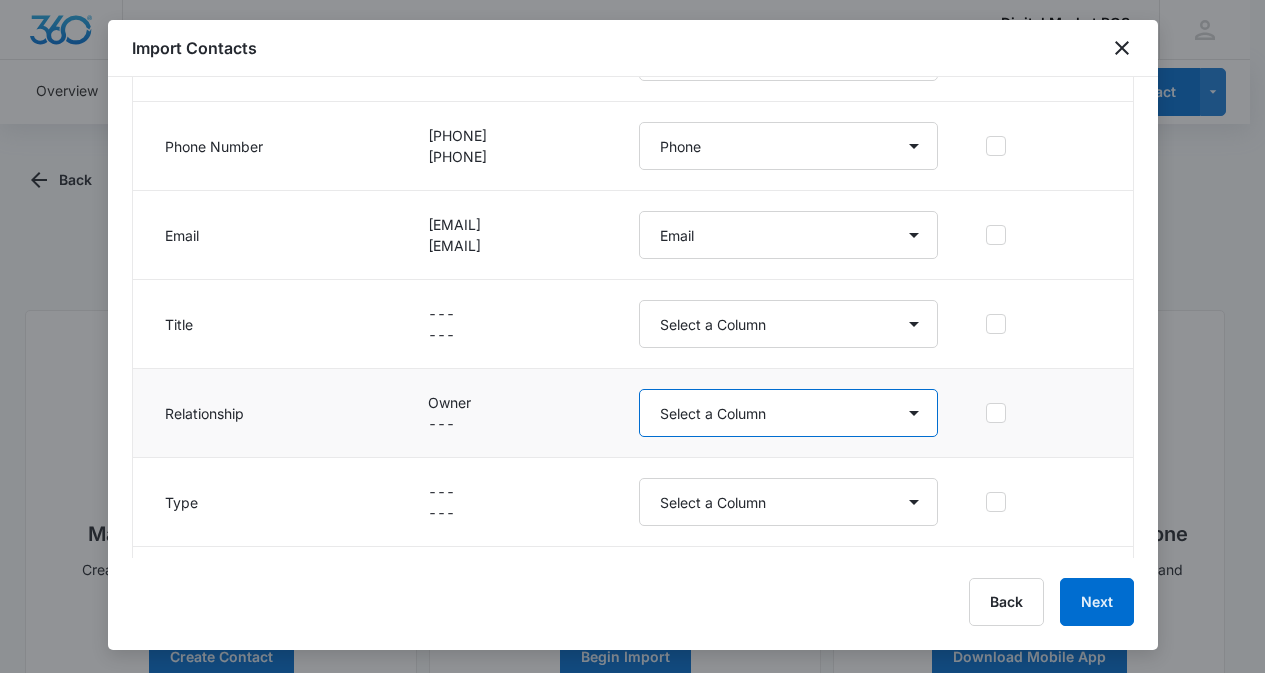 click on "Select a Column Account Manager Address/City Address/Country Address/State Address/Street Address/Street 2 Address/Zip Agree to Subscribe Assigned To Best Way To Contact Business Name Business Phone Color Tag Contact Name Contact Name/First Name Contact Name/Last Name Contact Status Contact Type CRM ID Email External ID Gift How can we help?  IP Address Lead Source Market Next Contact Date Notes Other Phone Phone Please briefly describe your experience with us Please rate us from 1-5 POS Software Qualifying Status Review Request Role Special Notes Tags Which service are you interested in?" at bounding box center (789, 413) 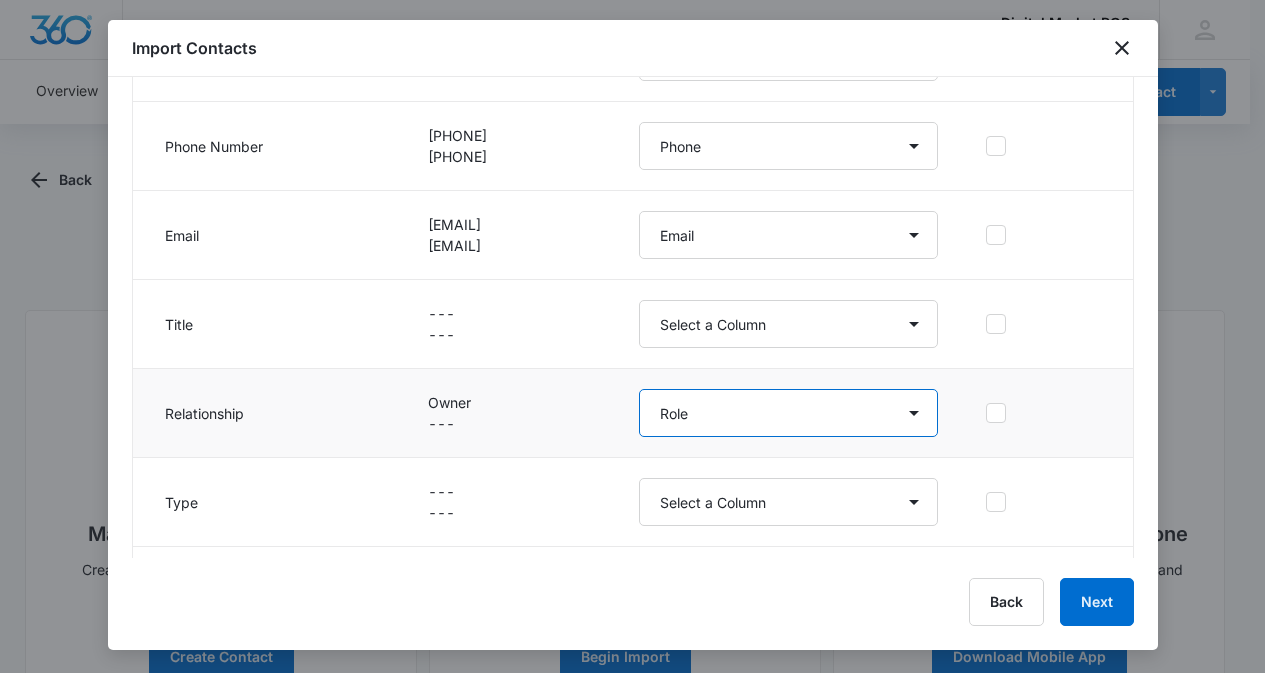 click on "Select a Column Account Manager Address/City Address/Country Address/State Address/Street Address/Street 2 Address/Zip Agree to Subscribe Assigned To Best Way To Contact Business Name Business Phone Color Tag Contact Name Contact Name/First Name Contact Name/Last Name Contact Status Contact Type CRM ID Email External ID Gift How can we help?  IP Address Lead Source Market Next Contact Date Notes Other Phone Phone Please briefly describe your experience with us Please rate us from 1-5 POS Software Qualifying Status Review Request Role Special Notes Tags Which service are you interested in?" at bounding box center (789, 413) 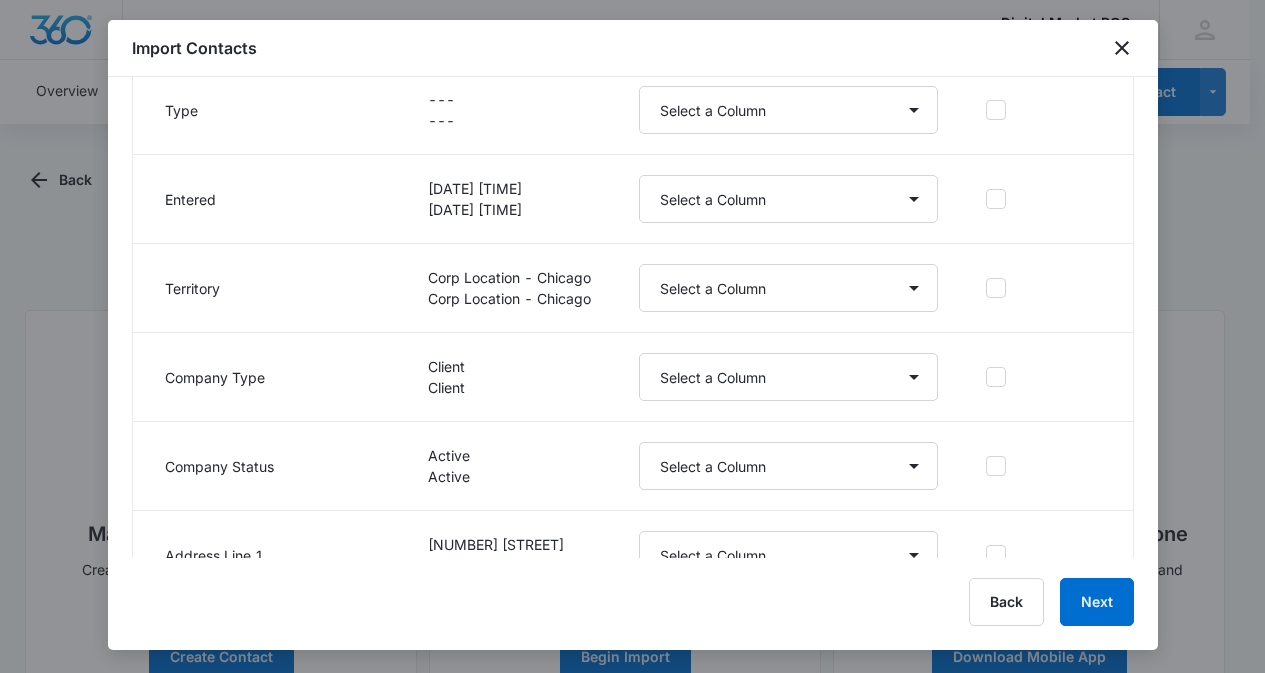 scroll, scrollTop: 1200, scrollLeft: 0, axis: vertical 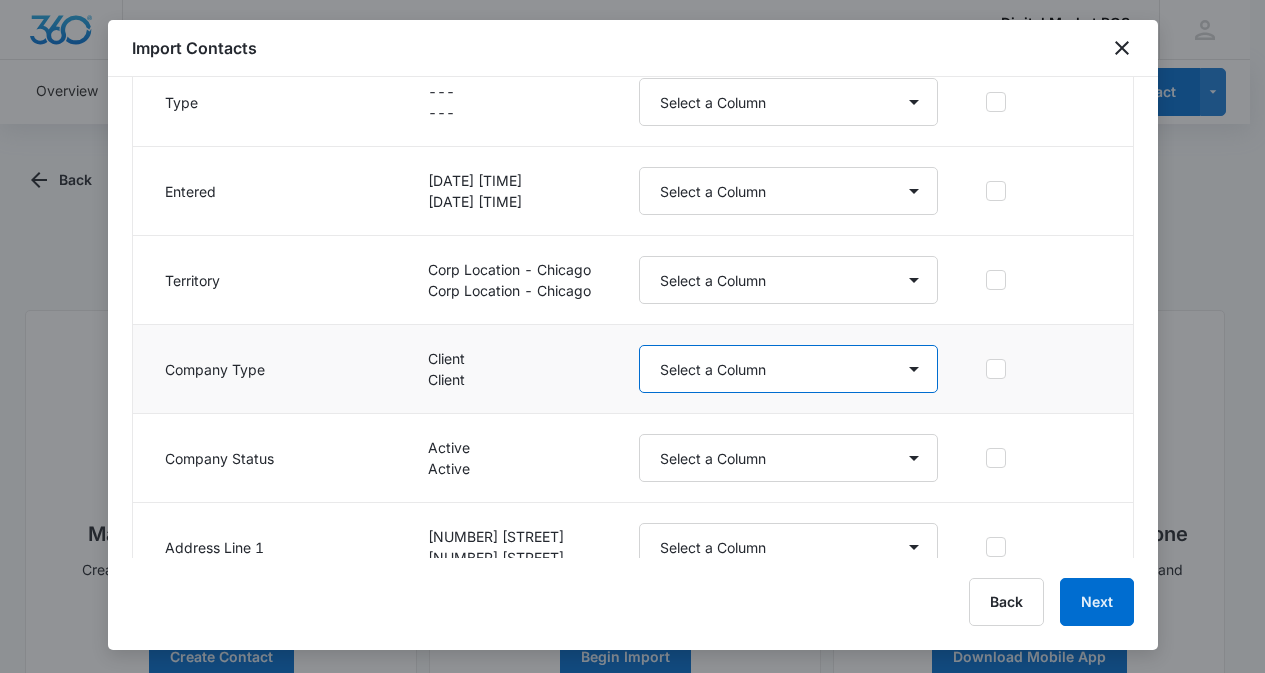 click on "Select a Column Account Manager Address/City Address/Country Address/State Address/Street Address/Street 2 Address/Zip Agree to Subscribe Assigned To Best Way To Contact Business Name Business Phone Color Tag Contact Name Contact Name/First Name Contact Name/Last Name Contact Status Contact Type CRM ID Email External ID Gift How can we help?  IP Address Lead Source Market Next Contact Date Notes Other Phone Phone Please briefly describe your experience with us Please rate us from 1-5 POS Software Qualifying Status Review Request Role Special Notes Tags Which service are you interested in?" at bounding box center [789, 369] 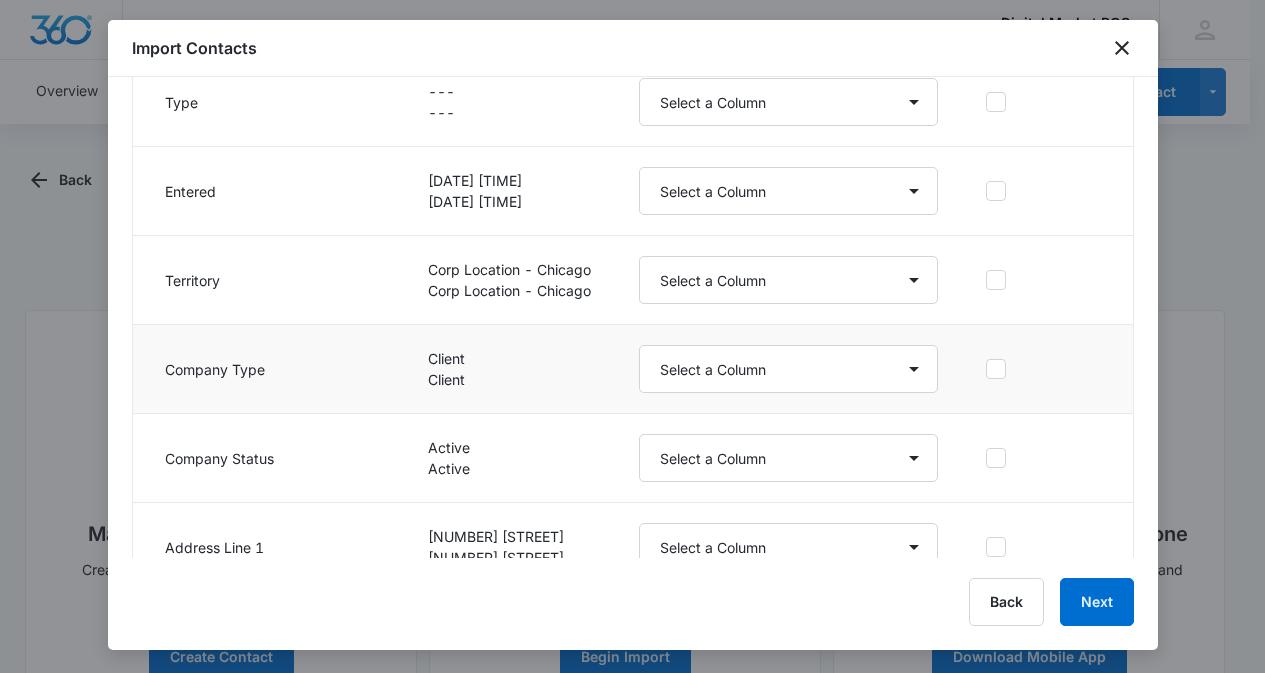 click on "Client Client" at bounding box center [509, 369] 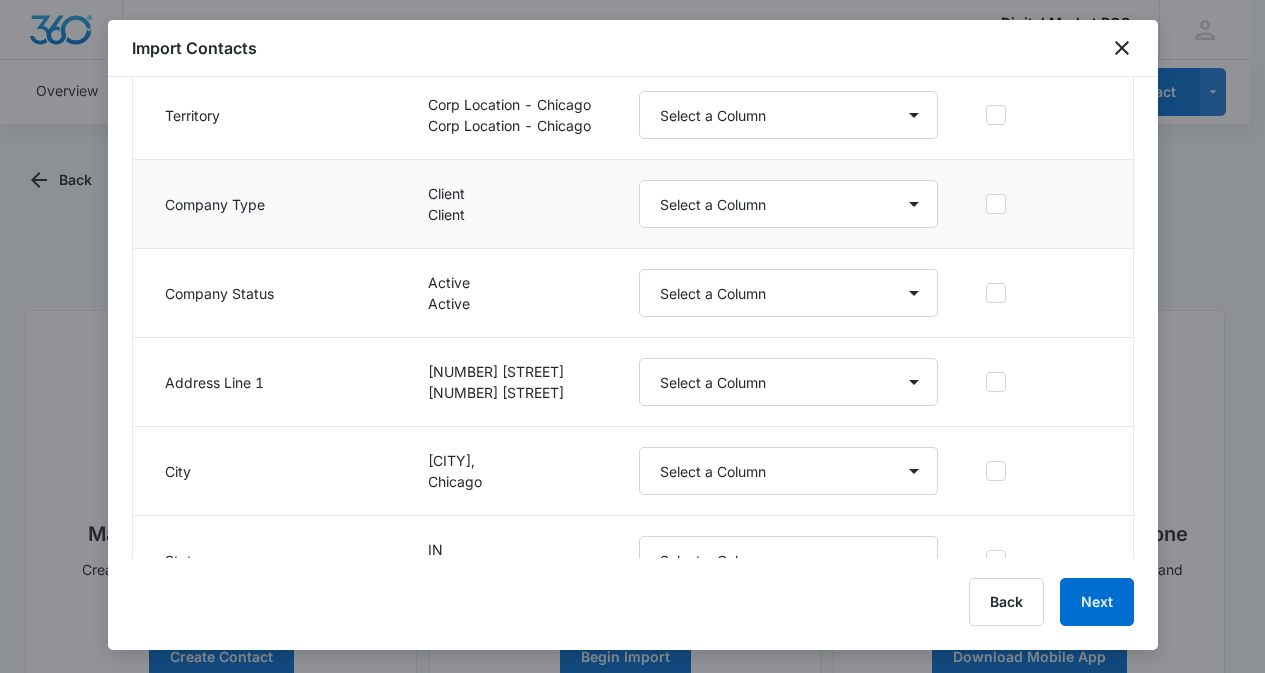 scroll, scrollTop: 1400, scrollLeft: 0, axis: vertical 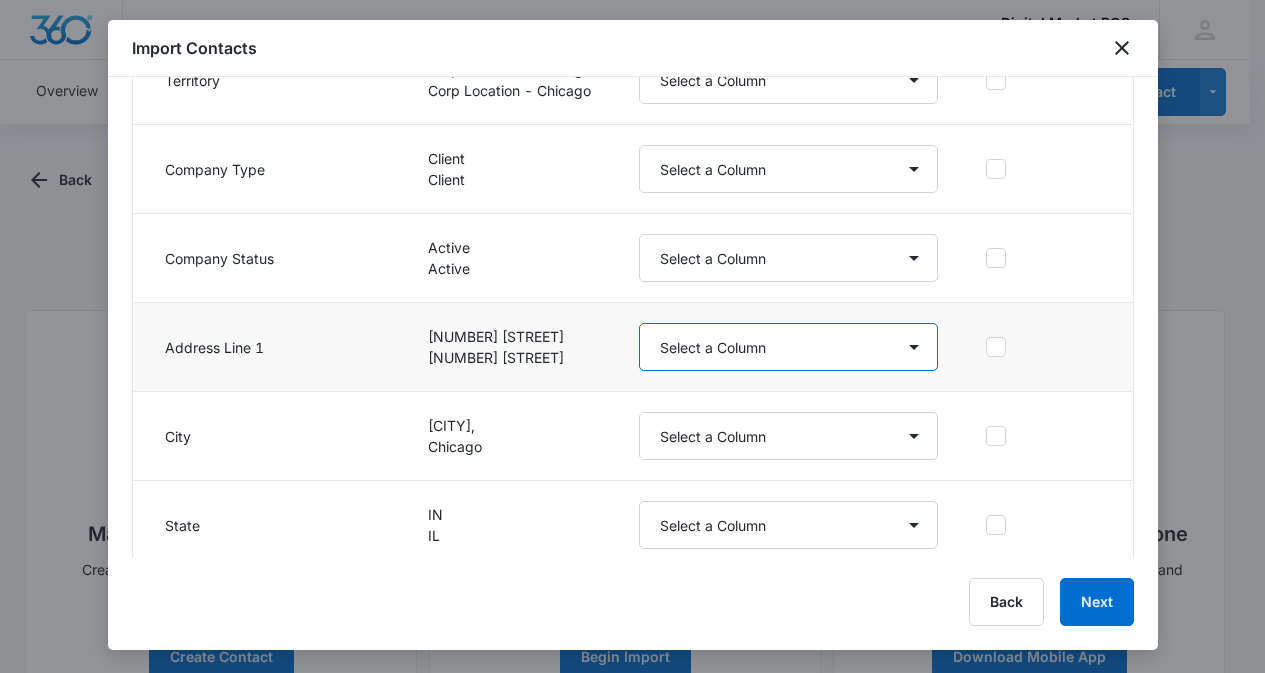 click on "Select a Column Account Manager Address/City Address/Country Address/State Address/Street Address/Street 2 Address/Zip Agree to Subscribe Assigned To Best Way To Contact Business Name Business Phone Color Tag Contact Name Contact Name/First Name Contact Name/Last Name Contact Status Contact Type CRM ID Email External ID Gift How can we help?  IP Address Lead Source Market Next Contact Date Notes Other Phone Phone Please briefly describe your experience with us Please rate us from 1-5 POS Software Qualifying Status Review Request Role Special Notes Tags Which service are you interested in?" at bounding box center (789, 347) 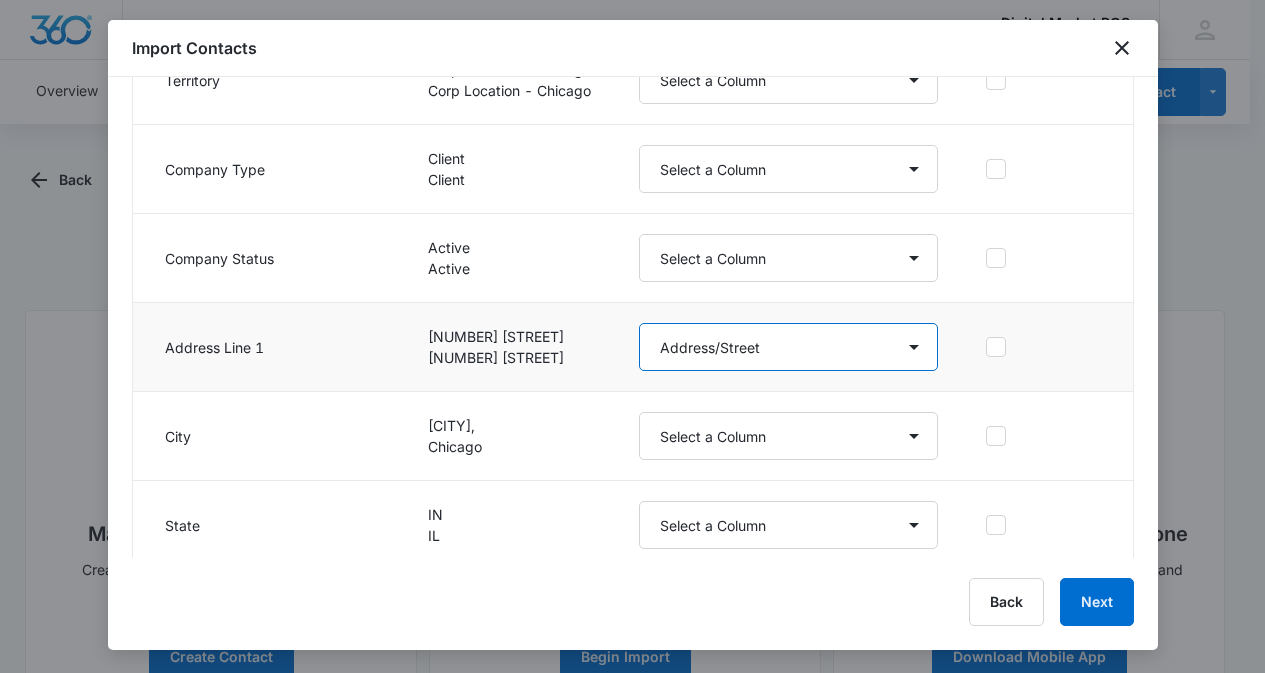 click on "Select a Column Account Manager Address/City Address/Country Address/State Address/Street Address/Street 2 Address/Zip Agree to Subscribe Assigned To Best Way To Contact Business Name Business Phone Color Tag Contact Name Contact Name/First Name Contact Name/Last Name Contact Status Contact Type CRM ID Email External ID Gift How can we help?  IP Address Lead Source Market Next Contact Date Notes Other Phone Phone Please briefly describe your experience with us Please rate us from 1-5 POS Software Qualifying Status Review Request Role Special Notes Tags Which service are you interested in?" at bounding box center (789, 347) 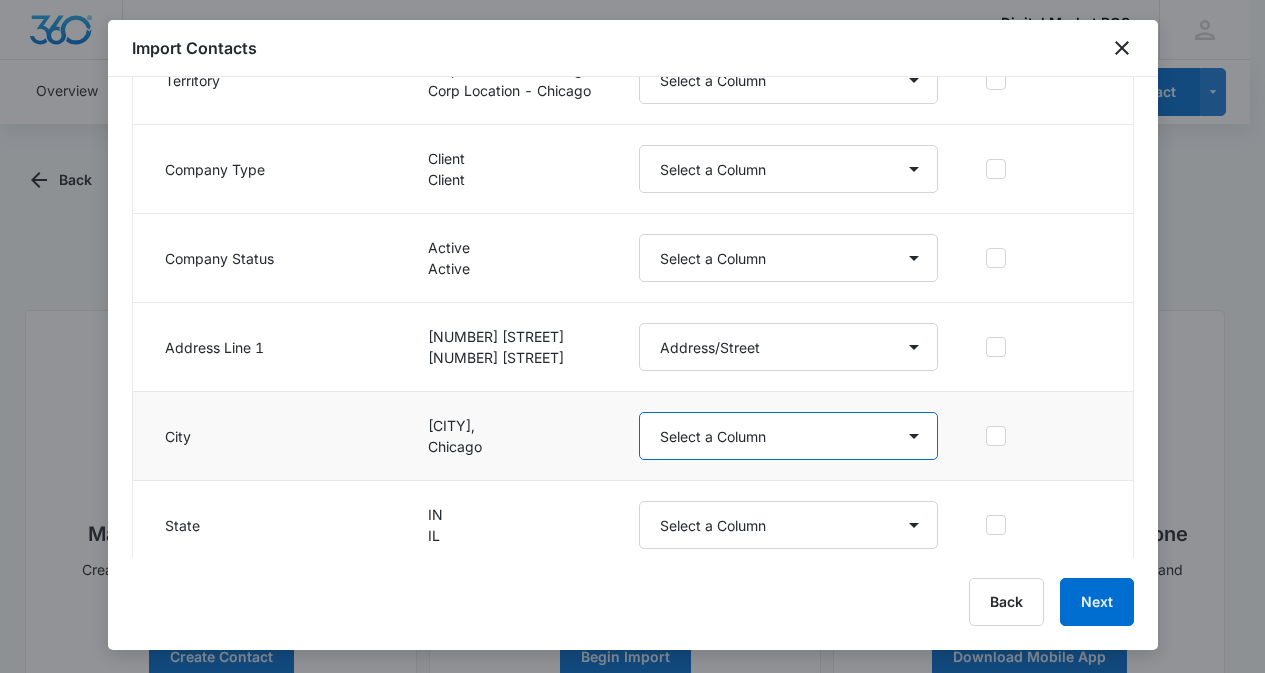 click on "Select a Column Account Manager Address/City Address/Country Address/State Address/Street Address/Street 2 Address/Zip Agree to Subscribe Assigned To Best Way To Contact Business Name Business Phone Color Tag Contact Name Contact Name/First Name Contact Name/Last Name Contact Status Contact Type CRM ID Email External ID Gift How can we help?  IP Address Lead Source Market Next Contact Date Notes Other Phone Phone Please briefly describe your experience with us Please rate us from 1-5 POS Software Qualifying Status Review Request Role Special Notes Tags Which service are you interested in?" at bounding box center (789, 436) 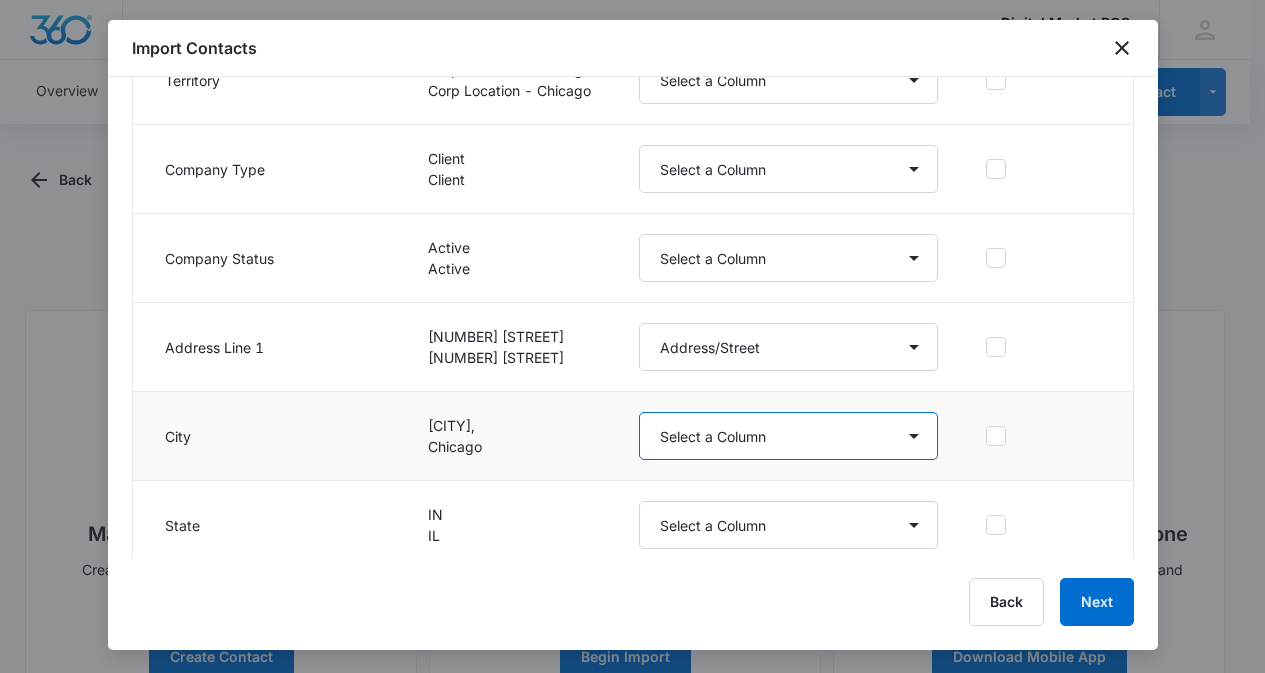 select on "188" 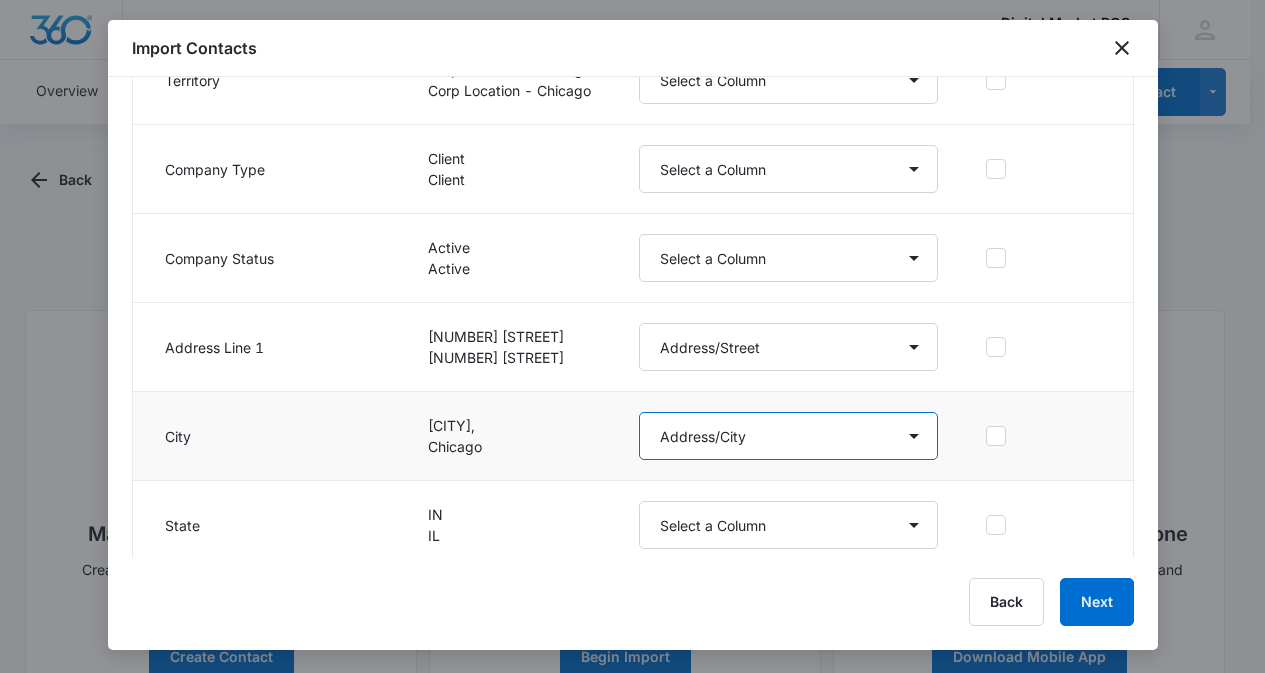 click on "Select a Column Account Manager Address/City Address/Country Address/State Address/Street Address/Street 2 Address/Zip Agree to Subscribe Assigned To Best Way To Contact Business Name Business Phone Color Tag Contact Name Contact Name/First Name Contact Name/Last Name Contact Status Contact Type CRM ID Email External ID Gift How can we help?  IP Address Lead Source Market Next Contact Date Notes Other Phone Phone Please briefly describe your experience with us Please rate us from 1-5 POS Software Qualifying Status Review Request Role Special Notes Tags Which service are you interested in?" at bounding box center (789, 436) 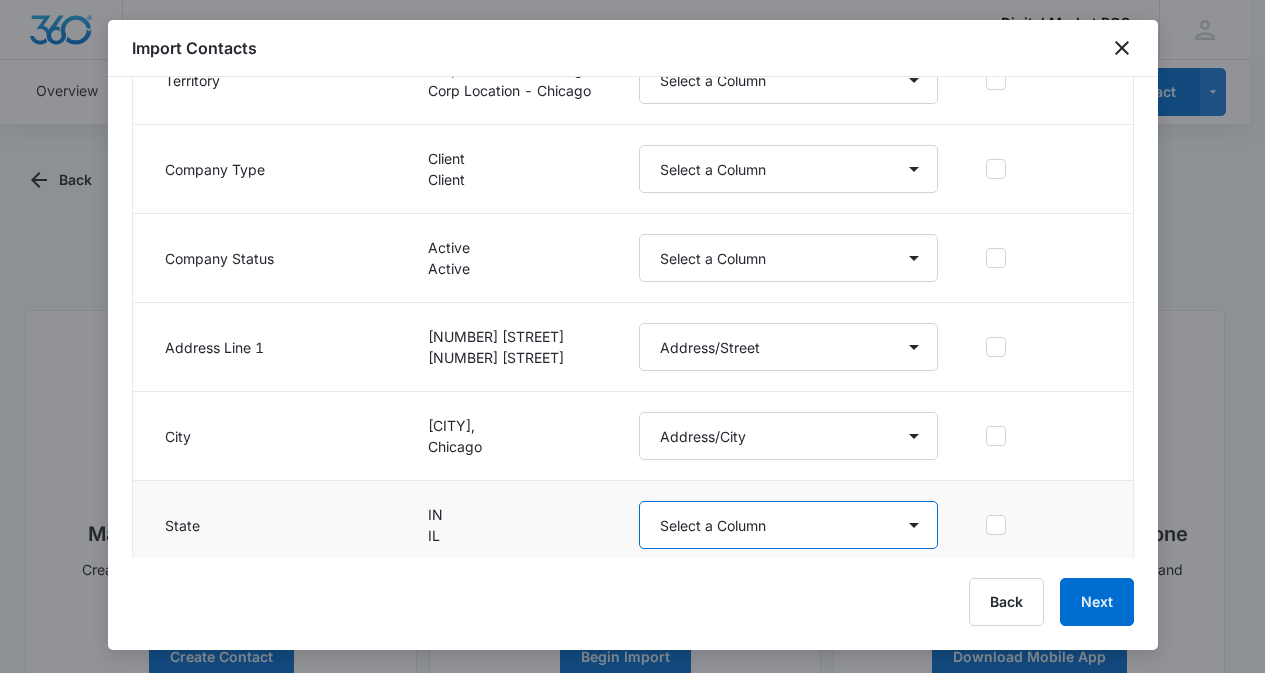 click on "Select a Column Account Manager Address/City Address/Country Address/State Address/Street Address/Street 2 Address/Zip Agree to Subscribe Assigned To Best Way To Contact Business Name Business Phone Color Tag Contact Name Contact Name/First Name Contact Name/Last Name Contact Status Contact Type CRM ID Email External ID Gift How can we help?  IP Address Lead Source Market Next Contact Date Notes Other Phone Phone Please briefly describe your experience with us Please rate us from 1-5 POS Software Qualifying Status Review Request Role Special Notes Tags Which service are you interested in?" at bounding box center (789, 525) 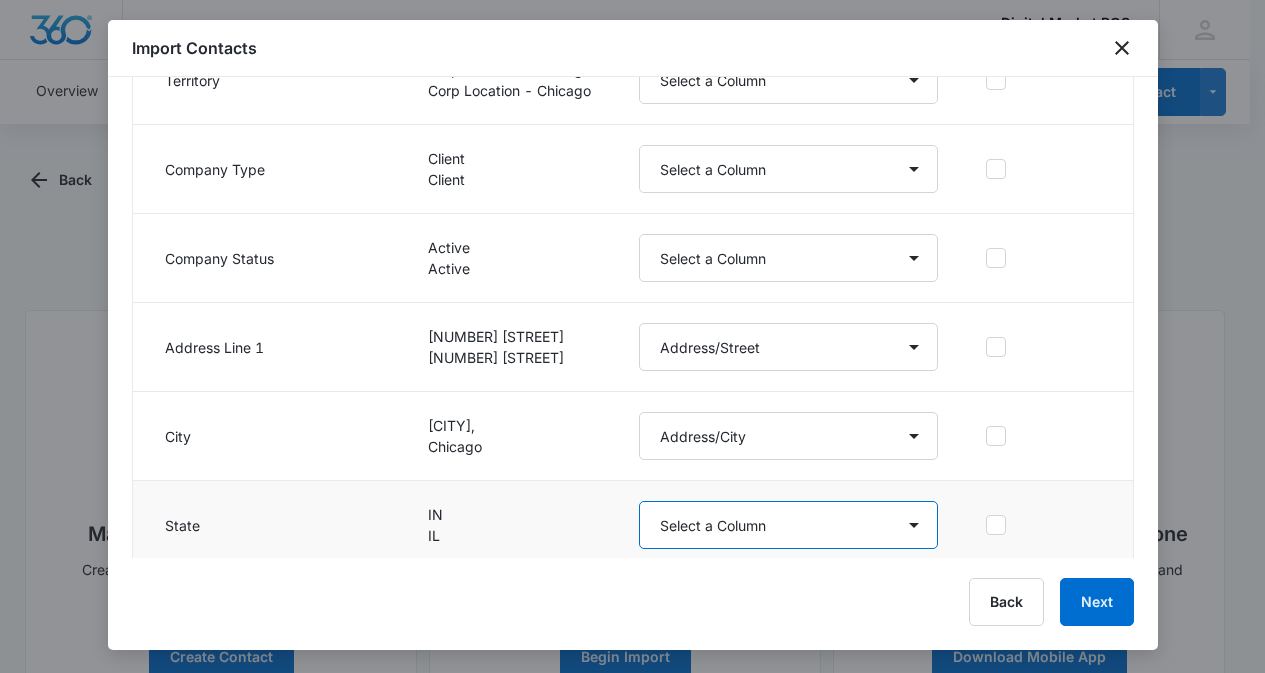 select on "189" 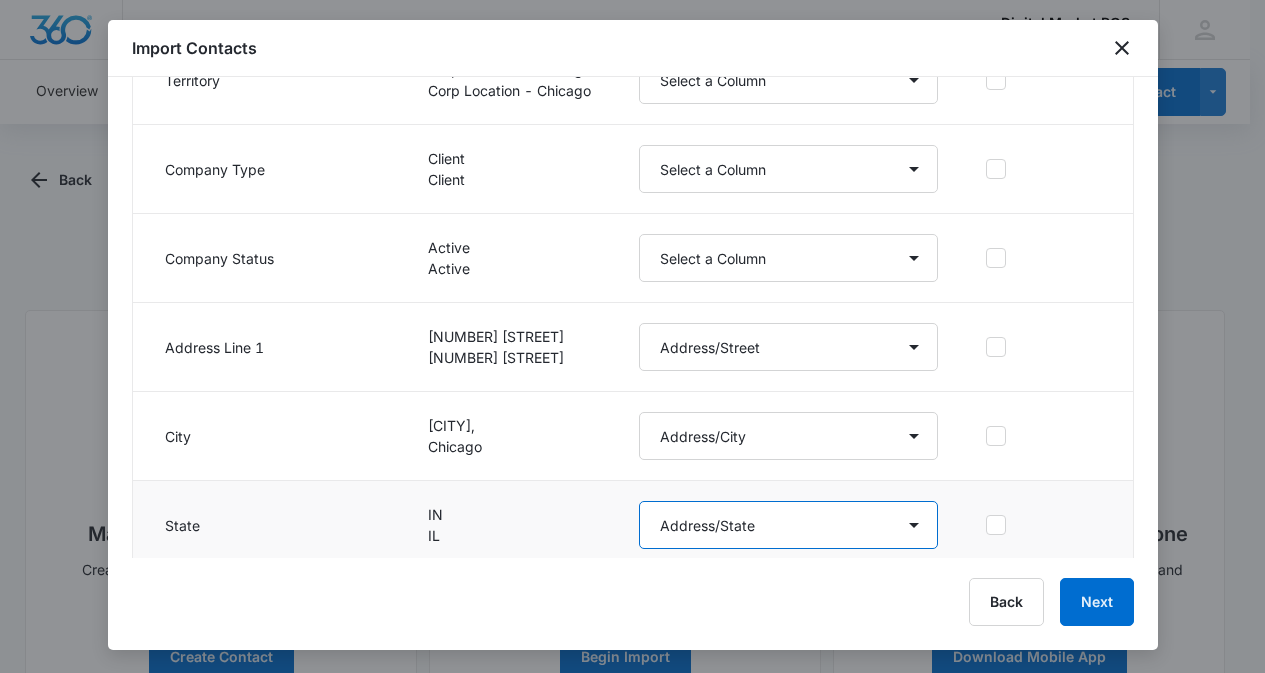 click on "Select a Column Account Manager Address/City Address/Country Address/State Address/Street Address/Street 2 Address/Zip Agree to Subscribe Assigned To Best Way To Contact Business Name Business Phone Color Tag Contact Name Contact Name/First Name Contact Name/Last Name Contact Status Contact Type CRM ID Email External ID Gift How can we help?  IP Address Lead Source Market Next Contact Date Notes Other Phone Phone Please briefly describe your experience with us Please rate us from 1-5 POS Software Qualifying Status Review Request Role Special Notes Tags Which service are you interested in?" at bounding box center (789, 525) 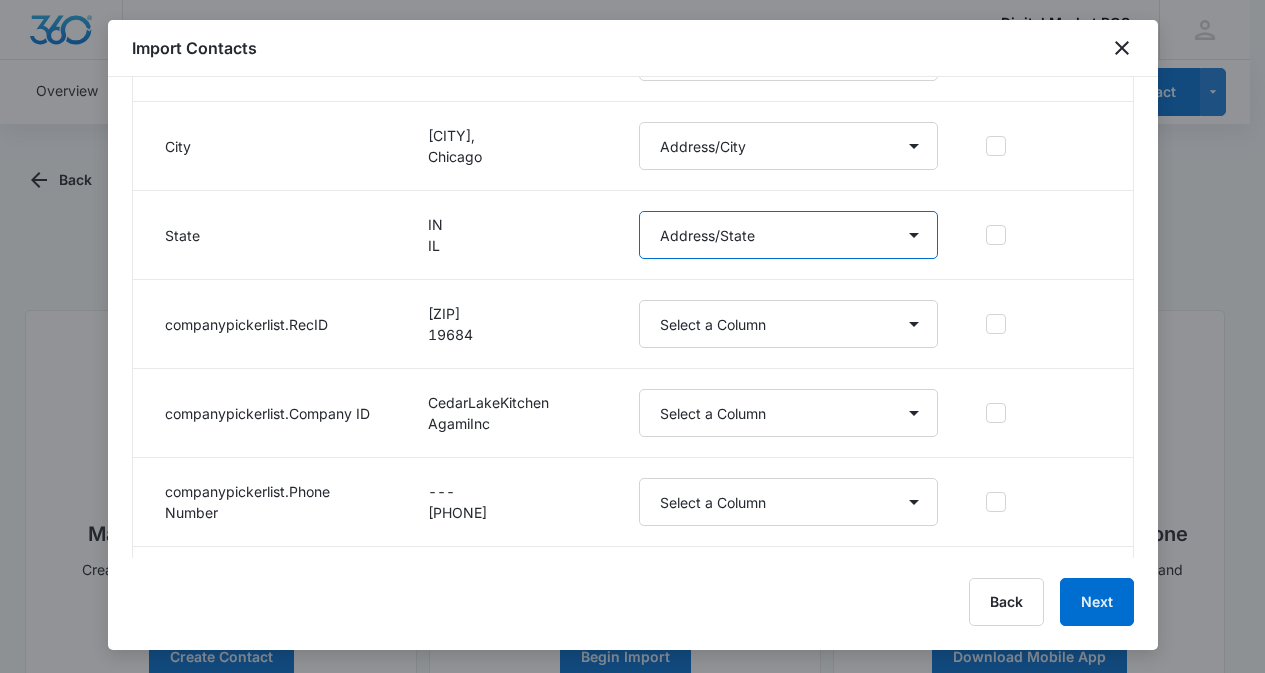 scroll, scrollTop: 1700, scrollLeft: 0, axis: vertical 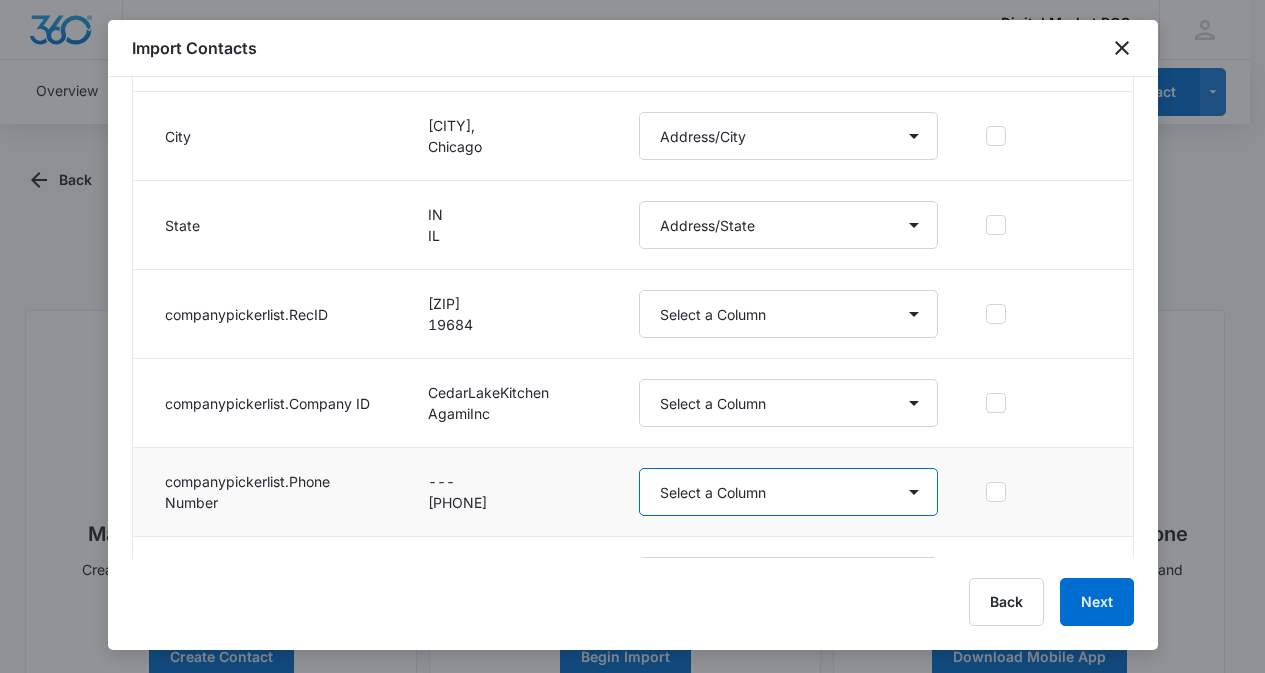 click on "Select a Column Account Manager Address/City Address/Country Address/State Address/Street Address/Street 2 Address/Zip Agree to Subscribe Assigned To Best Way To Contact Business Name Business Phone Color Tag Contact Name Contact Name/First Name Contact Name/Last Name Contact Status Contact Type CRM ID Email External ID Gift How can we help?  IP Address Lead Source Market Next Contact Date Notes Other Phone Phone Please briefly describe your experience with us Please rate us from 1-5 POS Software Qualifying Status Review Request Role Special Notes Tags Which service are you interested in?" at bounding box center (789, 492) 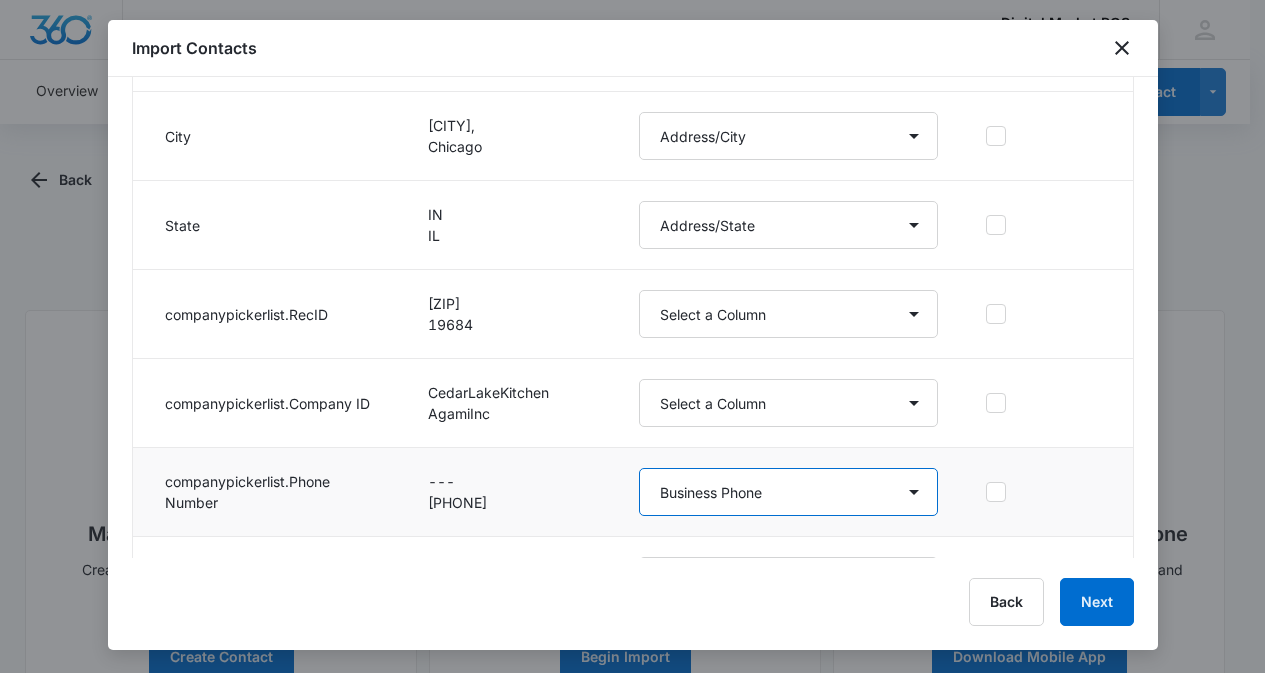 click on "Select a Column Account Manager Address/City Address/Country Address/State Address/Street Address/Street 2 Address/Zip Agree to Subscribe Assigned To Best Way To Contact Business Name Business Phone Color Tag Contact Name Contact Name/First Name Contact Name/Last Name Contact Status Contact Type CRM ID Email External ID Gift How can we help?  IP Address Lead Source Market Next Contact Date Notes Other Phone Phone Please briefly describe your experience with us Please rate us from 1-5 POS Software Qualifying Status Review Request Role Special Notes Tags Which service are you interested in?" at bounding box center (789, 492) 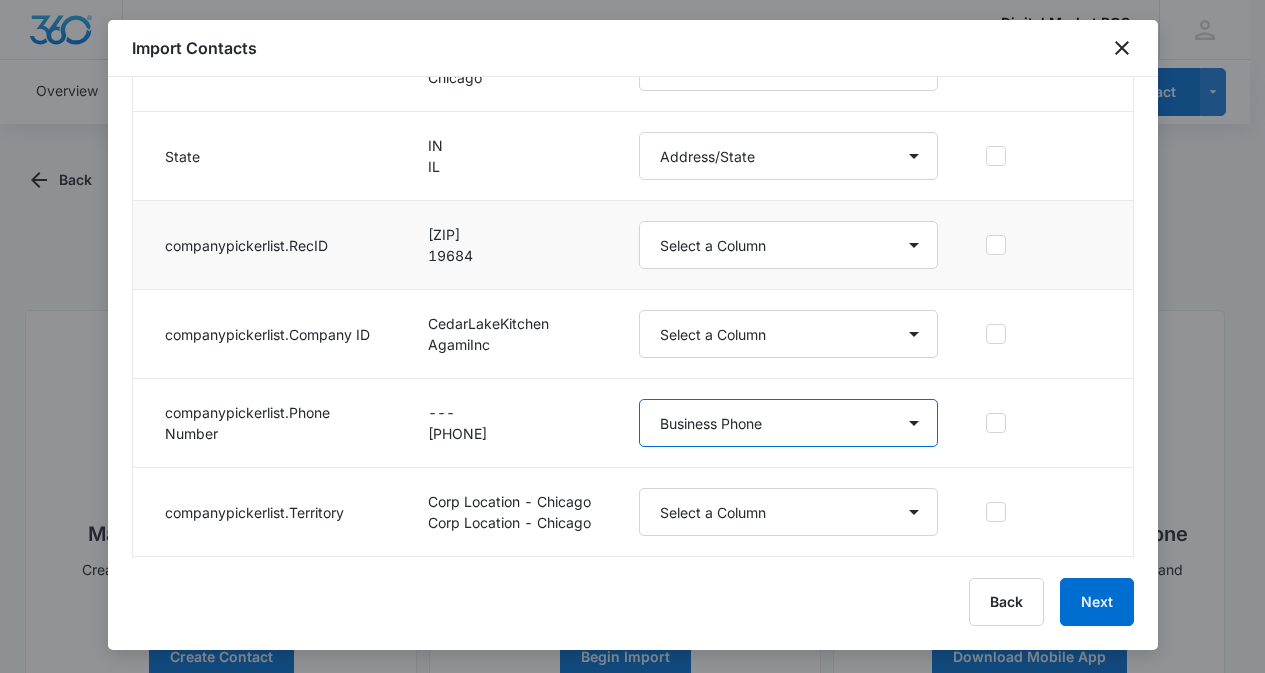 scroll, scrollTop: 1900, scrollLeft: 0, axis: vertical 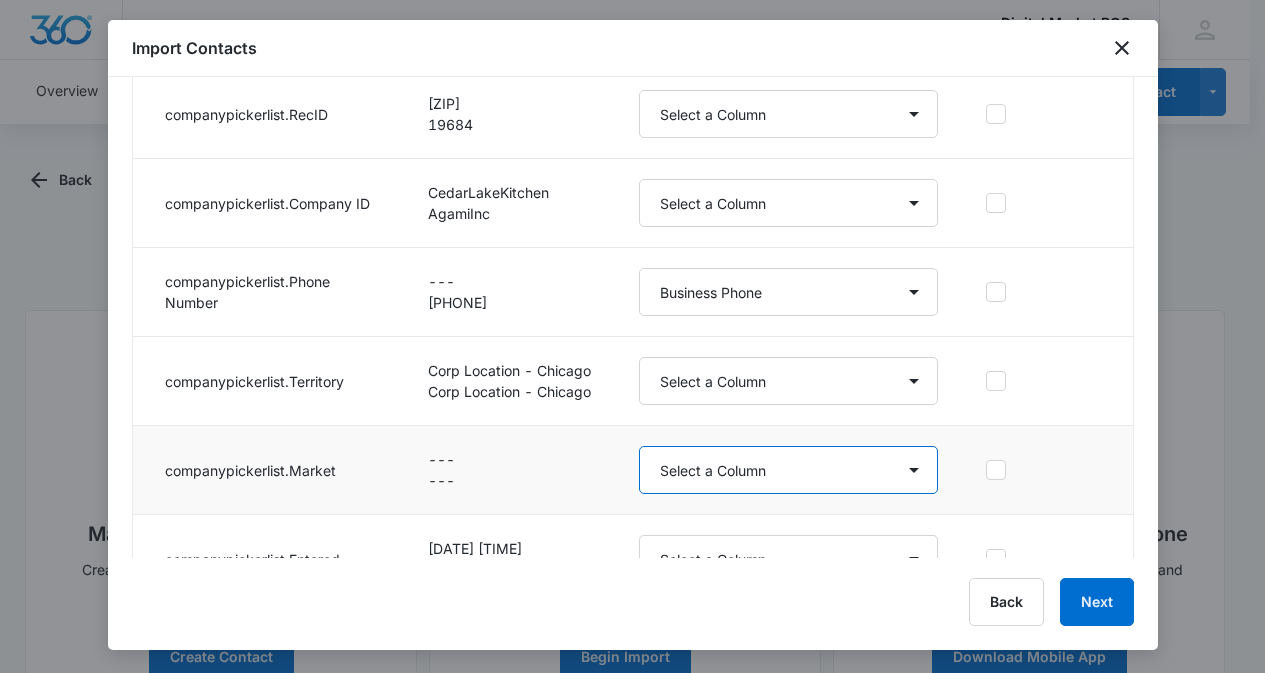 click on "Select a Column Account Manager Address/City Address/Country Address/State Address/Street Address/Street 2 Address/Zip Agree to Subscribe Assigned To Best Way To Contact Business Name Business Phone Color Tag Contact Name Contact Name/First Name Contact Name/Last Name Contact Status Contact Type CRM ID Email External ID Gift How can we help?  IP Address Lead Source Market Next Contact Date Notes Other Phone Phone Please briefly describe your experience with us Please rate us from 1-5 POS Software Qualifying Status Review Request Role Special Notes Tags Which service are you interested in?" at bounding box center [789, 470] 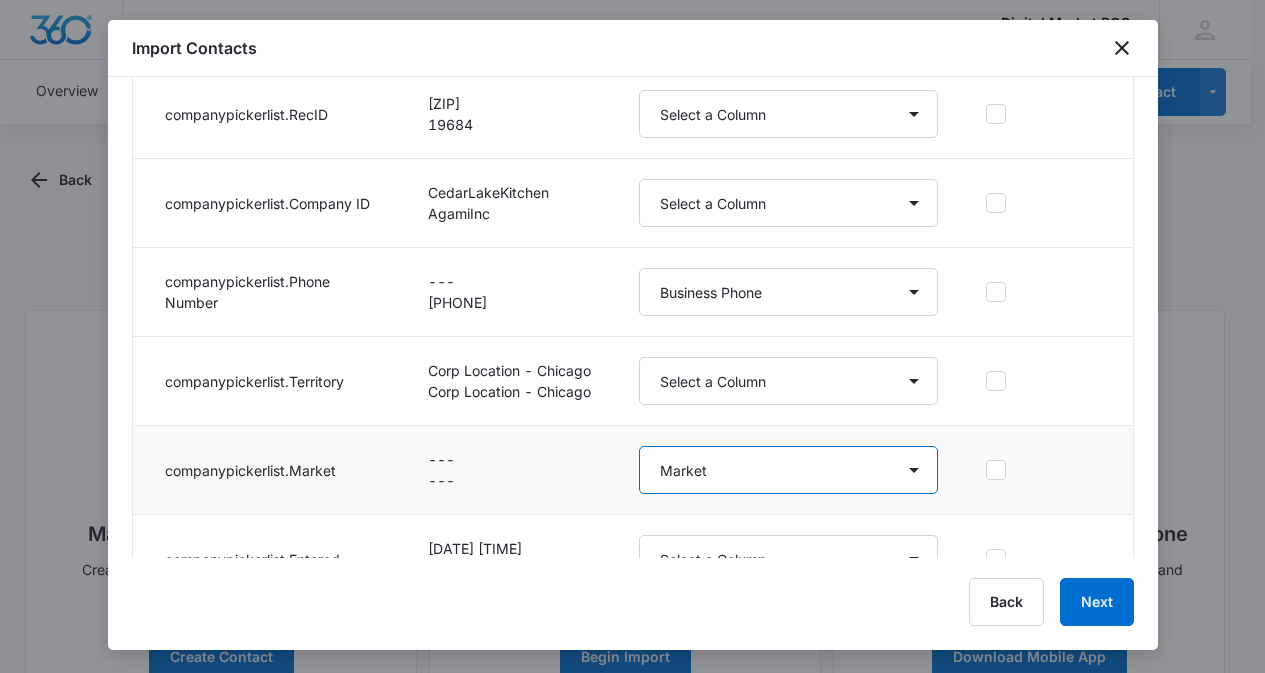 click on "Select a Column Account Manager Address/City Address/Country Address/State Address/Street Address/Street 2 Address/Zip Agree to Subscribe Assigned To Best Way To Contact Business Name Business Phone Color Tag Contact Name Contact Name/First Name Contact Name/Last Name Contact Status Contact Type CRM ID Email External ID Gift How can we help?  IP Address Lead Source Market Next Contact Date Notes Other Phone Phone Please briefly describe your experience with us Please rate us from 1-5 POS Software Qualifying Status Review Request Role Special Notes Tags Which service are you interested in?" at bounding box center (789, 470) 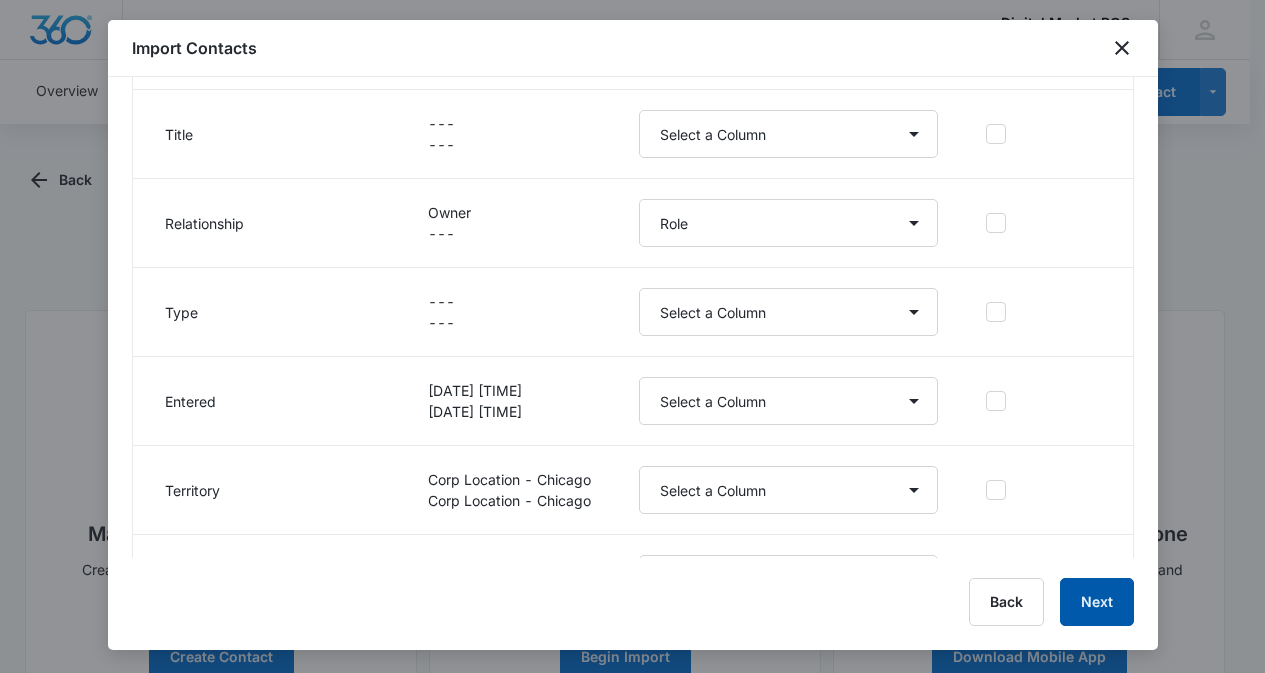 scroll, scrollTop: 1000, scrollLeft: 0, axis: vertical 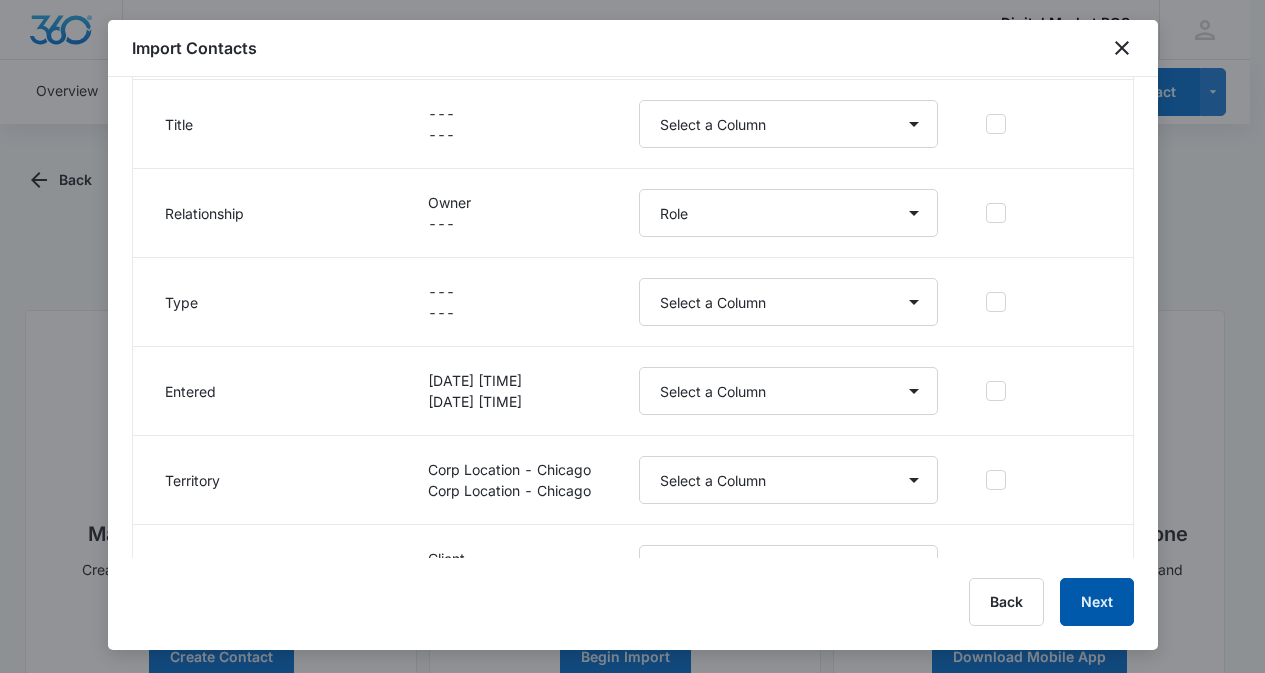 click on "Next" at bounding box center [1097, 602] 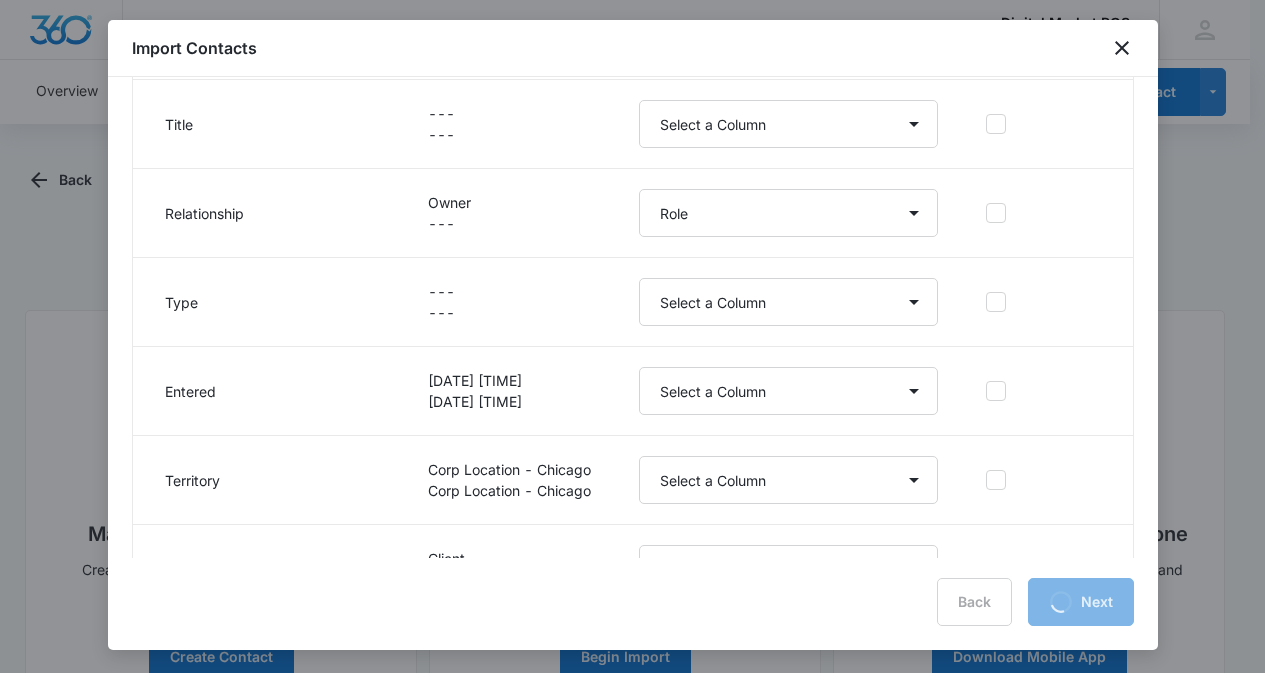 scroll, scrollTop: 0, scrollLeft: 0, axis: both 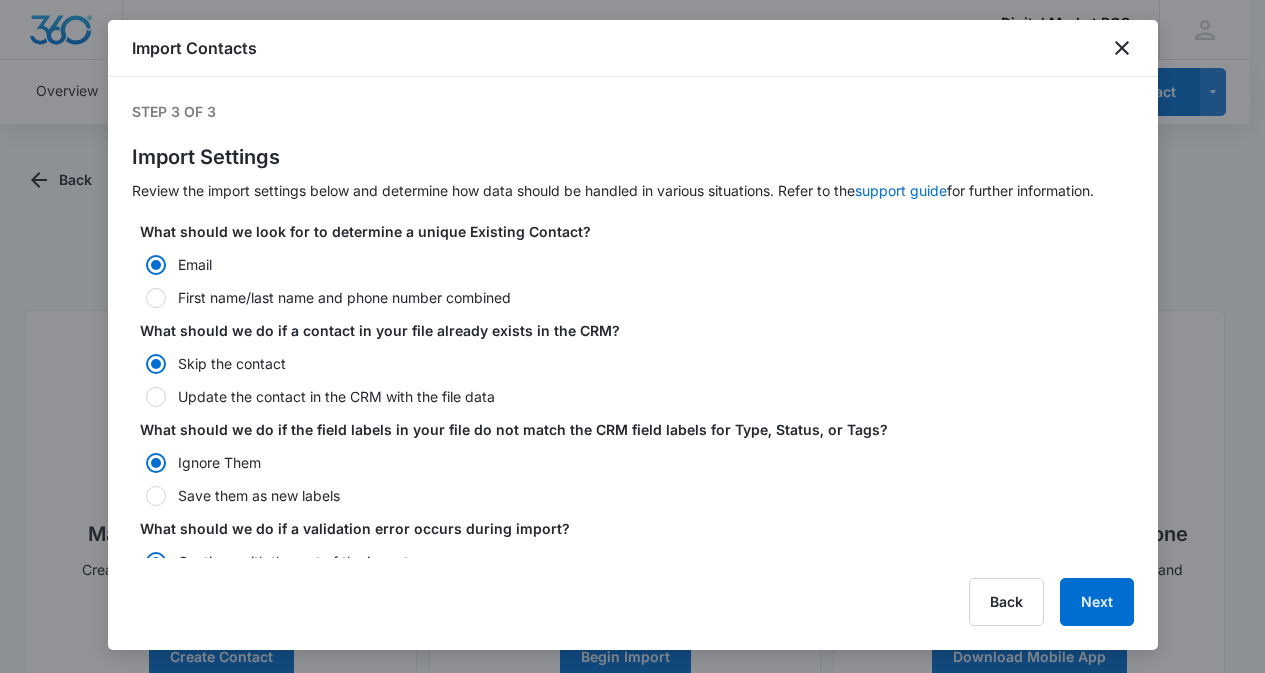 click at bounding box center (156, 397) 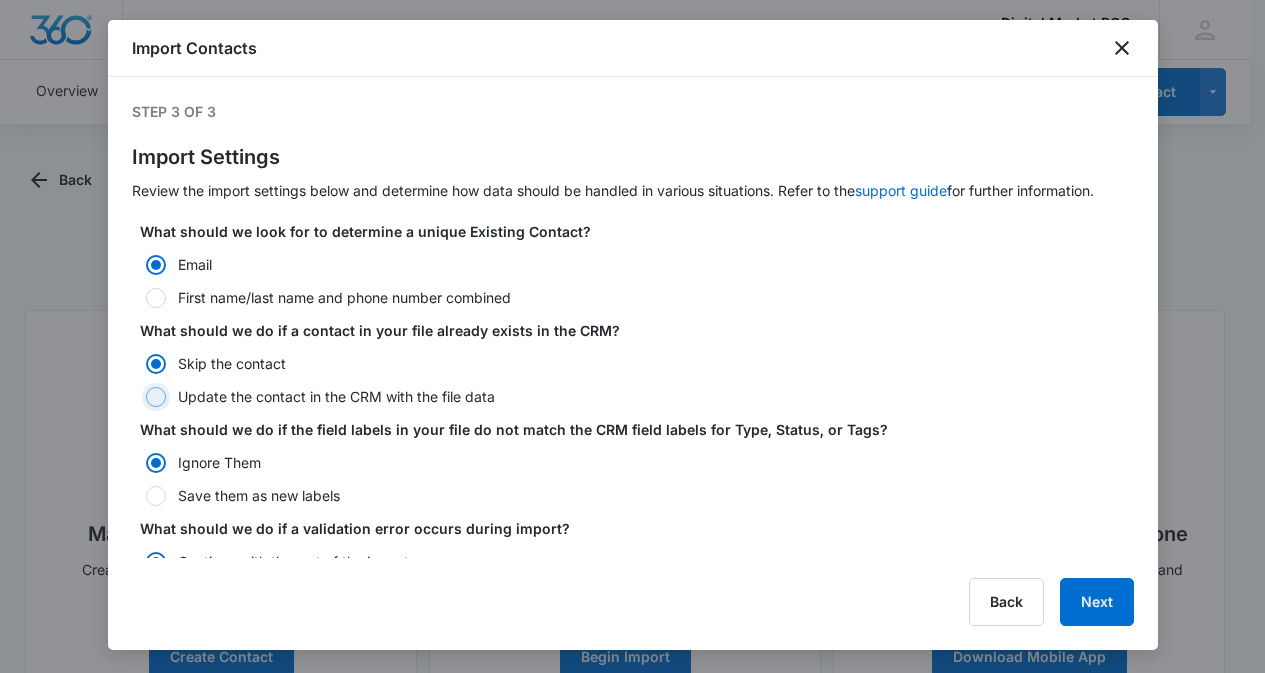 click on "Update the contact in the CRM with the file data" at bounding box center [139, 397] 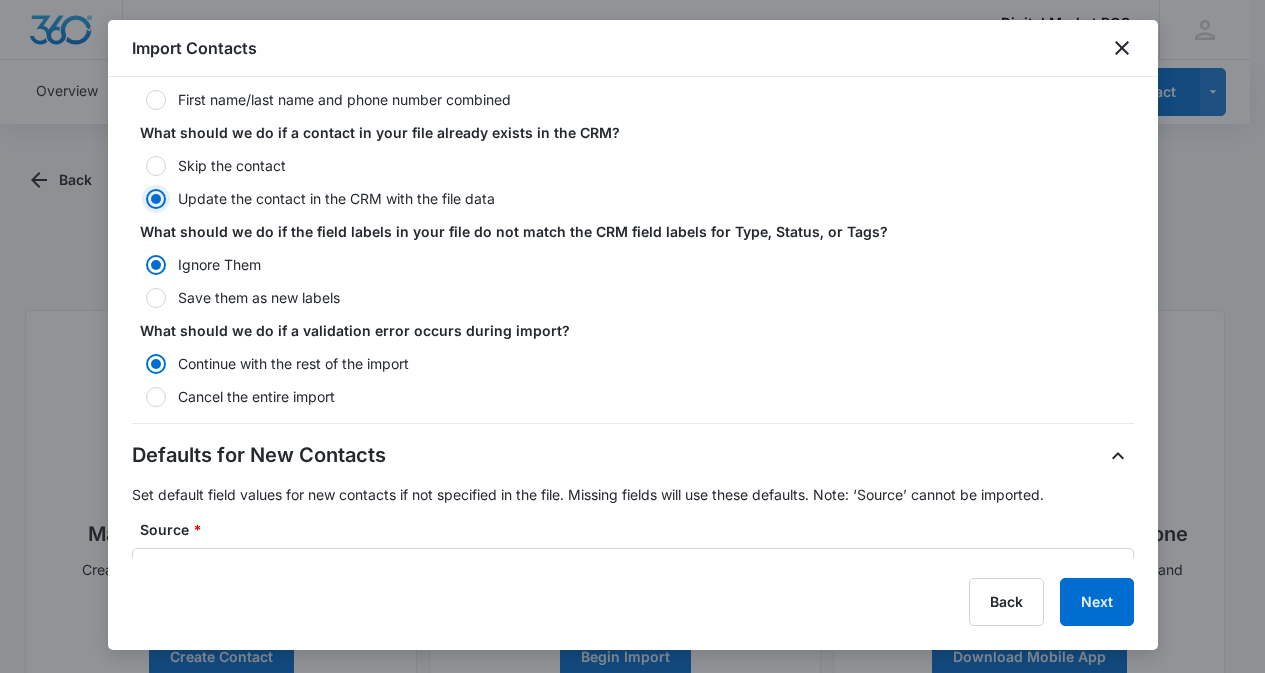scroll, scrollTop: 200, scrollLeft: 0, axis: vertical 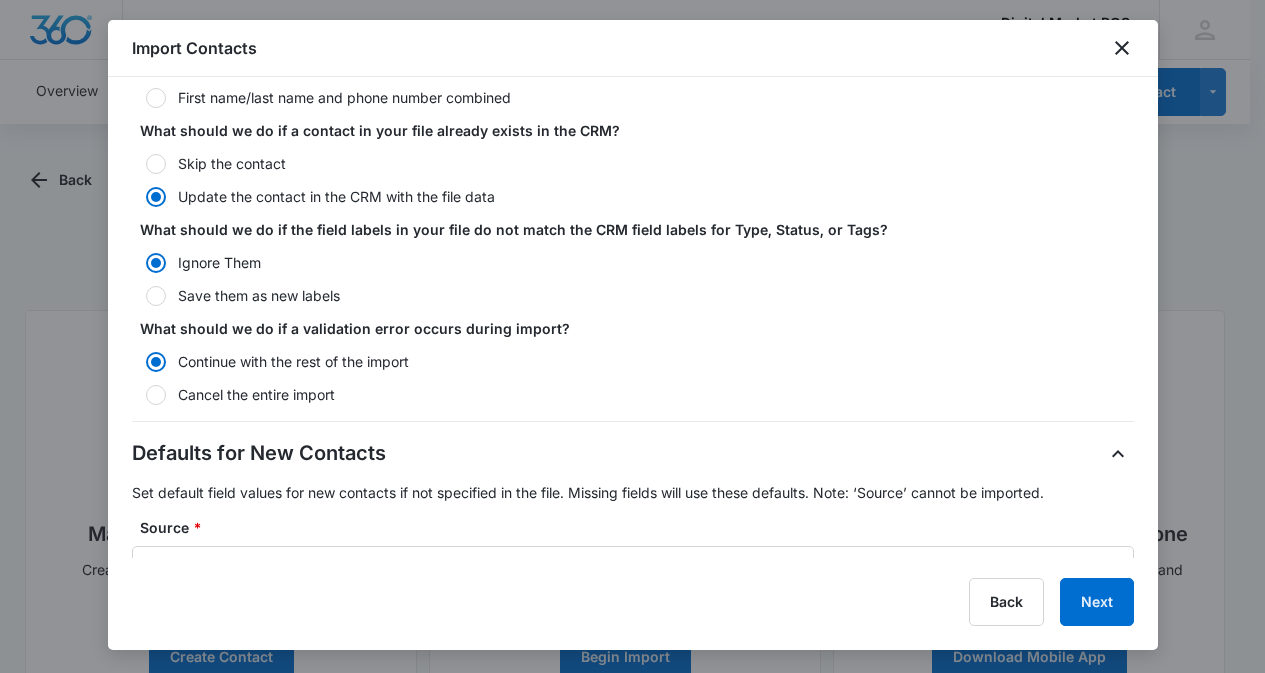 click at bounding box center (156, 296) 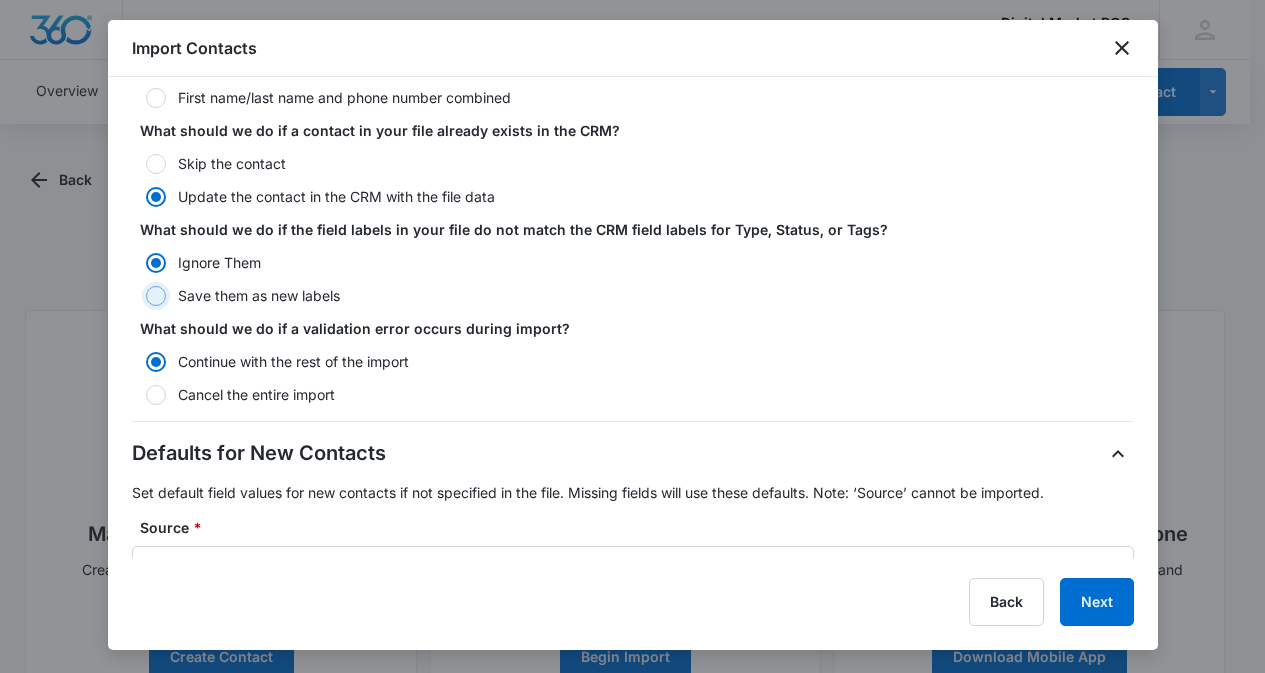 click on "Save them as new labels" at bounding box center (139, 296) 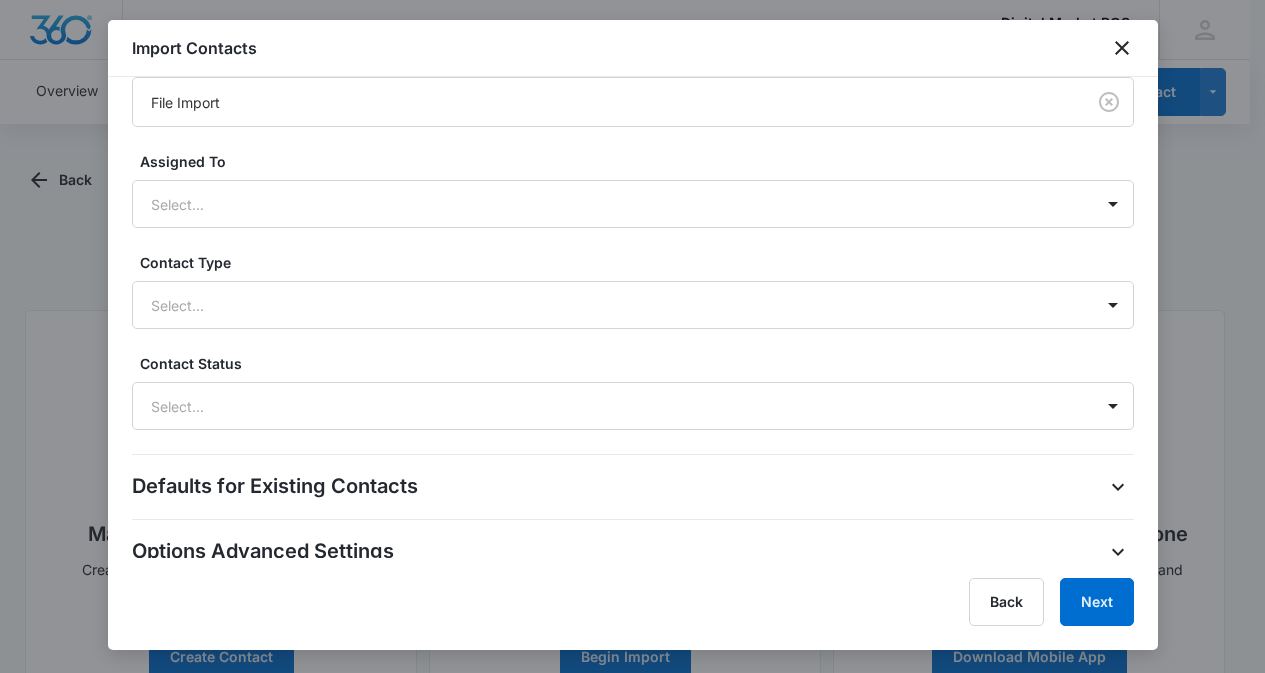 scroll, scrollTop: 679, scrollLeft: 0, axis: vertical 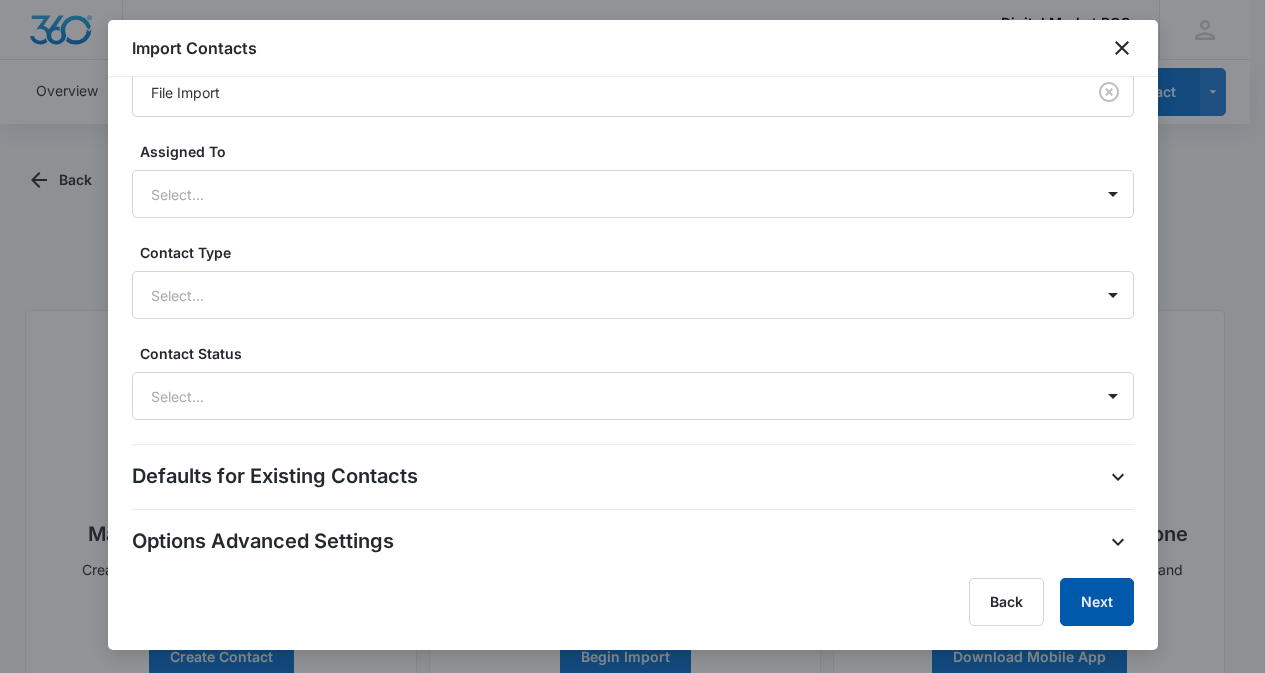 click on "Next" at bounding box center [1097, 602] 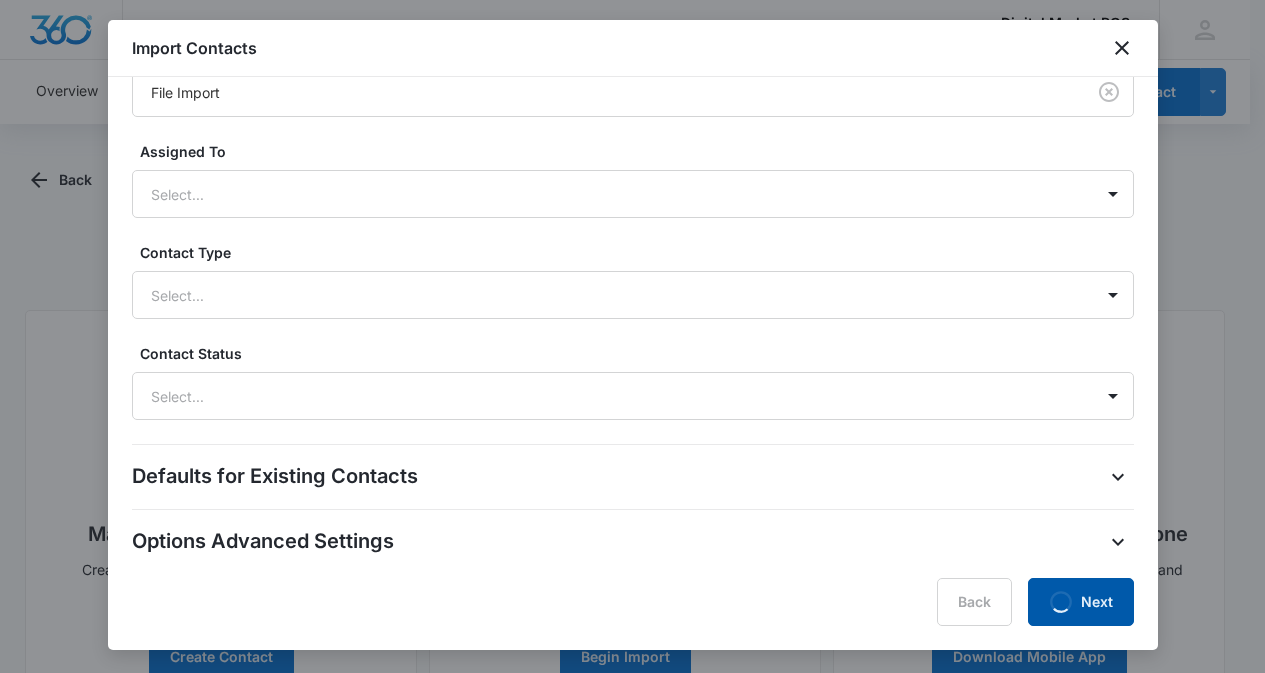 scroll, scrollTop: 0, scrollLeft: 0, axis: both 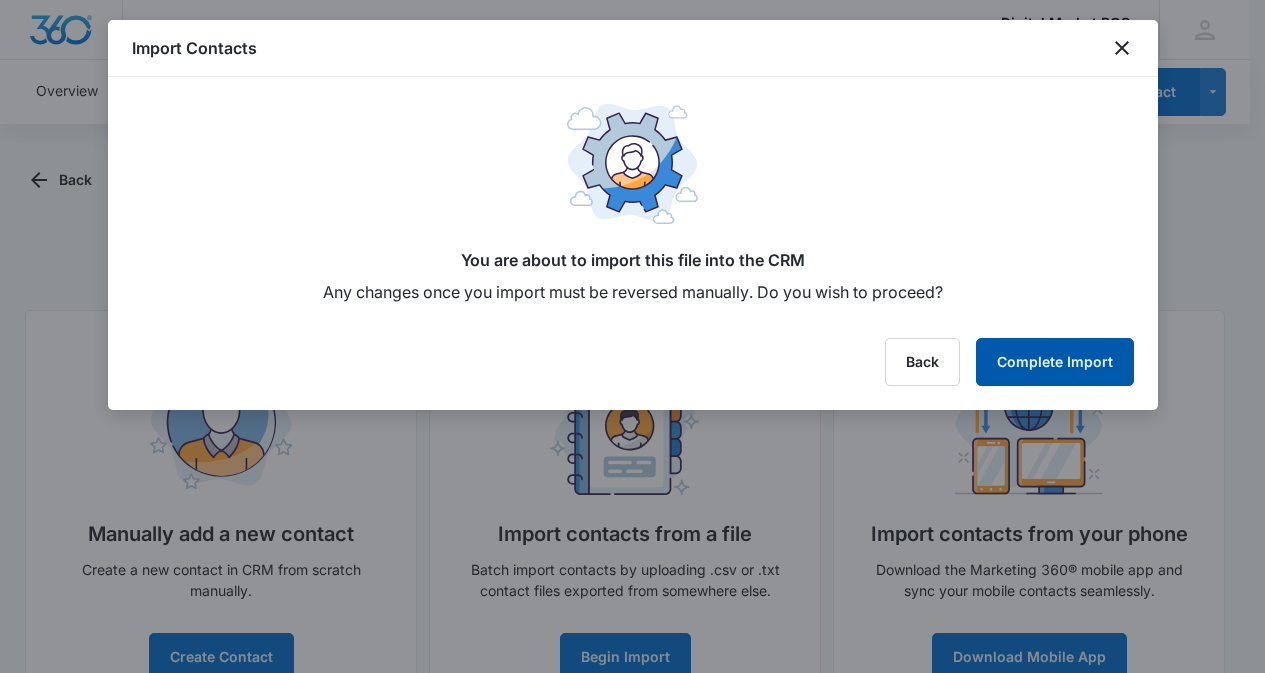 click on "Complete Import" at bounding box center (1055, 362) 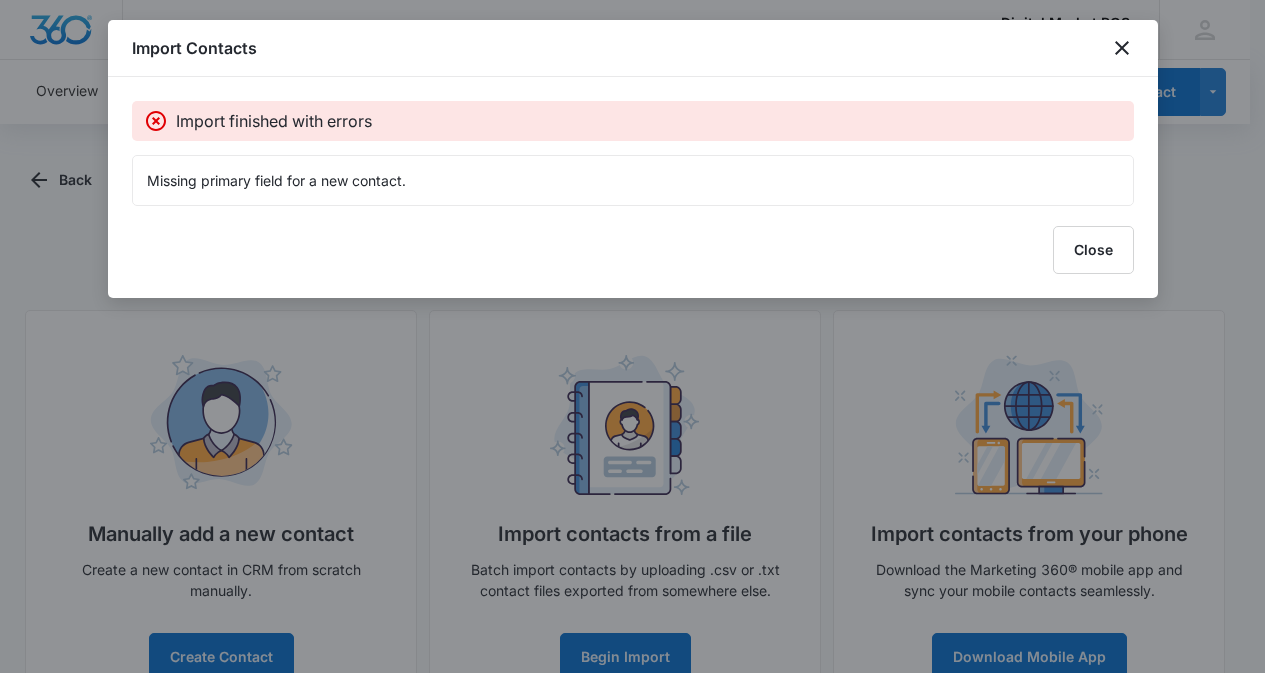 click on "Missing primary field for a new contact." at bounding box center (633, 180) 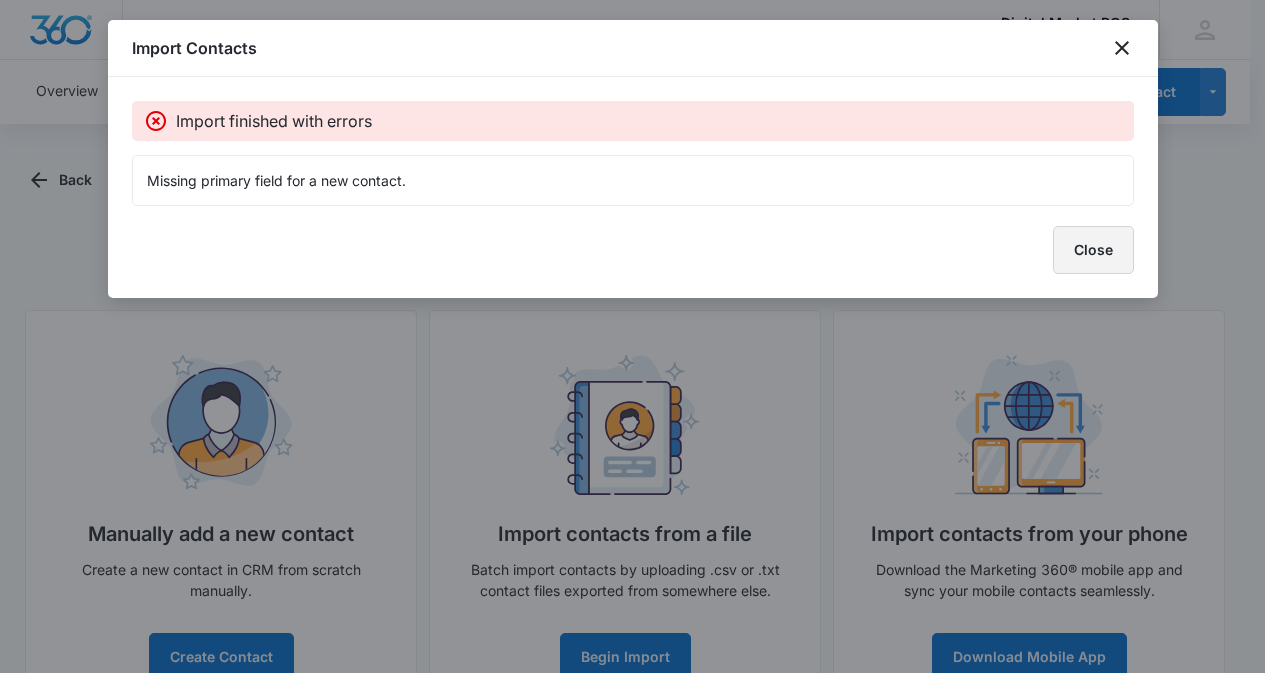 click on "Close" at bounding box center [1093, 250] 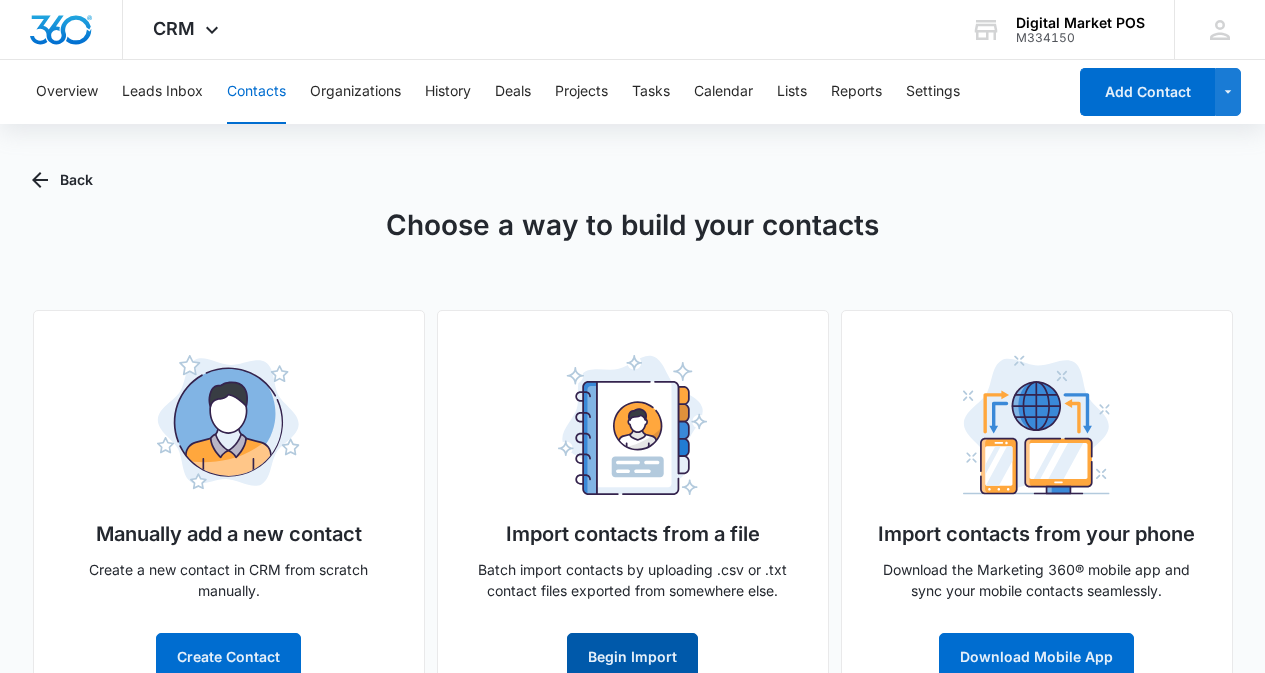scroll, scrollTop: 8, scrollLeft: 0, axis: vertical 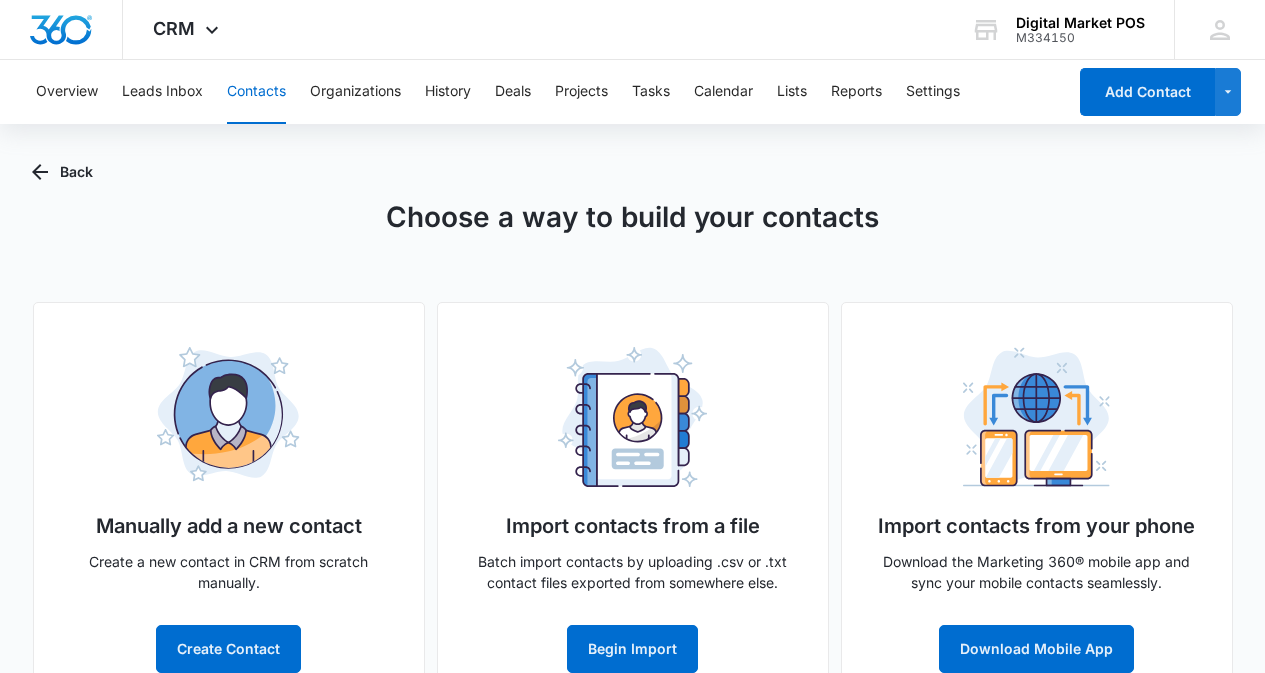 click on "Contacts" at bounding box center [256, 92] 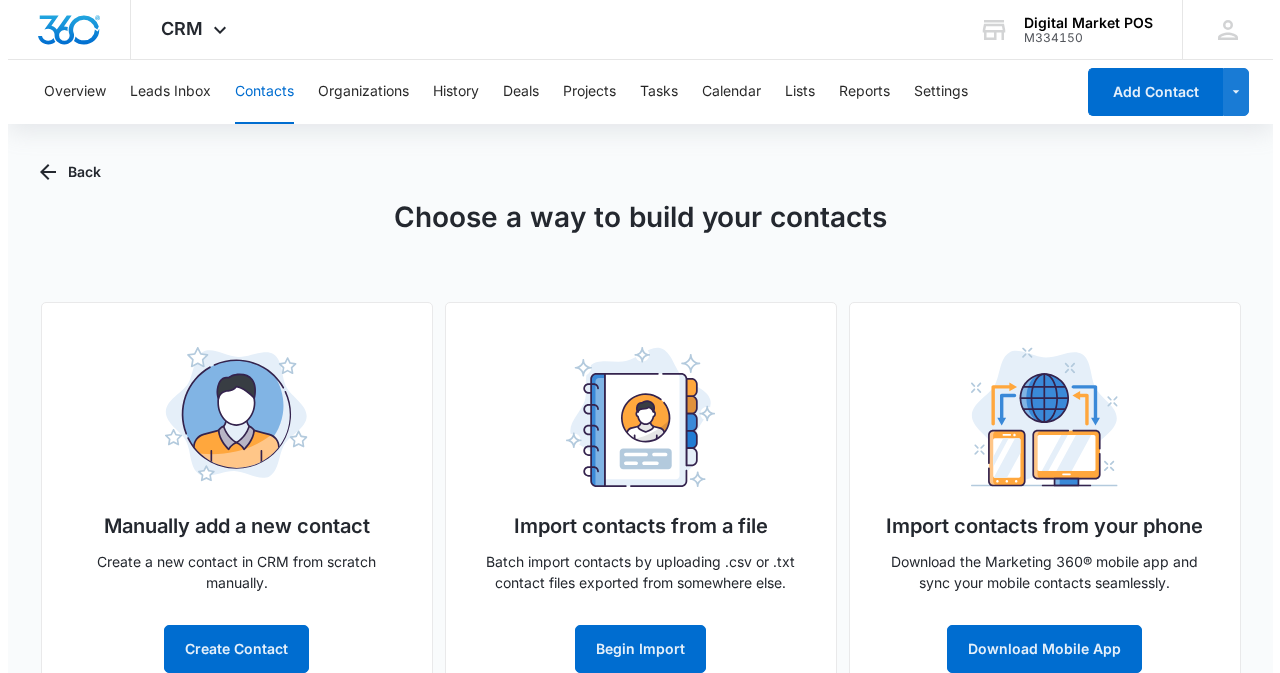 scroll, scrollTop: 0, scrollLeft: 0, axis: both 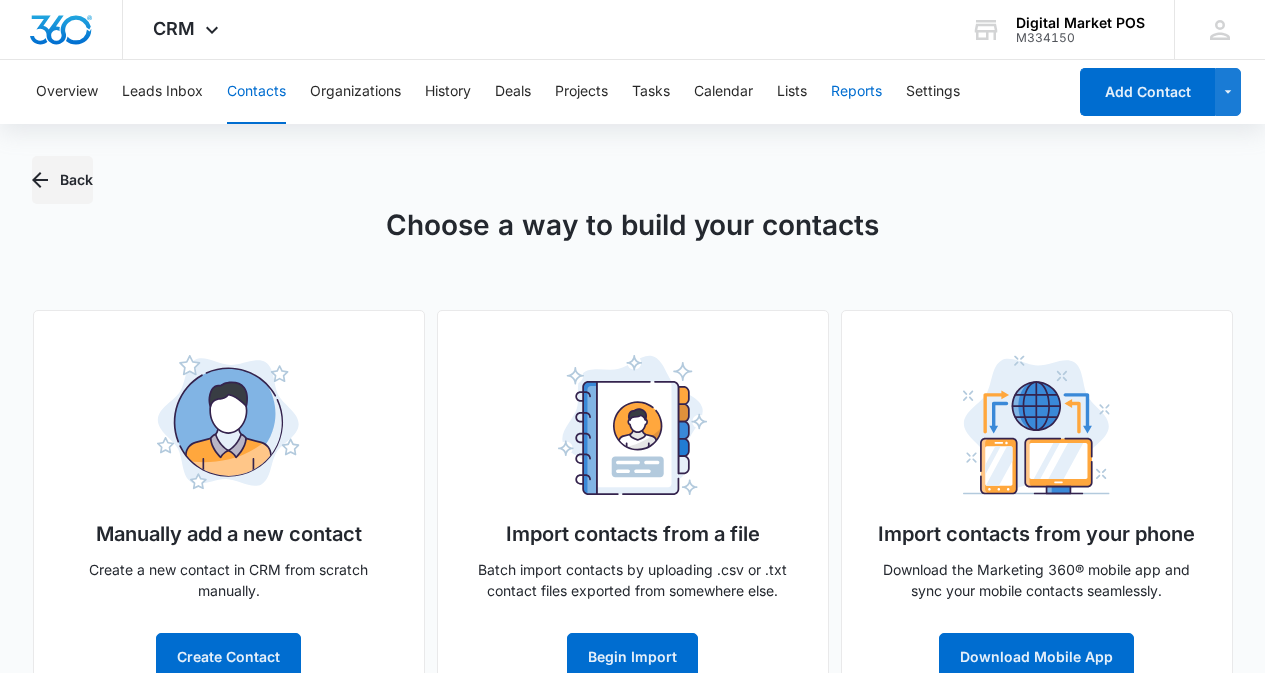 click 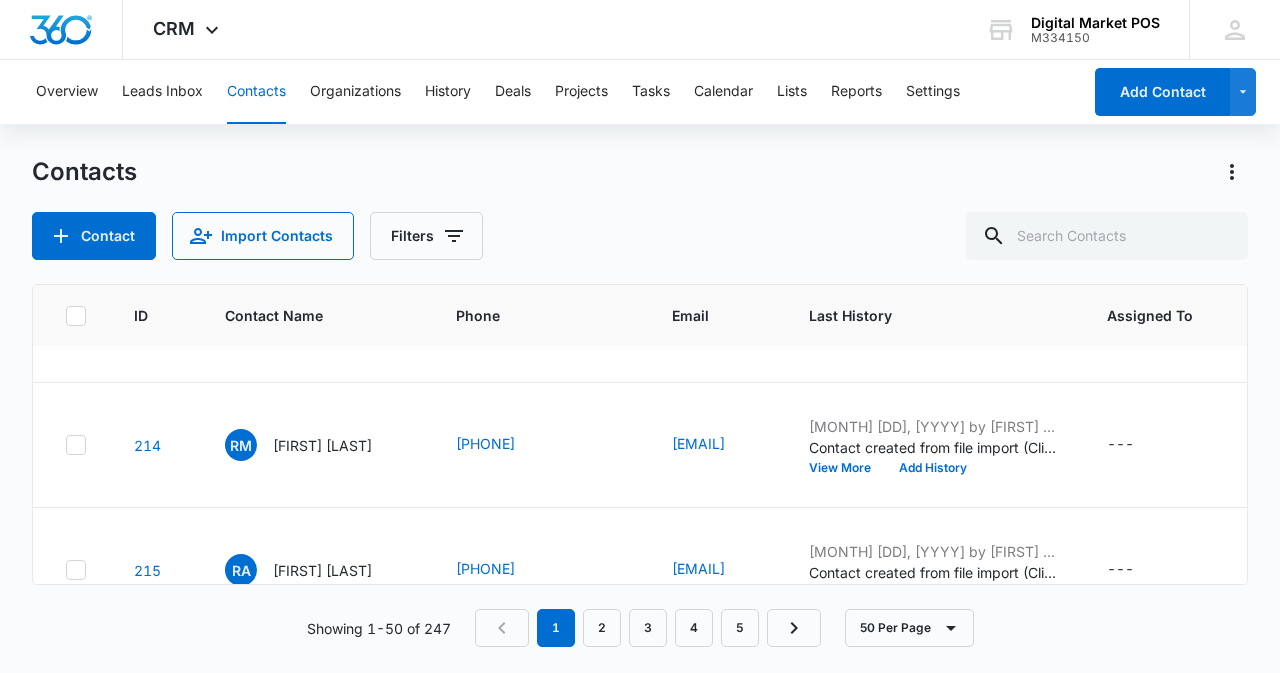 scroll, scrollTop: 4539, scrollLeft: 0, axis: vertical 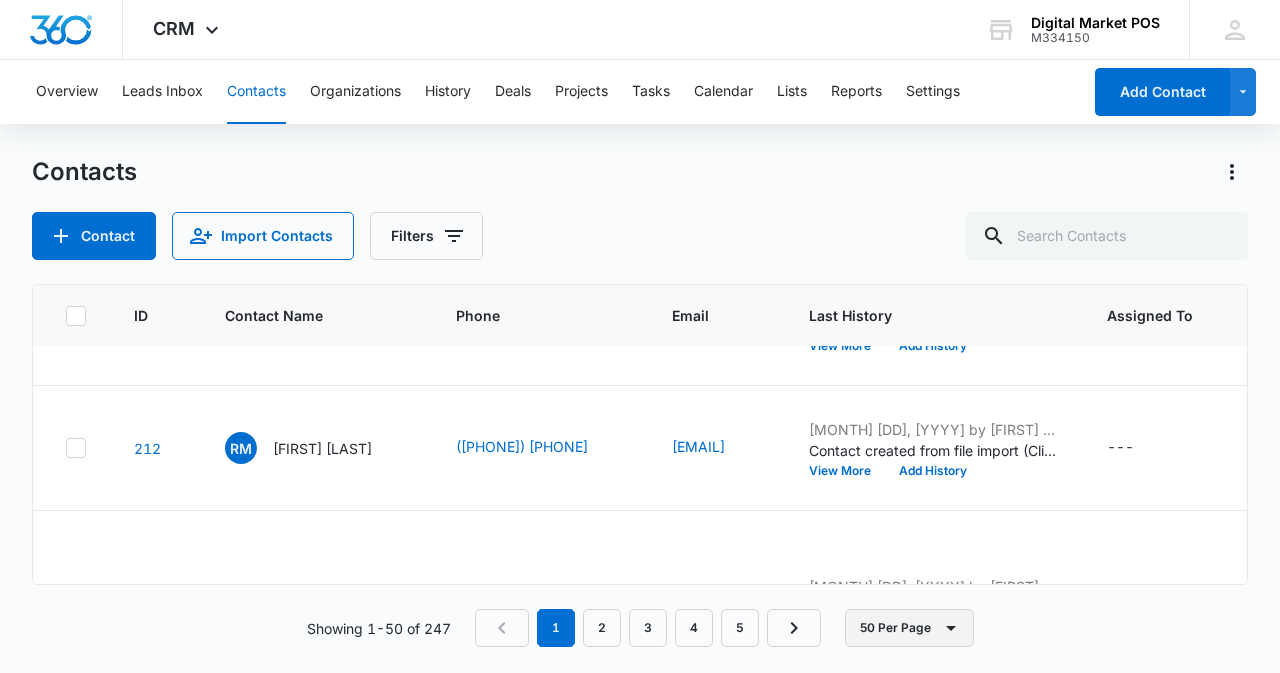 click on "50   Per Page" at bounding box center (909, 628) 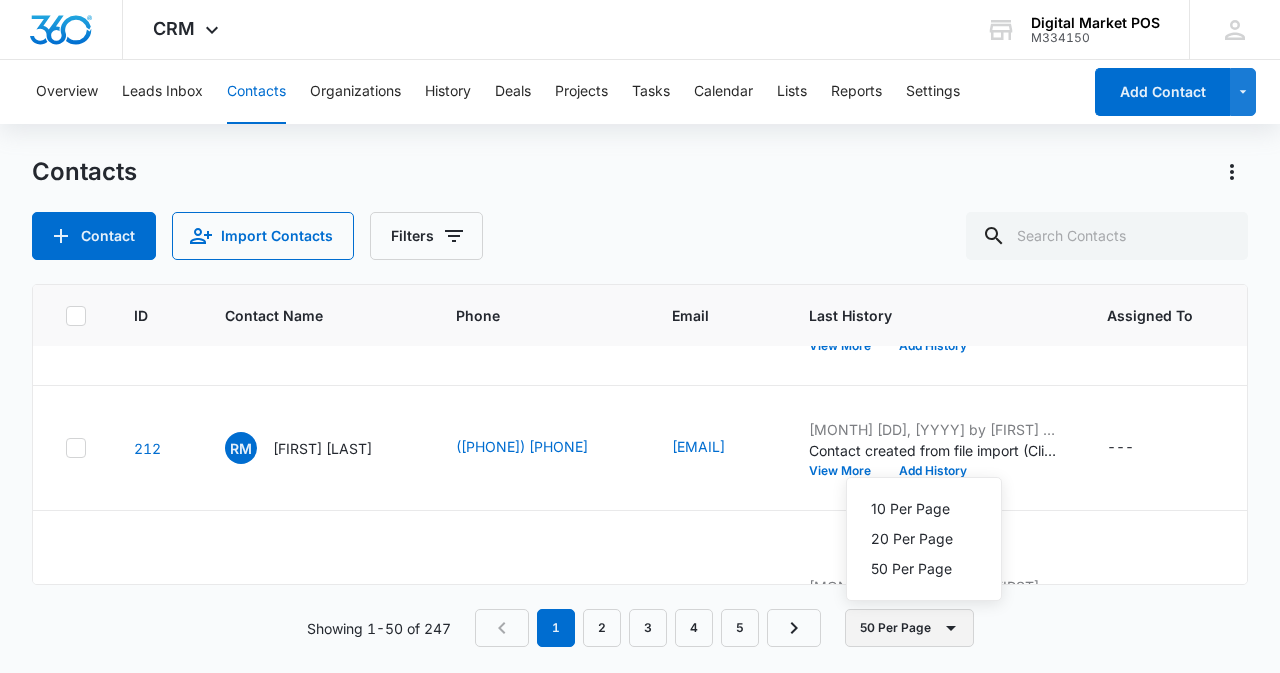 click on "50   Per Page" at bounding box center (909, 628) 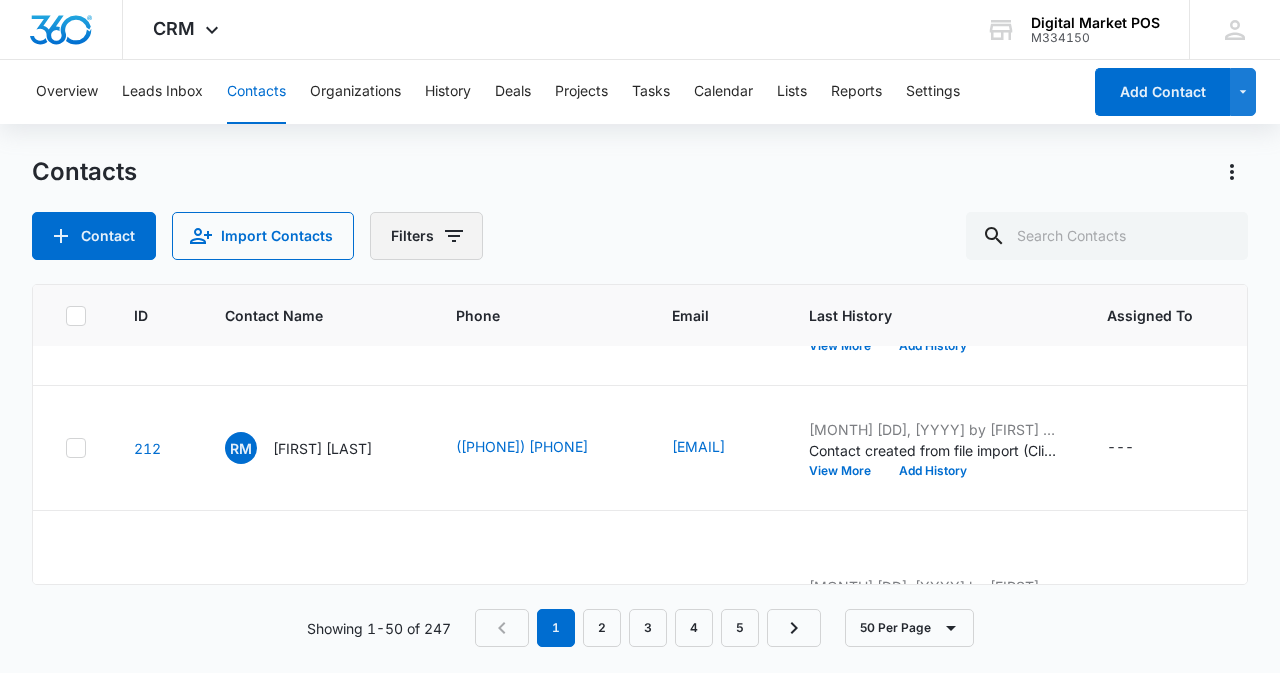 click on "Filters" at bounding box center (426, 236) 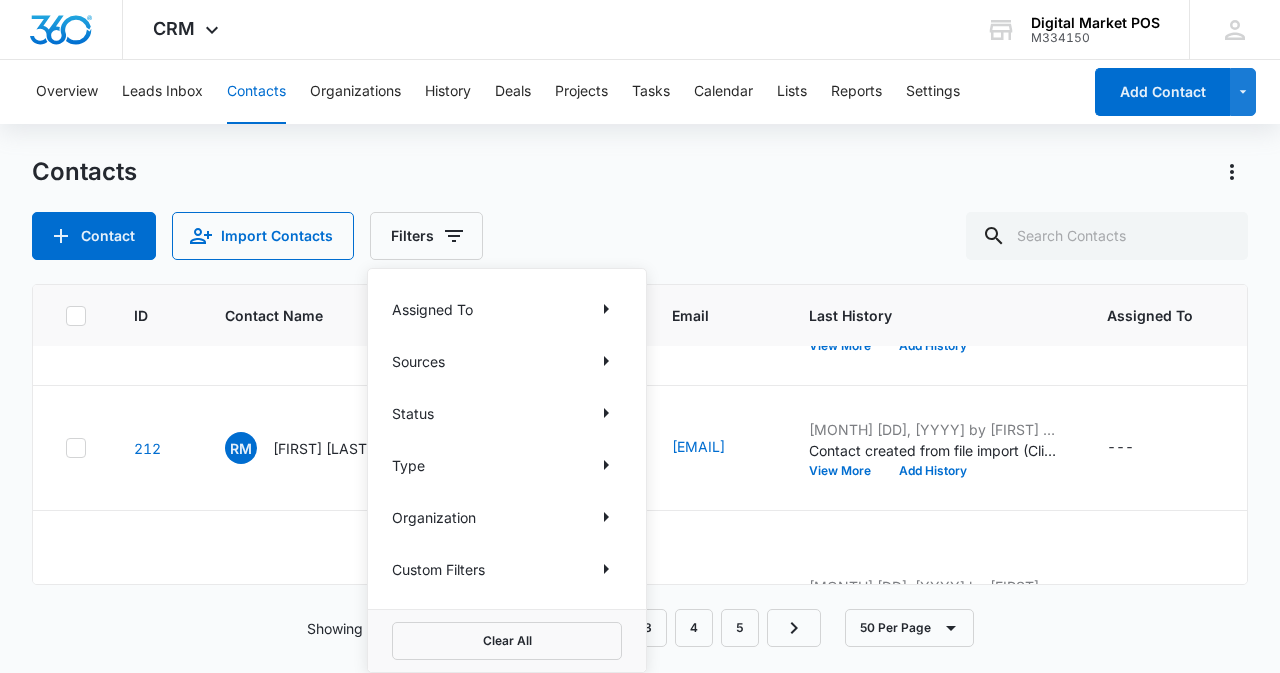 click on "Custom Filters" at bounding box center [438, 569] 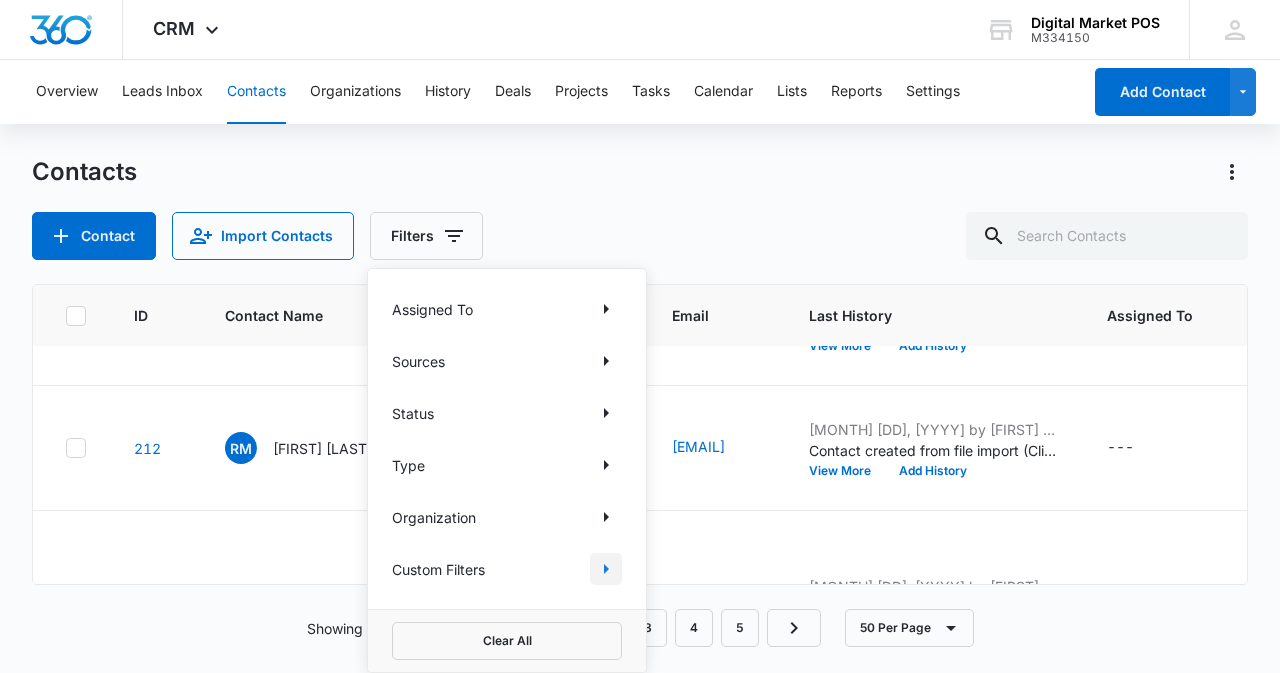 click 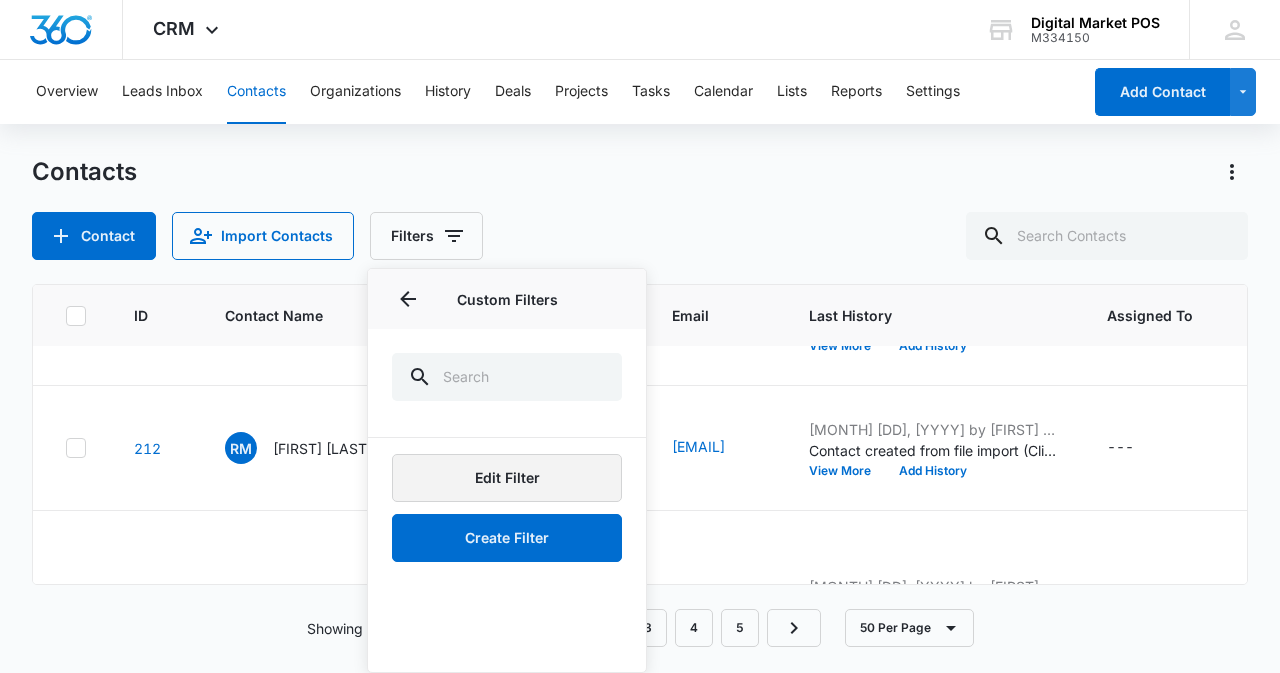click on "Edit Filter" at bounding box center [507, 478] 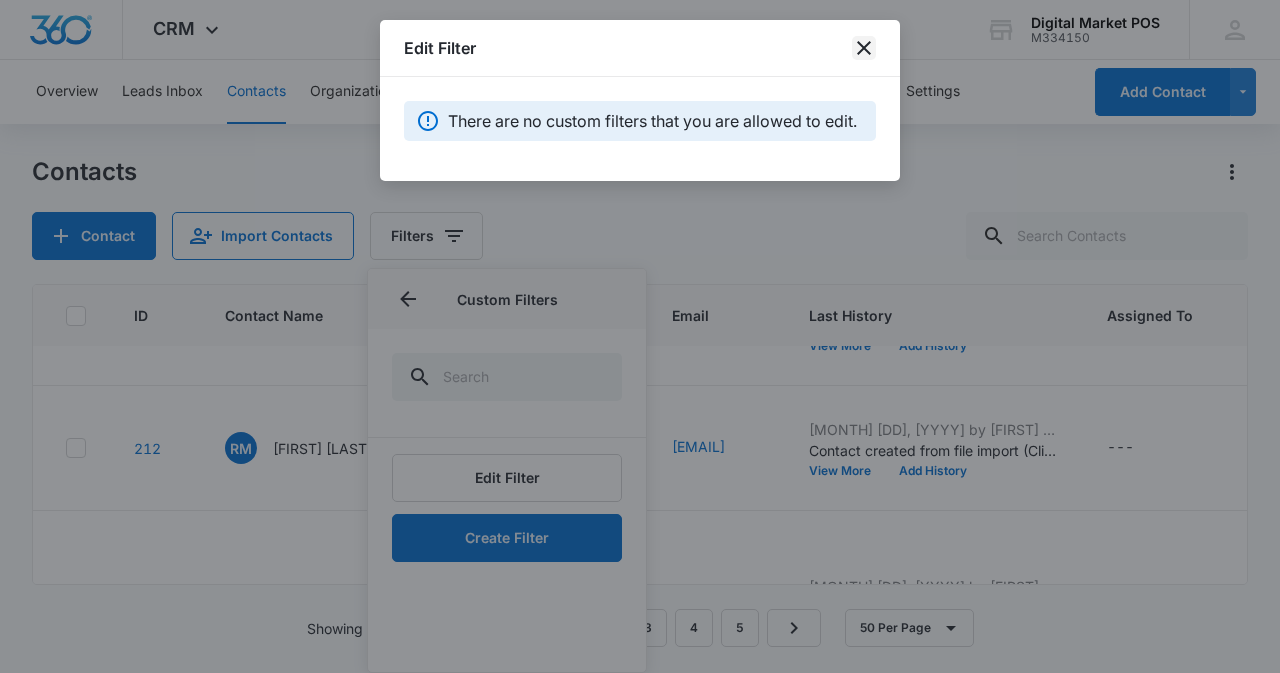click 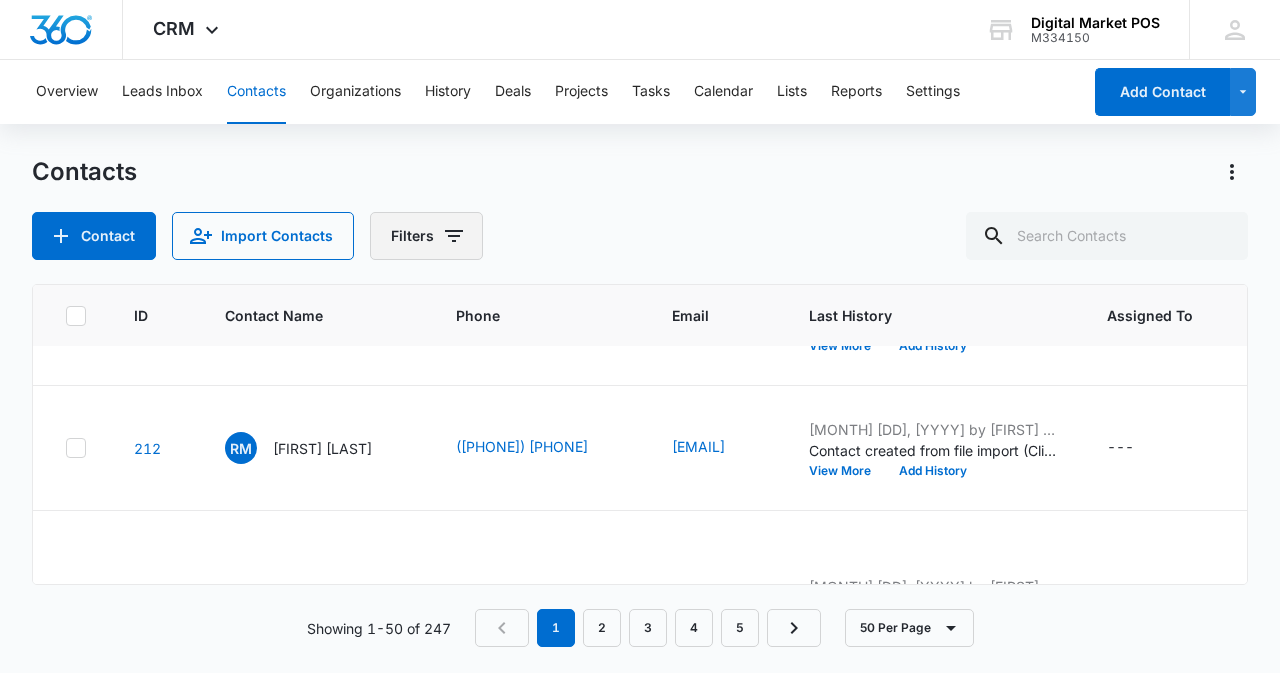 click on "Filters" at bounding box center [426, 236] 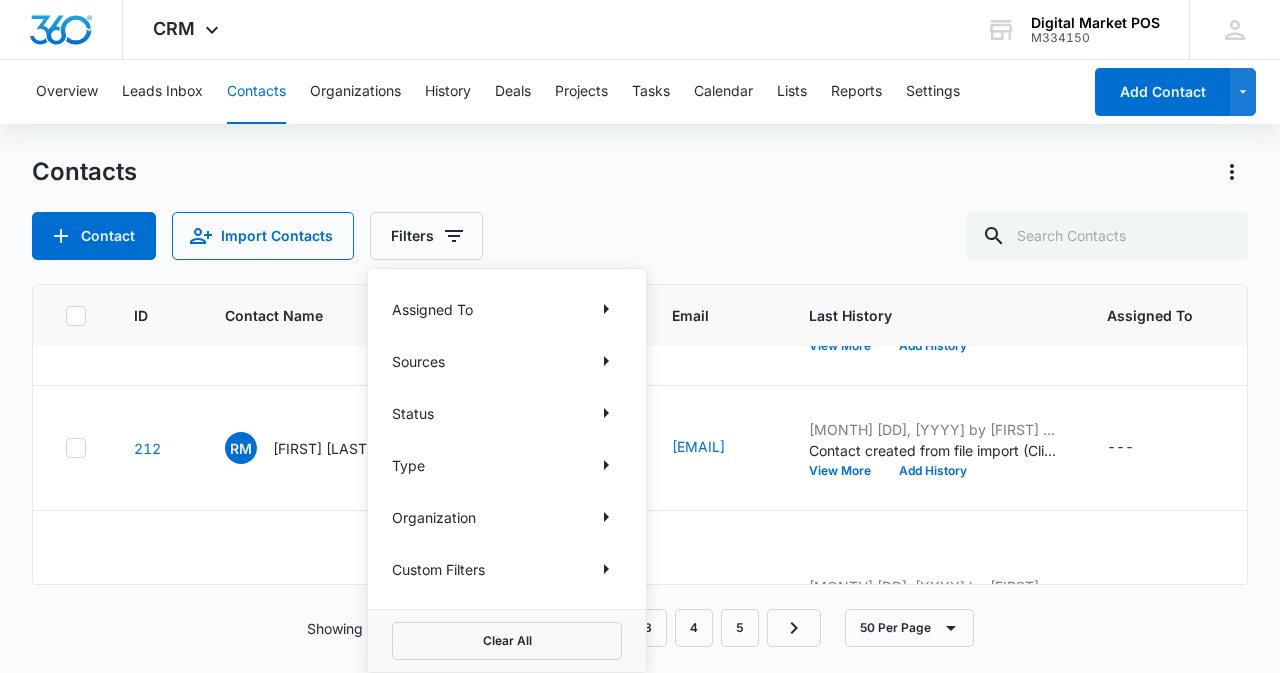 click on "Custom Filters" at bounding box center [438, 569] 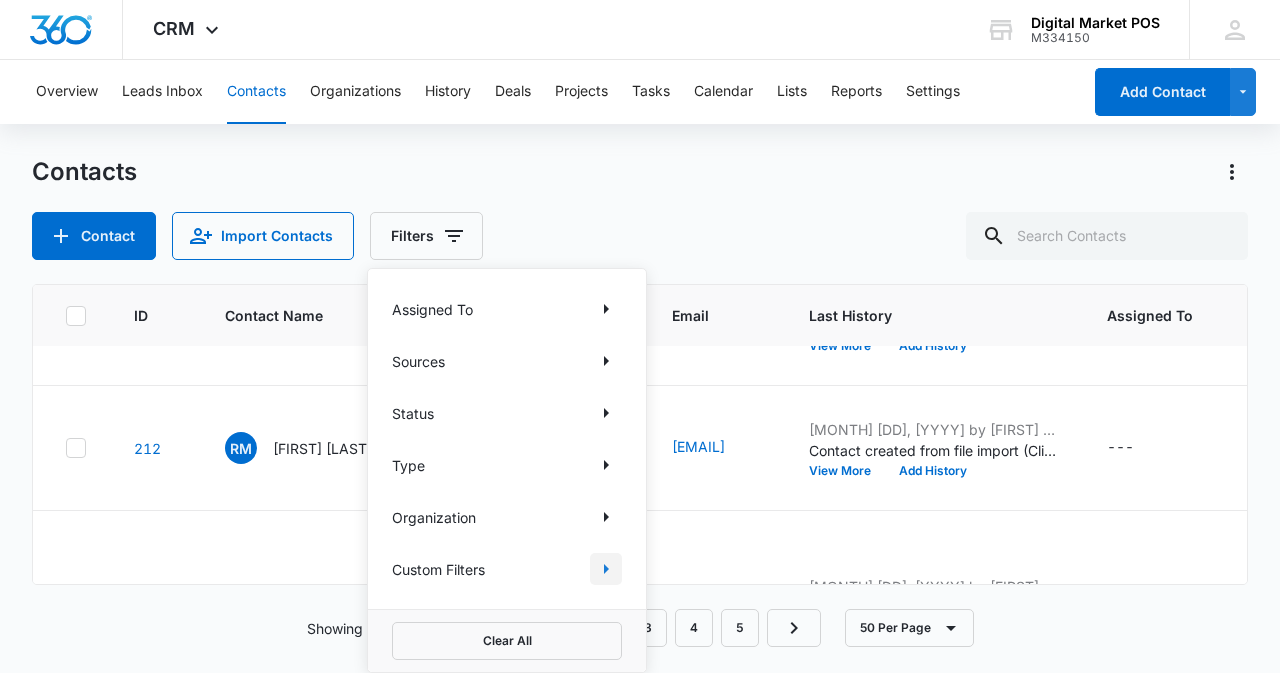click at bounding box center (606, 569) 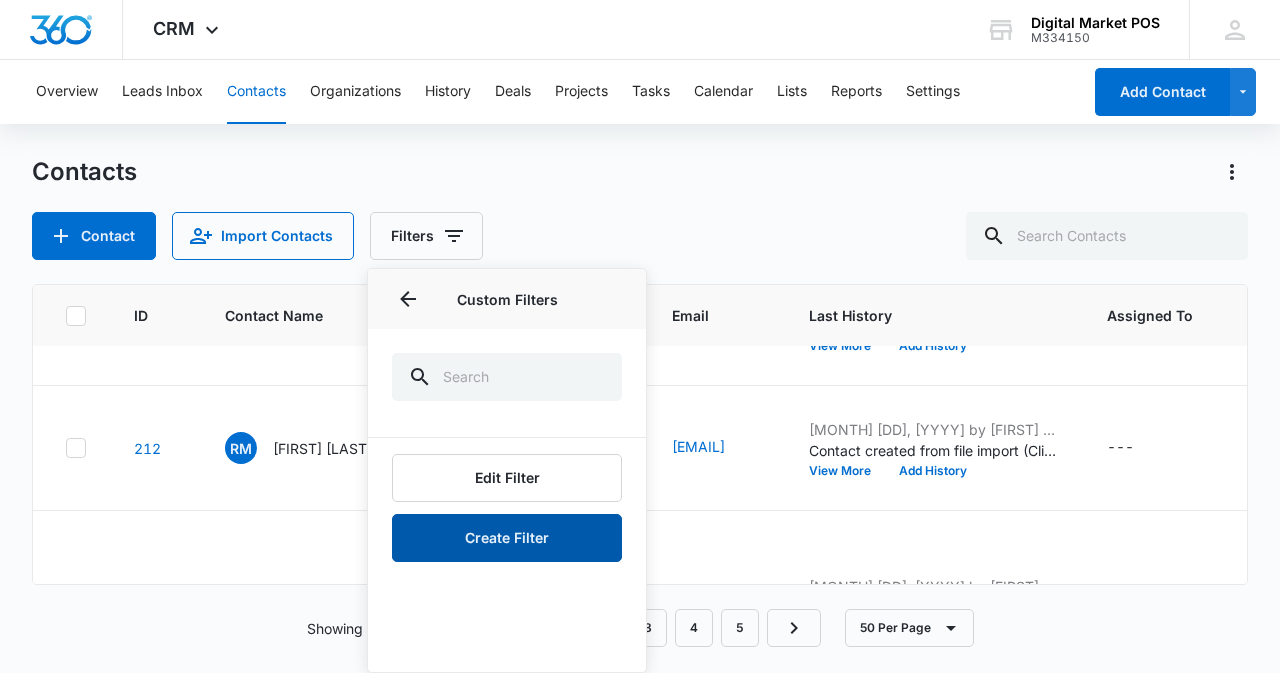 click on "Create Filter" at bounding box center (507, 538) 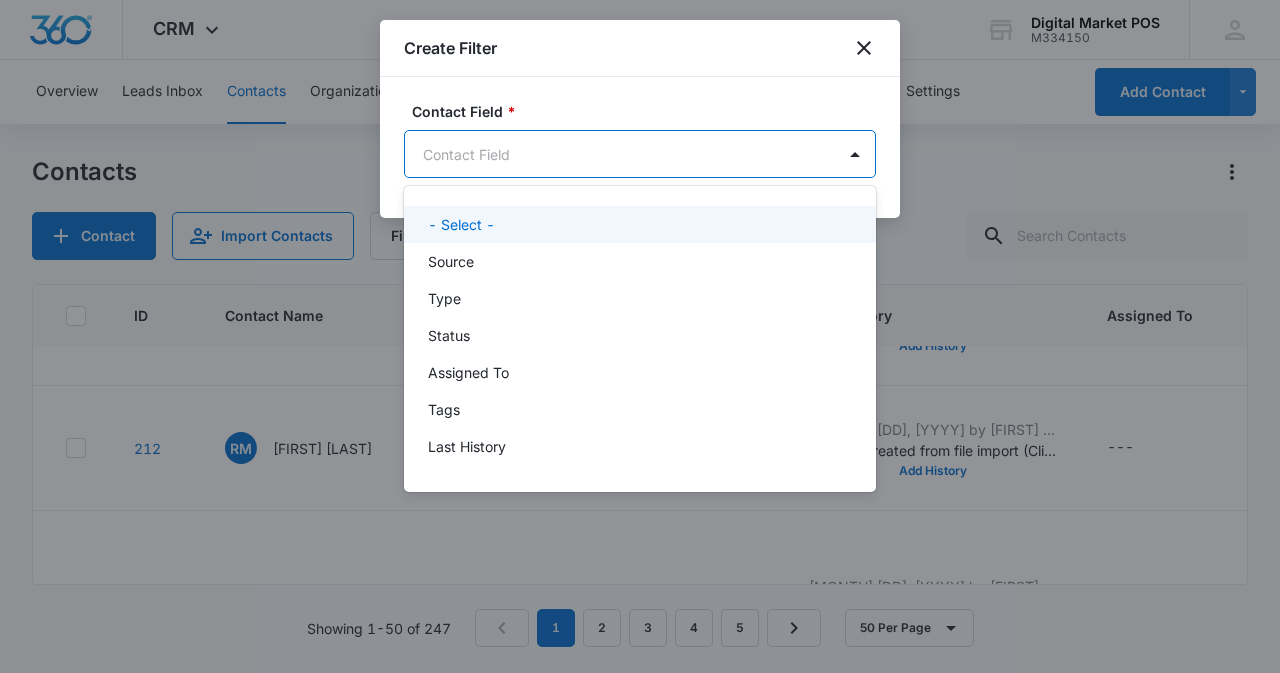 click on "CRM Apps Reputation Websites Forms CRM Email Social Content Ads Intelligence Files Brand Settings Digital Market POS M334150 Your Accounts View All MZ Marko Z markoz@digitalmarketpos.com My Profile Notifications Support Logout Terms & Conditions   •   Privacy Policy Overview Leads Inbox Contacts Organizations History Deals Projects Tasks Calendar Lists Reports Settings Add Contact Contacts Contact Import Contacts Filters ID Contact Name Phone Email Last History Assigned To Contact Type Contact Status Organization Address 227 SO Sephen Orow (248) 228-7808 royalliquordetriot@gmail.com Aug 7, 2025 by Marko Z Contact created from file import (ClientListManageCRE.csv):
-- View More Add History --- None Active --- 20520 Lahser Rd Detroit, Detroit, MI 228 SV Sergio Villa (520) 377-0650 svilla1625@gmail.com Aug 7, 2025 by Marko Z Contact created from file import (ClientListManageCRE.csv):
-- View More Add History --- None Active --- 2011 N Ocean Garden Dr, Nogales, AZ 229 S Shamim (773) 556-6949 --- View More ---" at bounding box center [640, 336] 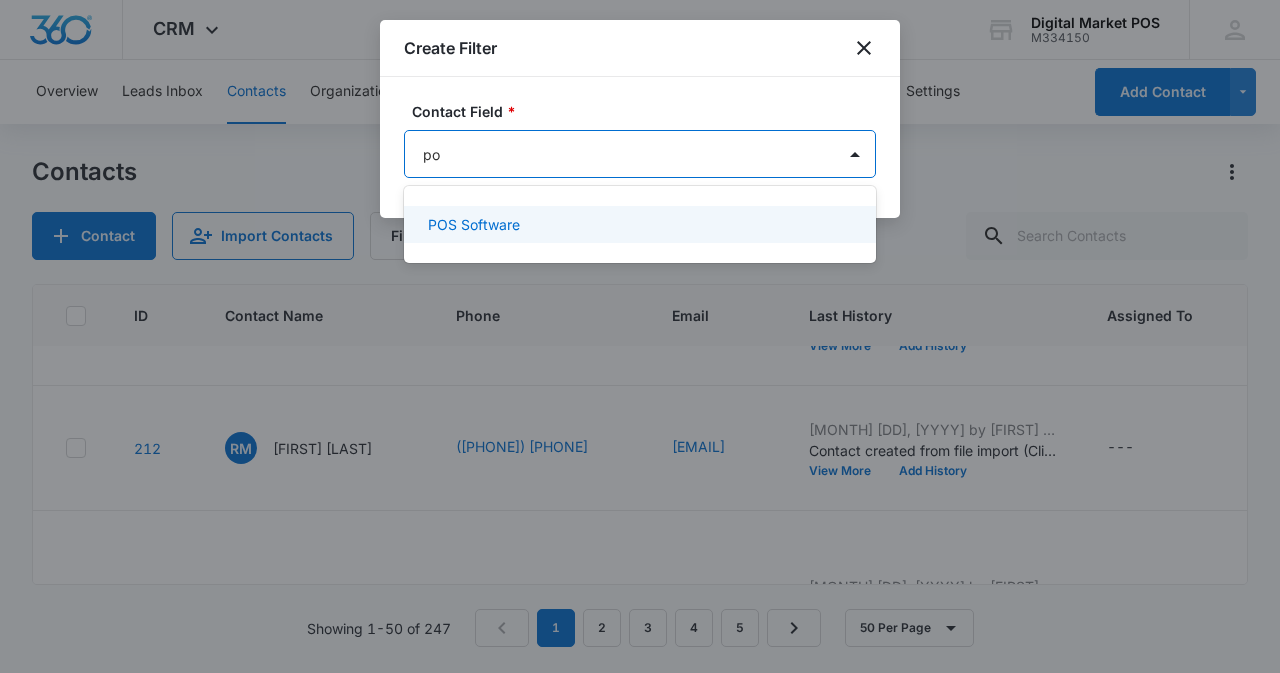 type on "pos" 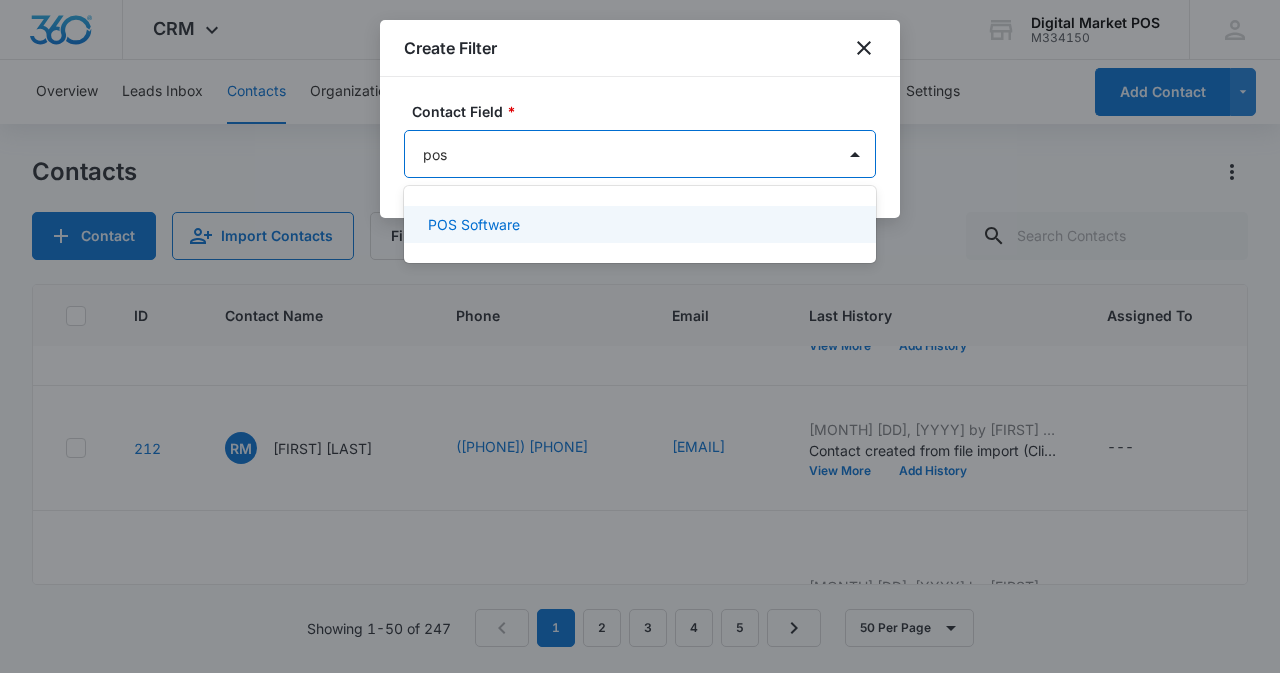 type 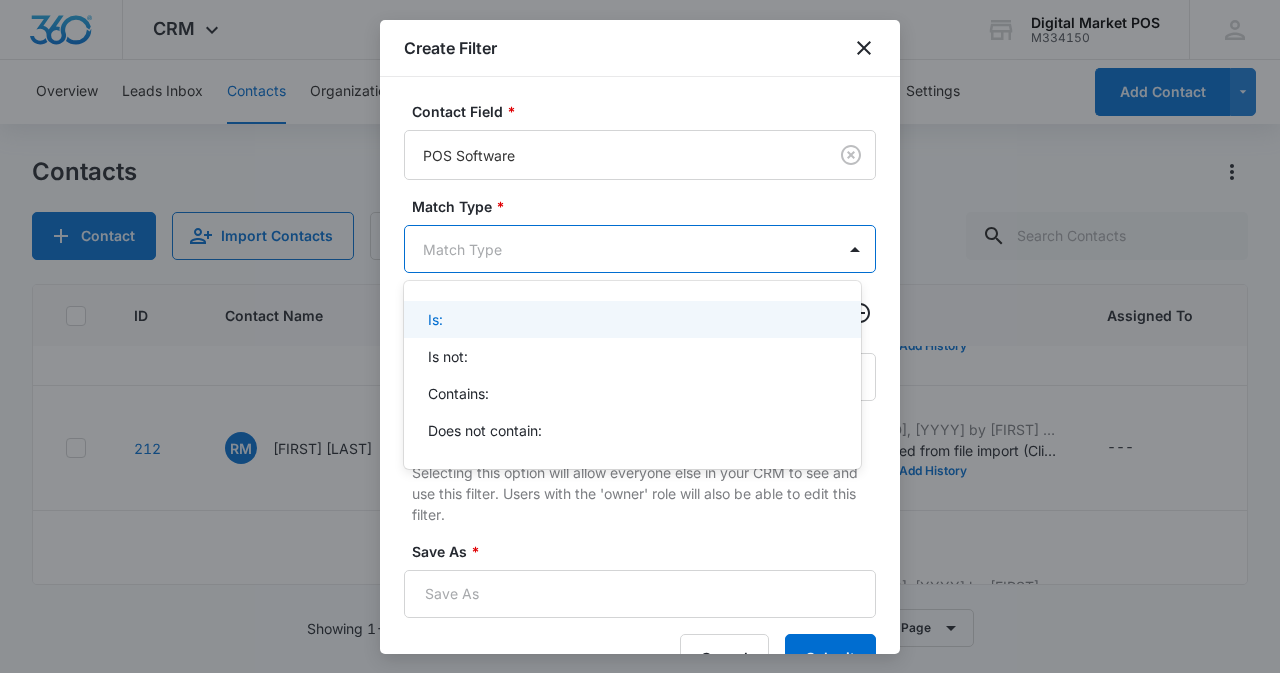 click on "CRM Apps Reputation Websites Forms CRM Email Social Content Ads Intelligence Files Brand Settings Digital Market POS M334150 Your Accounts View All MZ Marko Z markoz@digitalmarketpos.com My Profile Notifications Support Logout Terms & Conditions   •   Privacy Policy Overview Leads Inbox Contacts Organizations History Deals Projects Tasks Calendar Lists Reports Settings Add Contact Contacts Contact Import Contacts Filters ID Contact Name Phone Email Last History Assigned To Contact Type Contact Status Organization Address 227 SO Sephen Orow (248) 228-7808 royalliquordetriot@gmail.com Aug 7, 2025 by Marko Z Contact created from file import (ClientListManageCRE.csv):
-- View More Add History --- None Active --- 20520 Lahser Rd Detroit, Detroit, MI 228 SV Sergio Villa (520) 377-0650 svilla1625@gmail.com Aug 7, 2025 by Marko Z Contact created from file import (ClientListManageCRE.csv):
-- View More Add History --- None Active --- 2011 N Ocean Garden Dr, Nogales, AZ 229 S Shamim (773) 556-6949 --- View More ---" at bounding box center [640, 336] 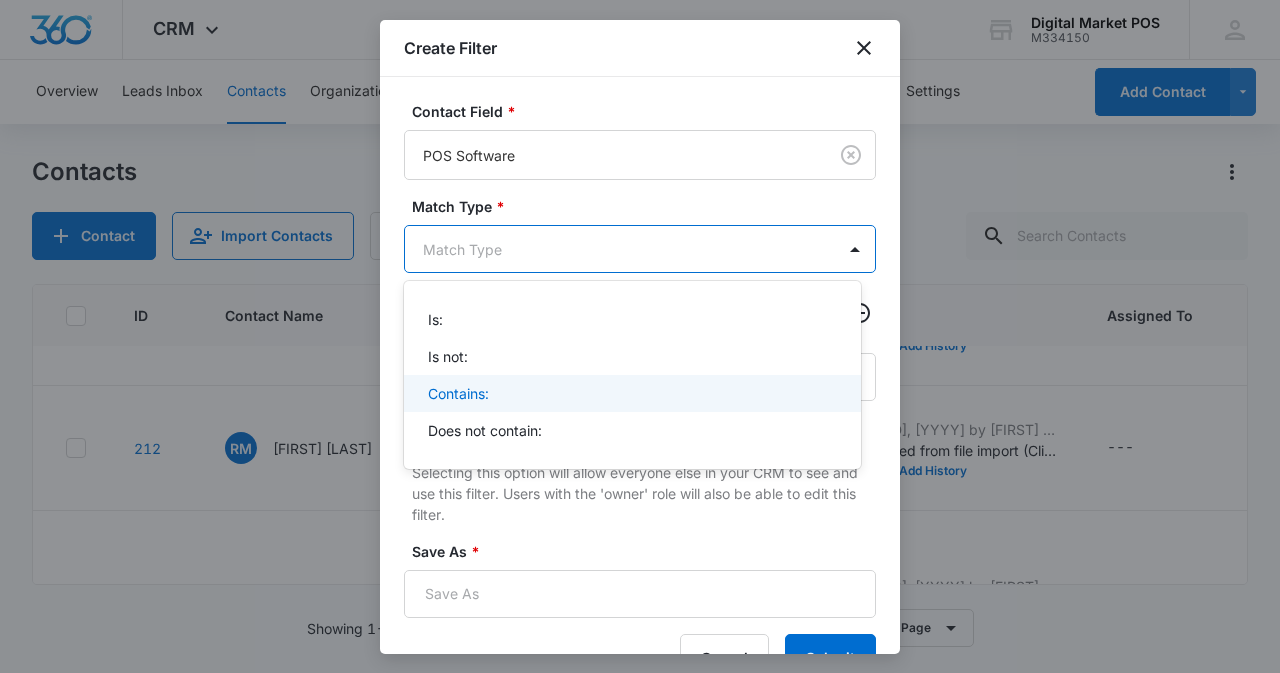 click on "Contains:" at bounding box center [458, 393] 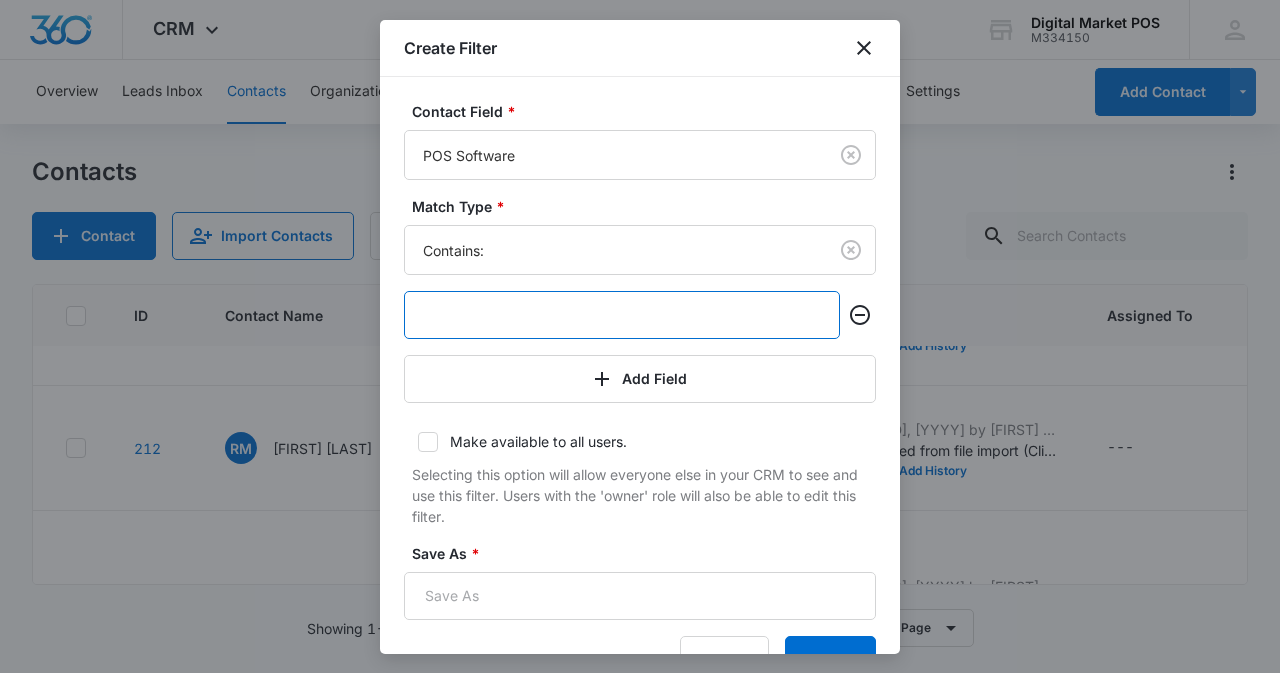 click at bounding box center [622, 315] 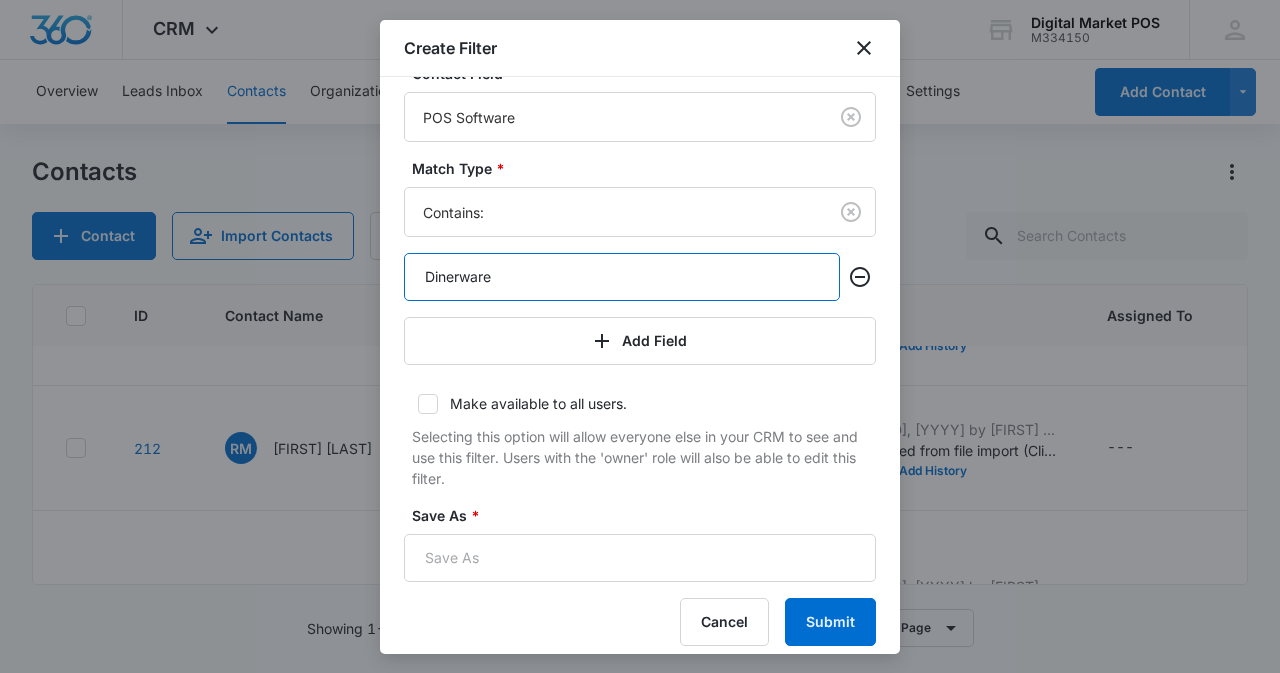 scroll, scrollTop: 54, scrollLeft: 0, axis: vertical 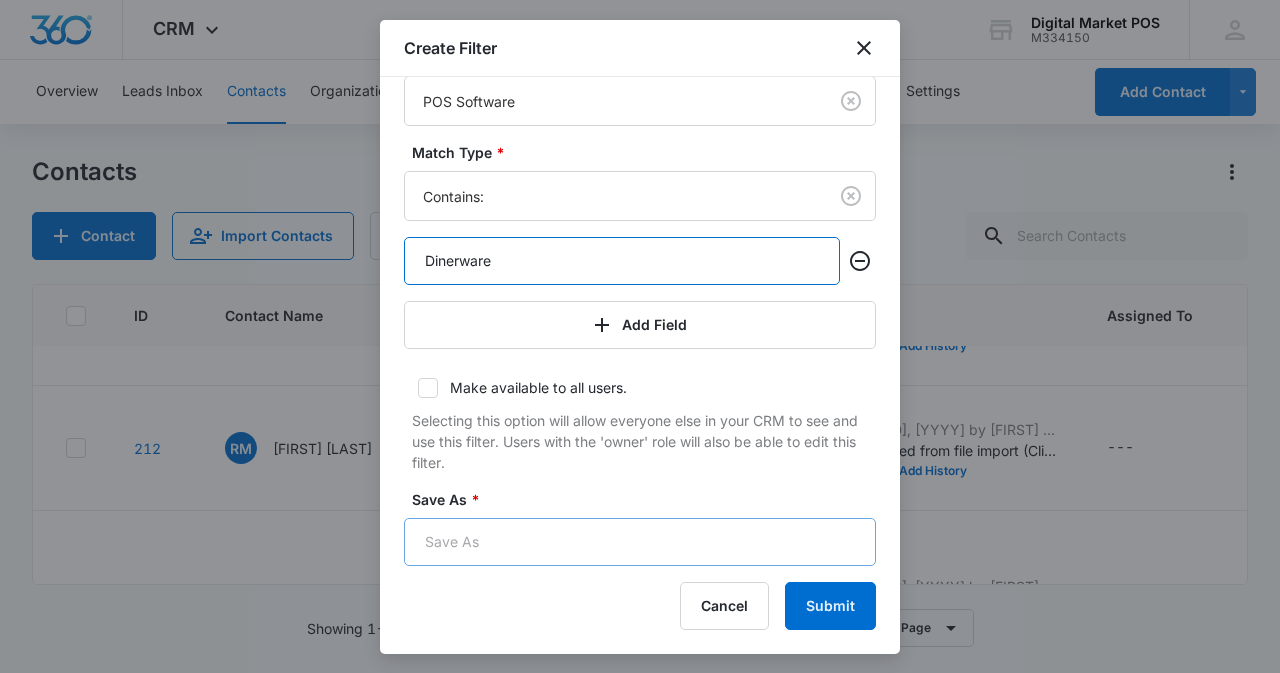 type on "Dinerware" 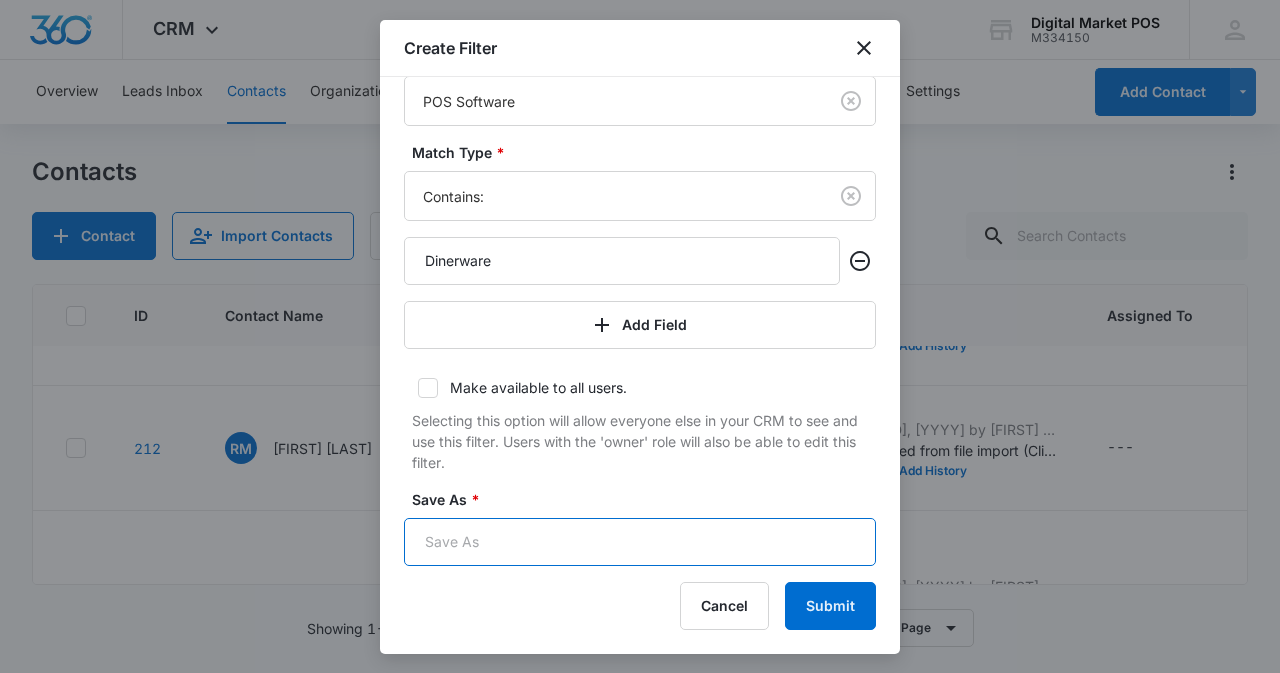 click on "Save As *" at bounding box center (640, 542) 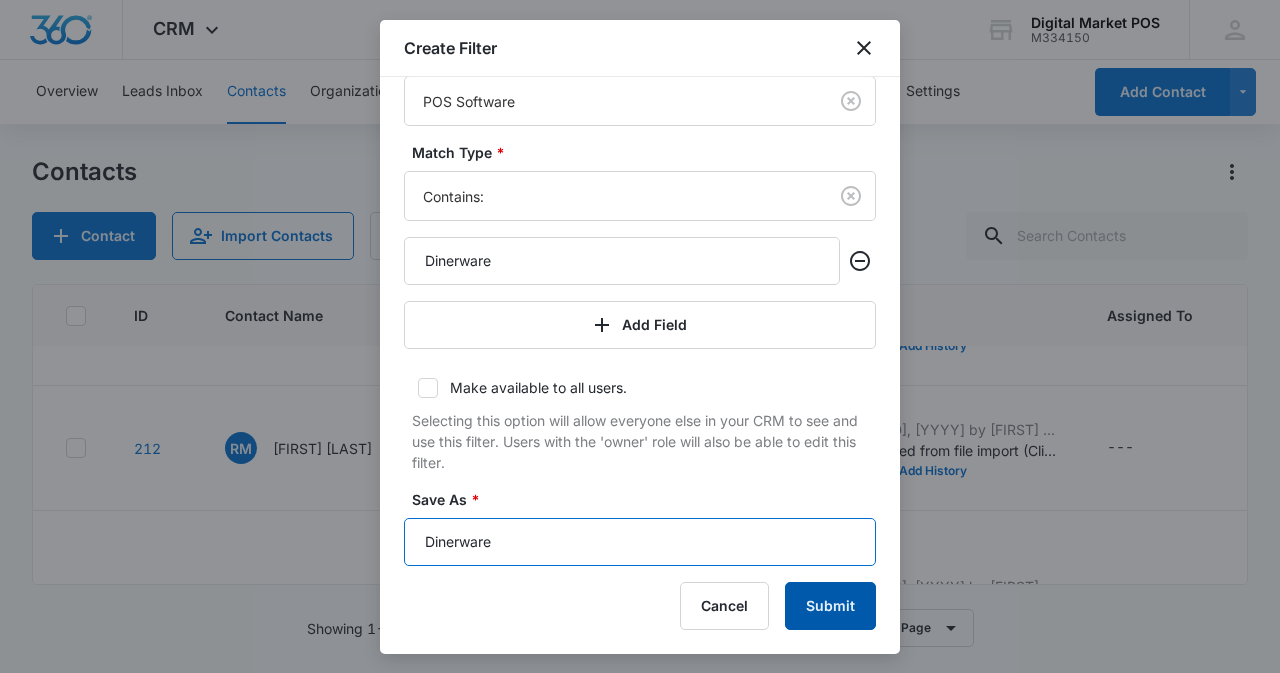 type on "Dinerware" 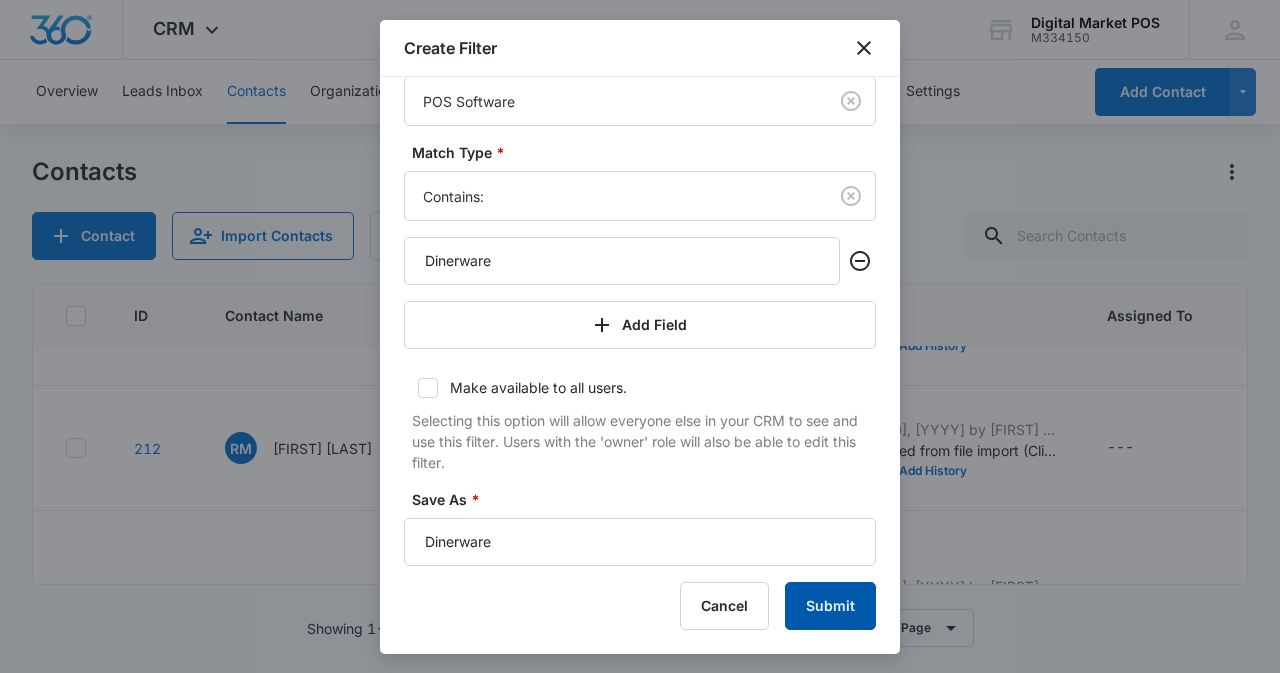 click on "Submit" at bounding box center [830, 606] 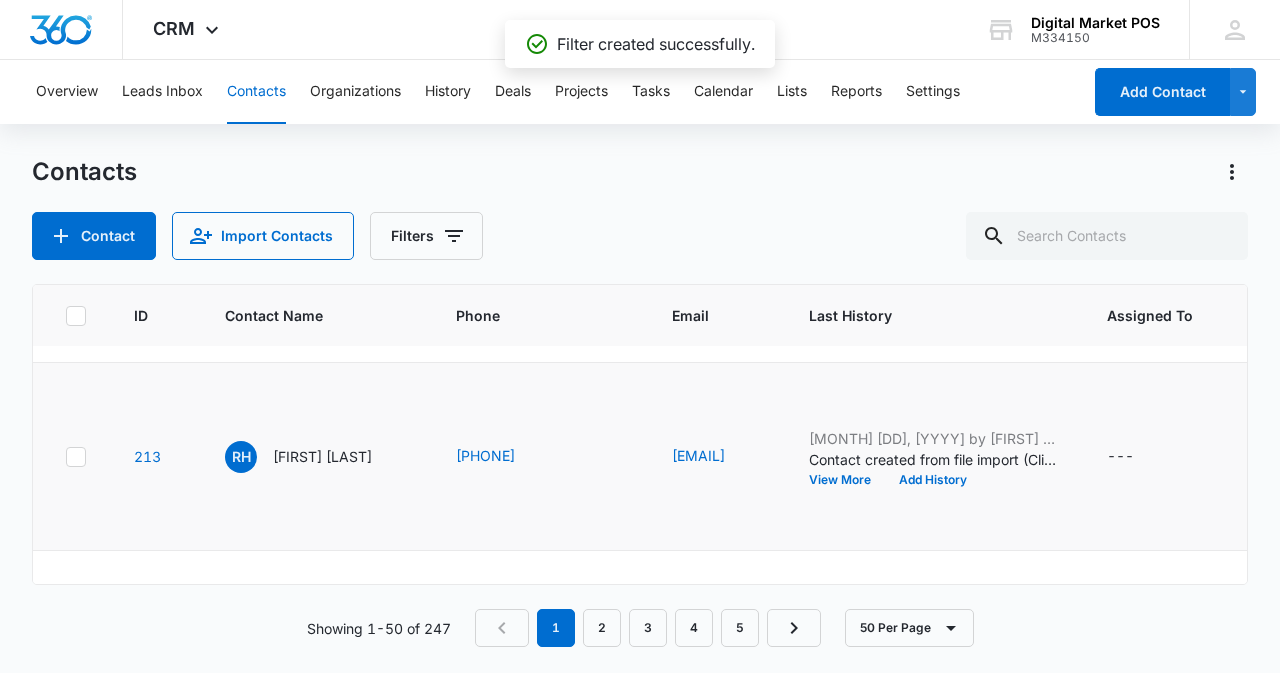 scroll, scrollTop: 4739, scrollLeft: 0, axis: vertical 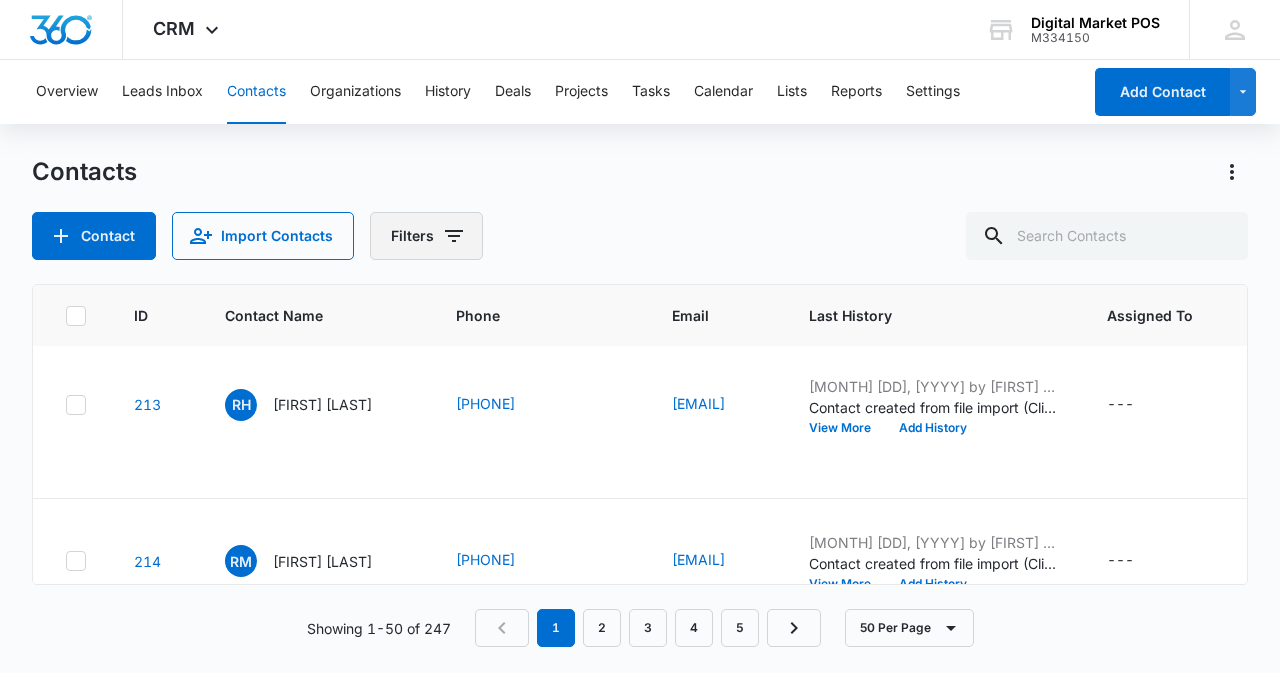 click on "Filters" at bounding box center [426, 236] 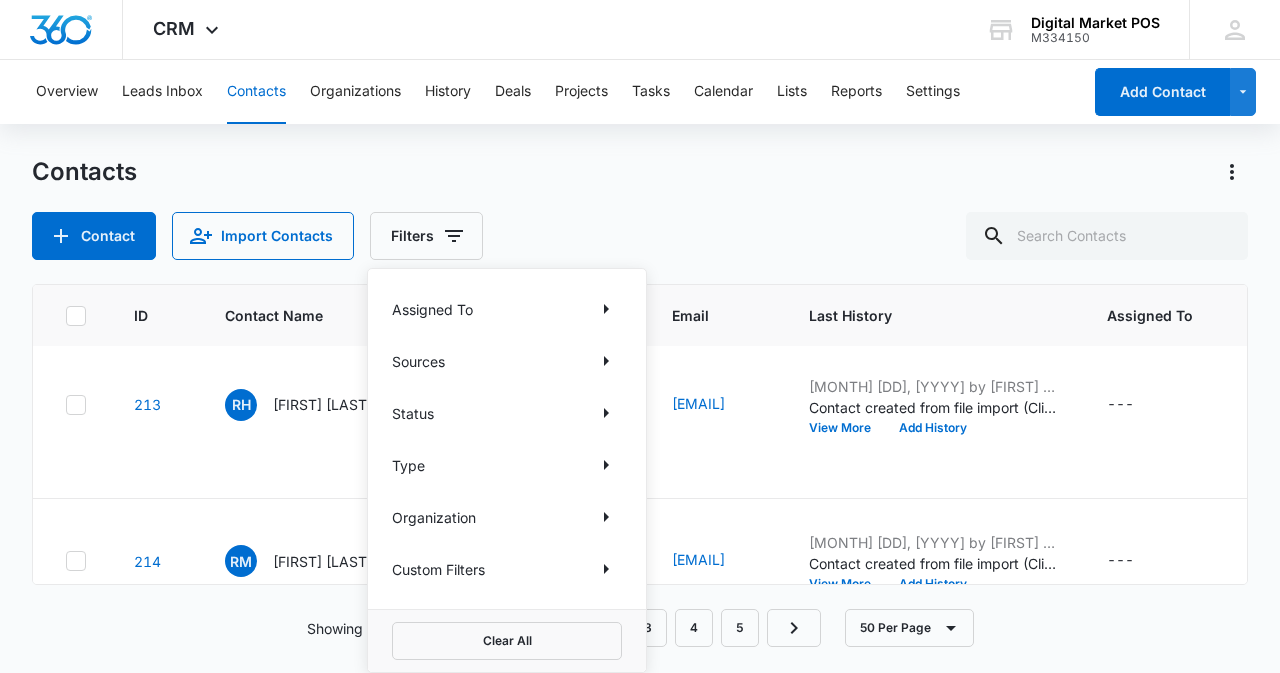 click on "Custom Filters" at bounding box center [507, 569] 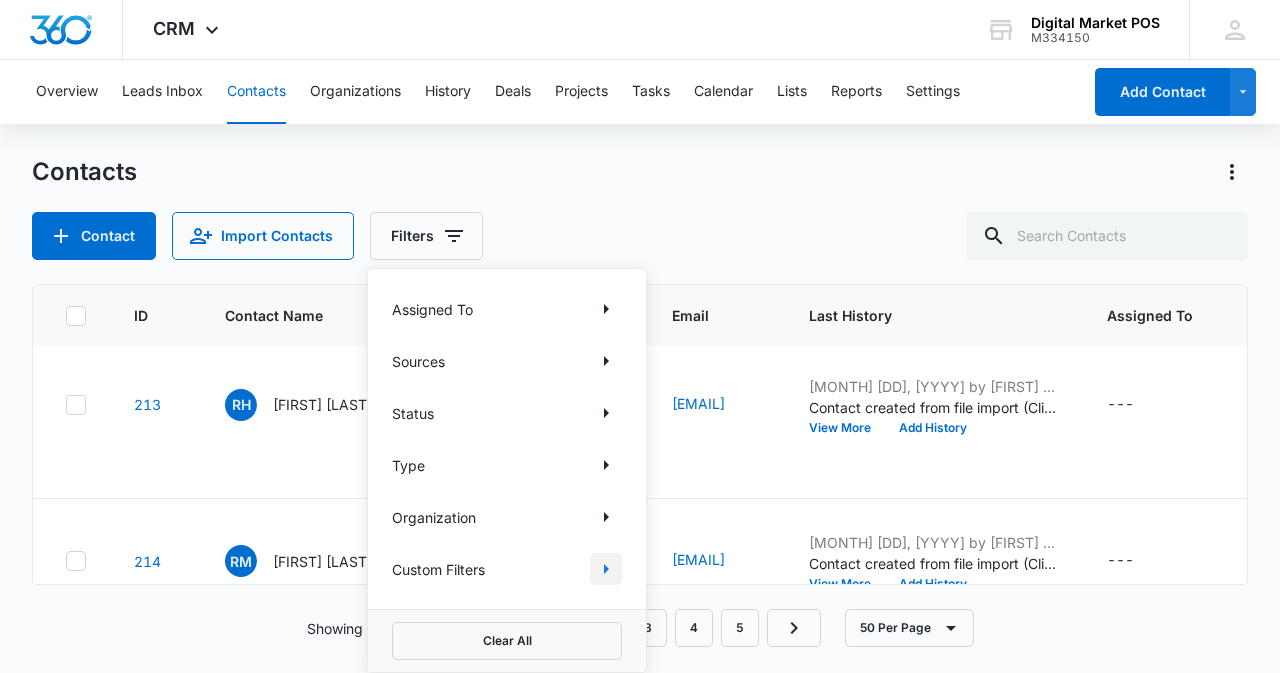 click 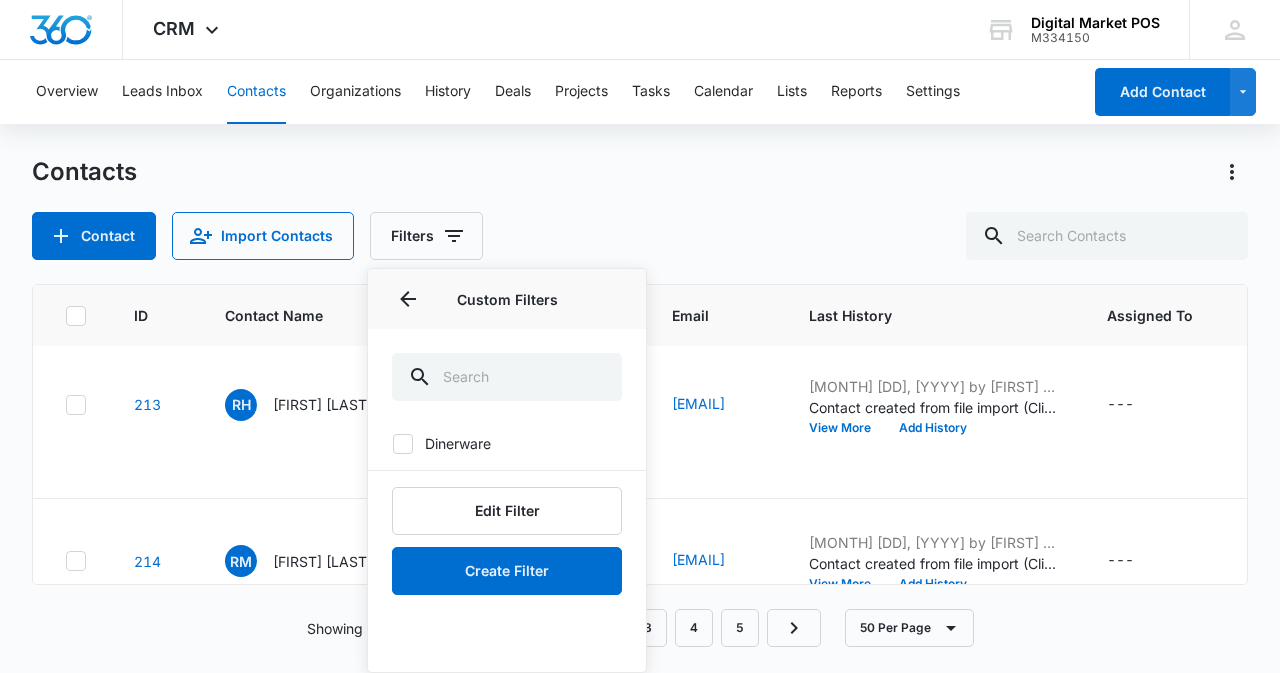 click 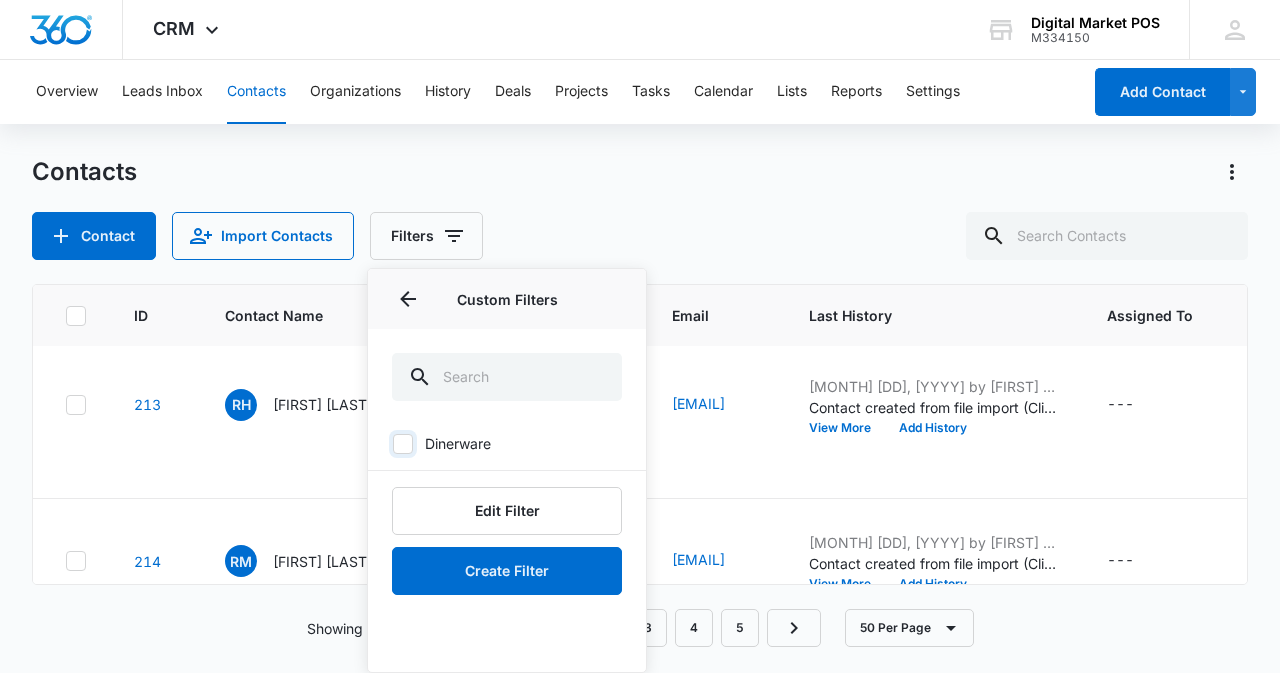 click on "Dinerware" at bounding box center (392, 443) 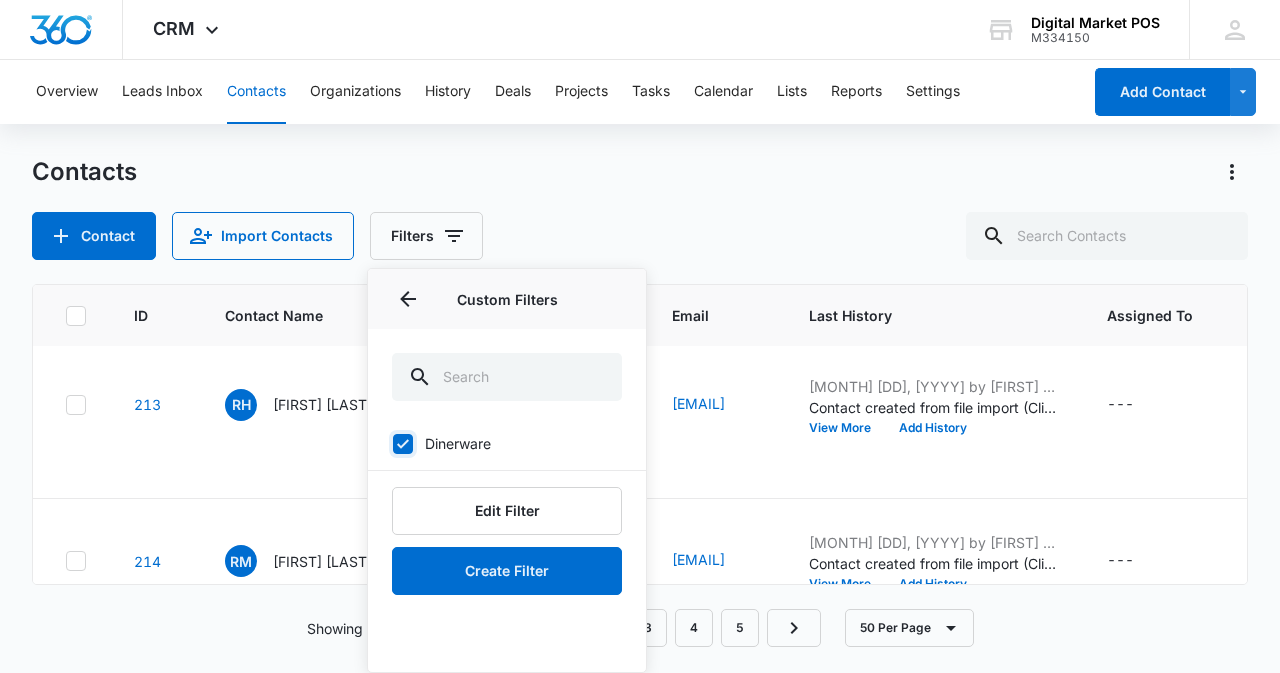 checkbox on "true" 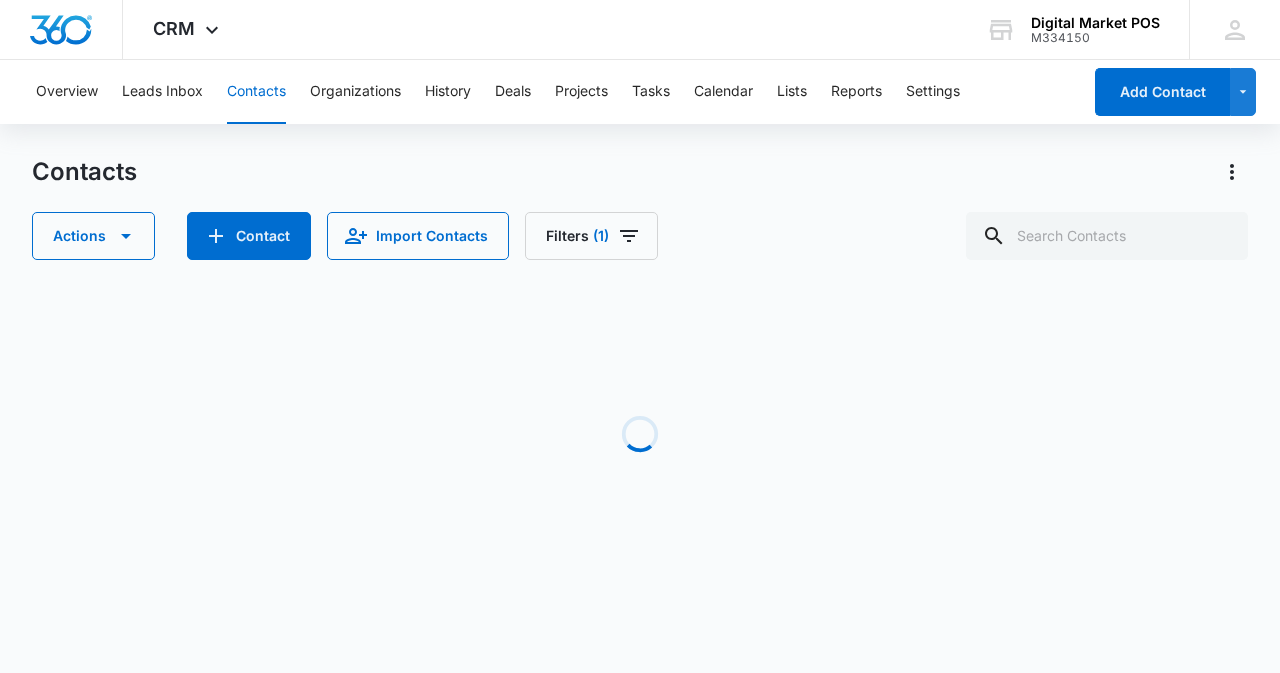 click on "Loading" at bounding box center [640, 434] 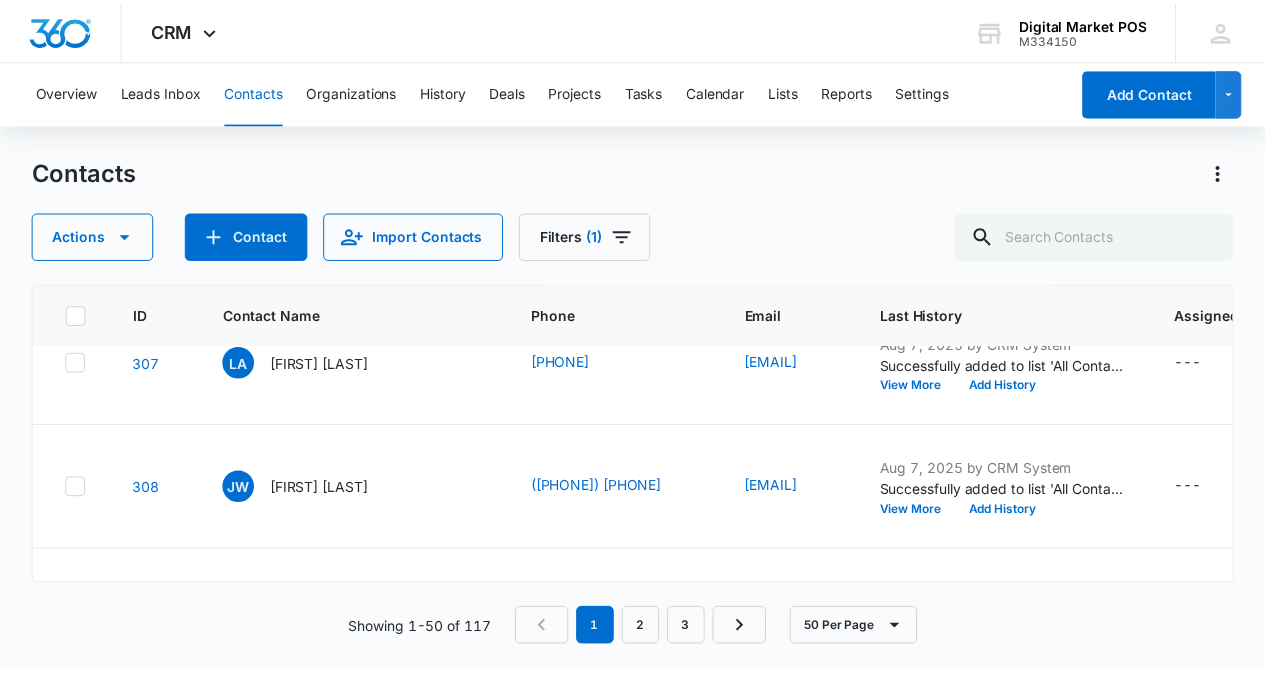 scroll, scrollTop: 4713, scrollLeft: 0, axis: vertical 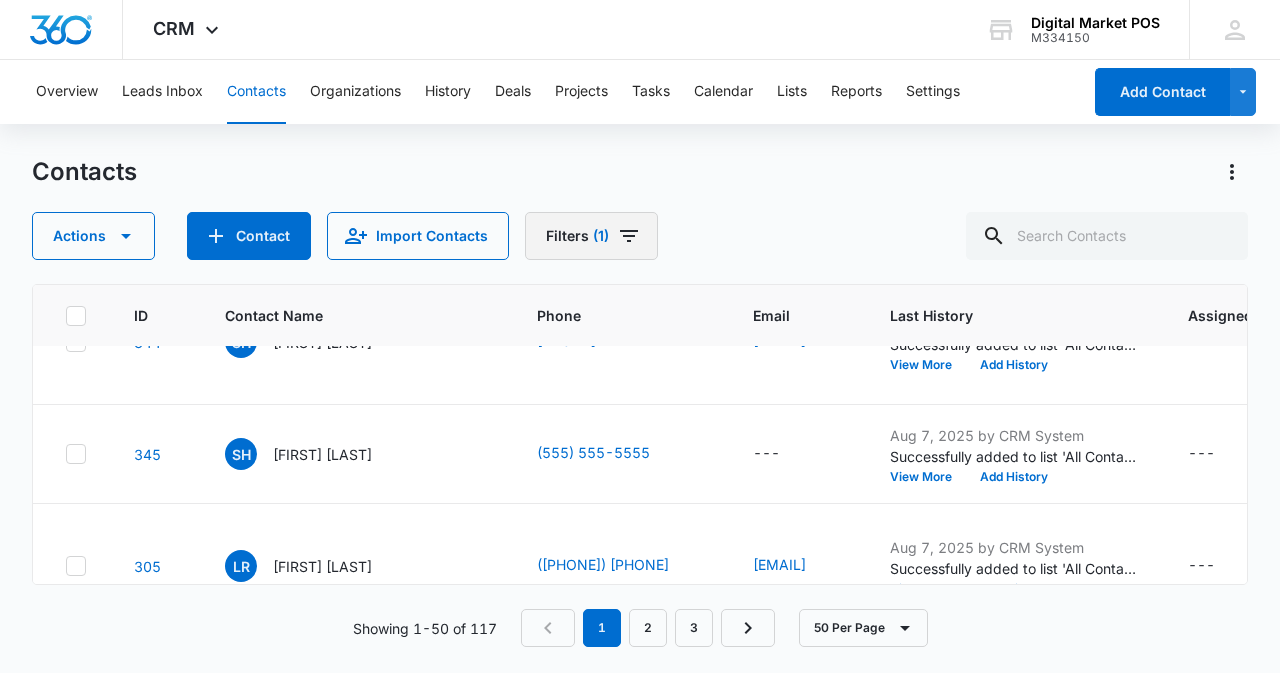 click on "Filters (1)" at bounding box center [591, 236] 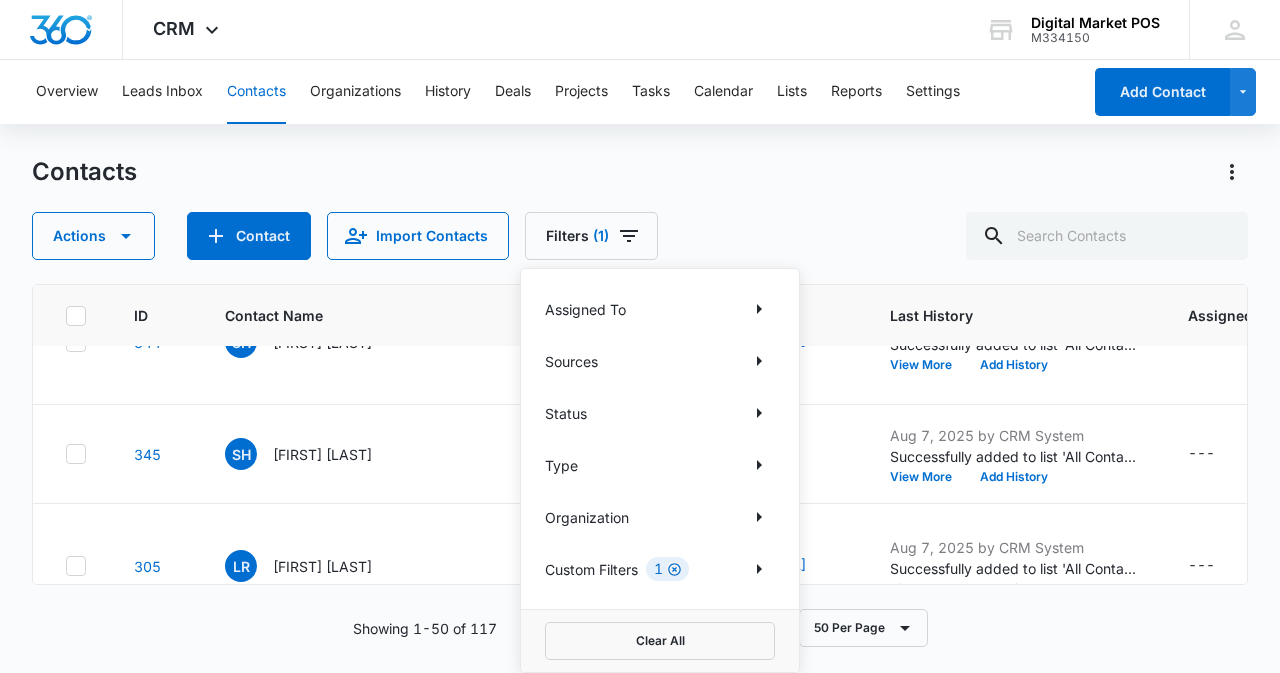 click 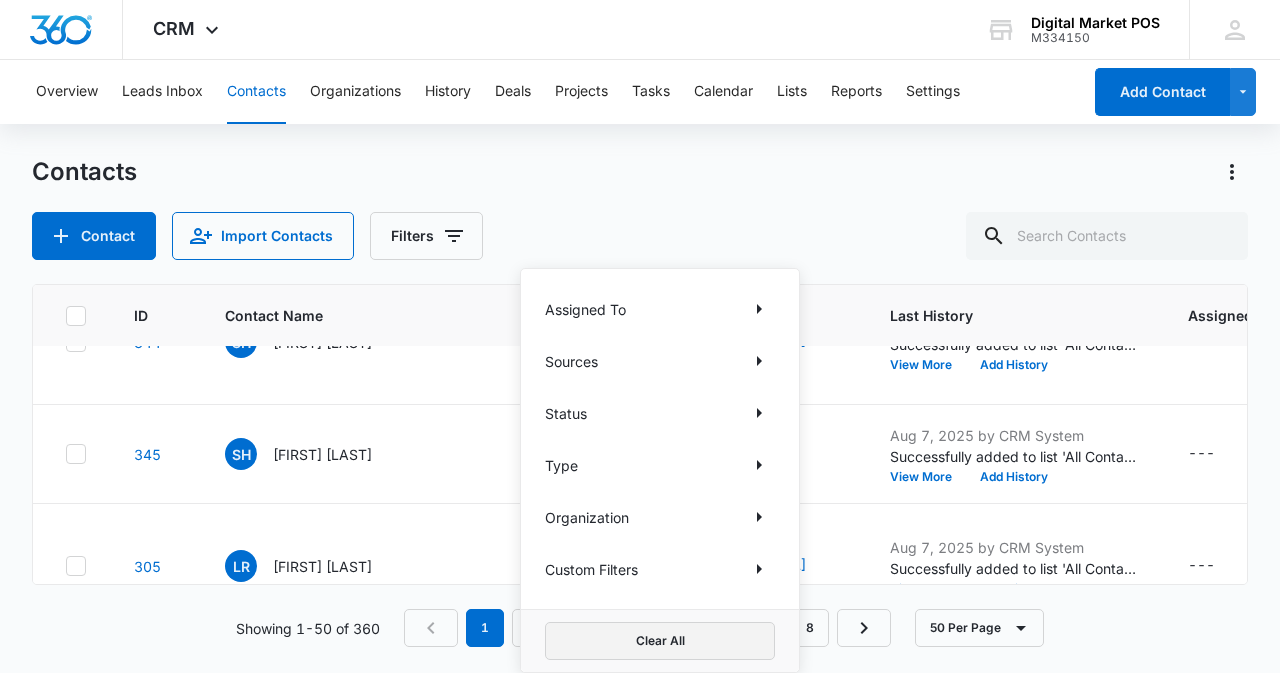 click on "Clear All" at bounding box center (660, 641) 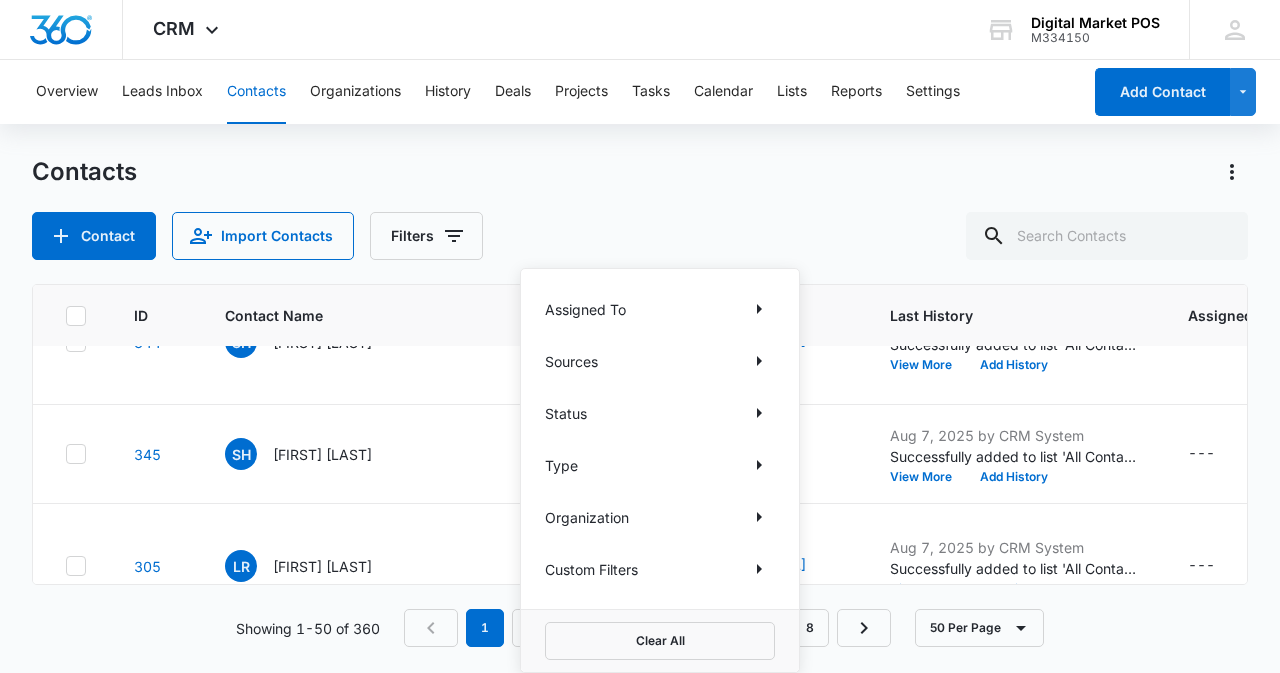 click on "Overview Leads Inbox Contacts Organizations History Deals Projects Tasks Calendar Lists Reports Settings Add Contact Contacts Contact Import Contacts Filters Assigned To Sources Status Type Organization Custom Filters Clear All ID Contact Name Phone Email Last History Assigned To Contact Type Contact Status Organization Address 346 SA Socorro Arreola (520) 603-2954 suki.scb@gmail.com Aug 7, 2025 by CRM System Successfully added to list 'All Contacts'. View More Add History --- None Active --- 9032 S Central Ave, Phoenix, AZ 347 SC Soraya Campos (773) 905-8885 sorayacampos7@outlook.com Aug 7, 2025 by CRM System Successfully added to list 'All Contacts'. View More Add History --- None Active --- 4920 W Irving Park Rd, Chicago, IL 348 SH Stan Habing (217) 343-3901 stanhabing@gmail.com Aug 7, 2025 by CRM System Successfully added to list 'All Contacts'. View More Add History --- None Active --- 210 S. Pearl St., Teutopolis 349 SB Steve Boyer (847) 532-4950 sboyer@thevillagevintner.com Aug 7, 2025 by CRM System SP" at bounding box center [640, 365] 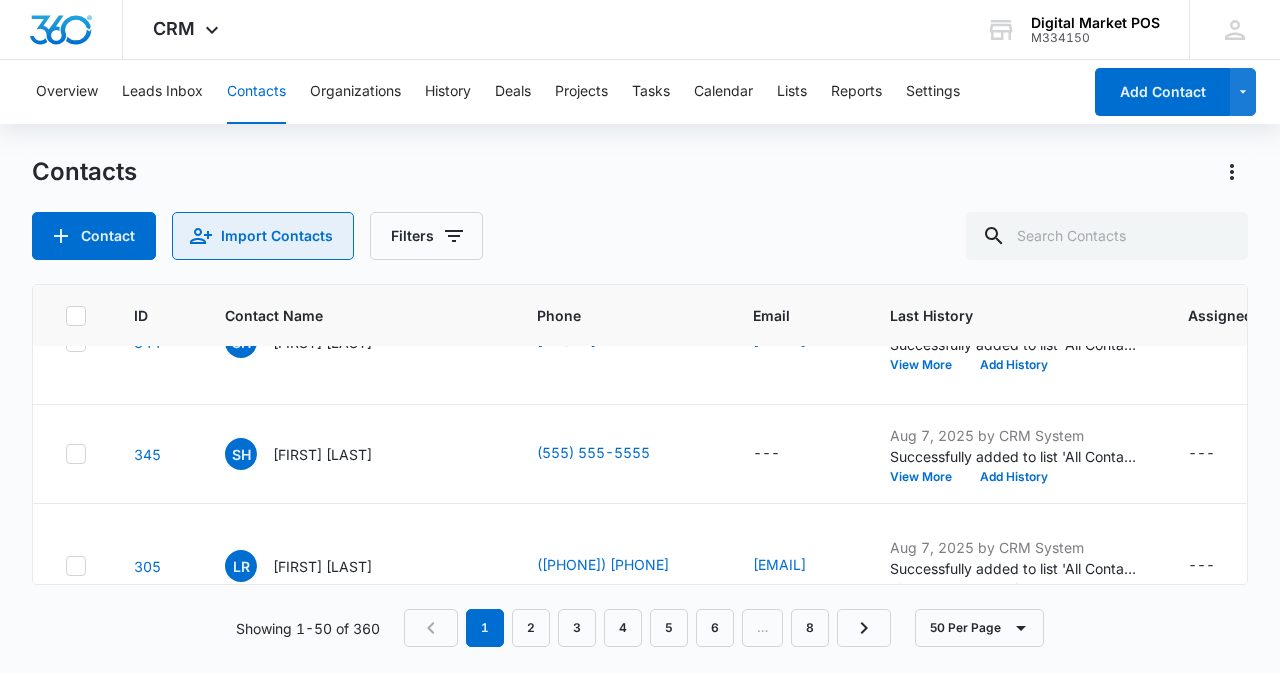 click on "Import Contacts" at bounding box center [263, 236] 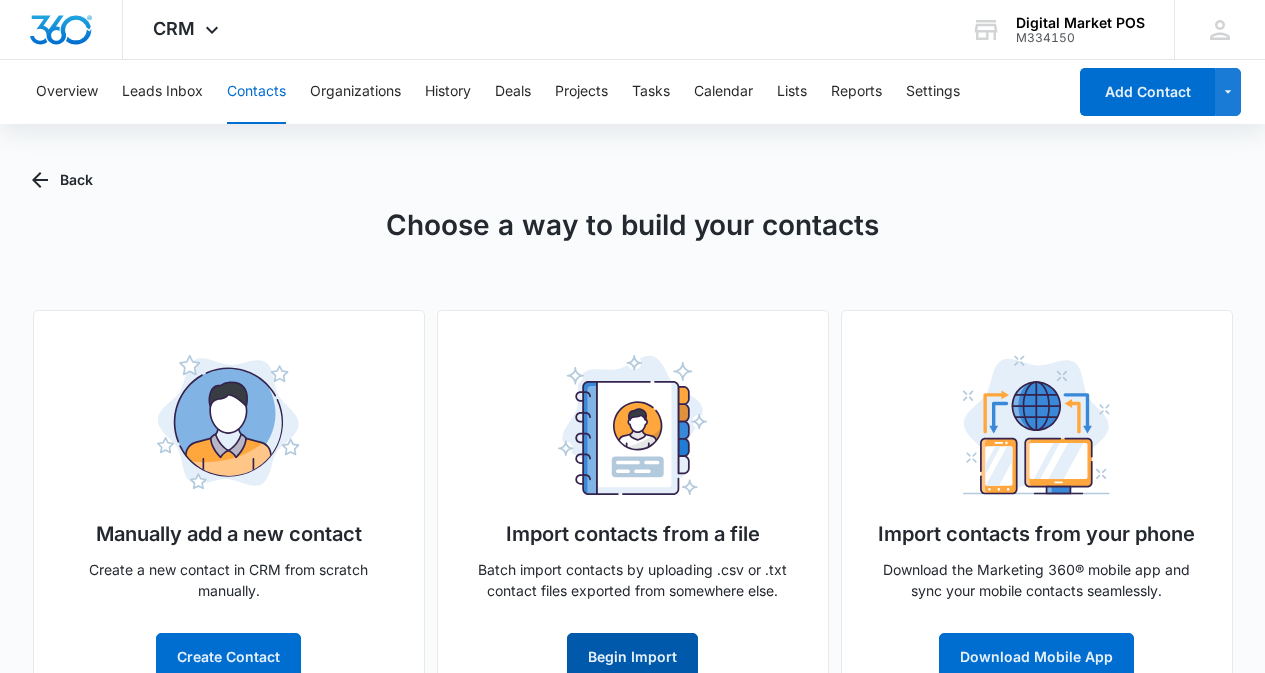 click on "Begin Import" at bounding box center [632, 657] 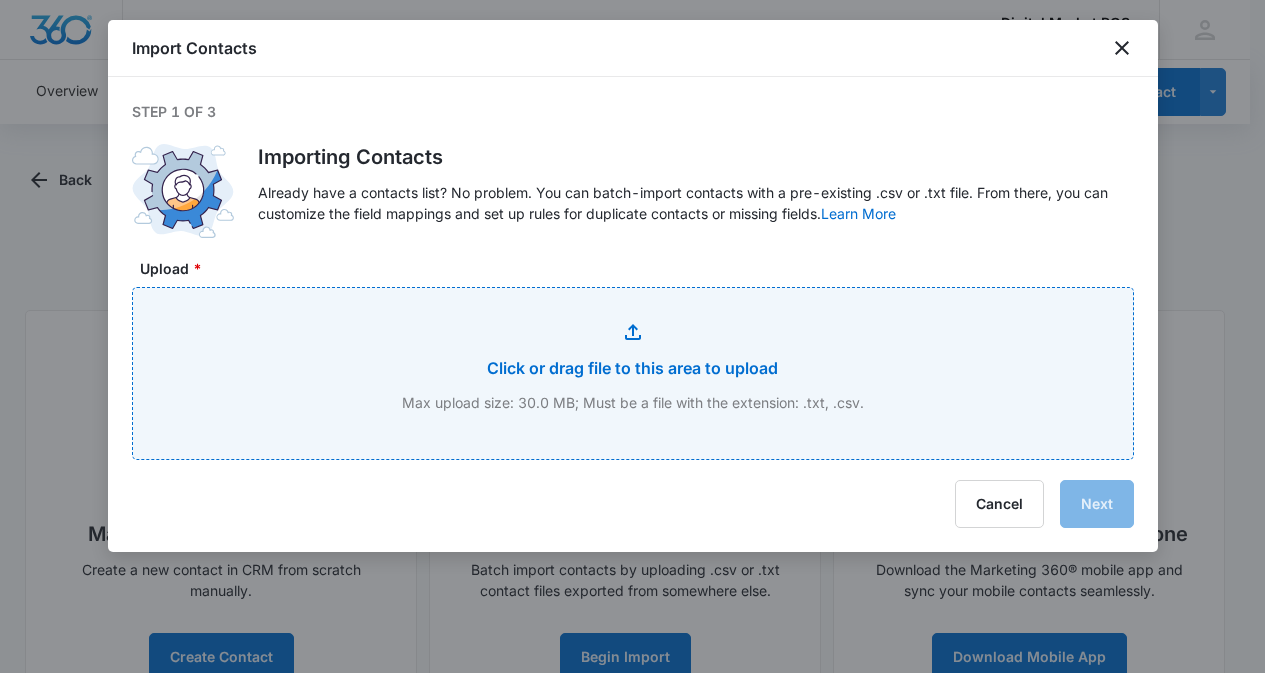 click on "Upload *" at bounding box center (633, 373) 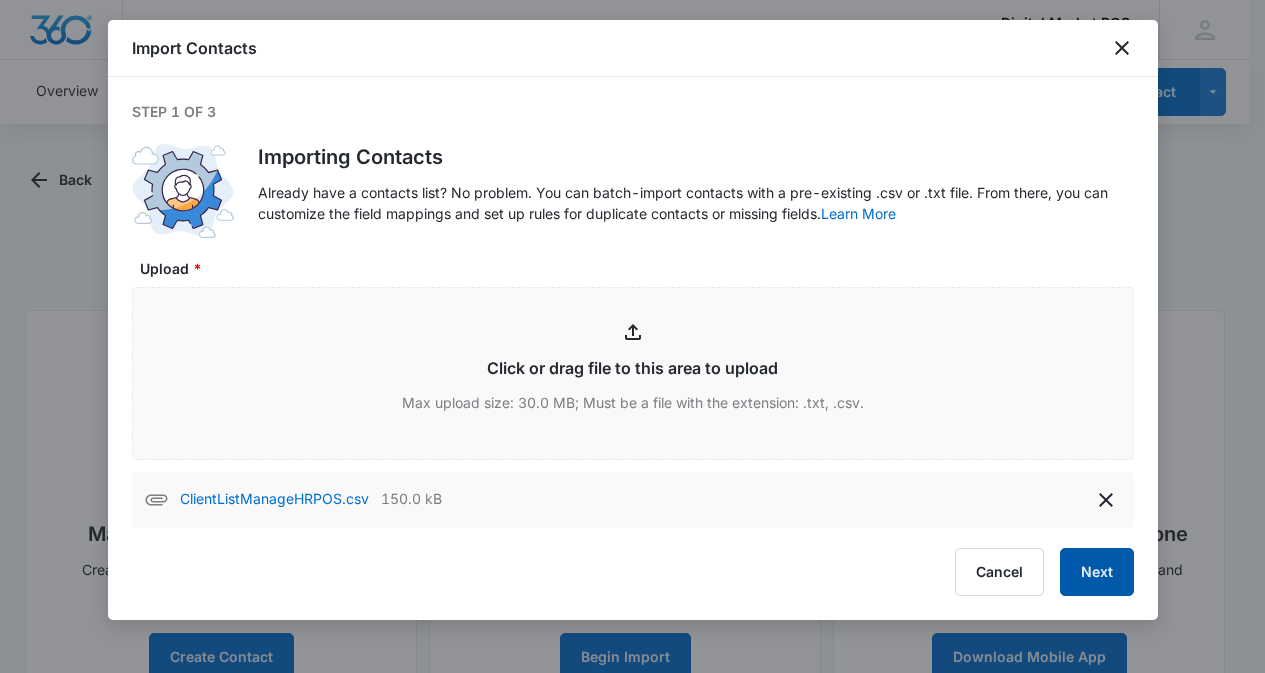 click on "Next" at bounding box center (1097, 572) 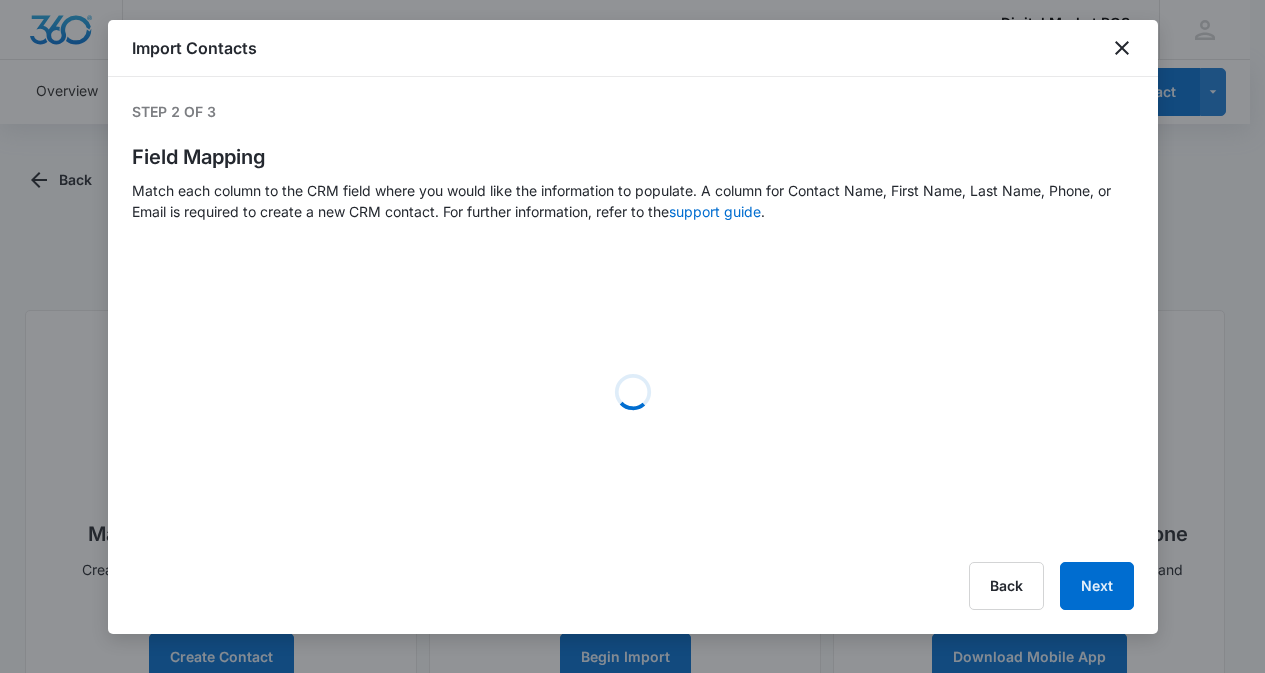 select on "78" 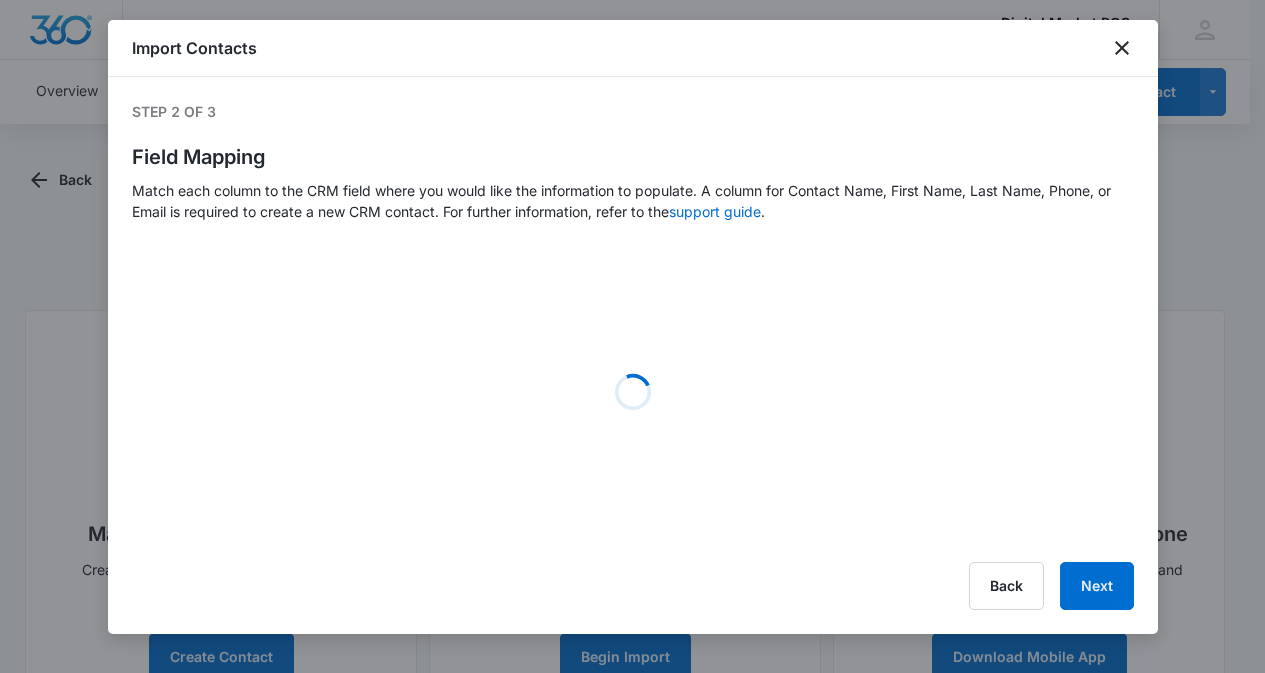 select on "79" 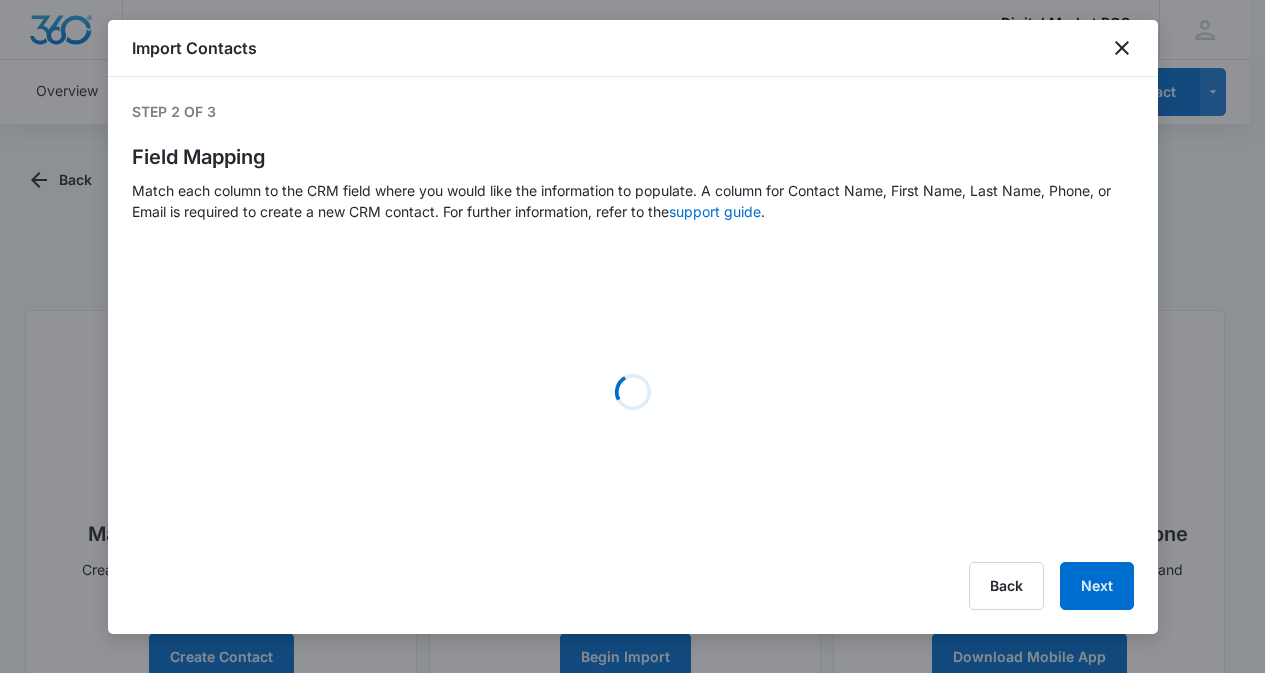 select on "184" 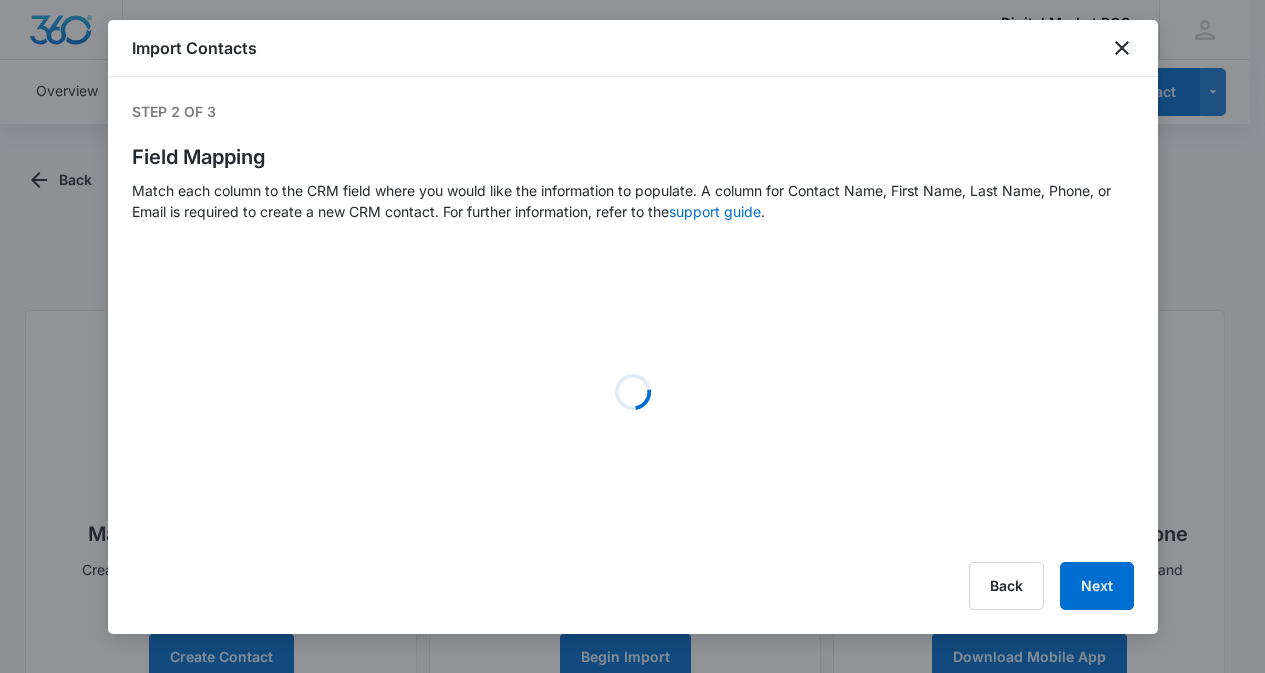 select on "185" 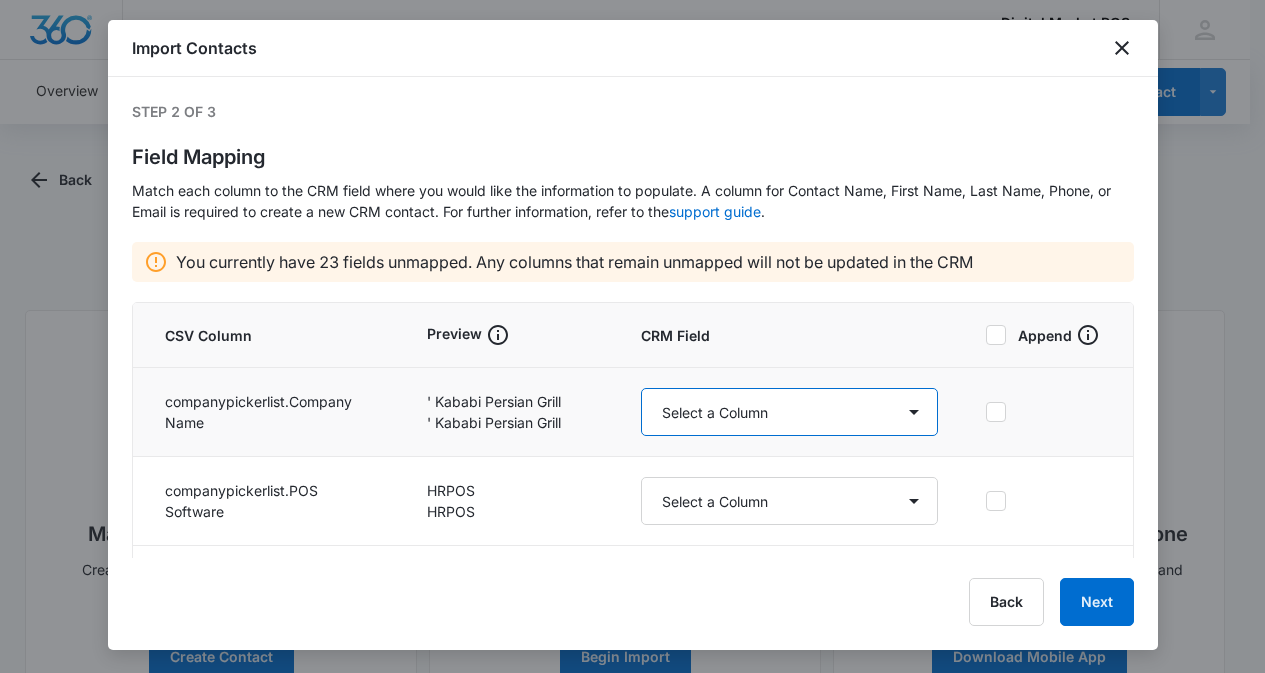 click on "Select a Column Account Manager Address/City Address/Country Address/State Address/Street Address/Street 2 Address/Zip Agree to Subscribe Assigned To Best Way To Contact Business Name Business Phone Color Tag Contact Name Contact Name/First Name Contact Name/Last Name Contact Status Contact Type CRM ID Email External ID Gift How can we help?  IP Address Lead Source Market Next Contact Date Notes Other Phone Phone Please briefly describe your experience with us Please rate us from 1-5 POS Software Qualifying Status Review Request Role Special Notes Tags Which service are you interested in?" at bounding box center [789, 412] 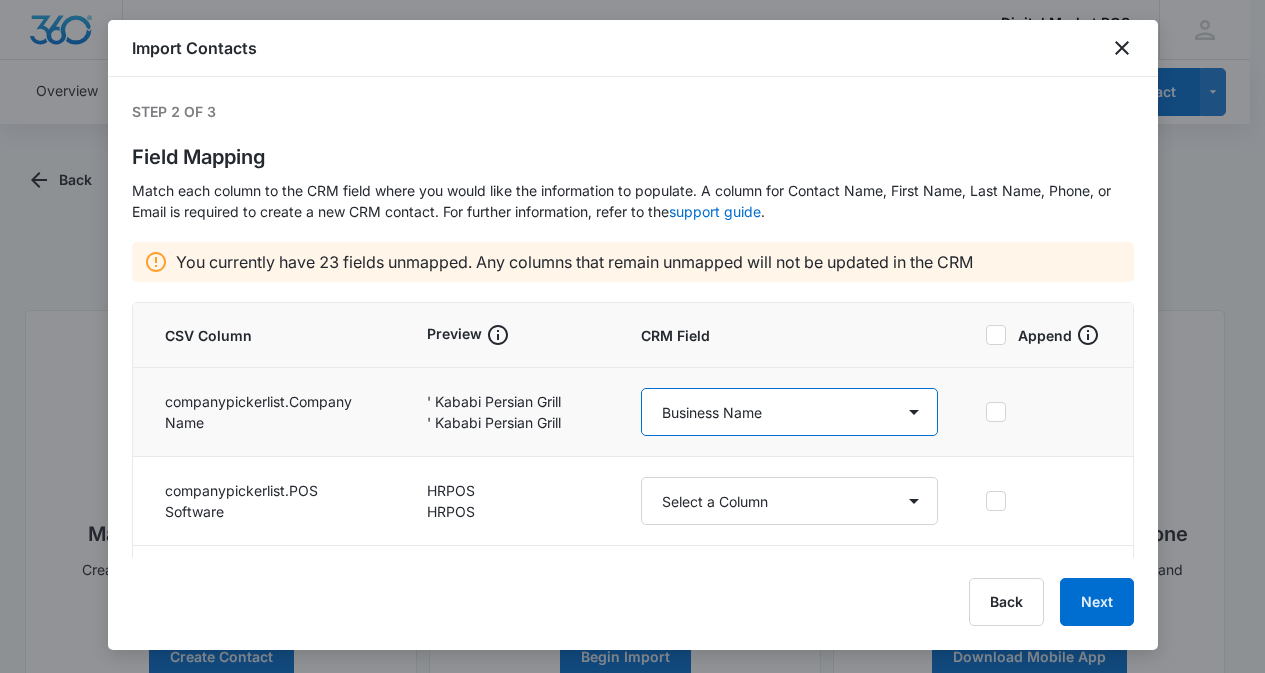 click on "Select a Column Account Manager Address/City Address/Country Address/State Address/Street Address/Street 2 Address/Zip Agree to Subscribe Assigned To Best Way To Contact Business Name Business Phone Color Tag Contact Name Contact Name/First Name Contact Name/Last Name Contact Status Contact Type CRM ID Email External ID Gift How can we help?  IP Address Lead Source Market Next Contact Date Notes Other Phone Phone Please briefly describe your experience with us Please rate us from 1-5 POS Software Qualifying Status Review Request Role Special Notes Tags Which service are you interested in?" at bounding box center (789, 412) 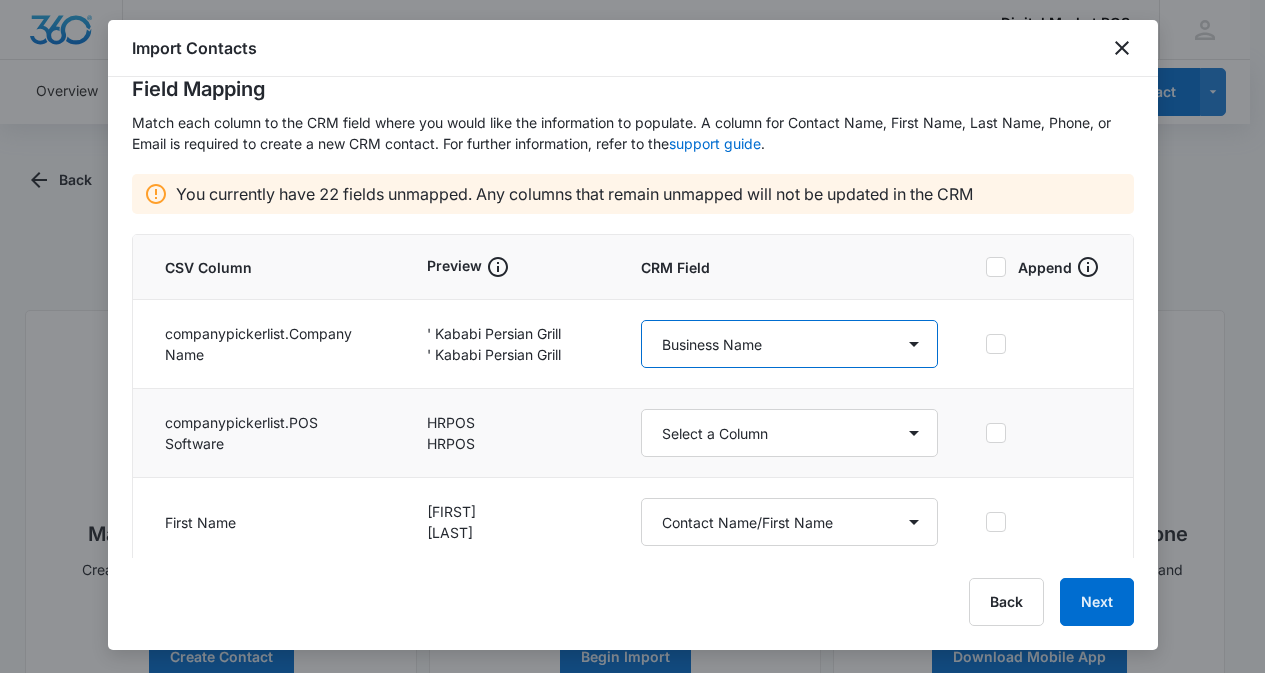 scroll, scrollTop: 100, scrollLeft: 0, axis: vertical 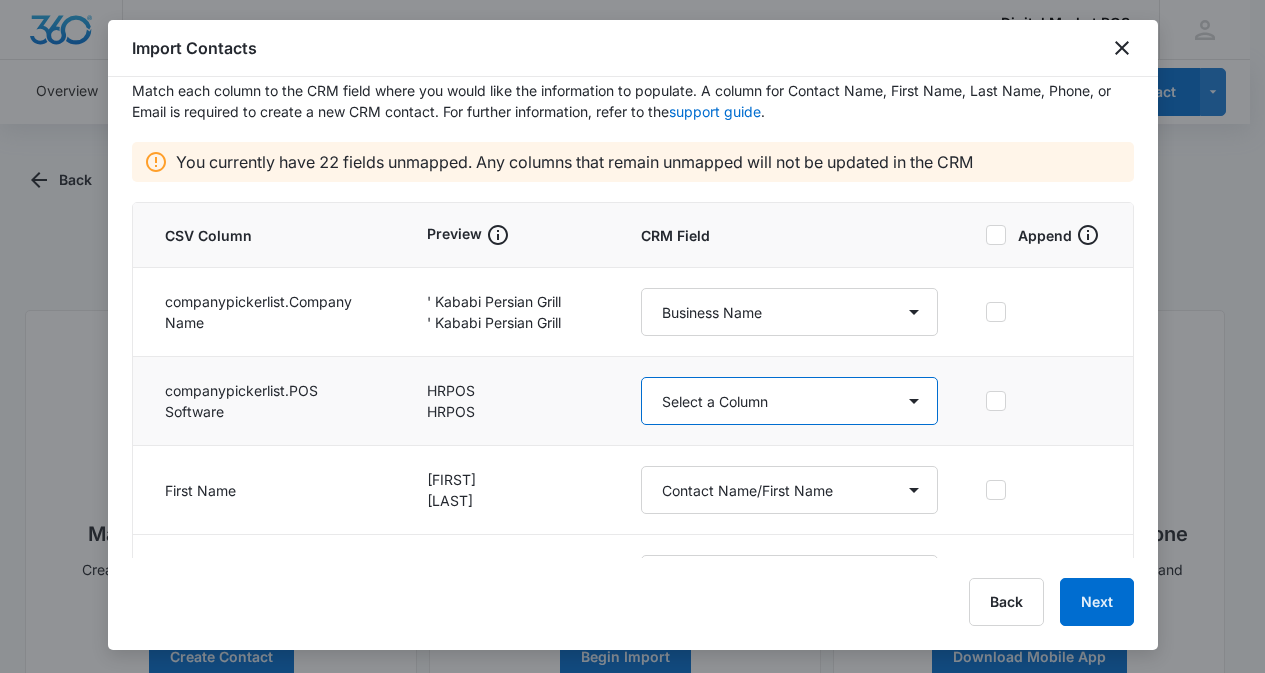 click on "Select a Column Account Manager Address/City Address/Country Address/State Address/Street Address/Street 2 Address/Zip Agree to Subscribe Assigned To Best Way To Contact Business Name Business Phone Color Tag Contact Name Contact Name/First Name Contact Name/Last Name Contact Status Contact Type CRM ID Email External ID Gift How can we help?  IP Address Lead Source Market Next Contact Date Notes Other Phone Phone Please briefly describe your experience with us Please rate us from 1-5 POS Software Qualifying Status Review Request Role Special Notes Tags Which service are you interested in?" at bounding box center [789, 401] 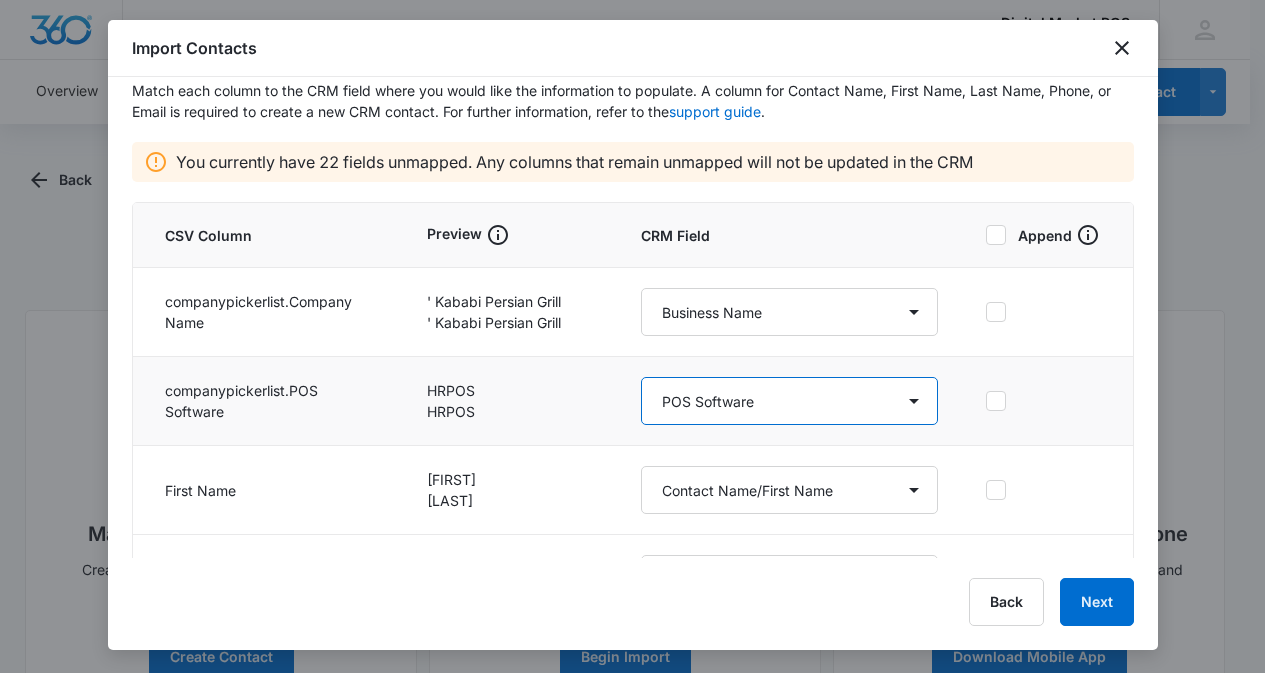 click on "Select a Column Account Manager Address/City Address/Country Address/State Address/Street Address/Street 2 Address/Zip Agree to Subscribe Assigned To Best Way To Contact Business Name Business Phone Color Tag Contact Name Contact Name/First Name Contact Name/Last Name Contact Status Contact Type CRM ID Email External ID Gift How can we help?  IP Address Lead Source Market Next Contact Date Notes Other Phone Phone Please briefly describe your experience with us Please rate us from 1-5 POS Software Qualifying Status Review Request Role Special Notes Tags Which service are you interested in?" at bounding box center (789, 401) 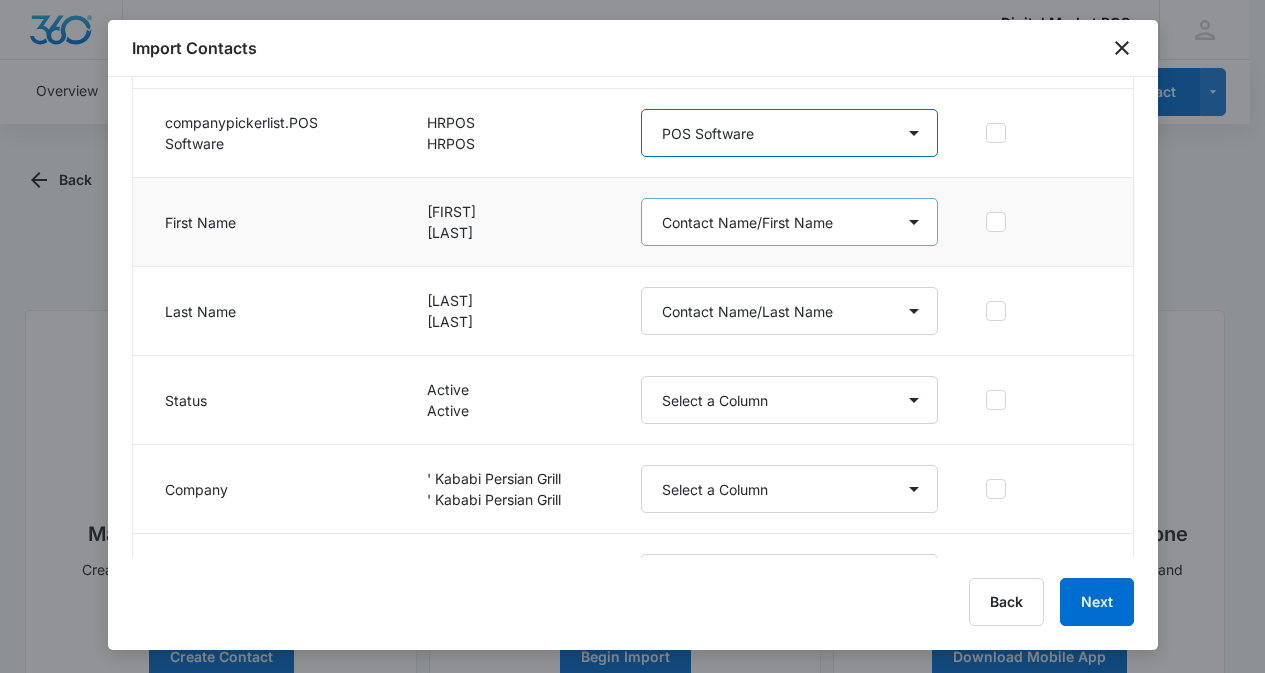 scroll, scrollTop: 500, scrollLeft: 0, axis: vertical 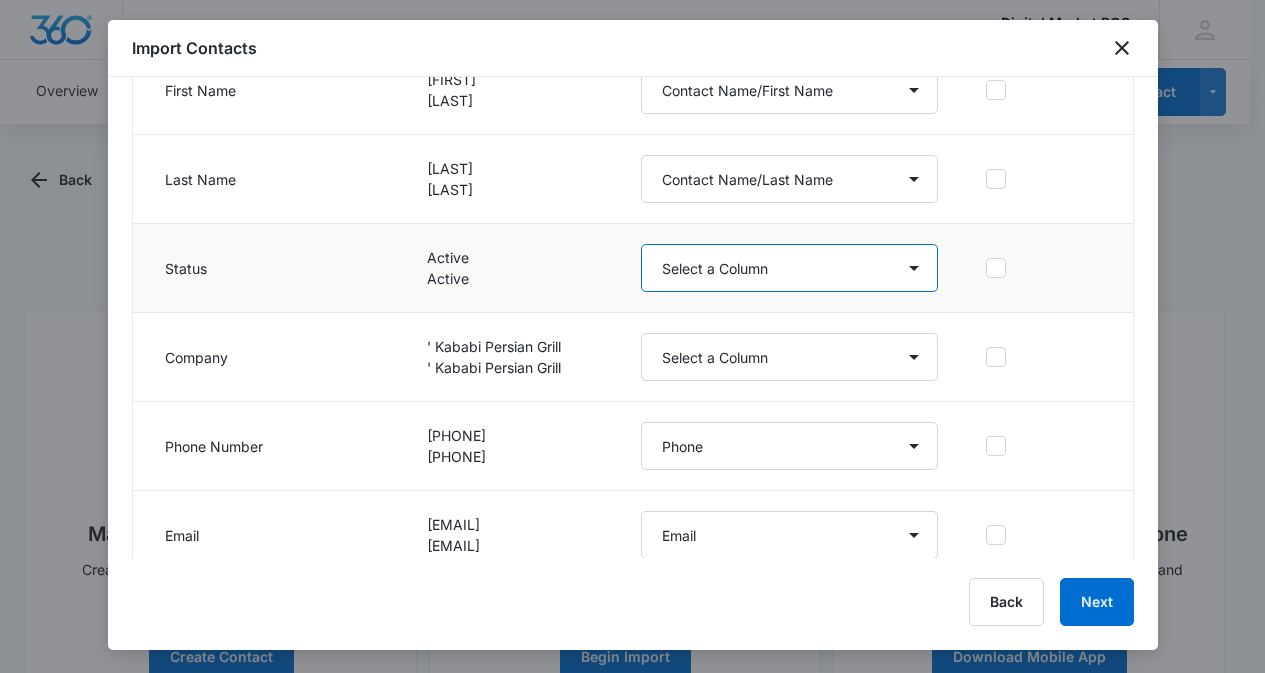 click on "Select a Column Account Manager Address/City Address/Country Address/State Address/Street Address/Street 2 Address/Zip Agree to Subscribe Assigned To Best Way To Contact Business Name Business Phone Color Tag Contact Name Contact Name/First Name Contact Name/Last Name Contact Status Contact Type CRM ID Email External ID Gift How can we help?  IP Address Lead Source Market Next Contact Date Notes Other Phone Phone Please briefly describe your experience with us Please rate us from 1-5 POS Software Qualifying Status Review Request Role Special Notes Tags Which service are you interested in?" at bounding box center (789, 268) 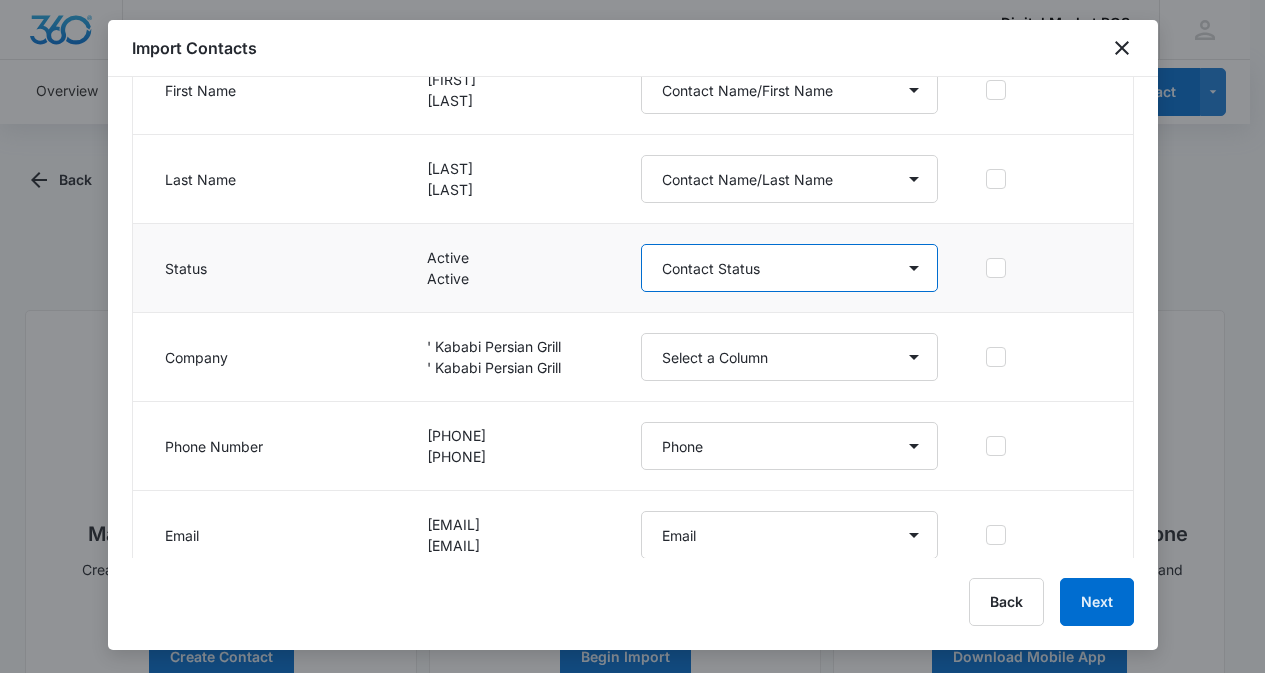 click on "Select a Column Account Manager Address/City Address/Country Address/State Address/Street Address/Street 2 Address/Zip Agree to Subscribe Assigned To Best Way To Contact Business Name Business Phone Color Tag Contact Name Contact Name/First Name Contact Name/Last Name Contact Status Contact Type CRM ID Email External ID Gift How can we help?  IP Address Lead Source Market Next Contact Date Notes Other Phone Phone Please briefly describe your experience with us Please rate us from 1-5 POS Software Qualifying Status Review Request Role Special Notes Tags Which service are you interested in?" at bounding box center (789, 268) 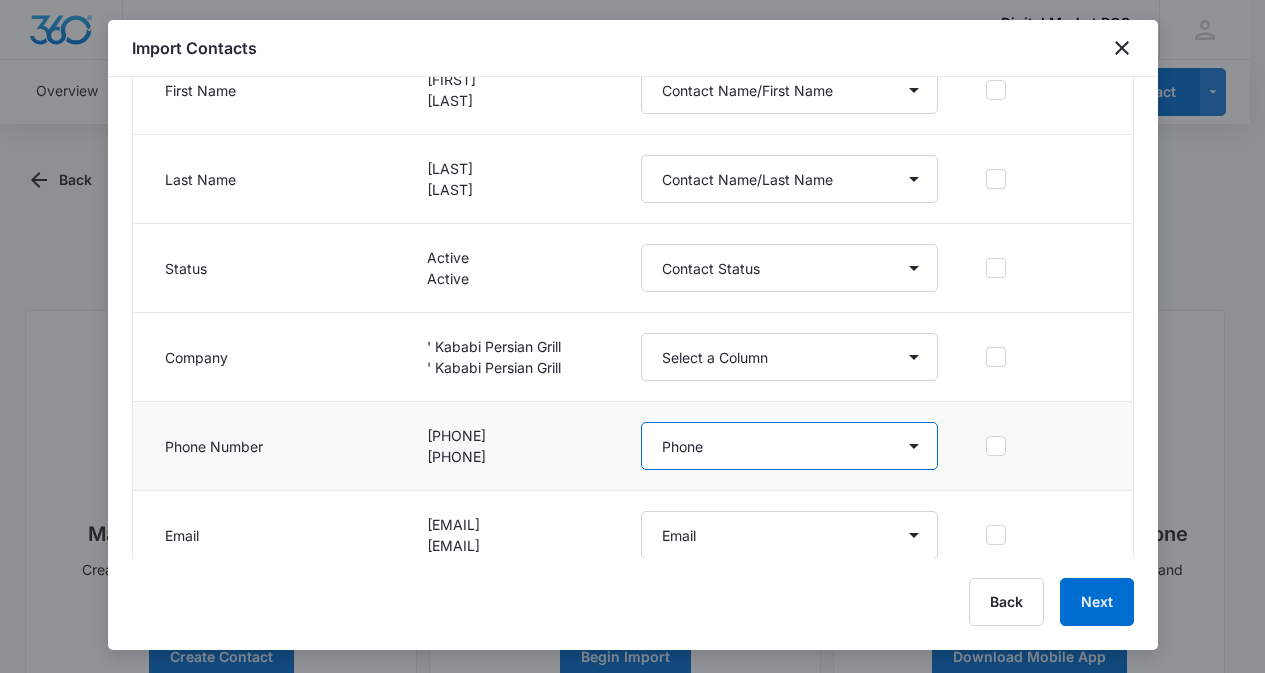 click on "Select a Column Account Manager Address/City Address/Country Address/State Address/Street Address/Street 2 Address/Zip Agree to Subscribe Assigned To Best Way To Contact Business Name Business Phone Color Tag Contact Name Contact Name/First Name Contact Name/Last Name Contact Status Contact Type CRM ID Email External ID Gift How can we help?  IP Address Lead Source Market Next Contact Date Notes Other Phone Phone Please briefly describe your experience with us Please rate us from 1-5 POS Software Qualifying Status Review Request Role Special Notes Tags Which service are you interested in?" at bounding box center [789, 446] 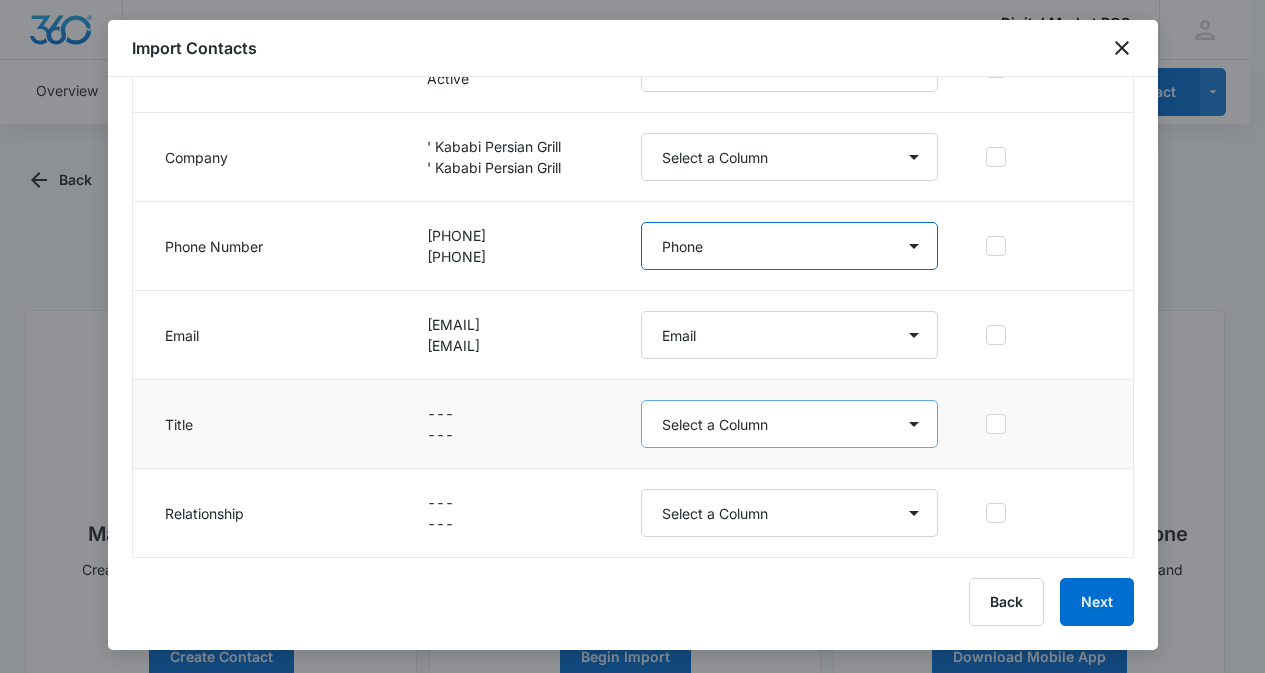 scroll, scrollTop: 800, scrollLeft: 0, axis: vertical 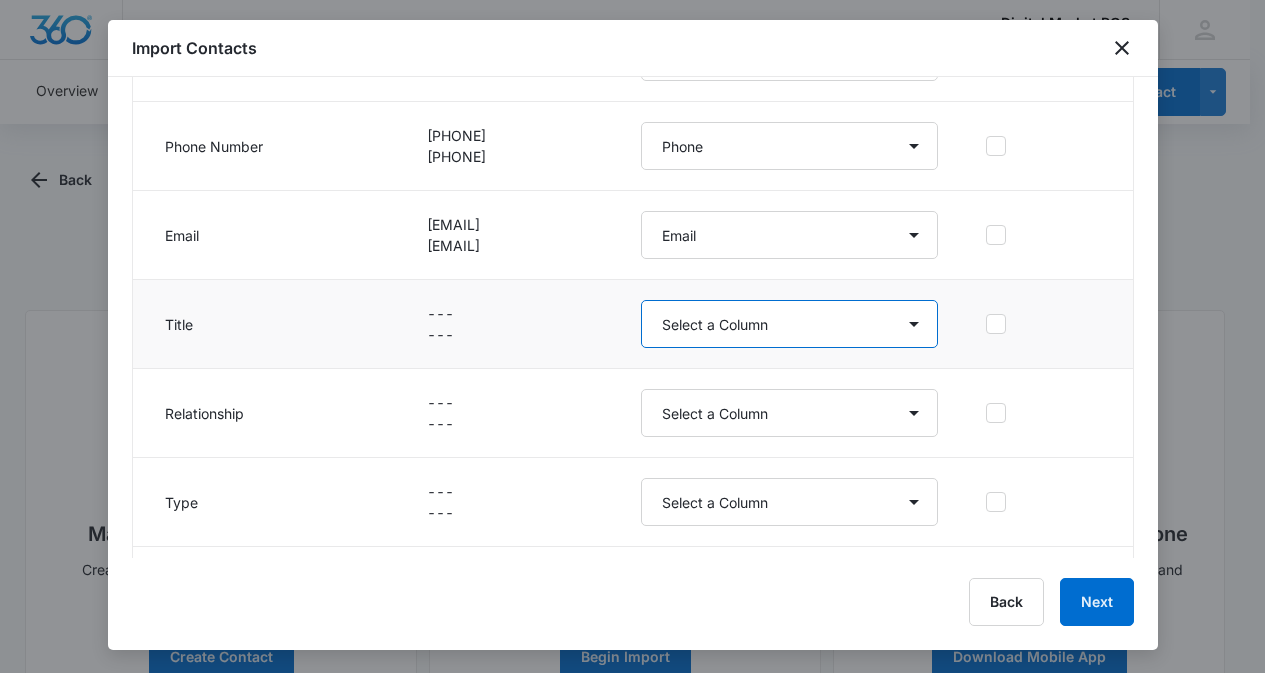 click on "Select a Column Account Manager Address/City Address/Country Address/State Address/Street Address/Street 2 Address/Zip Agree to Subscribe Assigned To Best Way To Contact Business Name Business Phone Color Tag Contact Name Contact Name/First Name Contact Name/Last Name Contact Status Contact Type CRM ID Email External ID Gift How can we help?  IP Address Lead Source Market Next Contact Date Notes Other Phone Phone Please briefly describe your experience with us Please rate us from 1-5 POS Software Qualifying Status Review Request Role Special Notes Tags Which service are you interested in?" at bounding box center (789, 324) 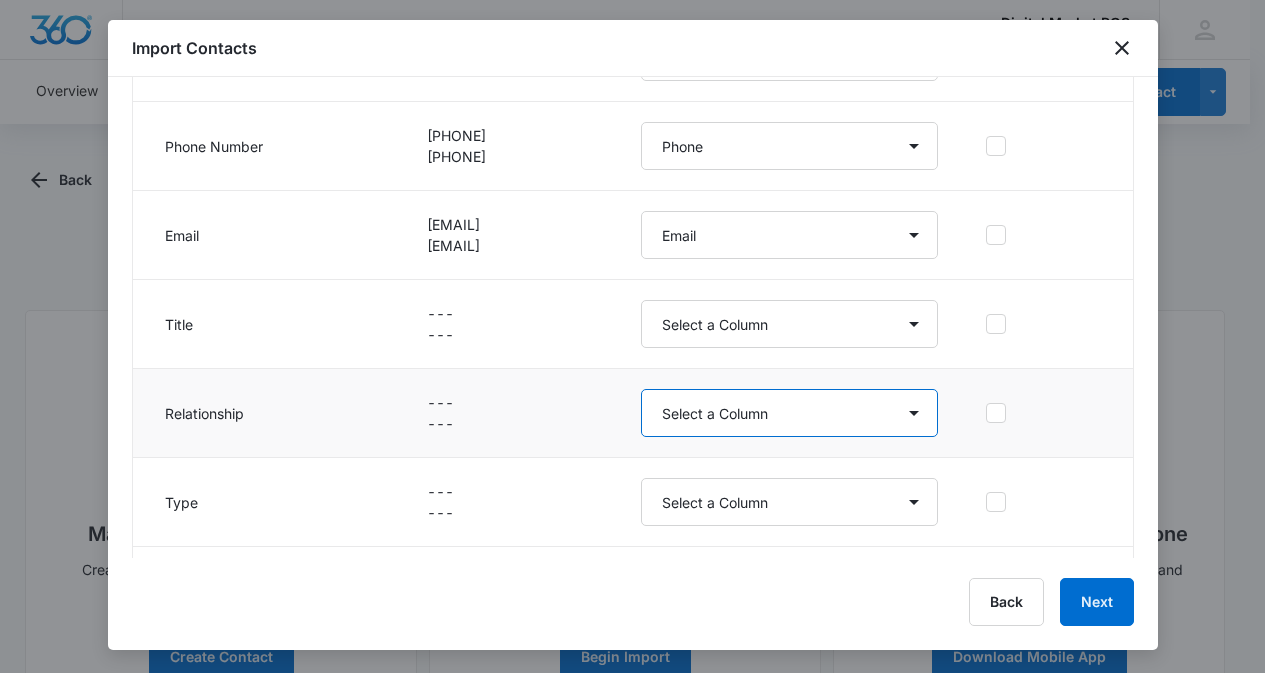 click on "Select a Column Account Manager Address/City Address/Country Address/State Address/Street Address/Street 2 Address/Zip Agree to Subscribe Assigned To Best Way To Contact Business Name Business Phone Color Tag Contact Name Contact Name/First Name Contact Name/Last Name Contact Status Contact Type CRM ID Email External ID Gift How can we help?  IP Address Lead Source Market Next Contact Date Notes Other Phone Phone Please briefly describe your experience with us Please rate us from 1-5 POS Software Qualifying Status Review Request Role Special Notes Tags Which service are you interested in?" at bounding box center (789, 413) 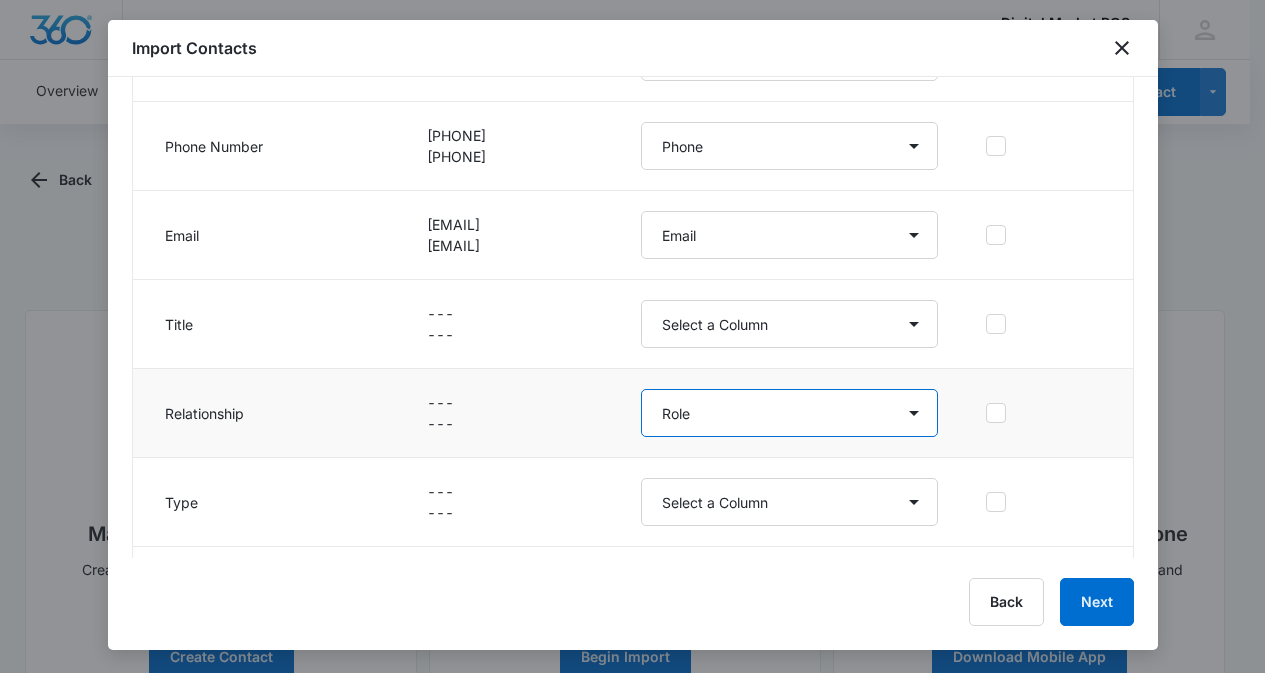 click on "Select a Column Account Manager Address/City Address/Country Address/State Address/Street Address/Street 2 Address/Zip Agree to Subscribe Assigned To Best Way To Contact Business Name Business Phone Color Tag Contact Name Contact Name/First Name Contact Name/Last Name Contact Status Contact Type CRM ID Email External ID Gift How can we help?  IP Address Lead Source Market Next Contact Date Notes Other Phone Phone Please briefly describe your experience with us Please rate us from 1-5 POS Software Qualifying Status Review Request Role Special Notes Tags Which service are you interested in?" at bounding box center [789, 413] 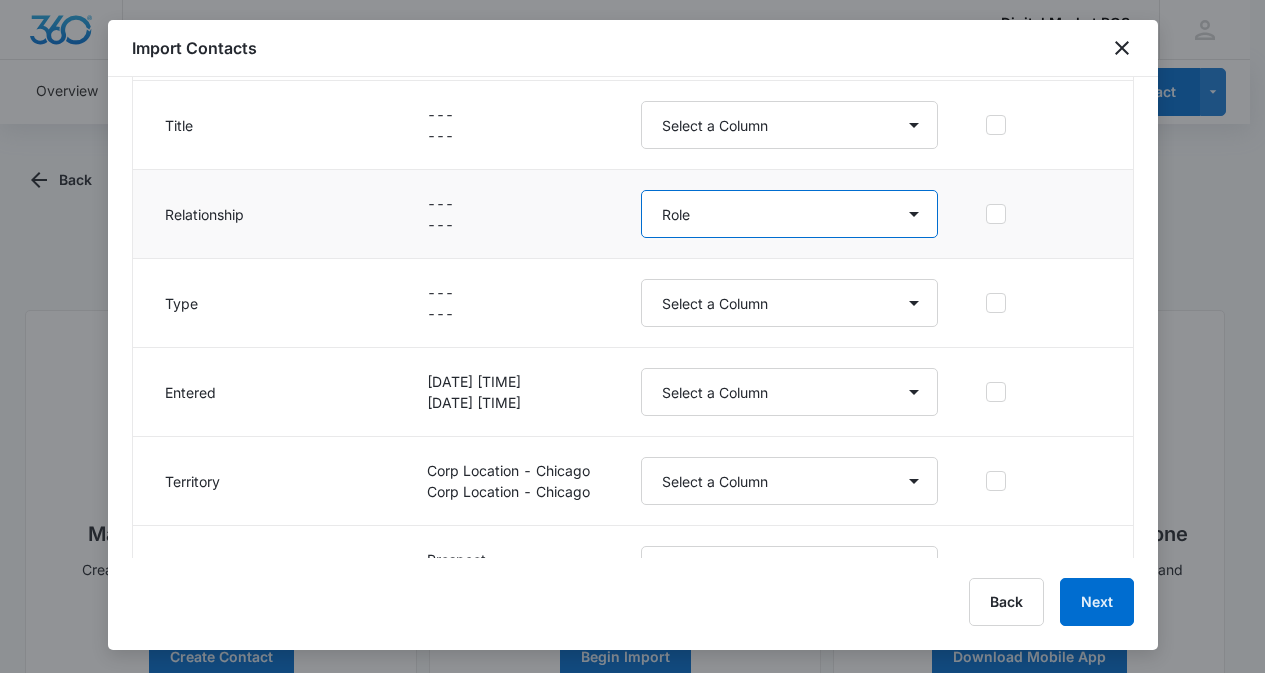 scroll, scrollTop: 1000, scrollLeft: 0, axis: vertical 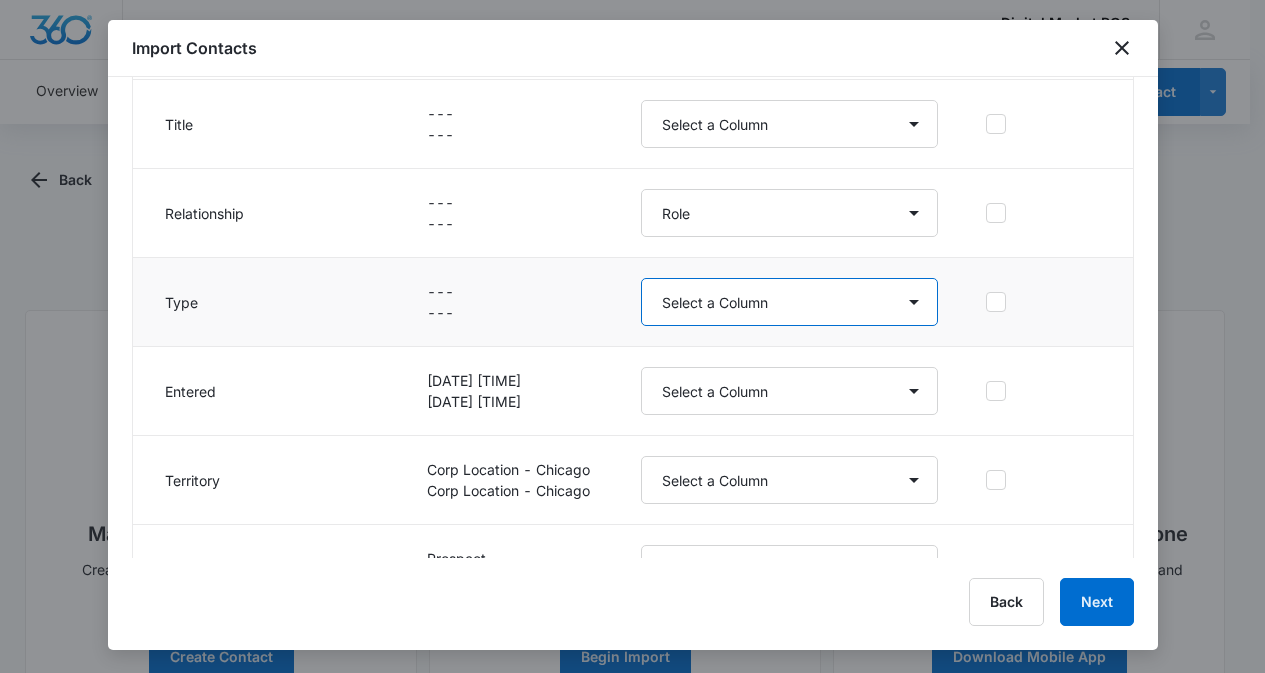 click on "Select a Column Account Manager Address/City Address/Country Address/State Address/Street Address/Street 2 Address/Zip Agree to Subscribe Assigned To Best Way To Contact Business Name Business Phone Color Tag Contact Name Contact Name/First Name Contact Name/Last Name Contact Status Contact Type CRM ID Email External ID Gift How can we help?  IP Address Lead Source Market Next Contact Date Notes Other Phone Phone Please briefly describe your experience with us Please rate us from 1-5 POS Software Qualifying Status Review Request Role Special Notes Tags Which service are you interested in?" at bounding box center [789, 302] 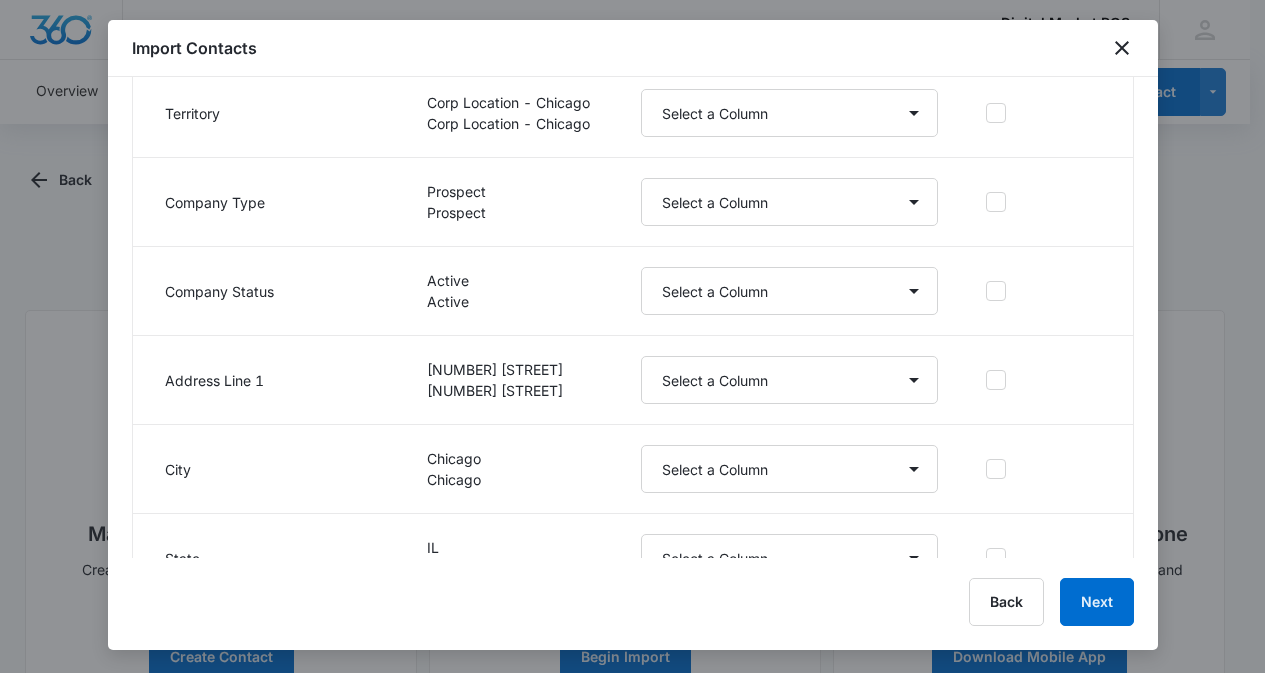 scroll, scrollTop: 1400, scrollLeft: 0, axis: vertical 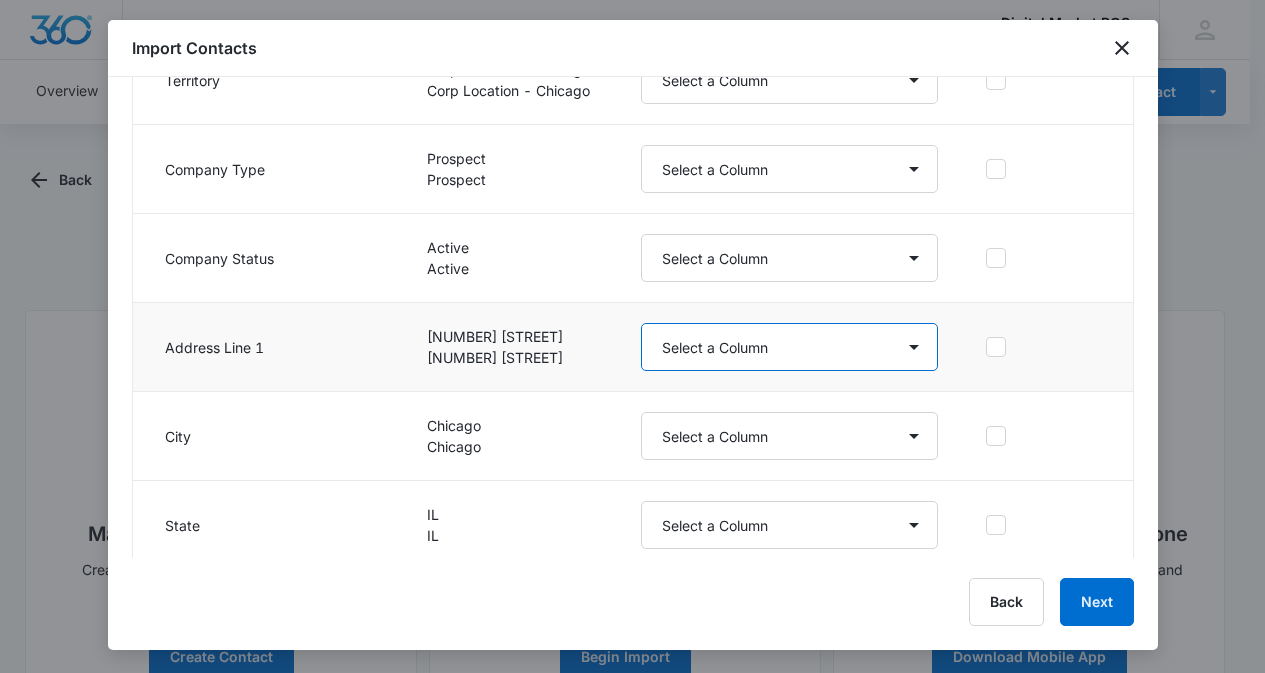 click on "Select a Column Account Manager Address/City Address/Country Address/State Address/Street Address/Street 2 Address/Zip Agree to Subscribe Assigned To Best Way To Contact Business Name Business Phone Color Tag Contact Name Contact Name/First Name Contact Name/Last Name Contact Status Contact Type CRM ID Email External ID Gift How can we help?  IP Address Lead Source Market Next Contact Date Notes Other Phone Phone Please briefly describe your experience with us Please rate us from 1-5 POS Software Qualifying Status Review Request Role Special Notes Tags Which service are you interested in?" at bounding box center (789, 347) 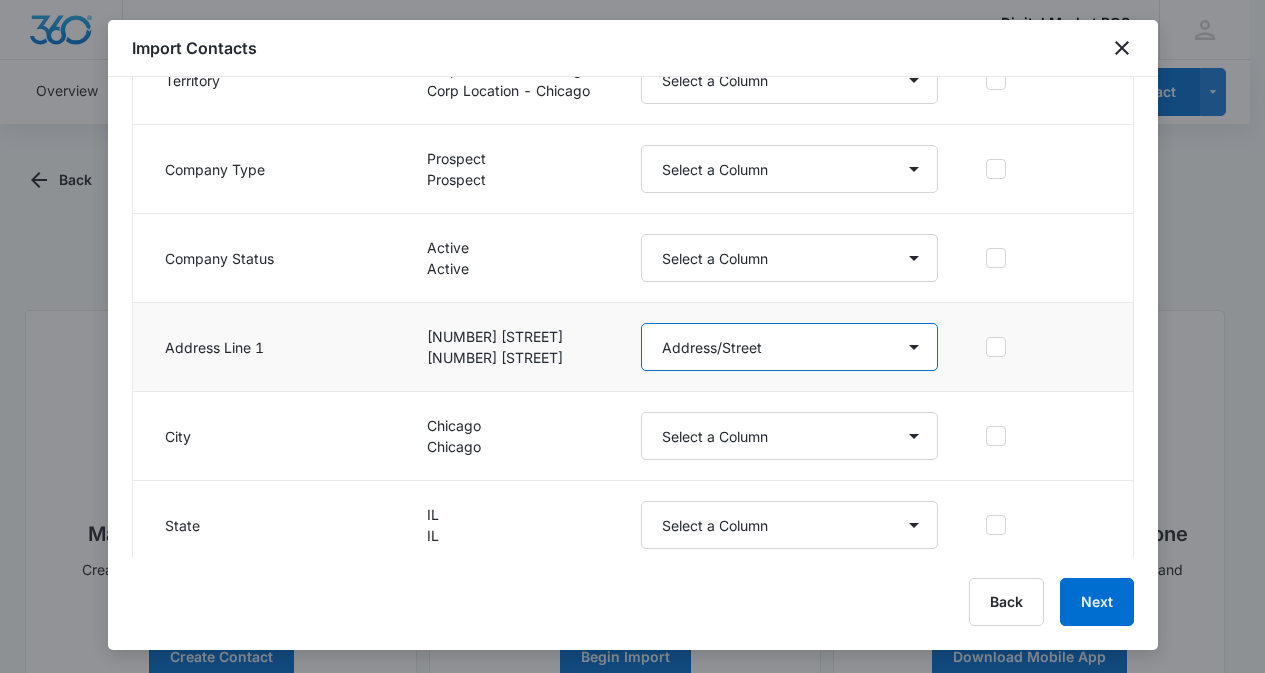 click on "Select a Column Account Manager Address/City Address/Country Address/State Address/Street Address/Street 2 Address/Zip Agree to Subscribe Assigned To Best Way To Contact Business Name Business Phone Color Tag Contact Name Contact Name/First Name Contact Name/Last Name Contact Status Contact Type CRM ID Email External ID Gift How can we help?  IP Address Lead Source Market Next Contact Date Notes Other Phone Phone Please briefly describe your experience with us Please rate us from 1-5 POS Software Qualifying Status Review Request Role Special Notes Tags Which service are you interested in?" at bounding box center (789, 347) 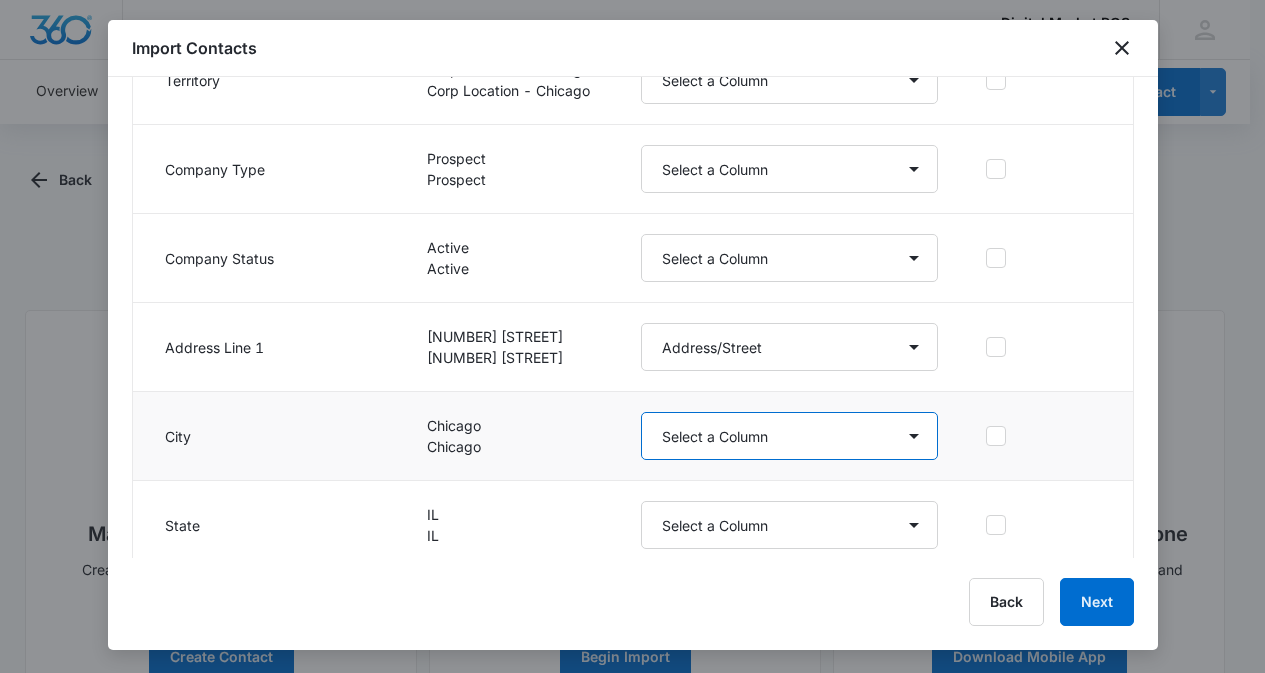 click on "Select a Column Account Manager Address/City Address/Country Address/State Address/Street Address/Street 2 Address/Zip Agree to Subscribe Assigned To Best Way To Contact Business Name Business Phone Color Tag Contact Name Contact Name/First Name Contact Name/Last Name Contact Status Contact Type CRM ID Email External ID Gift How can we help?  IP Address Lead Source Market Next Contact Date Notes Other Phone Phone Please briefly describe your experience with us Please rate us from 1-5 POS Software Qualifying Status Review Request Role Special Notes Tags Which service are you interested in?" at bounding box center [789, 436] 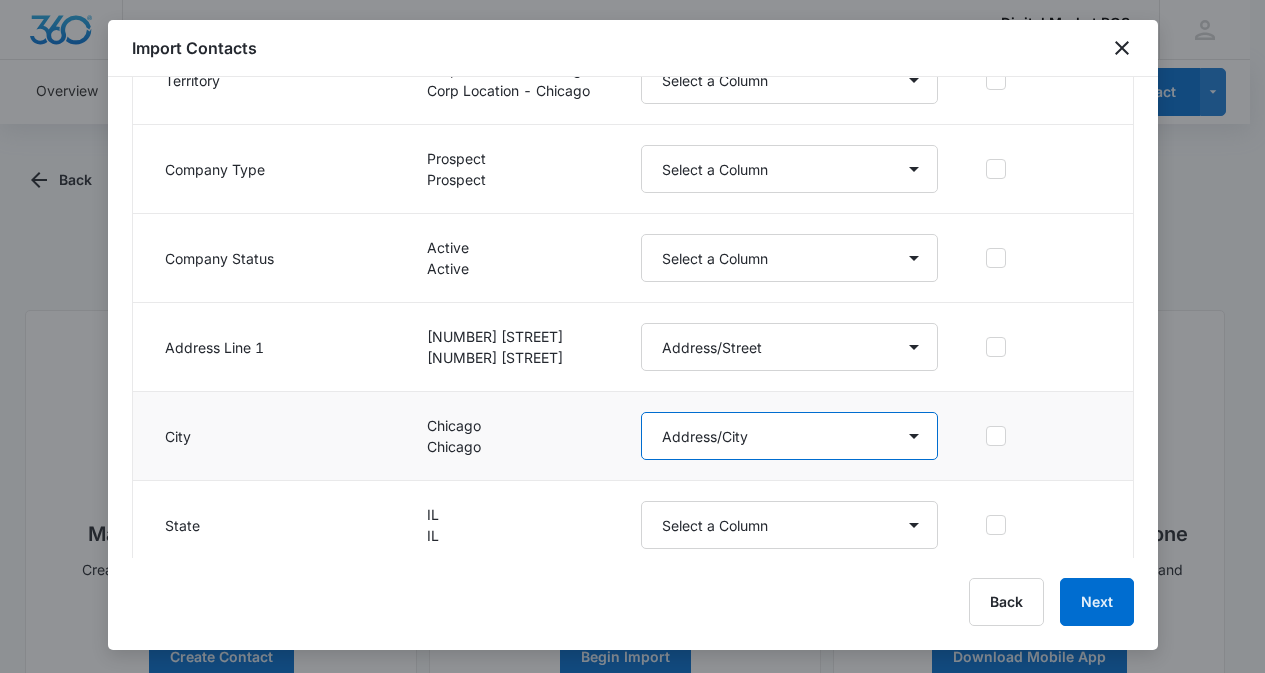 click on "Select a Column Account Manager Address/City Address/Country Address/State Address/Street Address/Street 2 Address/Zip Agree to Subscribe Assigned To Best Way To Contact Business Name Business Phone Color Tag Contact Name Contact Name/First Name Contact Name/Last Name Contact Status Contact Type CRM ID Email External ID Gift How can we help?  IP Address Lead Source Market Next Contact Date Notes Other Phone Phone Please briefly describe your experience with us Please rate us from 1-5 POS Software Qualifying Status Review Request Role Special Notes Tags Which service are you interested in?" at bounding box center [789, 436] 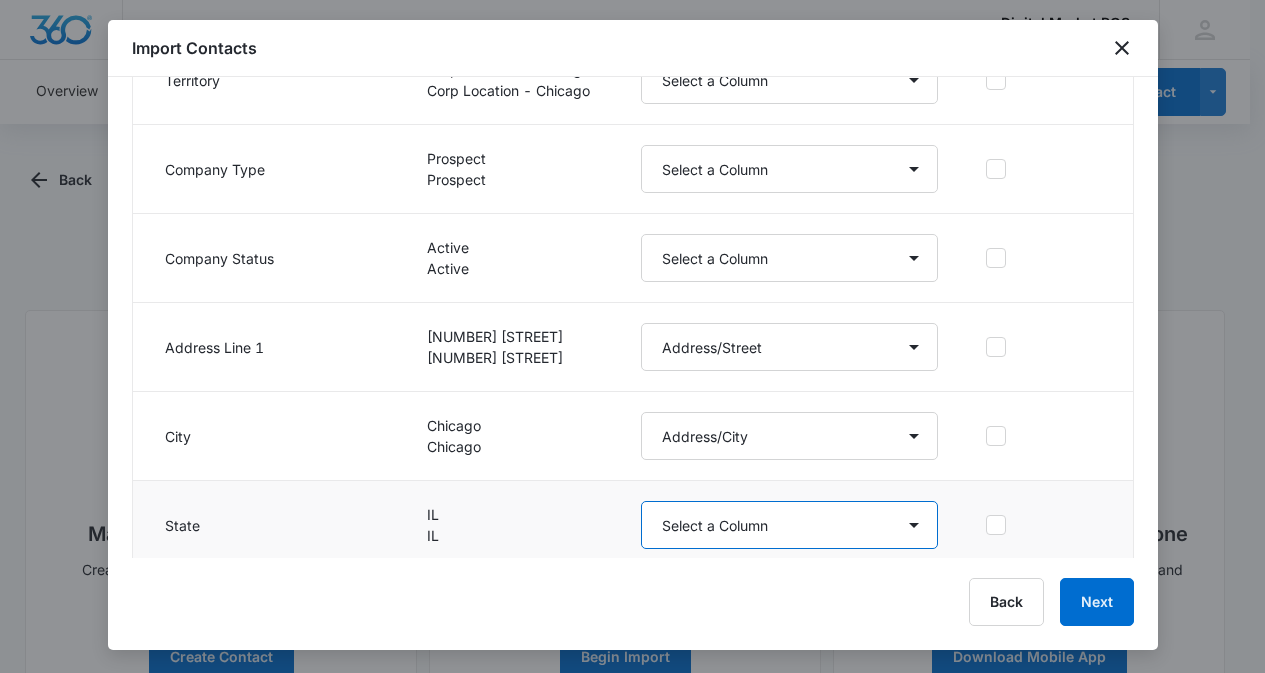 click on "Select a Column Account Manager Address/City Address/Country Address/State Address/Street Address/Street 2 Address/Zip Agree to Subscribe Assigned To Best Way To Contact Business Name Business Phone Color Tag Contact Name Contact Name/First Name Contact Name/Last Name Contact Status Contact Type CRM ID Email External ID Gift How can we help?  IP Address Lead Source Market Next Contact Date Notes Other Phone Phone Please briefly describe your experience with us Please rate us from 1-5 POS Software Qualifying Status Review Request Role Special Notes Tags Which service are you interested in?" at bounding box center (789, 525) 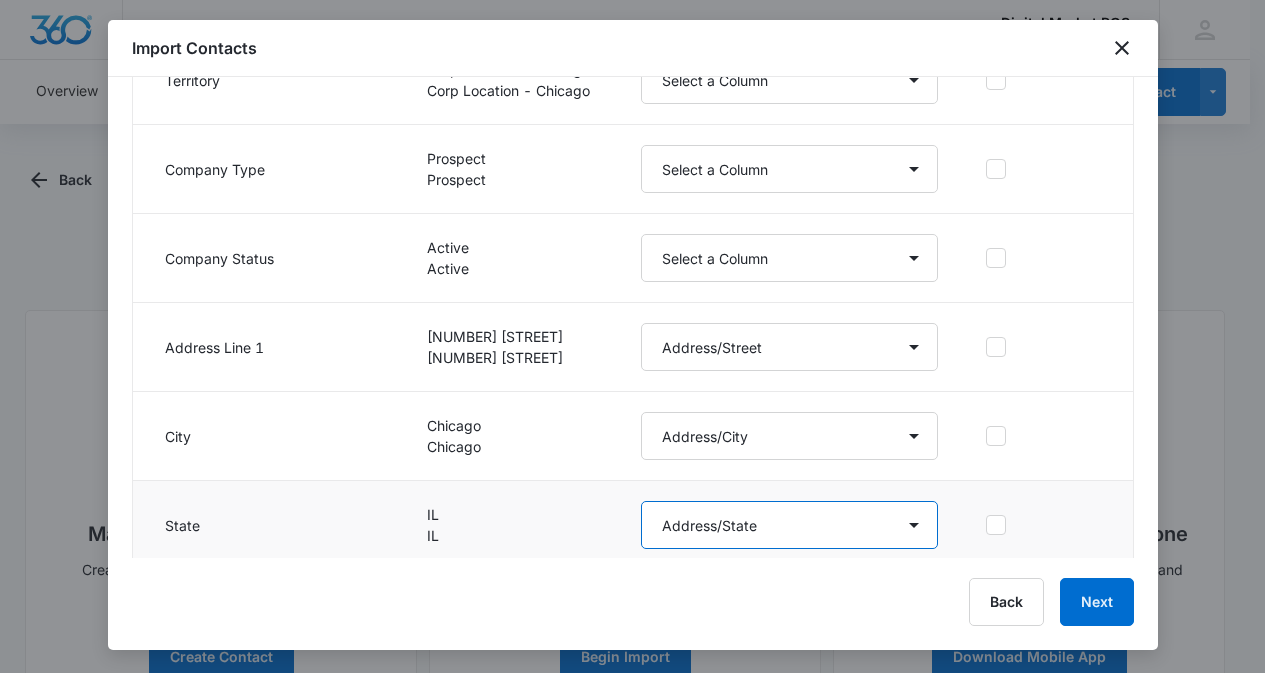 click on "Select a Column Account Manager Address/City Address/Country Address/State Address/Street Address/Street 2 Address/Zip Agree to Subscribe Assigned To Best Way To Contact Business Name Business Phone Color Tag Contact Name Contact Name/First Name Contact Name/Last Name Contact Status Contact Type CRM ID Email External ID Gift How can we help?  IP Address Lead Source Market Next Contact Date Notes Other Phone Phone Please briefly describe your experience with us Please rate us from 1-5 POS Software Qualifying Status Review Request Role Special Notes Tags Which service are you interested in?" at bounding box center [789, 525] 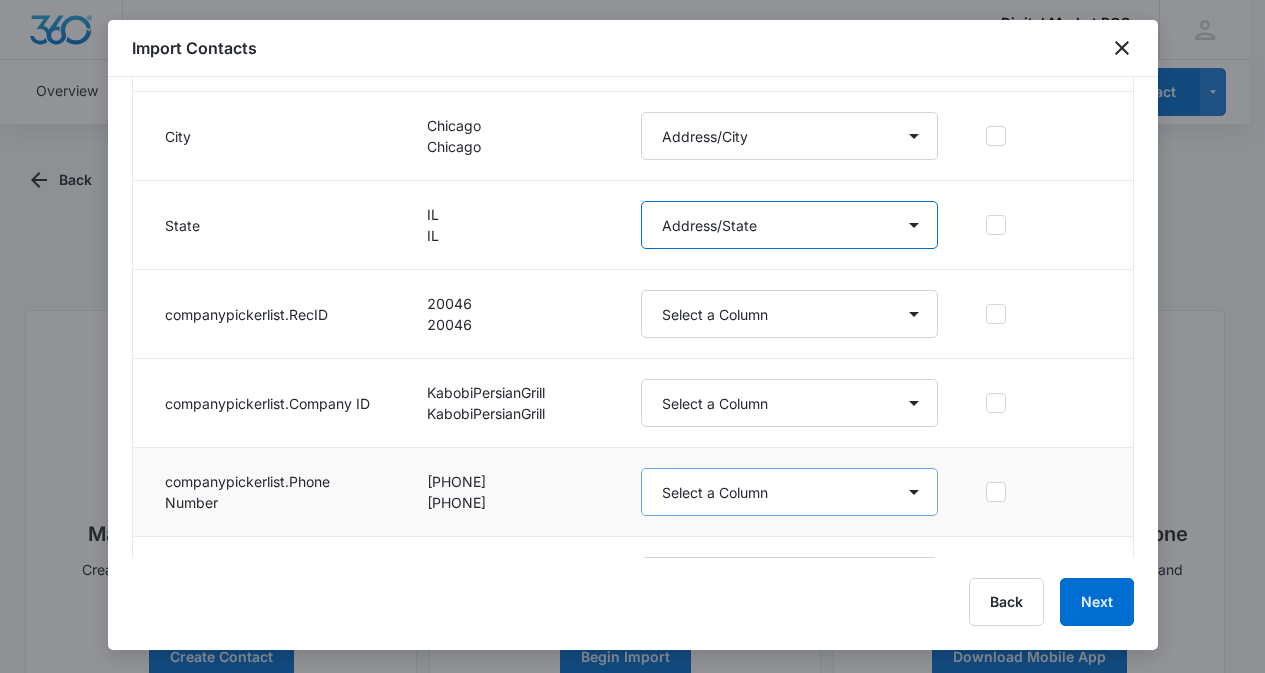scroll, scrollTop: 1800, scrollLeft: 0, axis: vertical 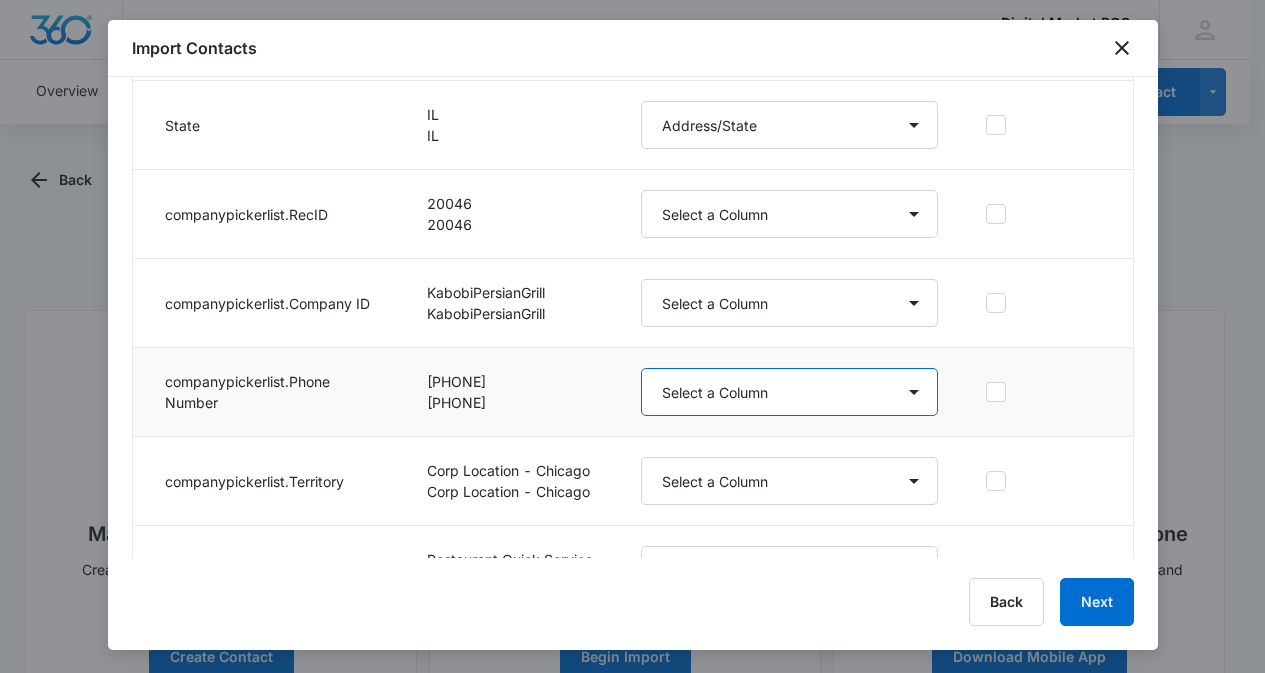 click on "Select a Column Account Manager Address/City Address/Country Address/State Address/Street Address/Street 2 Address/Zip Agree to Subscribe Assigned To Best Way To Contact Business Name Business Phone Color Tag Contact Name Contact Name/First Name Contact Name/Last Name Contact Status Contact Type CRM ID Email External ID Gift How can we help?  IP Address Lead Source Market Next Contact Date Notes Other Phone Phone Please briefly describe your experience with us Please rate us from 1-5 POS Software Qualifying Status Review Request Role Special Notes Tags Which service are you interested in?" at bounding box center (789, 392) 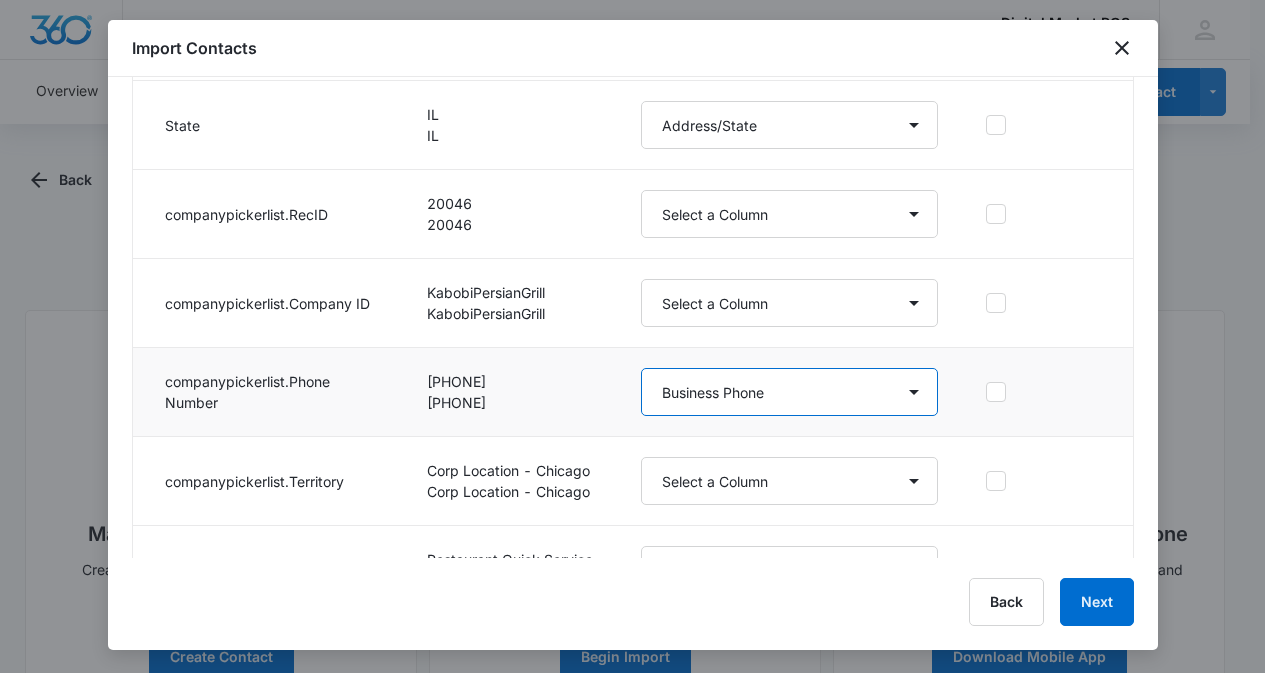 click on "Select a Column Account Manager Address/City Address/Country Address/State Address/Street Address/Street 2 Address/Zip Agree to Subscribe Assigned To Best Way To Contact Business Name Business Phone Color Tag Contact Name Contact Name/First Name Contact Name/Last Name Contact Status Contact Type CRM ID Email External ID Gift How can we help?  IP Address Lead Source Market Next Contact Date Notes Other Phone Phone Please briefly describe your experience with us Please rate us from 1-5 POS Software Qualifying Status Review Request Role Special Notes Tags Which service are you interested in?" at bounding box center [789, 392] 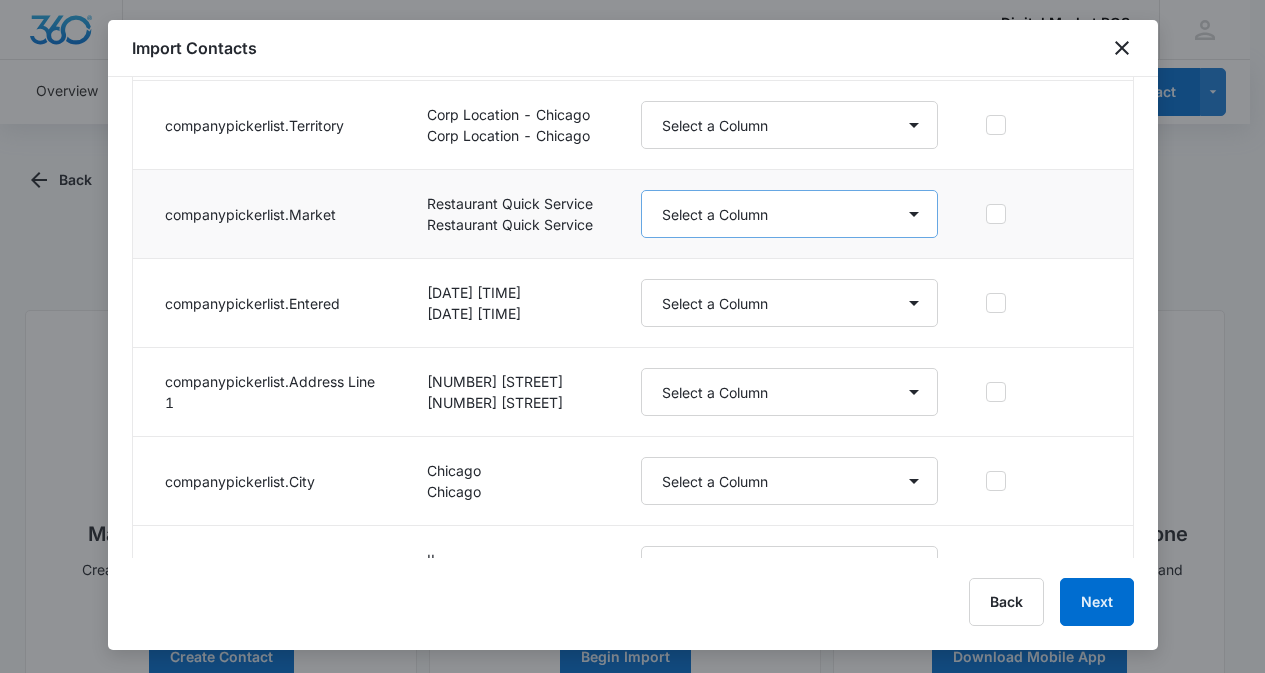 scroll, scrollTop: 2213, scrollLeft: 0, axis: vertical 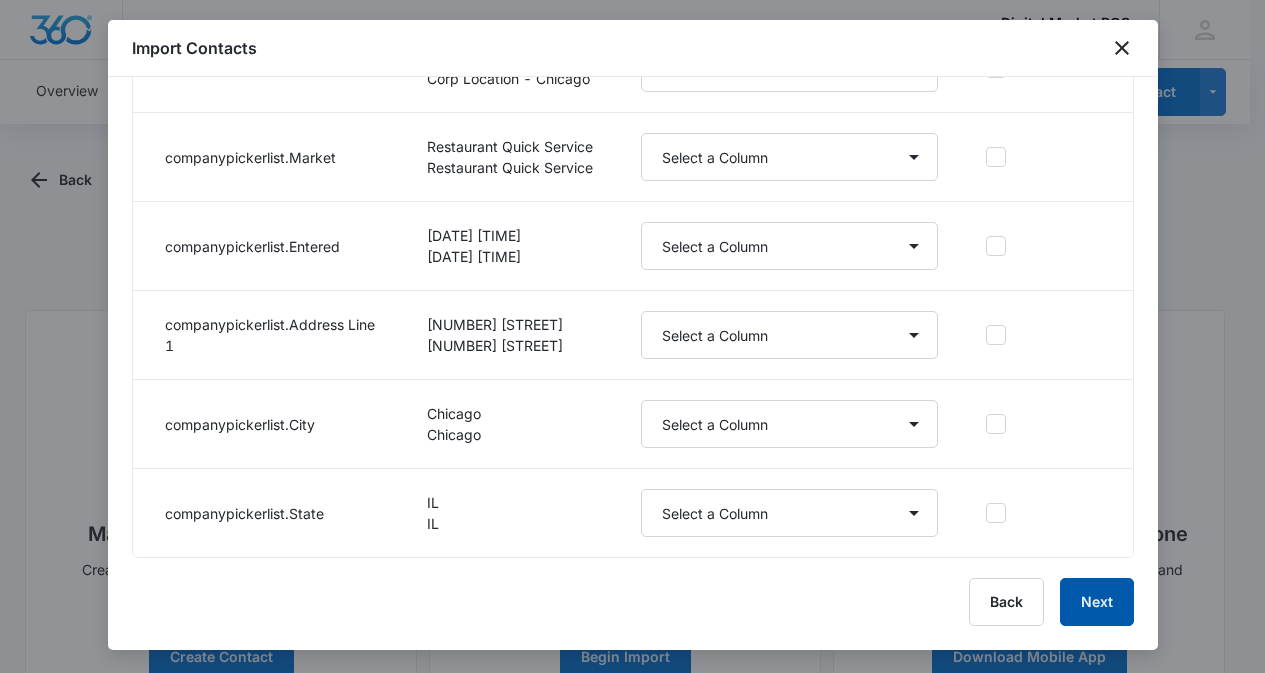 click on "Next" at bounding box center [1097, 602] 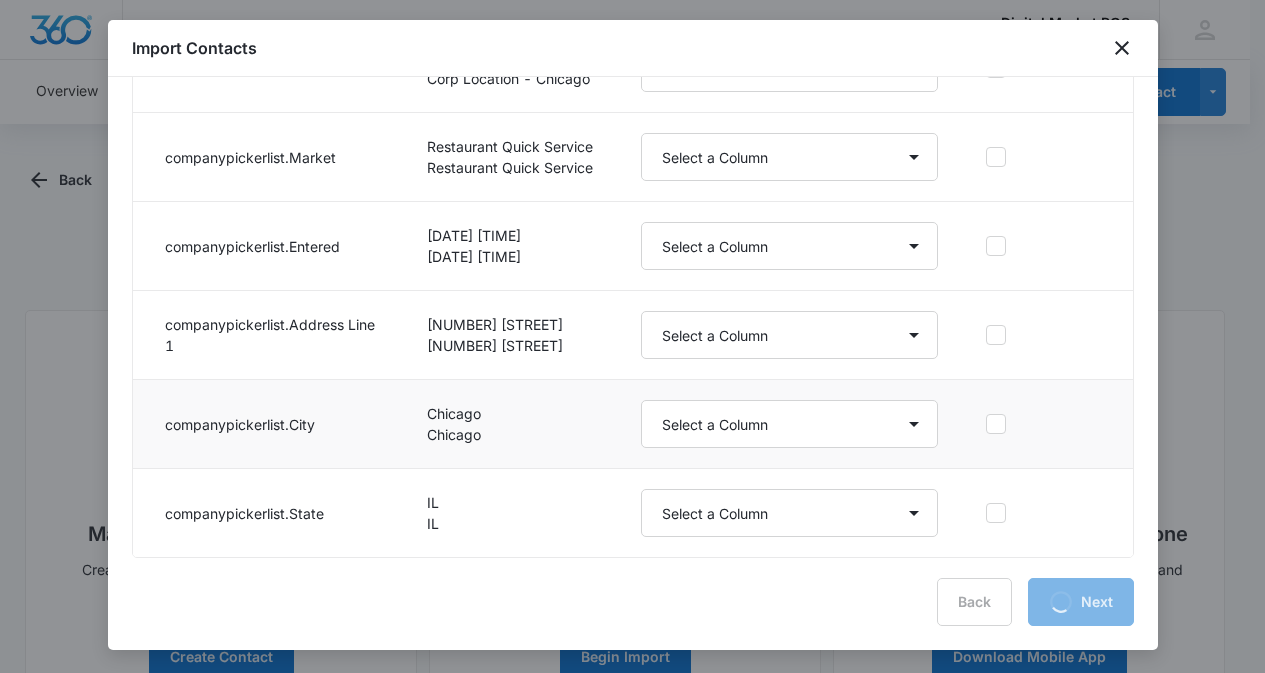 scroll, scrollTop: 0, scrollLeft: 0, axis: both 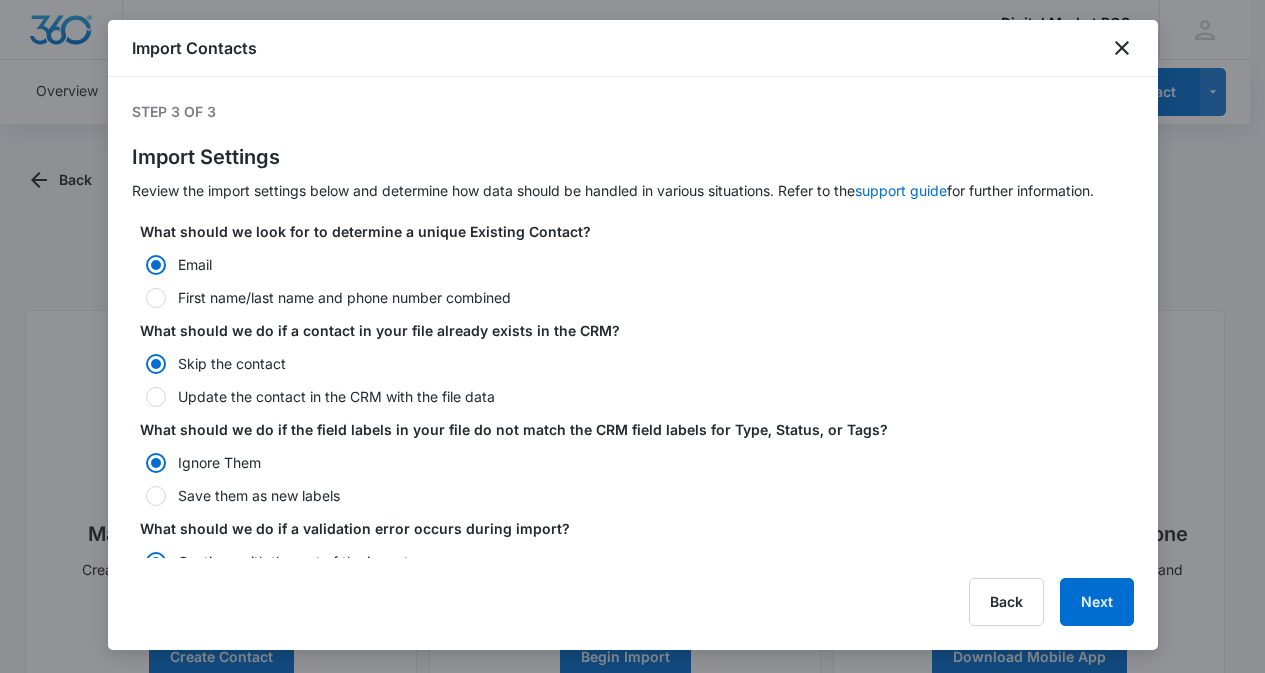 click at bounding box center (156, 397) 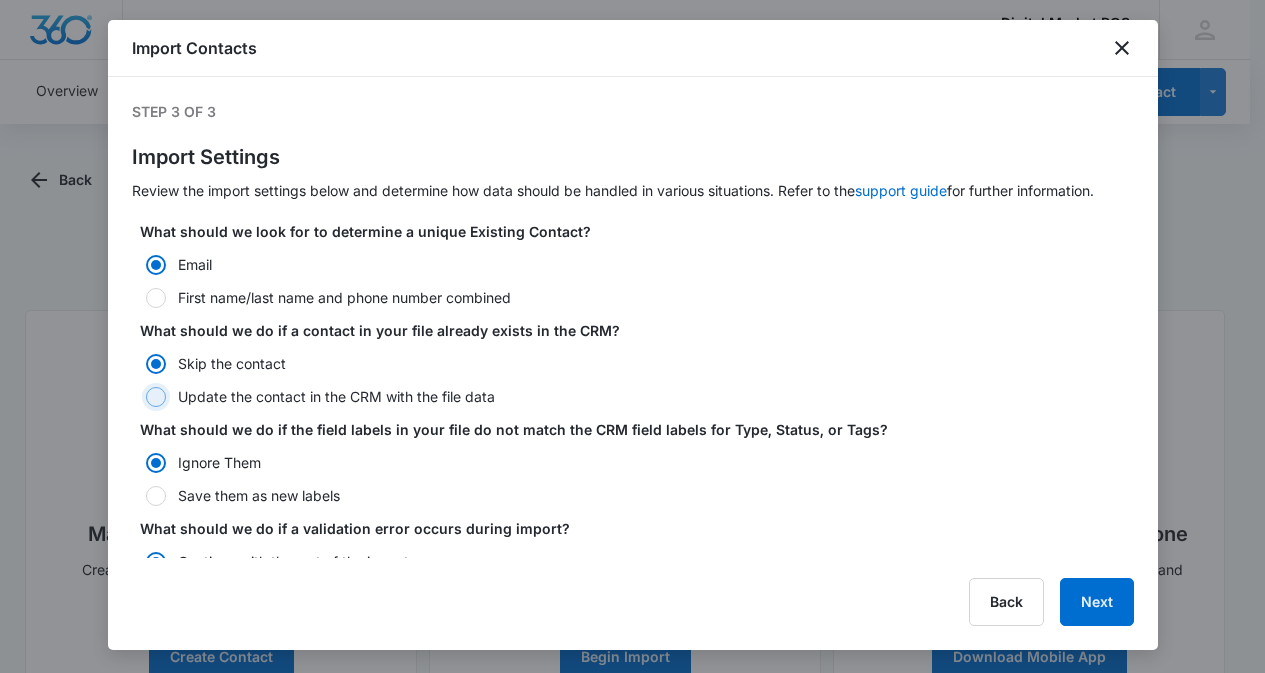 click on "Update the contact in the CRM with the file data" at bounding box center [139, 397] 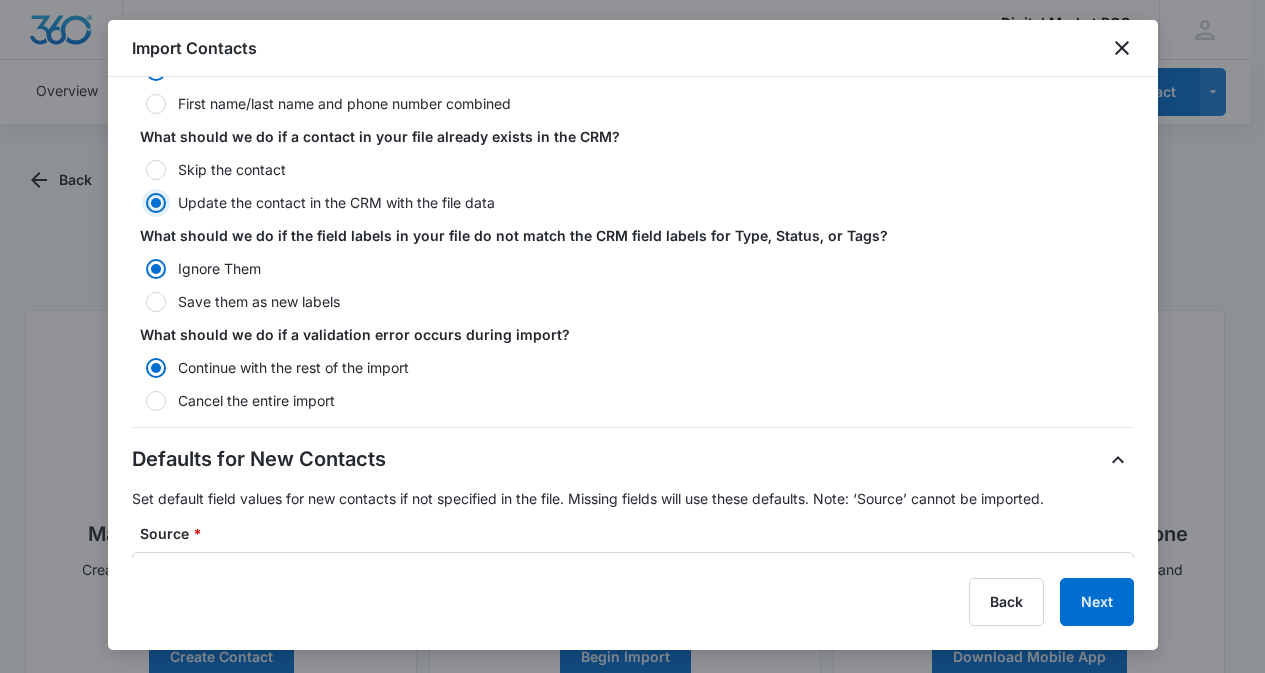 scroll, scrollTop: 200, scrollLeft: 0, axis: vertical 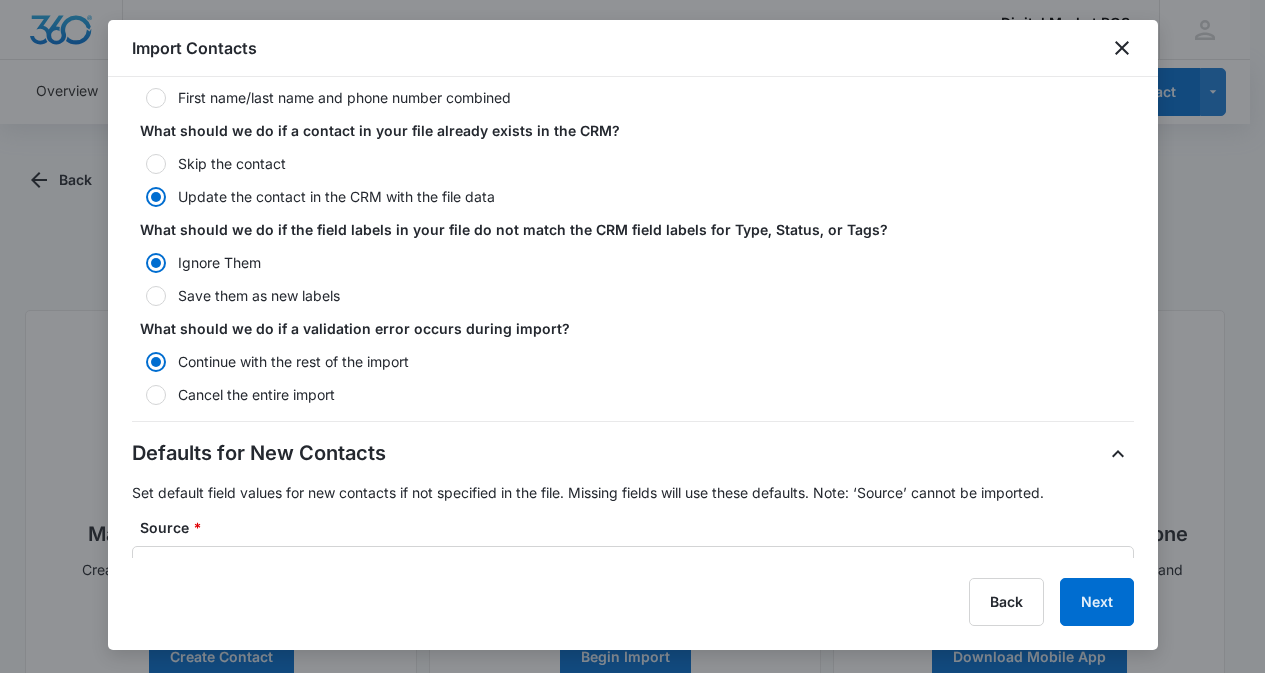 drag, startPoint x: 155, startPoint y: 290, endPoint x: 151, endPoint y: 309, distance: 19.416489 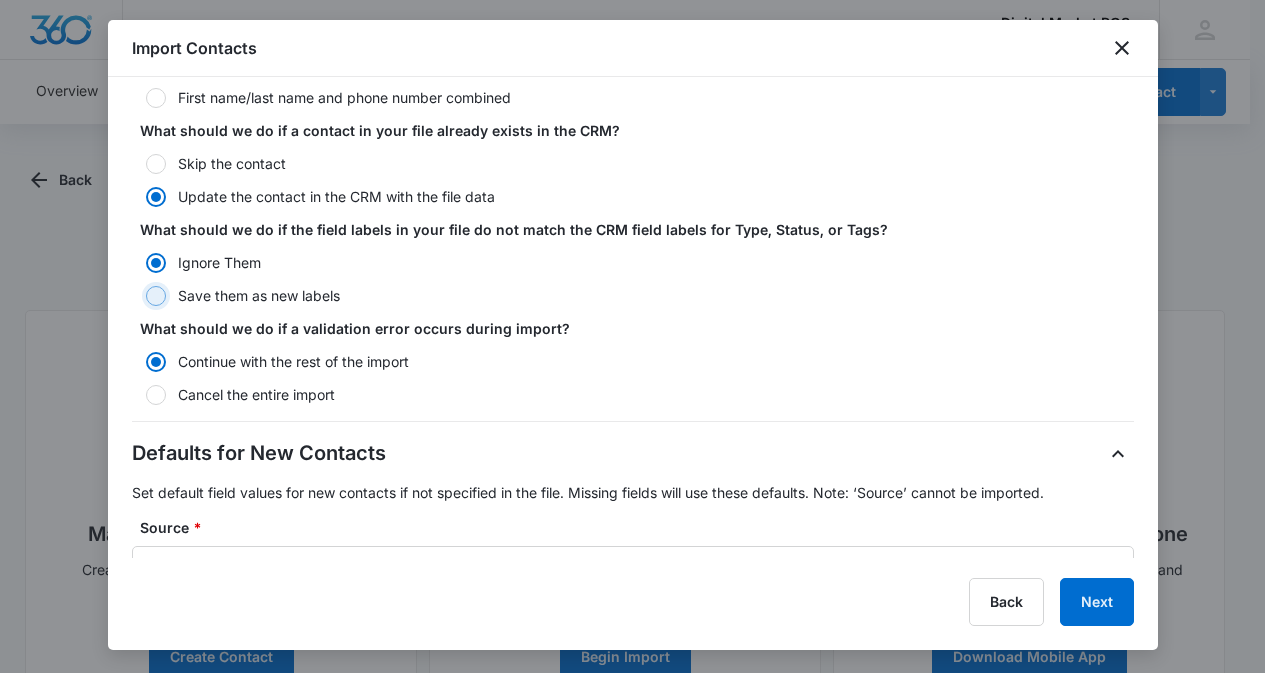 click on "Save them as new labels" at bounding box center [139, 296] 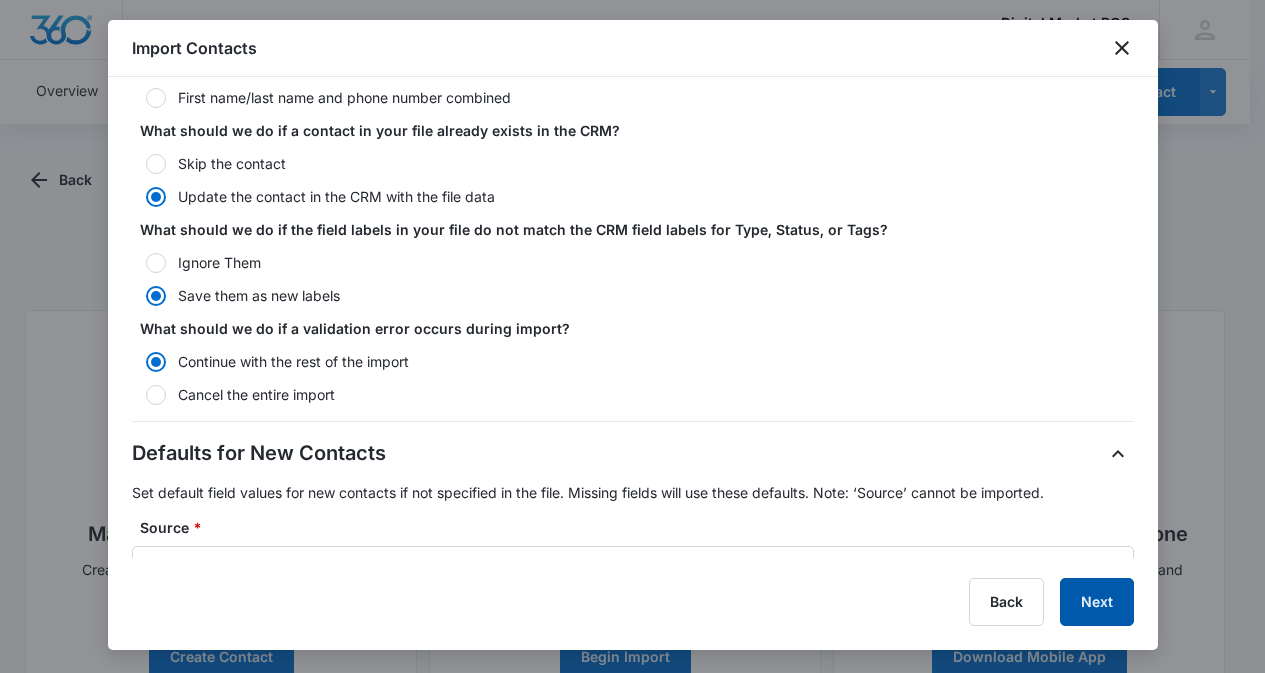 click on "Next" at bounding box center (1097, 602) 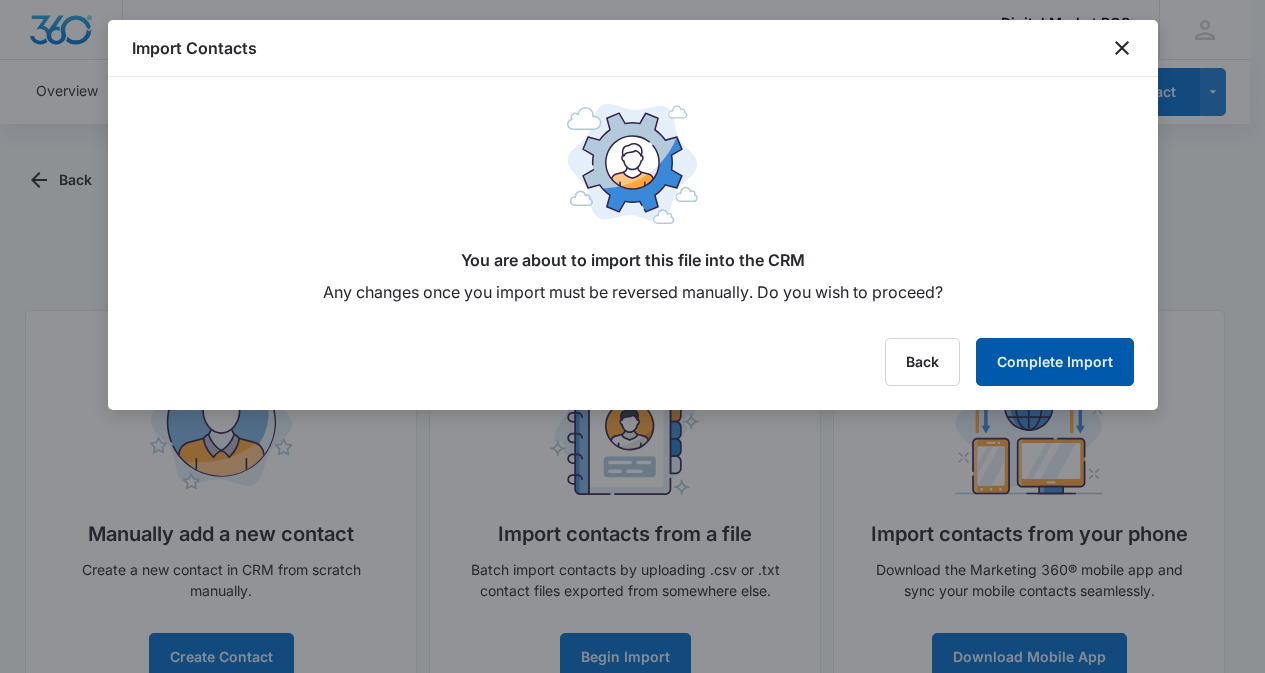 scroll, scrollTop: 0, scrollLeft: 0, axis: both 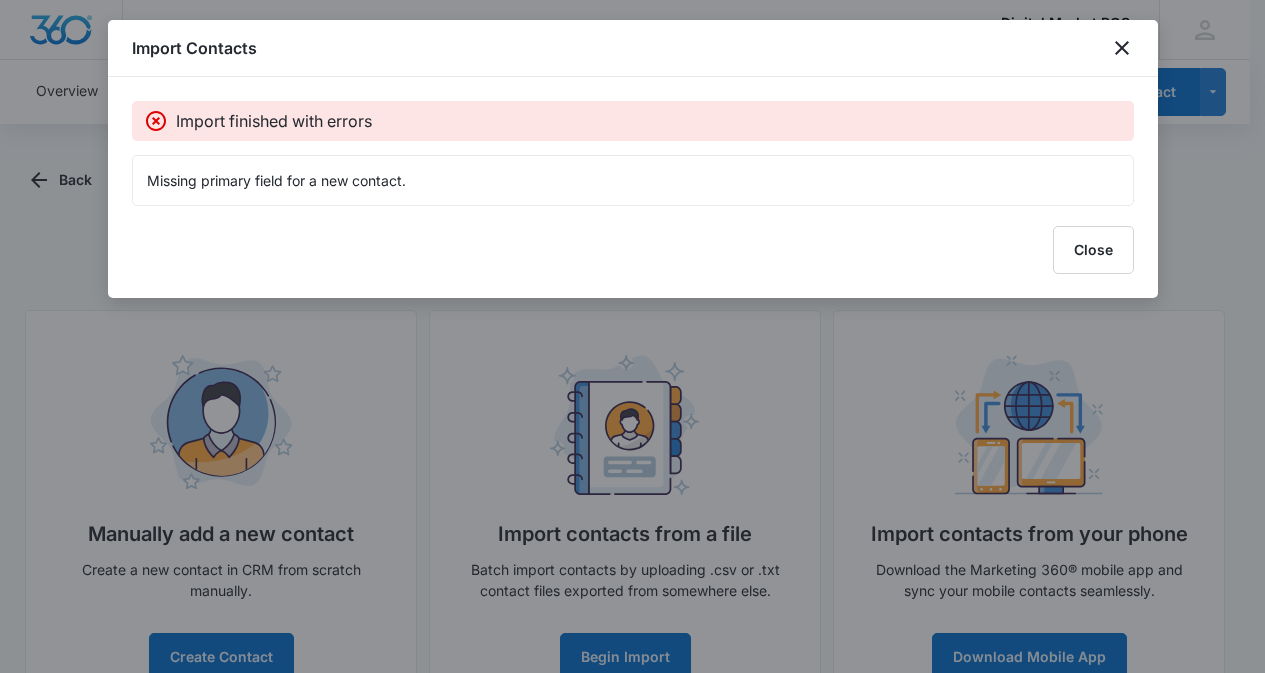 click on "Missing primary field for a new contact." at bounding box center [633, 180] 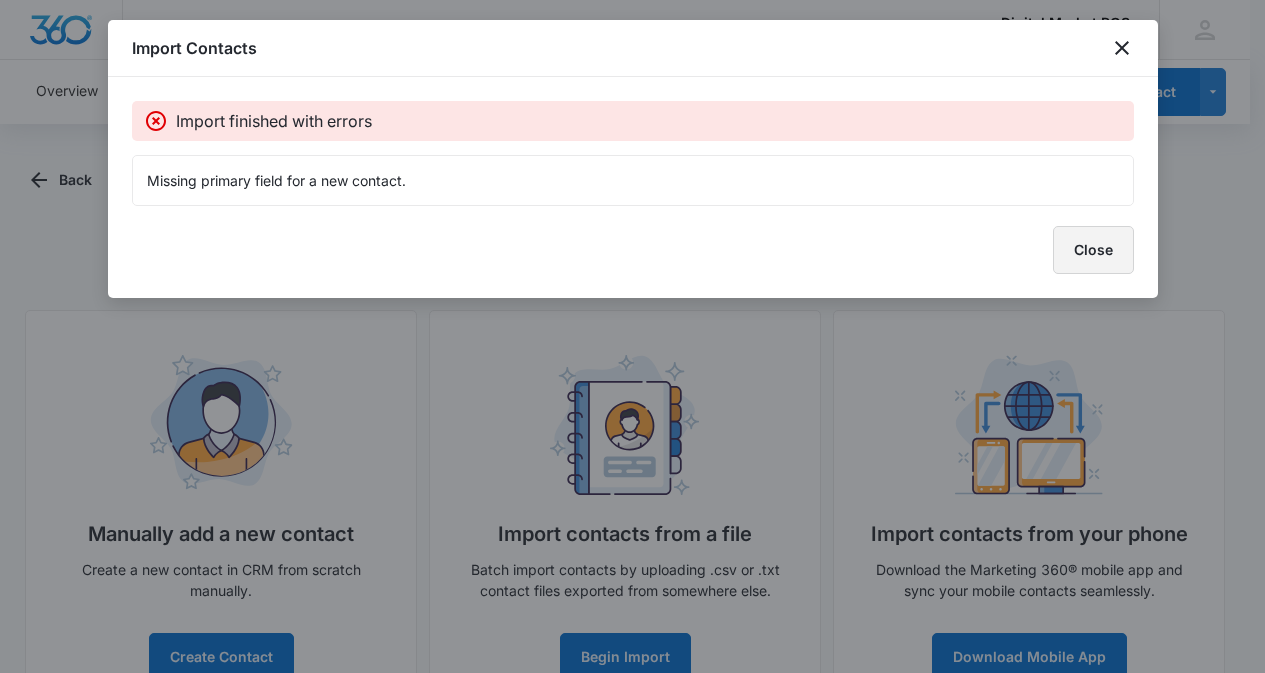 click on "Close" at bounding box center [1093, 250] 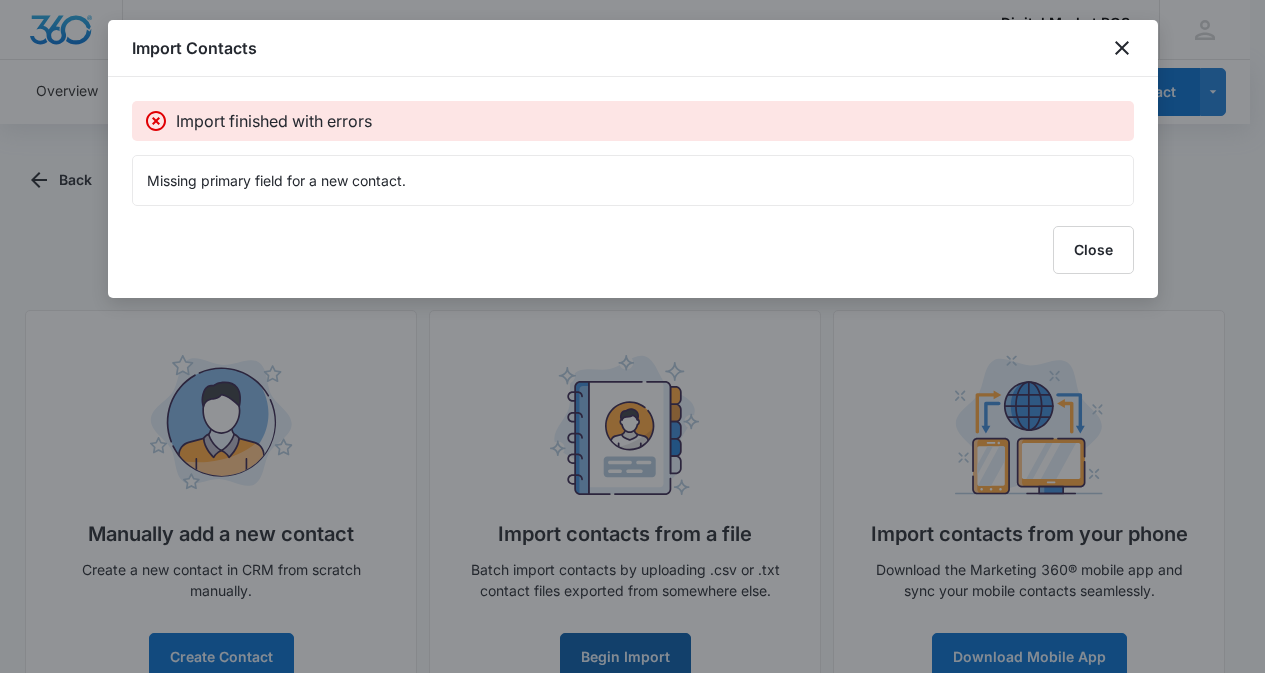 scroll, scrollTop: 8, scrollLeft: 0, axis: vertical 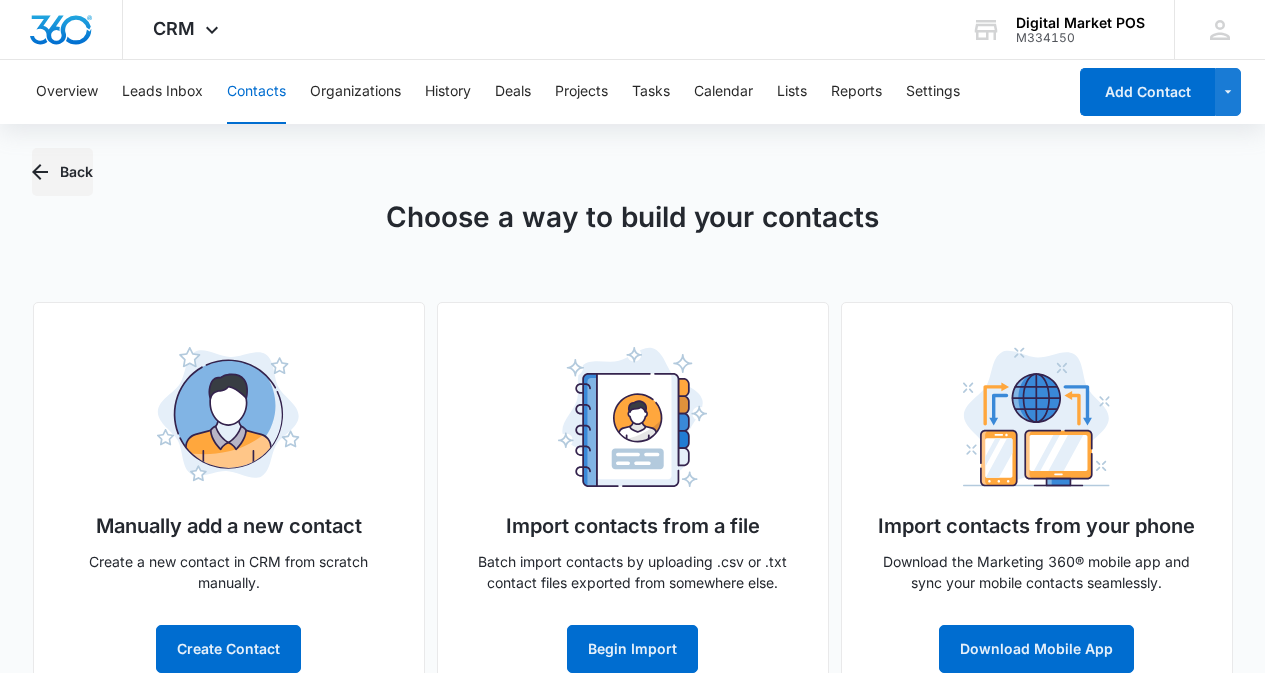 click on "Back" at bounding box center (62, 172) 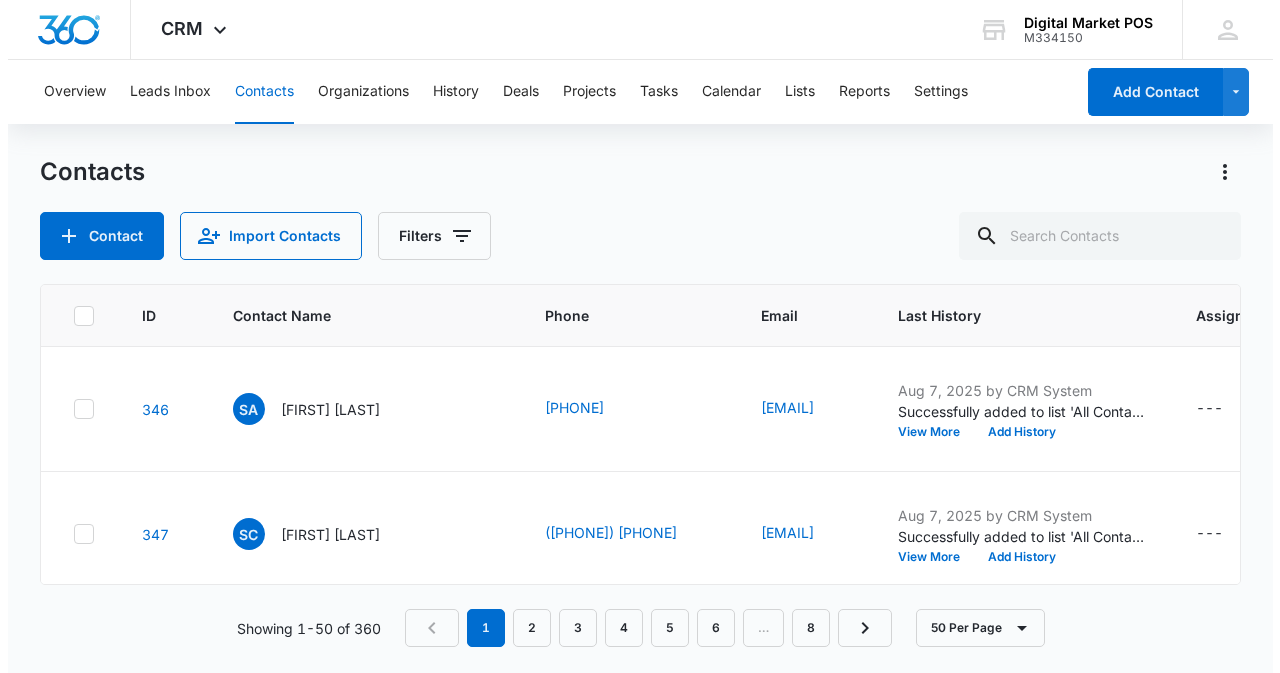 scroll, scrollTop: 0, scrollLeft: 0, axis: both 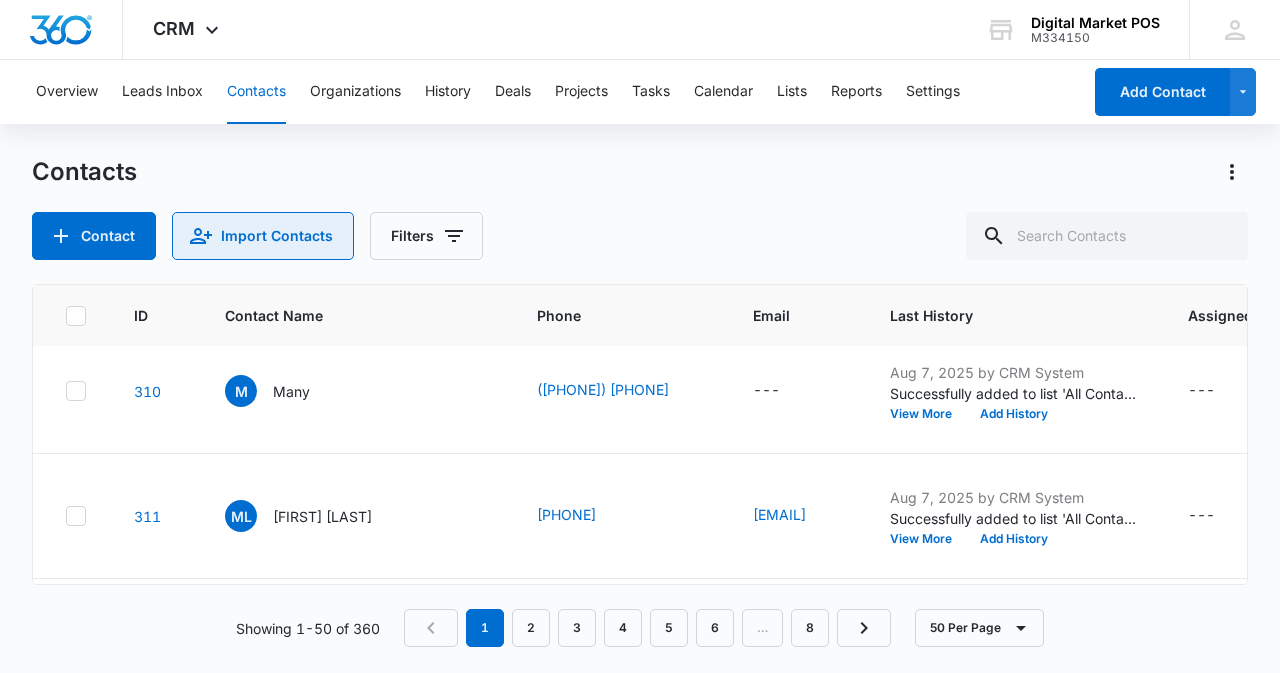 click on "Import Contacts" at bounding box center (263, 236) 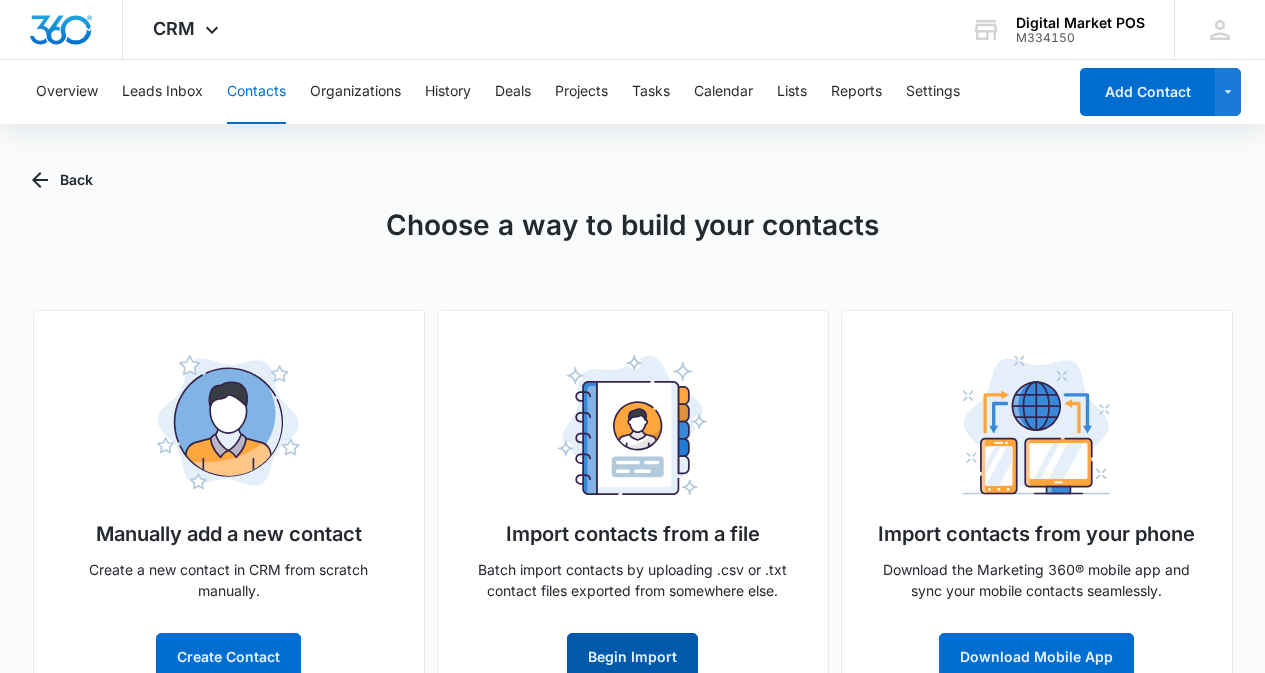 click on "Begin Import" at bounding box center (632, 657) 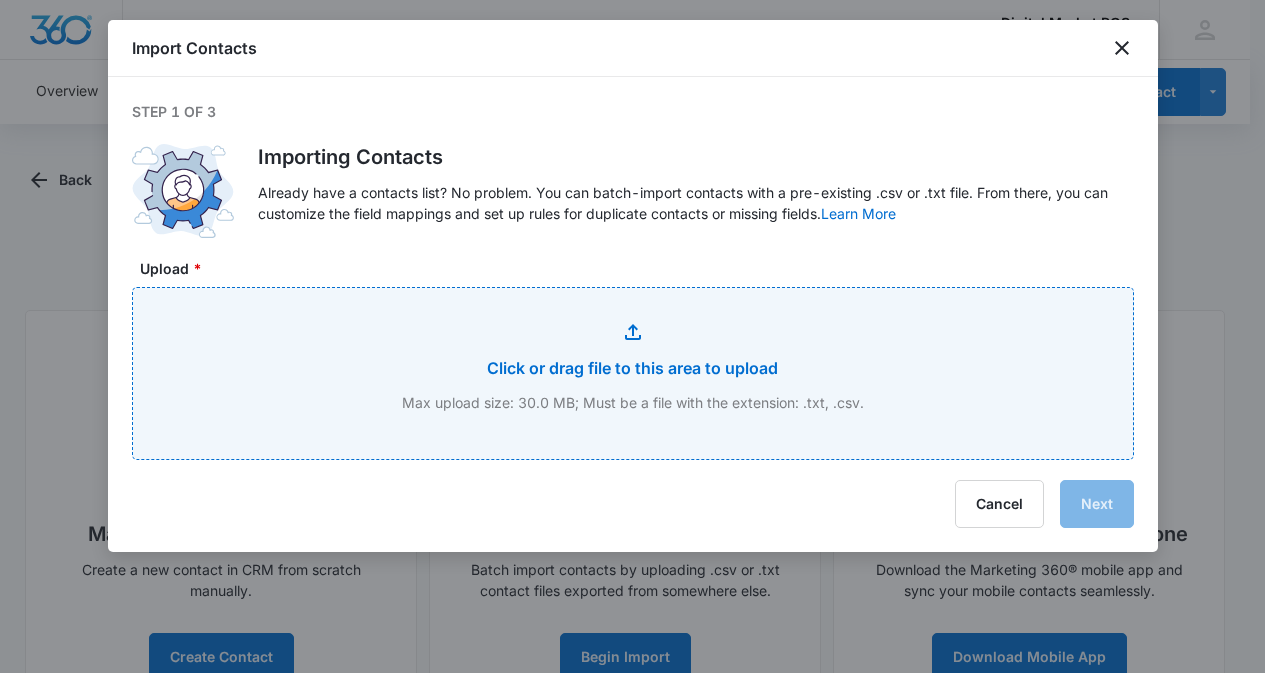 click on "Upload *" at bounding box center [633, 373] 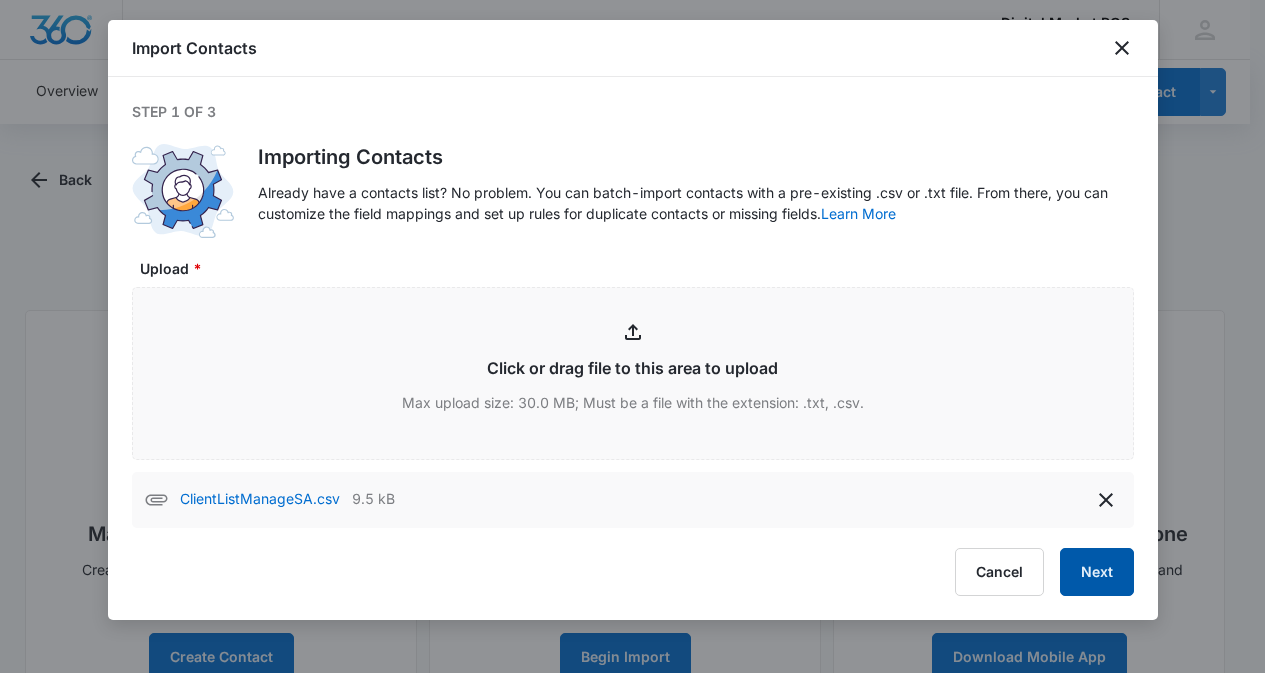 click on "Next" at bounding box center (1097, 572) 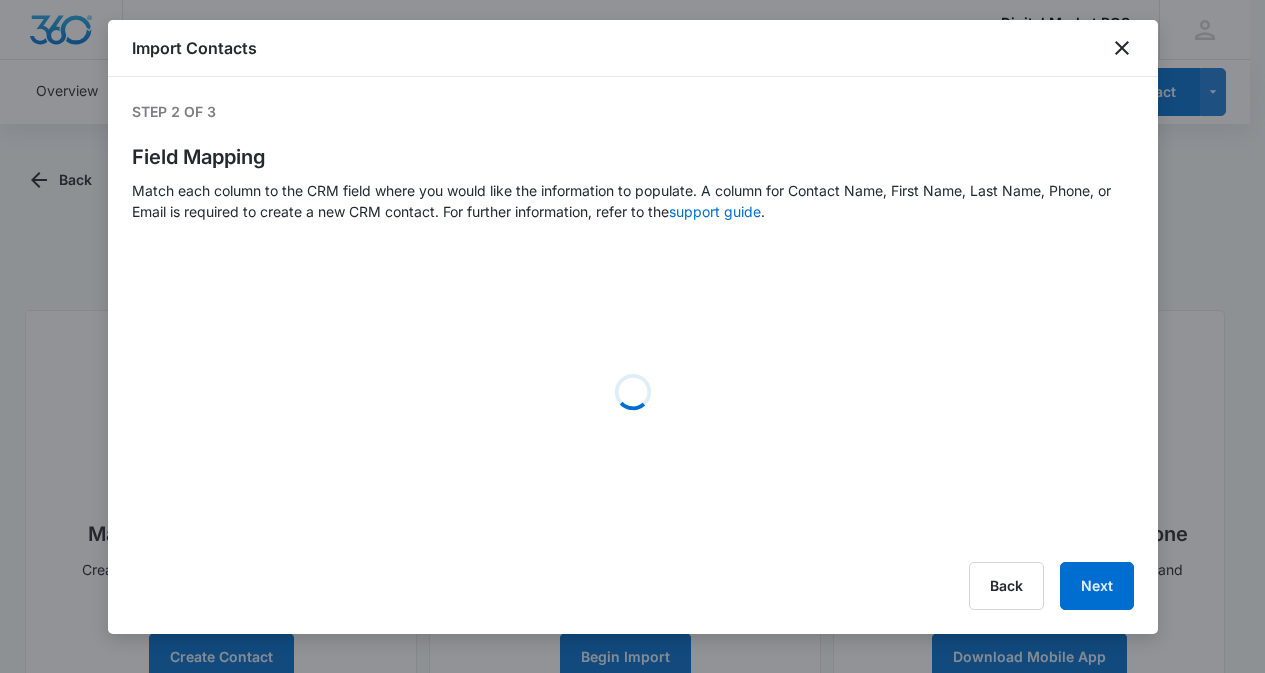 select on "78" 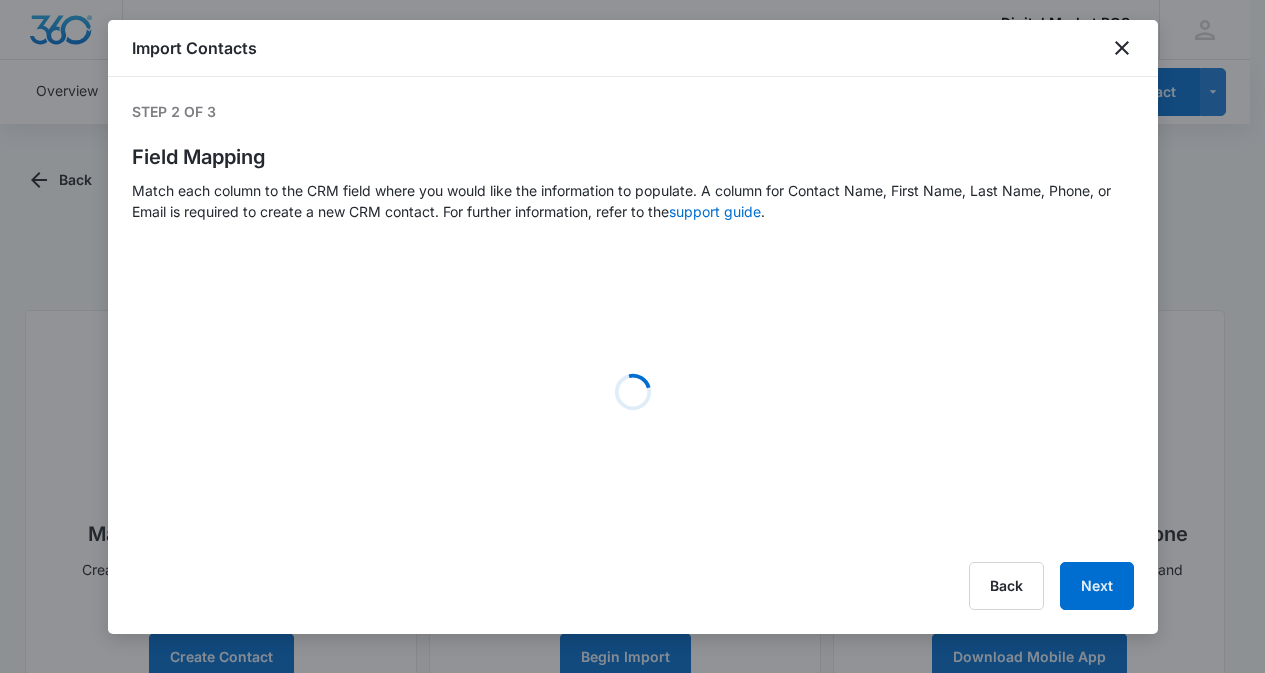 select on "79" 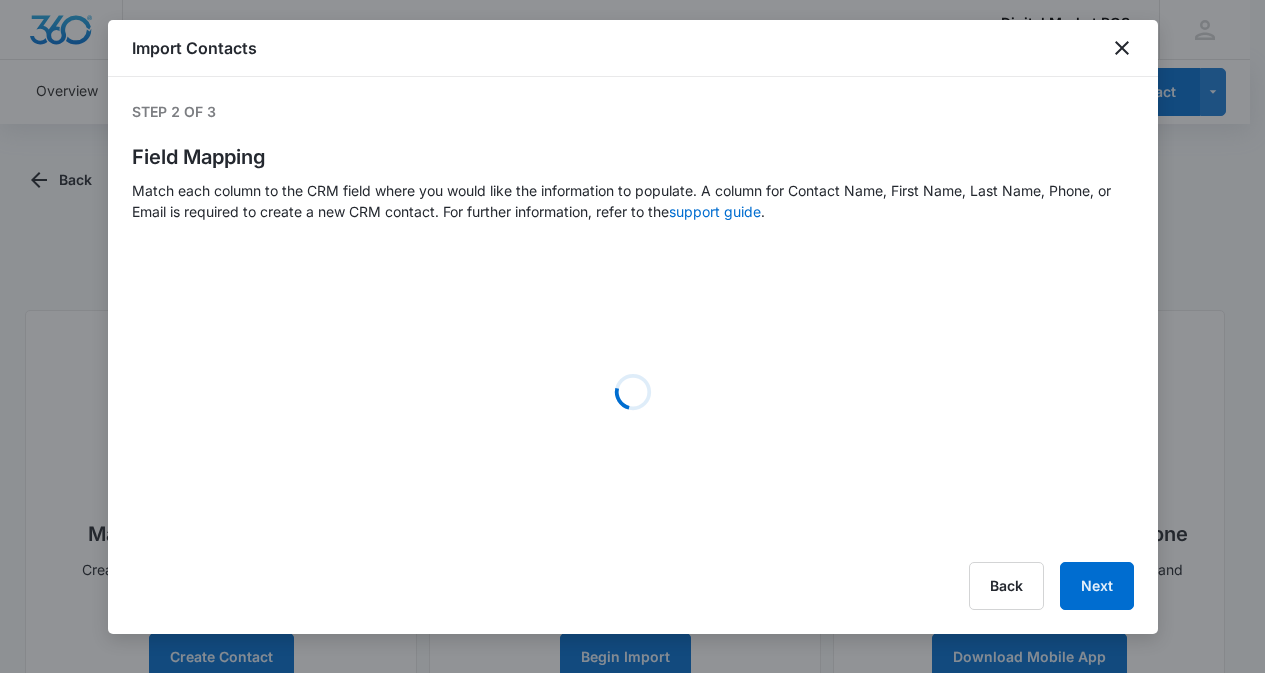 select on "184" 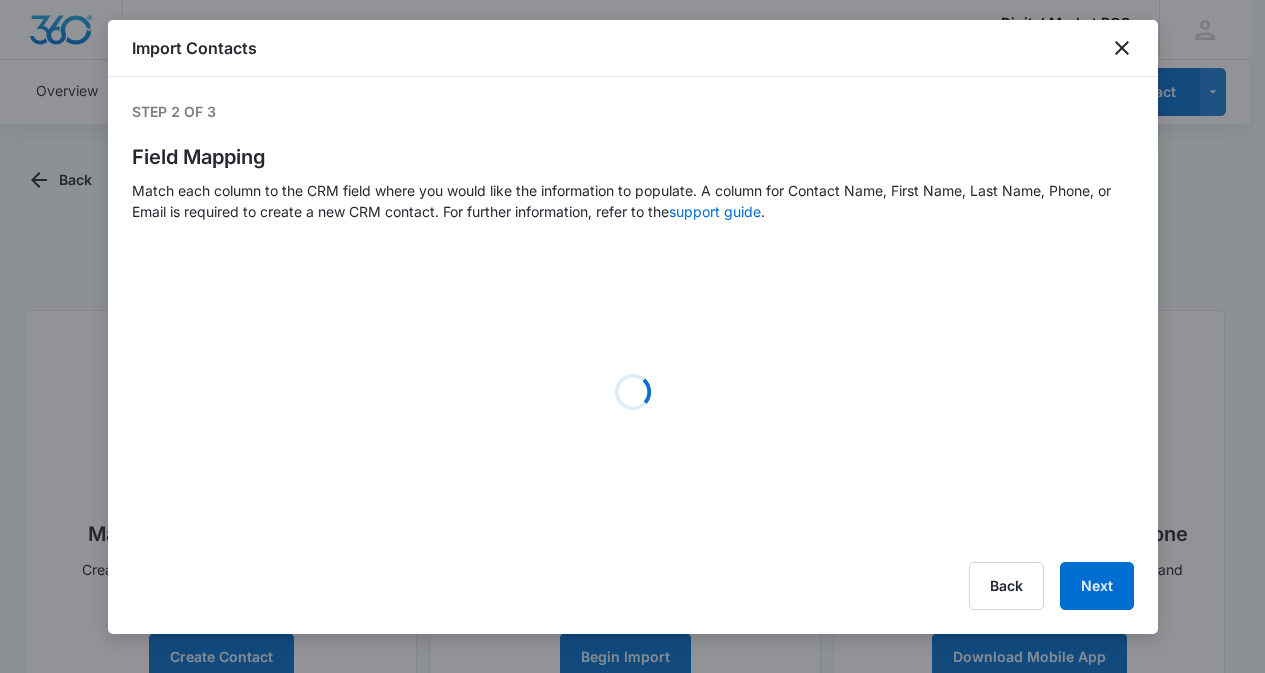 select on "185" 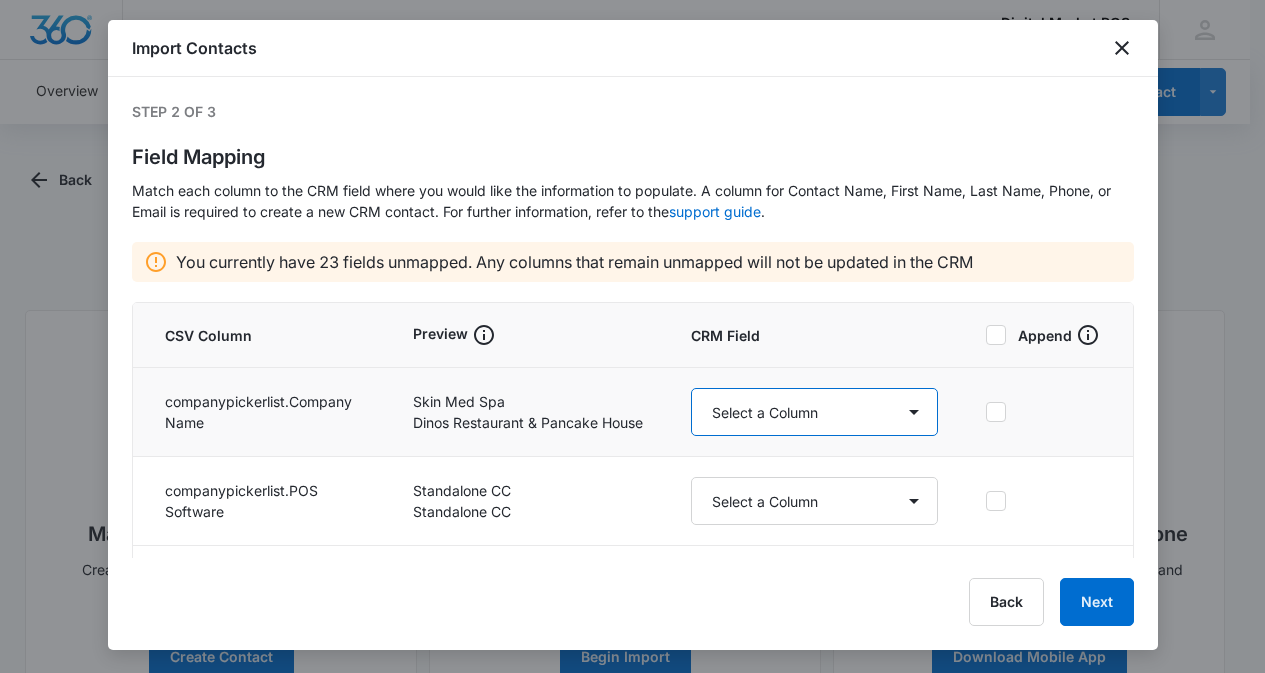click on "Select a Column Account Manager Address/City Address/Country Address/State Address/Street Address/Street 2 Address/Zip Agree to Subscribe Assigned To Best Way To Contact Business Name Business Phone Color Tag Contact Name Contact Name/First Name Contact Name/Last Name Contact Status Contact Type CRM ID Email External ID Gift How can we help?  IP Address Lead Source Market Next Contact Date Notes Other Phone Phone Please briefly describe your experience with us Please rate us from 1-5 POS Software Qualifying Status Review Request Role Special Notes Tags Which service are you interested in?" at bounding box center (814, 412) 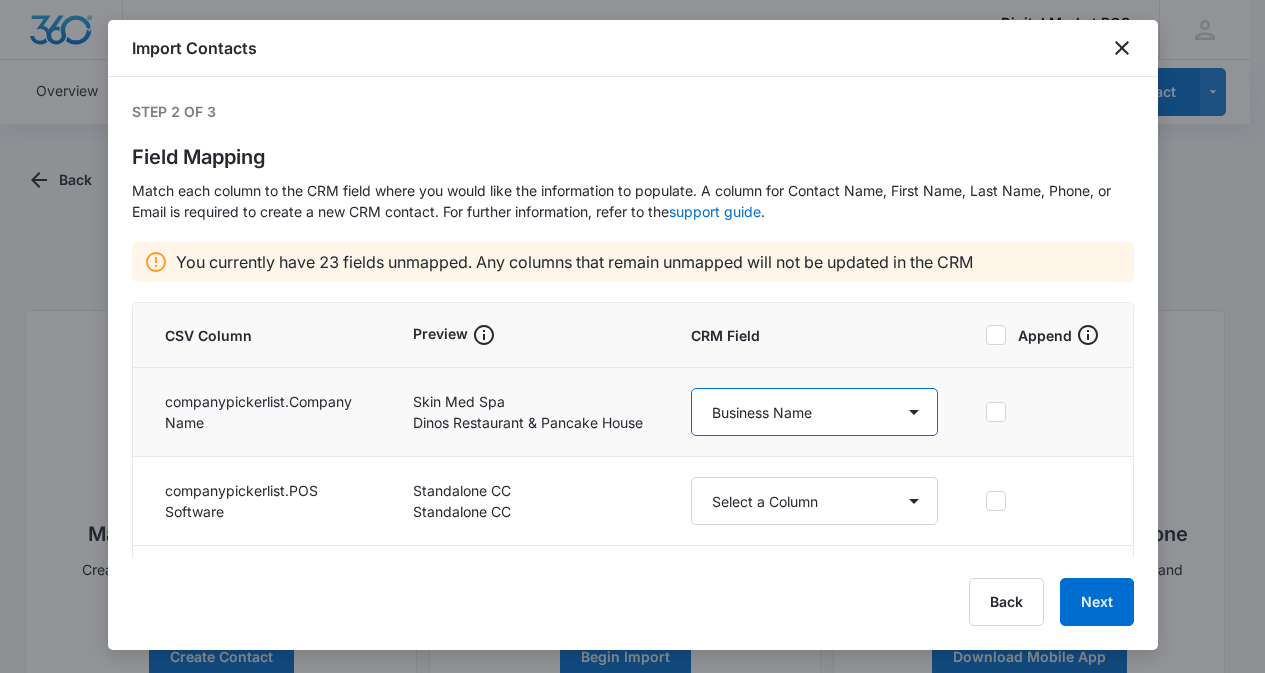 click on "Select a Column Account Manager Address/City Address/Country Address/State Address/Street Address/Street 2 Address/Zip Agree to Subscribe Assigned To Best Way To Contact Business Name Business Phone Color Tag Contact Name Contact Name/First Name Contact Name/Last Name Contact Status Contact Type CRM ID Email External ID Gift How can we help?  IP Address Lead Source Market Next Contact Date Notes Other Phone Phone Please briefly describe your experience with us Please rate us from 1-5 POS Software Qualifying Status Review Request Role Special Notes Tags Which service are you interested in?" at bounding box center [814, 412] 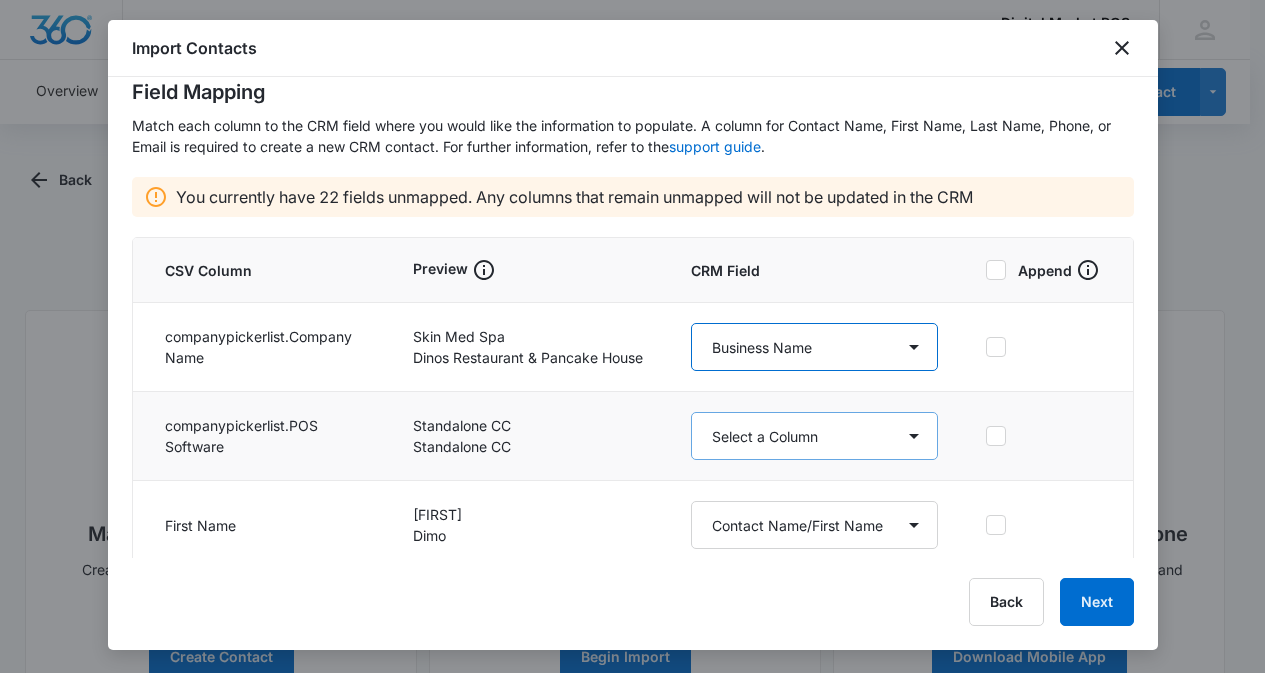 scroll, scrollTop: 100, scrollLeft: 0, axis: vertical 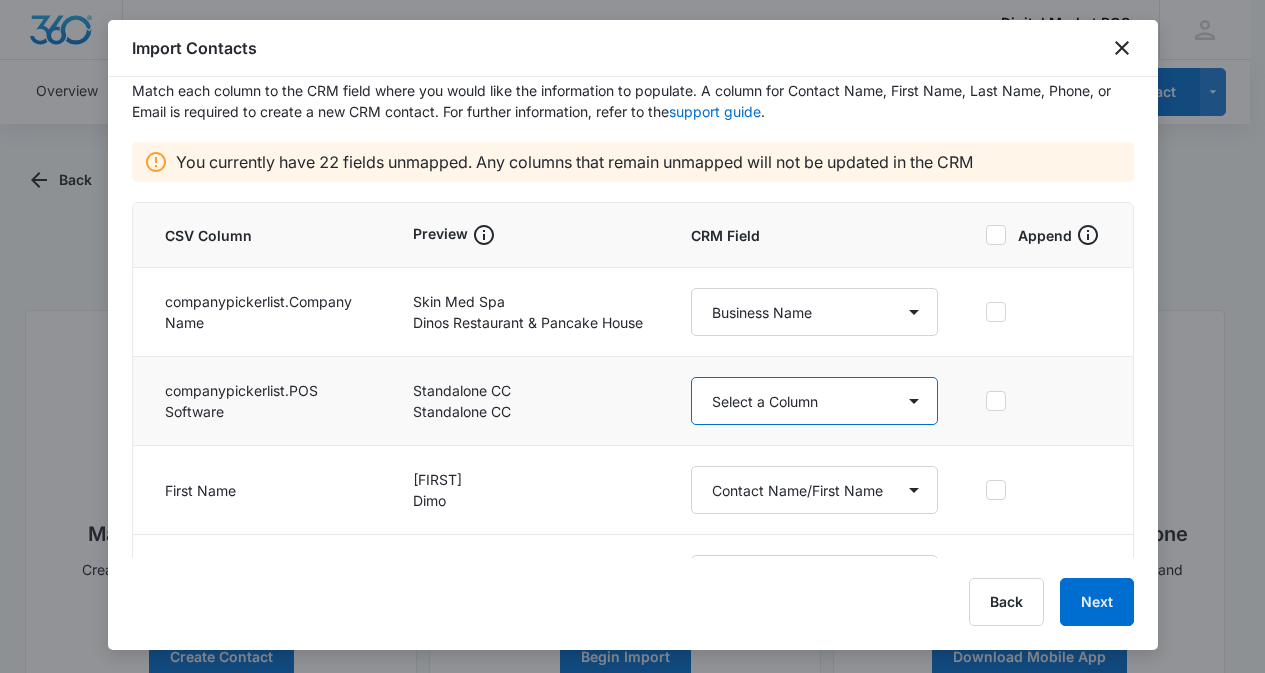 click on "Select a Column Account Manager Address/City Address/Country Address/State Address/Street Address/Street 2 Address/Zip Agree to Subscribe Assigned To Best Way To Contact Business Name Business Phone Color Tag Contact Name Contact Name/First Name Contact Name/Last Name Contact Status Contact Type CRM ID Email External ID Gift How can we help?  IP Address Lead Source Market Next Contact Date Notes Other Phone Phone Please briefly describe your experience with us Please rate us from 1-5 POS Software Qualifying Status Review Request Role Special Notes Tags Which service are you interested in?" at bounding box center (814, 401) 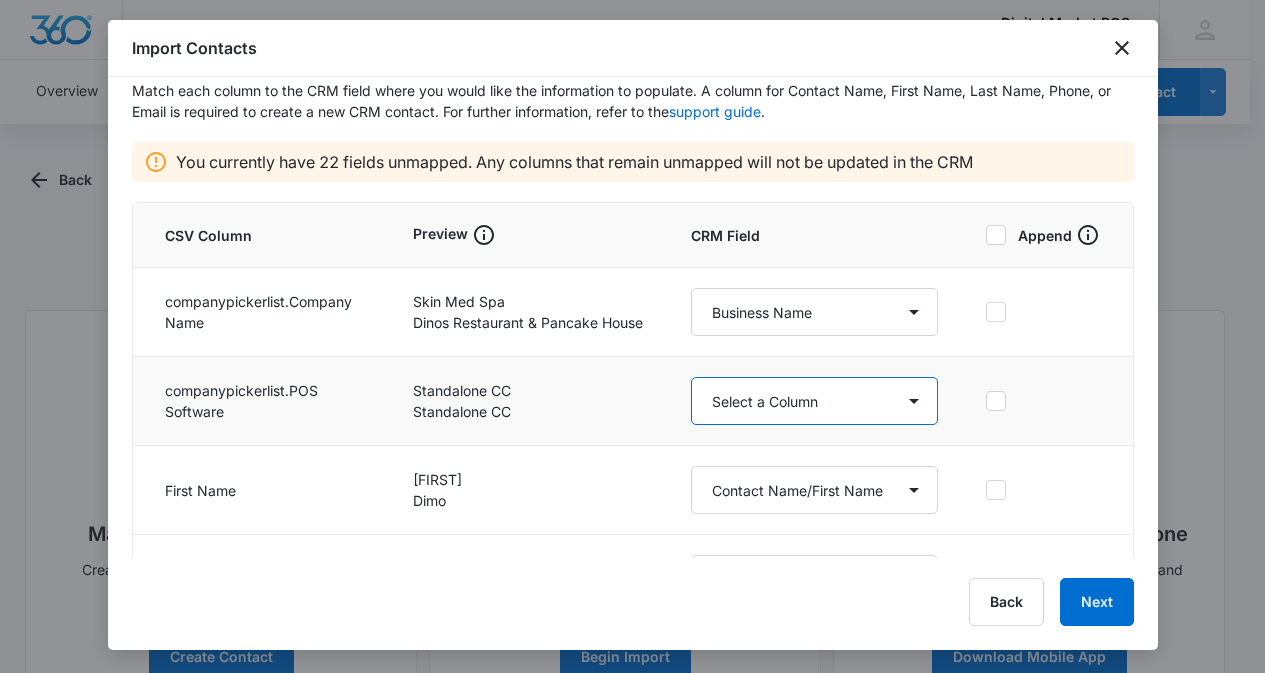 select on "367" 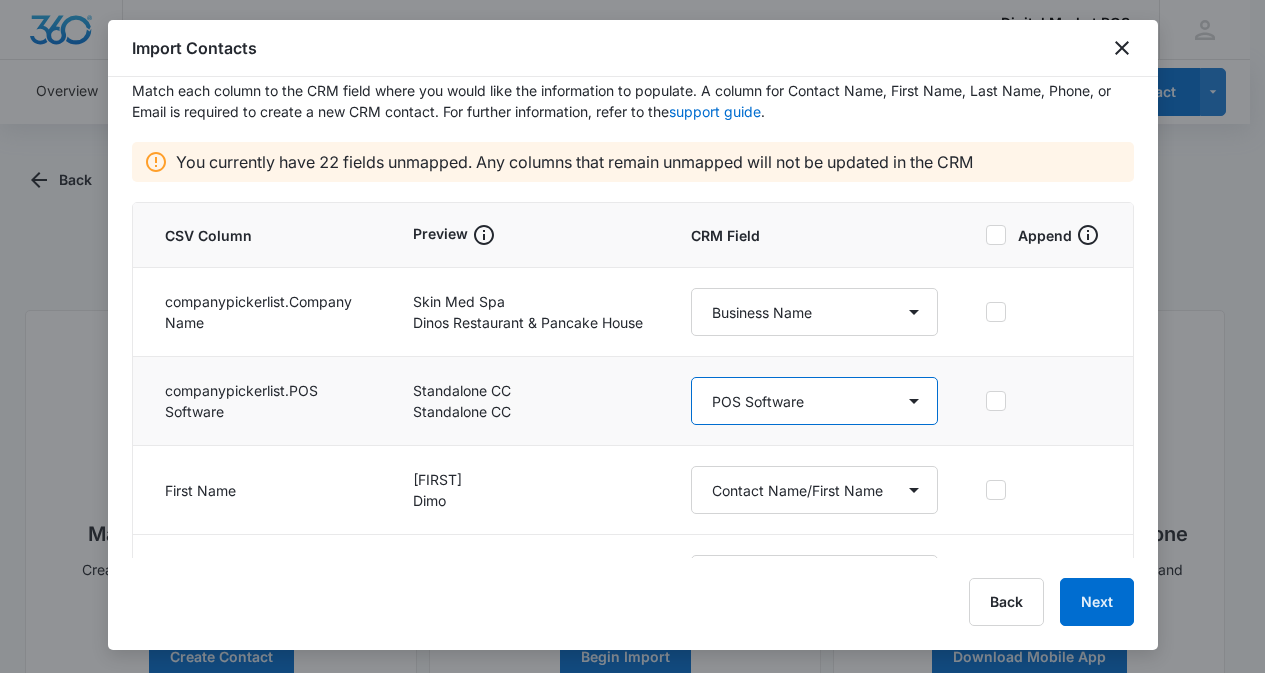 click on "Select a Column Account Manager Address/City Address/Country Address/State Address/Street Address/Street 2 Address/Zip Agree to Subscribe Assigned To Best Way To Contact Business Name Business Phone Color Tag Contact Name Contact Name/First Name Contact Name/Last Name Contact Status Contact Type CRM ID Email External ID Gift How can we help?  IP Address Lead Source Market Next Contact Date Notes Other Phone Phone Please briefly describe your experience with us Please rate us from 1-5 POS Software Qualifying Status Review Request Role Special Notes Tags Which service are you interested in?" at bounding box center (814, 401) 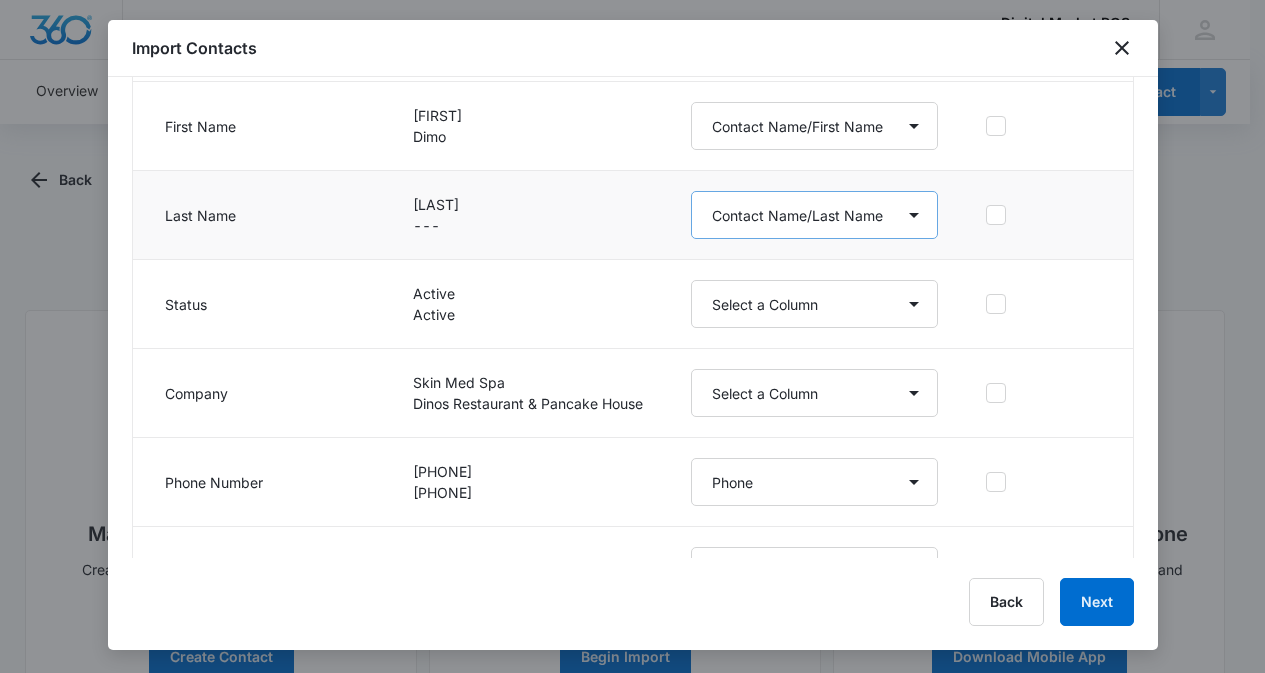 scroll, scrollTop: 500, scrollLeft: 0, axis: vertical 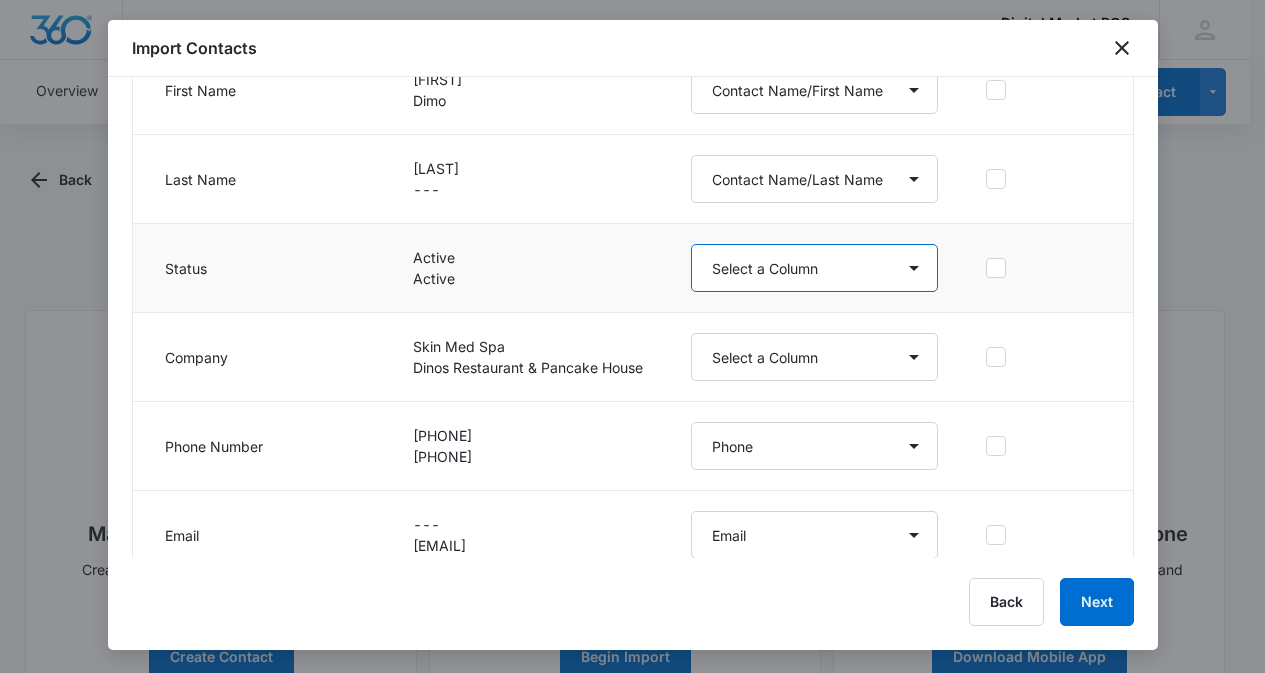 click on "Select a Column Account Manager Address/City Address/Country Address/State Address/Street Address/Street 2 Address/Zip Agree to Subscribe Assigned To Best Way To Contact Business Name Business Phone Color Tag Contact Name Contact Name/First Name Contact Name/Last Name Contact Status Contact Type CRM ID Email External ID Gift How can we help?  IP Address Lead Source Market Next Contact Date Notes Other Phone Phone Please briefly describe your experience with us Please rate us from 1-5 POS Software Qualifying Status Review Request Role Special Notes Tags Which service are you interested in?" at bounding box center [814, 268] 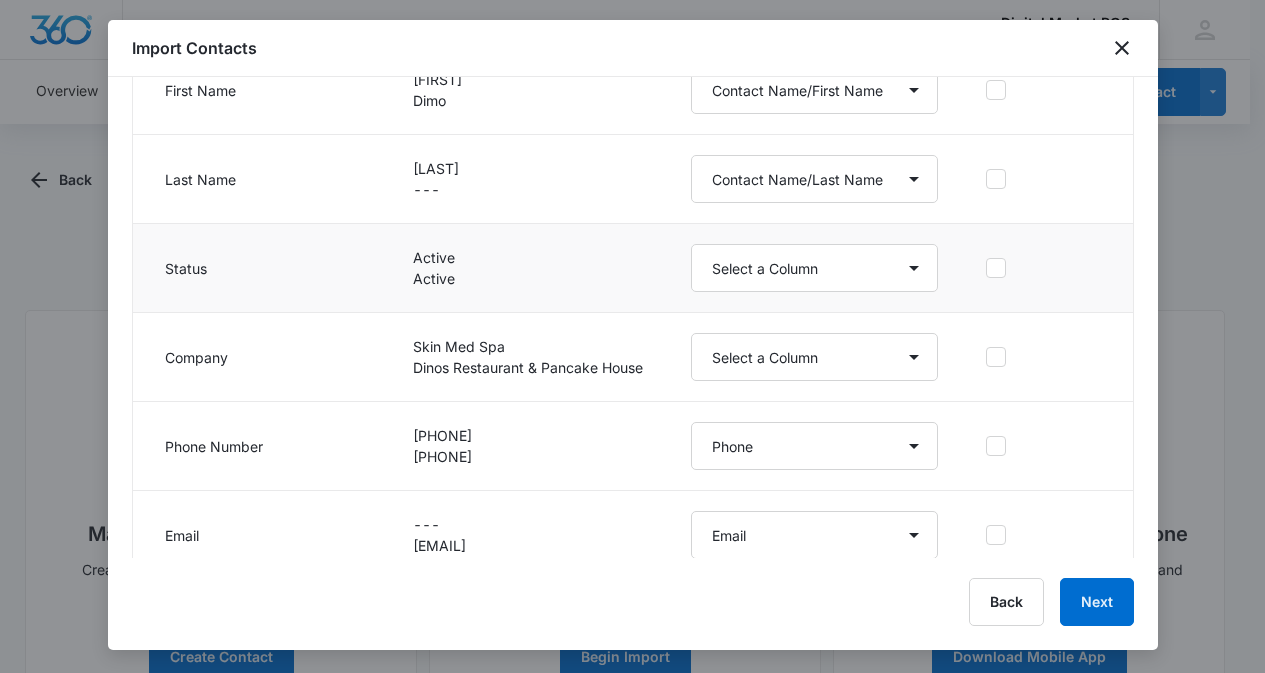 click on "Active" at bounding box center [528, 257] 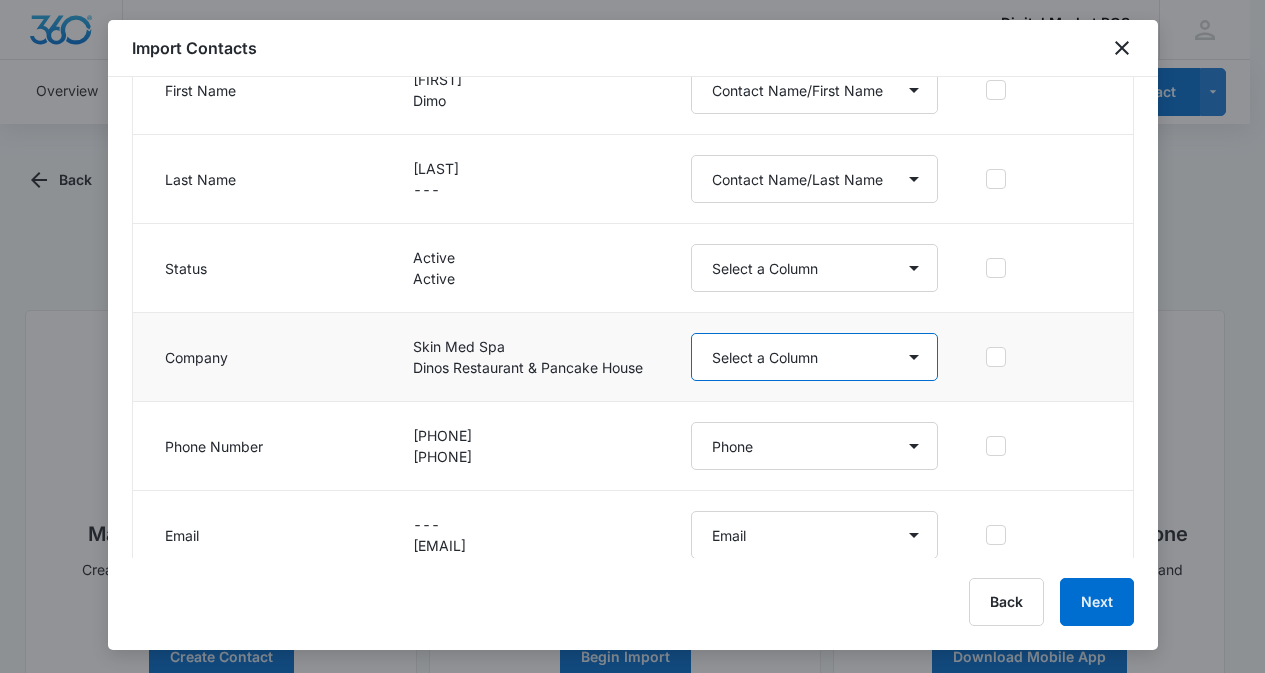 click on "Select a Column Account Manager Address/City Address/Country Address/State Address/Street Address/Street 2 Address/Zip Agree to Subscribe Assigned To Best Way To Contact Business Name Business Phone Color Tag Contact Name Contact Name/First Name Contact Name/Last Name Contact Status Contact Type CRM ID Email External ID Gift How can we help?  IP Address Lead Source Market Next Contact Date Notes Other Phone Phone Please briefly describe your experience with us Please rate us from 1-5 POS Software Qualifying Status Review Request Role Special Notes Tags Which service are you interested in?" at bounding box center (814, 357) 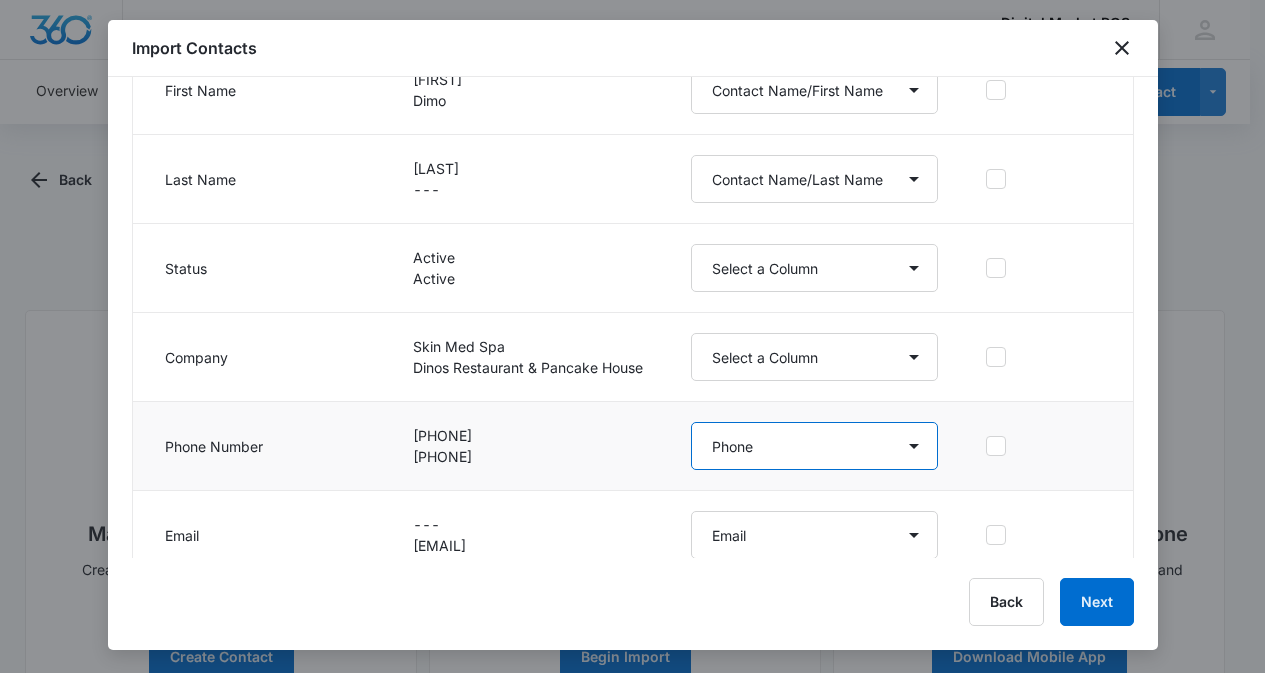 click on "Select a Column Account Manager Address/City Address/Country Address/State Address/Street Address/Street 2 Address/Zip Agree to Subscribe Assigned To Best Way To Contact Business Name Business Phone Color Tag Contact Name Contact Name/First Name Contact Name/Last Name Contact Status Contact Type CRM ID Email External ID Gift How can we help?  IP Address Lead Source Market Next Contact Date Notes Other Phone Phone Please briefly describe your experience with us Please rate us from 1-5 POS Software Qualifying Status Review Request Role Special Notes Tags Which service are you interested in?" at bounding box center [814, 446] 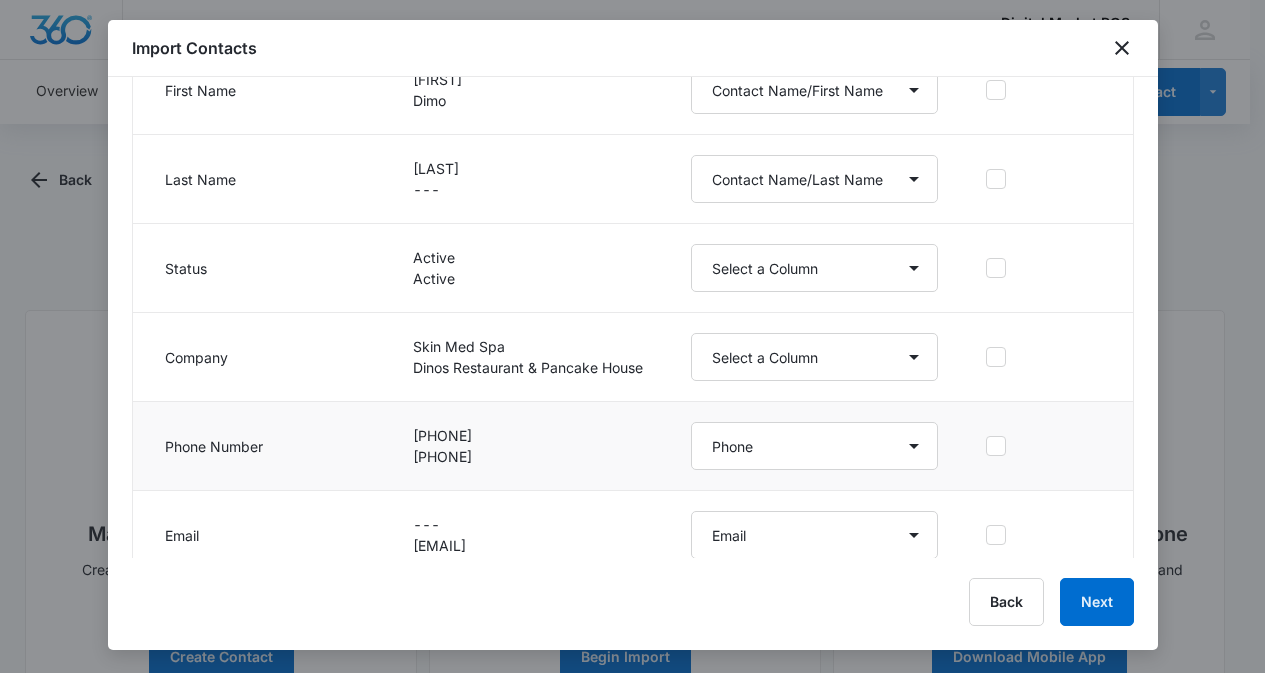 click on "(269) 982-0229" at bounding box center (528, 456) 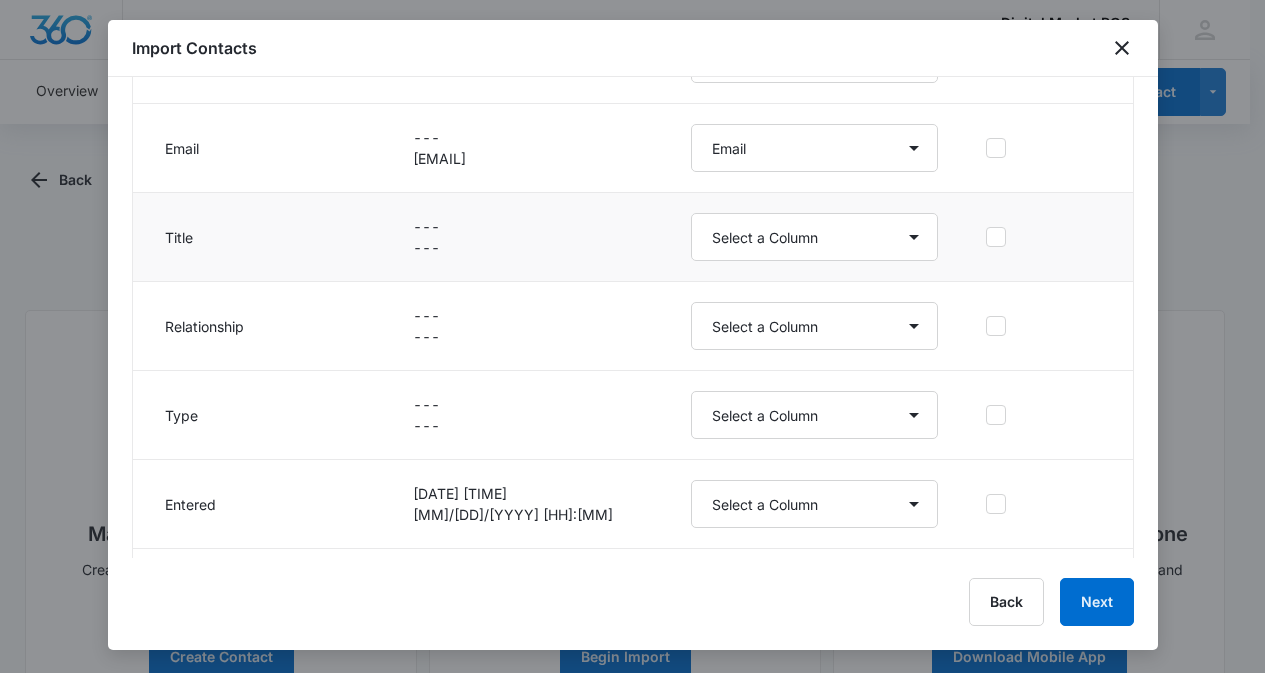 scroll, scrollTop: 900, scrollLeft: 0, axis: vertical 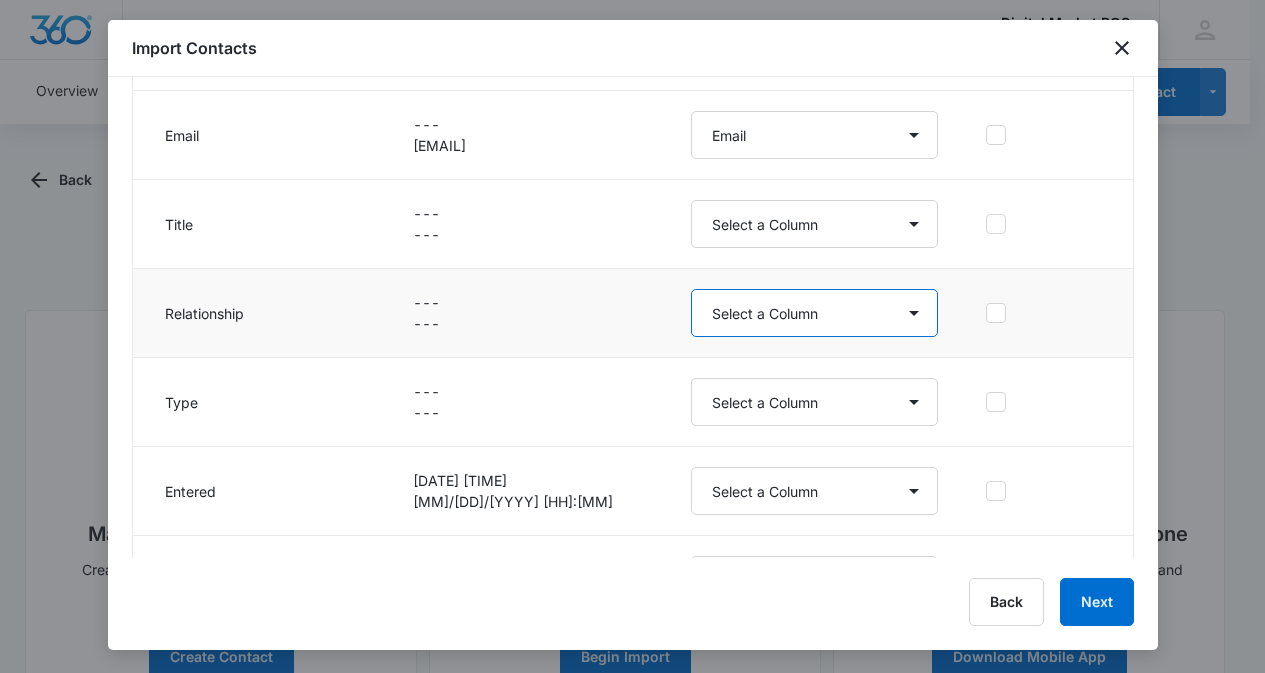 click on "Select a Column Account Manager Address/City Address/Country Address/State Address/Street Address/Street 2 Address/Zip Agree to Subscribe Assigned To Best Way To Contact Business Name Business Phone Color Tag Contact Name Contact Name/First Name Contact Name/Last Name Contact Status Contact Type CRM ID Email External ID Gift How can we help?  IP Address Lead Source Market Next Contact Date Notes Other Phone Phone Please briefly describe your experience with us Please rate us from 1-5 POS Software Qualifying Status Review Request Role Special Notes Tags Which service are you interested in?" at bounding box center [814, 313] 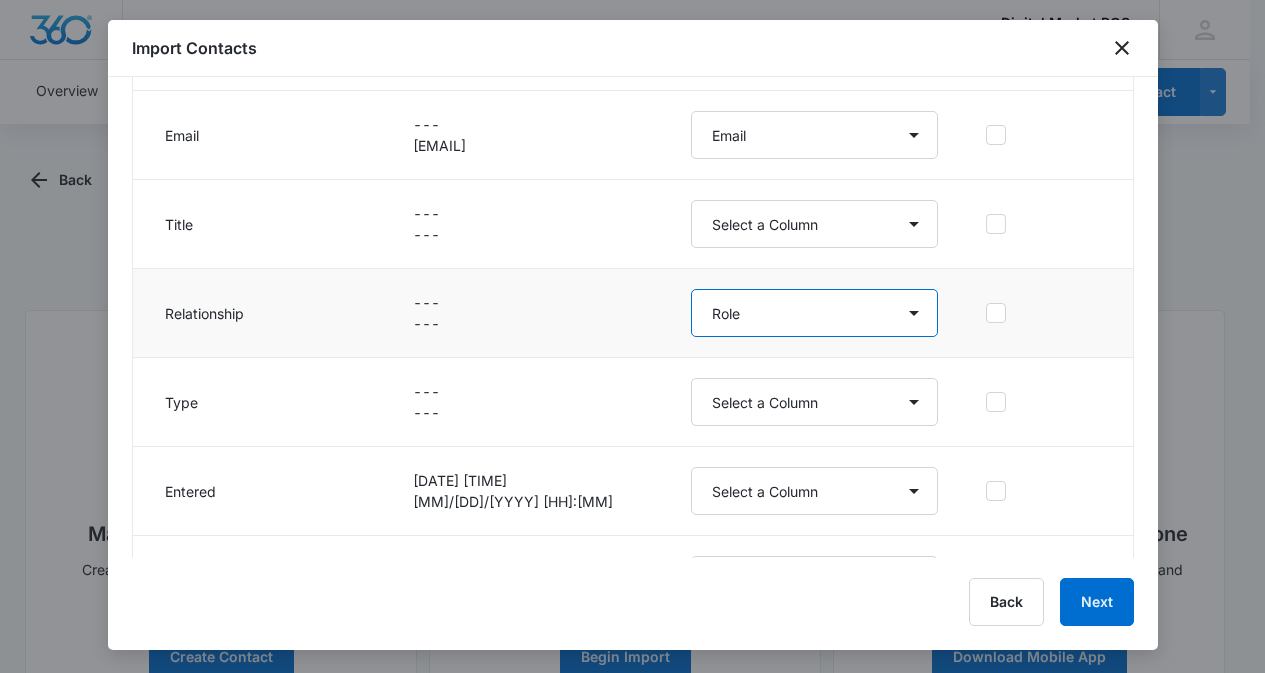 click on "Select a Column Account Manager Address/City Address/Country Address/State Address/Street Address/Street 2 Address/Zip Agree to Subscribe Assigned To Best Way To Contact Business Name Business Phone Color Tag Contact Name Contact Name/First Name Contact Name/Last Name Contact Status Contact Type CRM ID Email External ID Gift How can we help?  IP Address Lead Source Market Next Contact Date Notes Other Phone Phone Please briefly describe your experience with us Please rate us from 1-5 POS Software Qualifying Status Review Request Role Special Notes Tags Which service are you interested in?" at bounding box center [814, 313] 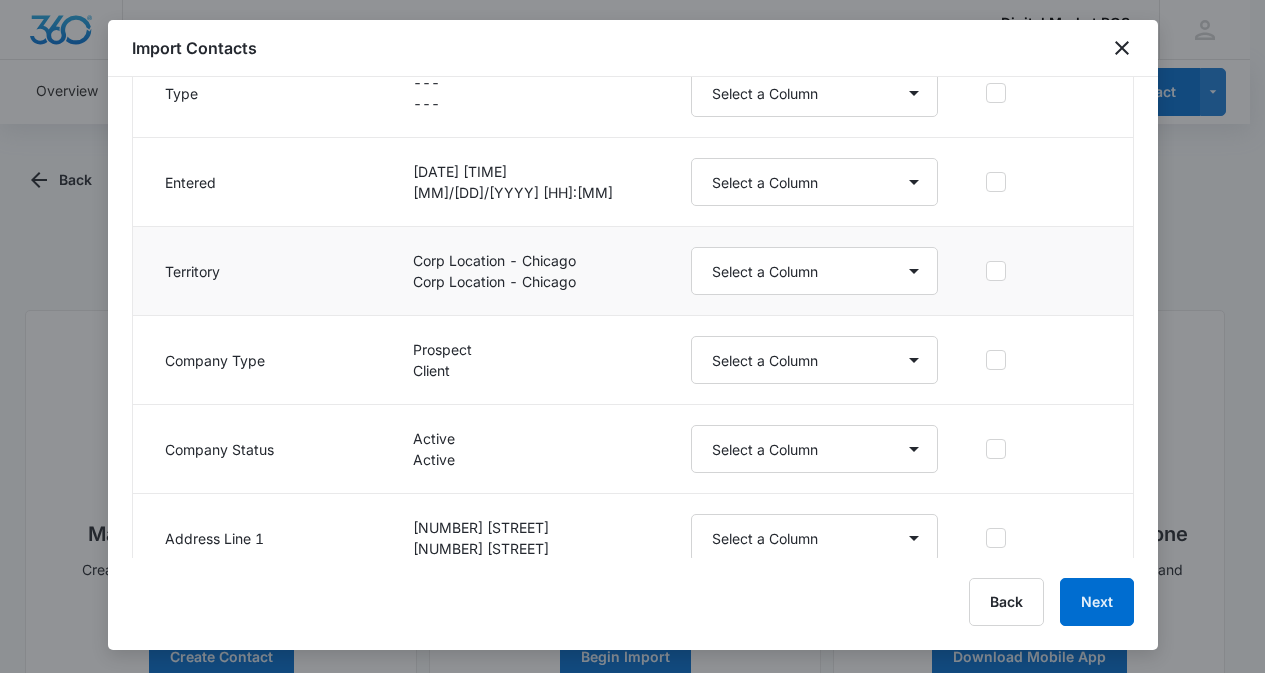 scroll, scrollTop: 1300, scrollLeft: 0, axis: vertical 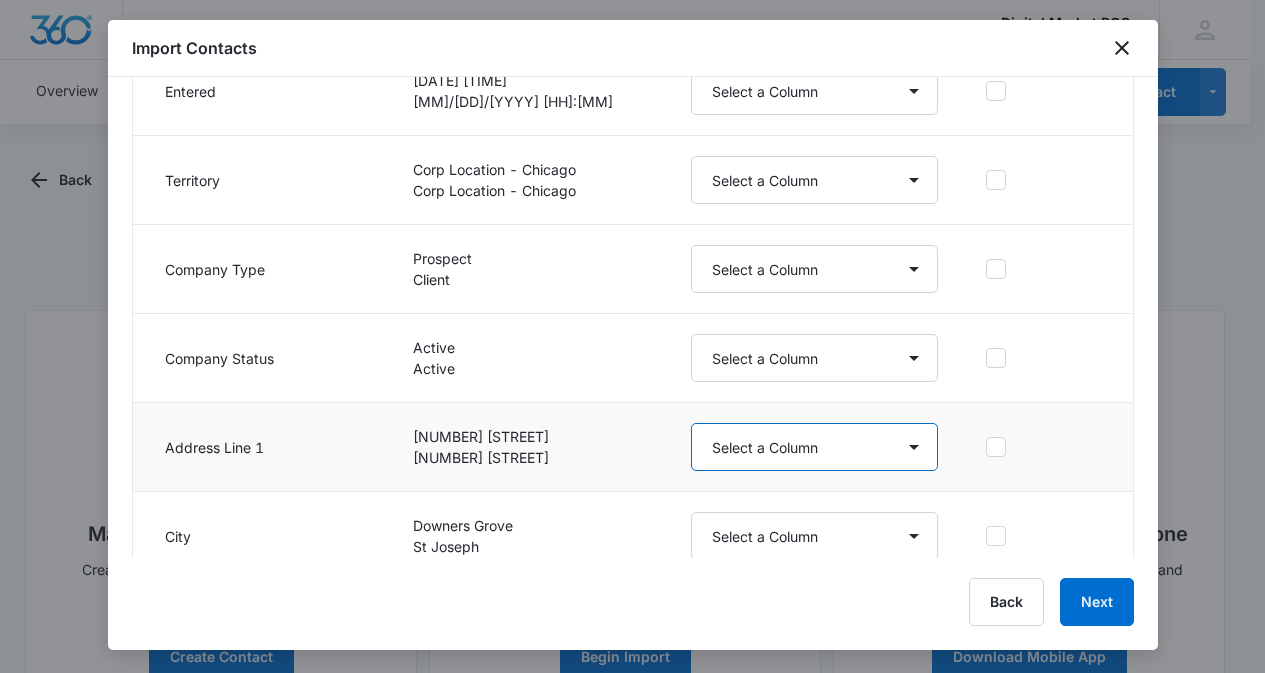 click on "Select a Column Account Manager Address/City Address/Country Address/State Address/Street Address/Street 2 Address/Zip Agree to Subscribe Assigned To Best Way To Contact Business Name Business Phone Color Tag Contact Name Contact Name/First Name Contact Name/Last Name Contact Status Contact Type CRM ID Email External ID Gift How can we help?  IP Address Lead Source Market Next Contact Date Notes Other Phone Phone Please briefly describe your experience with us Please rate us from 1-5 POS Software Qualifying Status Review Request Role Special Notes Tags Which service are you interested in?" at bounding box center (814, 447) 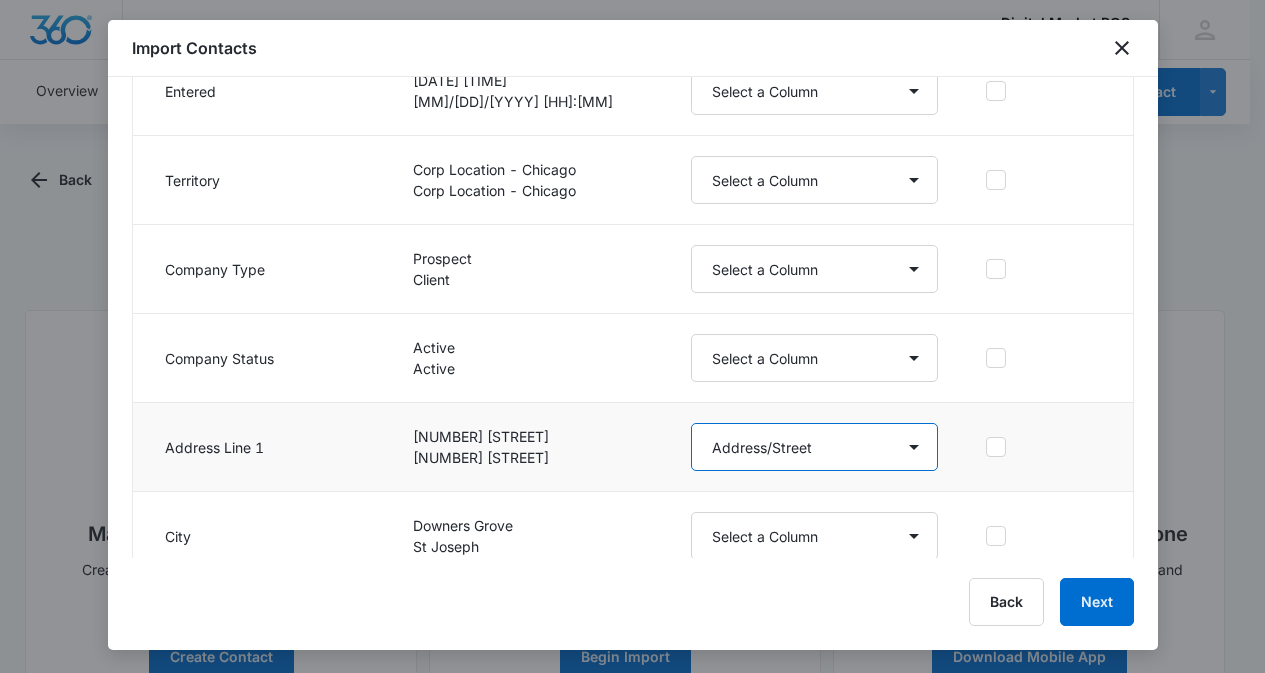 click on "Select a Column Account Manager Address/City Address/Country Address/State Address/Street Address/Street 2 Address/Zip Agree to Subscribe Assigned To Best Way To Contact Business Name Business Phone Color Tag Contact Name Contact Name/First Name Contact Name/Last Name Contact Status Contact Type CRM ID Email External ID Gift How can we help?  IP Address Lead Source Market Next Contact Date Notes Other Phone Phone Please briefly describe your experience with us Please rate us from 1-5 POS Software Qualifying Status Review Request Role Special Notes Tags Which service are you interested in?" at bounding box center [814, 447] 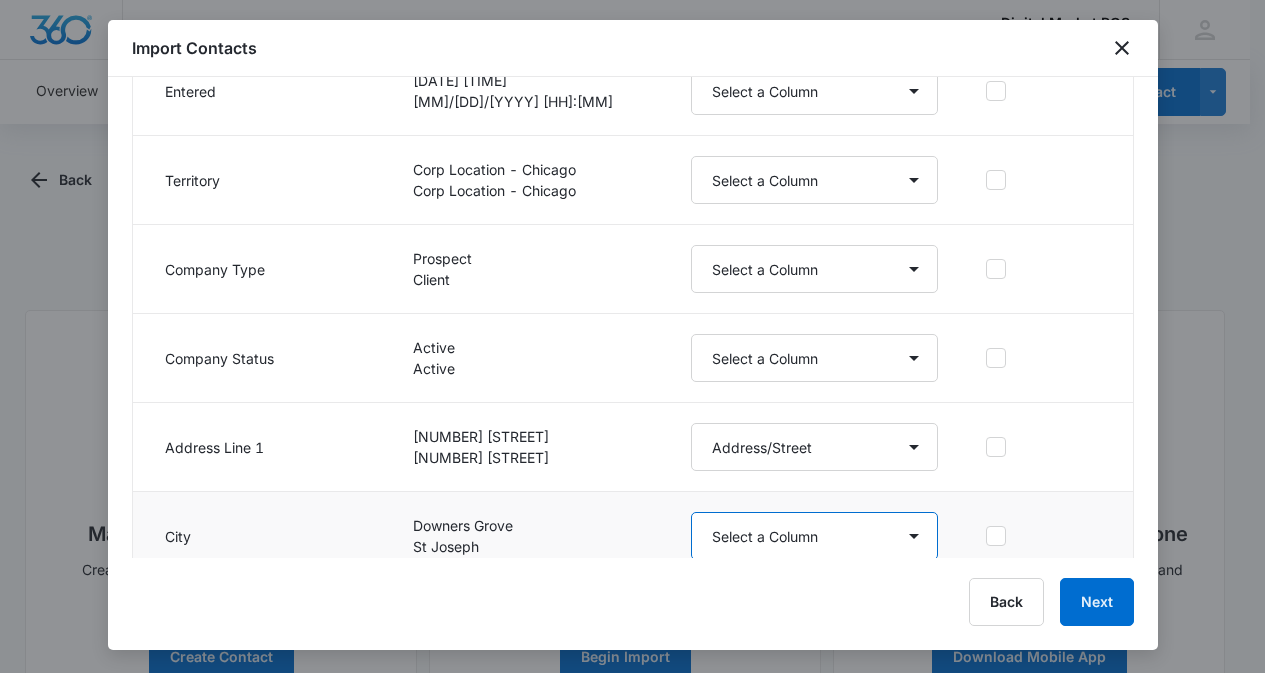 click on "Select a Column Account Manager Address/City Address/Country Address/State Address/Street Address/Street 2 Address/Zip Agree to Subscribe Assigned To Best Way To Contact Business Name Business Phone Color Tag Contact Name Contact Name/First Name Contact Name/Last Name Contact Status Contact Type CRM ID Email External ID Gift How can we help?  IP Address Lead Source Market Next Contact Date Notes Other Phone Phone Please briefly describe your experience with us Please rate us from 1-5 POS Software Qualifying Status Review Request Role Special Notes Tags Which service are you interested in?" at bounding box center [814, 536] 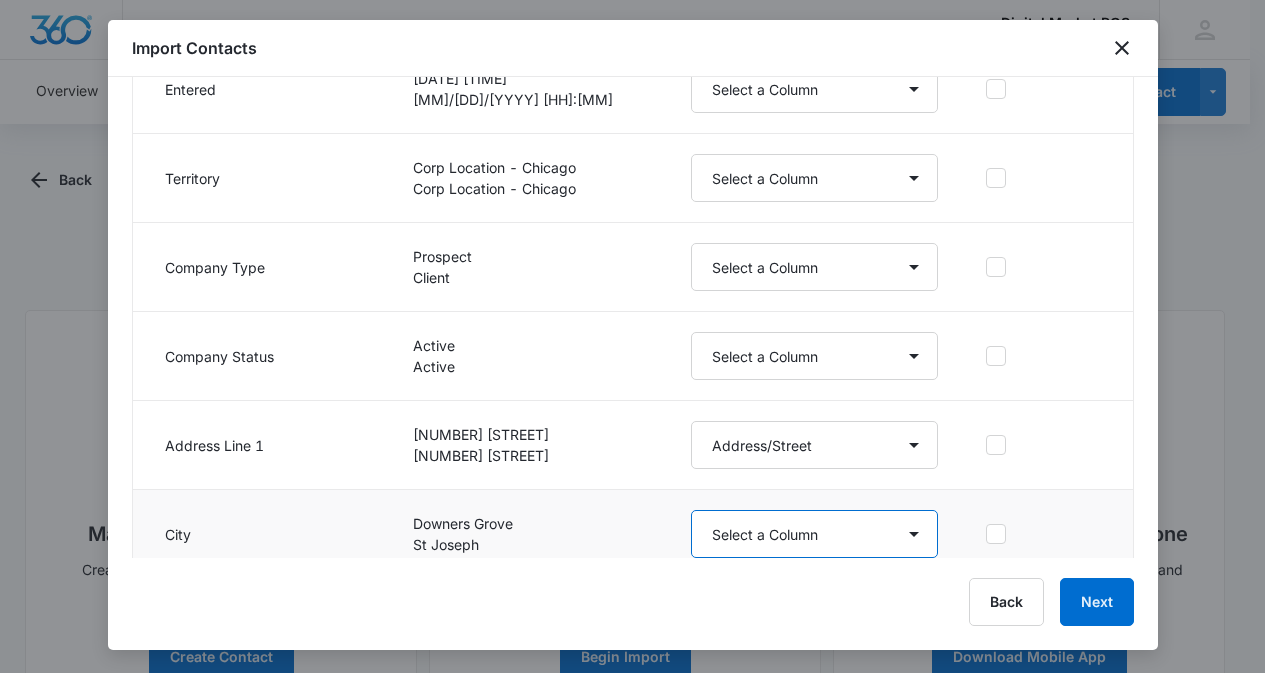 select on "188" 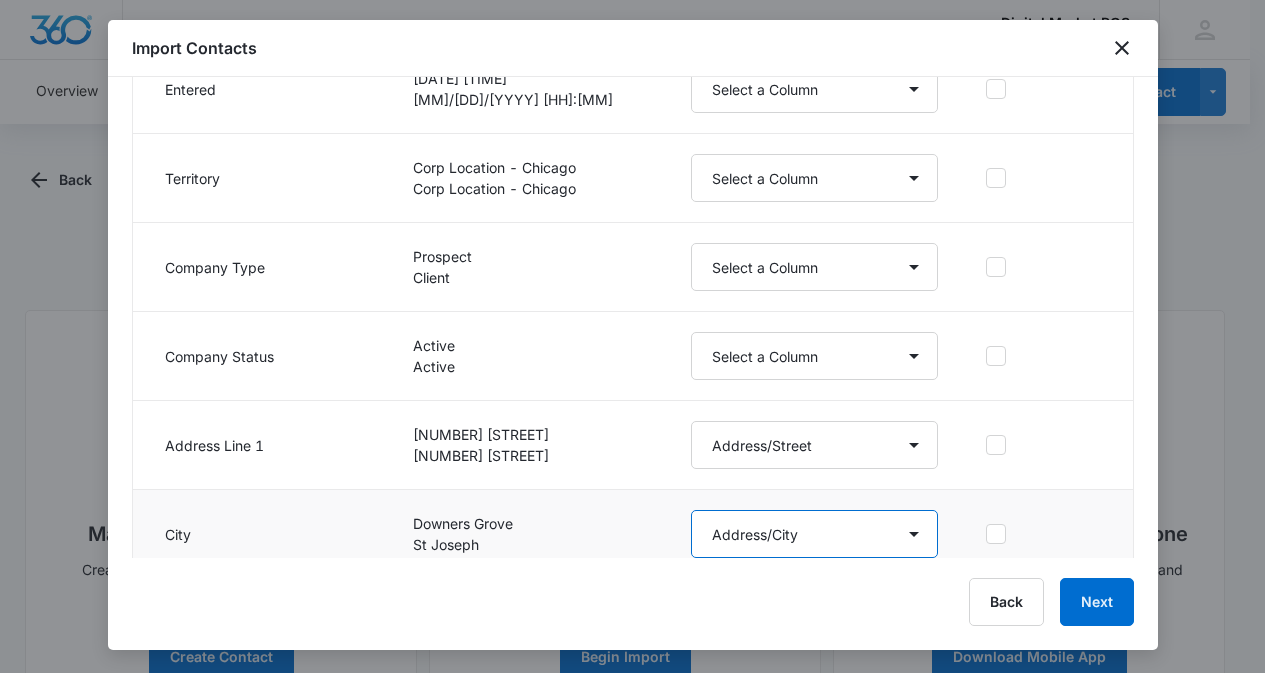 click on "Select a Column Account Manager Address/City Address/Country Address/State Address/Street Address/Street 2 Address/Zip Agree to Subscribe Assigned To Best Way To Contact Business Name Business Phone Color Tag Contact Name Contact Name/First Name Contact Name/Last Name Contact Status Contact Type CRM ID Email External ID Gift How can we help?  IP Address Lead Source Market Next Contact Date Notes Other Phone Phone Please briefly describe your experience with us Please rate us from 1-5 POS Software Qualifying Status Review Request Role Special Notes Tags Which service are you interested in?" at bounding box center (814, 534) 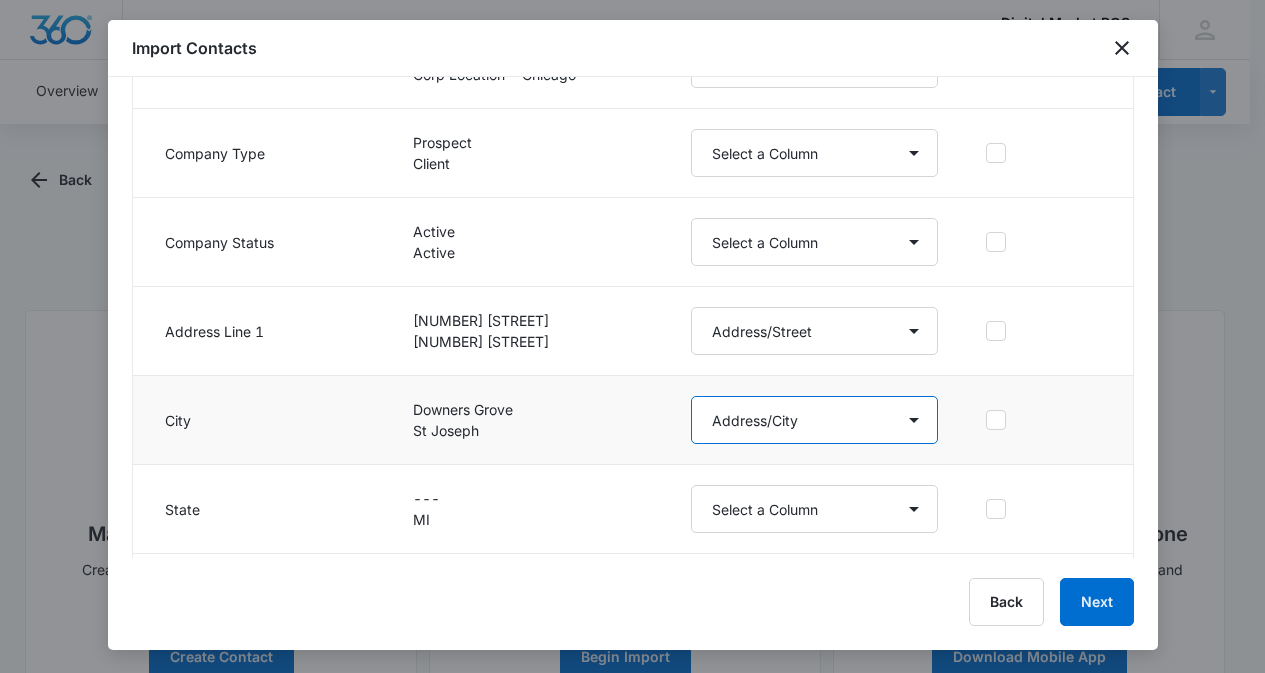 scroll, scrollTop: 1602, scrollLeft: 0, axis: vertical 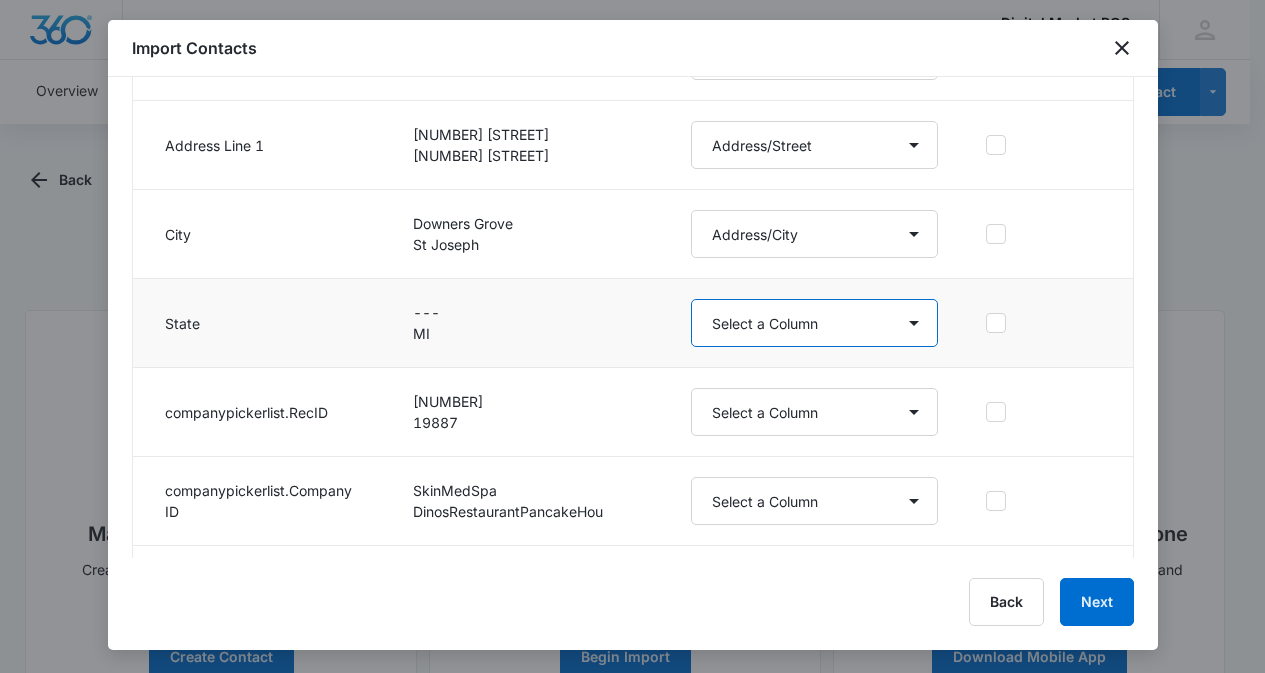 click on "Select a Column Account Manager Address/City Address/Country Address/State Address/Street Address/Street 2 Address/Zip Agree to Subscribe Assigned To Best Way To Contact Business Name Business Phone Color Tag Contact Name Contact Name/First Name Contact Name/Last Name Contact Status Contact Type CRM ID Email External ID Gift How can we help?  IP Address Lead Source Market Next Contact Date Notes Other Phone Phone Please briefly describe your experience with us Please rate us from 1-5 POS Software Qualifying Status Review Request Role Special Notes Tags Which service are you interested in?" at bounding box center (814, 323) 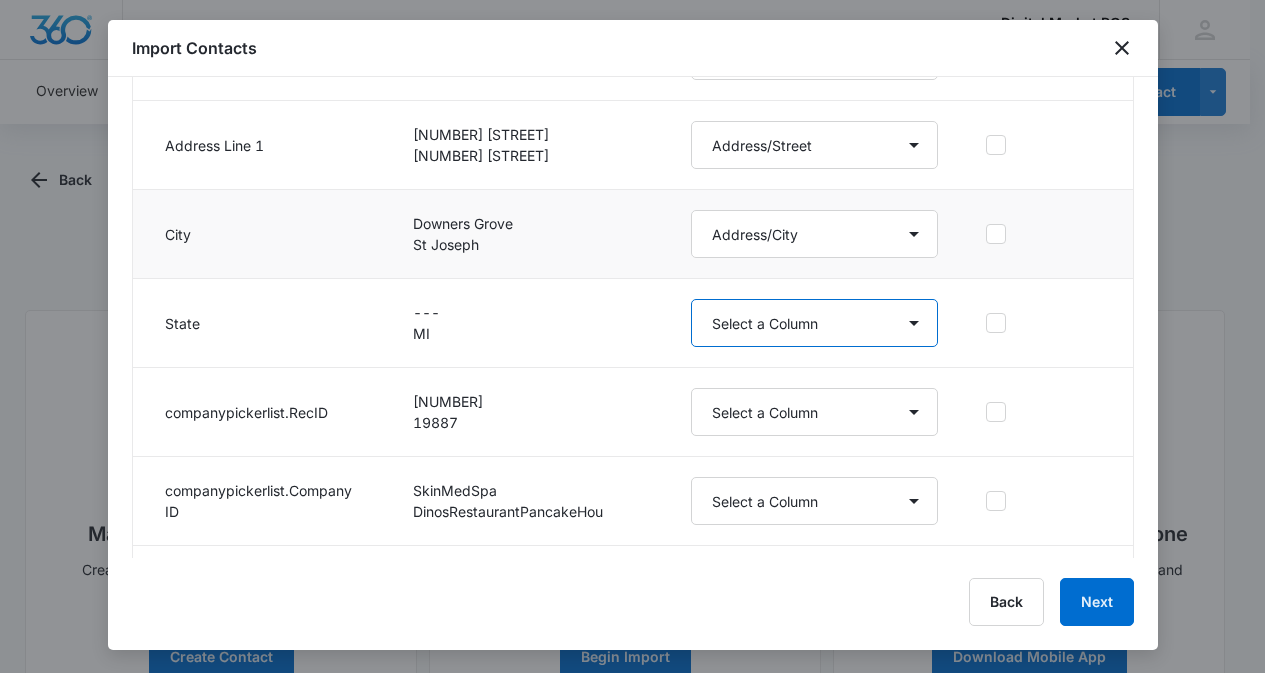 select on "189" 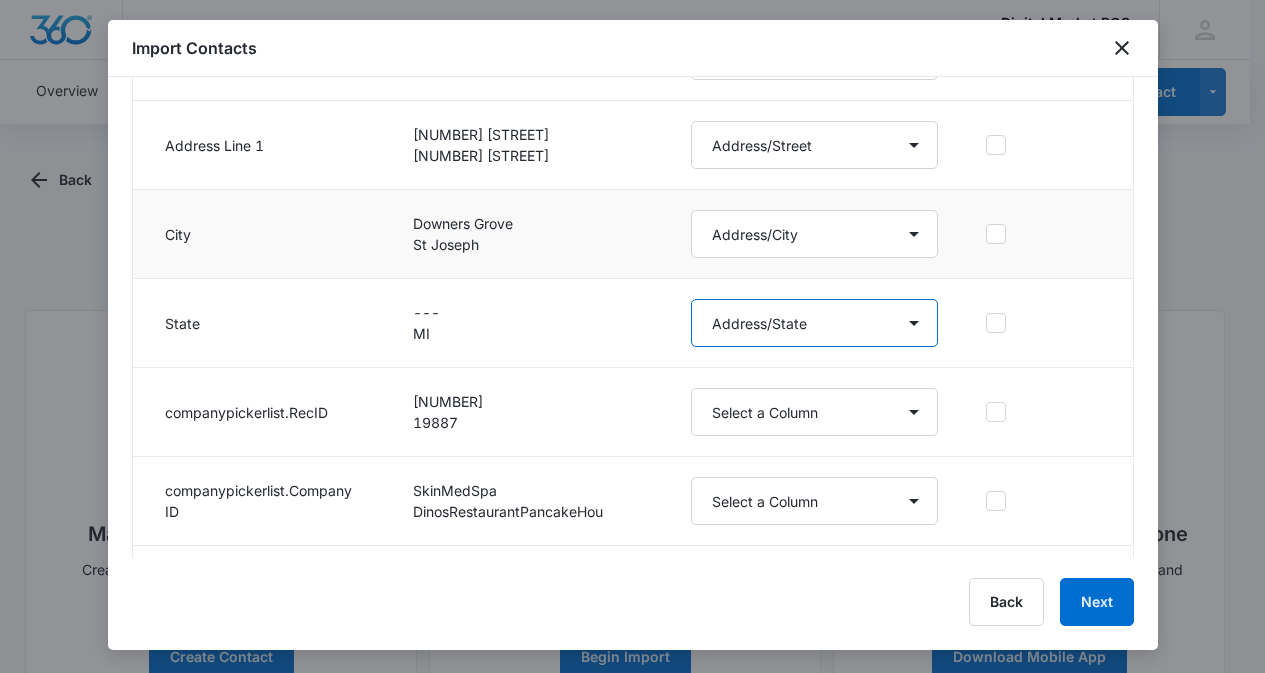 click on "Select a Column Account Manager Address/City Address/Country Address/State Address/Street Address/Street 2 Address/Zip Agree to Subscribe Assigned To Best Way To Contact Business Name Business Phone Color Tag Contact Name Contact Name/First Name Contact Name/Last Name Contact Status Contact Type CRM ID Email External ID Gift How can we help?  IP Address Lead Source Market Next Contact Date Notes Other Phone Phone Please briefly describe your experience with us Please rate us from 1-5 POS Software Qualifying Status Review Request Role Special Notes Tags Which service are you interested in?" at bounding box center [814, 323] 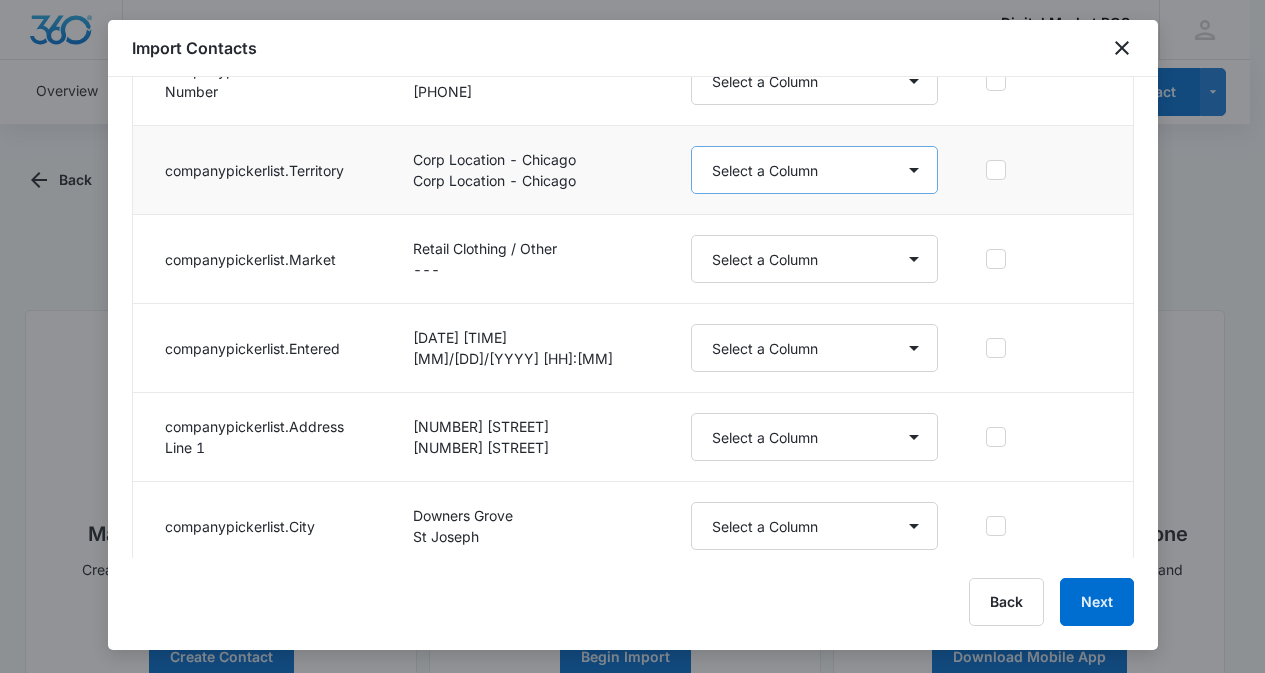scroll, scrollTop: 2013, scrollLeft: 0, axis: vertical 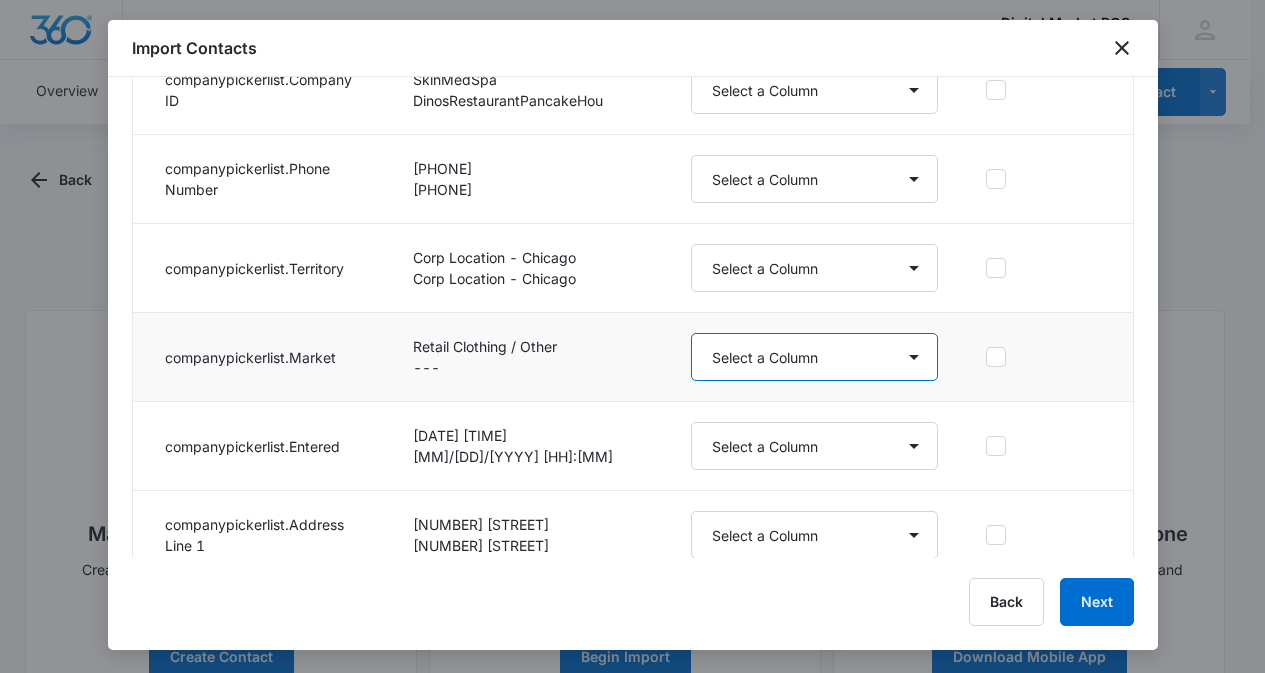click on "Select a Column Account Manager Address/City Address/Country Address/State Address/Street Address/Street 2 Address/Zip Agree to Subscribe Assigned To Best Way To Contact Business Name Business Phone Color Tag Contact Name Contact Name/First Name Contact Name/Last Name Contact Status Contact Type CRM ID Email External ID Gift How can we help?  IP Address Lead Source Market Next Contact Date Notes Other Phone Phone Please briefly describe your experience with us Please rate us from 1-5 POS Software Qualifying Status Review Request Role Special Notes Tags Which service are you interested in?" at bounding box center (814, 357) 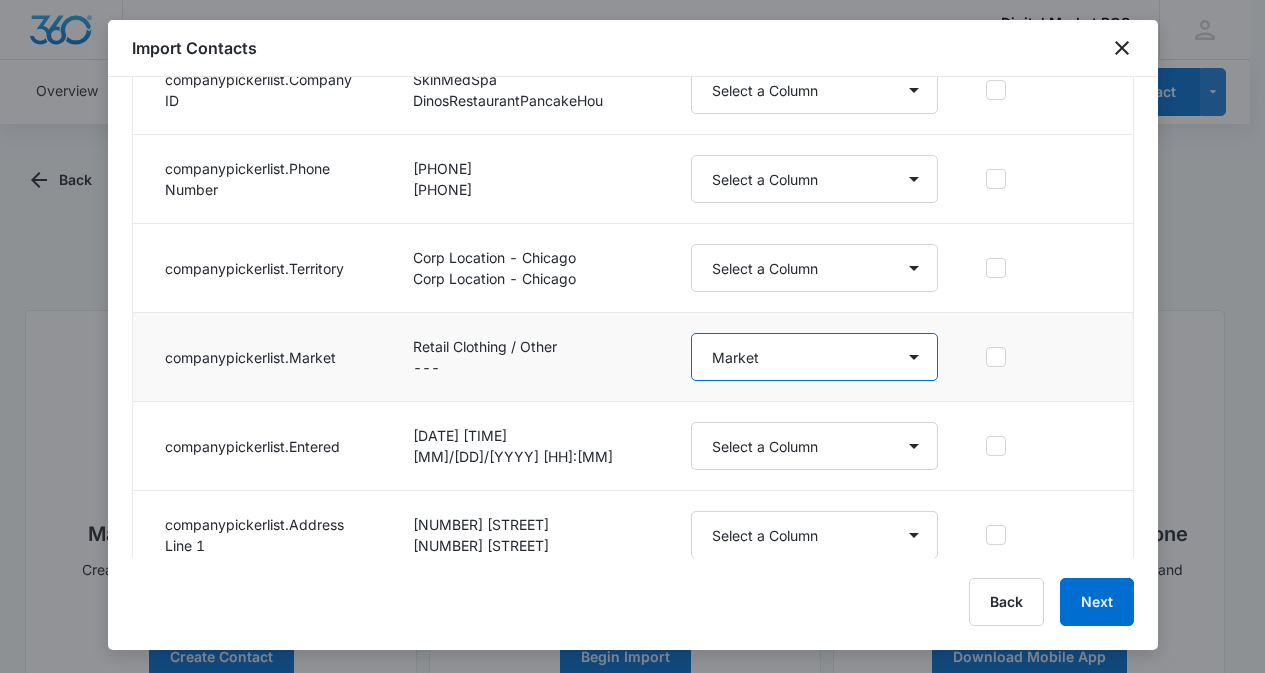 click on "Select a Column Account Manager Address/City Address/Country Address/State Address/Street Address/Street 2 Address/Zip Agree to Subscribe Assigned To Best Way To Contact Business Name Business Phone Color Tag Contact Name Contact Name/First Name Contact Name/Last Name Contact Status Contact Type CRM ID Email External ID Gift How can we help?  IP Address Lead Source Market Next Contact Date Notes Other Phone Phone Please briefly describe your experience with us Please rate us from 1-5 POS Software Qualifying Status Review Request Role Special Notes Tags Which service are you interested in?" at bounding box center (814, 357) 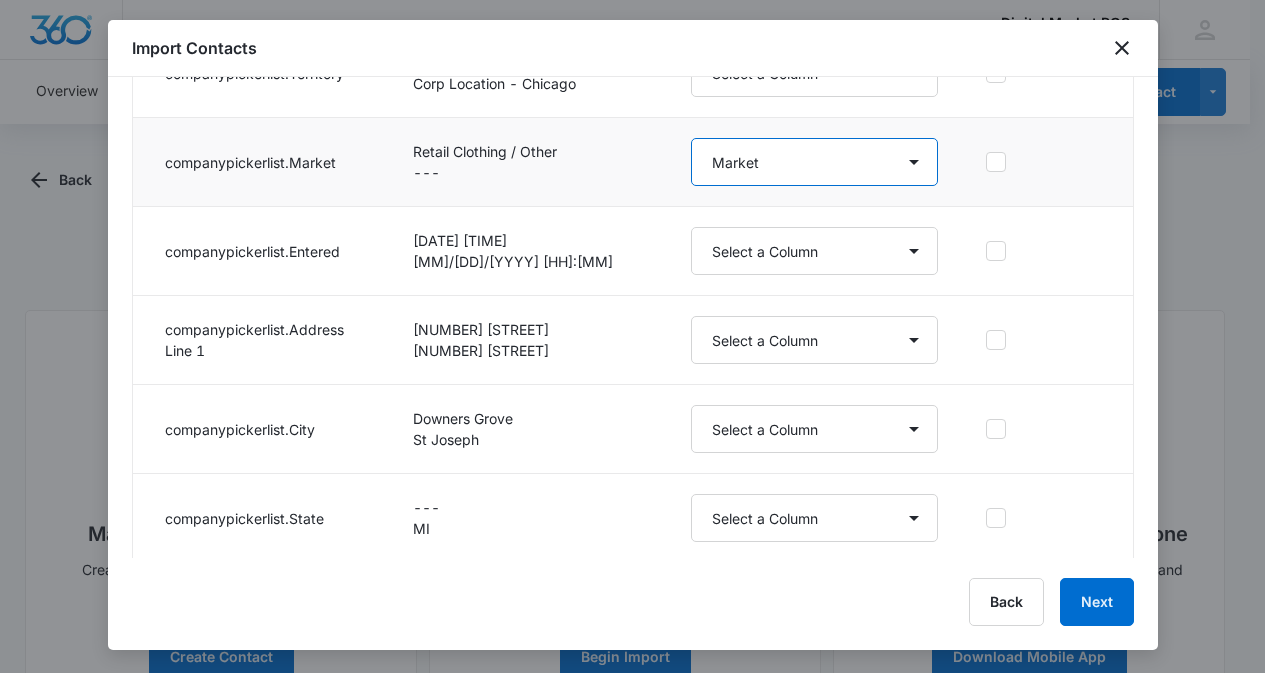 scroll, scrollTop: 2213, scrollLeft: 0, axis: vertical 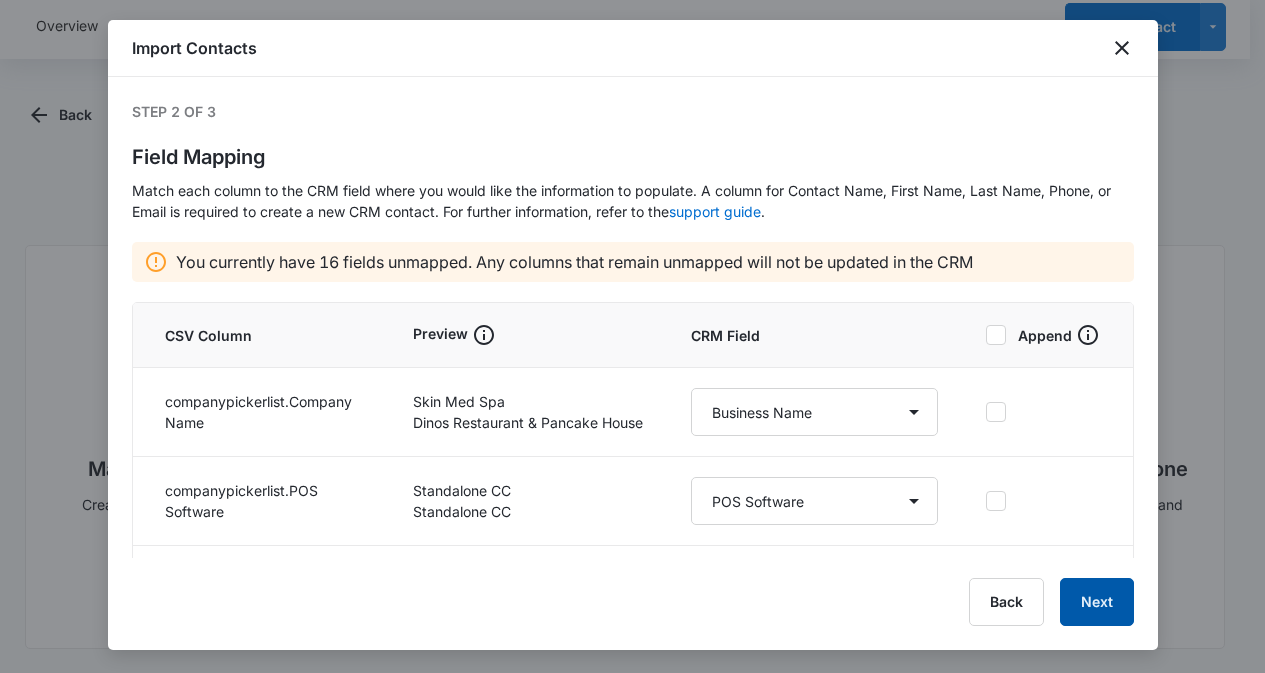click on "Next" at bounding box center (1097, 602) 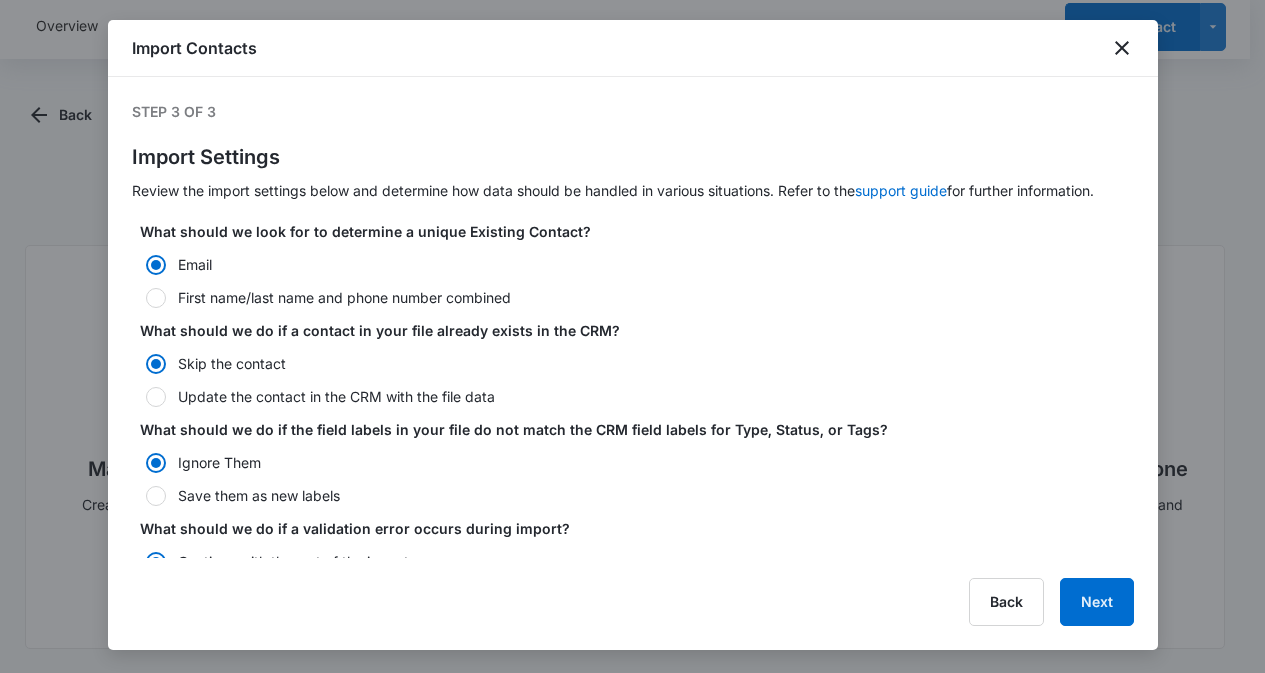 click on "Update the contact in the CRM with the file data" at bounding box center (633, 396) 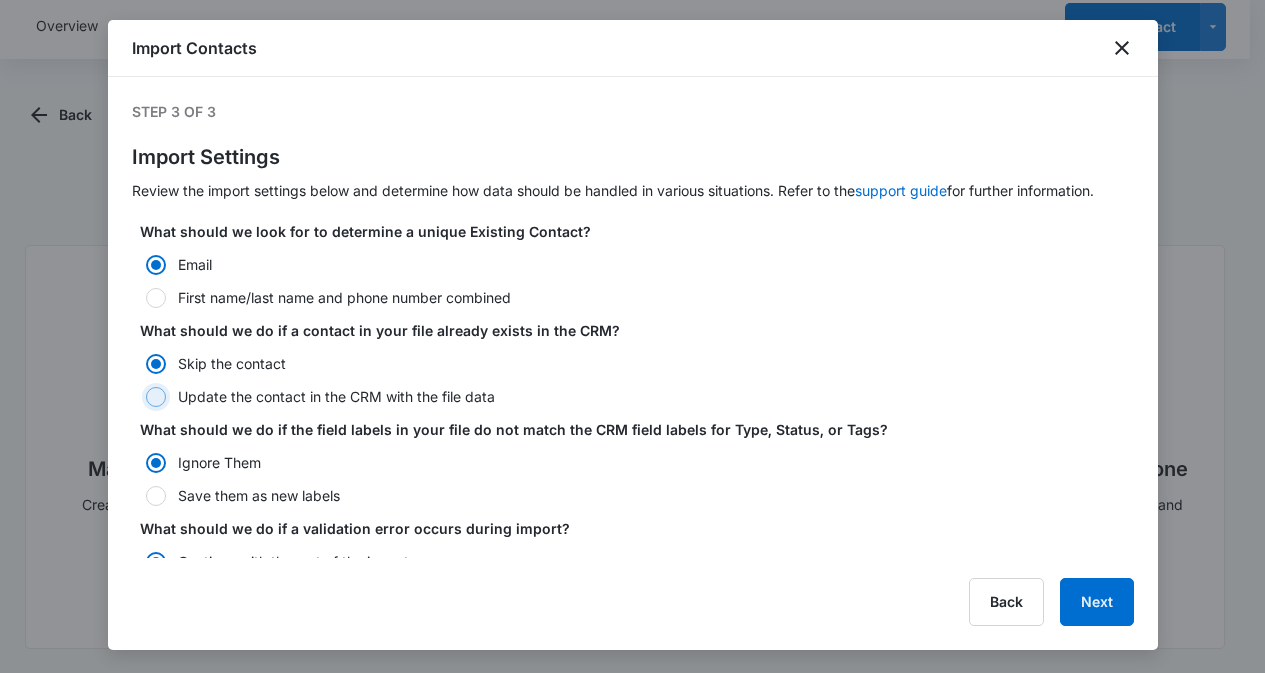 click on "Update the contact in the CRM with the file data" at bounding box center (139, 397) 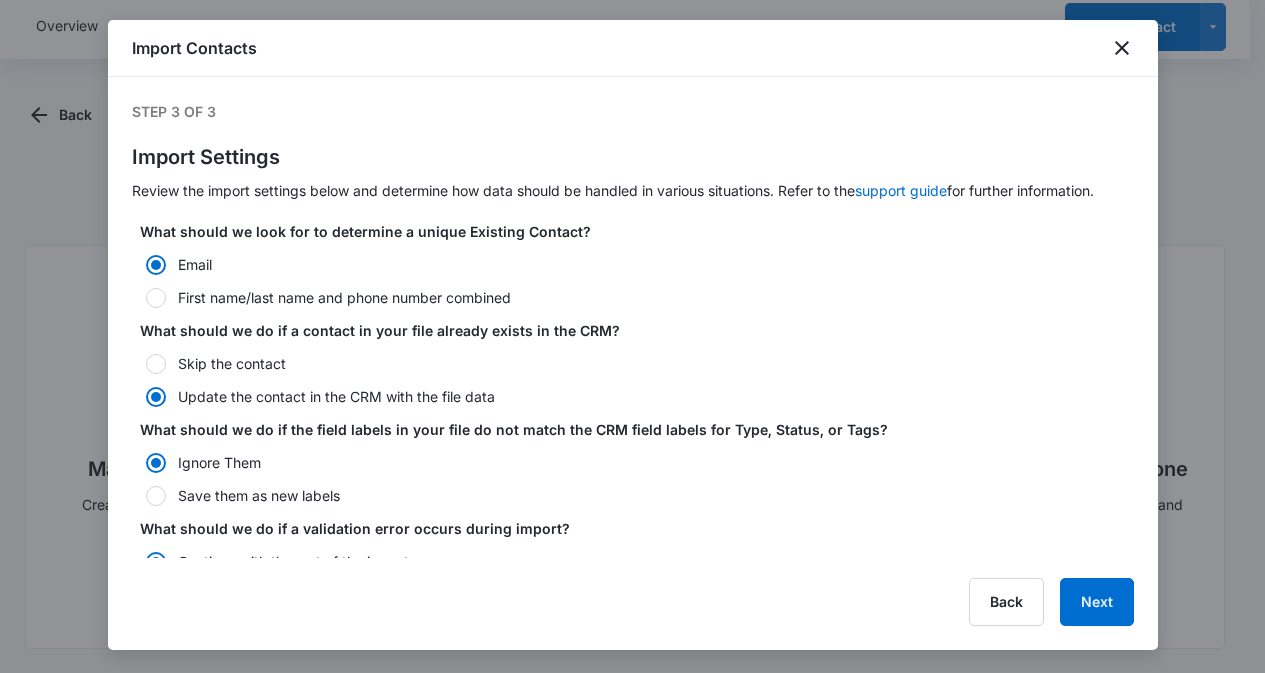 click at bounding box center (156, 463) 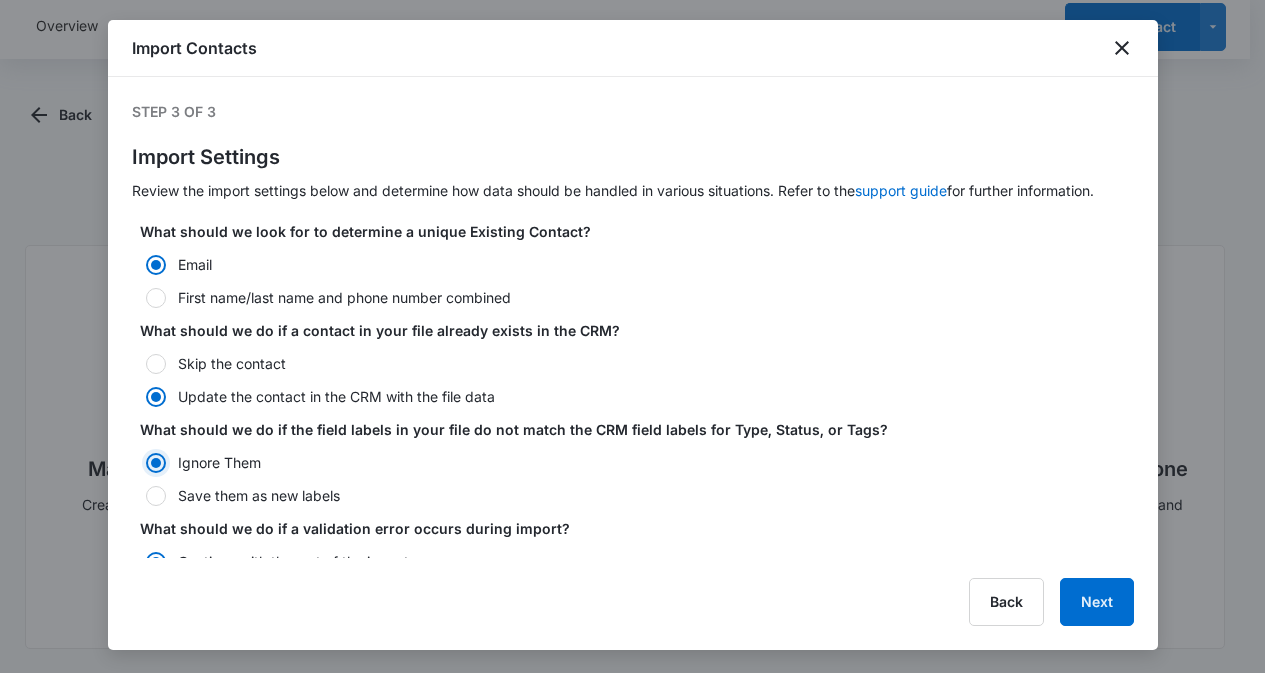 click on "Ignore Them" at bounding box center (139, 463) 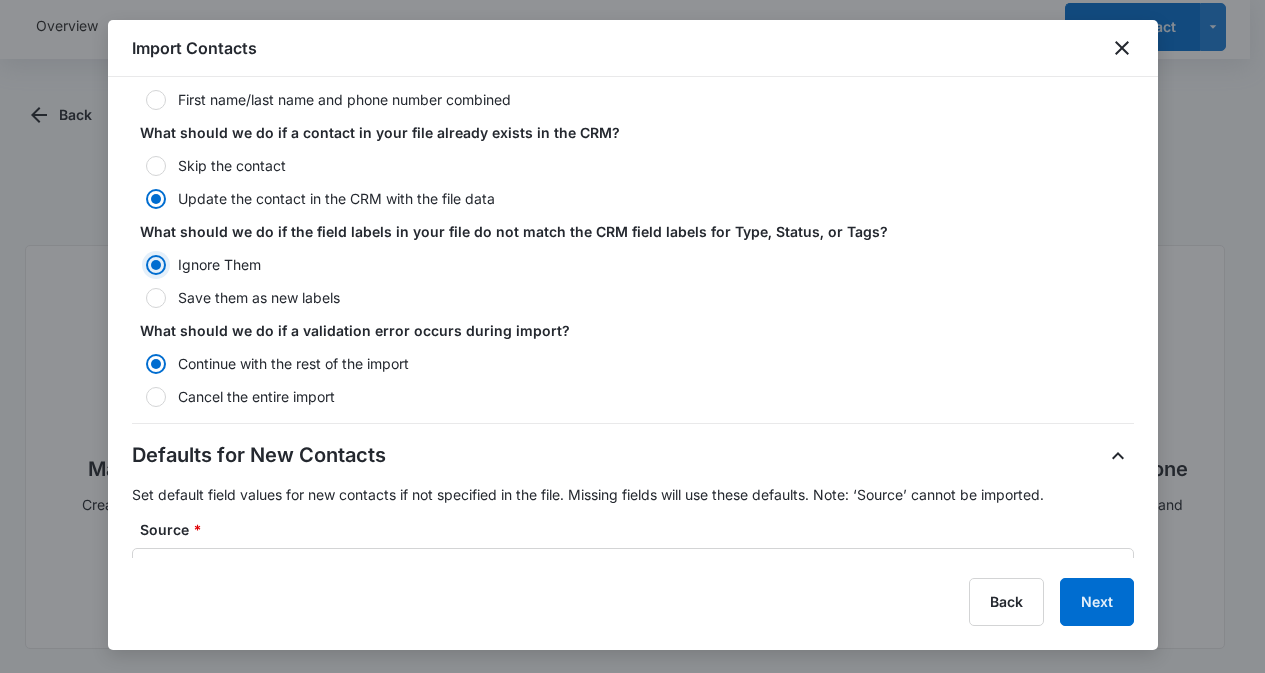 scroll, scrollTop: 200, scrollLeft: 0, axis: vertical 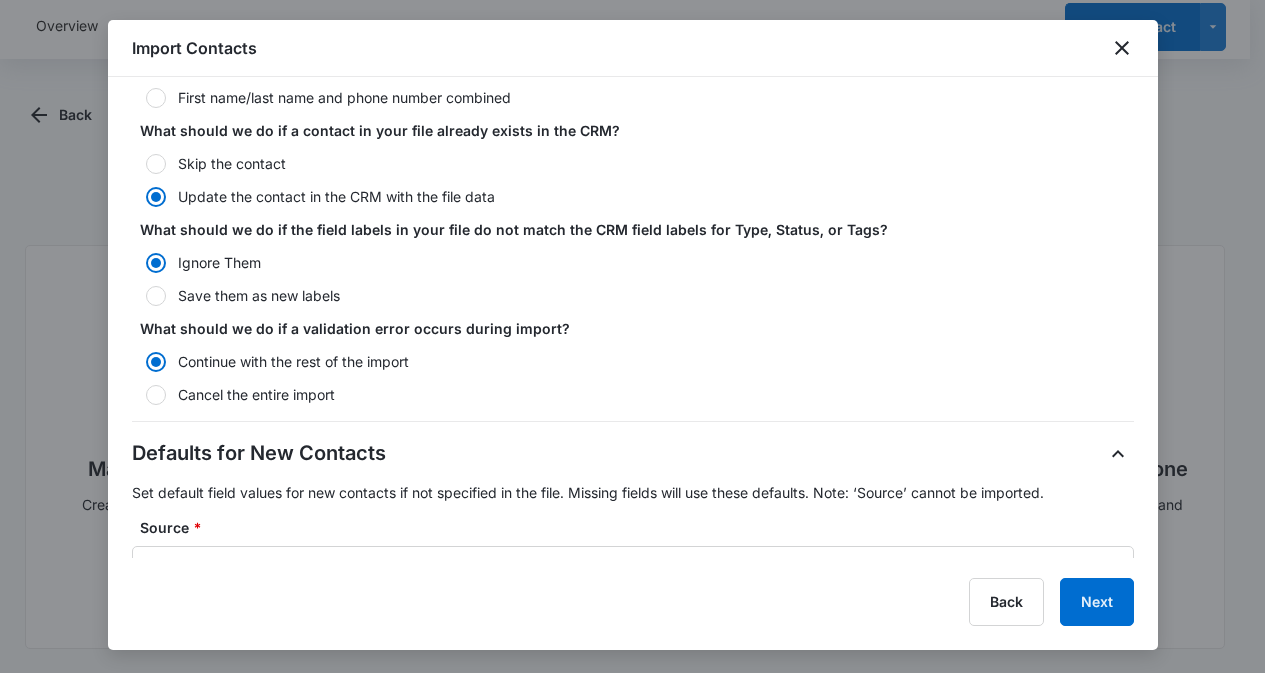click on "Save them as new labels" at bounding box center (633, 295) 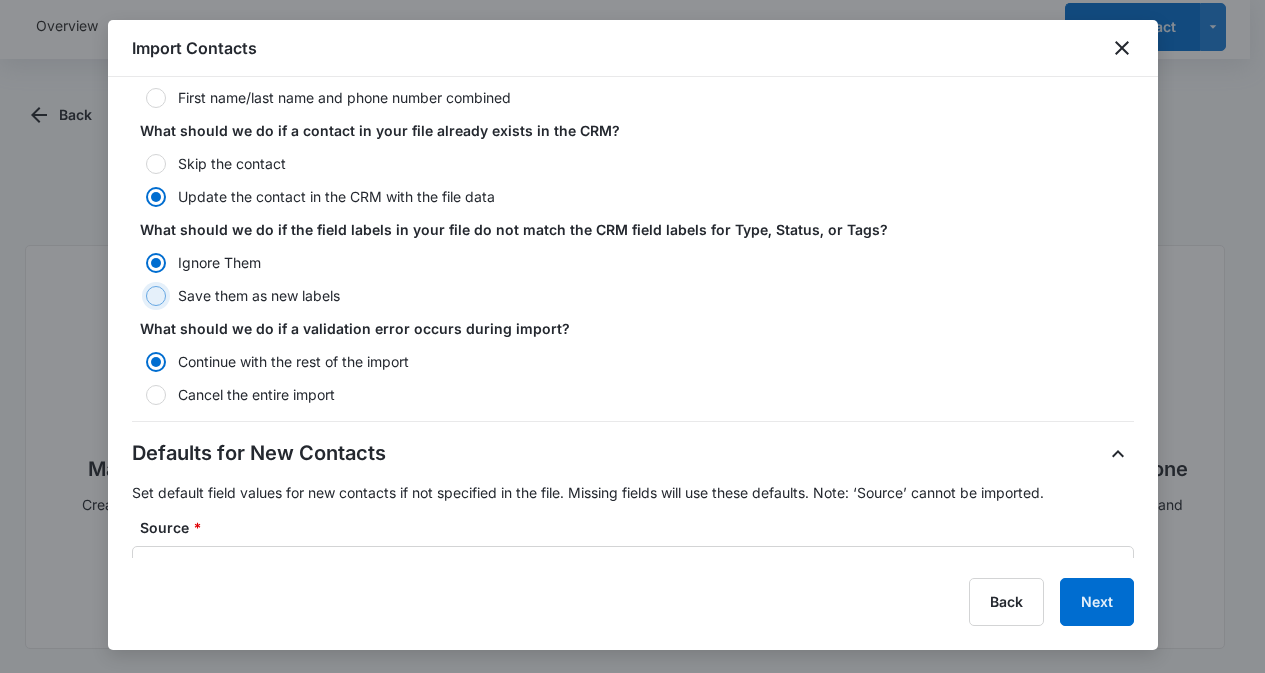 click on "Save them as new labels" at bounding box center (139, 296) 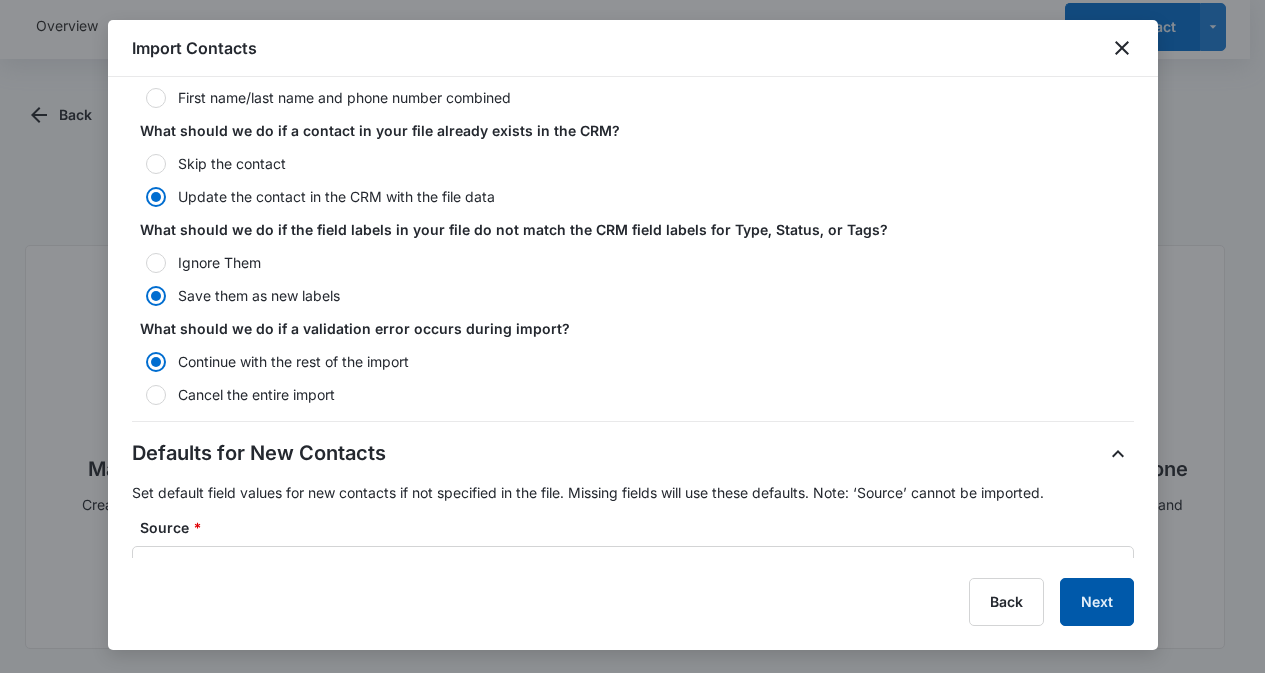 click on "Next" at bounding box center (1097, 602) 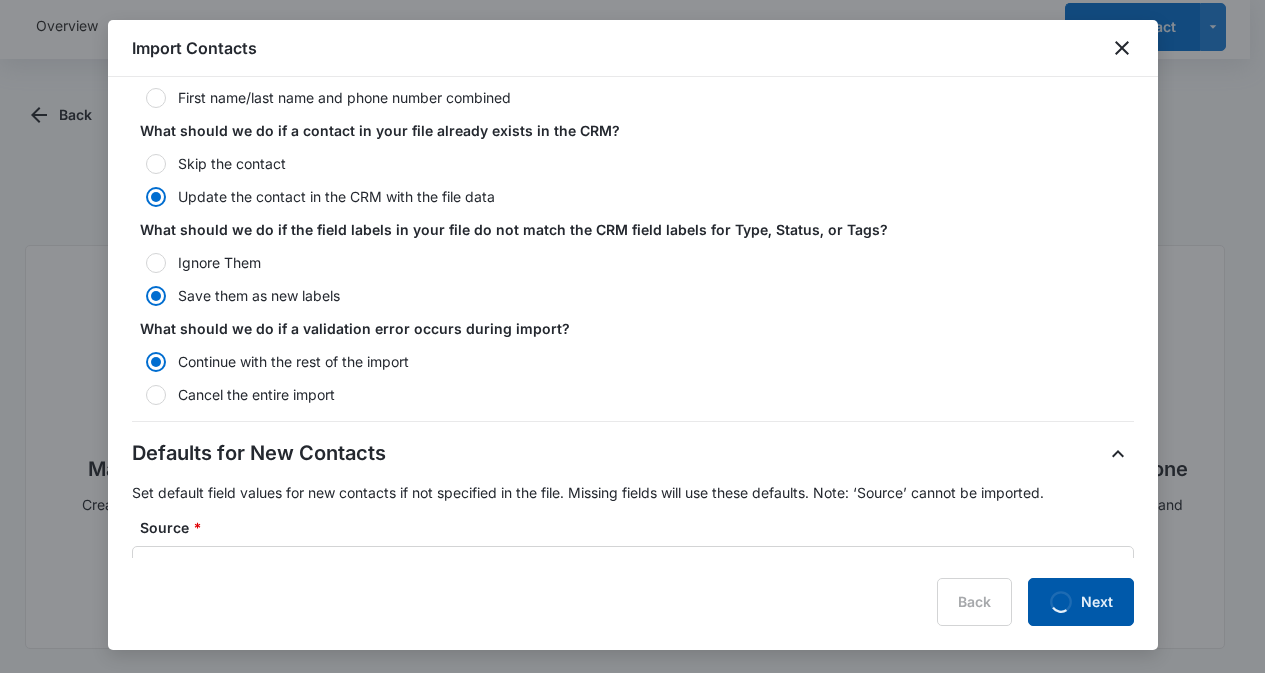 scroll, scrollTop: 0, scrollLeft: 0, axis: both 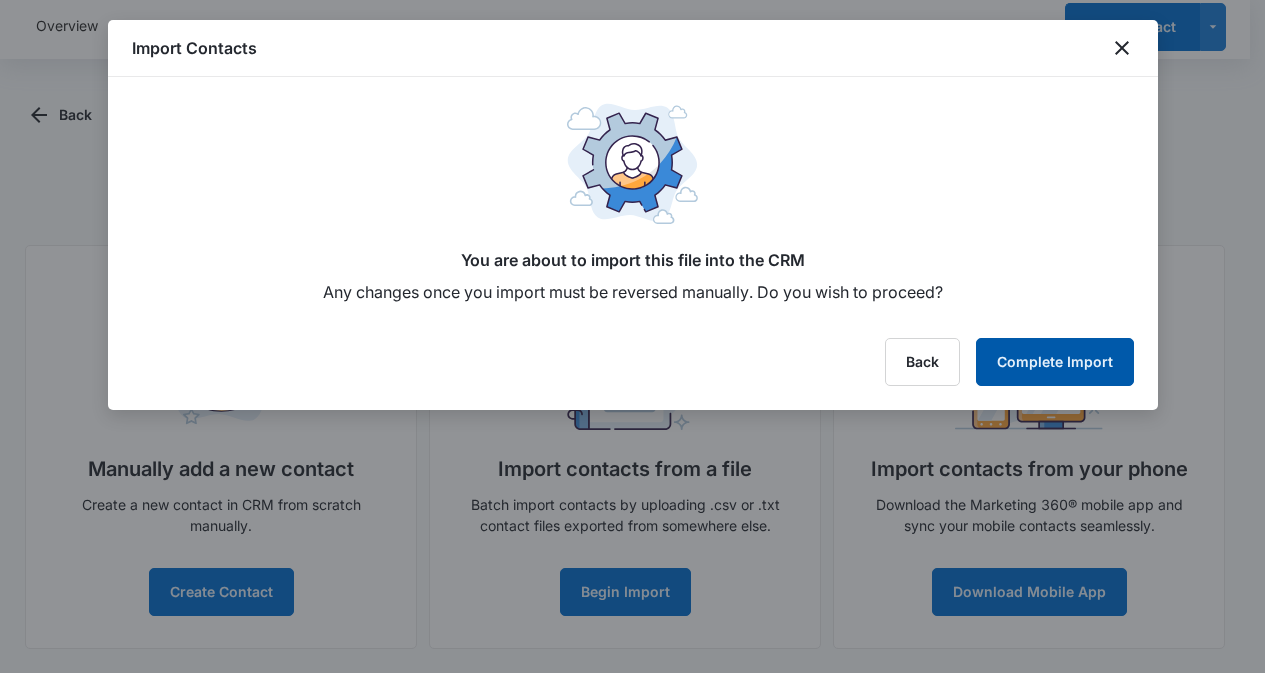 click on "Complete Import" at bounding box center [1055, 362] 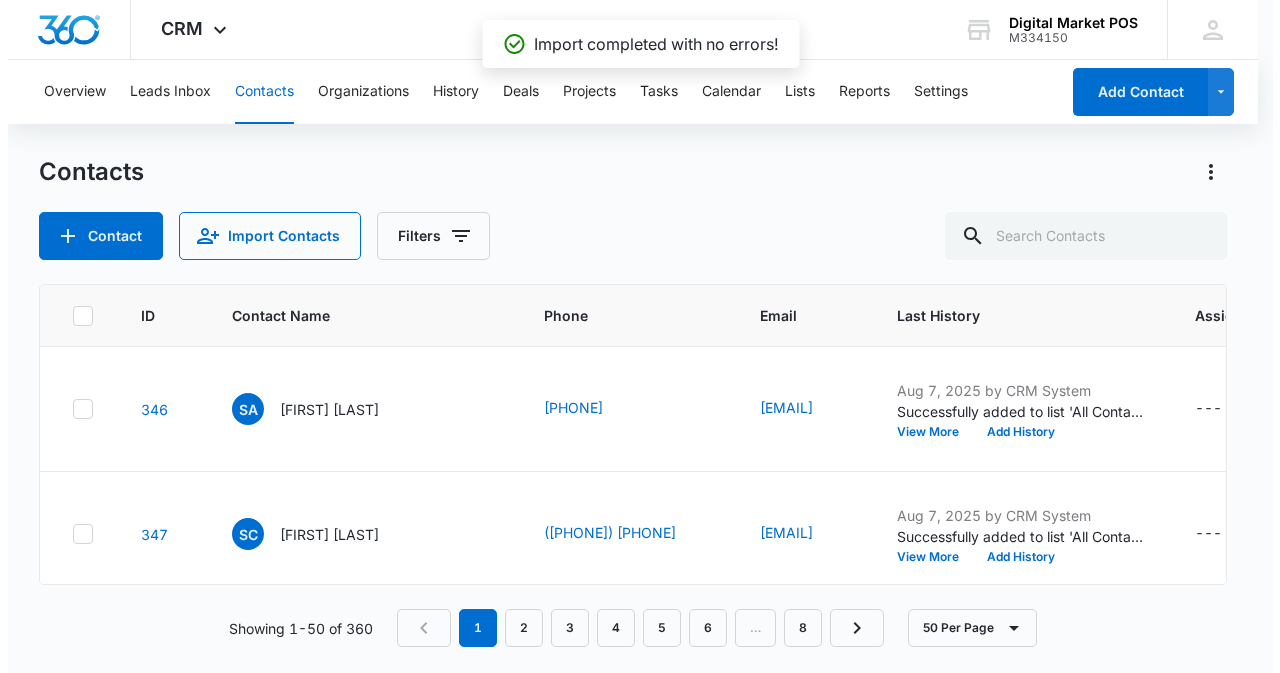 scroll, scrollTop: 0, scrollLeft: 0, axis: both 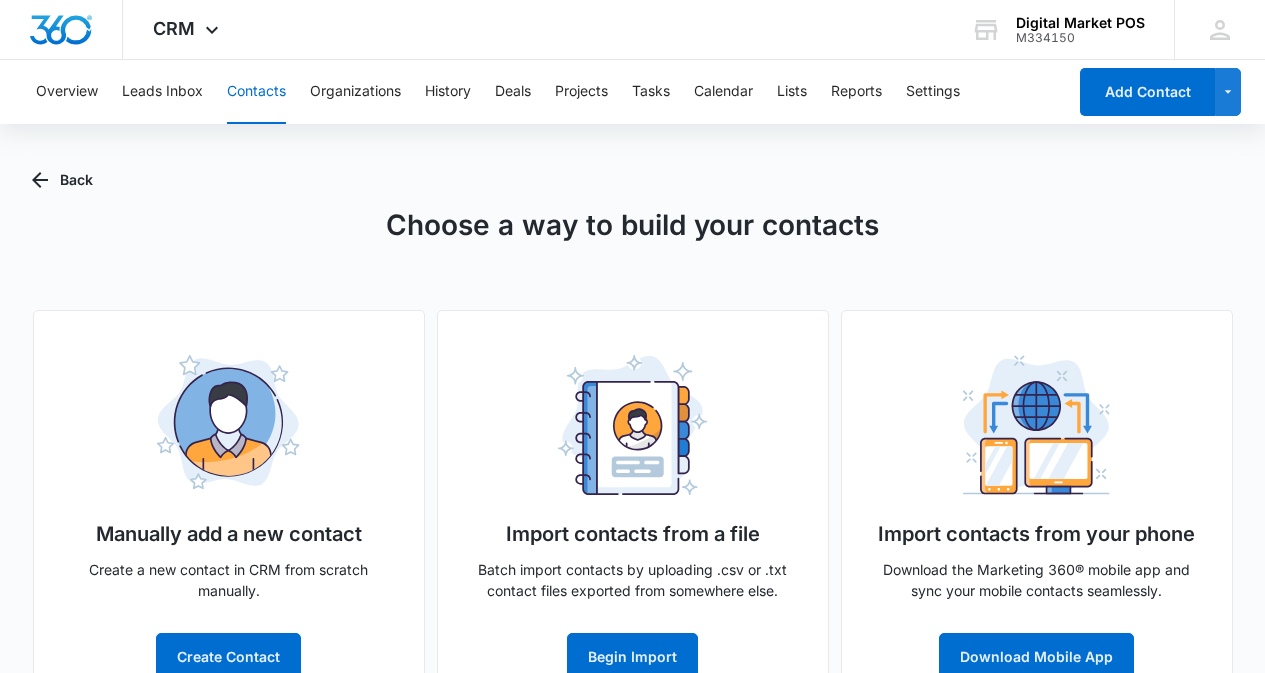 click on "Overview Leads Inbox Contacts Organizations History Deals Projects Tasks Calendar Lists Reports Settings" at bounding box center [545, 92] 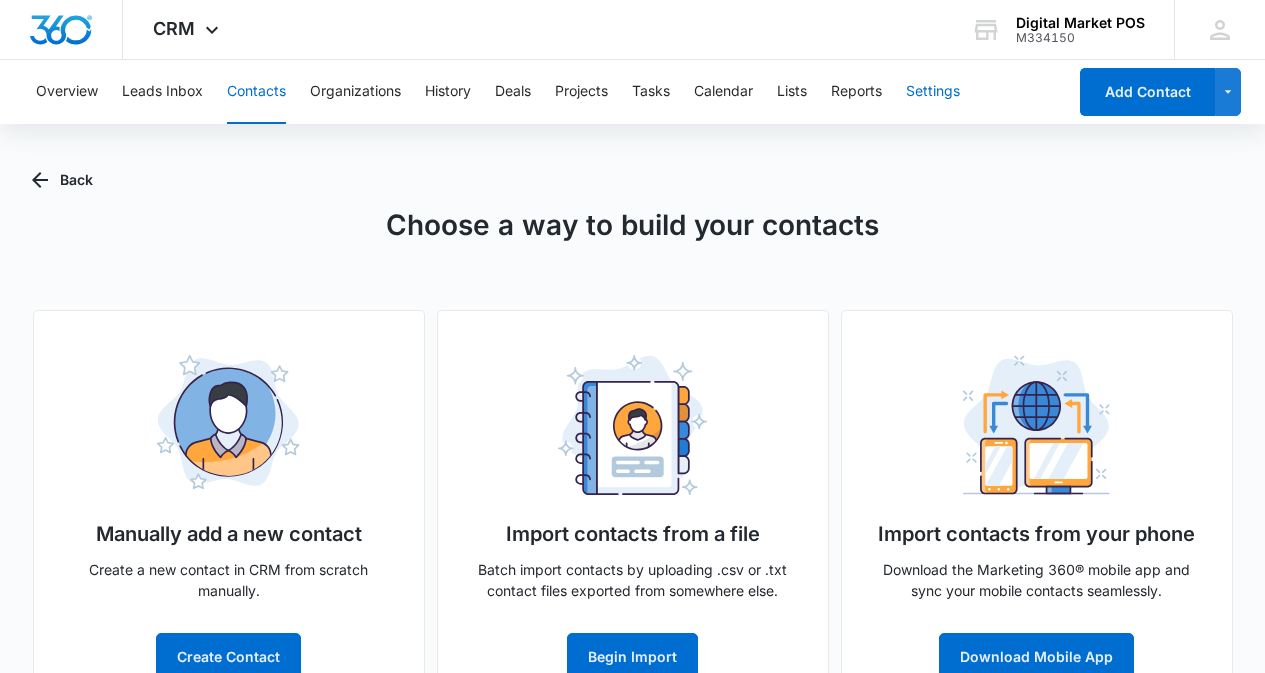 click on "Settings" at bounding box center [933, 92] 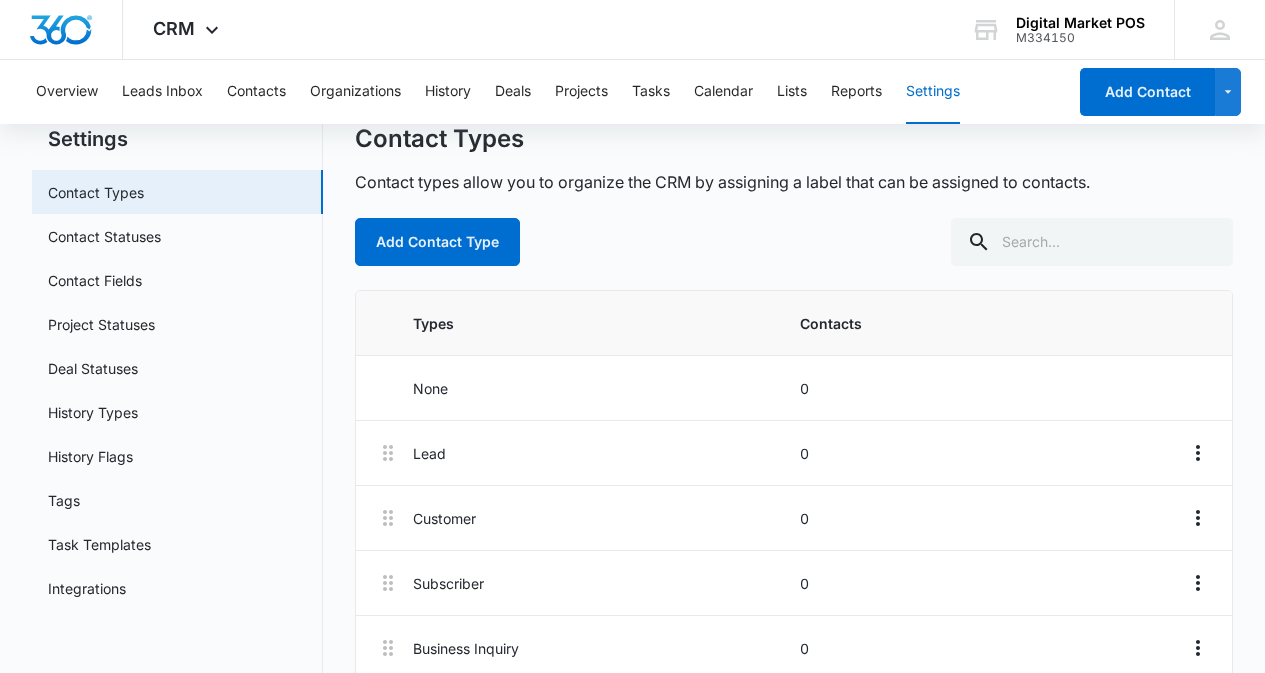 scroll, scrollTop: 97, scrollLeft: 0, axis: vertical 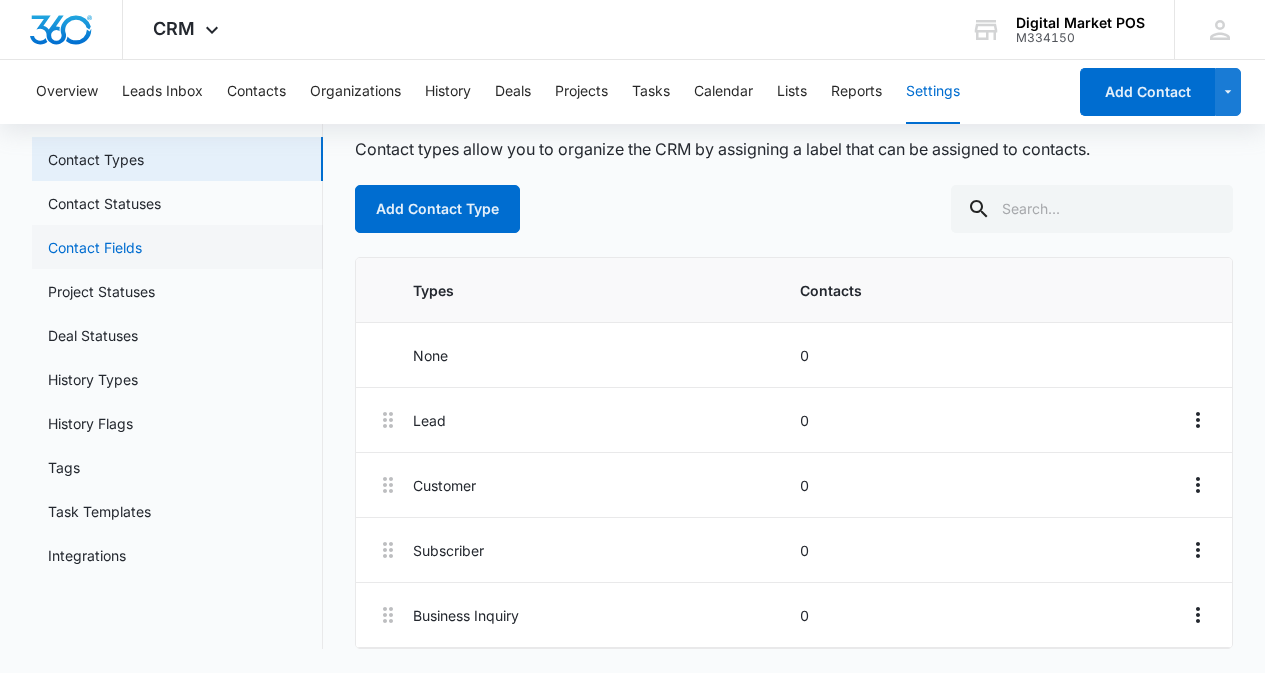 click on "Contact Fields" at bounding box center [95, 247] 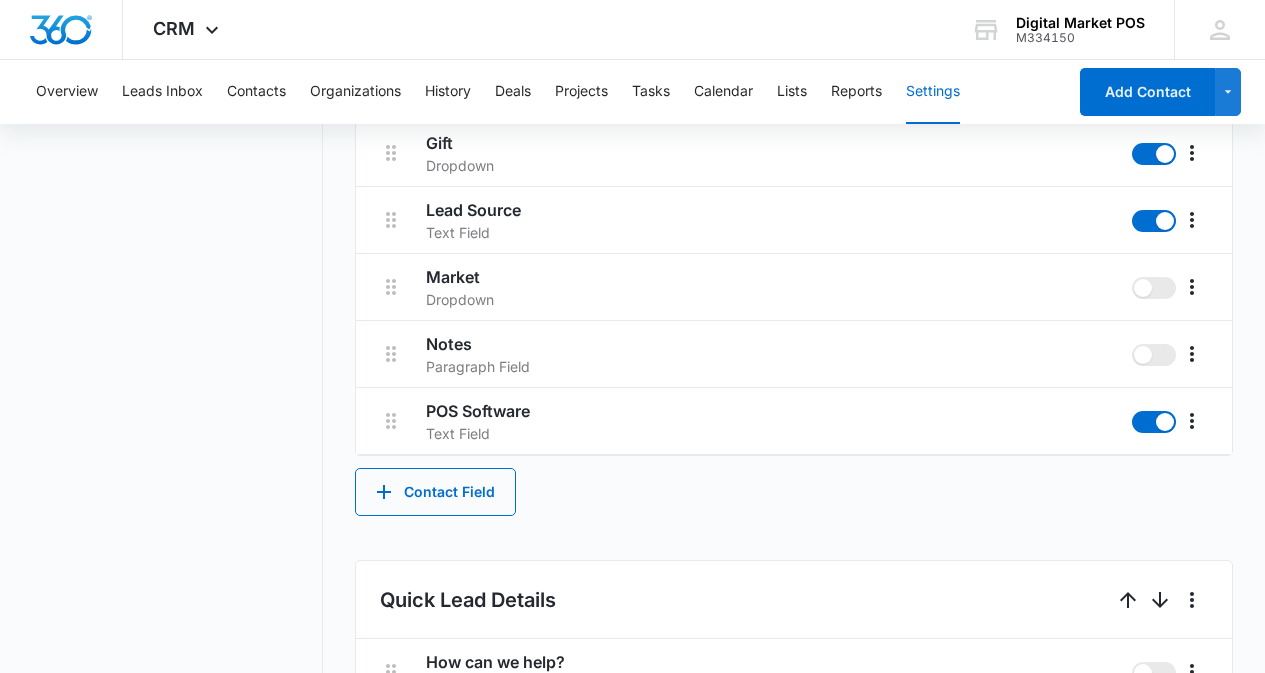 scroll, scrollTop: 1200, scrollLeft: 0, axis: vertical 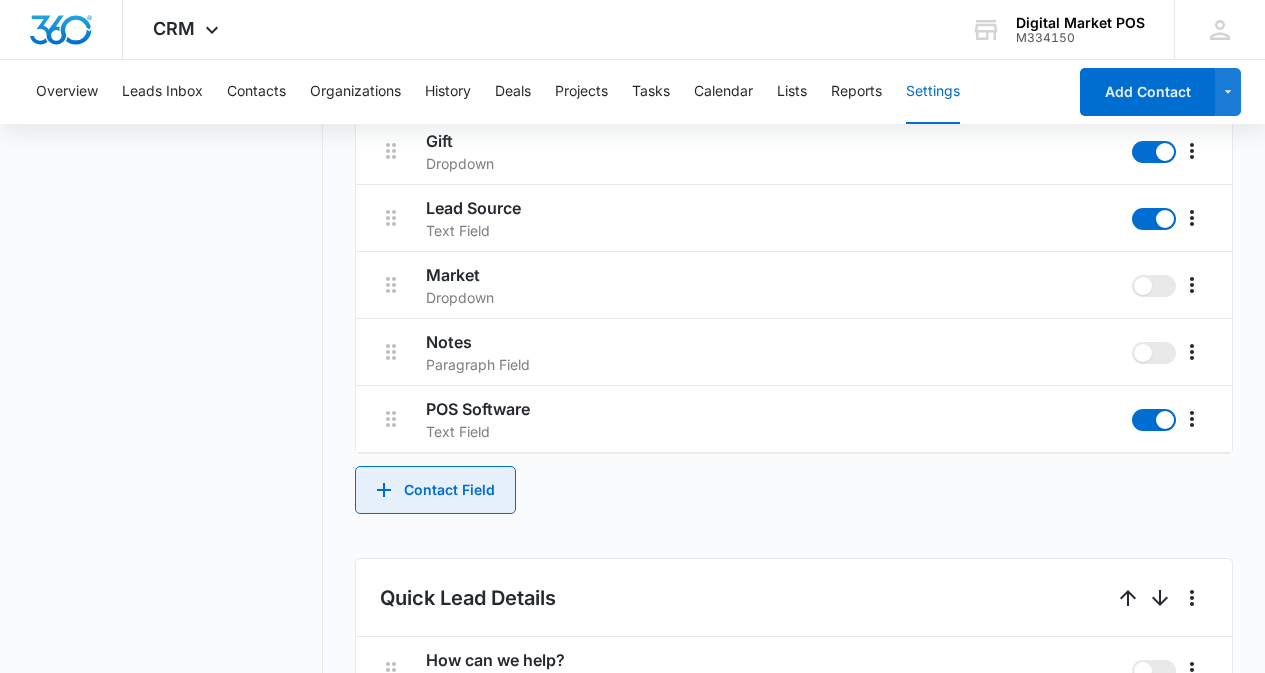 click on "Contact Field" at bounding box center [435, 490] 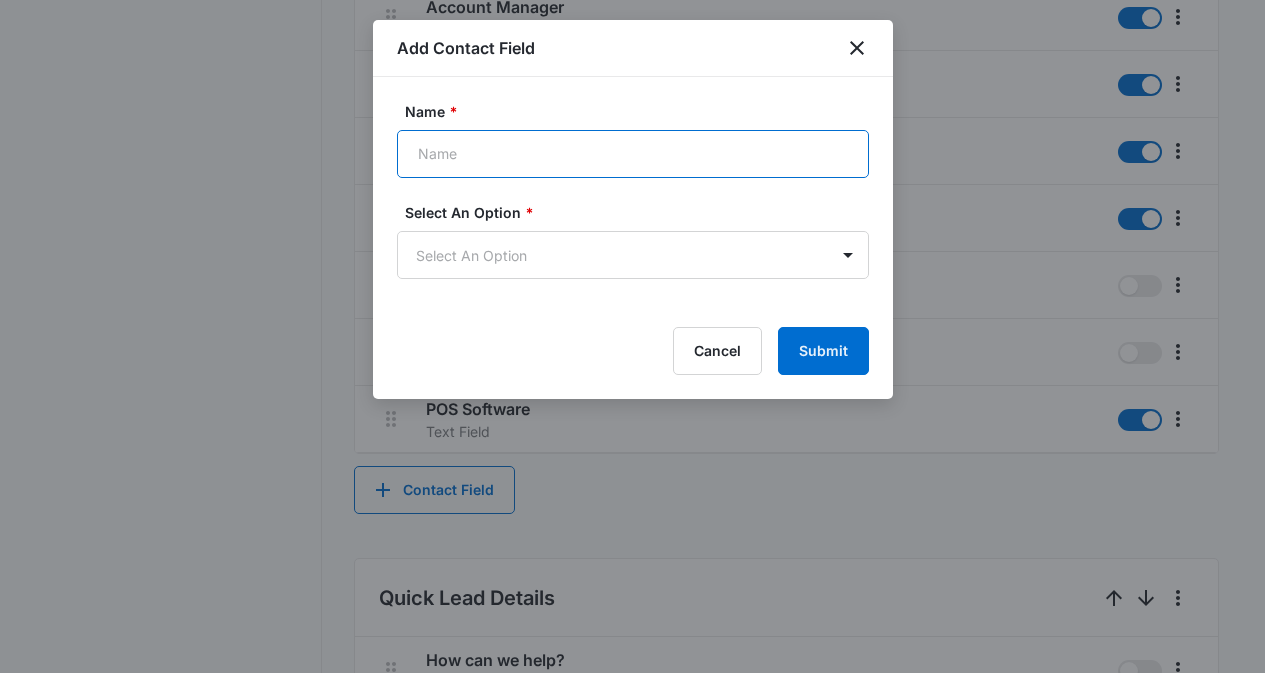 click on "Name *" at bounding box center (633, 154) 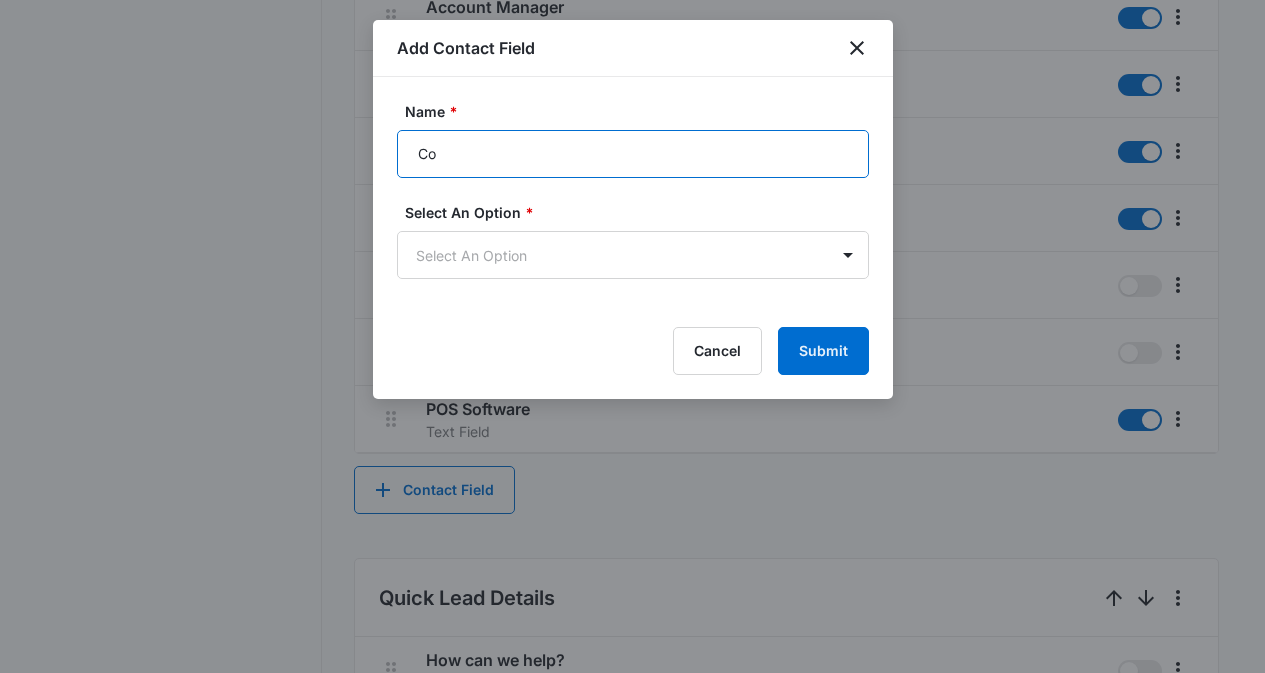 type on "C" 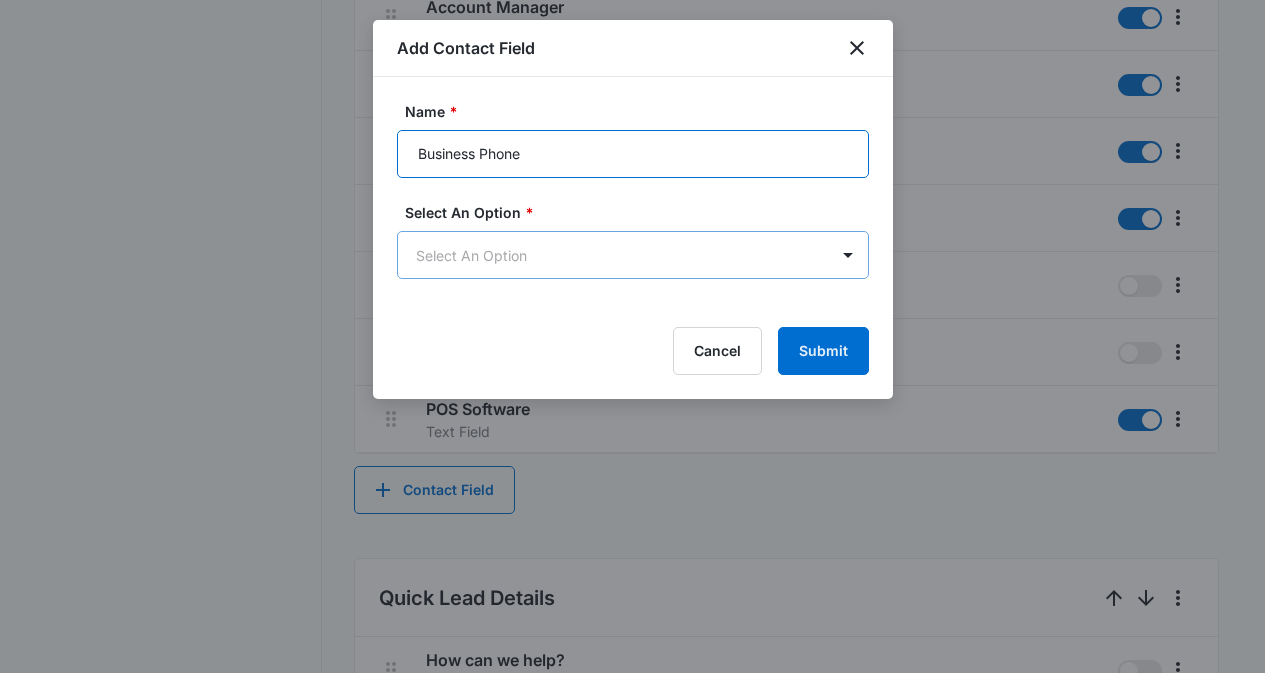 type on "Business Phone" 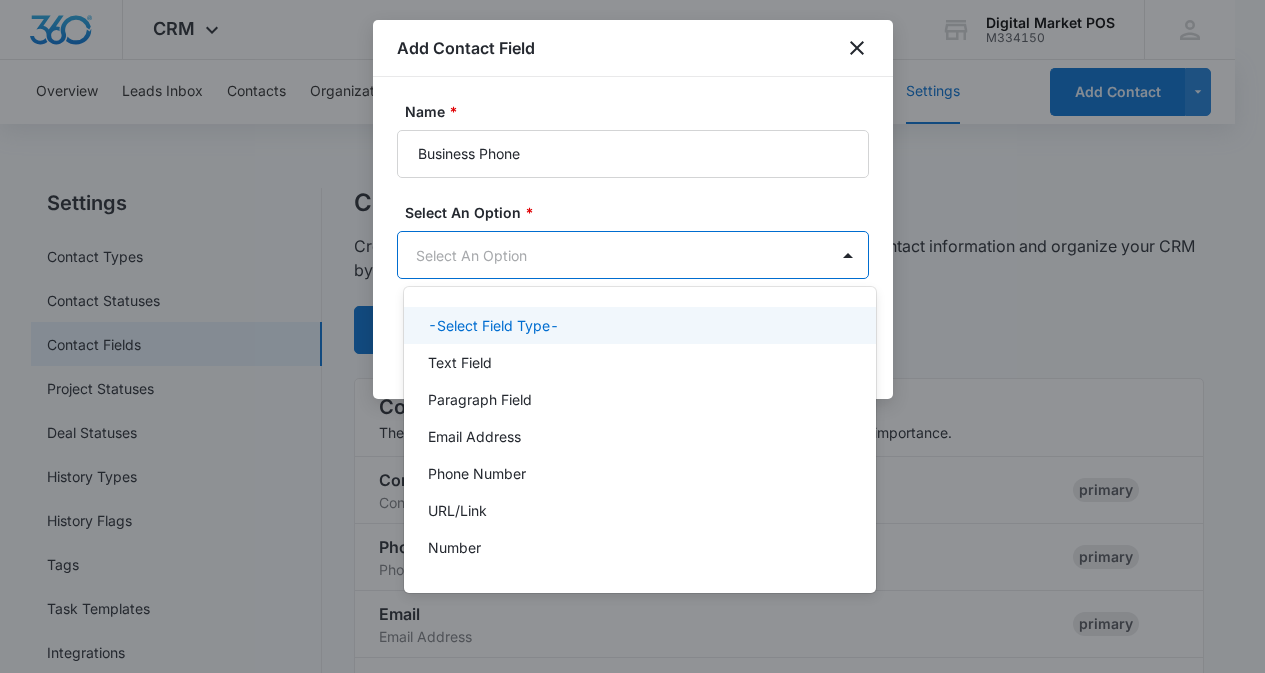 click on "CRM Apps Reputation Websites Forms CRM Email Social Content Ads Intelligence Files Brand Settings Digital Market POS M334150 Your Accounts View All MZ [FIRST] [LAST] [EMAIL] My Profile Notifications Support Logout Terms & Conditions   •   Privacy Policy Overview Leads Inbox Contacts Organizations History Deals Projects Tasks Calendar Lists Reports Settings Add Contact Settings Contact Types Contact Statuses Contact Fields Project Statuses Deal Statuses History Types History Flags Tags Task Templates Integrations Contact Fields Create and manage custom contact fields to keep track of all of your contact information and organize your CRM by any field. Contact Section Contact Info These are "Primary Fields",  their configurations are limited because of their importance. Contact Name Contact Name primary Phone Phone Number primary Email Email Address primary Address Address (Street, Street 2, [CITY], [STATE], [ZIP], [COUNTRY]) primary Special Notes Paragraph Field Qualifying Status Dropdown Organization" at bounding box center (632, 336) 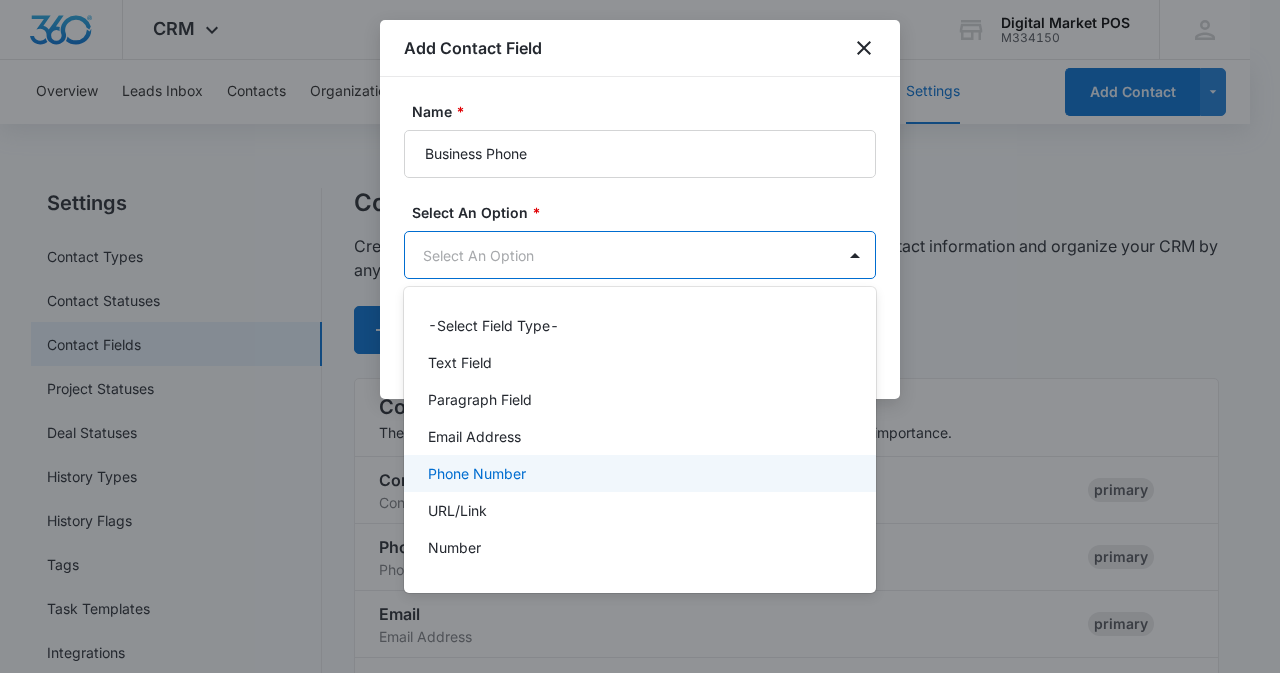 click on "Phone Number" at bounding box center (640, 473) 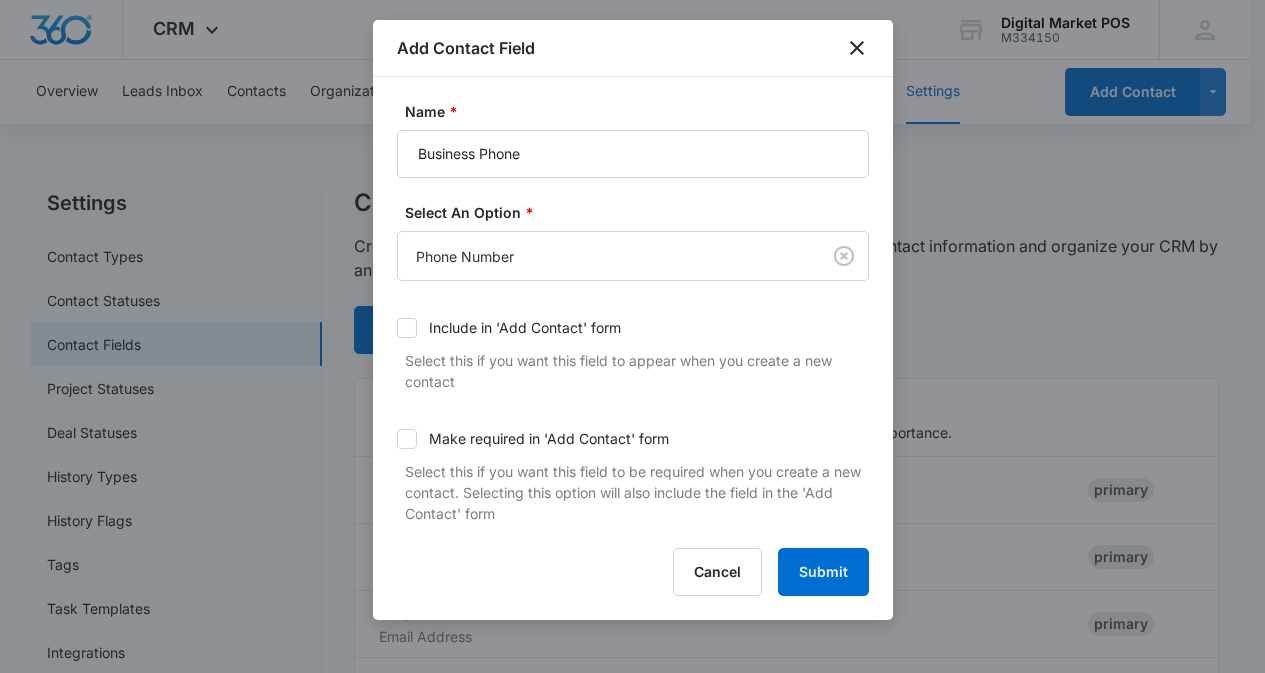 click on "Include in 'Add Contact' form" at bounding box center (525, 327) 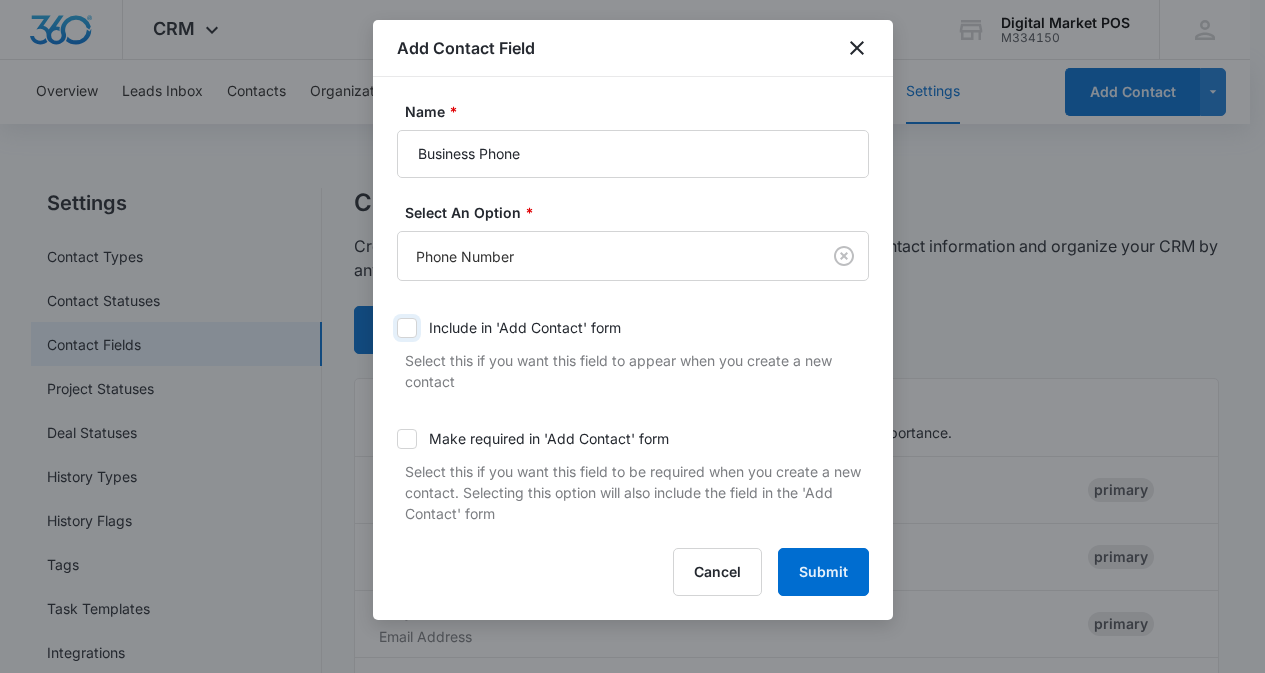 click on "Include in 'Add Contact' form" at bounding box center (397, 328) 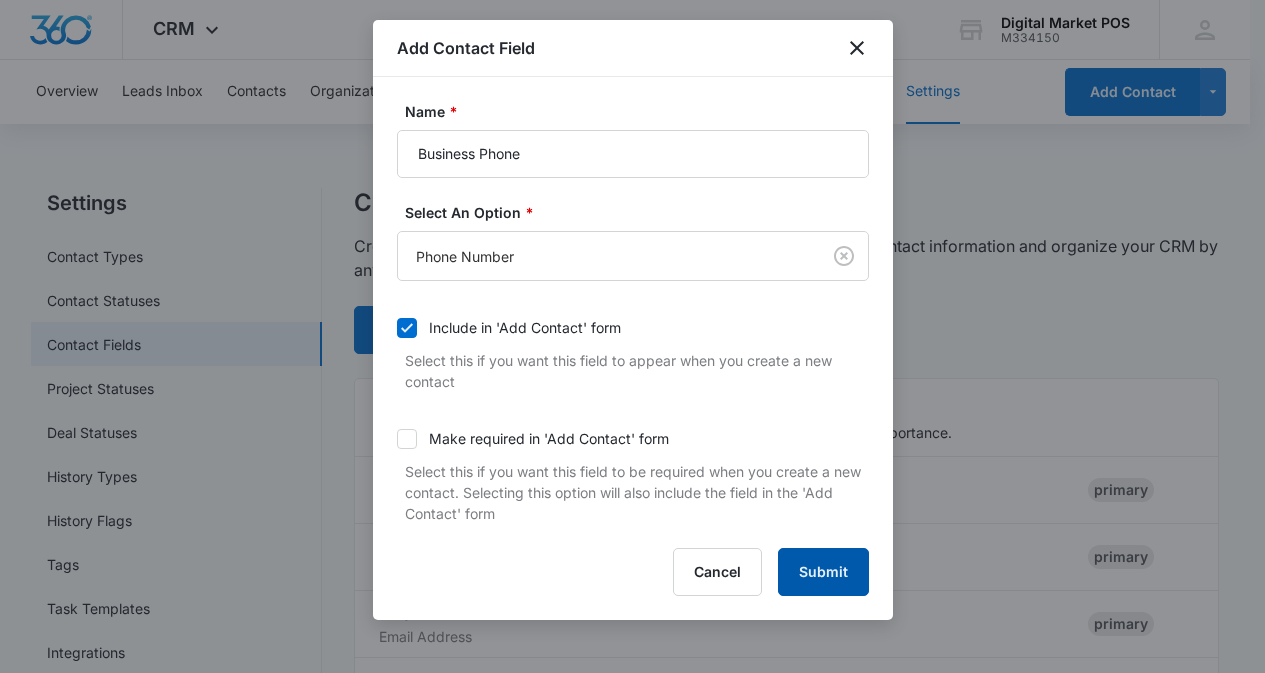 click on "Submit" at bounding box center (823, 572) 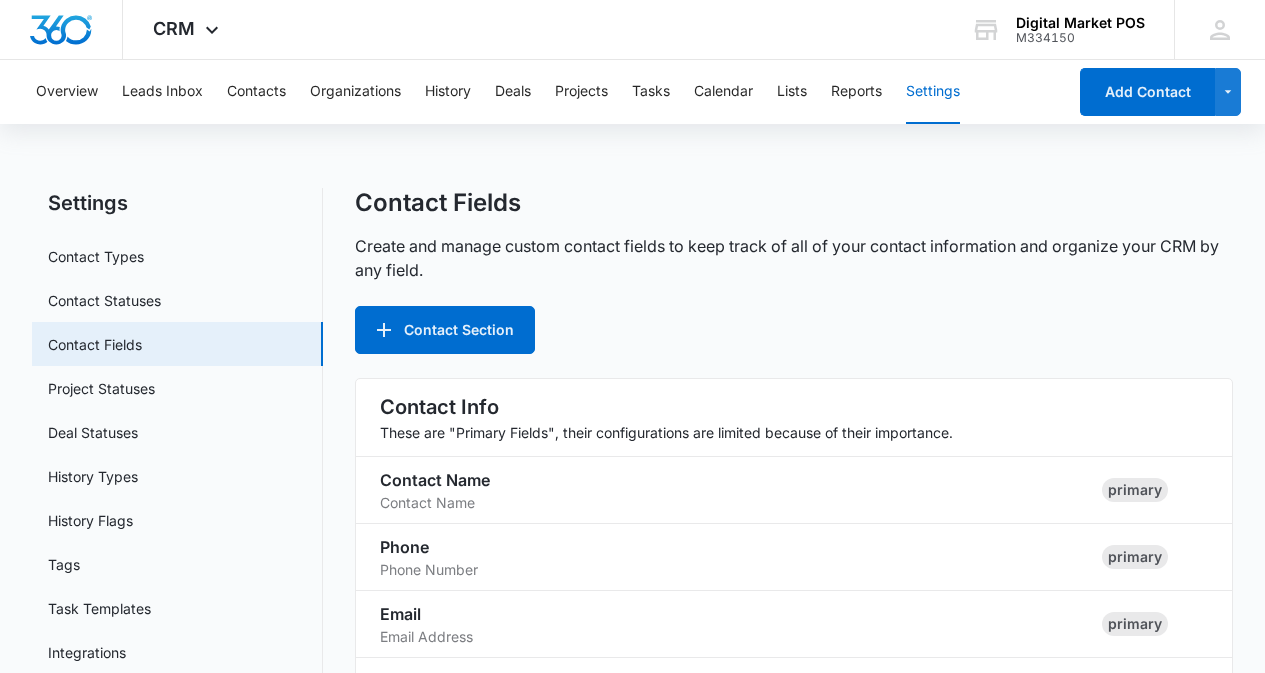 scroll, scrollTop: 1421, scrollLeft: 0, axis: vertical 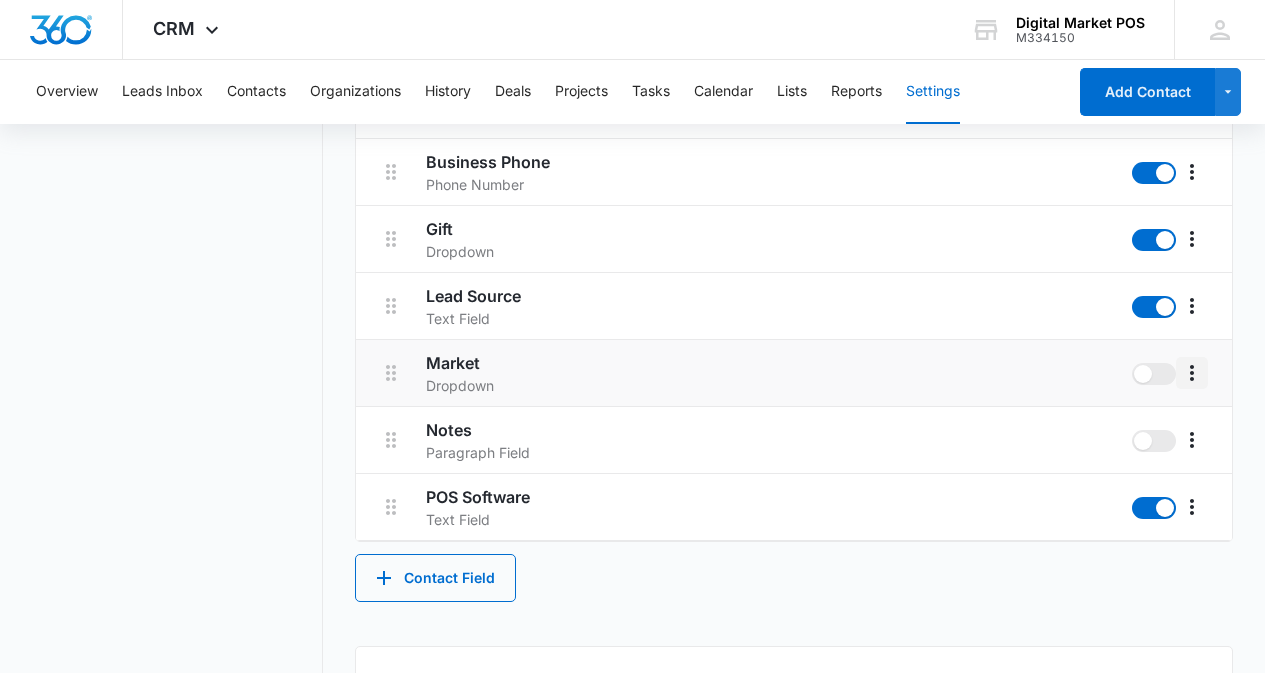click 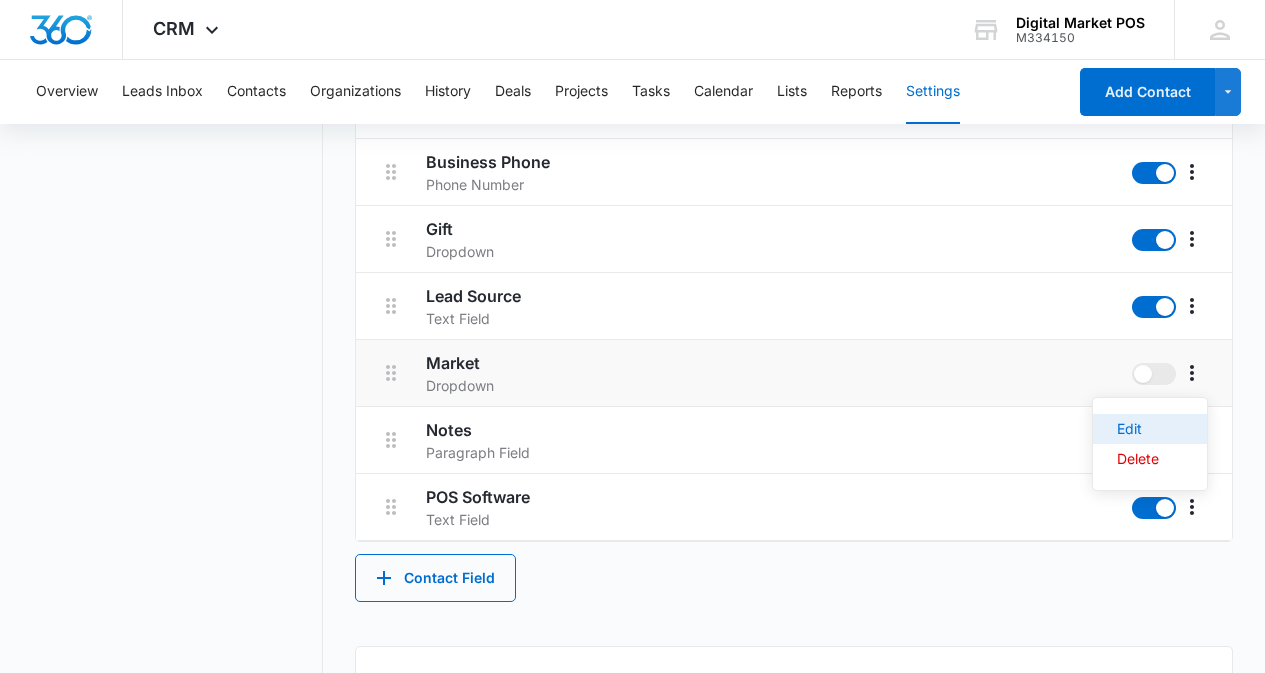 click on "Edit" at bounding box center [1138, 429] 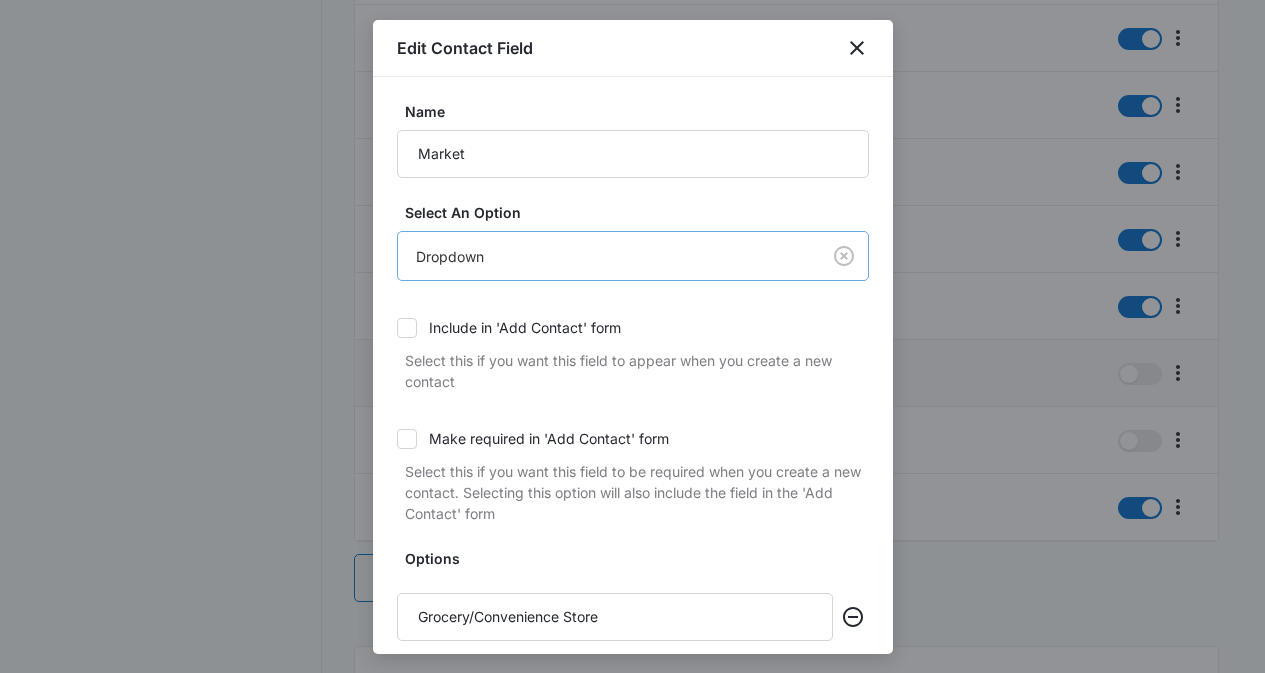 scroll, scrollTop: 0, scrollLeft: 0, axis: both 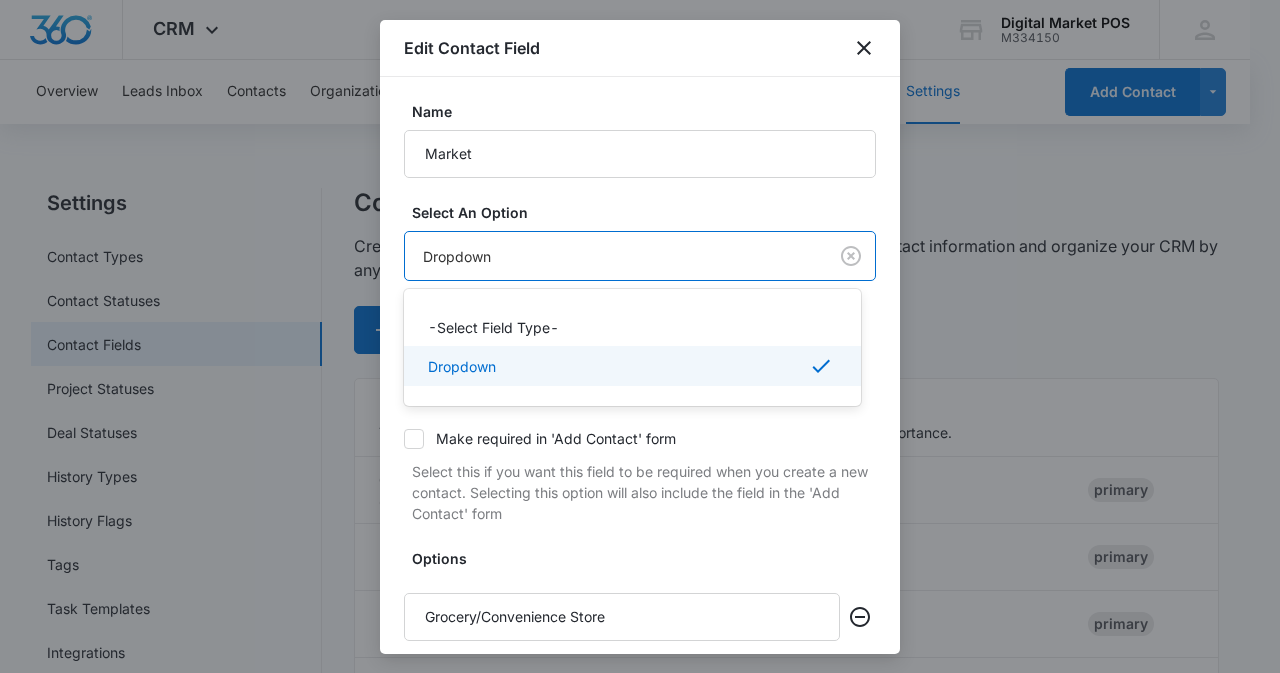 click on "CRM Apps Reputation Websites Forms CRM Email Social Content Ads Intelligence Files Brand Settings Digital Market POS M334150 Your Accounts View All MZ Marko Z [EMAIL] My Profile Notifications Support Logout Terms & Conditions   •   Privacy Policy Overview Leads Inbox Contacts Organizations History Deals Projects Tasks Calendar Lists Reports Settings Add Contact Settings Contact Types Contact Statuses Contact Fields Project Statuses Deal Statuses History Types History Flags Tags Task Templates Integrations Contact Fields Create and manage custom contact fields to keep track of all of your contact information and organize your CRM by any field. Contact Section Contact Info These are "Primary Fields",  their configurations are limited because of their importance. Contact Name Contact Name primary Phone Phone Number primary Email Email Address primary Address Address (Street, Street 2, City, ST, Zip, Country) primary Special Notes Paragraph Field Qualifying Status Dropdown Organization" at bounding box center [640, 336] 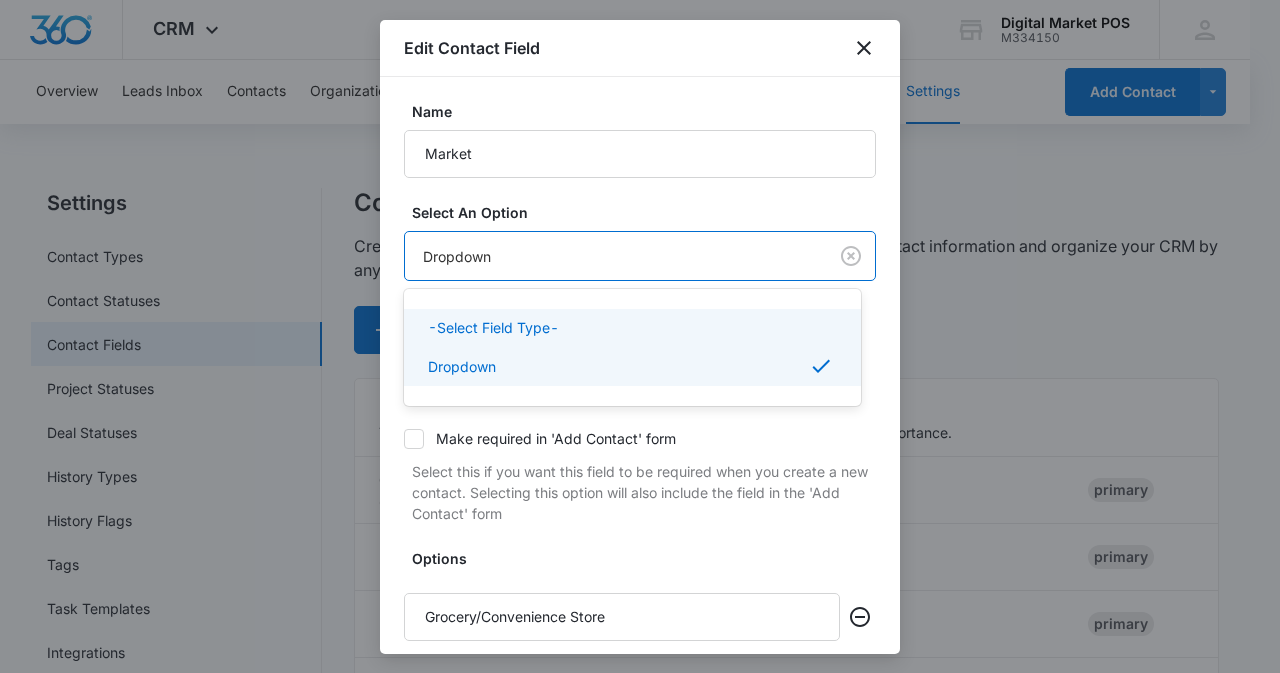 click on "-Select Field Type-" at bounding box center (493, 327) 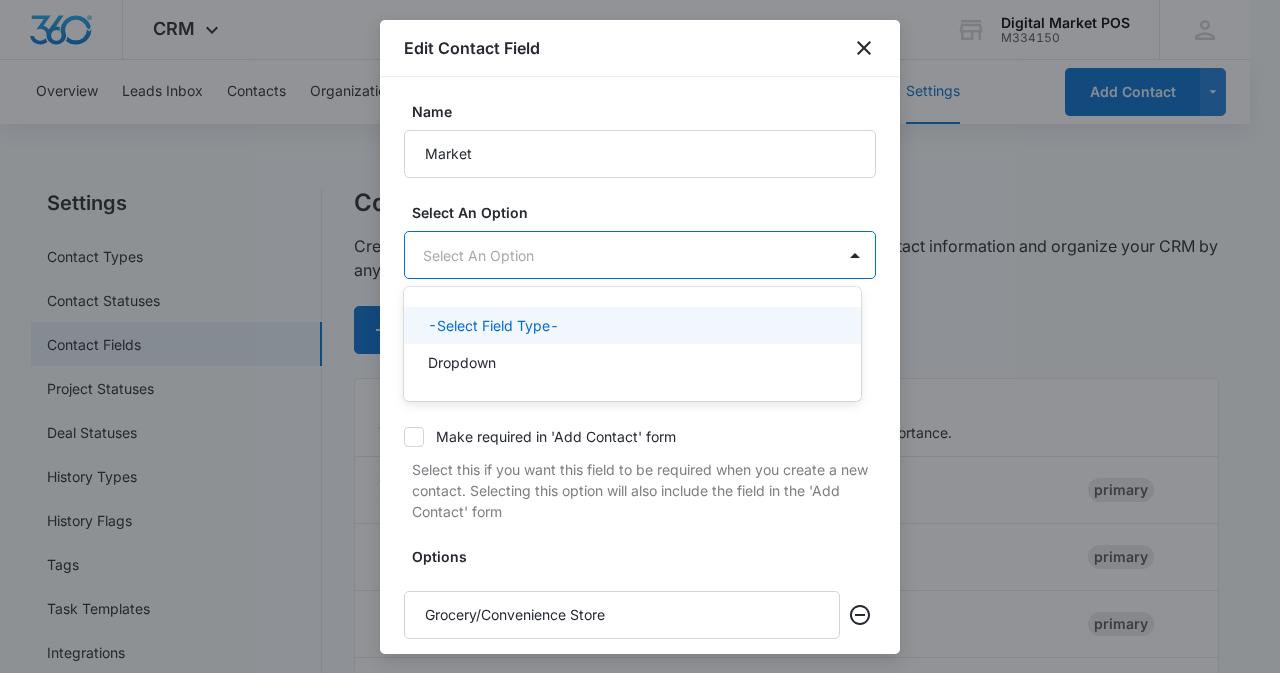 click on "CRM Apps Reputation Websites Forms CRM Email Social Content Ads Intelligence Files Brand Settings Digital Market POS M334150 Your Accounts View All MZ Marko Z [EMAIL] My Profile Notifications Support Logout Terms & Conditions   •   Privacy Policy Overview Leads Inbox Contacts Organizations History Deals Projects Tasks Calendar Lists Reports Settings Add Contact Settings Contact Types Contact Statuses Contact Fields Project Statuses Deal Statuses History Types History Flags Tags Task Templates Integrations Contact Fields Create and manage custom contact fields to keep track of all of your contact information and organize your CRM by any field. Contact Section Contact Info These are "Primary Fields",  their configurations are limited because of their importance. Contact Name Contact Name primary Phone Phone Number primary Email Email Address primary Address Address (Street, Street 2, City, ST, Zip, Country) primary Special Notes Paragraph Field Qualifying Status Dropdown Organization" at bounding box center [640, 336] 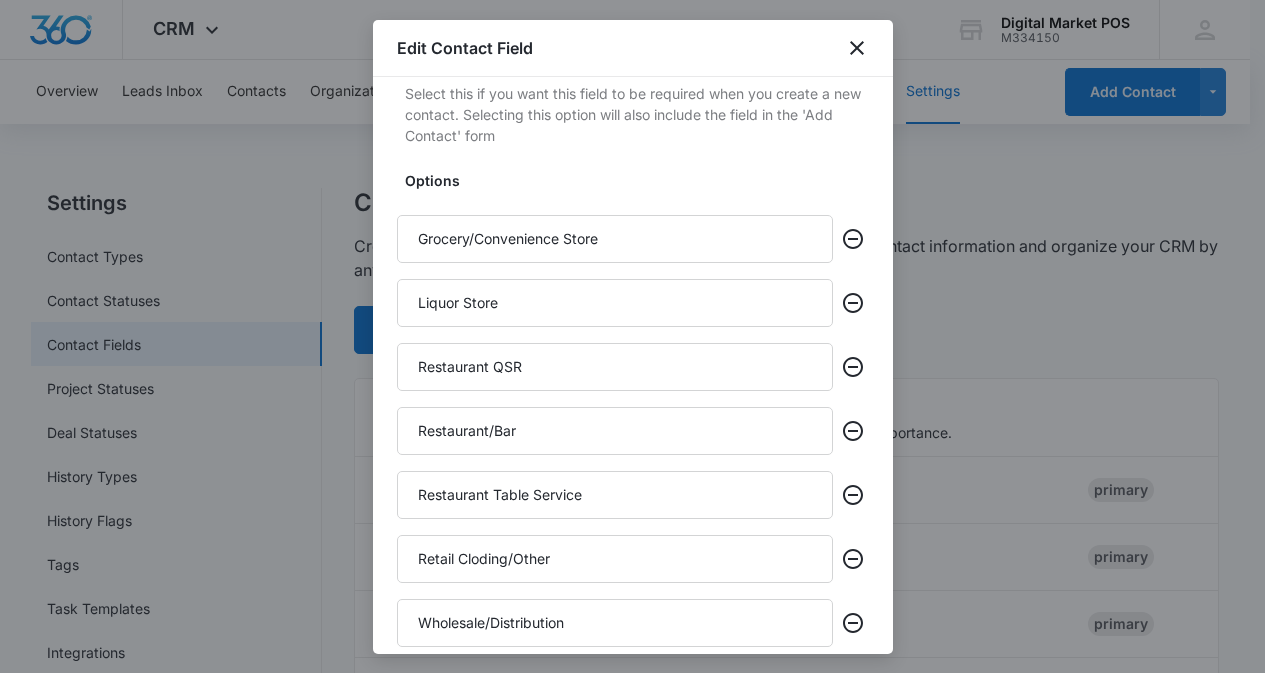scroll, scrollTop: 375, scrollLeft: 0, axis: vertical 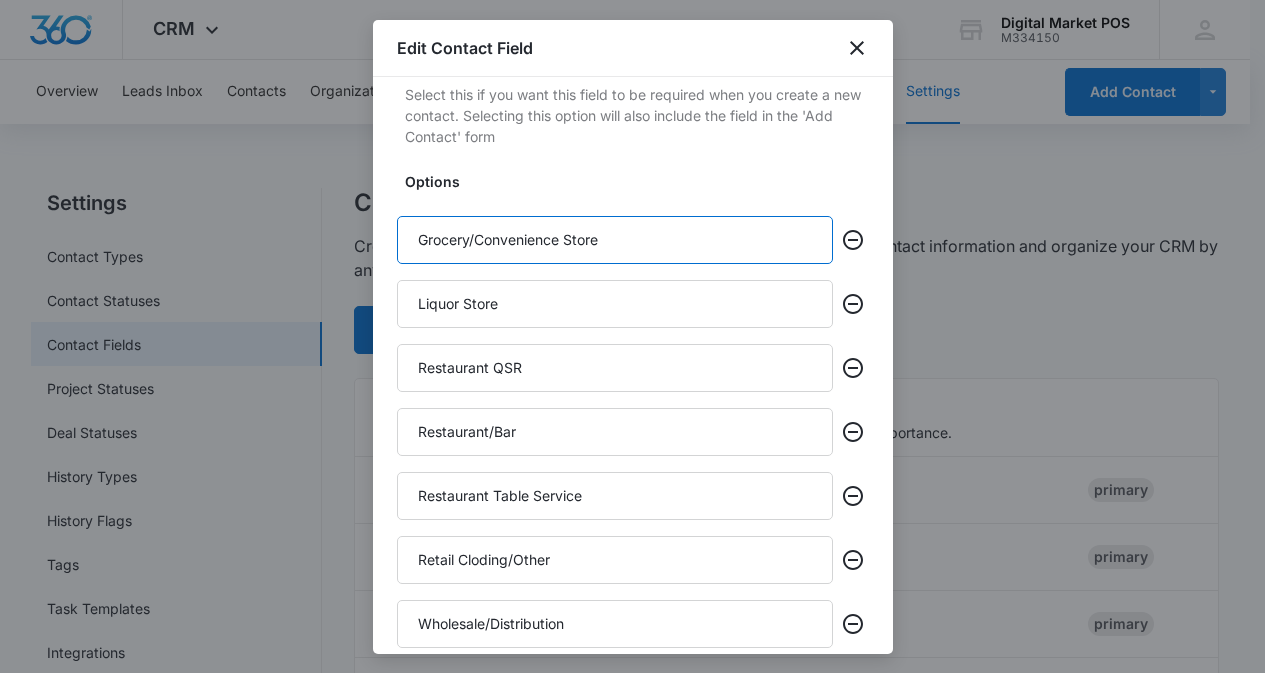 click on "Grocery/Convenience Store" at bounding box center [615, 240] 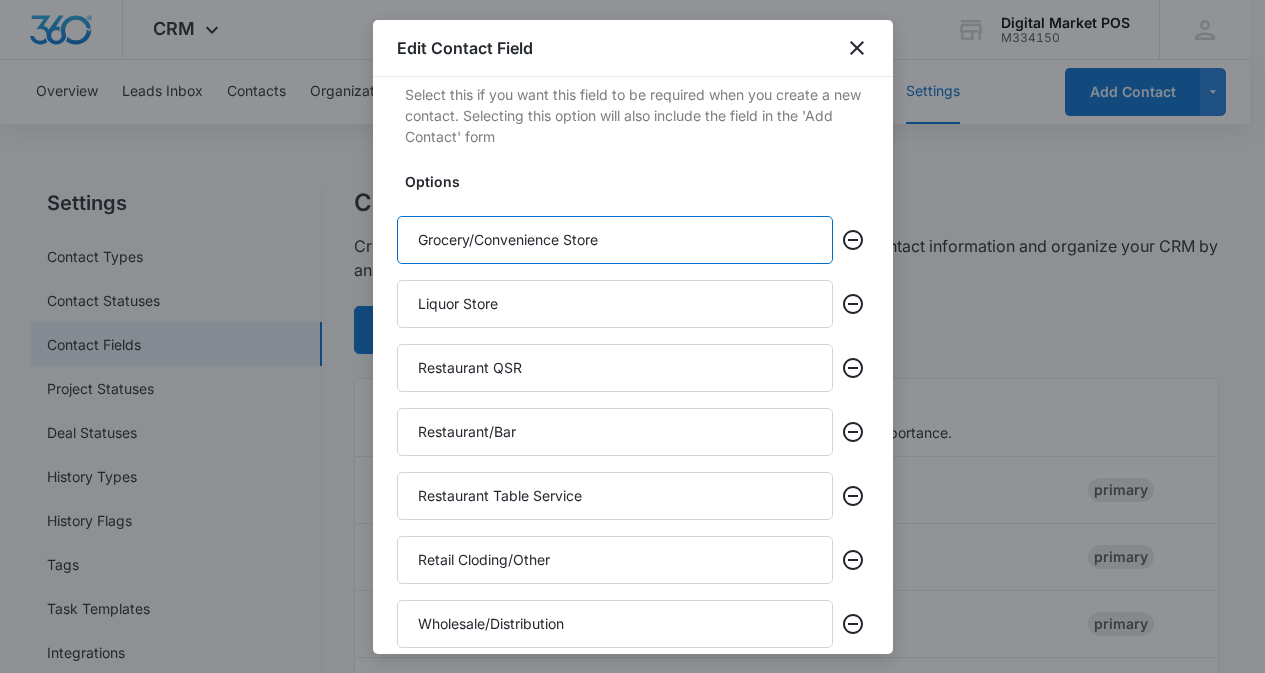 paste on "/ Convenience s" 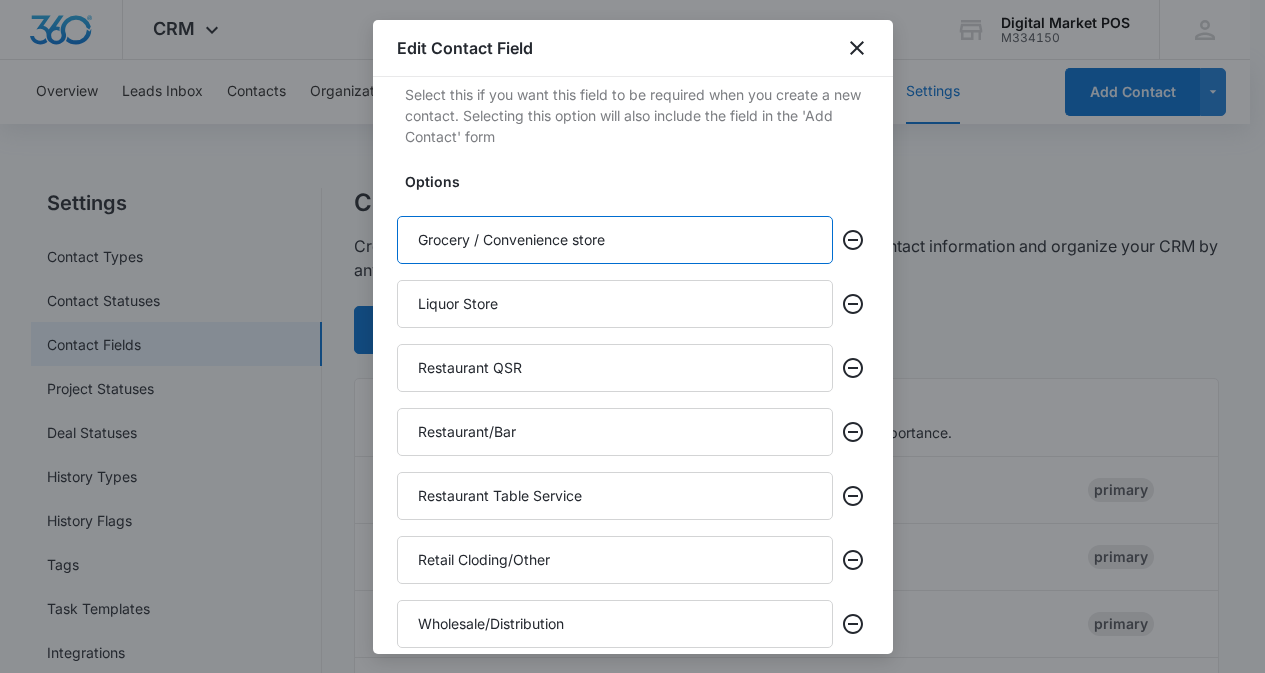 type on "Grocery / Convenience store" 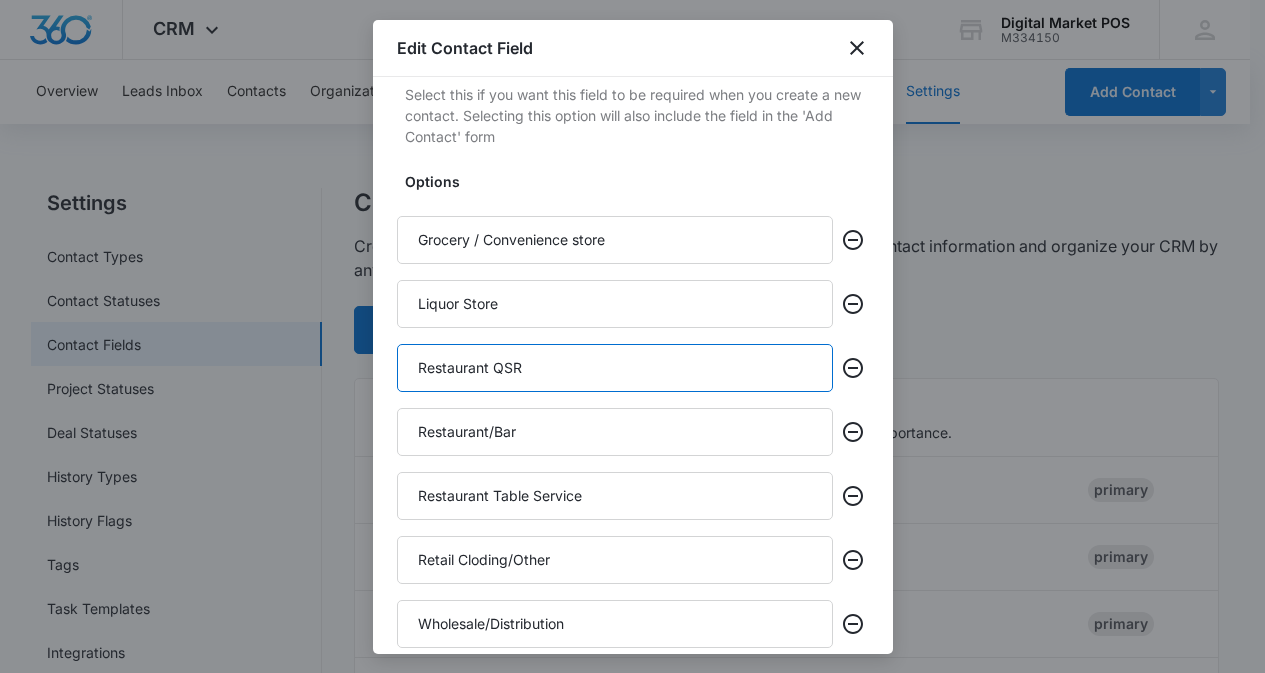 click on "Restaurant QSR" at bounding box center (615, 368) 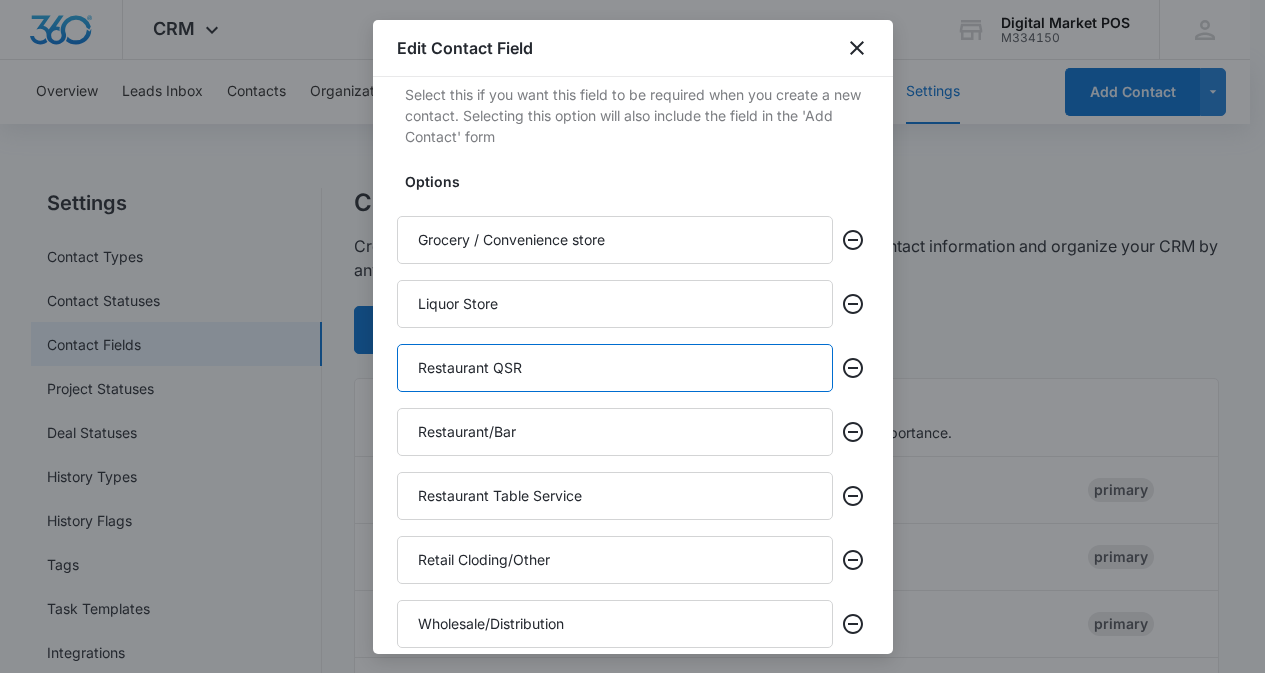 paste on "Quick Service" 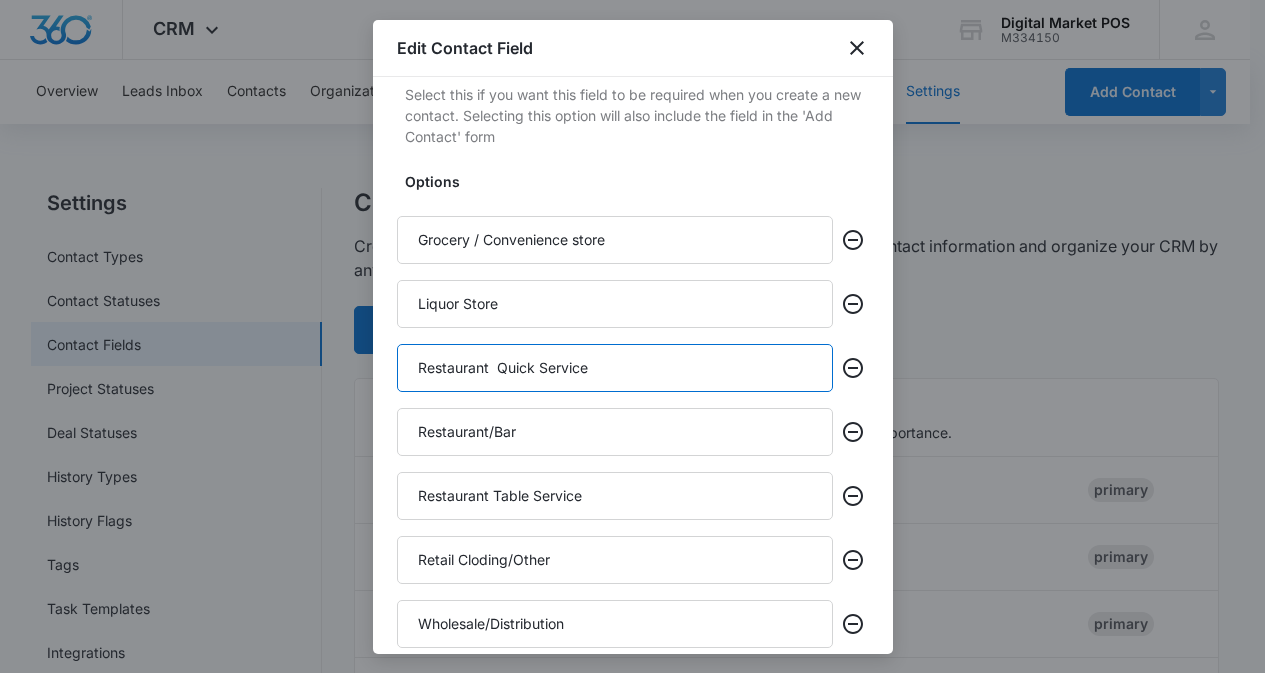 type on "Restaurant  Quick Service" 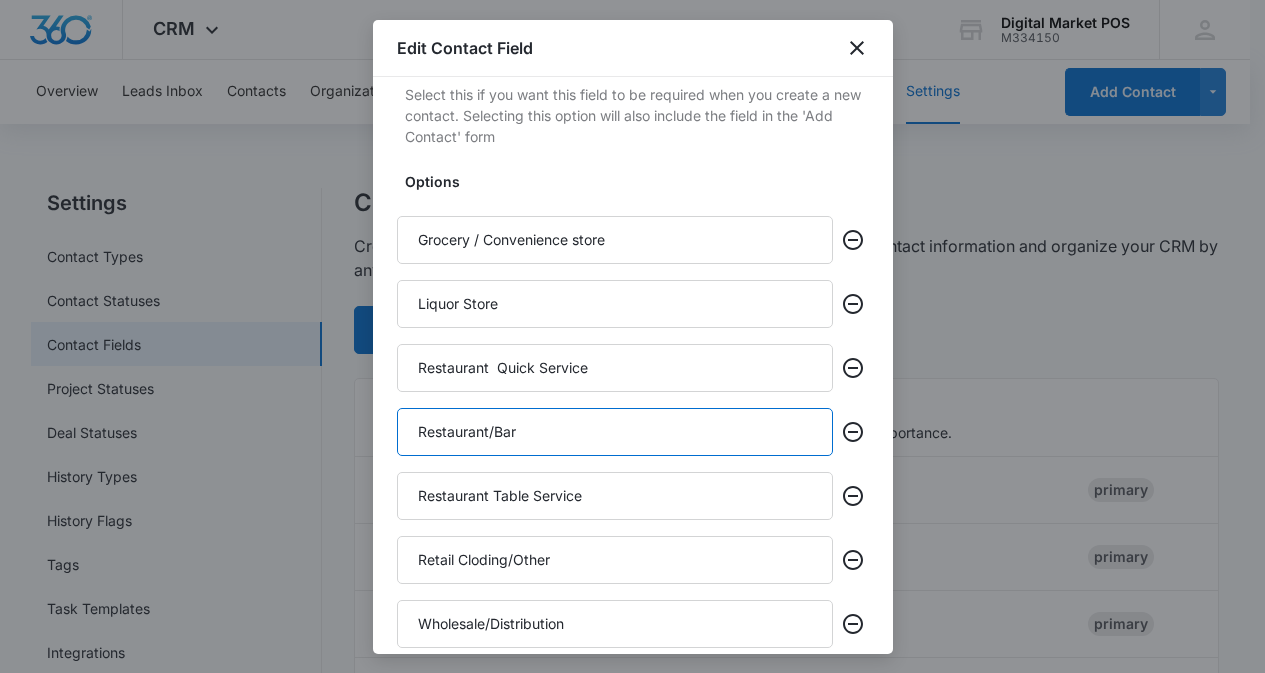 click on "Restaurant/Bar" at bounding box center (615, 432) 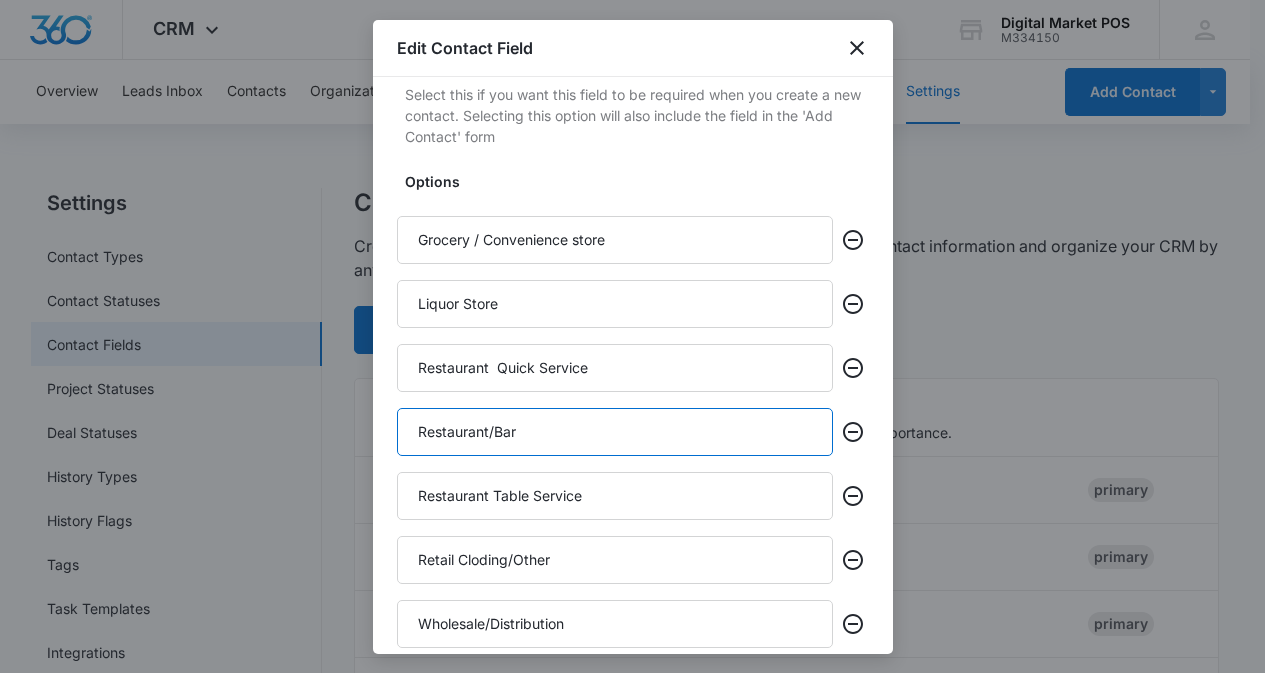 paste on "/" 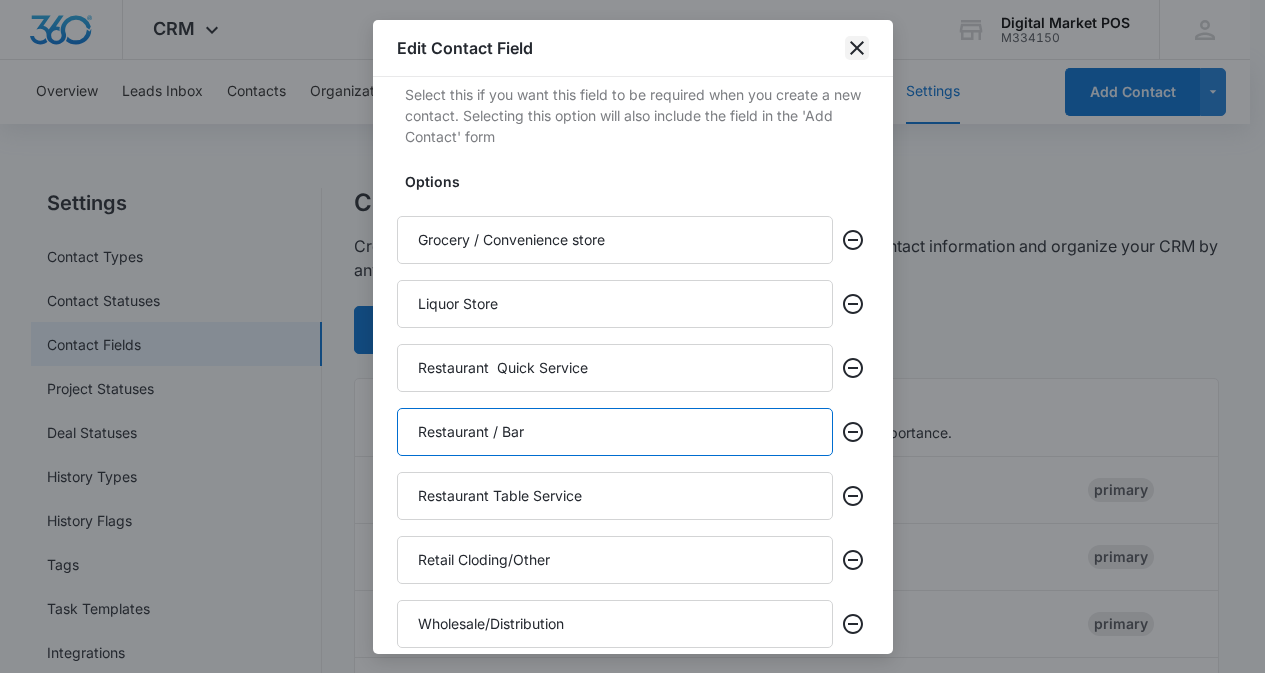 type on "Restaurant / Bar" 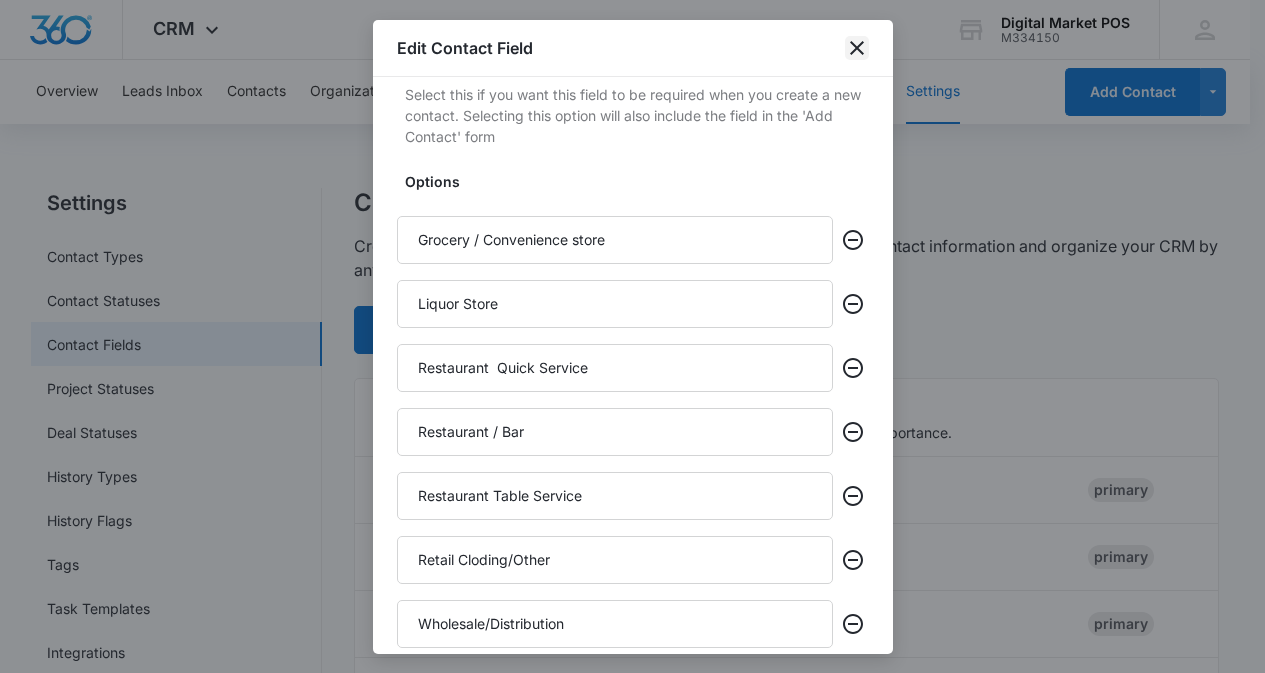 click 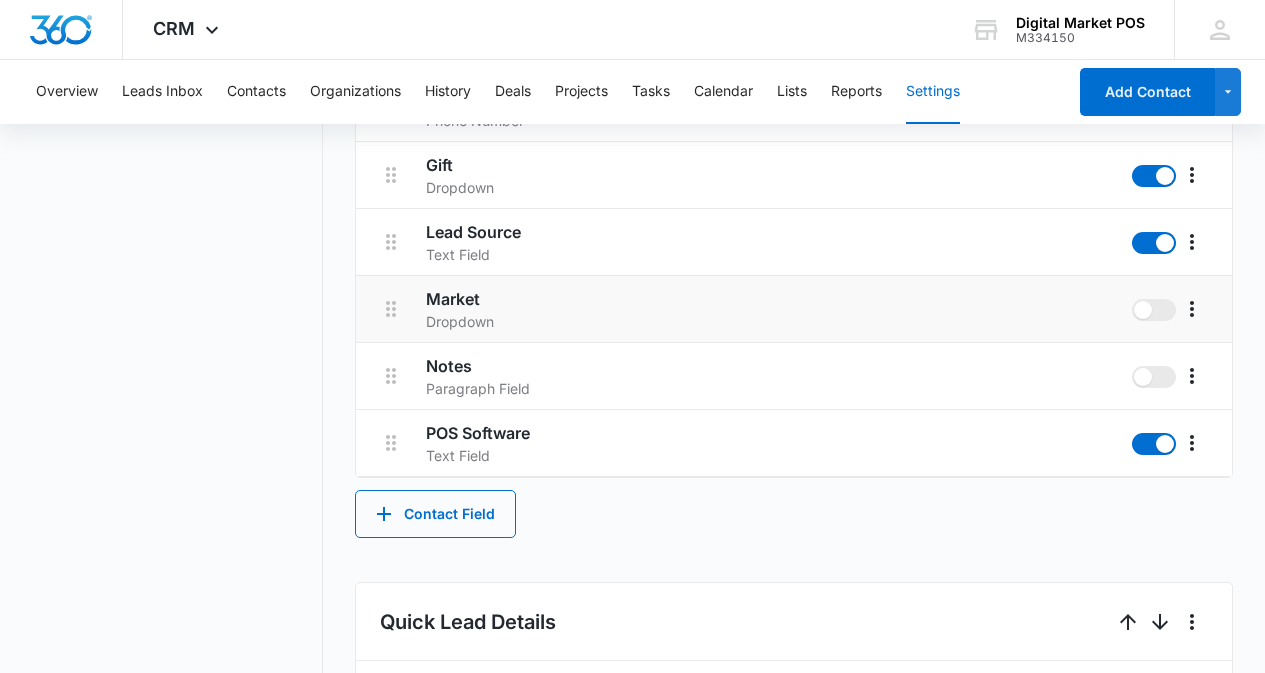 scroll, scrollTop: 1237, scrollLeft: 0, axis: vertical 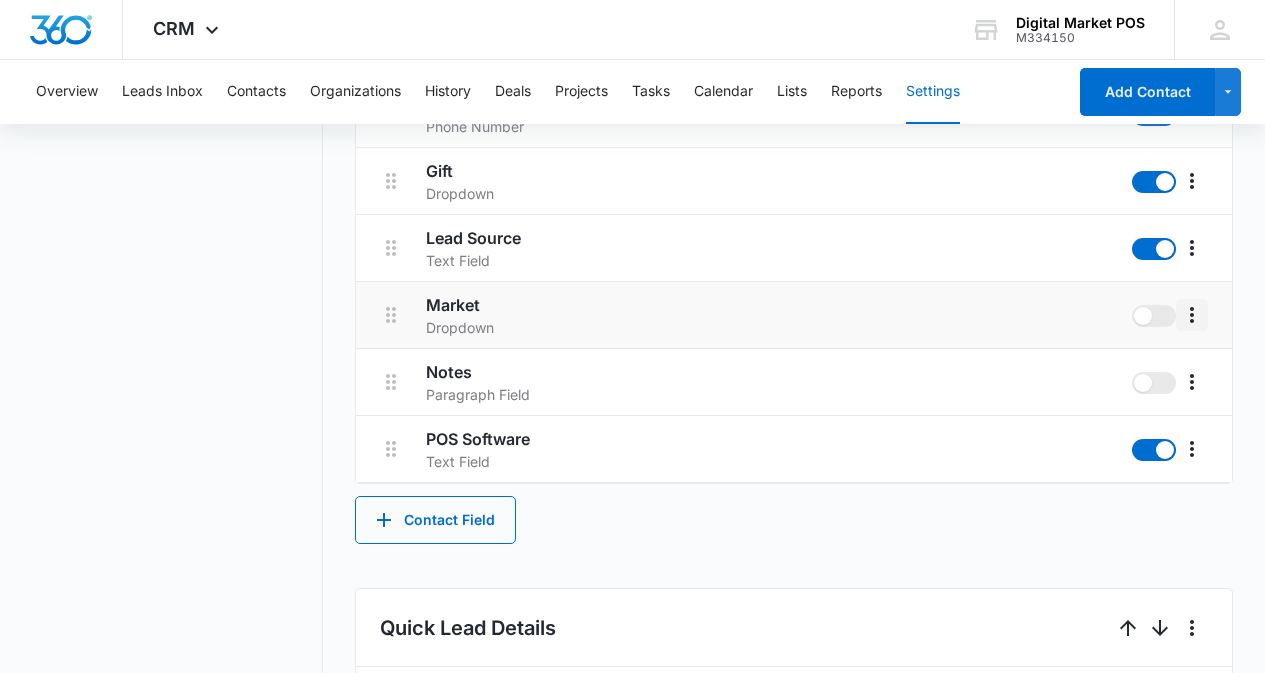 click 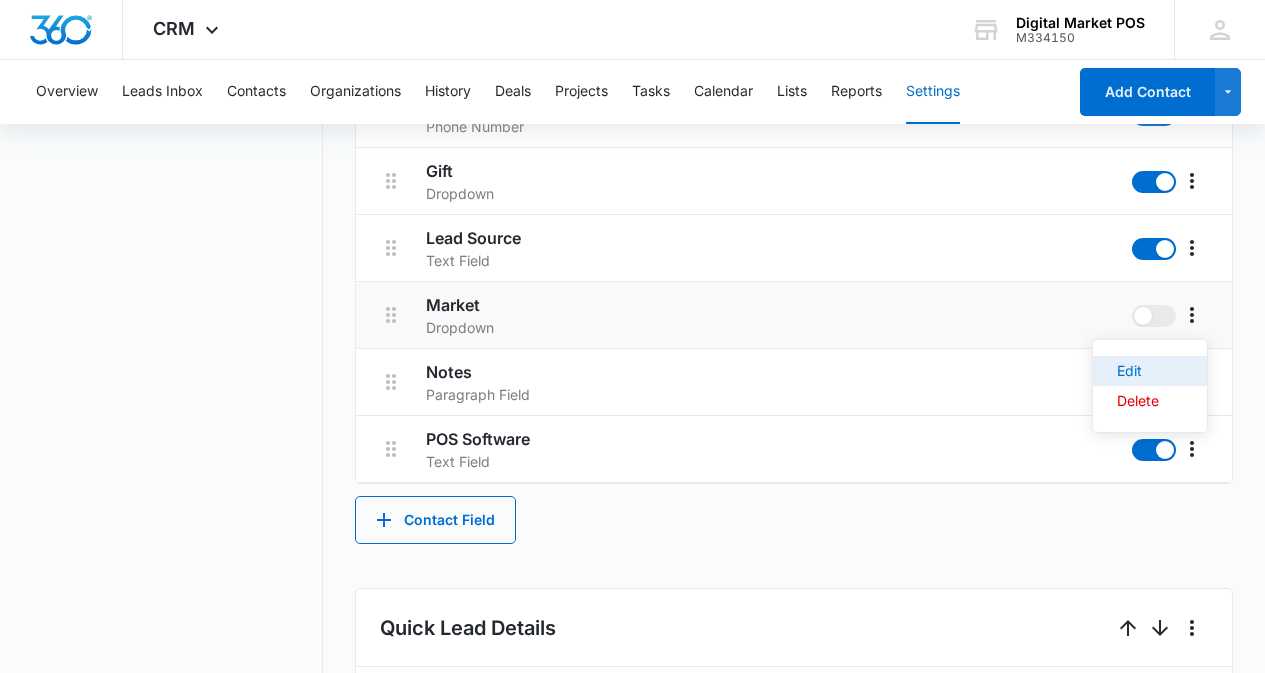 click on "Edit" at bounding box center [1138, 371] 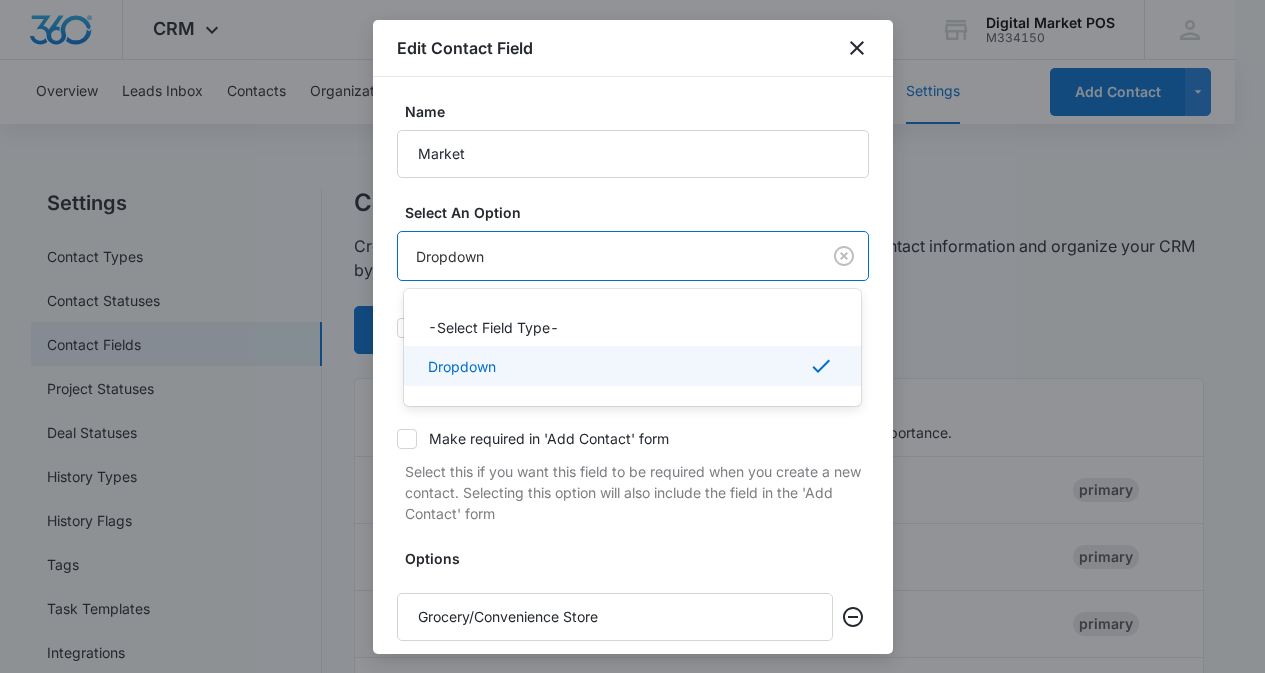 scroll, scrollTop: 0, scrollLeft: 0, axis: both 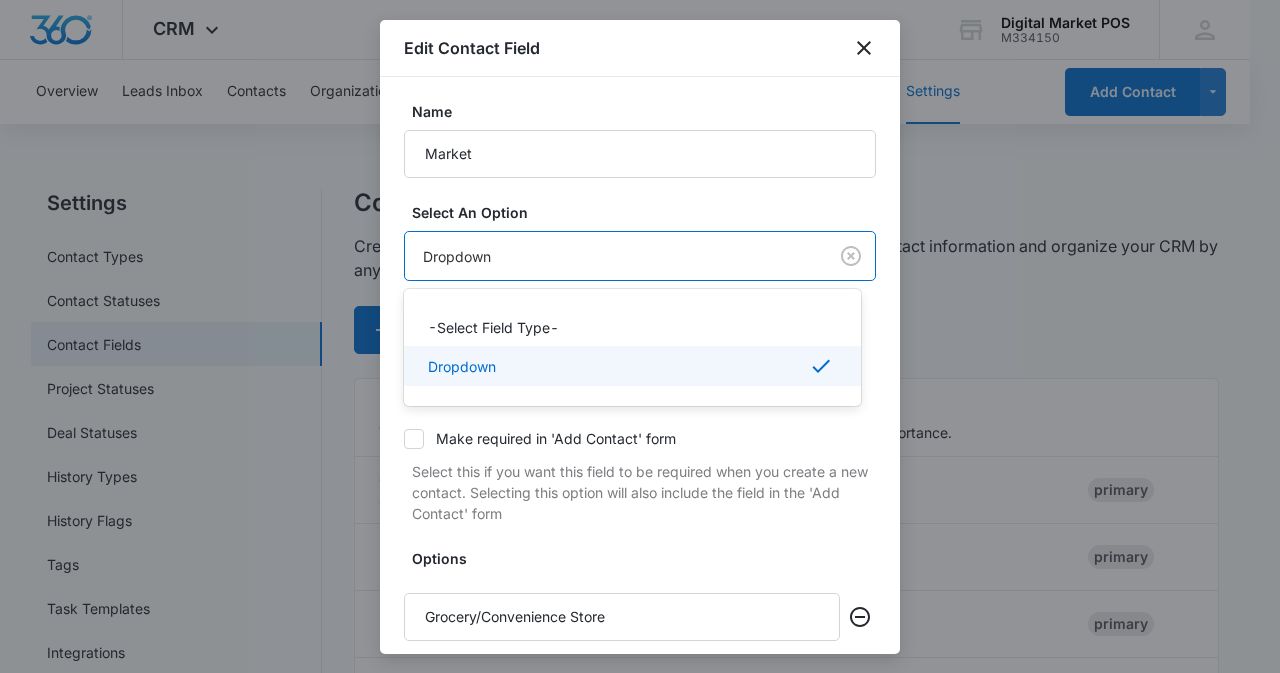 click on "CRM Apps Reputation Websites Forms CRM Email Social Content Ads Intelligence Files Brand Settings Digital Market POS M334150 Your Accounts View All MZ Marko Z markoz@digitalmarketpos.com My Profile Notifications Support Logout Terms & Conditions   •   Privacy Policy Overview Leads Inbox Contacts Organizations History Deals Projects Tasks Calendar Lists Reports Settings Add Contact Settings Contact Types Contact Statuses Contact Fields Project Statuses Deal Statuses History Types History Flags Tags Task Templates Integrations Contact Fields Create and manage custom contact fields to keep track of all of your contact information and organize your CRM by any field. Contact Section Contact Info These are "Primary Fields",  their configurations are limited because of their importance. Contact Name Contact Name primary Phone Phone Number primary Email Email Address primary Address Address (Street, Street 2, City, ST, Zip, Country) primary Special Notes Paragraph Field Qualifying Status Dropdown Organization" at bounding box center (640, 336) 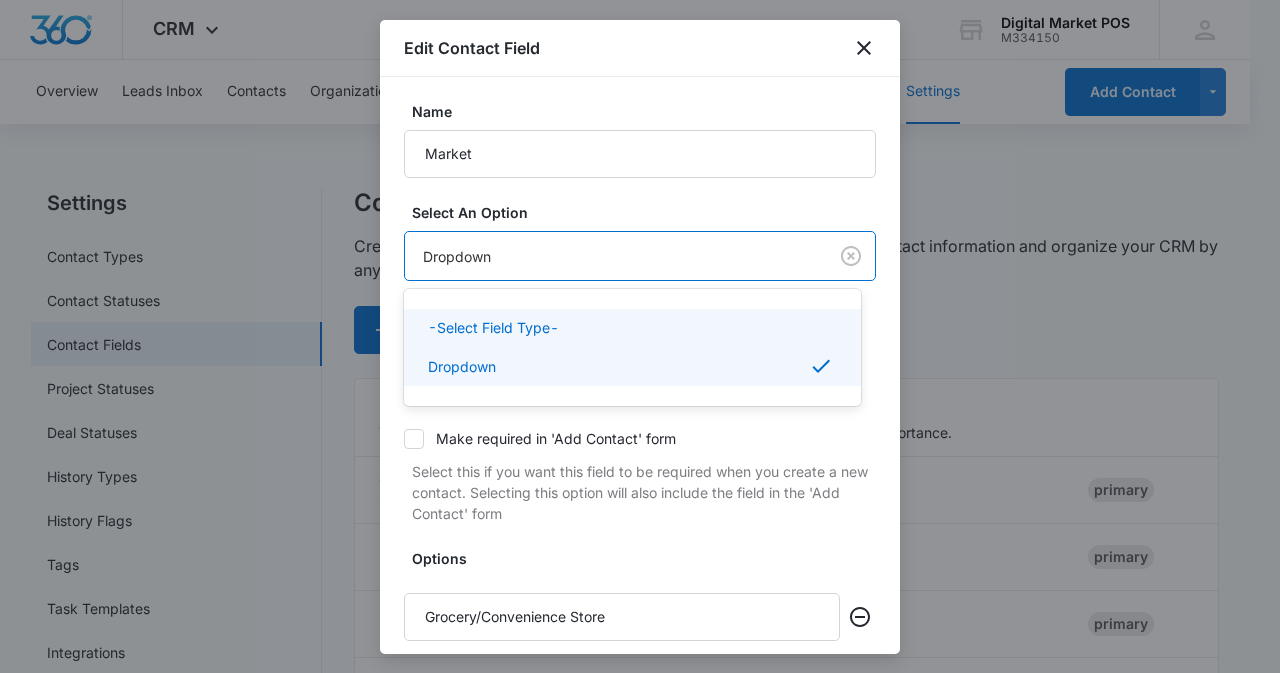 click on "-Select Field Type-" at bounding box center (493, 327) 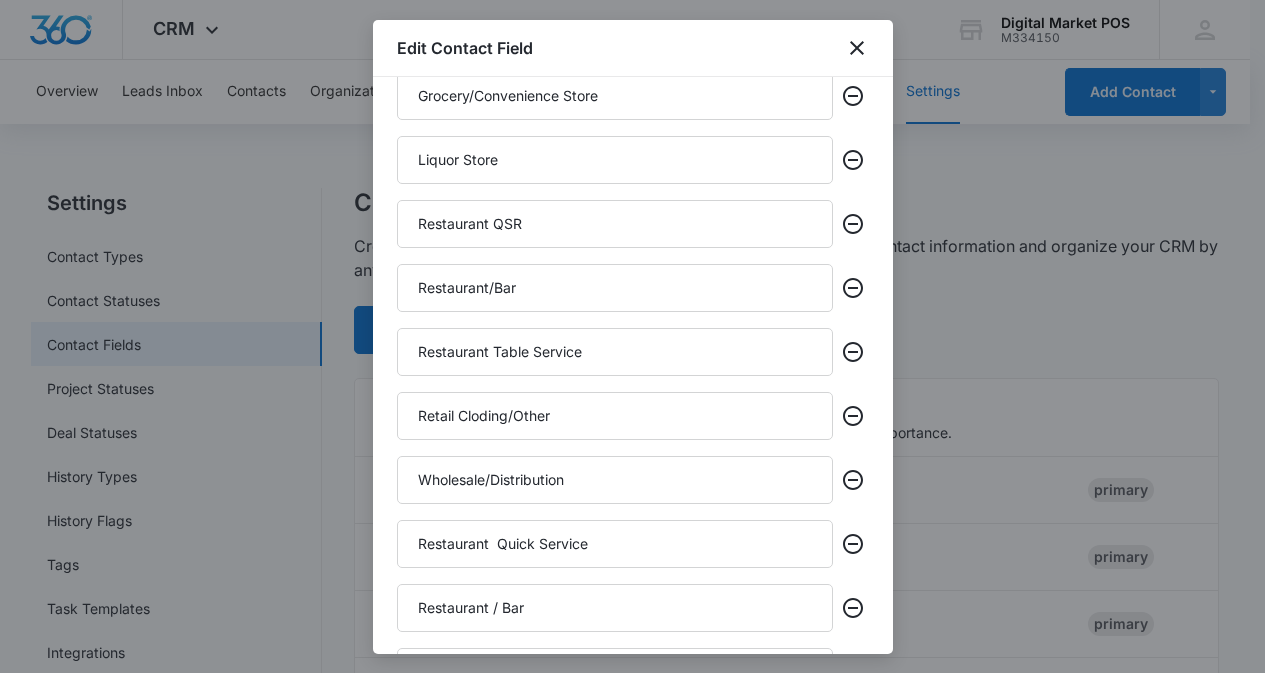 scroll, scrollTop: 721, scrollLeft: 0, axis: vertical 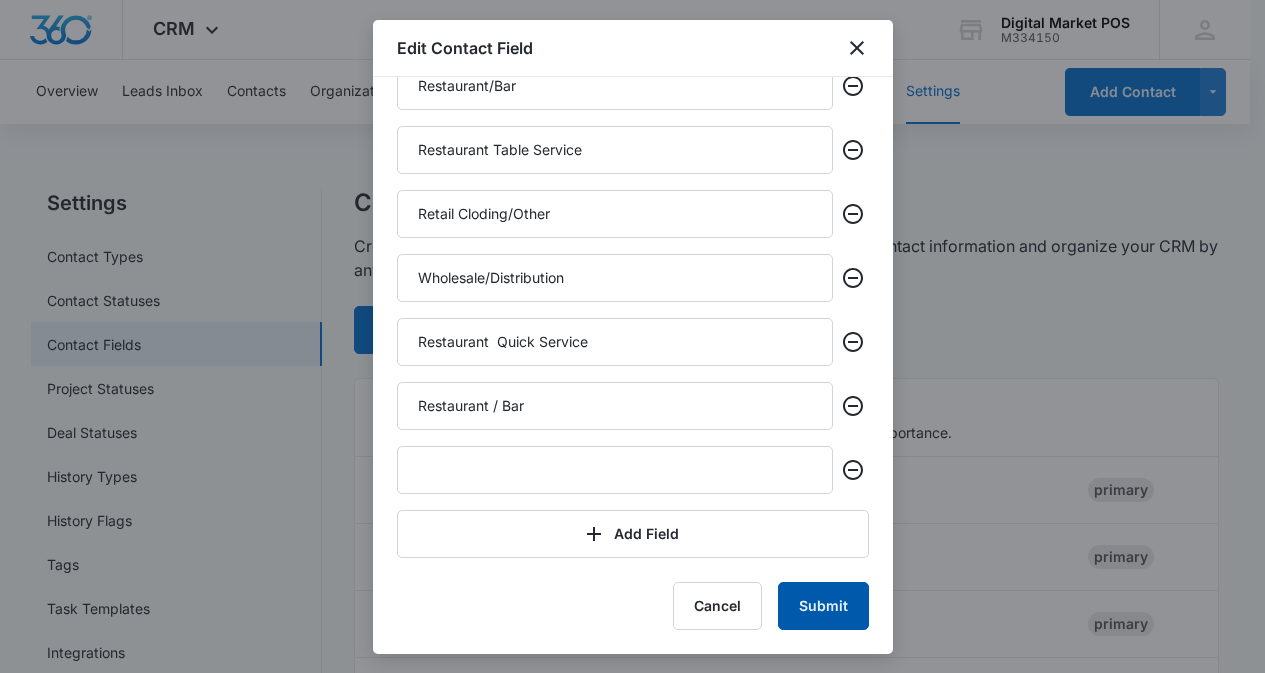 click on "Submit" at bounding box center (823, 606) 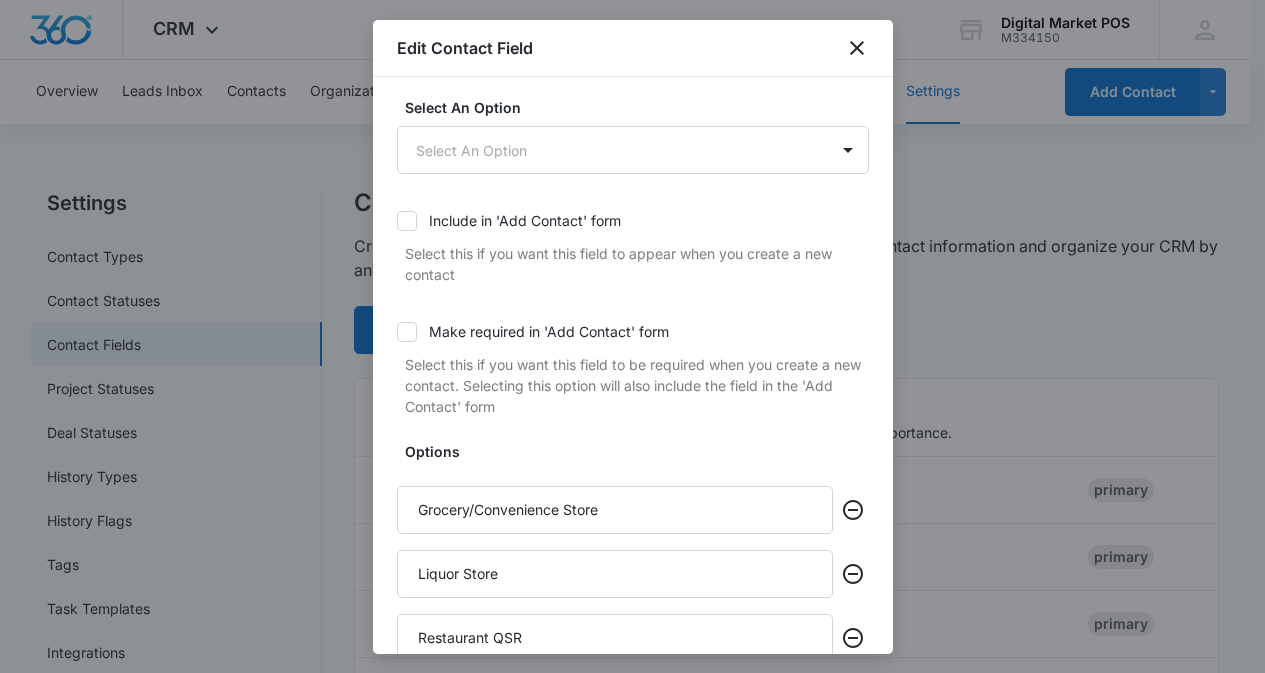 scroll, scrollTop: 106, scrollLeft: 0, axis: vertical 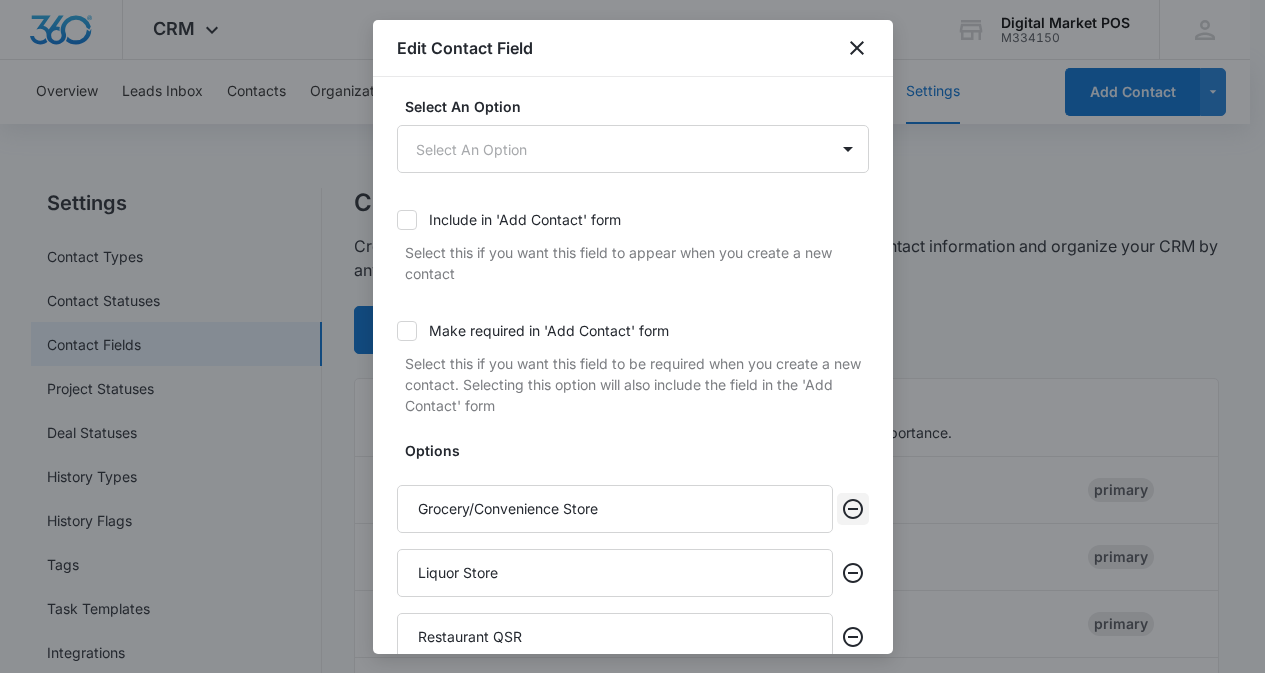 click 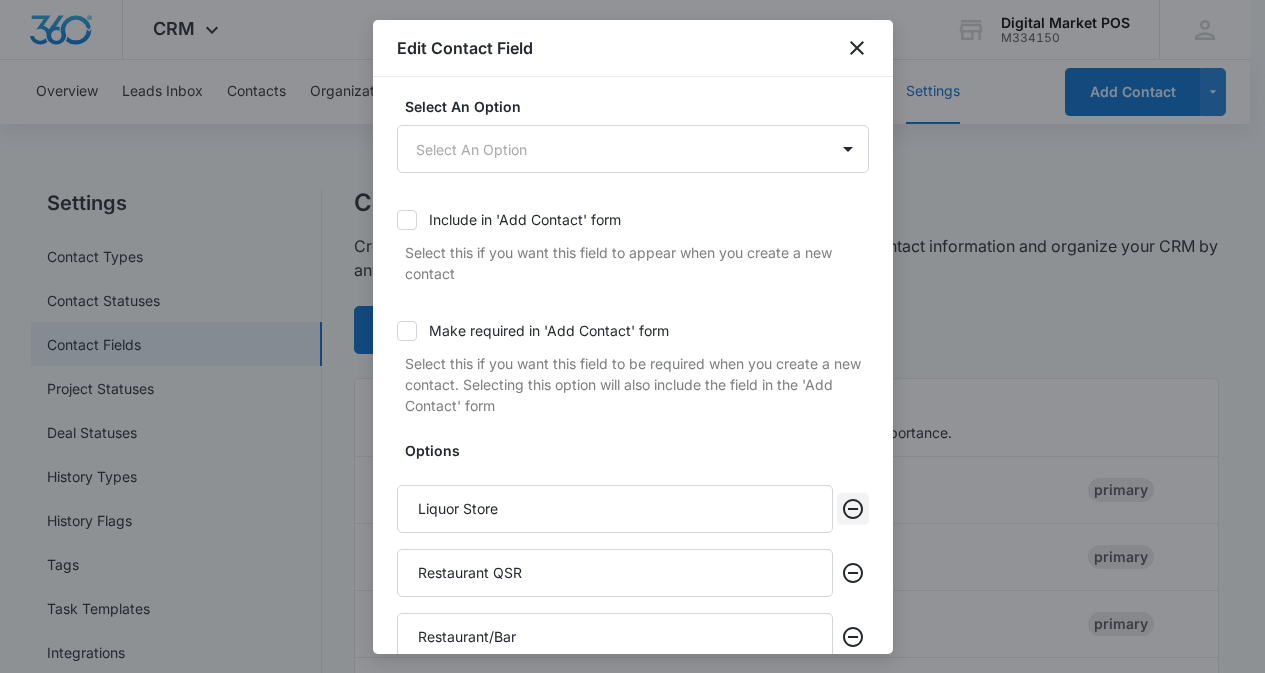 click 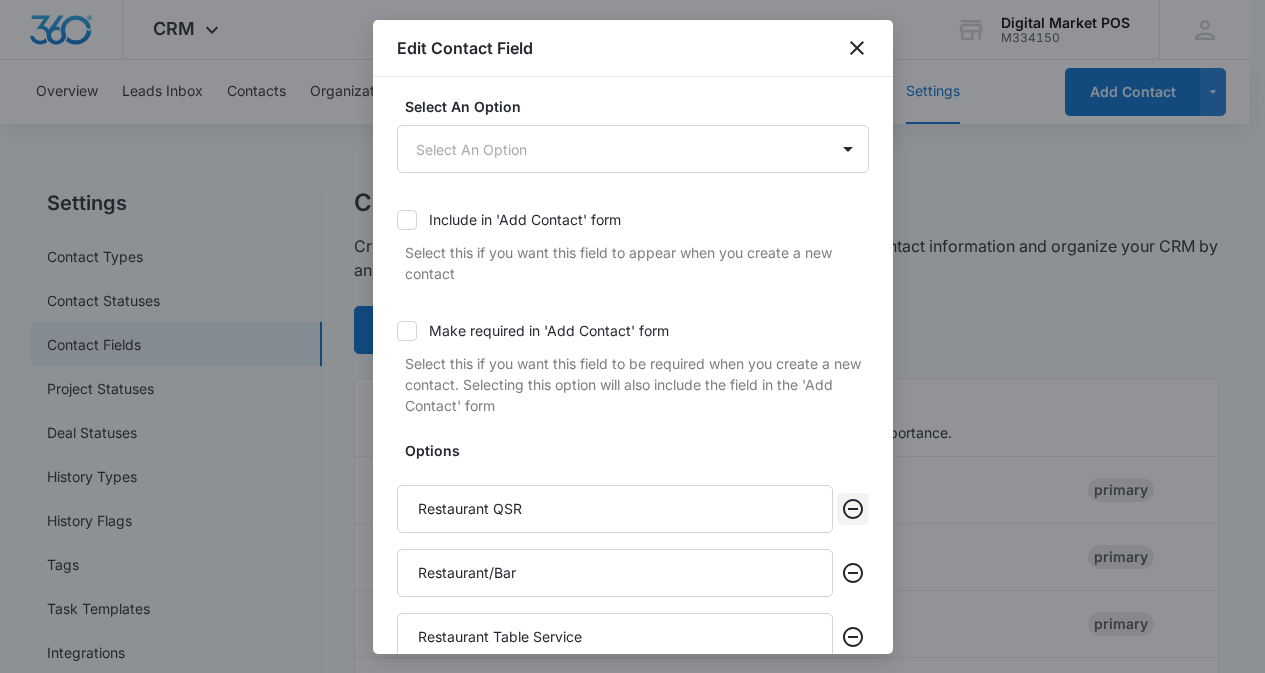 click 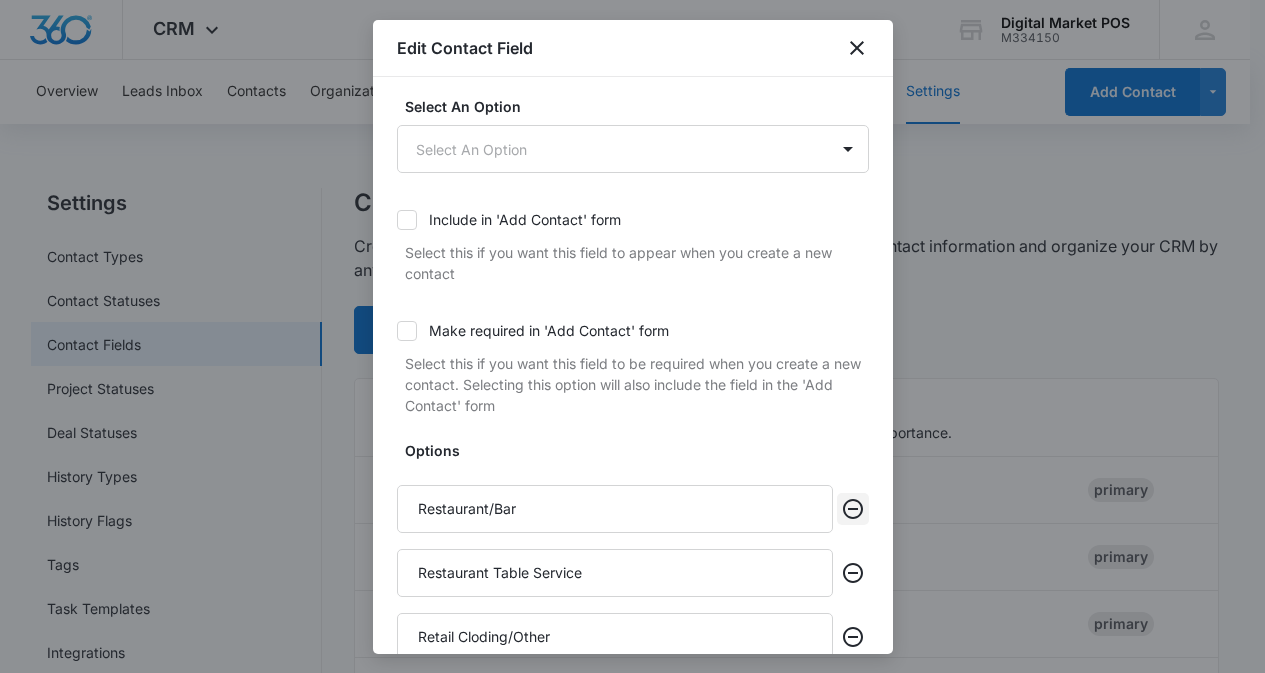 click 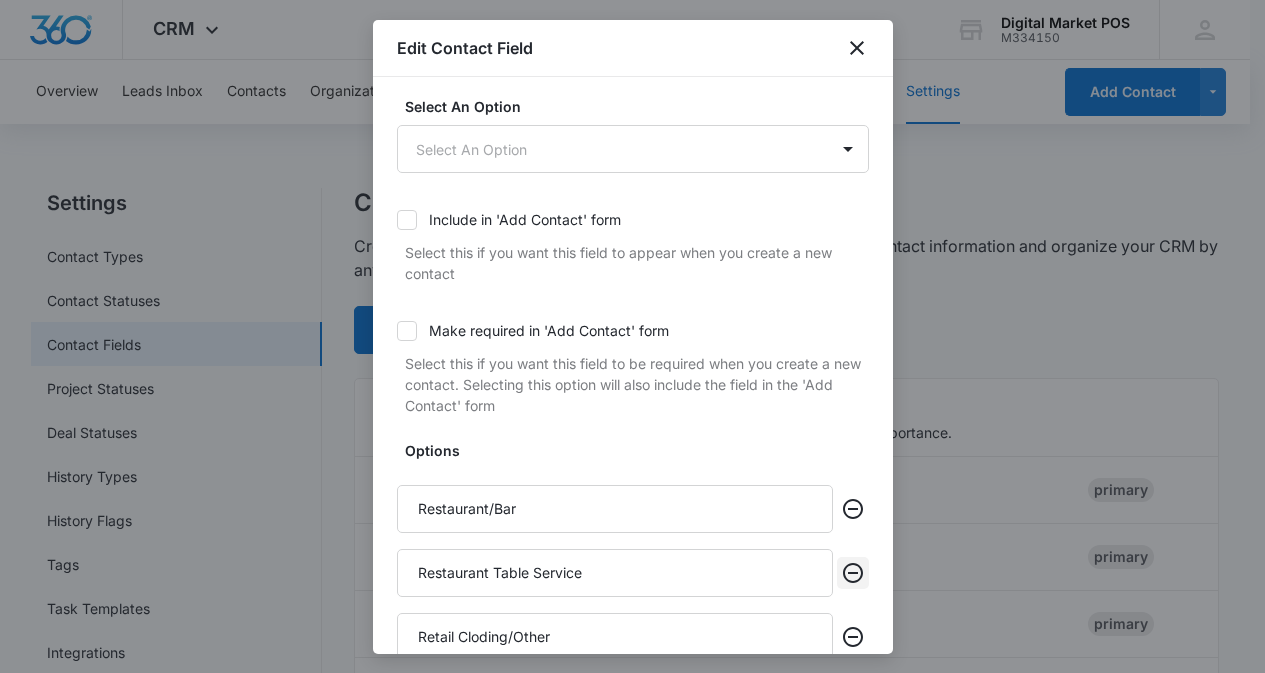 click 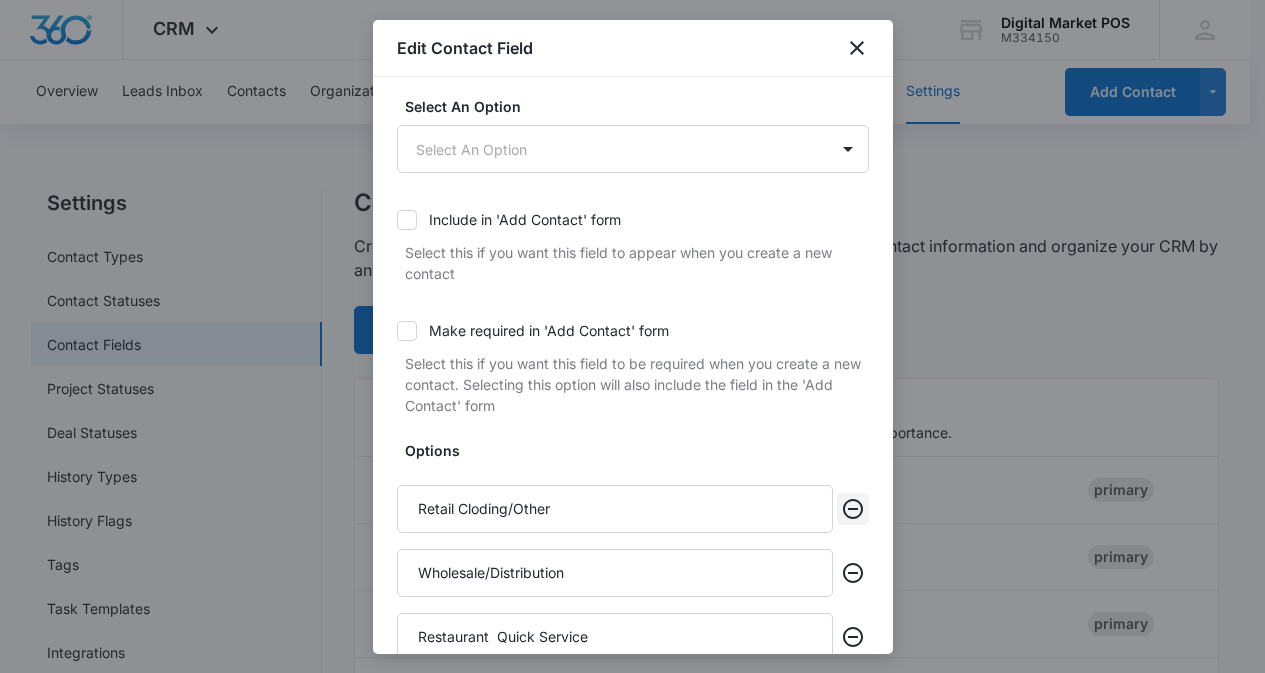 click 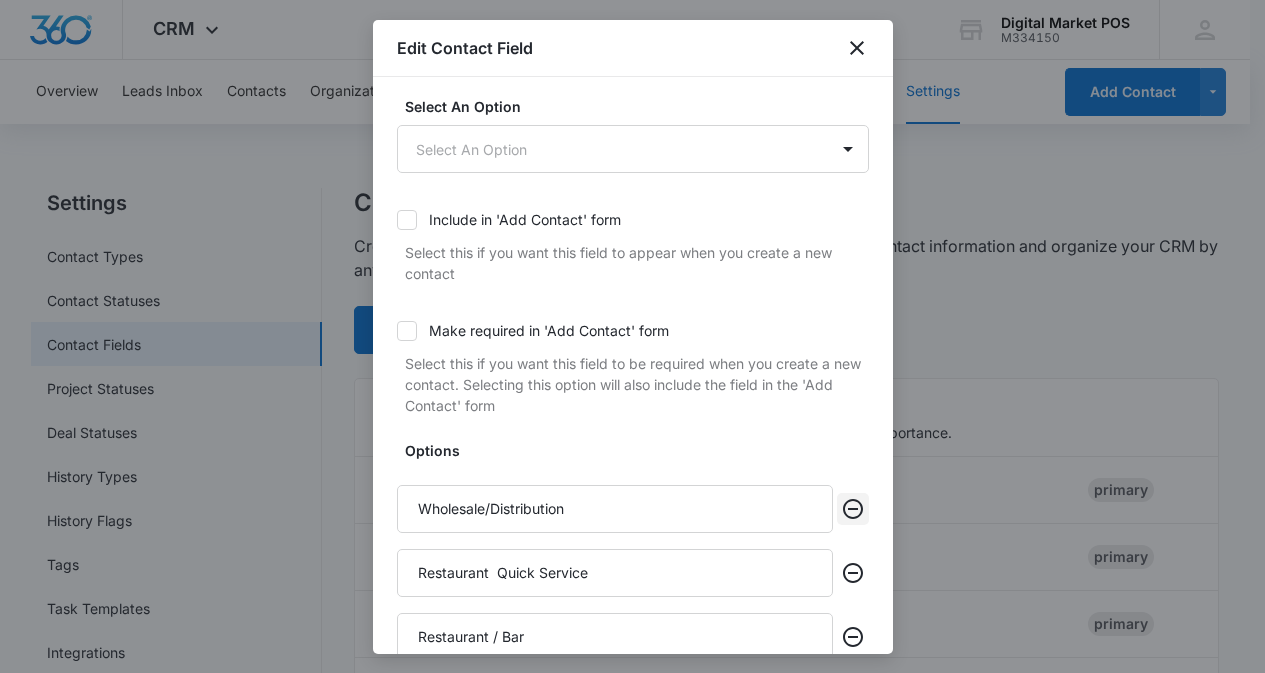 click 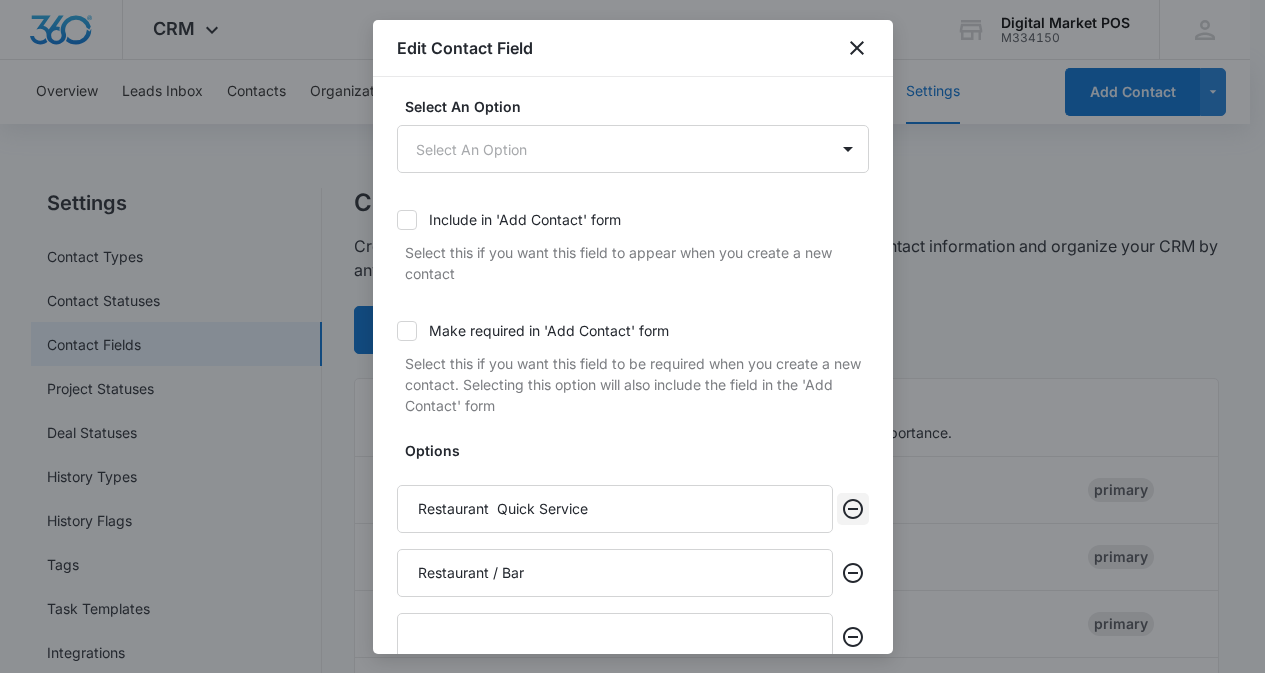 click 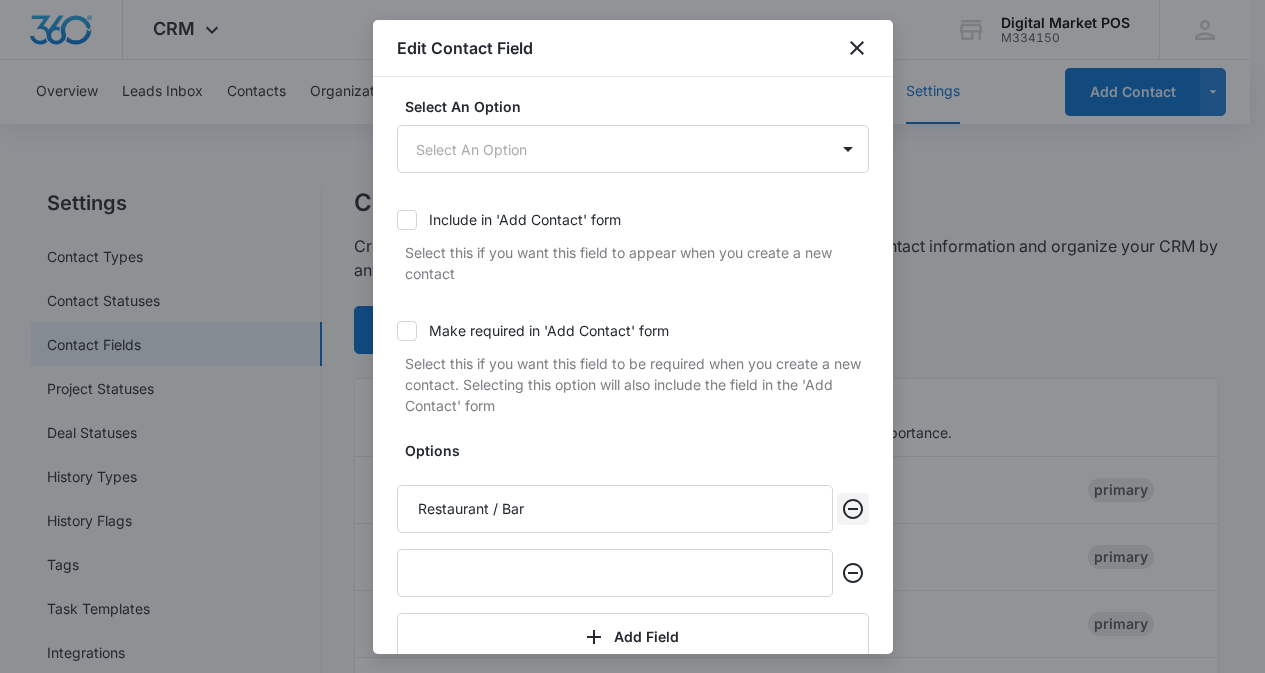 click 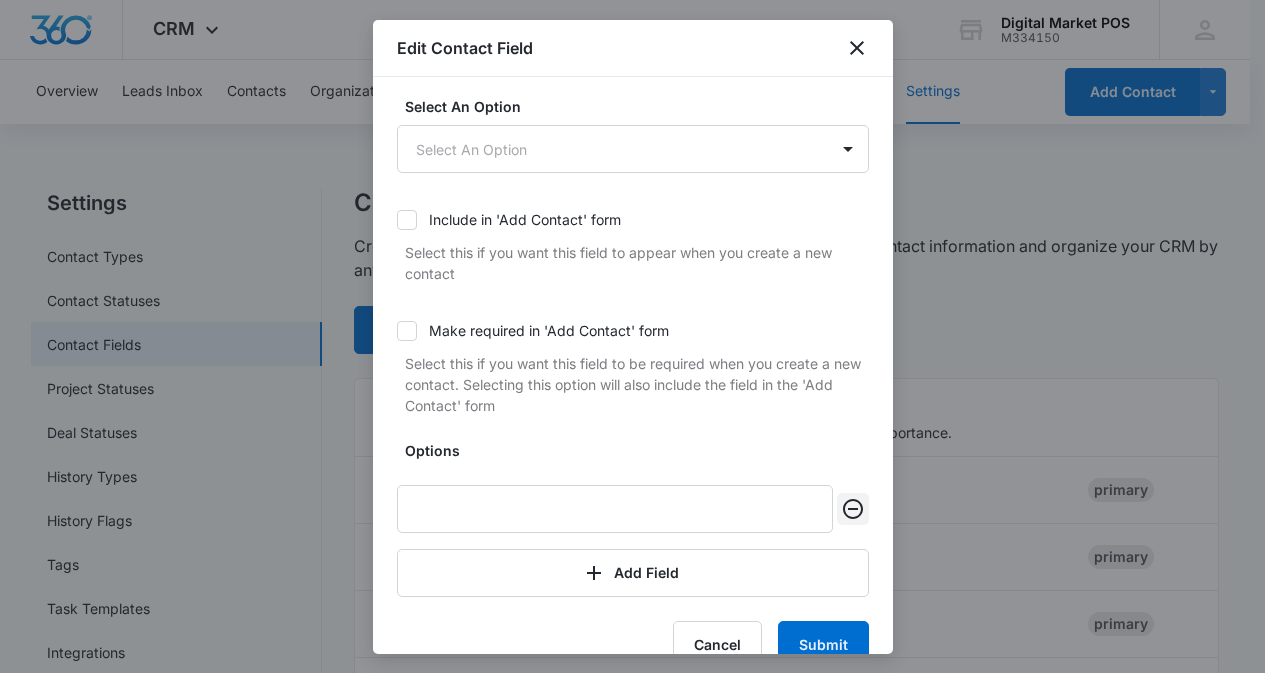 click 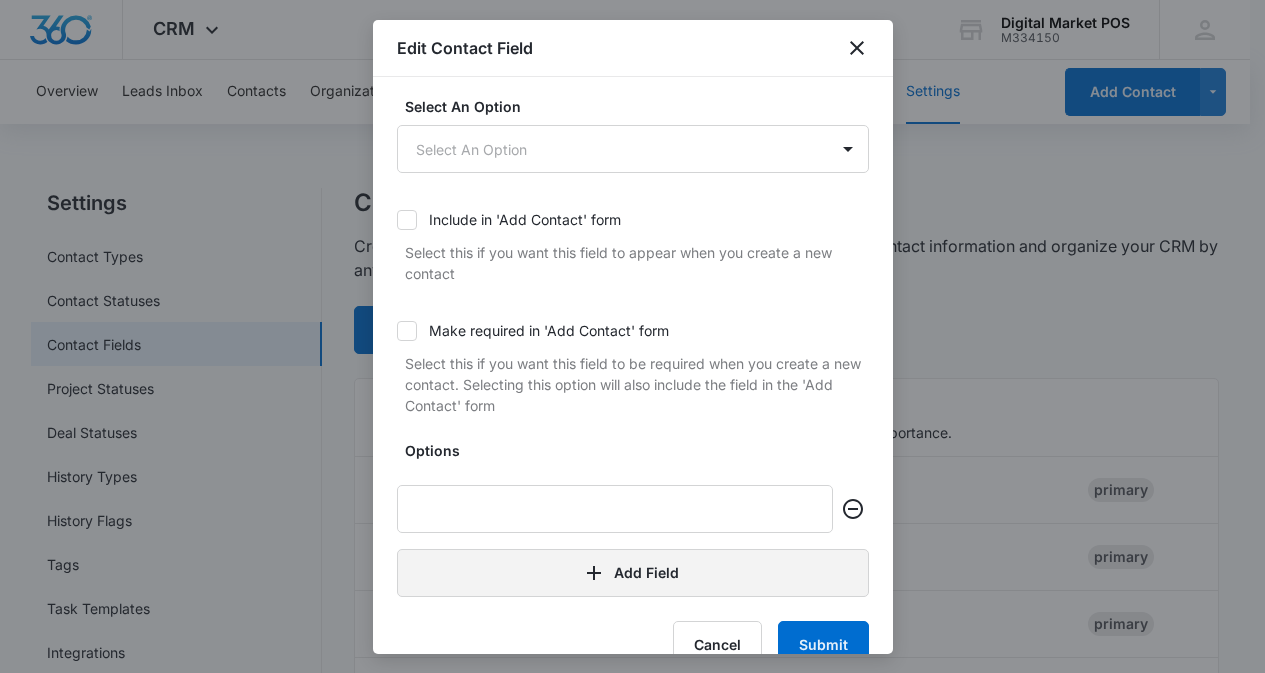 scroll, scrollTop: 81, scrollLeft: 0, axis: vertical 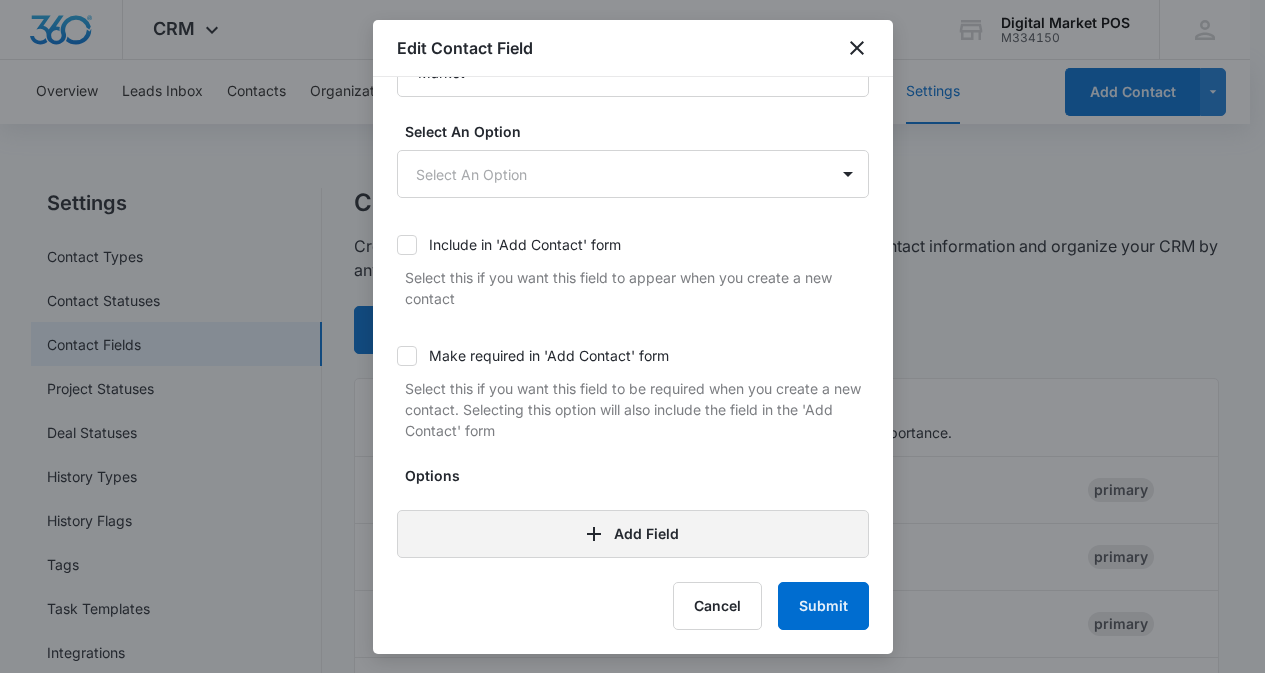 click on "Add Field" at bounding box center (633, 534) 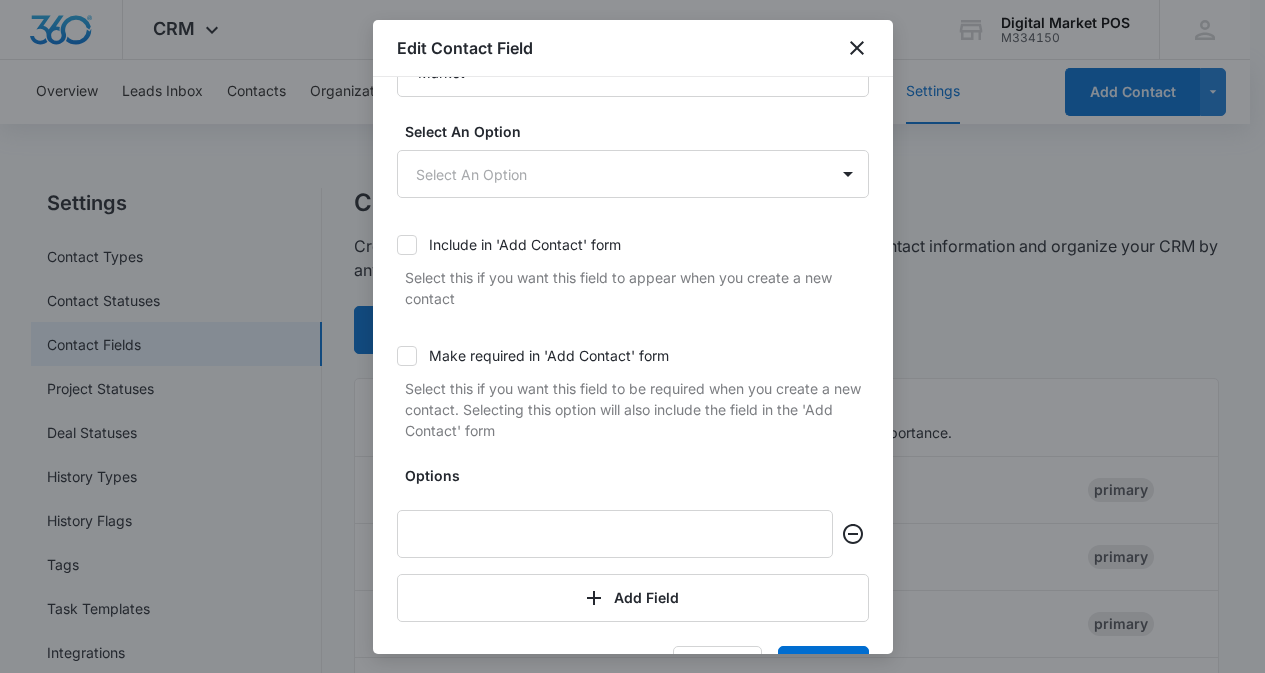 scroll, scrollTop: 0, scrollLeft: 0, axis: both 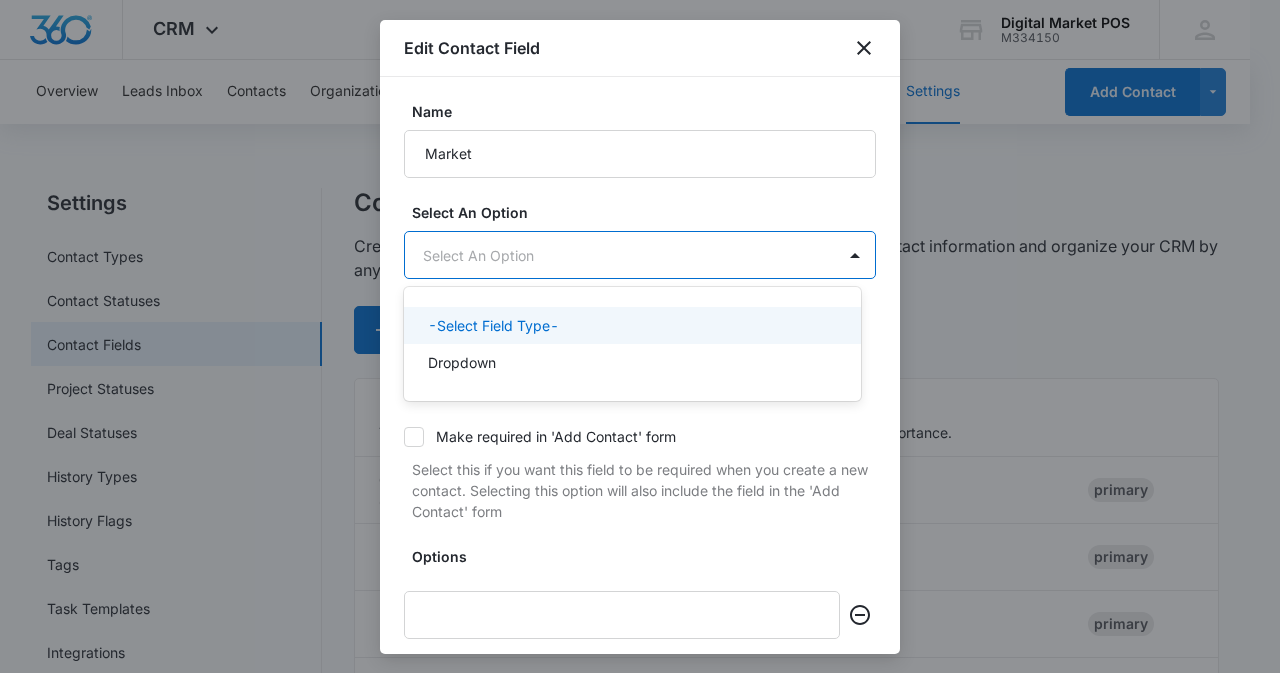 click on "CRM Apps Reputation Websites Forms CRM Email Social Content Ads Intelligence Files Brand Settings Digital Market POS M334150 Your Accounts View All MZ Marko Z markoz@digitalmarketpos.com My Profile Notifications Support Logout Terms & Conditions   •   Privacy Policy Overview Leads Inbox Contacts Organizations History Deals Projects Tasks Calendar Lists Reports Settings Add Contact Settings Contact Types Contact Statuses Contact Fields Project Statuses Deal Statuses History Types History Flags Tags Task Templates Integrations Contact Fields Create and manage custom contact fields to keep track of all of your contact information and organize your CRM by any field. Contact Section Contact Info These are "Primary Fields",  their configurations are limited because of their importance. Contact Name Contact Name primary Phone Phone Number primary Email Email Address primary Address Address (Street, Street 2, City, ST, Zip, Country) primary Special Notes Paragraph Field Qualifying Status Dropdown Organization" at bounding box center (640, 336) 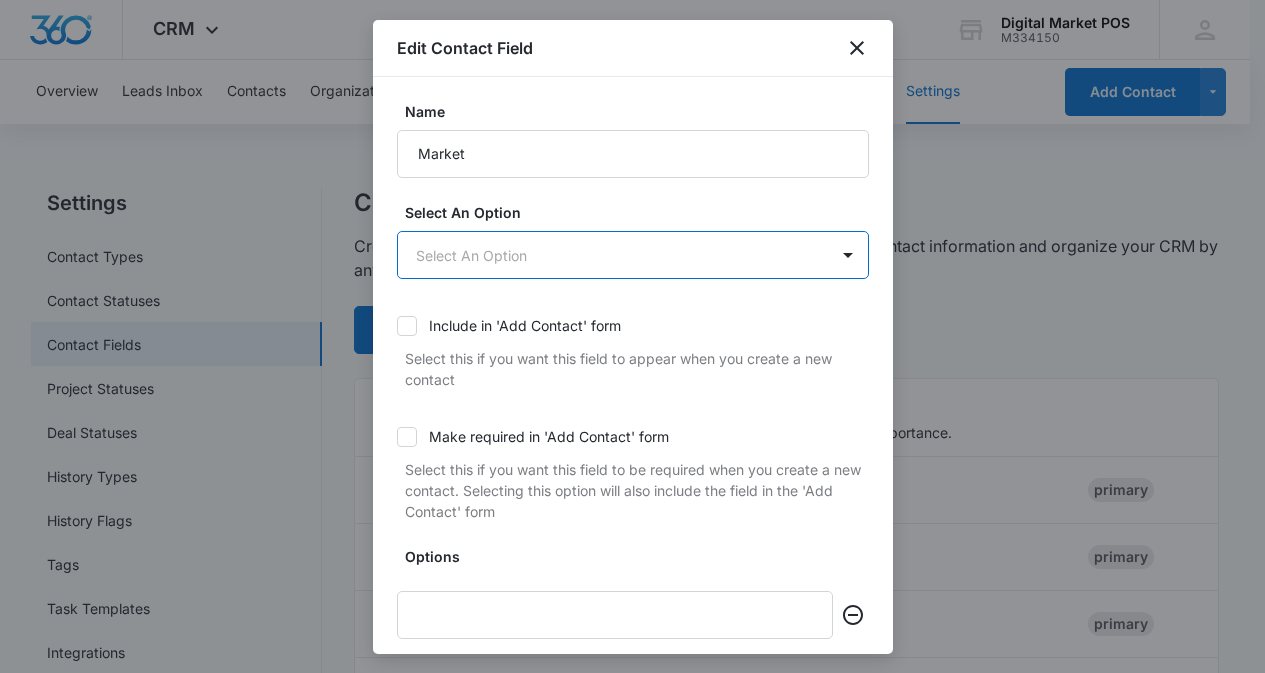 scroll, scrollTop: 145, scrollLeft: 0, axis: vertical 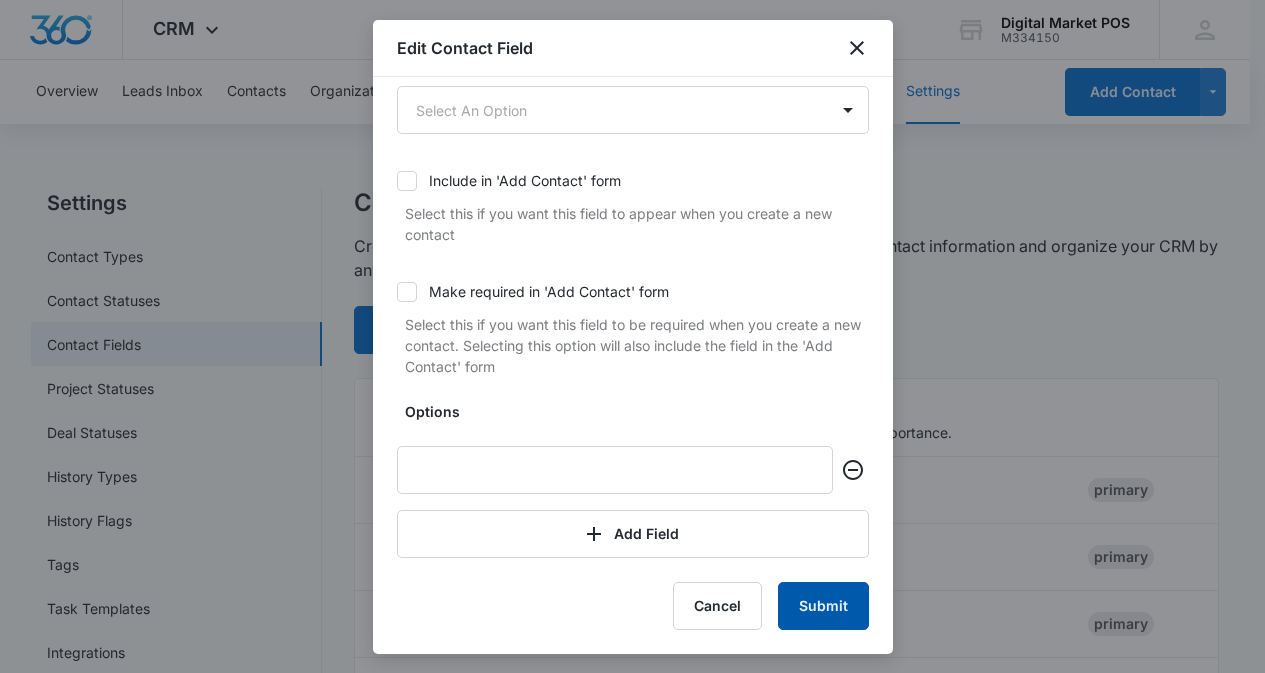 click on "Submit" at bounding box center (823, 606) 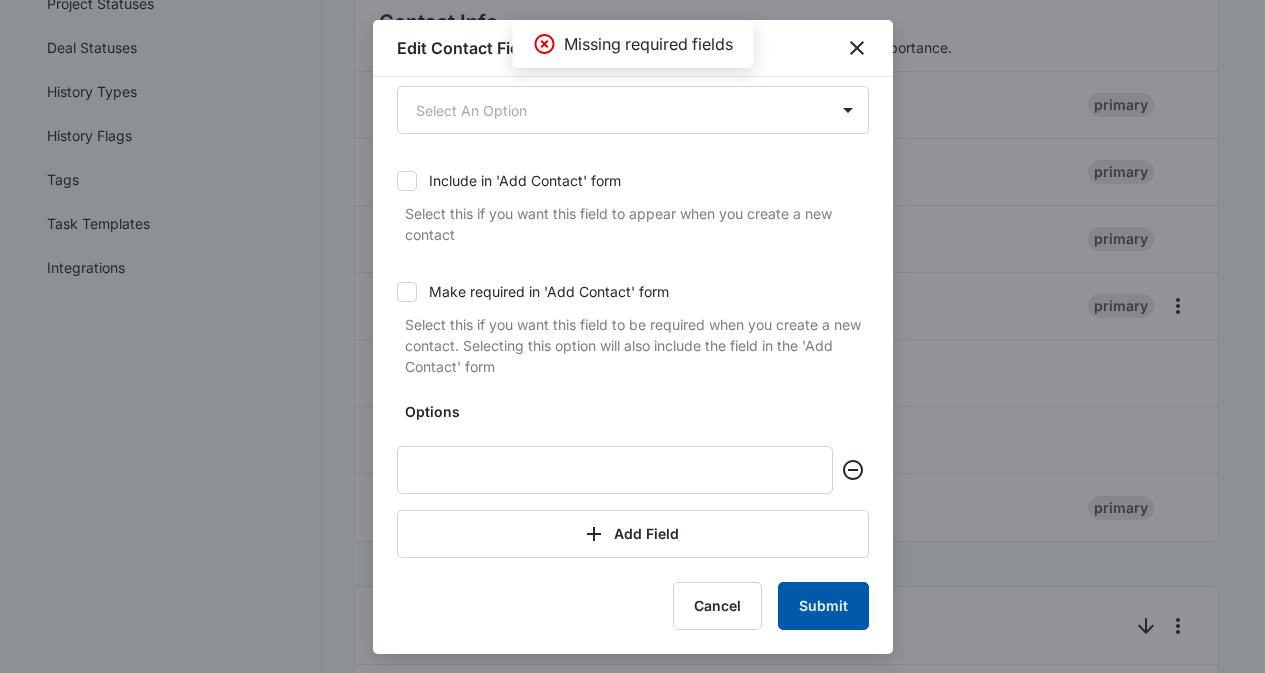 scroll, scrollTop: 386, scrollLeft: 0, axis: vertical 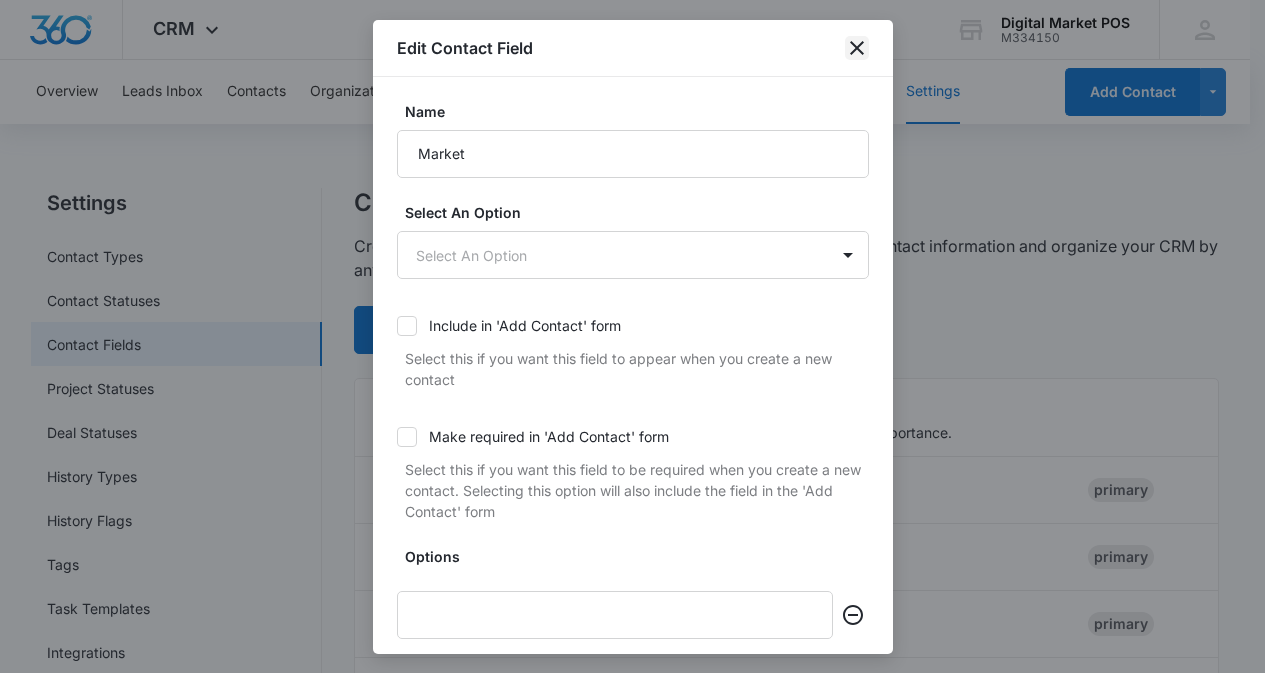 click 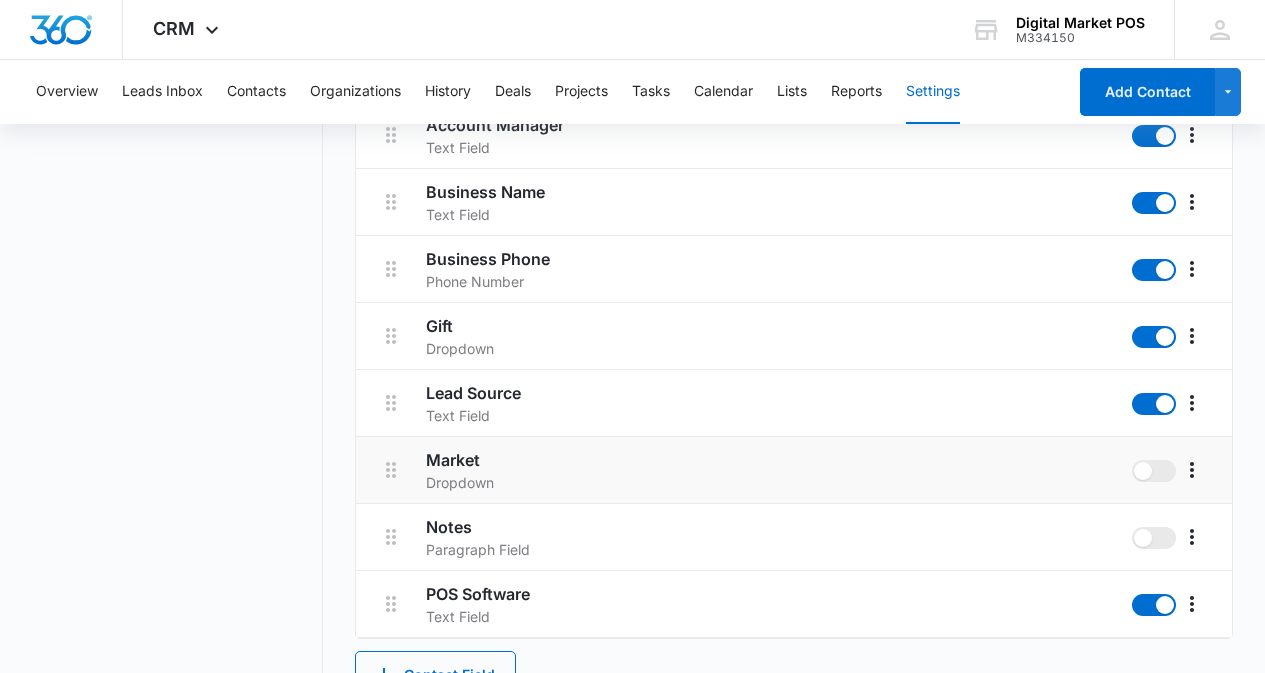 scroll, scrollTop: 1107, scrollLeft: 0, axis: vertical 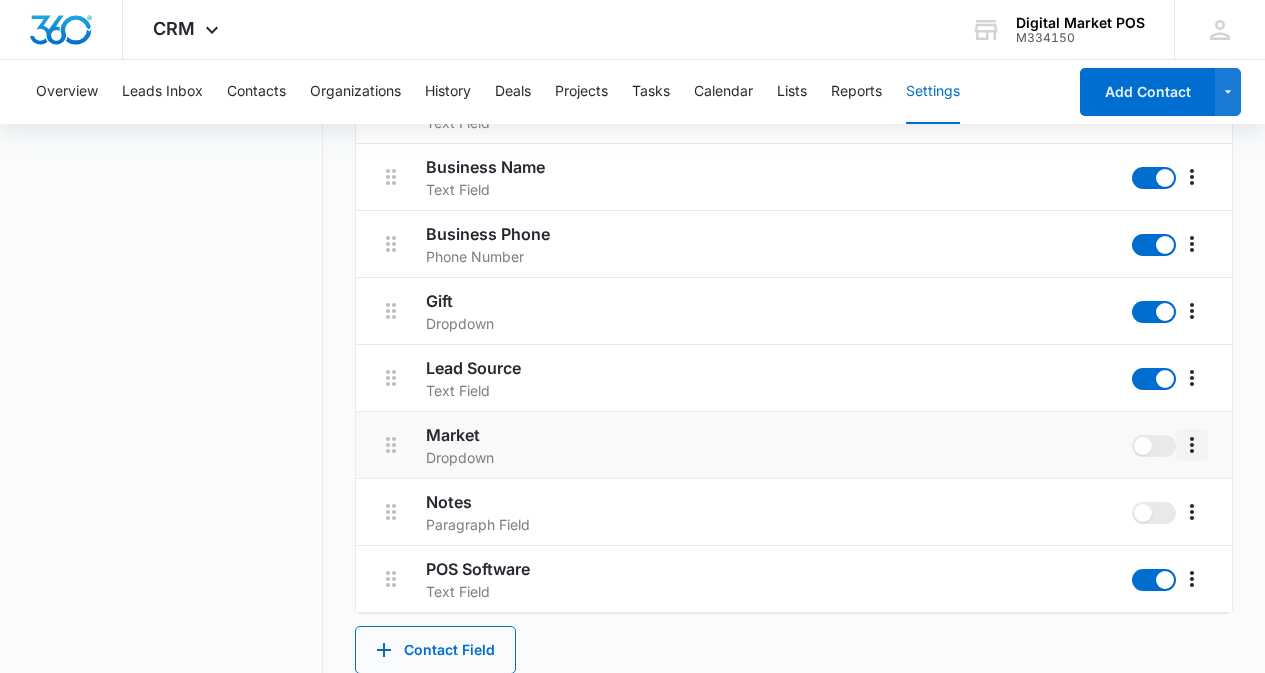 click 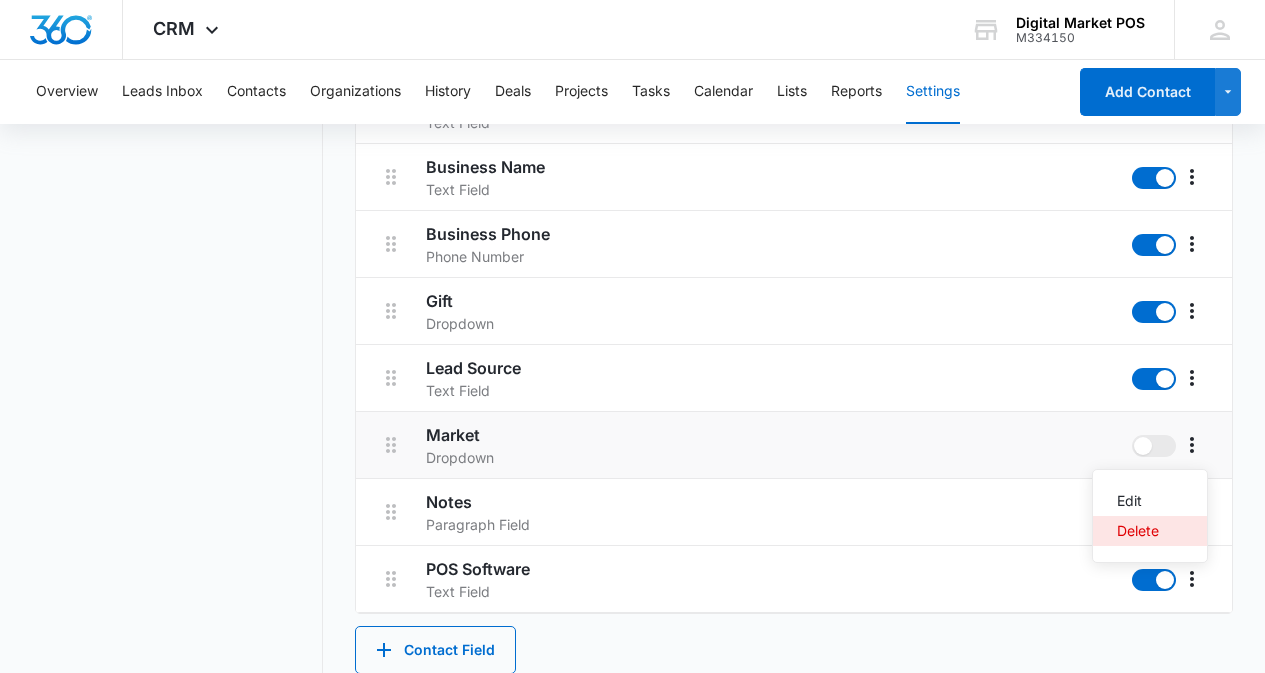 click on "Delete" at bounding box center (1138, 531) 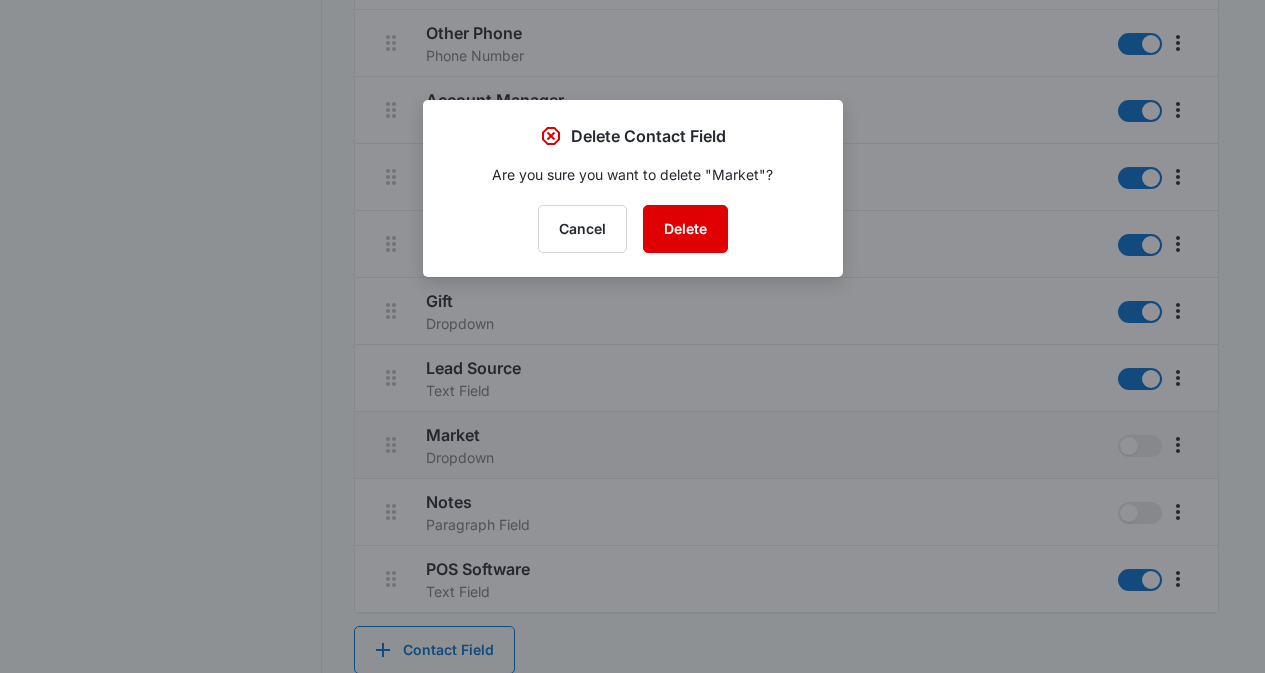 click on "Delete" at bounding box center (685, 229) 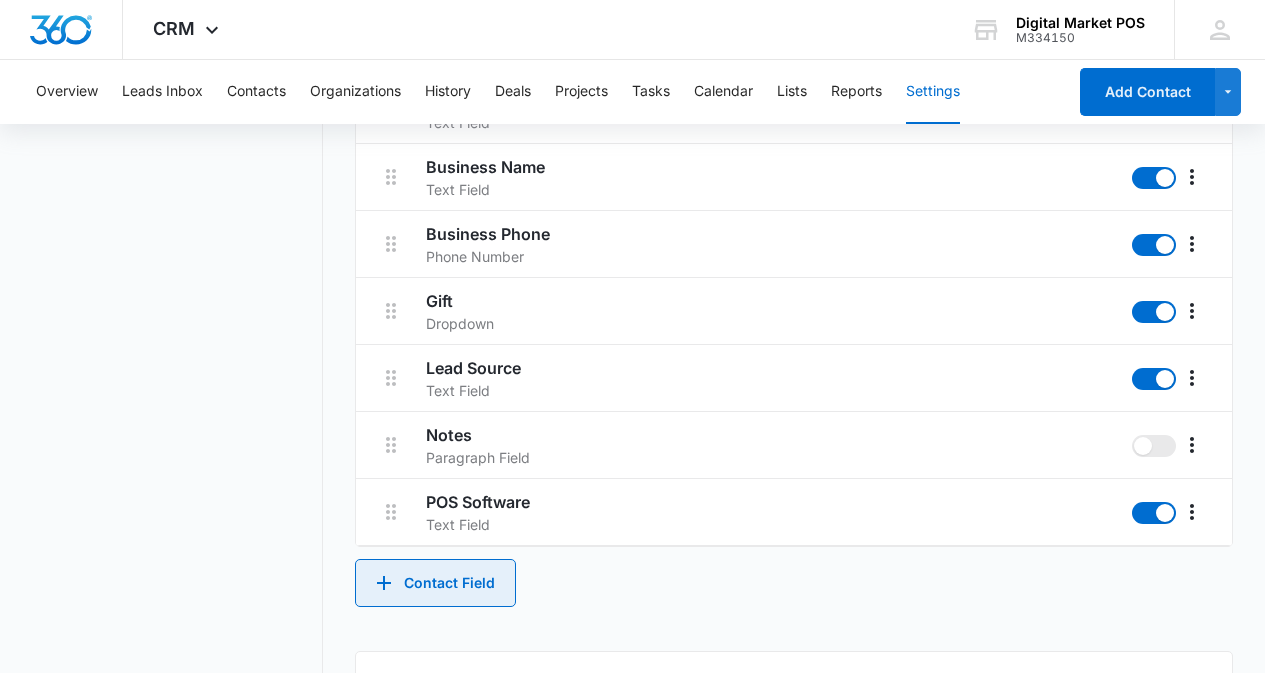click on "Contact Field" at bounding box center (435, 583) 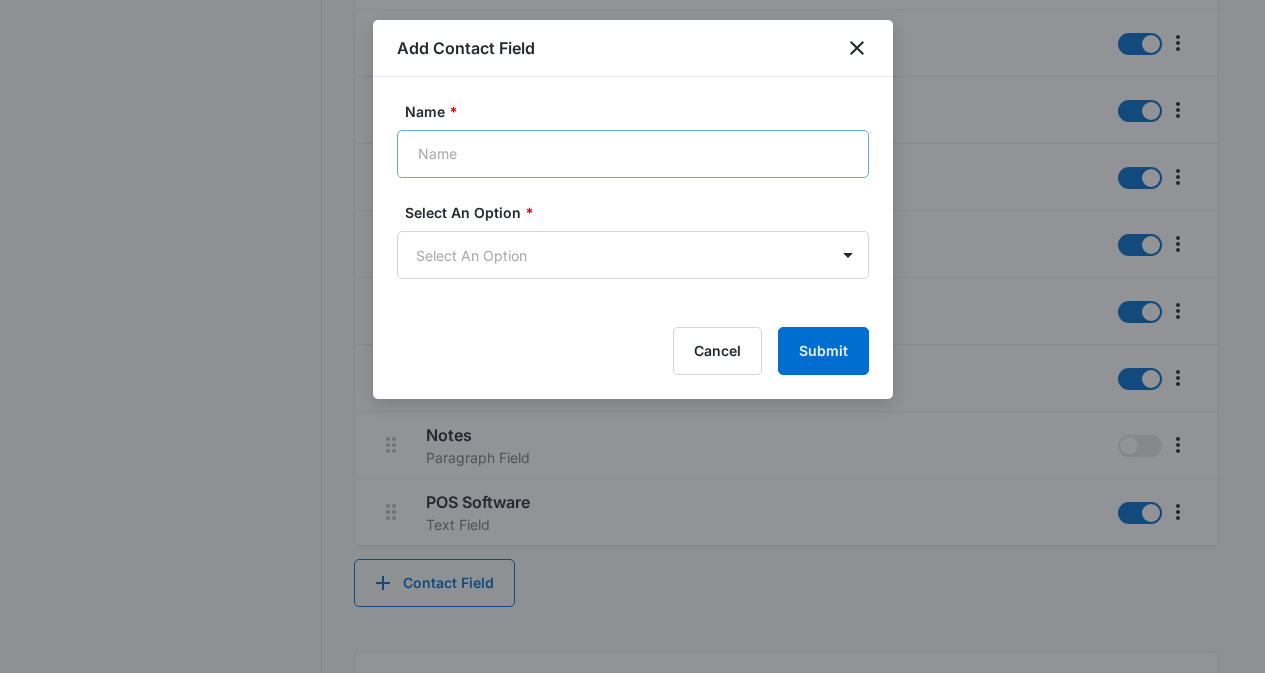 drag, startPoint x: 439, startPoint y: 178, endPoint x: 433, endPoint y: 160, distance: 18.973665 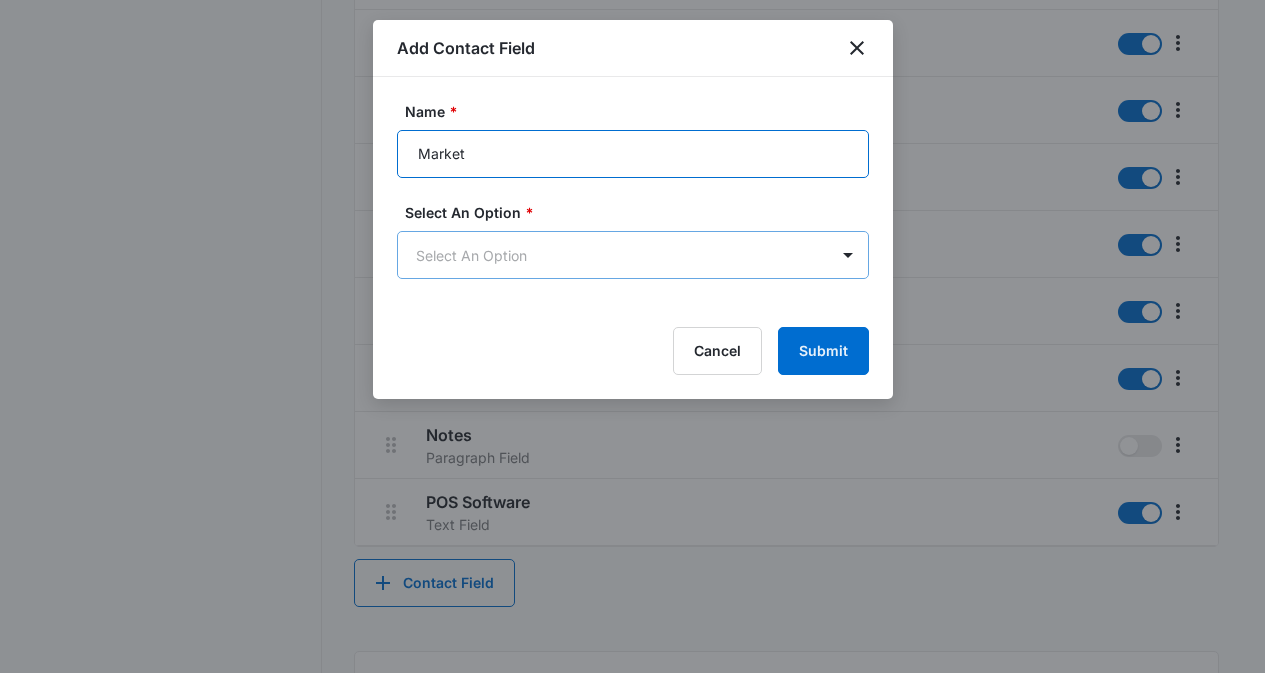 type on "Market" 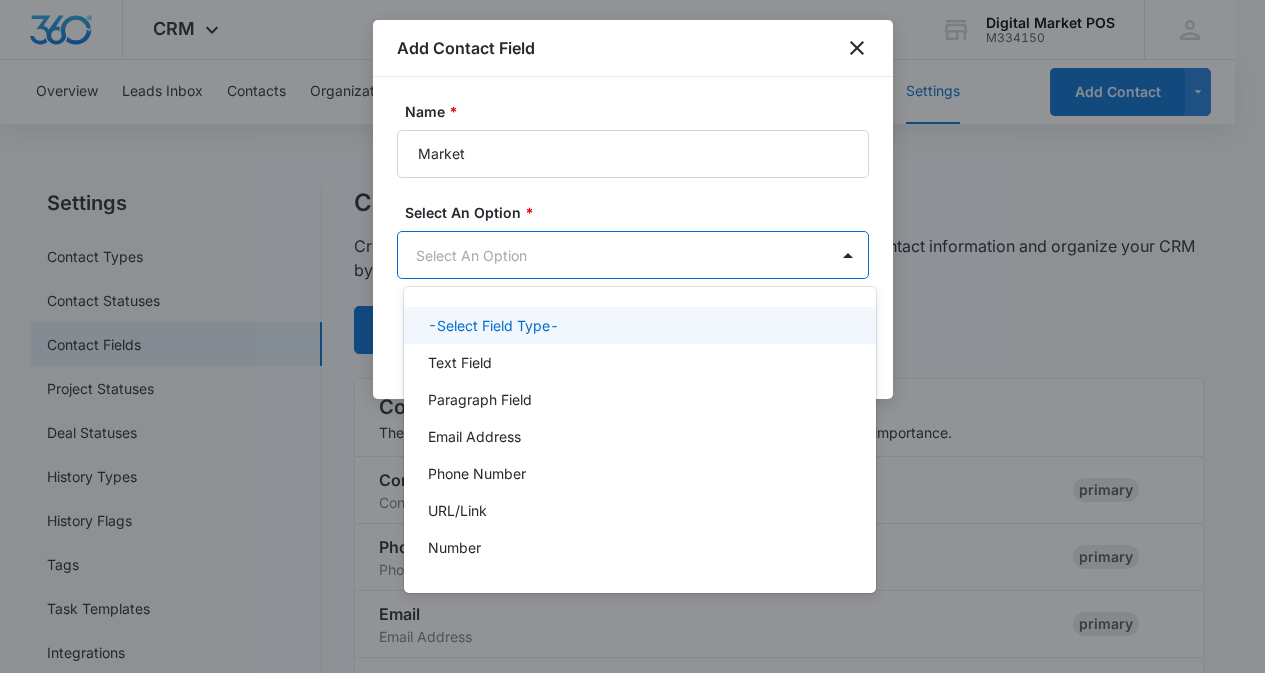 scroll, scrollTop: 0, scrollLeft: 0, axis: both 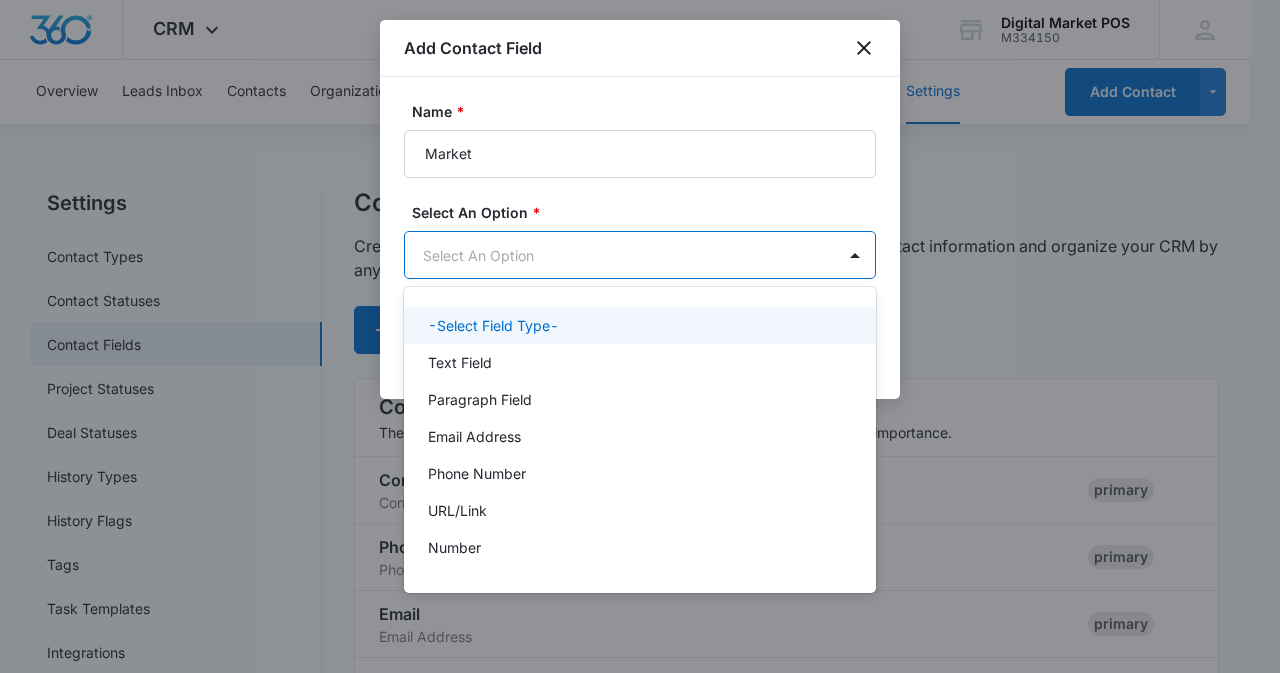 click on "CRM Apps Reputation Websites Forms CRM Email Social Content Ads Intelligence Files Brand Settings Digital Market POS M334150 Your Accounts View All MZ Marko Z markoz@digitalmarketpos.com My Profile Notifications Support Logout Terms & Conditions   •   Privacy Policy Overview Leads Inbox Contacts Organizations History Deals Projects Tasks Calendar Lists Reports Settings Add Contact Settings Contact Types Contact Statuses Contact Fields Project Statuses Deal Statuses History Types History Flags Tags Task Templates Integrations Contact Fields Create and manage custom contact fields to keep track of all of your contact information and organize your CRM by any field. Contact Section Contact Info These are "Primary Fields",  their configurations are limited because of their importance. Contact Name Contact Name primary Phone Phone Number primary Email Email Address primary Address Address (Street, Street 2, City, ST, Zip, Country) primary Special Notes Paragraph Field Qualifying Status Dropdown Organization" at bounding box center [640, 336] 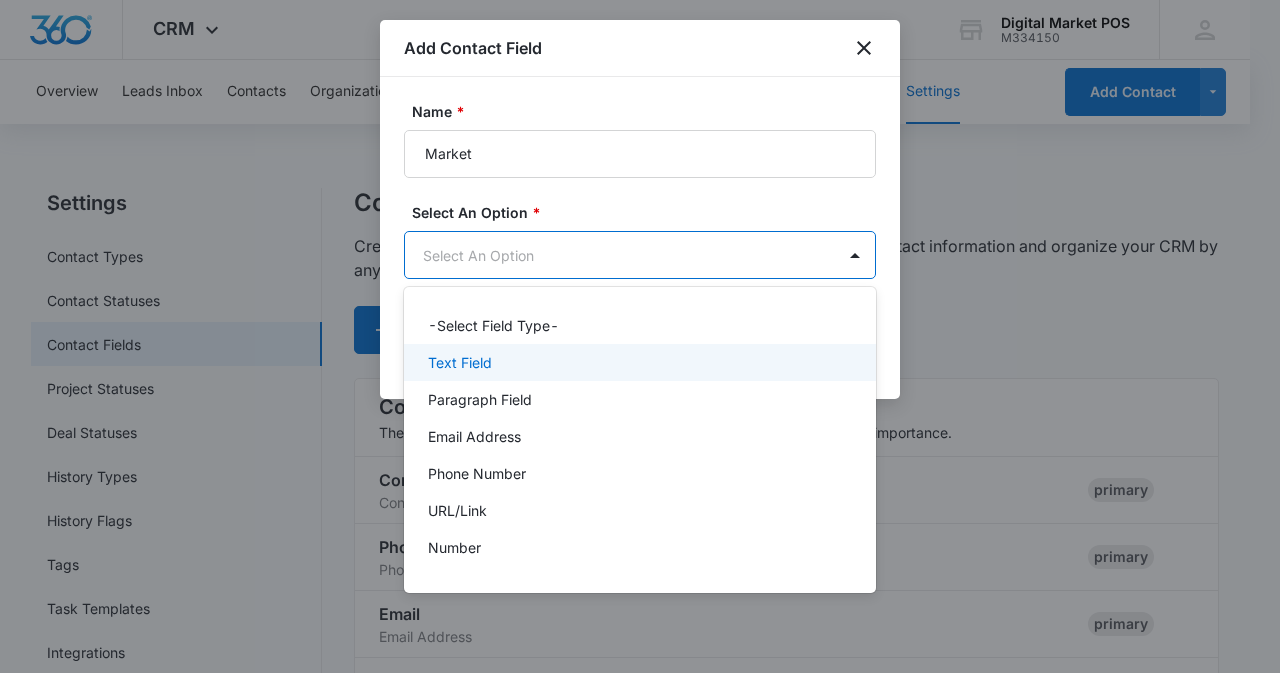 click on "Text Field" at bounding box center [640, 362] 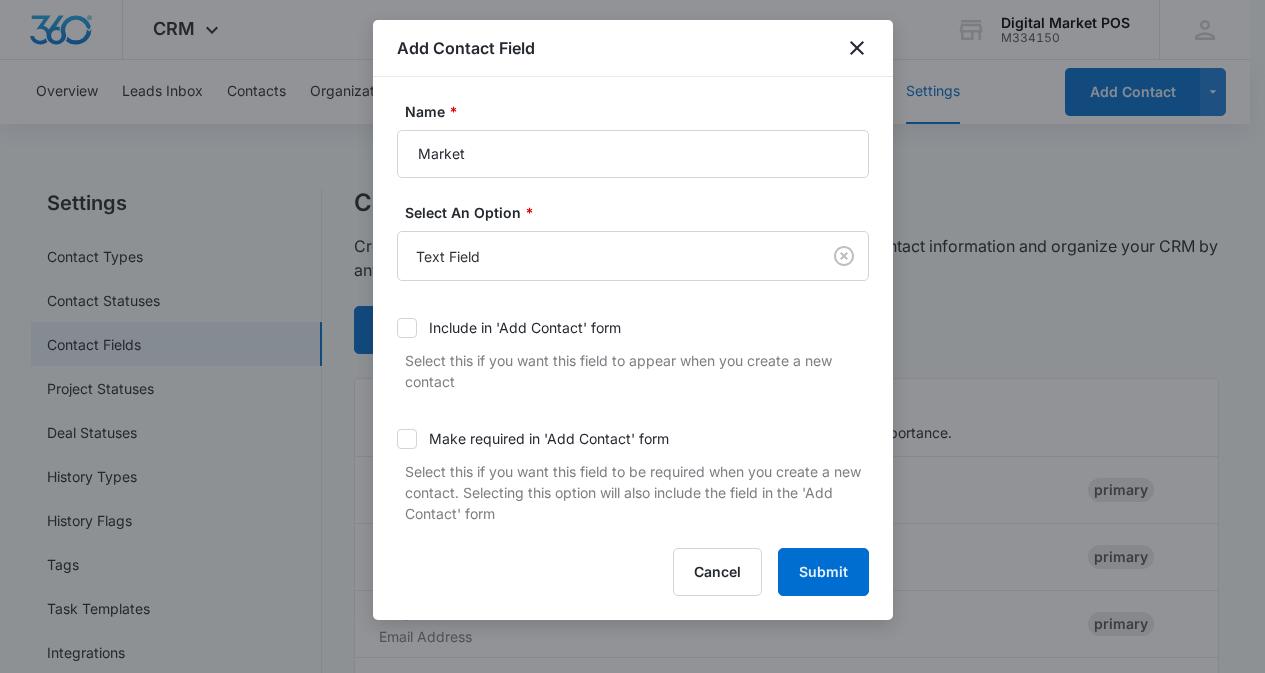 click on "Include in 'Add Contact' form" at bounding box center [525, 327] 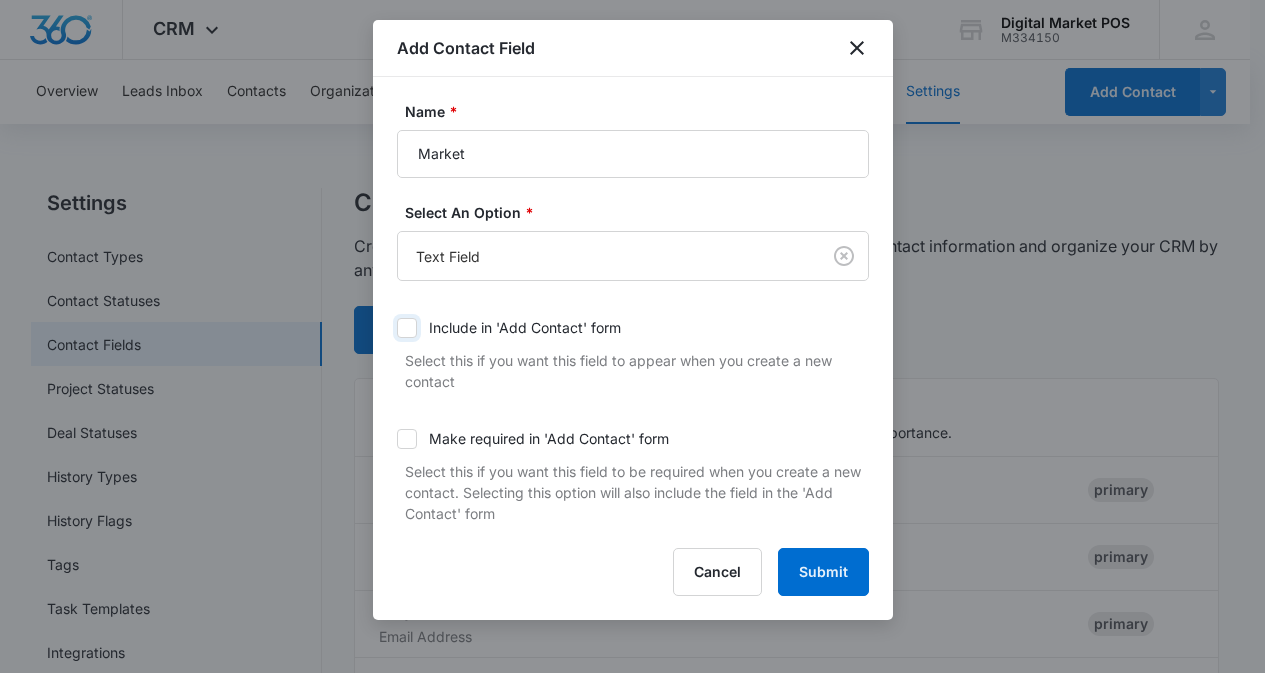 click on "Include in 'Add Contact' form" at bounding box center [397, 328] 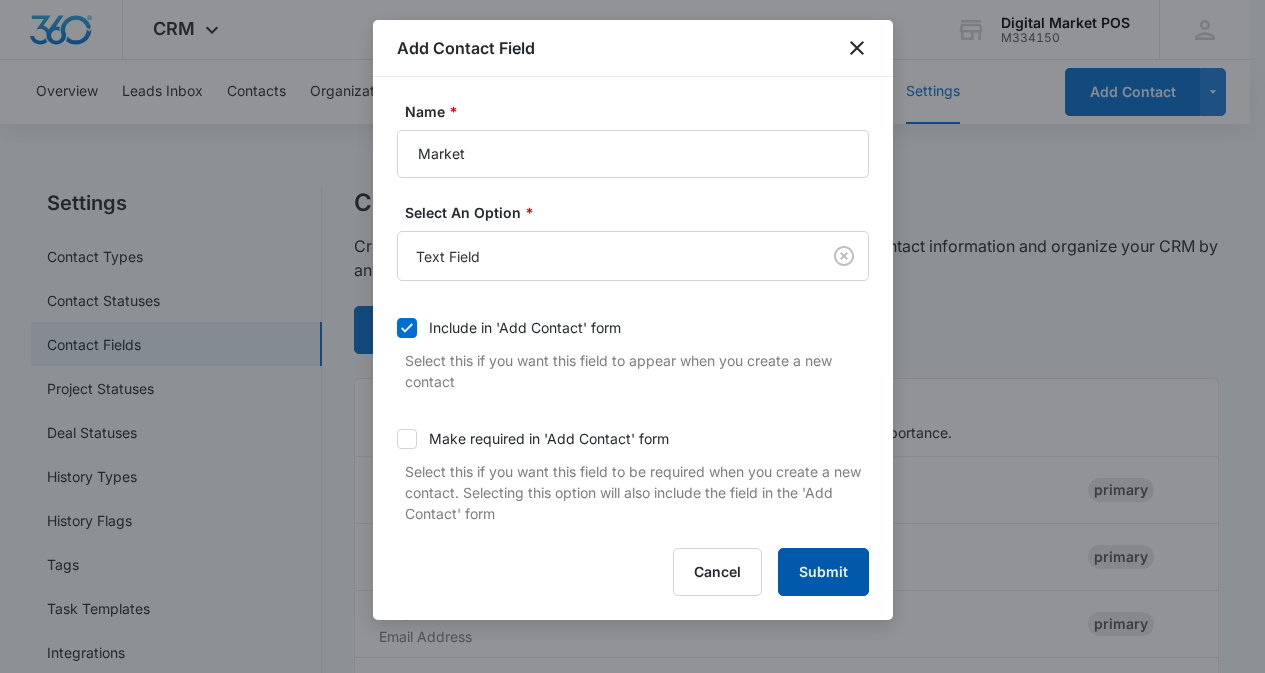 click on "Submit" at bounding box center [823, 572] 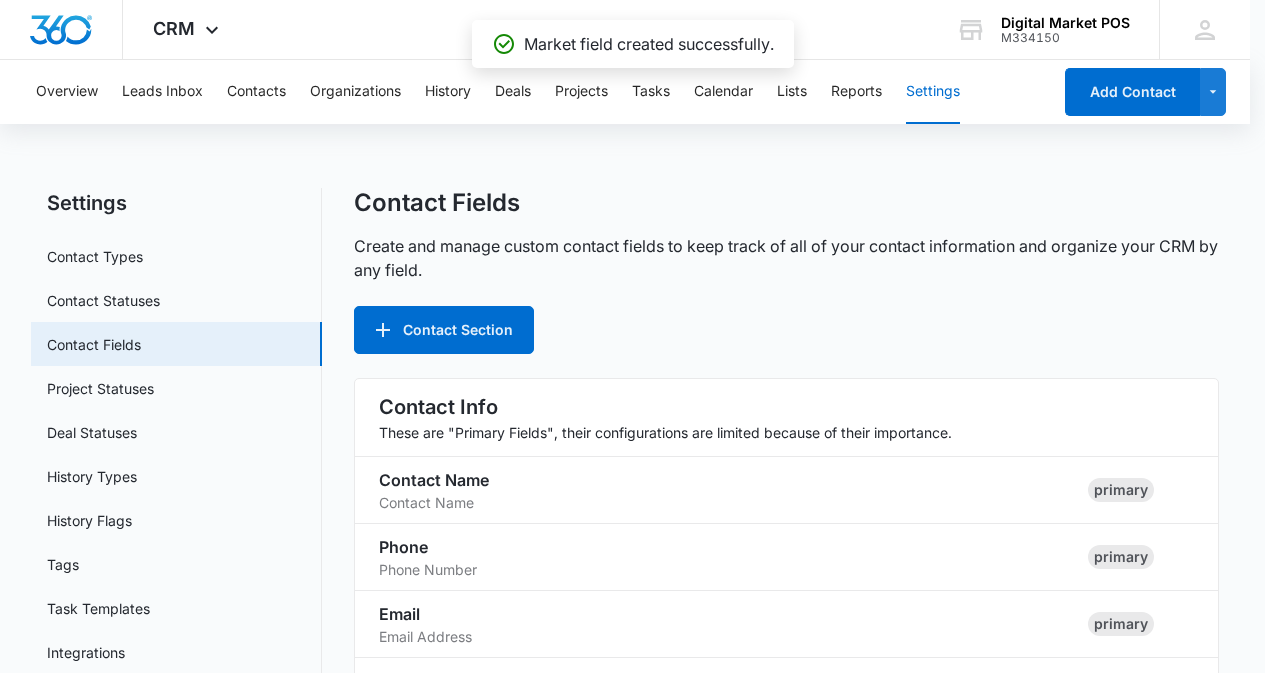 scroll, scrollTop: 1421, scrollLeft: 0, axis: vertical 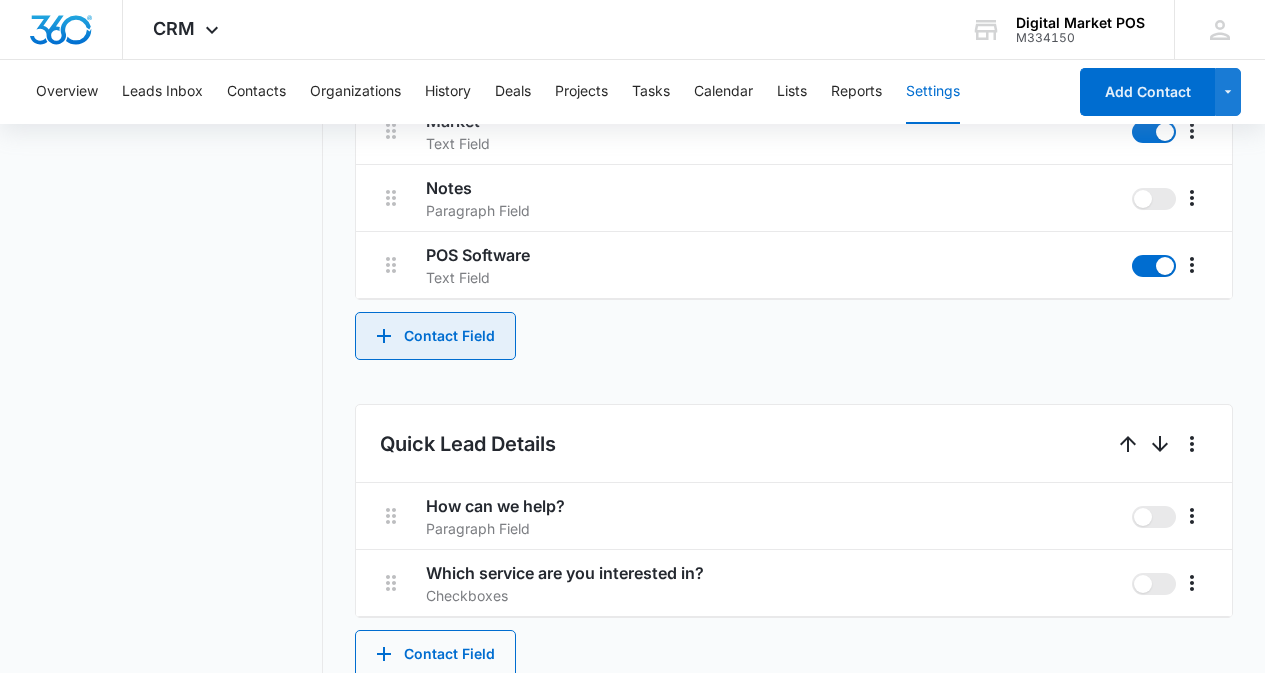click on "Contact Field" at bounding box center (435, 336) 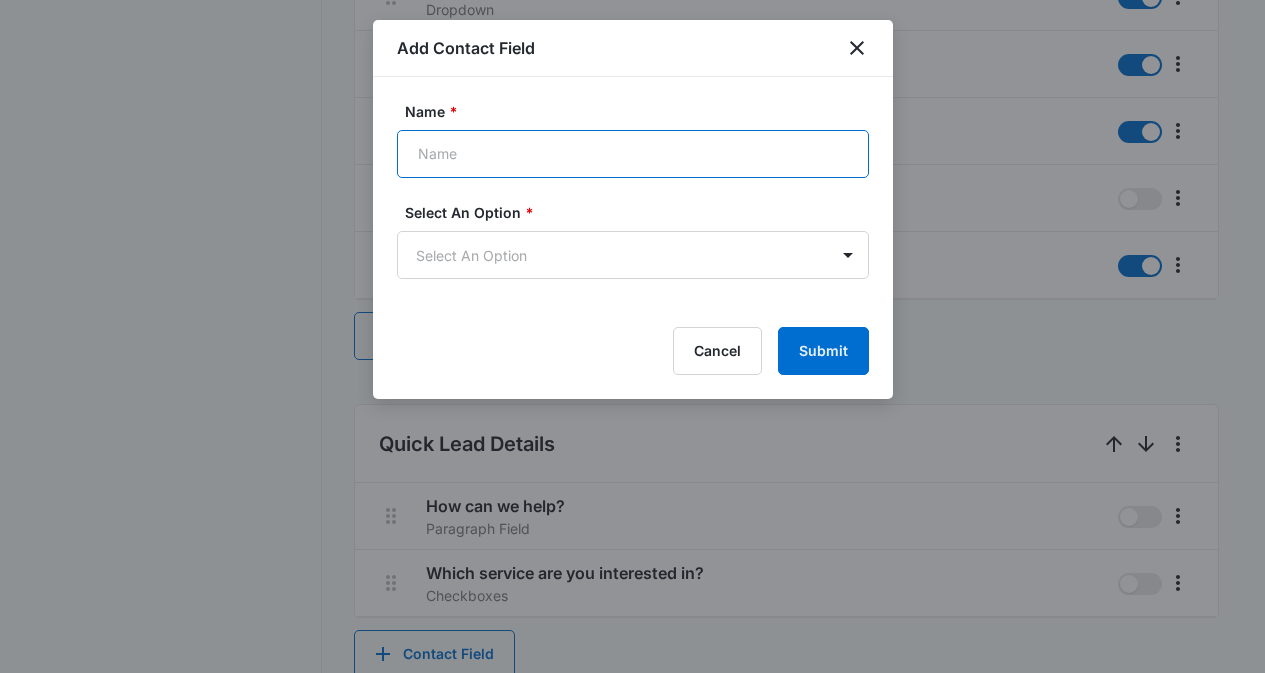 click on "Name *" at bounding box center (633, 154) 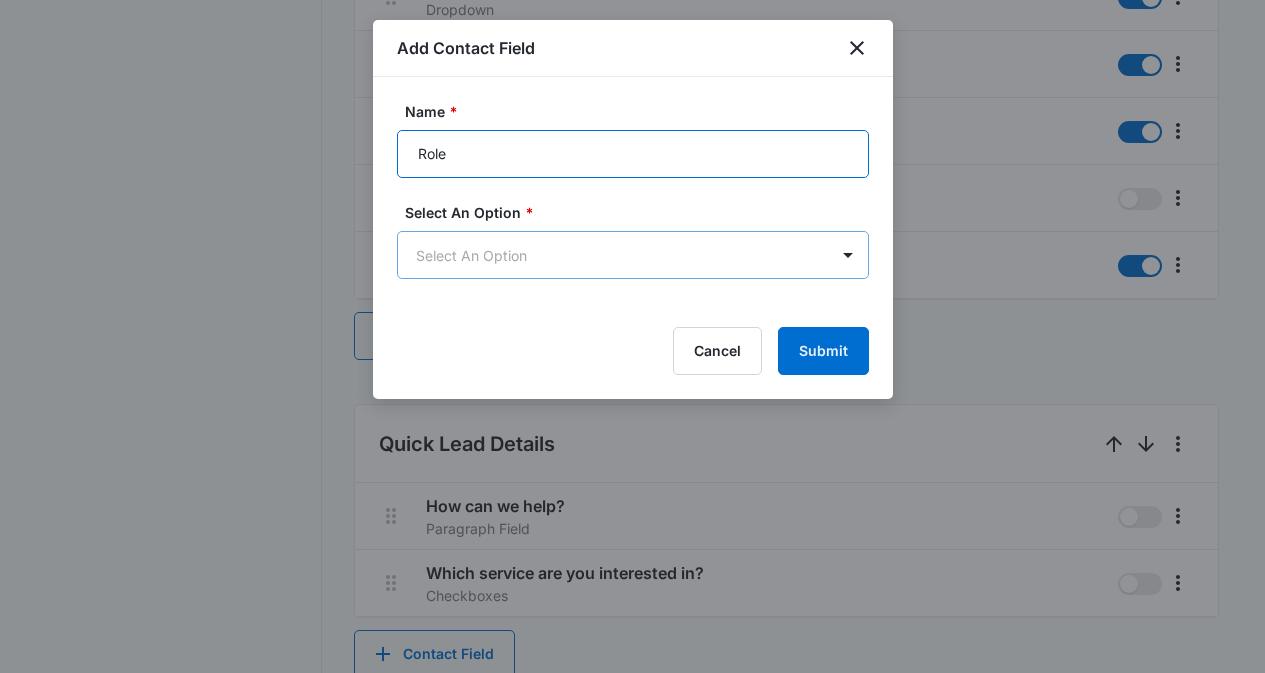 type on "Role" 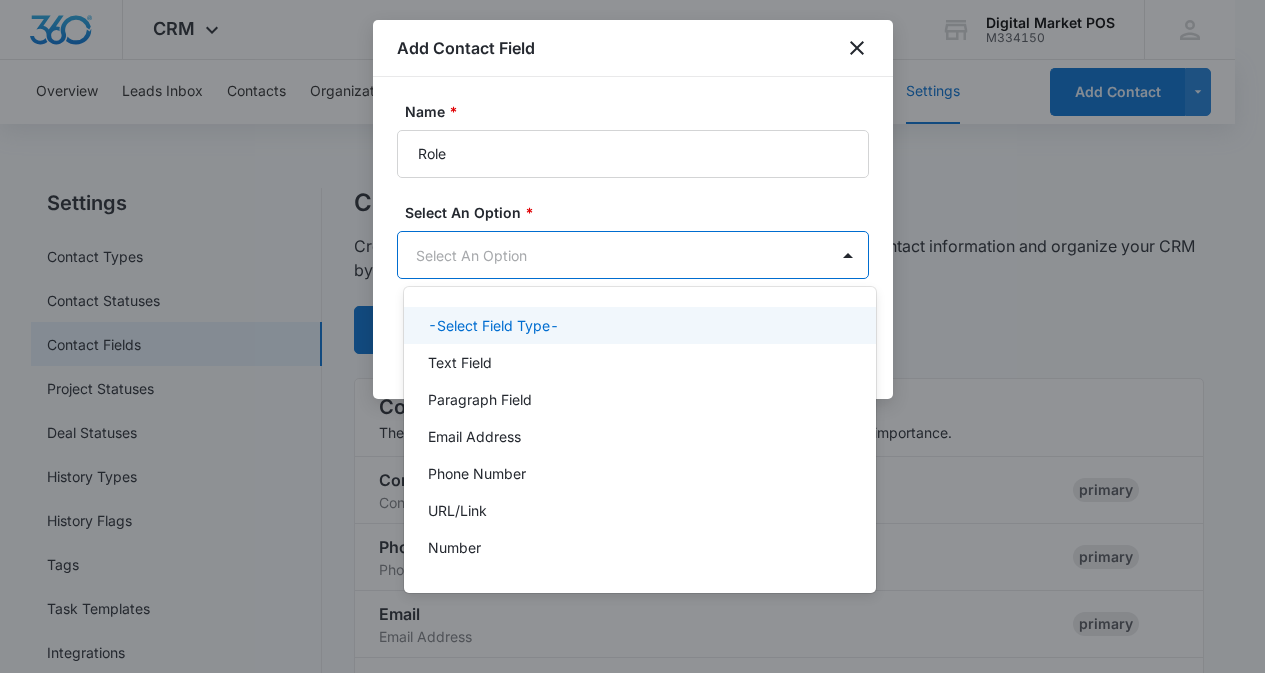 scroll, scrollTop: 0, scrollLeft: 0, axis: both 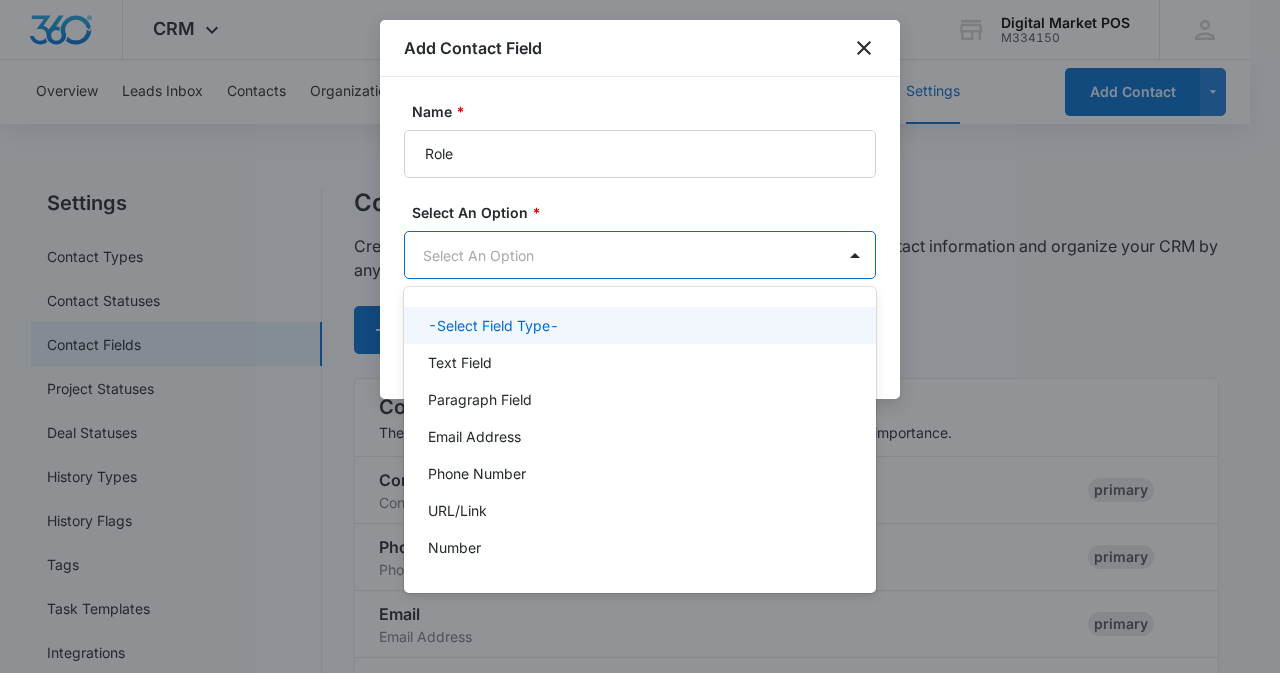 click on "CRM Apps Reputation Websites Forms CRM Email Social Content Ads Intelligence Files Brand Settings Digital Market POS M334150 Your Accounts View All MZ Marko Z markoz@digitalmarketpos.com My Profile Notifications Support Logout Terms & Conditions   •   Privacy Policy Overview Leads Inbox Contacts Organizations History Deals Projects Tasks Calendar Lists Reports Settings Add Contact Settings Contact Types Contact Statuses Contact Fields Project Statuses Deal Statuses History Types History Flags Tags Task Templates Integrations Contact Fields Create and manage custom contact fields to keep track of all of your contact information and organize your CRM by any field. Contact Section Contact Info These are "Primary Fields",  their configurations are limited because of their importance. Contact Name Contact Name primary Phone Phone Number primary Email Email Address primary Address Address (Street, Street 2, City, ST, Zip, Country) primary Special Notes Paragraph Field Qualifying Status Dropdown Organization" at bounding box center (640, 336) 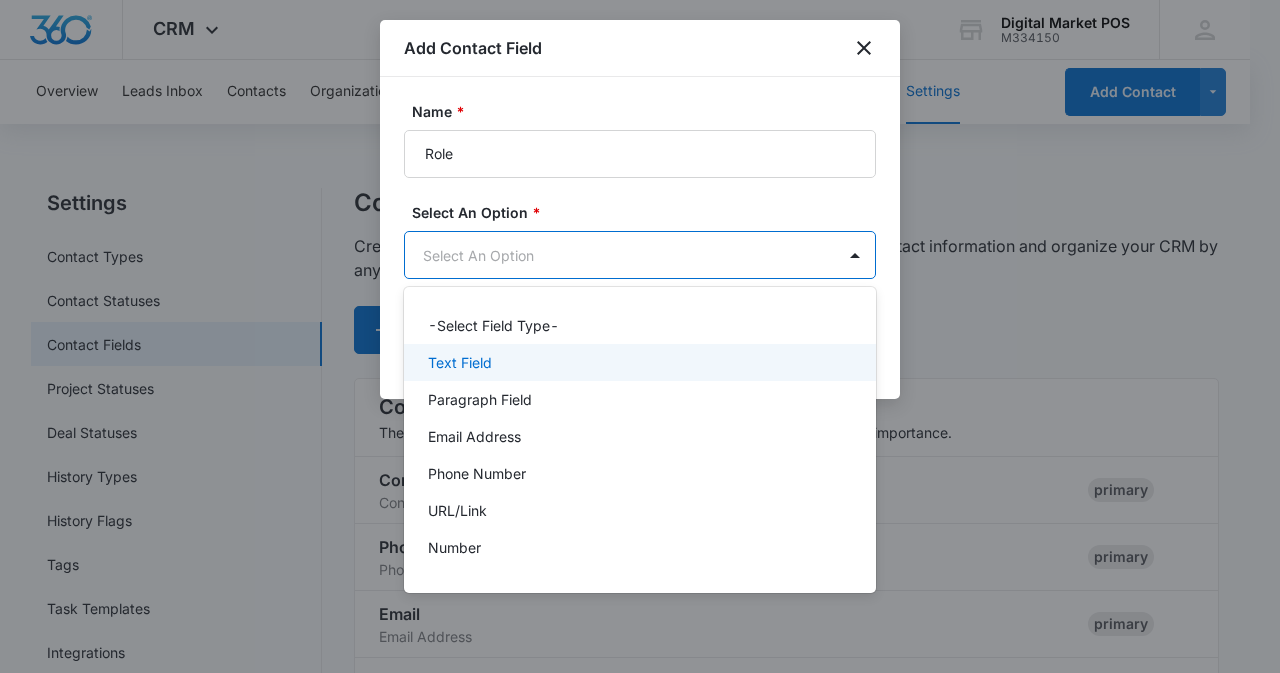 click on "Text Field" at bounding box center (638, 362) 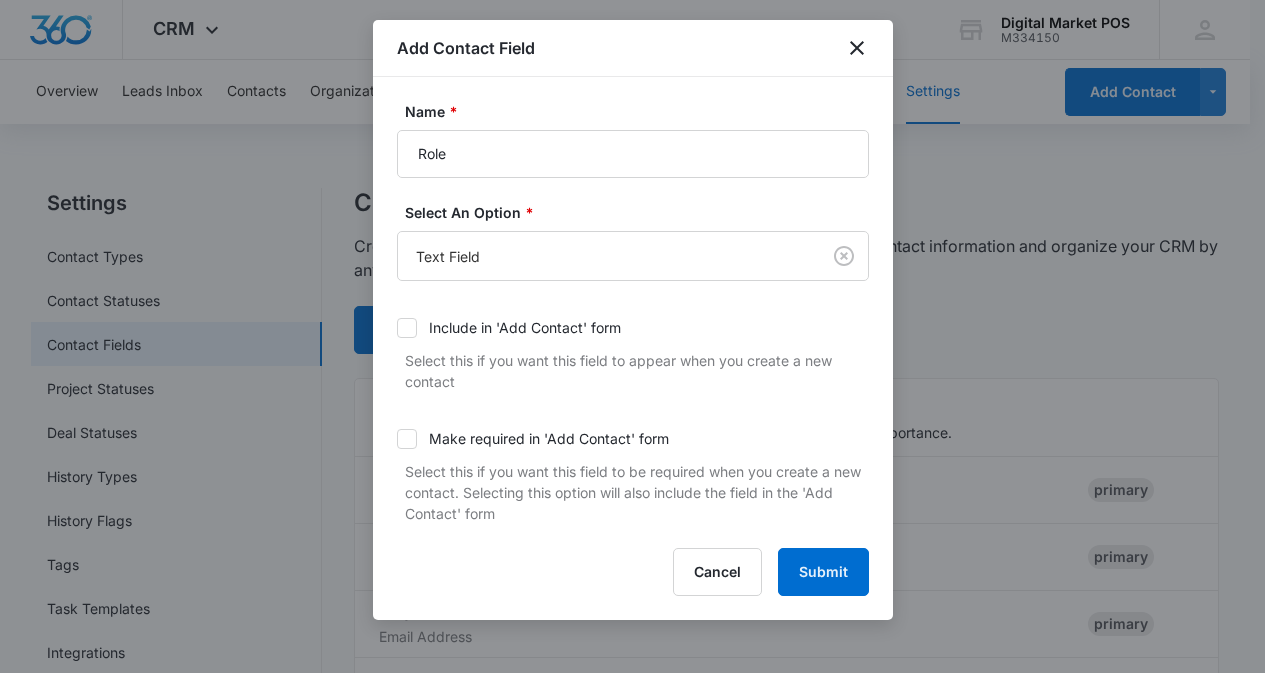 click on "Include in 'Add Contact' form" at bounding box center (525, 327) 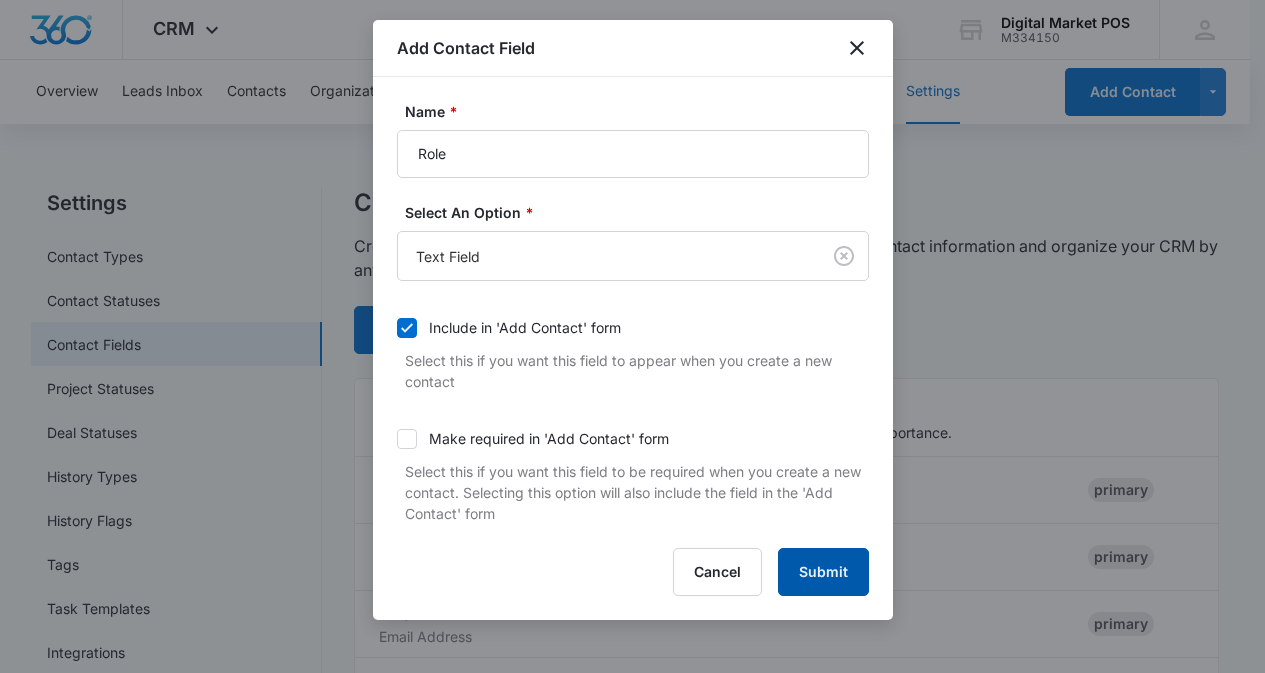 click on "Submit" at bounding box center [823, 572] 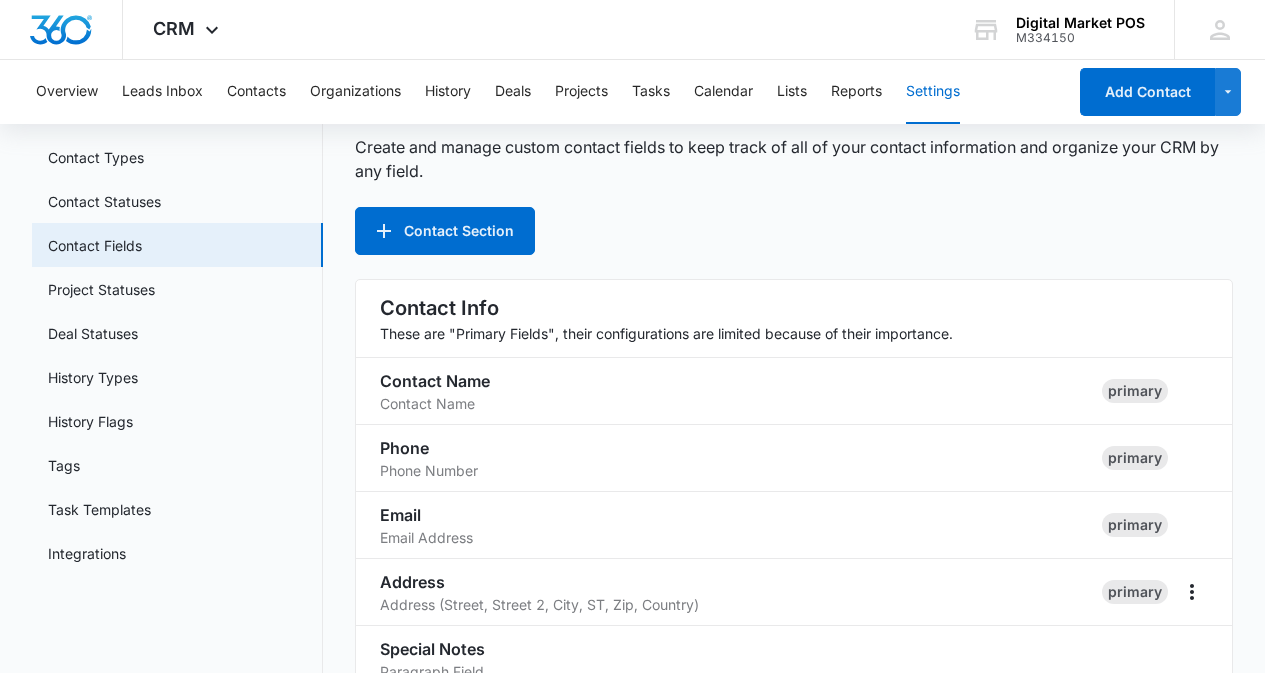 scroll, scrollTop: 221, scrollLeft: 0, axis: vertical 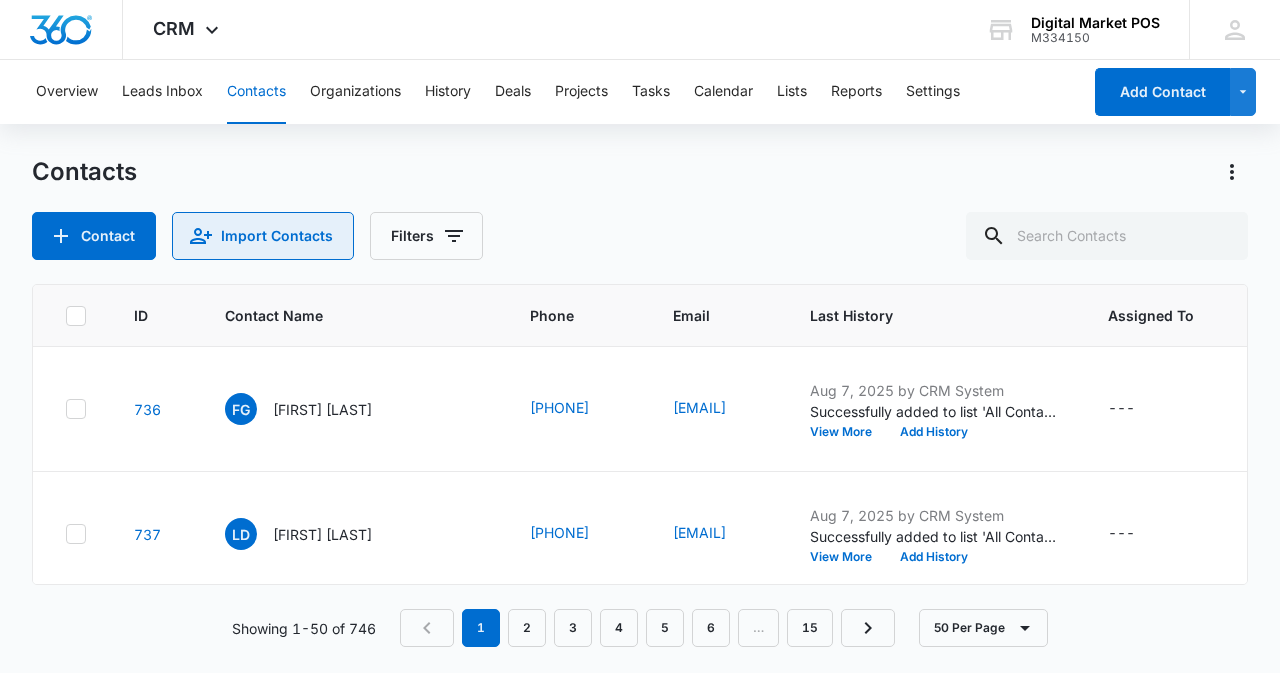 click on "Import Contacts" at bounding box center (263, 236) 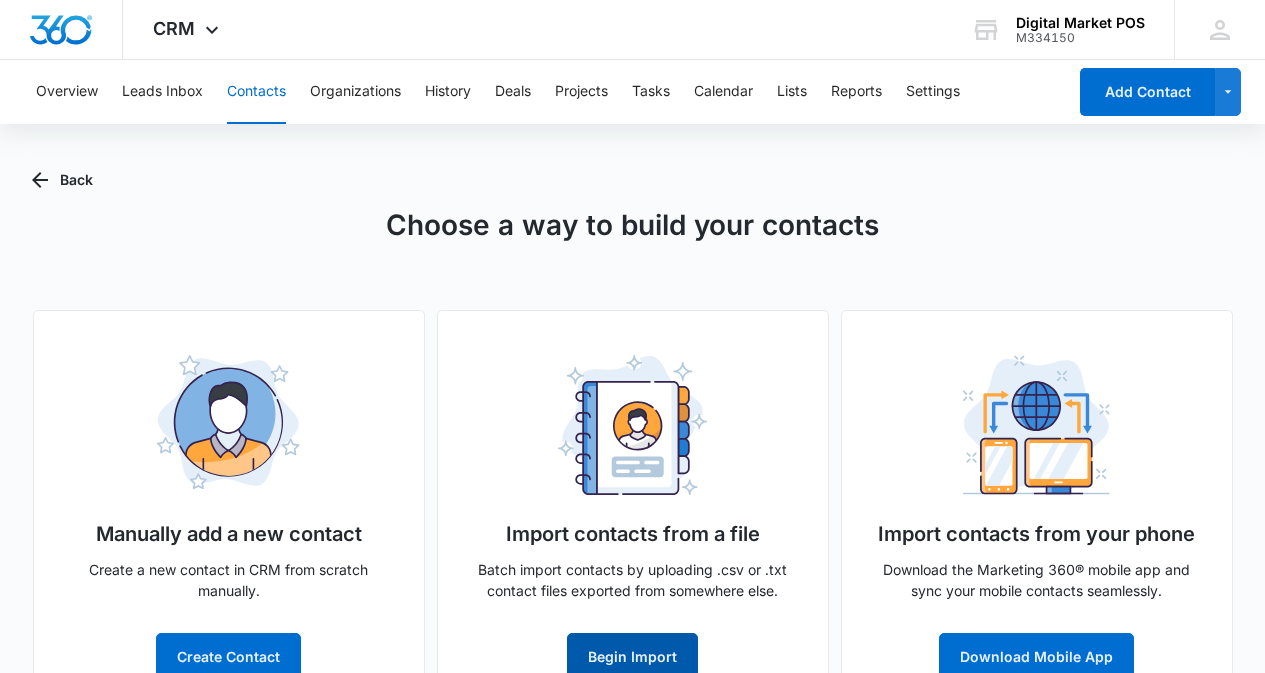 click on "Begin Import" at bounding box center [632, 657] 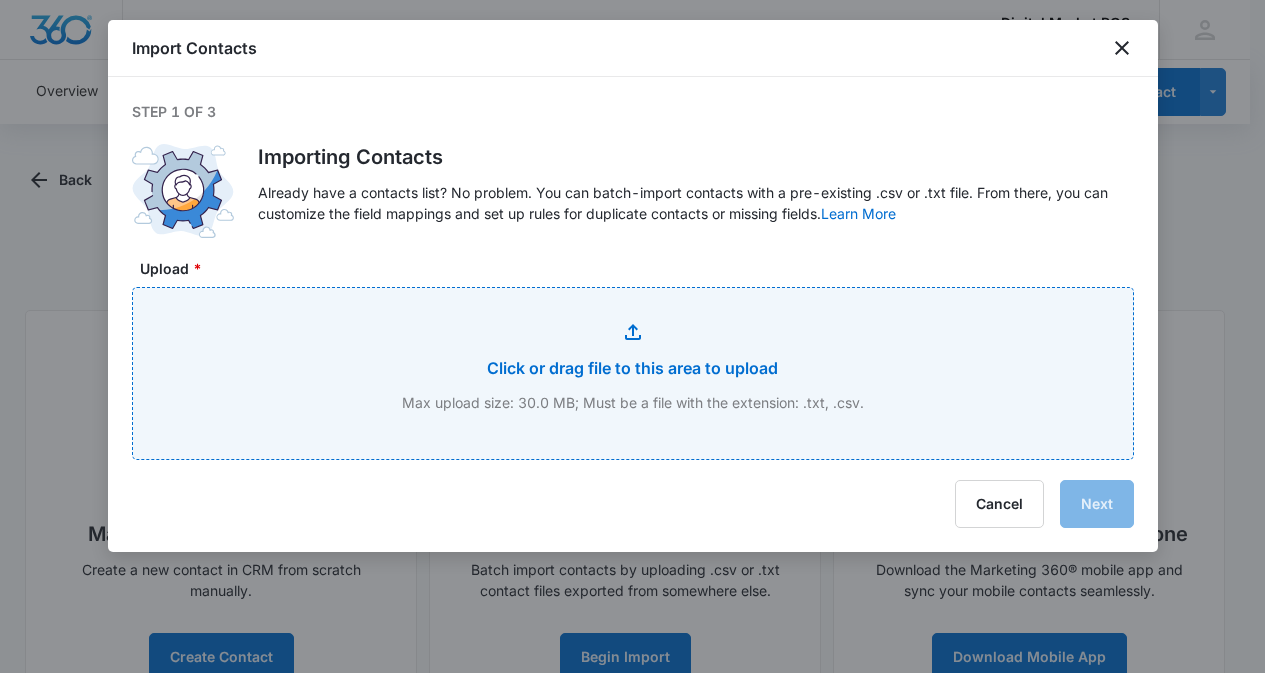 click on "Upload *" at bounding box center (633, 373) 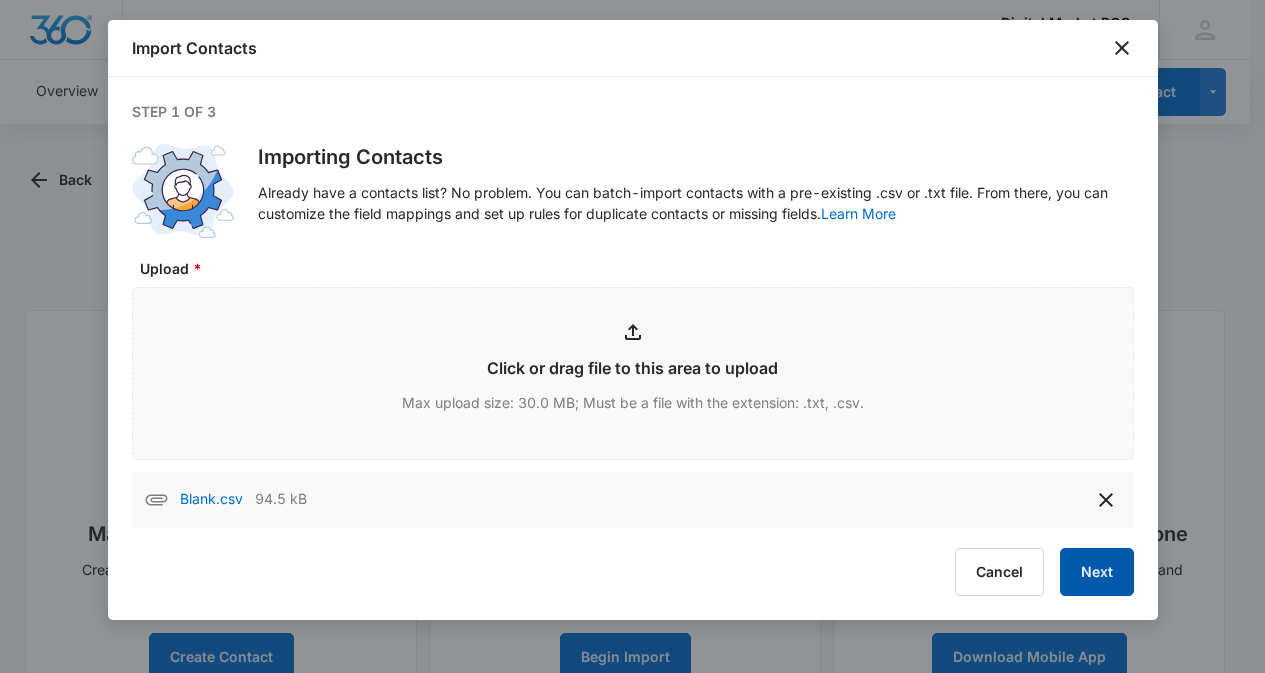 click on "Next" at bounding box center (1097, 572) 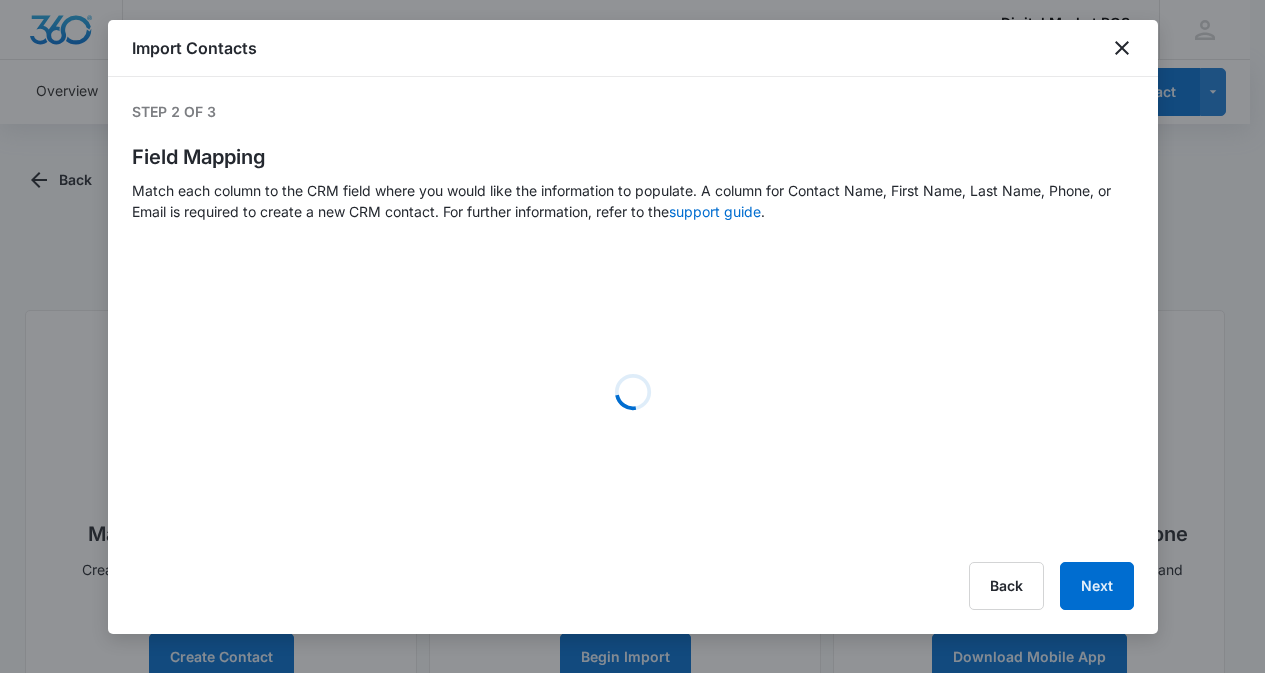 select on "78" 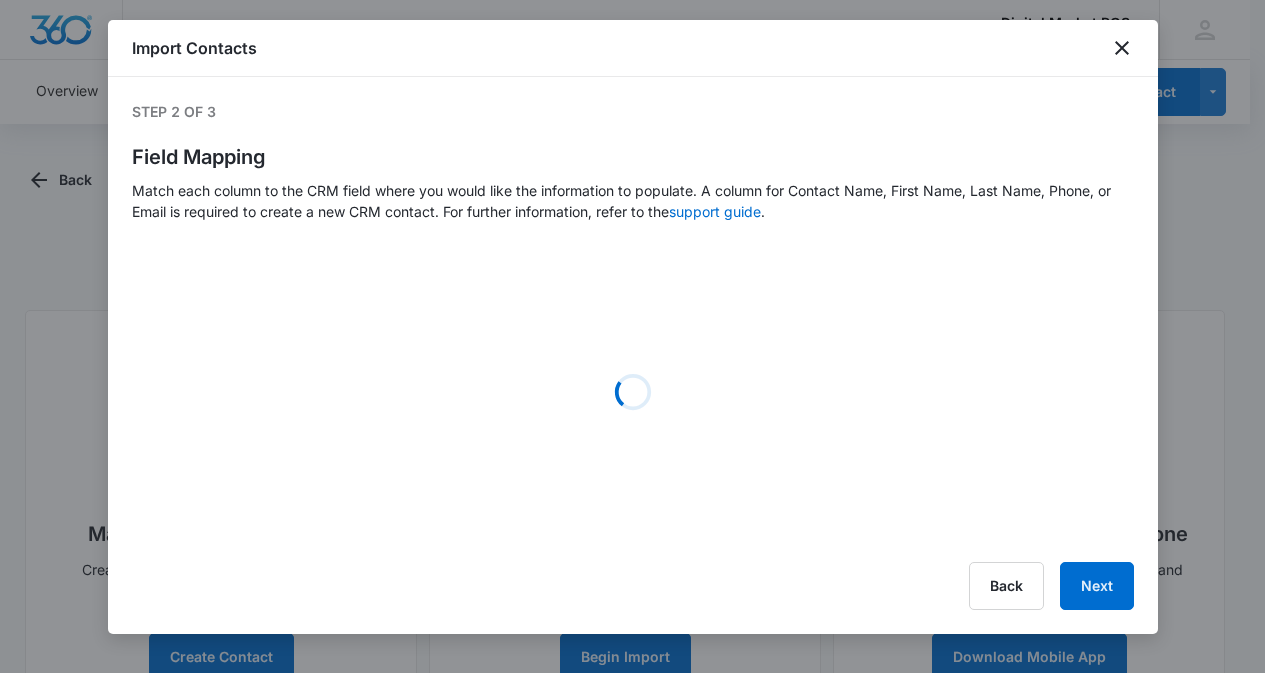 select on "79" 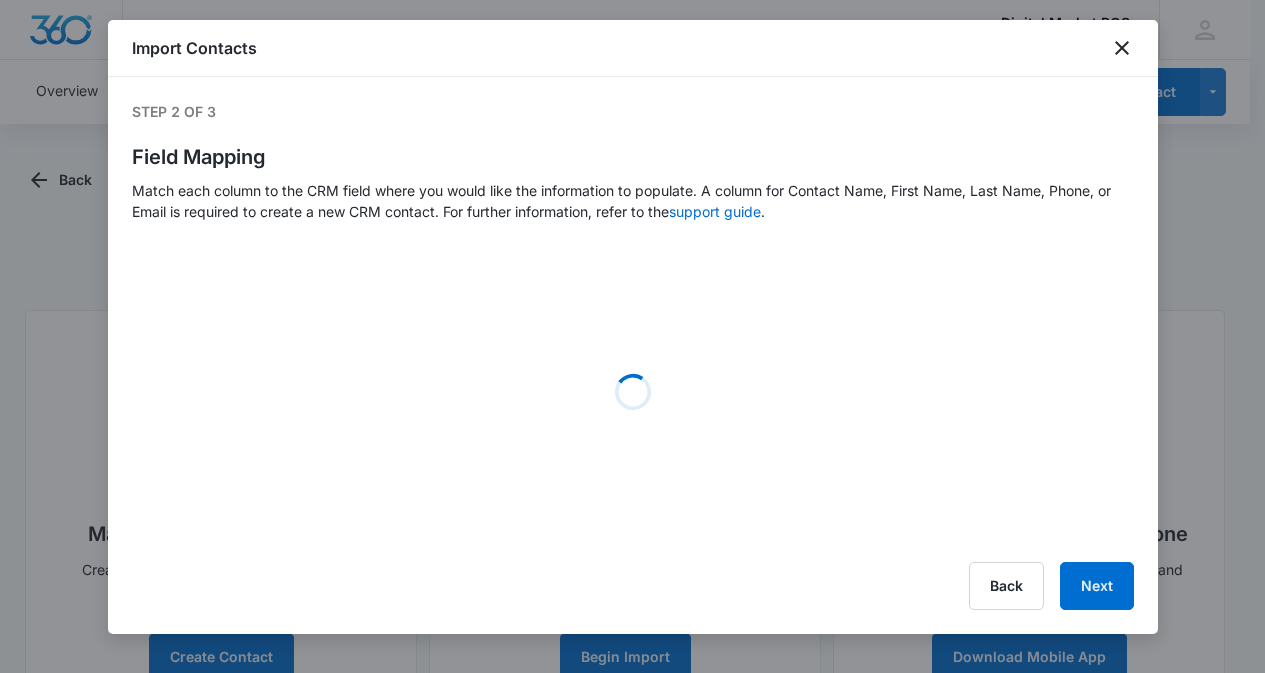 select on "184" 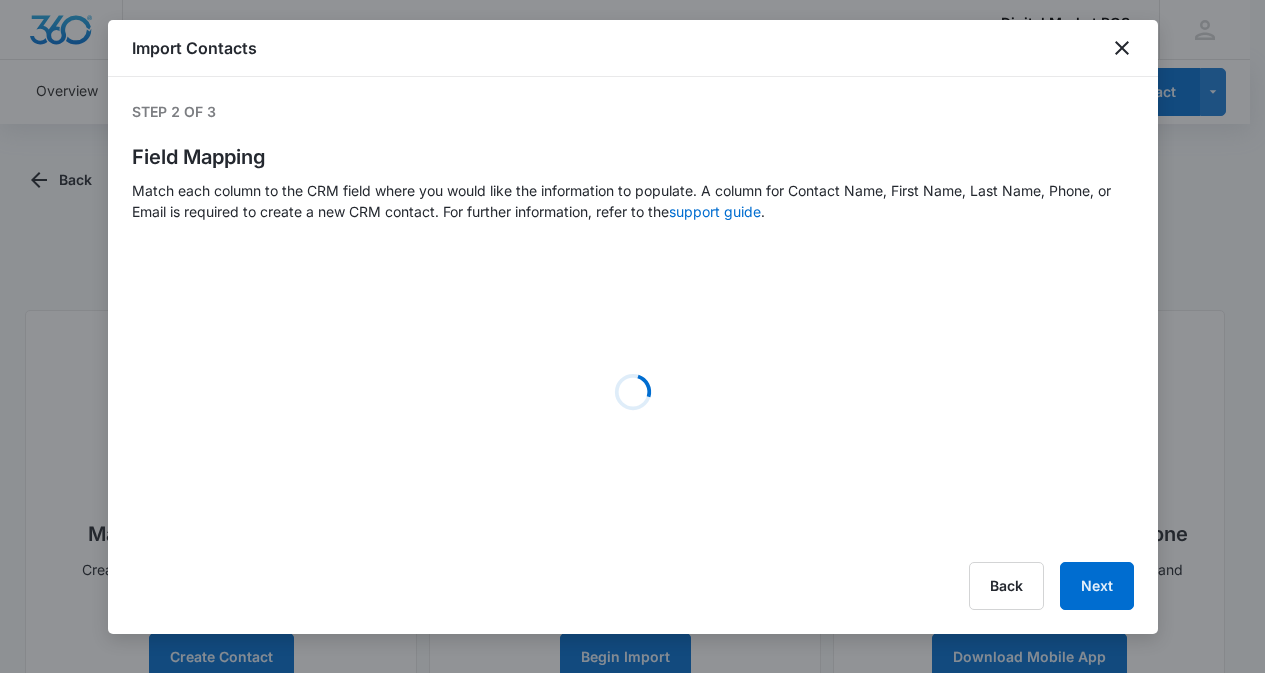 select on "185" 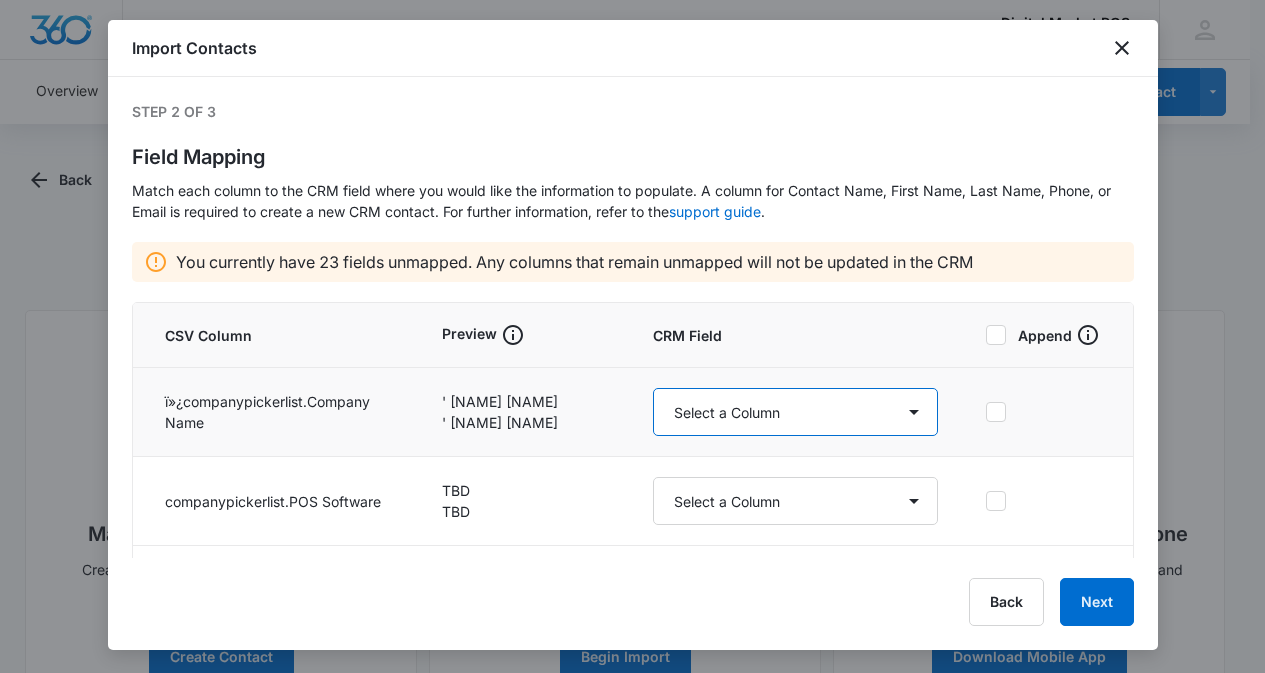 click on "Select a Column Account Manager Address/City Address/Country Address/State Address/Street Address/Street 2 Address/Zip Agree to Subscribe Assigned To Best Way To Contact Business Name Business Phone Color Tag Contact Name Contact Name/First Name Contact Name/Last Name Contact Status Contact Type CRM ID Email External ID Gift How can we help?  IP Address Lead Source Market Next Contact Date Notes Other Phone Phone Please briefly describe your experience with us Please rate us from 1-5 POS Software Qualifying Status Review Request Role Special Notes Tags Which service are you interested in?" at bounding box center (796, 412) 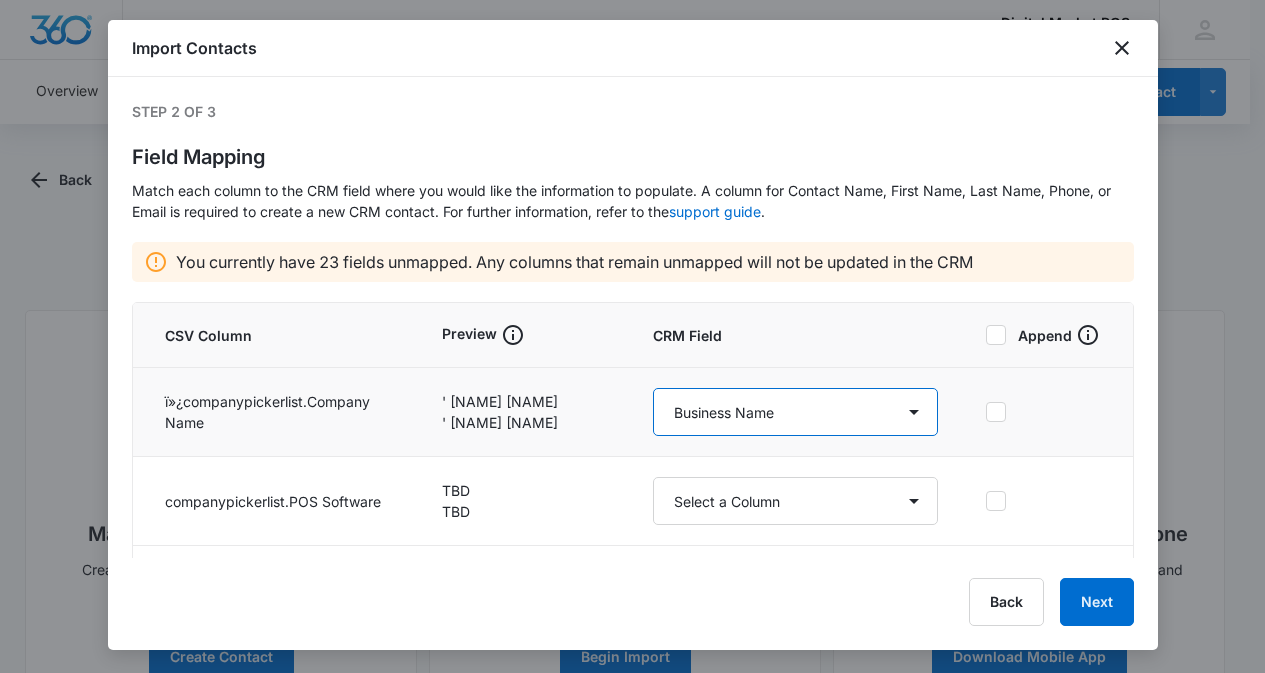 click on "Select a Column Account Manager Address/City Address/Country Address/State Address/Street Address/Street 2 Address/Zip Agree to Subscribe Assigned To Best Way To Contact Business Name Business Phone Color Tag Contact Name Contact Name/First Name Contact Name/Last Name Contact Status Contact Type CRM ID Email External ID Gift How can we help?  IP Address Lead Source Market Next Contact Date Notes Other Phone Phone Please briefly describe your experience with us Please rate us from 1-5 POS Software Qualifying Status Review Request Role Special Notes Tags Which service are you interested in?" at bounding box center (796, 412) 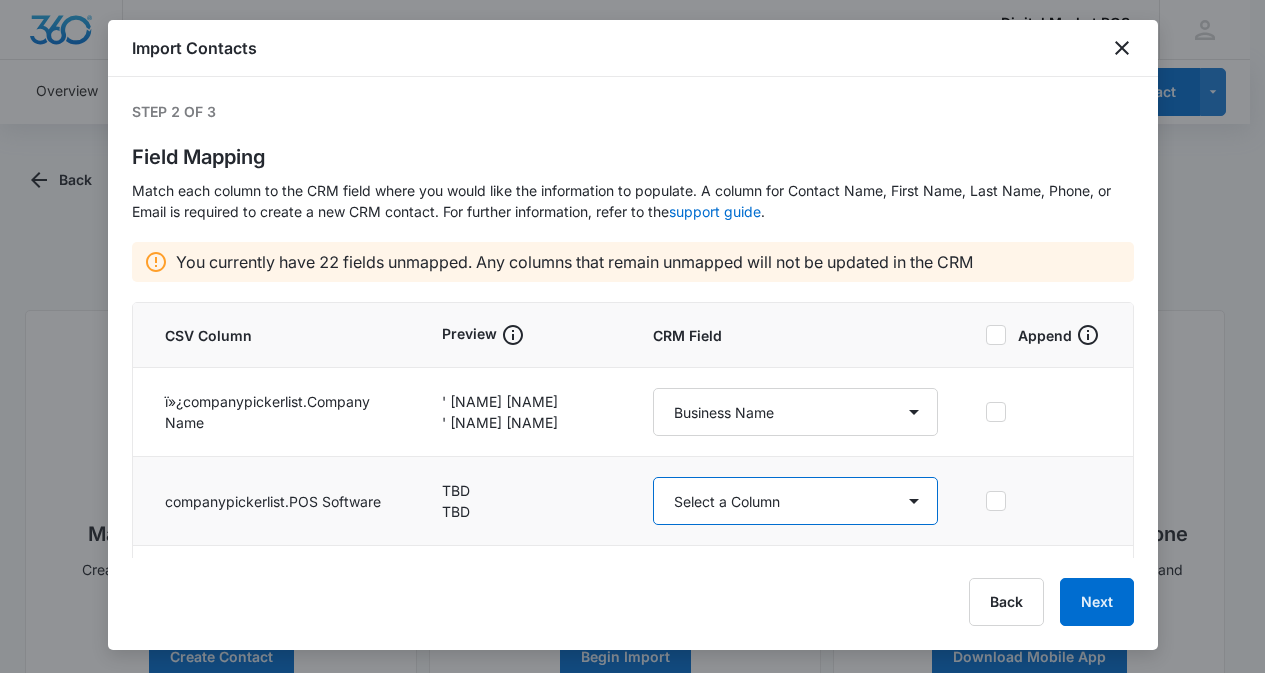 click on "Select a Column Account Manager Address/City Address/Country Address/State Address/Street Address/Street 2 Address/Zip Agree to Subscribe Assigned To Best Way To Contact Business Name Business Phone Color Tag Contact Name Contact Name/First Name Contact Name/Last Name Contact Status Contact Type CRM ID Email External ID Gift How can we help?  IP Address Lead Source Market Next Contact Date Notes Other Phone Phone Please briefly describe your experience with us Please rate us from 1-5 POS Software Qualifying Status Review Request Role Special Notes Tags Which service are you interested in?" at bounding box center [796, 501] 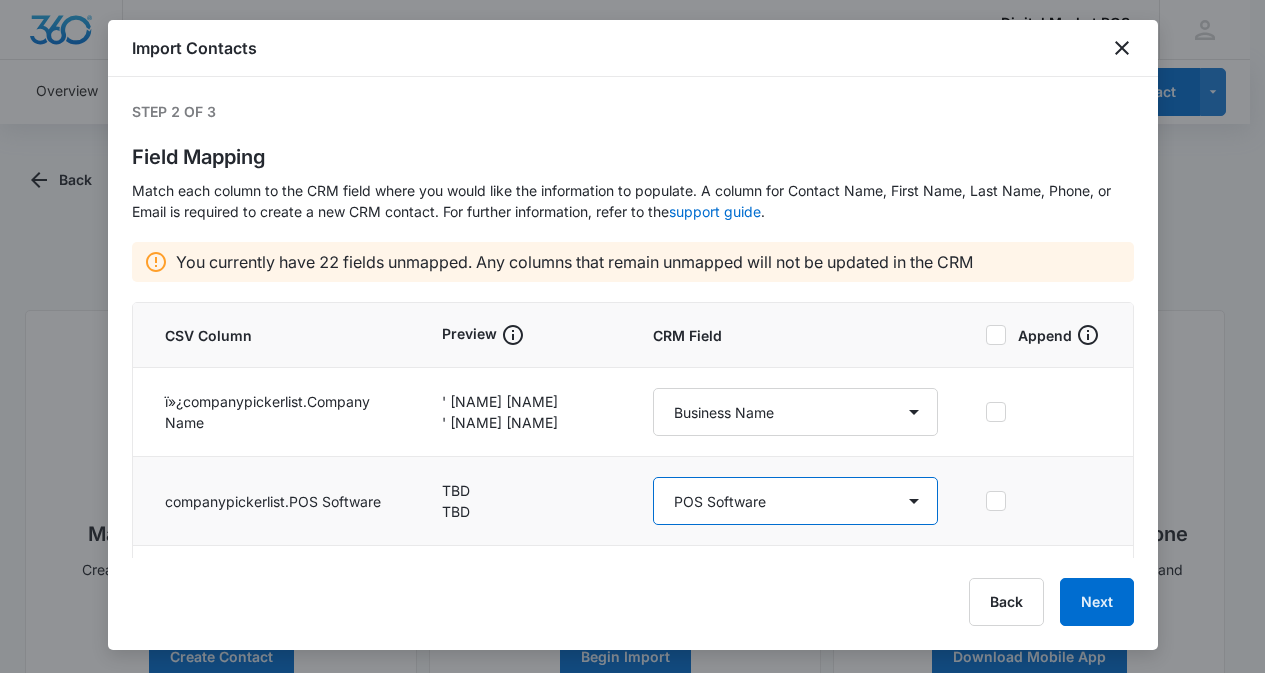 click on "Select a Column Account Manager Address/City Address/Country Address/State Address/Street Address/Street 2 Address/Zip Agree to Subscribe Assigned To Best Way To Contact Business Name Business Phone Color Tag Contact Name Contact Name/First Name Contact Name/Last Name Contact Status Contact Type CRM ID Email External ID Gift How can we help?  IP Address Lead Source Market Next Contact Date Notes Other Phone Phone Please briefly describe your experience with us Please rate us from 1-5 POS Software Qualifying Status Review Request Role Special Notes Tags Which service are you interested in?" at bounding box center [796, 501] 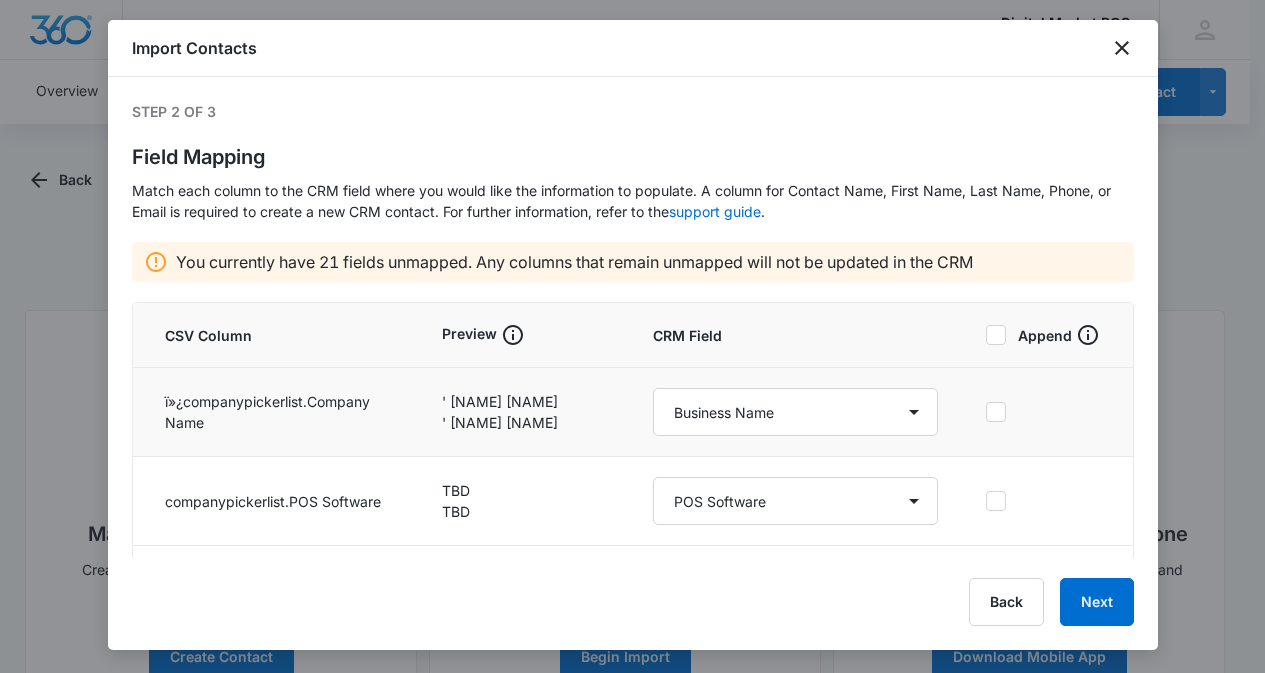 click on "' [NAME] [NAME]" at bounding box center (523, 412) 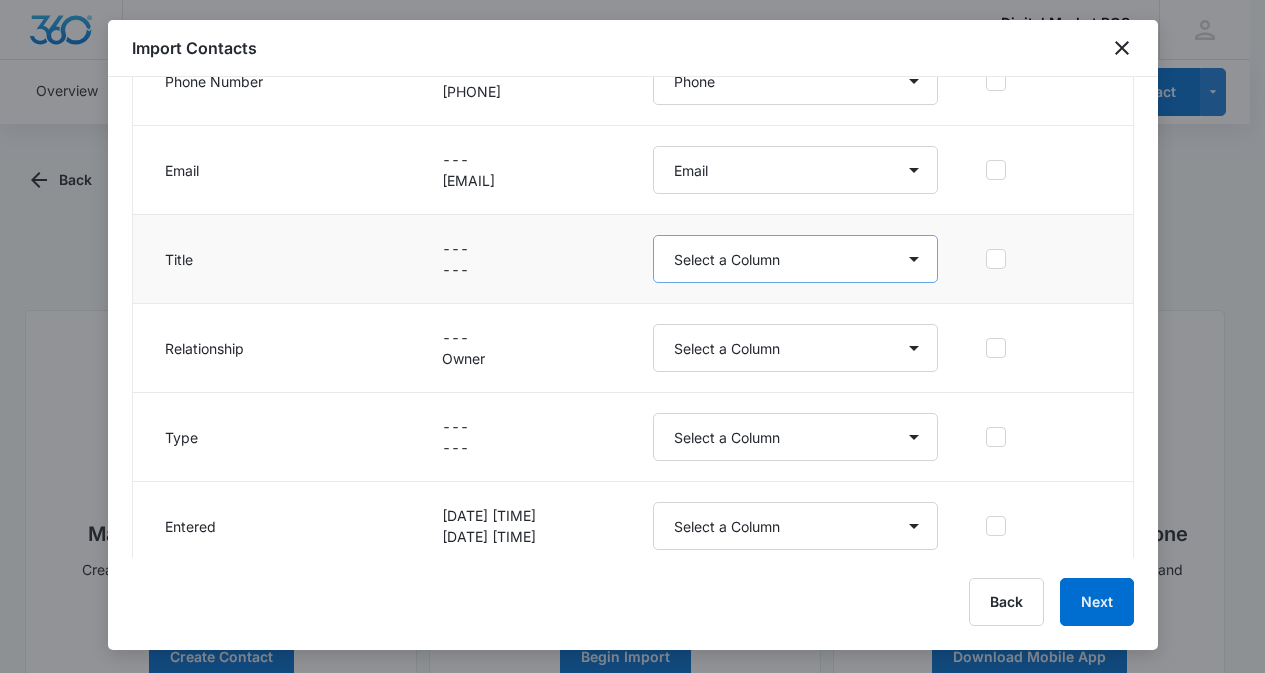 scroll, scrollTop: 900, scrollLeft: 0, axis: vertical 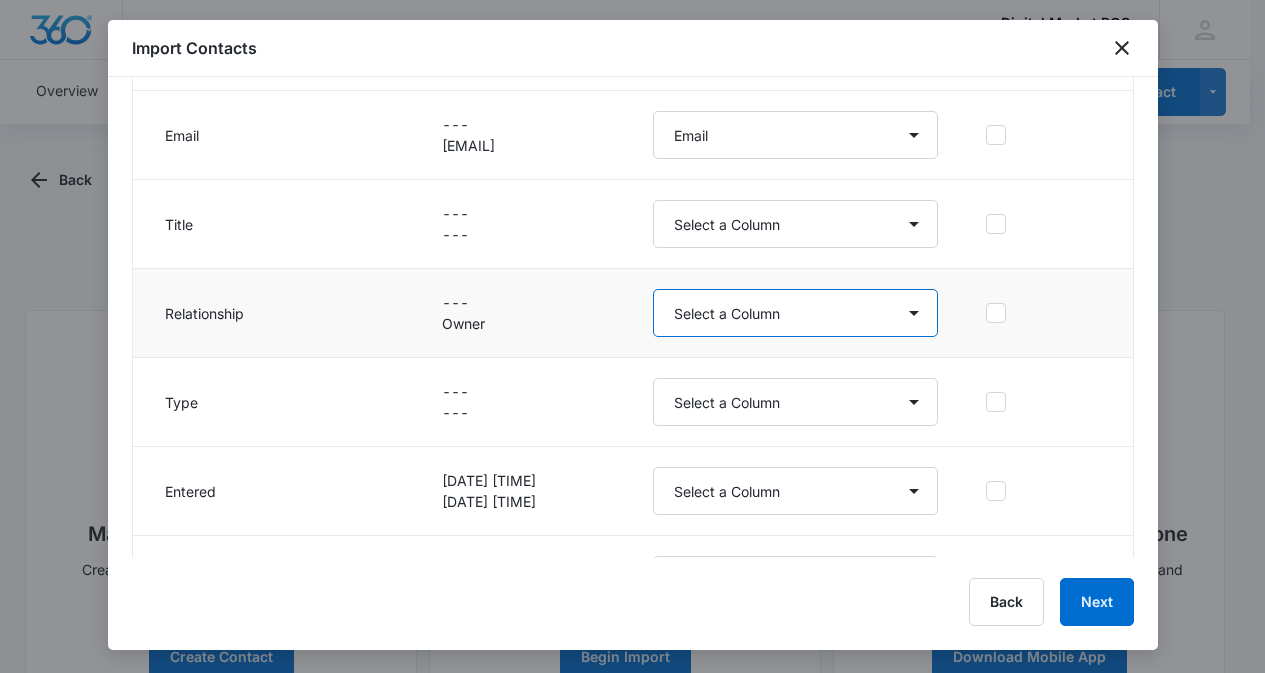 click on "Select a Column Account Manager Address/City Address/Country Address/State Address/Street Address/Street 2 Address/Zip Agree to Subscribe Assigned To Best Way To Contact Business Name Business Phone Color Tag Contact Name Contact Name/First Name Contact Name/Last Name Contact Status Contact Type CRM ID Email External ID Gift How can we help?  IP Address Lead Source Market Next Contact Date Notes Other Phone Phone Please briefly describe your experience with us Please rate us from 1-5 POS Software Qualifying Status Review Request Role Special Notes Tags Which service are you interested in?" at bounding box center [796, 313] 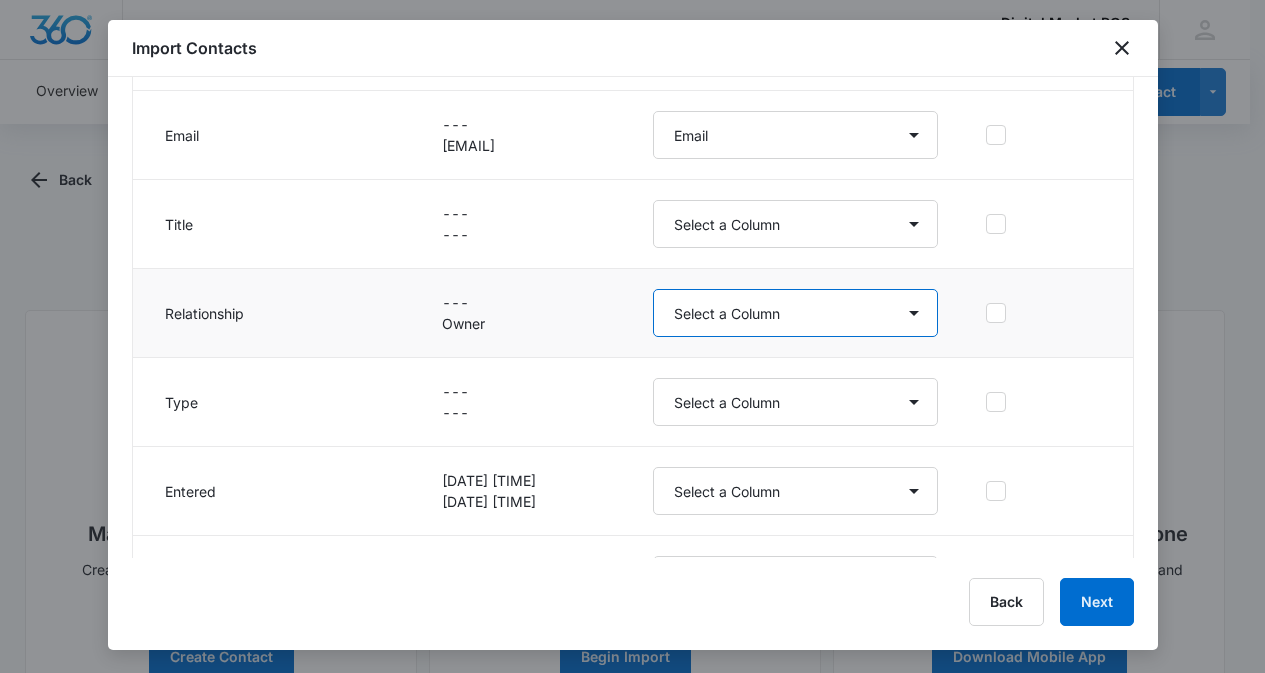 select on "385" 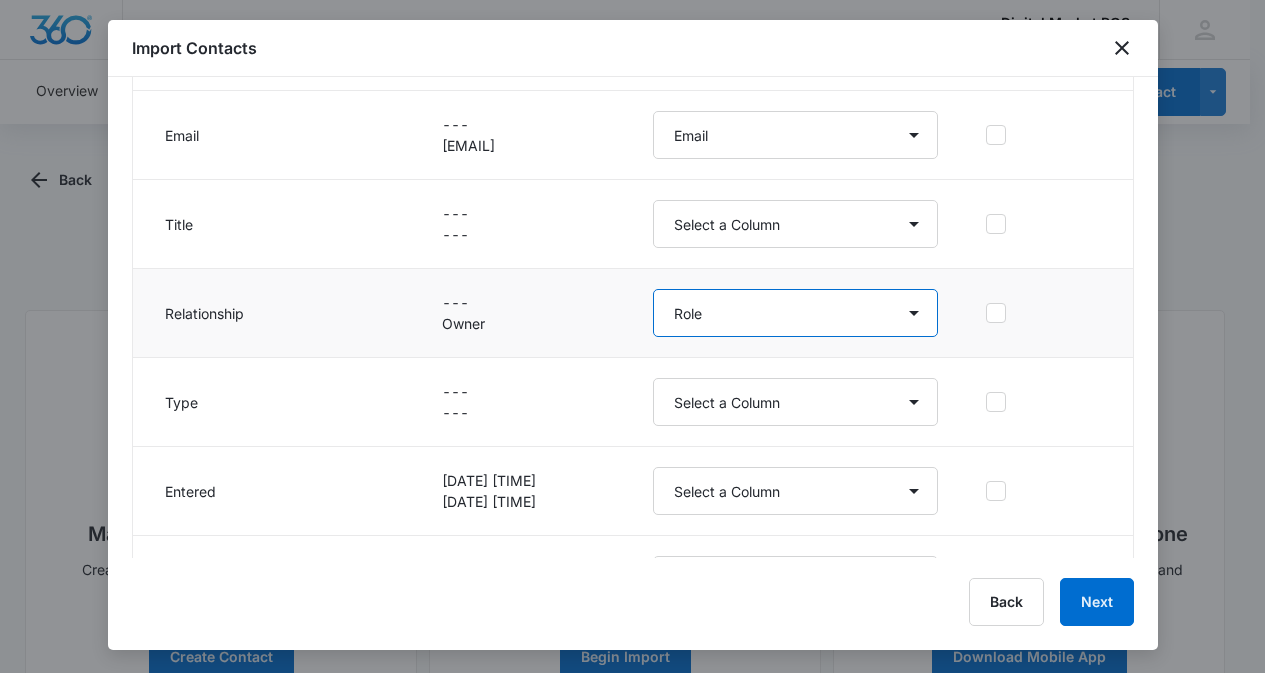 click on "Select a Column Account Manager Address/City Address/Country Address/State Address/Street Address/Street 2 Address/Zip Agree to Subscribe Assigned To Best Way To Contact Business Name Business Phone Color Tag Contact Name Contact Name/First Name Contact Name/Last Name Contact Status Contact Type CRM ID Email External ID Gift How can we help?  IP Address Lead Source Market Next Contact Date Notes Other Phone Phone Please briefly describe your experience with us Please rate us from 1-5 POS Software Qualifying Status Review Request Role Special Notes Tags Which service are you interested in?" at bounding box center (796, 313) 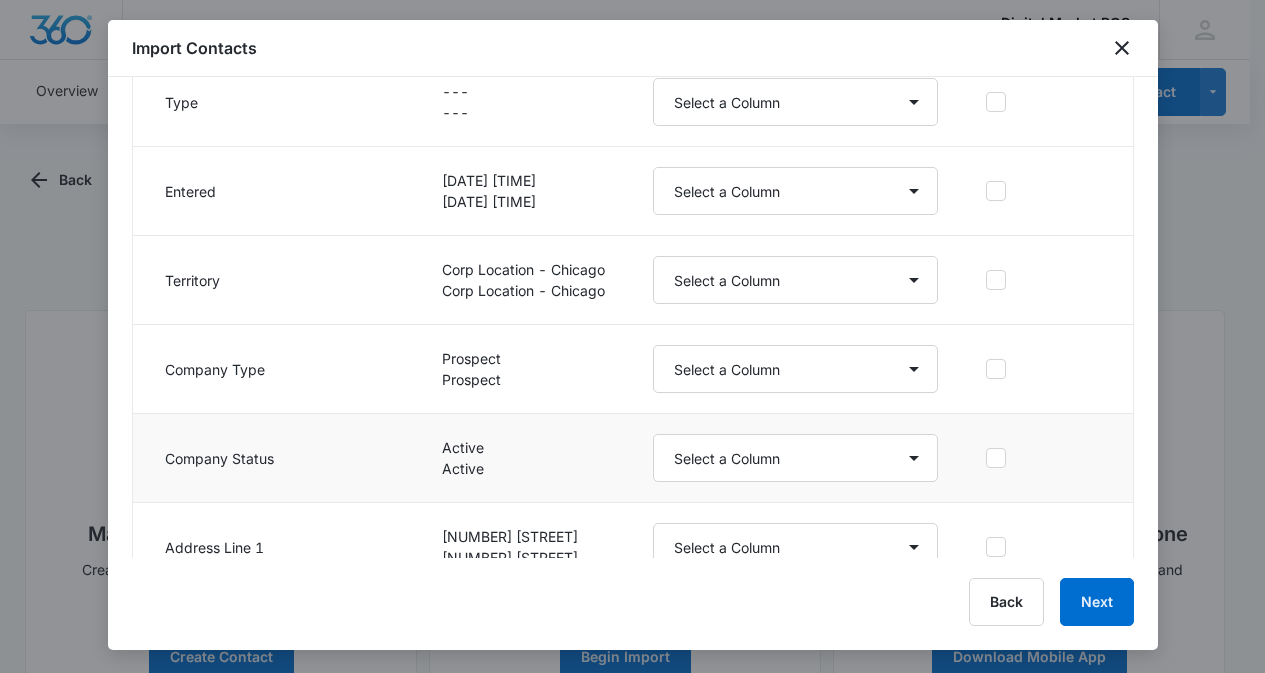 scroll, scrollTop: 1300, scrollLeft: 0, axis: vertical 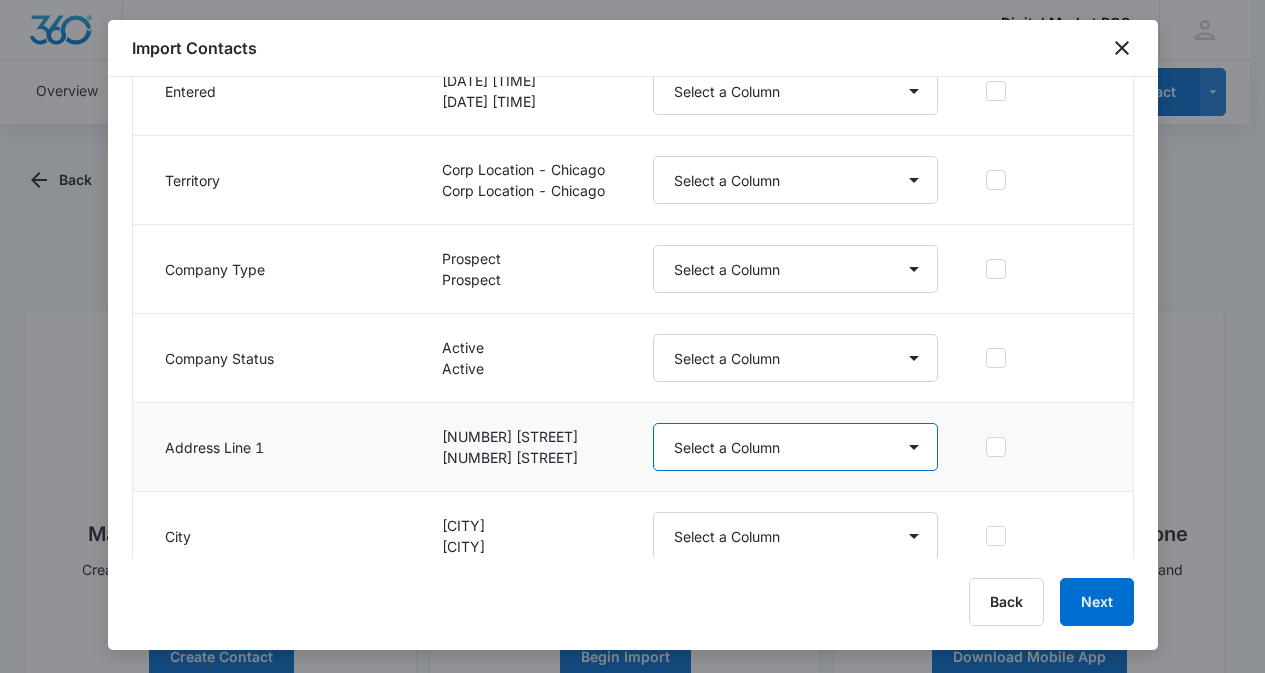 click on "Select a Column Account Manager Address/City Address/Country Address/State Address/Street Address/Street 2 Address/Zip Agree to Subscribe Assigned To Best Way To Contact Business Name Business Phone Color Tag Contact Name Contact Name/First Name Contact Name/Last Name Contact Status Contact Type CRM ID Email External ID Gift How can we help?  IP Address Lead Source Market Next Contact Date Notes Other Phone Phone Please briefly describe your experience with us Please rate us from 1-5 POS Software Qualifying Status Review Request Role Special Notes Tags Which service are you interested in?" at bounding box center (796, 447) 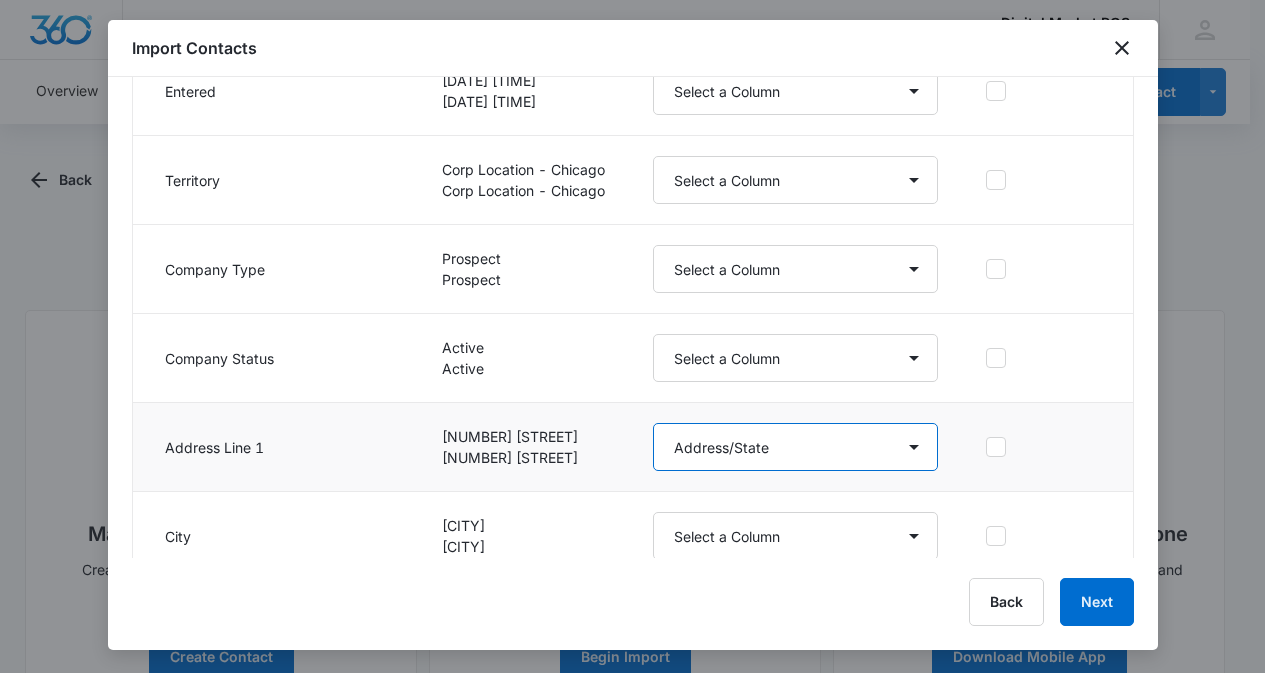 click on "Select a Column Account Manager Address/City Address/Country Address/State Address/Street Address/Street 2 Address/Zip Agree to Subscribe Assigned To Best Way To Contact Business Name Business Phone Color Tag Contact Name Contact Name/First Name Contact Name/Last Name Contact Status Contact Type CRM ID Email External ID Gift How can we help?  IP Address Lead Source Market Next Contact Date Notes Other Phone Phone Please briefly describe your experience with us Please rate us from 1-5 POS Software Qualifying Status Review Request Role Special Notes Tags Which service are you interested in?" at bounding box center [796, 447] 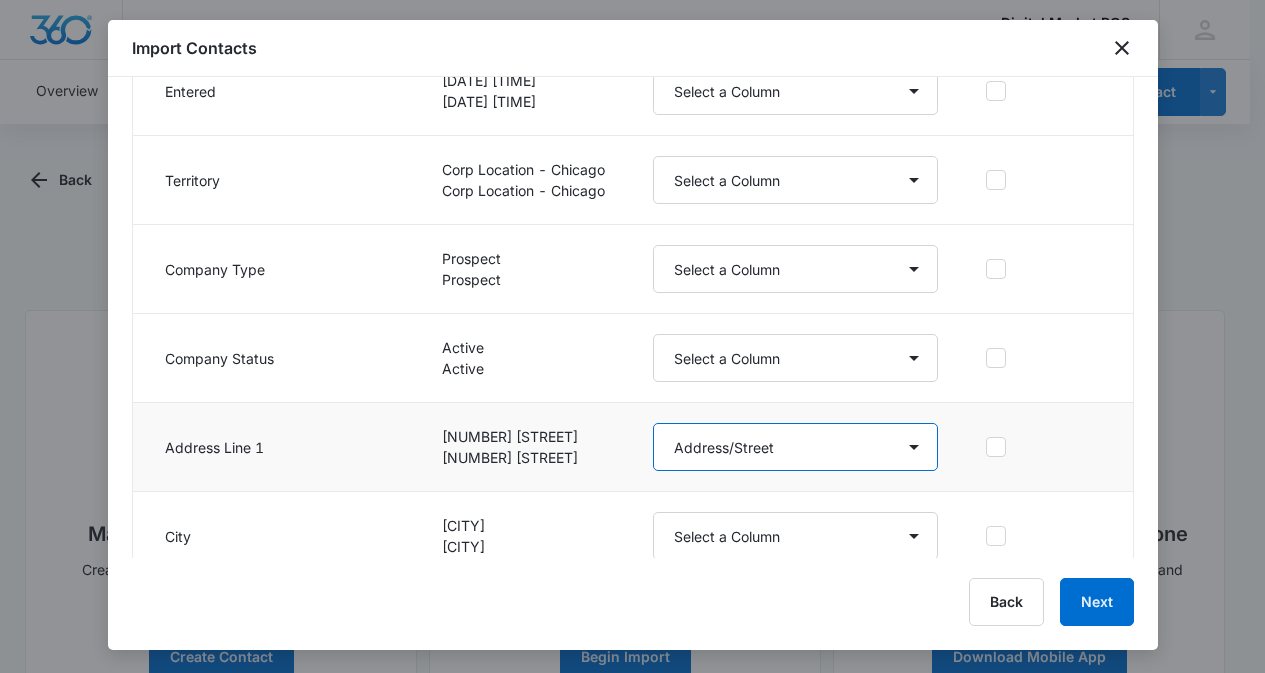 click on "Select a Column Account Manager Address/City Address/Country Address/State Address/Street Address/Street 2 Address/Zip Agree to Subscribe Assigned To Best Way To Contact Business Name Business Phone Color Tag Contact Name Contact Name/First Name Contact Name/Last Name Contact Status Contact Type CRM ID Email External ID Gift How can we help?  IP Address Lead Source Market Next Contact Date Notes Other Phone Phone Please briefly describe your experience with us Please rate us from 1-5 POS Software Qualifying Status Review Request Role Special Notes Tags Which service are you interested in?" at bounding box center [796, 447] 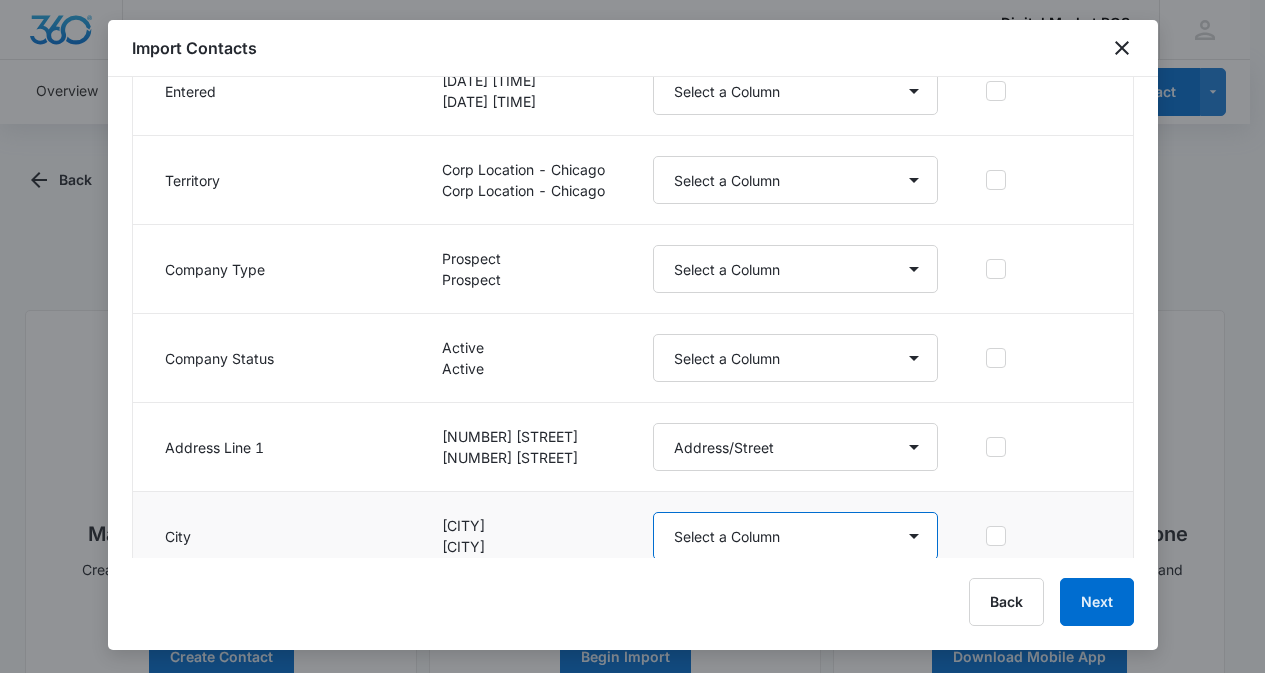 click on "Select a Column Account Manager Address/City Address/Country Address/State Address/Street Address/Street 2 Address/Zip Agree to Subscribe Assigned To Best Way To Contact Business Name Business Phone Color Tag Contact Name Contact Name/First Name Contact Name/Last Name Contact Status Contact Type CRM ID Email External ID Gift How can we help?  IP Address Lead Source Market Next Contact Date Notes Other Phone Phone Please briefly describe your experience with us Please rate us from 1-5 POS Software Qualifying Status Review Request Role Special Notes Tags Which service are you interested in?" at bounding box center [796, 536] 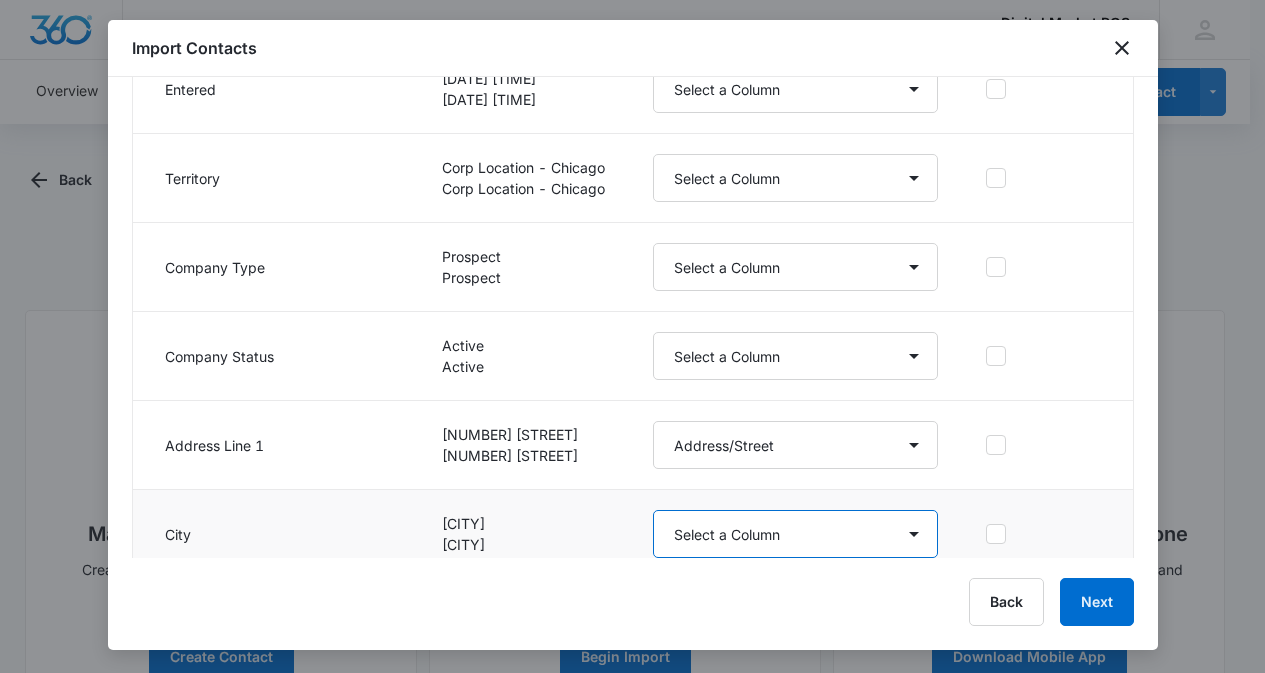 select on "188" 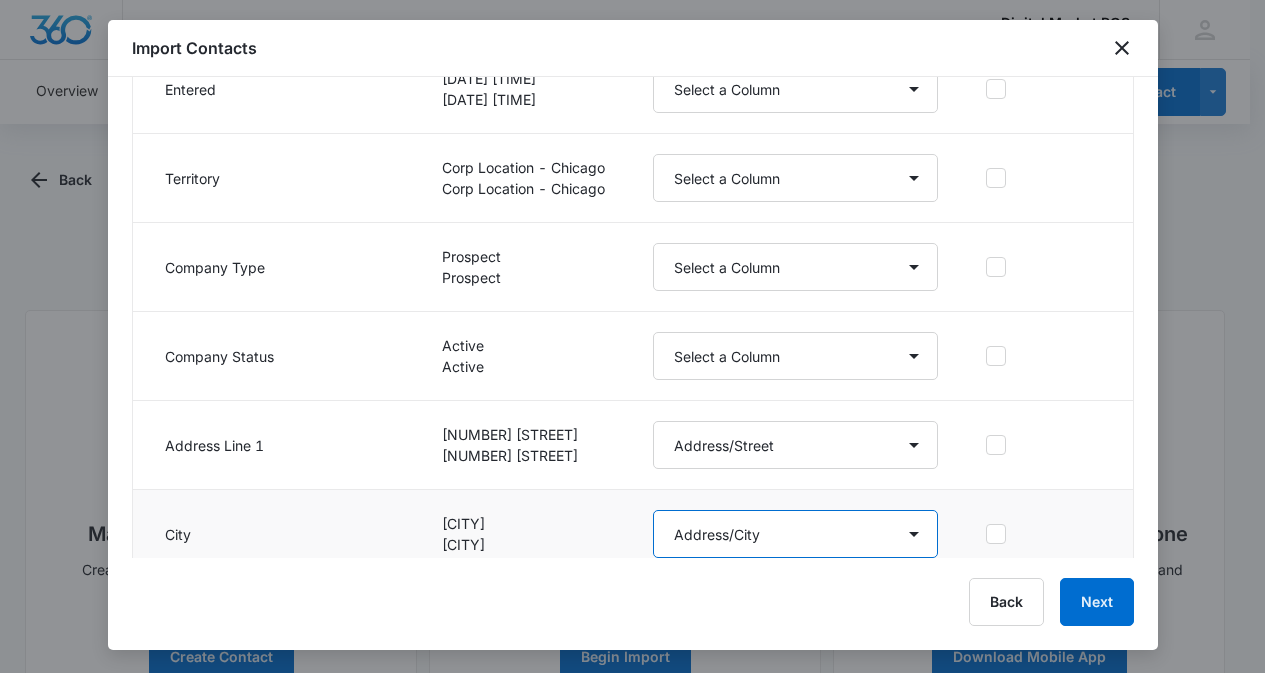 click on "Select a Column Account Manager Address/City Address/Country Address/State Address/Street Address/Street 2 Address/Zip Agree to Subscribe Assigned To Best Way To Contact Business Name Business Phone Color Tag Contact Name Contact Name/First Name Contact Name/Last Name Contact Status Contact Type CRM ID Email External ID Gift How can we help?  IP Address Lead Source Market Next Contact Date Notes Other Phone Phone Please briefly describe your experience with us Please rate us from 1-5 POS Software Qualifying Status Review Request Role Special Notes Tags Which service are you interested in?" at bounding box center (796, 534) 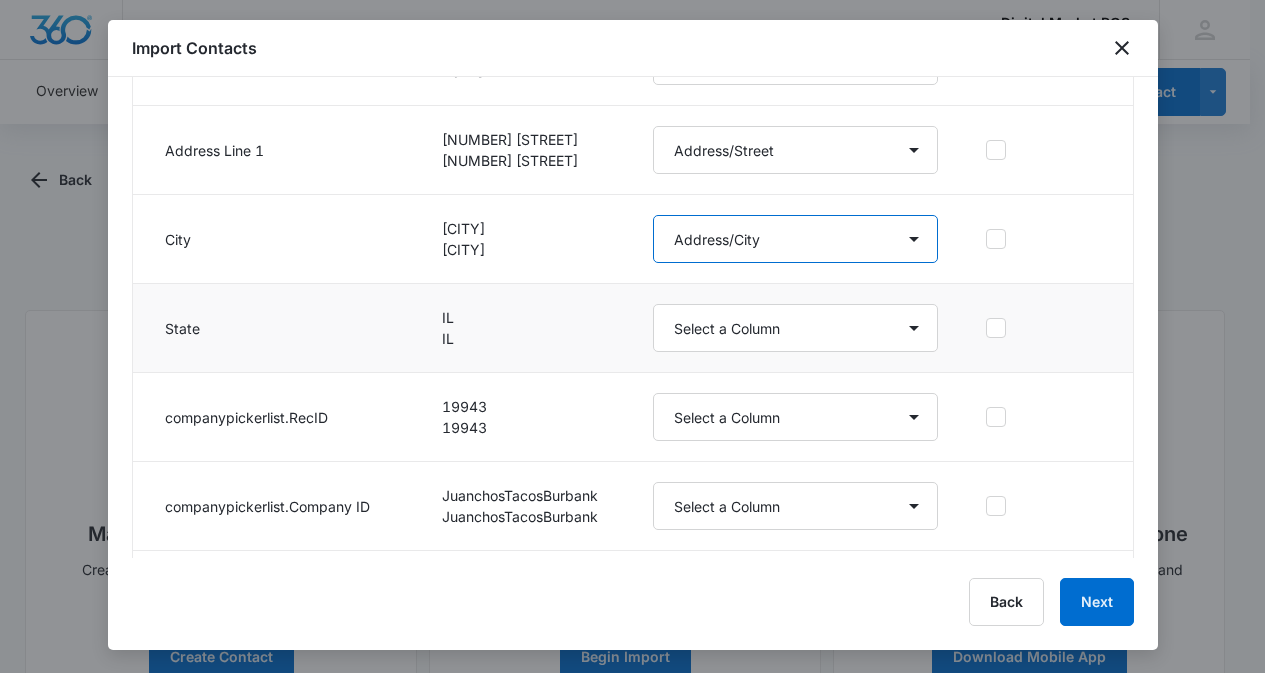 scroll, scrollTop: 1602, scrollLeft: 0, axis: vertical 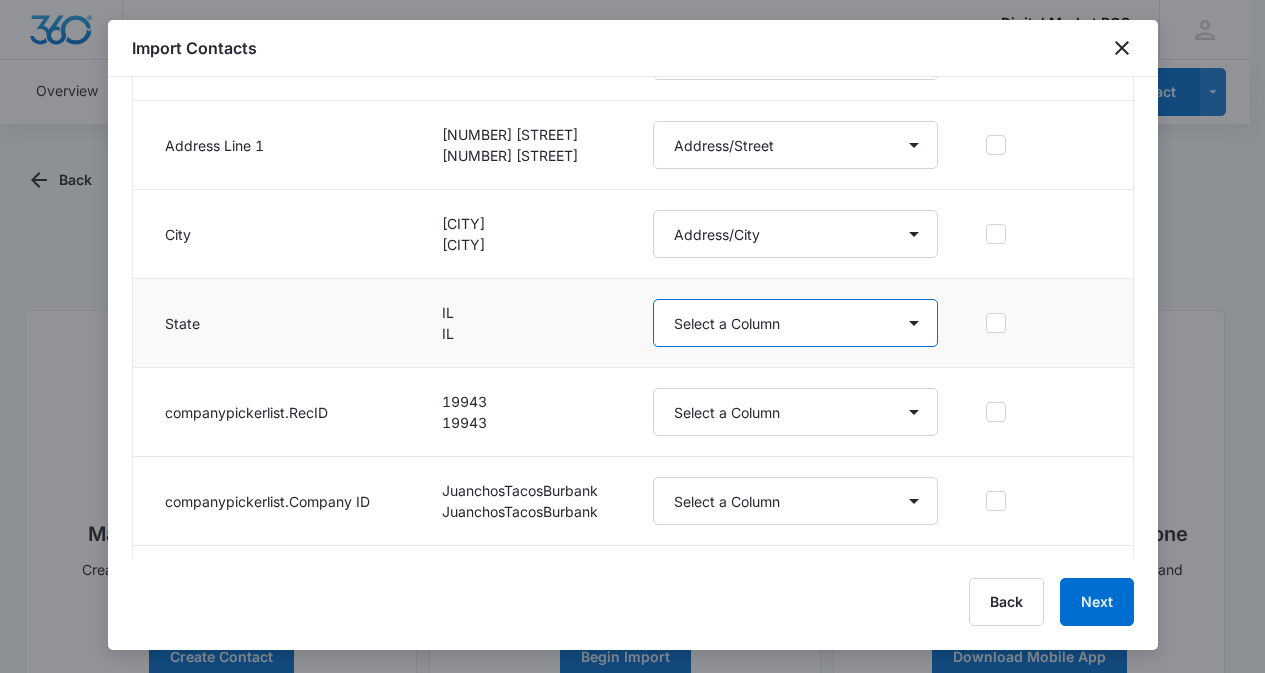 click on "Select a Column Account Manager Address/City Address/Country Address/State Address/Street Address/Street 2 Address/Zip Agree to Subscribe Assigned To Best Way To Contact Business Name Business Phone Color Tag Contact Name Contact Name/First Name Contact Name/Last Name Contact Status Contact Type CRM ID Email External ID Gift How can we help?  IP Address Lead Source Market Next Contact Date Notes Other Phone Phone Please briefly describe your experience with us Please rate us from 1-5 POS Software Qualifying Status Review Request Role Special Notes Tags Which service are you interested in?" at bounding box center [796, 323] 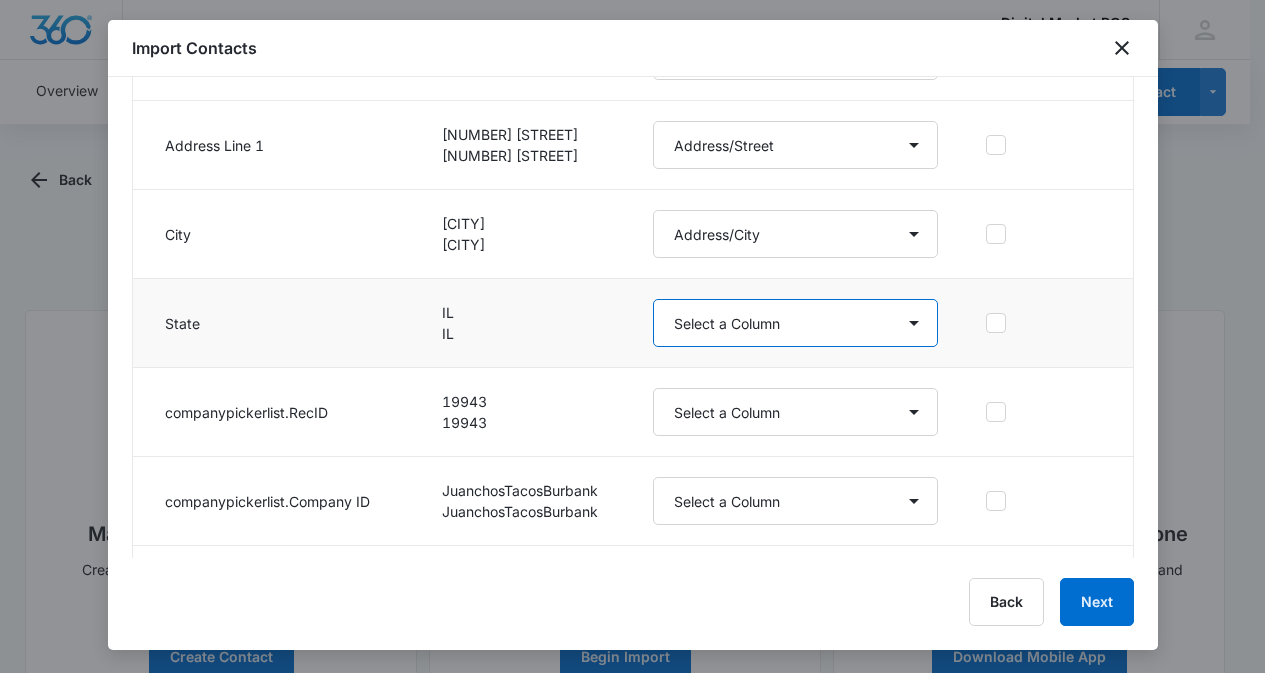 select on "189" 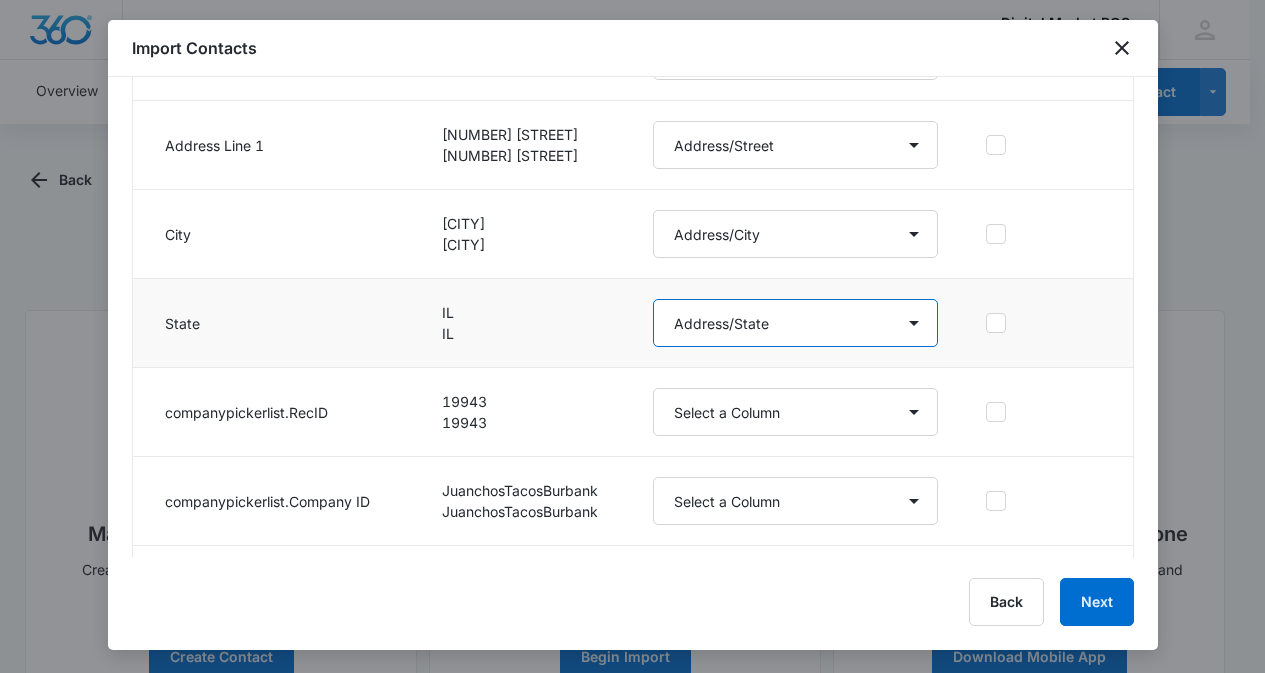 click on "Select a Column Account Manager Address/City Address/Country Address/State Address/Street Address/Street 2 Address/Zip Agree to Subscribe Assigned To Best Way To Contact Business Name Business Phone Color Tag Contact Name Contact Name/First Name Contact Name/Last Name Contact Status Contact Type CRM ID Email External ID Gift How can we help?  IP Address Lead Source Market Next Contact Date Notes Other Phone Phone Please briefly describe your experience with us Please rate us from 1-5 POS Software Qualifying Status Review Request Role Special Notes Tags Which service are you interested in?" at bounding box center (796, 323) 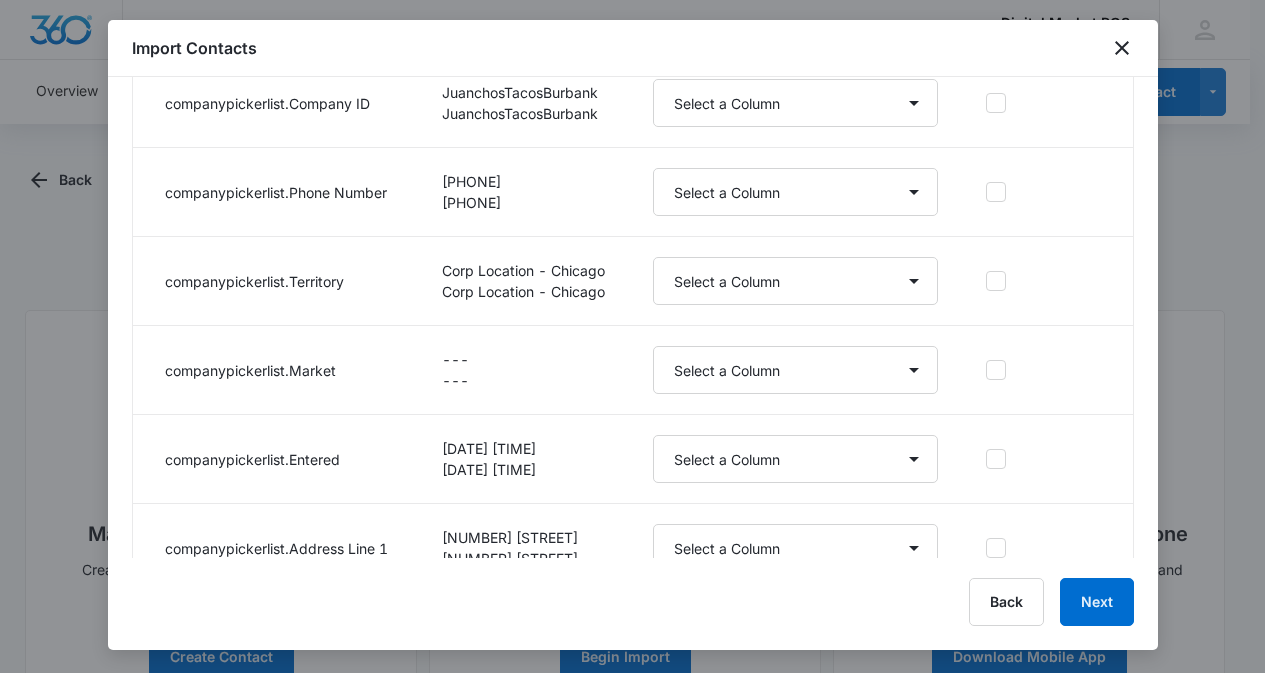scroll, scrollTop: 2002, scrollLeft: 0, axis: vertical 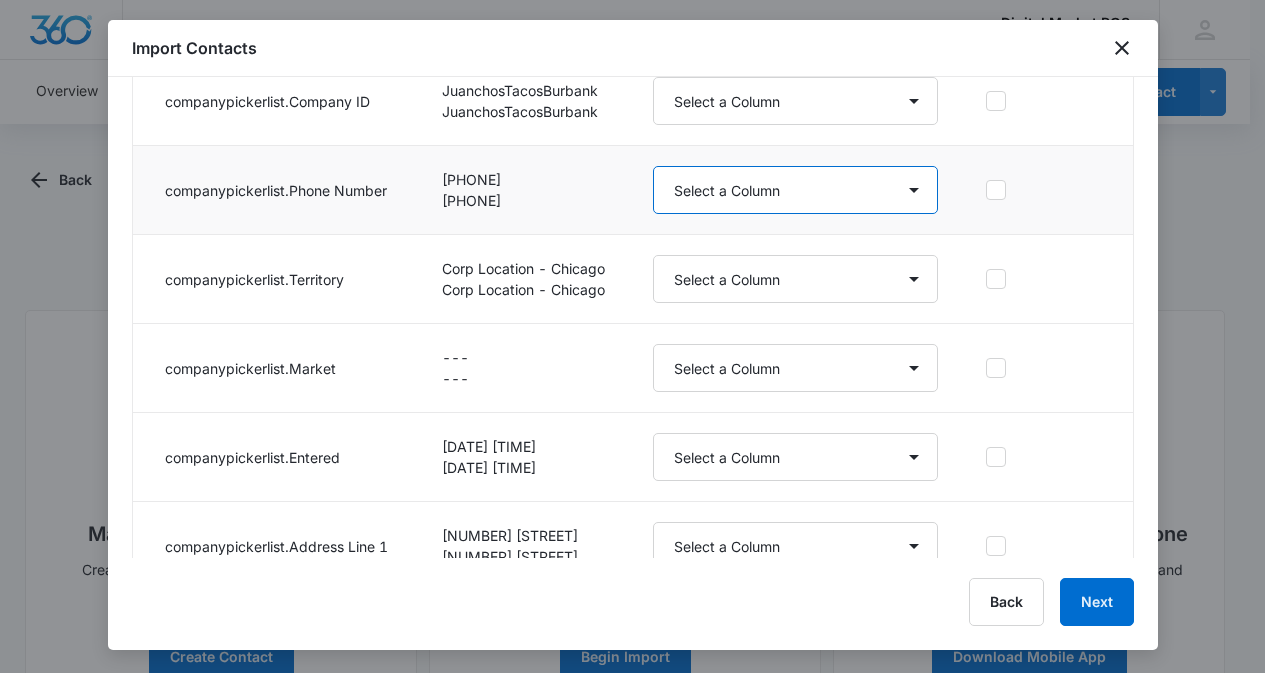 click on "Select a Column Account Manager Address/City Address/Country Address/State Address/Street Address/Street 2 Address/Zip Agree to Subscribe Assigned To Best Way To Contact Business Name Business Phone Color Tag Contact Name Contact Name/First Name Contact Name/Last Name Contact Status Contact Type CRM ID Email External ID Gift How can we help?  IP Address Lead Source Market Next Contact Date Notes Other Phone Phone Please briefly describe your experience with us Please rate us from 1-5 POS Software Qualifying Status Review Request Role Special Notes Tags Which service are you interested in?" at bounding box center (796, 190) 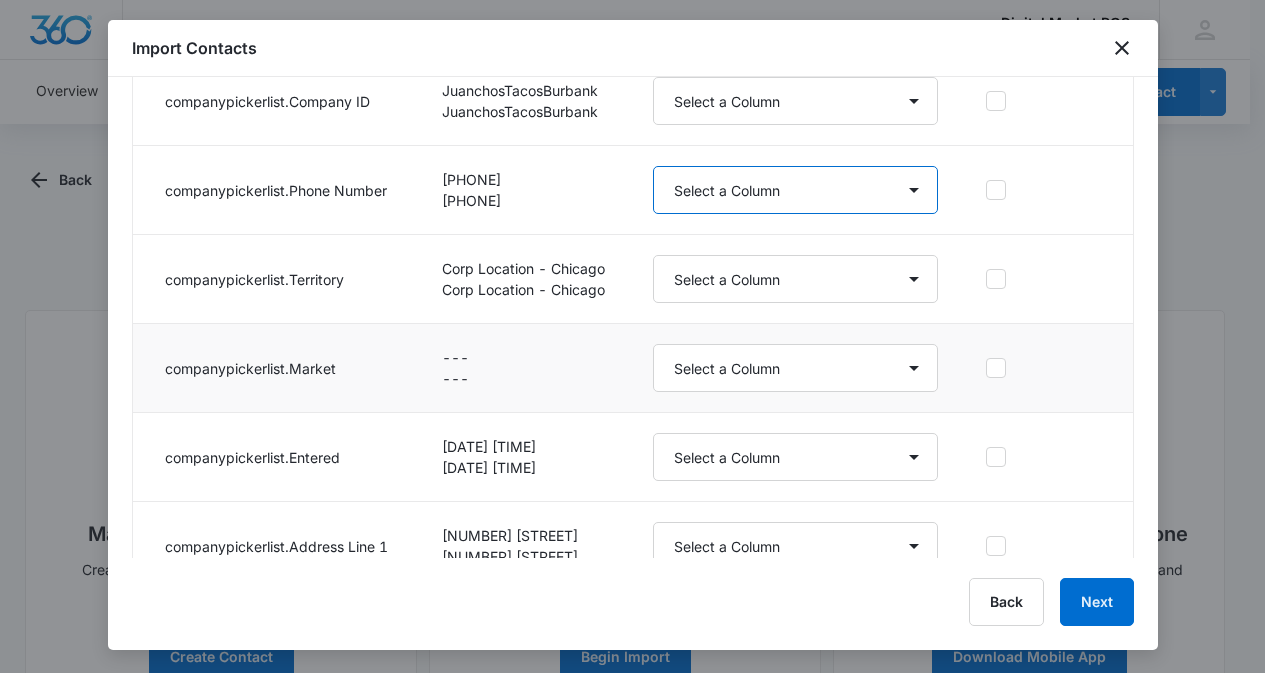 select on "381" 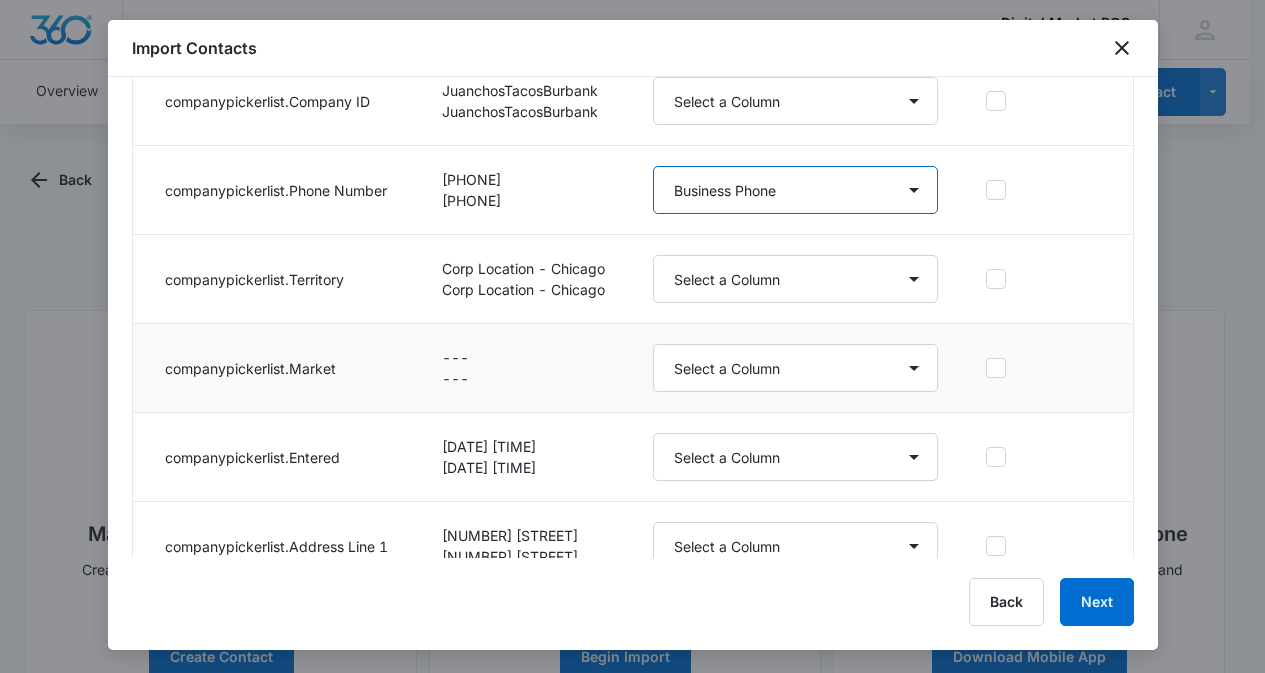 click on "Select a Column Account Manager Address/City Address/Country Address/State Address/Street Address/Street 2 Address/Zip Agree to Subscribe Assigned To Best Way To Contact Business Name Business Phone Color Tag Contact Name Contact Name/First Name Contact Name/Last Name Contact Status Contact Type CRM ID Email External ID Gift How can we help?  IP Address Lead Source Market Next Contact Date Notes Other Phone Phone Please briefly describe your experience with us Please rate us from 1-5 POS Software Qualifying Status Review Request Role Special Notes Tags Which service are you interested in?" at bounding box center (796, 190) 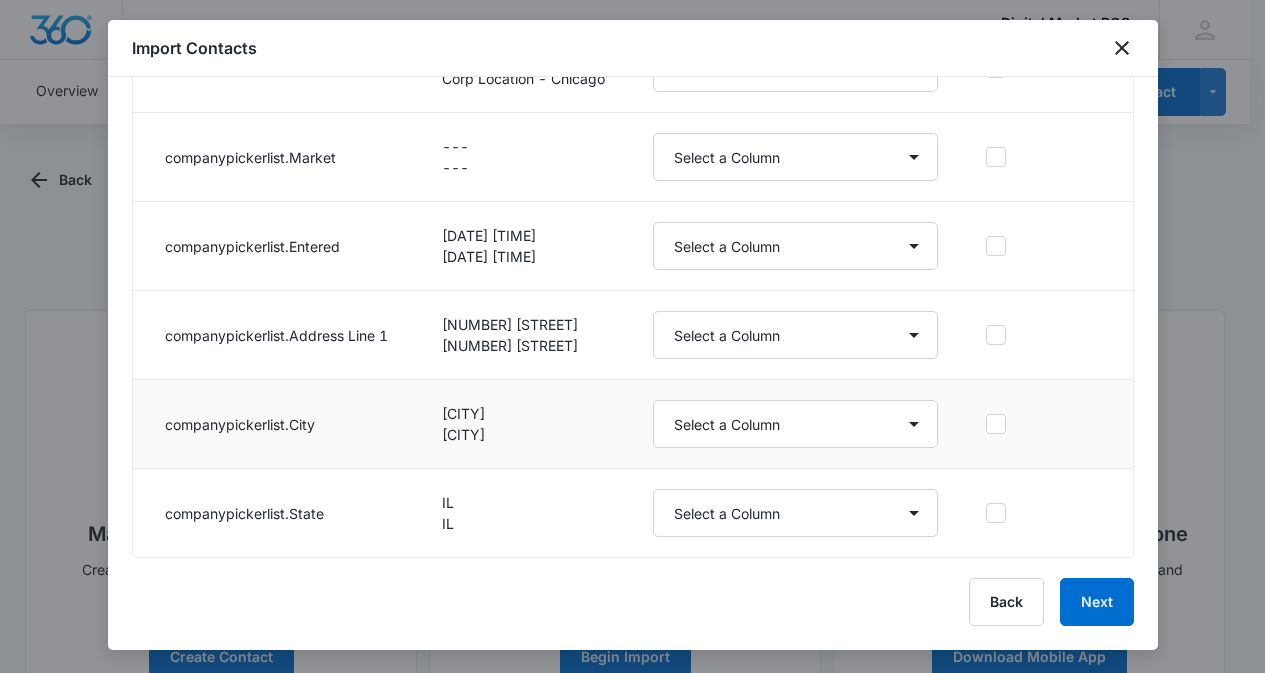 scroll, scrollTop: 2113, scrollLeft: 0, axis: vertical 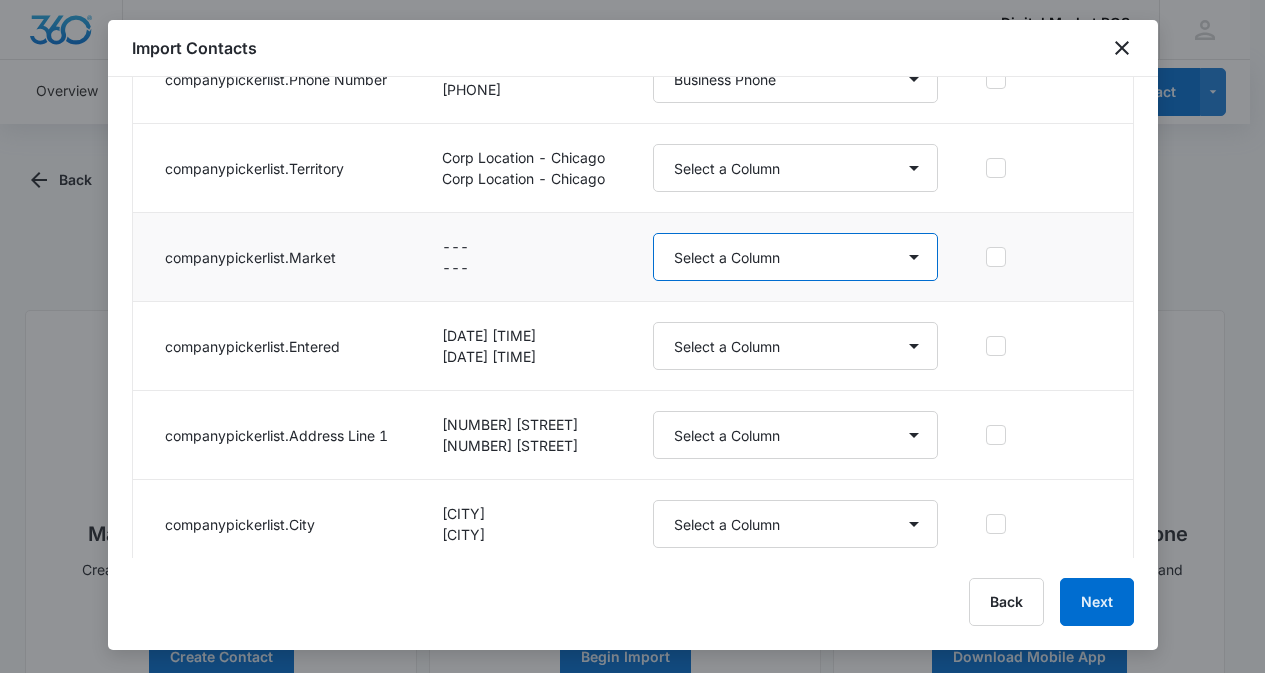 click on "Select a Column Account Manager Address/City Address/Country Address/State Address/Street Address/Street 2 Address/Zip Agree to Subscribe Assigned To Best Way To Contact Business Name Business Phone Color Tag Contact Name Contact Name/First Name Contact Name/Last Name Contact Status Contact Type CRM ID Email External ID Gift How can we help?  IP Address Lead Source Market Next Contact Date Notes Other Phone Phone Please briefly describe your experience with us Please rate us from 1-5 POS Software Qualifying Status Review Request Role Special Notes Tags Which service are you interested in?" at bounding box center (796, 257) 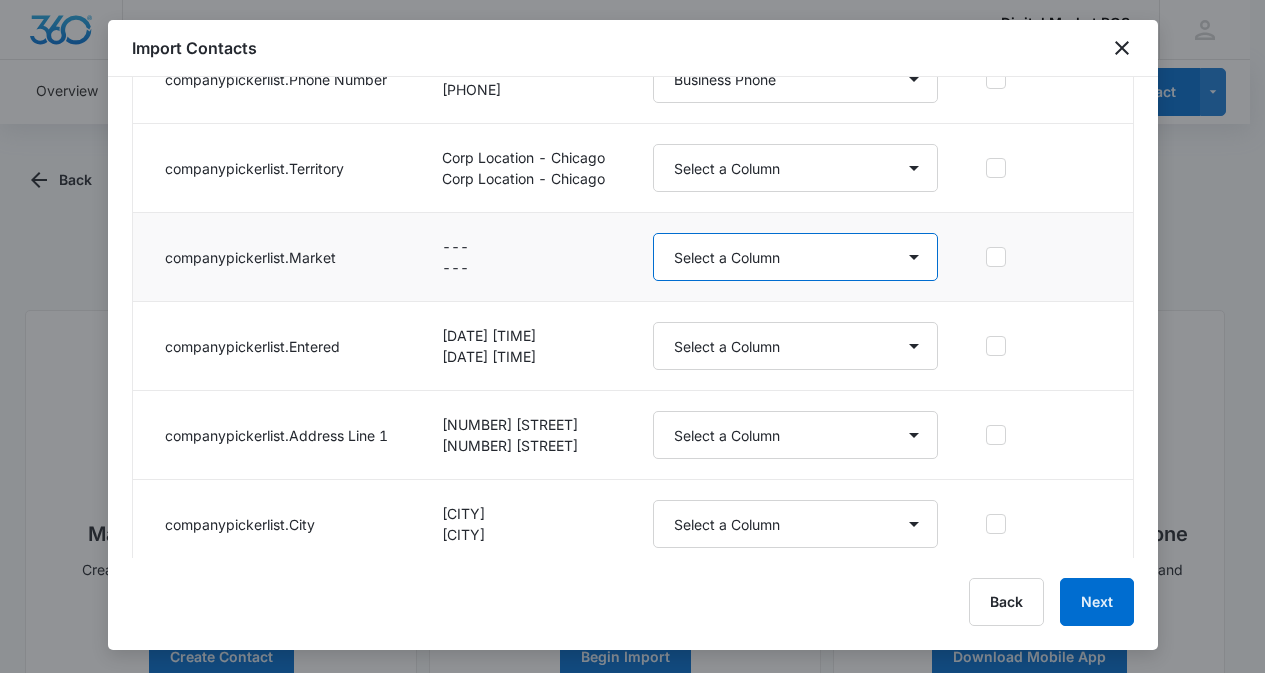 select on "384" 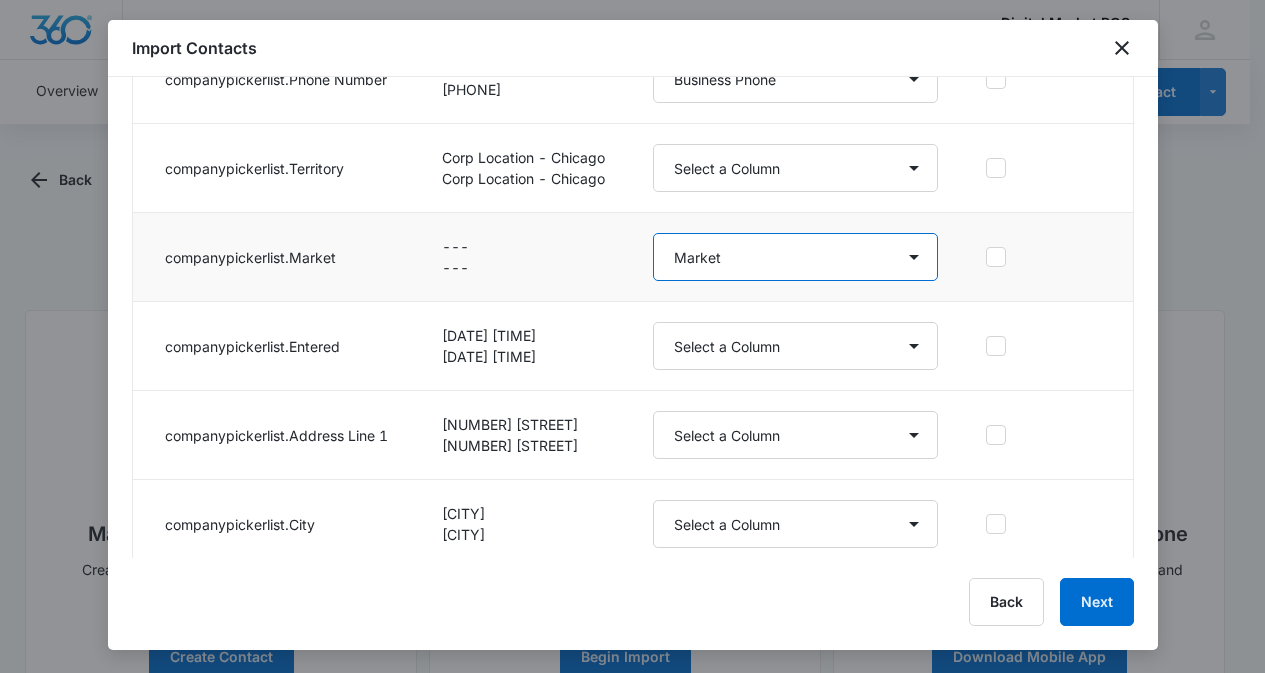 click on "Select a Column Account Manager Address/City Address/Country Address/State Address/Street Address/Street 2 Address/Zip Agree to Subscribe Assigned To Best Way To Contact Business Name Business Phone Color Tag Contact Name Contact Name/First Name Contact Name/Last Name Contact Status Contact Type CRM ID Email External ID Gift How can we help?  IP Address Lead Source Market Next Contact Date Notes Other Phone Phone Please briefly describe your experience with us Please rate us from 1-5 POS Software Qualifying Status Review Request Role Special Notes Tags Which service are you interested in?" at bounding box center (796, 257) 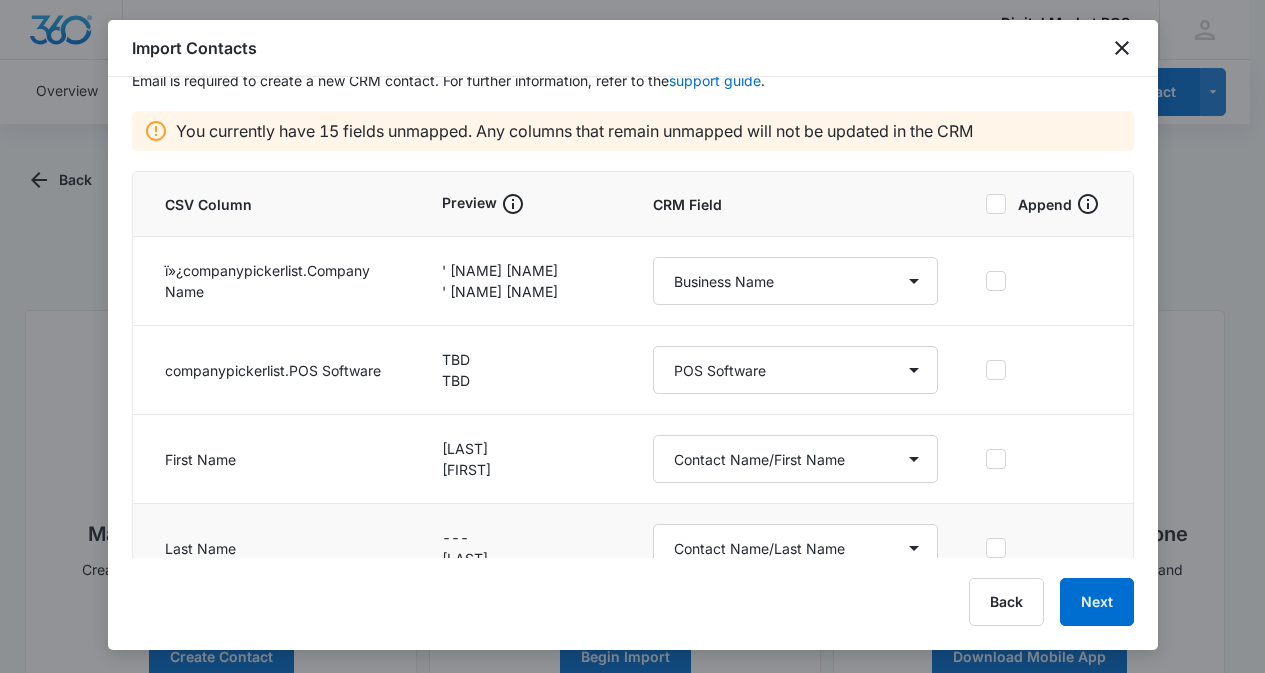 scroll, scrollTop: 0, scrollLeft: 0, axis: both 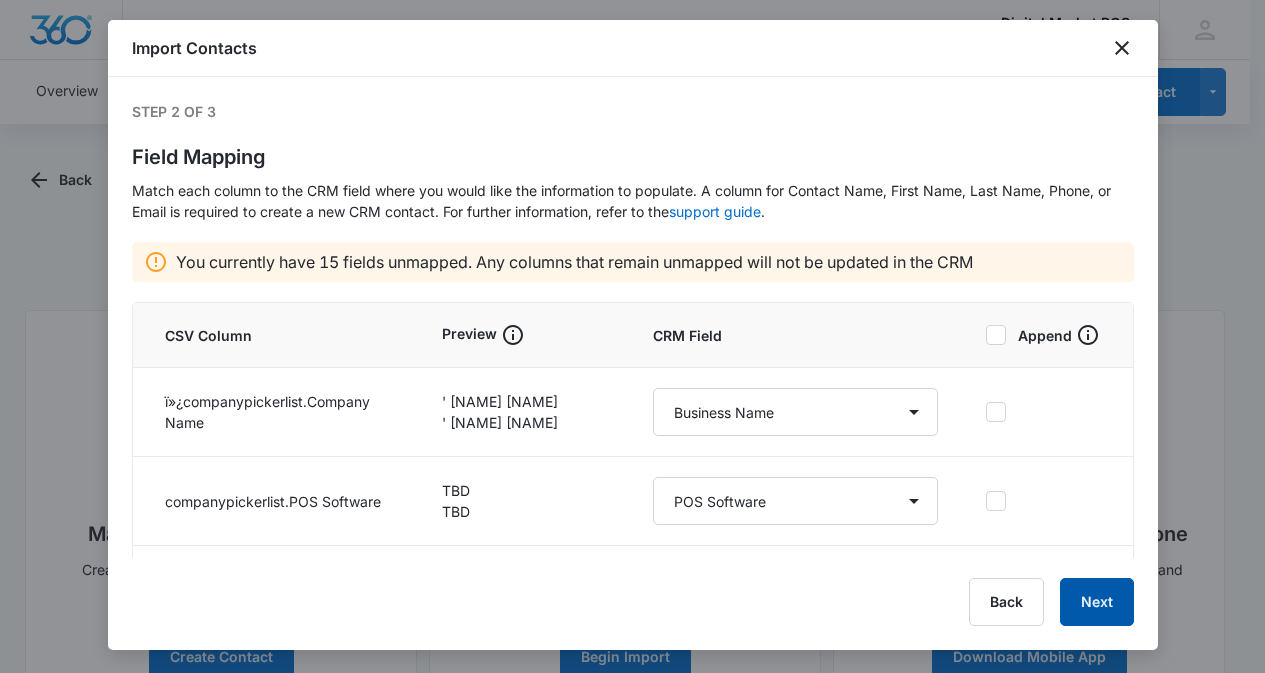 click on "Next" at bounding box center [1097, 602] 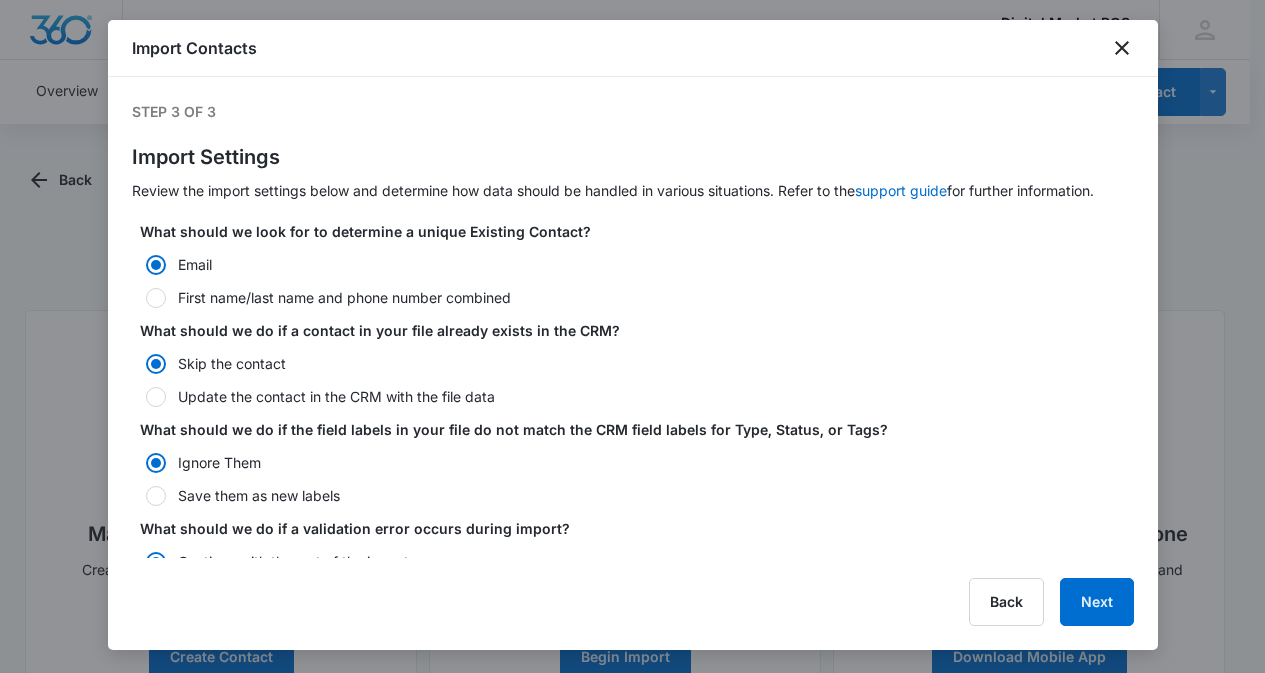 click on "Update the contact in the CRM with the file data" at bounding box center (633, 396) 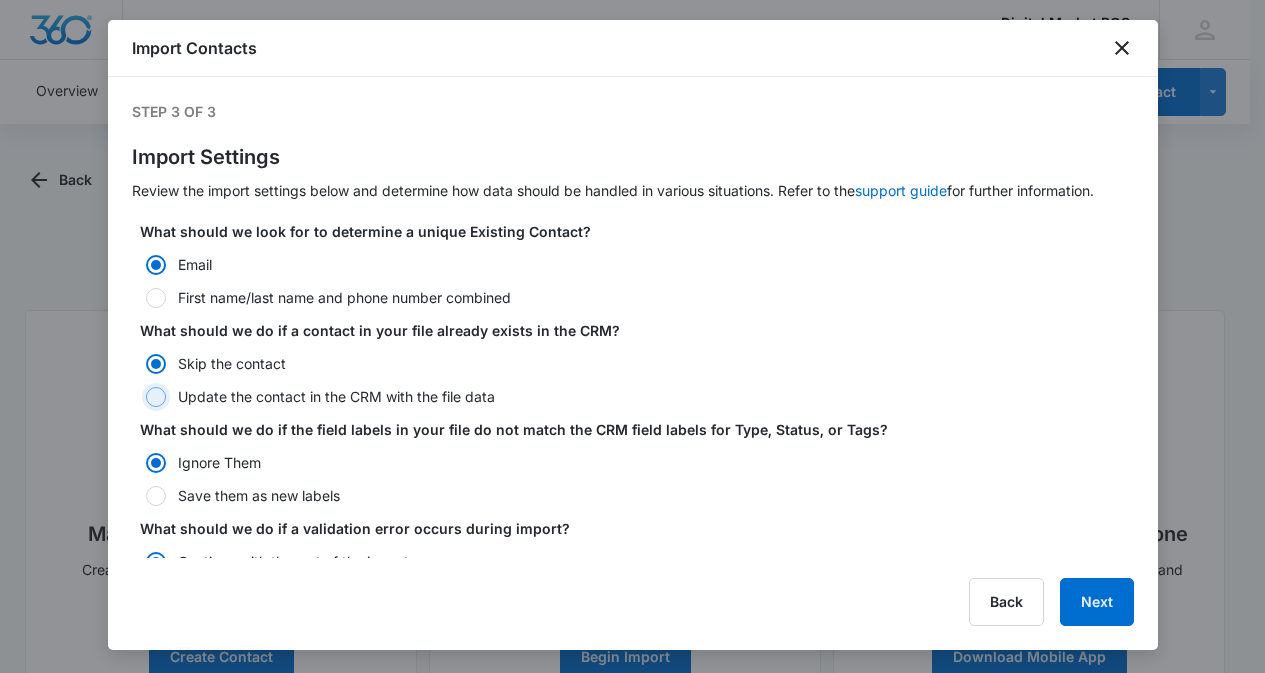 click on "Update the contact in the CRM with the file data" at bounding box center [139, 397] 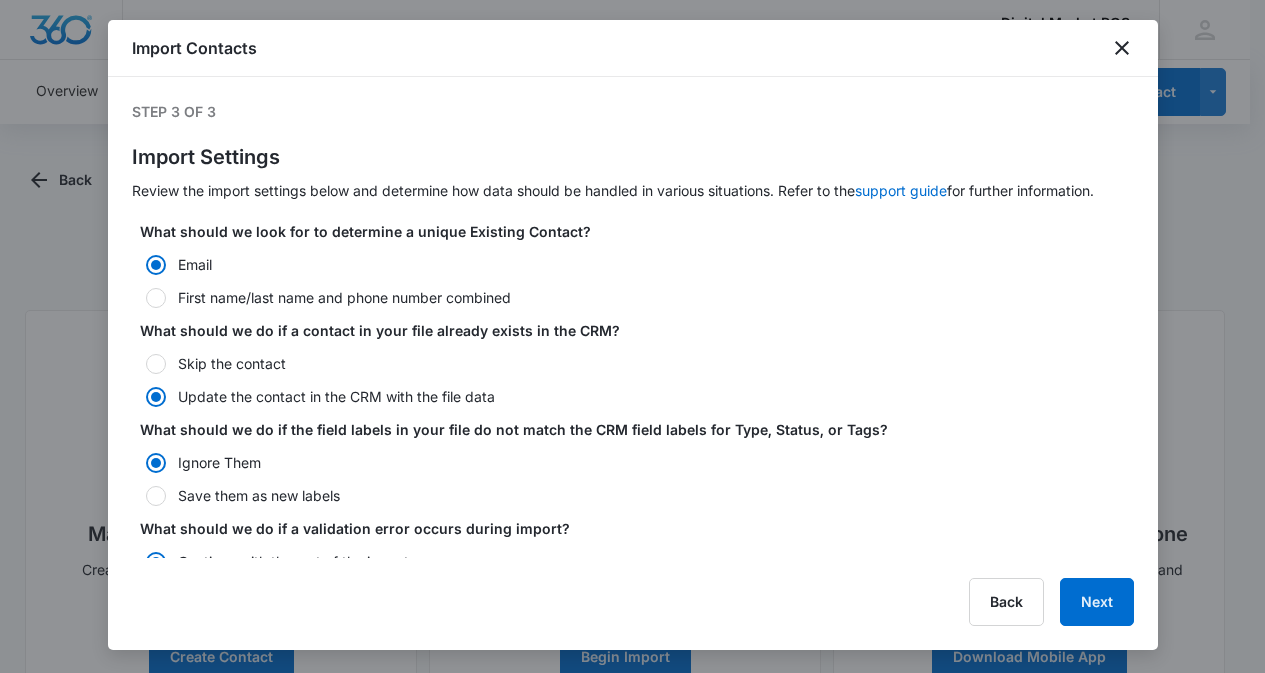 click on "Save them as new labels" at bounding box center (633, 495) 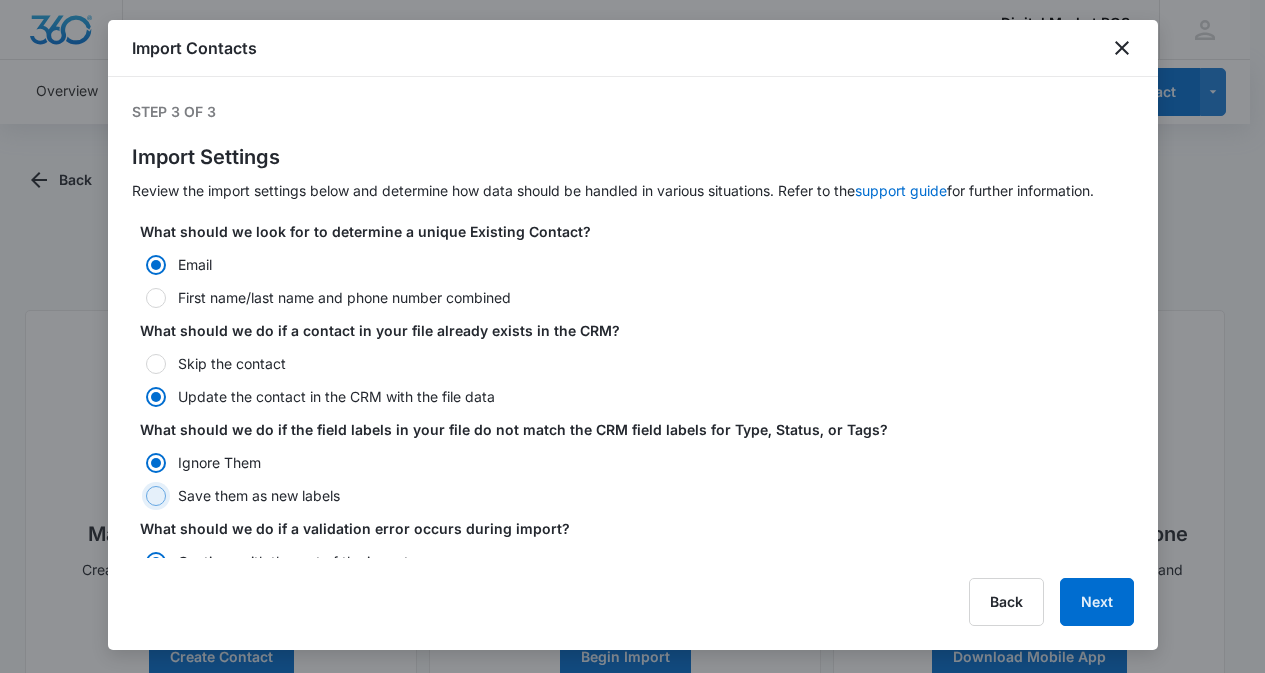 click on "Save them as new labels" at bounding box center [139, 496] 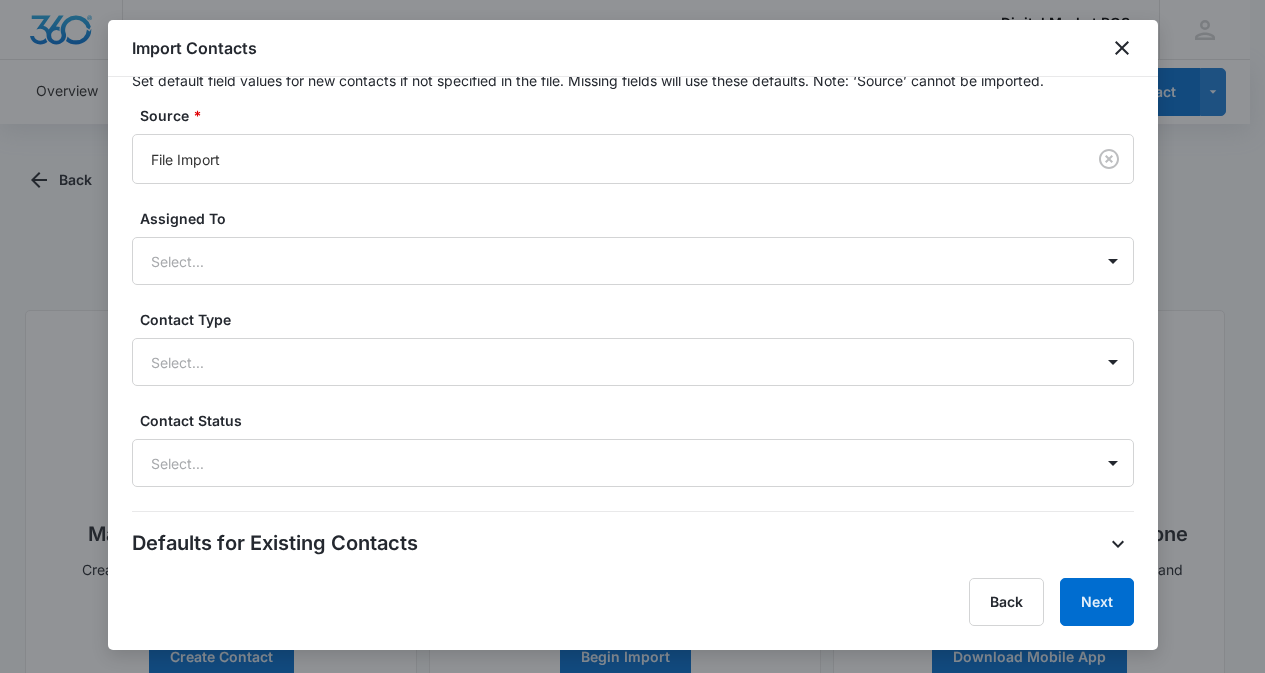 scroll, scrollTop: 479, scrollLeft: 0, axis: vertical 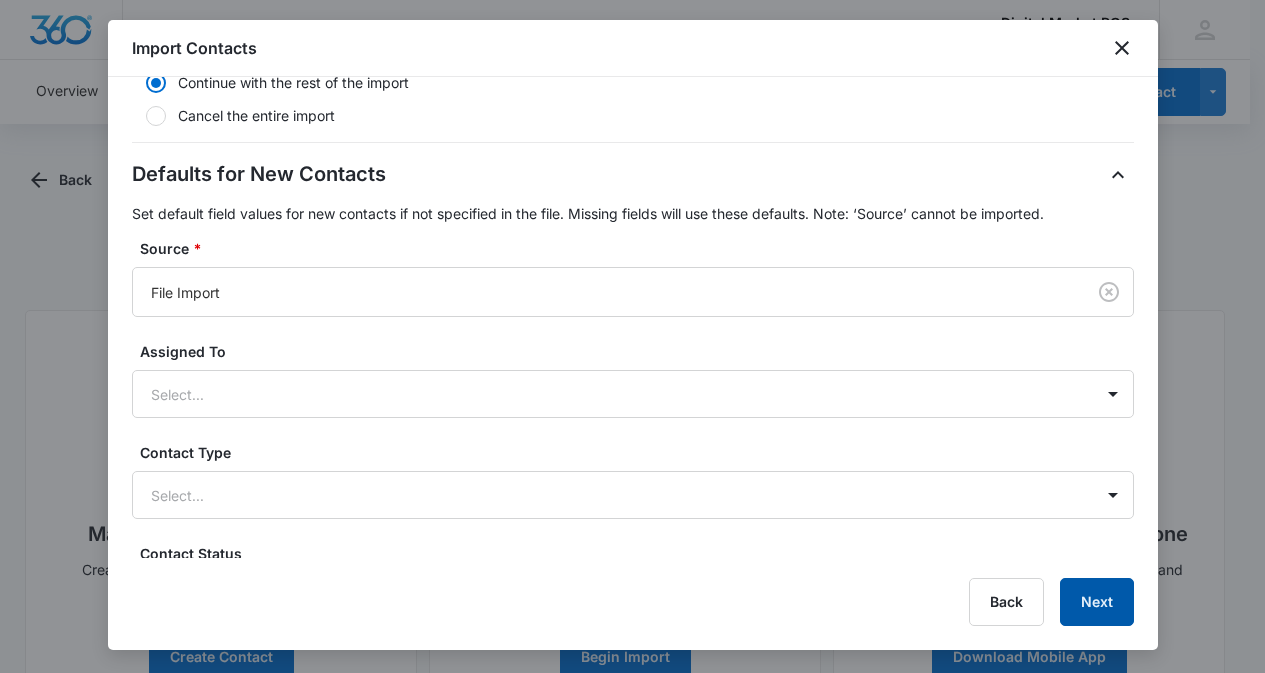 click on "Next" at bounding box center [1097, 602] 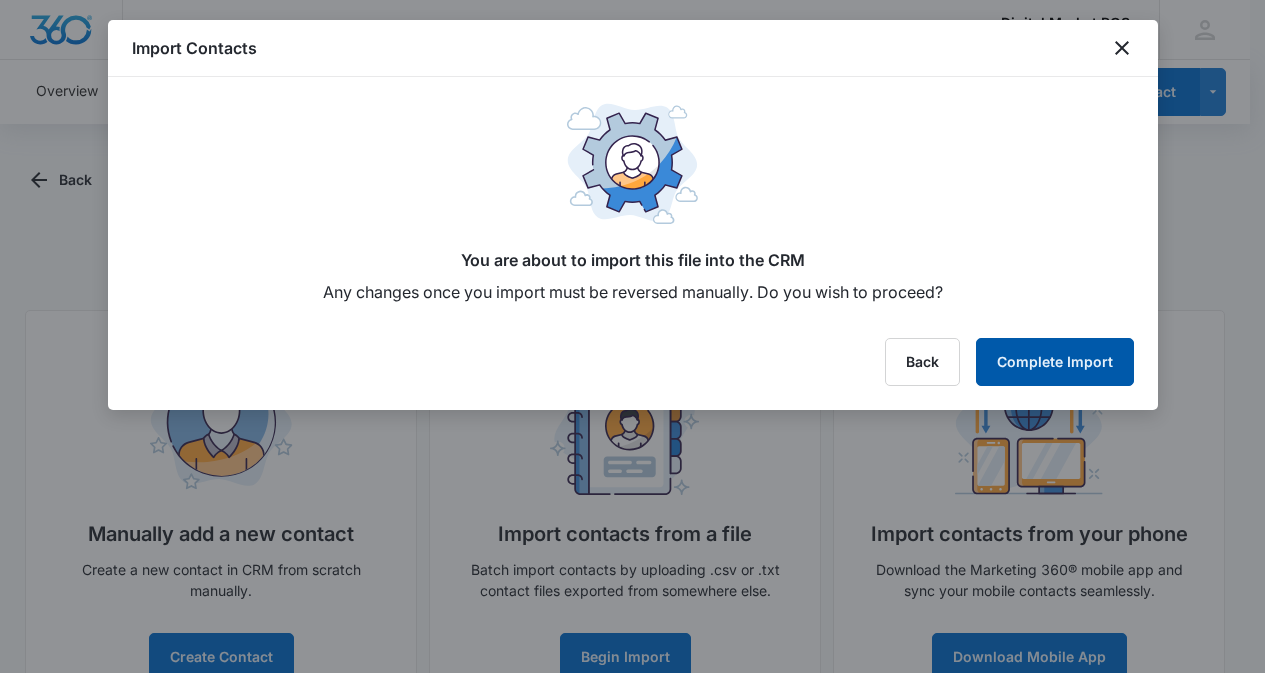 scroll, scrollTop: 0, scrollLeft: 0, axis: both 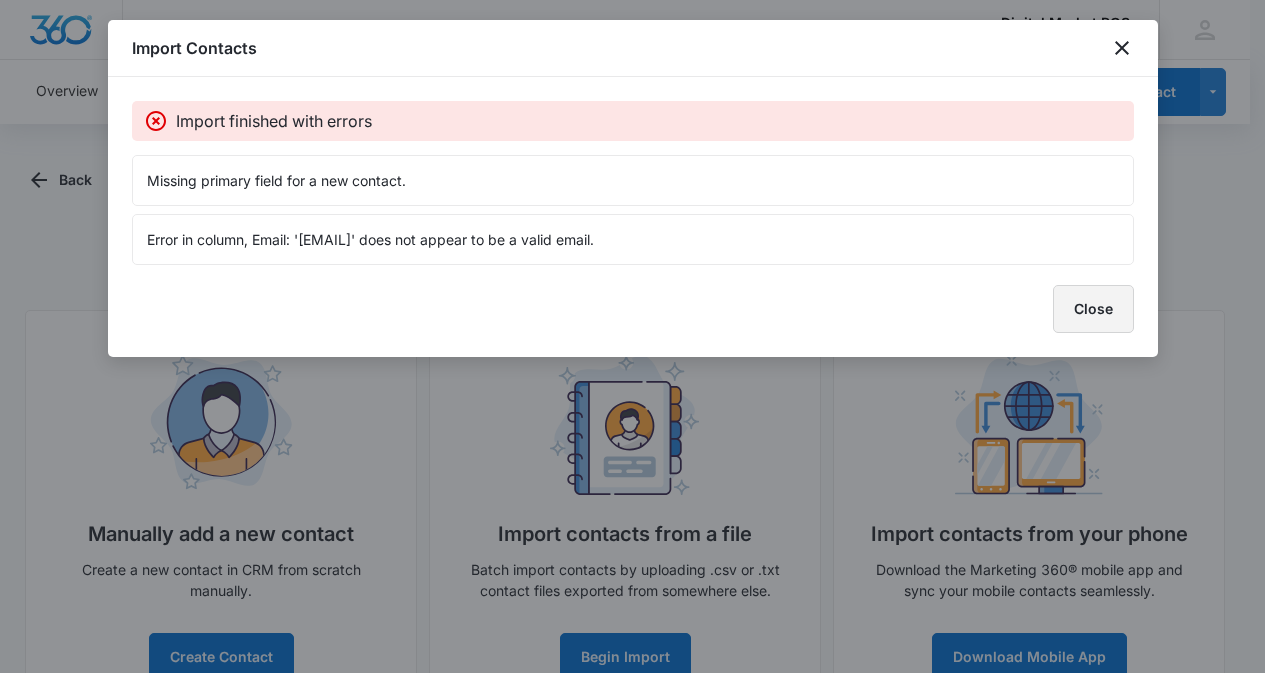 click on "Close" at bounding box center [1093, 309] 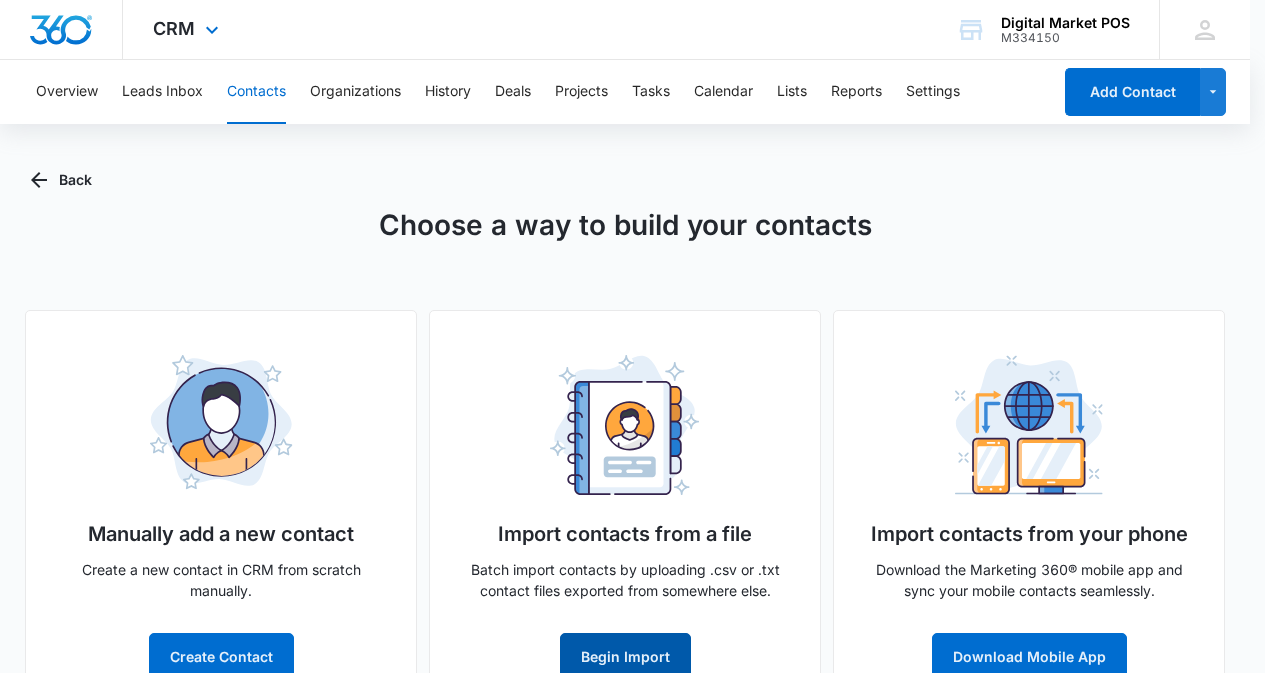 scroll, scrollTop: 8, scrollLeft: 0, axis: vertical 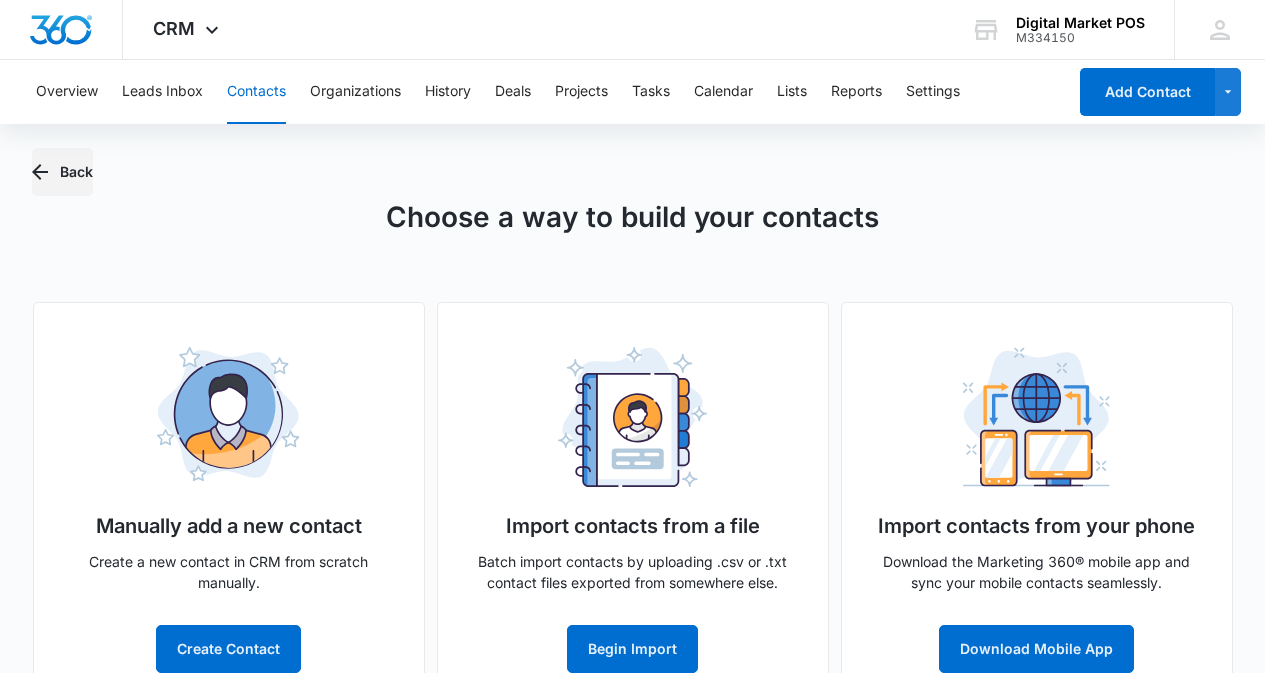 click on "Back" at bounding box center (62, 172) 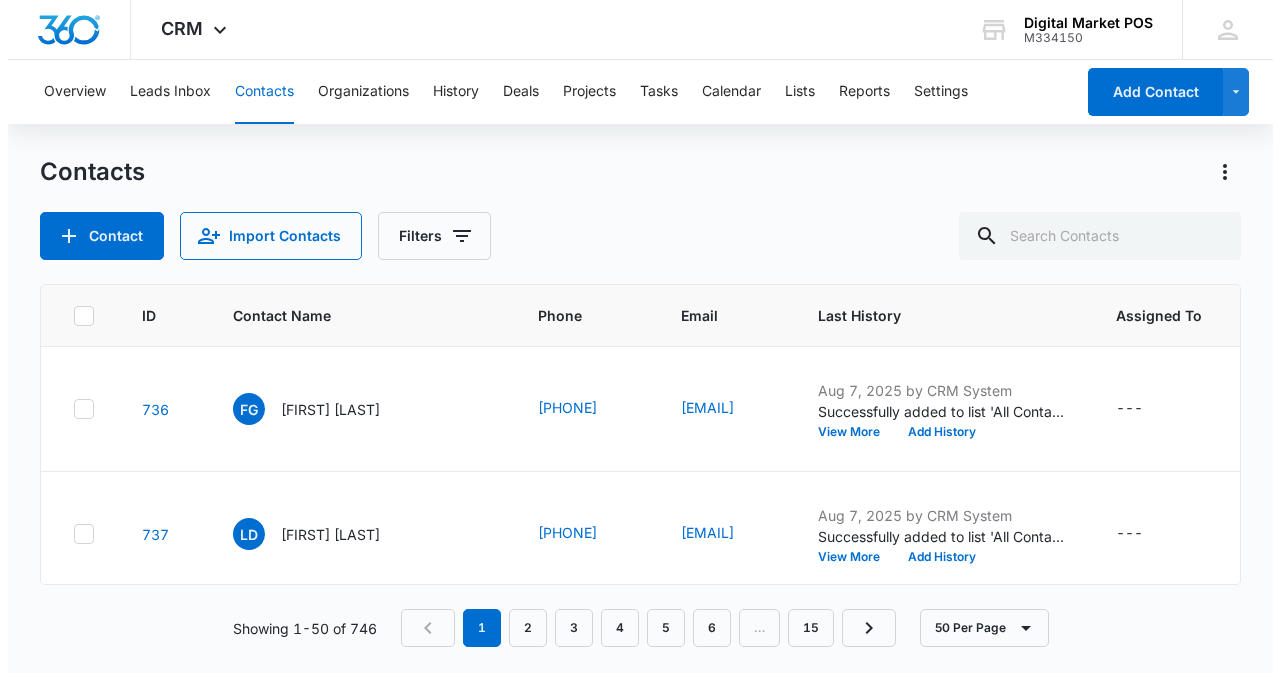 scroll, scrollTop: 0, scrollLeft: 0, axis: both 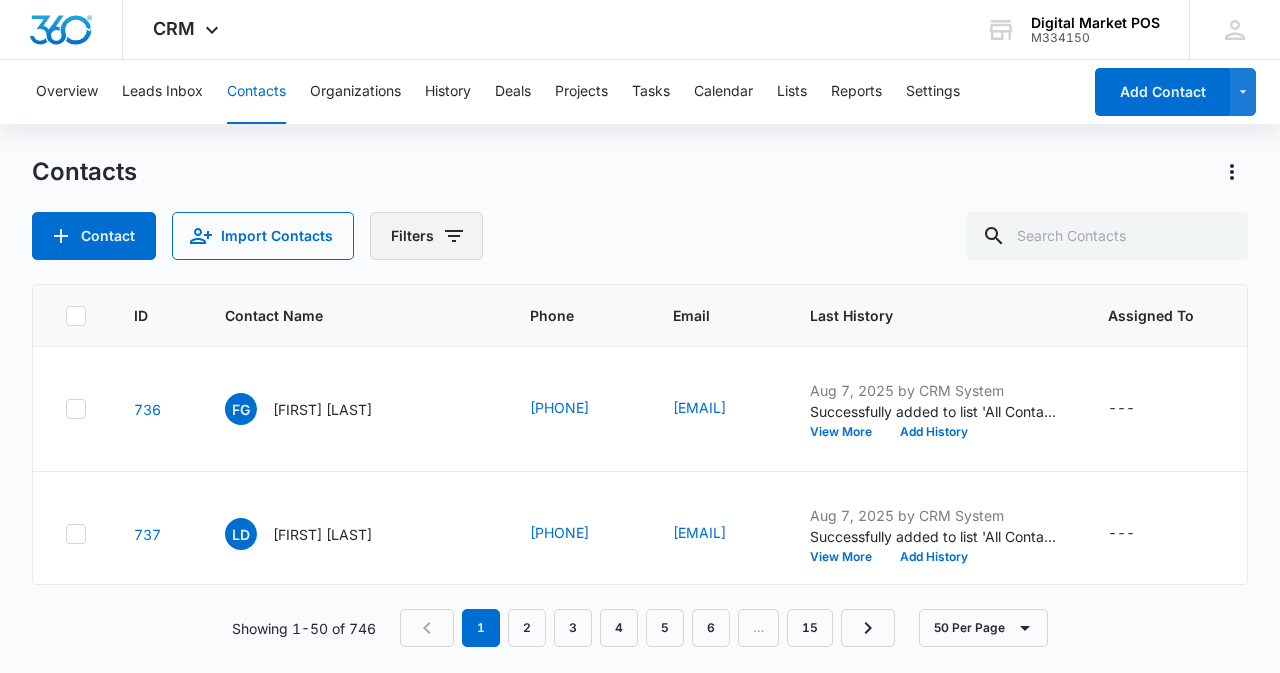 click on "Filters" at bounding box center (426, 236) 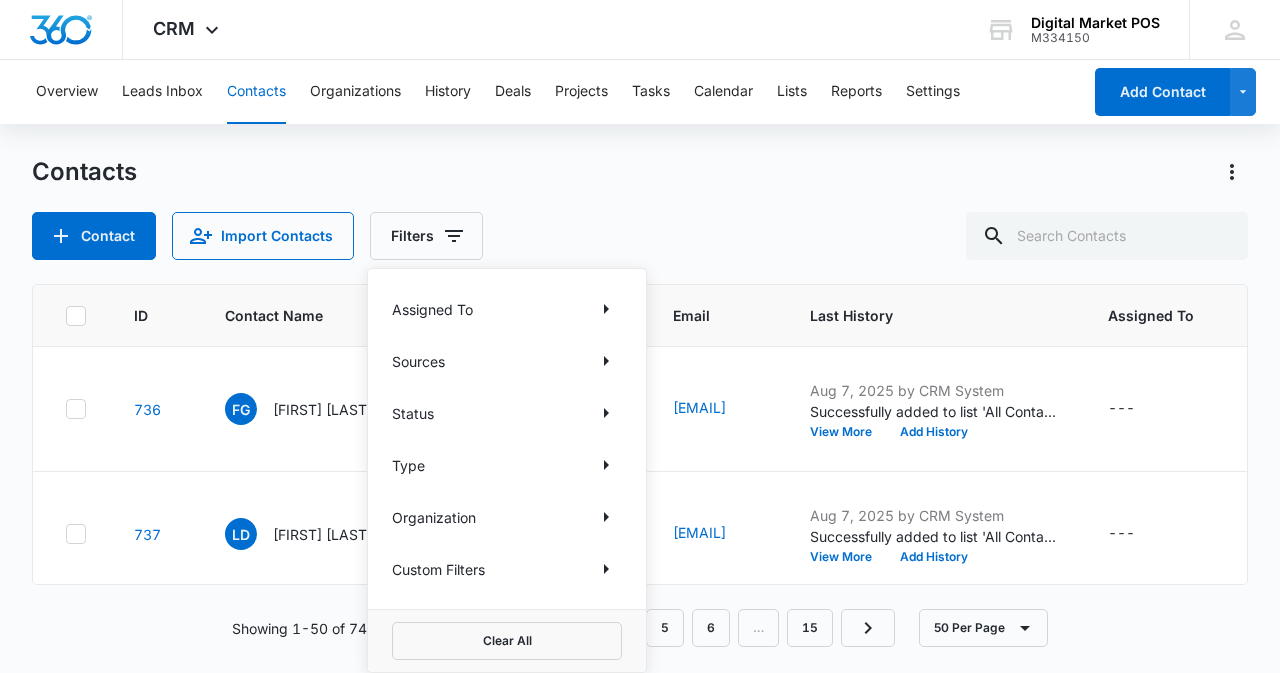 click on "Custom Filters" at bounding box center (438, 569) 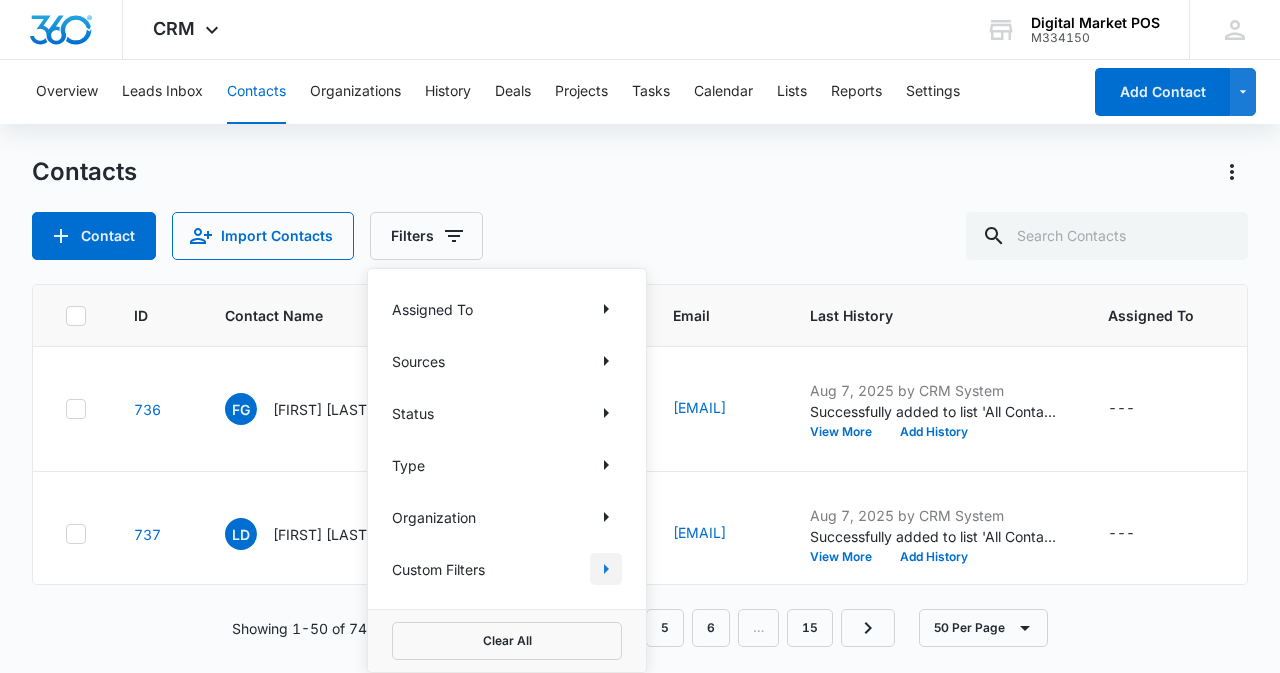 click 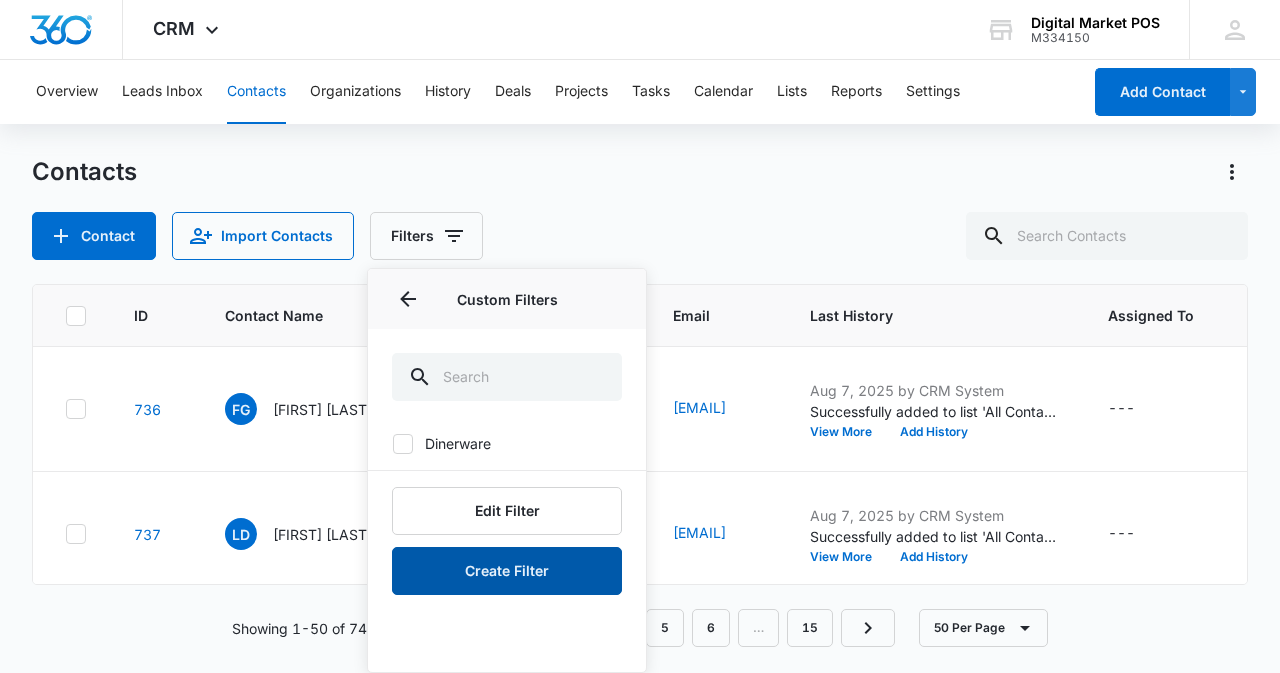 click on "Create Filter" at bounding box center [507, 571] 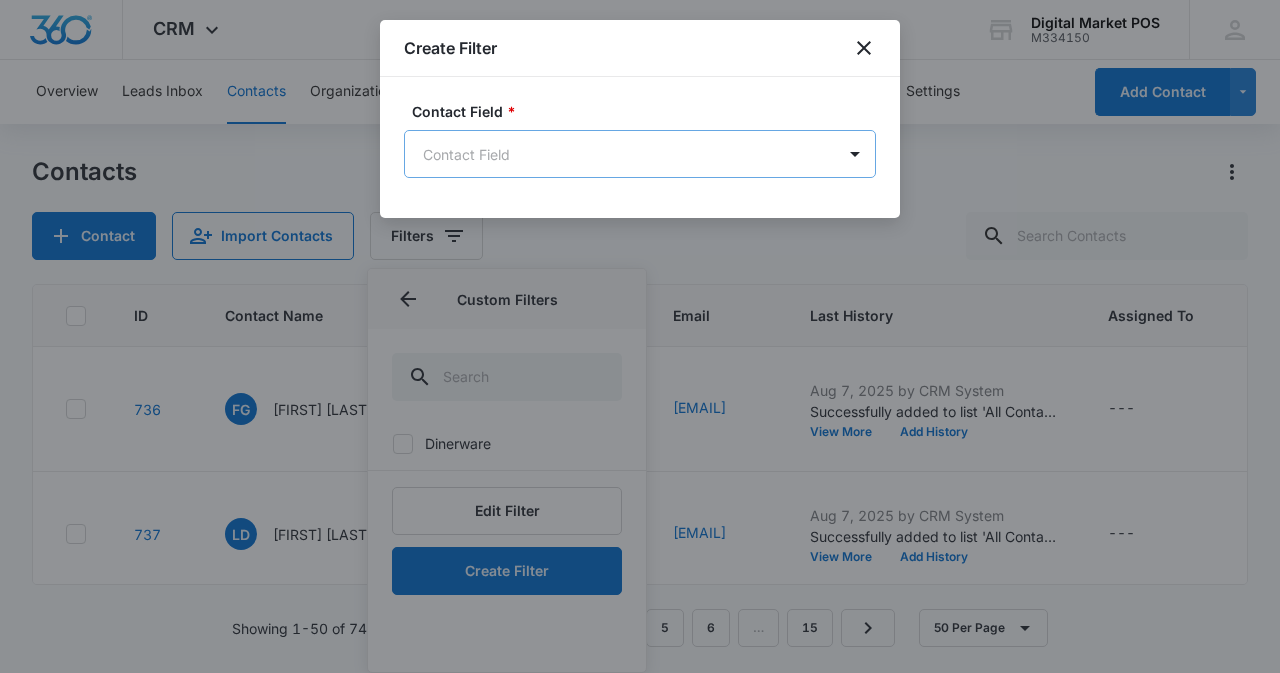 click on "CRM Apps Reputation Websites Forms CRM Email Social Content Ads Intelligence Files Brand Settings Digital Market POS M334150 Your Accounts View All MZ Marko Z markoz@digitalmarketpos.com My Profile Notifications Support Logout Terms & Conditions   •   Privacy Policy Overview Leads Inbox Contacts Organizations History Deals Projects Tasks Calendar Lists Reports Settings Add Contact Contacts Contact Import Contacts Filters Assigned To Sources Status Type Organization Custom Filters Custom Filters Dinerware Edit Filter Create Filter Clear All ID Contact Name Phone Email Last History Assigned To Contact Type Contact Status Organization Address 736 FG Francisco Garcia (630) 267-3414 laflamadeoro746@hotmail.com Aug 7, 2025 by CRM System Successfully added to list 'All Contacts'. View More Add History --- None None --- 746 S Lincoln Ave, Aurora, IL 737 LD Luz Diaz (708) 415-8873 mdiaz@mdtaxandservices.com Aug 7, 2025 by CRM System Successfully added to list 'All Contacts'. View More Add History --- None None ---" at bounding box center [640, 336] 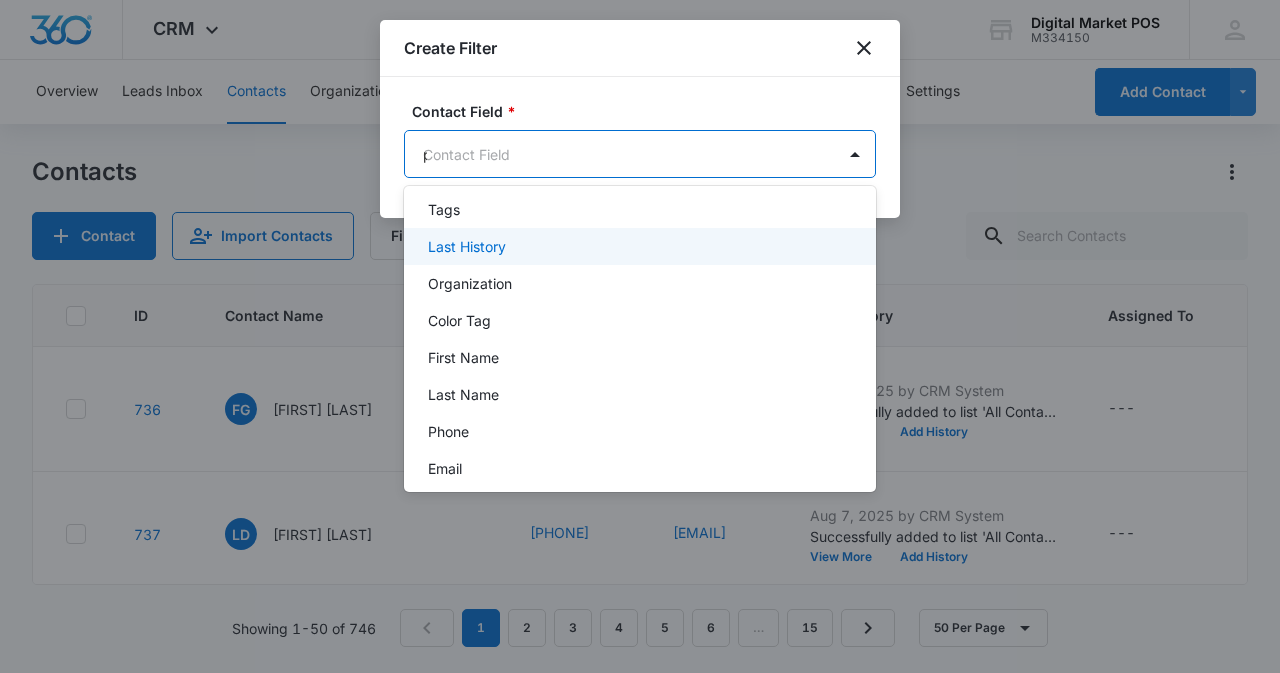 scroll, scrollTop: 0, scrollLeft: 0, axis: both 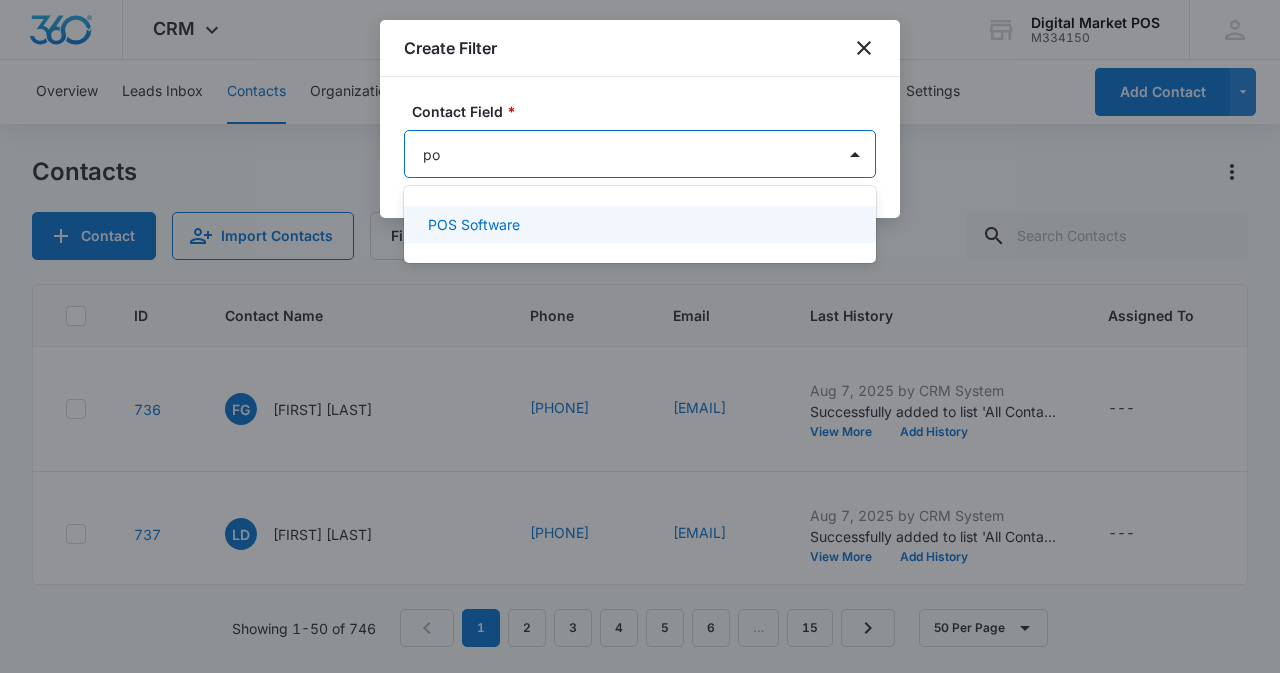 type on "pos" 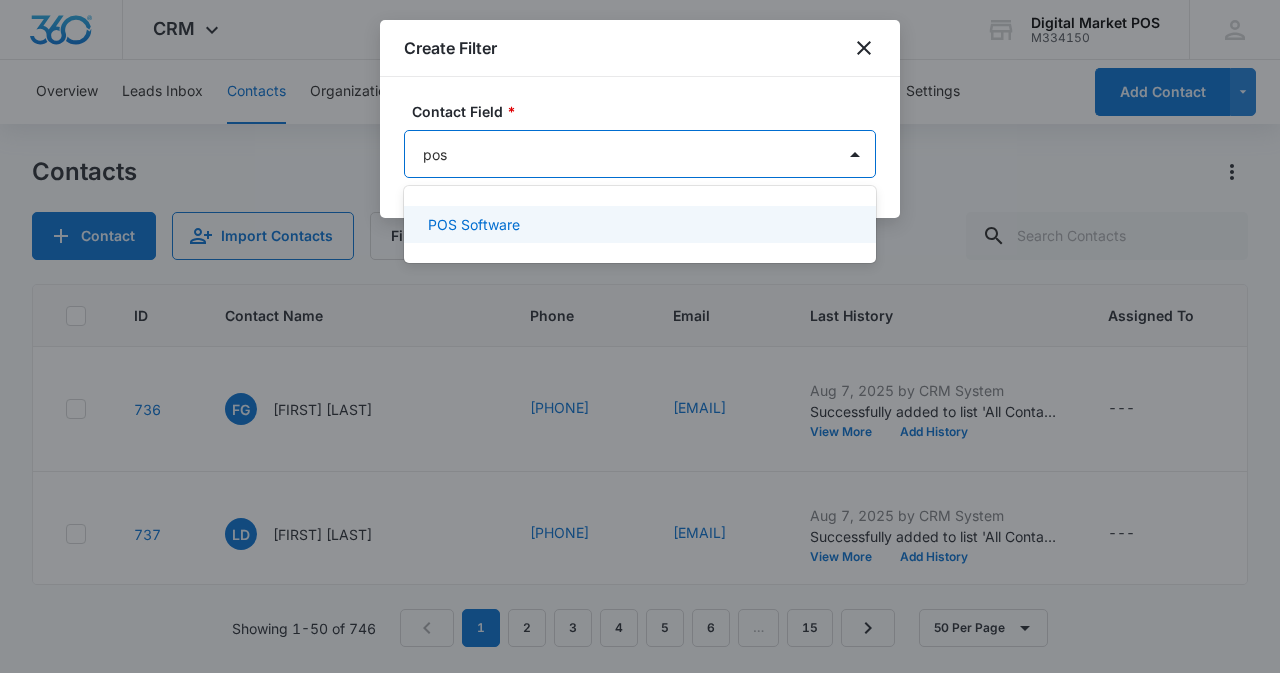 type 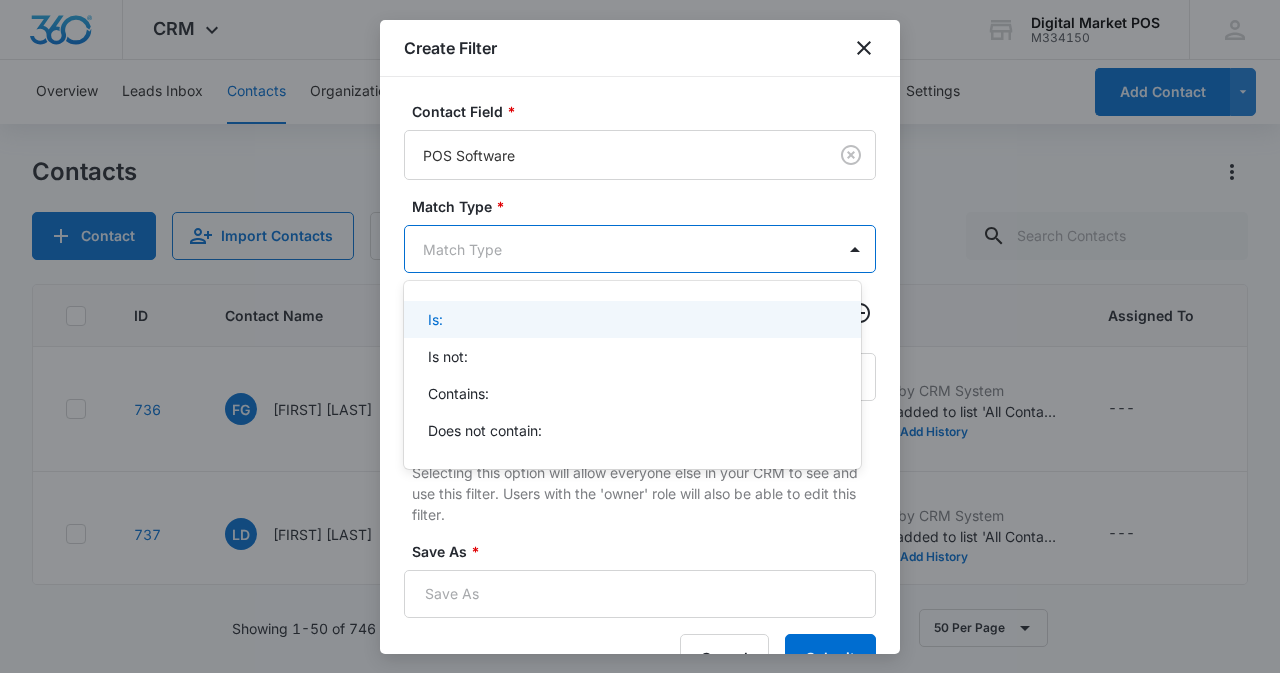 click on "CRM Apps Reputation Websites Forms CRM Email Social Content Ads Intelligence Files Brand Settings Digital Market POS M334150 Your Accounts View All MZ Marko Z markoz@digitalmarketpos.com My Profile Notifications Support Logout Terms & Conditions   •   Privacy Policy Overview Leads Inbox Contacts Organizations History Deals Projects Tasks Calendar Lists Reports Settings Add Contact Contacts Contact Import Contacts Filters ID Contact Name Phone Email Last History Assigned To Contact Type Contact Status Organization Address 736 FG Francisco Garcia (630) 267-3414 laflamadeoro746@hotmail.com Aug 7, 2025 by CRM System Successfully added to list 'All Contacts'. View More Add History --- None None --- 746 S Lincoln Ave, Aurora, IL 737 LD Luz Diaz (708) 415-8873 mdiaz@mdtaxandservices.com Aug 7, 2025 by CRM System Successfully added to list 'All Contacts'. View More Add History --- None None --- 5233 S Cicero Ave, Chicago, IL 738 MM Magdalenda M (708) 646-4080 maguislopez1989@icloud.com Aug 7, 2025 by CRM System D" at bounding box center (640, 336) 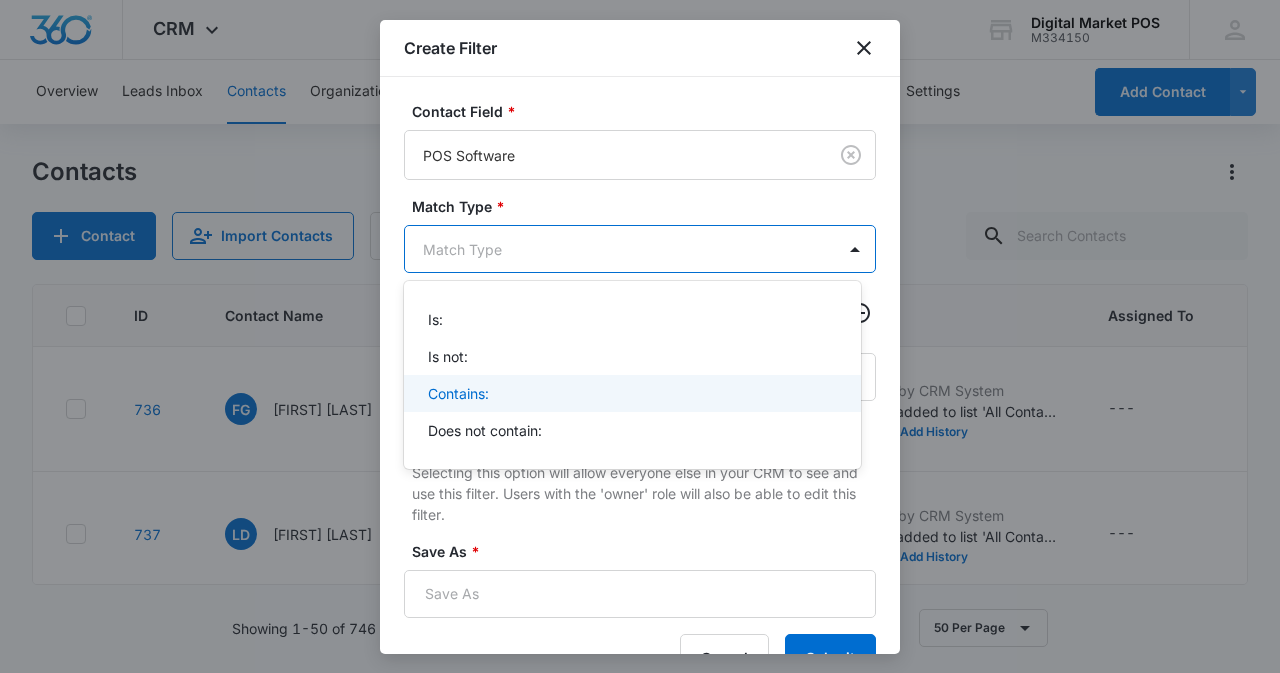 click on "Contains:" at bounding box center (458, 393) 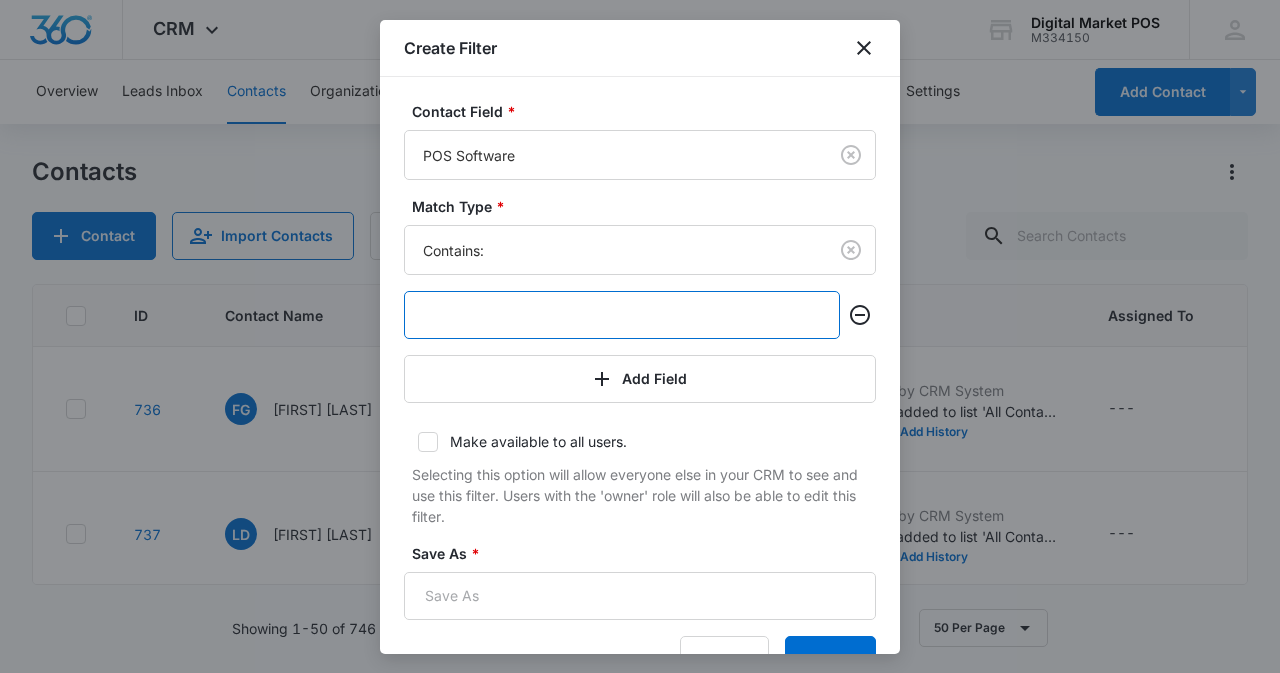 click at bounding box center (622, 315) 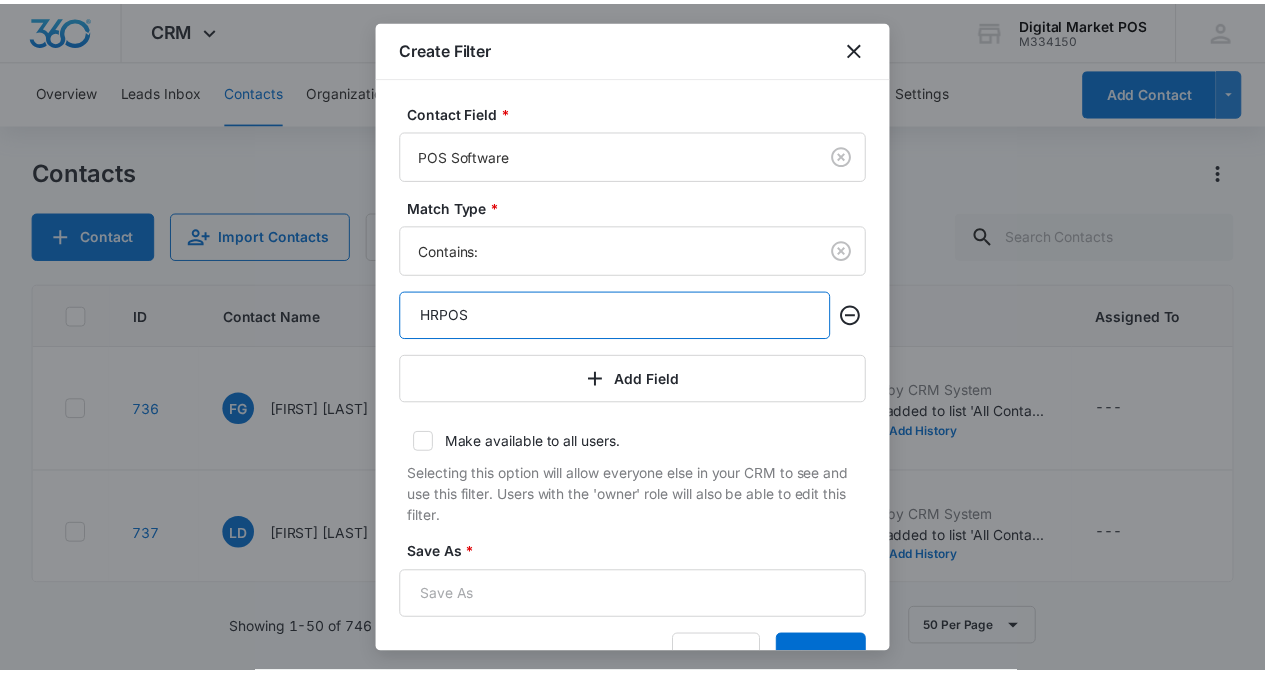 scroll, scrollTop: 54, scrollLeft: 0, axis: vertical 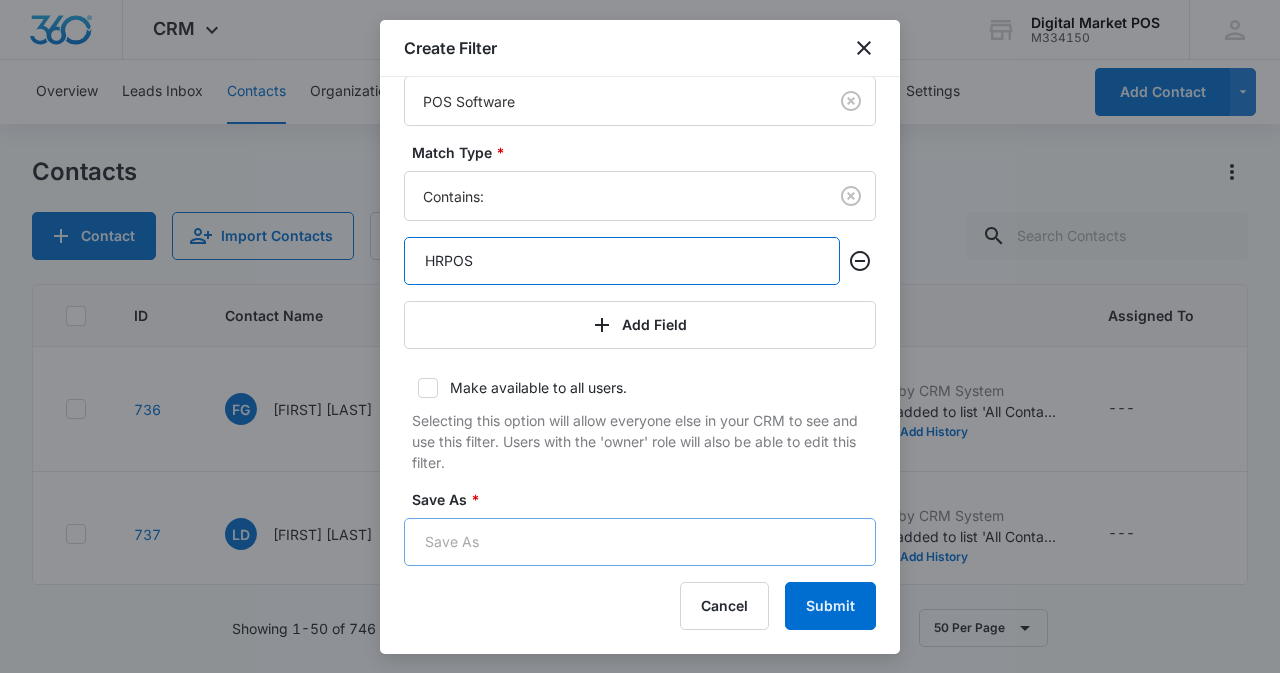 type on "HRPOS" 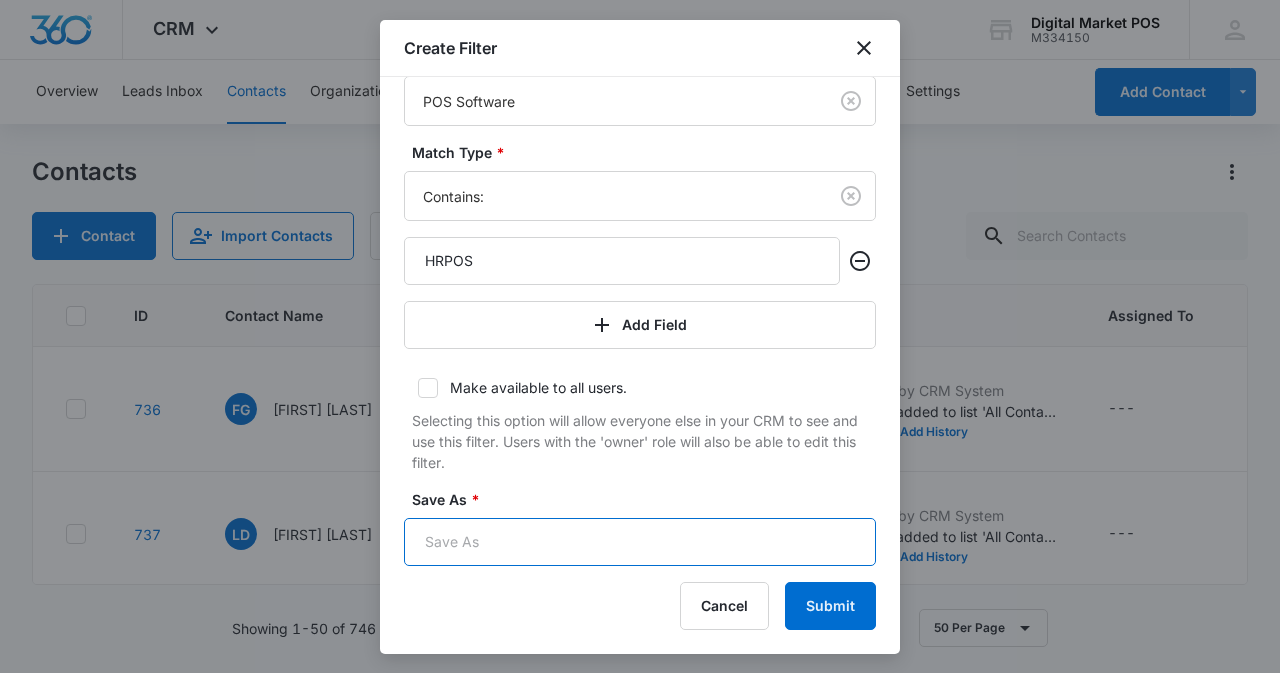 click on "Save As *" at bounding box center (640, 542) 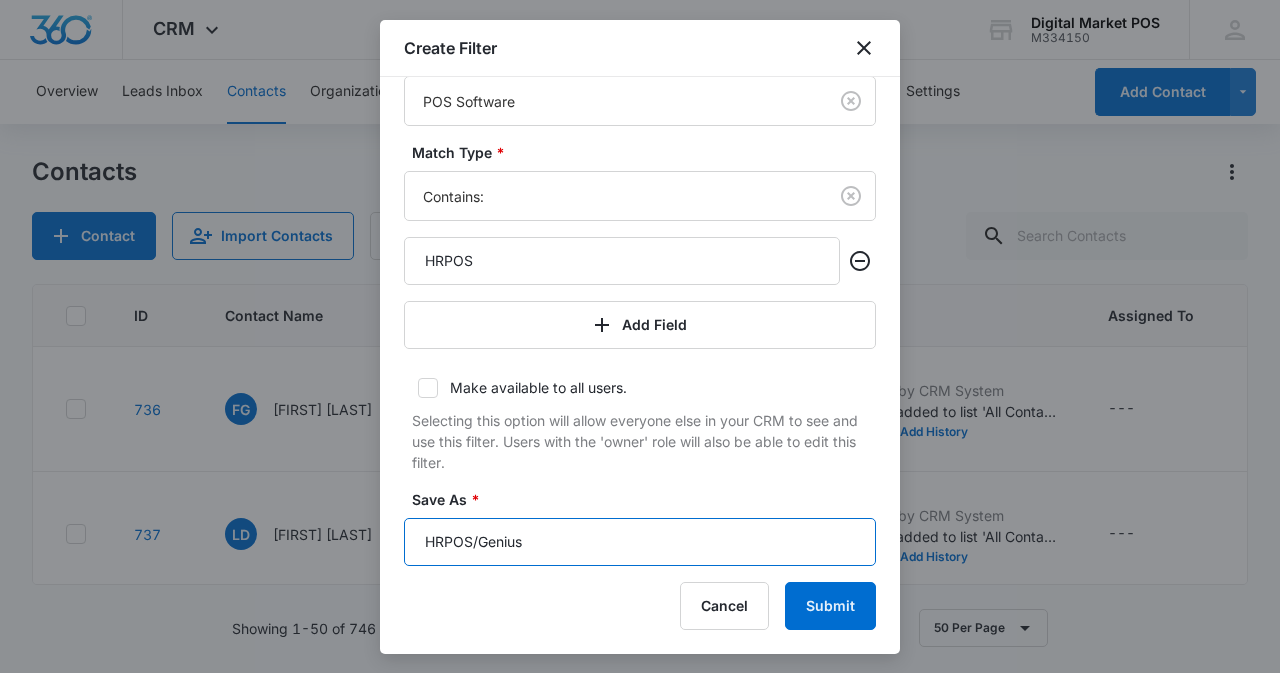 type on "HRPOS/Genius" 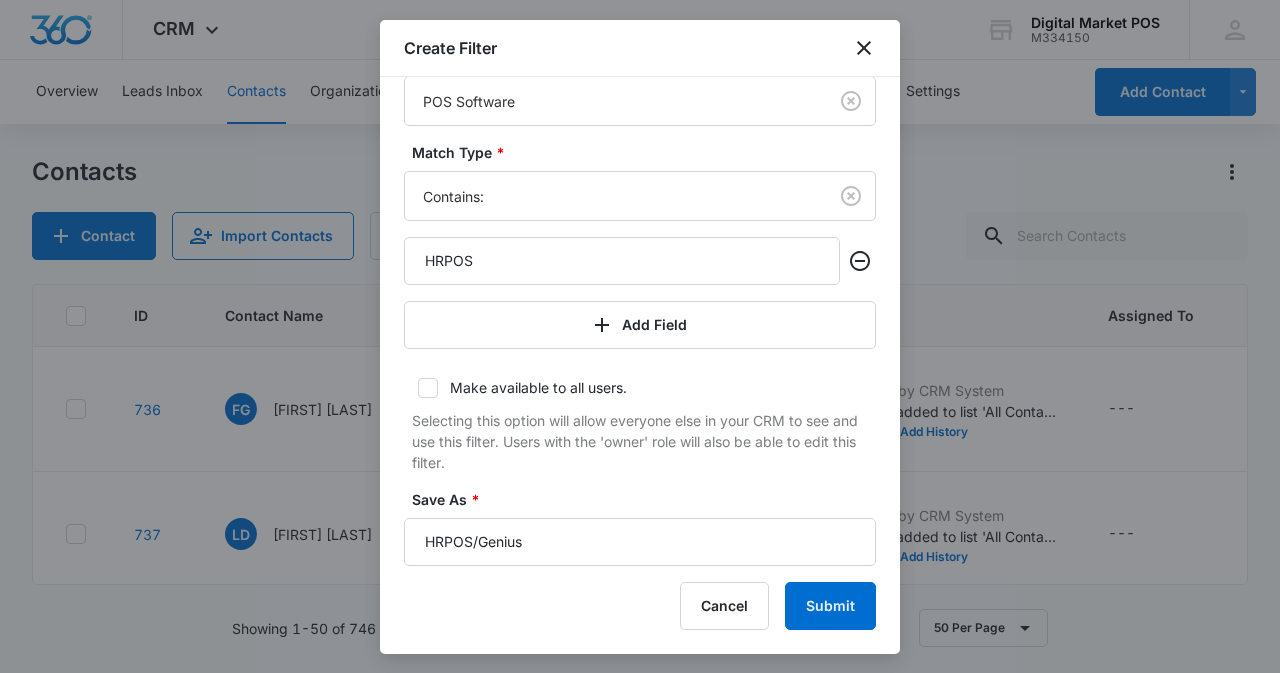 click at bounding box center [428, 388] 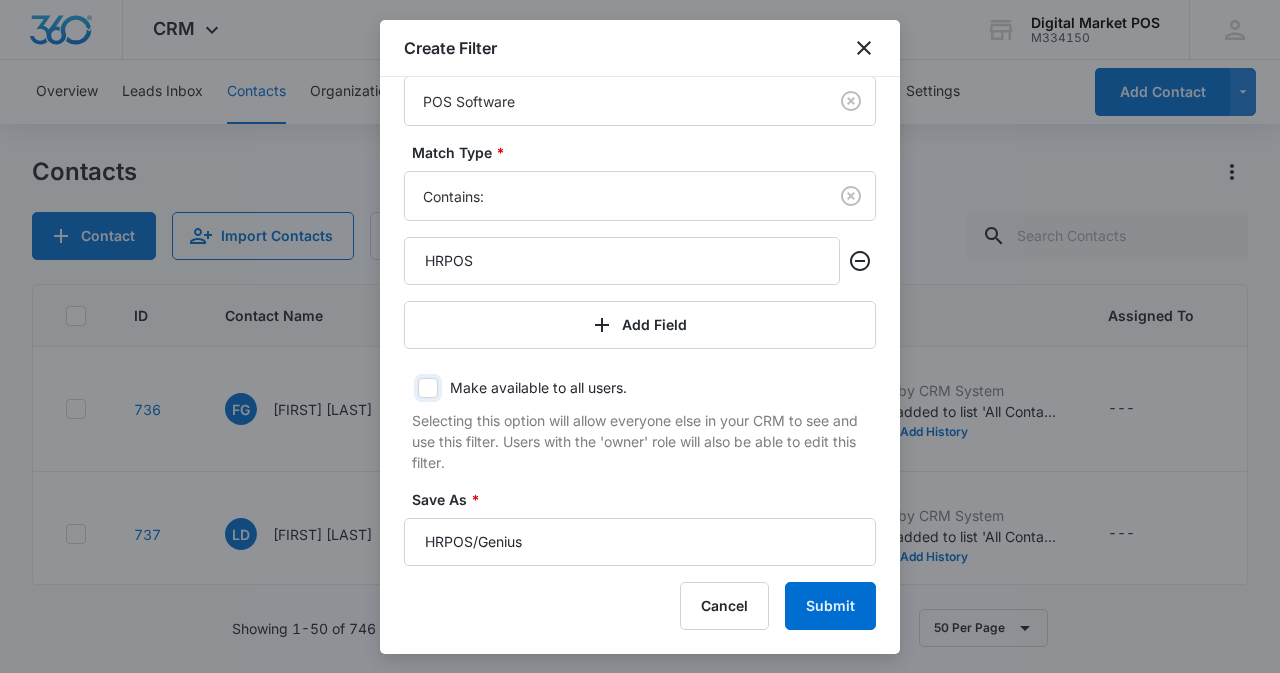 click on "Make available to all users." at bounding box center [411, 388] 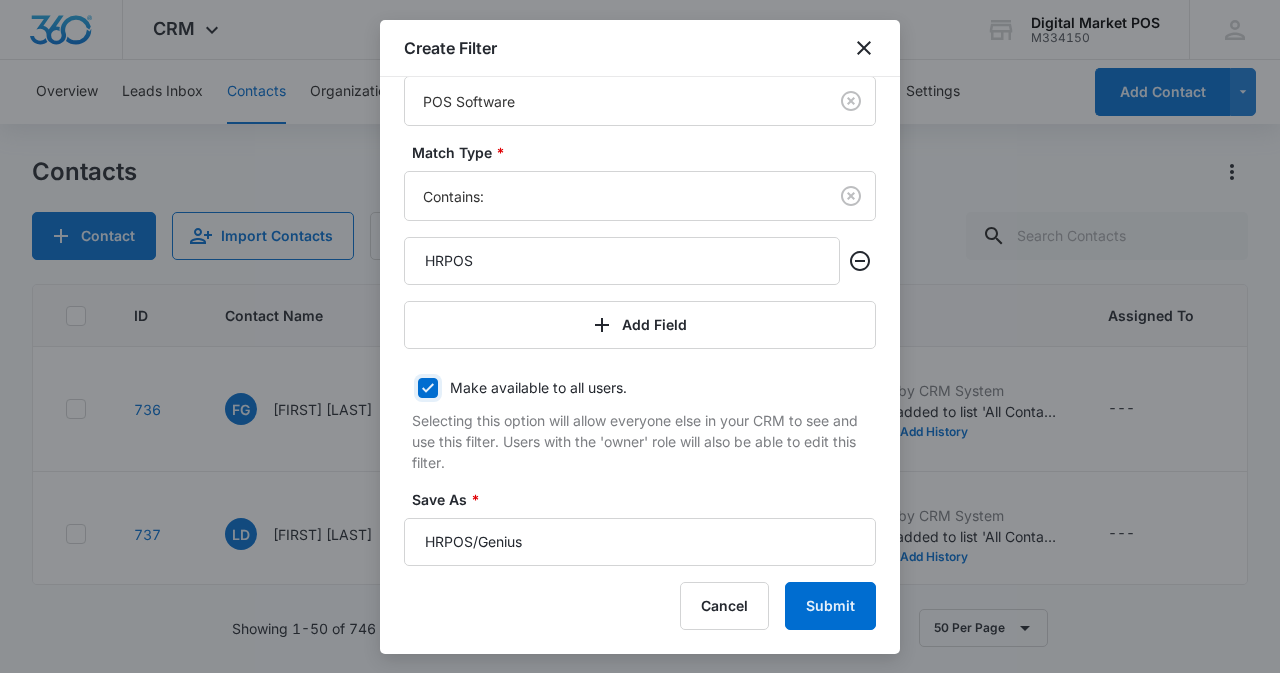 checkbox on "true" 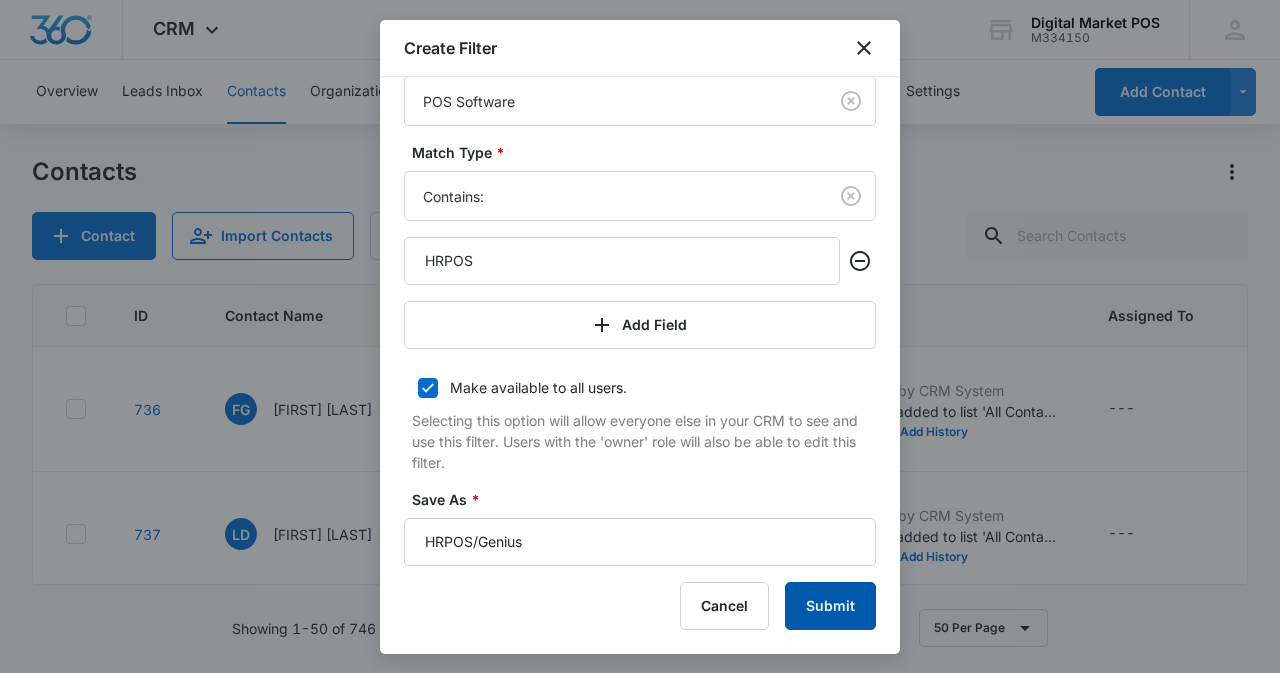 click on "Submit" at bounding box center (830, 606) 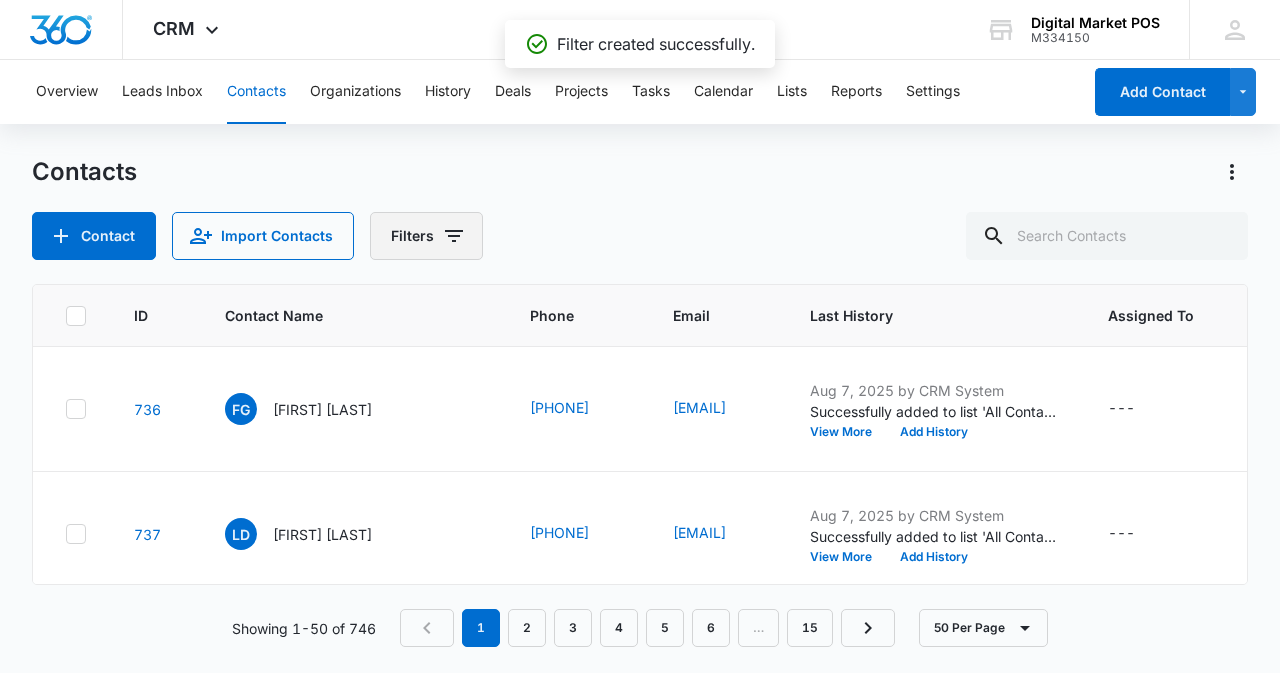click on "Filters" at bounding box center (426, 236) 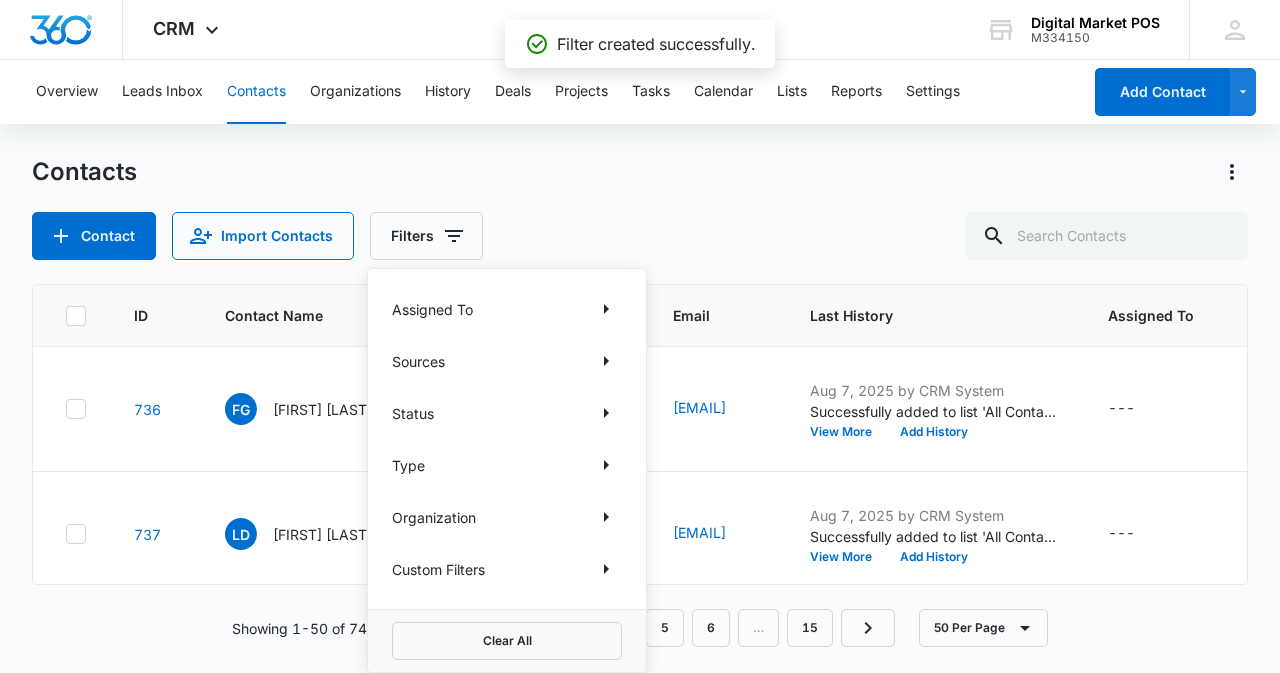 click on "Custom Filters" at bounding box center (507, 569) 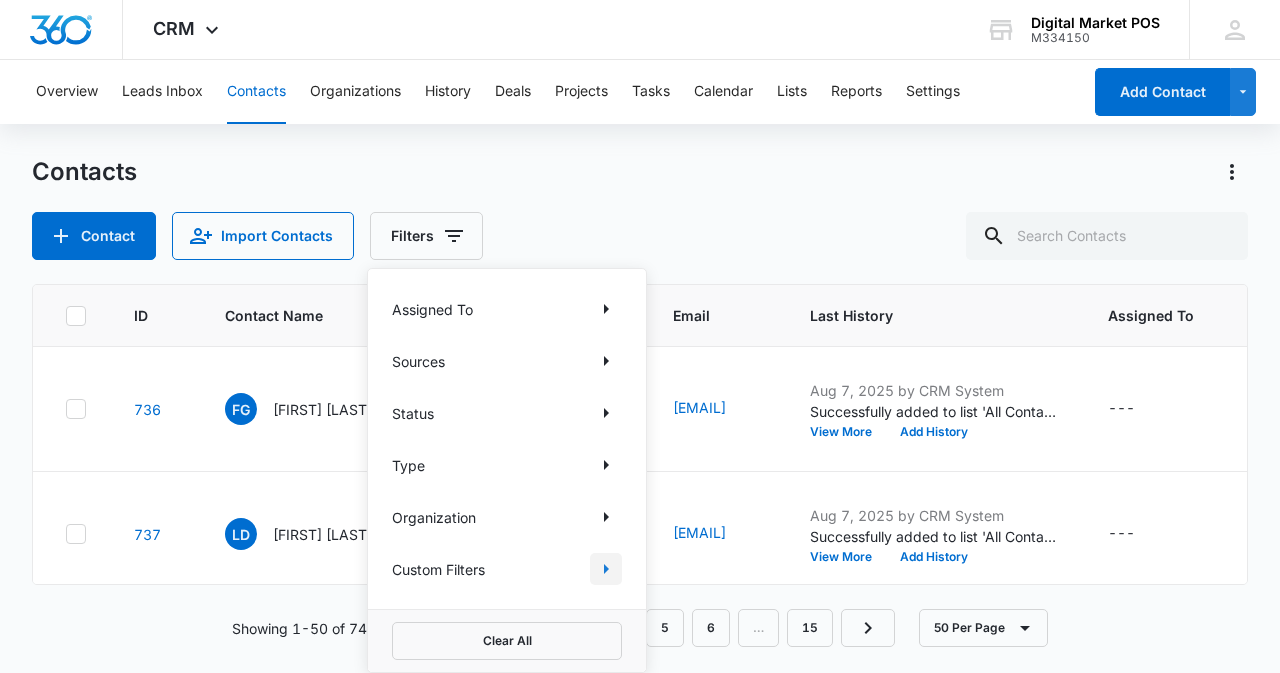 click 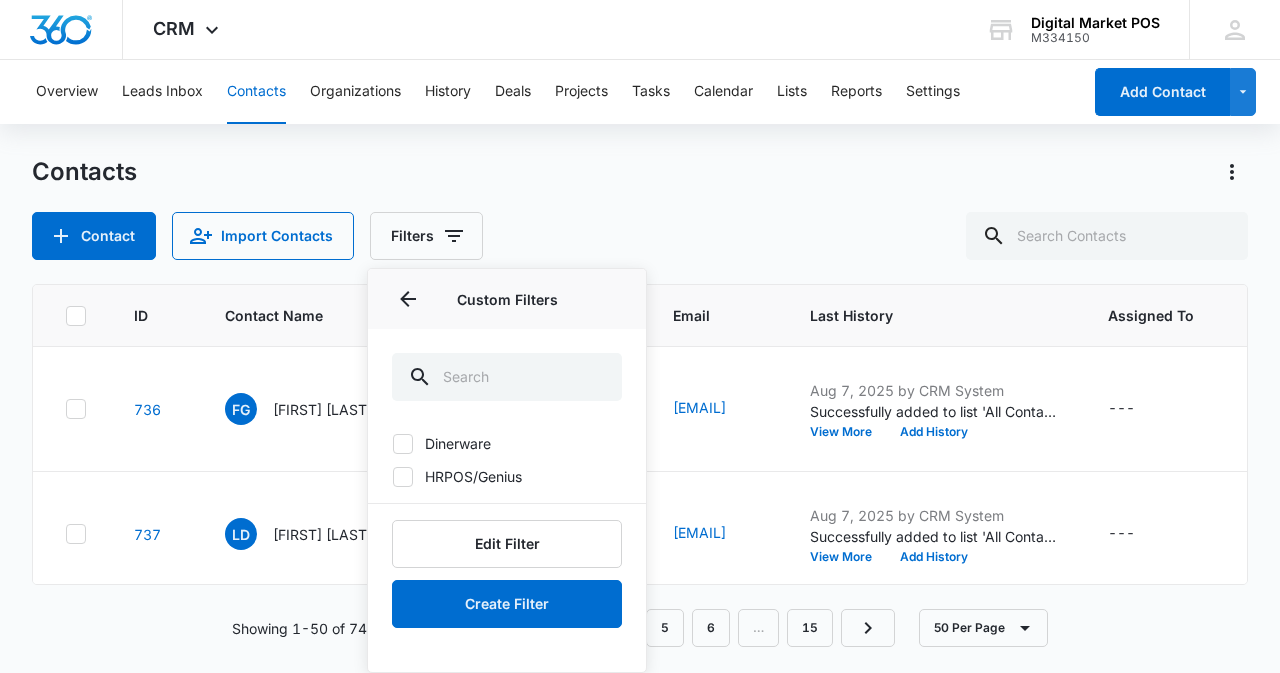 click on "Dinerware" at bounding box center [507, 443] 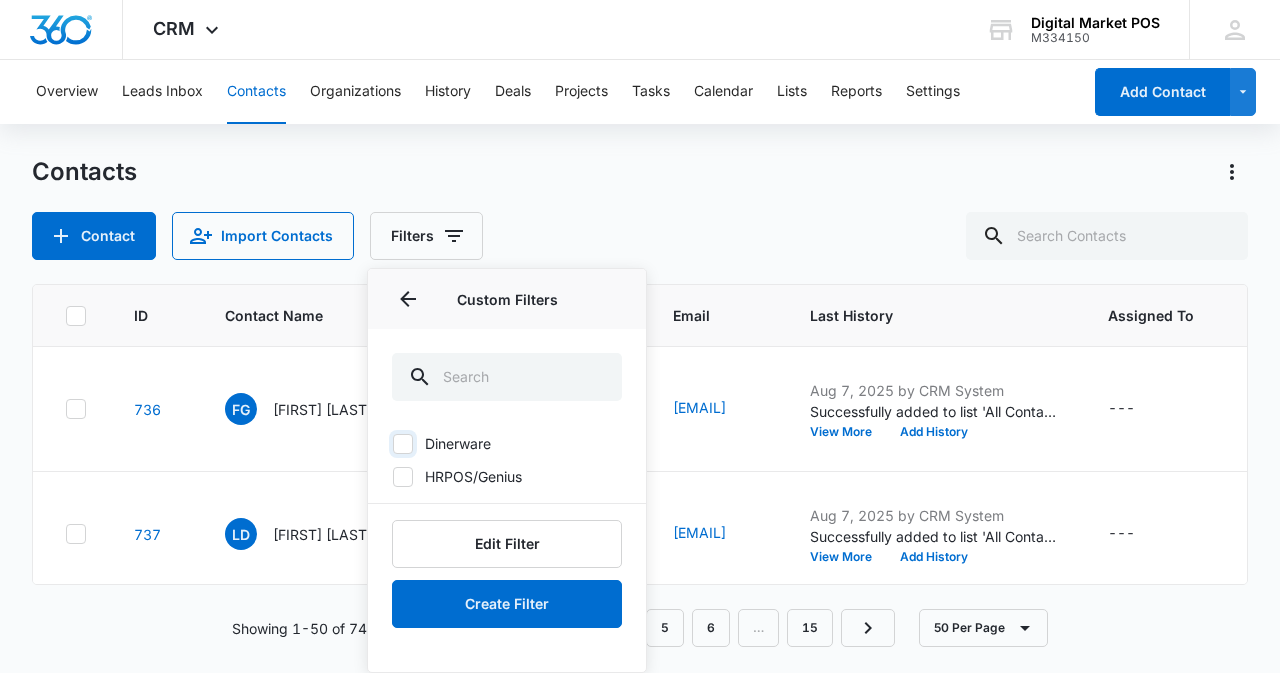 click on "Dinerware" at bounding box center [392, 443] 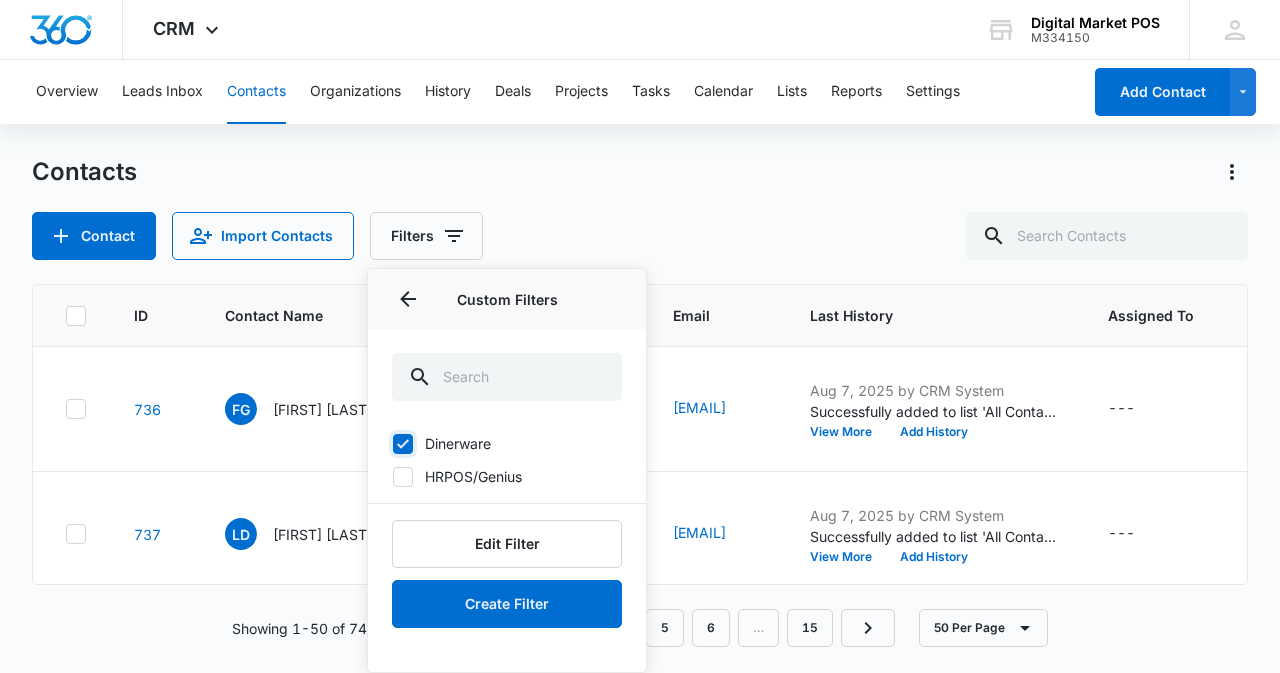 checkbox on "true" 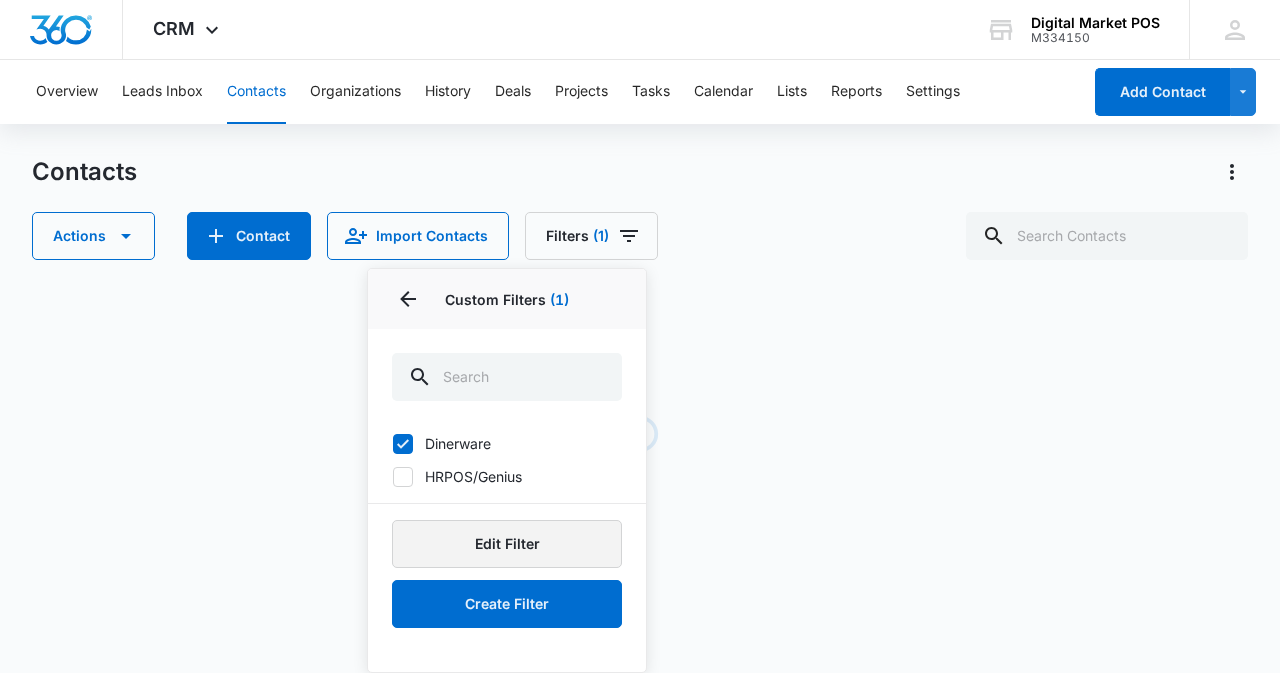 click on "Edit Filter" at bounding box center (507, 544) 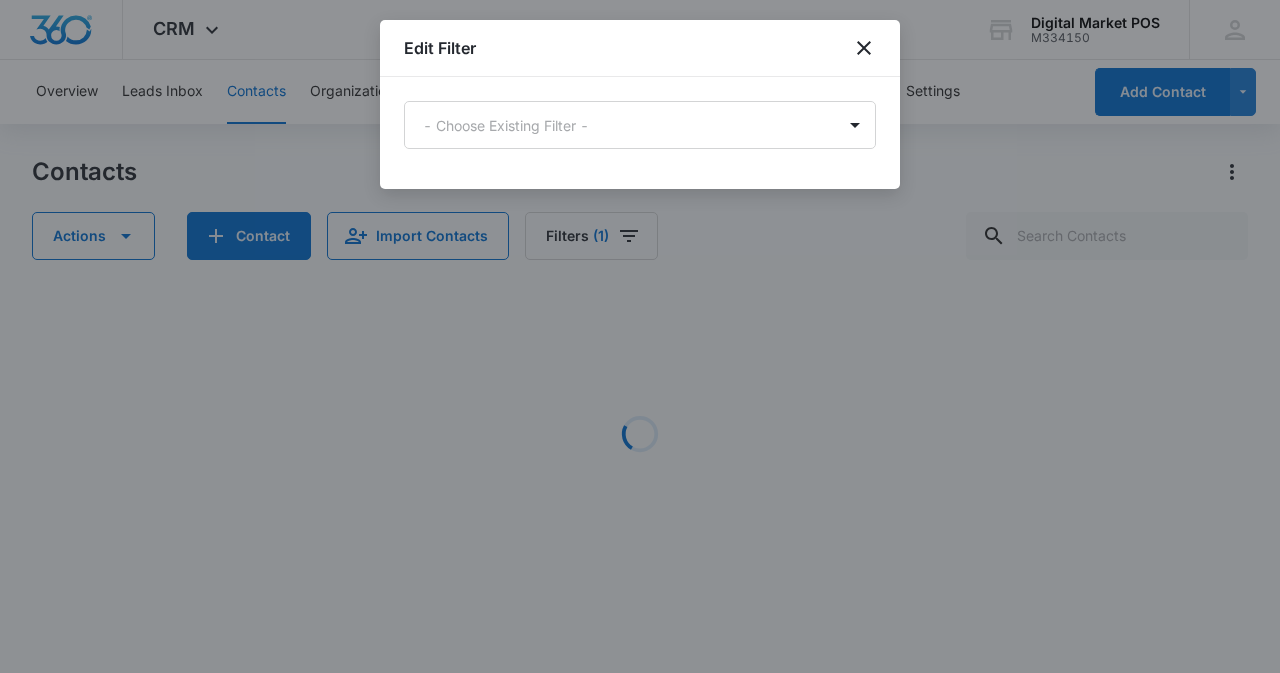 click on "- Choose Existing Filter -" at bounding box center (640, 133) 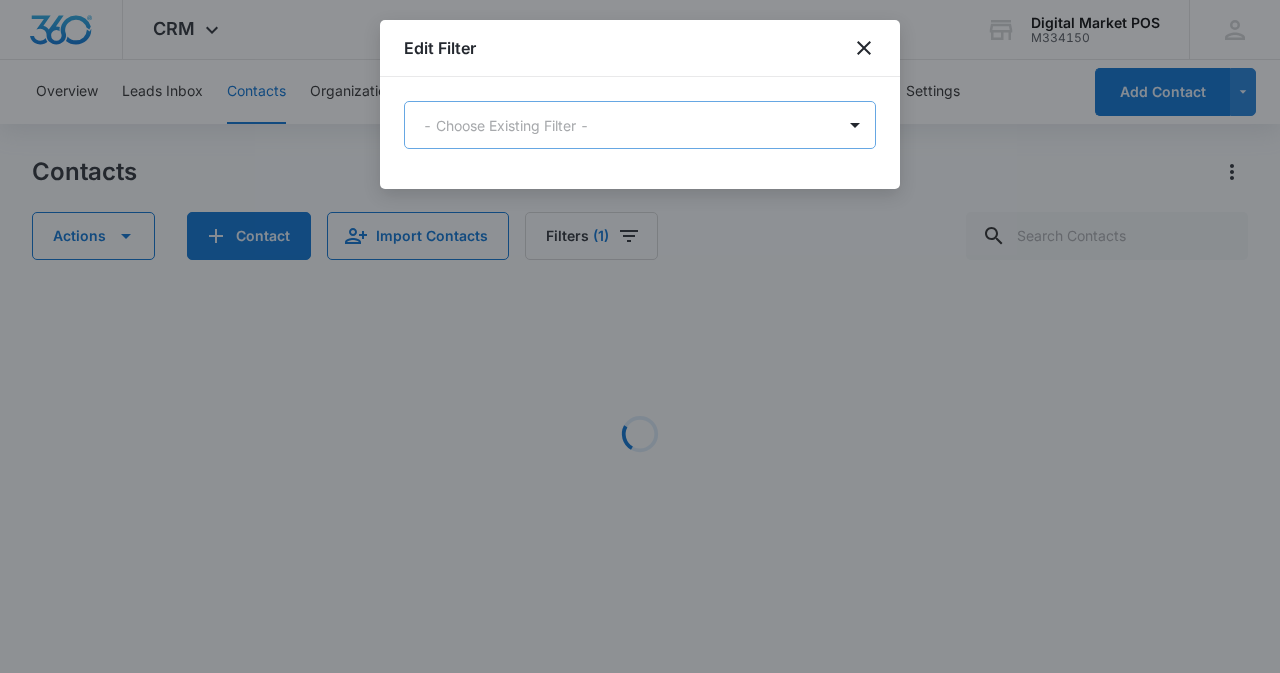 drag, startPoint x: 596, startPoint y: 150, endPoint x: 595, endPoint y: 117, distance: 33.01515 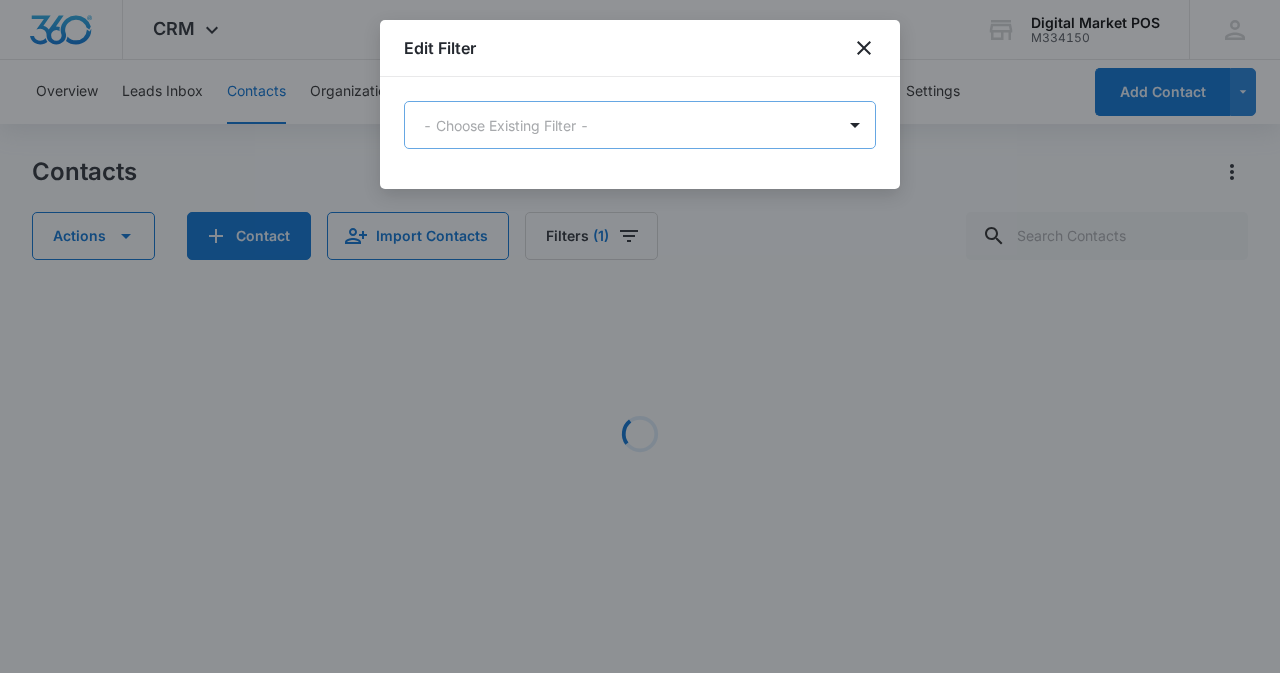 click on "- Choose Existing Filter -" at bounding box center (640, 133) 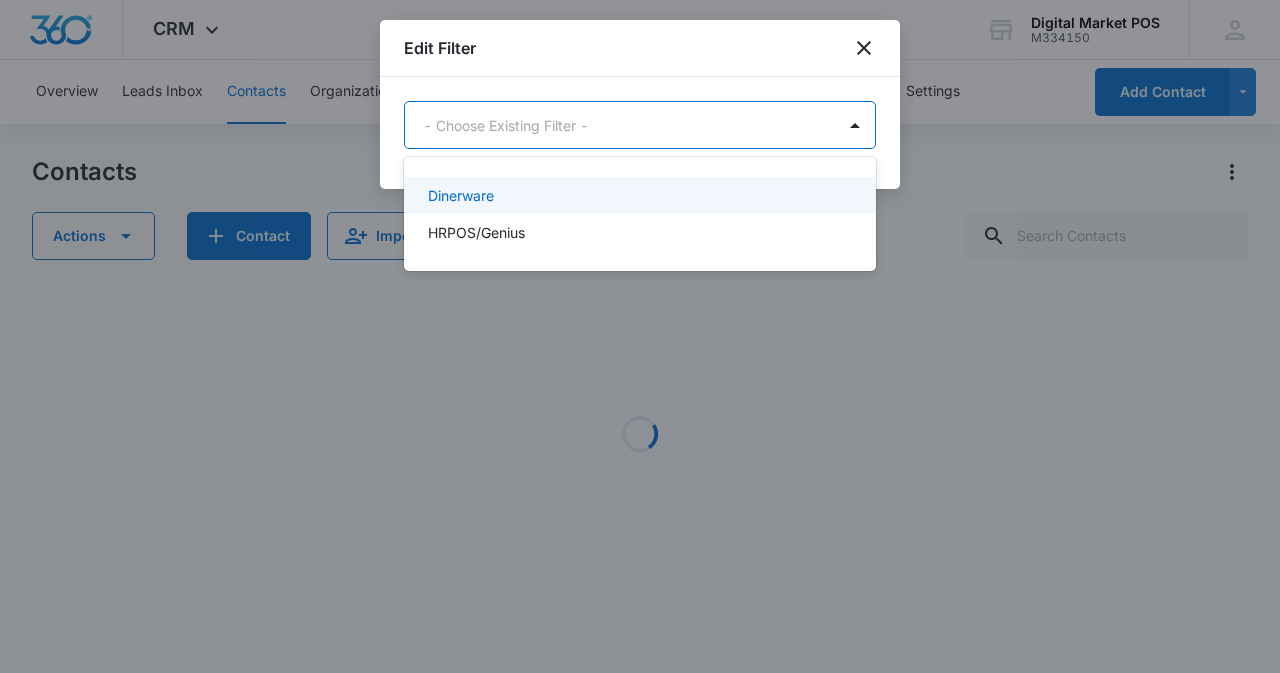 click on "CRM Apps Reputation Websites Forms CRM Email Social Content Ads Intelligence Files Brand Settings Digital Market POS M334150 Your Accounts View All MZ Marko Z markoz@digitalmarketpos.com My Profile Notifications Support Logout Terms & Conditions   •   Privacy Policy Overview Leads Inbox Contacts Organizations History Deals Projects Tasks Calendar Lists Reports Settings Add Contact Contacts Actions Contact Import Contacts Filters (1) Loading No Results Showing   1-50   of   746 1 2 3 4 5 6 … 15 50   Per Page
Edit Filter 2 results available. Use Up and Down to choose options, press Enter to select the currently focused option, press Escape to exit the menu, press Tab to select the option and exit the menu. - Choose Existing Filter - Dinerware HRPOS/Genius" at bounding box center [640, 336] 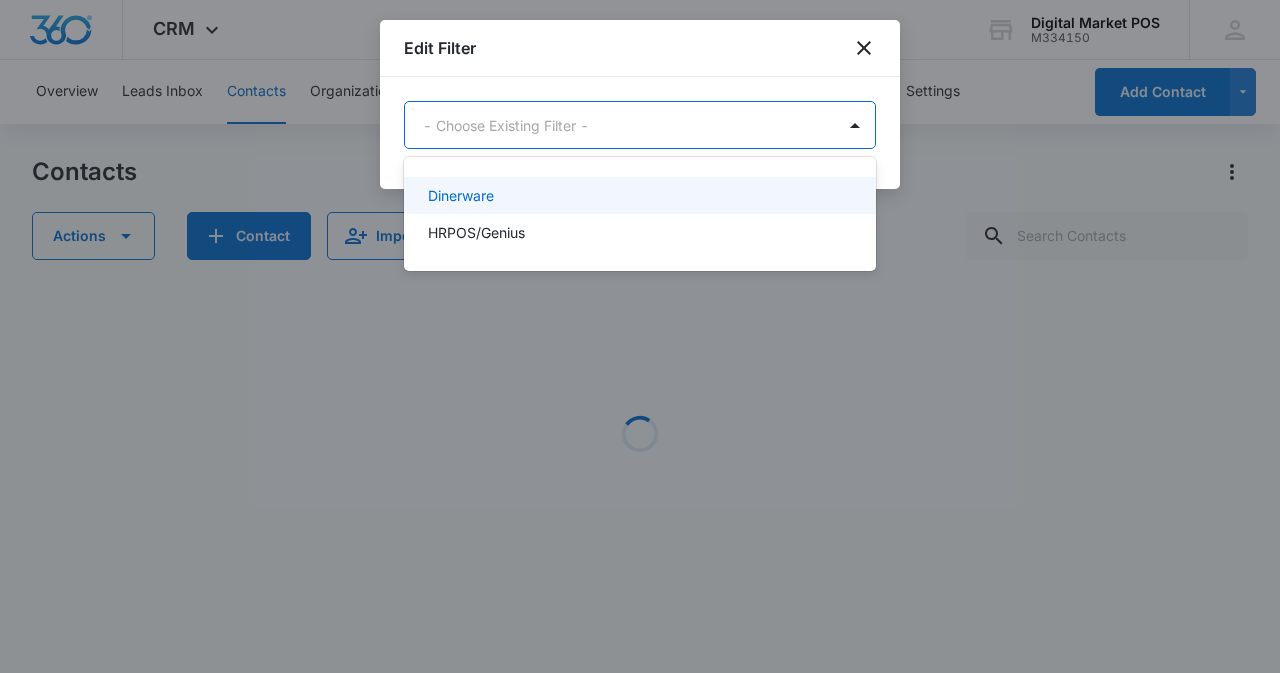 click on "Dinerware" at bounding box center [461, 195] 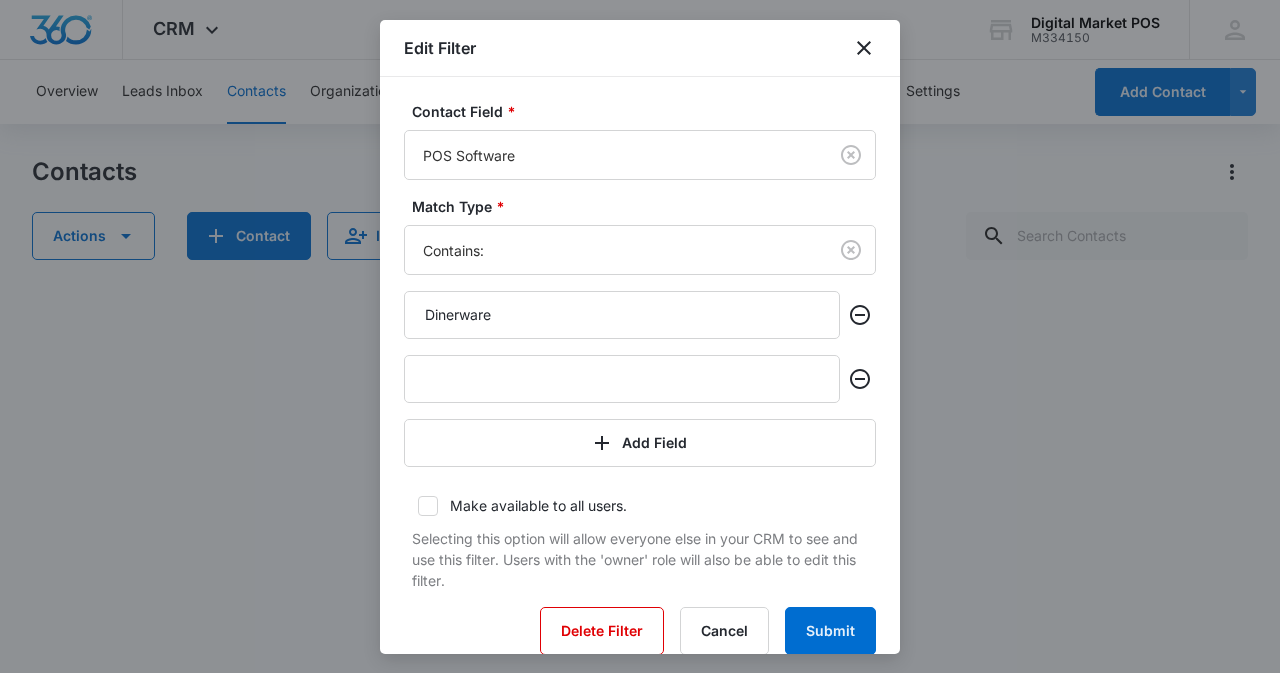 click 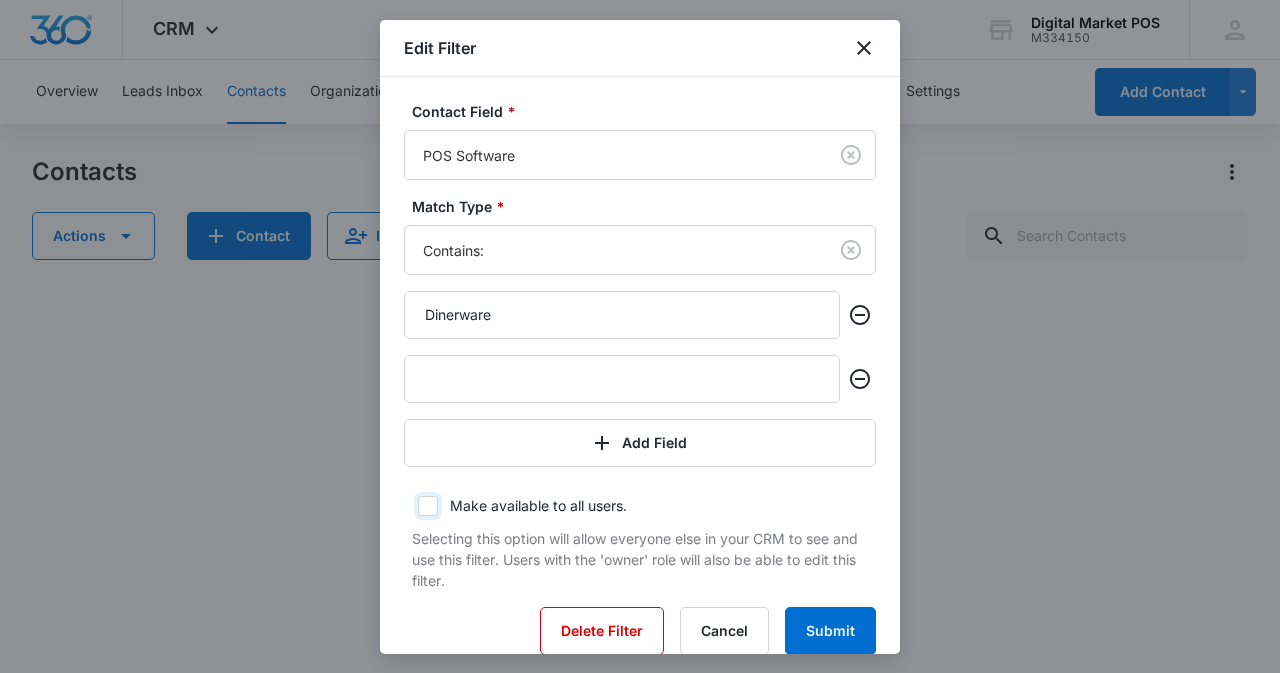 click on "Make available to all users." at bounding box center (411, 506) 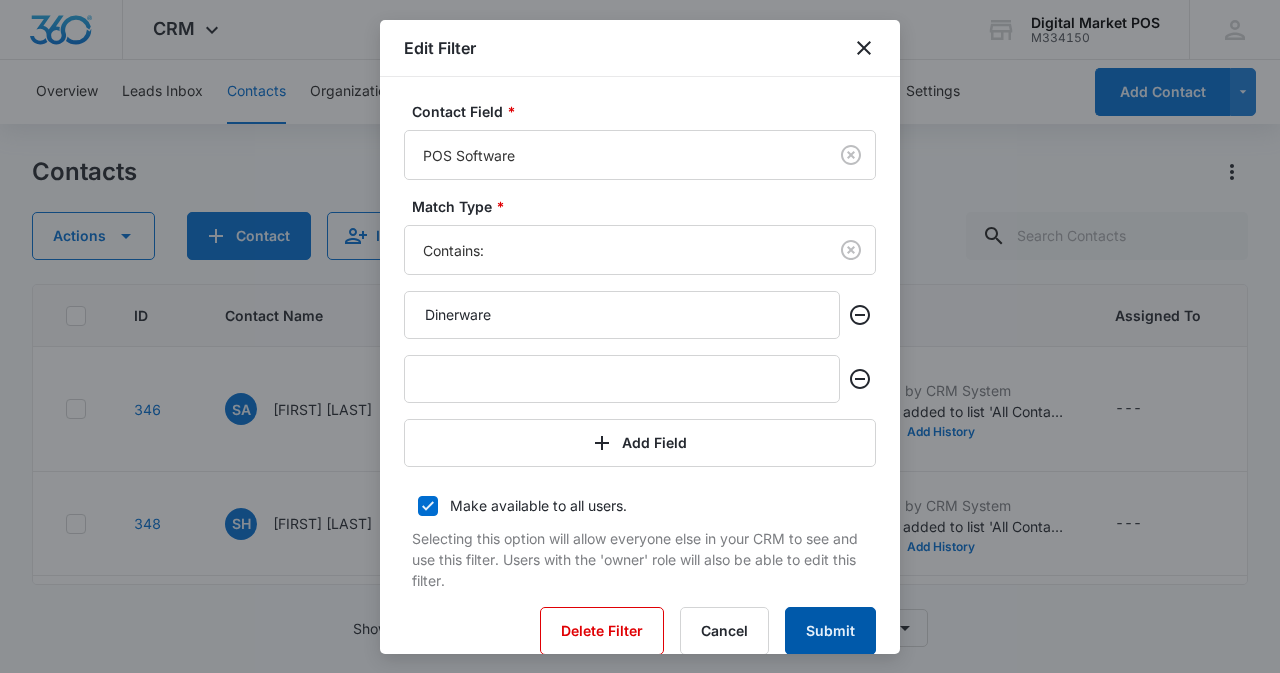 click on "Submit" at bounding box center [830, 631] 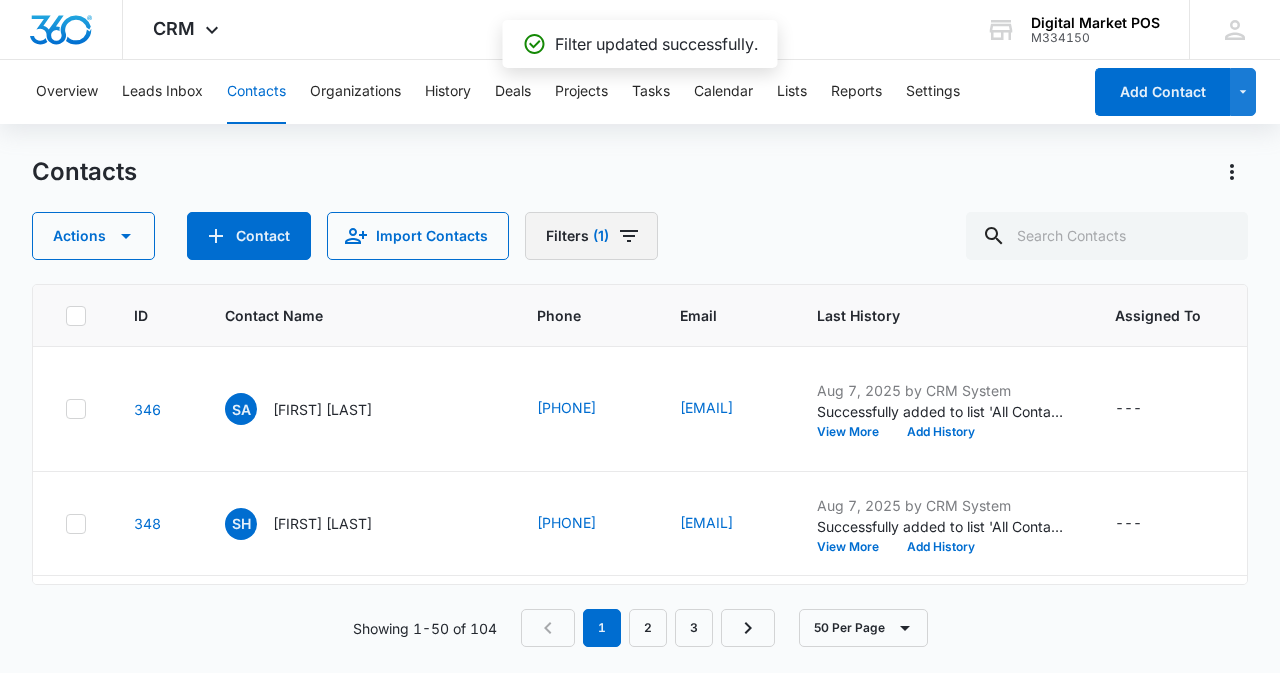 click on "Filters (1)" at bounding box center [591, 236] 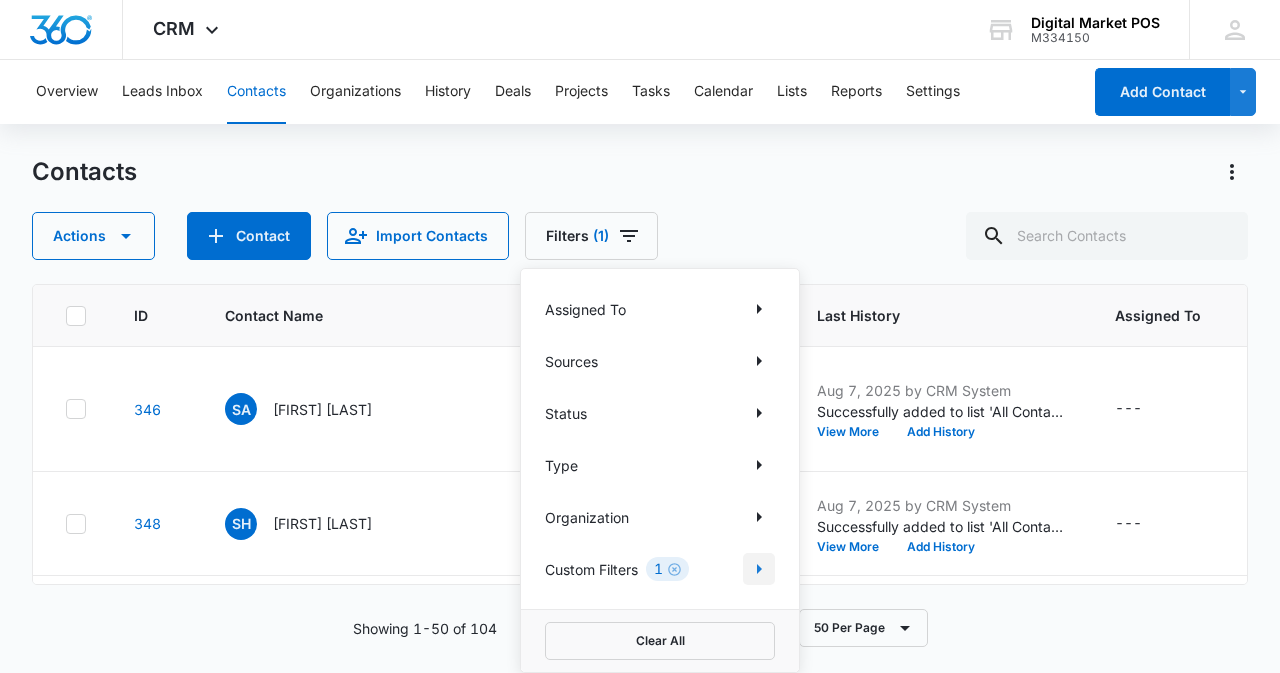 click 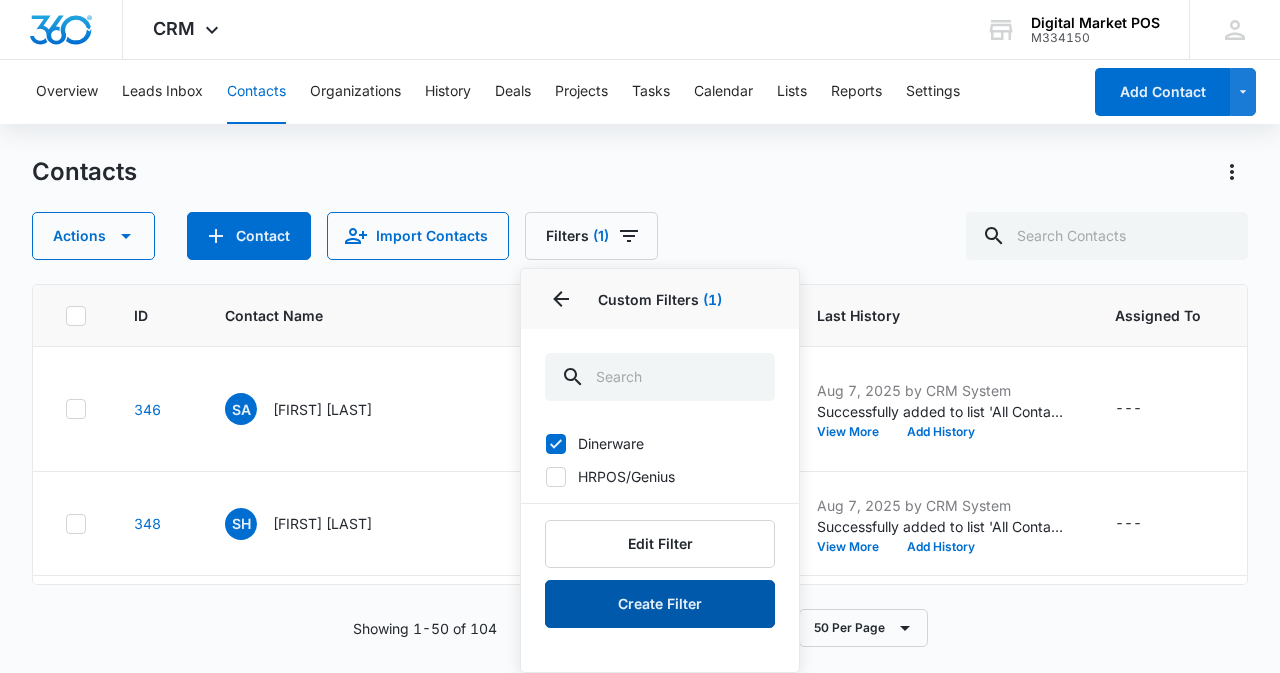 click on "Create Filter" at bounding box center (660, 604) 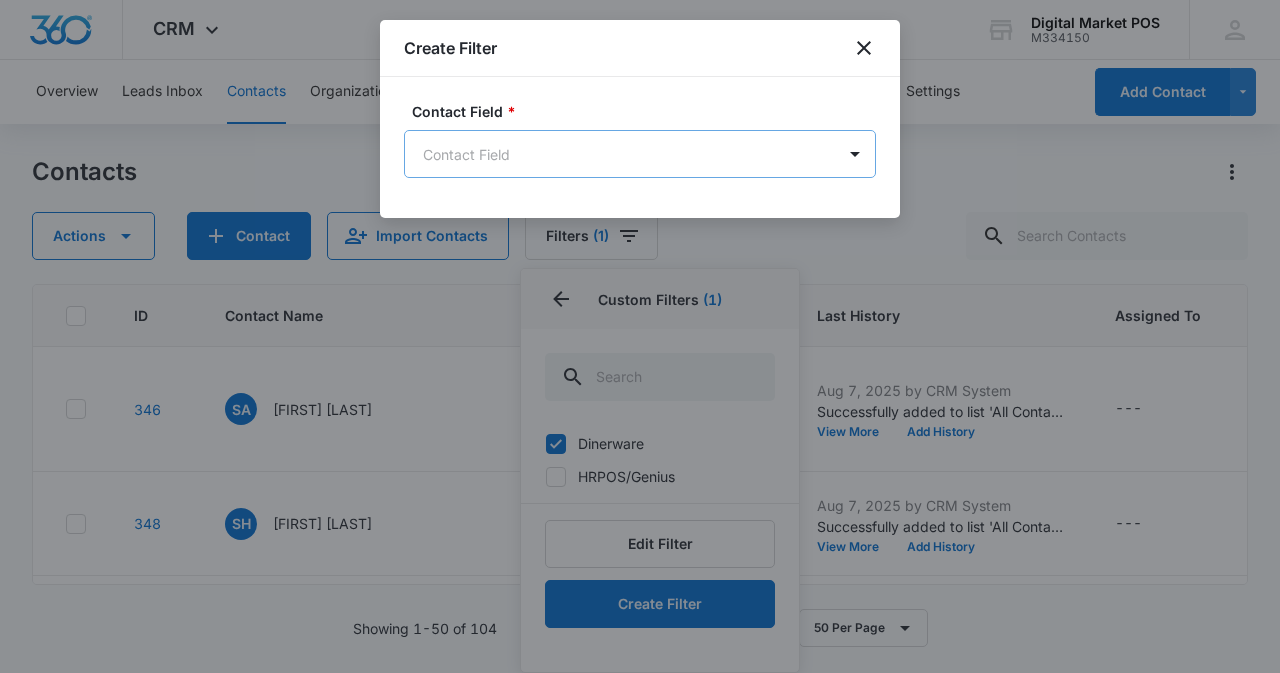 click on "CRM Apps Reputation Websites Forms CRM Email Social Content Ads Intelligence Files Brand Settings Digital Market POS M334150 Your Accounts View All MZ Marko Z markoz@digitalmarketpos.com My Profile Notifications Support Logout Terms & Conditions   •   Privacy Policy Overview Leads Inbox Contacts Organizations History Deals Projects Tasks Calendar Lists Reports Settings Add Contact Contacts Actions Contact Import Contacts Filters (1) Assigned To Sources Status Type Organization Custom Filters 1 Custom Filters (1) Dinerware HRPOS/Genius Edit Filter Create Filter Clear All ID Contact Name Phone Email Last History Assigned To Contact Type Contact Status Organization Address 346 SA Socorro Arreola (520) 603-2954 suki.scb@gmail.com Aug 7, 2025 by CRM System Successfully added to list 'All Contacts'. View More Add History --- None Active --- 9032 S Central Ave, Phoenix, AZ 348 SH Stan Habing (217) 343-3901 stanhabing@gmail.com Aug 7, 2025 by CRM System Successfully added to list 'All Contacts'. View More --- ---" at bounding box center [640, 336] 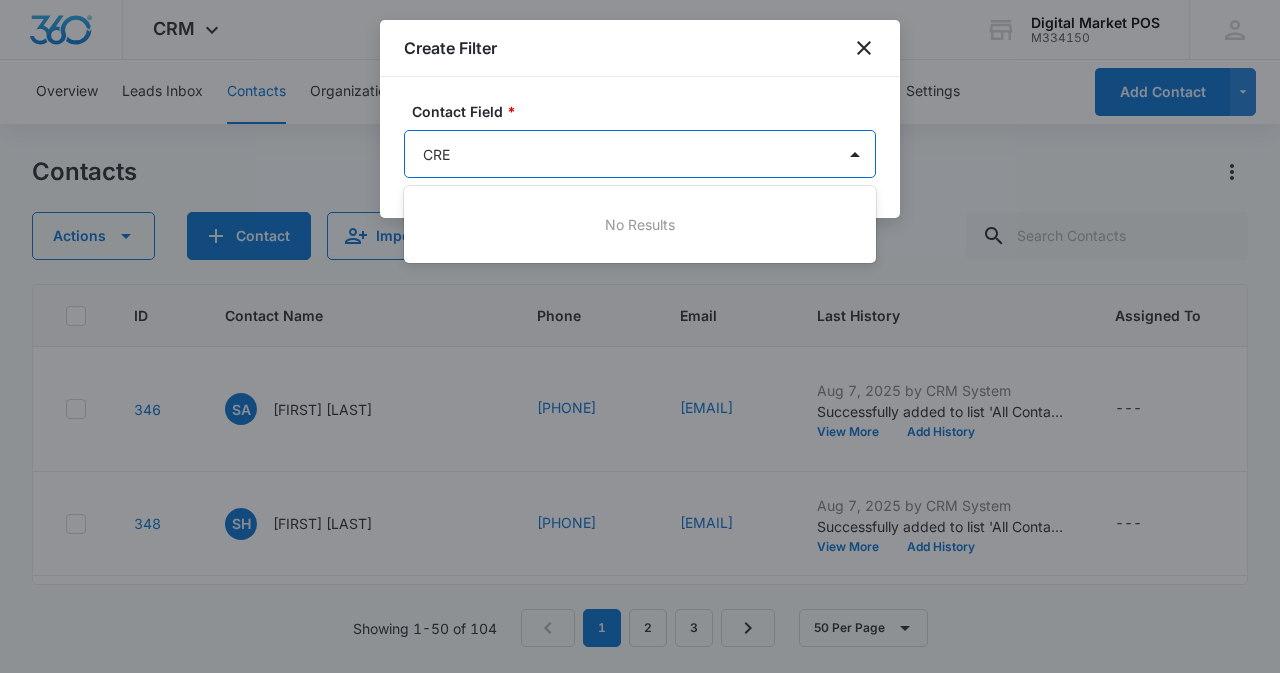 click at bounding box center [640, 336] 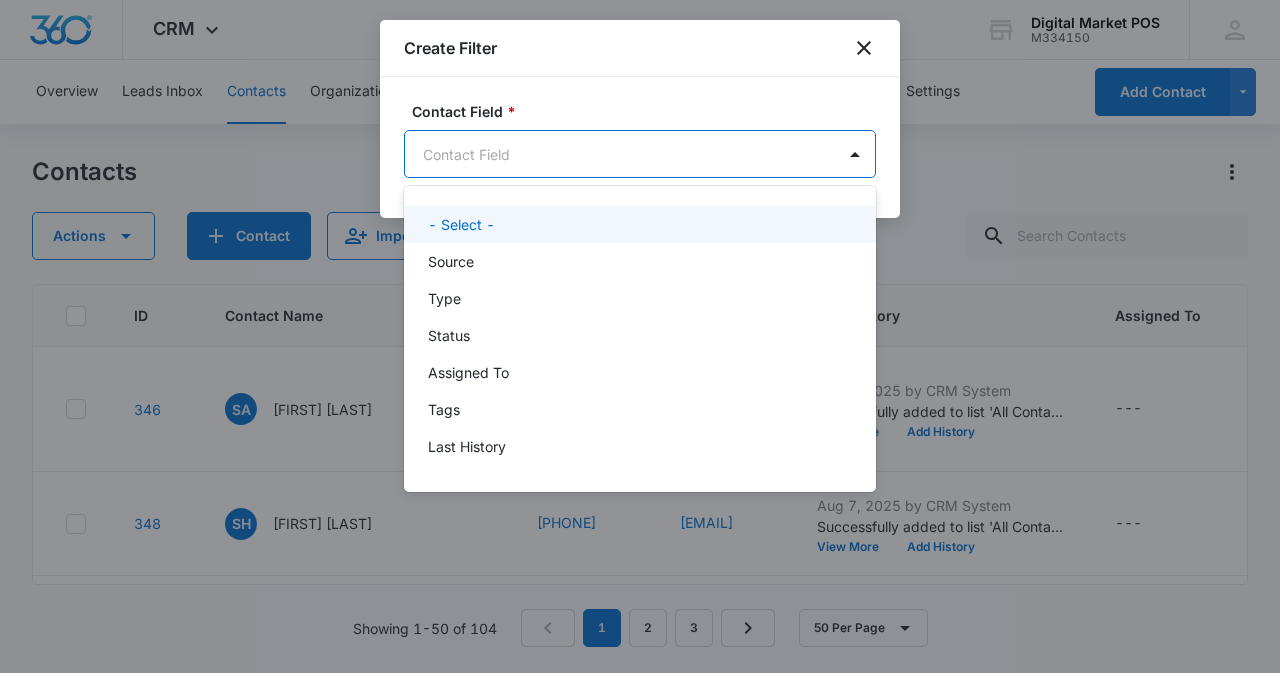 click on "CRM Apps Reputation Websites Forms CRM Email Social Content Ads Intelligence Files Brand Settings Digital Market POS M334150 Your Accounts View All MZ Marko Z markoz@digitalmarketpos.com My Profile Notifications Support Logout Terms & Conditions   •   Privacy Policy Overview Leads Inbox Contacts Organizations History Deals Projects Tasks Calendar Lists Reports Settings Add Contact Contacts Actions Contact Import Contacts Filters (1) ID Contact Name Phone Email Last History Assigned To Contact Type Contact Status Organization Address 346 SA Socorro Arreola (520) 603-2954 suki.scb@gmail.com Aug 7, 2025 by CRM System Successfully added to list 'All Contacts'. View More Add History --- None Active --- 9032 S Central Ave, Phoenix, AZ 348 SH Stan Habing (217) 343-3901 stanhabing@gmail.com Aug 7, 2025 by CRM System Successfully added to list 'All Contacts'. View More Add History --- None Active --- 210 S. Pearl St., Teutopolis 349 SB Steve Boyer (847) 532-4950 sboyer@thevillagevintner.com View More Add History T" at bounding box center [640, 336] 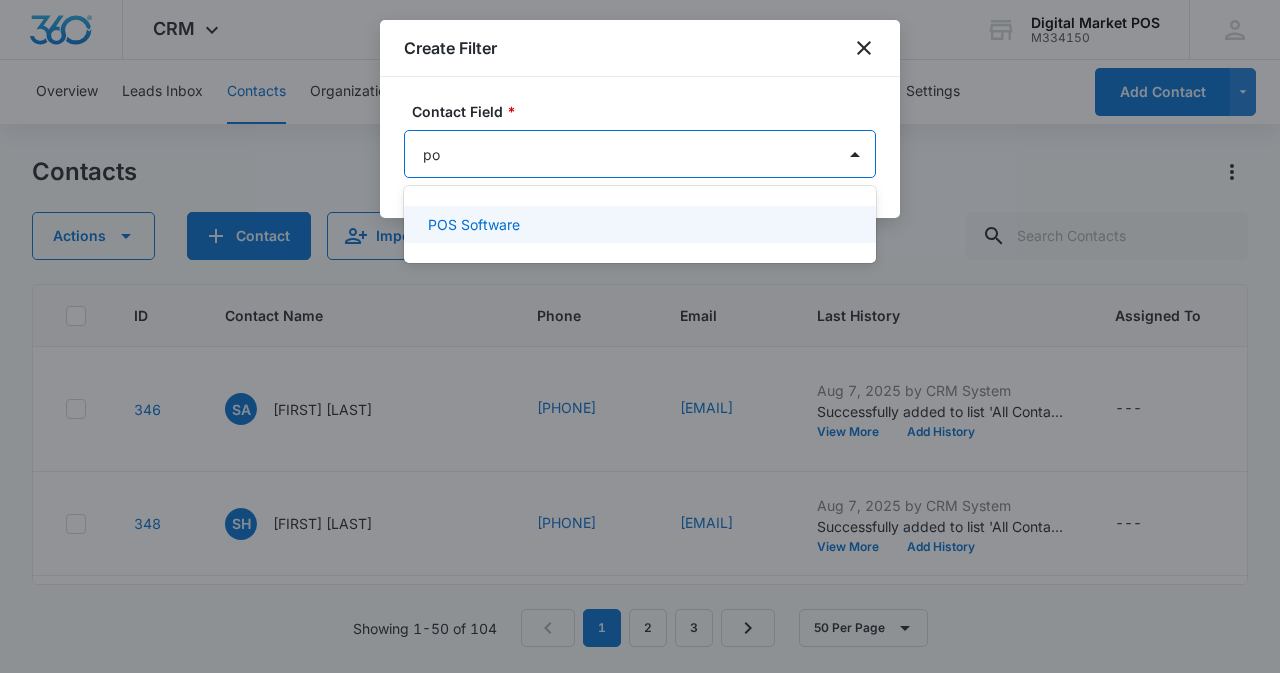 type on "pos" 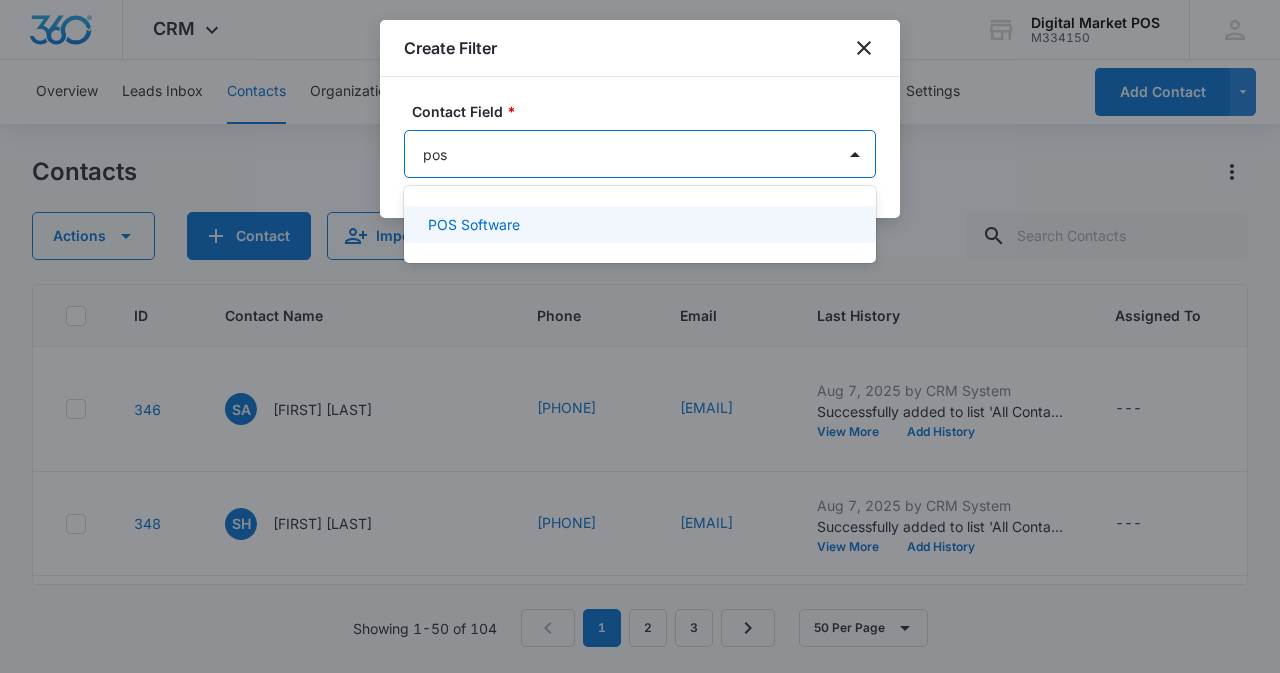 type 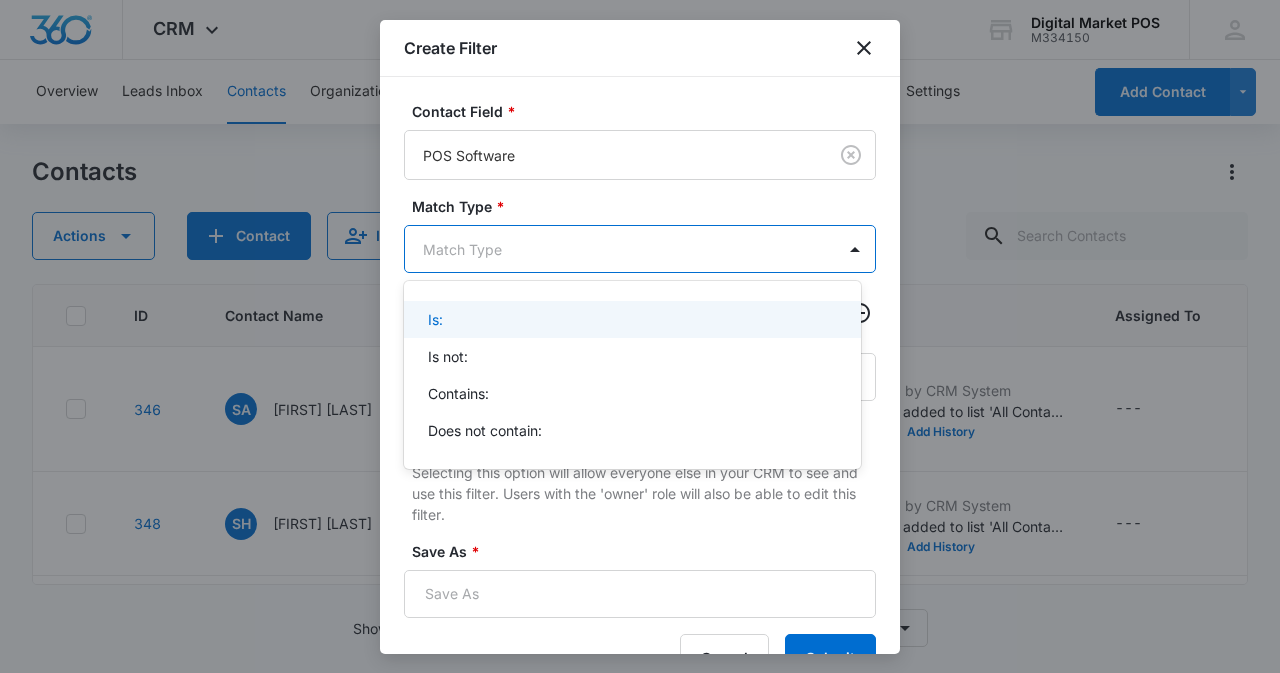click on "CRM Apps Reputation Websites Forms CRM Email Social Content Ads Intelligence Files Brand Settings Digital Market POS M334150 Your Accounts View All MZ Marko Z markoz@digitalmarketpos.com My Profile Notifications Support Logout Terms & Conditions   •   Privacy Policy Overview Leads Inbox Contacts Organizations History Deals Projects Tasks Calendar Lists Reports Settings Add Contact Contacts Actions Contact Import Contacts Filters (1) ID Contact Name Phone Email Last History Assigned To Contact Type Contact Status Organization Address 346 SA Socorro Arreola (520) 603-2954 suki.scb@gmail.com Aug 7, 2025 by CRM System Successfully added to list 'All Contacts'. View More Add History --- None Active --- 9032 S Central Ave, Phoenix, AZ 348 SH Stan Habing (217) 343-3901 stanhabing@gmail.com Aug 7, 2025 by CRM System Successfully added to list 'All Contacts'. View More Add History --- None Active --- 210 S. Pearl St., Teutopolis 349 SB Steve Boyer (847) 532-4950 sboyer@thevillagevintner.com View More Add History T" at bounding box center (640, 336) 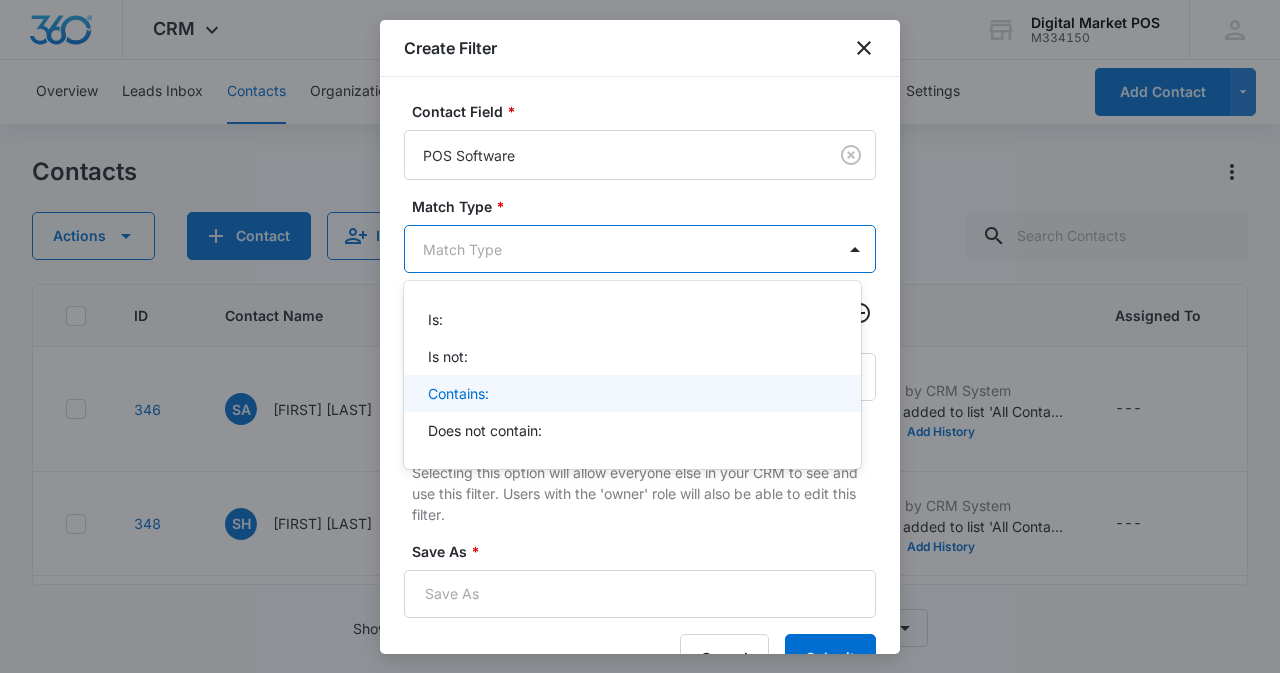 click on "Contains:" at bounding box center [458, 393] 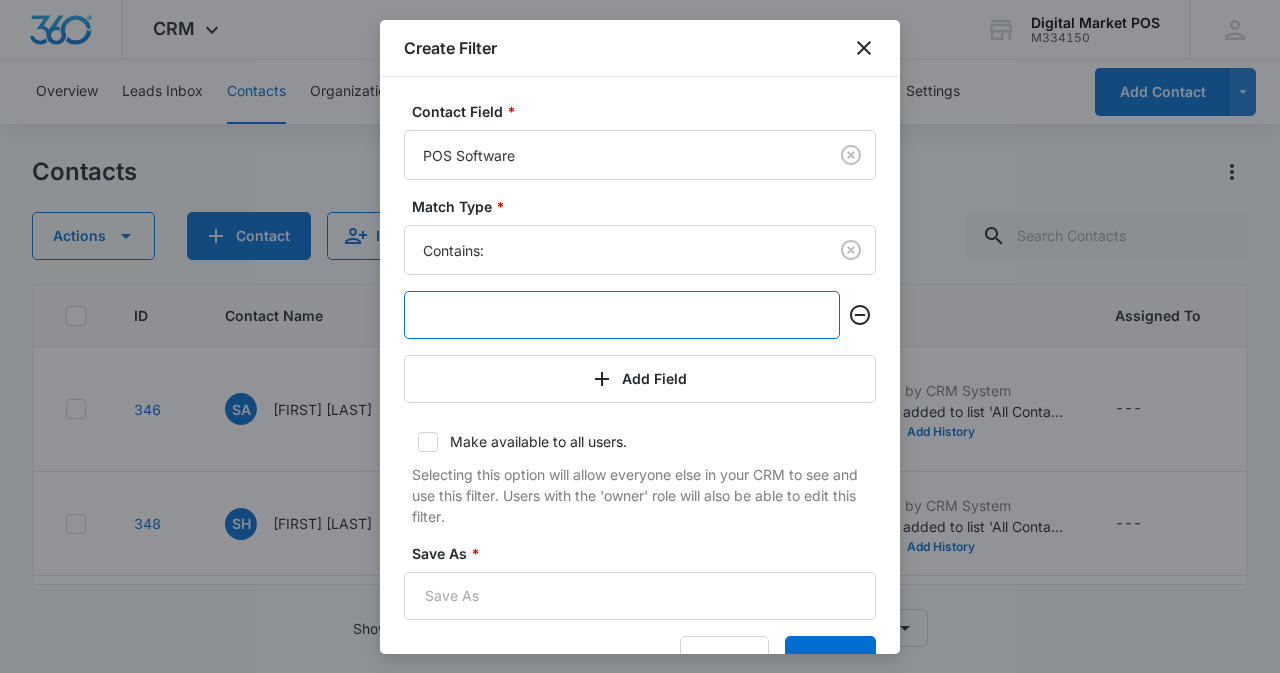 click at bounding box center (622, 315) 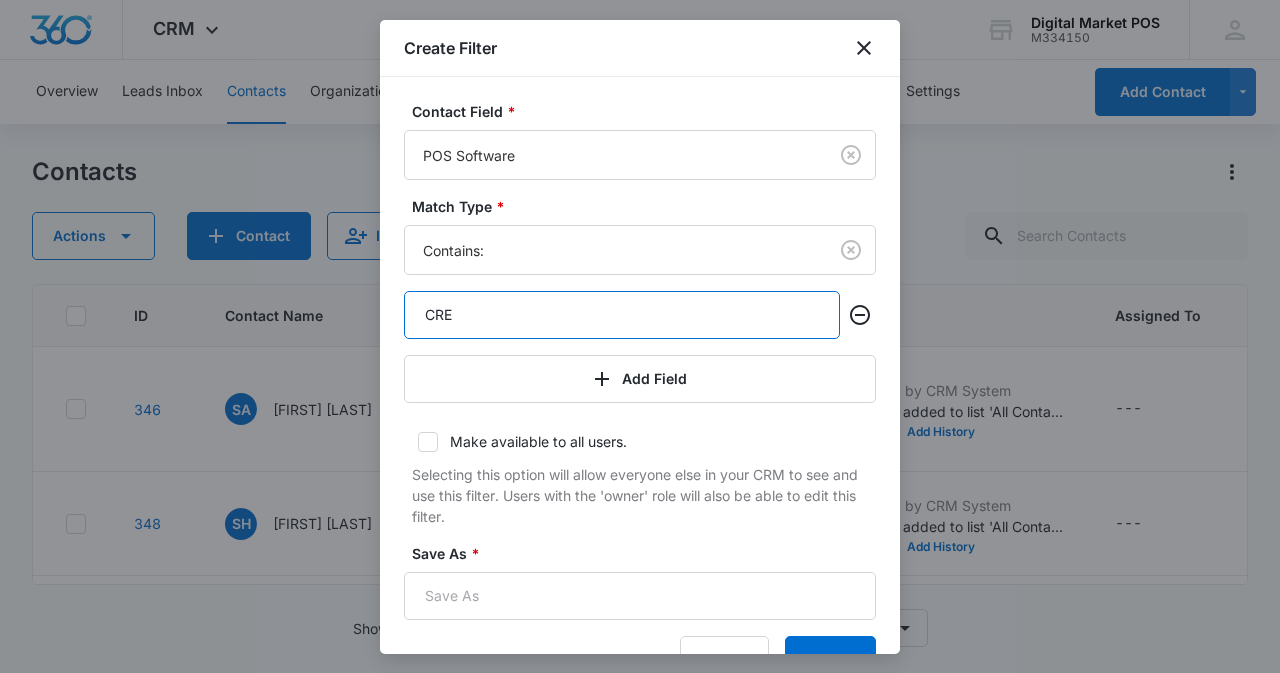 type on "CRE" 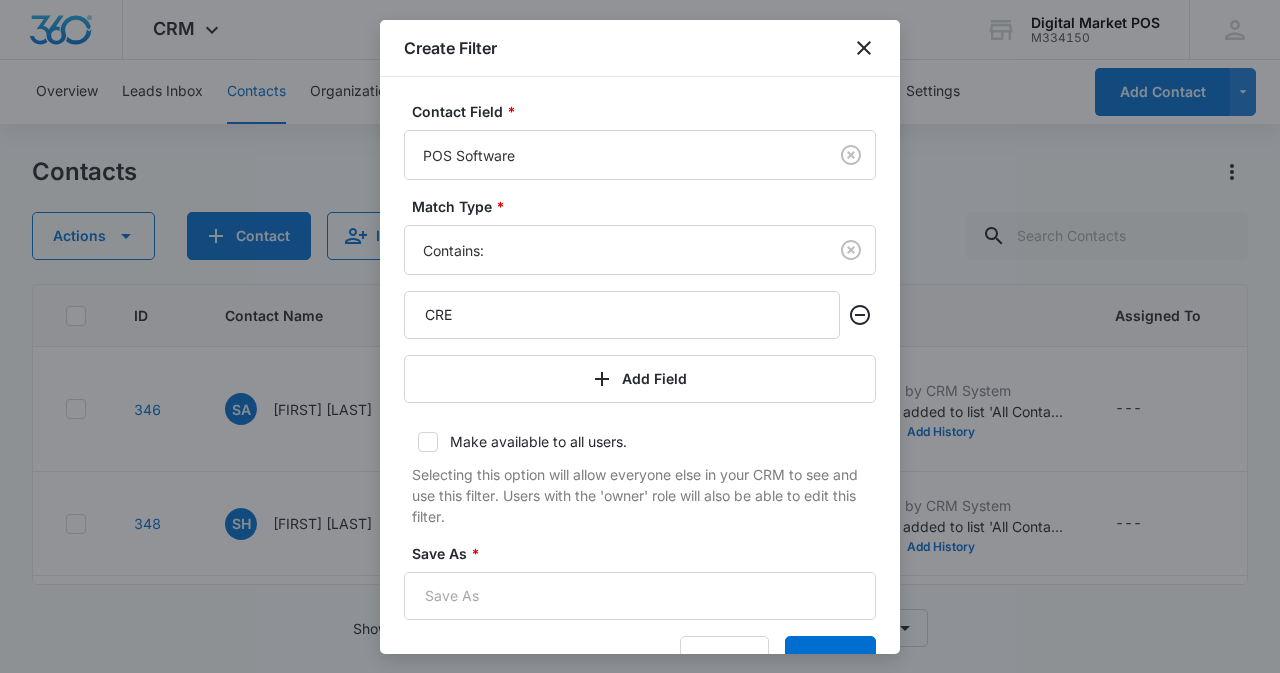 click 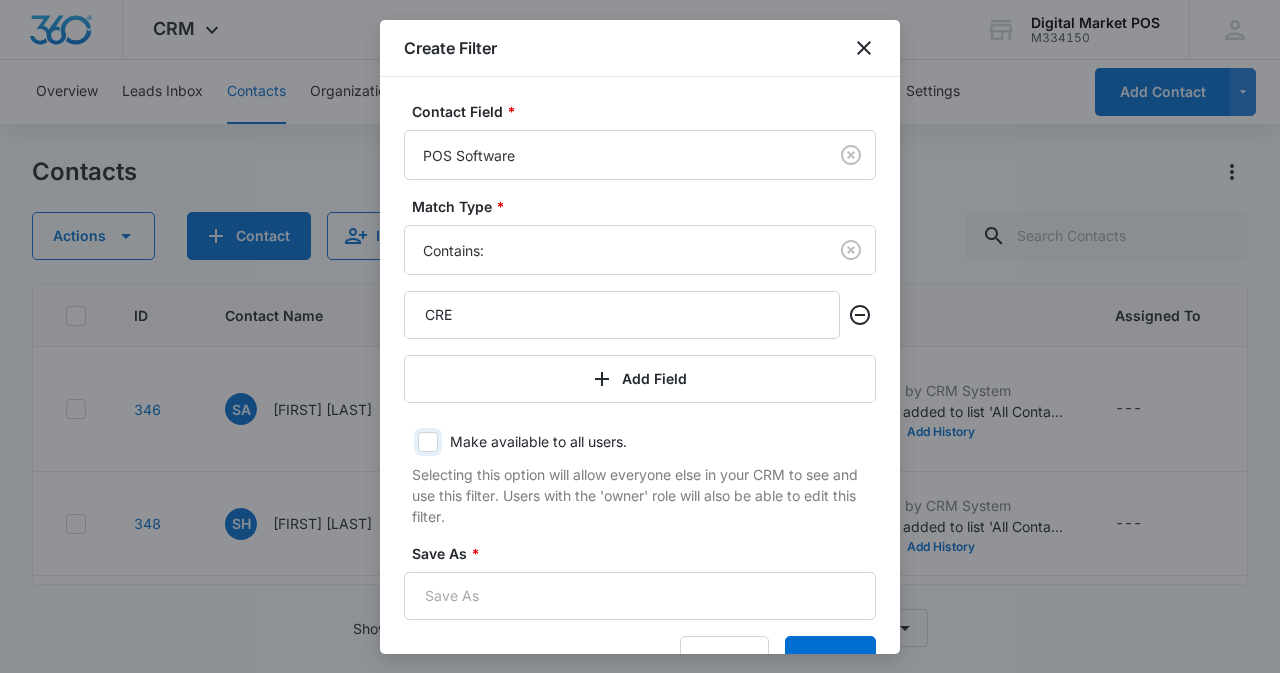 click on "Make available to all users." at bounding box center (411, 442) 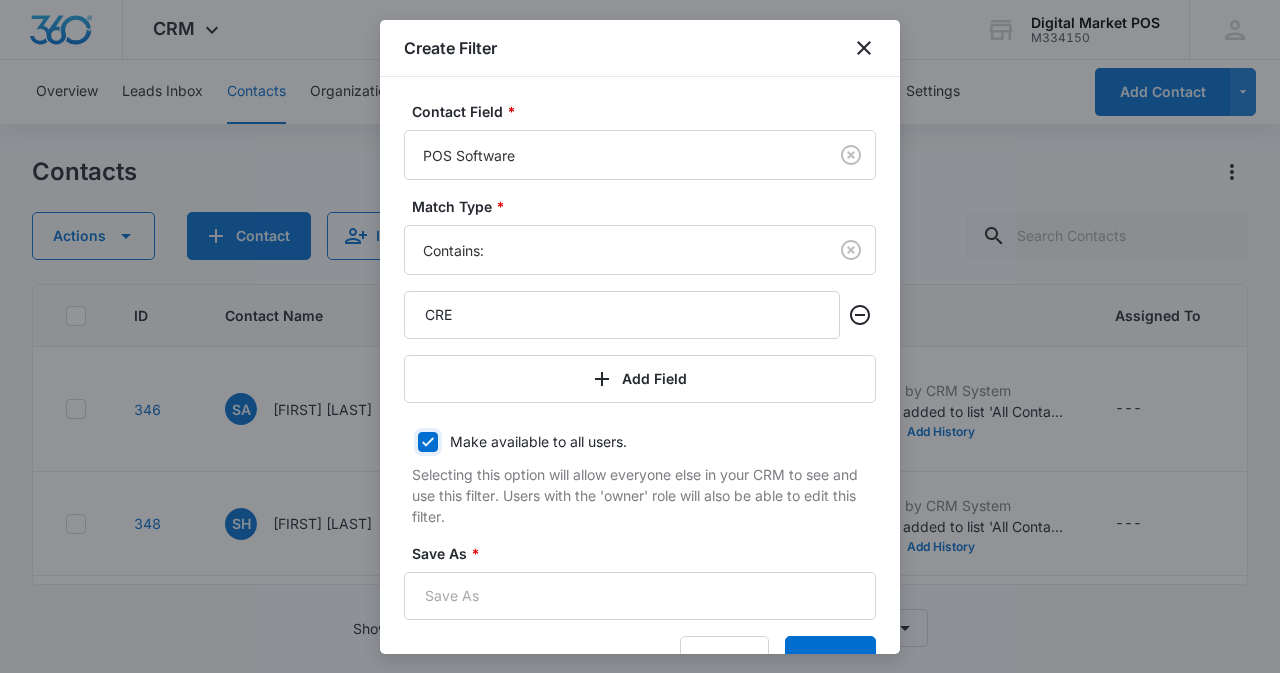 checkbox on "true" 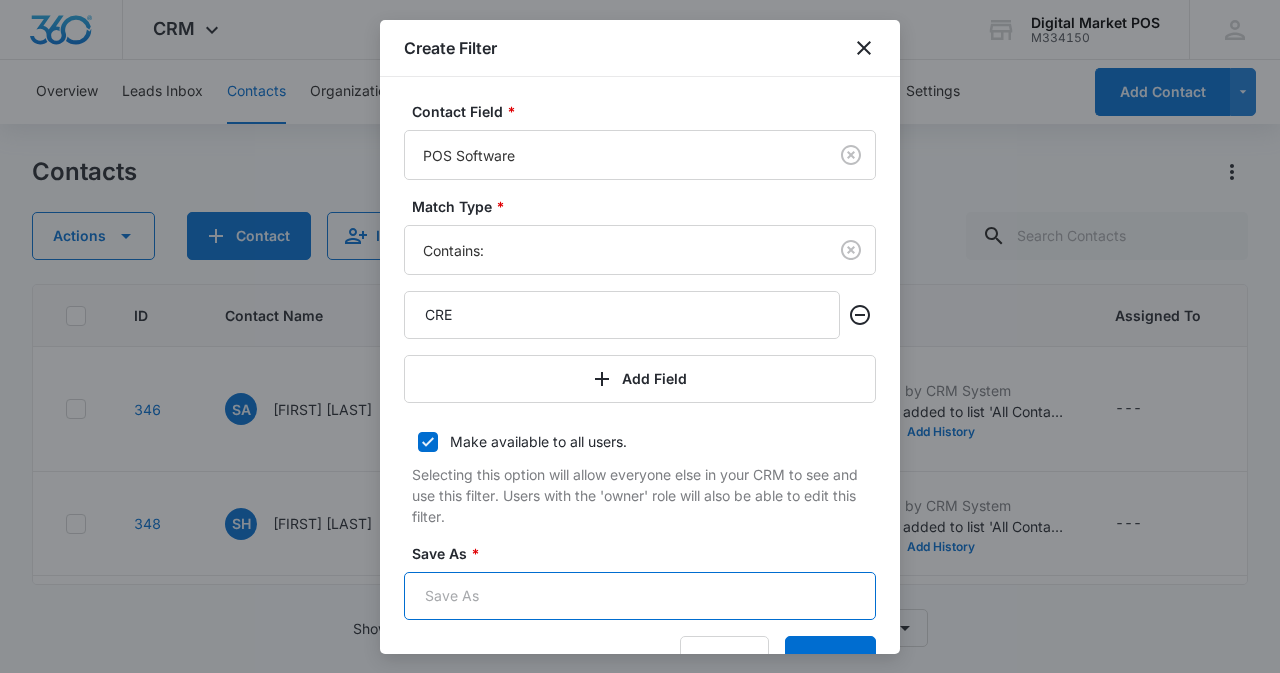 click on "Save As *" at bounding box center (640, 596) 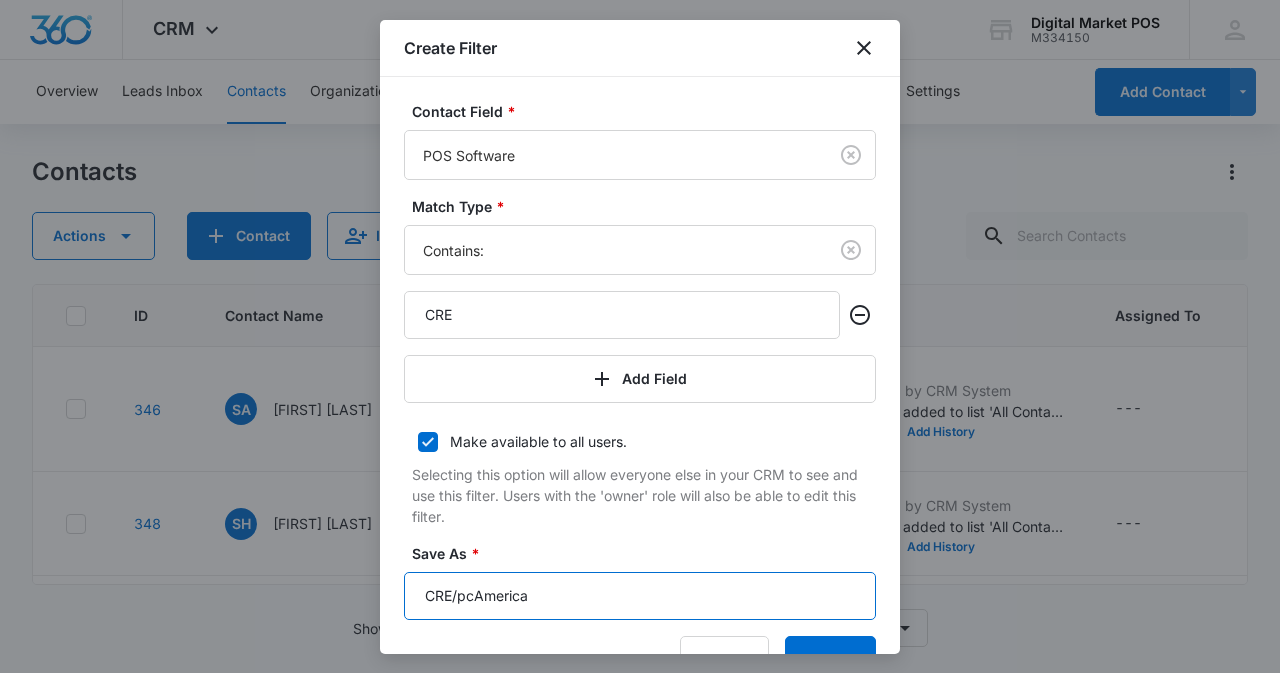 type on "CRE/pcAmerica" 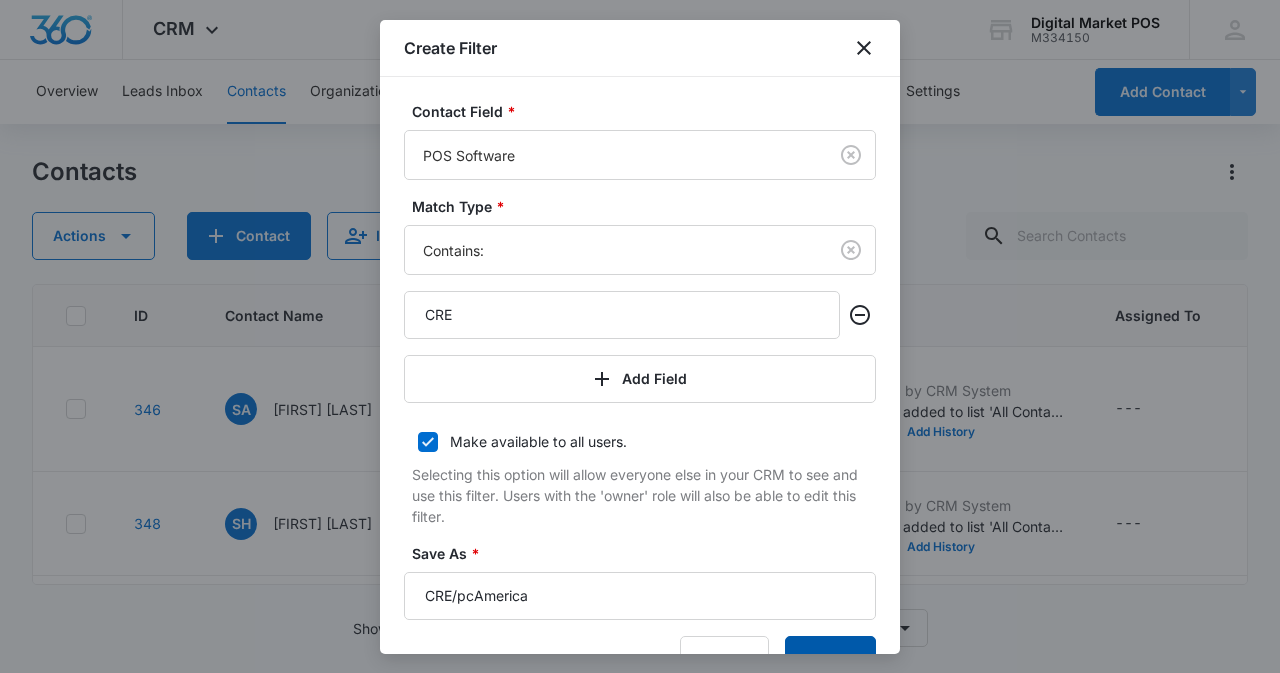 click on "Submit" at bounding box center [830, 660] 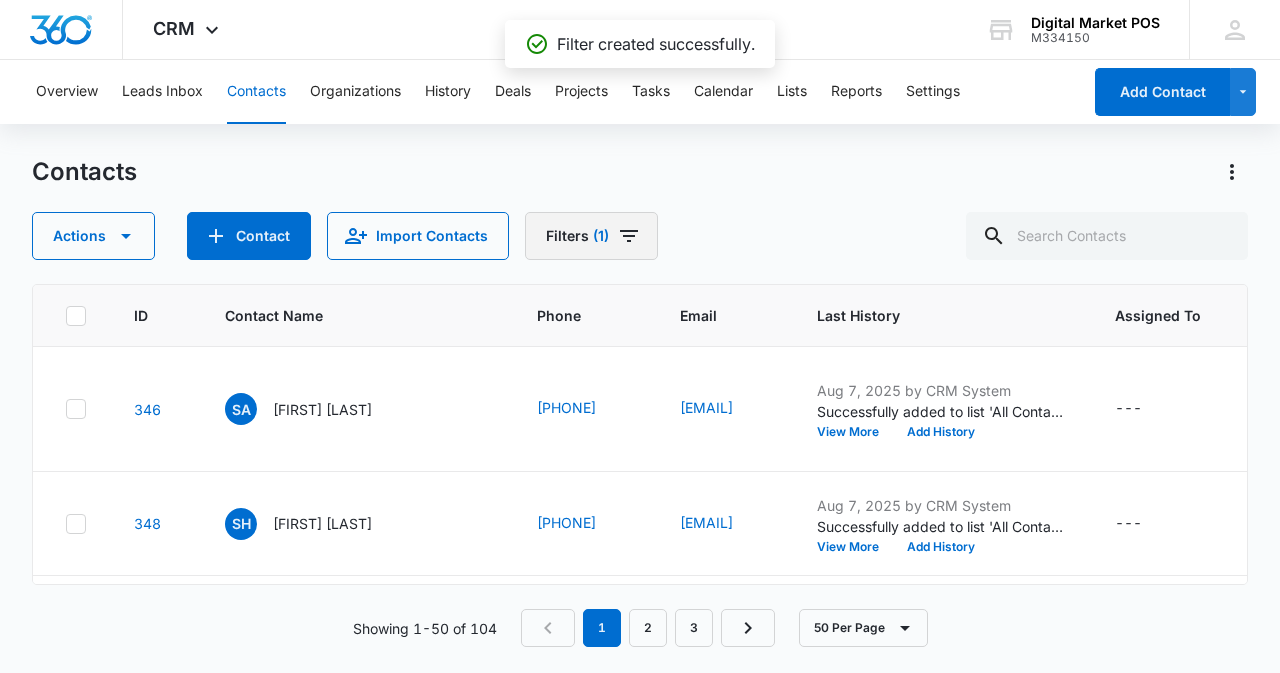 click on "(1)" at bounding box center (601, 236) 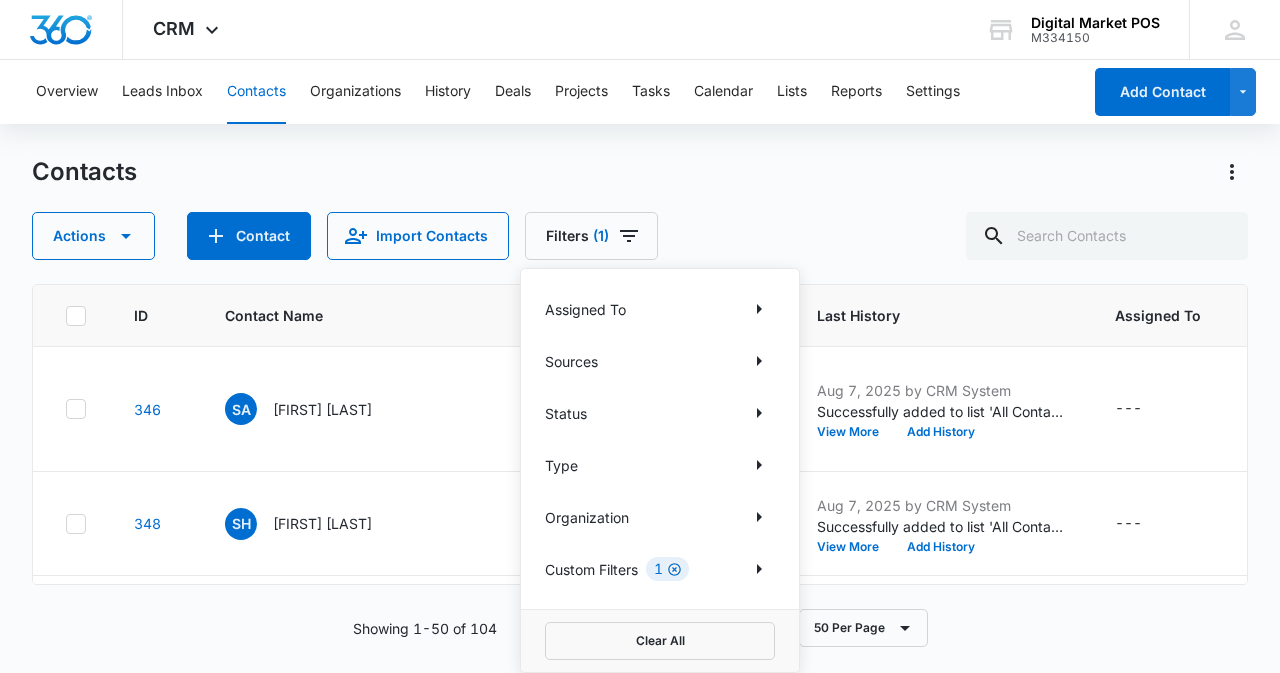 click 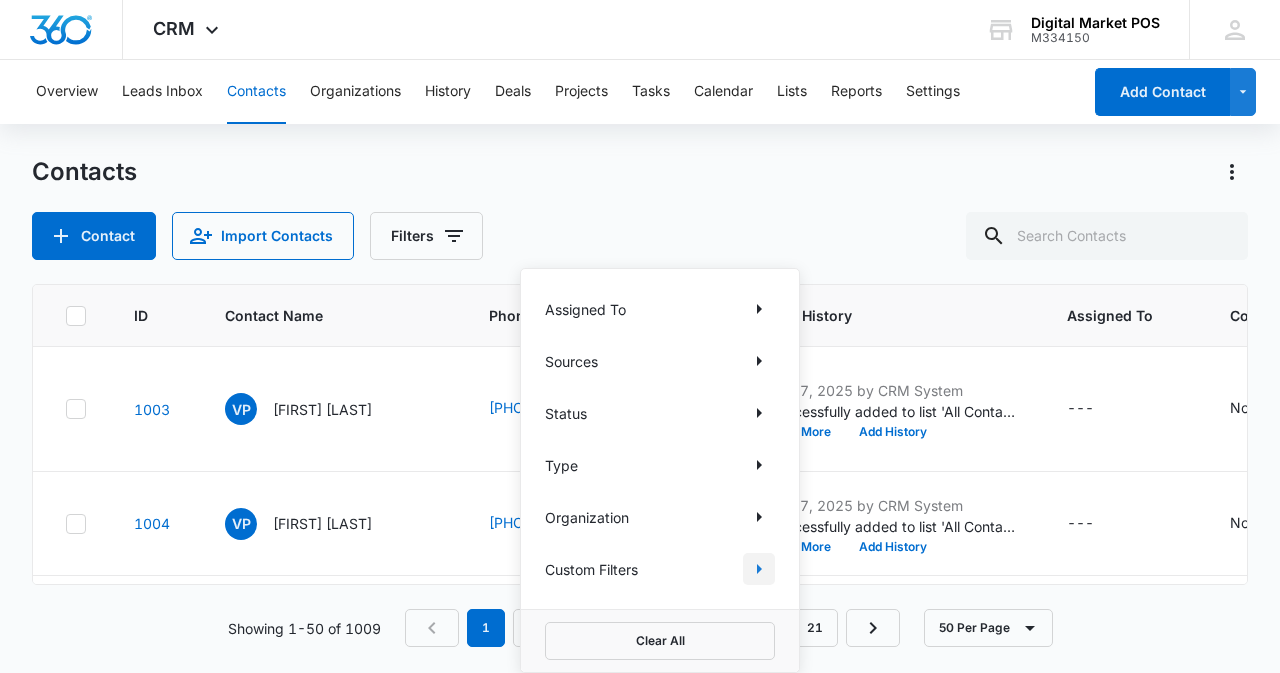 click 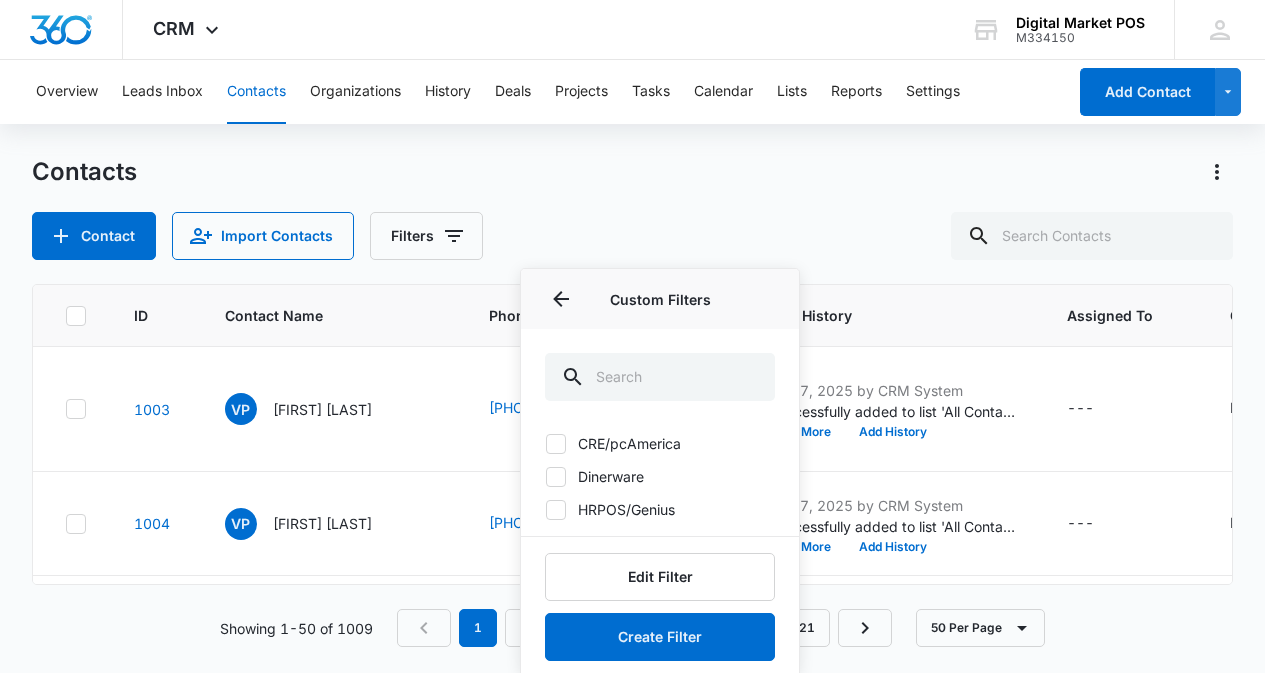 click 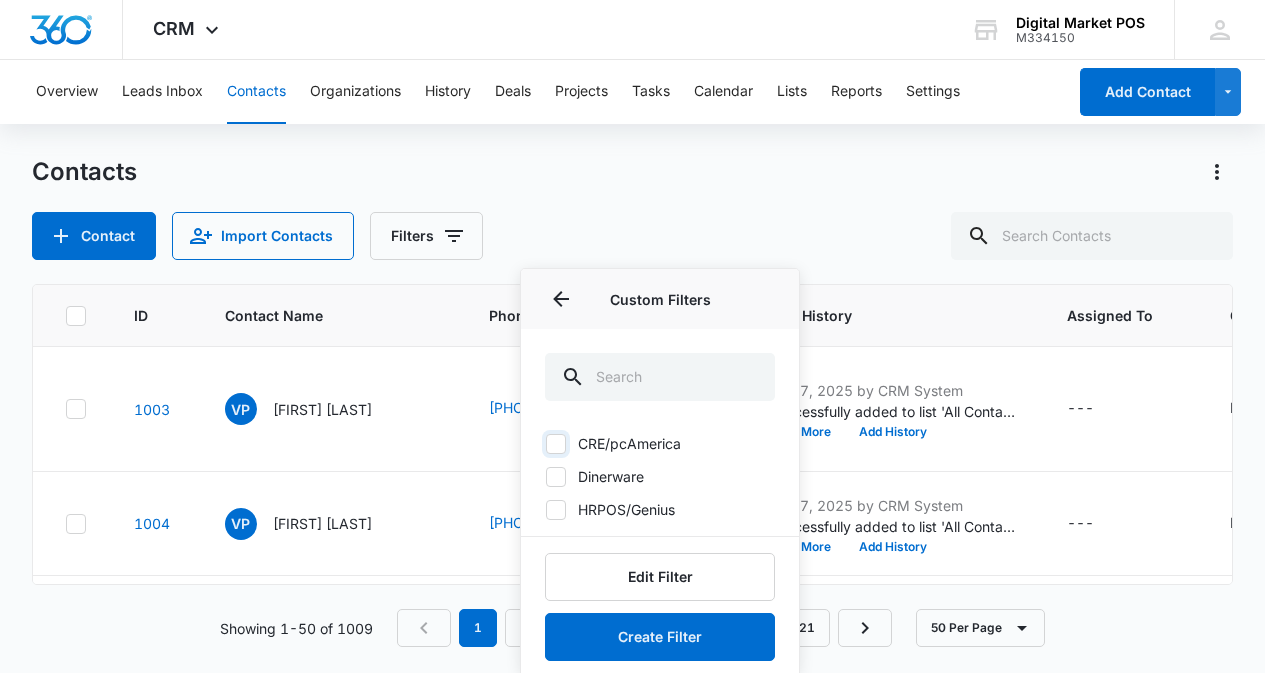 click on "CRE/pcAmerica" at bounding box center [545, 443] 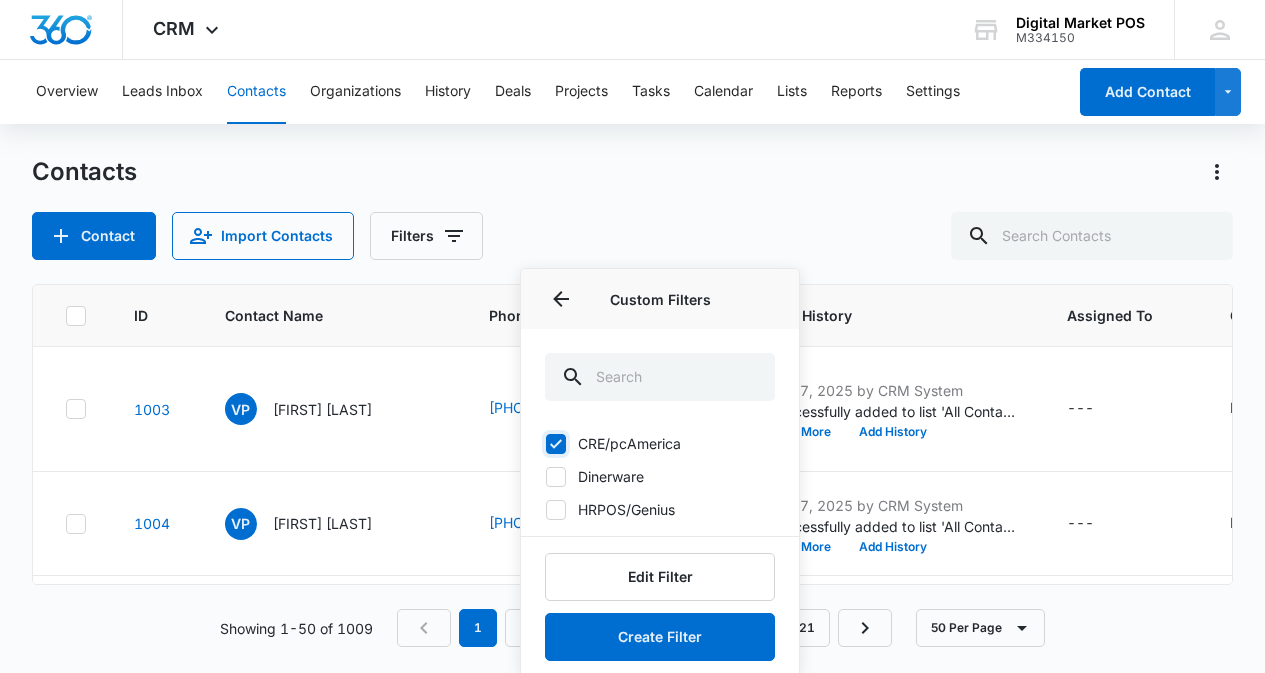 checkbox on "true" 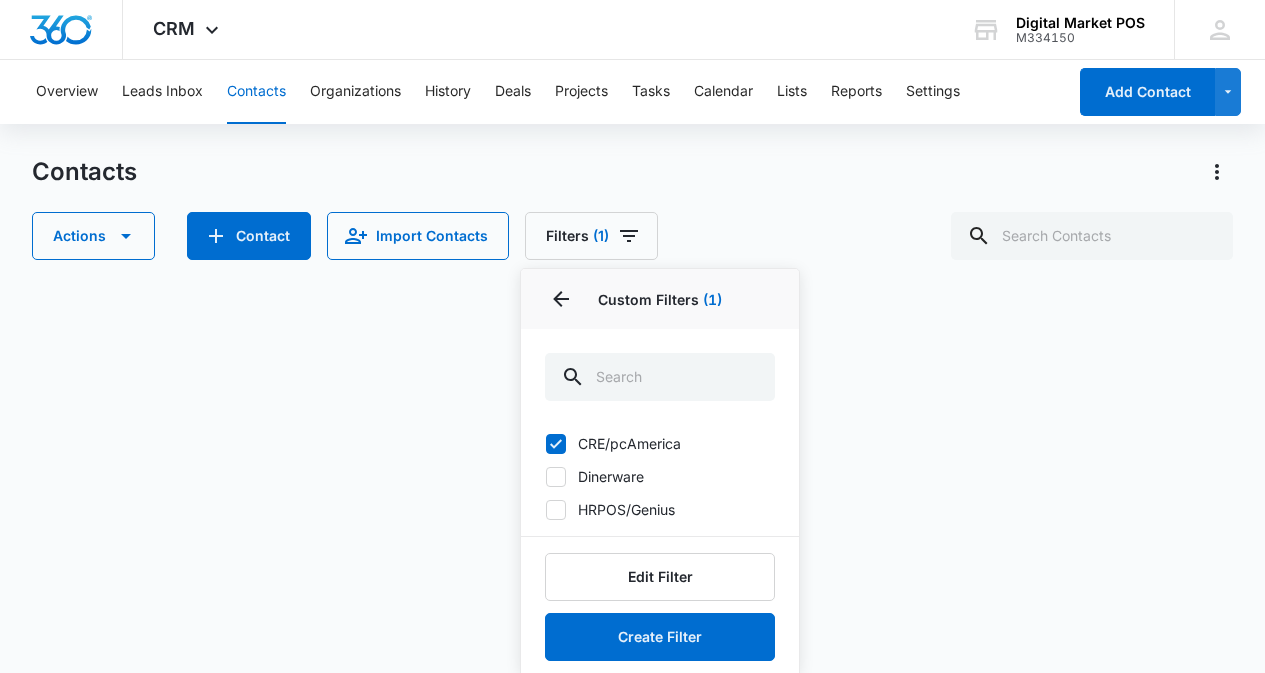 click on "Contacts Actions Contact Import Contacts Filters (1) Assigned To Sources Status Type Organization Custom Filters 1 Custom Filters (1) CRE/pcAmerica Dinerware HRPOS/Genius Edit Filter Create Filter Clear All" at bounding box center (633, 208) 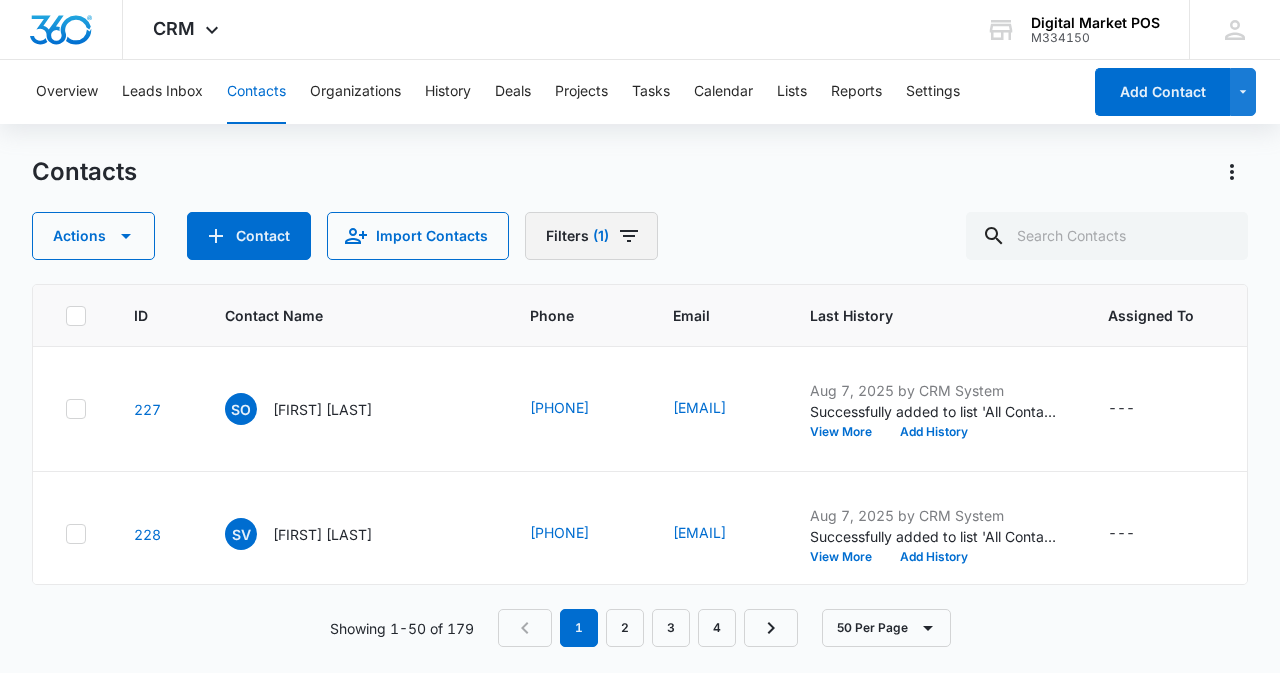 click on "(1)" at bounding box center (601, 236) 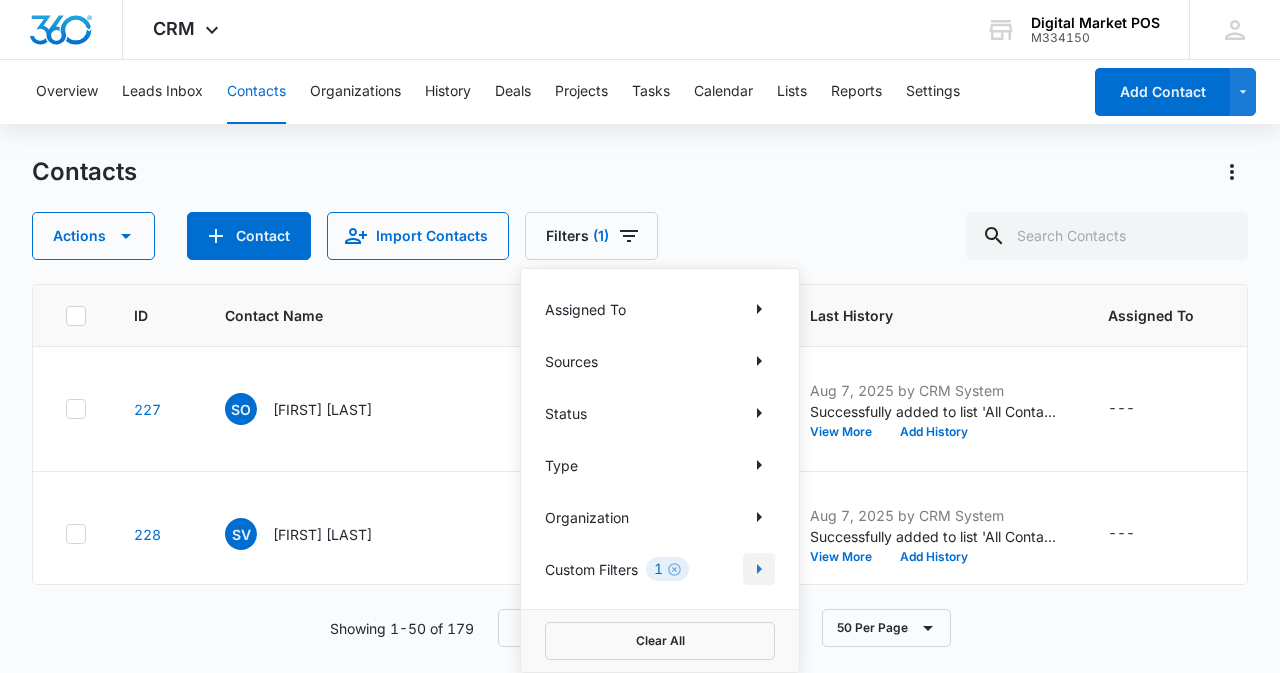 click 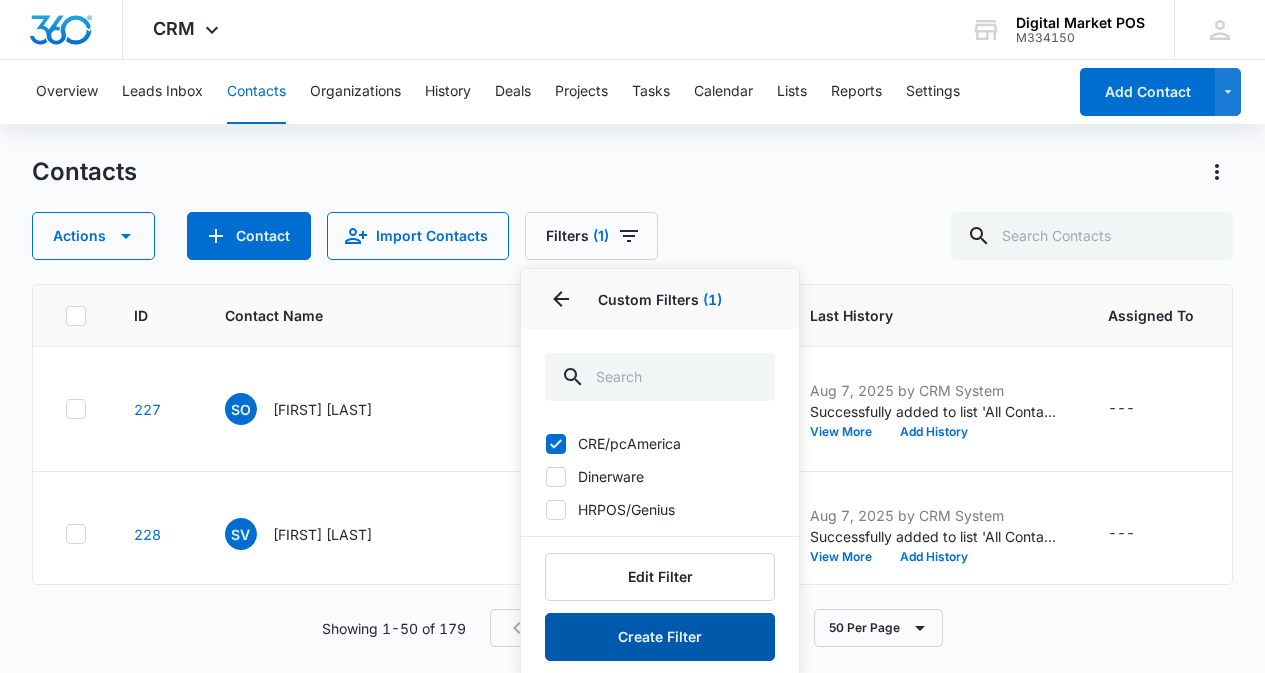 click on "Create Filter" at bounding box center (660, 637) 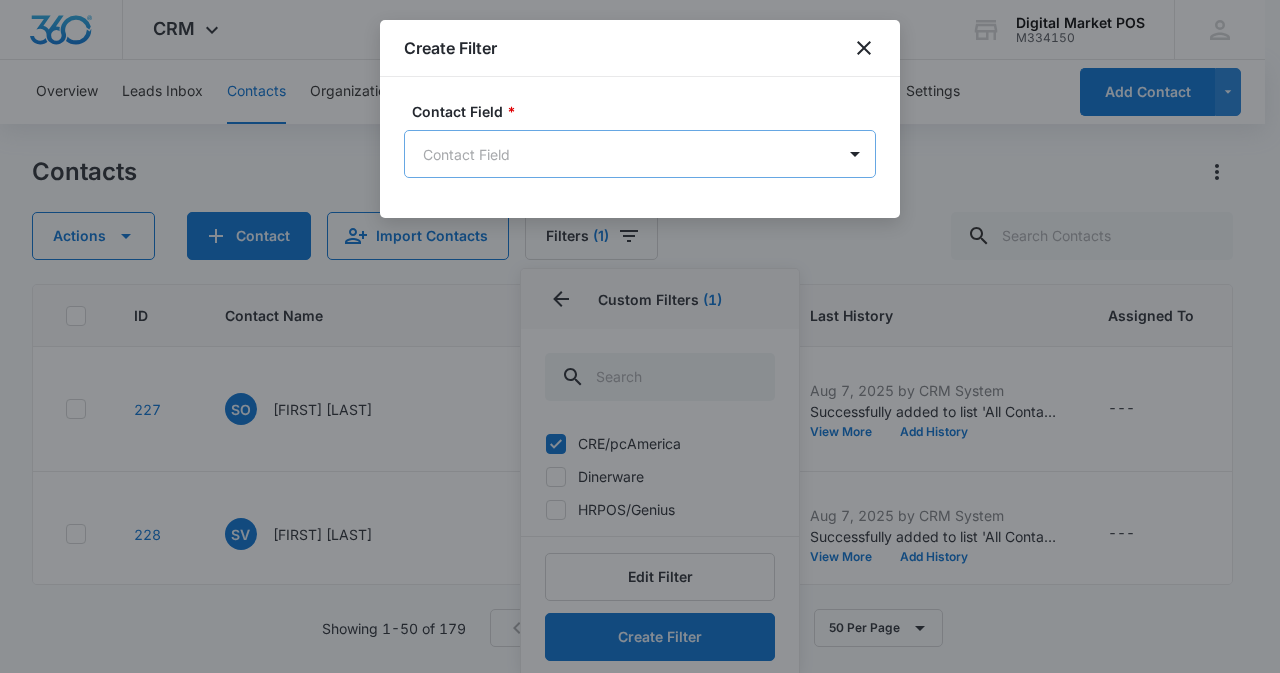 click on "CRM Apps Reputation Websites Forms CRM Email Social Content Ads Intelligence Files Brand Settings Digital Market POS M334150 Your Accounts View All MZ Marko Z markoz@digitalmarketpos.com My Profile Notifications Support Logout Terms & Conditions   •   Privacy Policy Overview Leads Inbox Contacts Organizations History Deals Projects Tasks Calendar Lists Reports Settings Add Contact Contacts Actions Contact Import Contacts Filters (1) Assigned To Sources Status Type Organization Custom Filters 1 Custom Filters (1) CRE/pcAmerica Dinerware HRPOS/Genius Edit Filter Create Filter Clear All ID Contact Name Phone Email Last History Assigned To Contact Type Contact Status Organization Address 227 SO Sephen Orow (248) 228-7808 royalliquordetriot@gmail.com Aug 7, 2025 by CRM System Successfully added to list 'All Contacts'. View More Add History --- None Active --- 20520 Lahser Rd Detroit, Detroit, MI 228 SV Sergio Villa (520) 377-0650 svilla1625@gmail.com Aug 7, 2025 by CRM System View More Add History --- None ---" at bounding box center [640, 336] 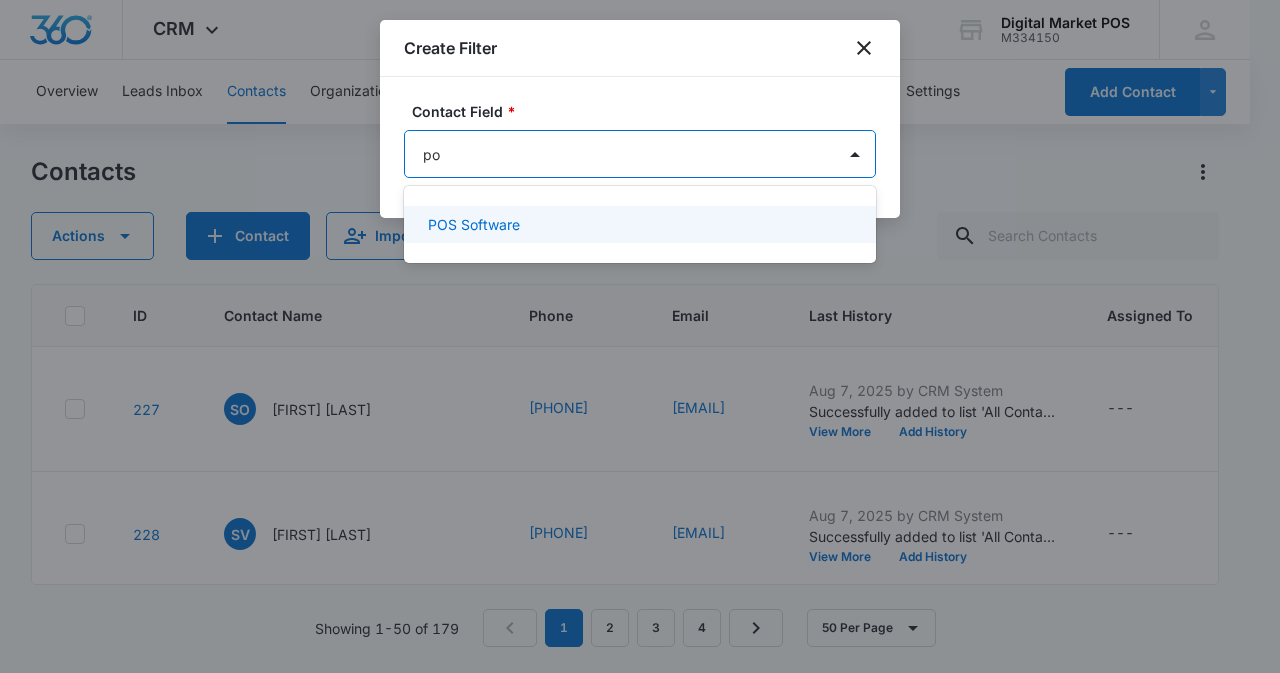 type on "pos" 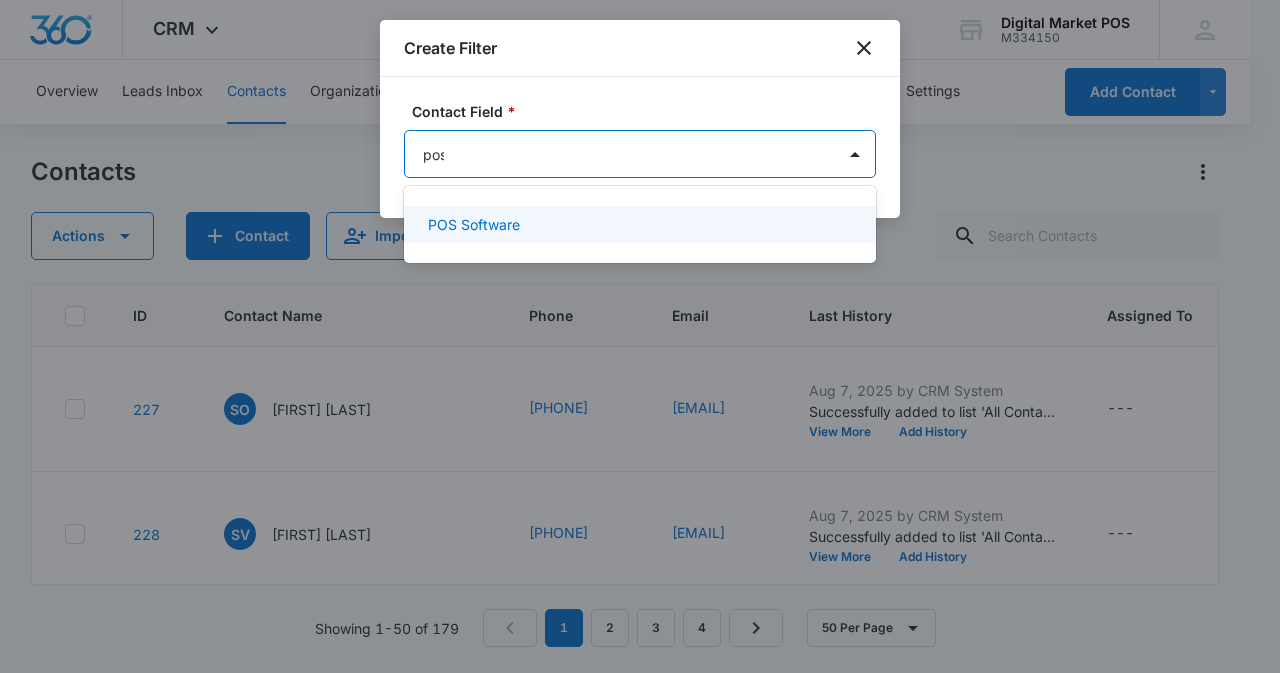 type 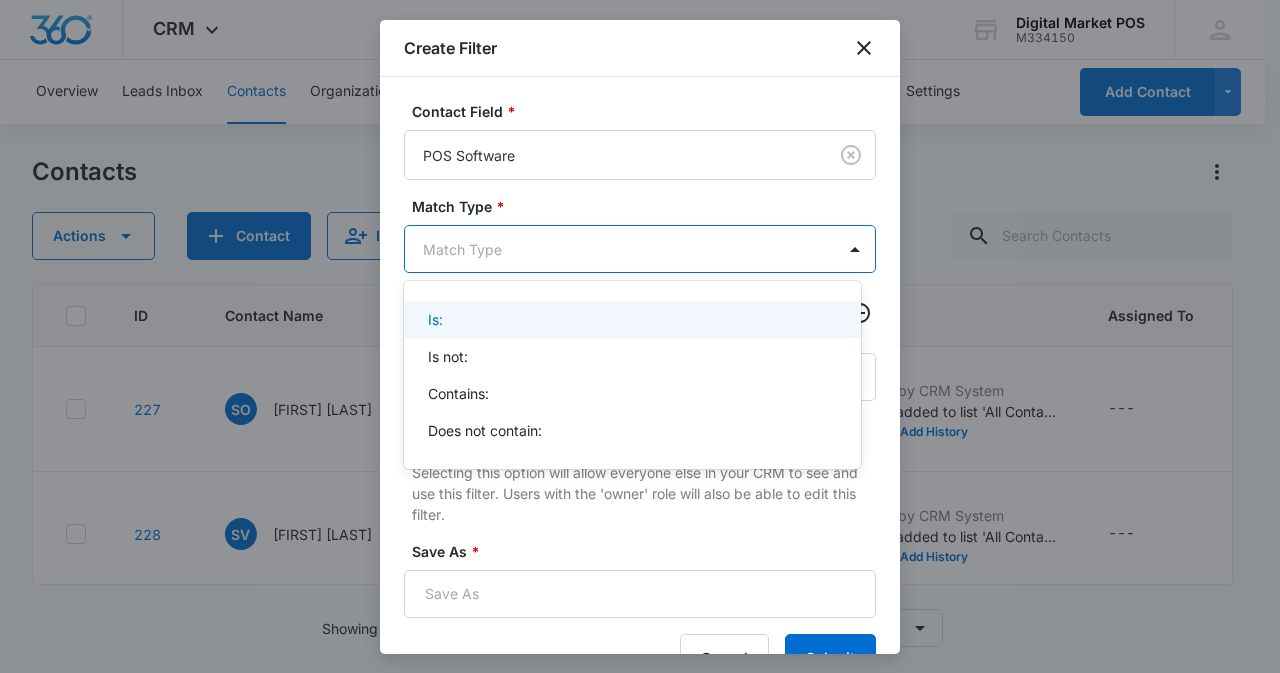 click on "CRM Apps Reputation Websites Forms CRM Email Social Content Ads Intelligence Files Brand Settings Digital Market POS M334150 Your Accounts View All MZ Marko Z markoz@digitalmarketpos.com My Profile Notifications Support Logout Terms & Conditions   •   Privacy Policy Overview Leads Inbox Contacts Organizations History Deals Projects Tasks Calendar Lists Reports Settings Add Contact Contacts Actions Contact Import Contacts Filters (1) ID Contact Name Phone Email Last History Assigned To Contact Type Contact Status Organization Address 227 SO Sephen Orow (248) 228-7808 royalliquordetriot@gmail.com Aug 7, 2025 by CRM System Successfully added to list 'All Contacts'. View More Add History --- None Active --- 20520 Lahser Rd Detroit, Detroit, MI 228 SV Sergio Villa (520) 377-0650 svilla1625@gmail.com Aug 7, 2025 by CRM System Successfully added to list 'All Contacts'. View More Add History --- None Active --- 2011 N Ocean Garden Dr, Nogales, AZ 229 S Shamim (773) 556-6949 --- Aug 7, 2025 by CRM System View More" at bounding box center (640, 336) 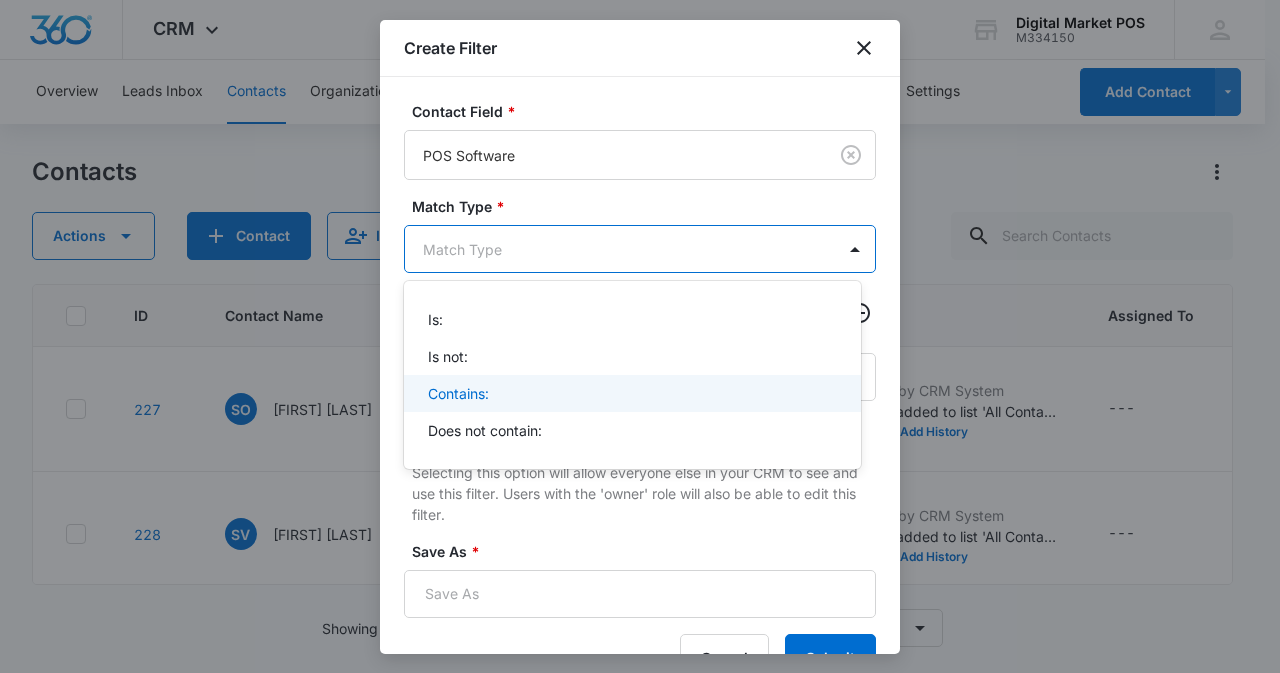 click on "Contains:" at bounding box center (458, 393) 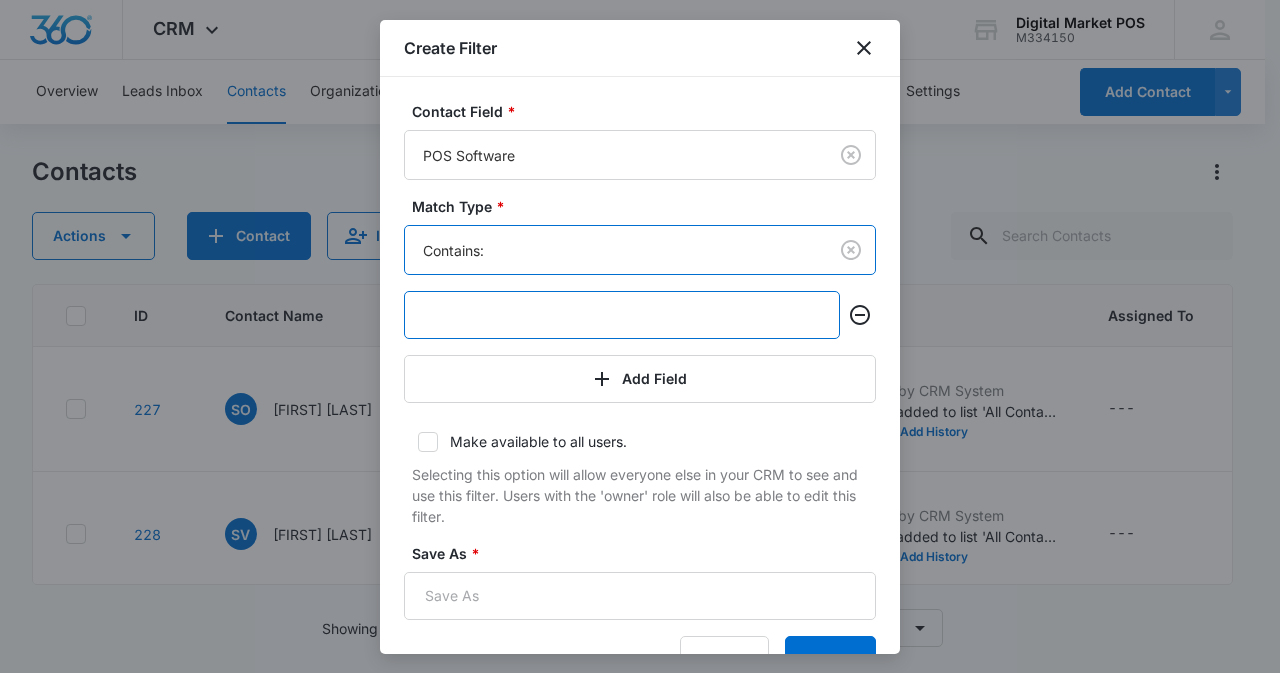 click at bounding box center (622, 315) 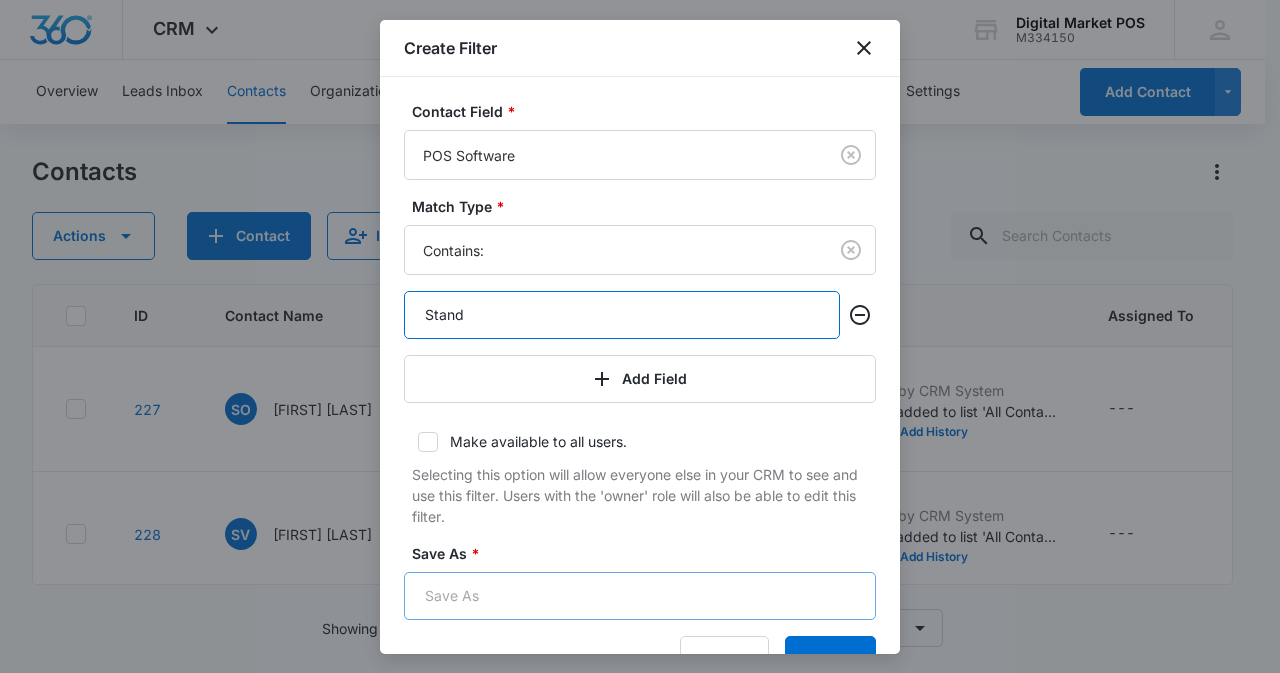 type on "Stand" 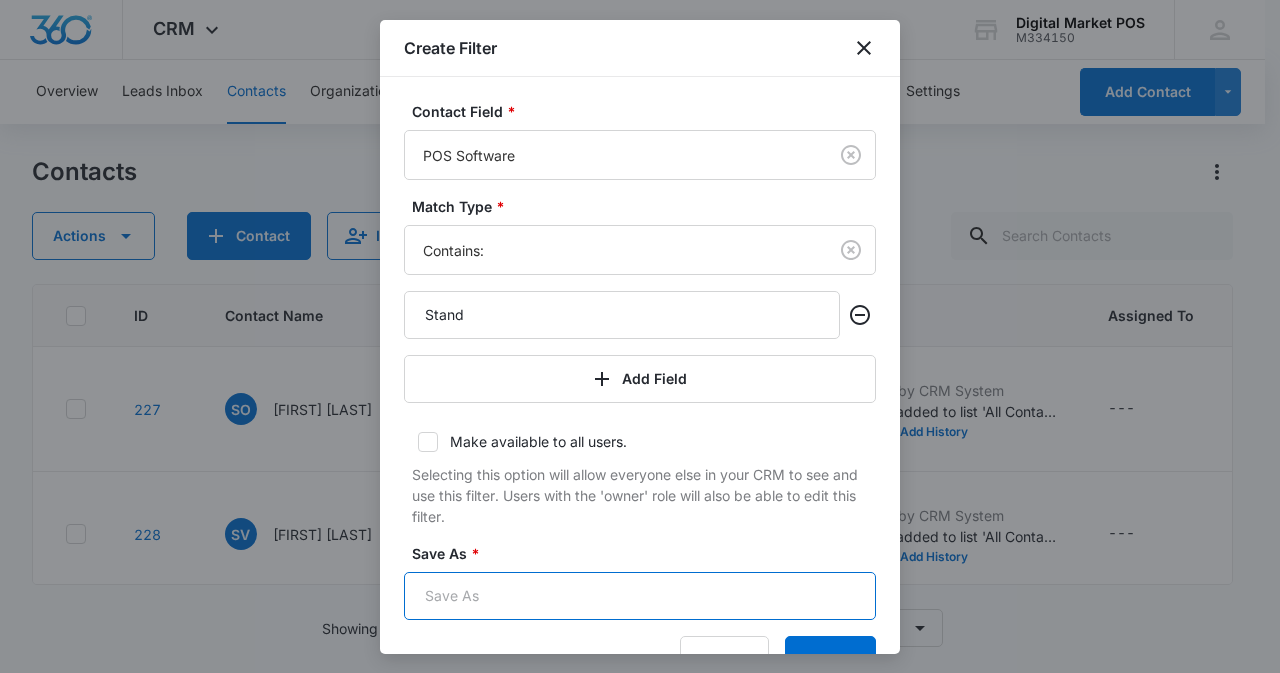 click on "Save As *" at bounding box center (640, 596) 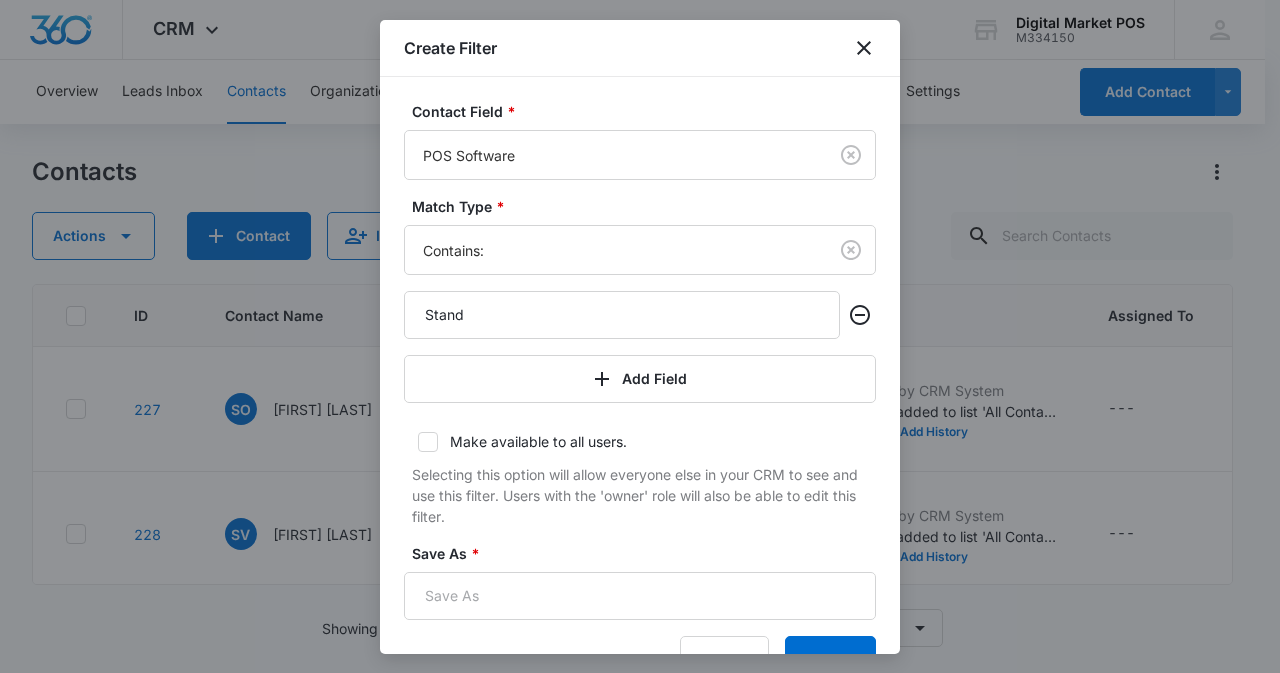 click at bounding box center [428, 442] 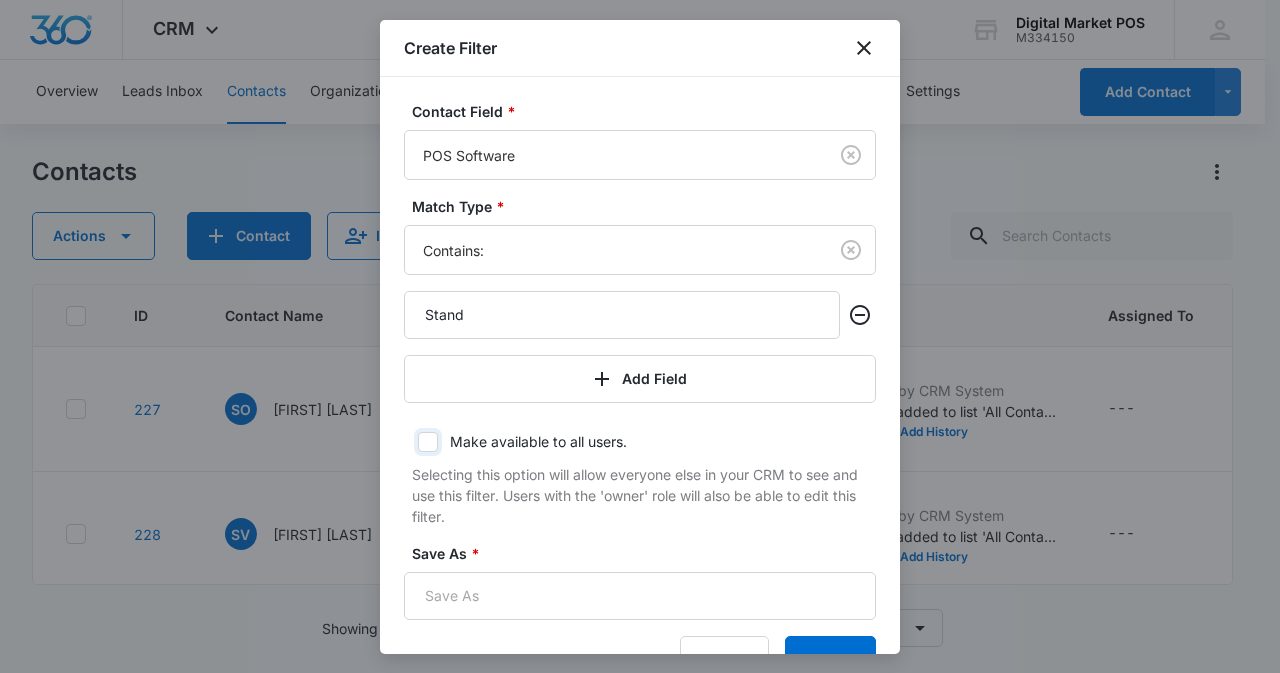 click on "Make available to all users." at bounding box center [411, 442] 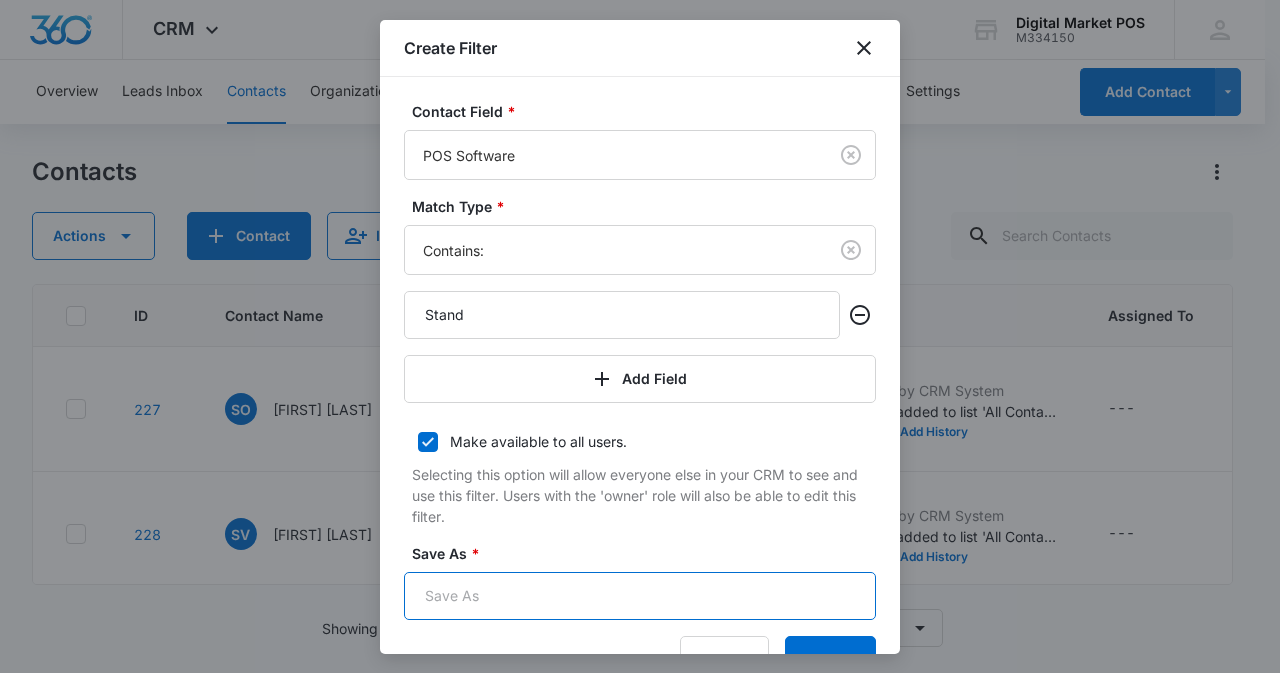 click on "Save As *" at bounding box center [640, 596] 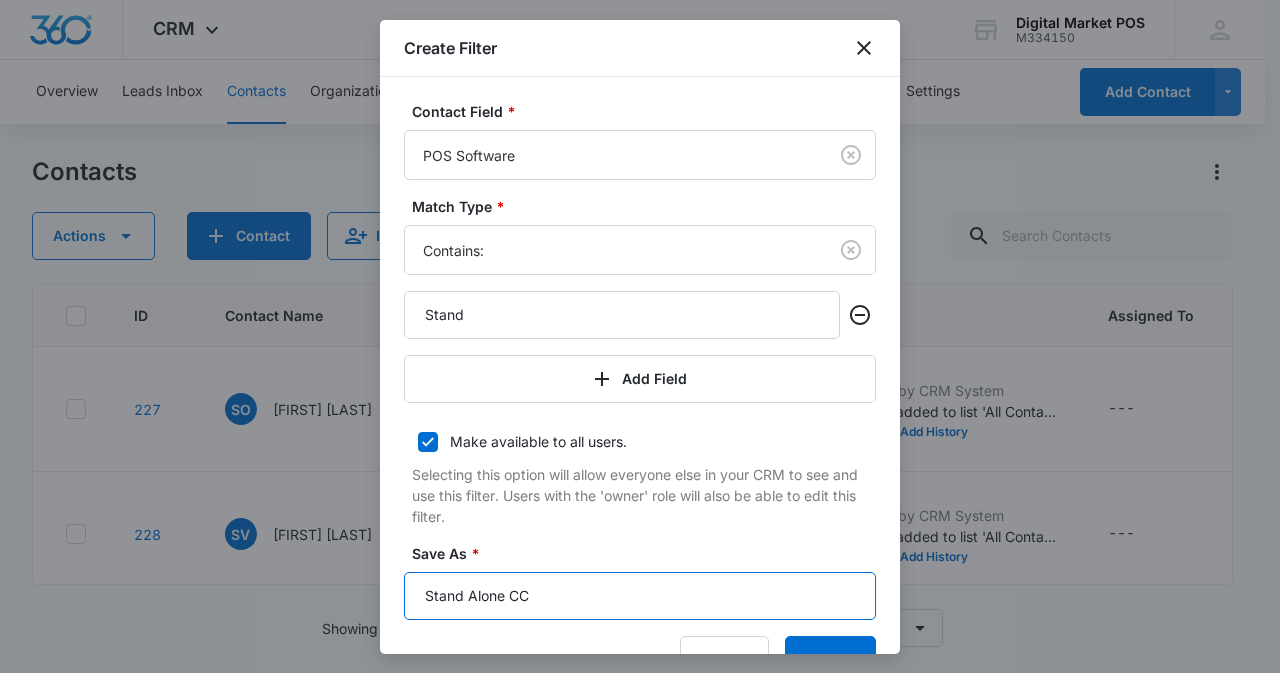 type on "Stand Alone CC" 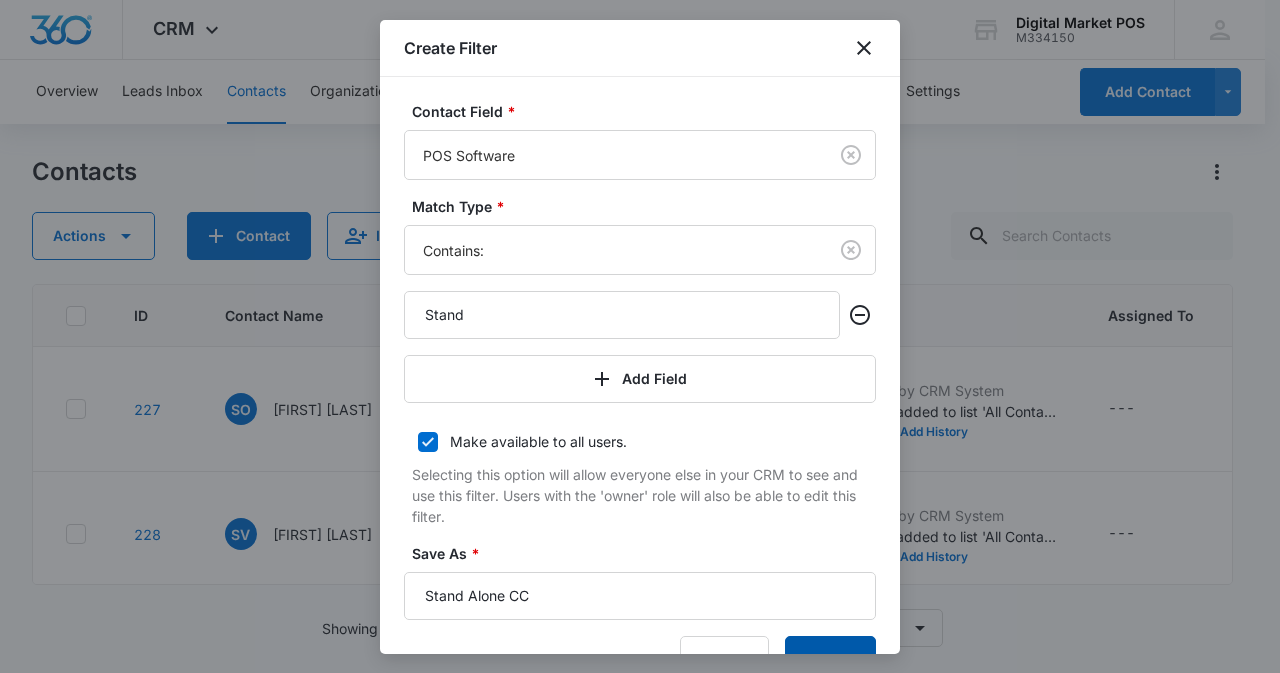 click on "Submit" at bounding box center (830, 660) 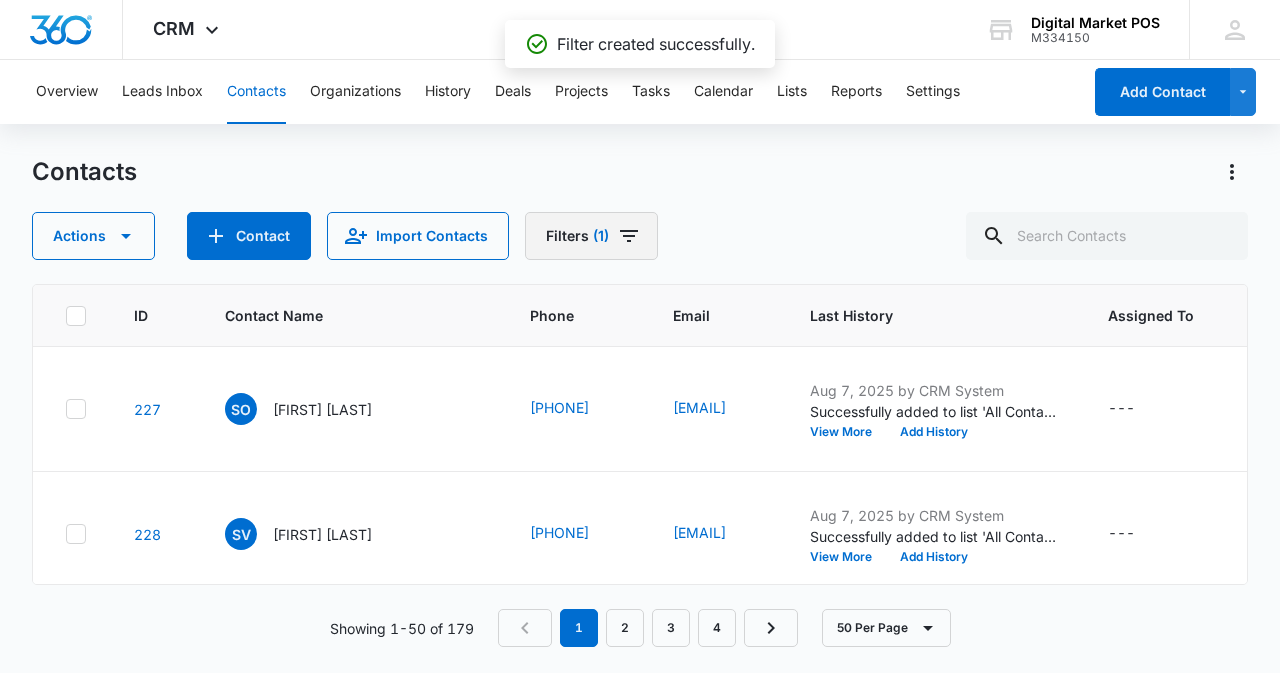 click on "Contacts Actions Contact Import Contacts Filters (1)" at bounding box center [640, 208] 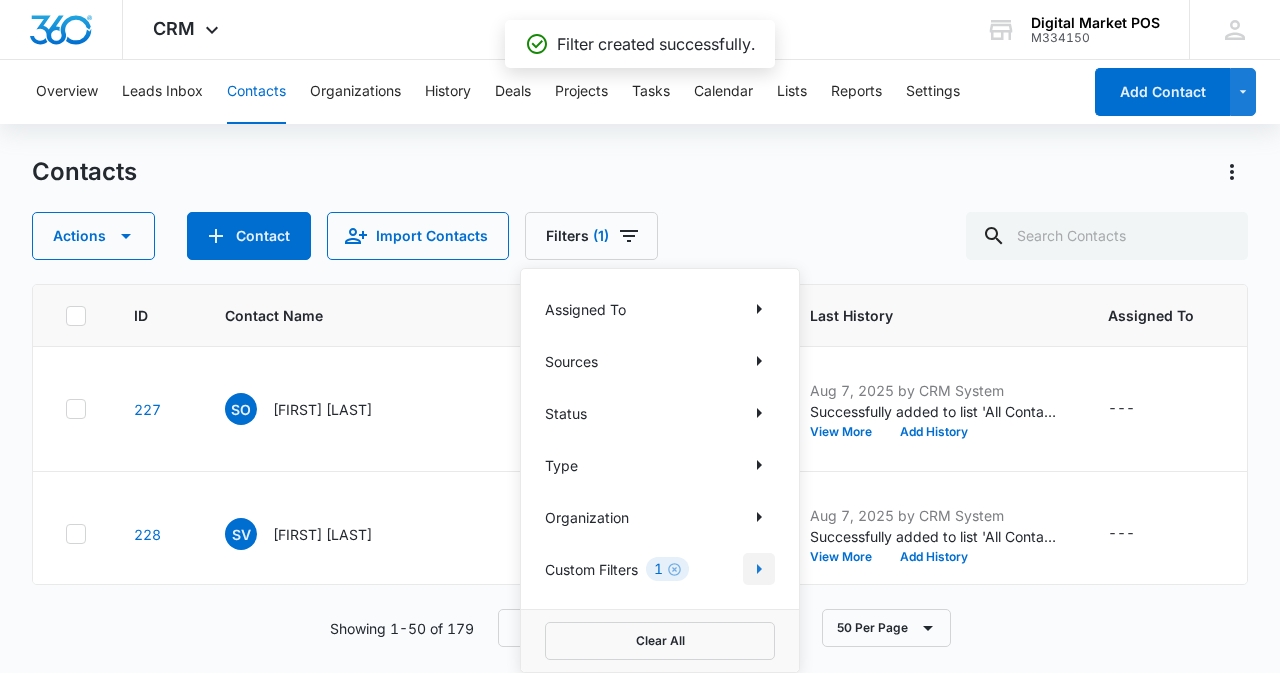 click 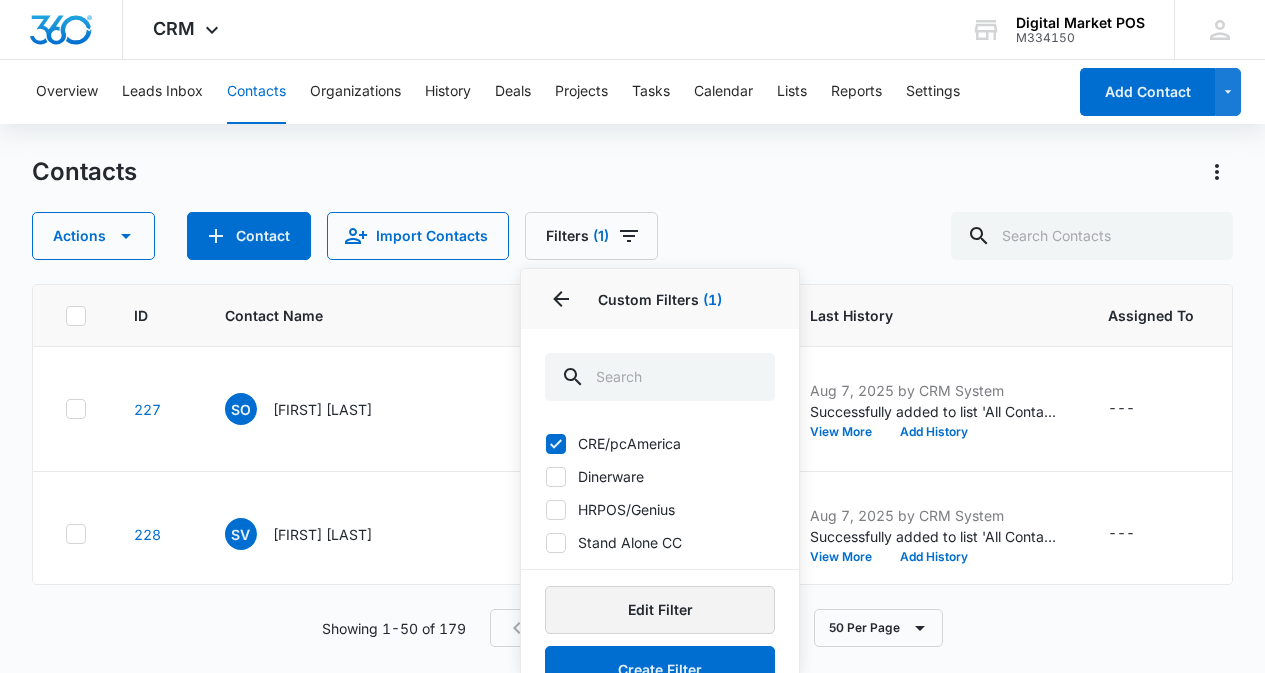 click on "Edit Filter" at bounding box center [660, 610] 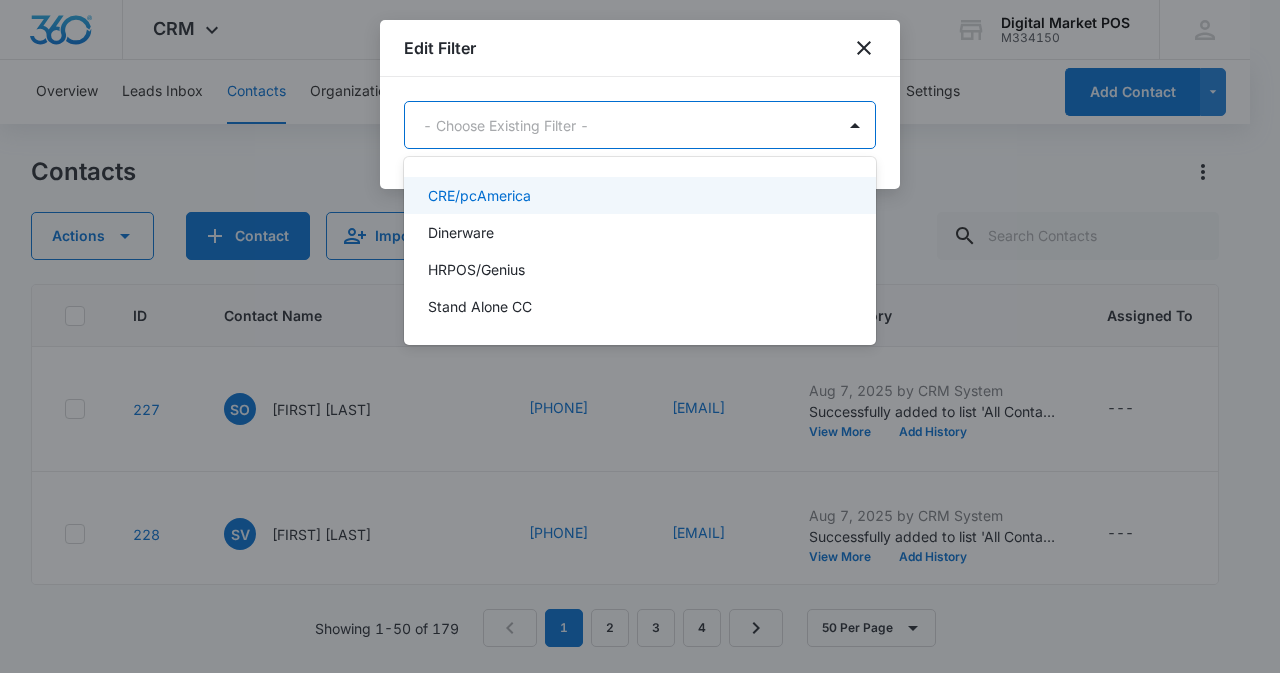 click on "CRM Apps Reputation Websites Forms CRM Email Social Content Ads Intelligence Files Brand Settings Digital Market POS M334150 Your Accounts View All MZ Marko Z markoz@digitalmarketpos.com My Profile Notifications Support Logout Terms & Conditions   •   Privacy Policy Overview Leads Inbox Contacts Organizations History Deals Projects Tasks Calendar Lists Reports Settings Add Contact Contacts Actions Contact Import Contacts Filters (1) ID Contact Name Phone Email Last History Assigned To Contact Type Contact Status Organization Address 227 SO Sephen Orow (248) 228-7808 royalliquordetriot@gmail.com Aug 7, 2025 by CRM System Successfully added to list 'All Contacts'. View More Add History --- None Active --- 20520 Lahser Rd Detroit, Detroit, MI 228 SV Sergio Villa (520) 377-0650 svilla1625@gmail.com Aug 7, 2025 by CRM System Successfully added to list 'All Contacts'. View More Add History --- None Active --- 2011 N Ocean Garden Dr, Nogales, AZ 229 S Shamim (773) 556-6949 --- Aug 7, 2025 by CRM System View More" at bounding box center [640, 336] 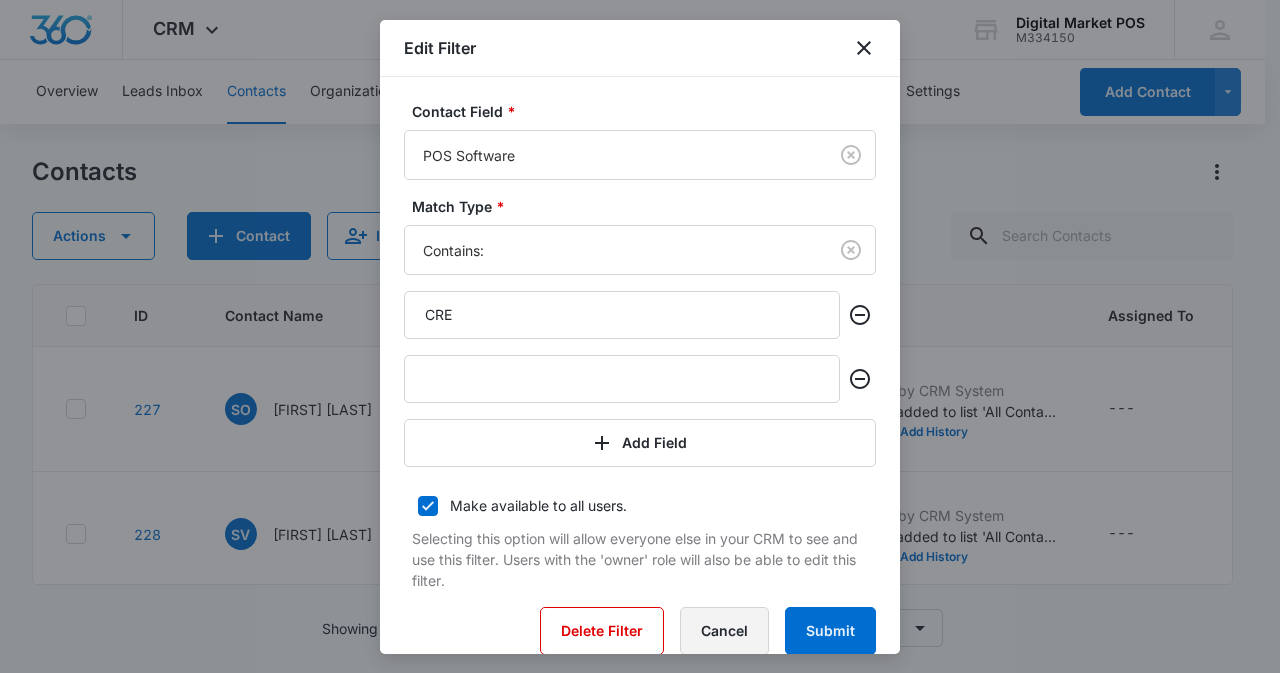 click on "Cancel" at bounding box center (724, 631) 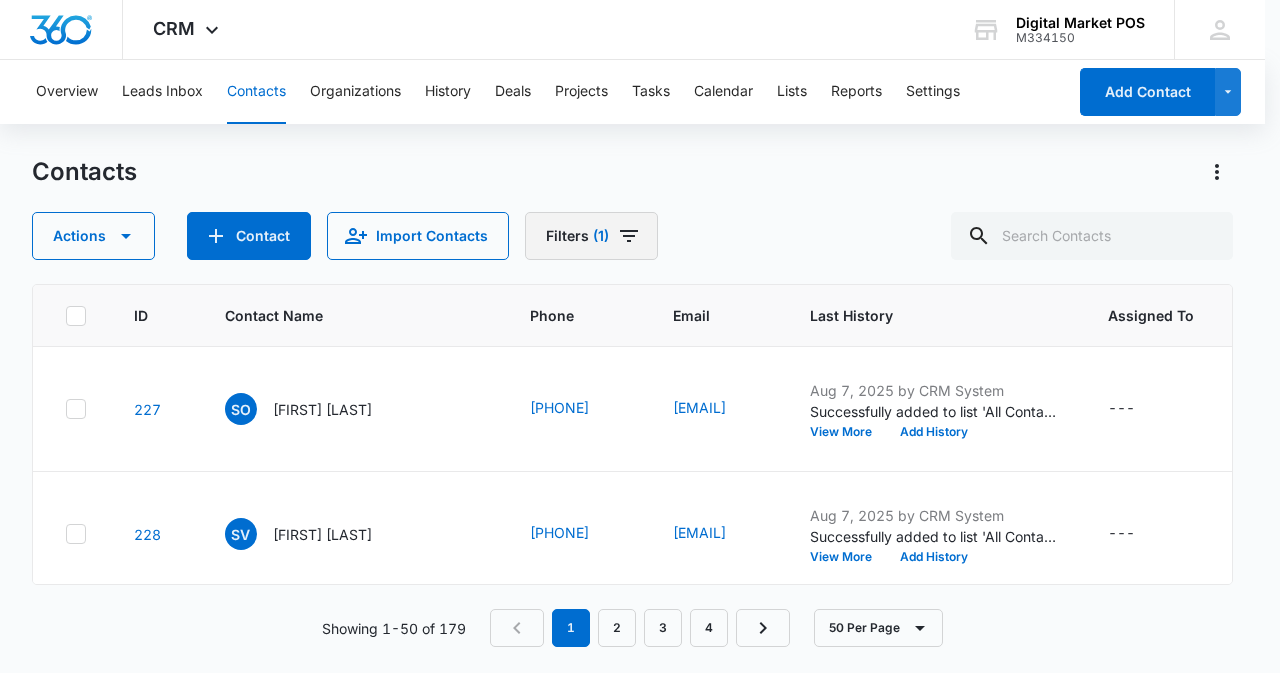click on "Filters (1)" at bounding box center [591, 236] 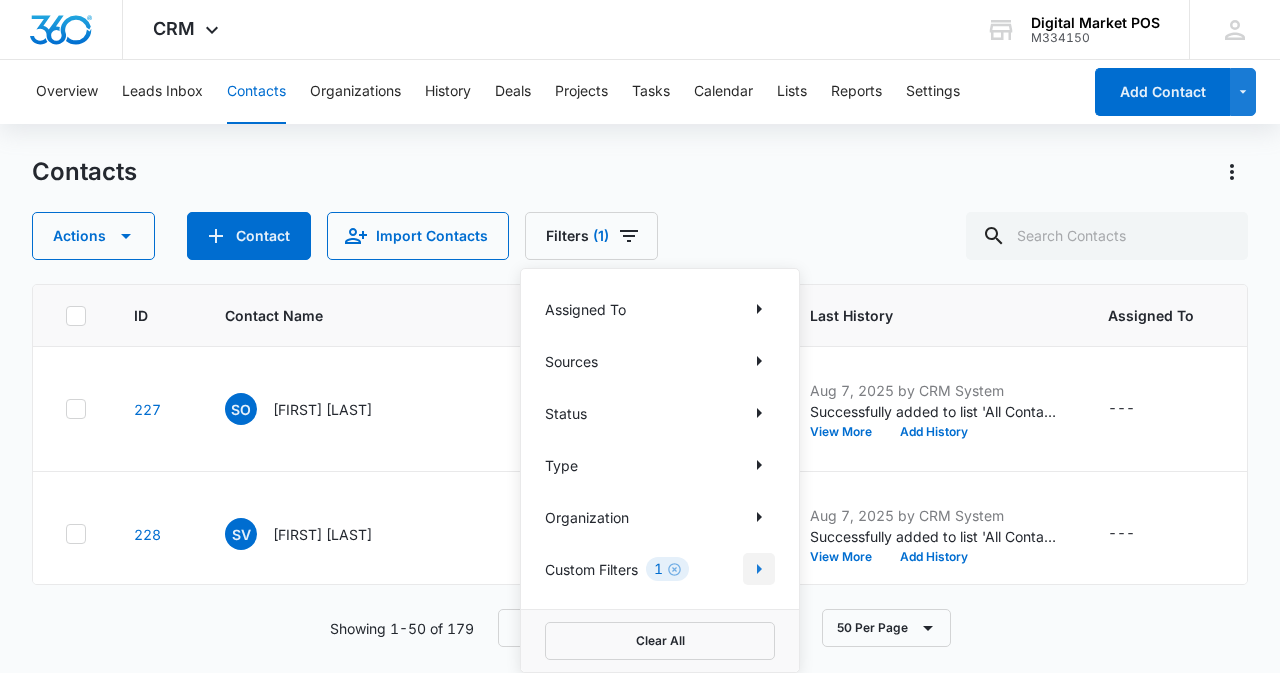 click 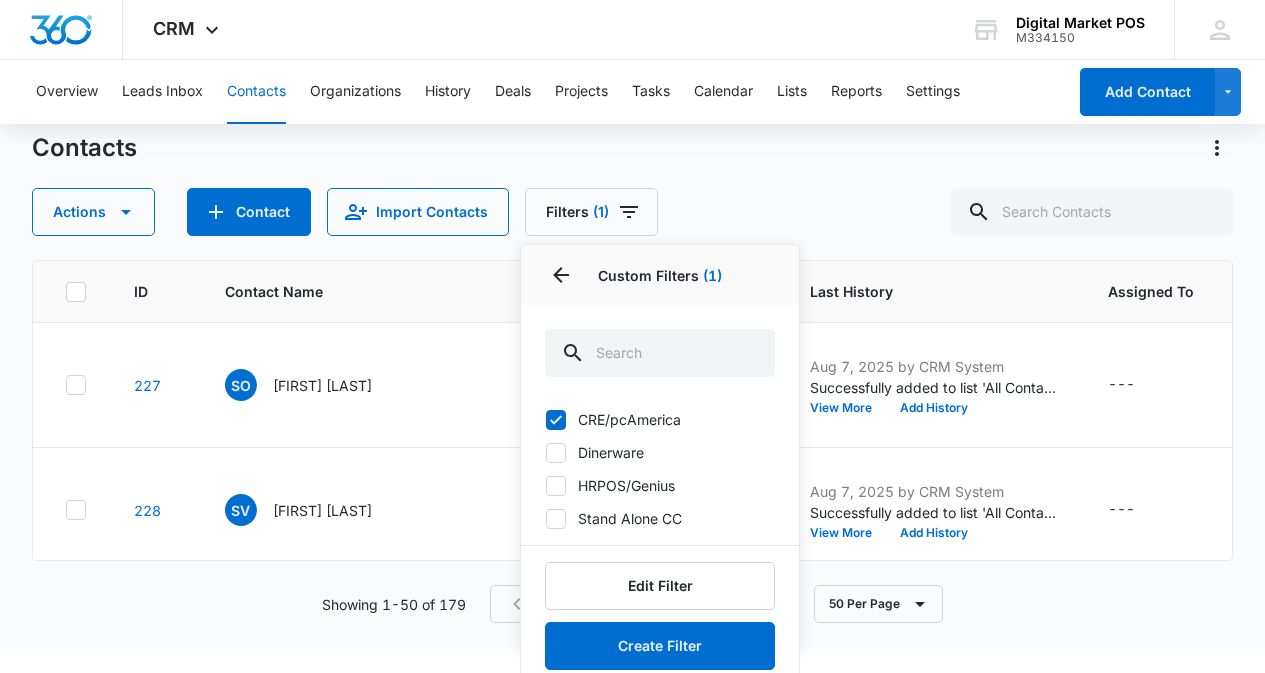 scroll, scrollTop: 46, scrollLeft: 0, axis: vertical 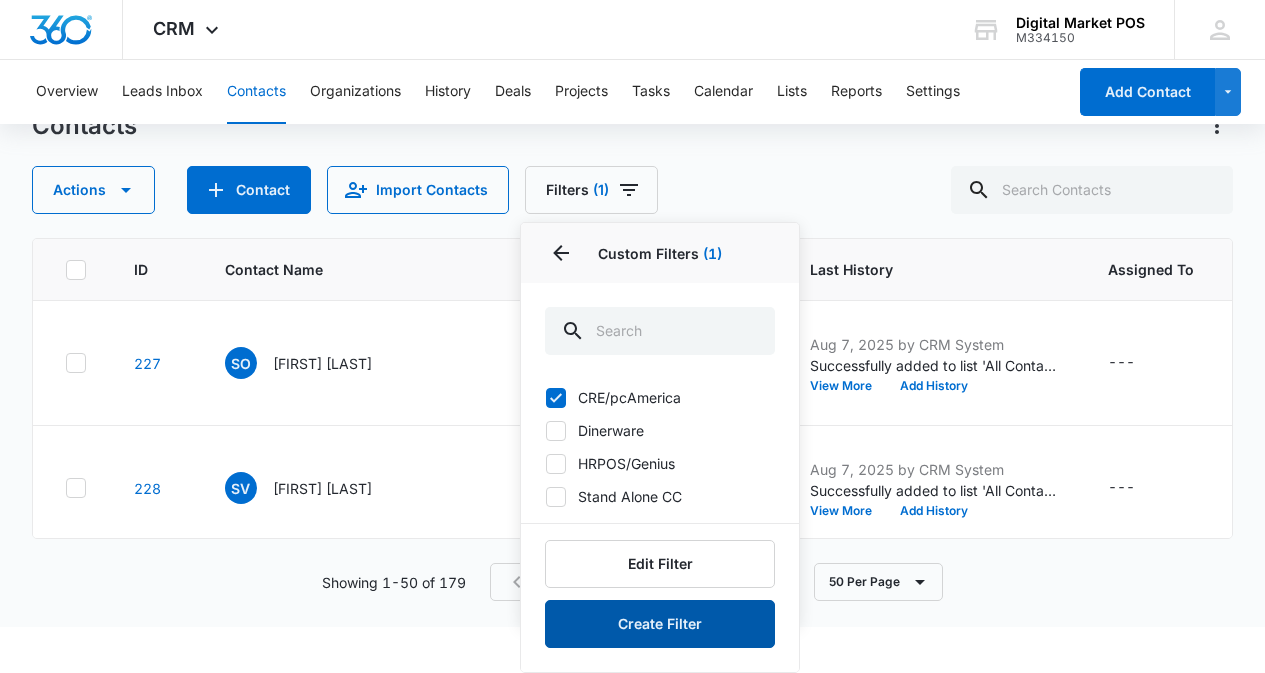click on "Create Filter" at bounding box center [660, 624] 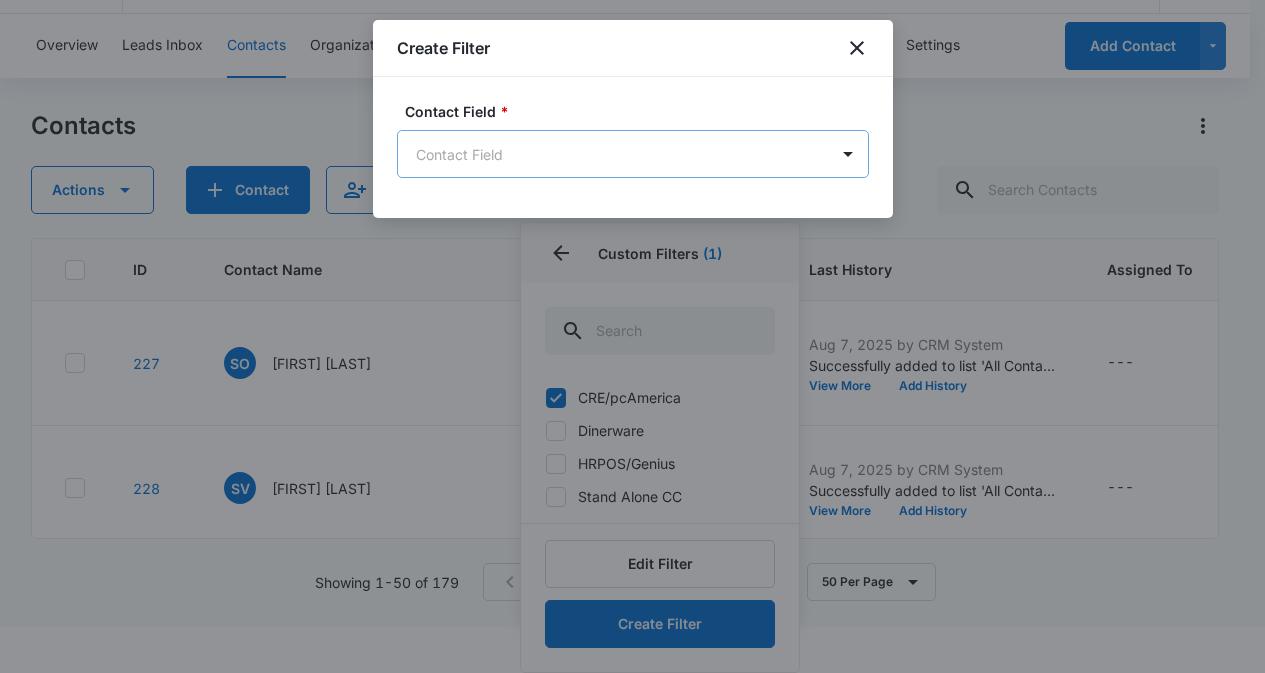click on "CRM Apps Reputation Websites Forms CRM Email Social Content Ads Intelligence Files Brand Settings Digital Market POS M334150 Your Accounts View All MZ Marko Z markoz@digitalmarketpos.com My Profile Notifications Support Logout Terms & Conditions   •   Privacy Policy Overview Leads Inbox Contacts Organizations History Deals Projects Tasks Calendar Lists Reports Settings Add Contact Contacts Actions Contact Import Contacts Filters (1) Assigned To Sources Status Type Organization Custom Filters 1 Custom Filters (1) CRE/pcAmerica Dinerware HRPOS/Genius Stand Alone CC Edit Filter Create Filter Clear All ID Contact Name Phone Email Last History Assigned To Contact Type Contact Status Organization Address 227 SO Sephen Orow (248) 228-7808 royalliquordetriot@gmail.com Aug 7, 2025 by CRM System Successfully added to list 'All Contacts'. View More Add History --- None Active --- 20520 Lahser Rd Detroit, Detroit, MI 228 SV Sergio Villa (520) 377-0650 svilla1625@gmail.com Aug 7, 2025 by CRM System View More --- None" at bounding box center [632, 290] 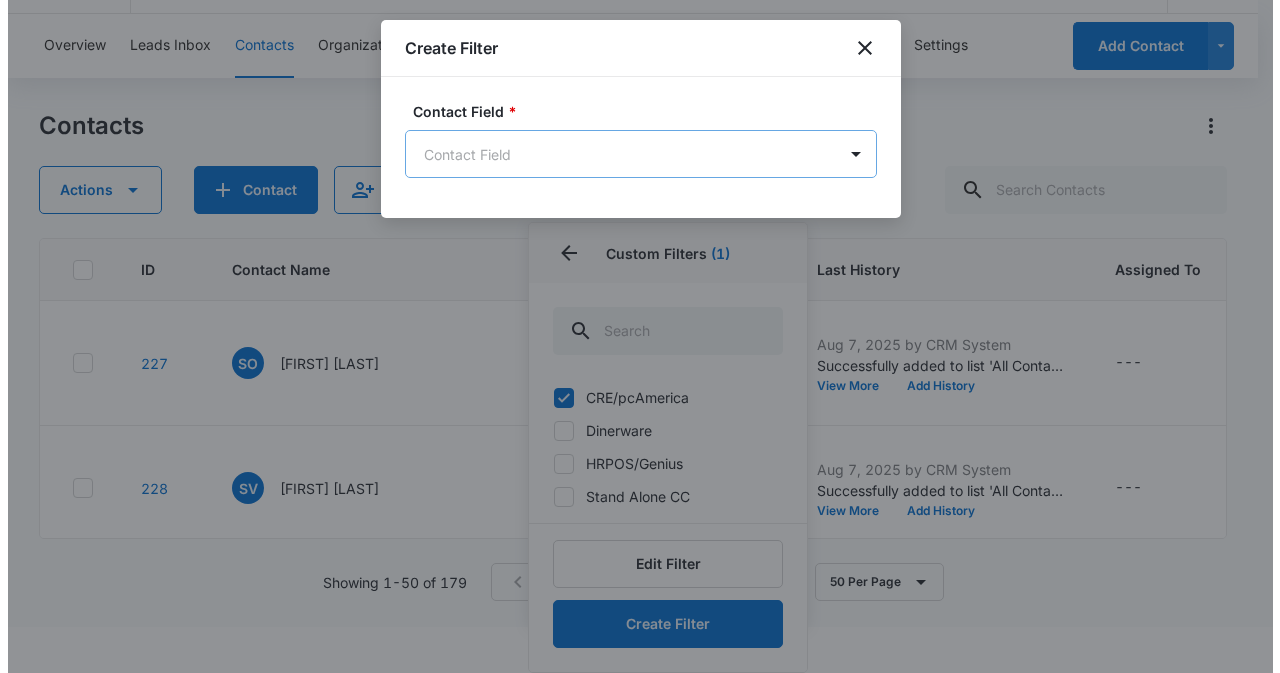 scroll, scrollTop: 0, scrollLeft: 0, axis: both 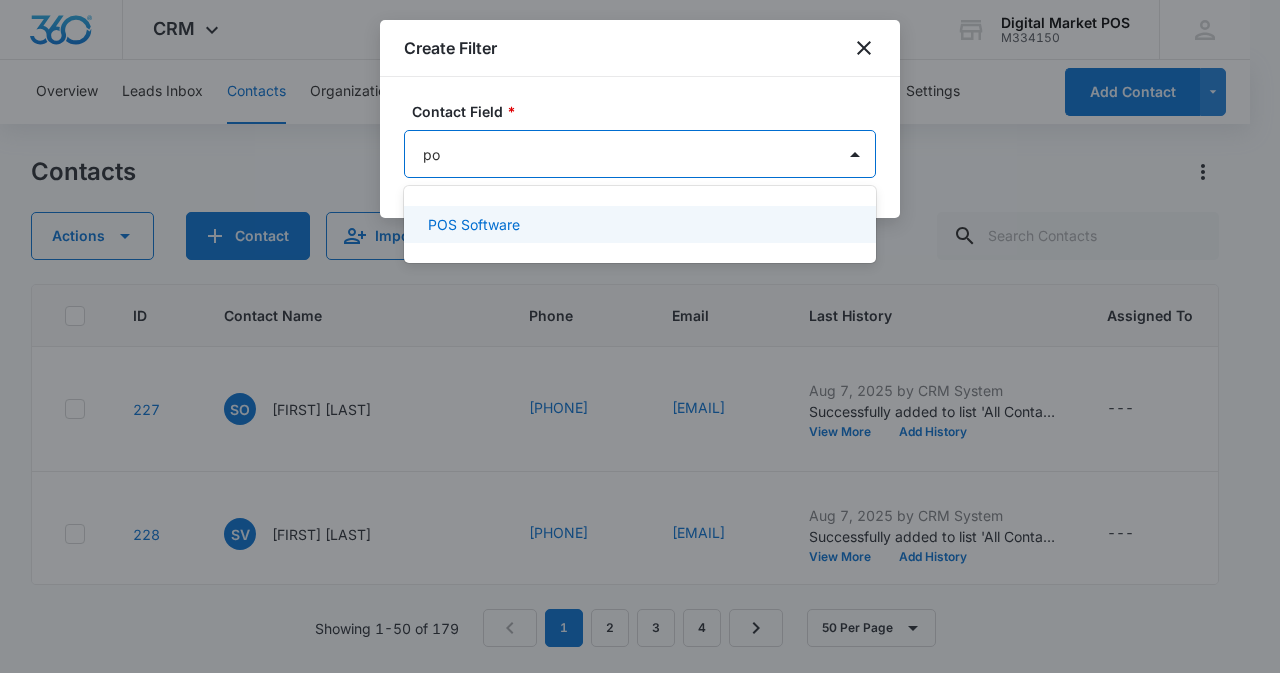type on "pos" 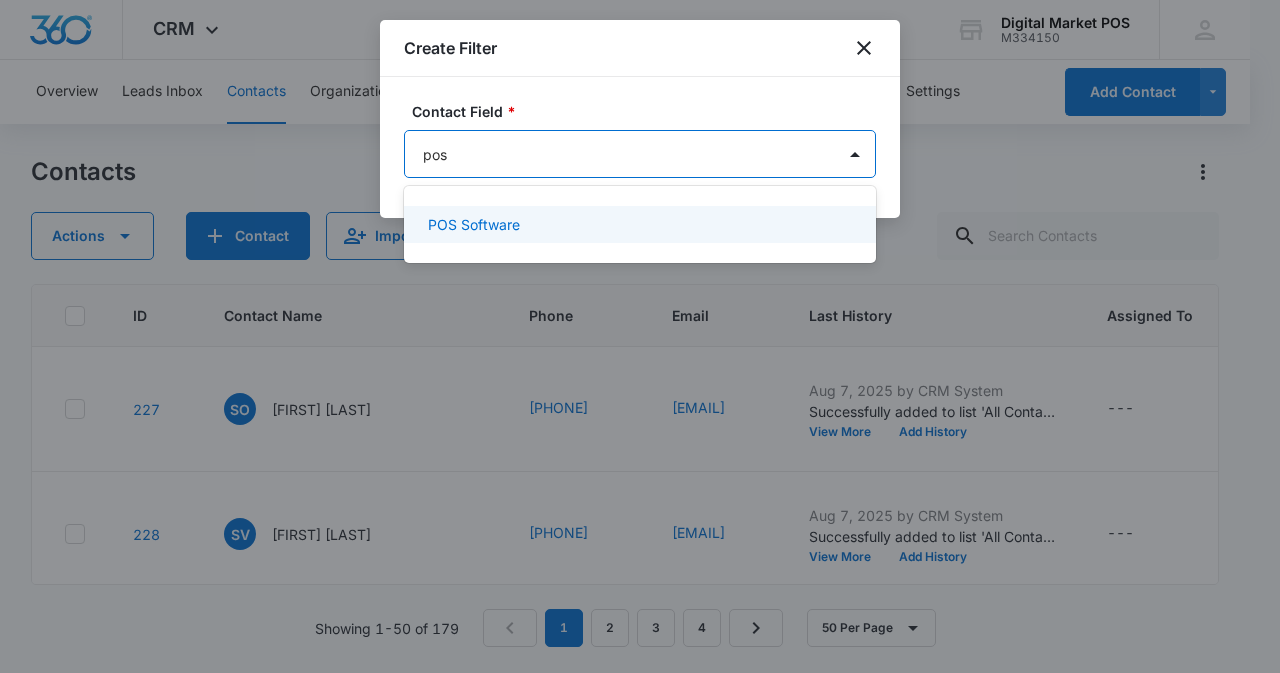 type 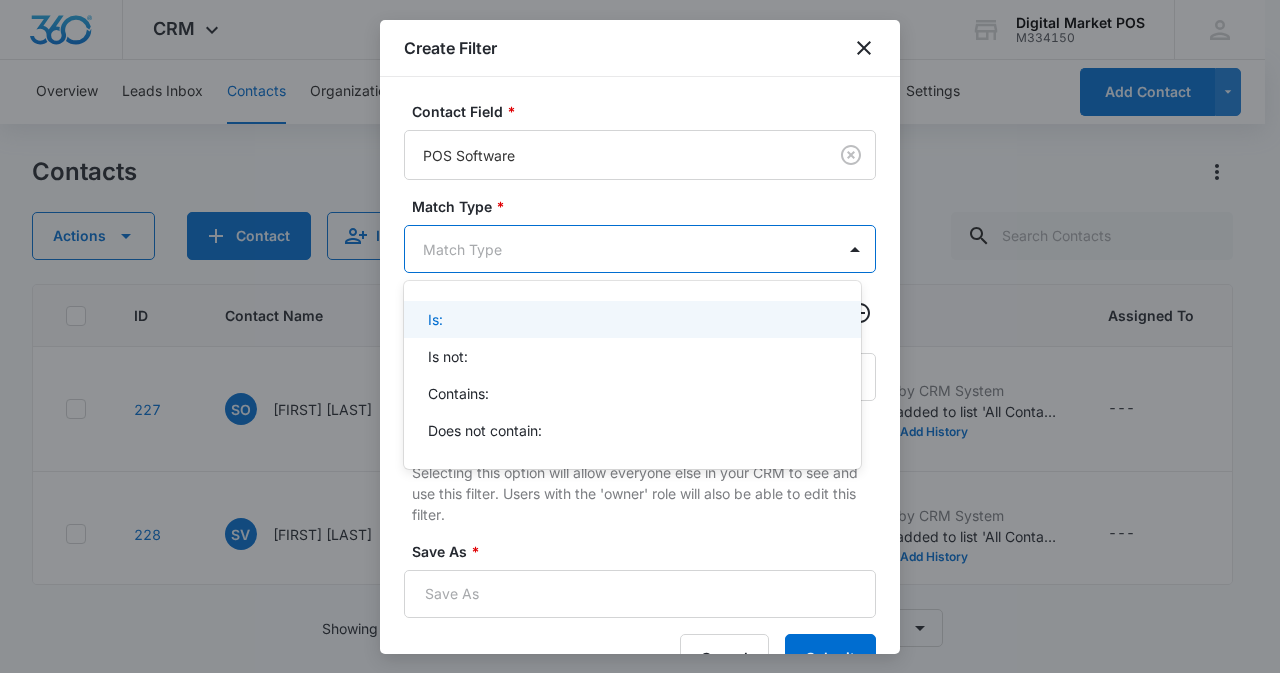 click on "CRM Apps Reputation Websites Forms CRM Email Social Content Ads Intelligence Files Brand Settings Digital Market POS M334150 Your Accounts View All MZ Marko Z markoz@digitalmarketpos.com My Profile Notifications Support Logout Terms & Conditions   •   Privacy Policy Overview Leads Inbox Contacts Organizations History Deals Projects Tasks Calendar Lists Reports Settings Add Contact Contacts Actions Contact Import Contacts Filters (1) ID Contact Name Phone Email Last History Assigned To Contact Type Contact Status Organization Address 227 SO Sephen Orow (248) 228-7808 royalliquordetriot@gmail.com Aug 7, 2025 by CRM System Successfully added to list 'All Contacts'. View More Add History --- None Active --- 20520 Lahser Rd Detroit, Detroit, MI 228 SV Sergio Villa (520) 377-0650 svilla1625@gmail.com Aug 7, 2025 by CRM System Successfully added to list 'All Contacts'. View More Add History --- None Active --- 2011 N Ocean Garden Dr, Nogales, AZ 229 S Shamim (773) 556-6949 --- Aug 7, 2025 by CRM System View More" at bounding box center (640, 336) 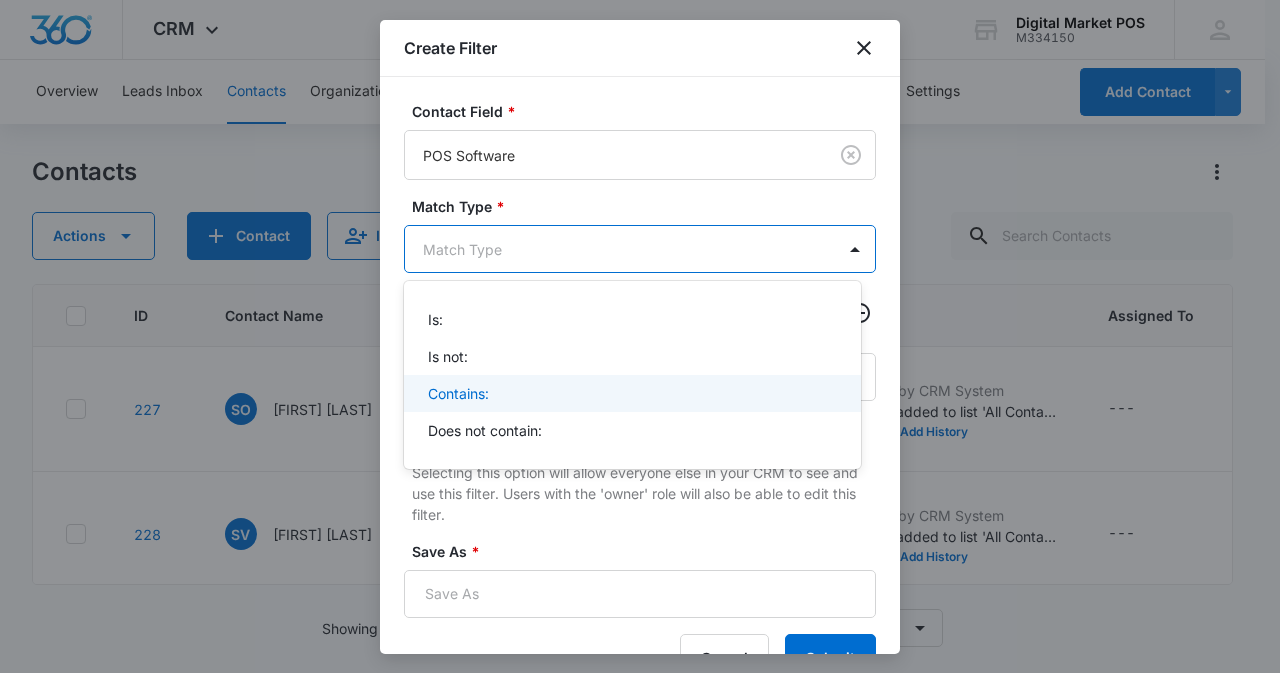 click on "Contains:" at bounding box center [458, 393] 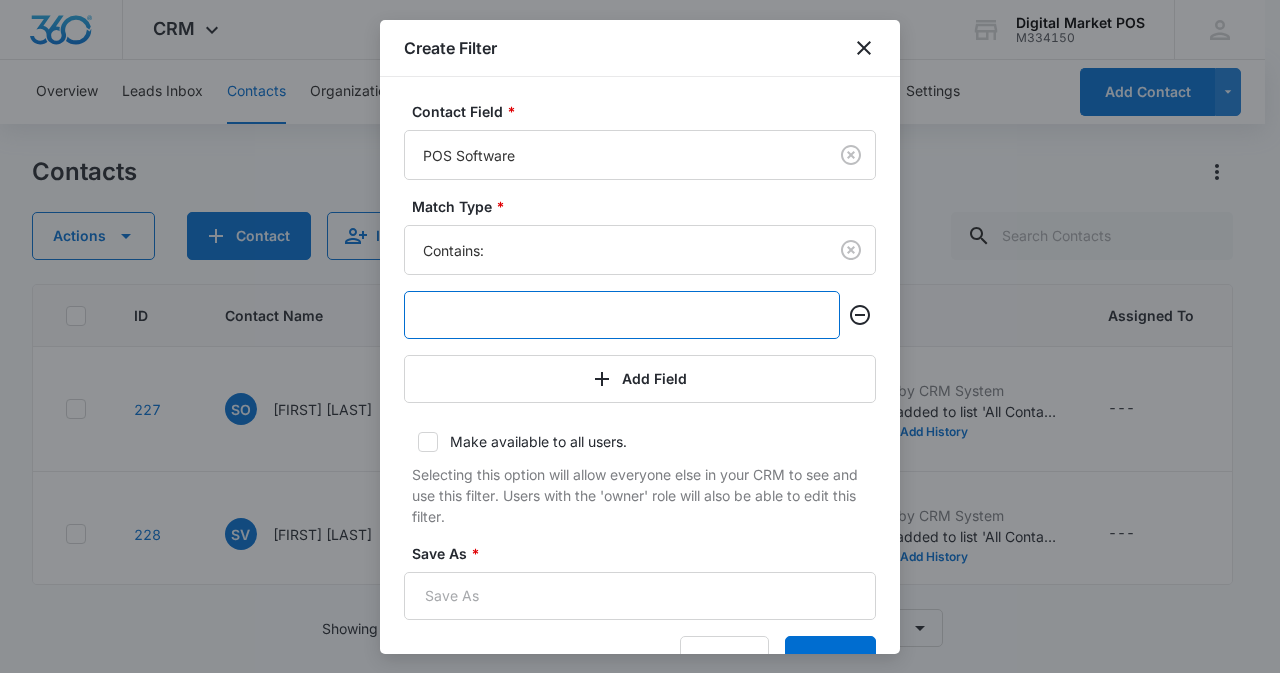 click at bounding box center [622, 315] 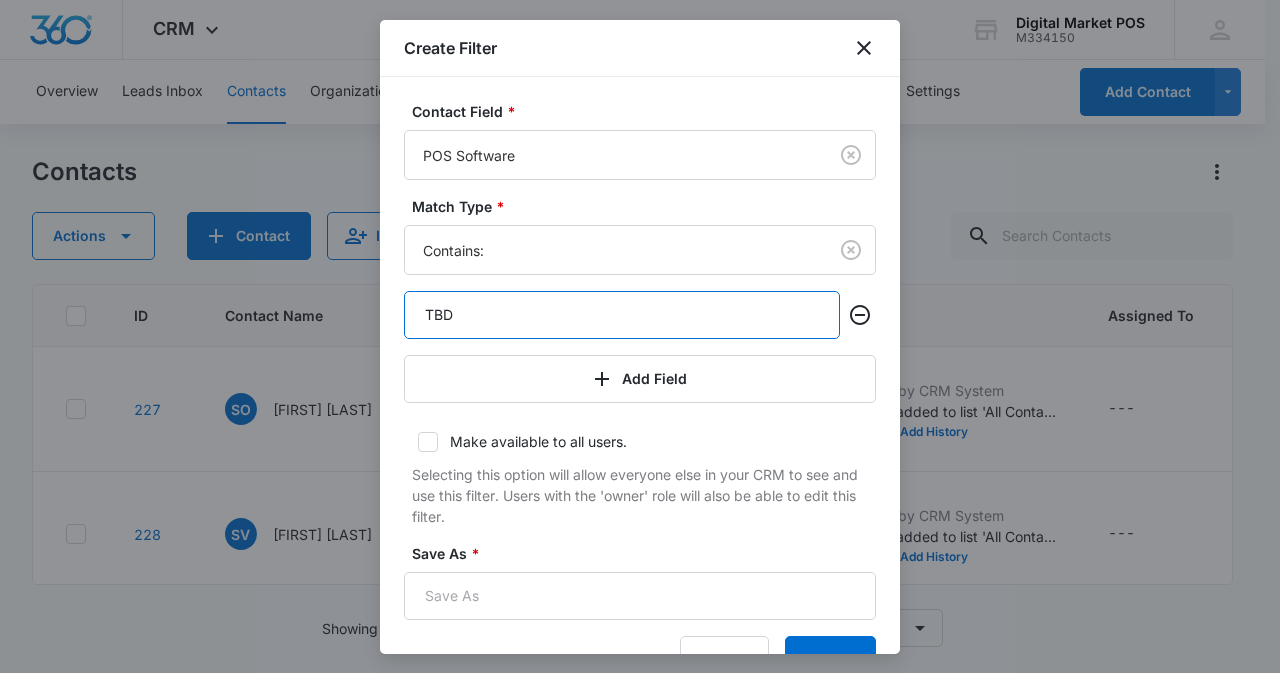 type on "TBD" 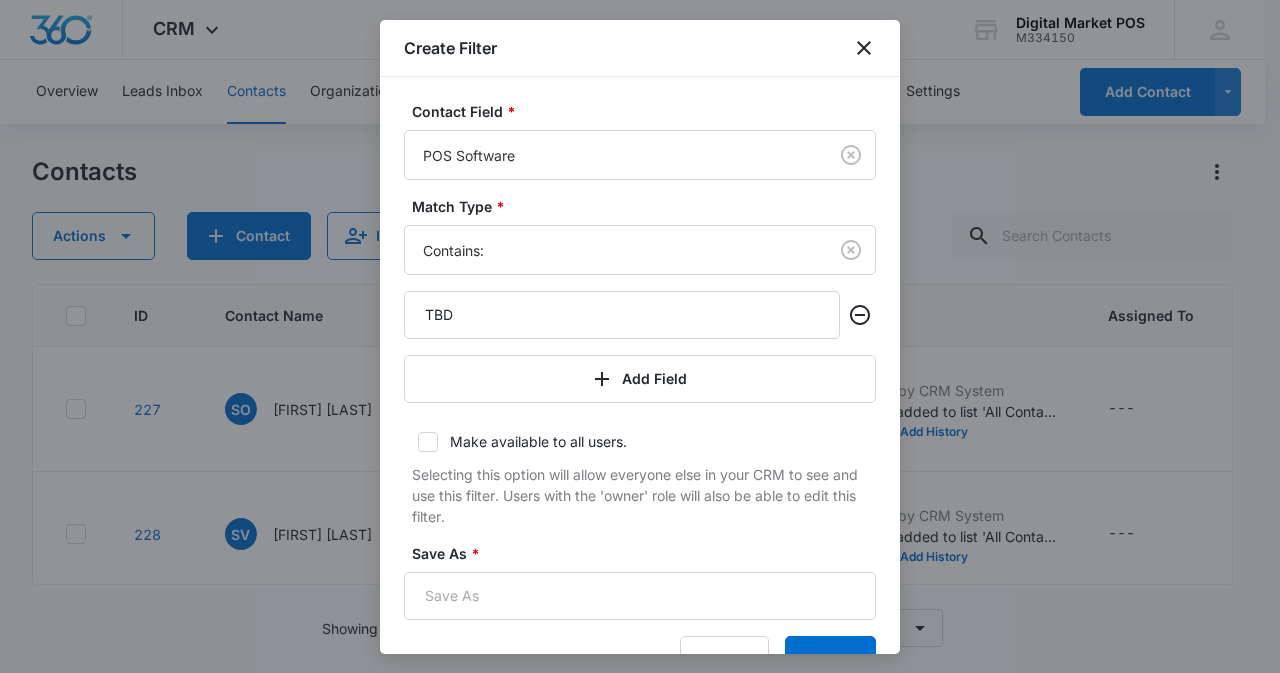 click on "Make available to all users." at bounding box center [640, 441] 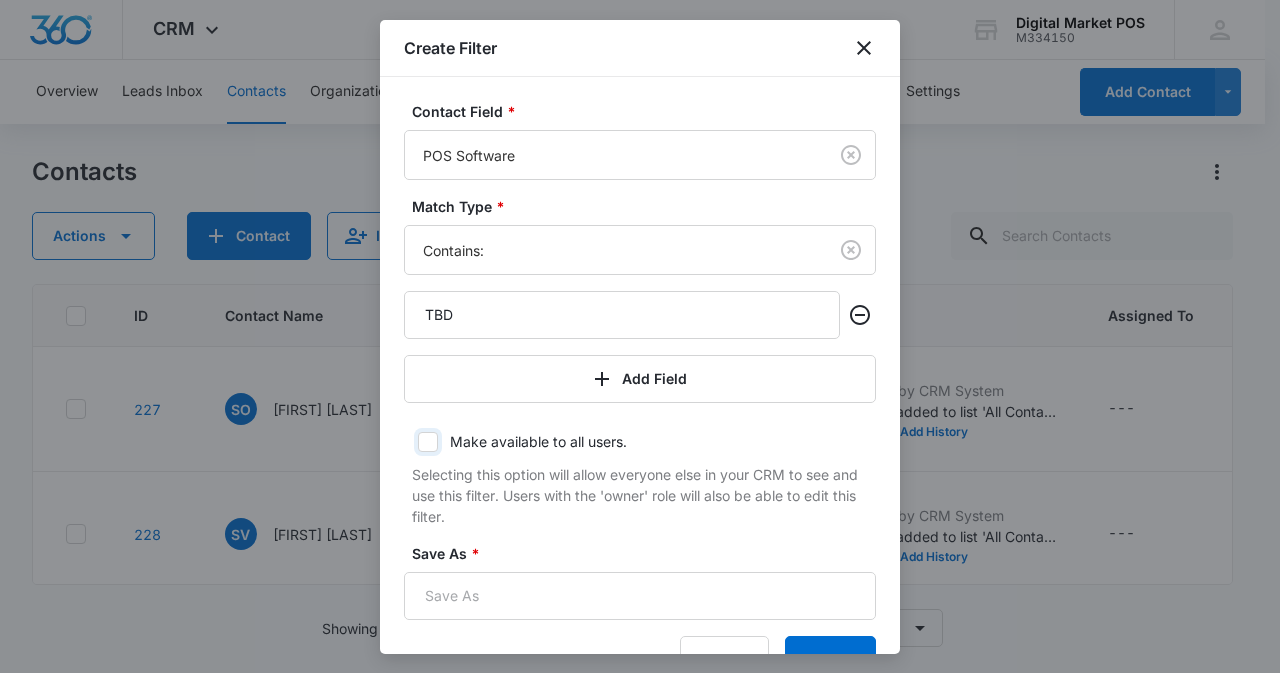 click on "Make available to all users." at bounding box center [411, 442] 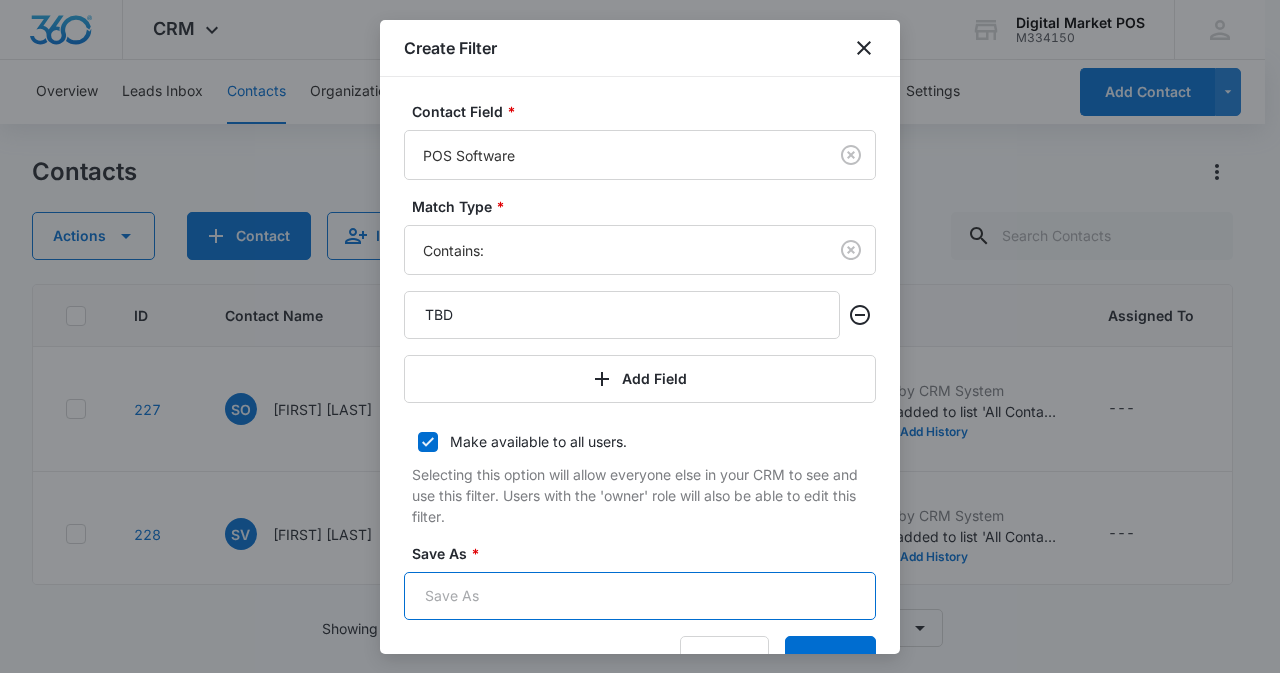 click on "Save As *" at bounding box center (640, 596) 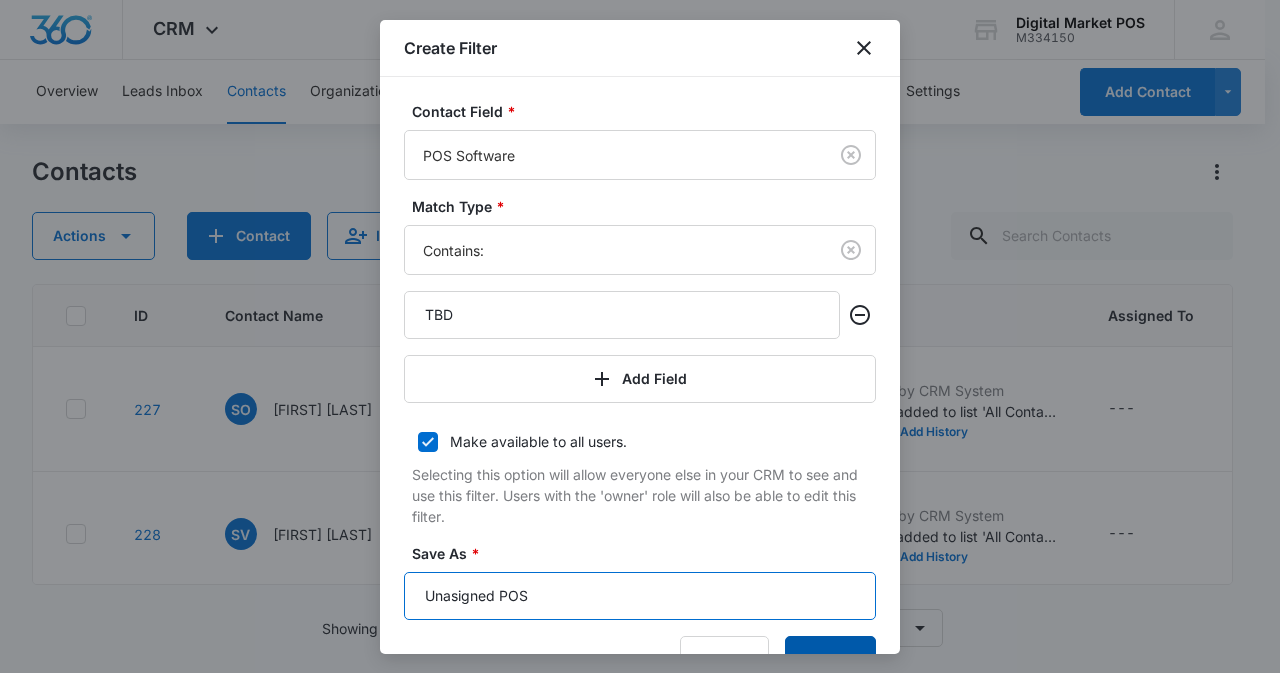 type on "Unasigned POS" 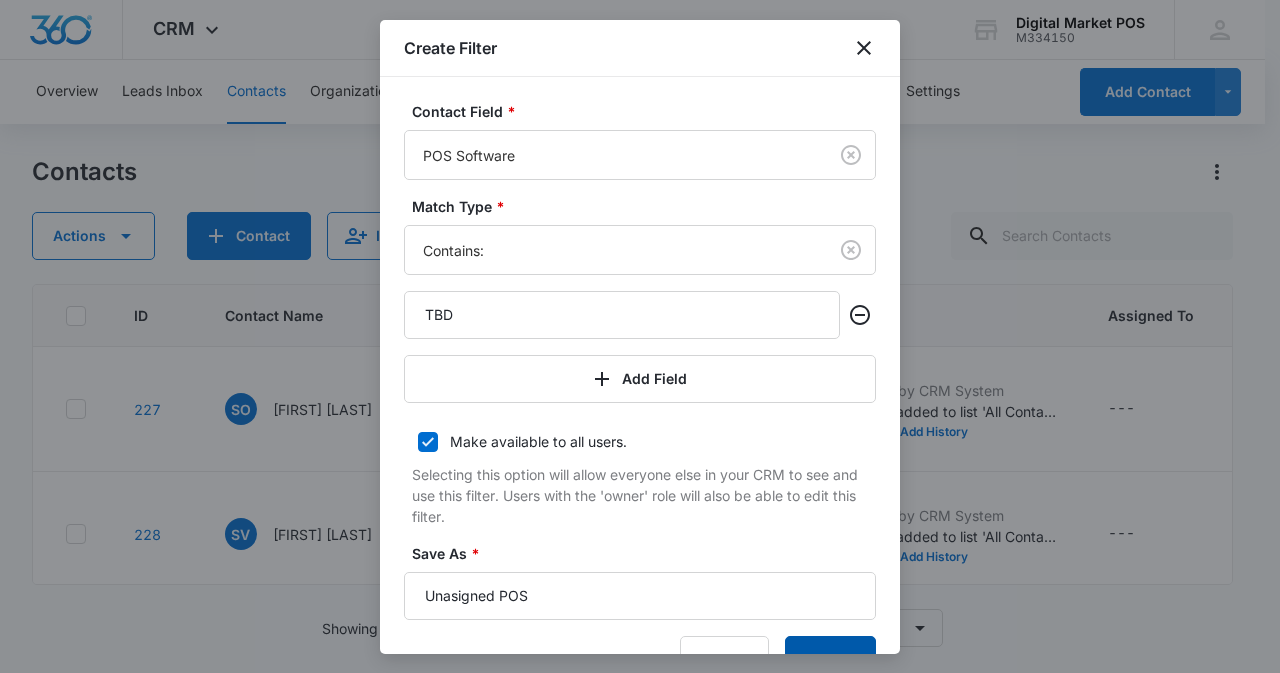 click on "Submit" at bounding box center (830, 660) 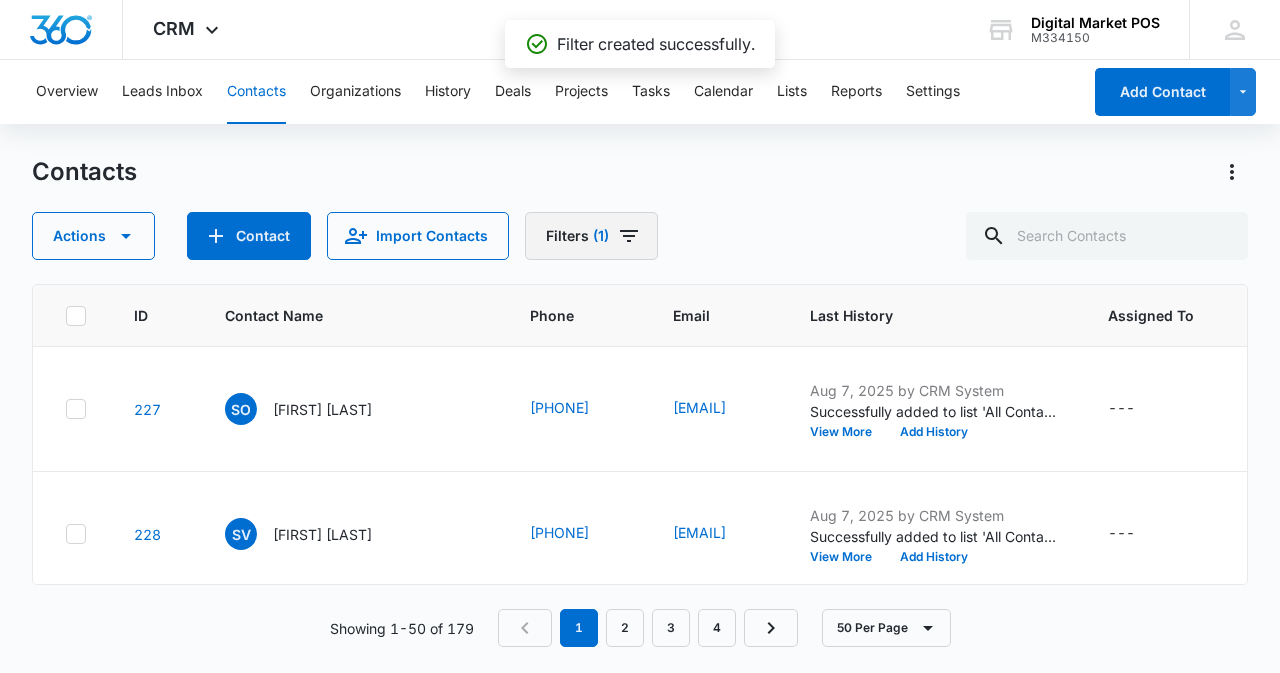 click 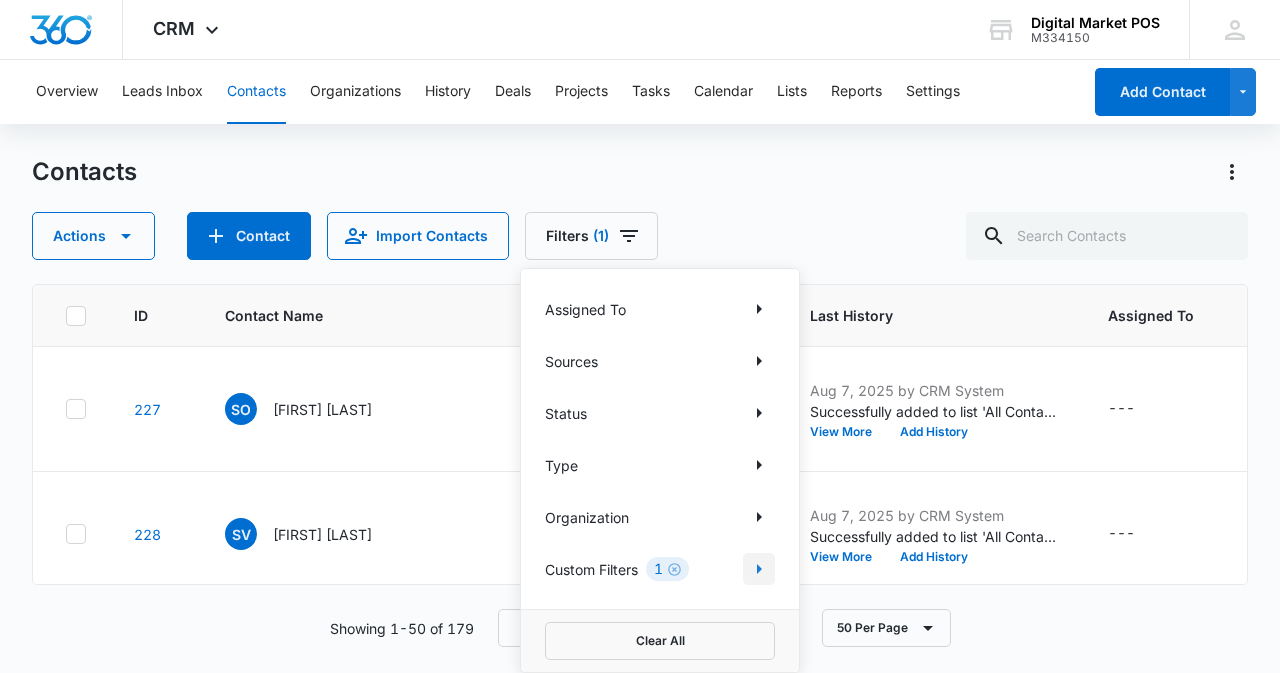 click at bounding box center (759, 569) 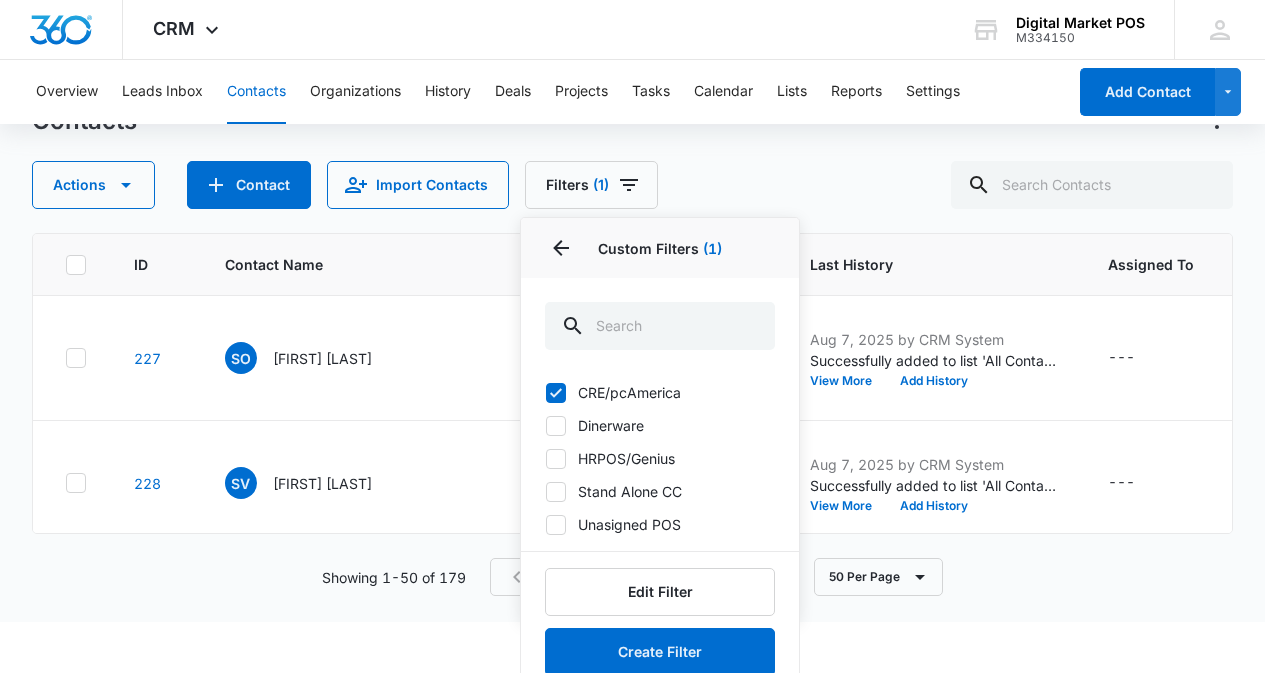 scroll, scrollTop: 79, scrollLeft: 0, axis: vertical 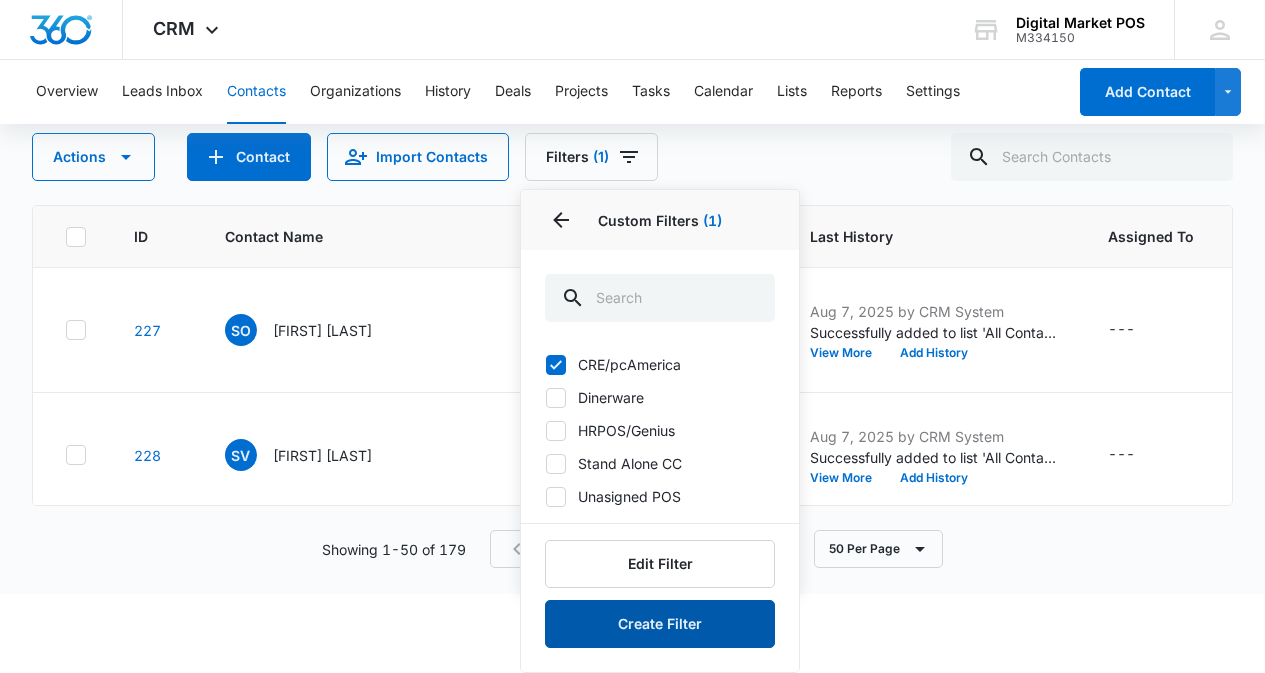 click on "Create Filter" at bounding box center (660, 624) 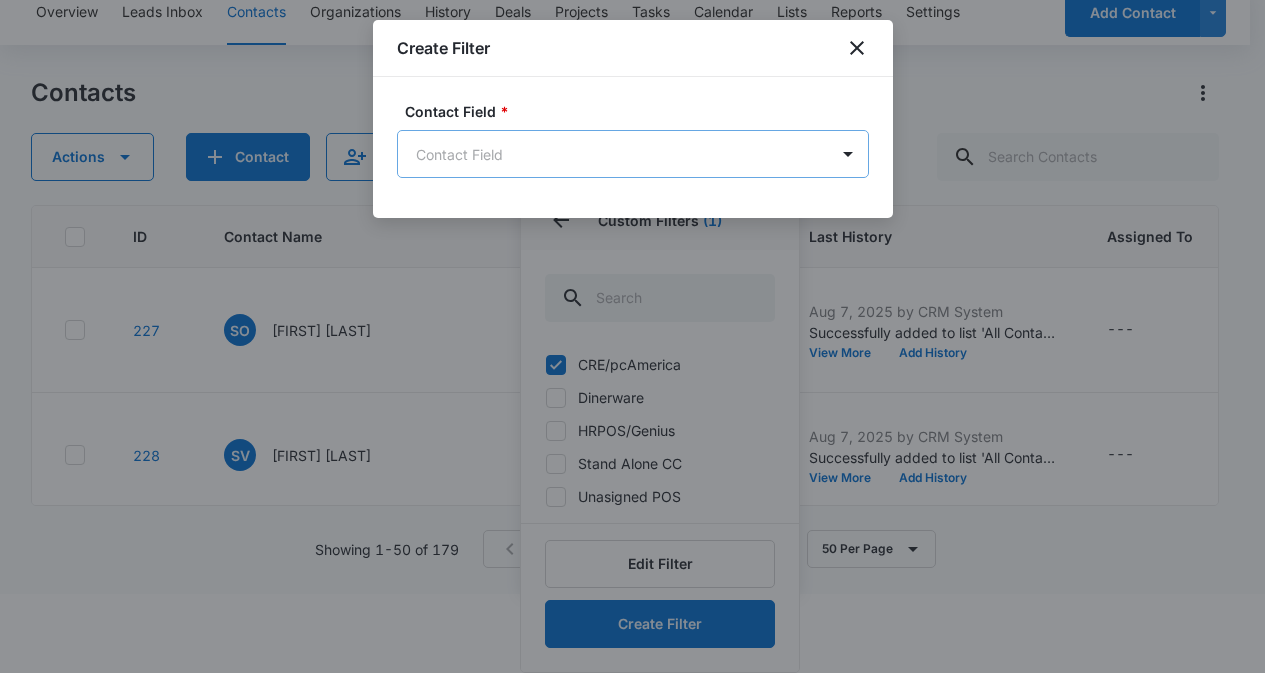 click on "CRM Apps Reputation Websites Forms CRM Email Social Content Ads Intelligence Files Brand Settings Digital Market POS M334150 Your Accounts View All MZ Marko Z markoz@digitalmarketpos.com My Profile Notifications Support Logout Terms & Conditions   •   Privacy Policy Overview Leads Inbox Contacts Organizations History Deals Projects Tasks Calendar Lists Reports Settings Add Contact Contacts Actions Contact Import Contacts Filters (1) Assigned To Sources Status Type Organization Custom Filters 1 Custom Filters (1) CRE/pcAmerica Dinerware HRPOS/Genius Stand Alone CC Unasigned POS  Edit Filter Create Filter Clear All ID Contact Name Phone Email Last History Assigned To Contact Type Contact Status Organization Address 227 SO Sephen Orow (248) 228-7808 royalliquordetriot@gmail.com Aug 7, 2025 by CRM System Successfully added to list 'All Contacts'. View More Add History --- None Active --- 20520 Lahser Rd Detroit, Detroit, MI 228 SV Sergio Villa (520) 377-0650 svilla1625@gmail.com Aug 7, 2025 by CRM System ---" at bounding box center [632, 257] 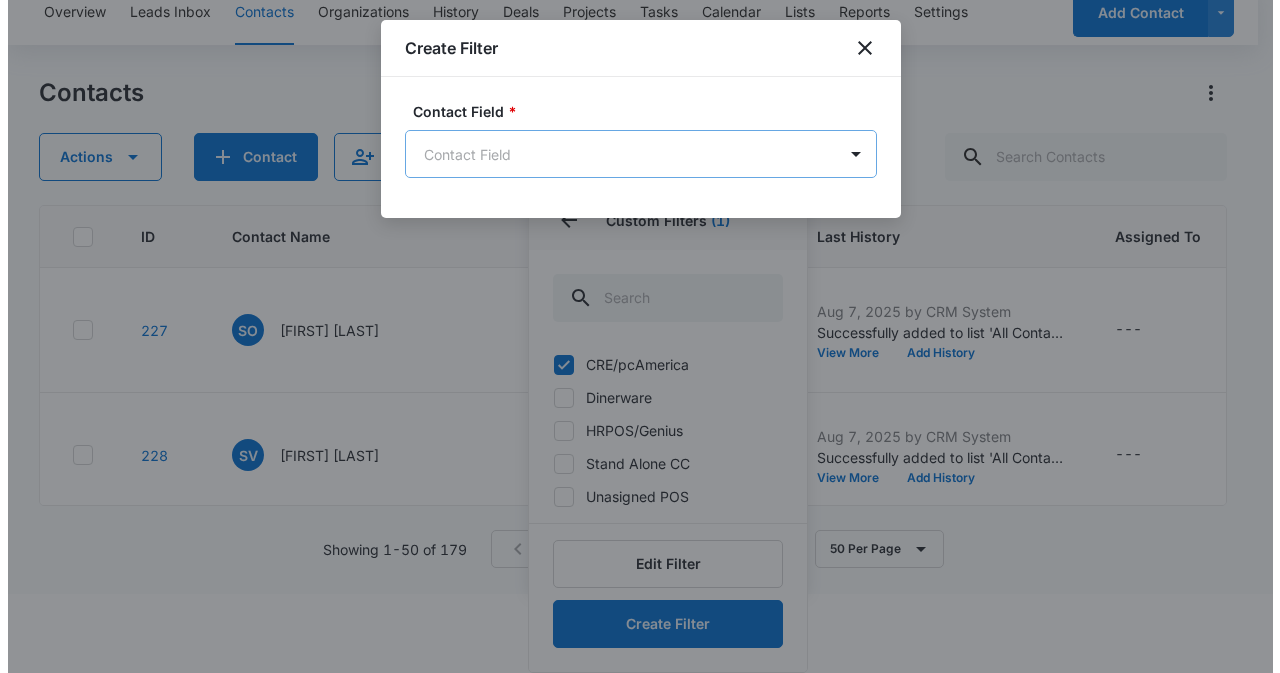 scroll, scrollTop: 0, scrollLeft: 0, axis: both 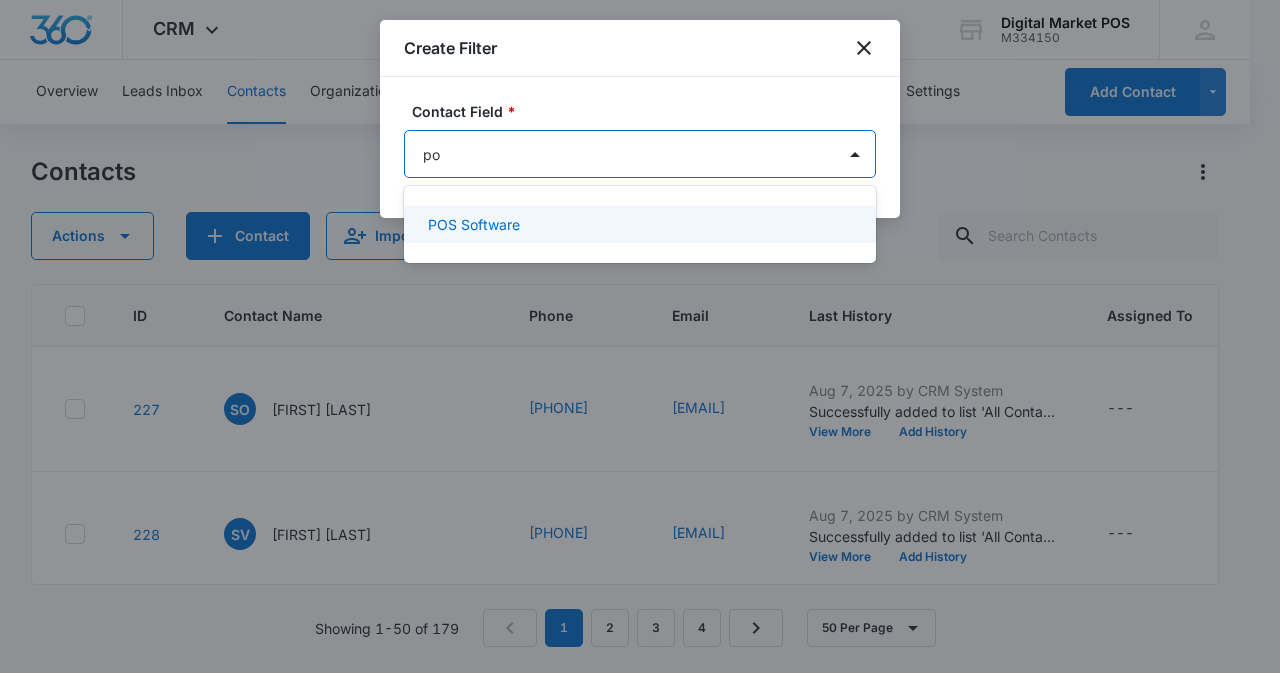 type on "pos" 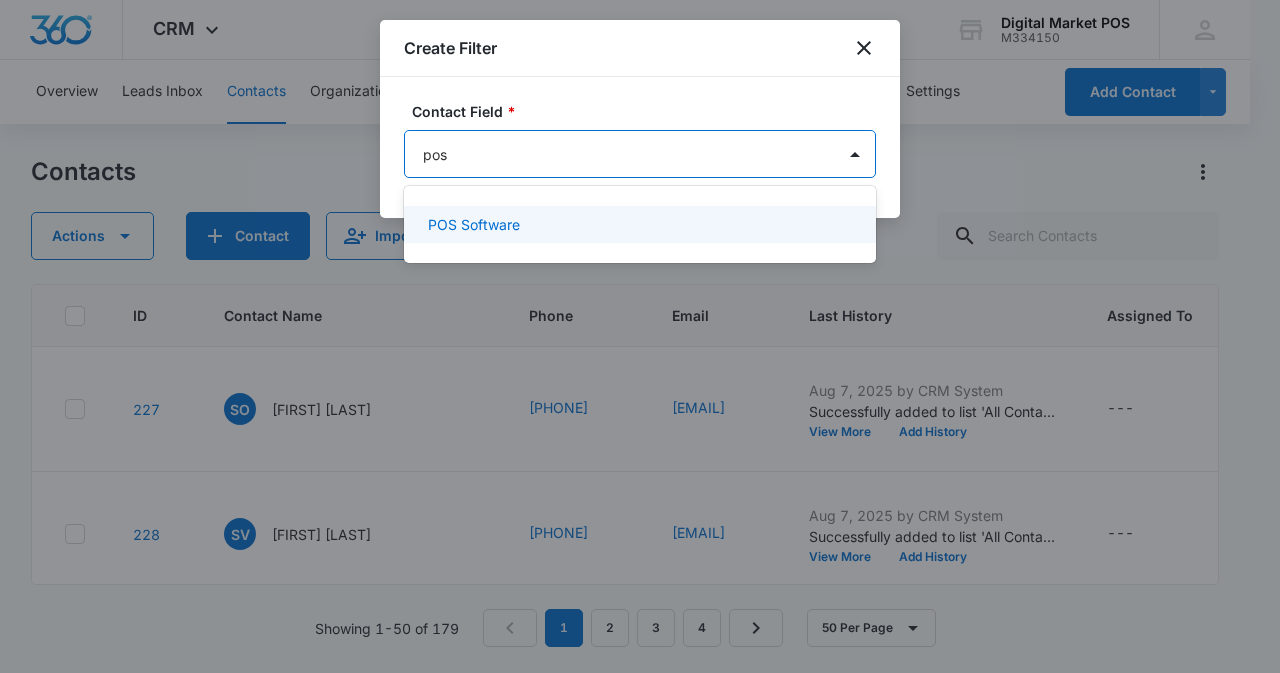 type 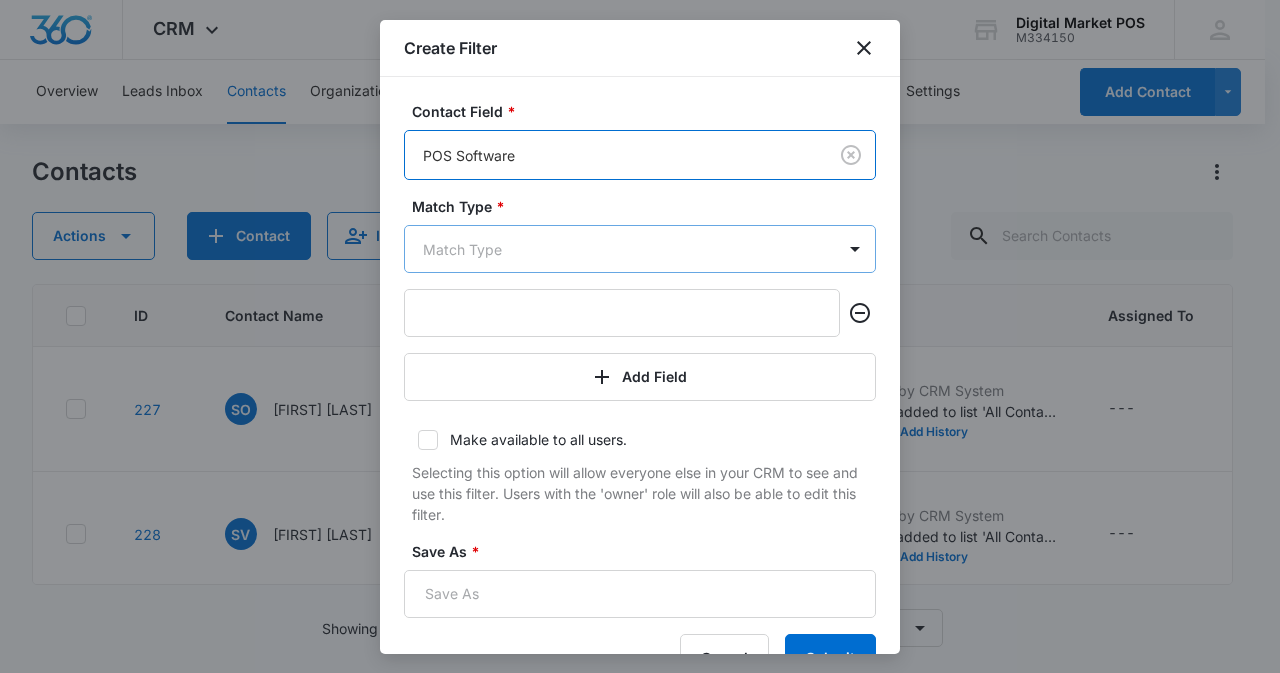 click on "CRM Apps Reputation Websites Forms CRM Email Social Content Ads Intelligence Files Brand Settings Digital Market POS M334150 Your Accounts View All MZ Marko Z markoz@digitalmarketpos.com My Profile Notifications Support Logout Terms & Conditions   •   Privacy Policy Overview Leads Inbox Contacts Organizations History Deals Projects Tasks Calendar Lists Reports Settings Add Contact Contacts Actions Contact Import Contacts Filters (1) ID Contact Name Phone Email Last History Assigned To Contact Type Contact Status Organization Address 227 SO Sephen Orow (248) 228-7808 royalliquordetriot@gmail.com Aug 7, 2025 by CRM System Successfully added to list 'All Contacts'. View More Add History --- None Active --- 20520 Lahser Rd Detroit, Detroit, MI 228 SV Sergio Villa (520) 377-0650 svilla1625@gmail.com Aug 7, 2025 by CRM System Successfully added to list 'All Contacts'. View More Add History --- None Active --- 2011 N Ocean Garden Dr, Nogales, AZ 229 S Shamim (773) 556-6949 --- Aug 7, 2025 by CRM System View More" at bounding box center [640, 336] 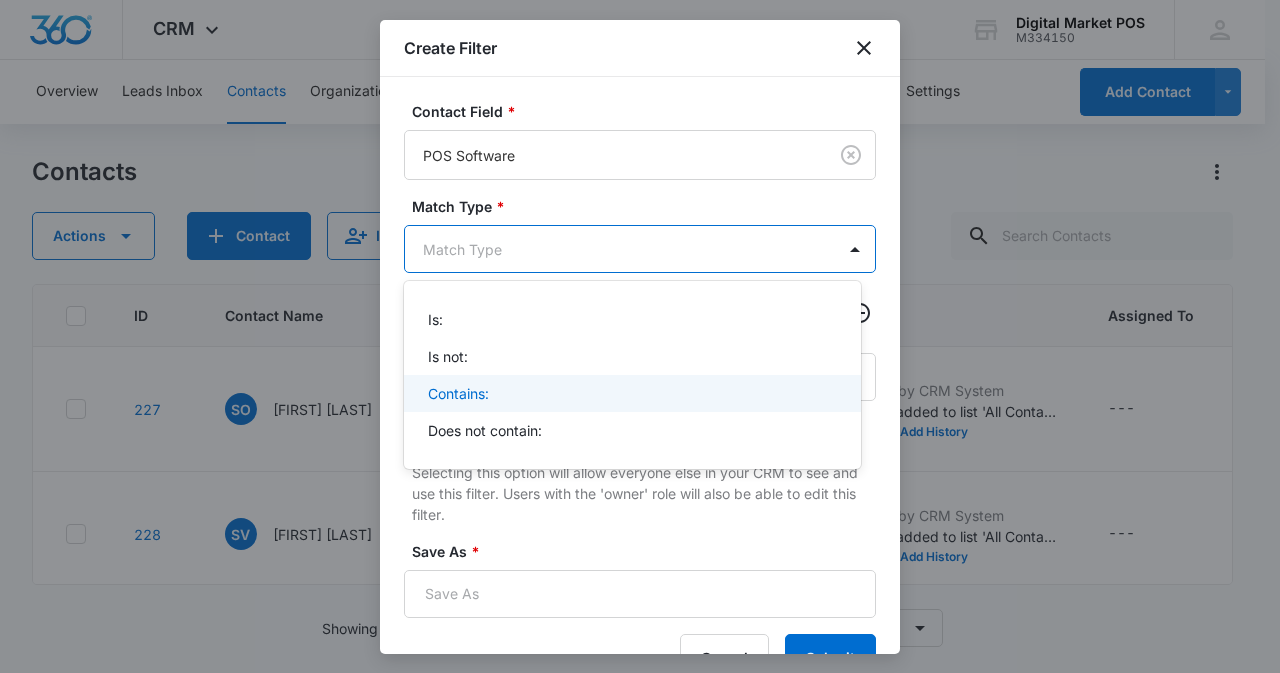 click on "Contains:" at bounding box center [630, 393] 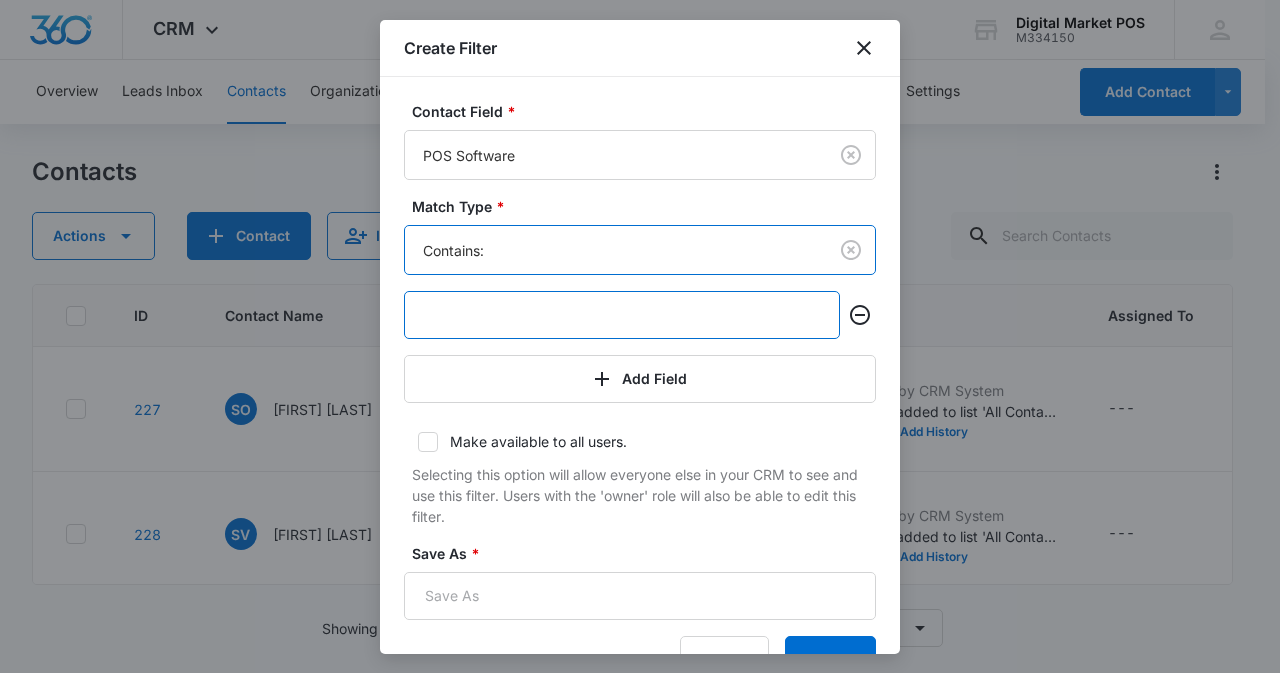click at bounding box center [622, 315] 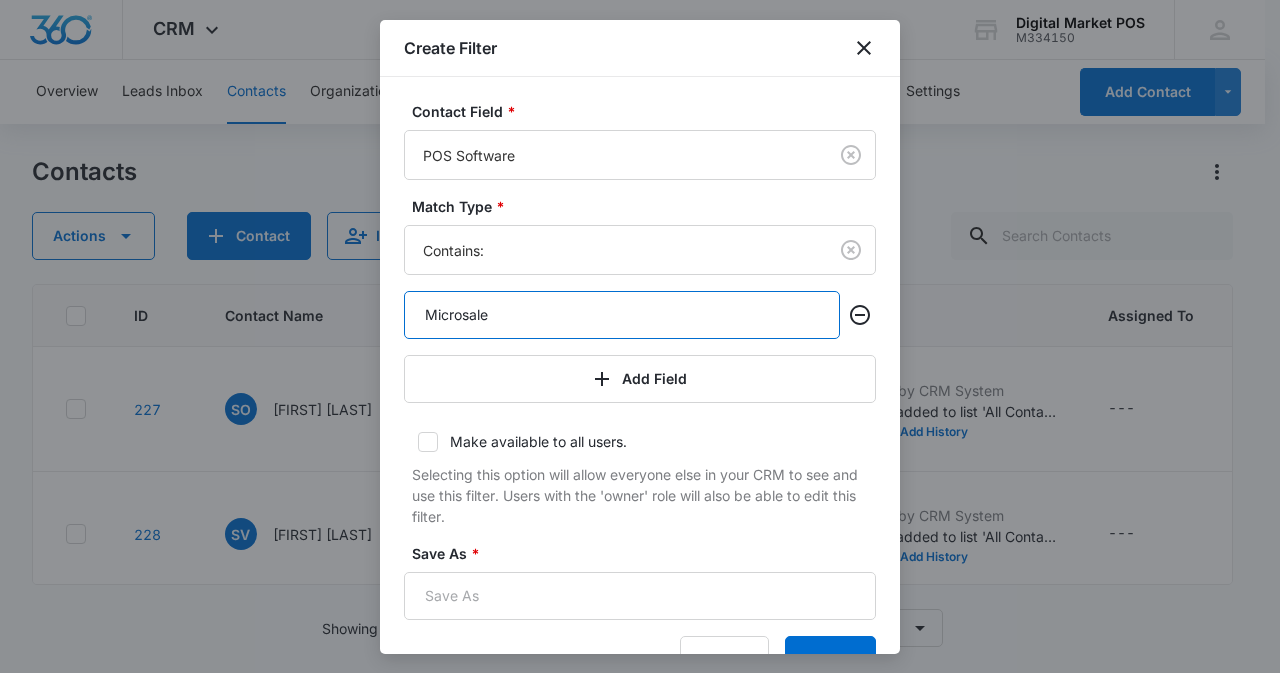 type on "Microsale" 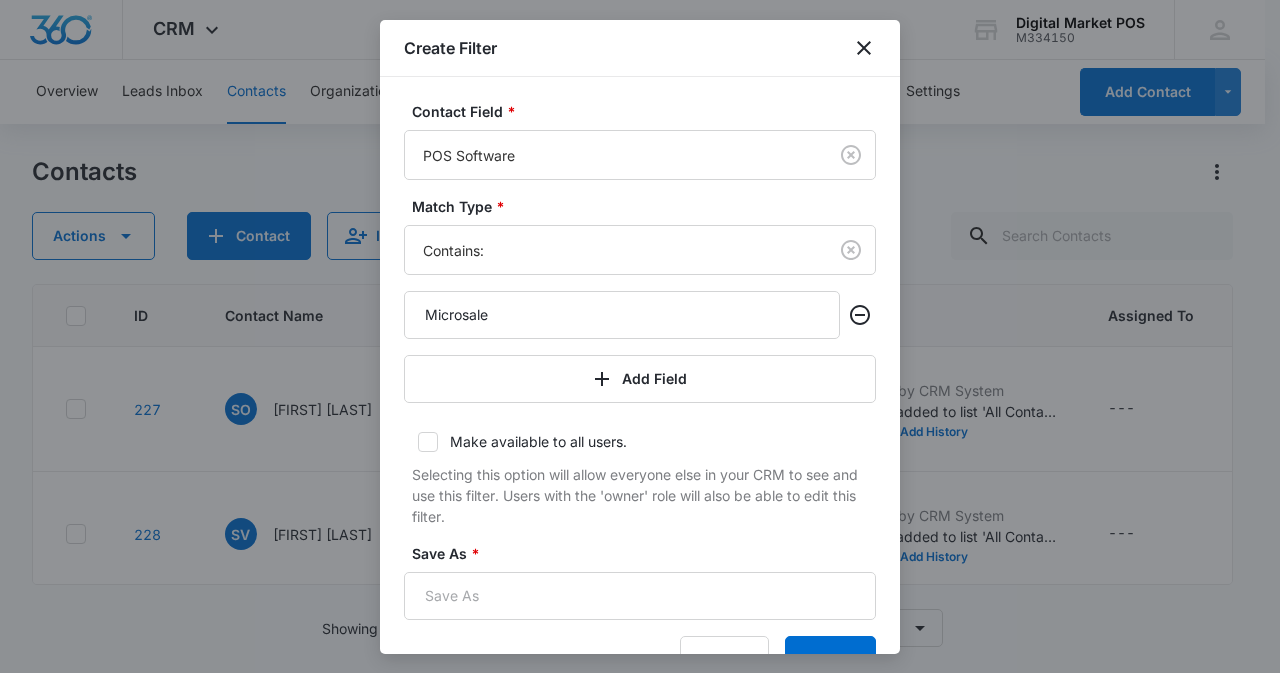 click on "Make available to all users." at bounding box center [640, 441] 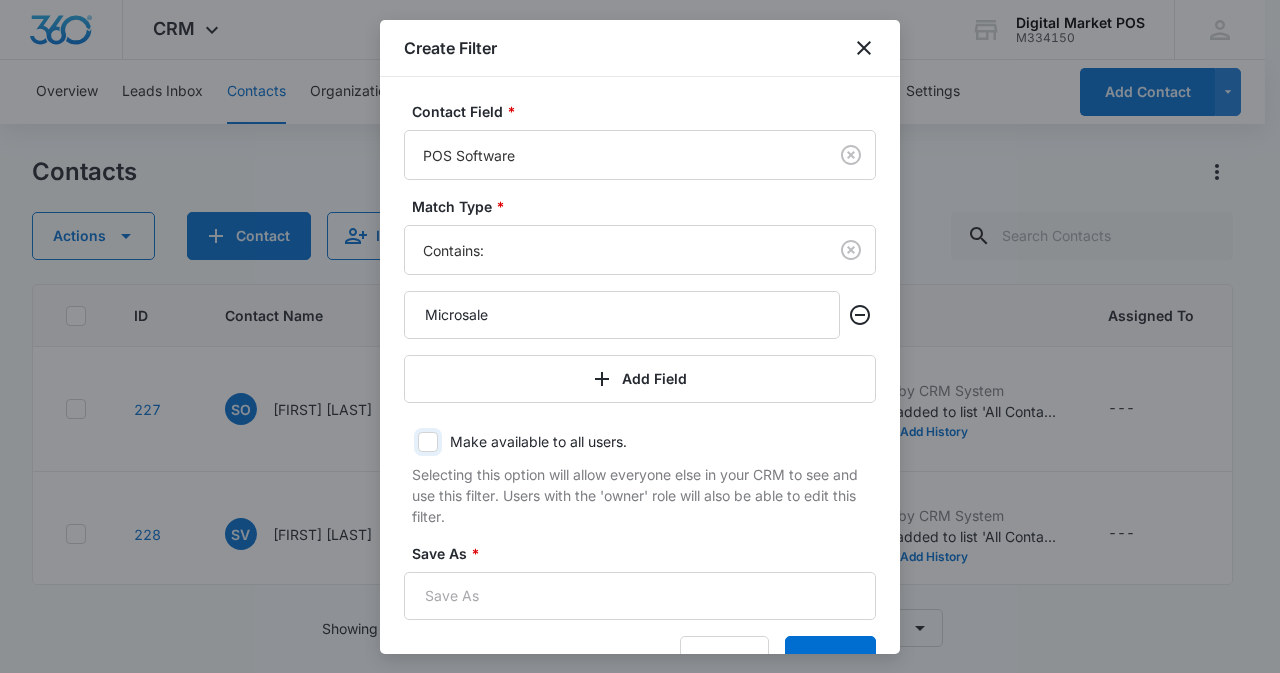 click on "Make available to all users." at bounding box center [411, 442] 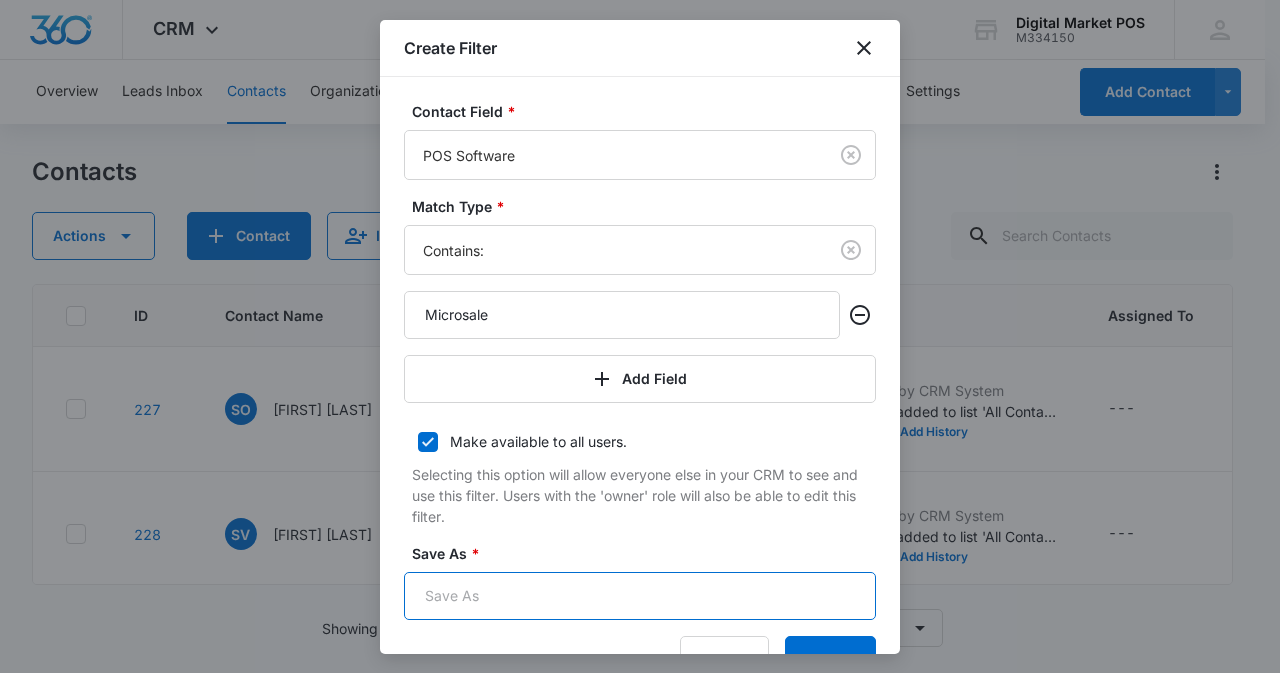 click on "Save As *" at bounding box center (640, 596) 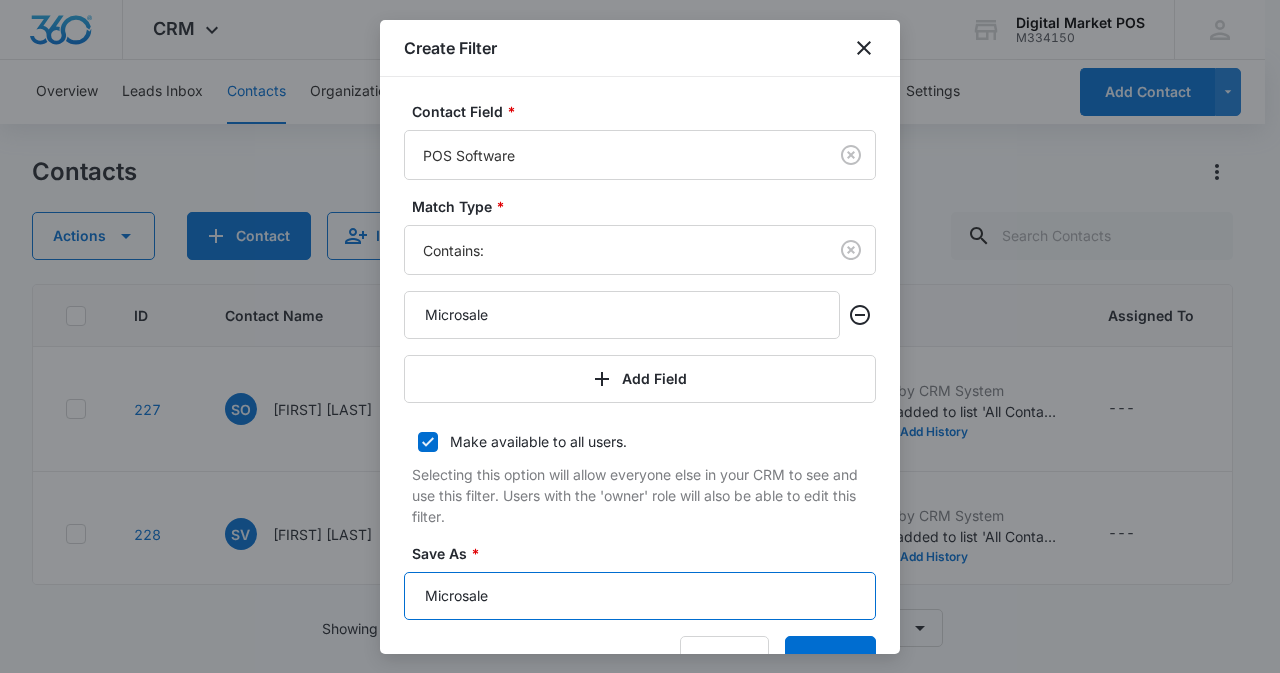 scroll, scrollTop: 54, scrollLeft: 0, axis: vertical 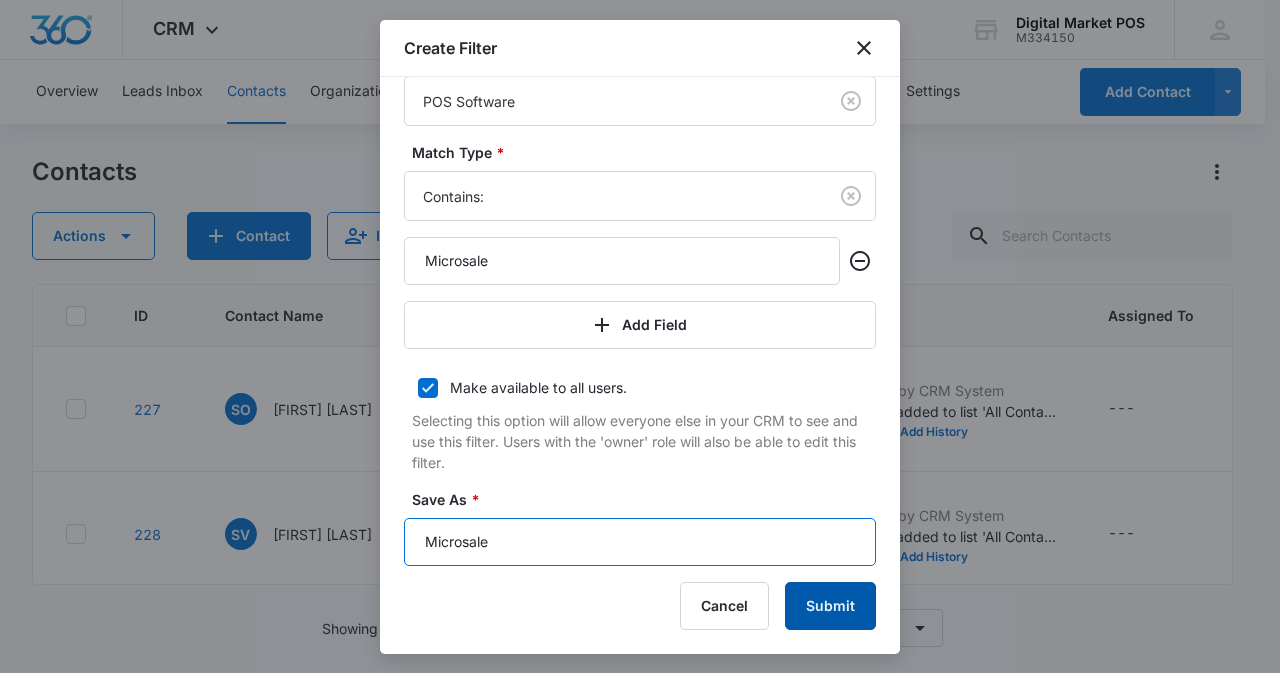 type on "Microsale" 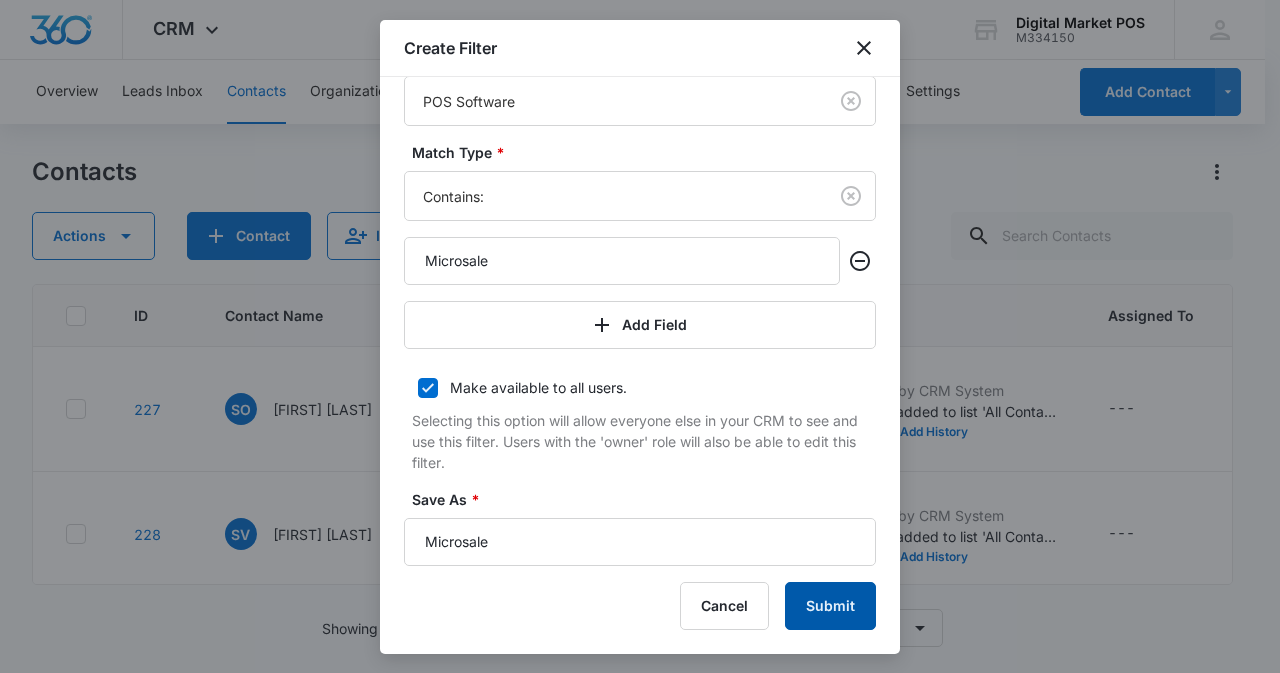 click on "Submit" at bounding box center (830, 606) 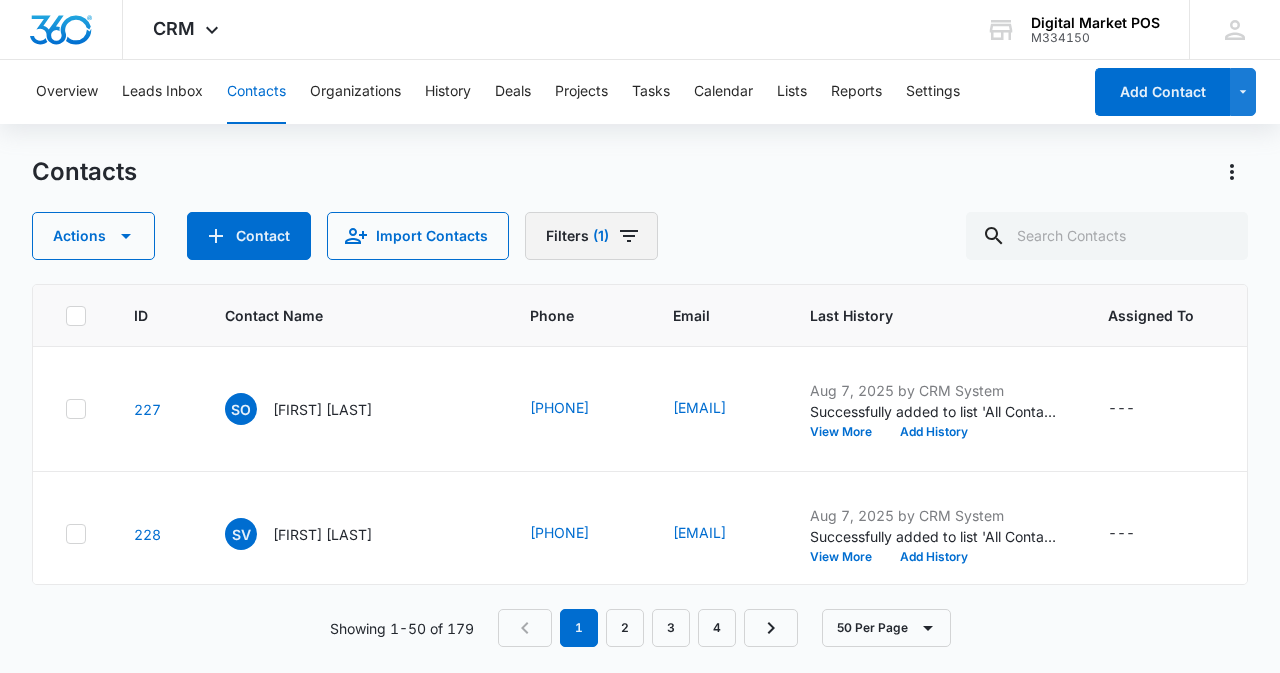click on "Filters (1)" at bounding box center [591, 236] 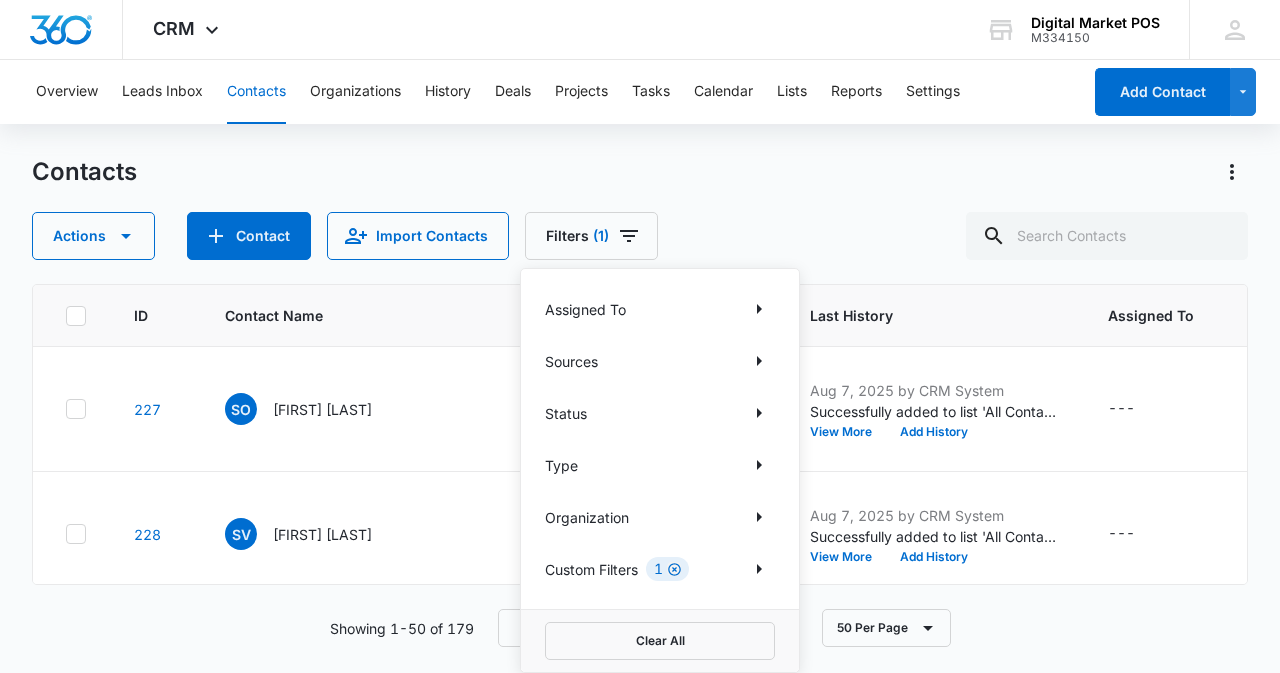 click 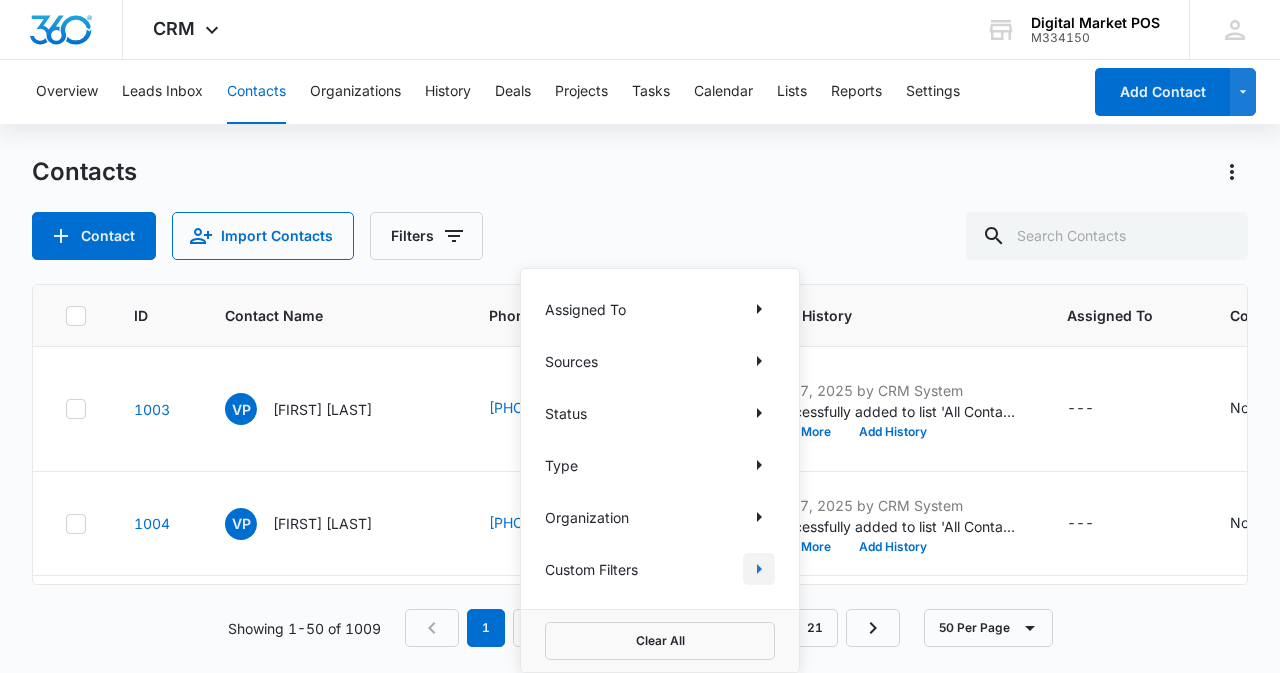 click 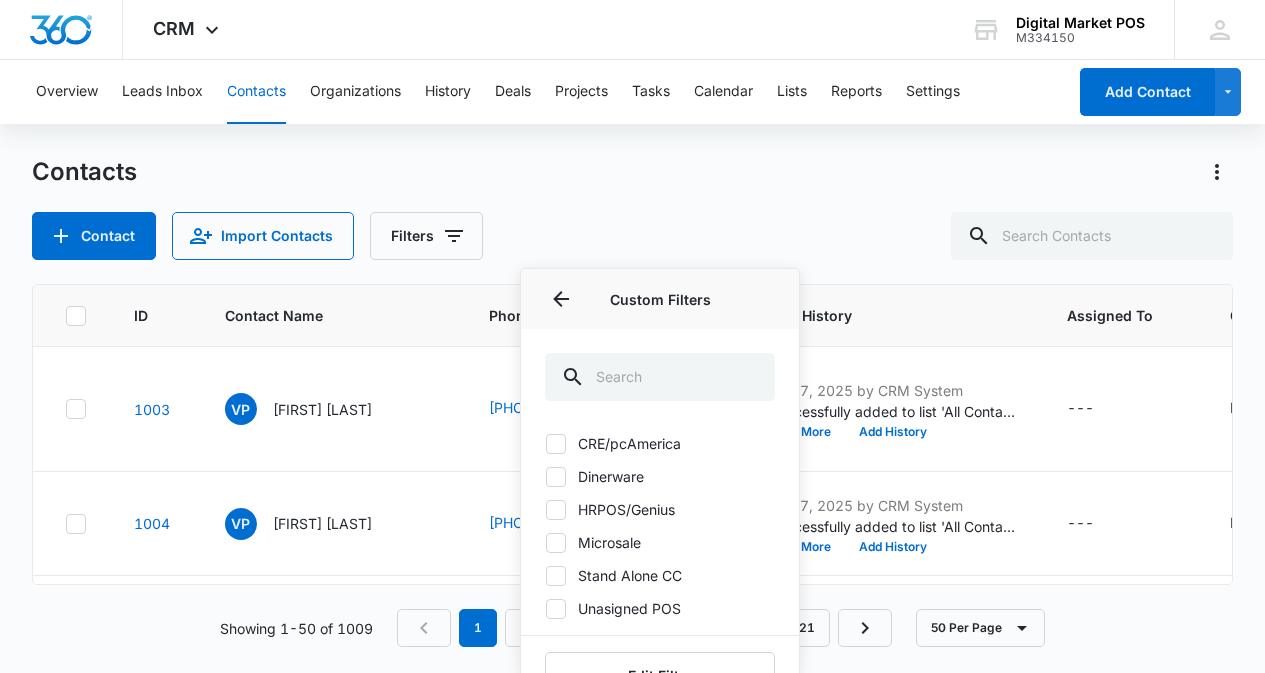 click on "Unasigned POS" at bounding box center [660, 608] 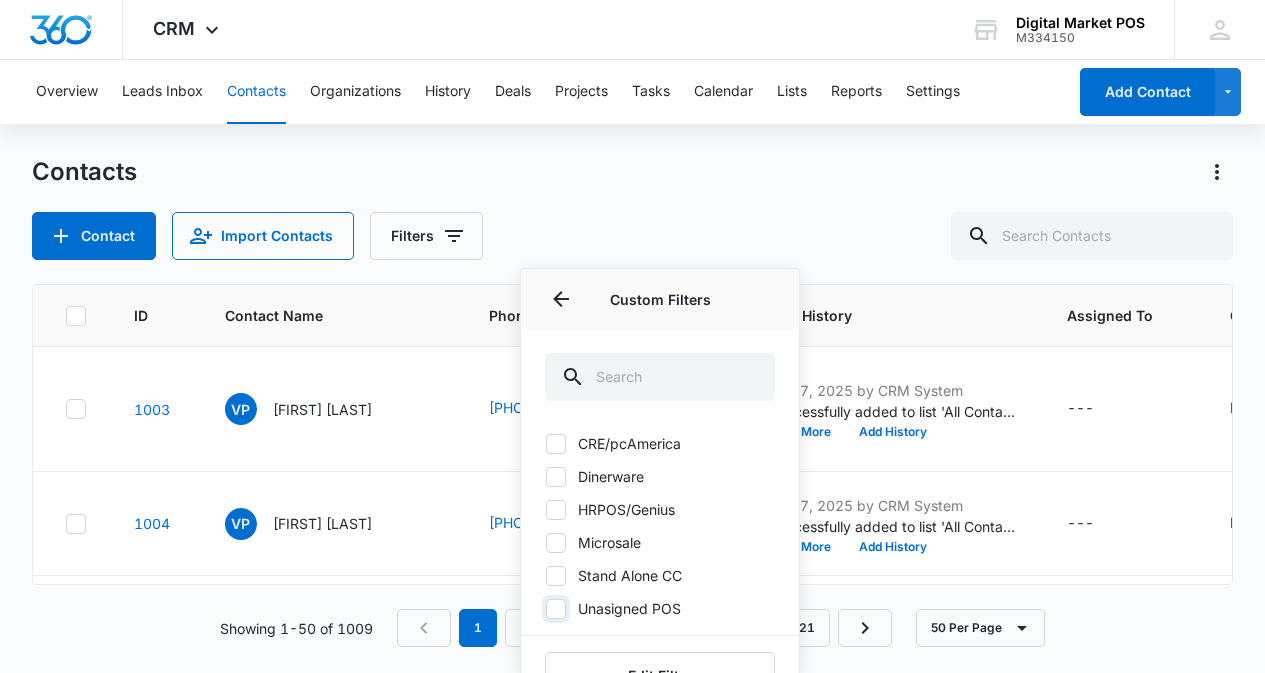 click on "Unasigned POS" at bounding box center [545, 608] 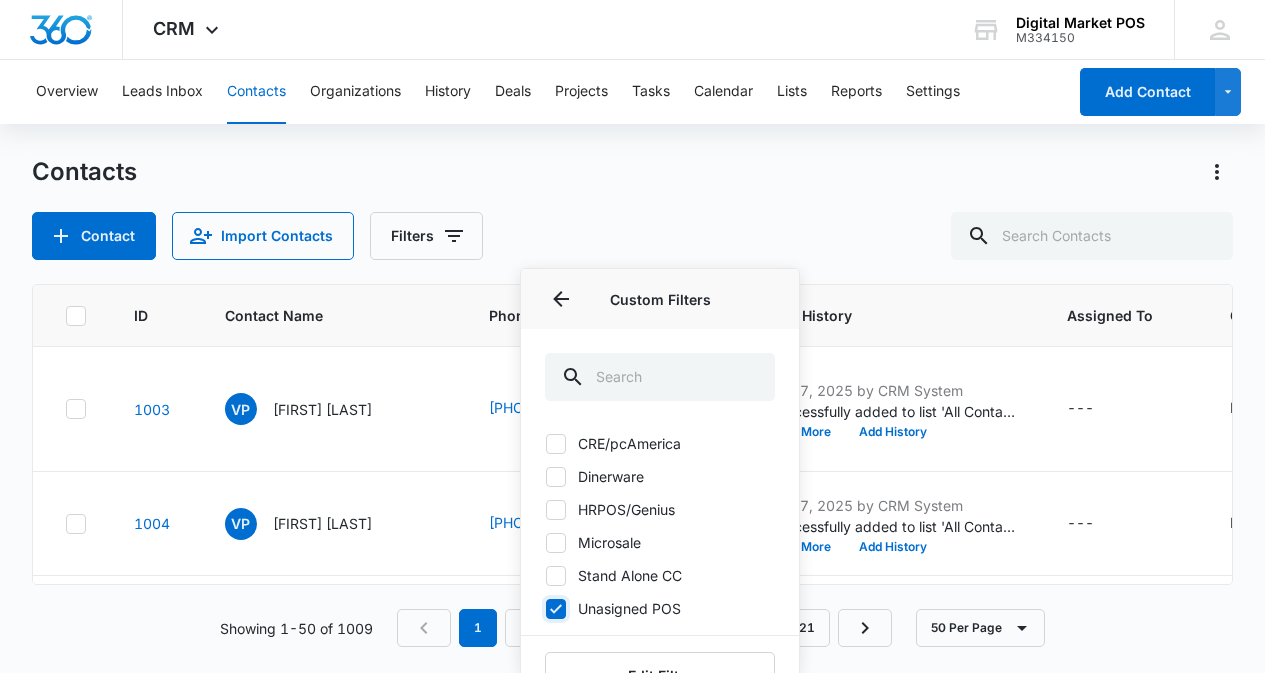 checkbox on "true" 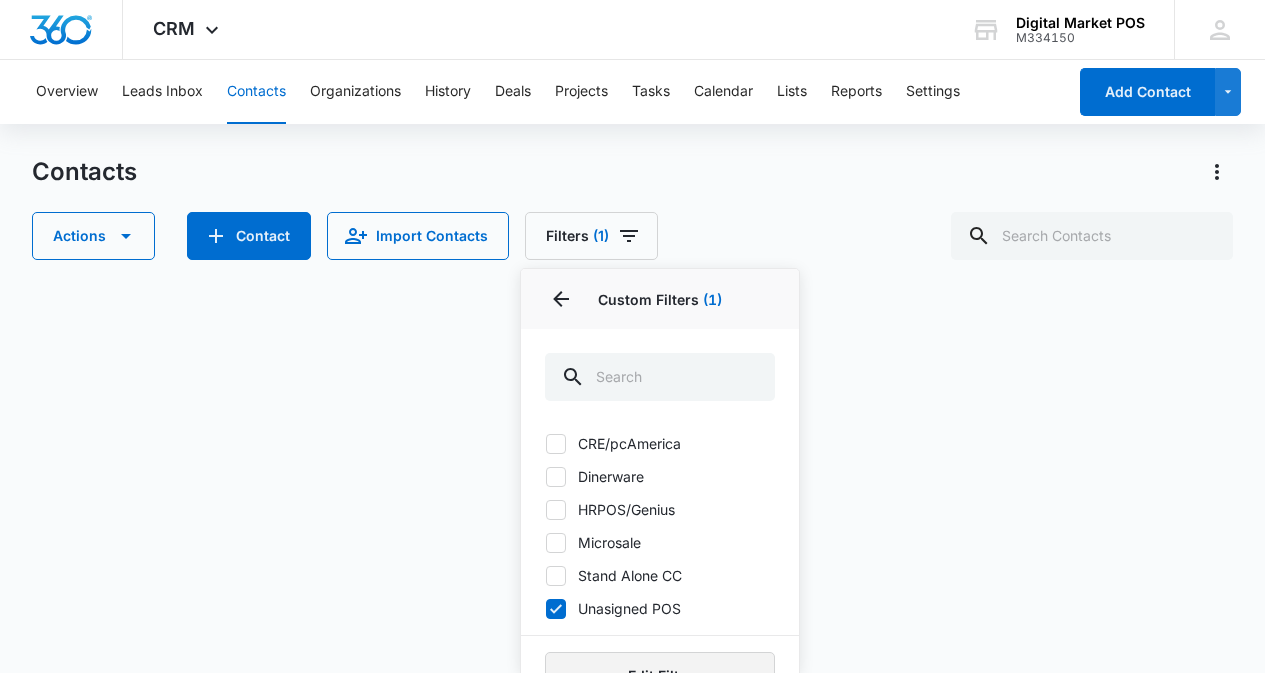 click on "Edit Filter" at bounding box center (660, 676) 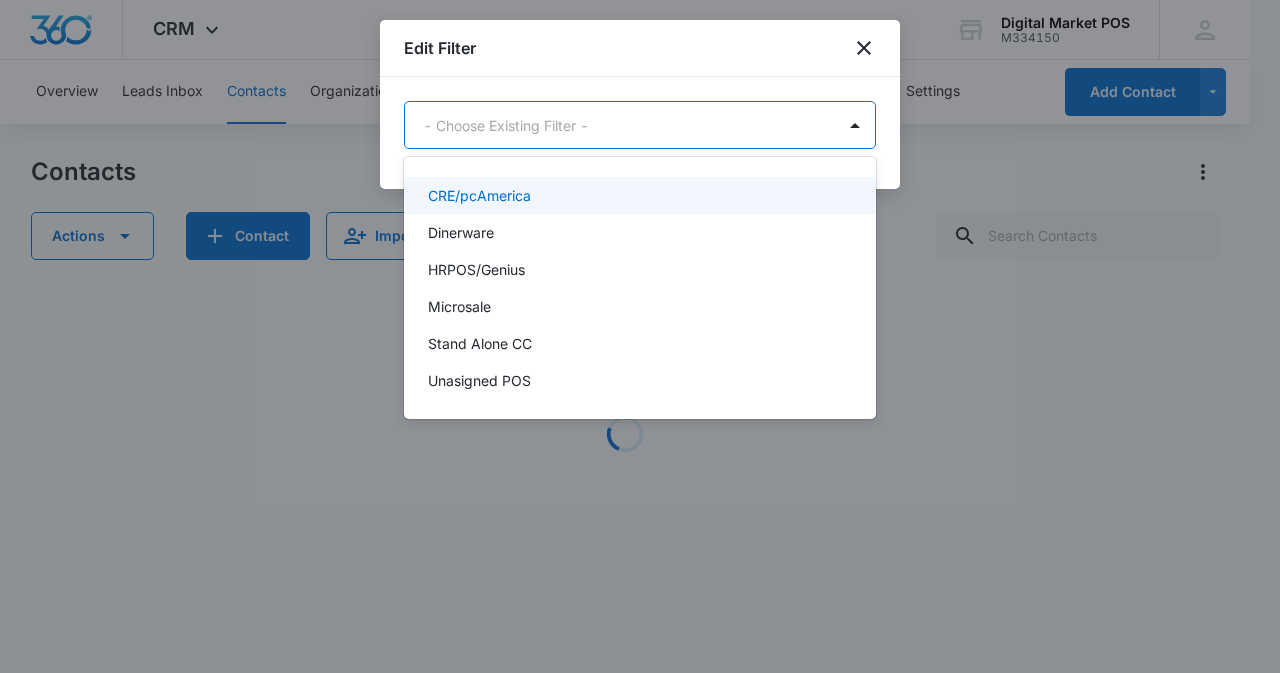 click on "CRM Apps Reputation Websites Forms CRM Email Social Content Ads Intelligence Files Brand Settings Digital Market POS M334150 Your Accounts View All MZ Marko Z markoz@digitalmarketpos.com My Profile Notifications Support Logout Terms & Conditions   •   Privacy Policy Overview Leads Inbox Contacts Organizations History Deals Projects Tasks Calendar Lists Reports Settings Add Contact Contacts Actions Contact Import Contacts Filters (1) Loading No Results Showing   1-50   of   1009 1 2 3 4 5 6 … 21 50   Per Page
Edit Filter 6 results available. Use Up and Down to choose options, press Enter to select the currently focused option, press Escape to exit the menu, press Tab to select the option and exit the menu. - Choose Existing Filter - CRE/pcAmerica Dinerware HRPOS/Genius Microsale Stand Alone CC Unasigned POS" at bounding box center (640, 336) 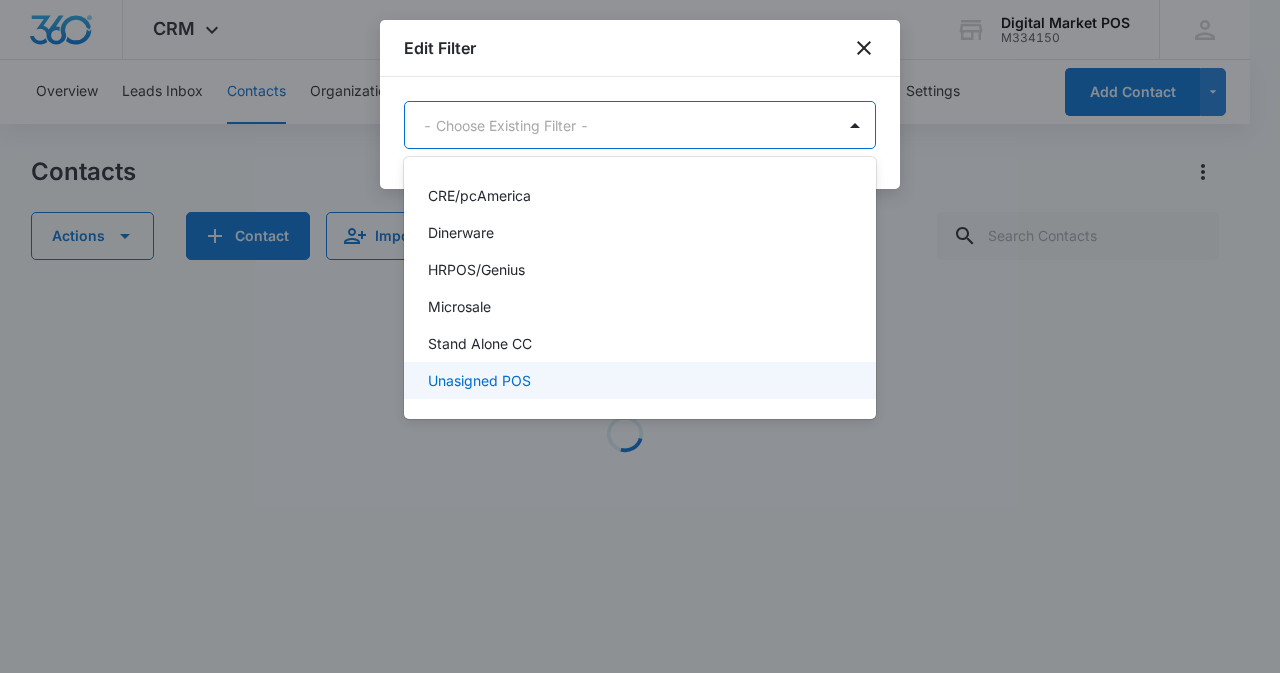 click on "Unasigned POS" at bounding box center (479, 380) 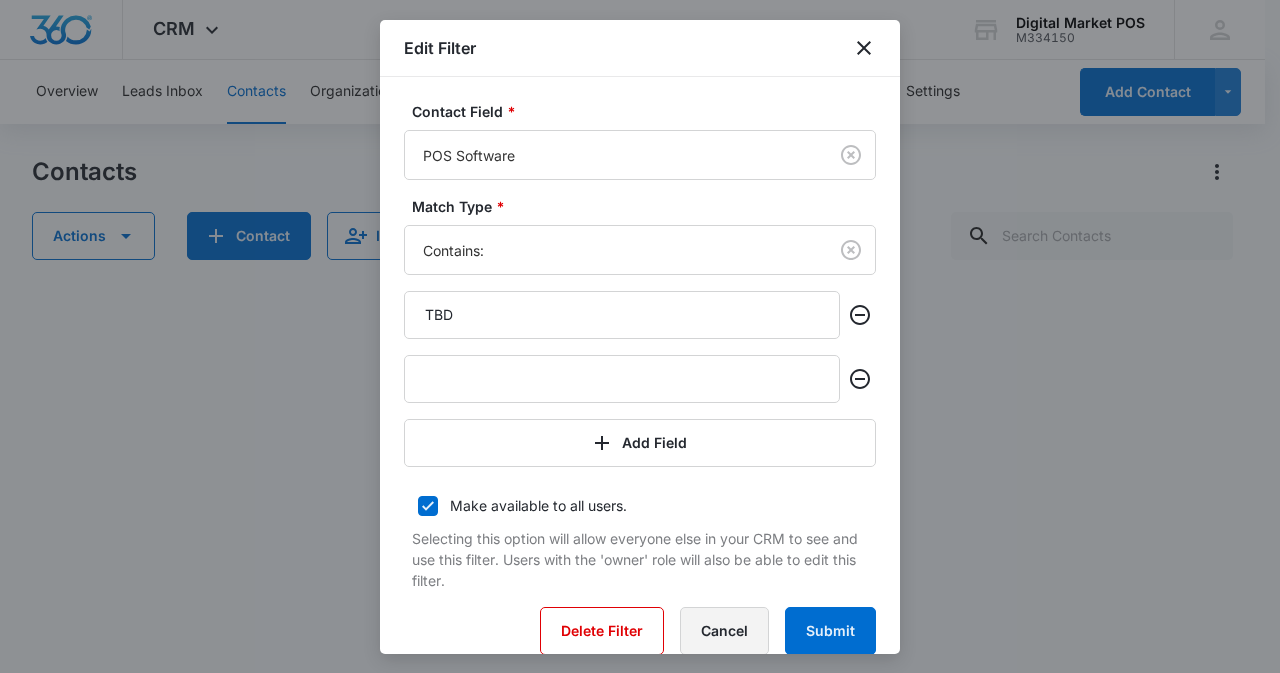 click on "Cancel" at bounding box center (724, 631) 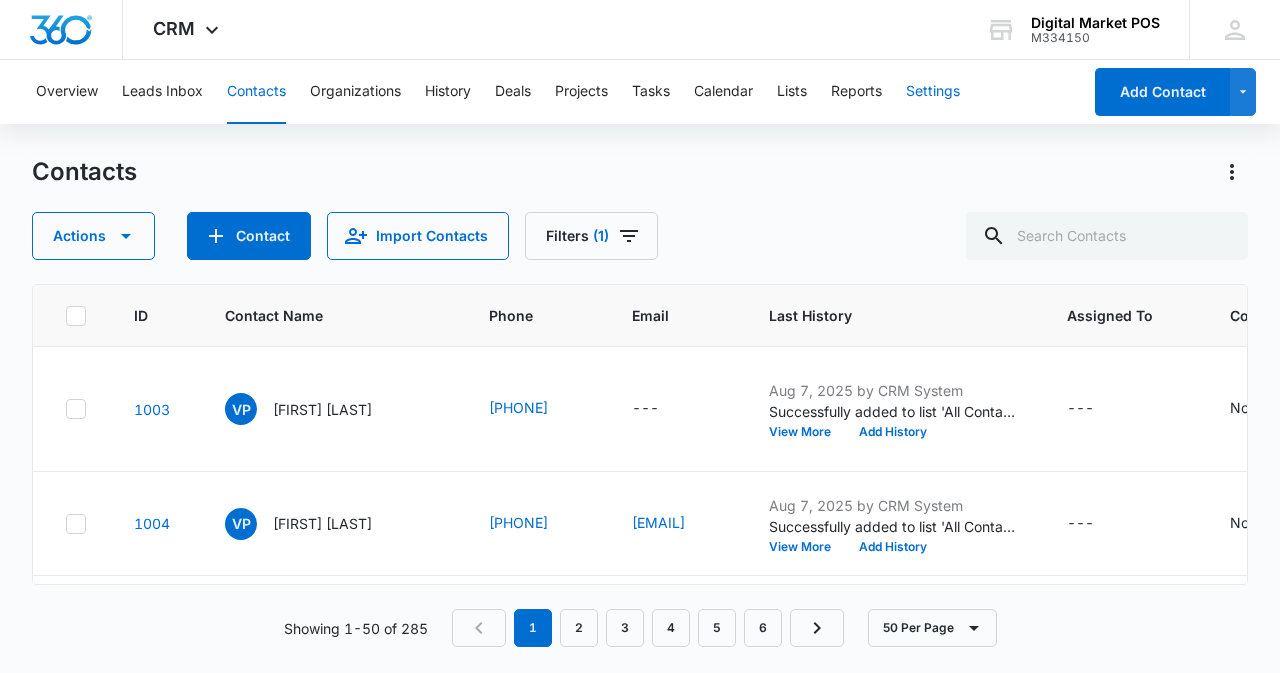 click on "Settings" at bounding box center (933, 92) 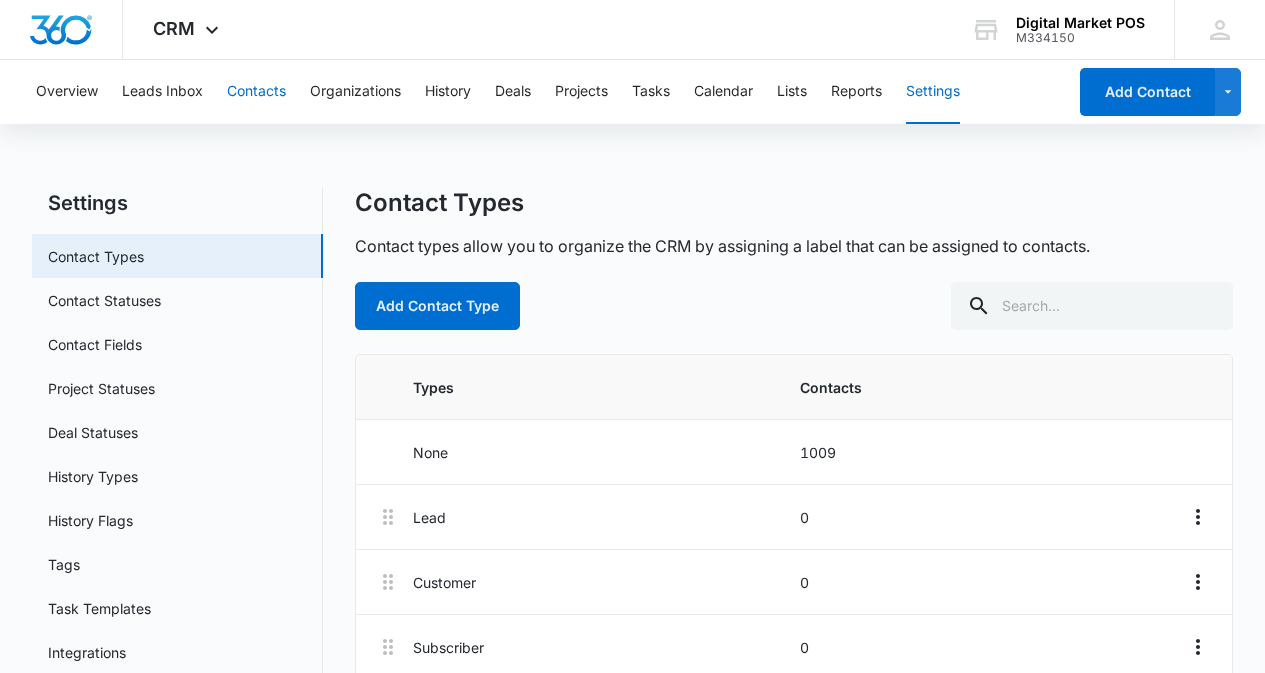 click on "Contacts" at bounding box center [256, 92] 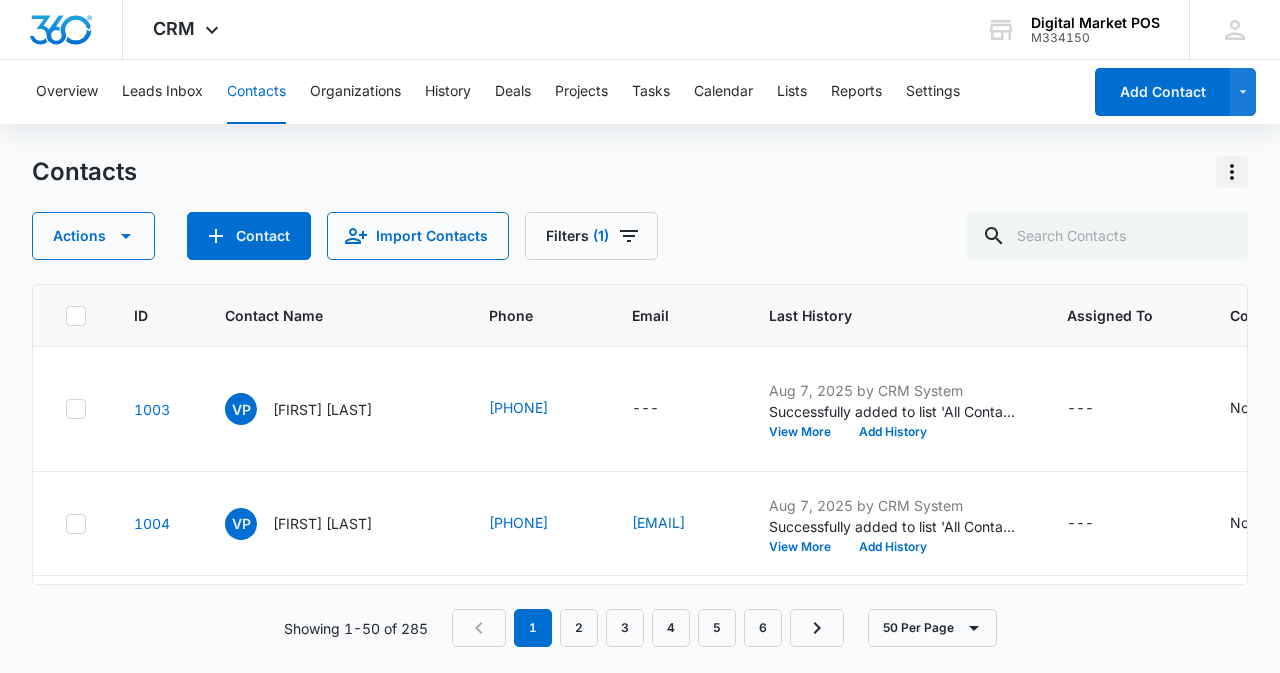 click 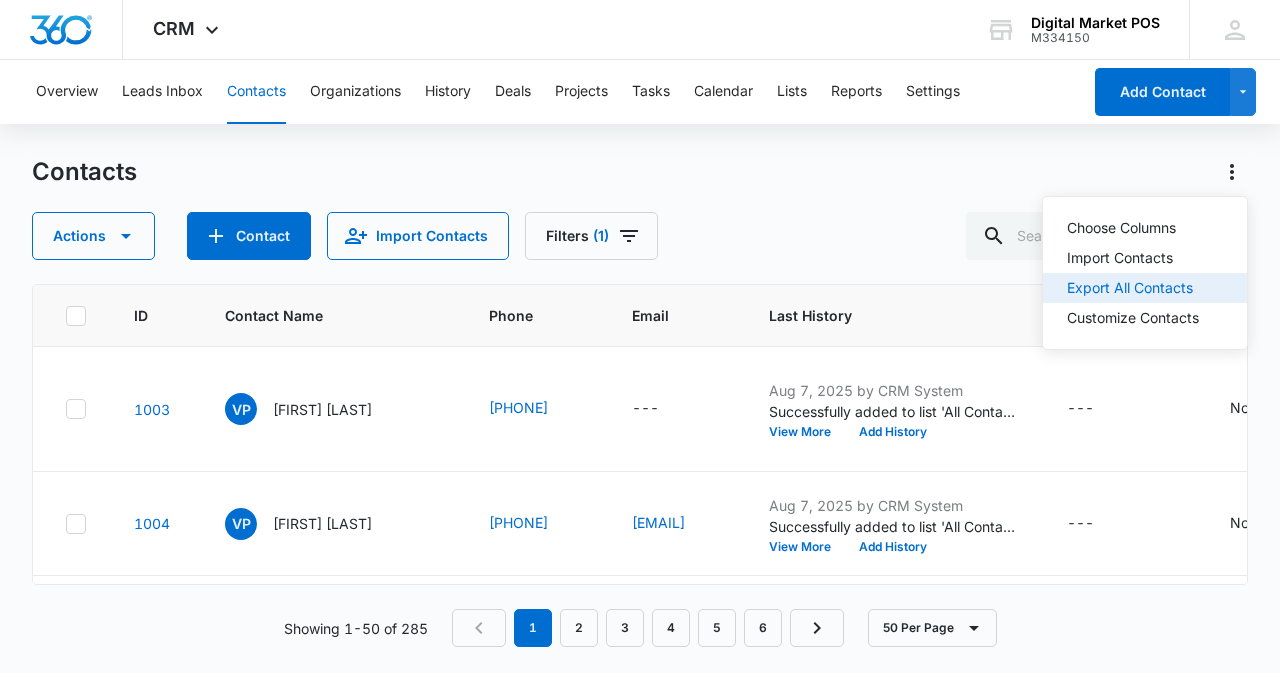 click on "Export All Contacts" at bounding box center [1133, 288] 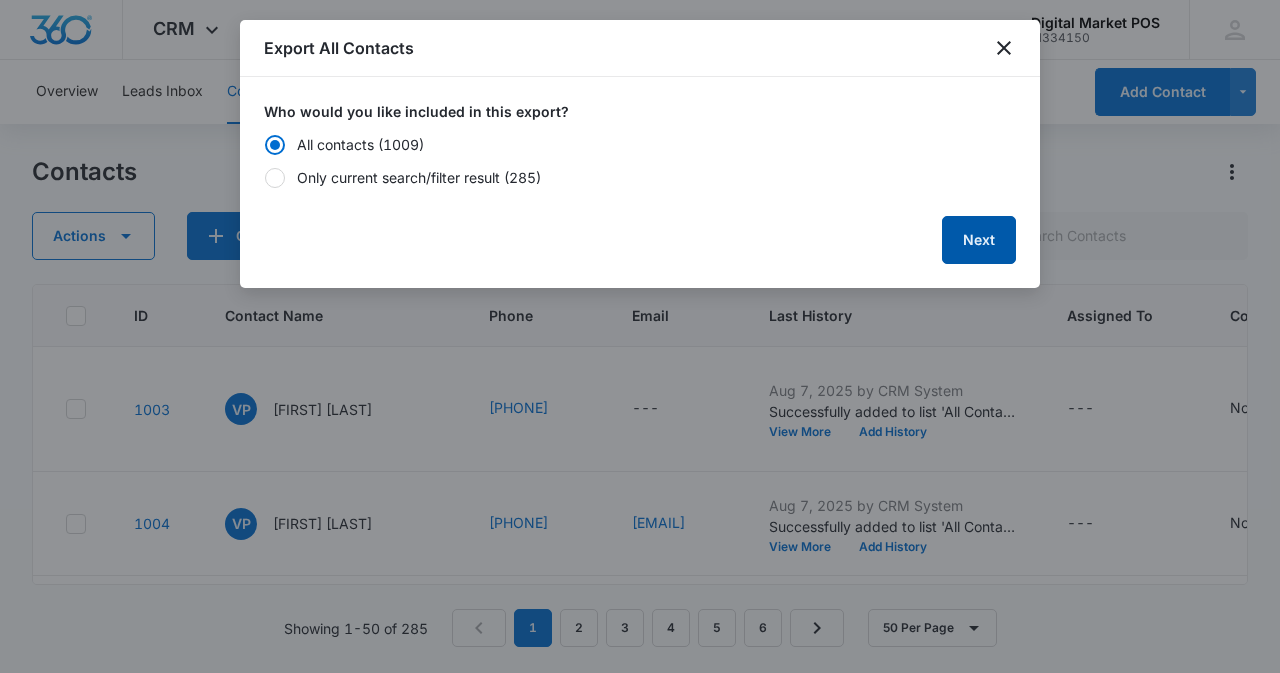 click on "Next" at bounding box center (979, 240) 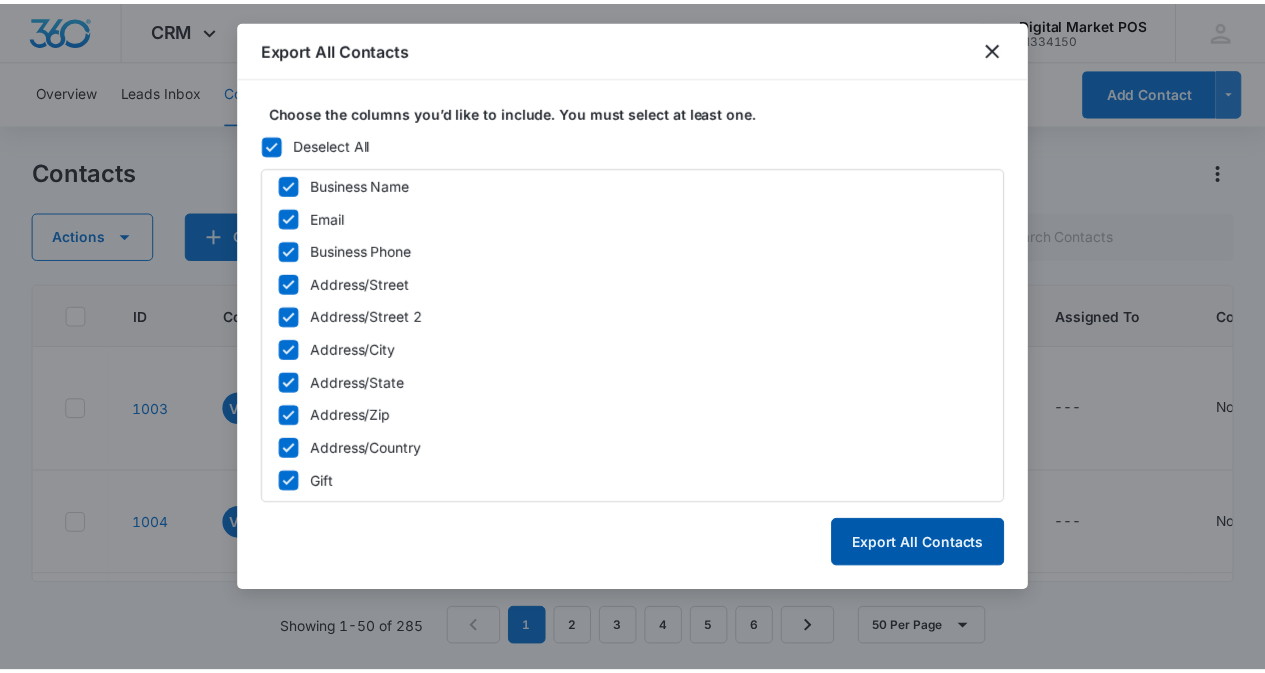 scroll, scrollTop: 1129, scrollLeft: 0, axis: vertical 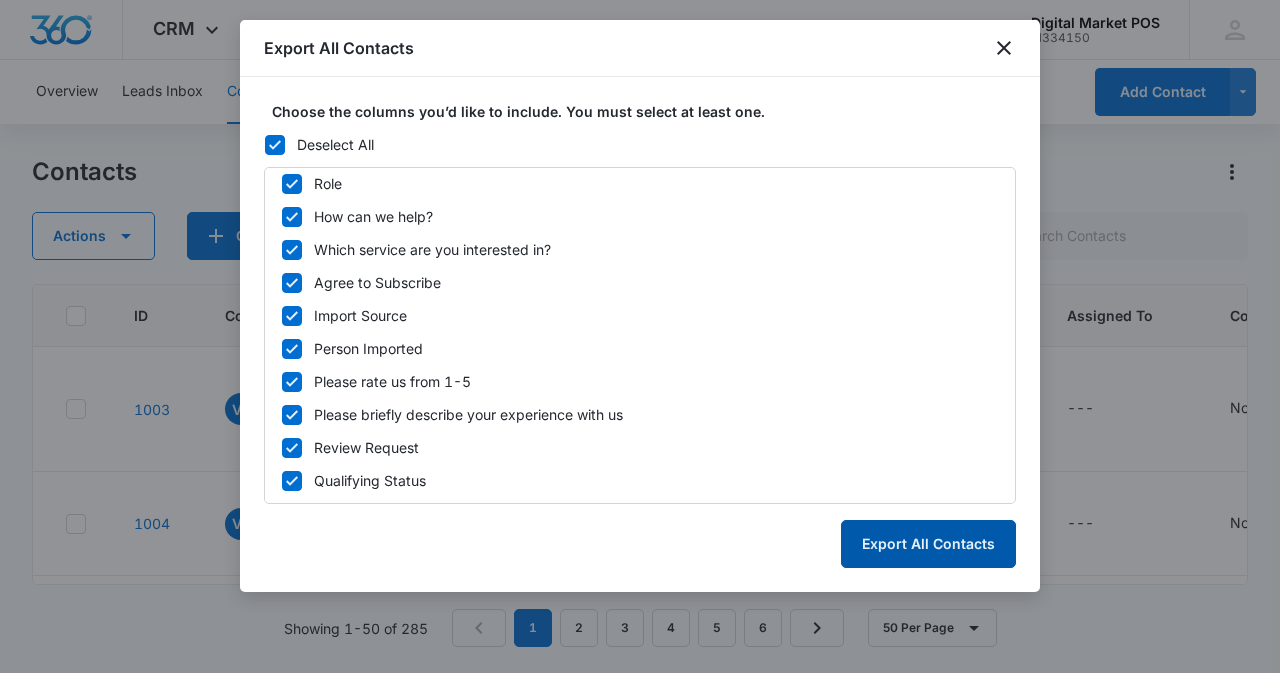 click on "Export All Contacts" at bounding box center (928, 544) 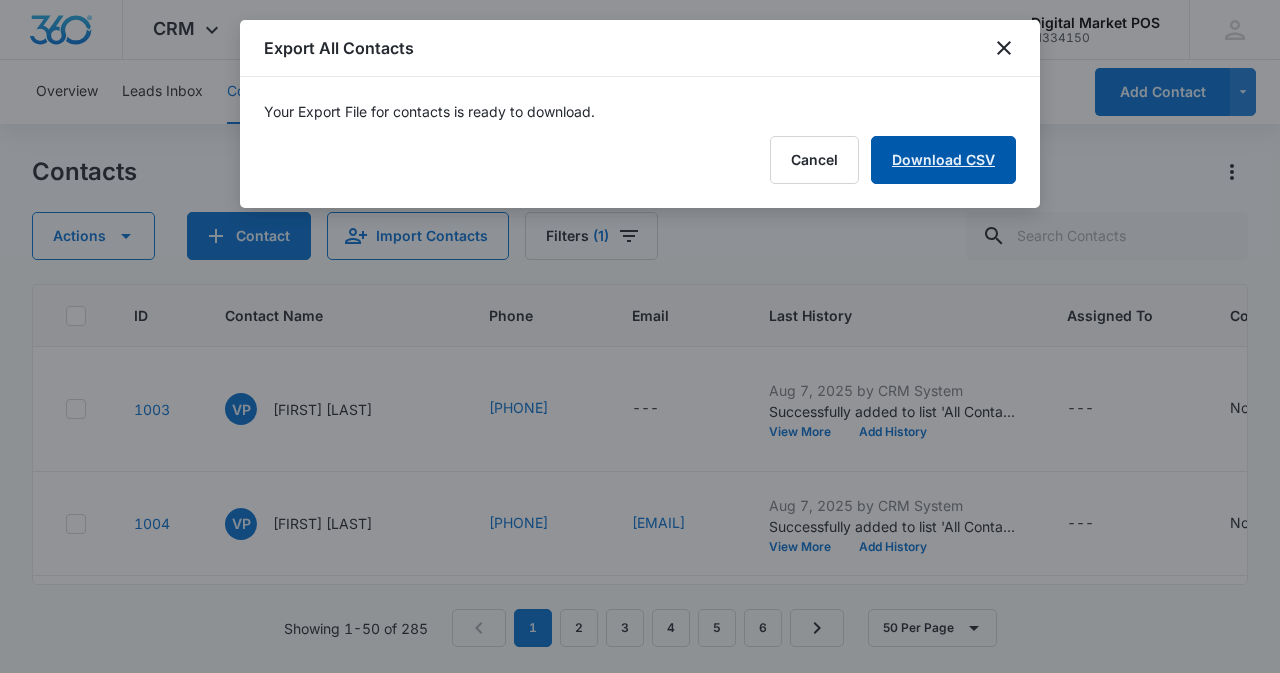 click on "Download CSV" at bounding box center [943, 160] 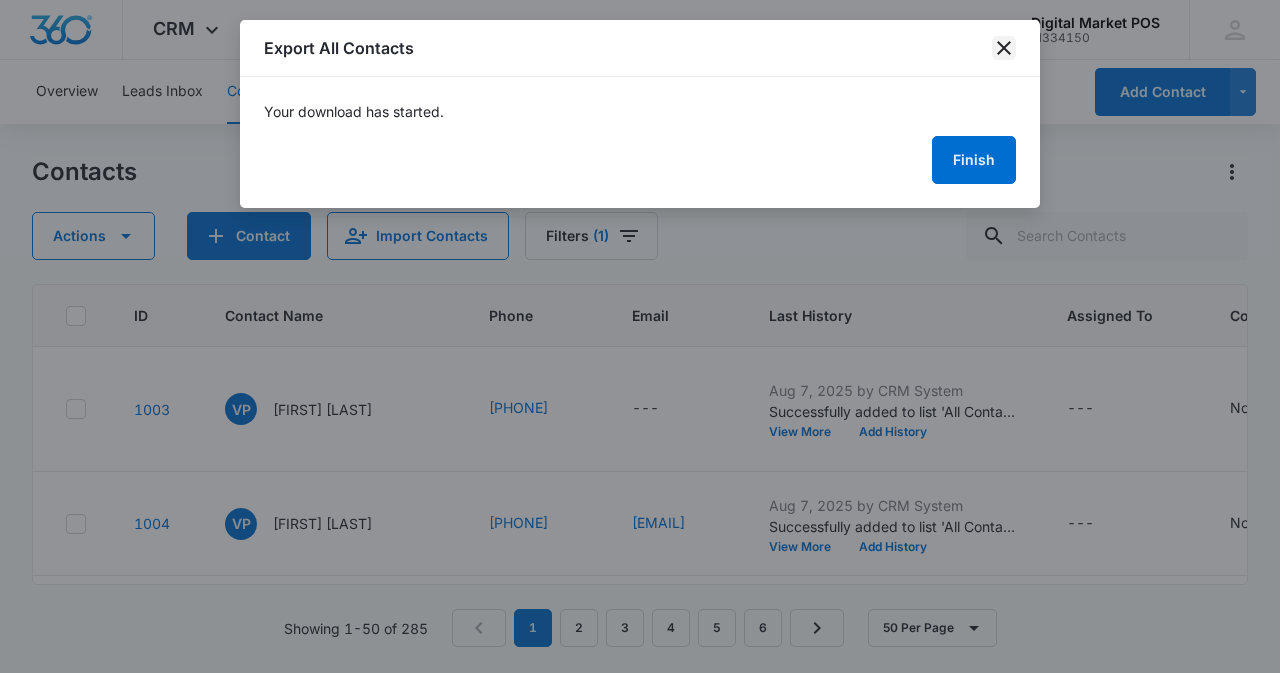 click 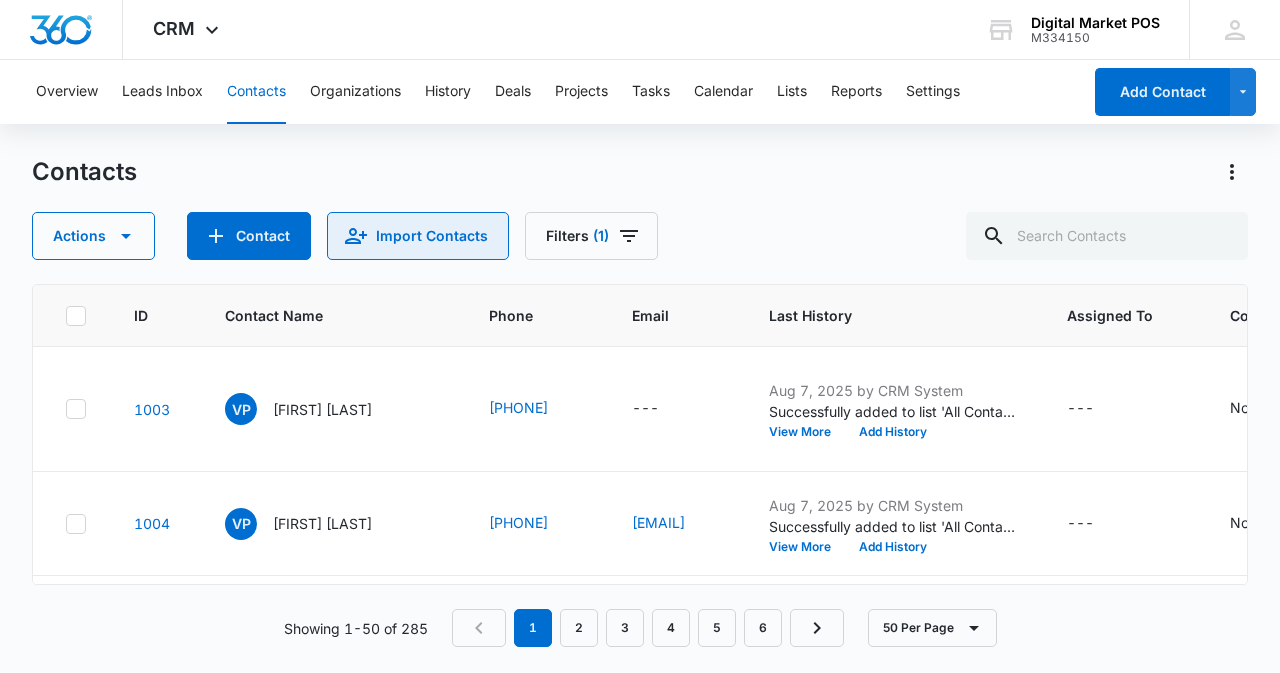 click on "Import Contacts" at bounding box center (418, 236) 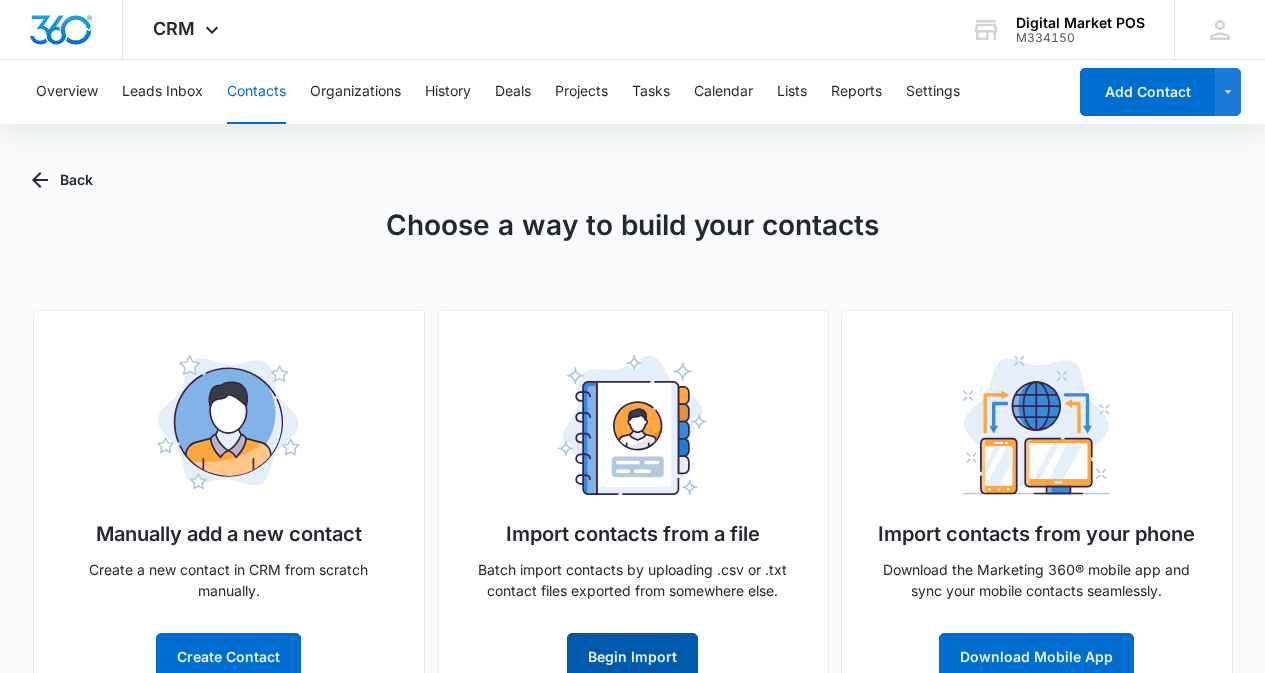 click on "Begin Import" at bounding box center [632, 657] 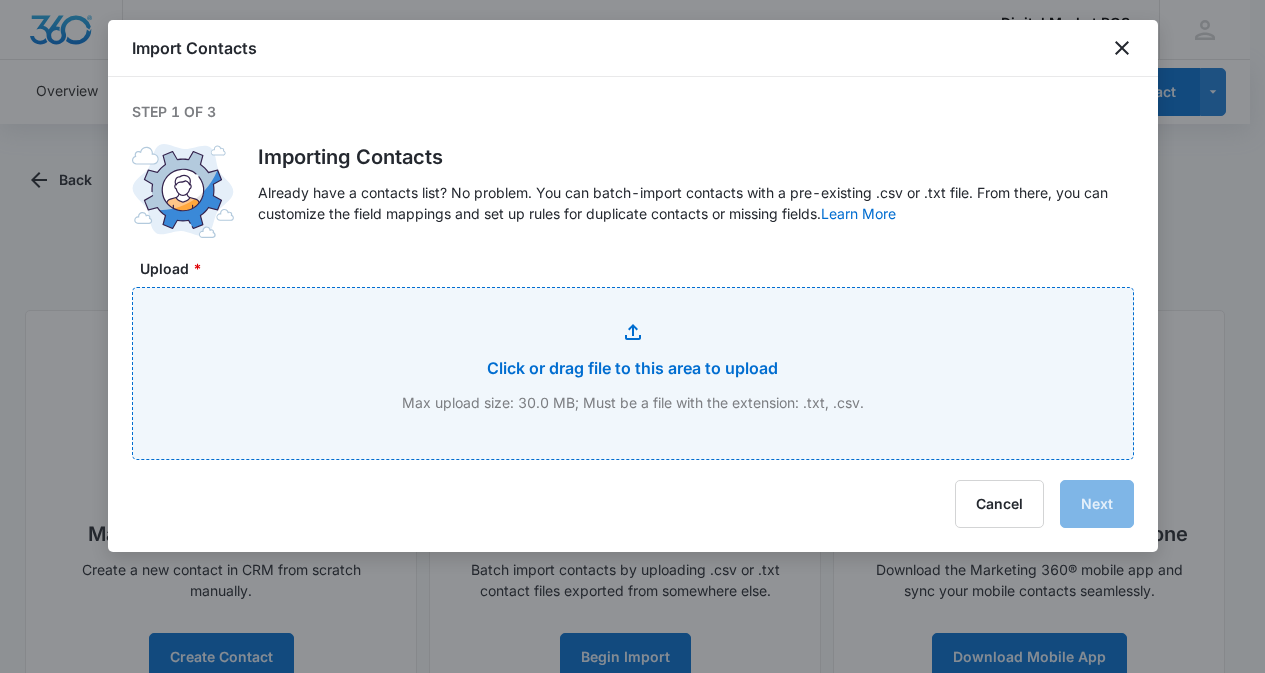 click on "Upload *" at bounding box center (633, 373) 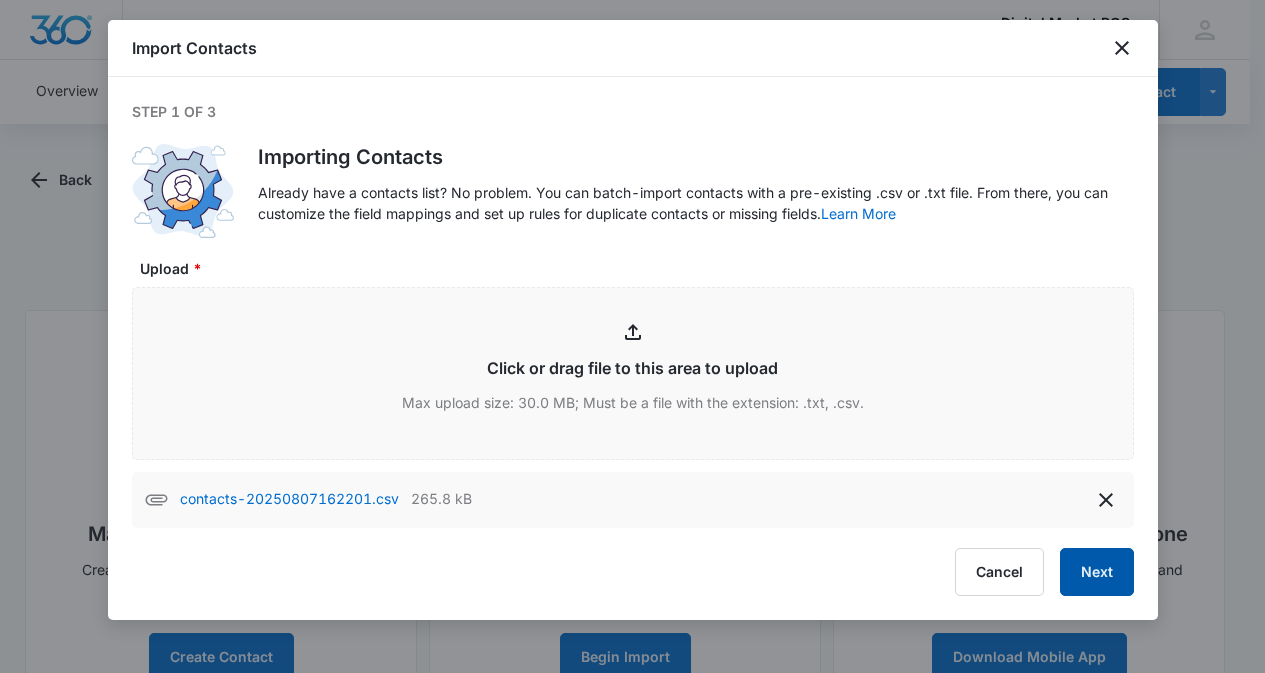 click on "Next" at bounding box center (1097, 572) 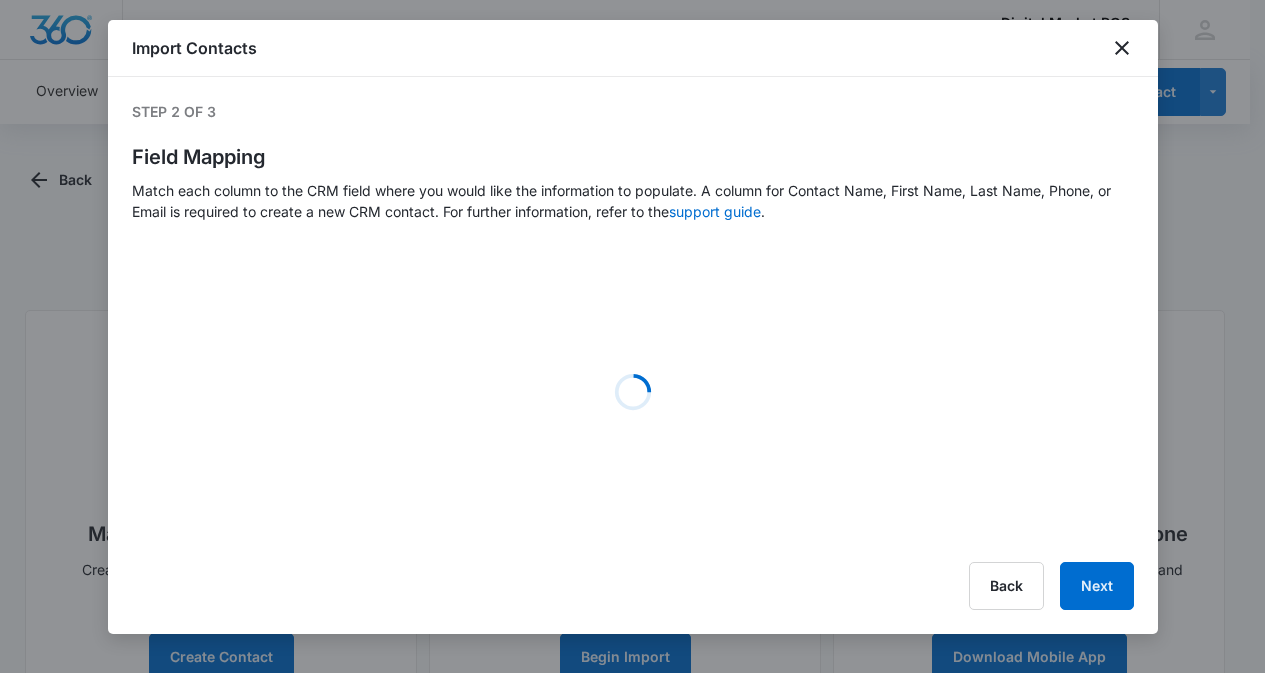 select on "id" 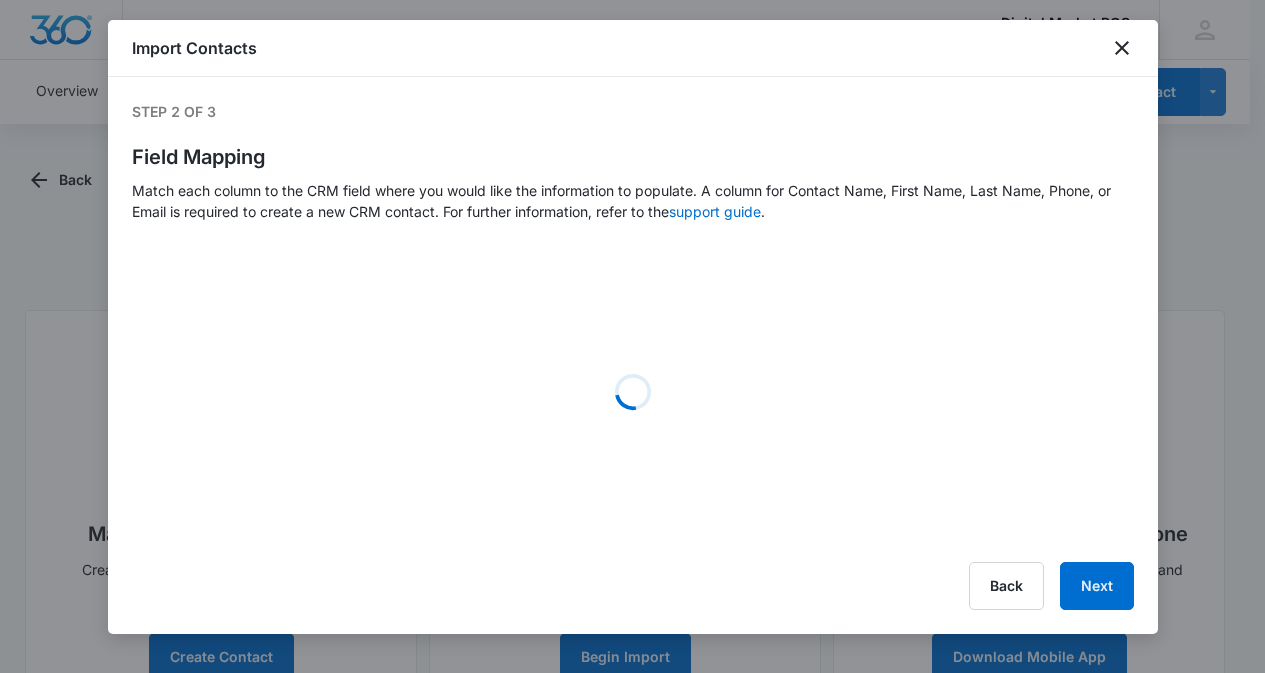 select on "followup" 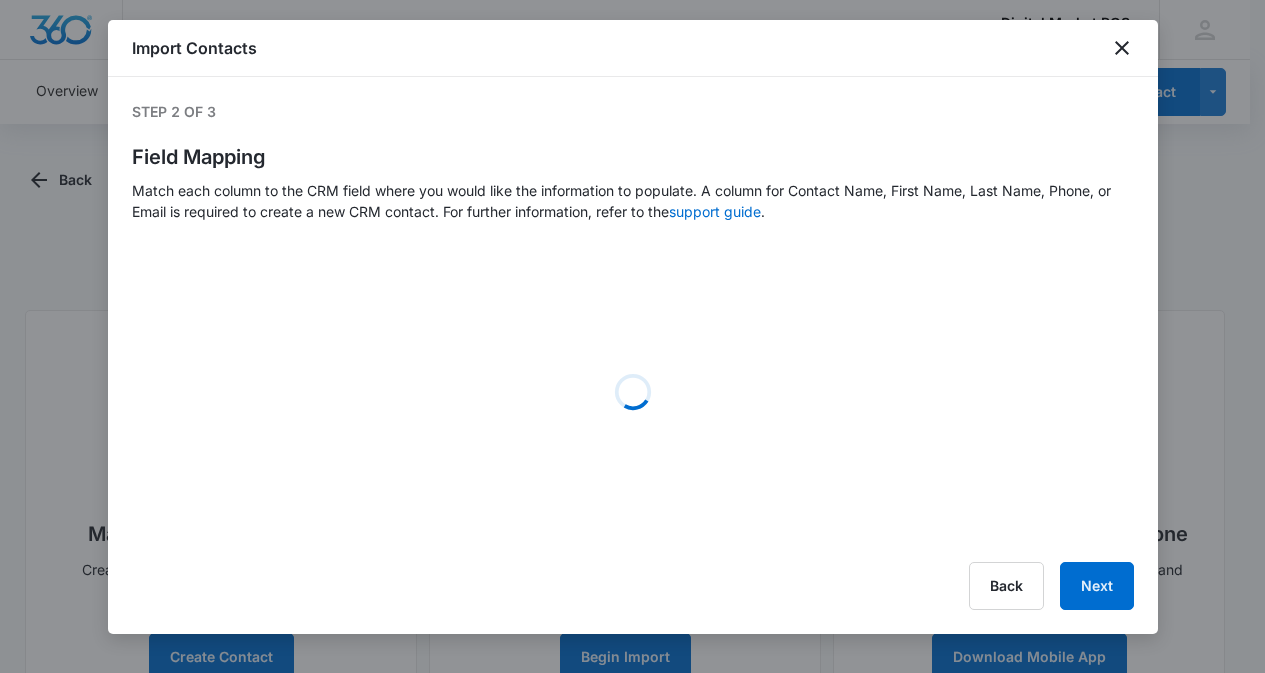 select on "tags" 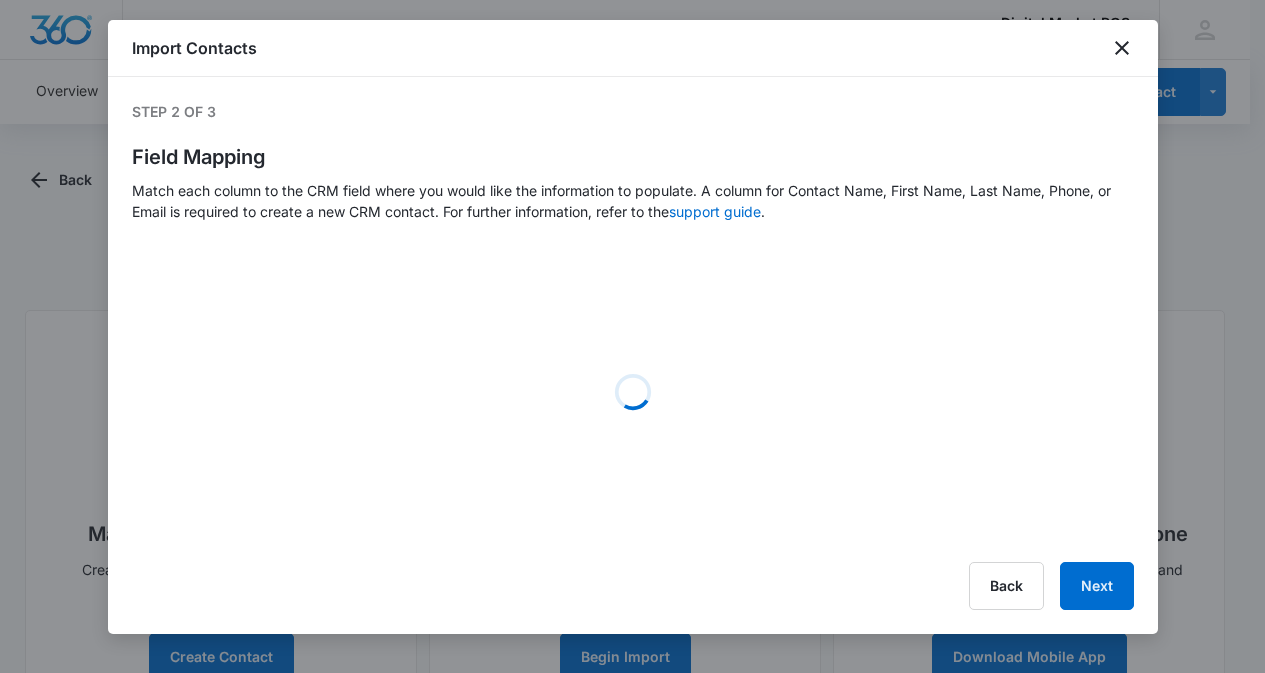 select on "type" 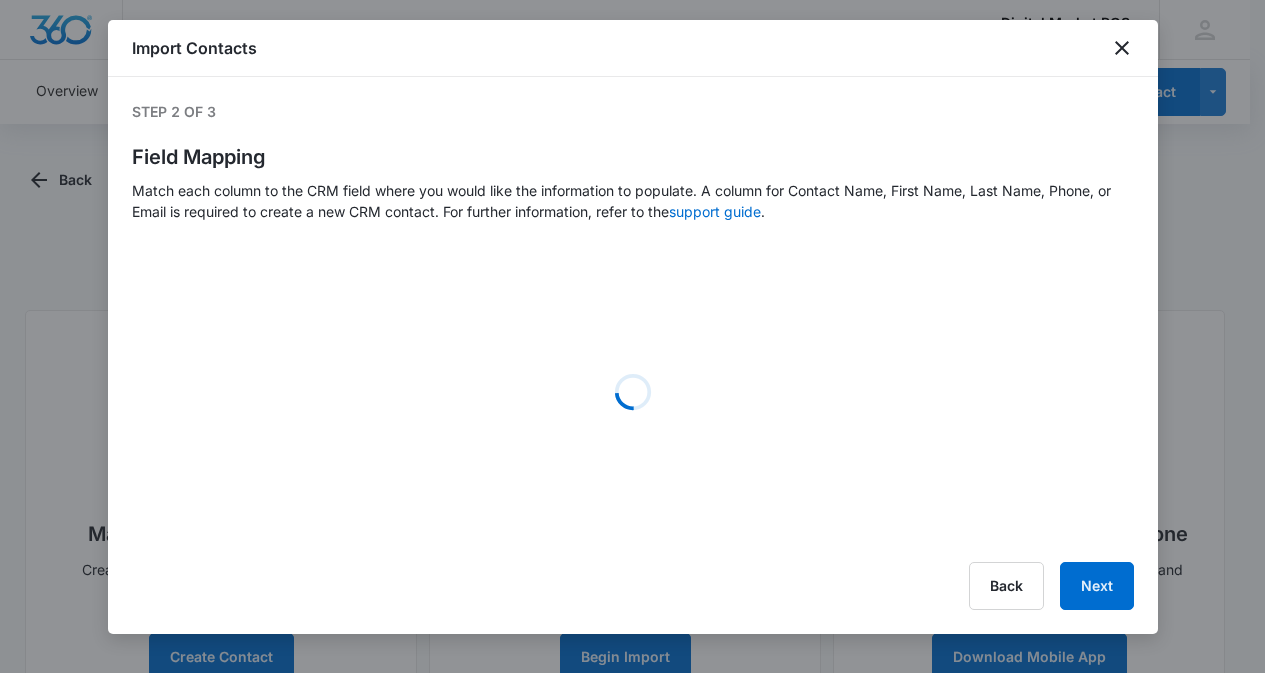 select on "status" 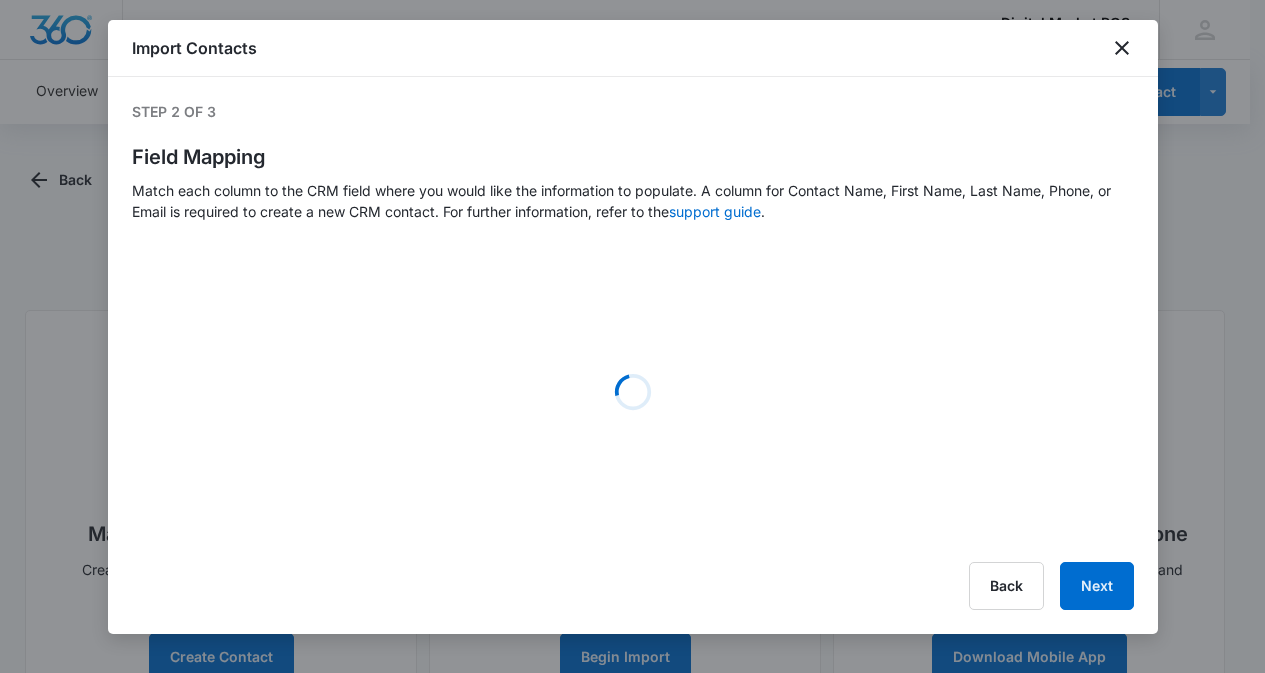 select on "assignedto" 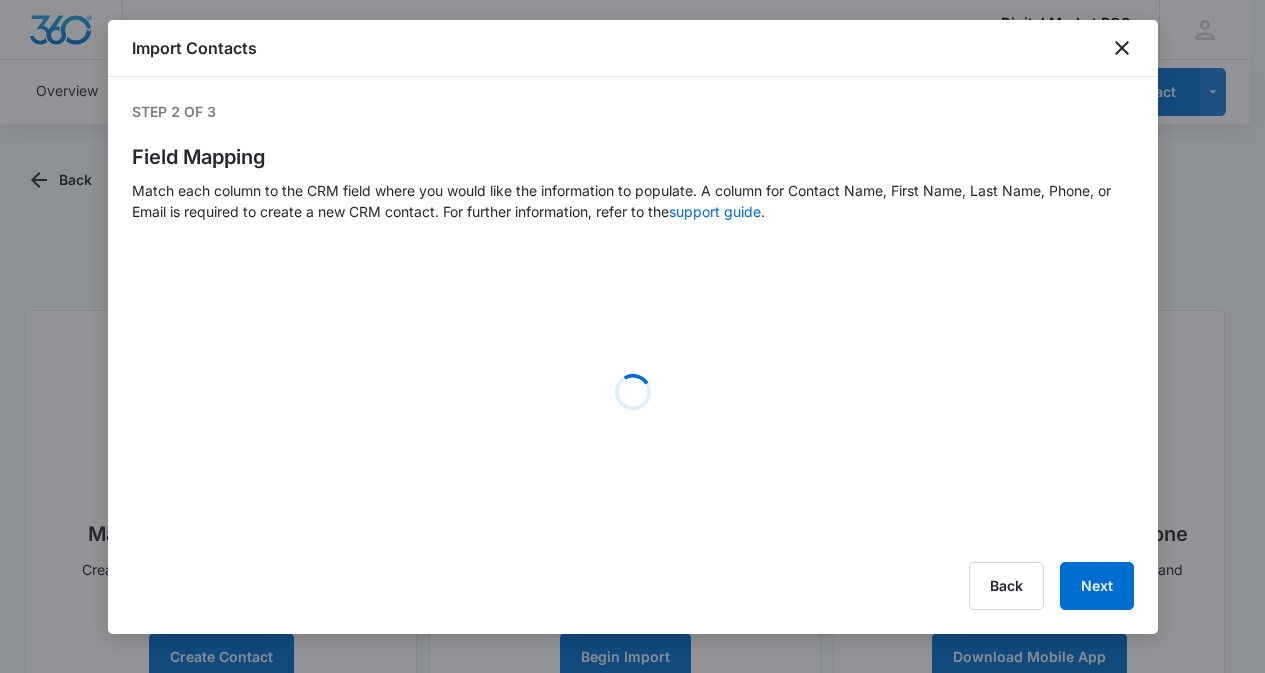 select on "78" 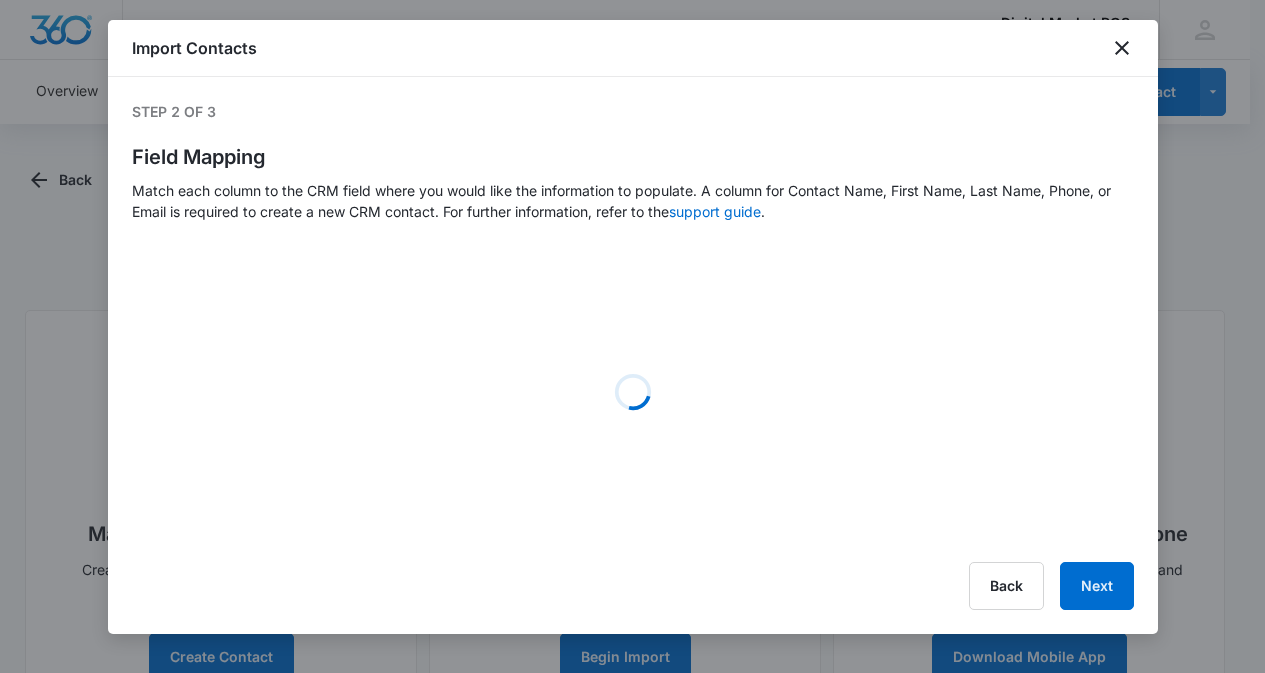select on "79" 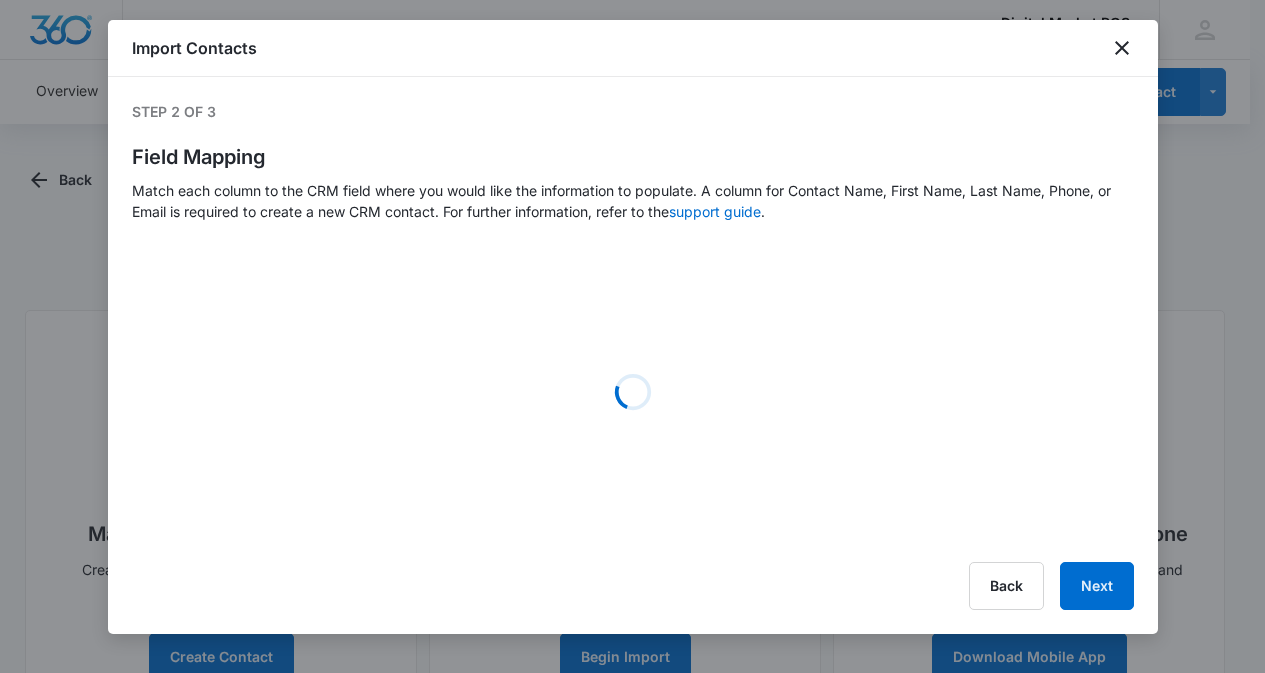 select on "292" 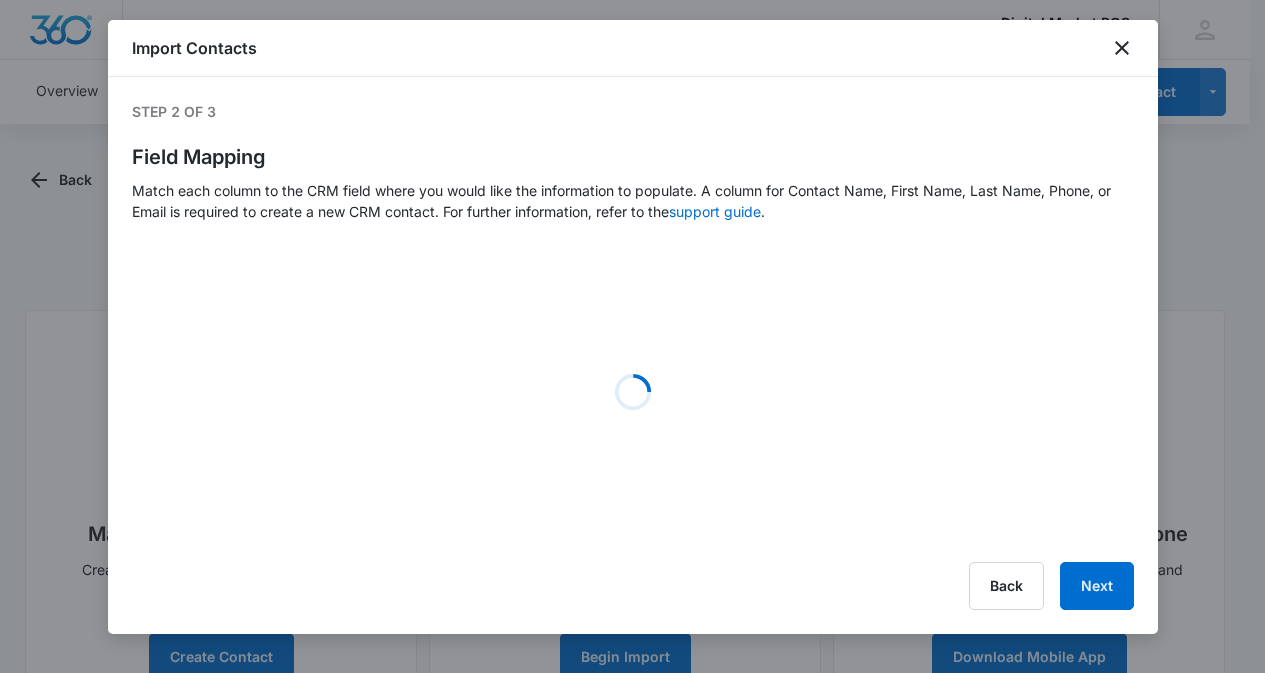 select on "286" 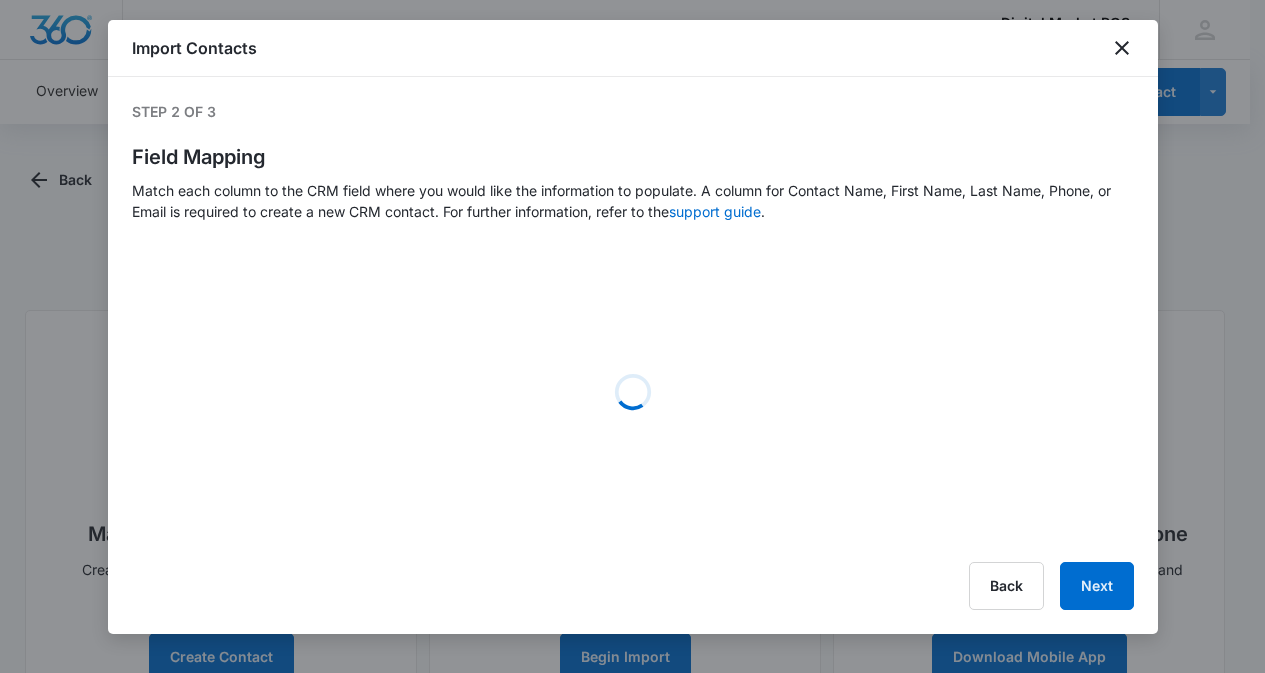 select on "184" 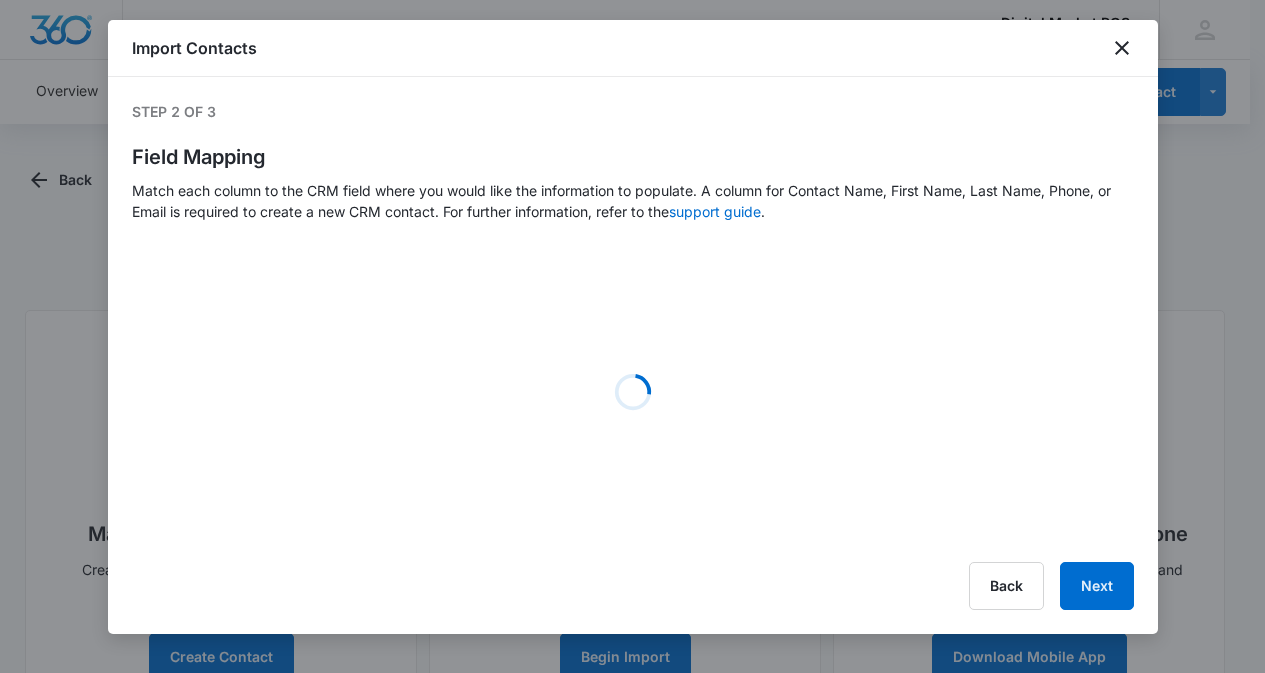 select on "371" 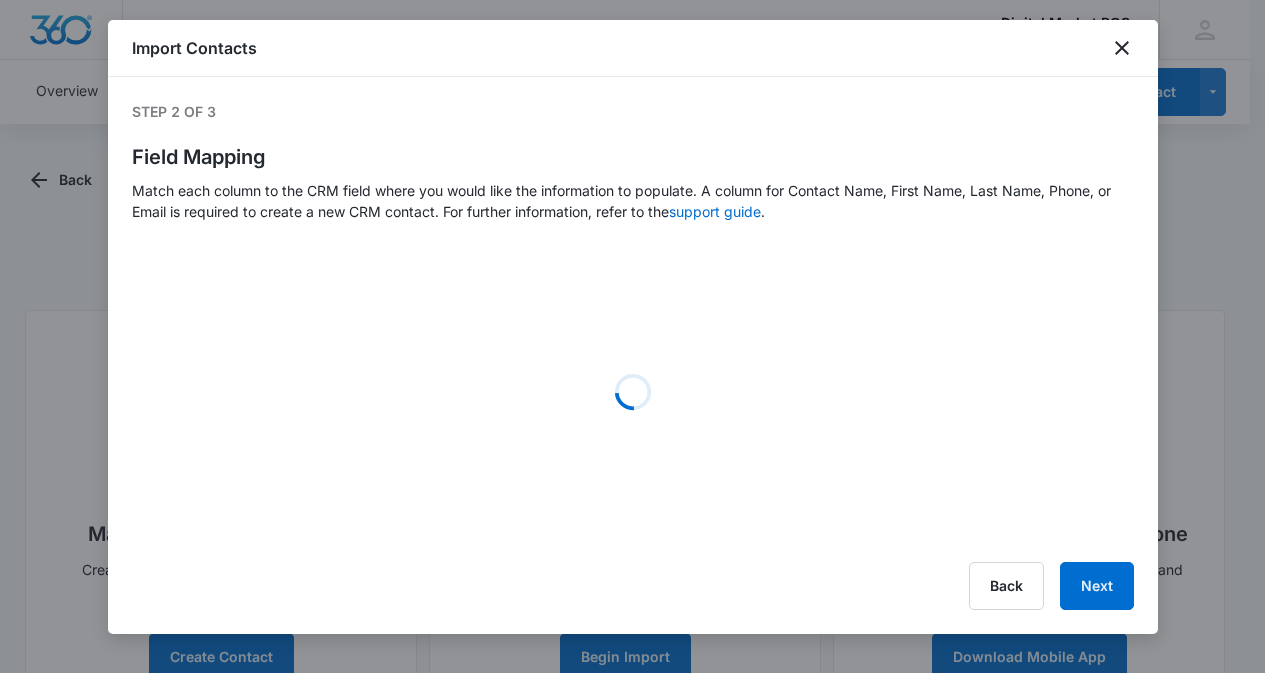 select on "366" 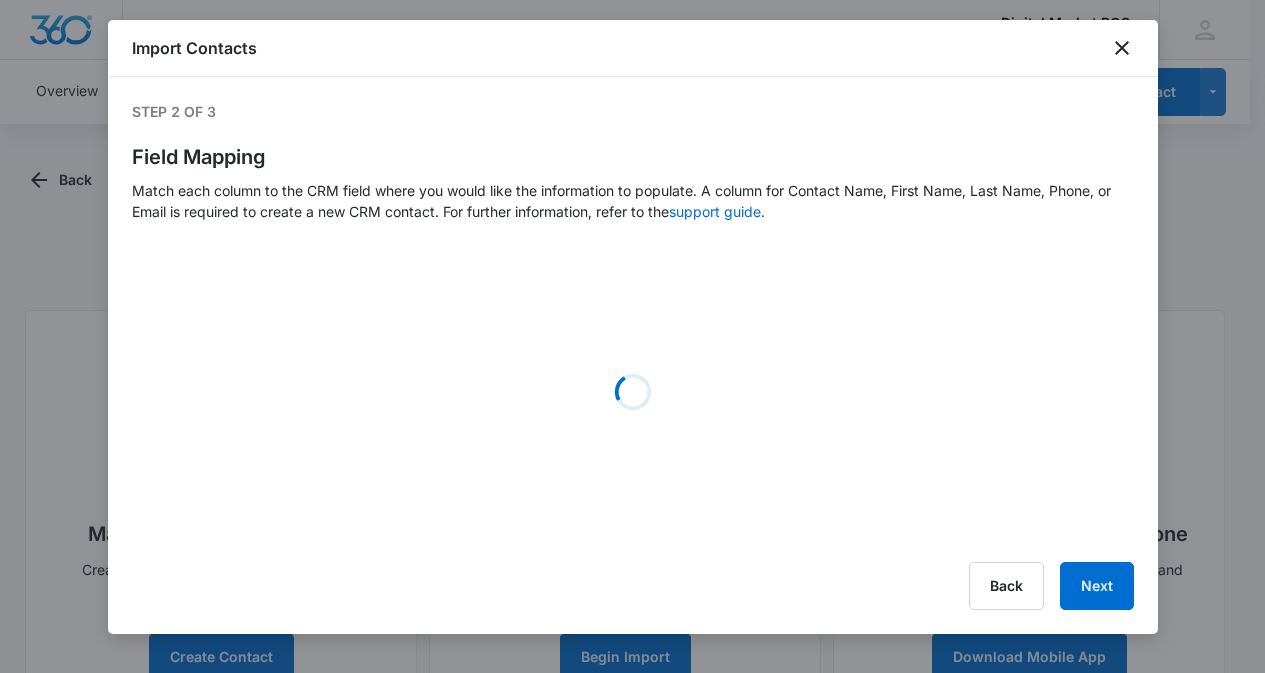 select on "185" 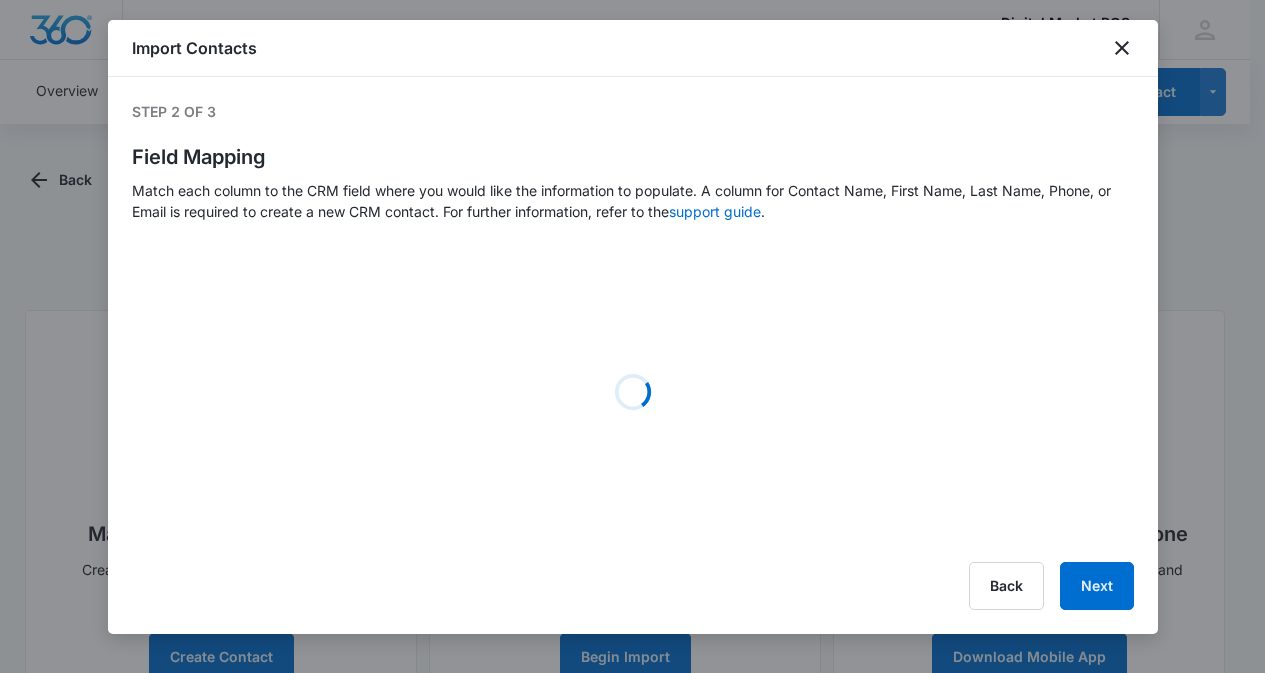 select on "381" 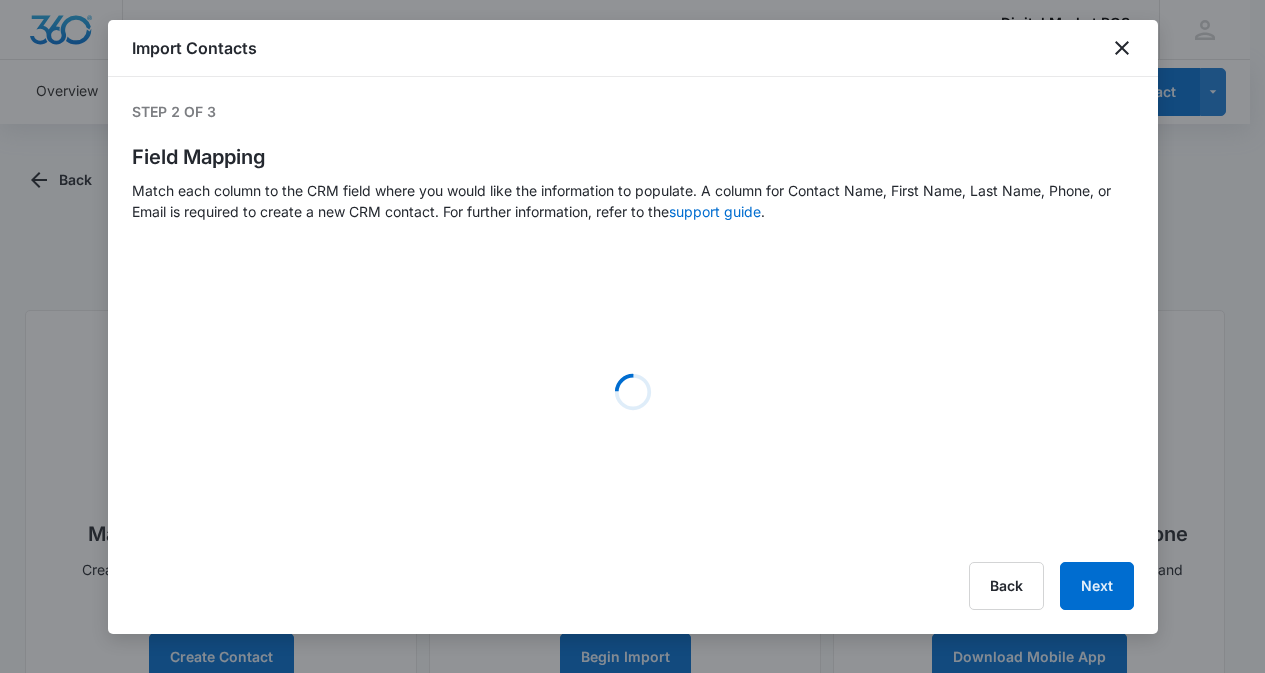 select on "187" 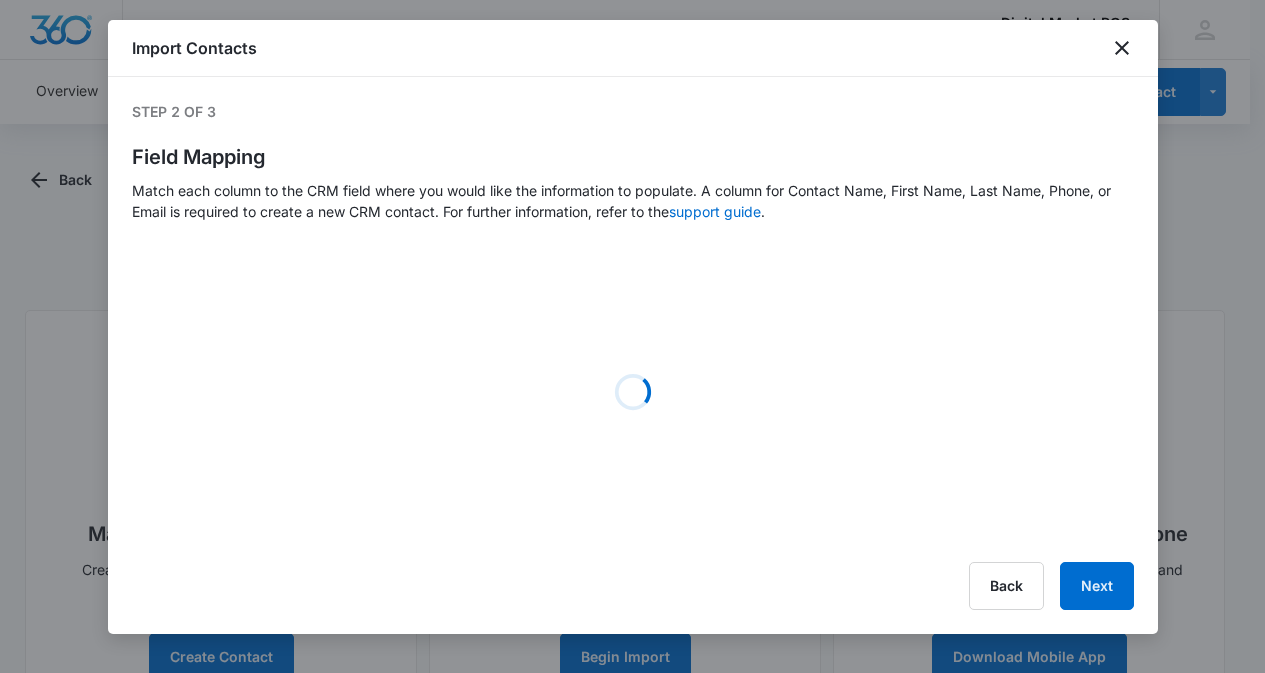 select on "321" 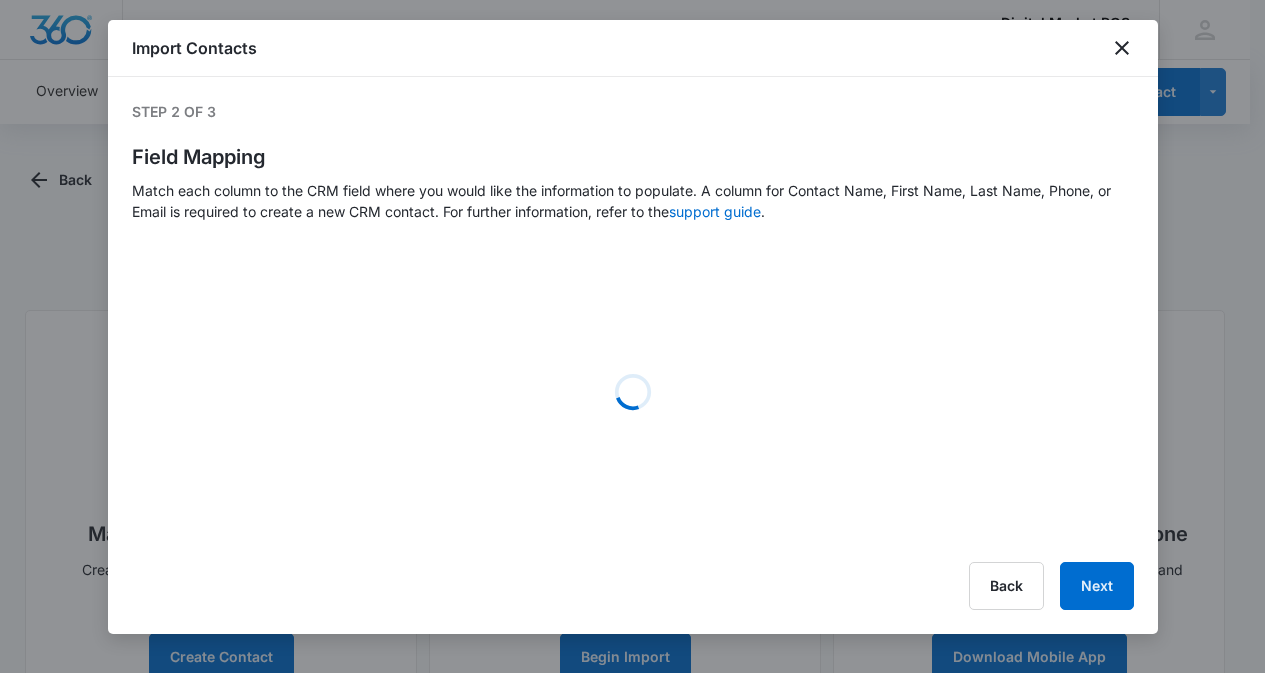 select on "188" 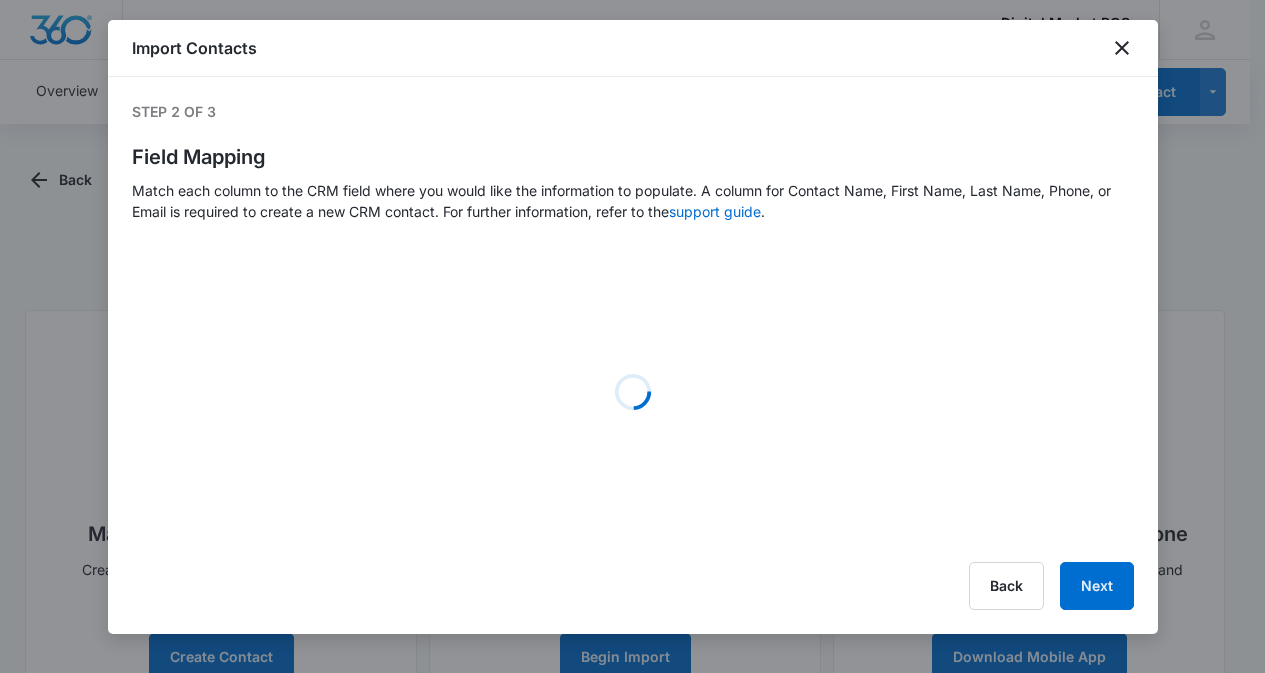select on "189" 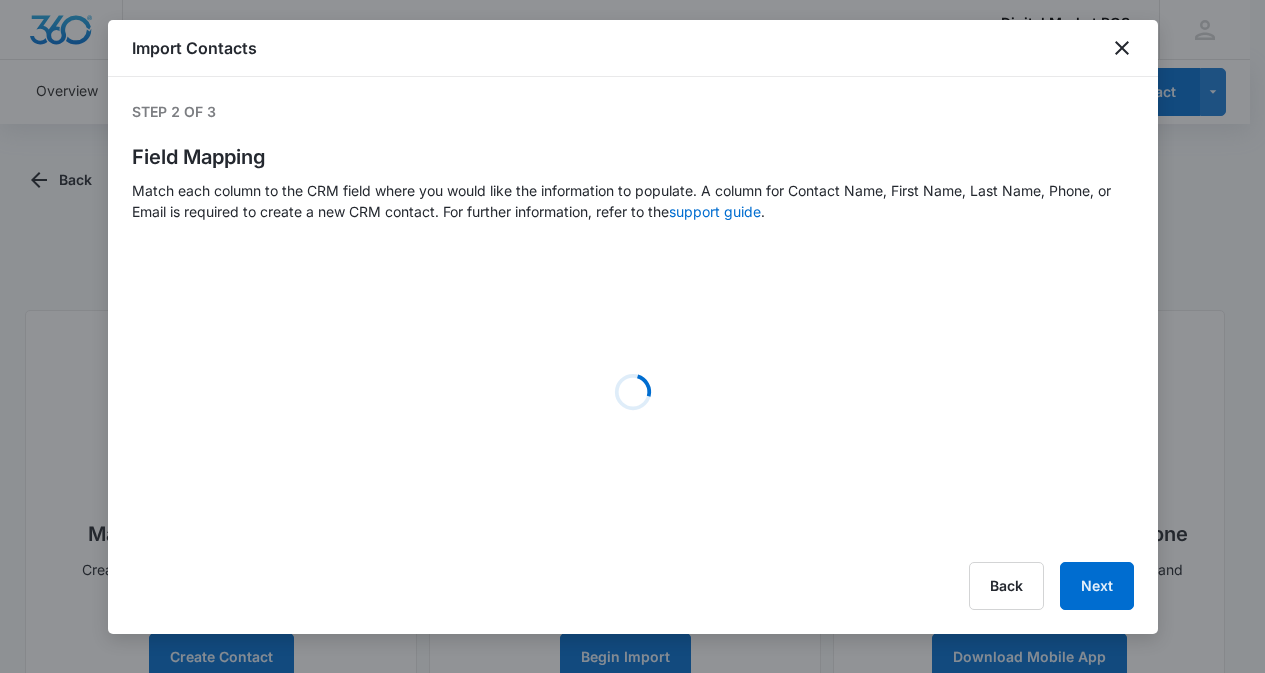 select on "190" 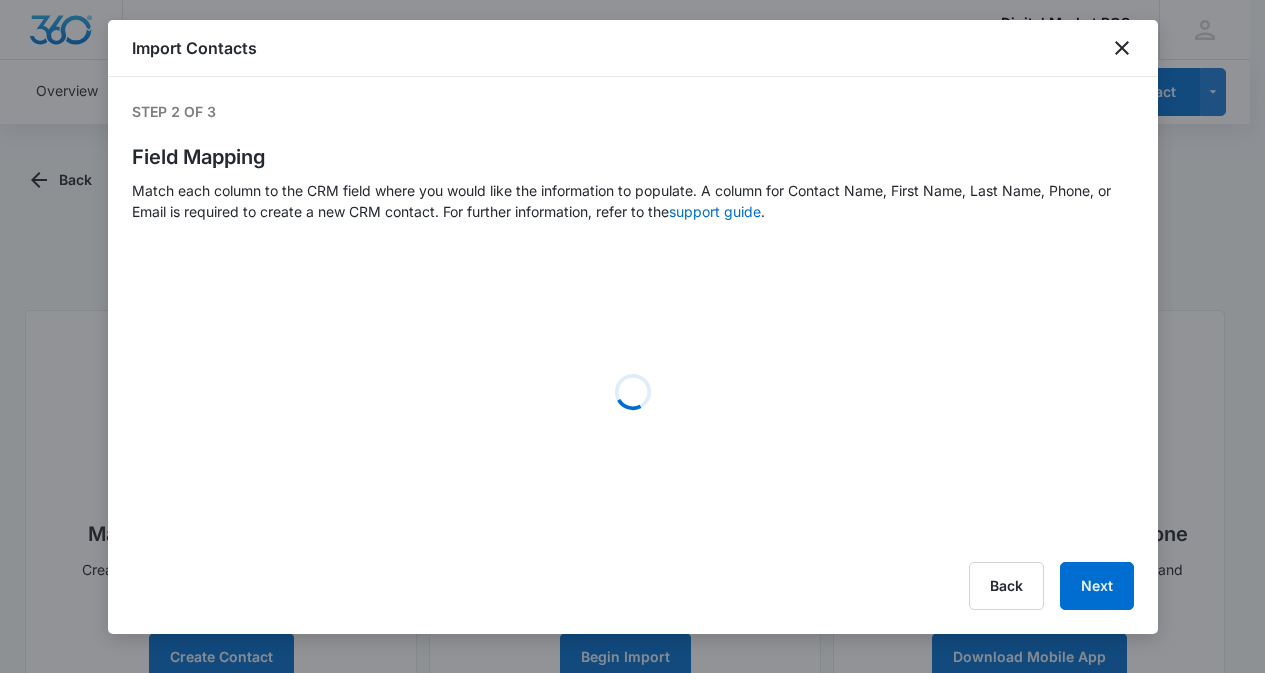 select on "193" 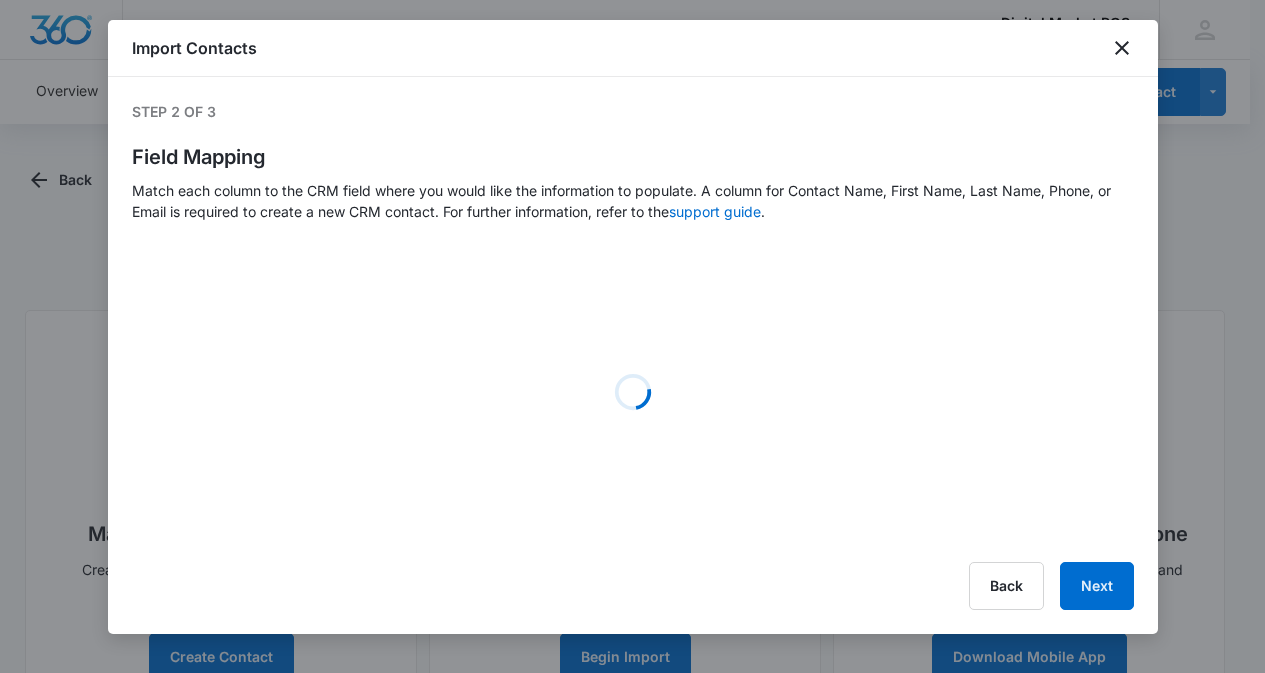 select on "368" 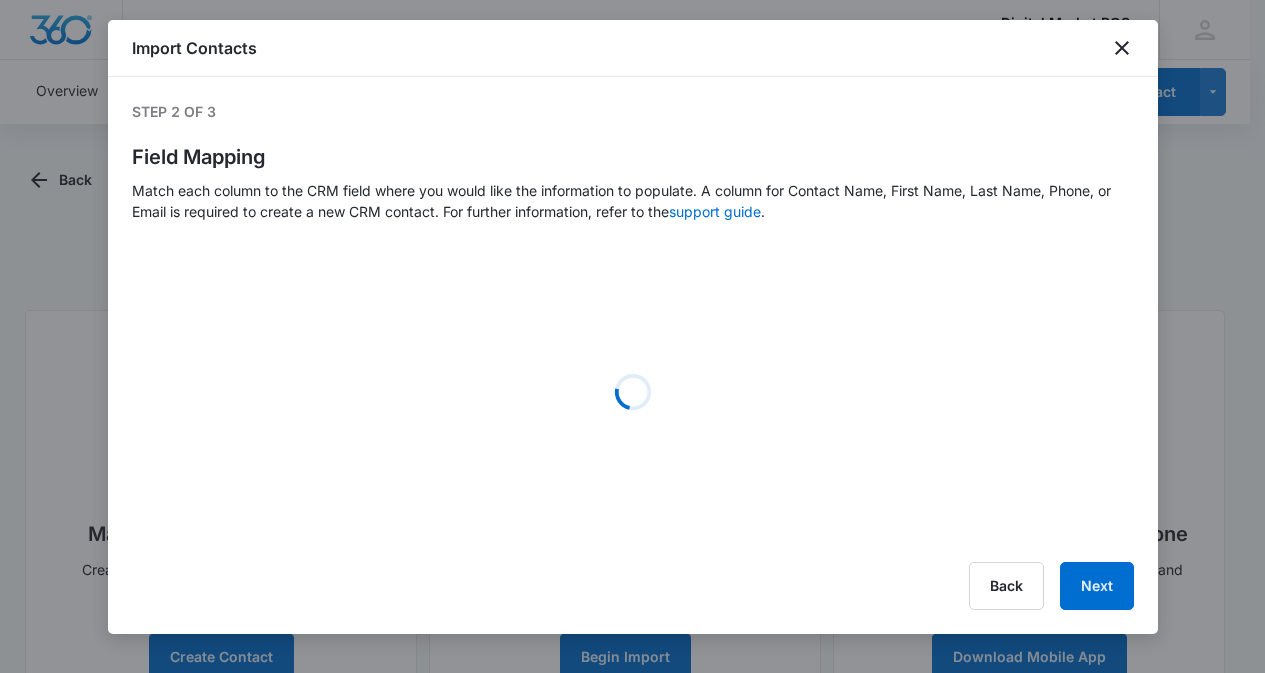 select on "380" 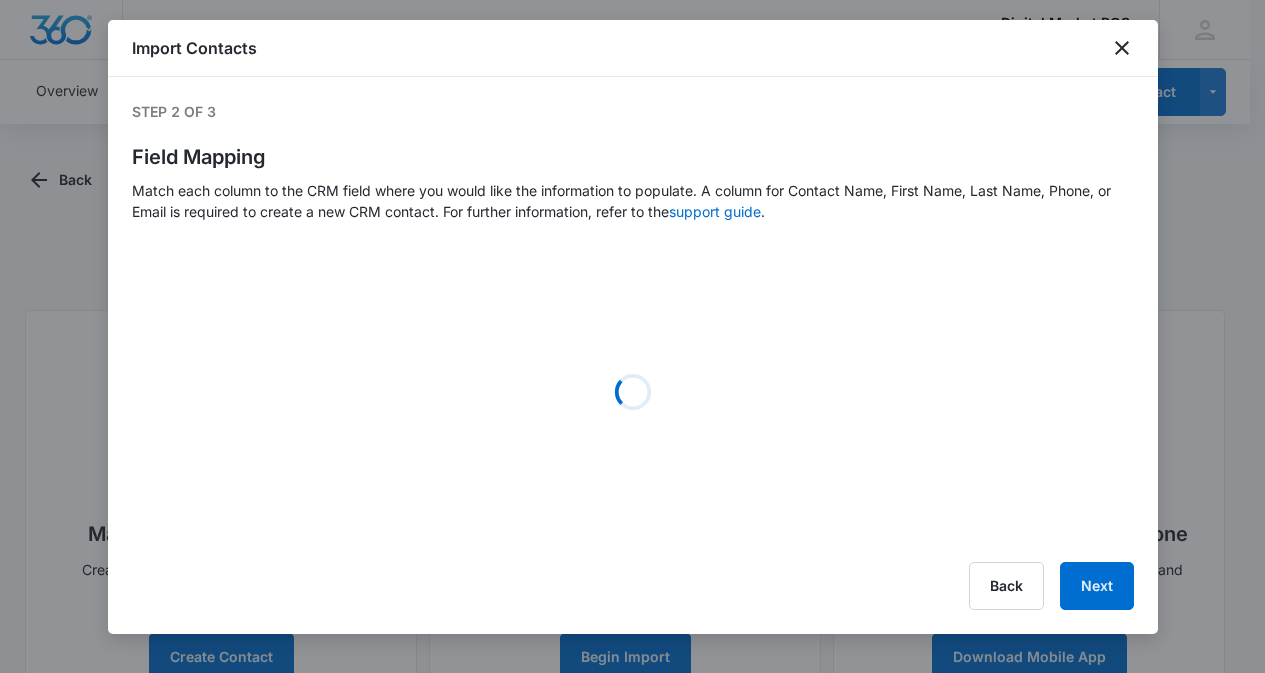 select on "384" 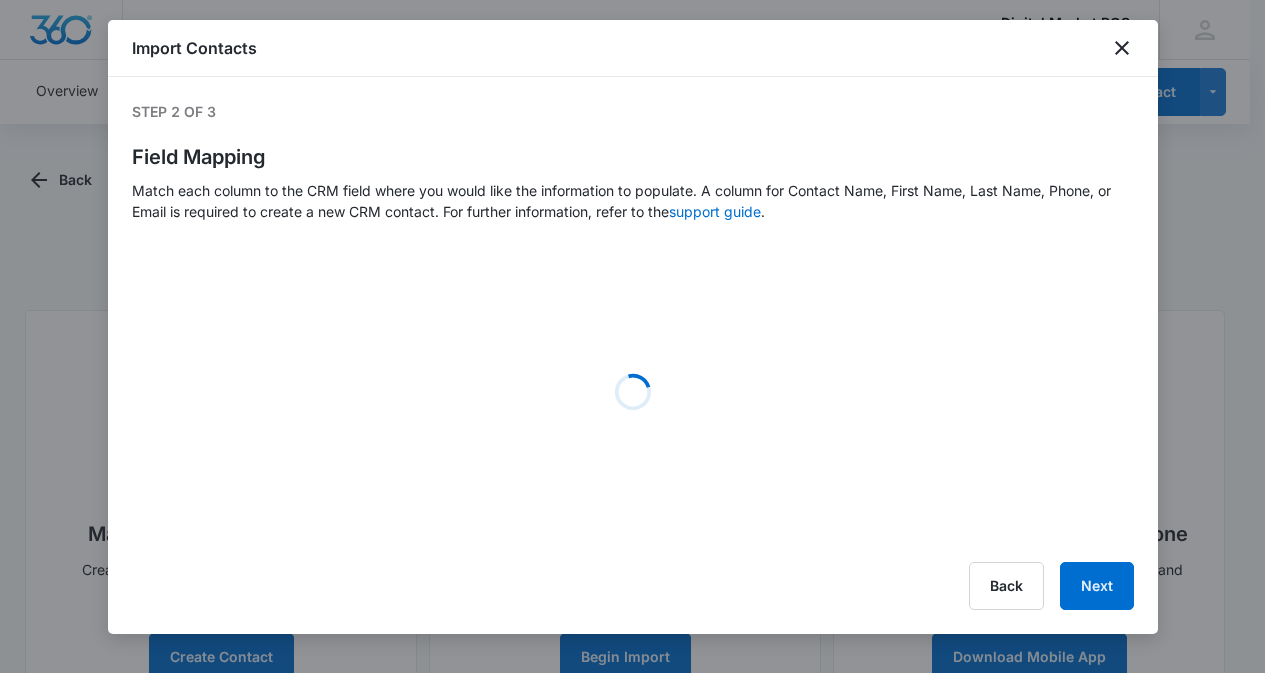 select on "362" 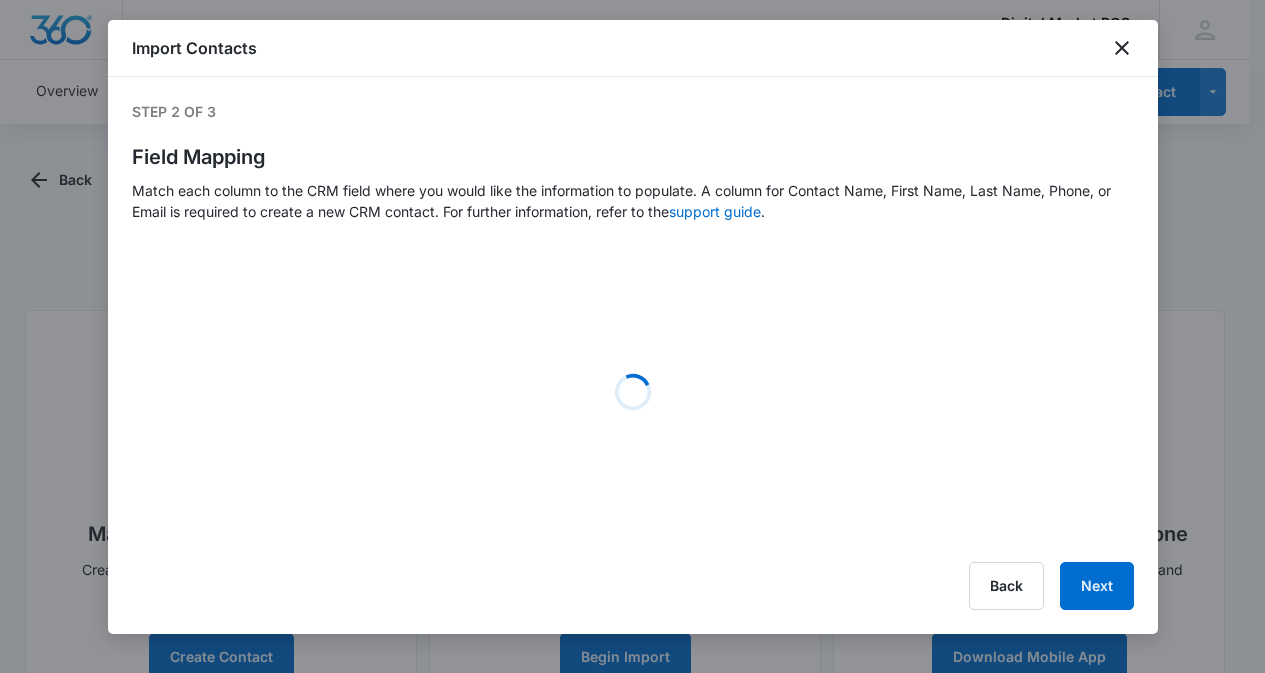 select on "300" 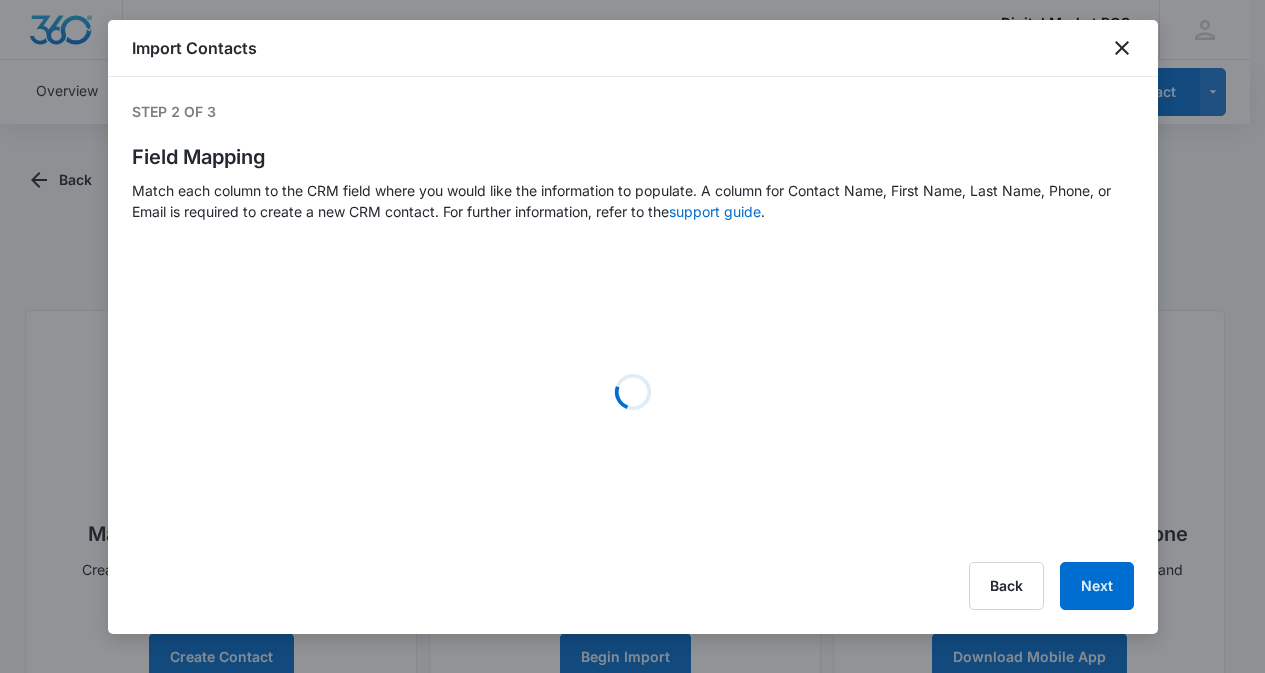 select on "72" 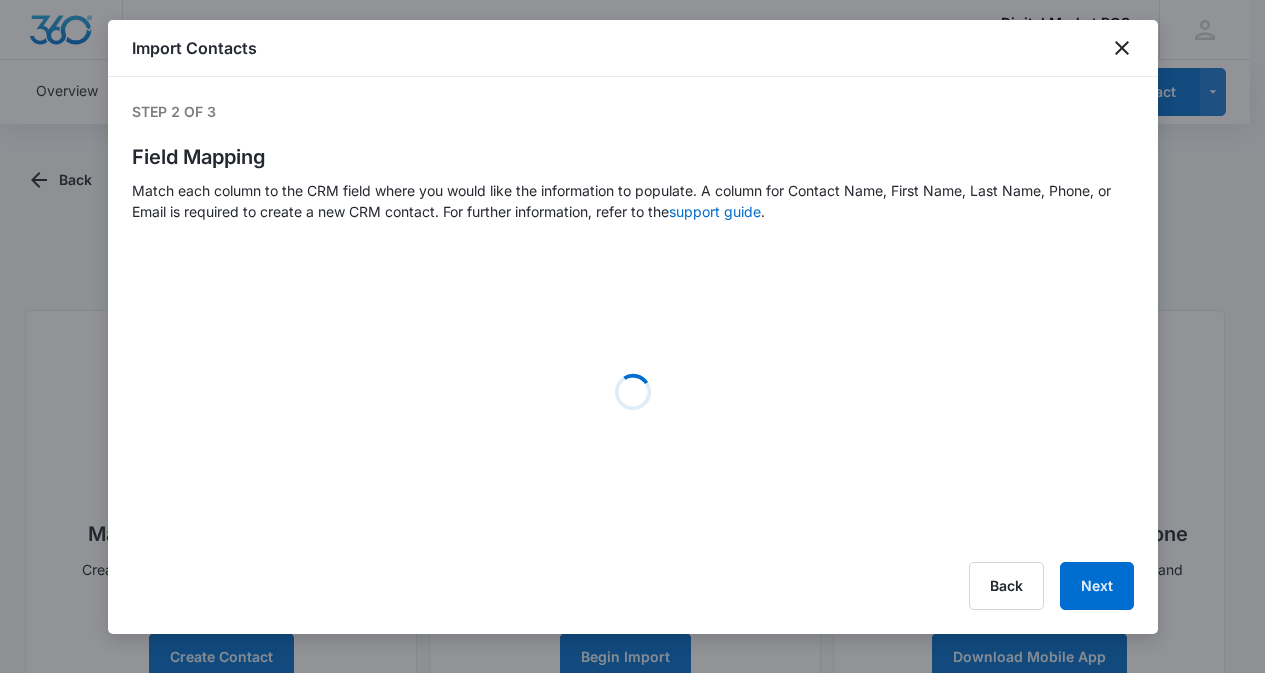 select on "367" 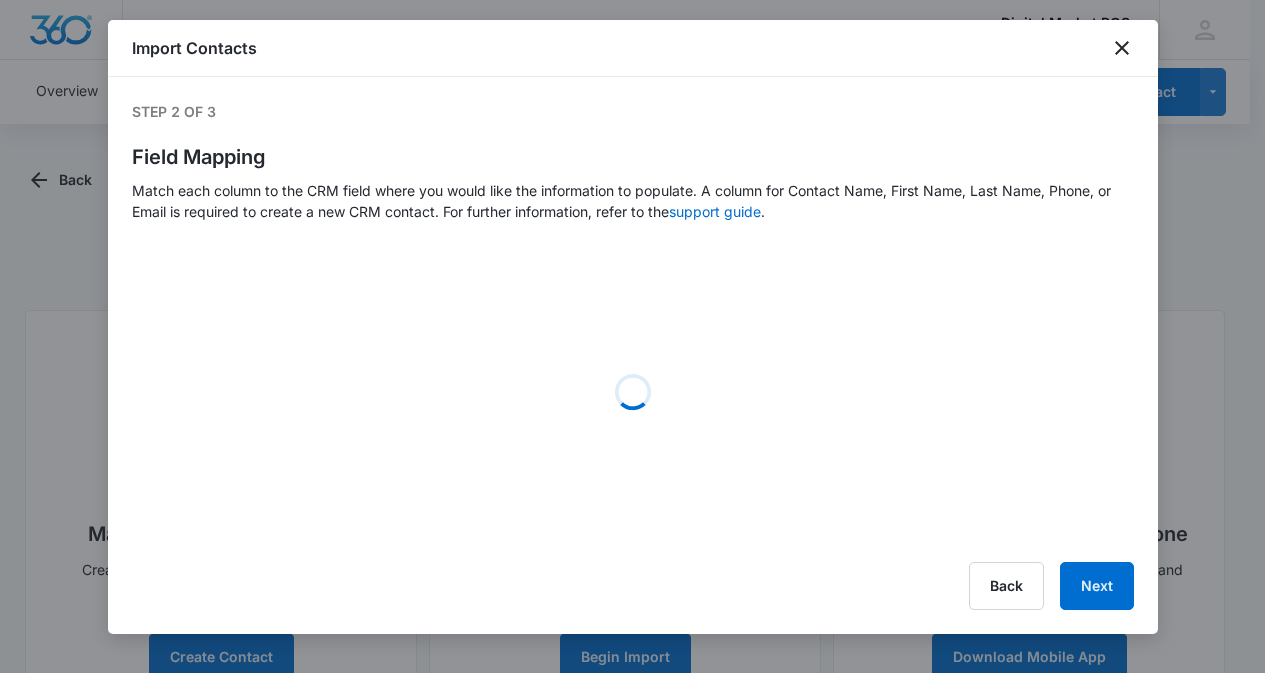 select on "385" 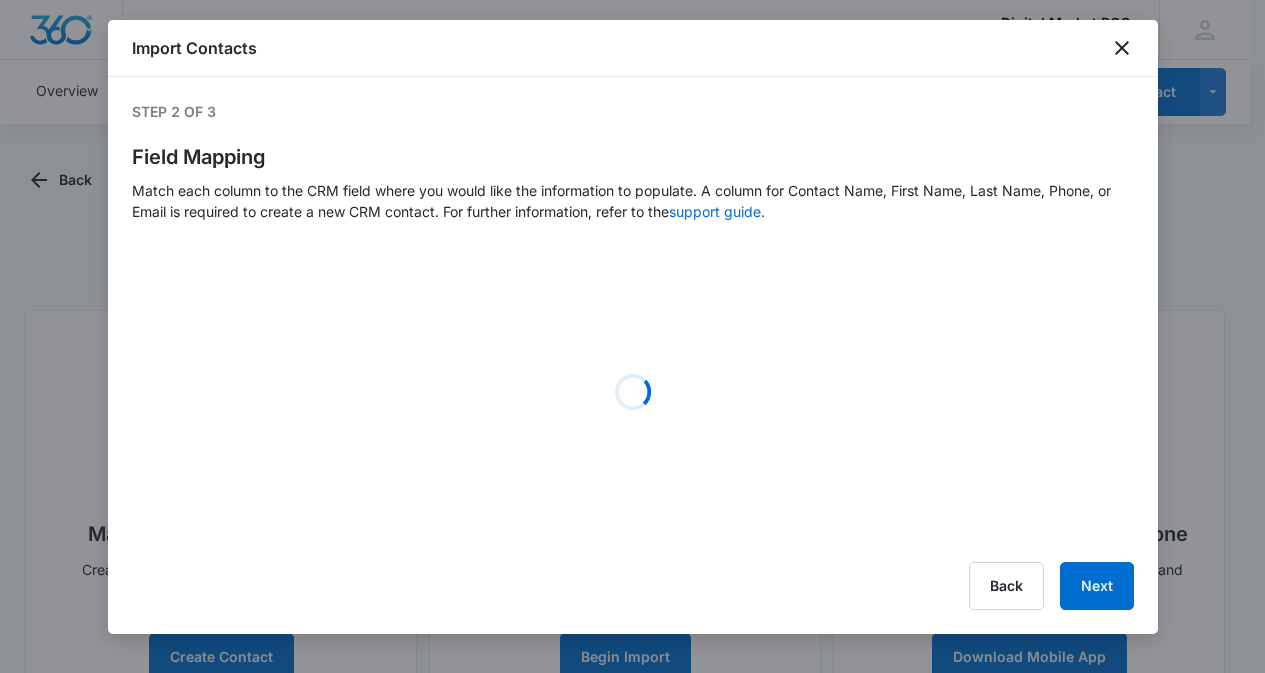 select on "349" 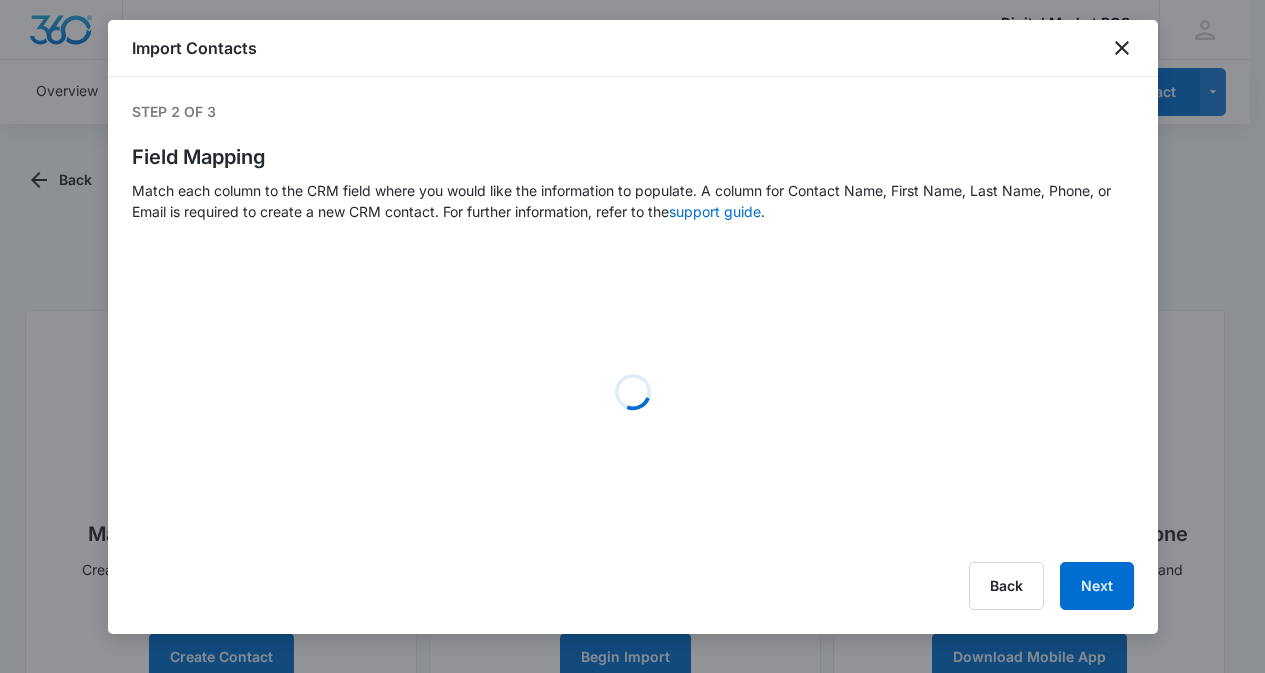 select on "350" 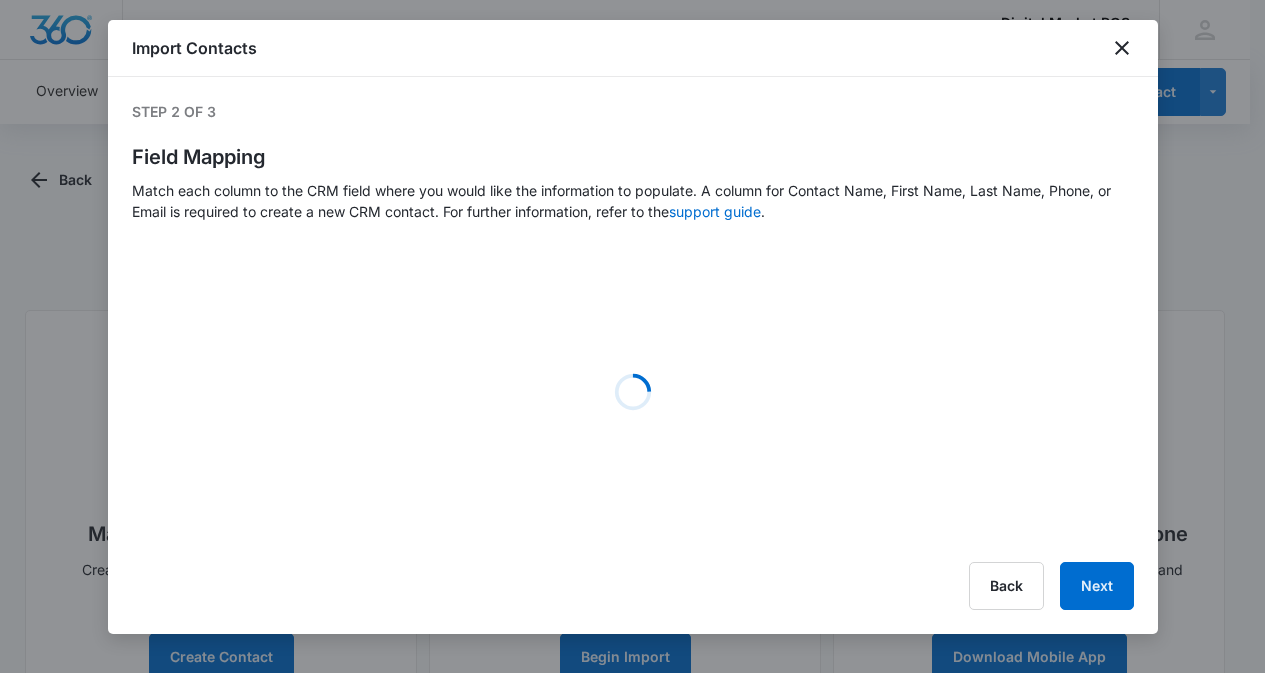 select on "333" 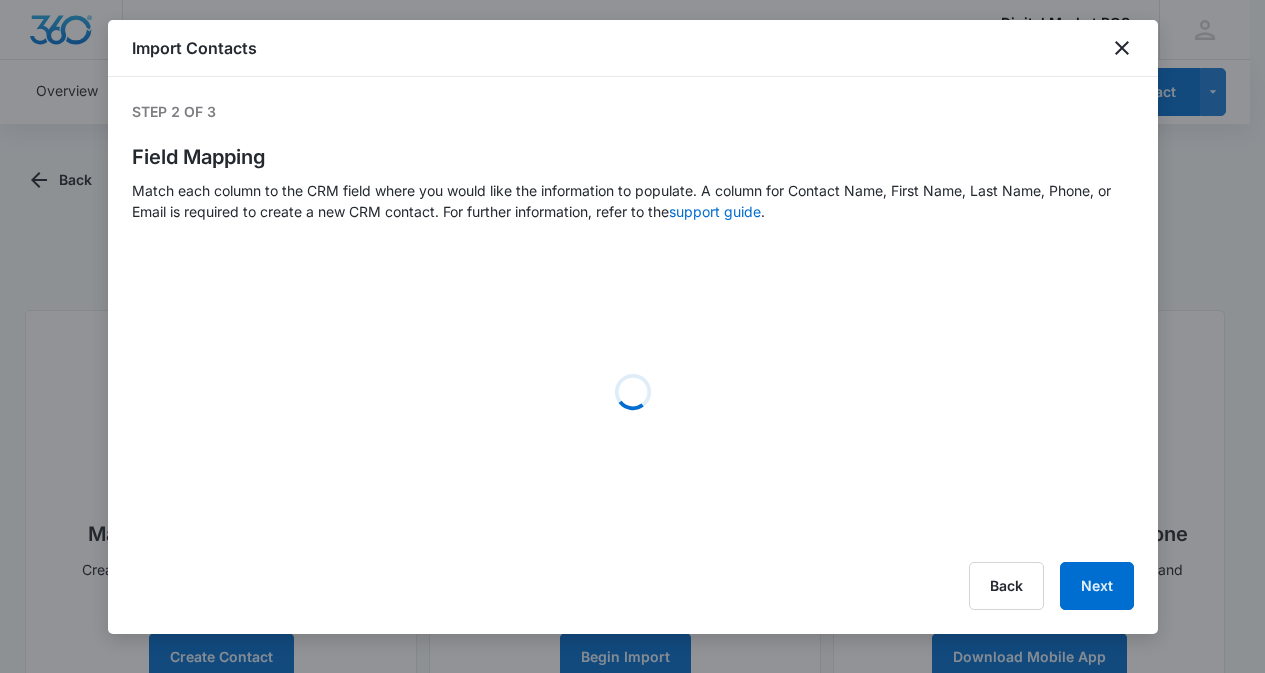 select on "390" 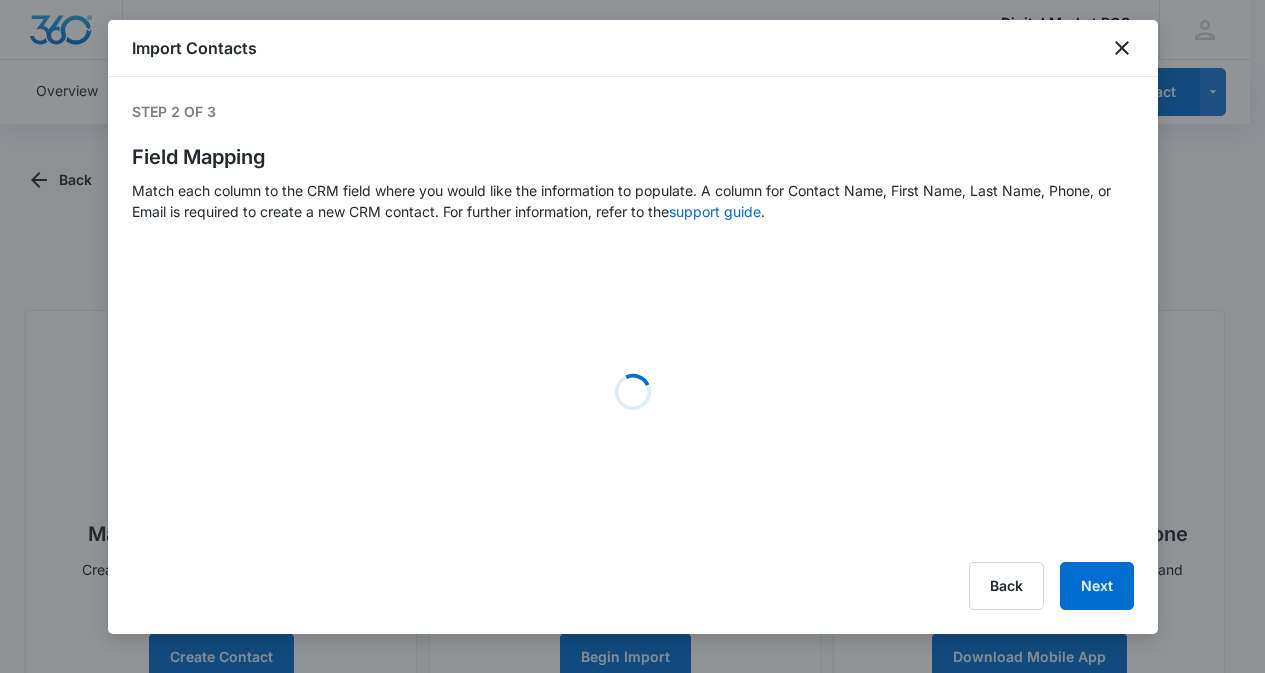select on "393" 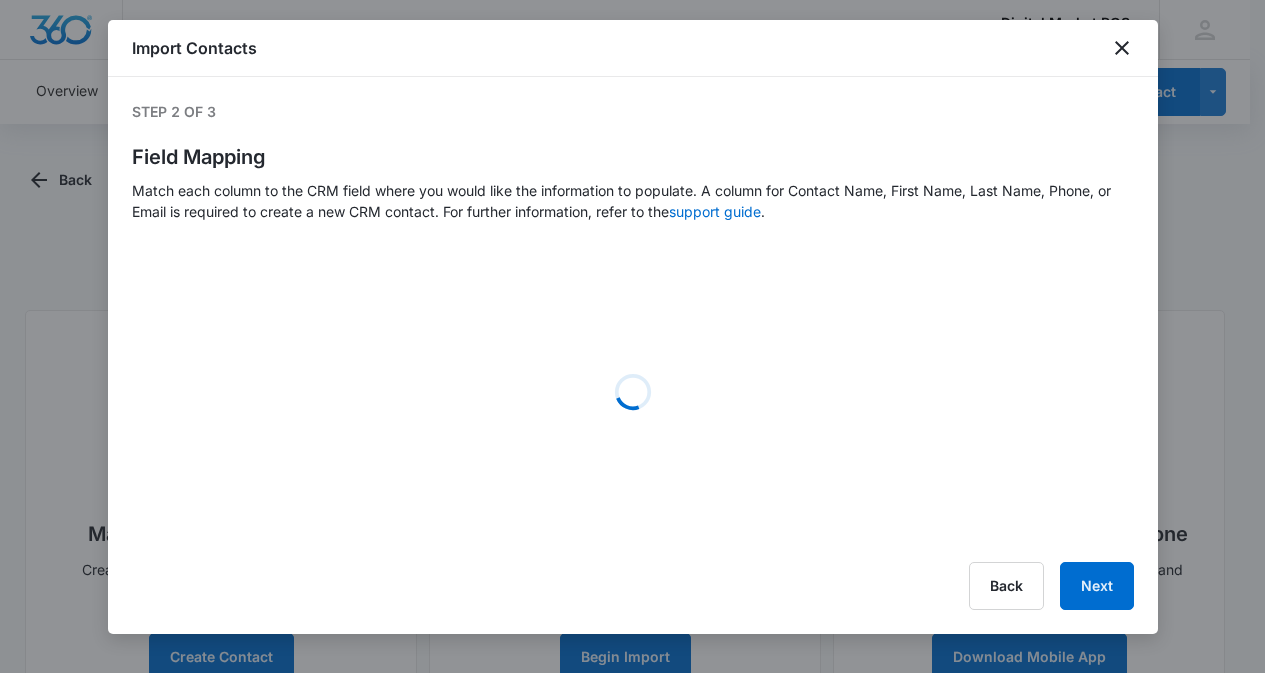 select on "343" 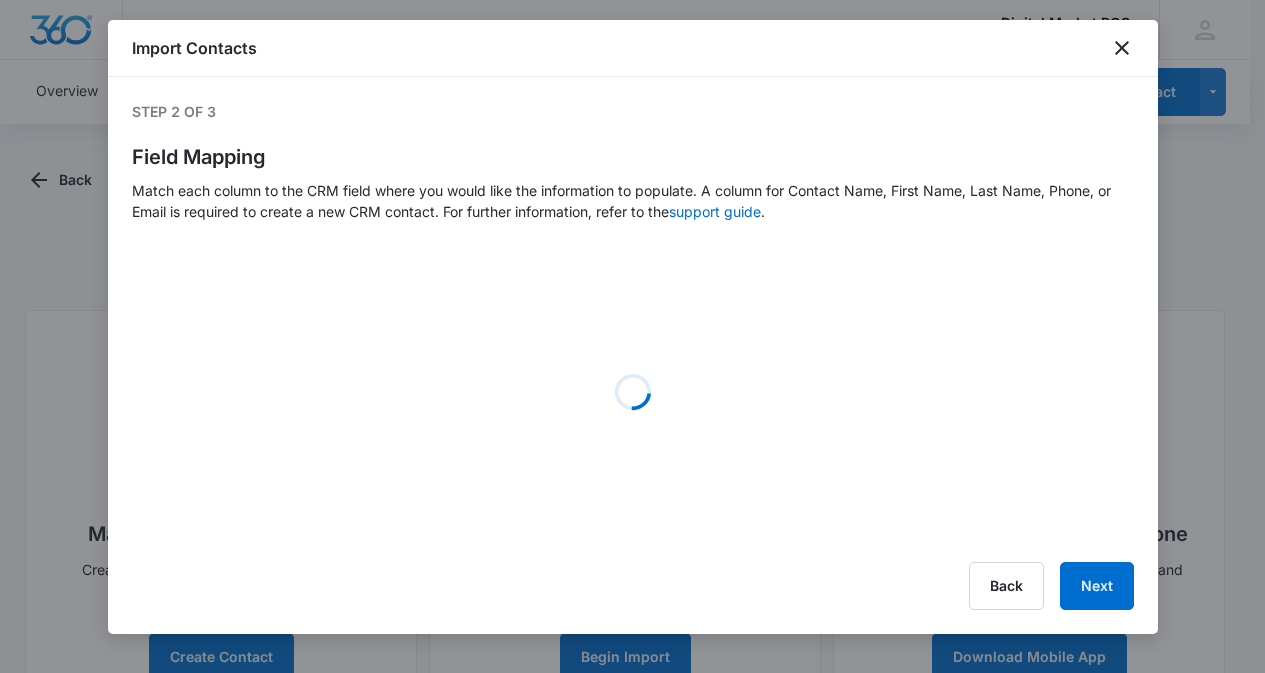 select on "324" 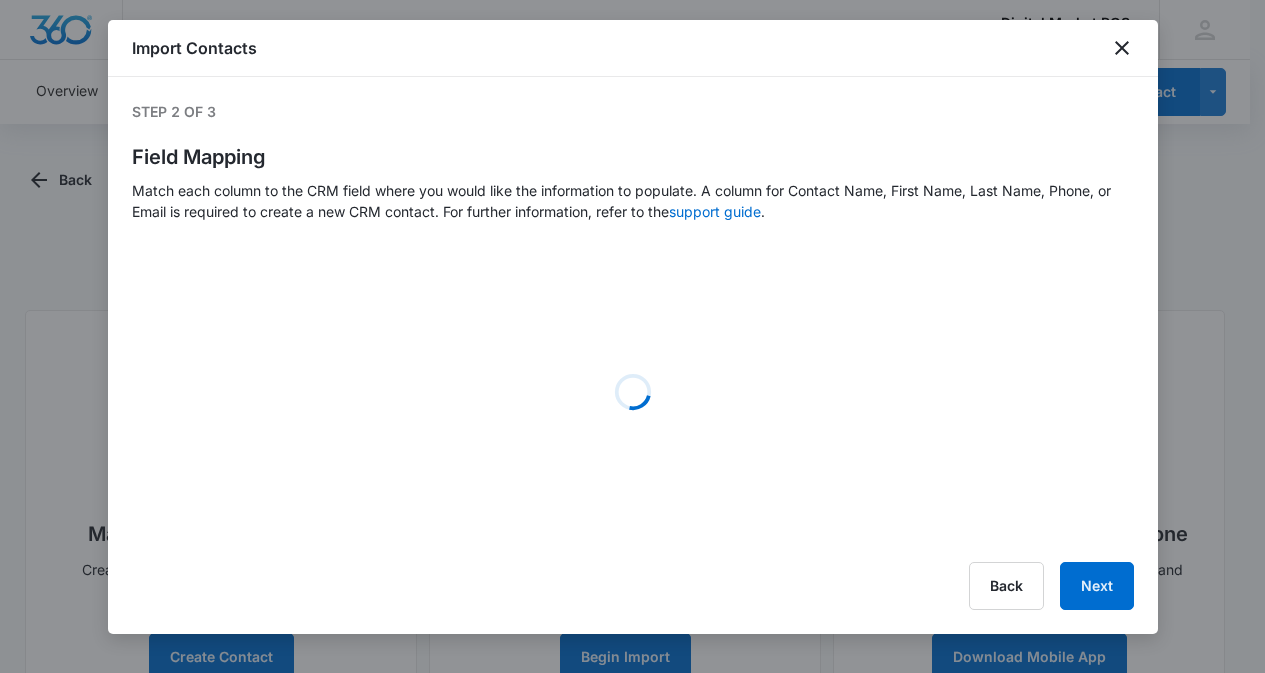 select on "355" 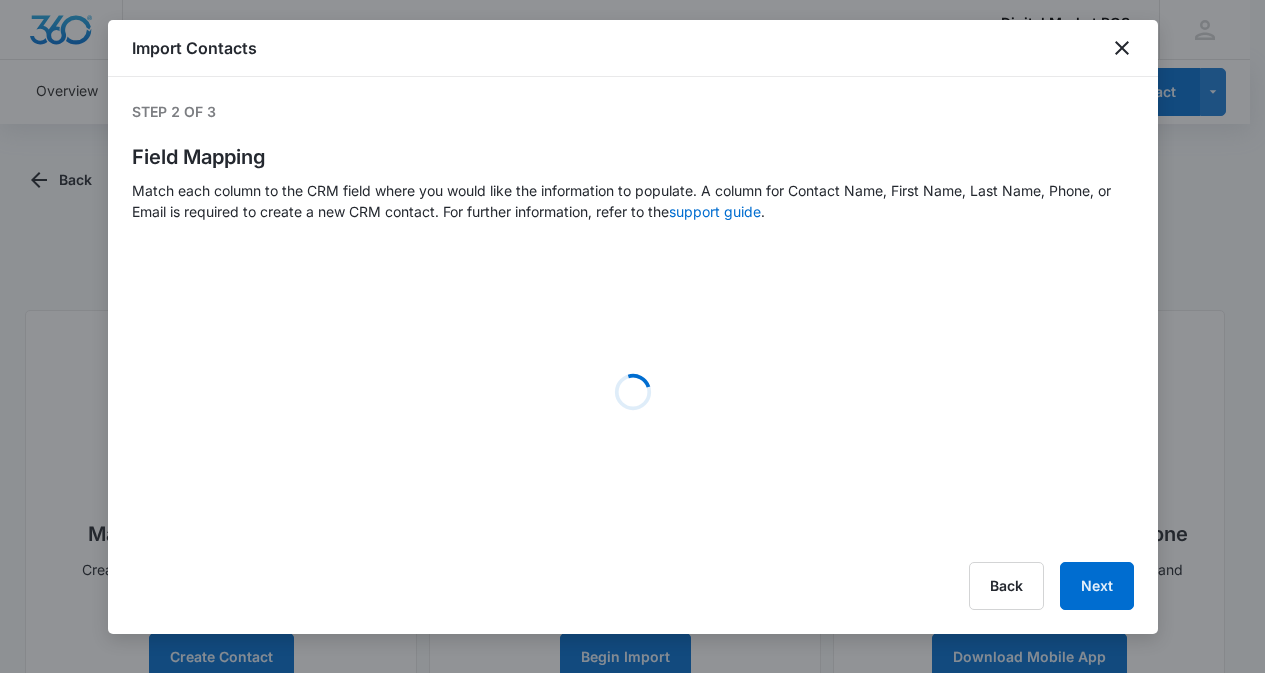 select on "357" 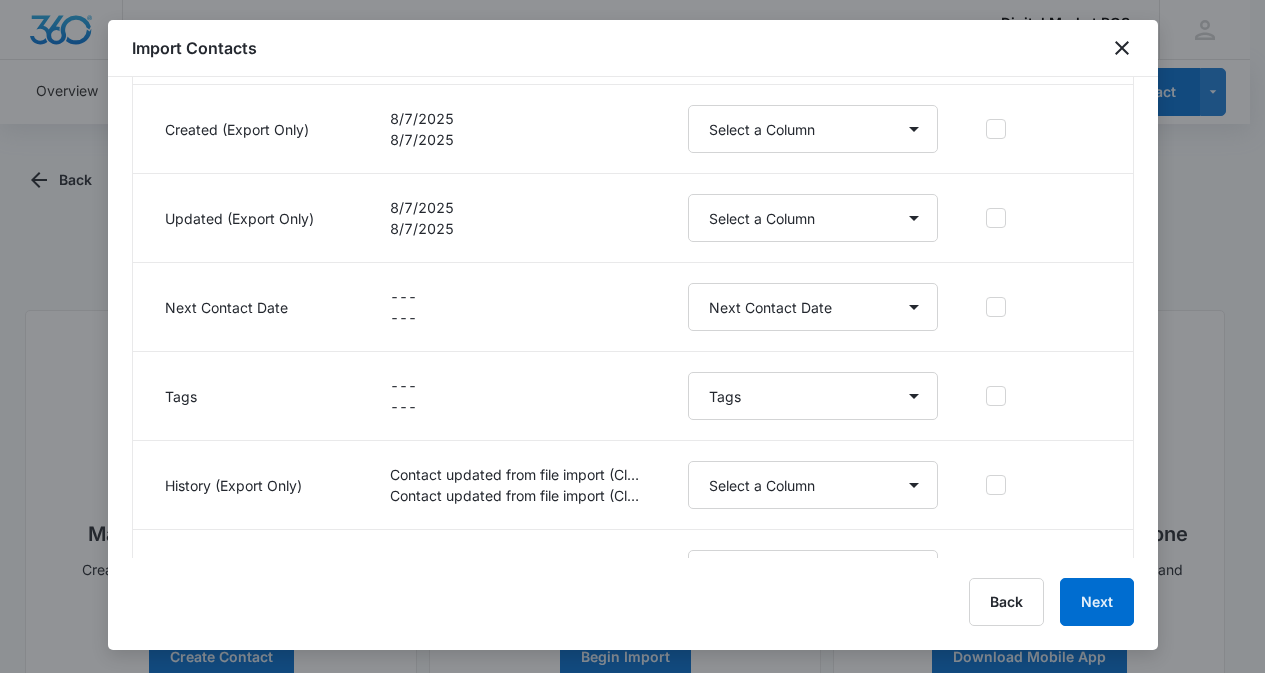 scroll, scrollTop: 0, scrollLeft: 0, axis: both 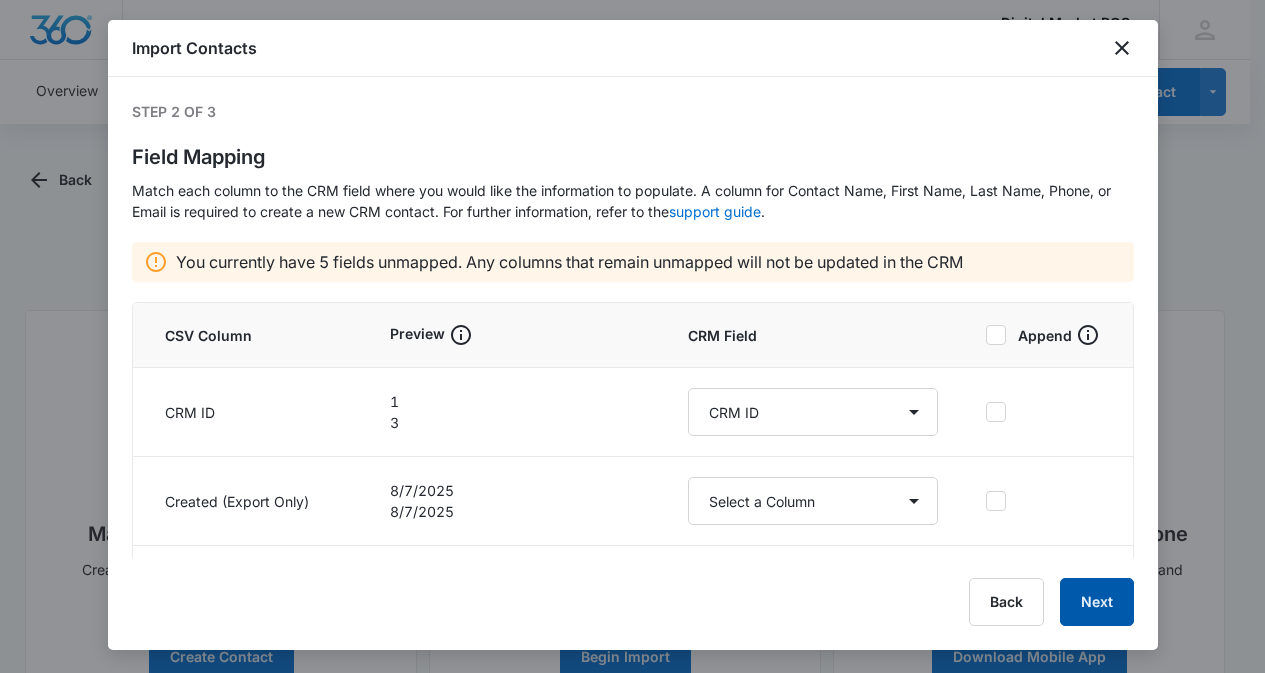 click on "Next" at bounding box center (1097, 602) 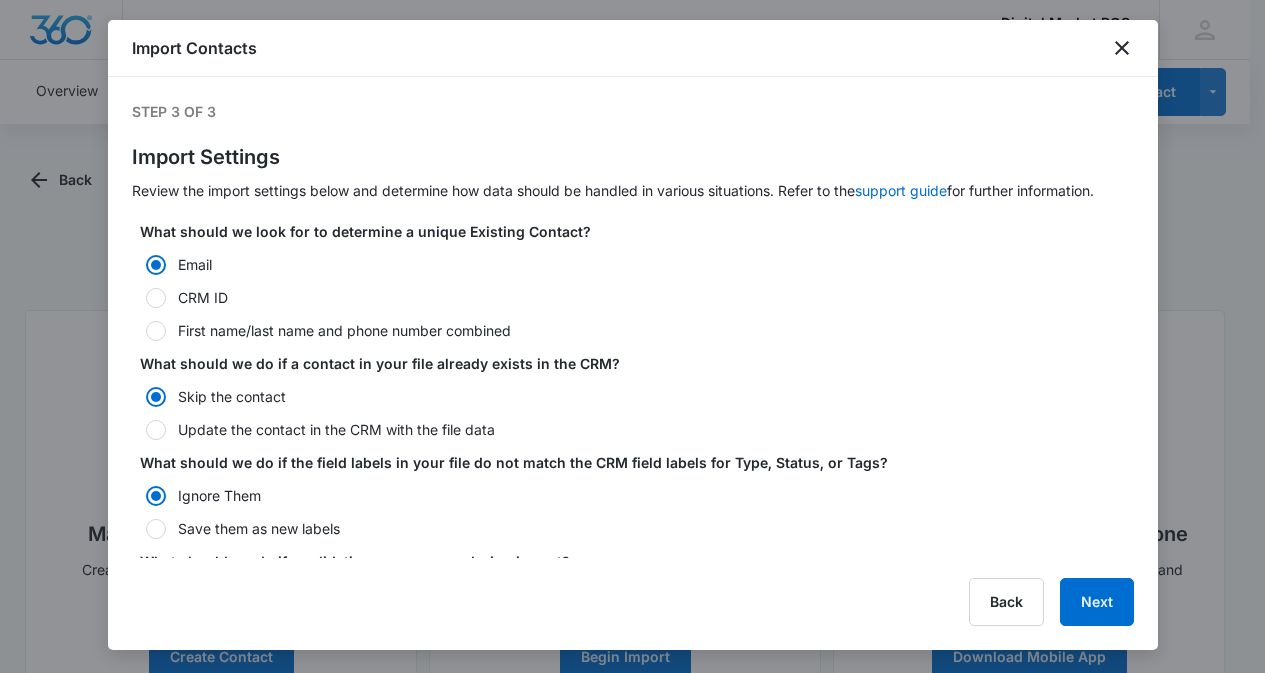 click at bounding box center (156, 298) 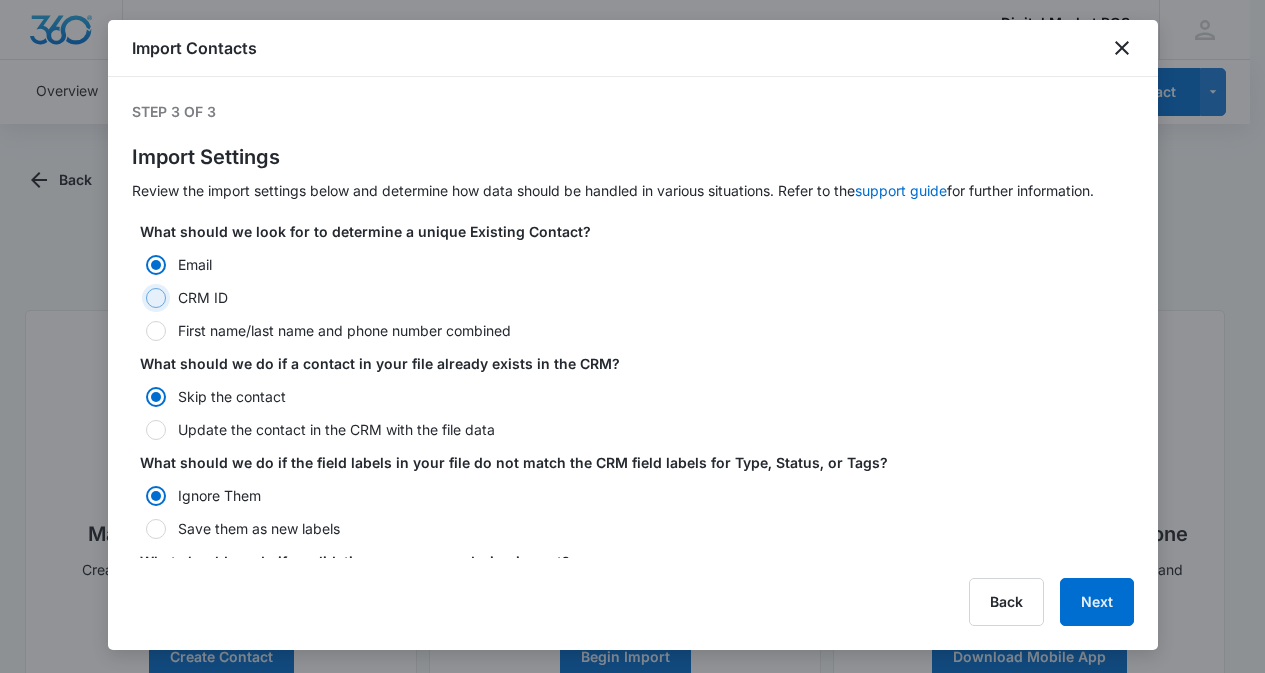 click on "CRM ID" at bounding box center (139, 298) 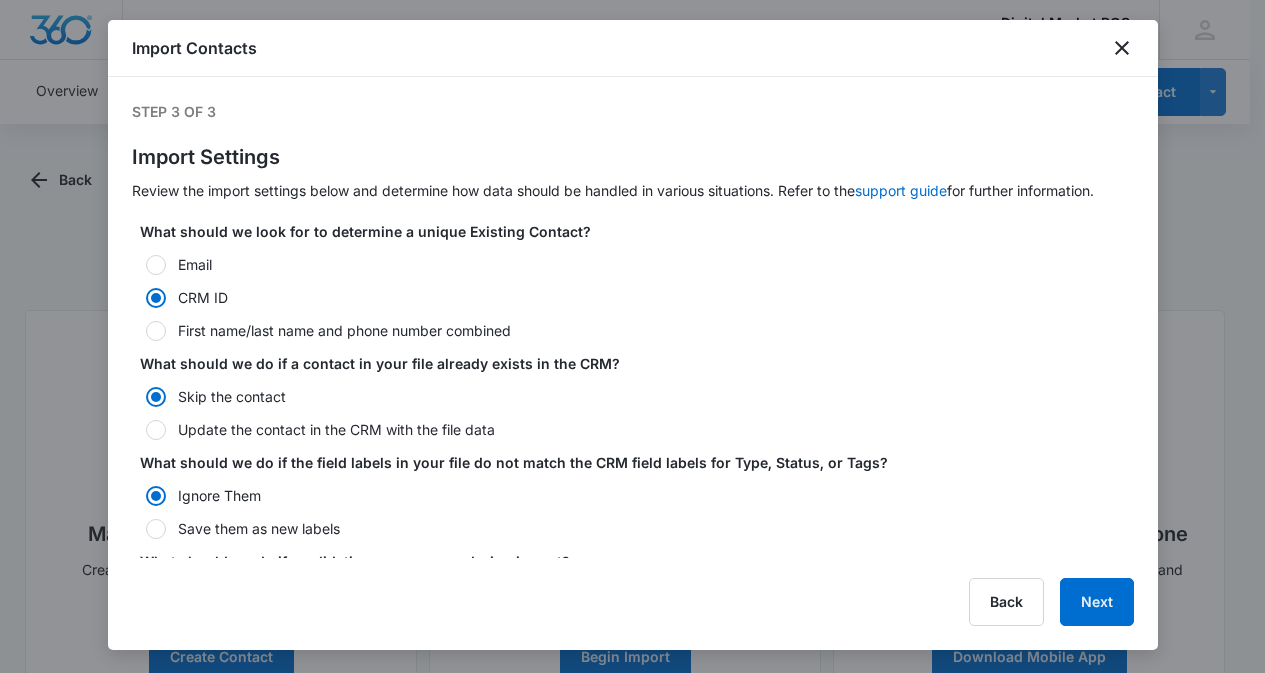 click at bounding box center [156, 430] 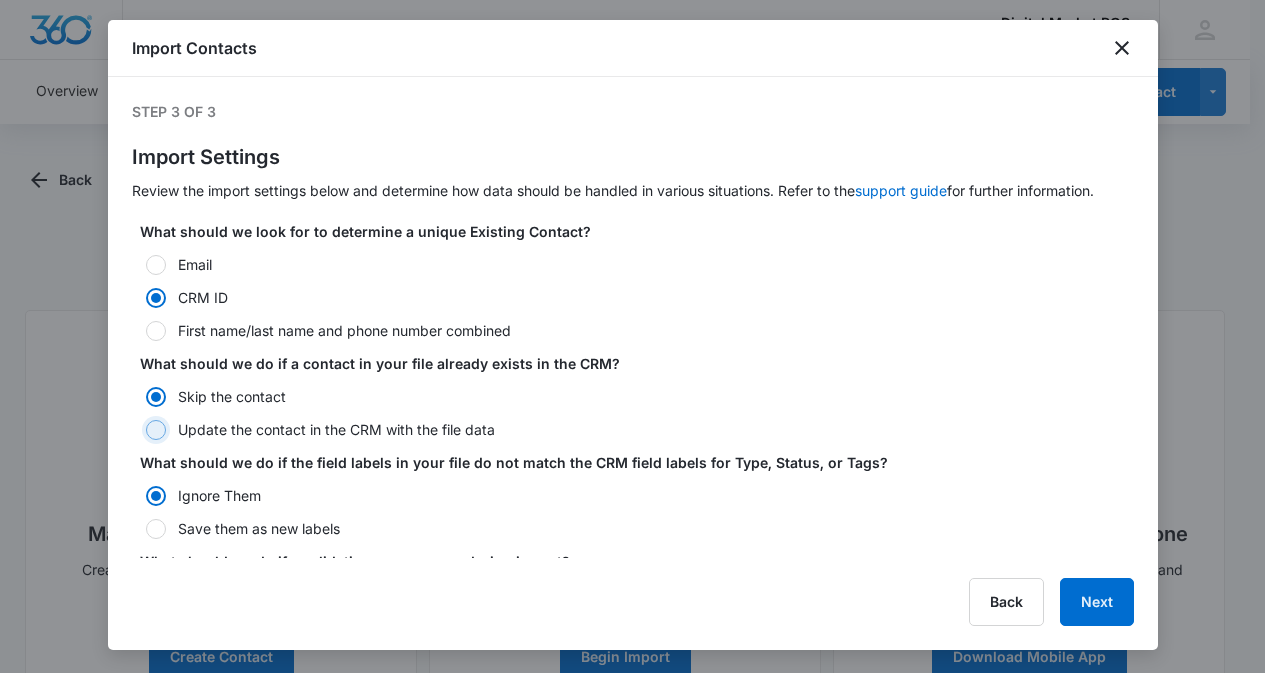click on "Update the contact in the CRM with the file data" at bounding box center (139, 430) 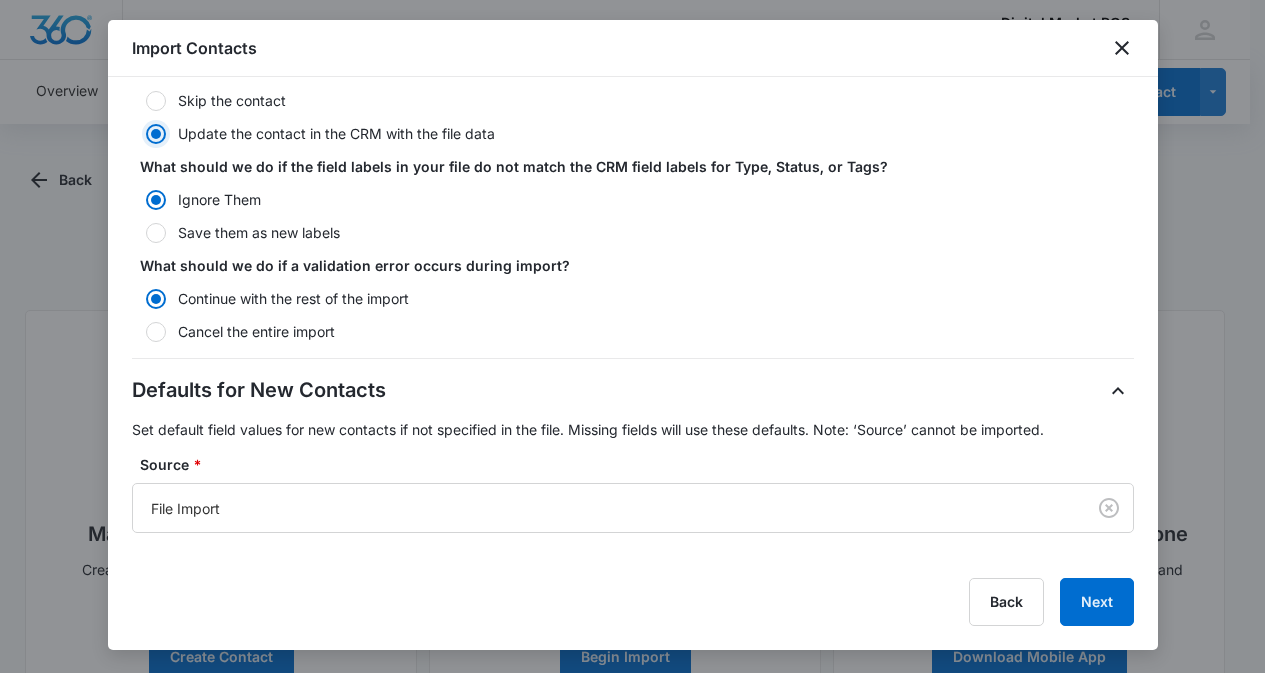 scroll, scrollTop: 300, scrollLeft: 0, axis: vertical 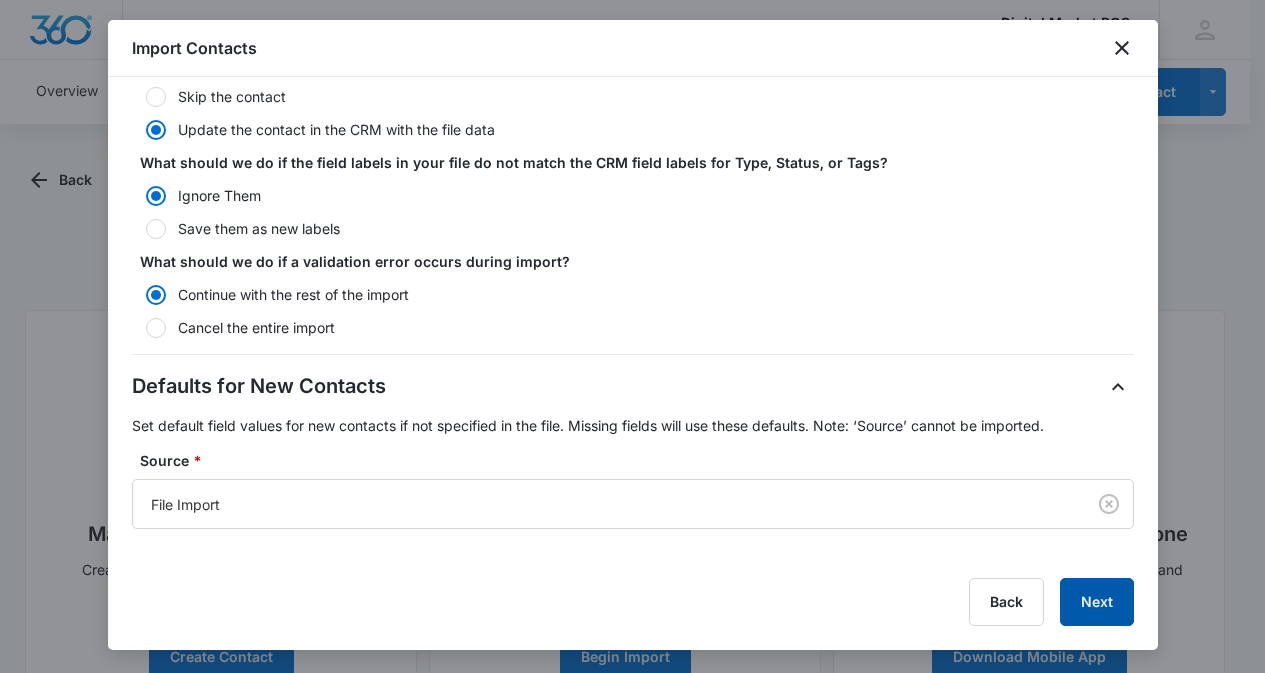 click on "Next" at bounding box center [1097, 602] 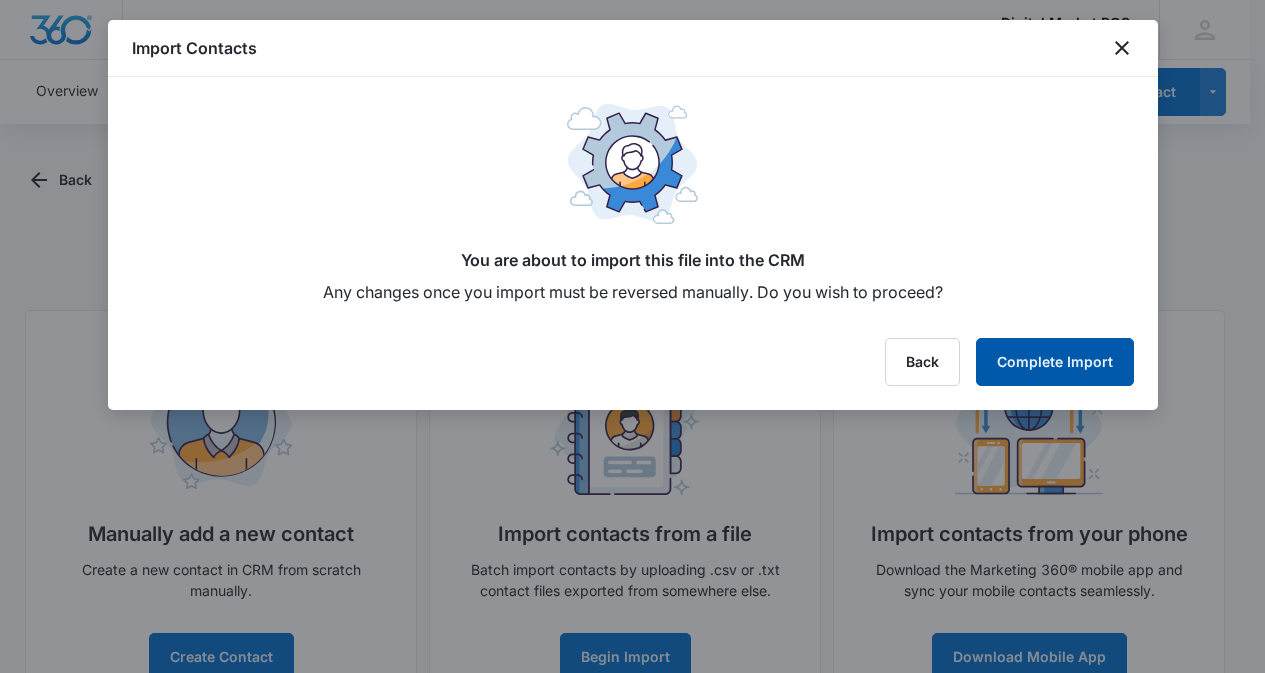 scroll, scrollTop: 0, scrollLeft: 0, axis: both 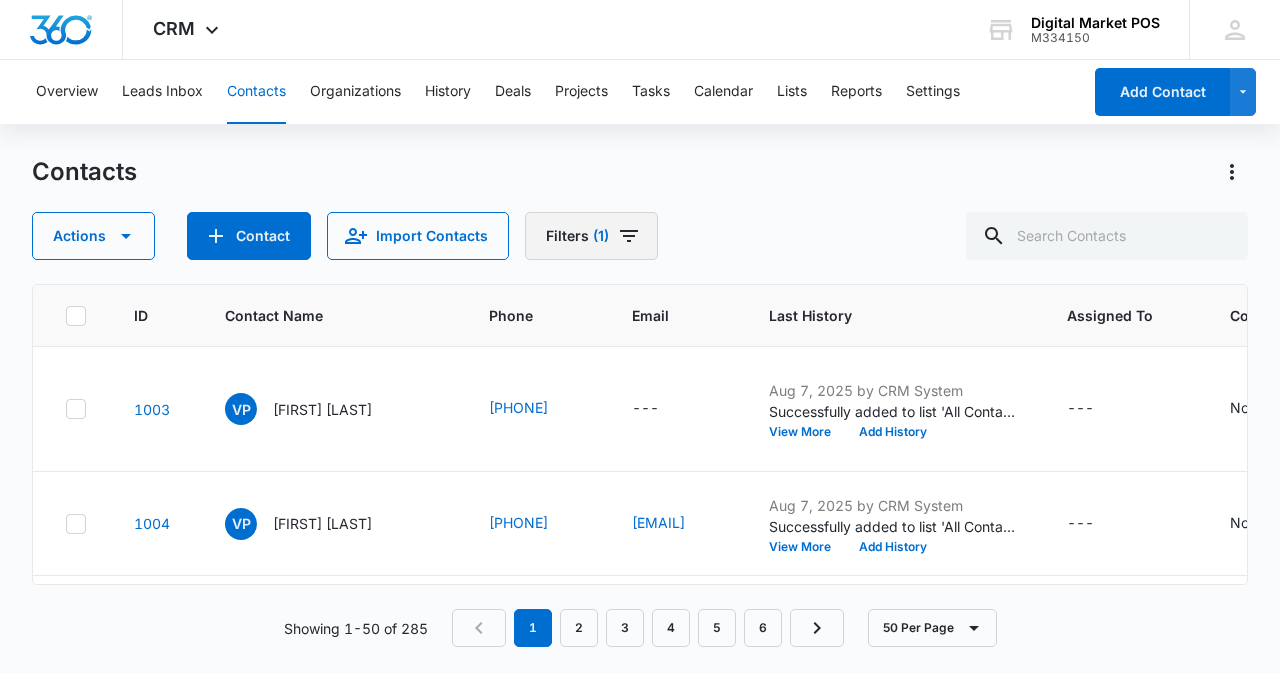 click on "Filters (1)" at bounding box center [591, 236] 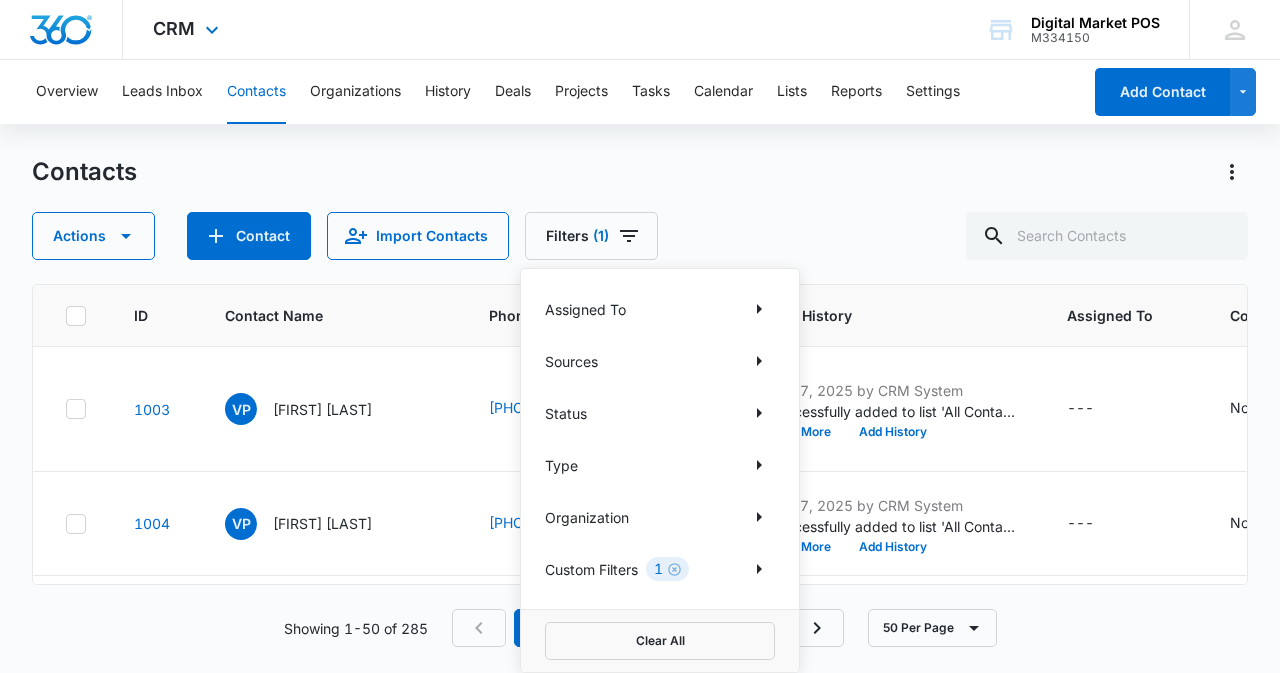 click 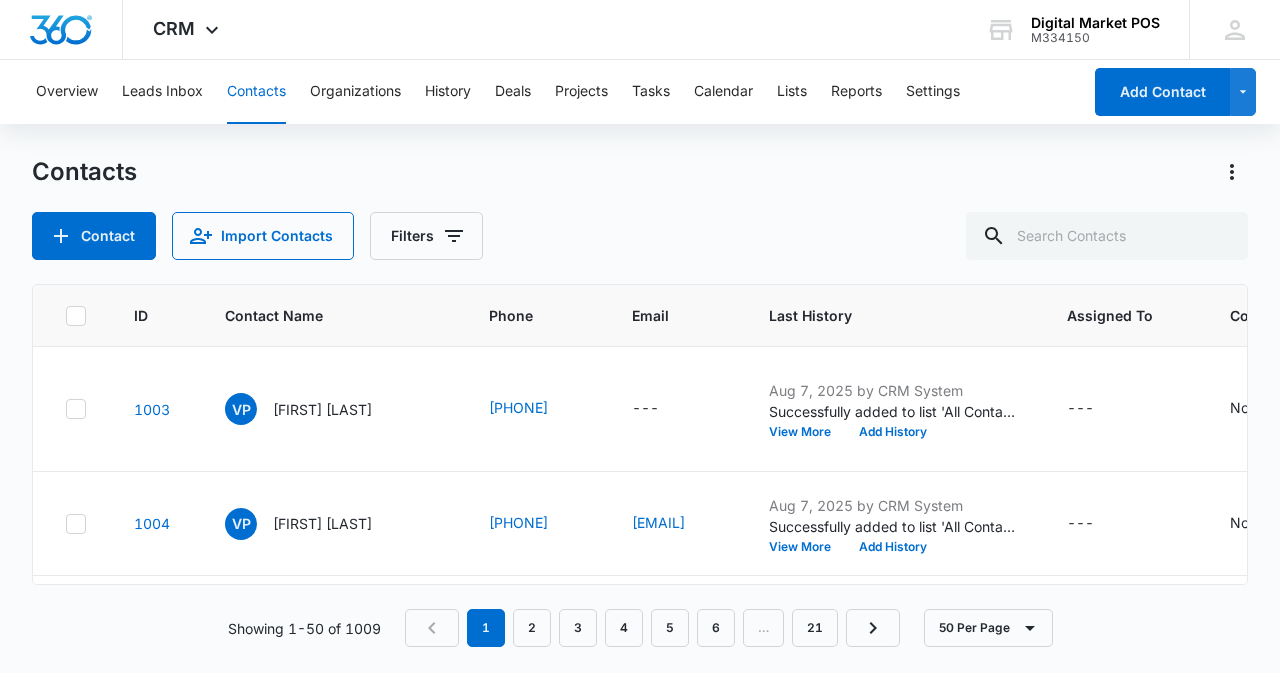 click on "Showing   1-50   of   1009 1 2 3 4 5 6 … 21 50   Per Page" at bounding box center [640, 628] 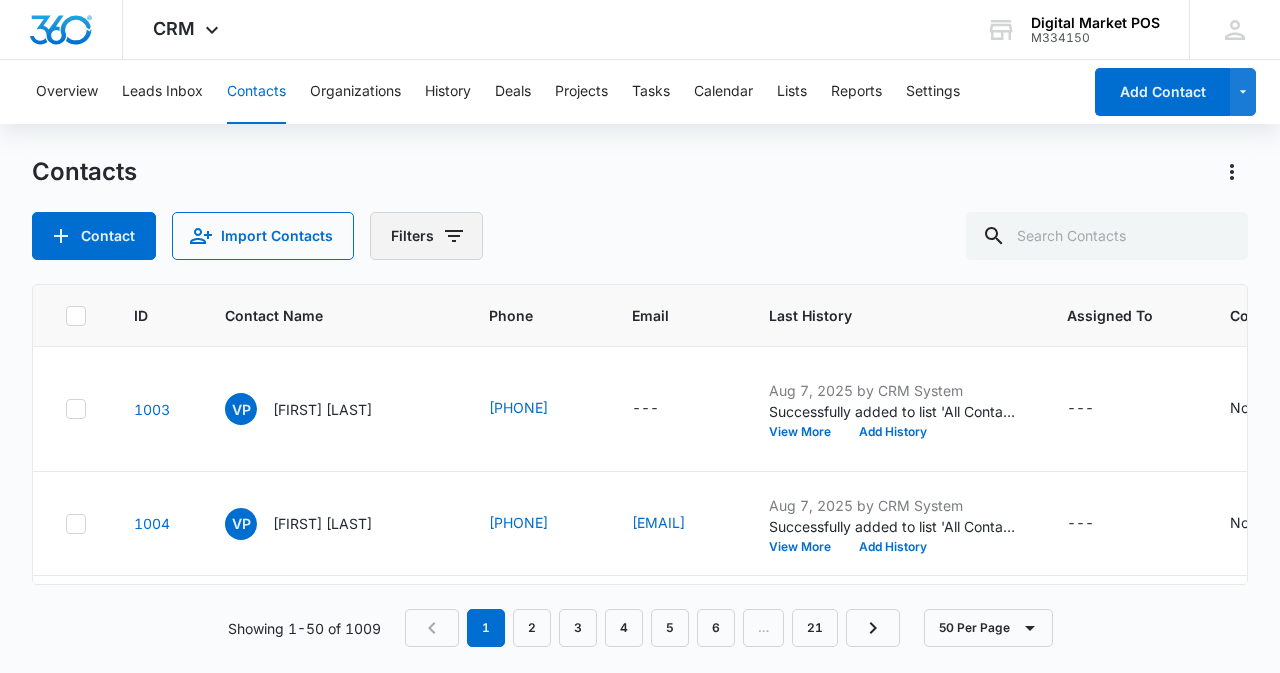 click on "Filters" at bounding box center (426, 236) 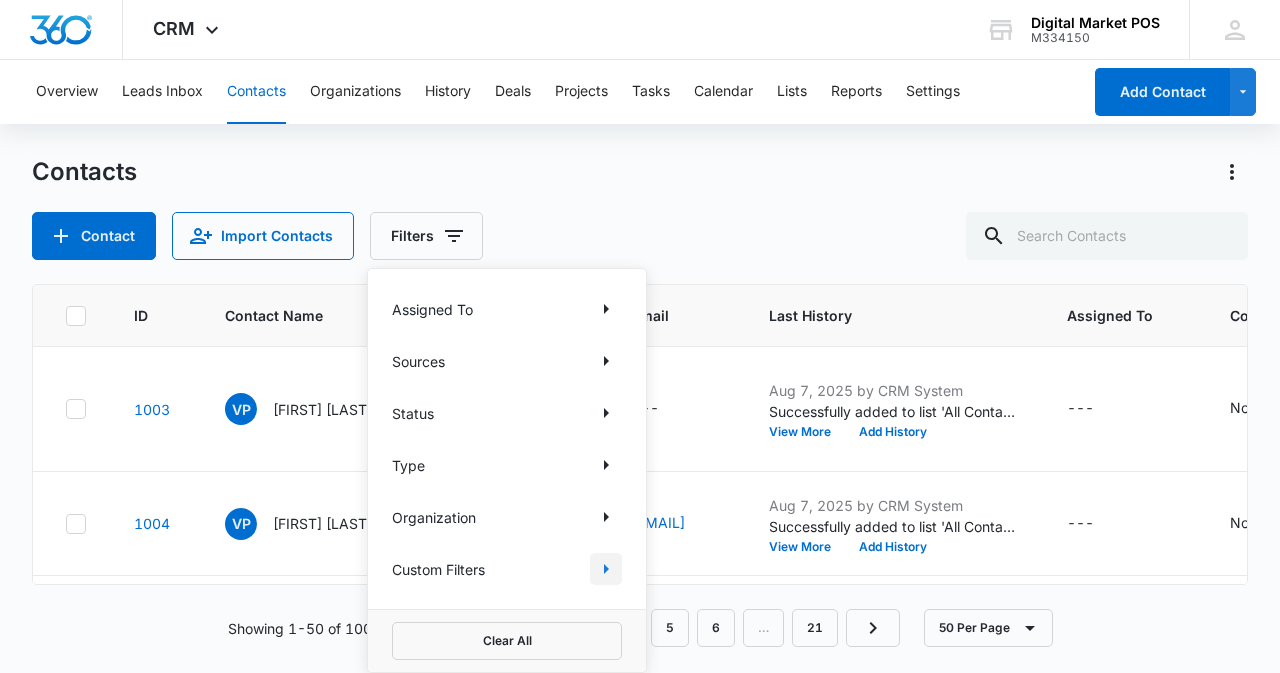 click 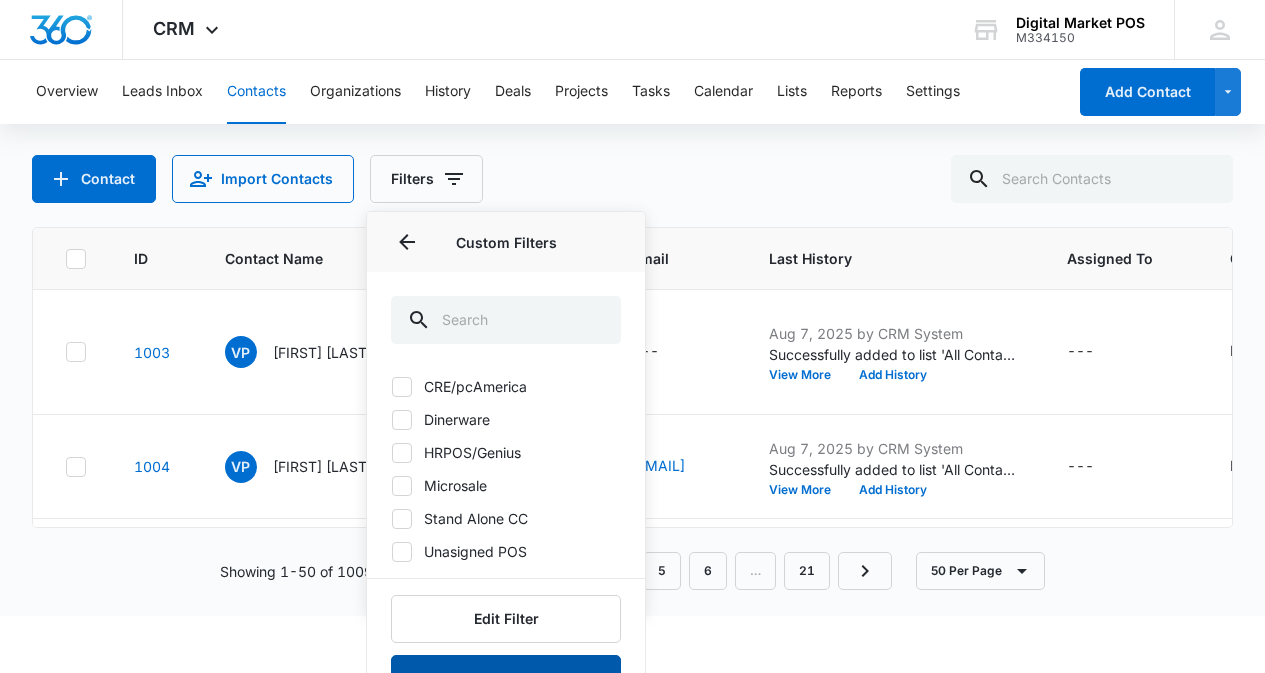 scroll, scrollTop: 112, scrollLeft: 0, axis: vertical 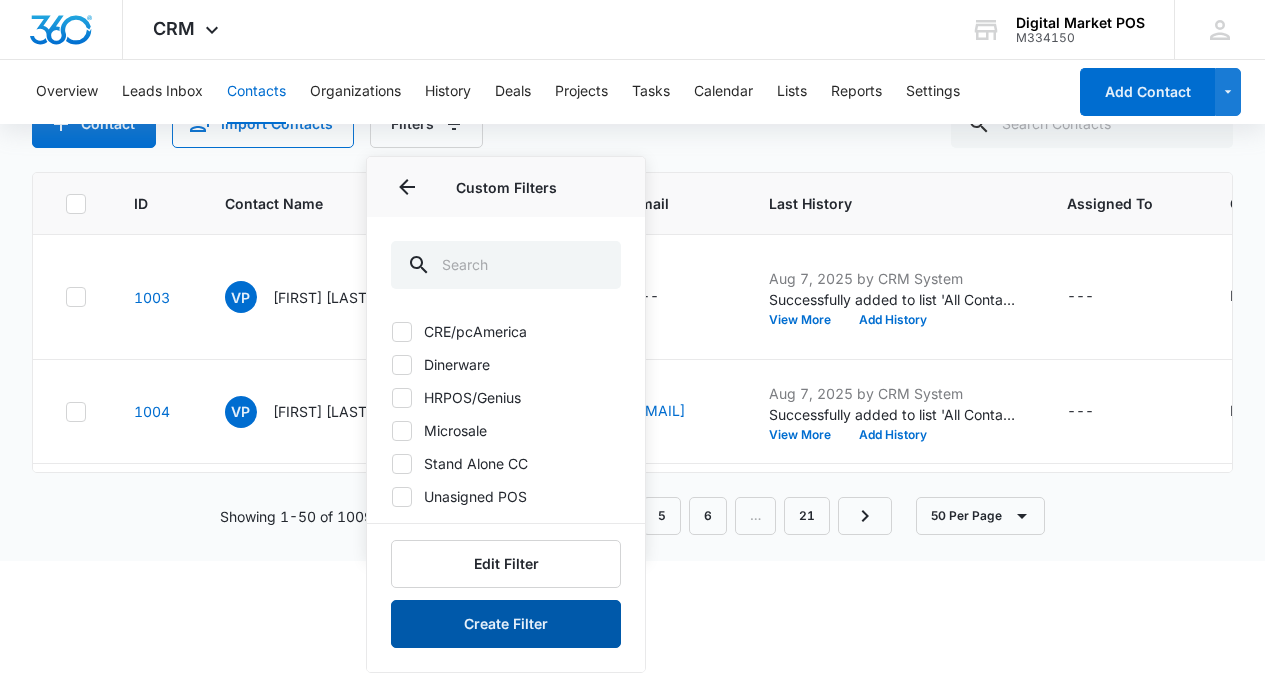 click on "Create Filter" at bounding box center [506, 624] 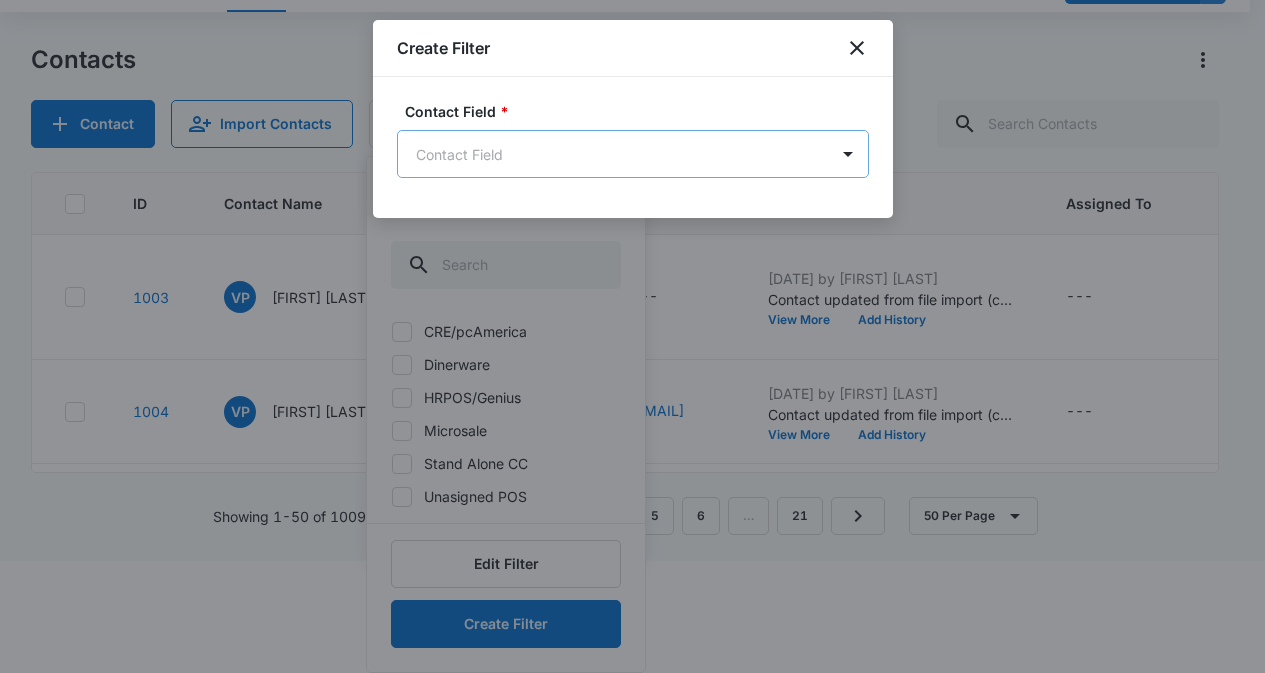 click on "CRM Apps Reputation Websites Forms CRM Email Social Content Ads Intelligence Files Brand Settings Digital Market POS M334150 Your Accounts View All MZ Marko Z markoz@digitalmarketpos.com My Profile Notifications Support Logout Terms & Conditions   •   Privacy Policy Overview Leads Inbox Contacts Organizations History Deals Projects Tasks Calendar Lists Reports Settings Add Contact Contacts Contact Import Contacts Filters Assigned To Sources Status Type Organization Custom Filters Custom Filters CRE/pcAmerica Dinerware HRPOS/Genius Microsale Stand Alone CC Unasigned POS  Edit Filter Create Filter Clear All ID Contact Name Phone Email Last History Assigned To Contact Type Contact Status Organization Address 1003 VP Virenda Patel (630) 862-9920 --- Aug 7, 2025 by Marko Z Contact updated from file import (contacts-20250807162201.csv):
--
Color Tag changed to  ... View More Add History --- None None --- 1925 Marketview Dr, Yorkville, IL 1004 VP Vish Patel (847) 845-0784 Vishp0082@gmail.com ... ---" at bounding box center (632, 224) 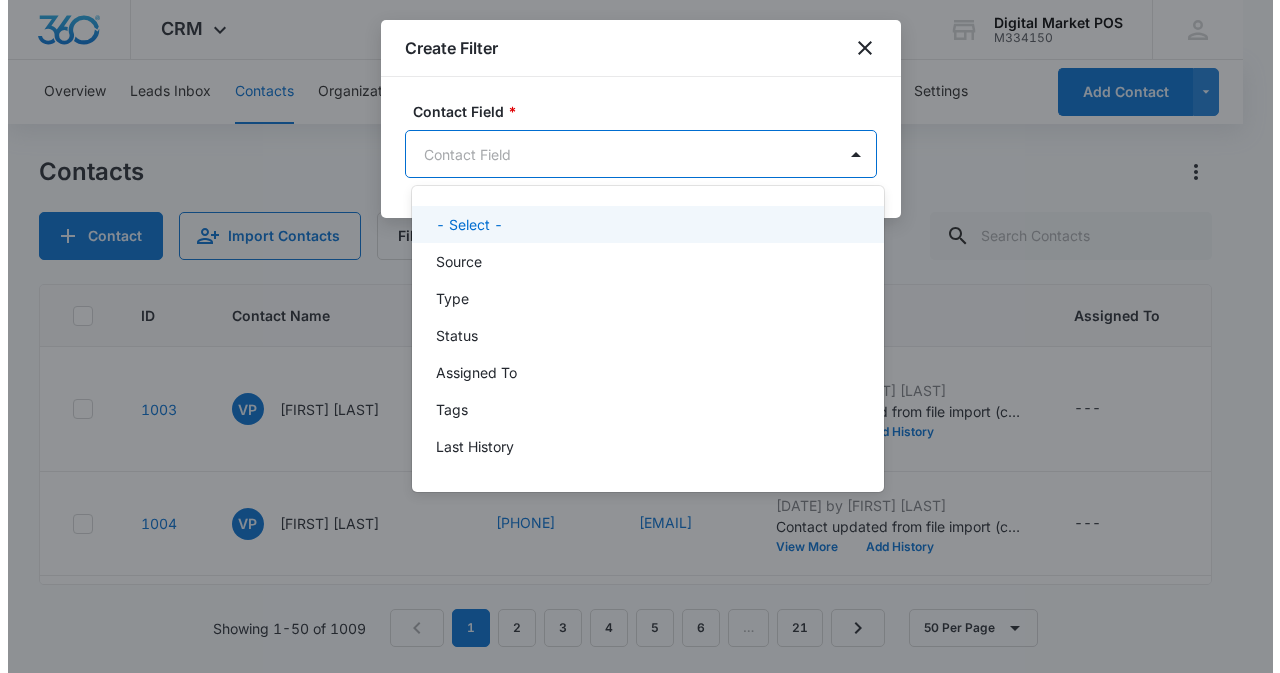 scroll, scrollTop: 0, scrollLeft: 0, axis: both 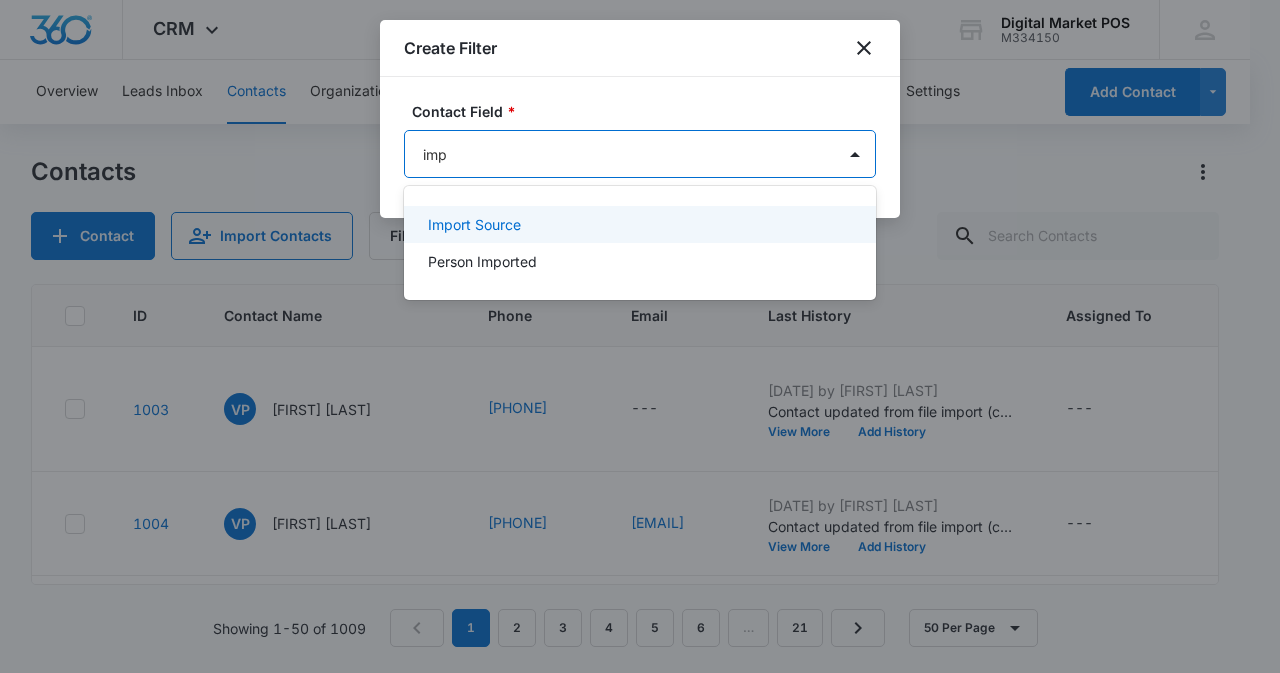 type on "impo" 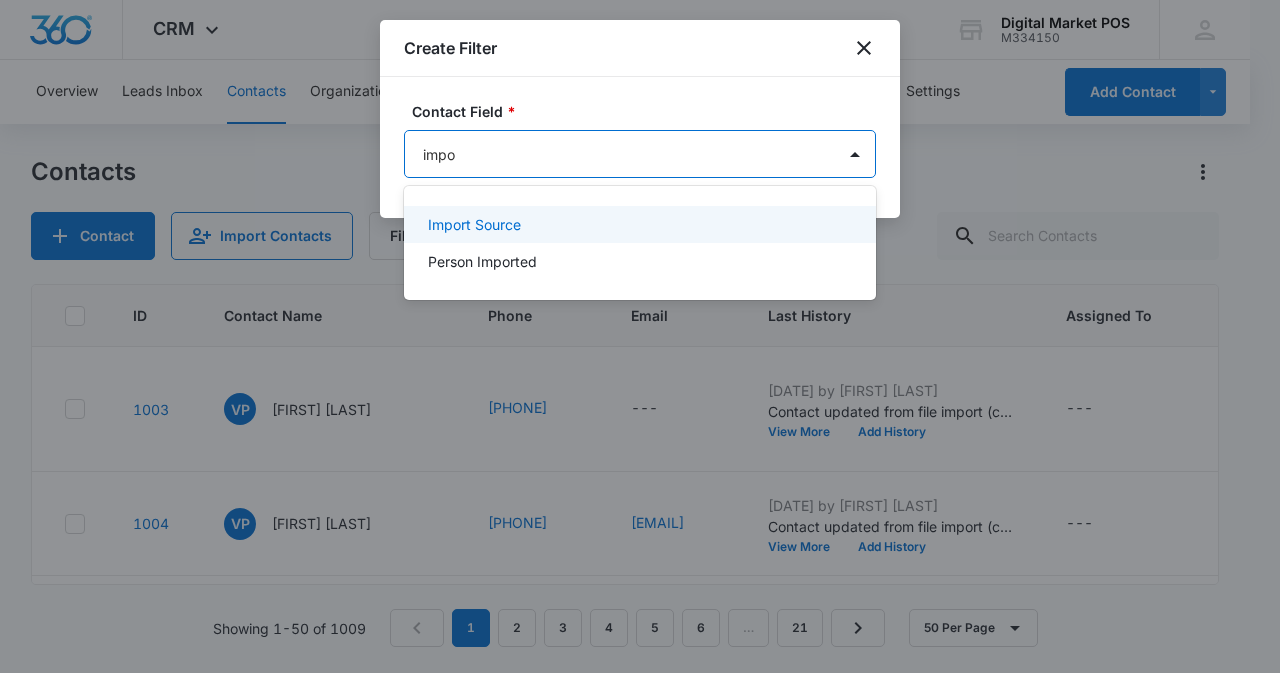 click on "Import Source" at bounding box center (640, 224) 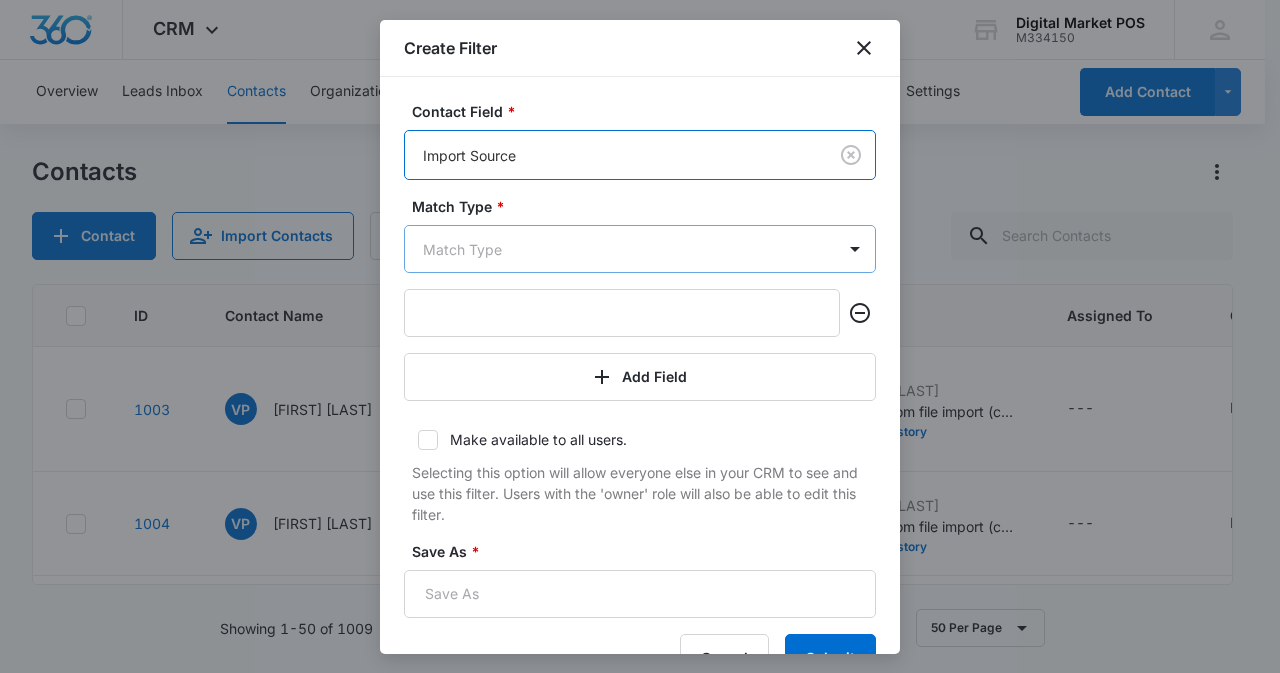 click on "CRM Apps Reputation Websites Forms CRM Email Social Content Ads Intelligence Files Brand Settings Digital Market POS M334150 Your Accounts View All MZ Marko Z markoz@digitalmarketpos.com My Profile Notifications Support Logout Terms & Conditions   •   Privacy Policy Overview Leads Inbox Contacts Organizations History Deals Projects Tasks Calendar Lists Reports Settings Add Contact Contacts Contact Import Contacts Filters ID Contact Name Phone Email Last History Assigned To Contact Type Contact Status Organization Address 1003 VP Virenda Patel (630) 862-9920 --- Aug 7, 2025 by Marko Z Contact updated from file import (contacts-20250807162201.csv):
--
Color Tag changed to  ...
Contact updated from file import (contacts-20250807162201.csv):
--
Color Tag changed to rgb(246, 246, 246).
Import Source changed to Manage.
Person... View More Add History --- None None --- 1925 Marketview Dr, Yorkville, IL 1004 VP Vish Patel (847) 845-0784 Vishp0082@gmail.com Aug 7, 2025 by Marko Z ... R" at bounding box center (640, 336) 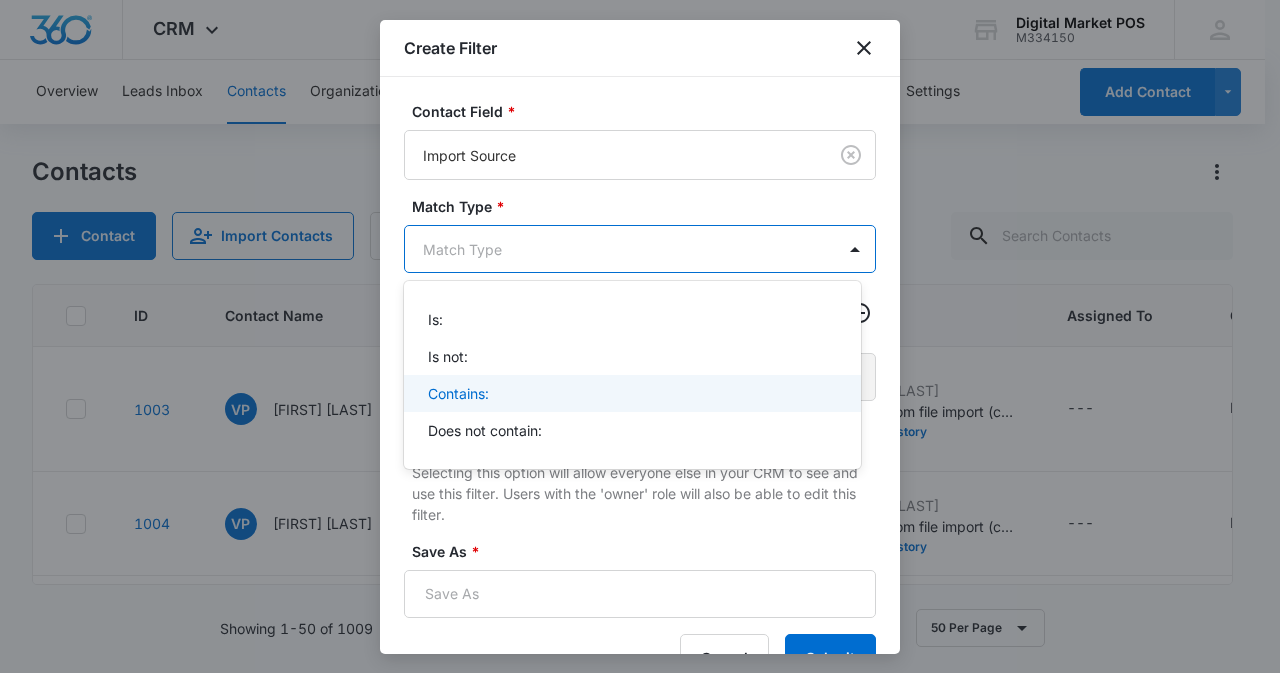 click on "Contains:" at bounding box center (458, 393) 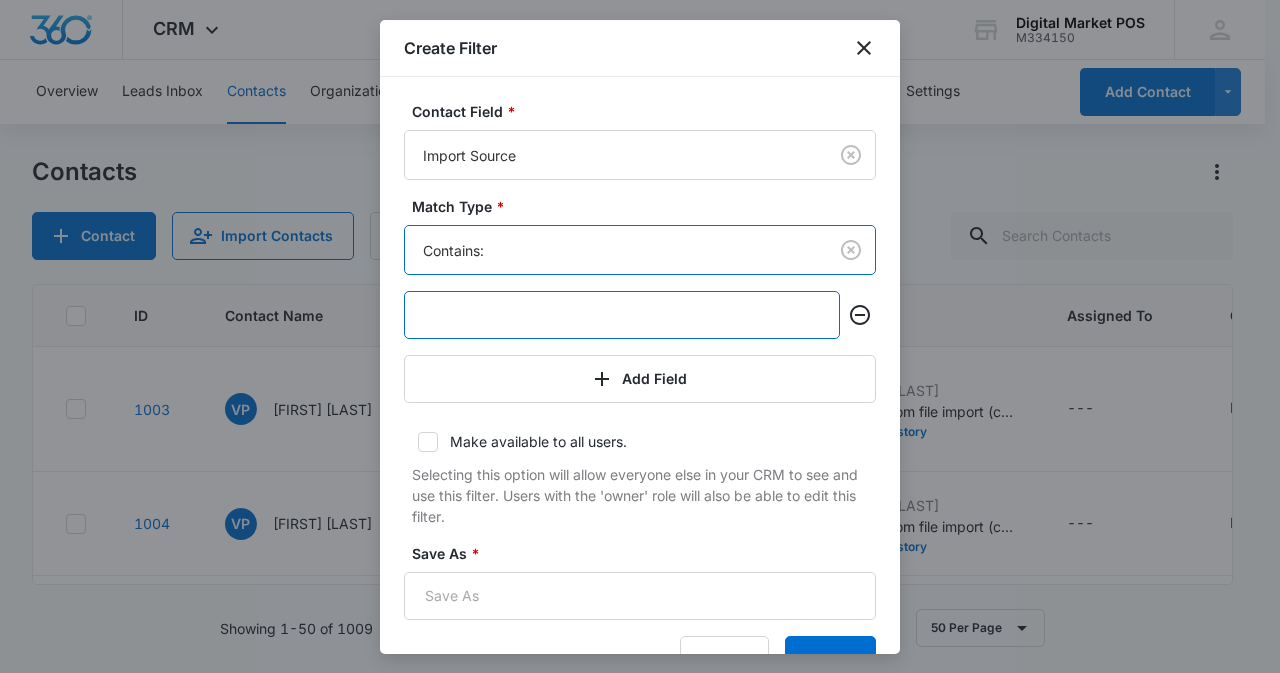 click at bounding box center (622, 315) 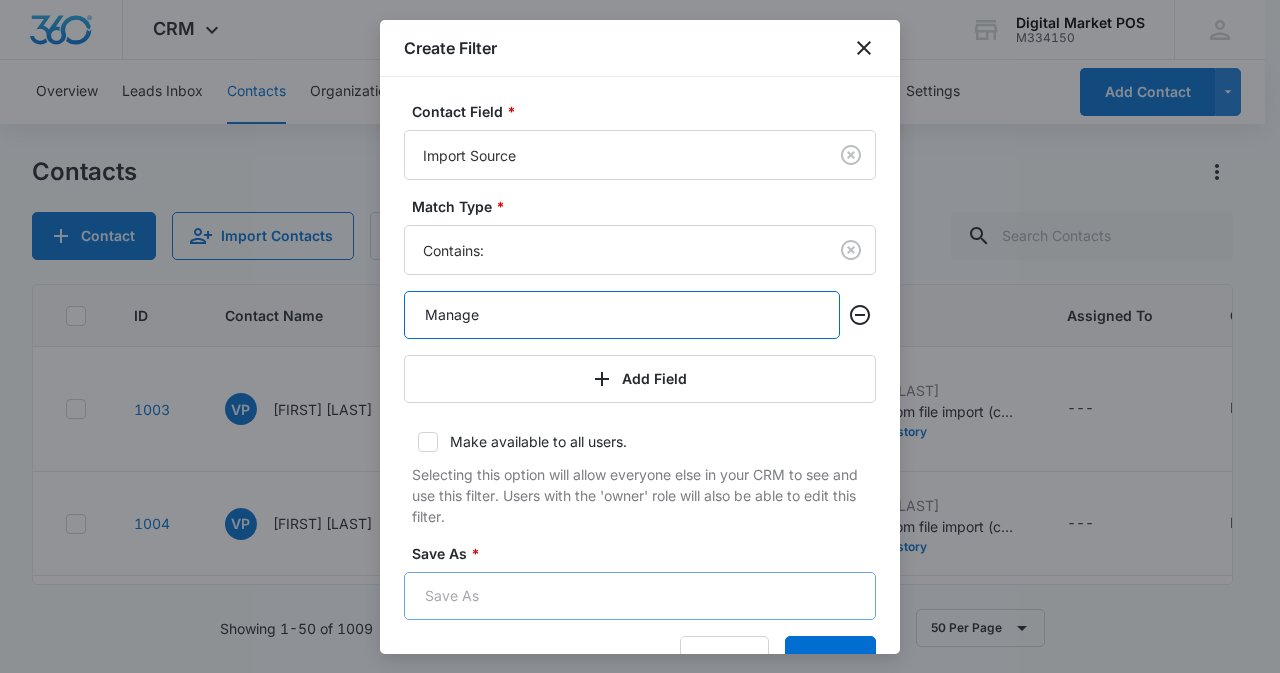 type on "Manage" 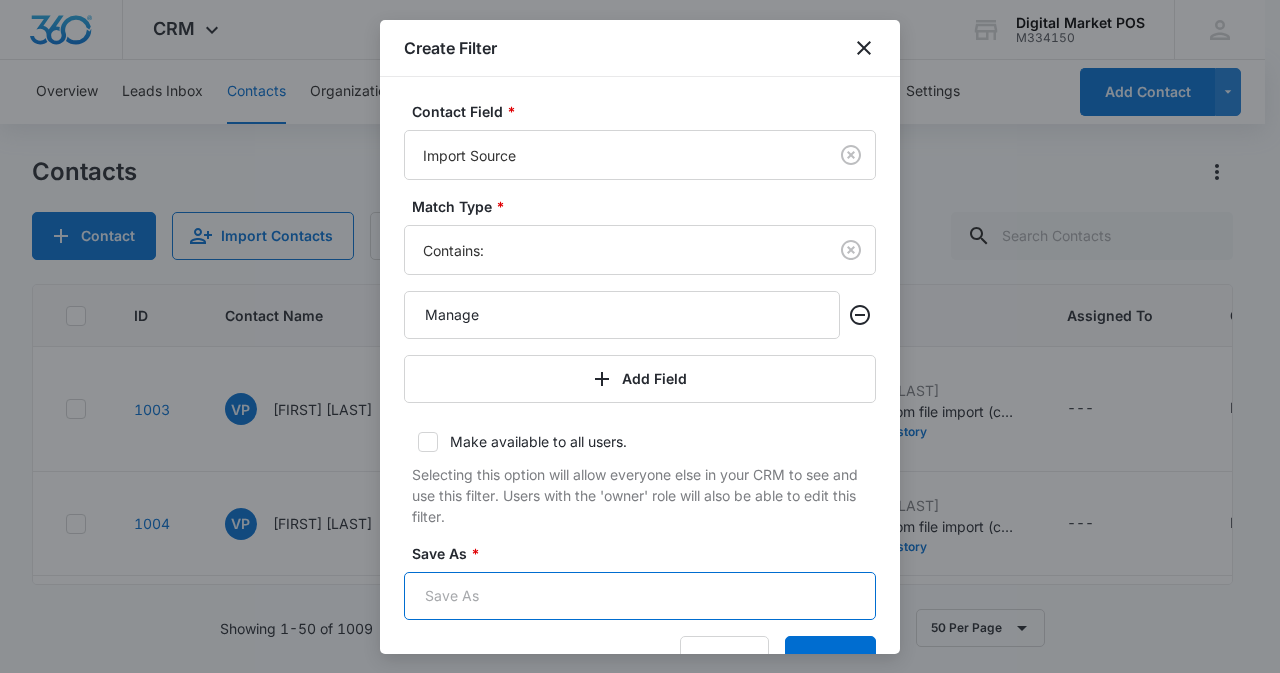 click on "Save As *" at bounding box center [640, 596] 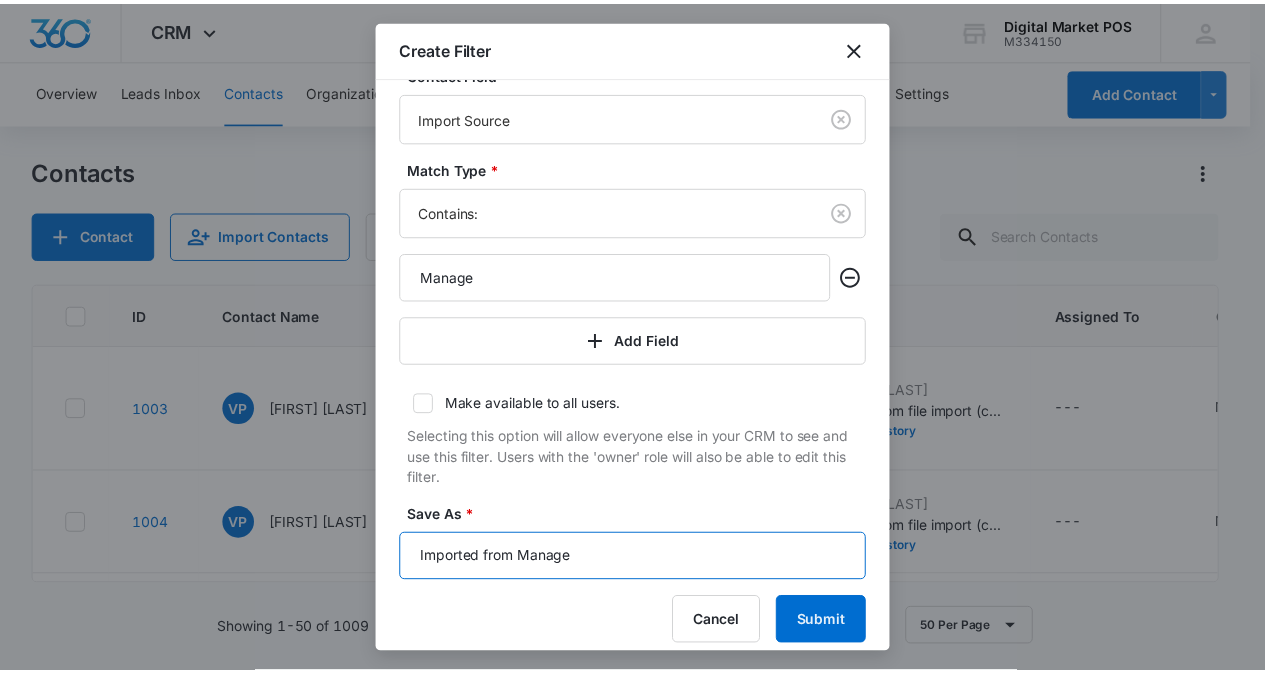scroll, scrollTop: 54, scrollLeft: 0, axis: vertical 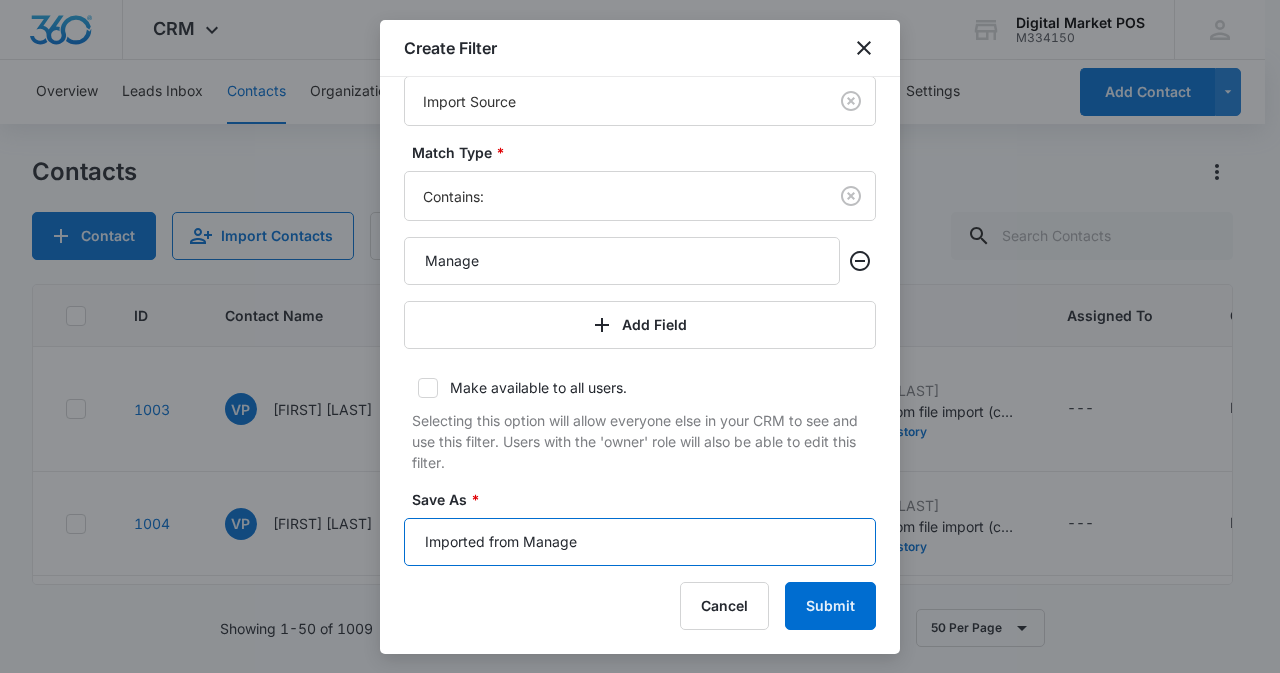 type on "Imported from Manage" 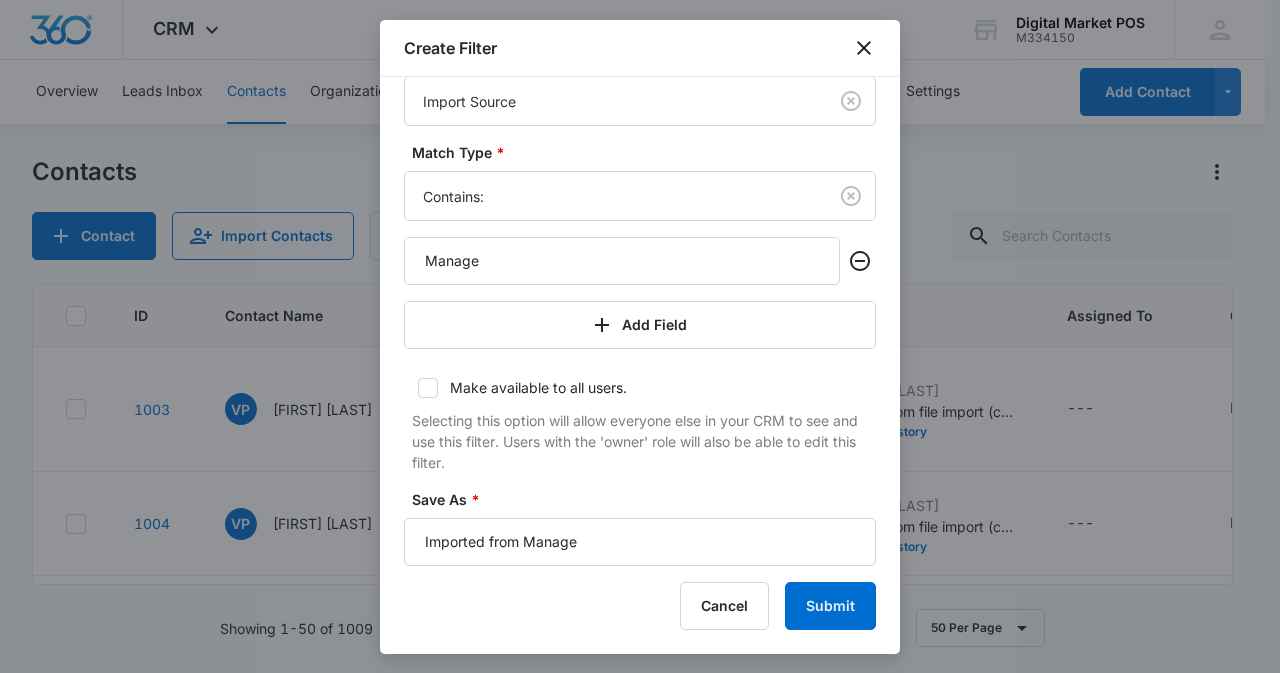 click on "Make available to all users. Selecting this option will allow everyone else in your CRM to see and use this filter.  Users with the 'owner' role will also be able to edit this filter." at bounding box center [640, 419] 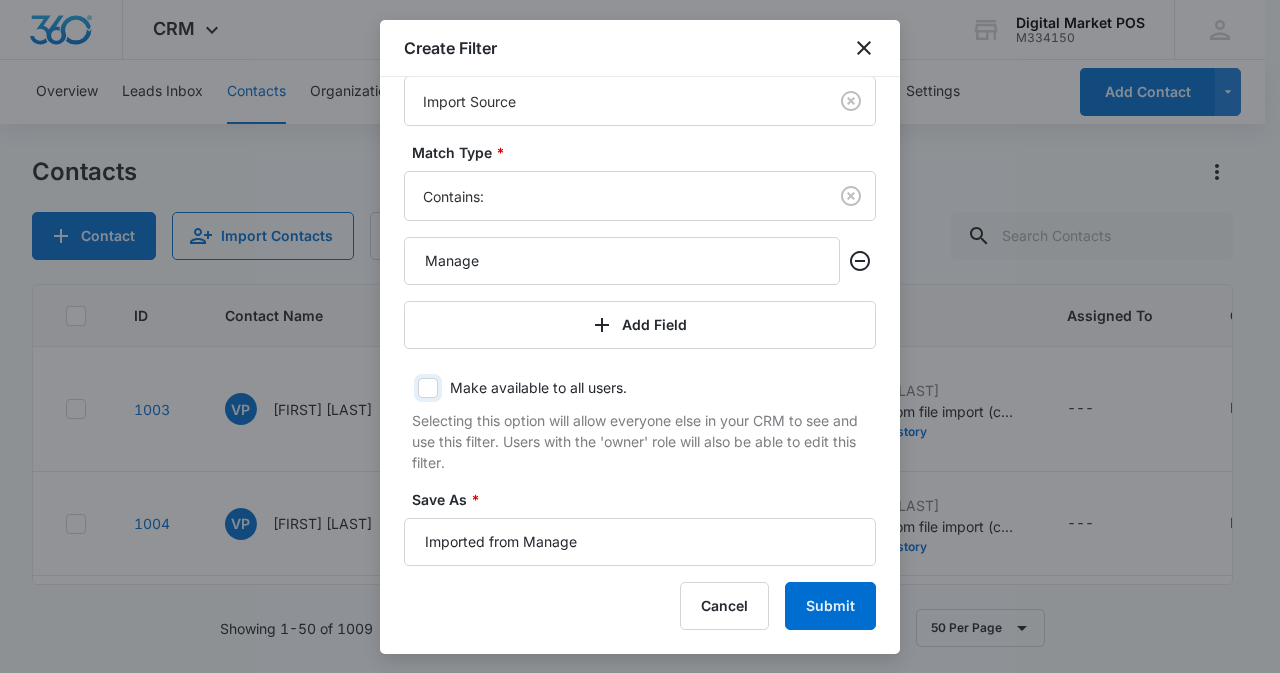 click on "Make available to all users." at bounding box center [411, 388] 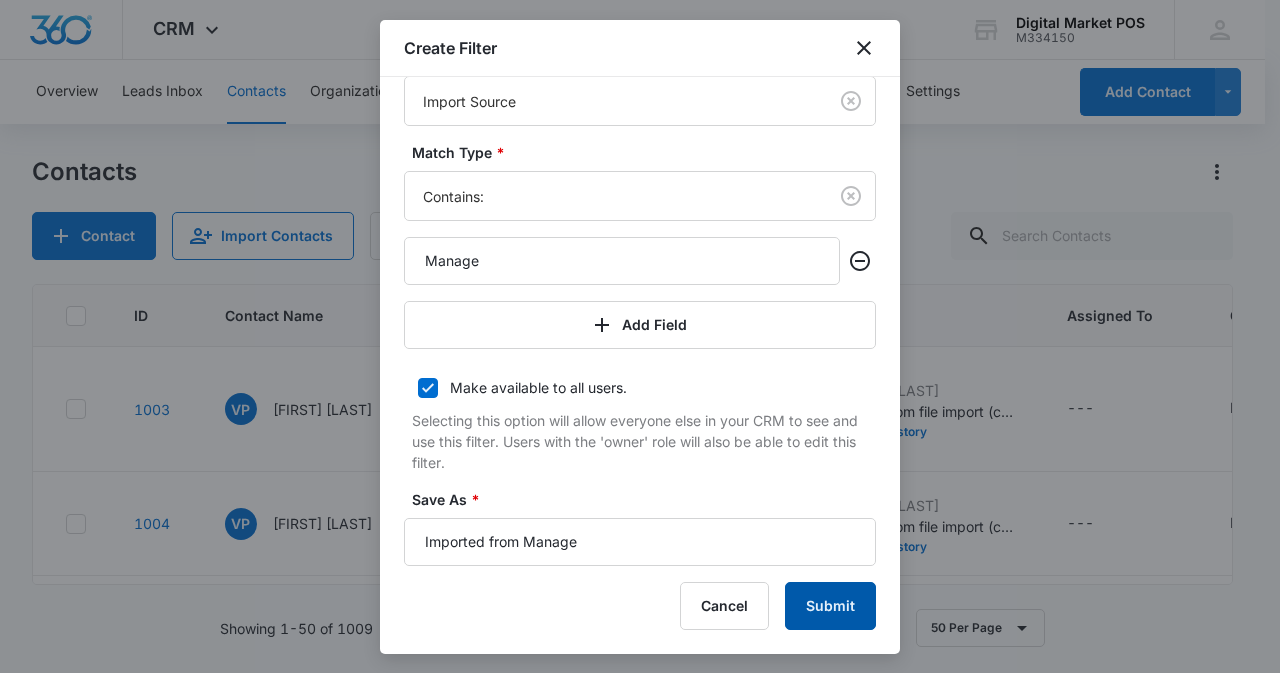 drag, startPoint x: 769, startPoint y: 602, endPoint x: 795, endPoint y: 602, distance: 26 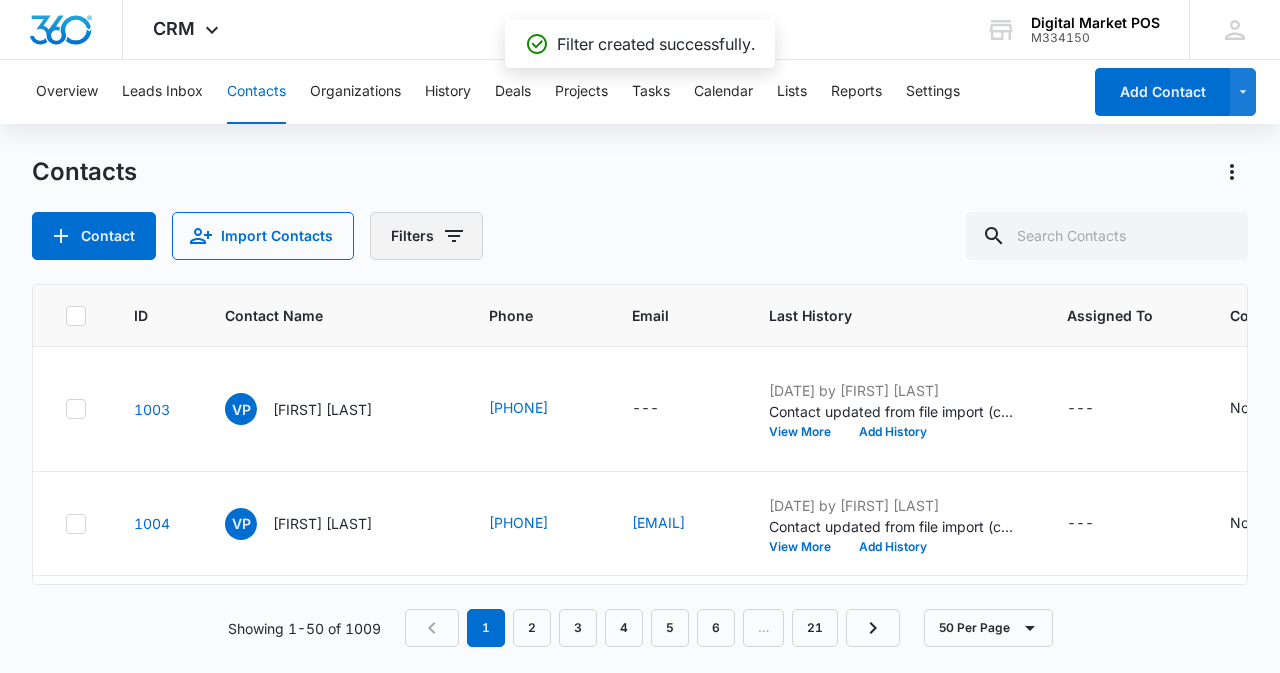 click on "Filters" at bounding box center (426, 236) 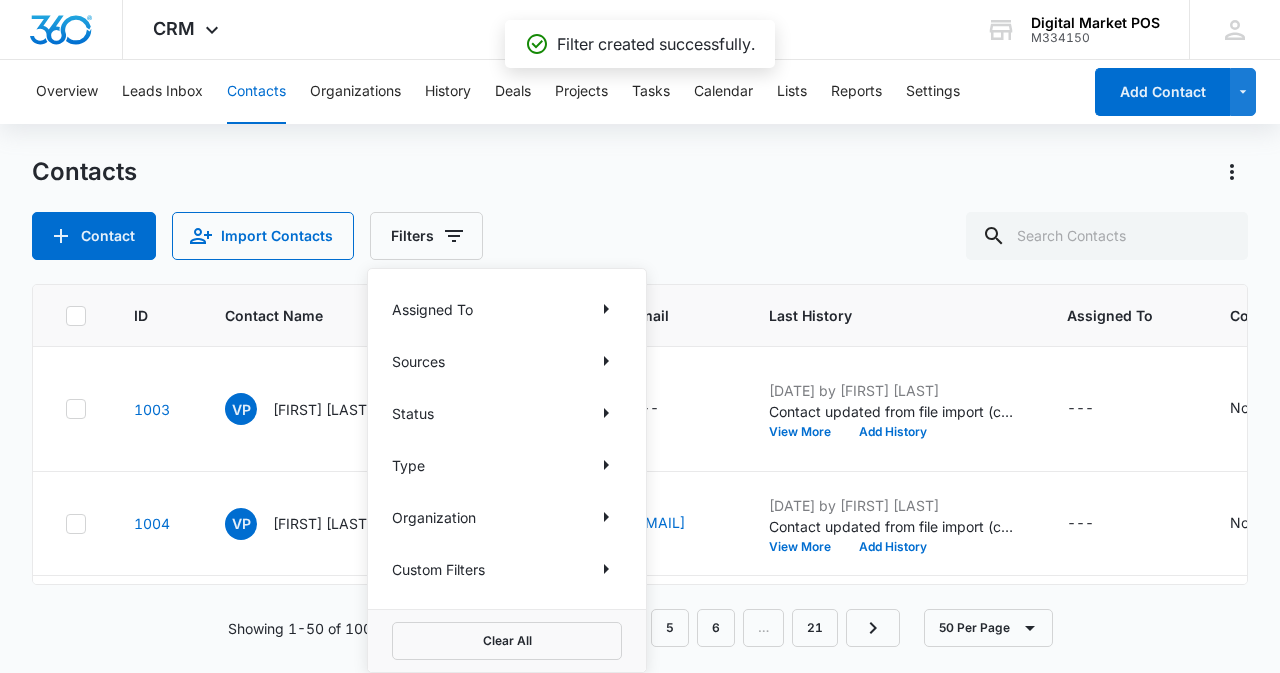 click on "Custom Filters" at bounding box center (507, 569) 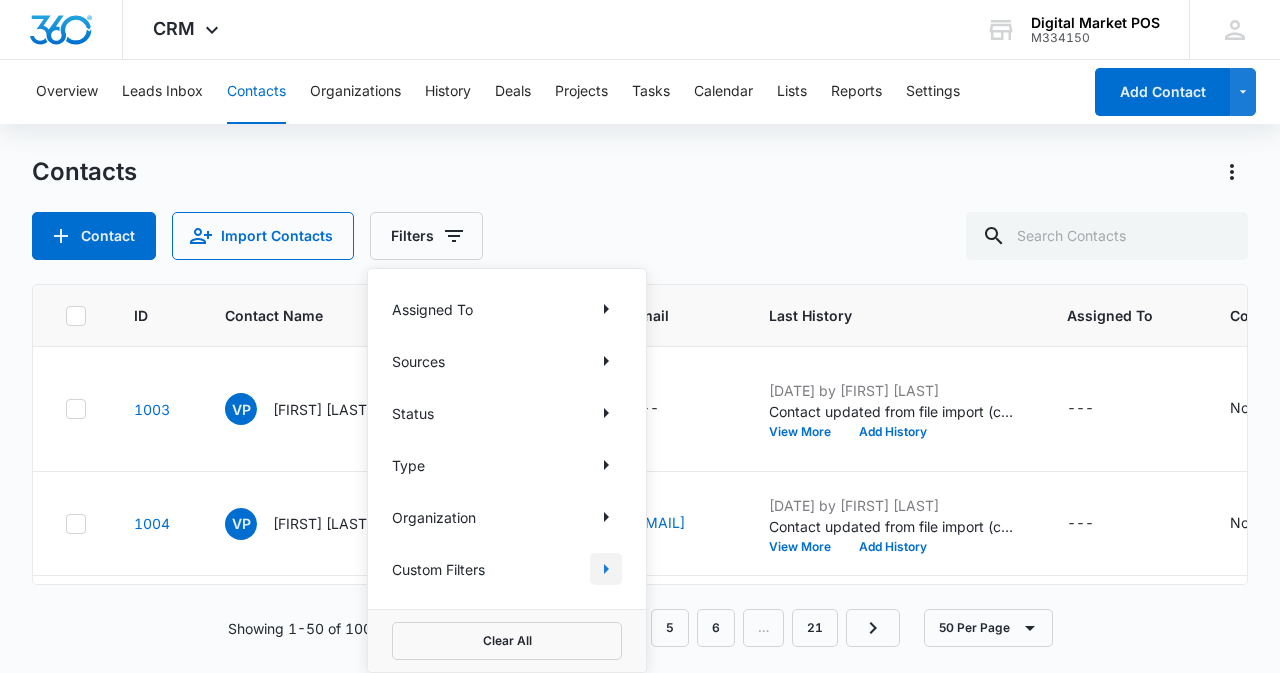 click 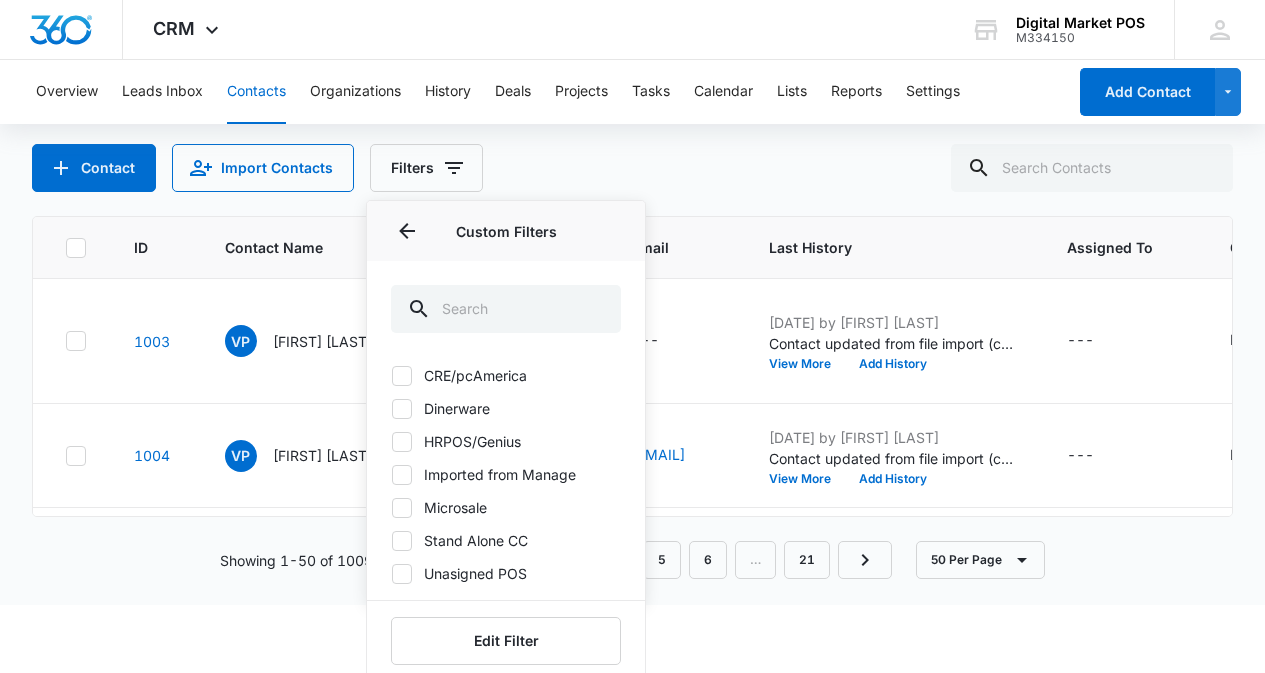 scroll, scrollTop: 145, scrollLeft: 0, axis: vertical 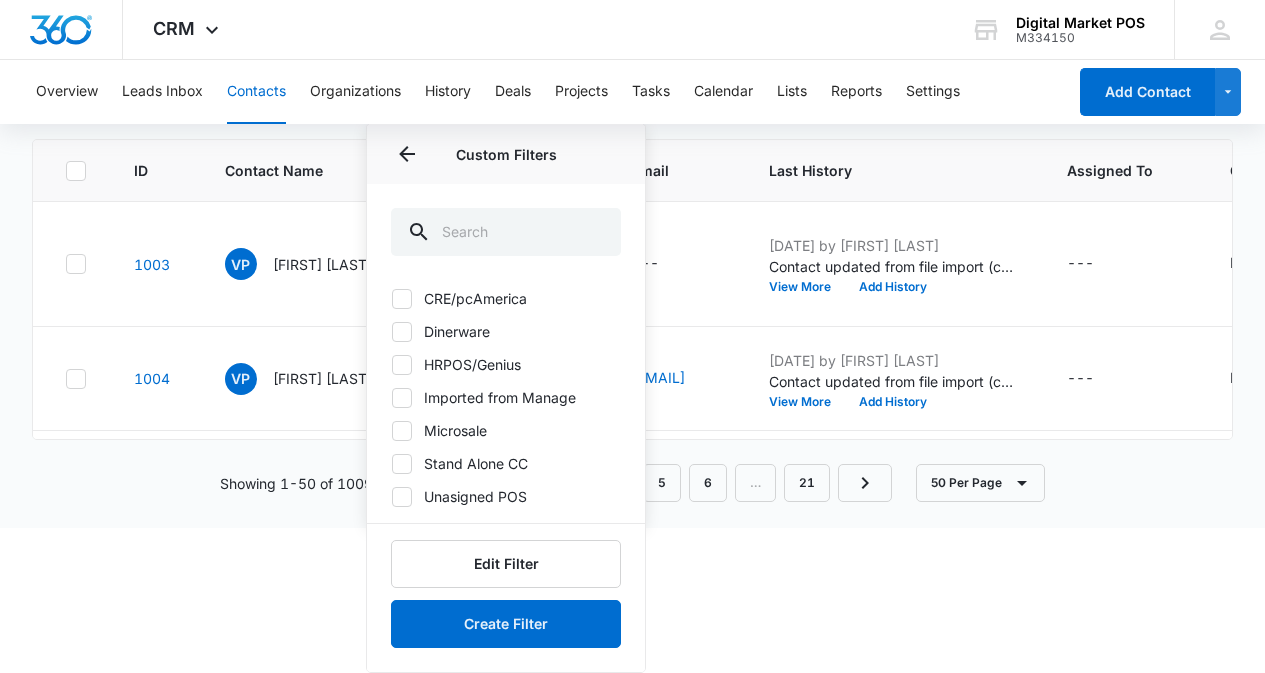 click on "Imported from Manage" at bounding box center (506, 397) 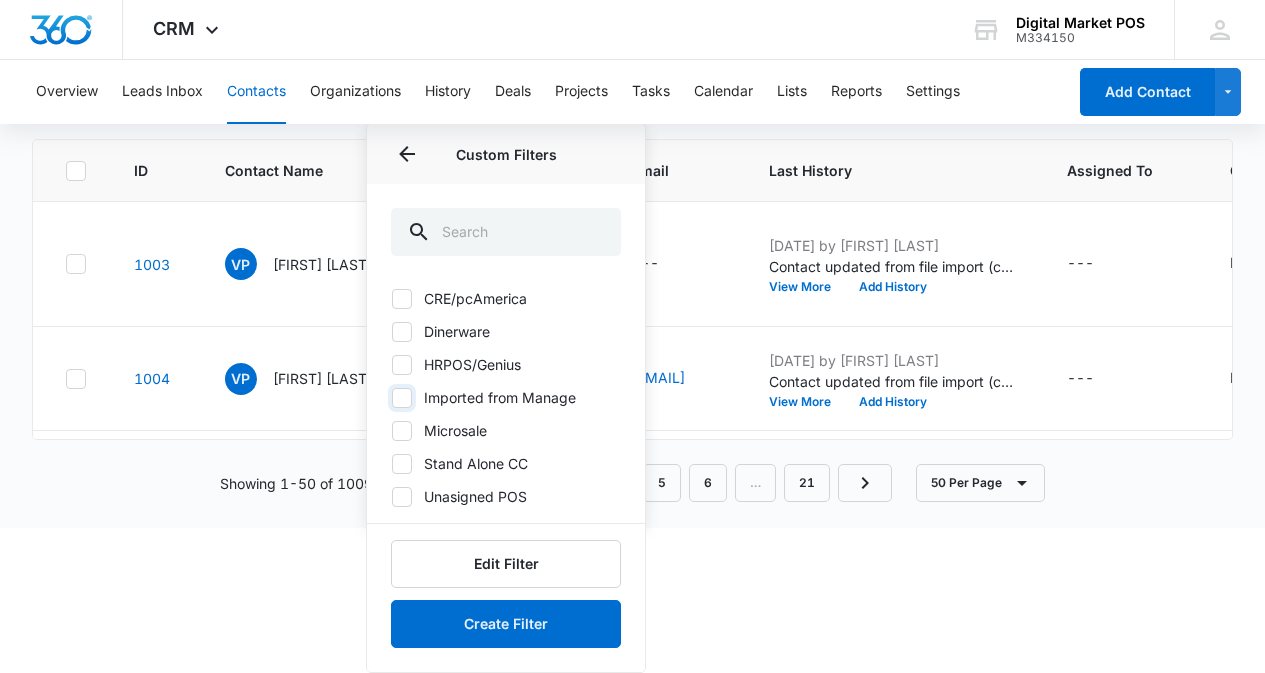 click on "Imported from Manage" at bounding box center [391, 397] 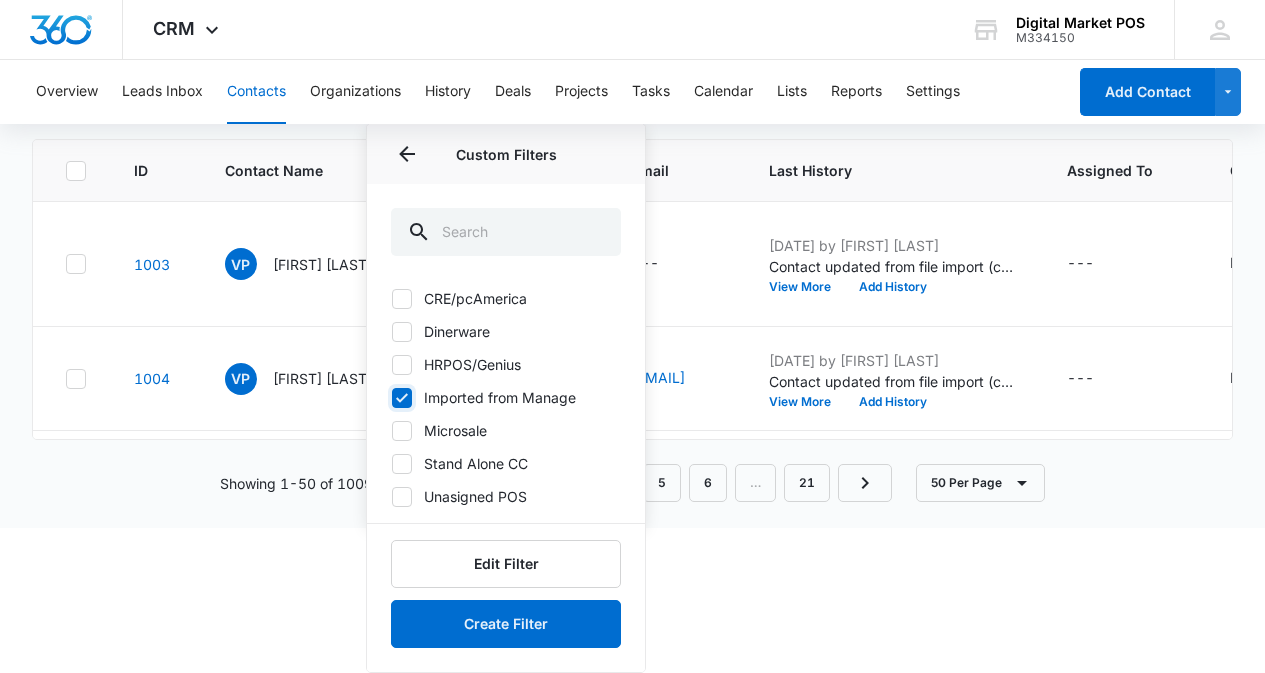 checkbox on "true" 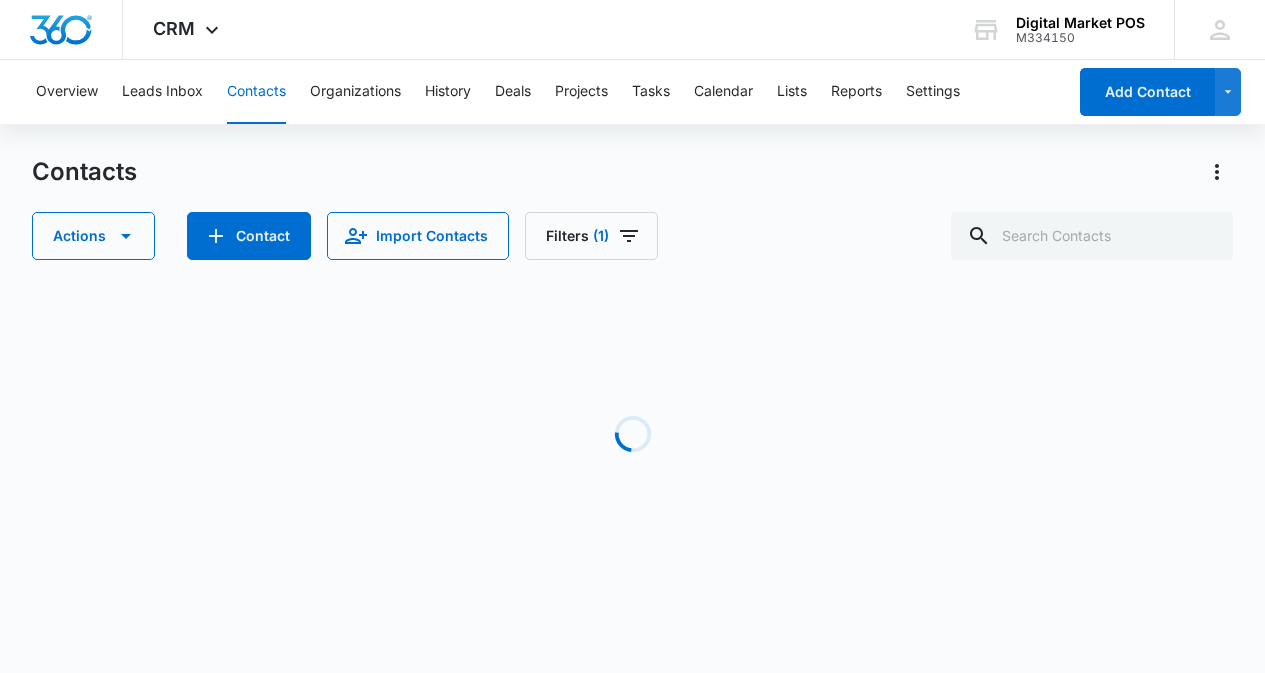 scroll, scrollTop: 0, scrollLeft: 0, axis: both 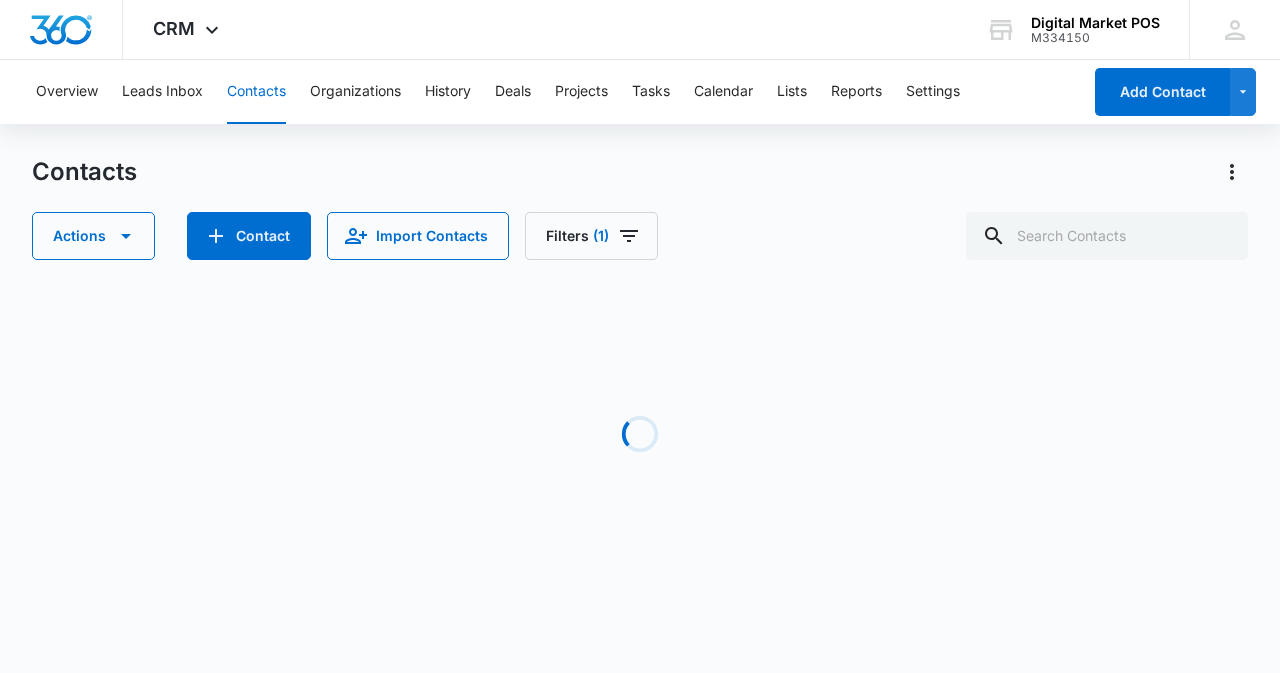 click on "CRM Apps Reputation Websites Forms CRM Email Social Content Ads Intelligence Files Brand Settings Digital Market POS M334150 Your Accounts View All MZ Marko Z markoz@digitalmarketpos.com My Profile Notifications Support Logout Terms & Conditions   •   Privacy Policy Overview Leads Inbox Contacts Organizations History Deals Projects Tasks Calendar Lists Reports Settings Add Contact Contacts Actions Contact Import Contacts Filters (1) Loading No Results Showing   1-50   of   1009 1 2 3 4 5 6 … 21 50   Per Page Digital Market POS - CRM Contacts - Marketing 360®" at bounding box center (640, 336) 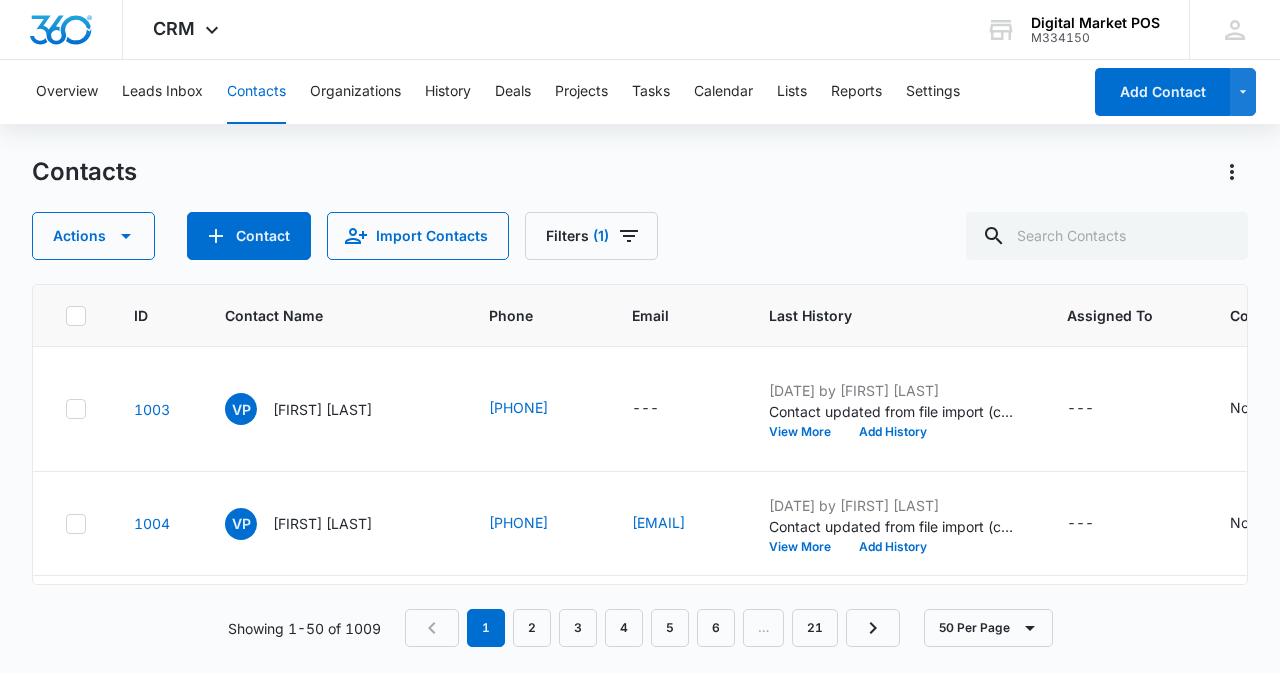 click on "Contacts Actions Contact Import Contacts Filters (1)" at bounding box center [640, 208] 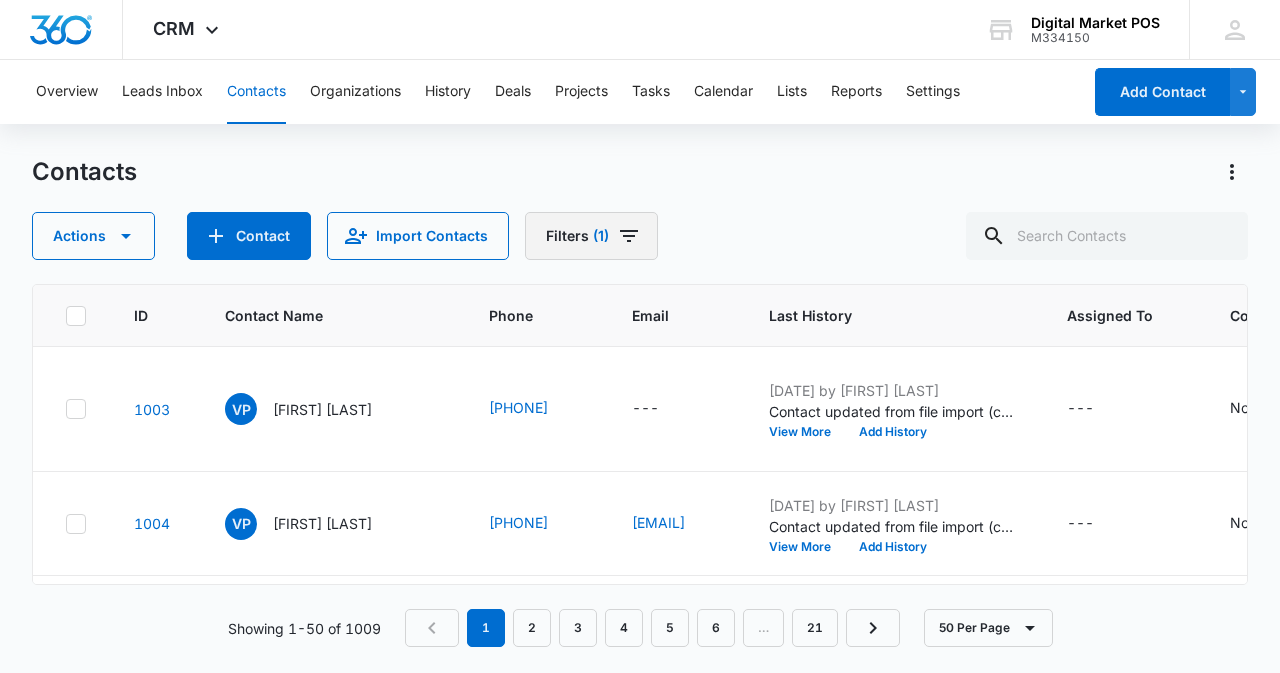 click 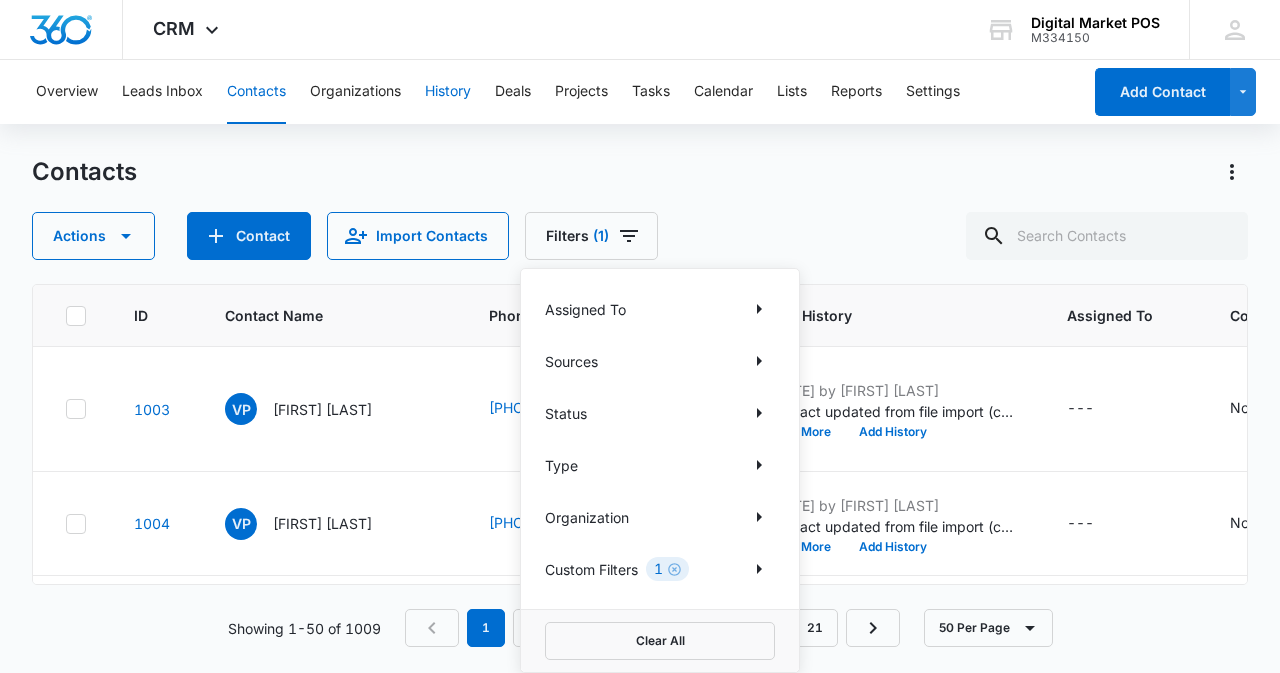 click on "History" at bounding box center [448, 92] 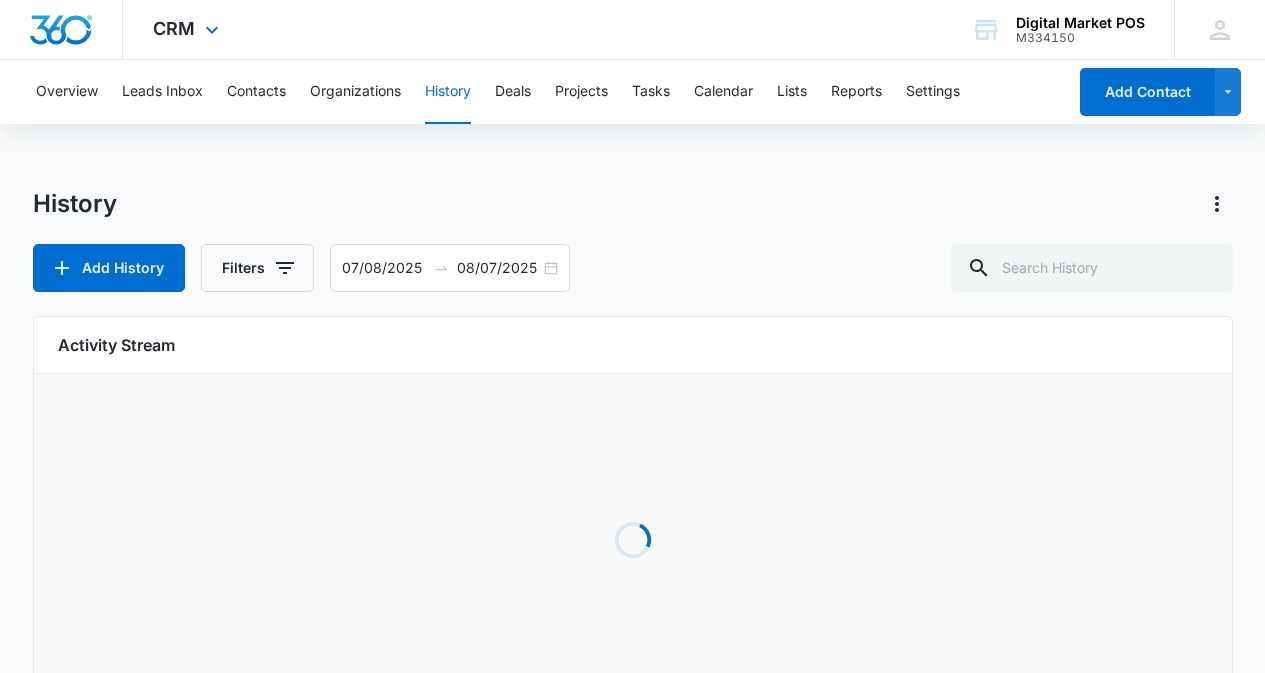 click on "CRM Apps Reputation Websites Forms CRM Email Social Content Ads Intelligence Files Brand Settings" at bounding box center (188, 29) 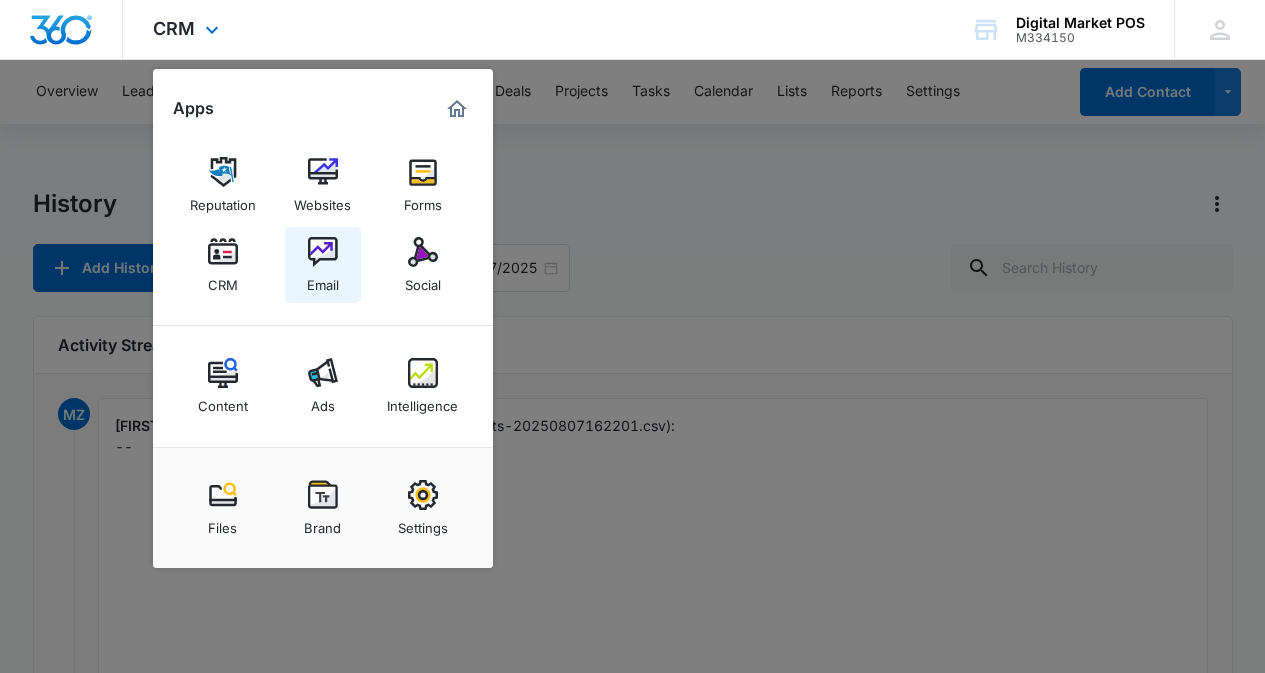 click at bounding box center (323, 252) 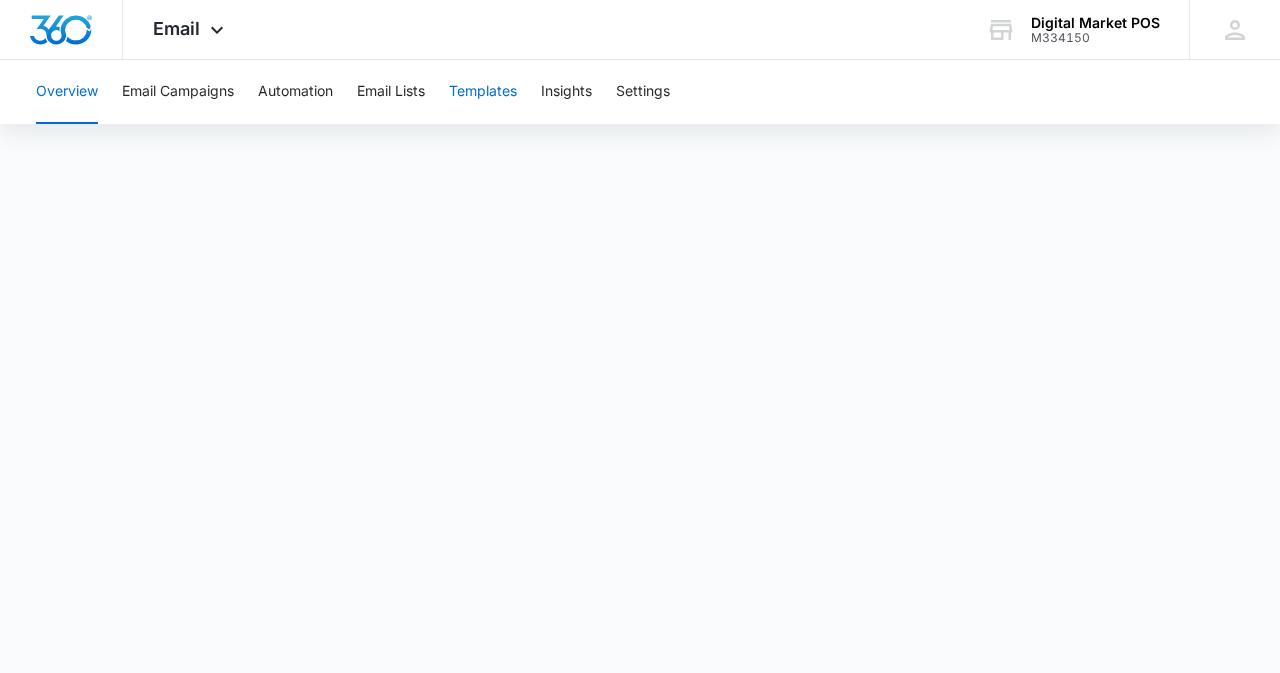 click on "Templates" at bounding box center (483, 92) 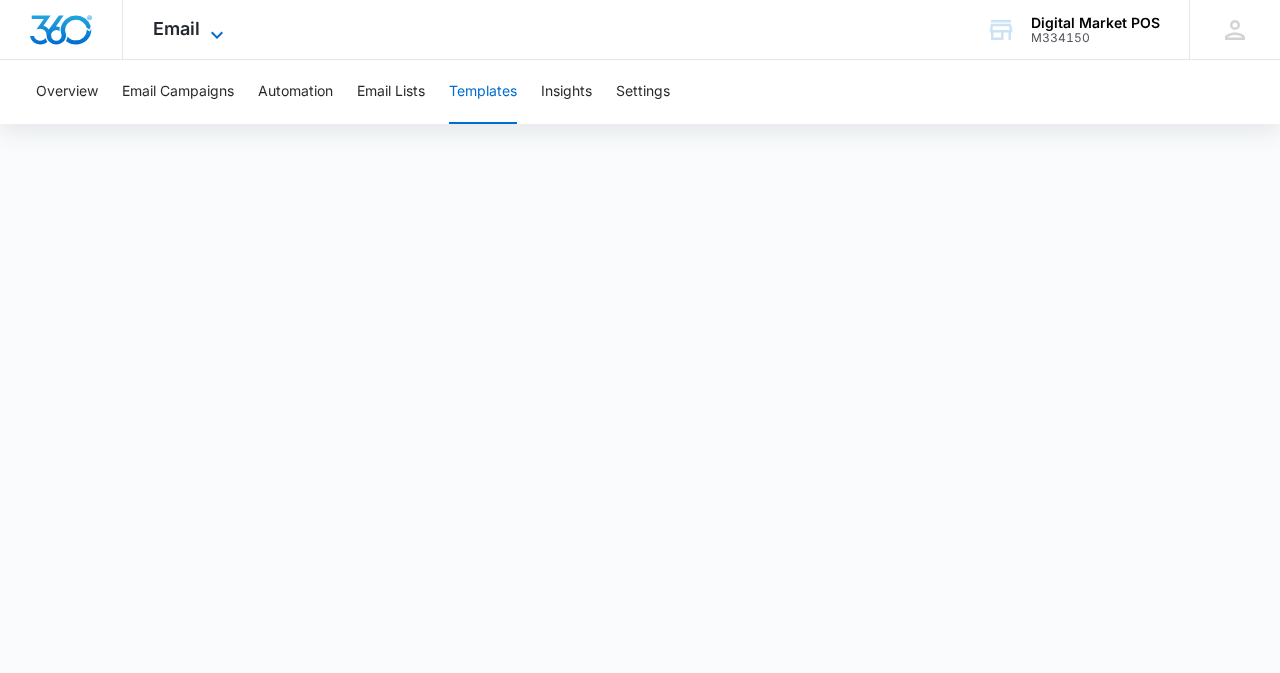 click on "Email" at bounding box center [176, 28] 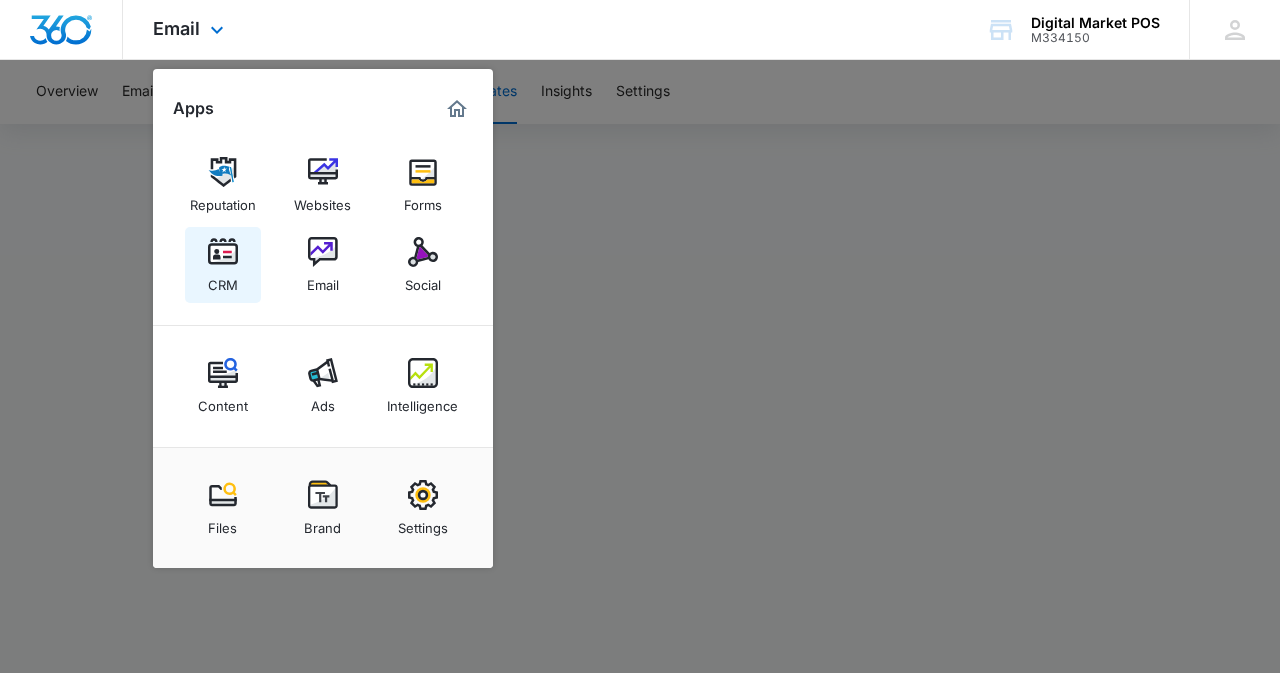 click at bounding box center (223, 252) 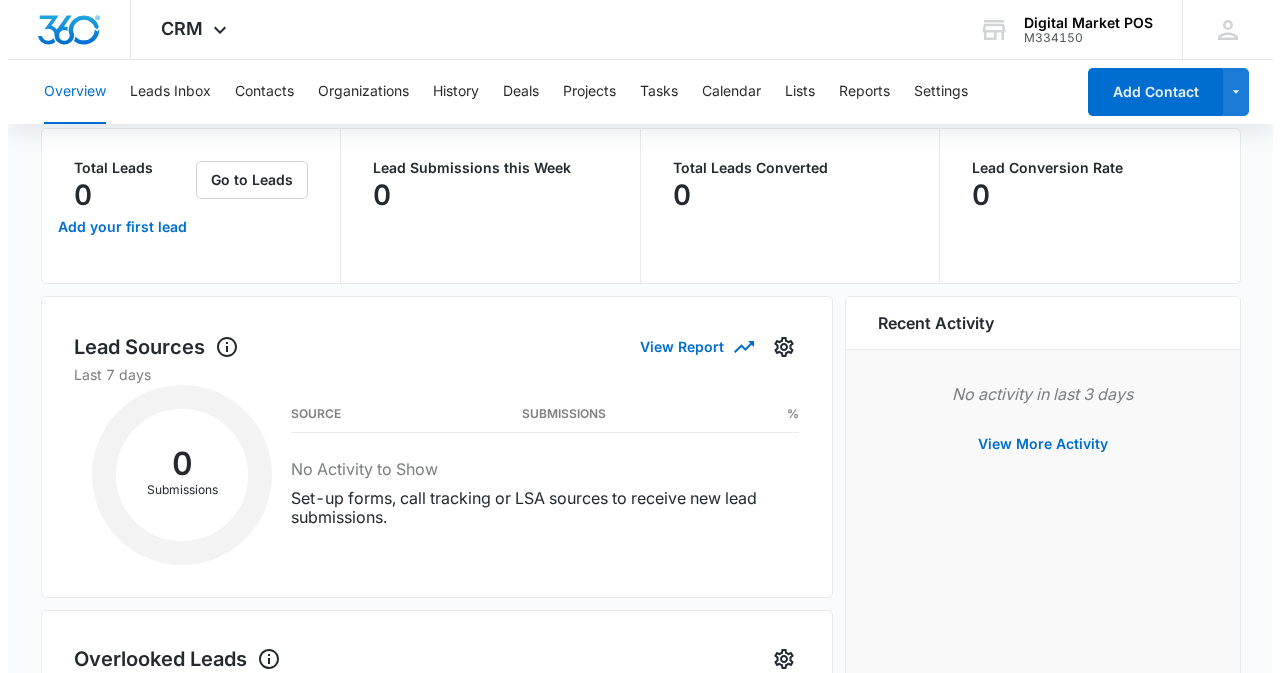 scroll, scrollTop: 0, scrollLeft: 0, axis: both 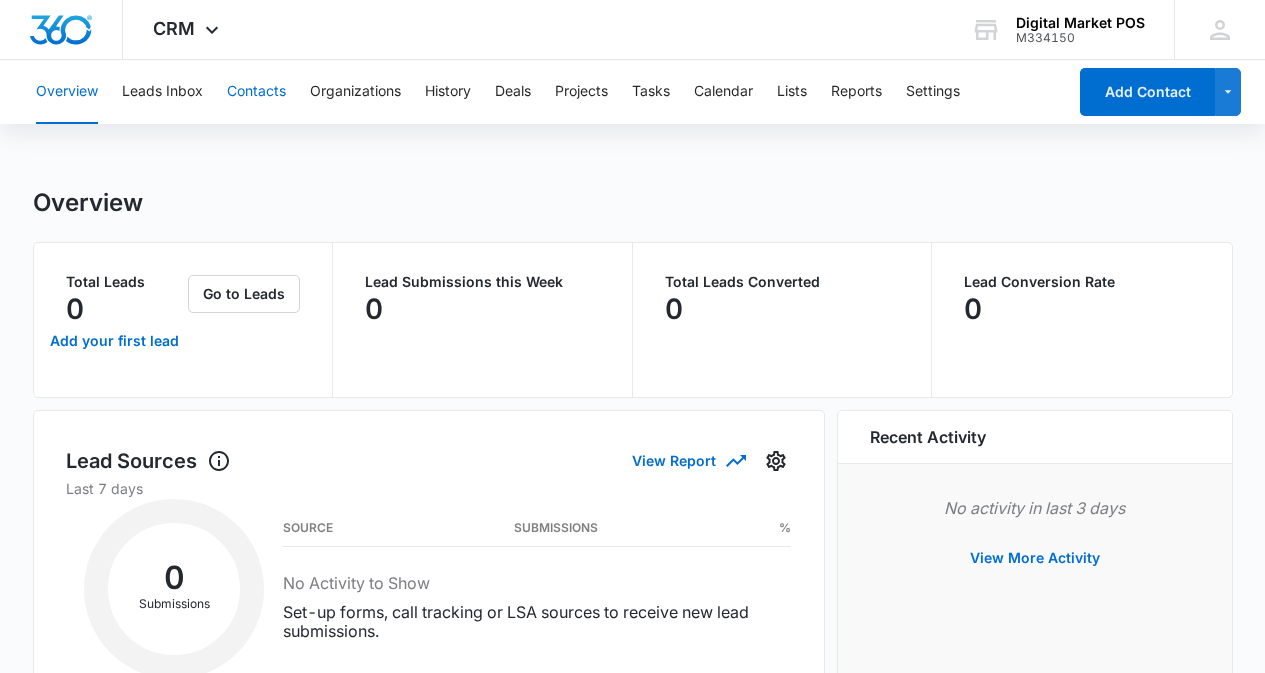 click on "Contacts" at bounding box center (256, 92) 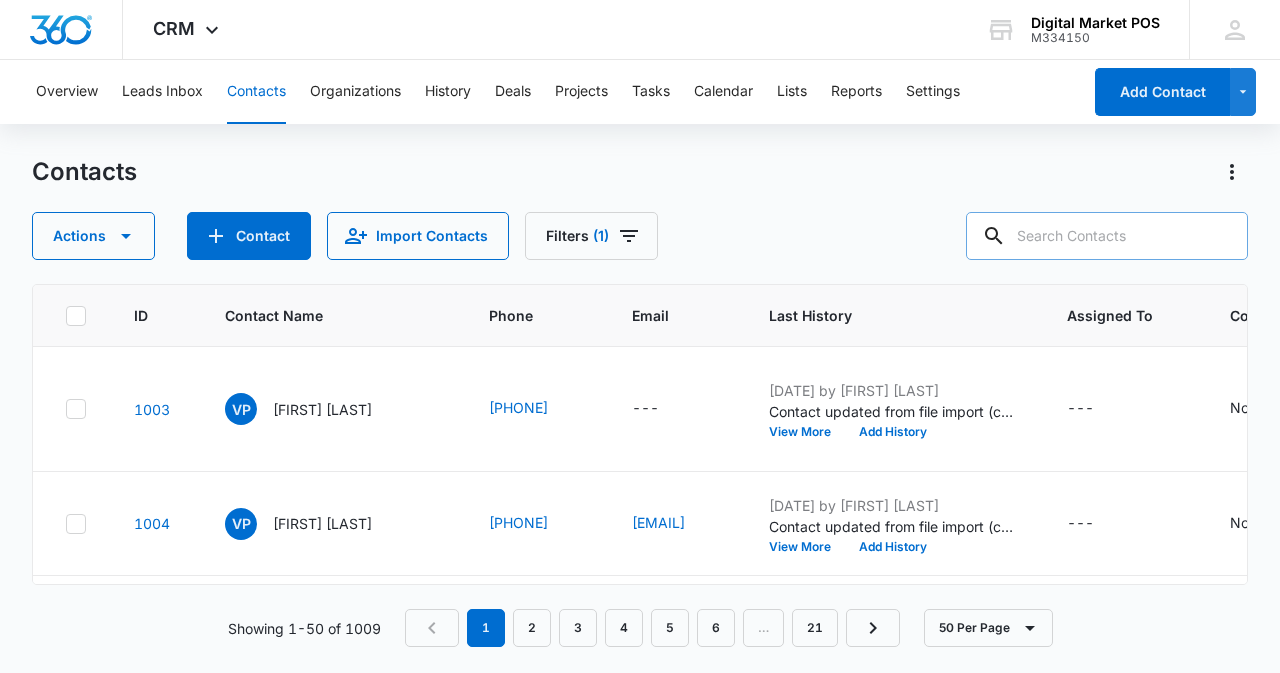 click at bounding box center [1107, 236] 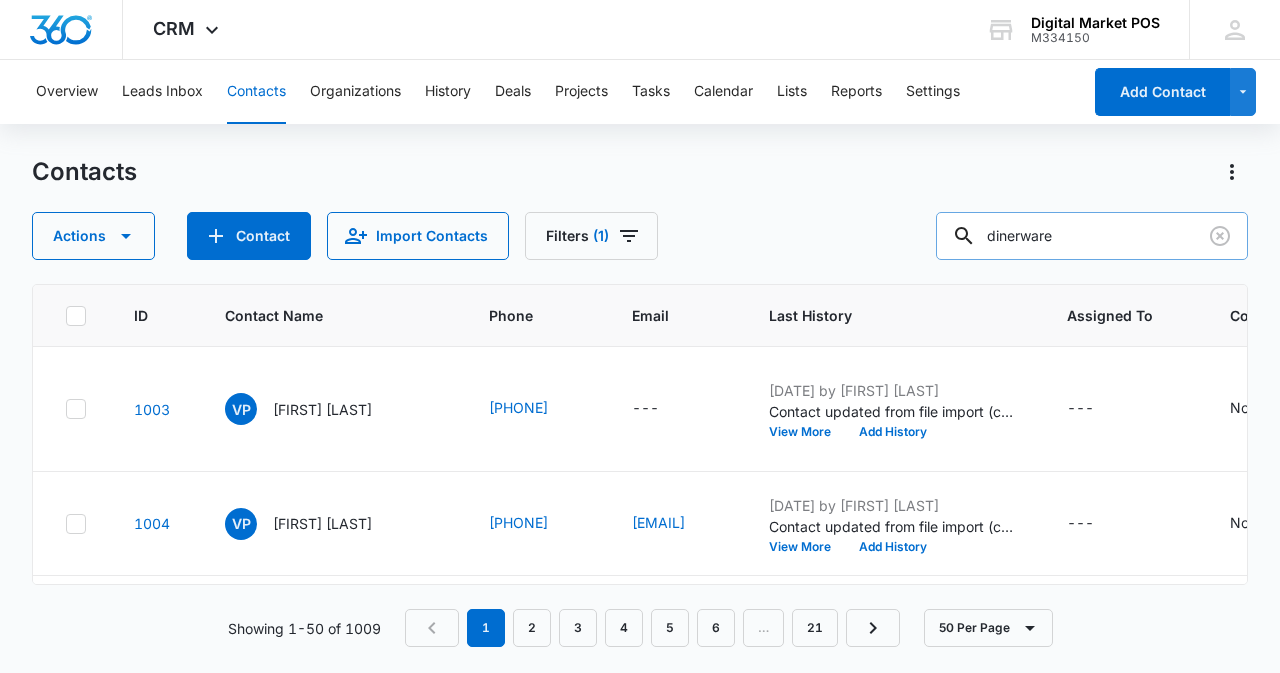 type on "dinerware" 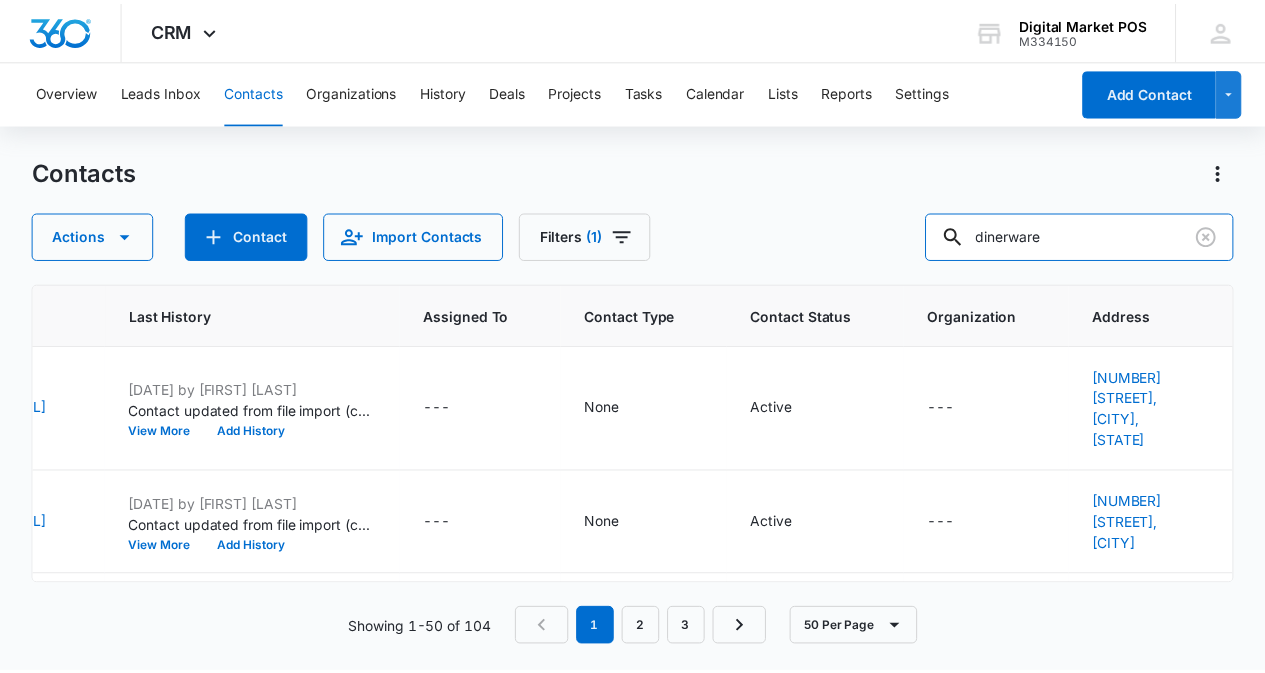 scroll, scrollTop: 0, scrollLeft: 892, axis: horizontal 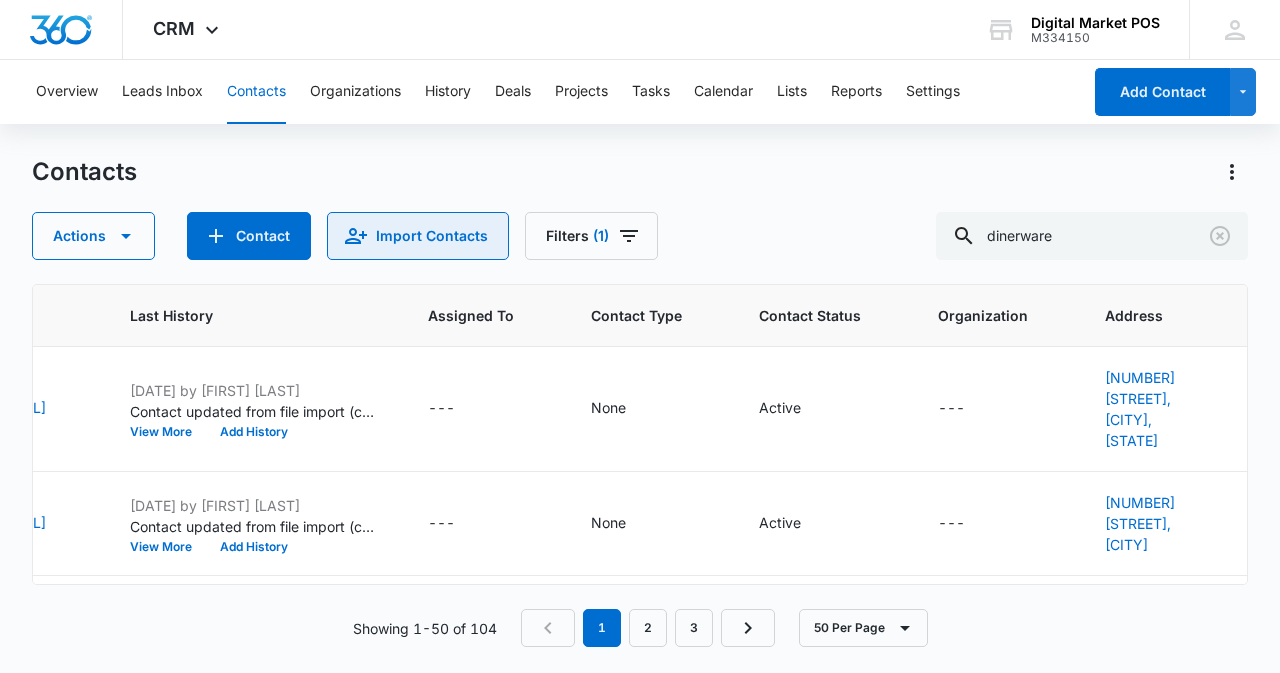 click on "Import Contacts" at bounding box center [418, 236] 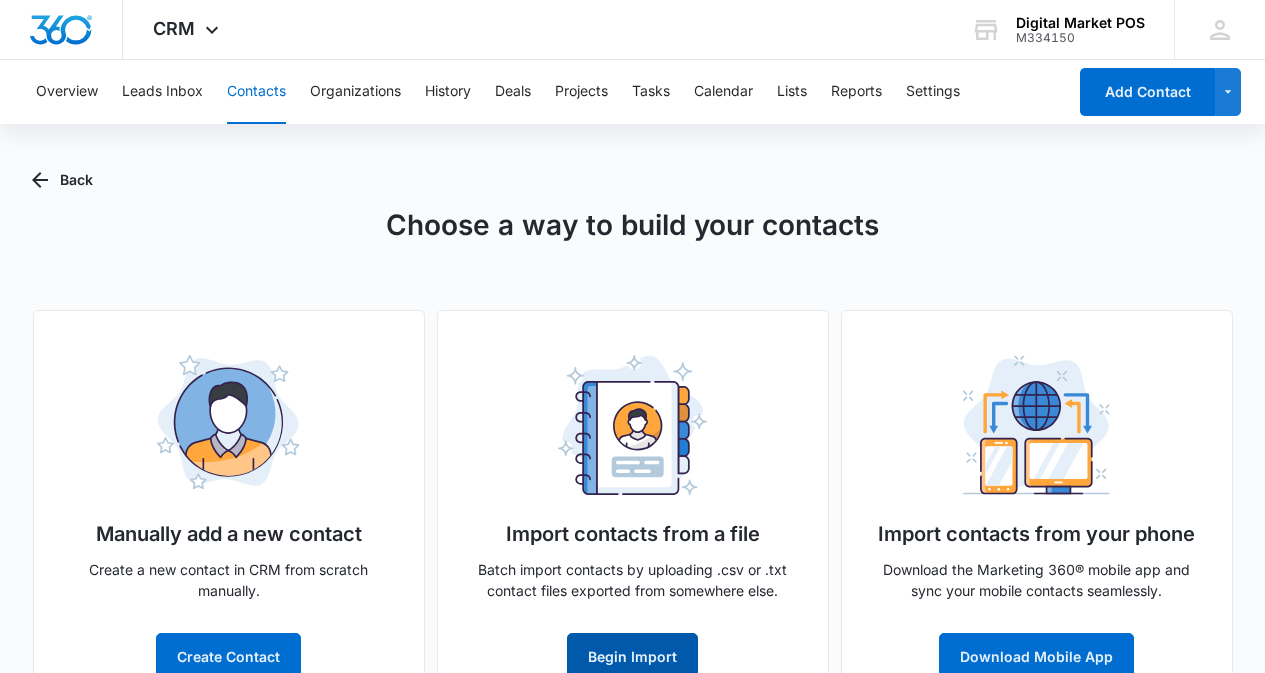 click on "Begin Import" at bounding box center [632, 657] 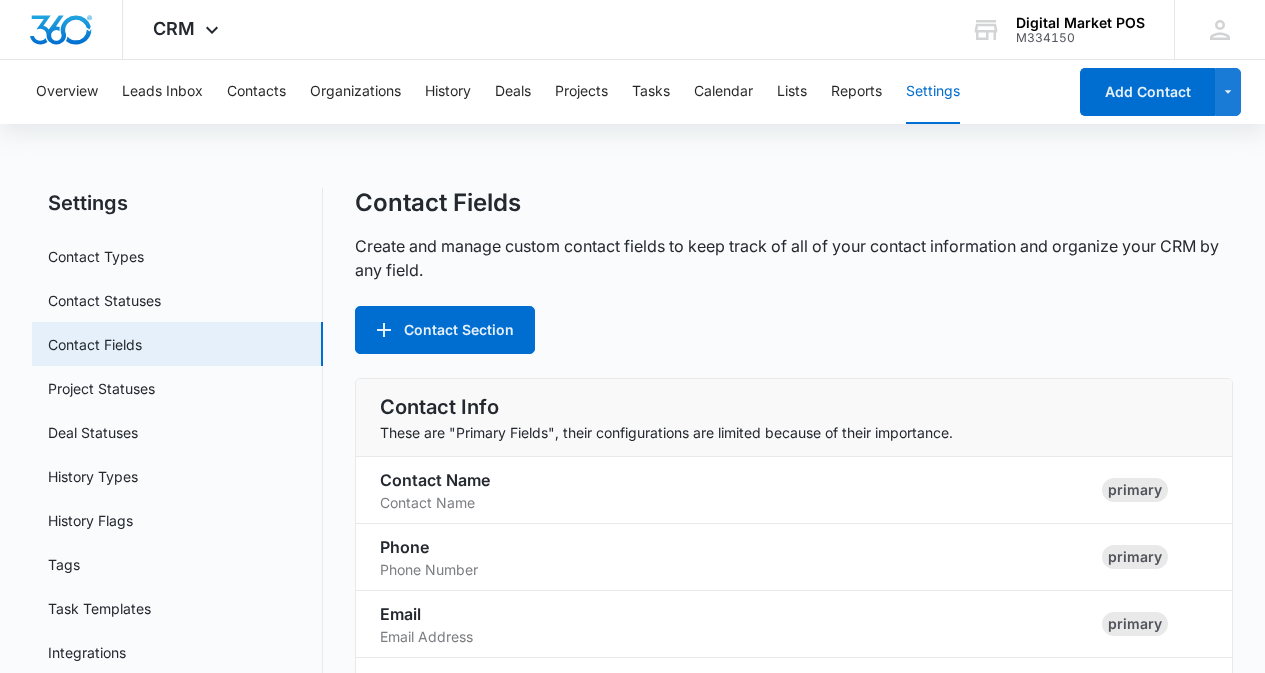 scroll, scrollTop: 221, scrollLeft: 0, axis: vertical 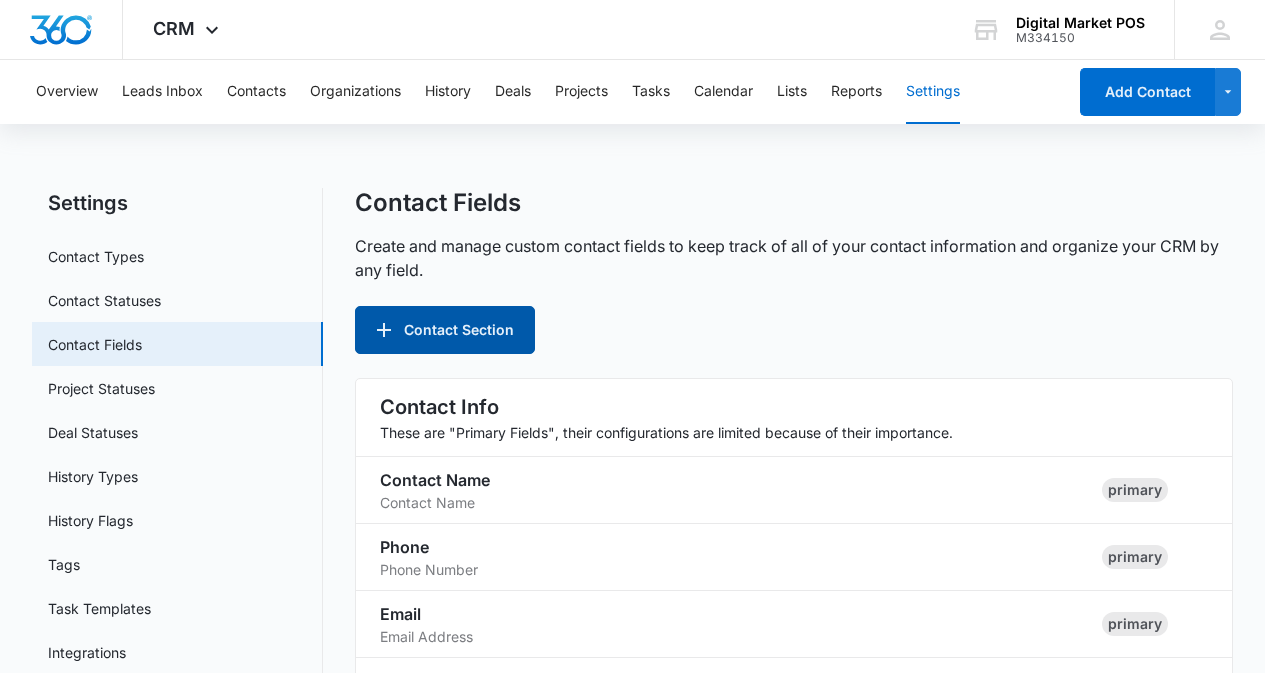 click on "Contact Section" at bounding box center (445, 330) 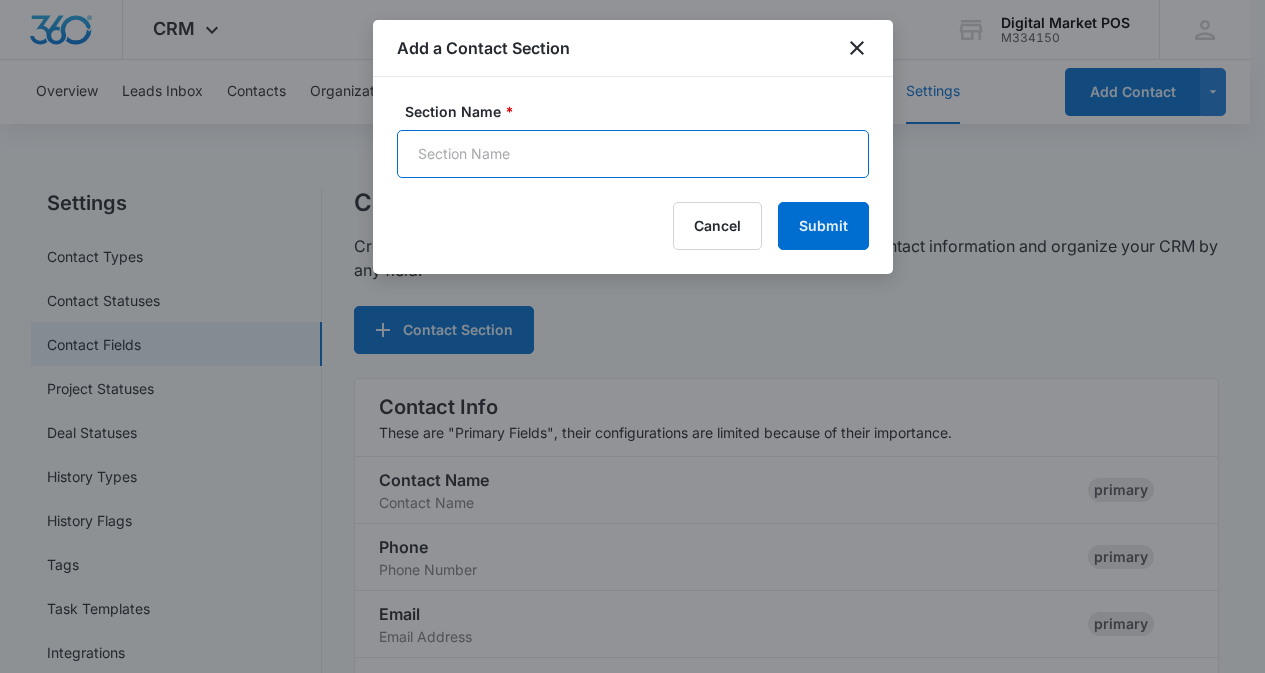 click on "Section Name *" at bounding box center (633, 154) 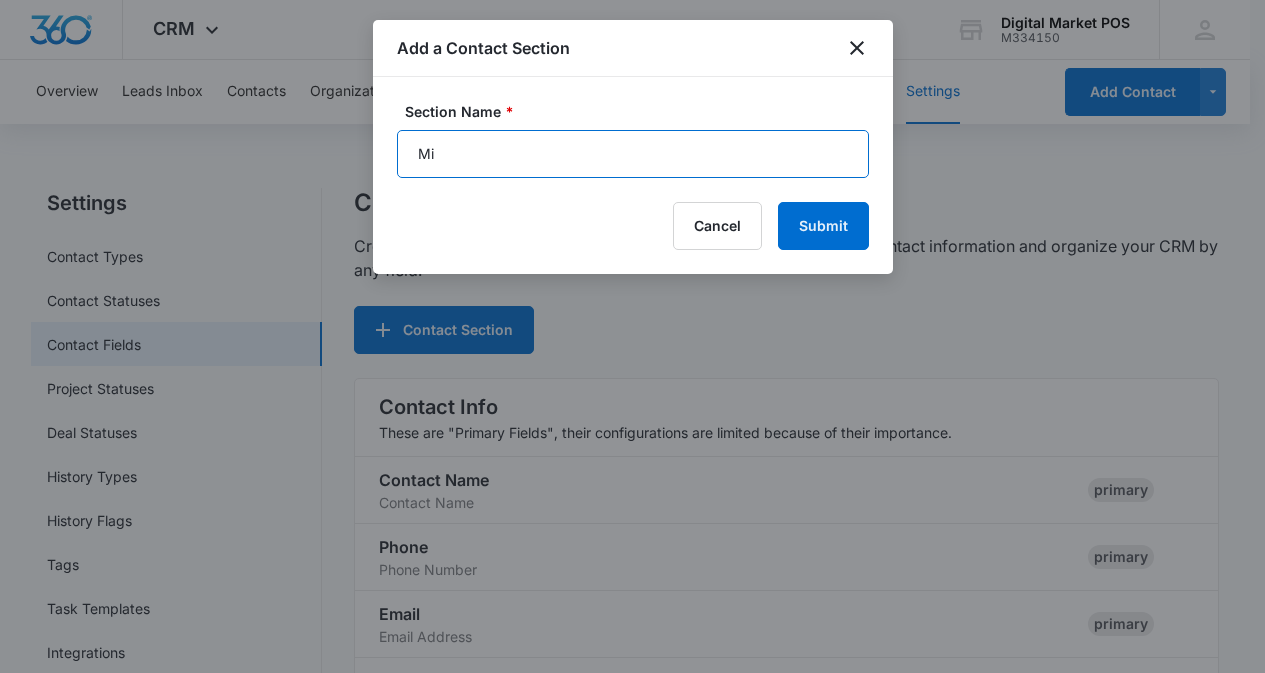 type on "M" 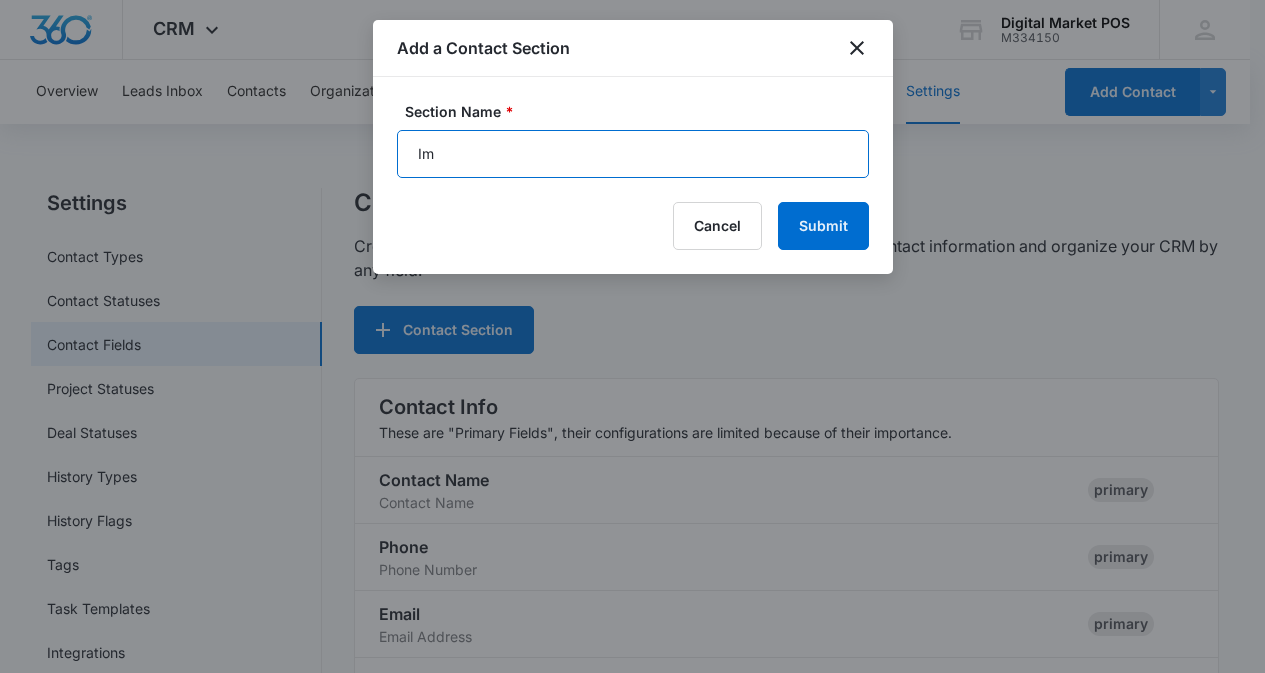 type on "I" 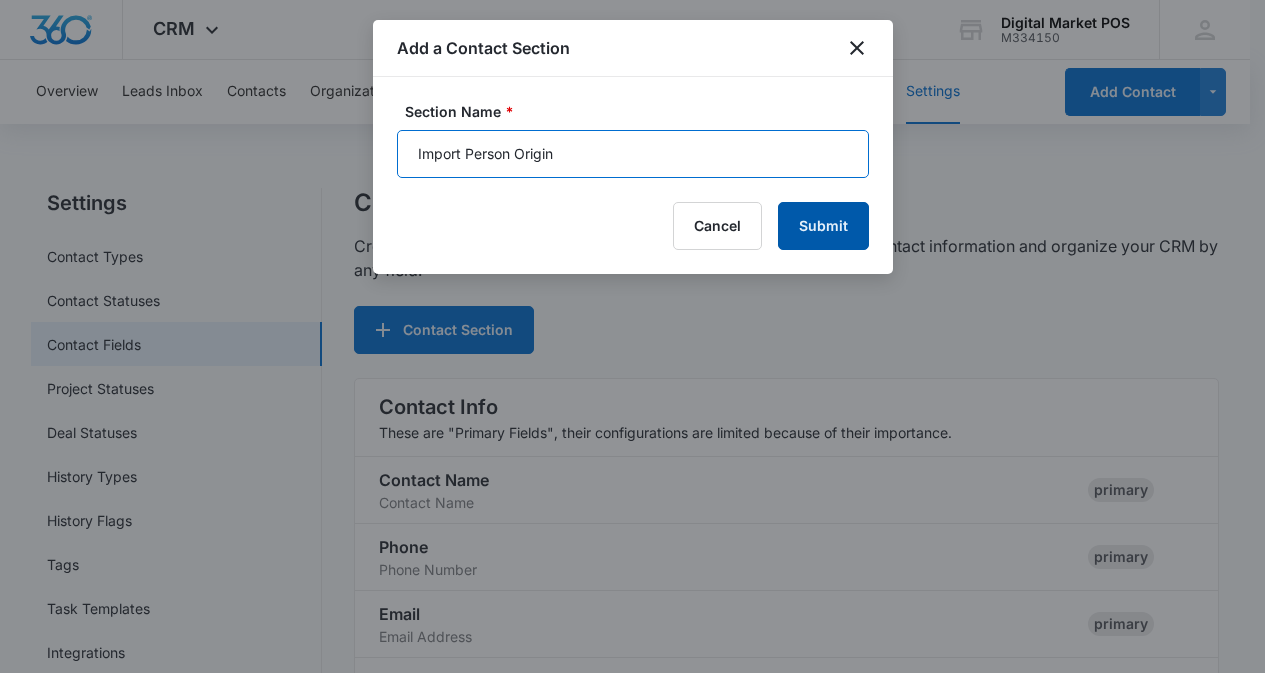 type on "Import Person Origin" 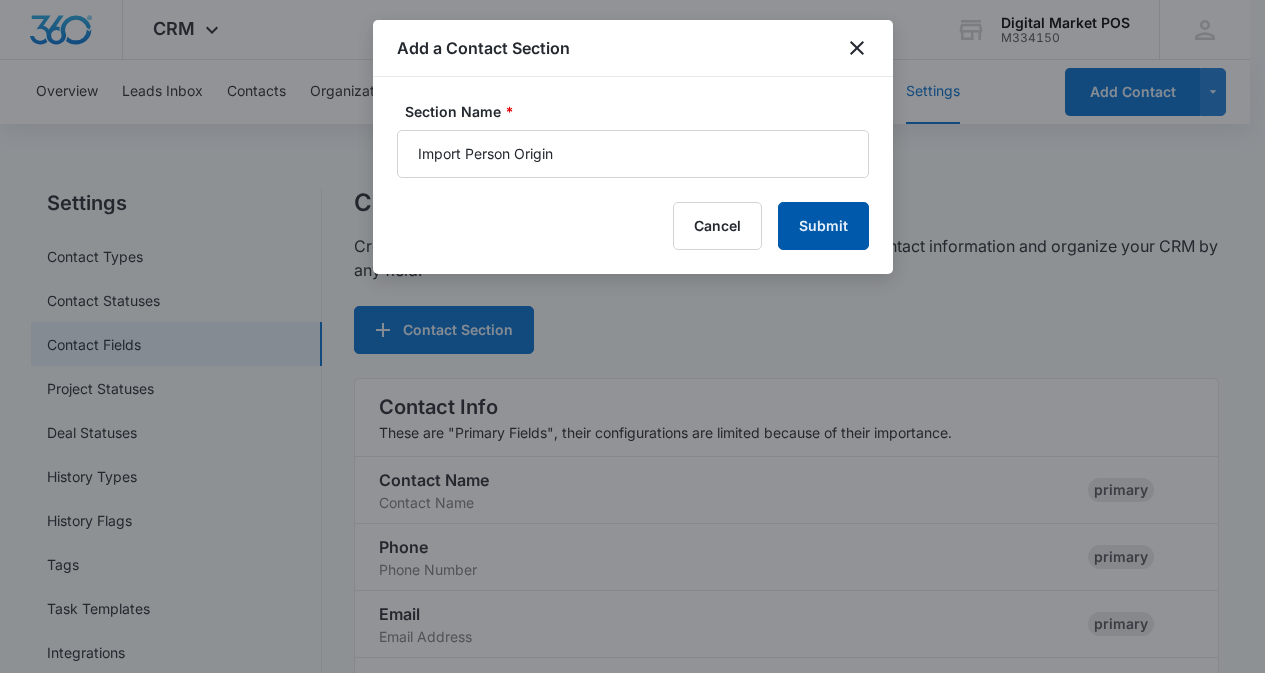 click on "Submit" at bounding box center (823, 226) 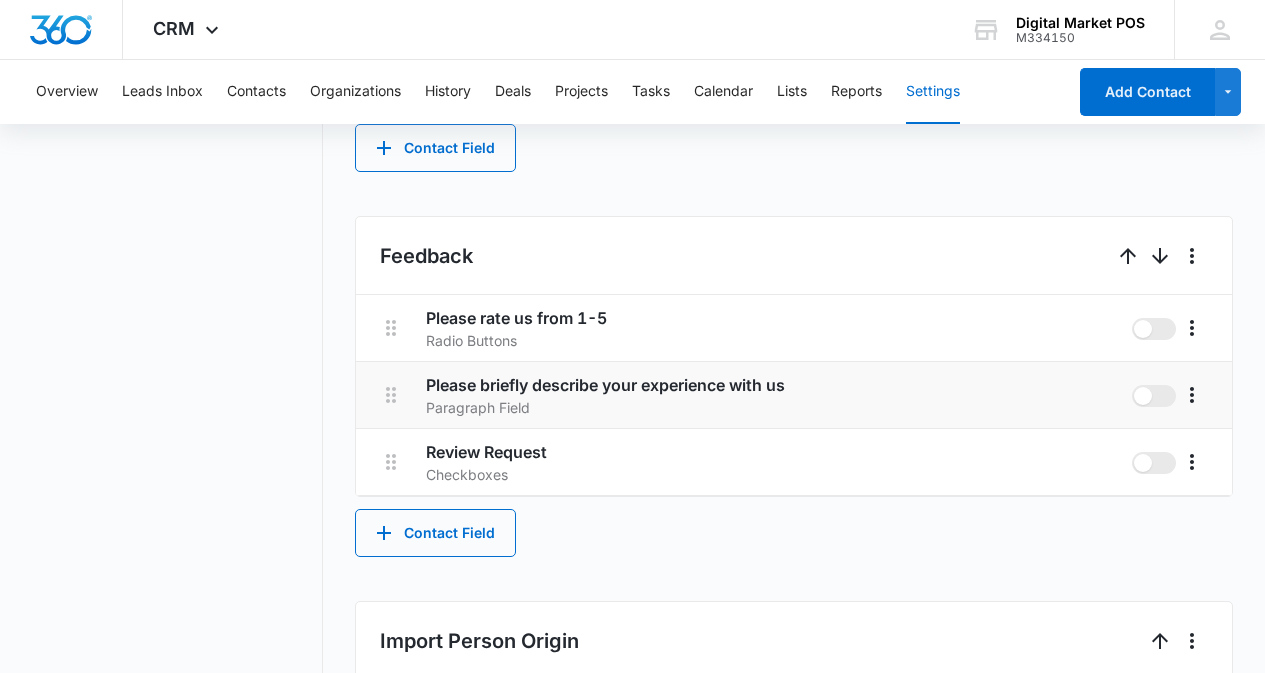scroll, scrollTop: 2337, scrollLeft: 0, axis: vertical 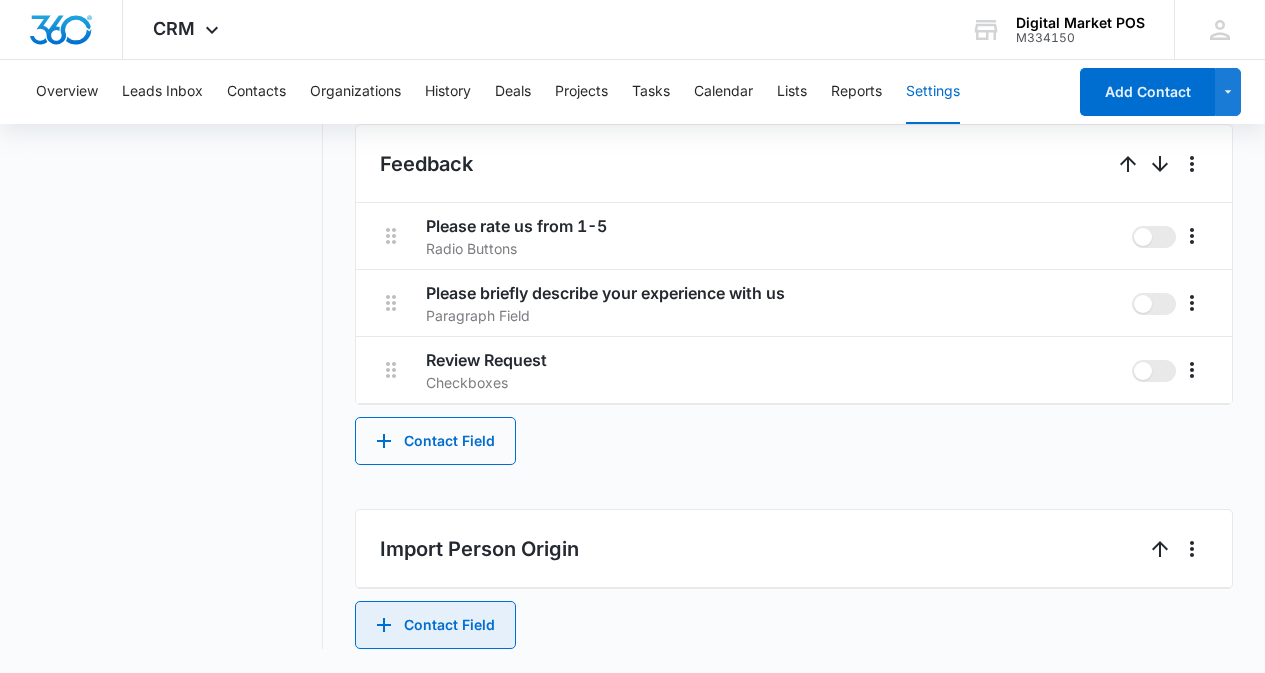 click on "Contact Field" at bounding box center (435, 625) 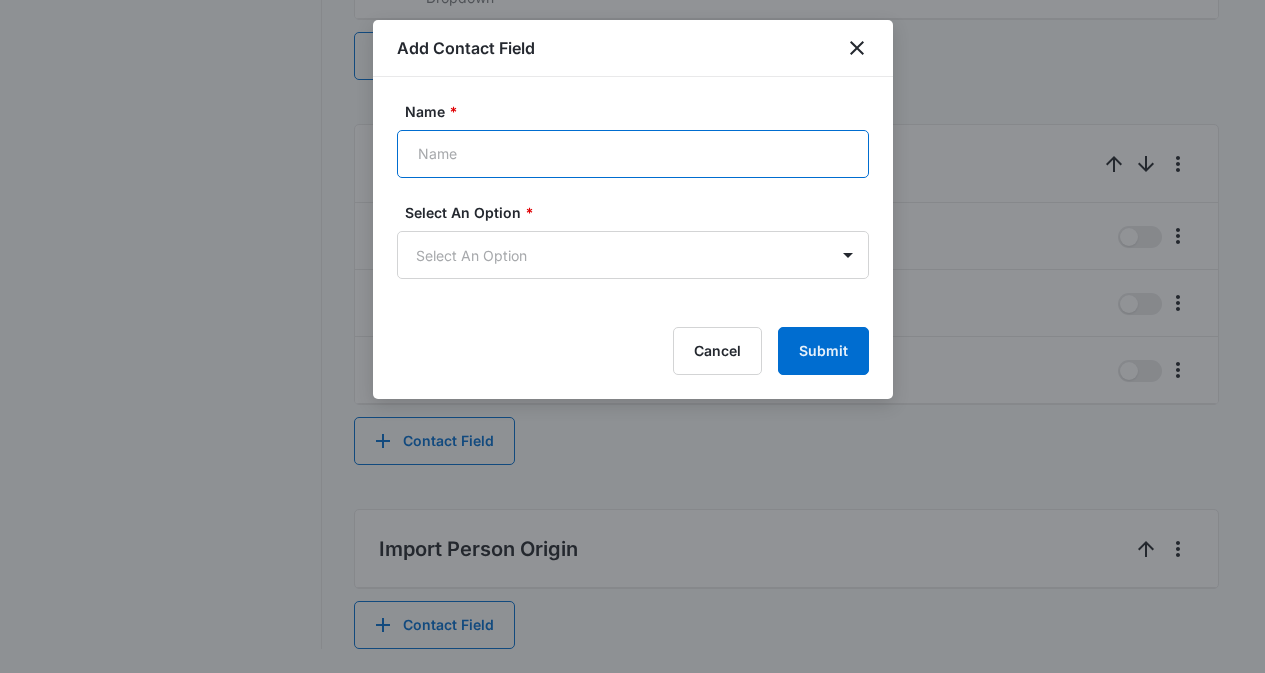 click on "Name *" at bounding box center [633, 154] 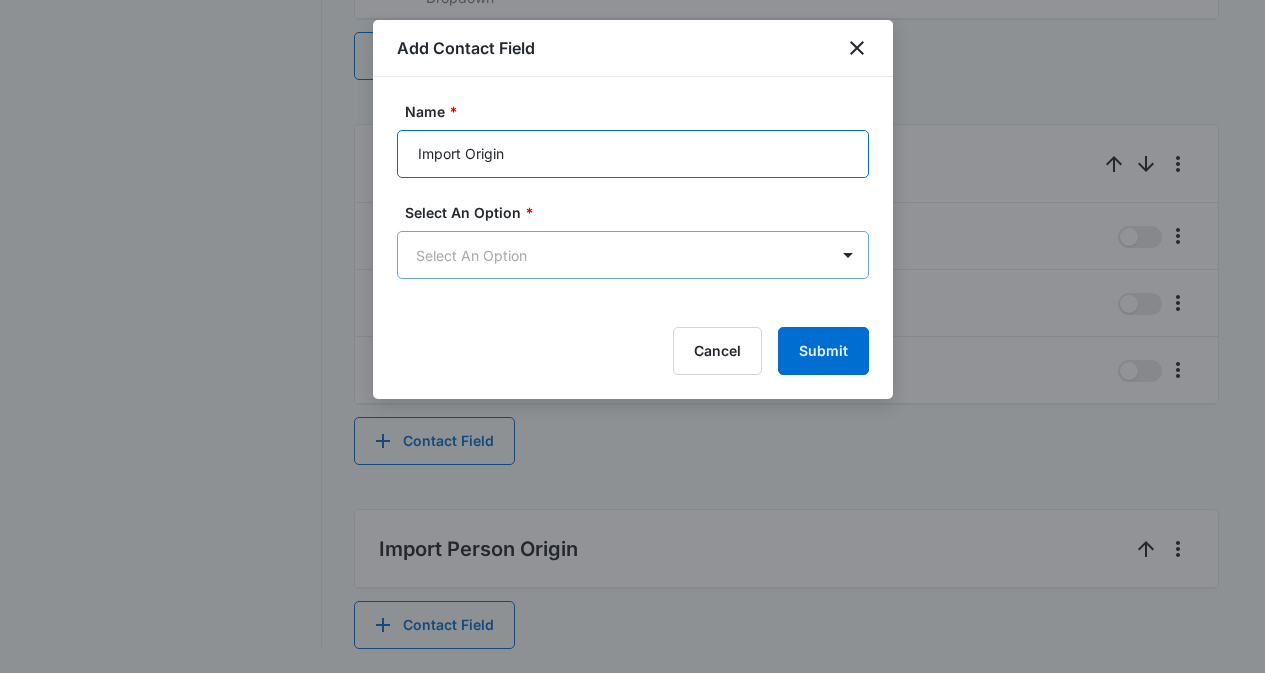 type on "Import Origin" 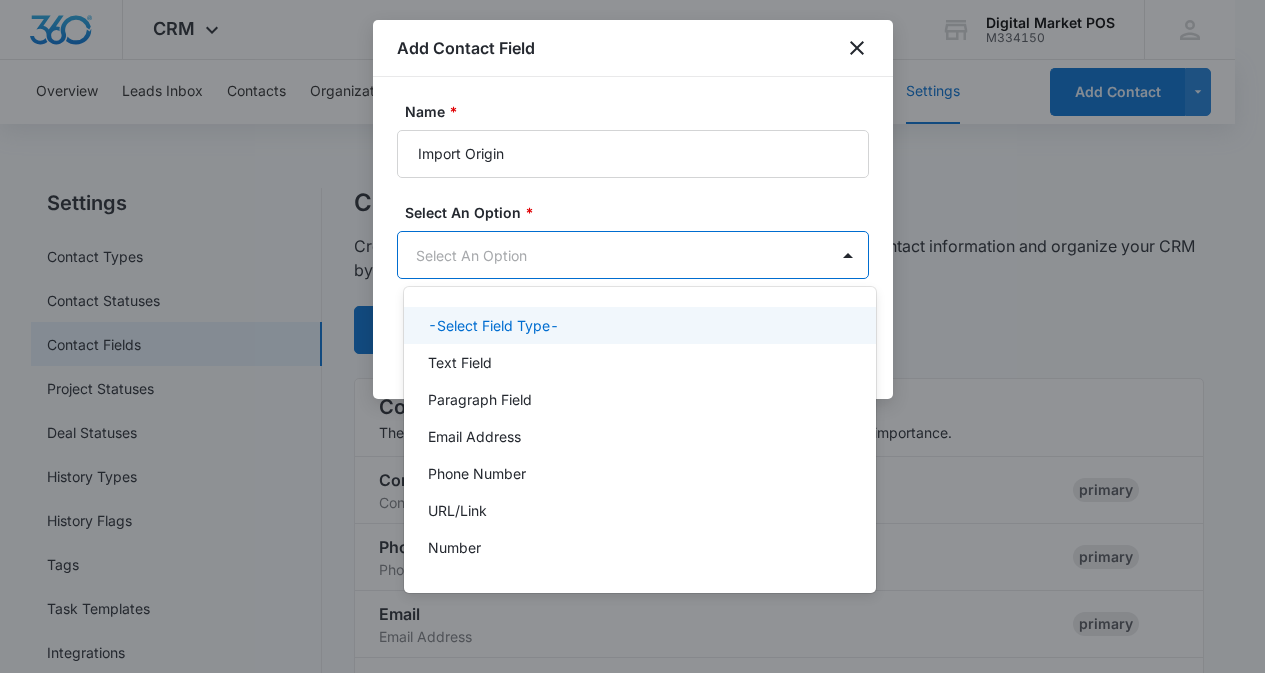 scroll, scrollTop: 0, scrollLeft: 0, axis: both 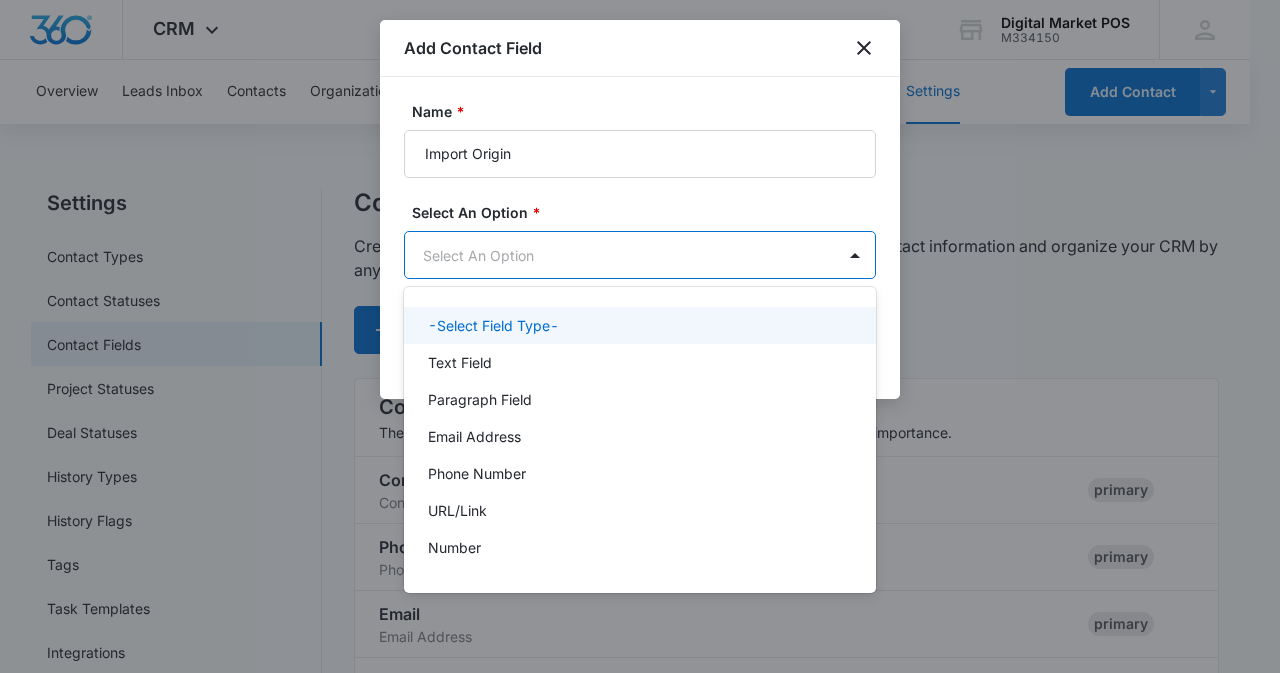 click on "CRM Apps Reputation Websites Forms CRM Email Social Content Ads Intelligence Files Brand Settings Digital Market POS M334150 Your Accounts View All MZ Marko Z markoz@digitalmarketpos.com My Profile Notifications Support Logout Terms & Conditions   •   Privacy Policy Overview Leads Inbox Contacts Organizations History Deals Projects Tasks Calendar Lists Reports Settings Add Contact Settings Contact Types Contact Statuses Contact Fields Project Statuses Deal Statuses History Types History Flags Tags Task Templates Integrations Contact Fields Create and manage custom contact fields to keep track of all of your contact information and organize your CRM by any field. Contact Section Contact Info These are "Primary Fields",  their configurations are limited because of their importance. Contact Name Contact Name primary Phone Phone Number primary Email Email Address primary Address Address (Street, Street 2, City, ST, Zip, Country) primary Special Notes Paragraph Field Qualifying Status Dropdown Organization" at bounding box center (640, 336) 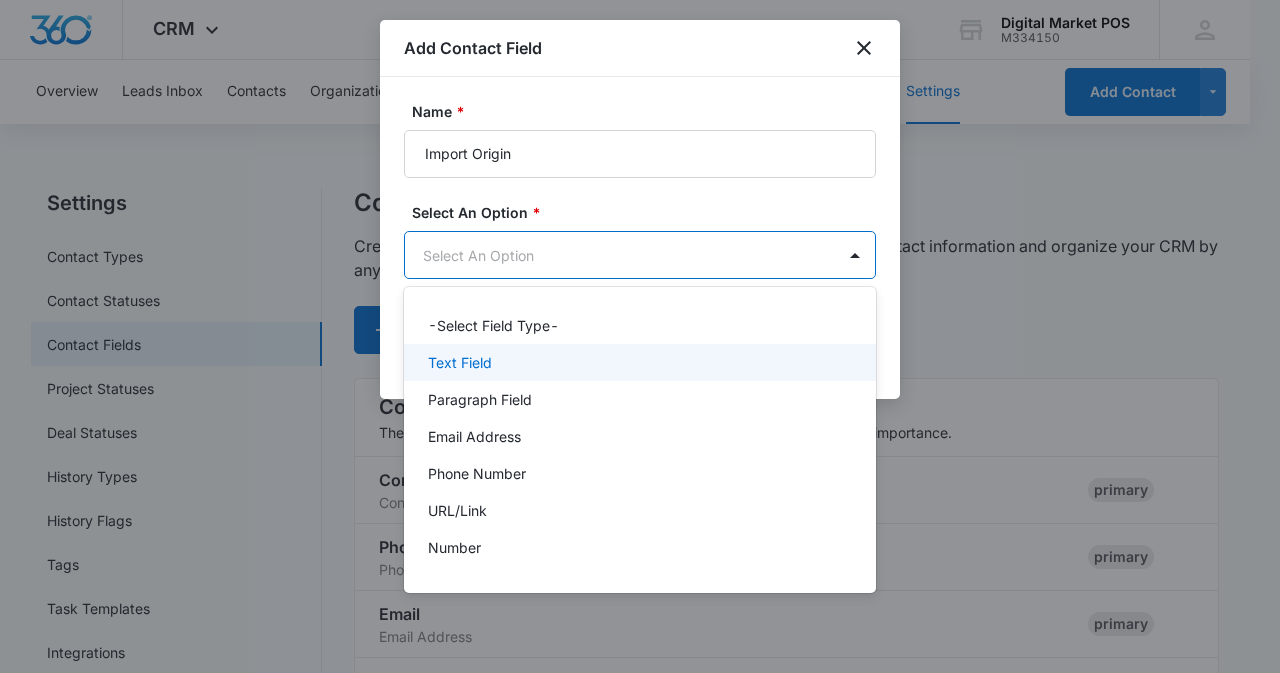 click on "Text Field" at bounding box center [460, 362] 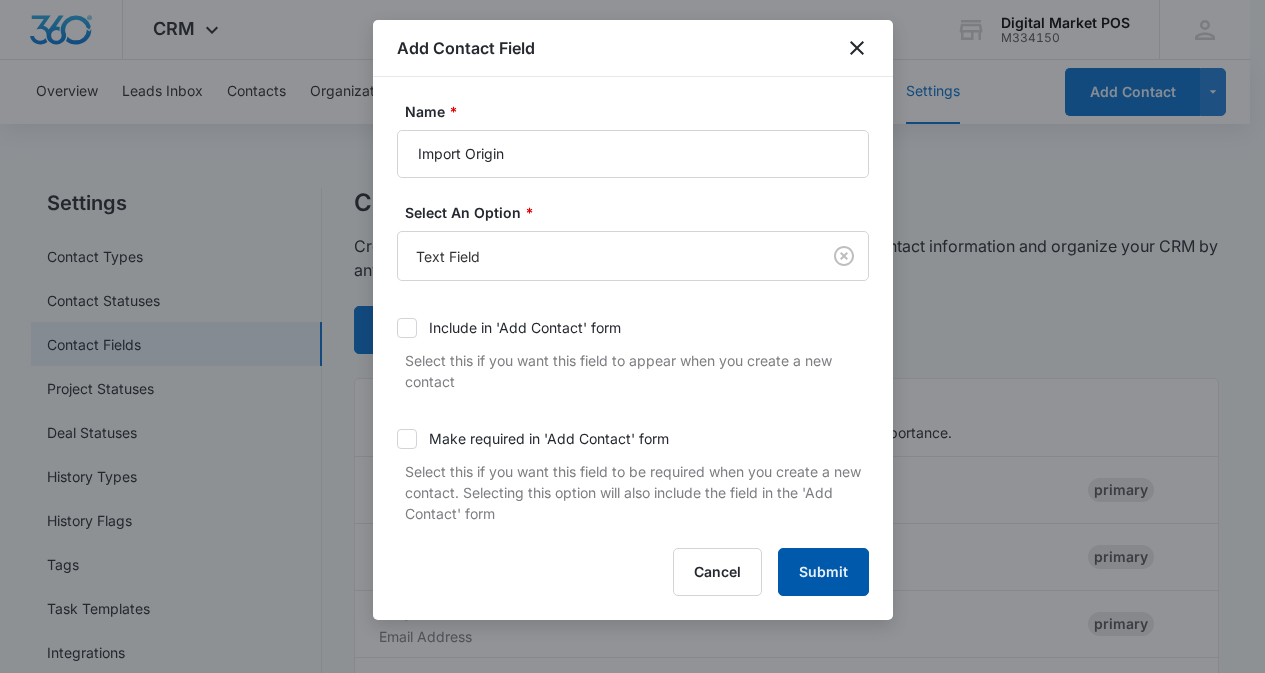 click on "Submit" at bounding box center [823, 572] 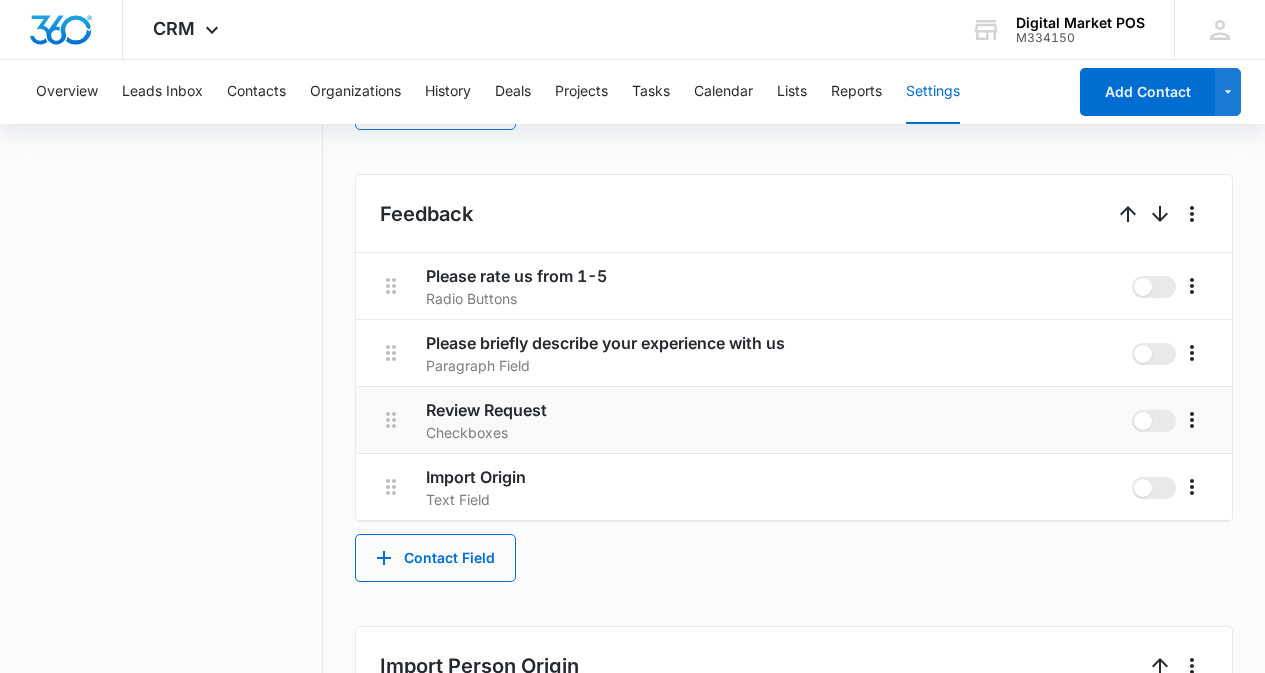 scroll, scrollTop: 2289, scrollLeft: 0, axis: vertical 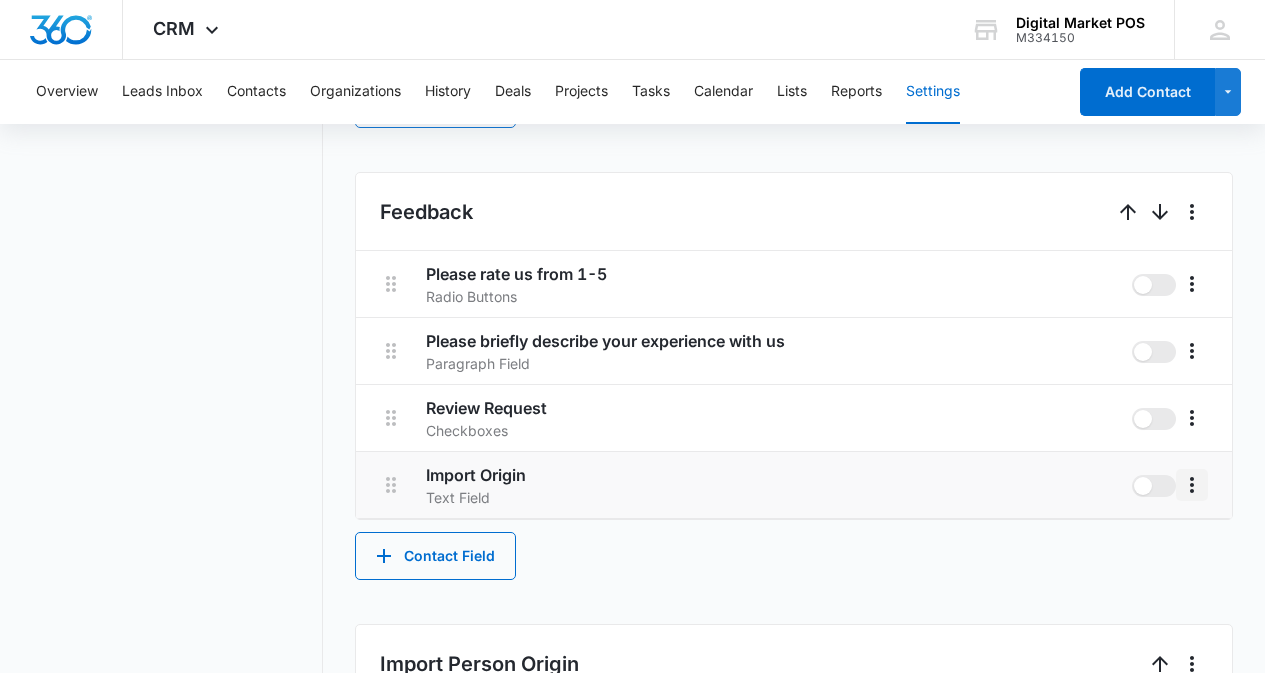 click 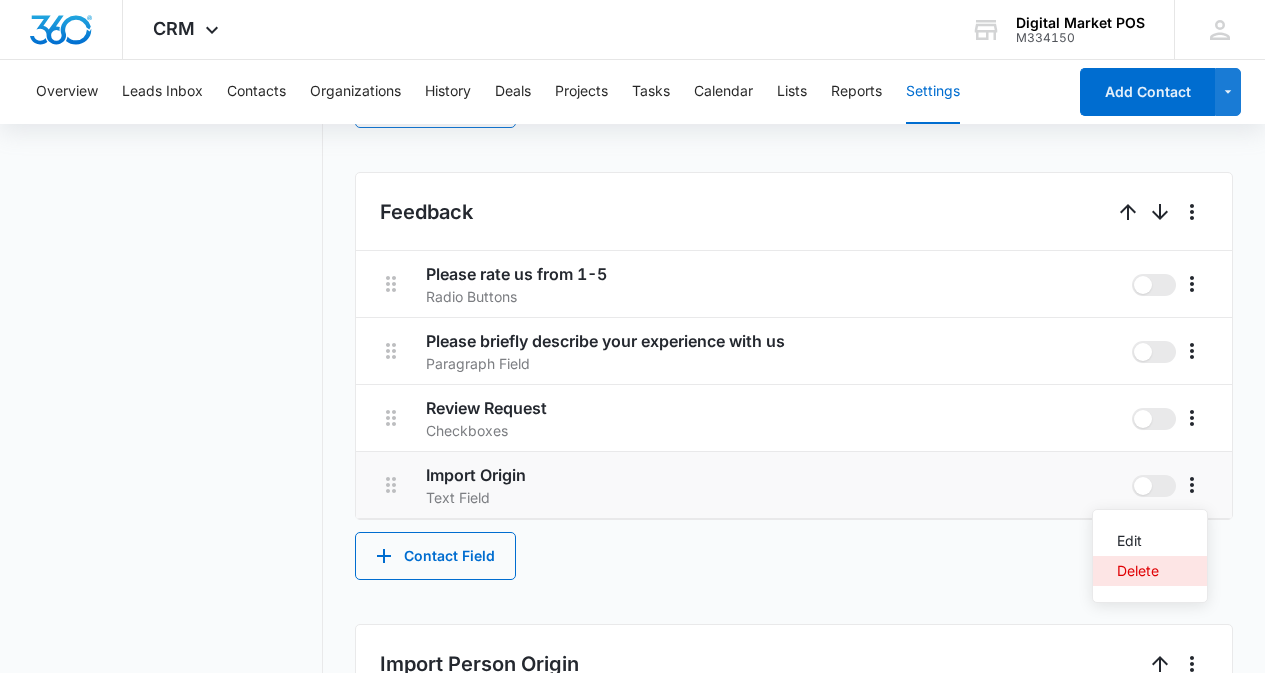 click on "Delete" at bounding box center [1138, 571] 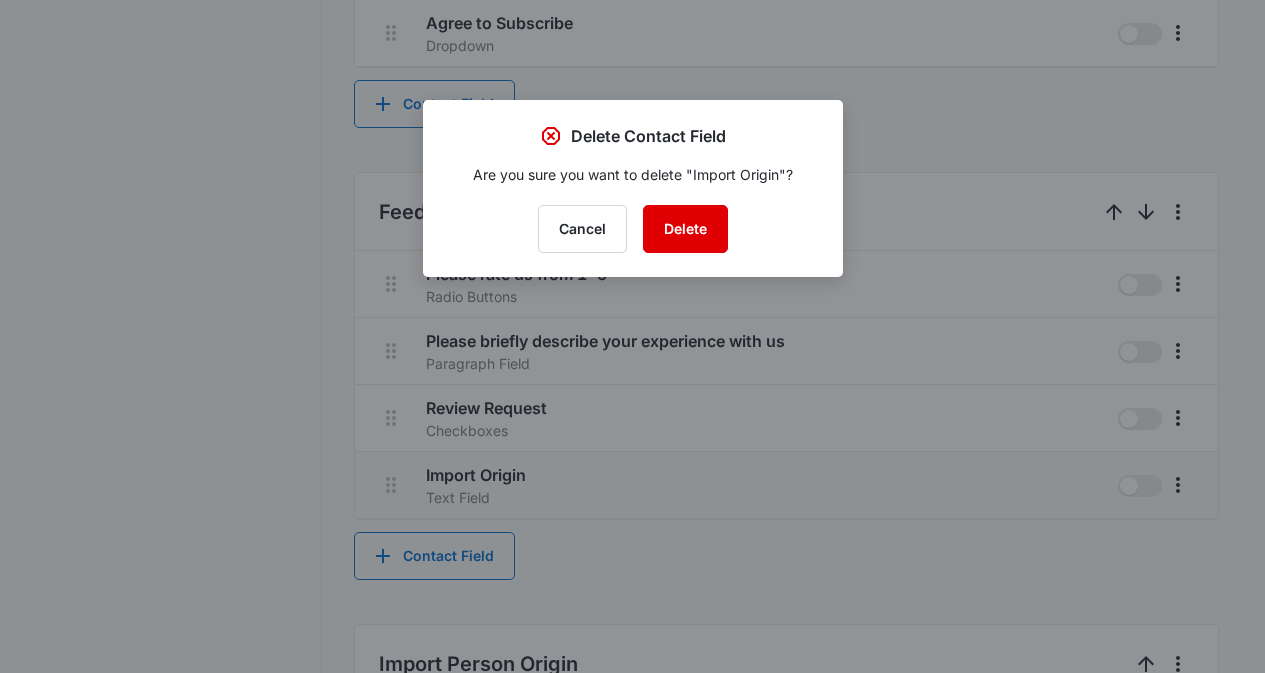 click on "Delete" at bounding box center (685, 229) 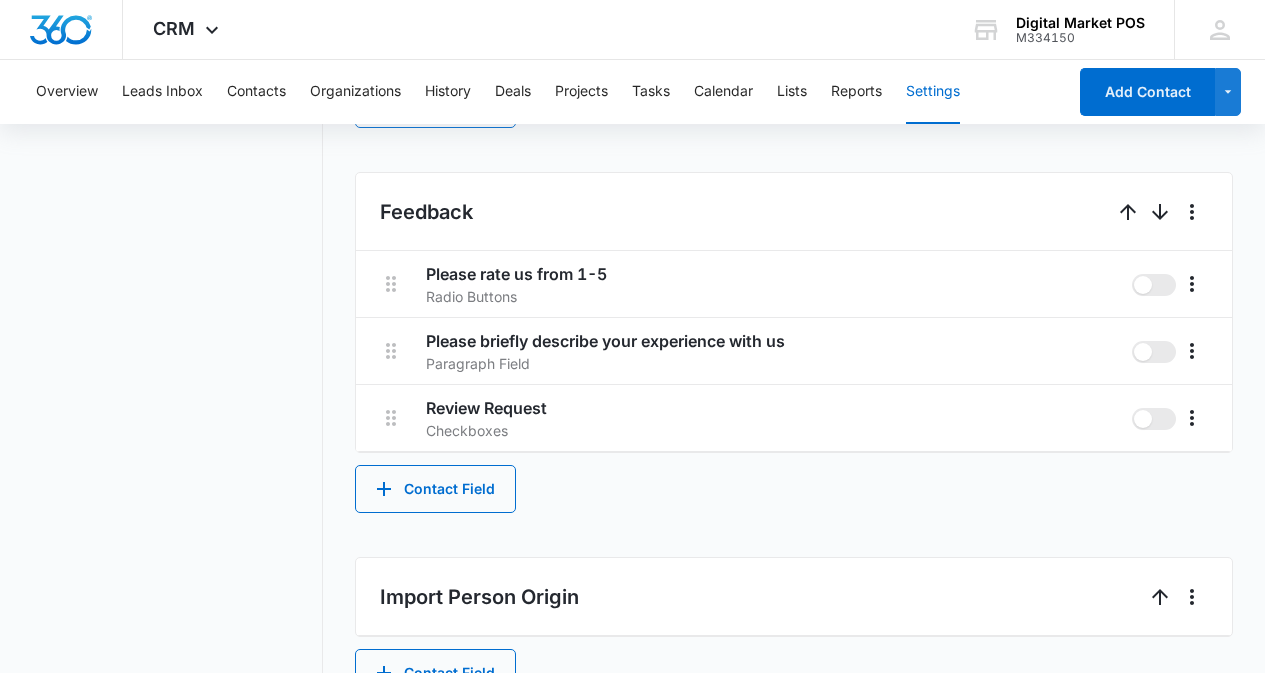 scroll, scrollTop: 2337, scrollLeft: 0, axis: vertical 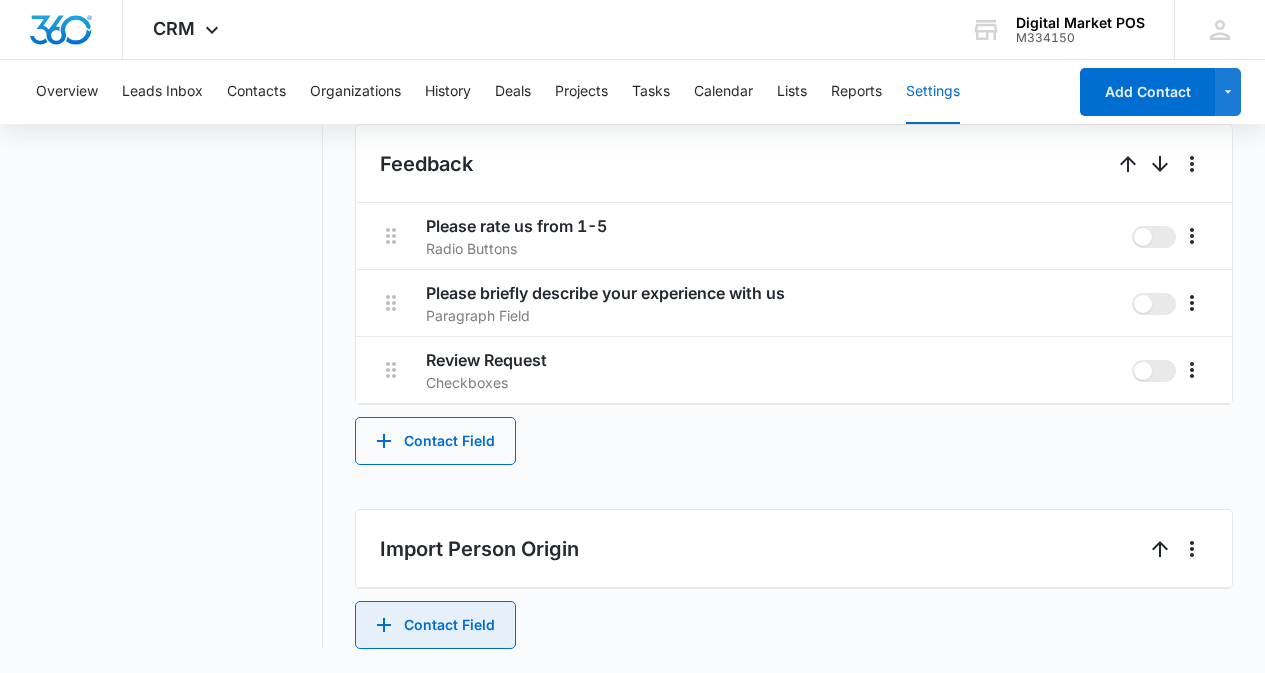 click on "Contact Field" at bounding box center (435, 625) 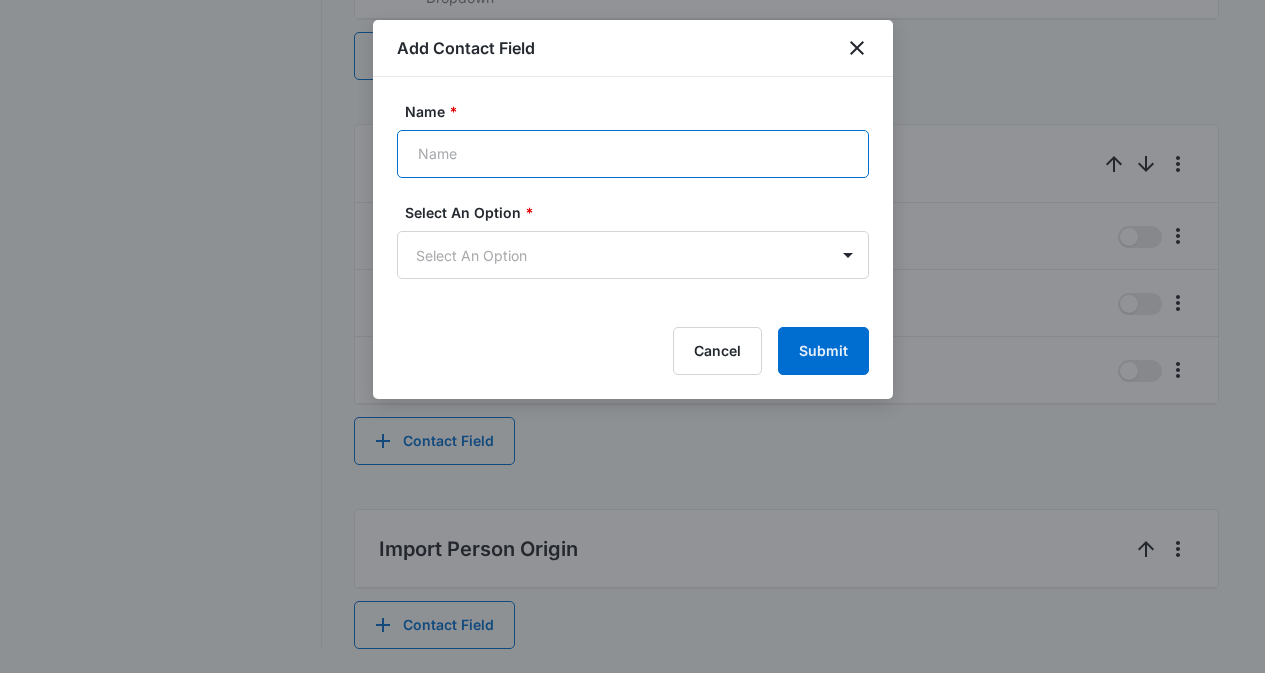 click on "Name *" at bounding box center [633, 154] 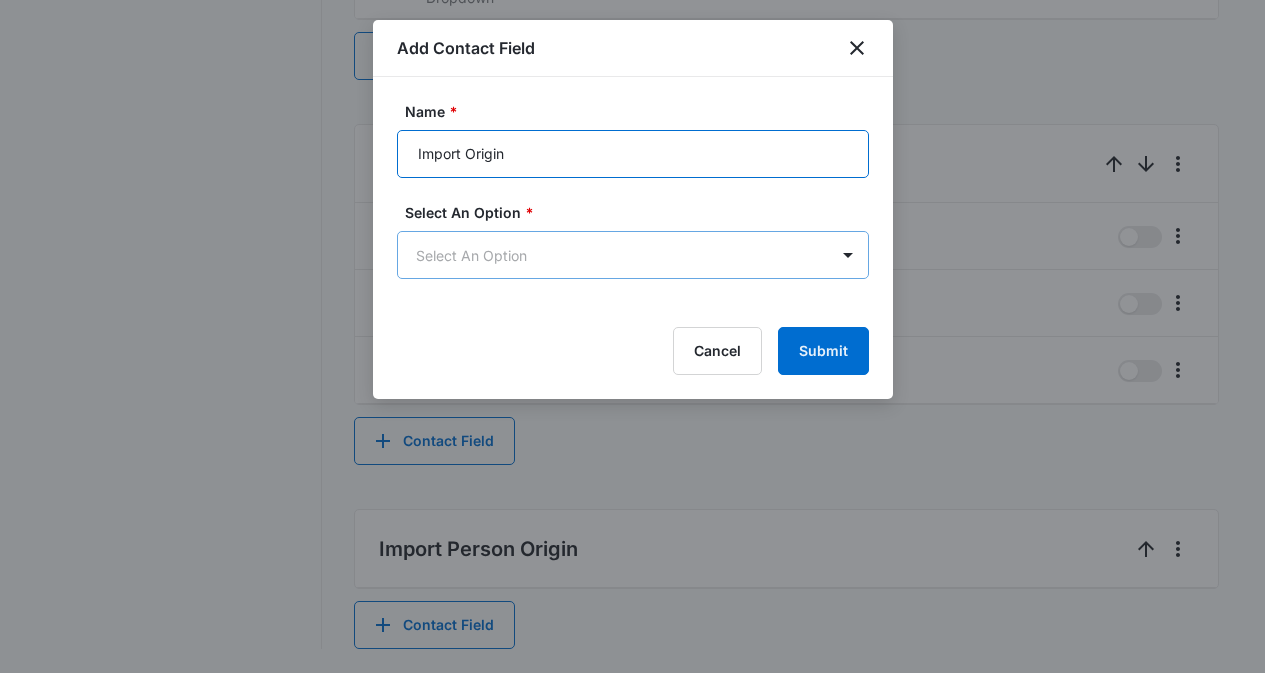 type on "Import Origin" 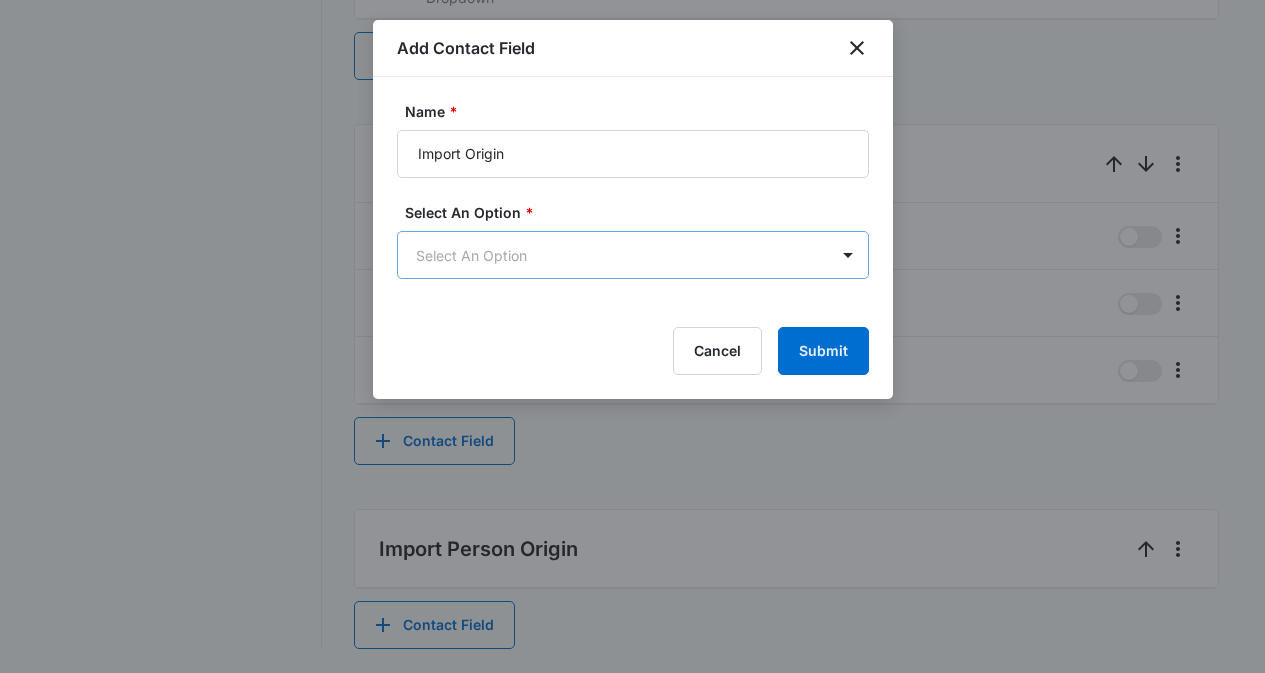 scroll, scrollTop: 0, scrollLeft: 0, axis: both 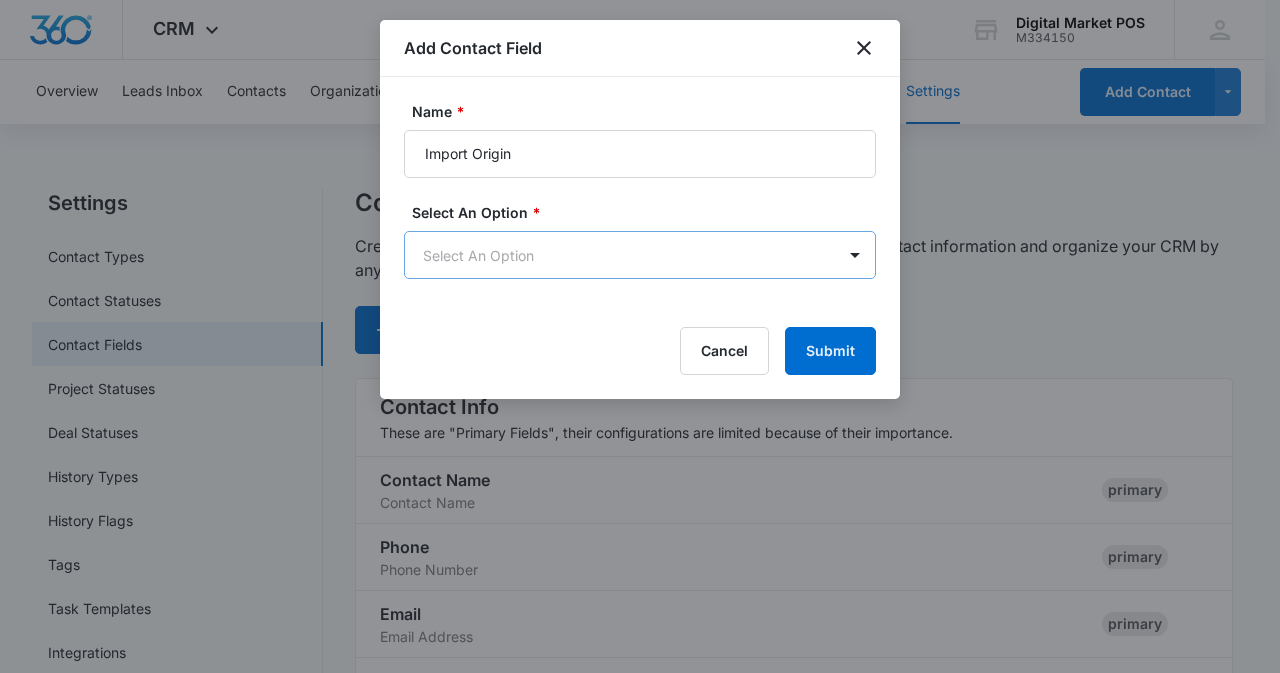click on "CRM Apps Reputation Websites Forms CRM Email Social Content Ads Intelligence Files Brand Settings Digital Market POS M334150 Your Accounts View All MZ [FIRST] [LAST] [EMAIL] My Profile Notifications Support Logout Terms & Conditions   •   Privacy Policy Overview Leads Inbox Contacts Organizations History Deals Projects Tasks Calendar Lists Reports Settings Add Contact Settings Contact Types Contact Statuses Contact Fields Project Statuses Deal Statuses History Types History Flags Tags Task Templates Integrations Contact Fields Create and manage custom contact fields to keep track of all of your contact information and organize your CRM by any field. Contact Section Contact Info These are "Primary Fields",  their configurations are limited because of their importance. Contact Name Contact Name primary Phone Phone Number primary Email Email Address primary Address Address (Street, Street 2, [CITY], [STATE], [ZIP], [COUNTRY]) primary Special Notes Paragraph Field Qualifying Status Dropdown Organization" at bounding box center (640, 1505) 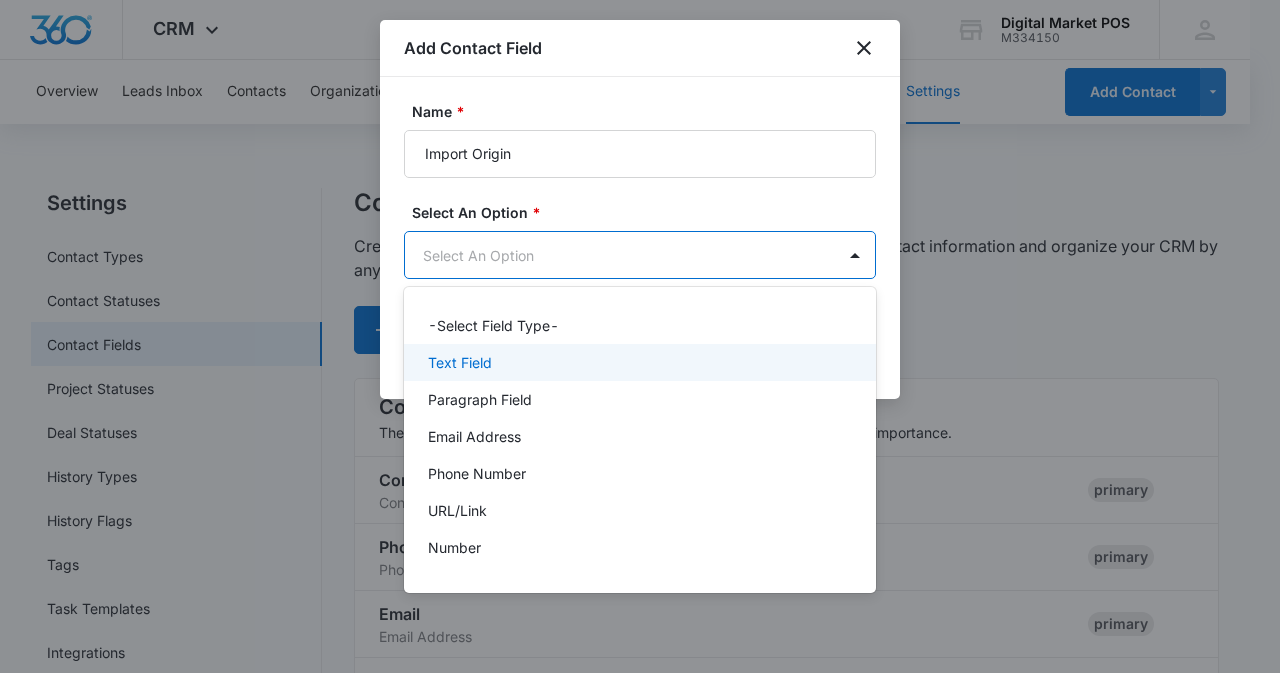 click on "Text Field" at bounding box center [460, 362] 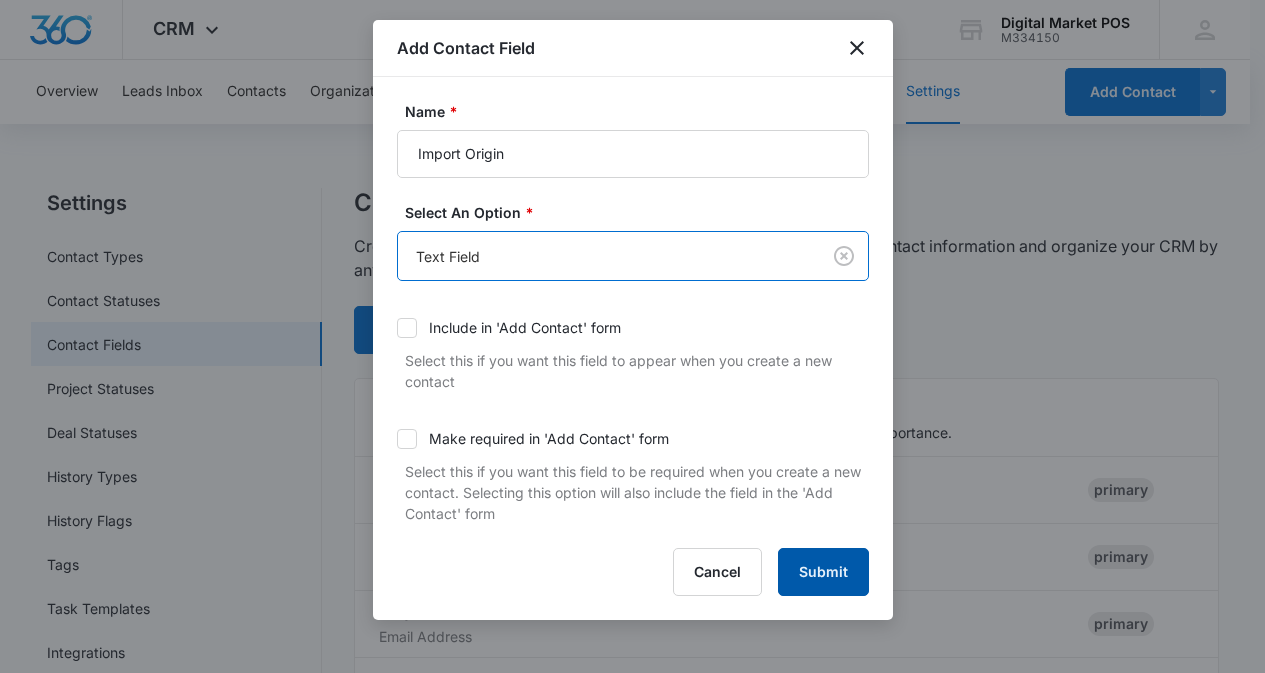 click on "Submit" at bounding box center [823, 572] 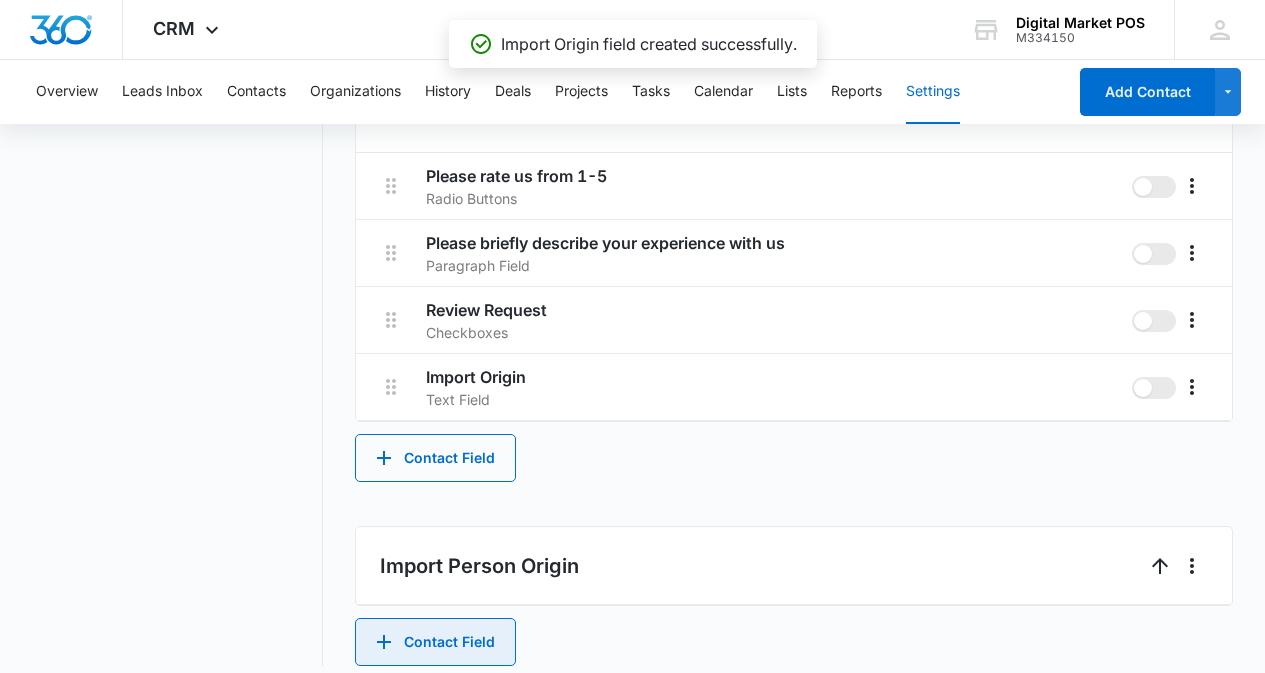 scroll, scrollTop: 2404, scrollLeft: 0, axis: vertical 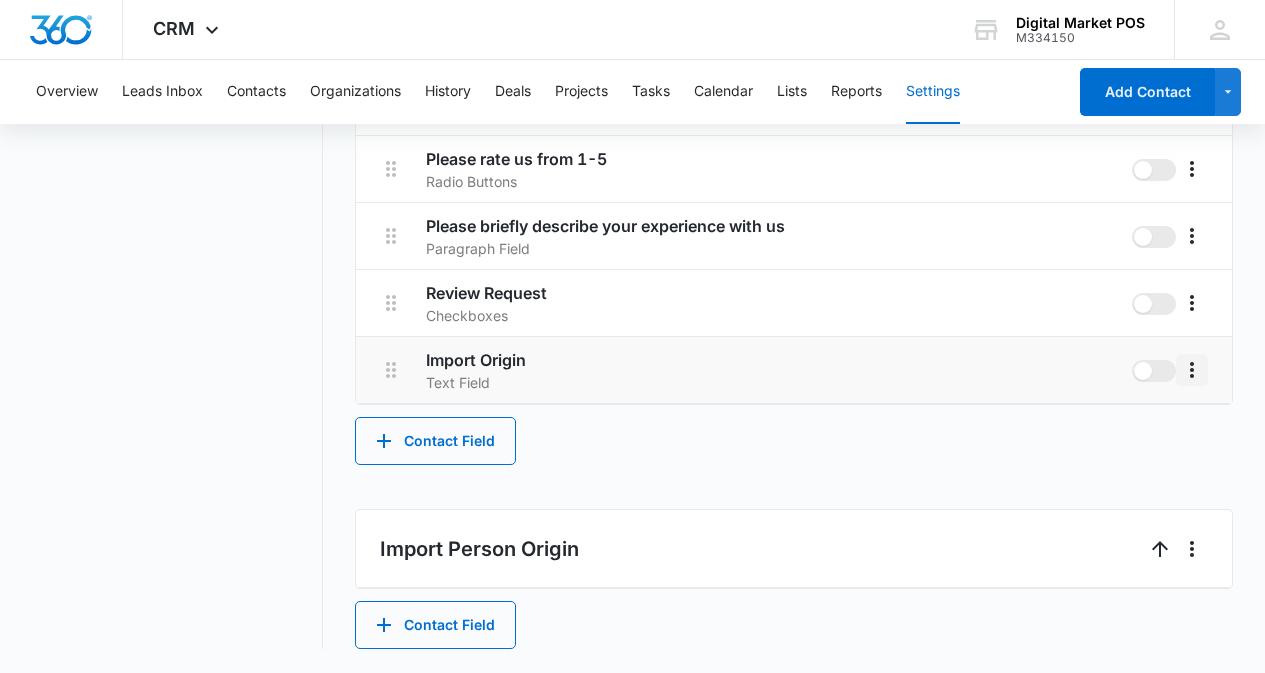 click 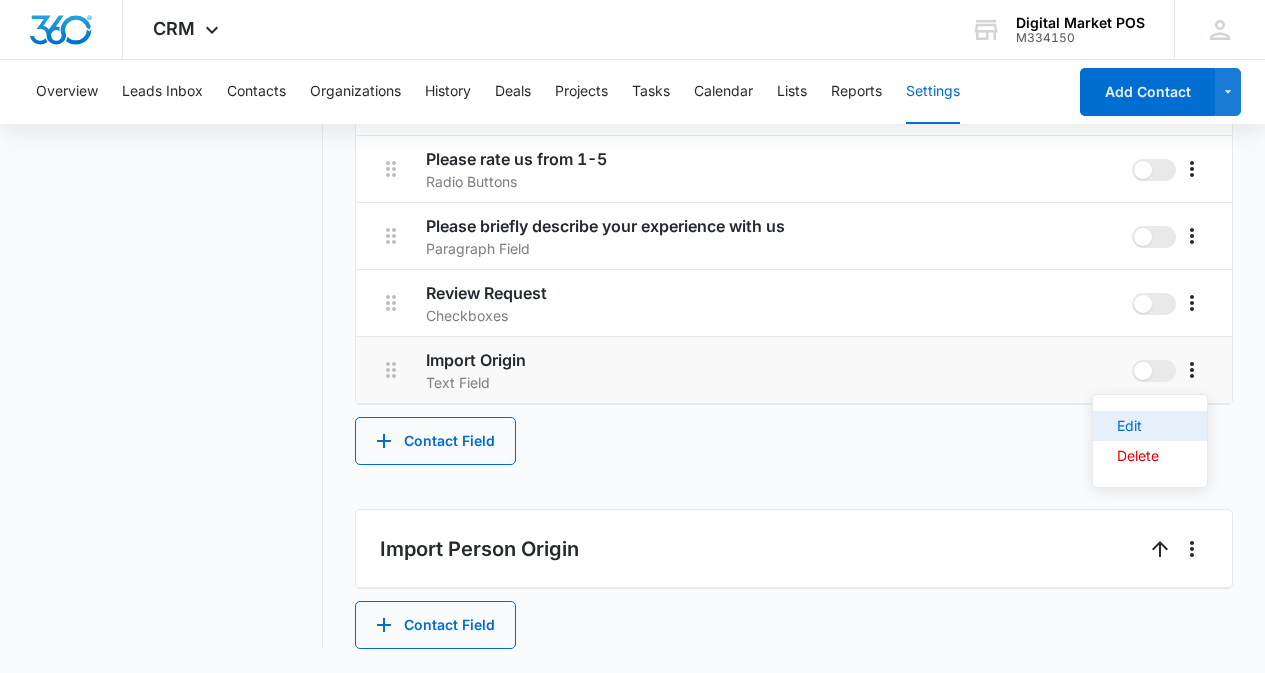 click on "Edit" at bounding box center (1150, 426) 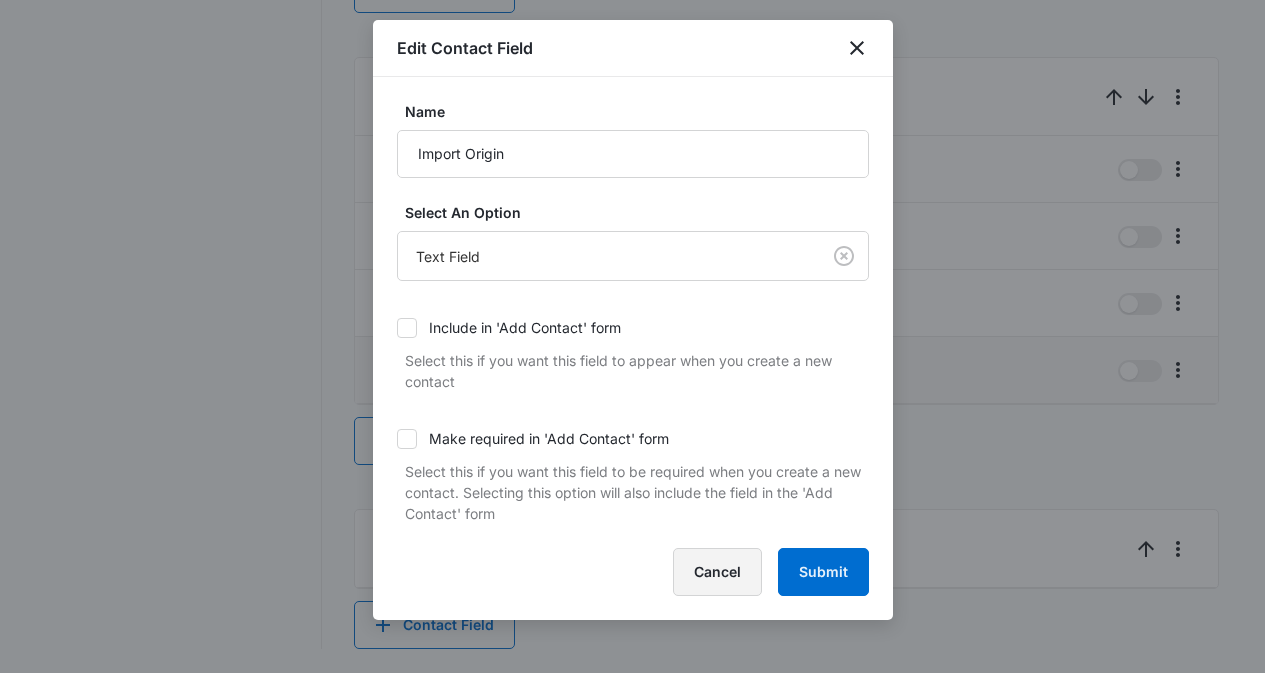 click on "Cancel" at bounding box center [717, 572] 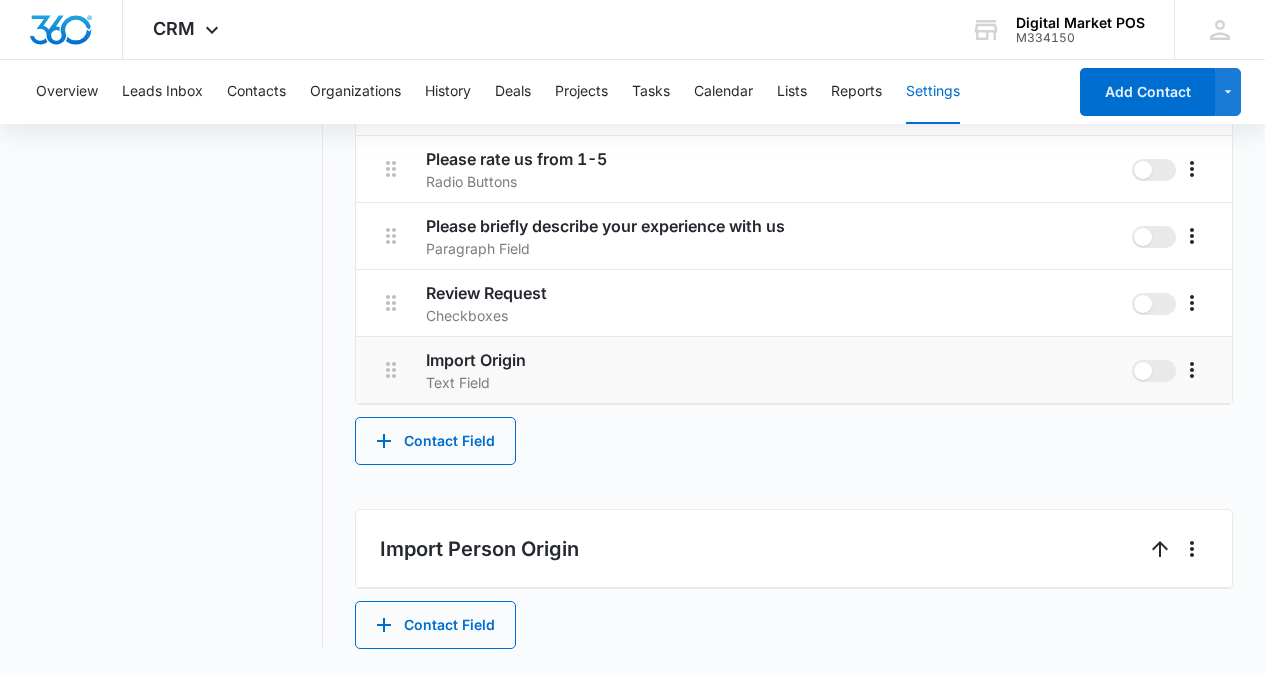 click at bounding box center [1166, 370] 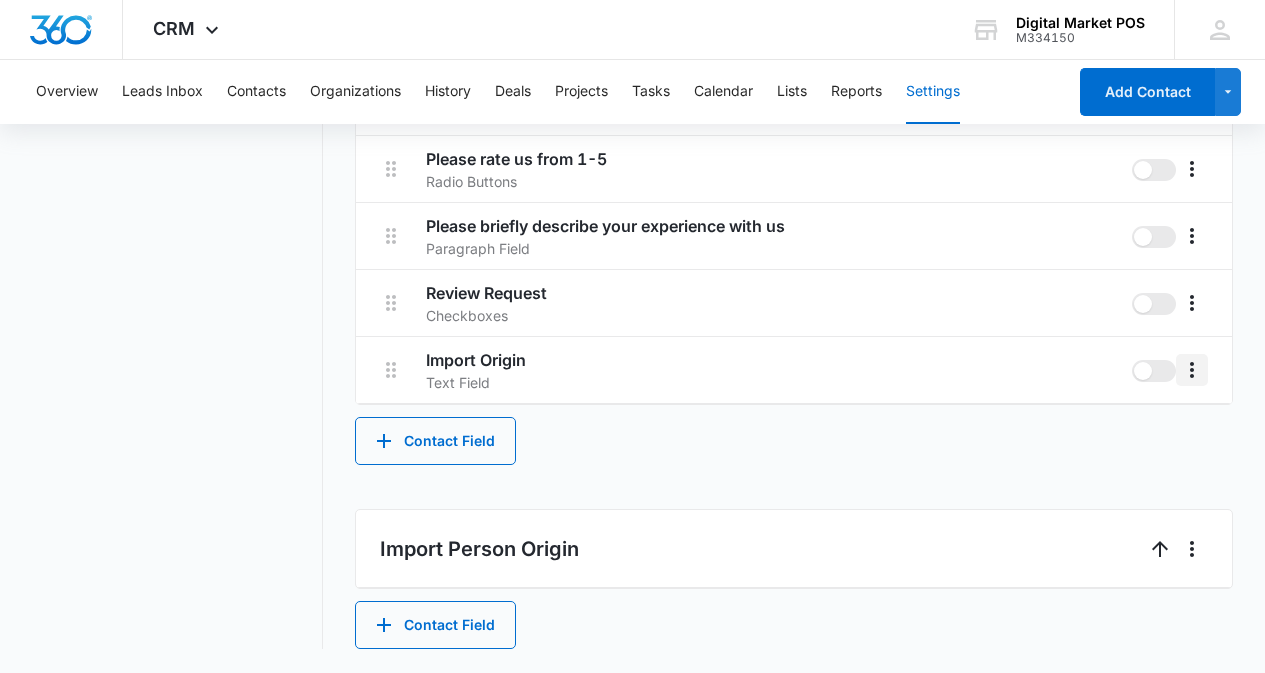 click at bounding box center [1192, 370] 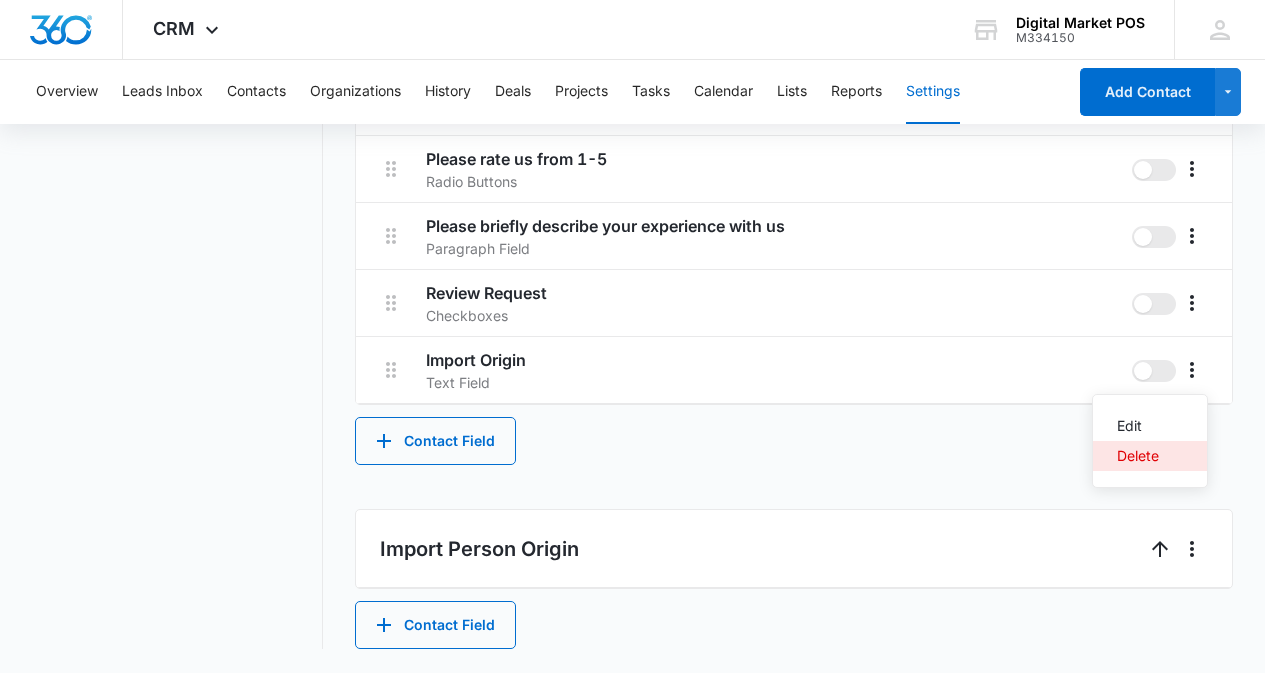 click on "Delete" at bounding box center [1138, 456] 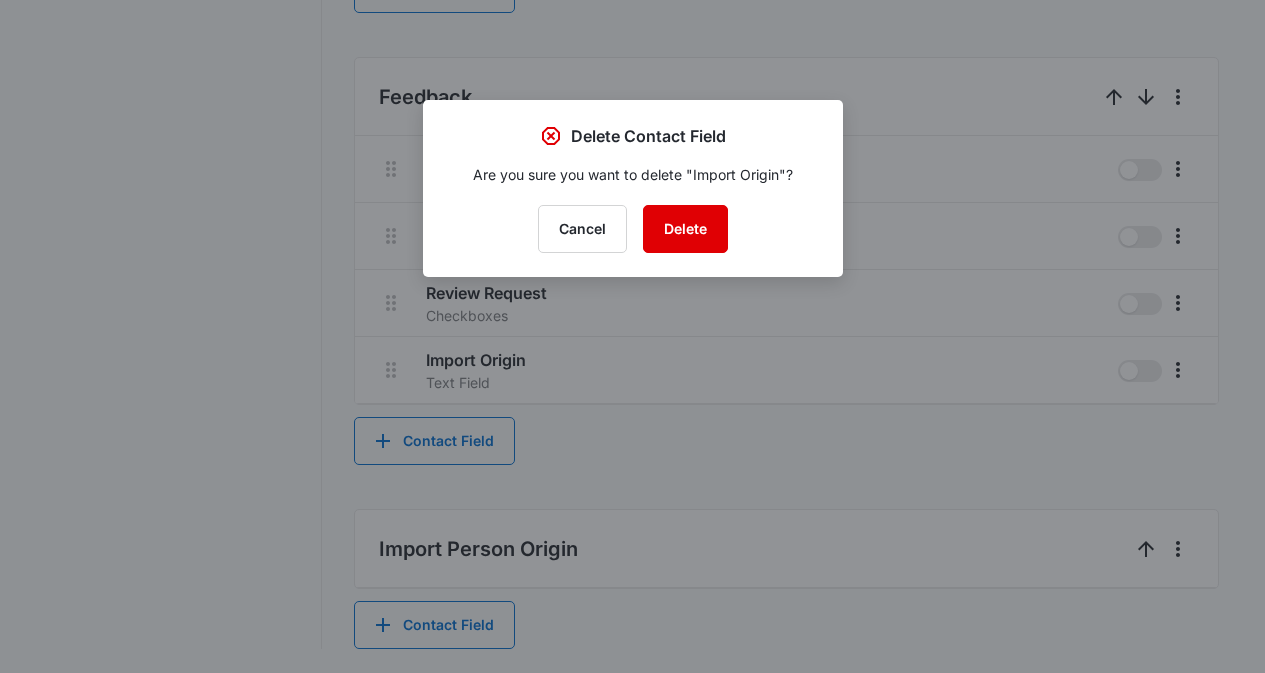 click on "Delete" at bounding box center [685, 229] 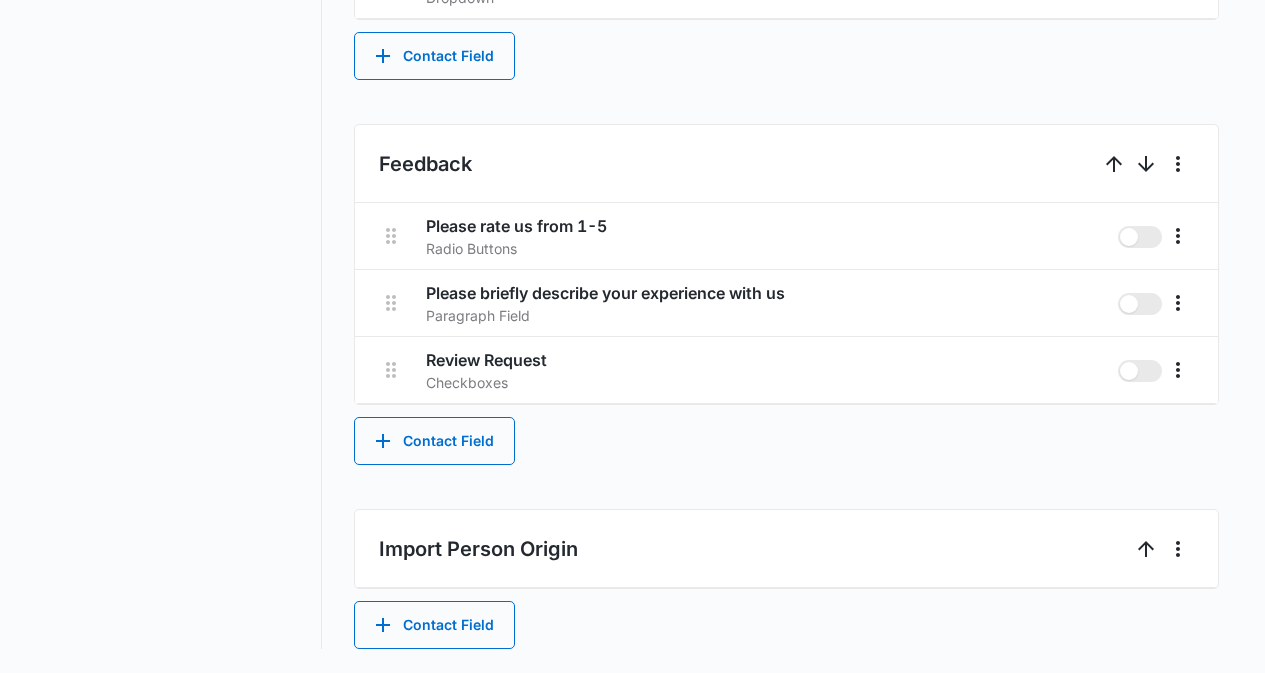 scroll, scrollTop: 2337, scrollLeft: 0, axis: vertical 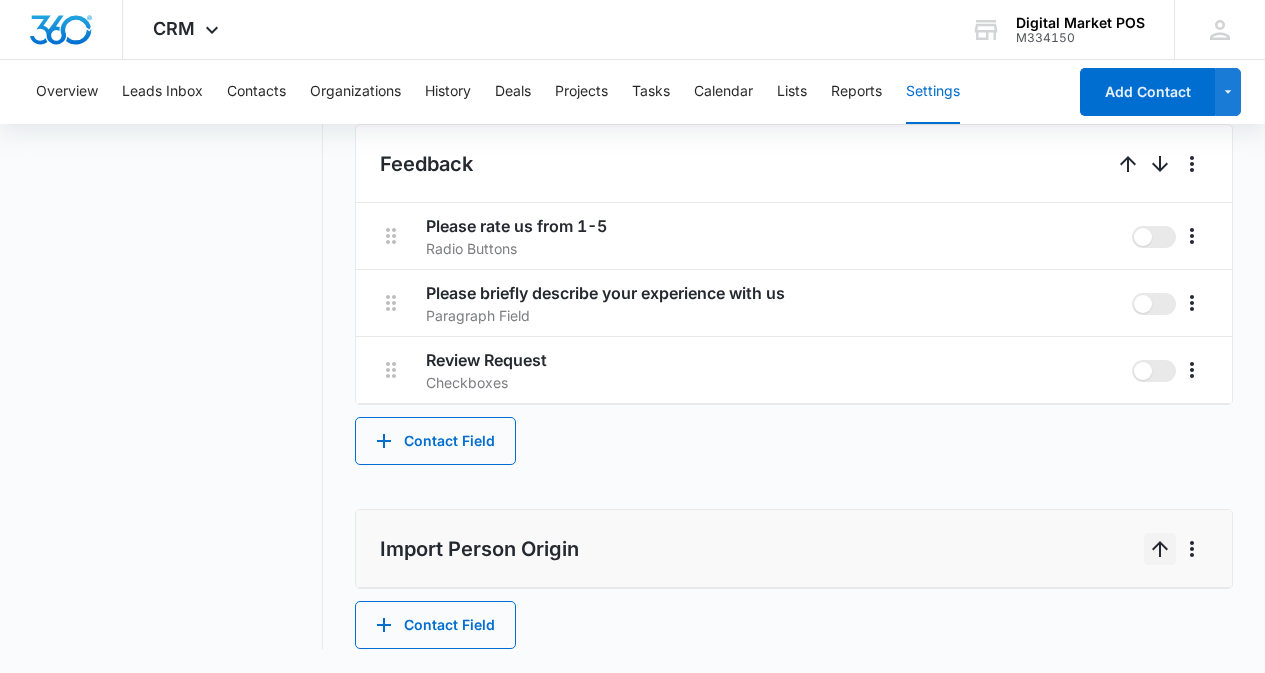 click 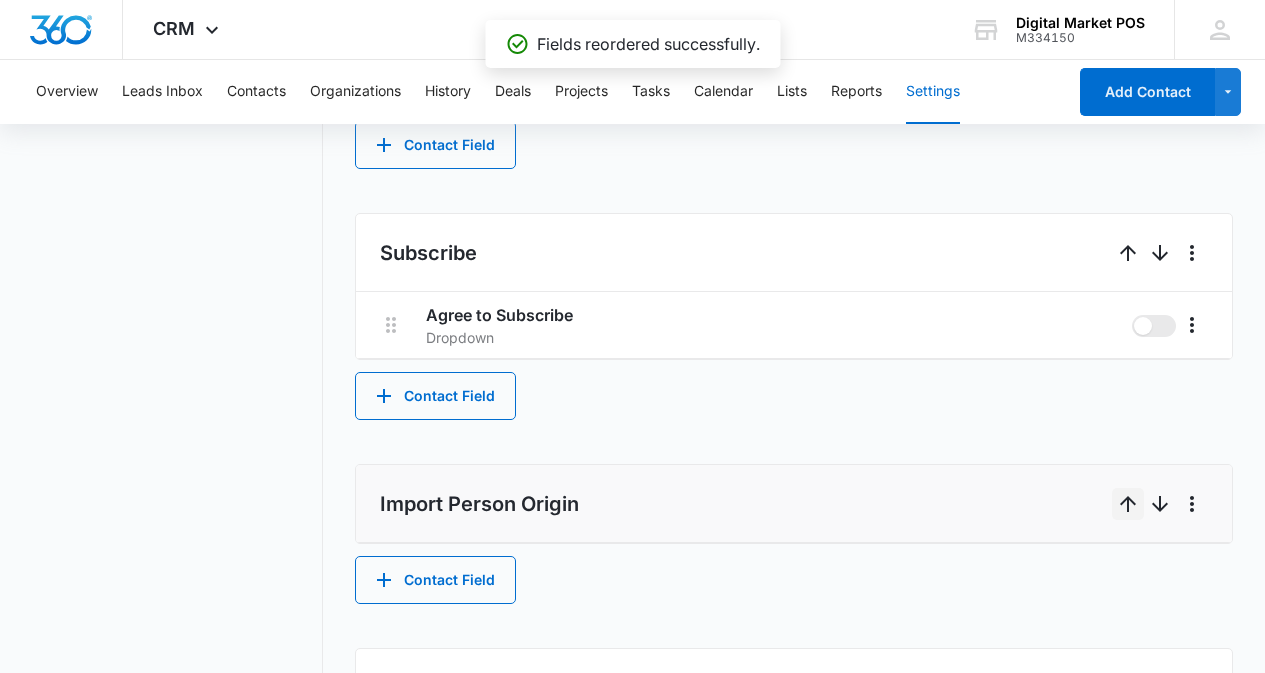 scroll, scrollTop: 1996, scrollLeft: 0, axis: vertical 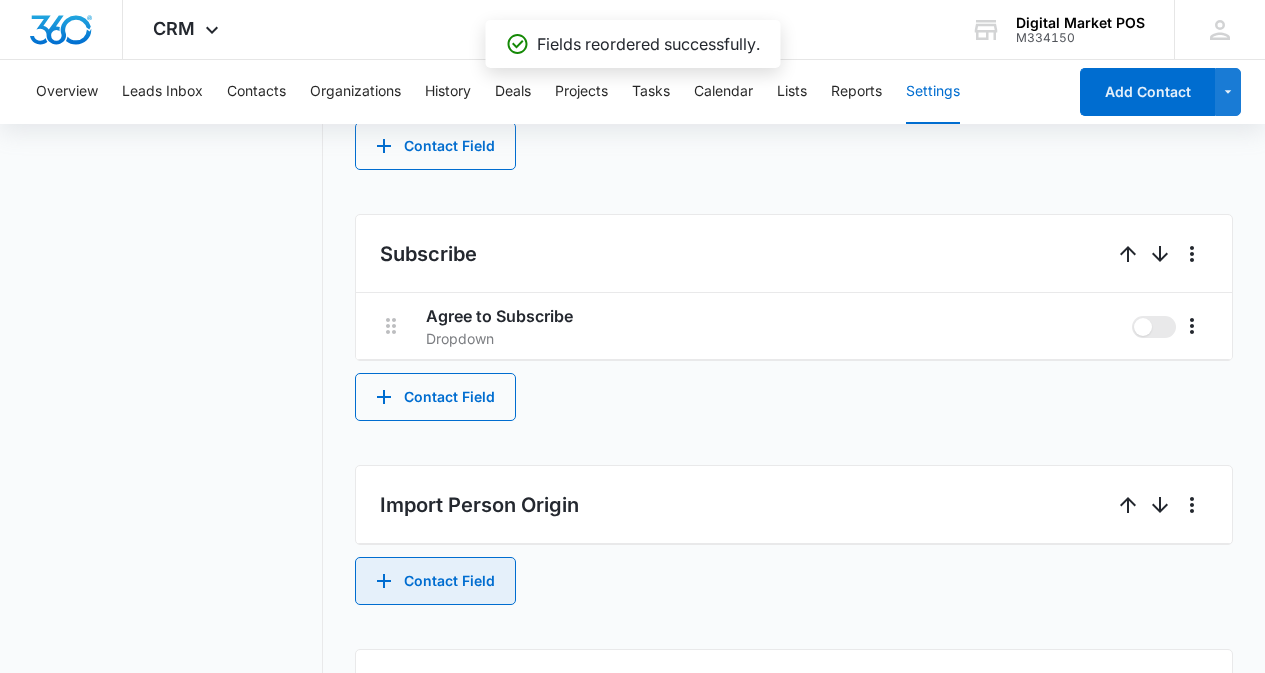 click on "Contact Field" at bounding box center [435, 581] 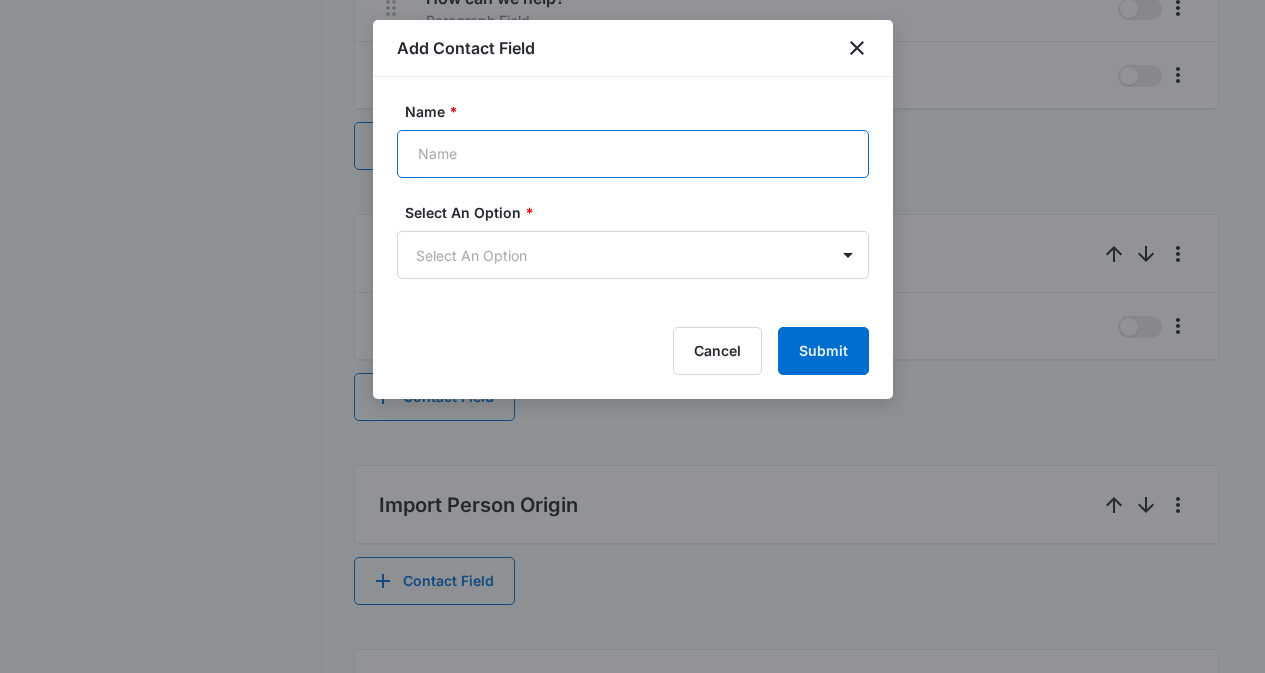 click on "Name *" at bounding box center (633, 154) 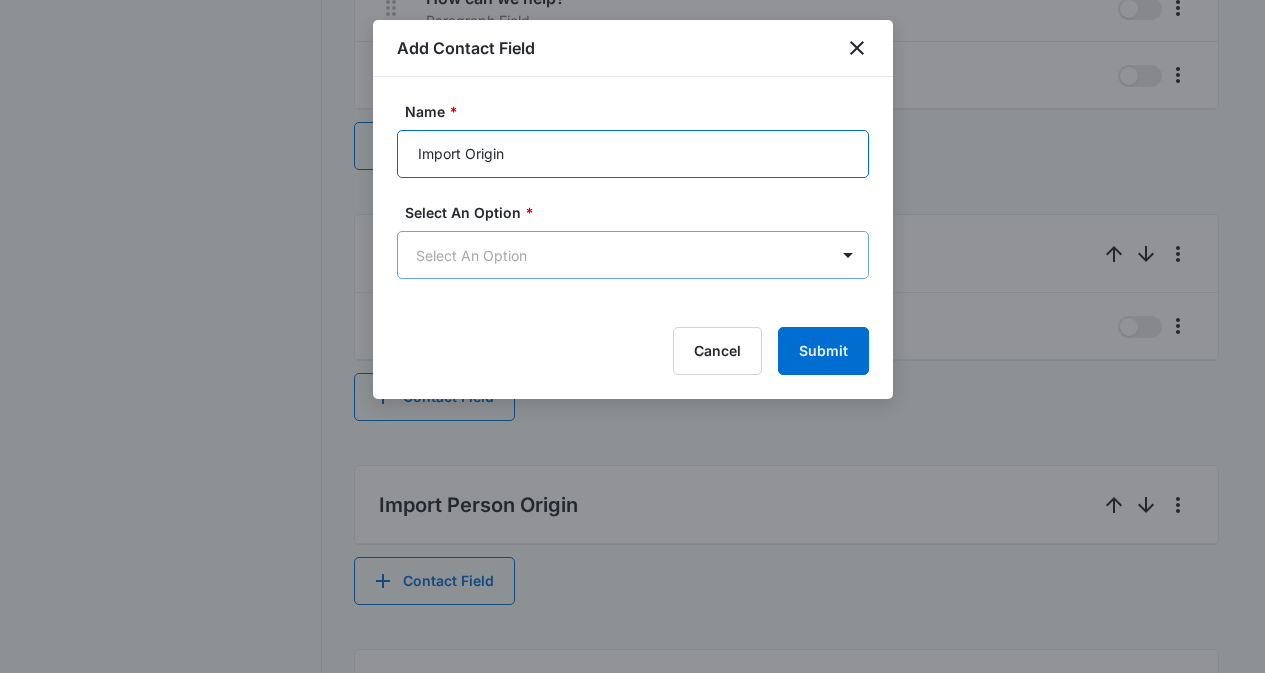 type on "Import Origin" 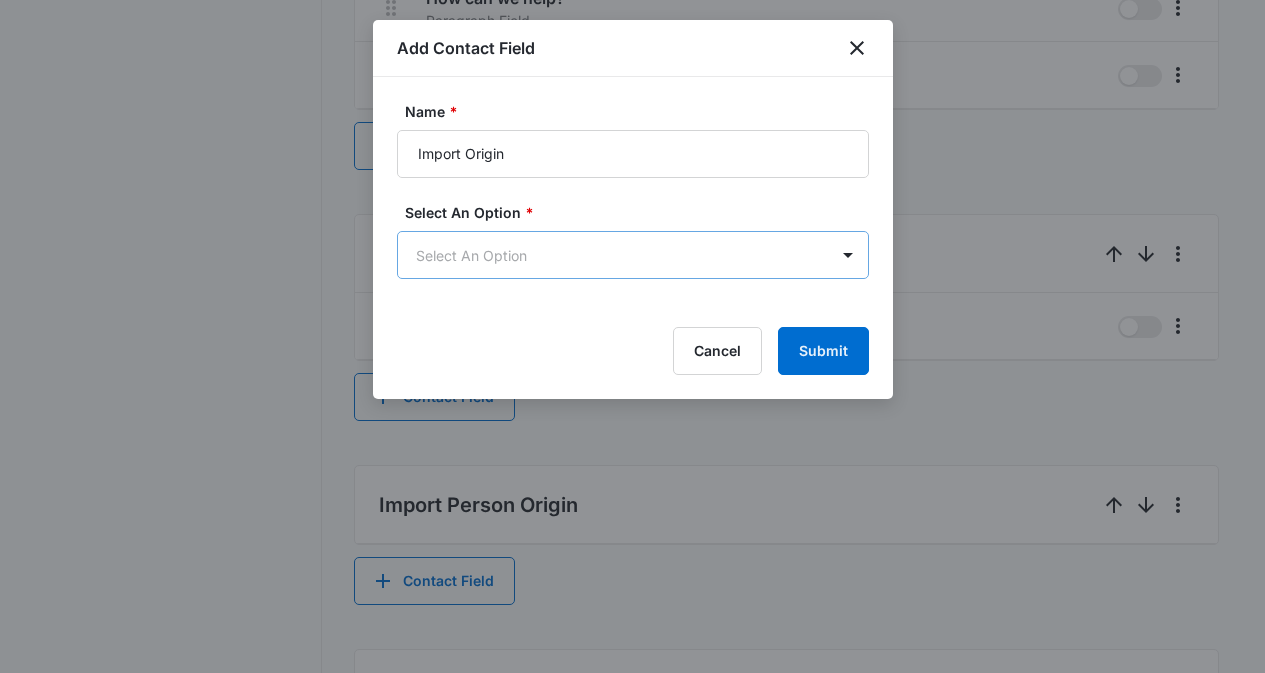 click on "CRM Apps Reputation Websites Forms CRM Email Social Content Ads Intelligence Files Brand Settings Digital Market POS M334150 Your Accounts View All MZ [FIRST] [LAST] [EMAIL] My Profile Notifications Support Logout Terms & Conditions   •   Privacy Policy Overview Leads Inbox Contacts Organizations History Deals Projects Tasks Calendar Lists Reports Settings Add Contact Settings Contact Types Contact Statuses Contact Fields Project Statuses Deal Statuses History Types History Flags Tags Task Templates Integrations Contact Fields Create and manage custom contact fields to keep track of all of your contact information and organize your CRM by any field. Contact Section Contact Info These are "Primary Fields",  their configurations are limited because of their importance. Contact Name Contact Name primary Phone Phone Number primary Email Email Address primary Address Address (Street, Street 2, [CITY], [STATE], [ZIP], [COUNTRY]) primary Special Notes Paragraph Field Qualifying Status Dropdown Organization" at bounding box center (632, -491) 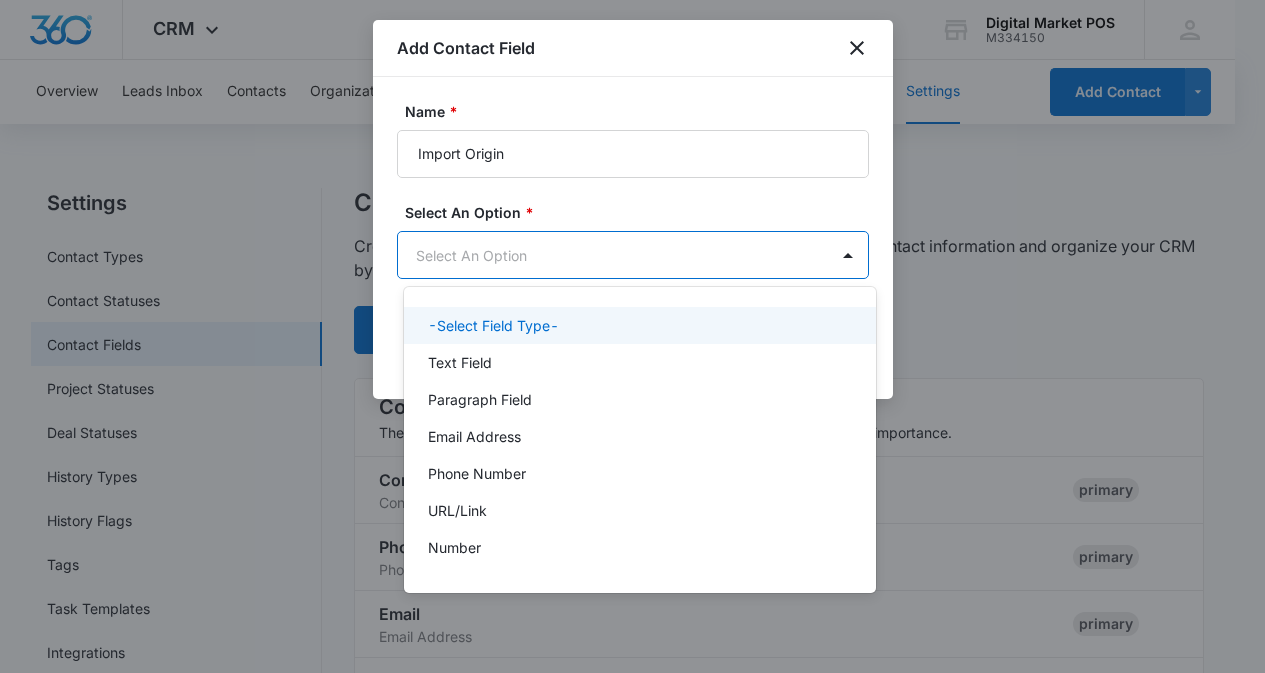 scroll, scrollTop: 0, scrollLeft: 0, axis: both 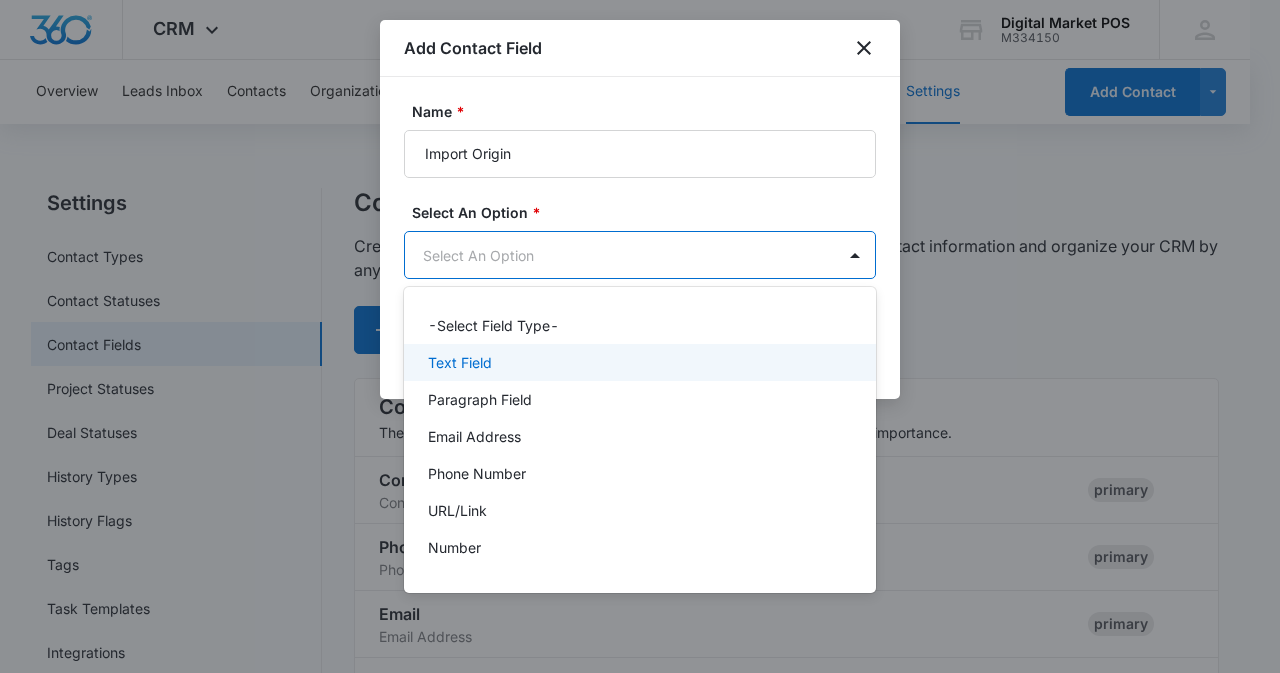 click on "Text Field" at bounding box center (640, 362) 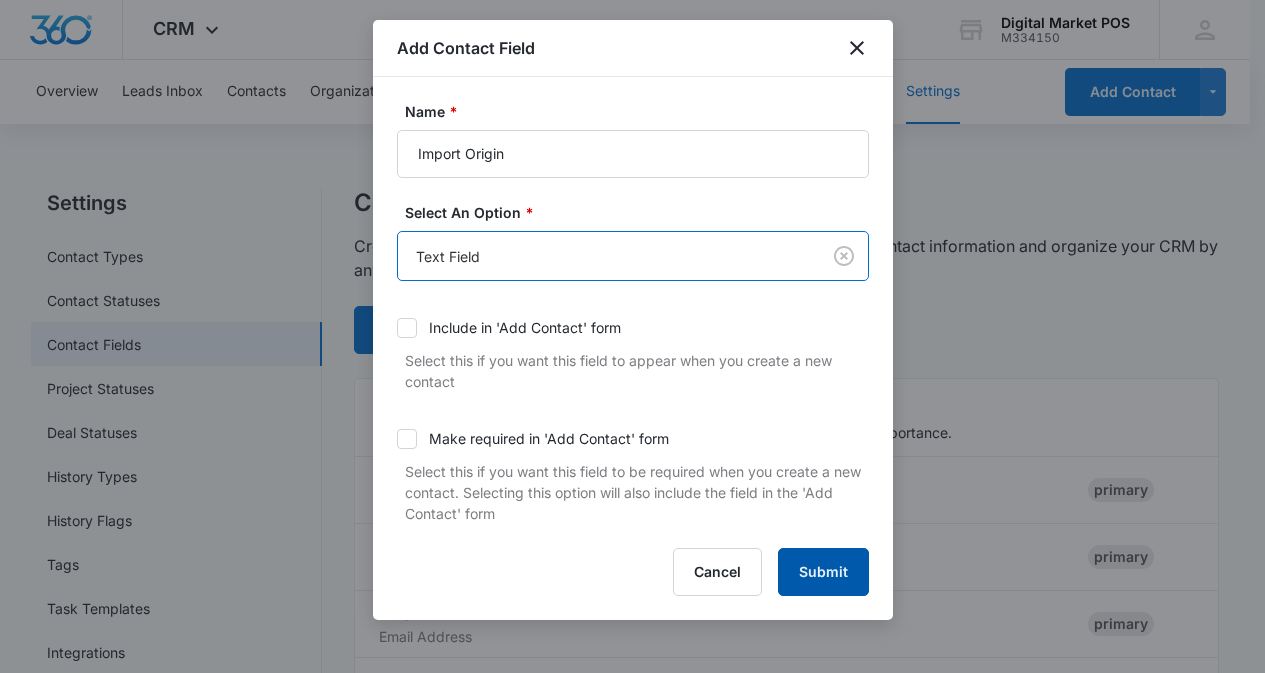 click on "Submit" at bounding box center (823, 572) 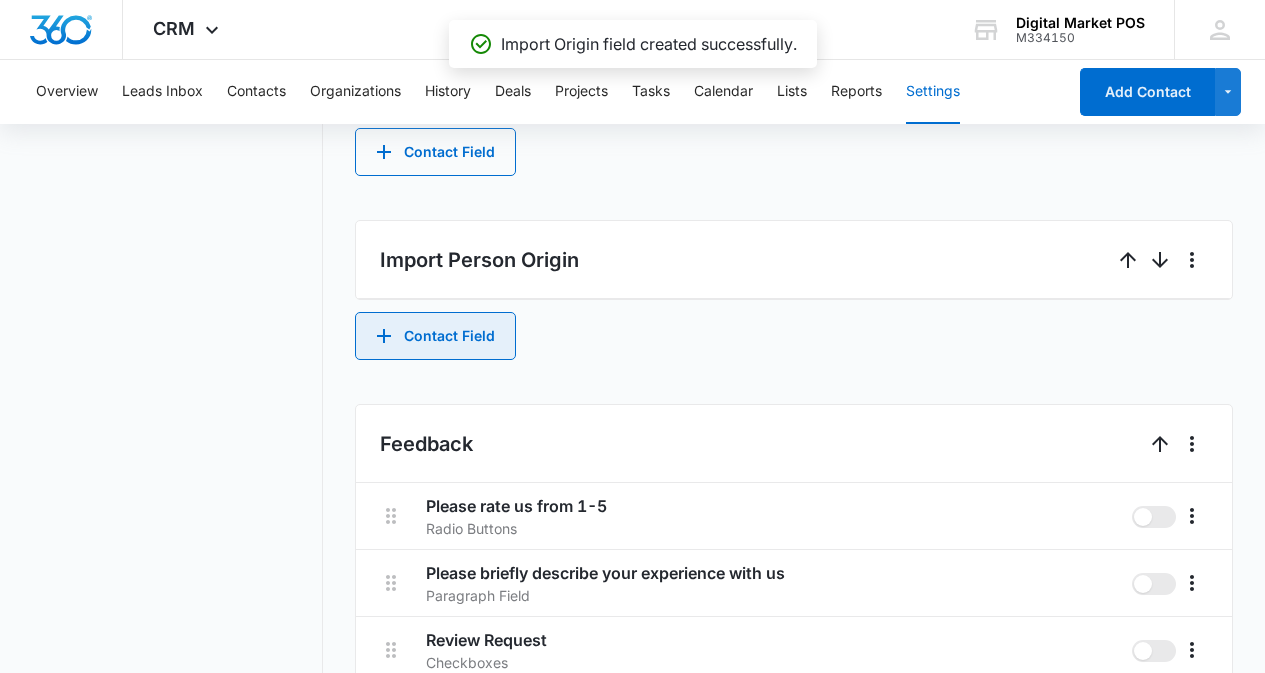 scroll, scrollTop: 2404, scrollLeft: 0, axis: vertical 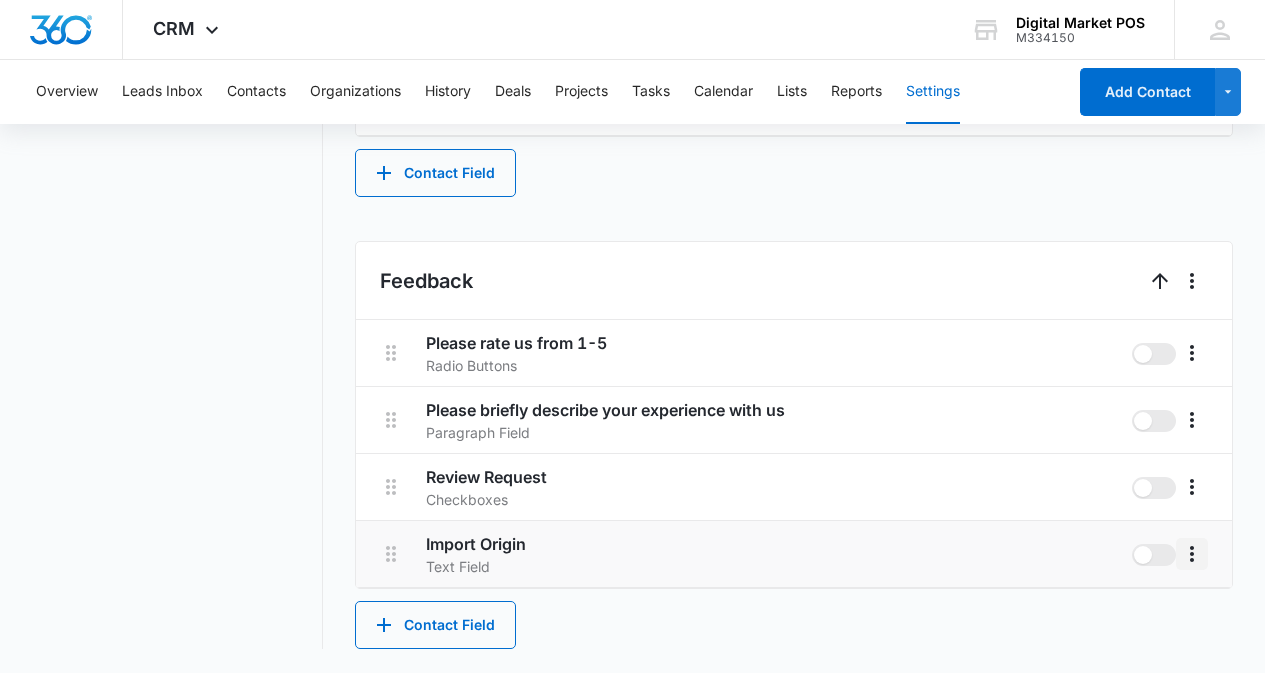 click 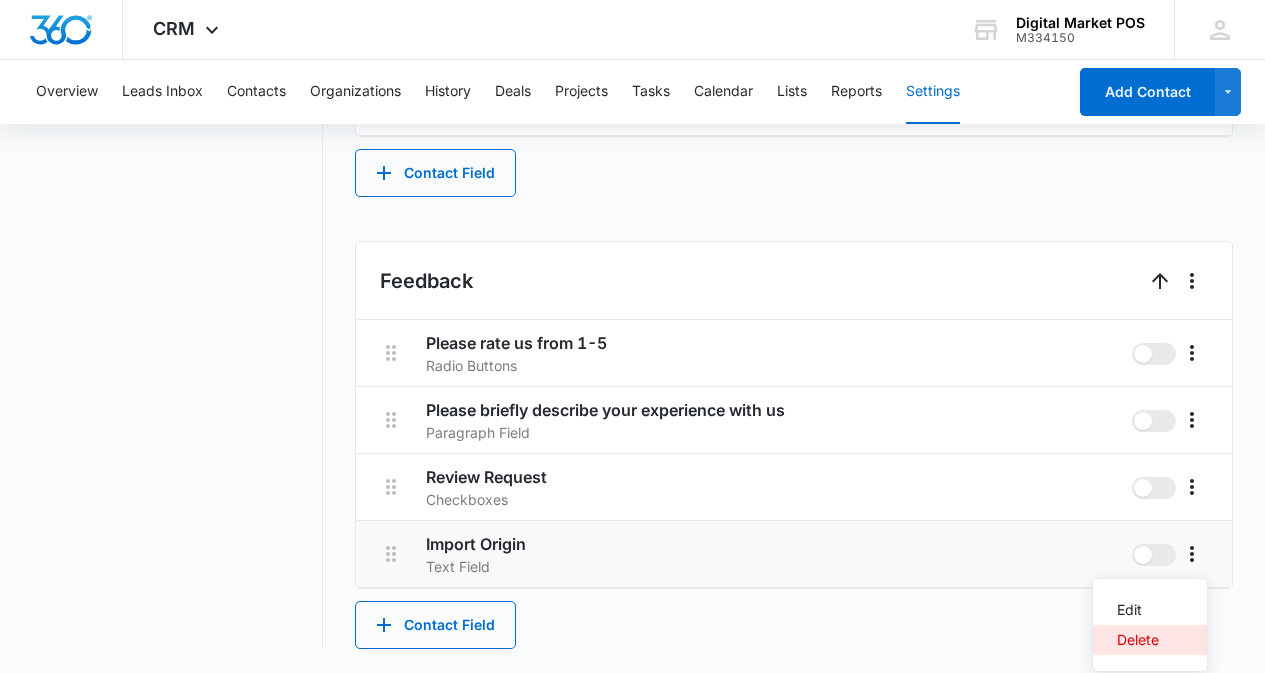 click on "Delete" at bounding box center [1138, 640] 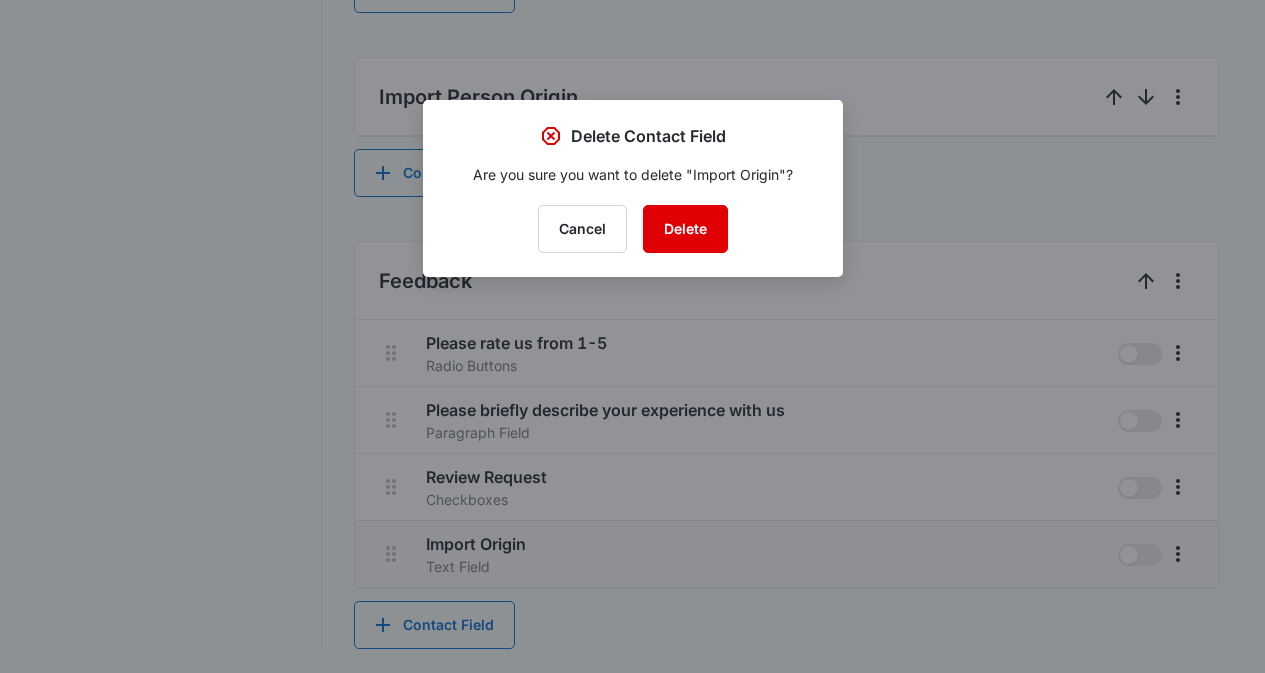 click on "Delete" at bounding box center (685, 229) 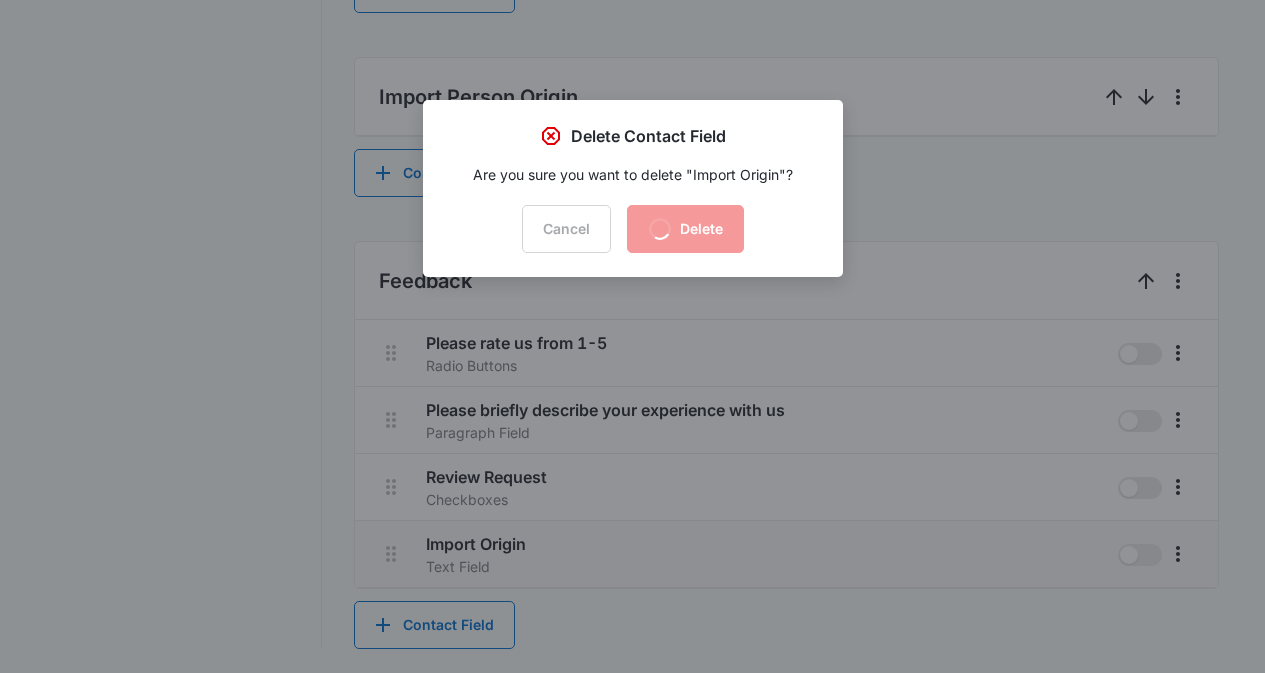 scroll, scrollTop: 2337, scrollLeft: 0, axis: vertical 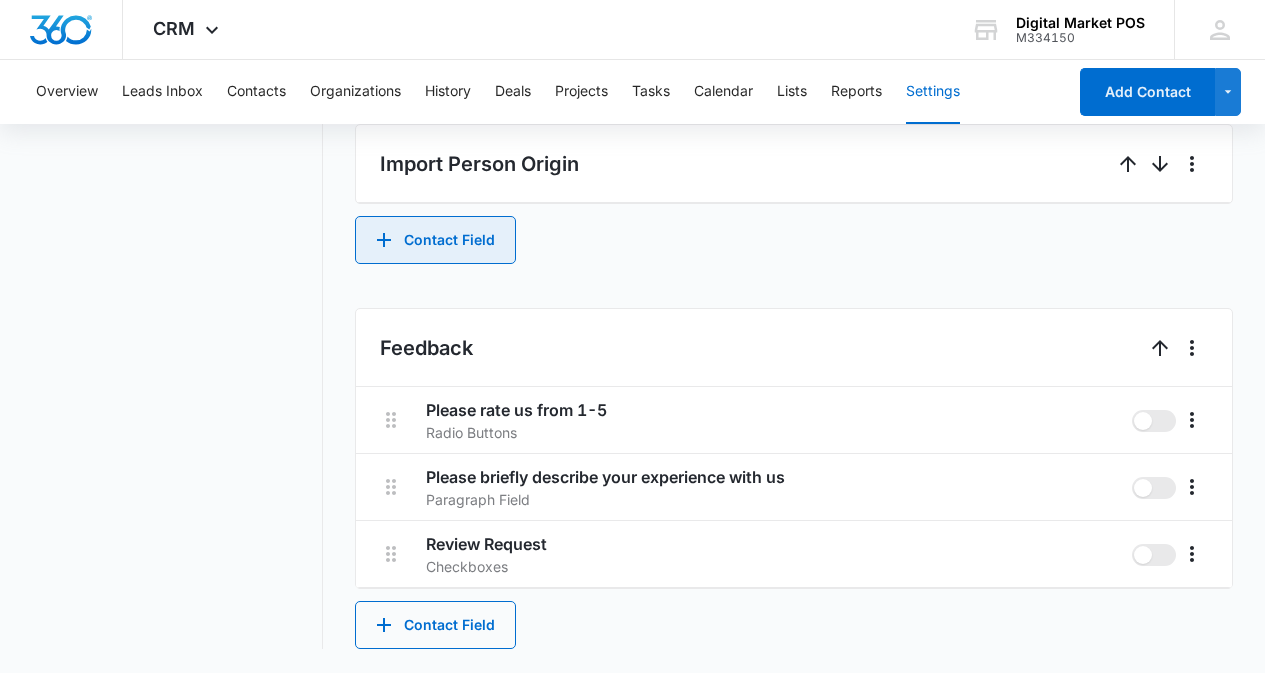 click on "Contact Field" at bounding box center [435, 240] 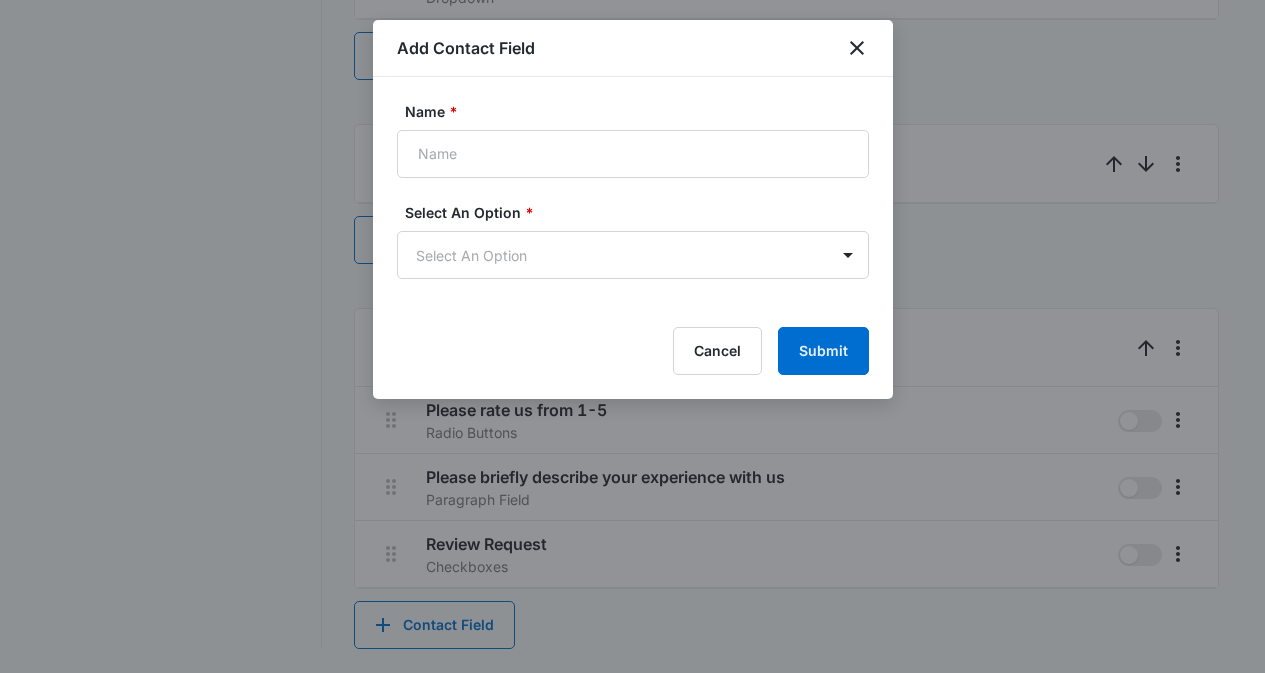 click on "Add Contact Field" at bounding box center [633, 48] 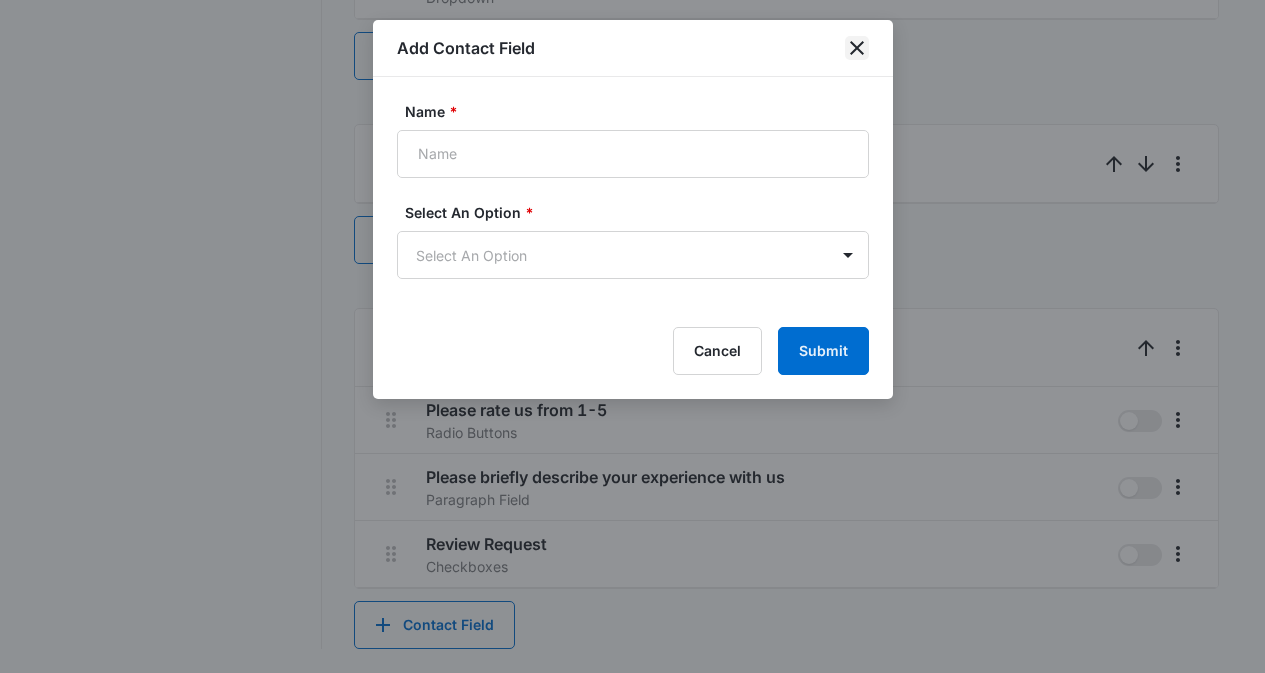 click 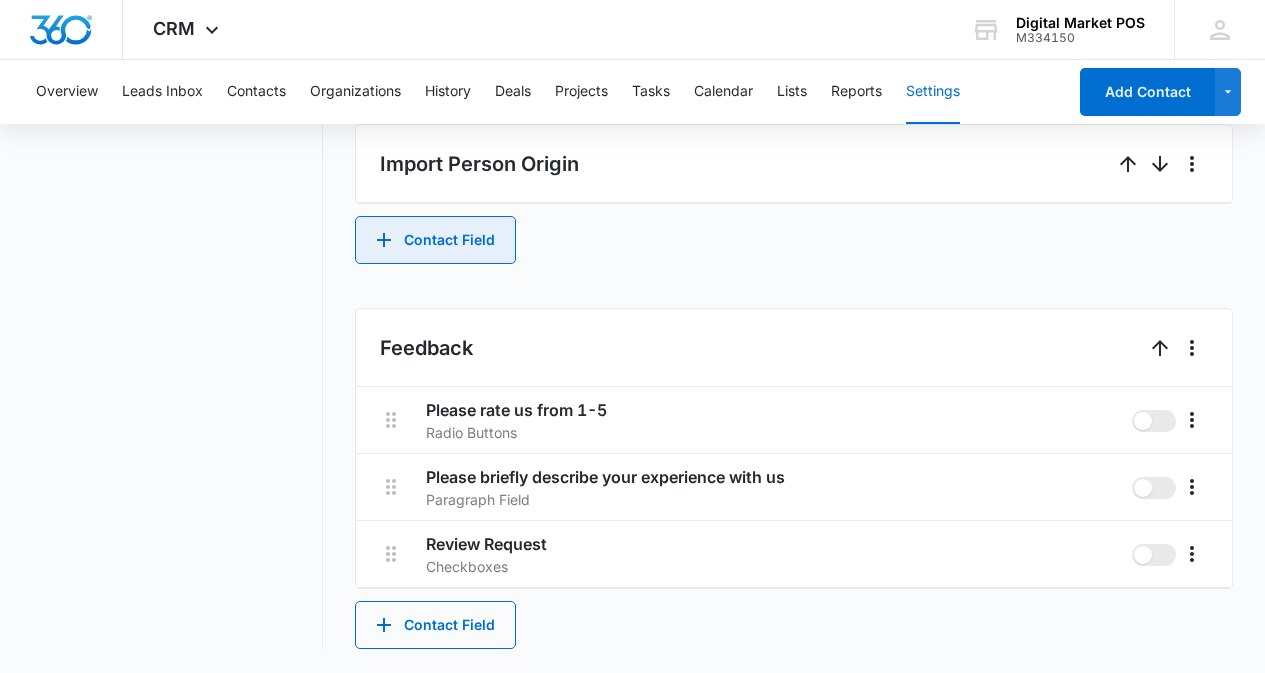 click on "Contact Field" at bounding box center (435, 240) 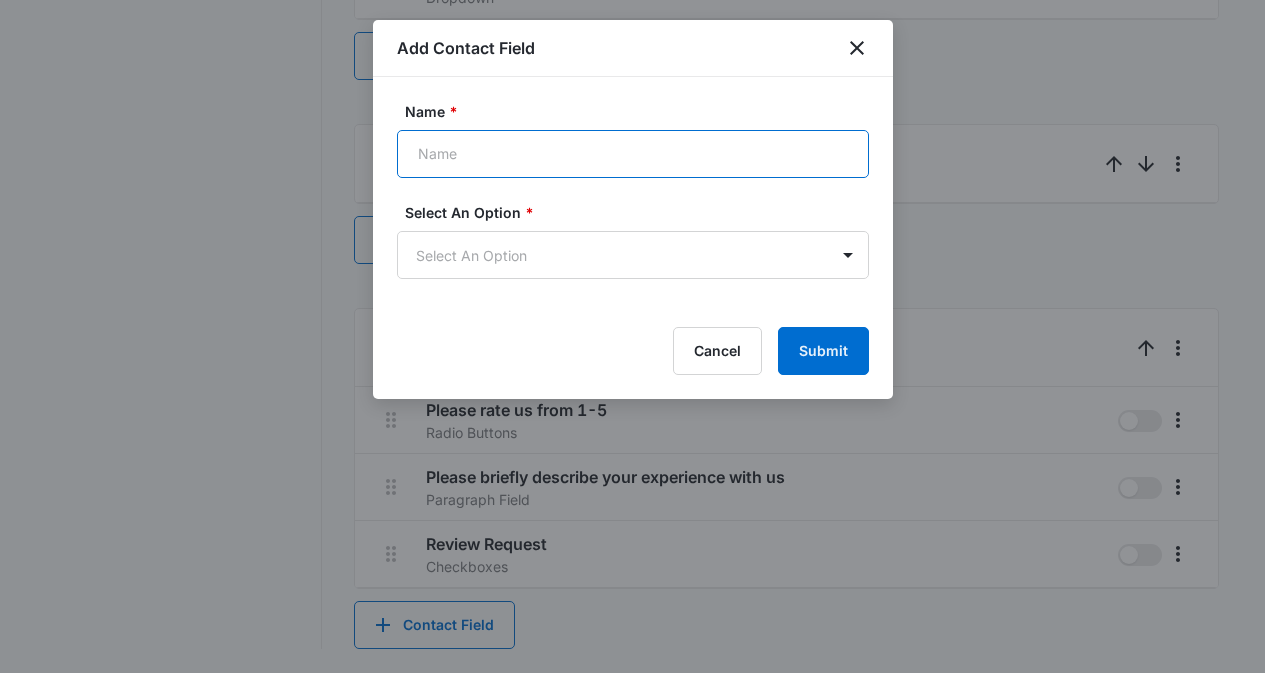click on "Name *" at bounding box center (633, 154) 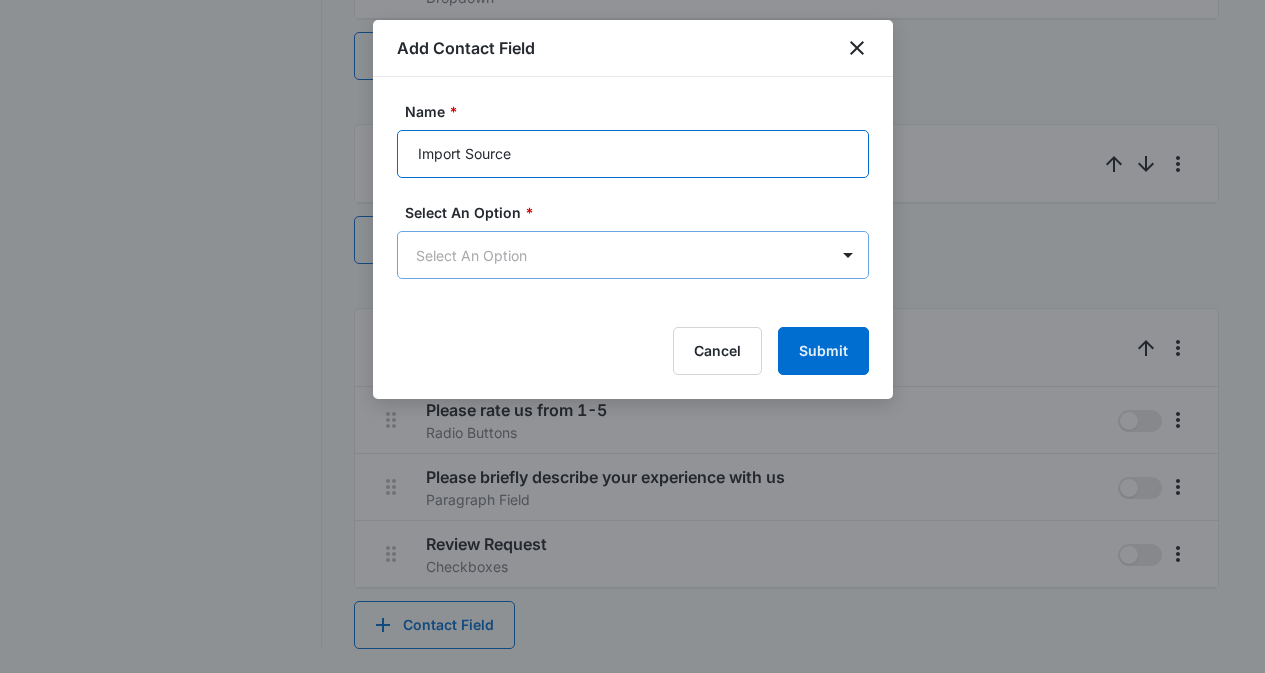 type on "Import Source" 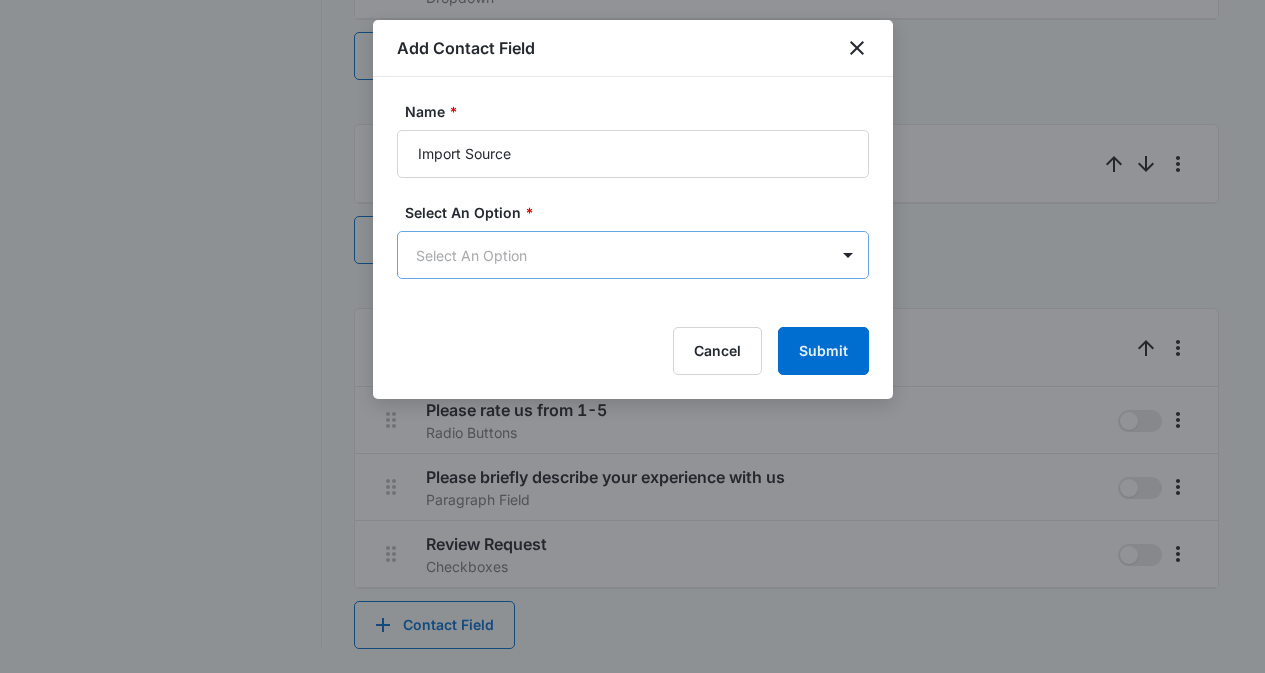 click on "CRM Apps Reputation Websites Forms CRM Email Social Content Ads Intelligence Files Brand Settings Digital Market POS M334150 Your Accounts View All MZ Marko Z [EMAIL] My Profile Notifications Support Logout Terms & Conditions   •   Privacy Policy Overview Leads Inbox Contacts Organizations History Deals Projects Tasks Calendar Lists Reports Settings Add Contact Settings Contact Types Contact Statuses Contact Fields Project Statuses Deal Statuses History Types History Flags Tags Task Templates Integrations Contact Fields Create and manage custom contact fields to keep track of all of your contact information and organize your CRM by any field. Contact Section Contact Info These are "Primary Fields",  their configurations are limited because of their importance. Contact Name Contact Name primary Phone Phone Number primary Email Email Address primary Address Address (Street, Street 2, City, ST, Zip, Country) primary Special Notes Paragraph Field Qualifying Status Dropdown Organization" at bounding box center (632, -832) 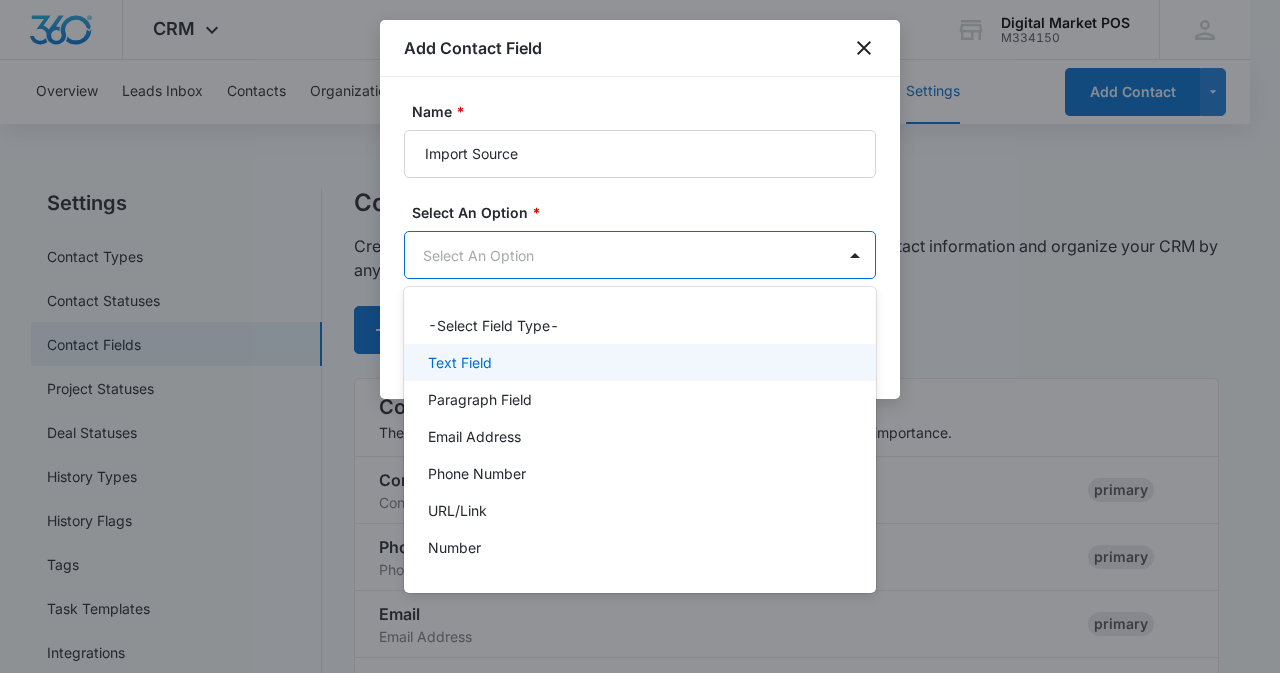 click on "Text Field" at bounding box center [460, 362] 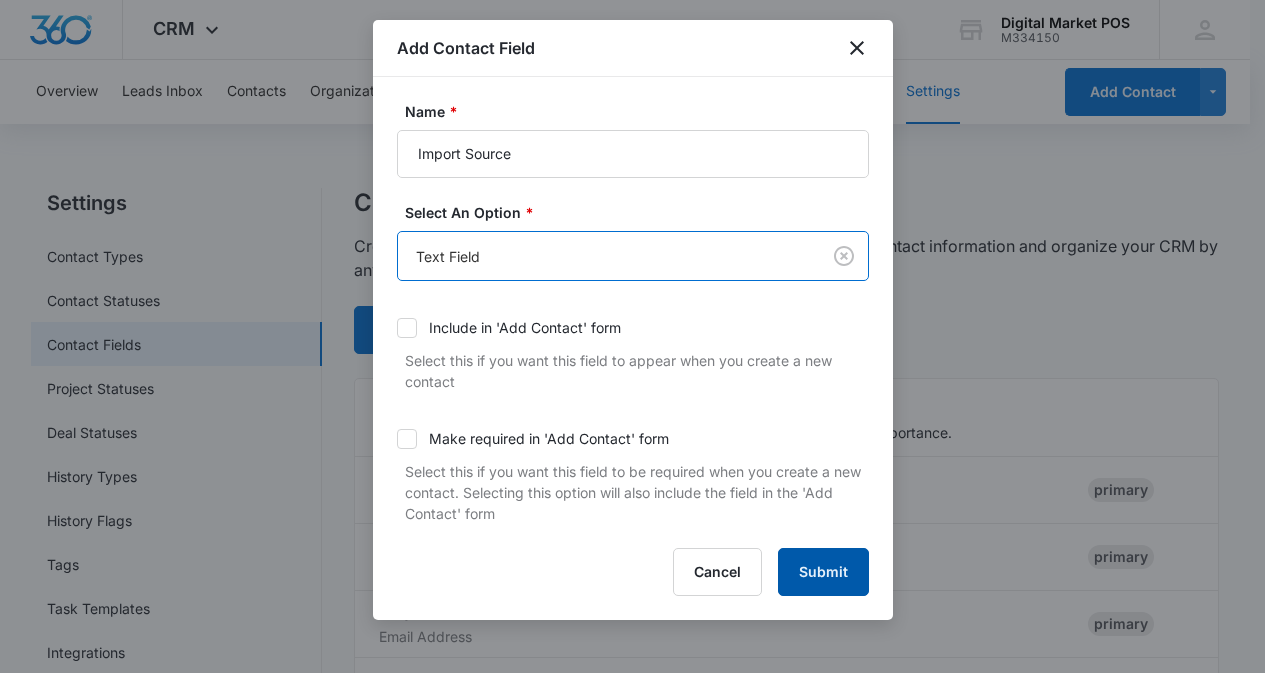 click on "Submit" at bounding box center (823, 572) 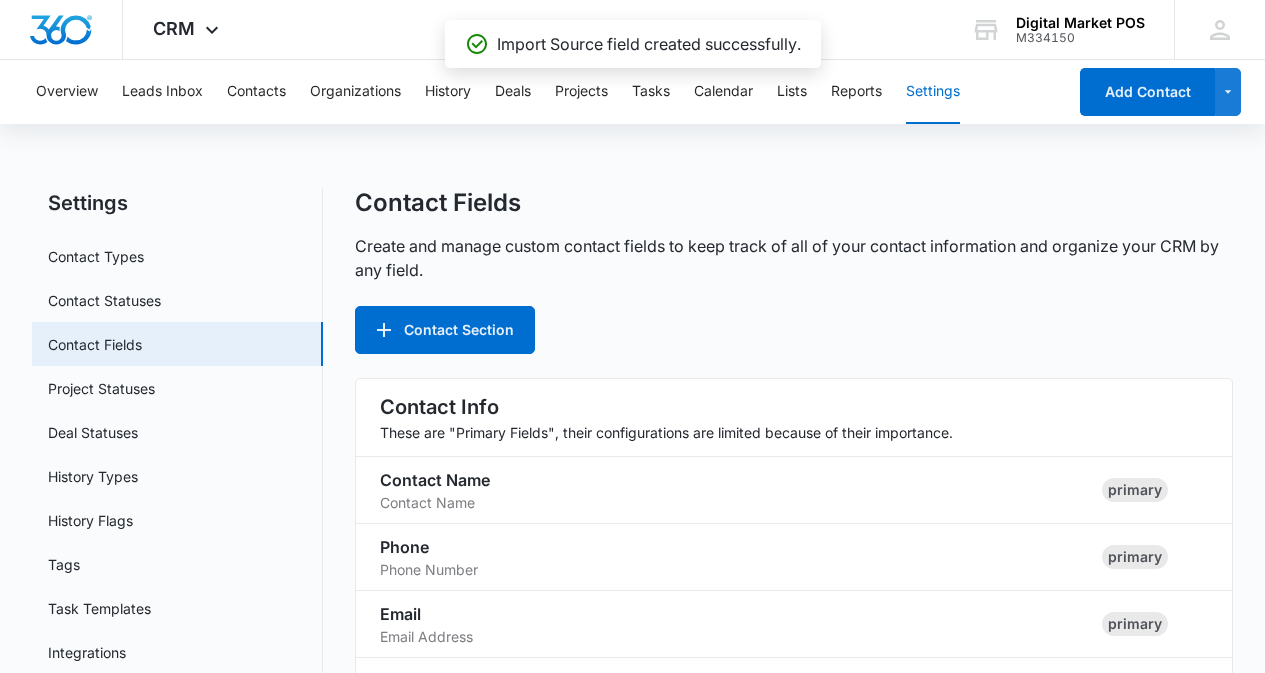 scroll, scrollTop: 2308, scrollLeft: 0, axis: vertical 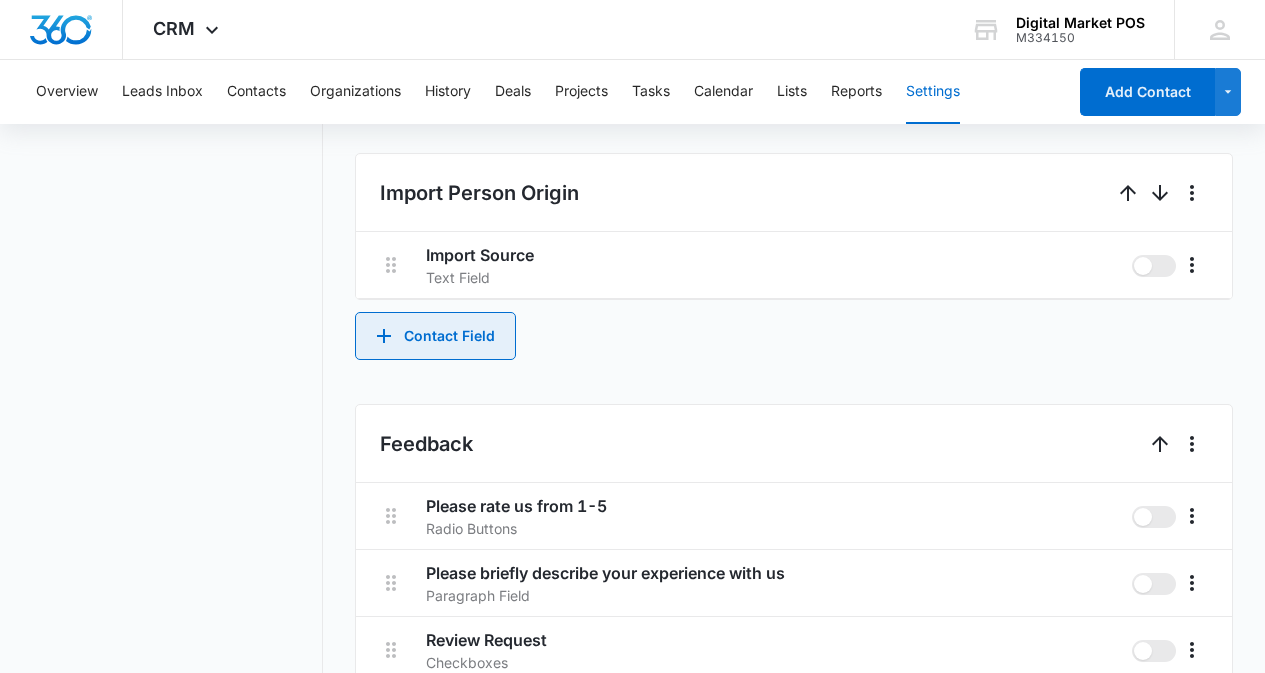 click on "Contact Field" at bounding box center (435, 336) 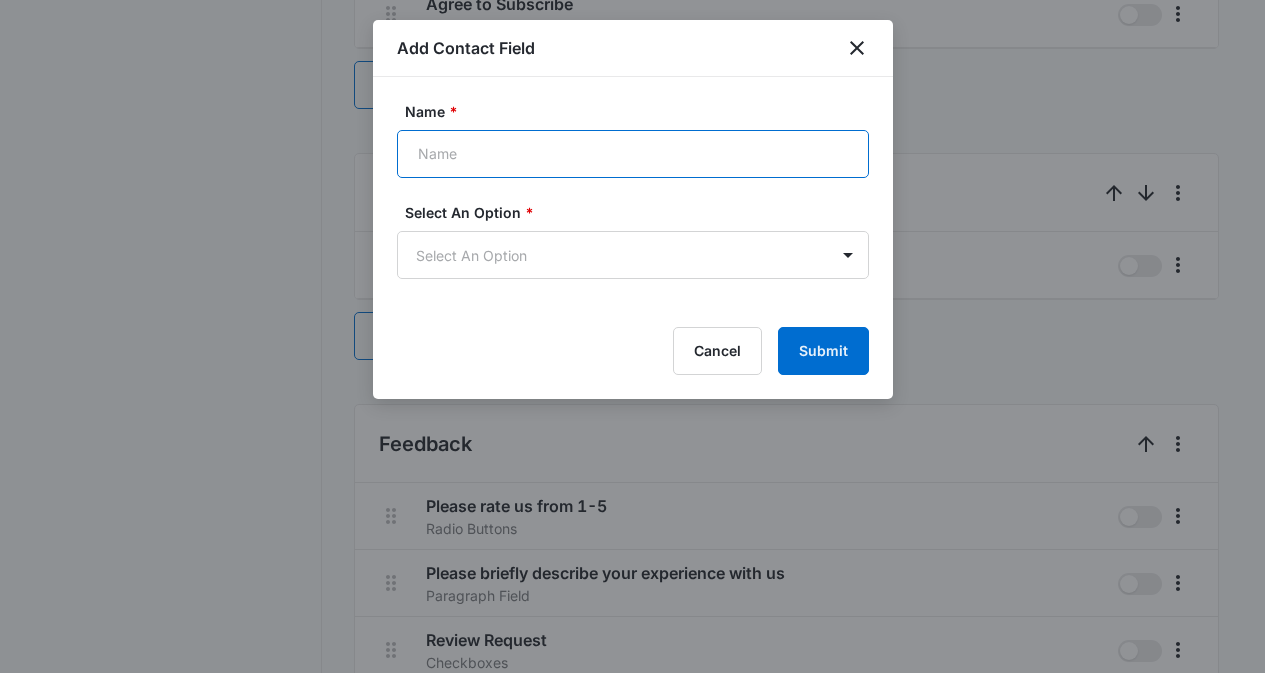 click on "Name *" at bounding box center [633, 154] 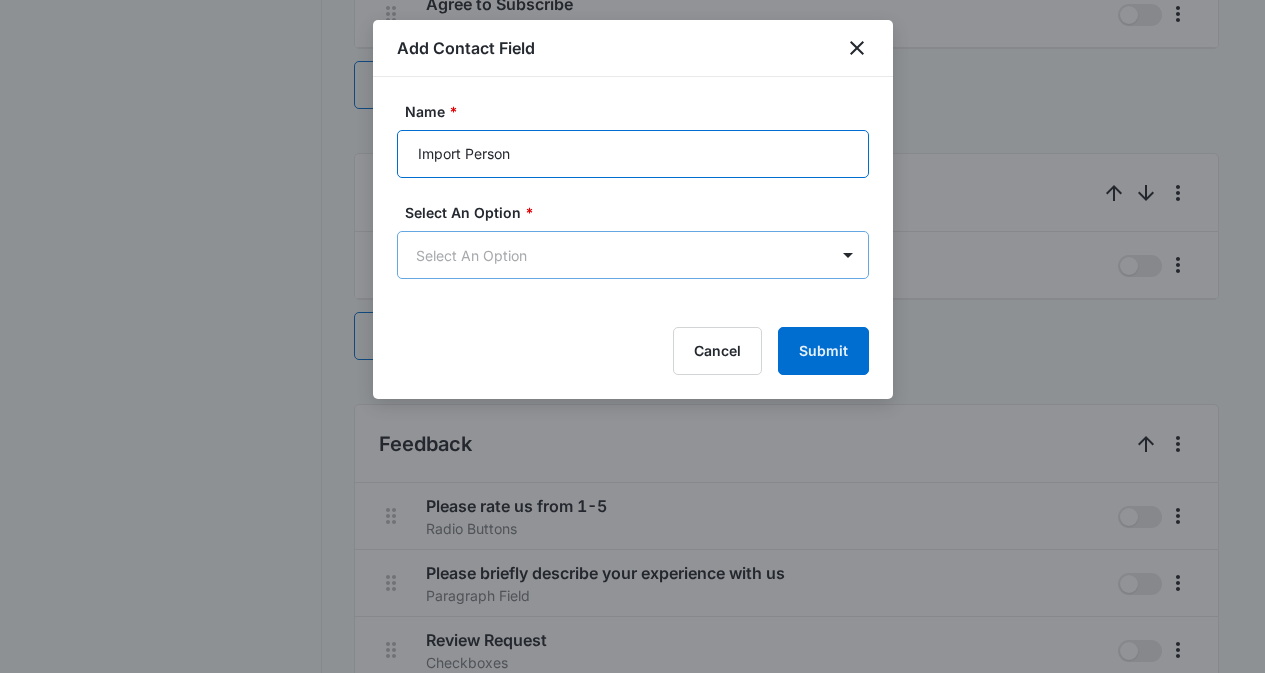 type on "Import Person" 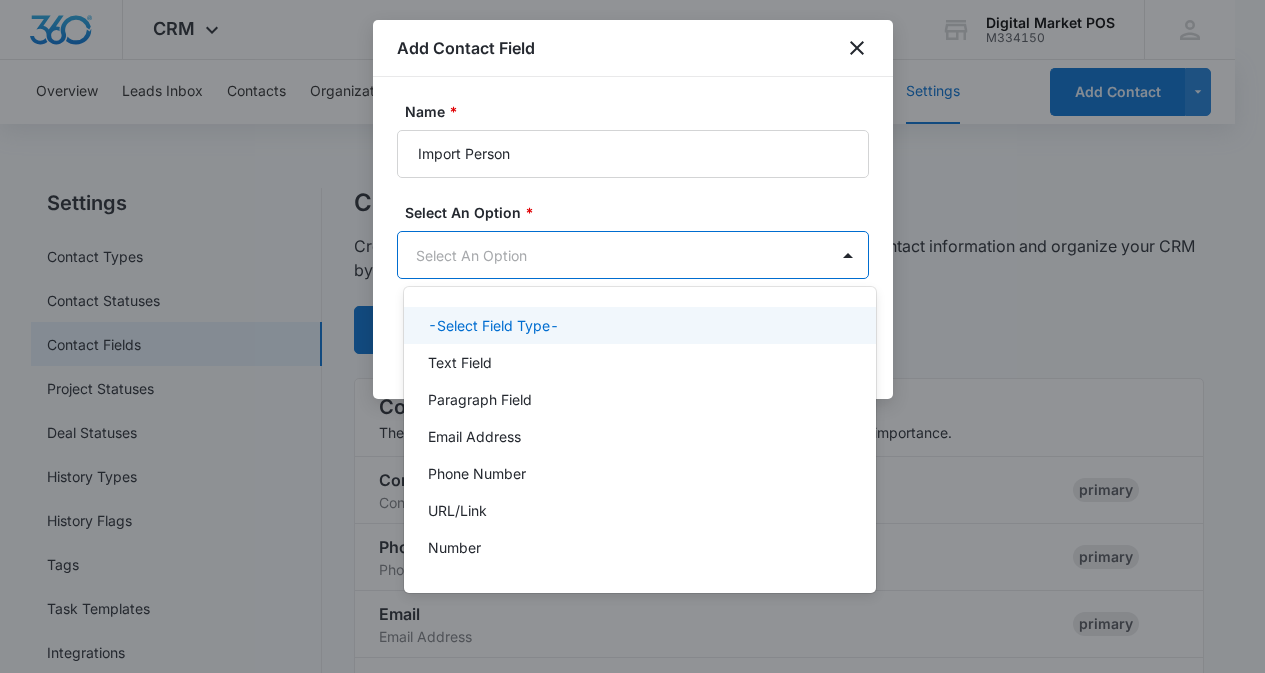 scroll, scrollTop: 0, scrollLeft: 0, axis: both 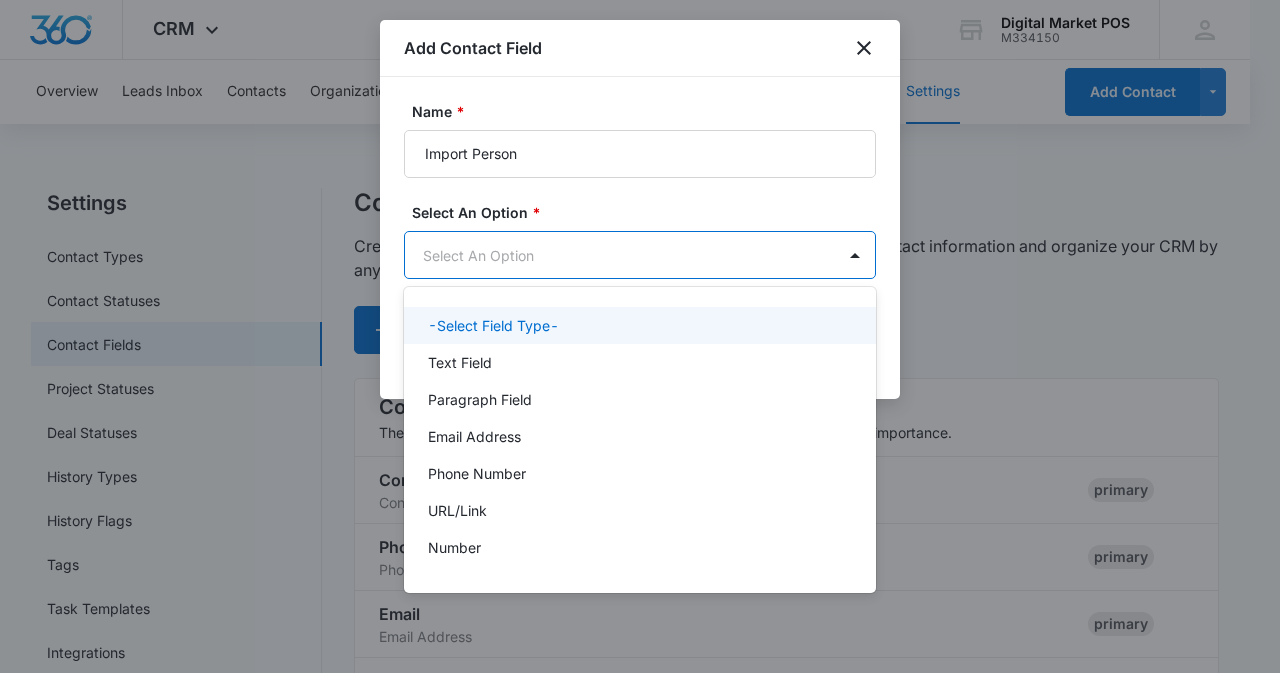 click on "CRM Apps Reputation Websites Forms CRM Email Social Content Ads Intelligence Files Brand Settings Digital Market POS M334150 Your Accounts View All MZ Marko Z [EMAIL] My Profile Notifications Support Logout Terms & Conditions   •   Privacy Policy Overview Leads Inbox Contacts Organizations History Deals Projects Tasks Calendar Lists Reports Settings Add Contact Settings Contact Types Contact Statuses Contact Fields Project Statuses Deal Statuses History Types History Flags Tags Task Templates Integrations Contact Fields Create and manage custom contact fields to keep track of all of your contact information and organize your CRM by any field. Contact Section Contact Info These are "Primary Fields",  their configurations are limited because of their importance. Contact Name Contact Name primary Phone Phone Number primary Email Email Address primary Address Address (Street, Street 2, City, ST, Zip, Country) primary Special Notes Paragraph Field Qualifying Status Dropdown Organization" at bounding box center (640, 336) 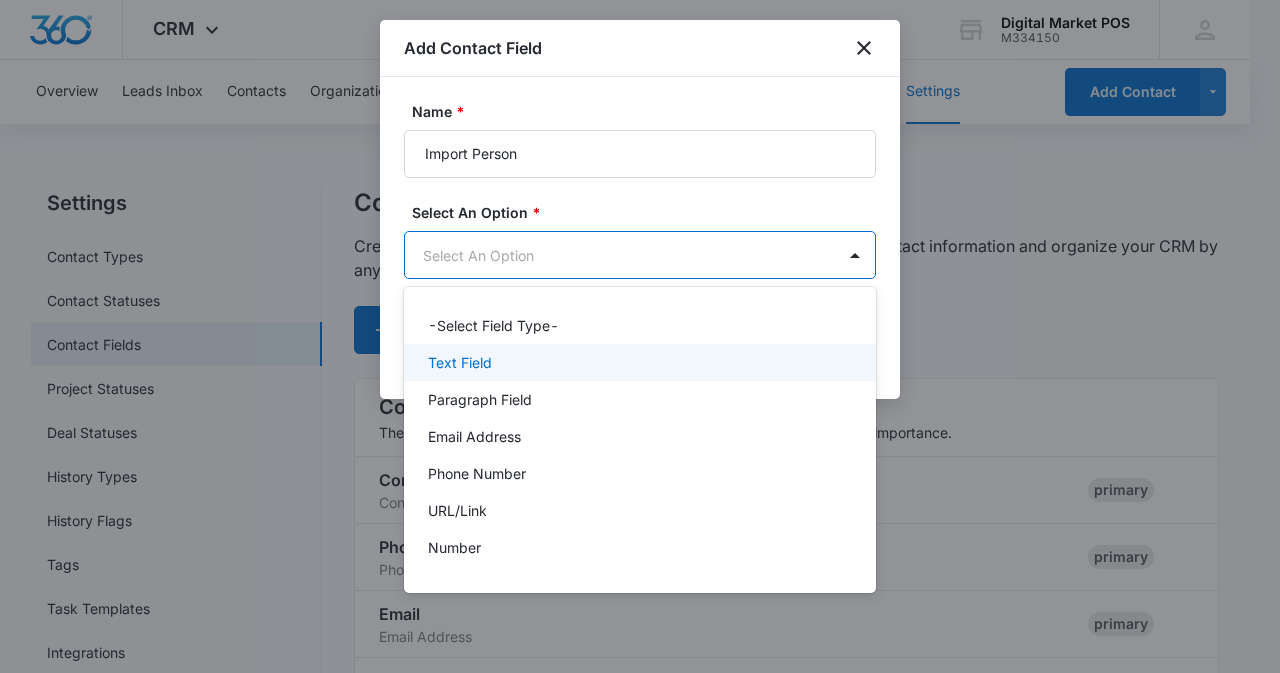 click on "Text Field" at bounding box center [460, 362] 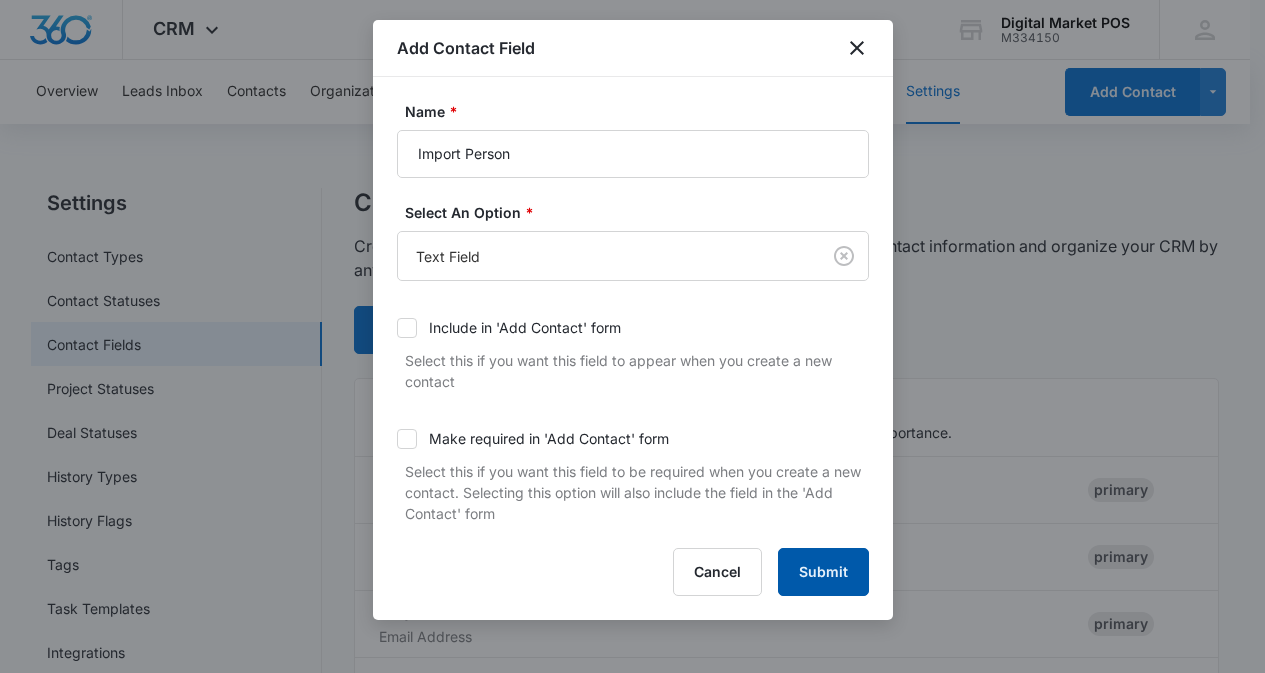 click on "Submit" at bounding box center (823, 572) 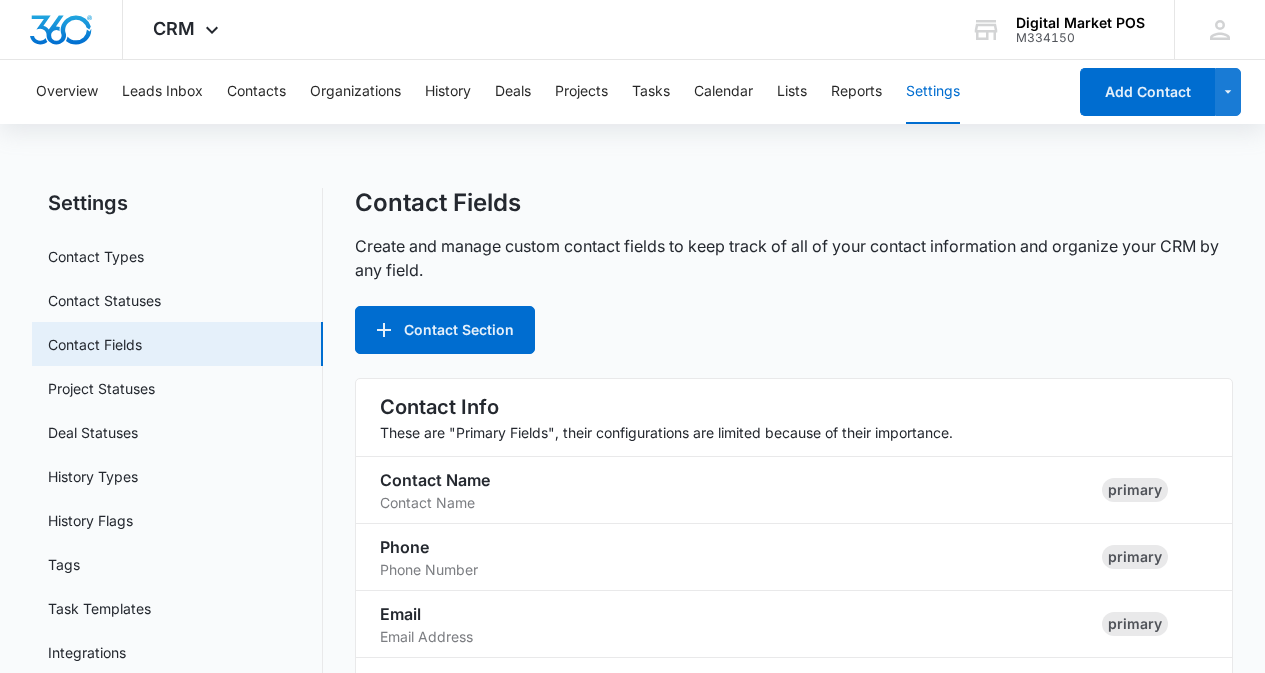 scroll, scrollTop: 2375, scrollLeft: 0, axis: vertical 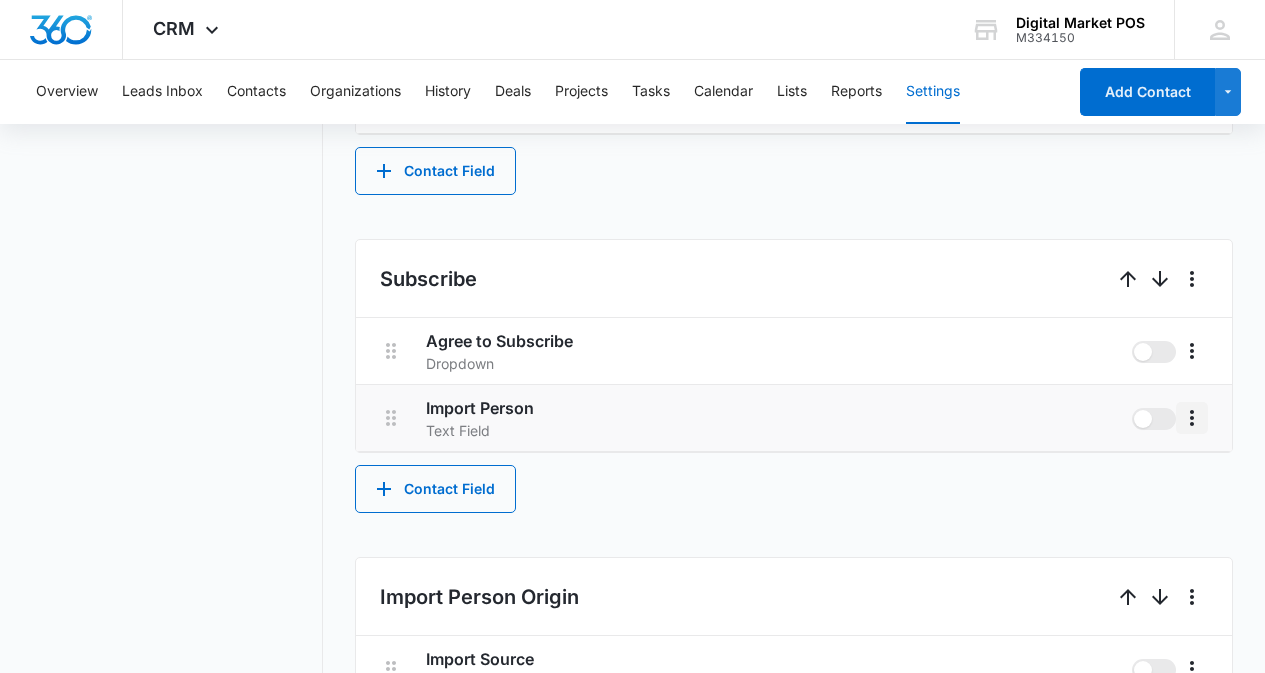 click 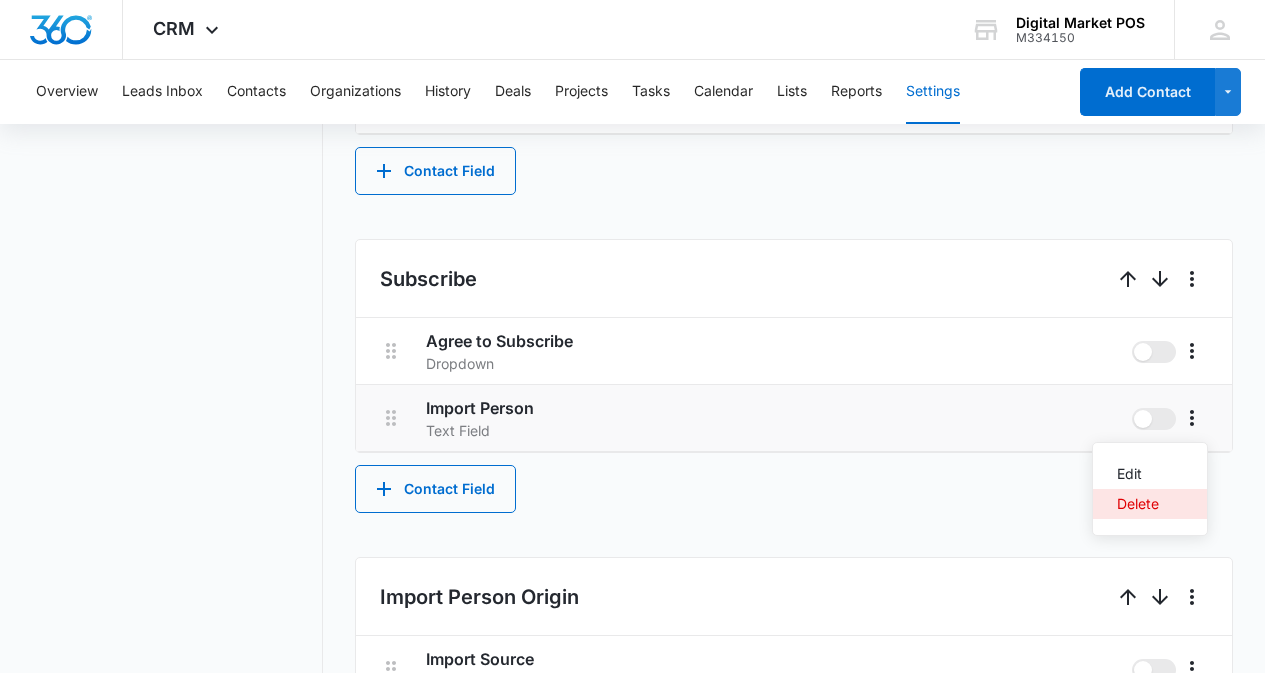 click on "Delete" at bounding box center [1138, 504] 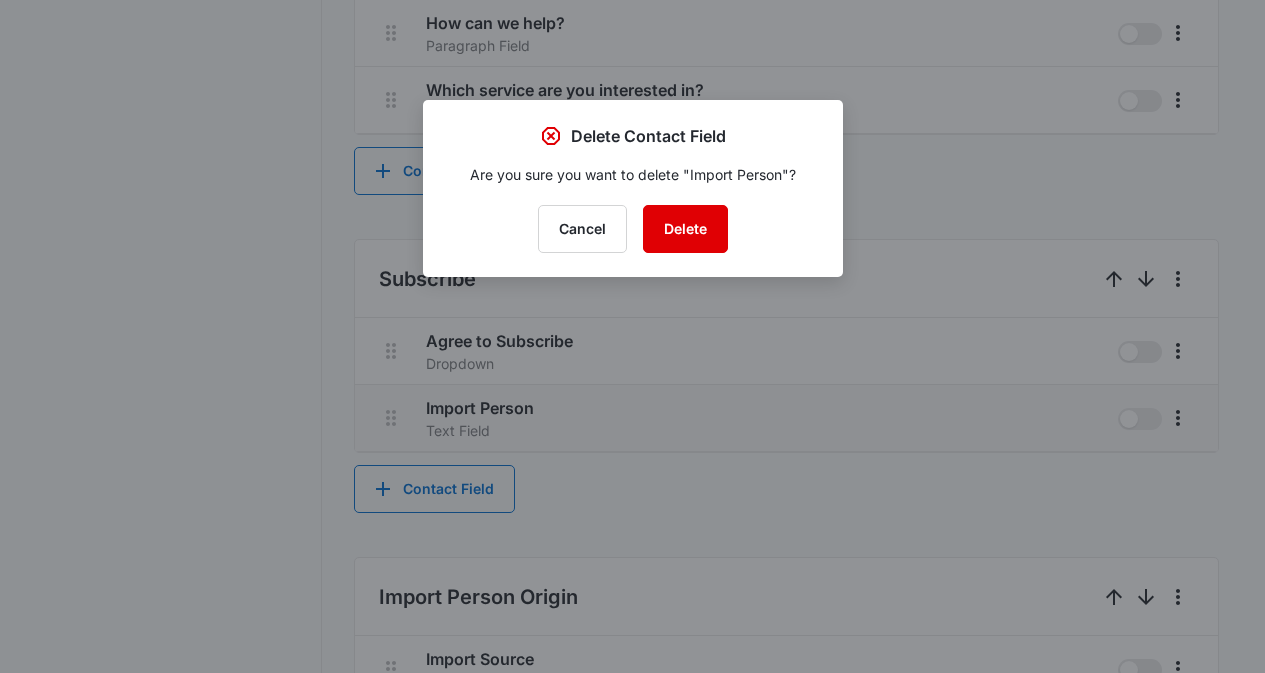 click on "Delete" at bounding box center [685, 229] 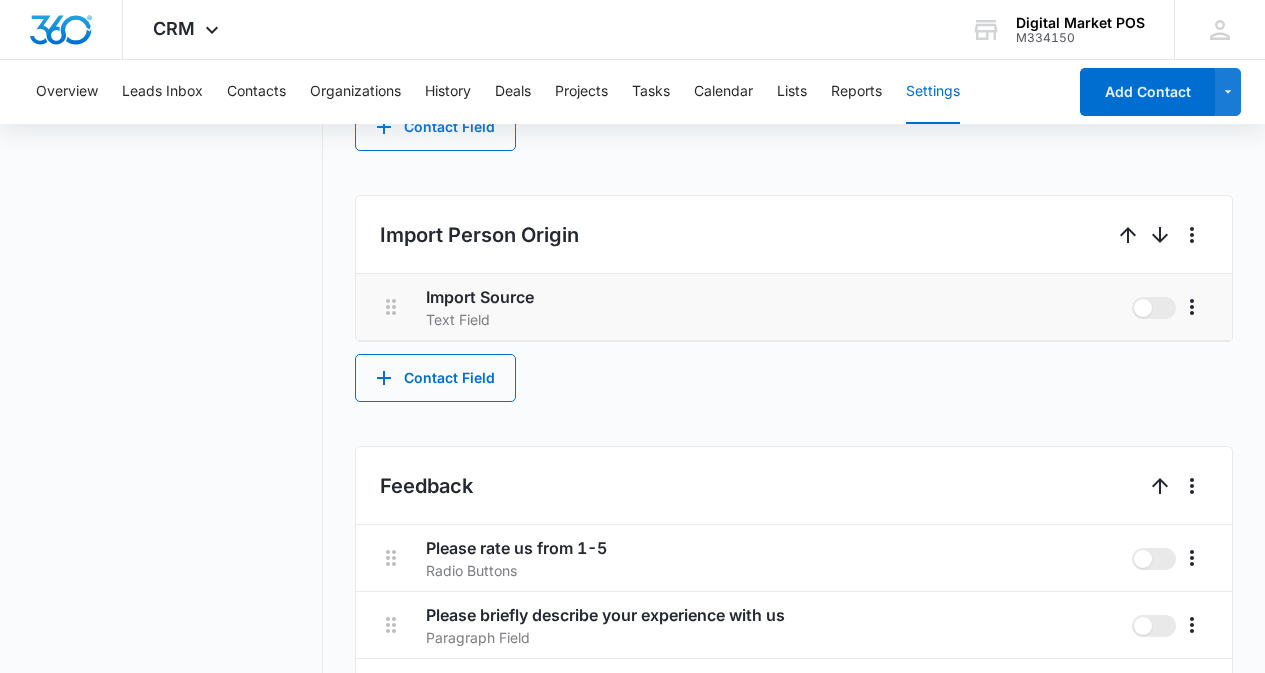 scroll, scrollTop: 2271, scrollLeft: 0, axis: vertical 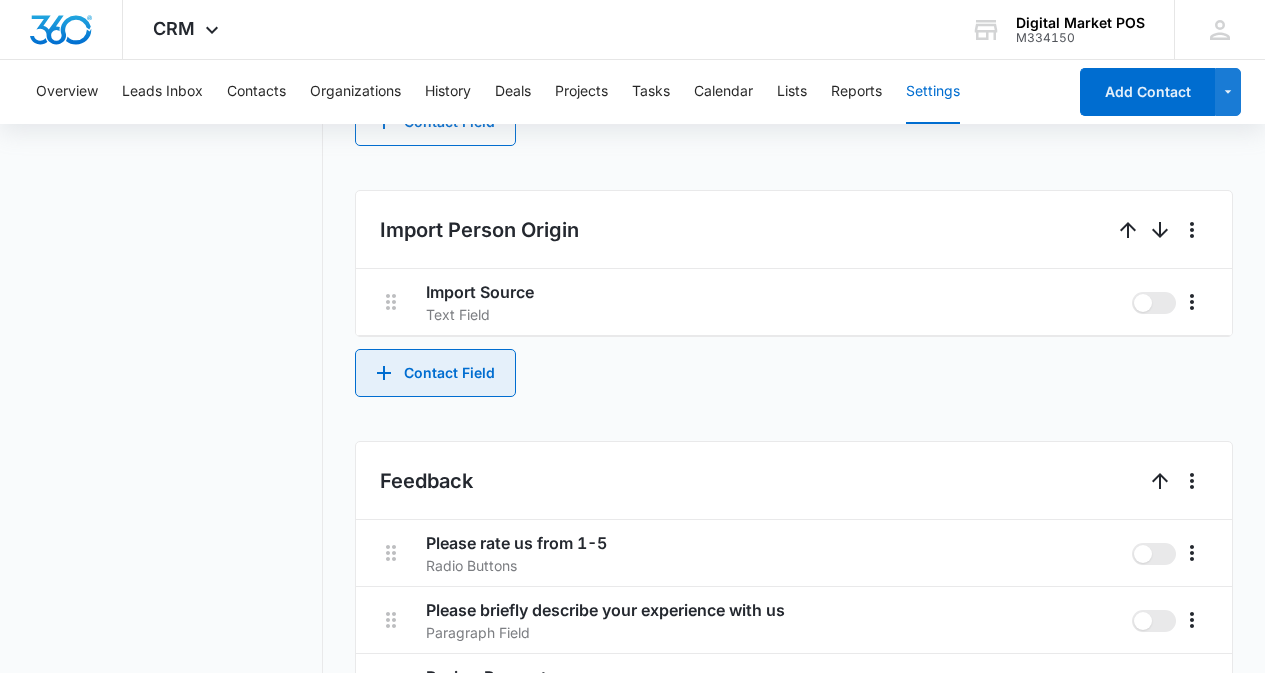 click on "Contact Field" at bounding box center (435, 373) 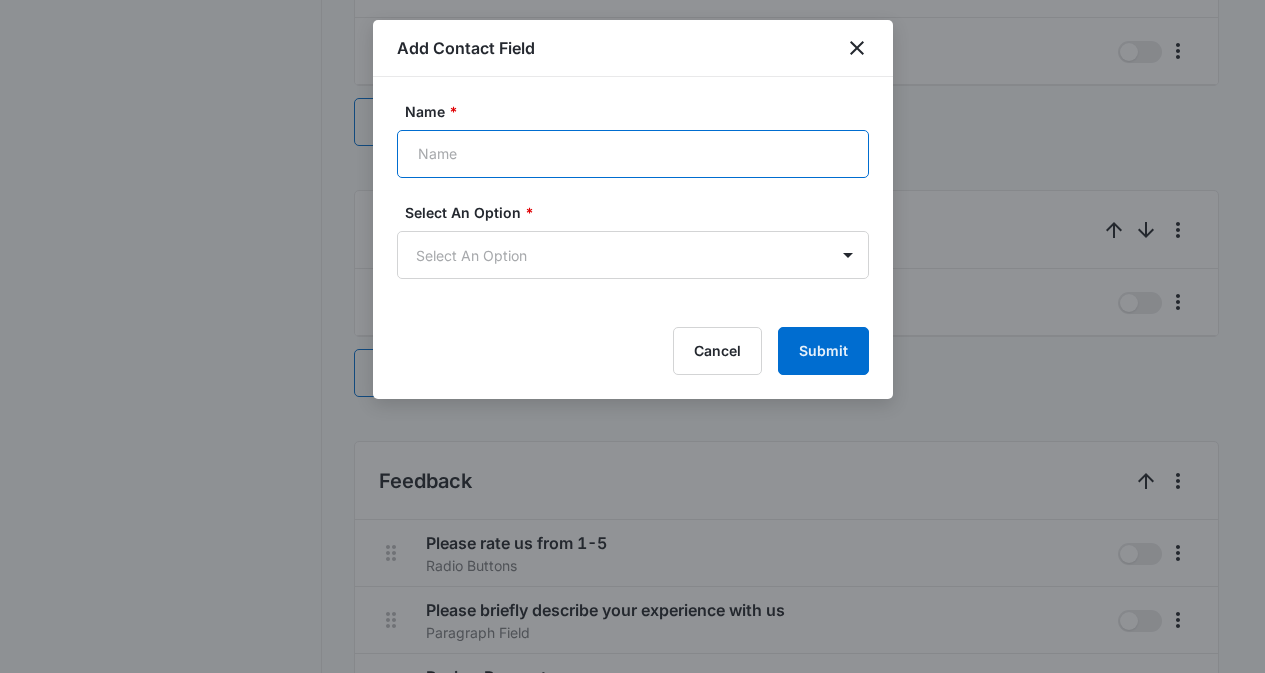 click on "Name *" at bounding box center (633, 154) 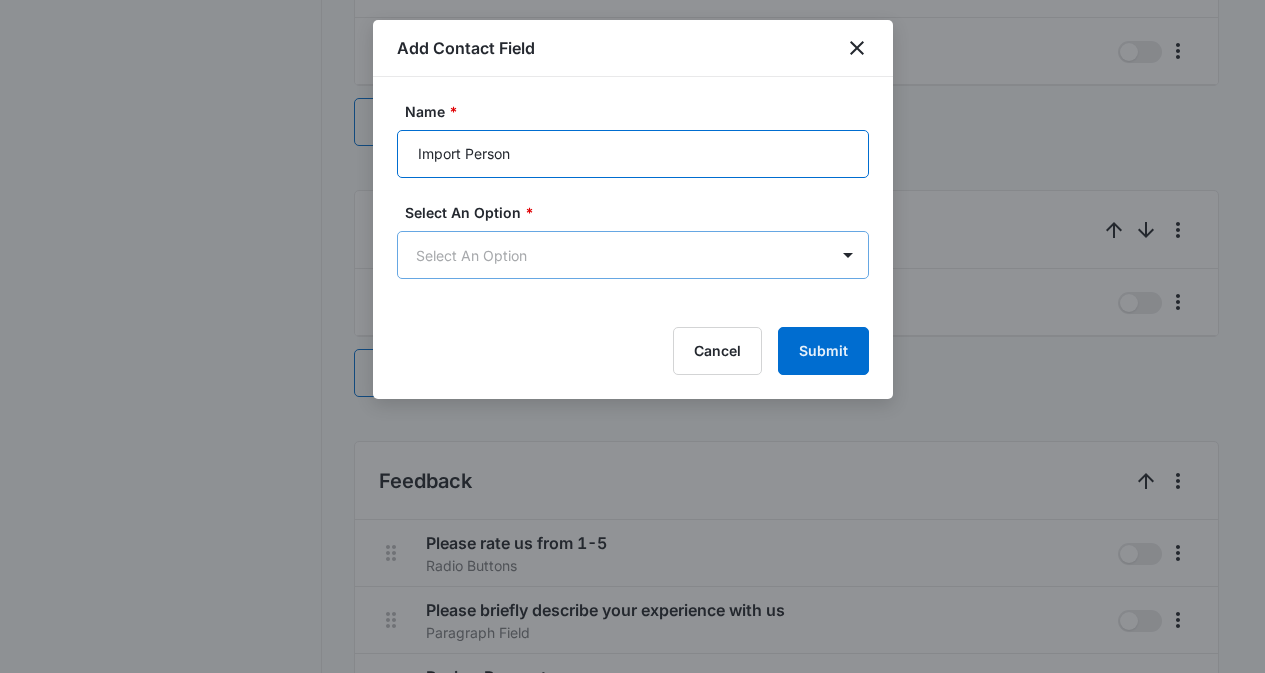 type on "Import Person" 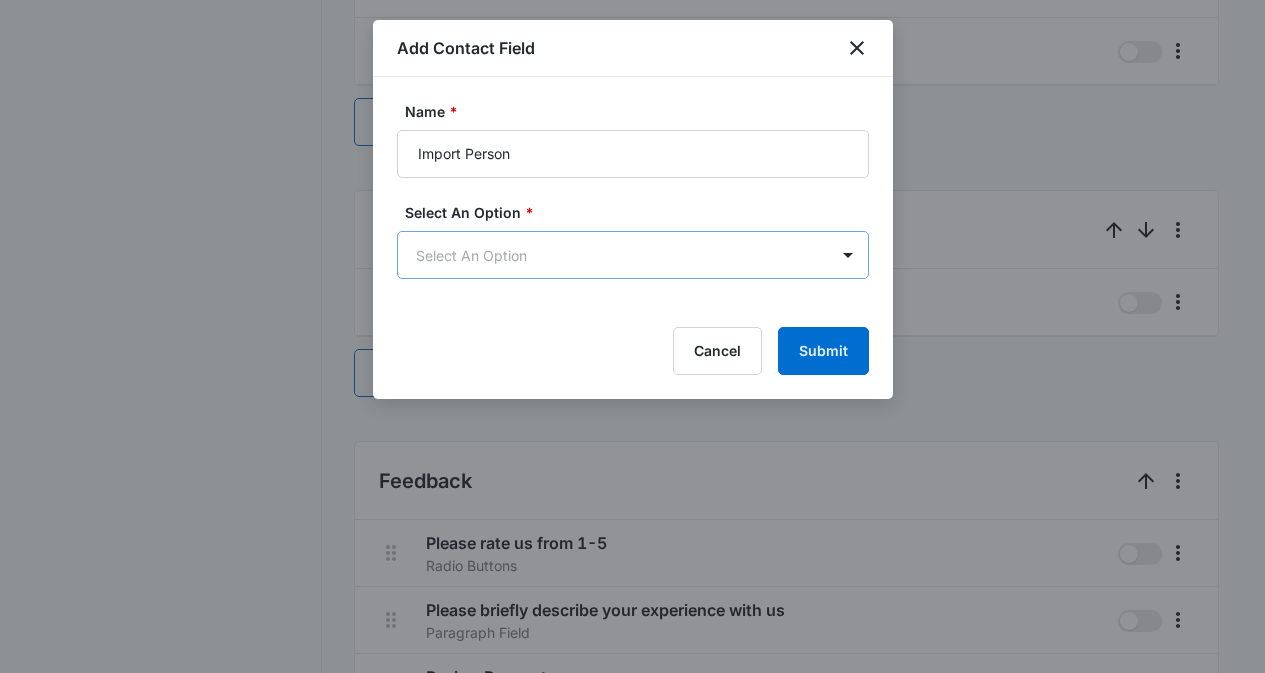click on "CRM Apps Reputation Websites Forms CRM Email Social Content Ads Intelligence Files Brand Settings Digital Market POS M334150 Your Accounts View All MZ Marko Z [EMAIL] My Profile Notifications Support Logout Terms & Conditions   •   Privacy Policy Overview Leads Inbox Contacts Organizations History Deals Projects Tasks Calendar Lists Reports Settings Add Contact Settings Contact Types Contact Statuses Contact Fields Project Statuses Deal Statuses History Types History Flags Tags Task Templates Integrations Contact Fields Create and manage custom contact fields to keep track of all of your contact information and organize your CRM by any field. Contact Section Contact Info These are "Primary Fields",  their configurations are limited because of their importance. Contact Name Contact Name primary Phone Phone Number primary Email Email Address primary Address Address (Street, Street 2, City, ST, Zip, Country) primary Special Notes Paragraph Field Qualifying Status Dropdown Organization" at bounding box center [632, -733] 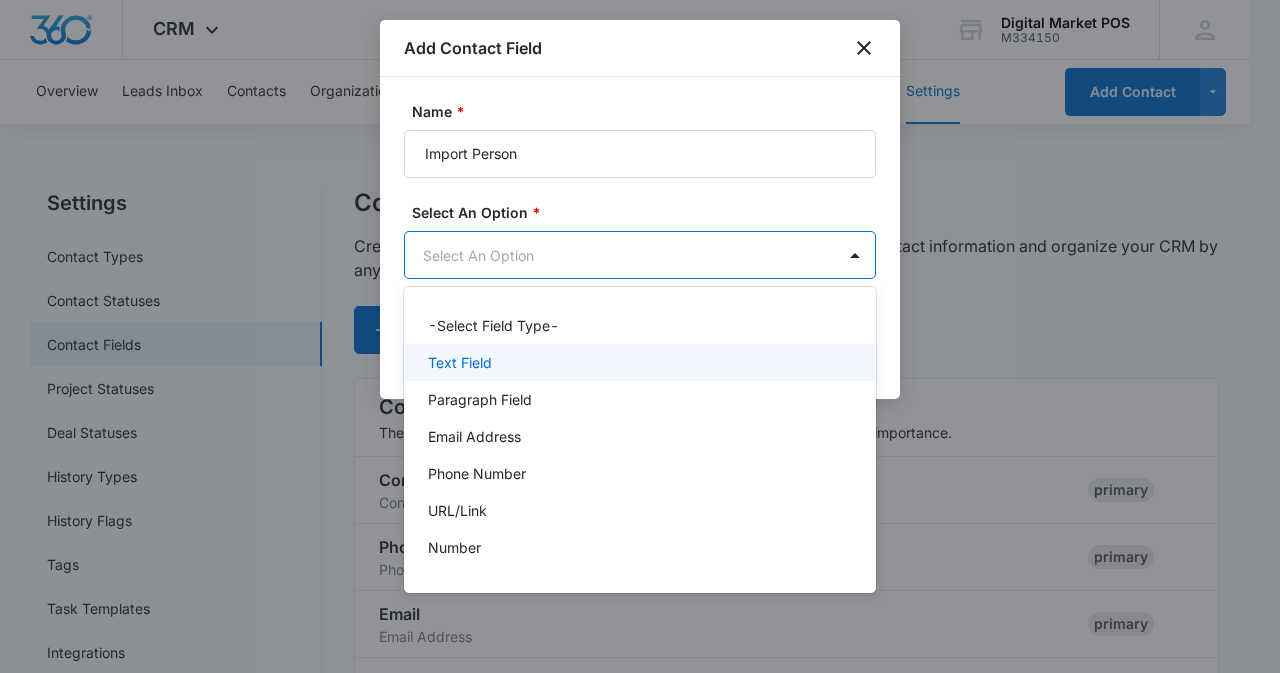 click on "Text Field" at bounding box center [460, 362] 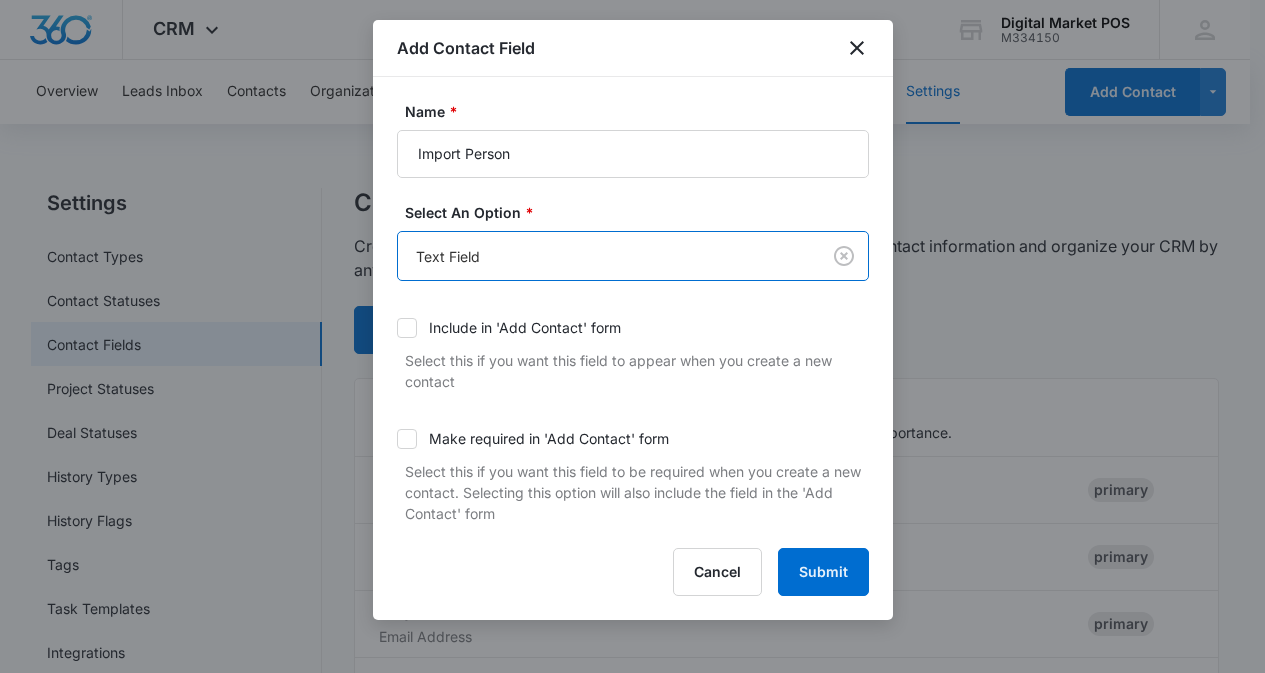 click on "Select this if you want this field to be required when you create a new contact. Selecting this option will also include the field in the 'Add Contact' form" at bounding box center [637, 492] 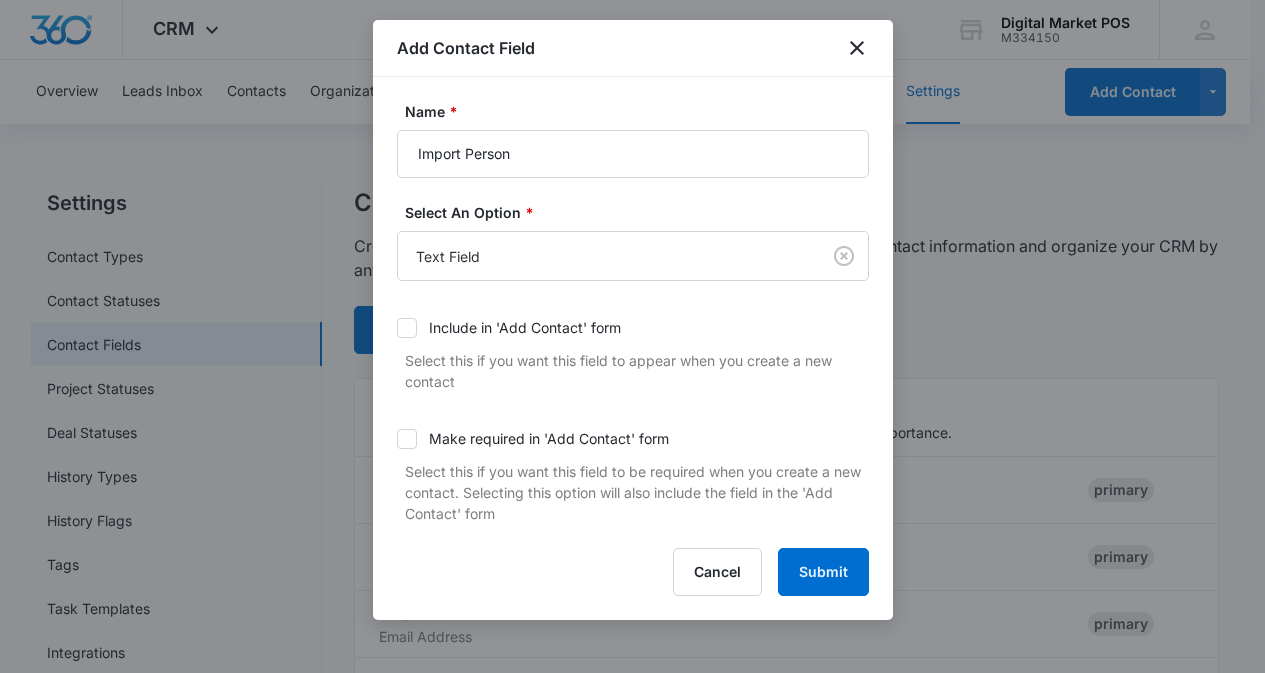click on "Name * Import Person Select An Option * Text Field Include in 'Add Contact' form Select this if you want this field to appear when you create a new contact Make required in 'Add Contact' form Select this if you want this field to be required when you create a new contact. Selecting this option will also include the field in the 'Add Contact' form Cancel Submit" at bounding box center (633, 348) 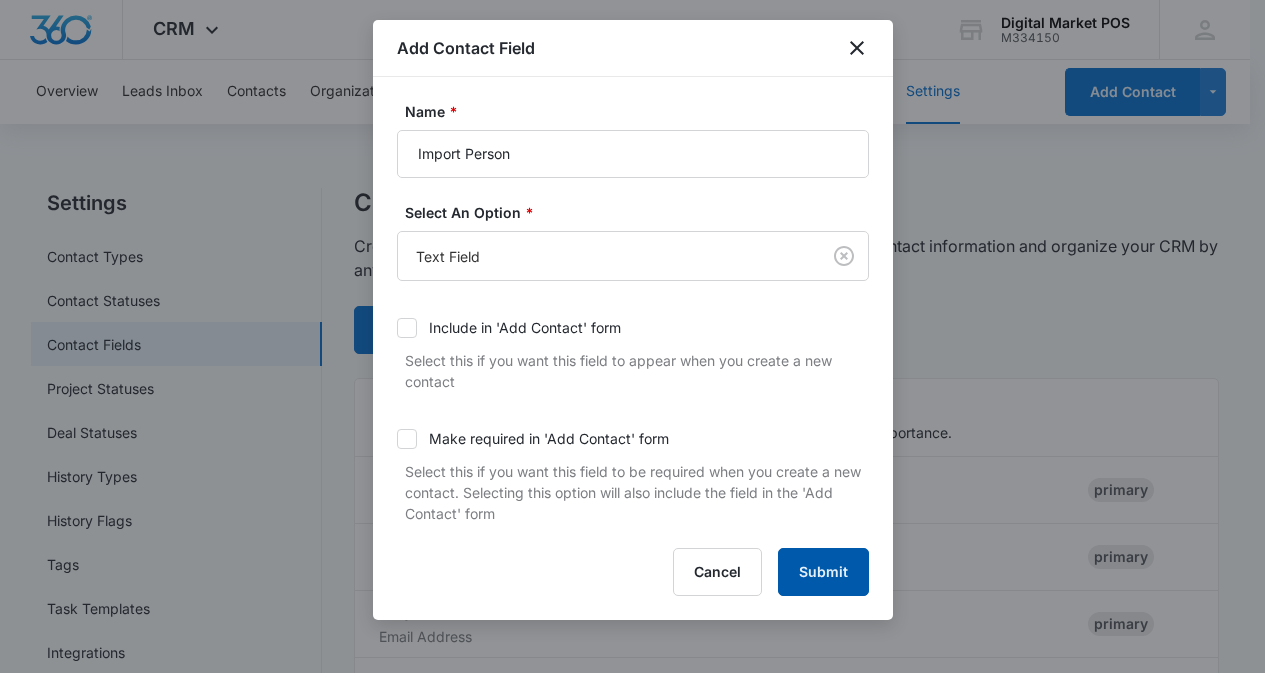 click on "Submit" at bounding box center (823, 572) 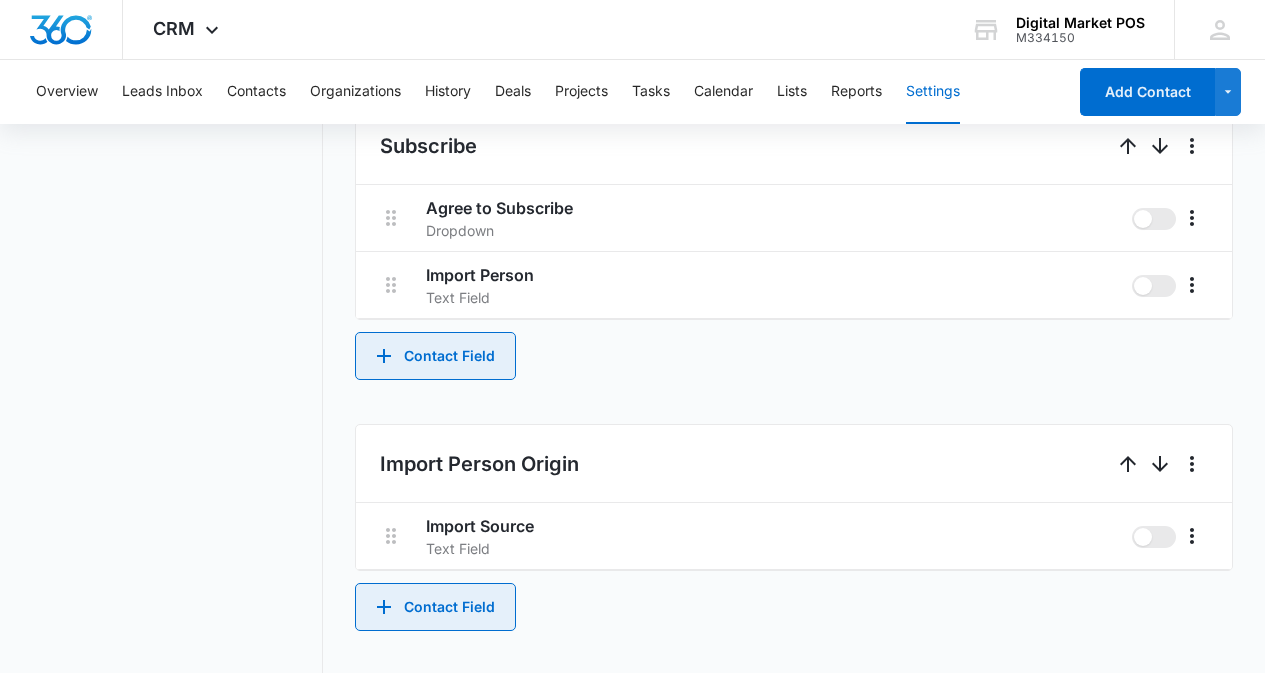 scroll, scrollTop: 2075, scrollLeft: 0, axis: vertical 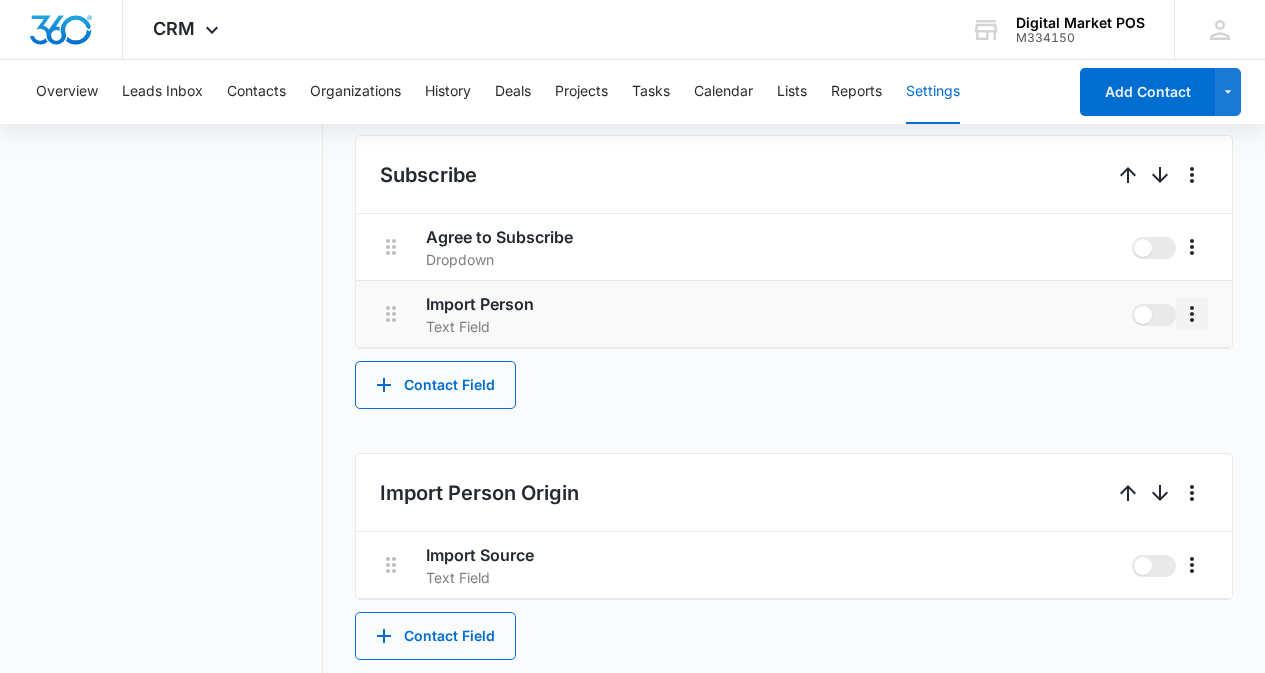 click 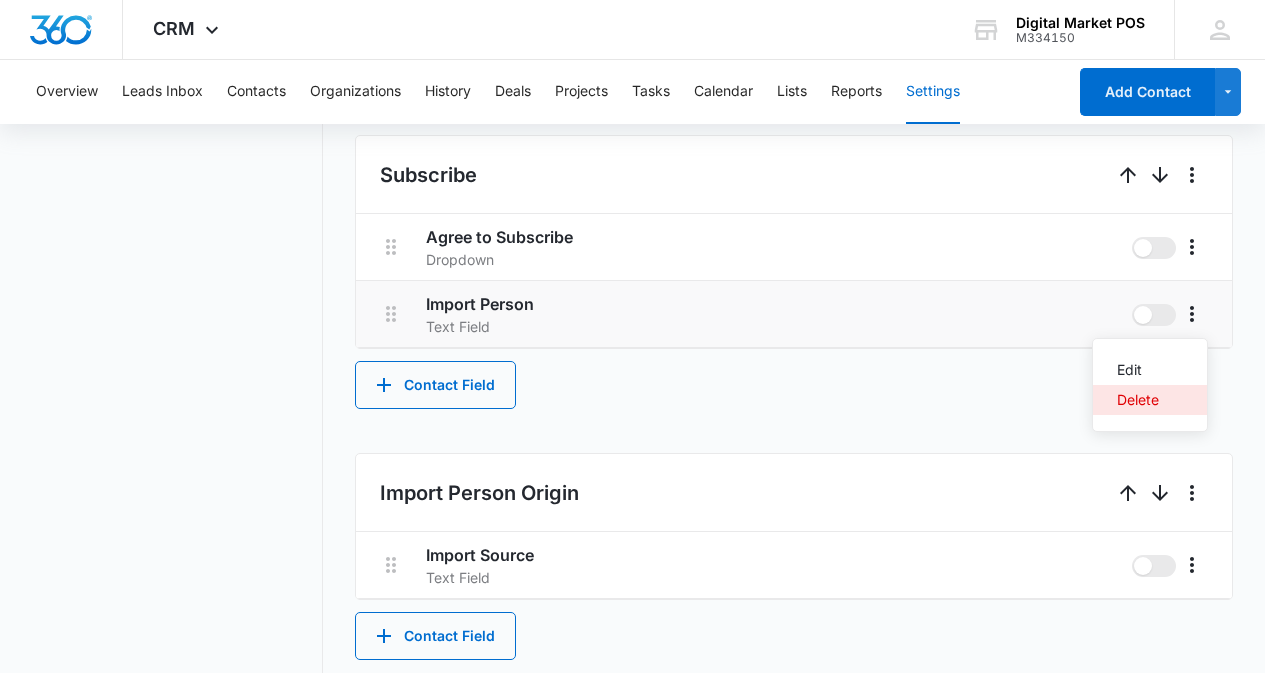 click on "Delete" at bounding box center [1150, 400] 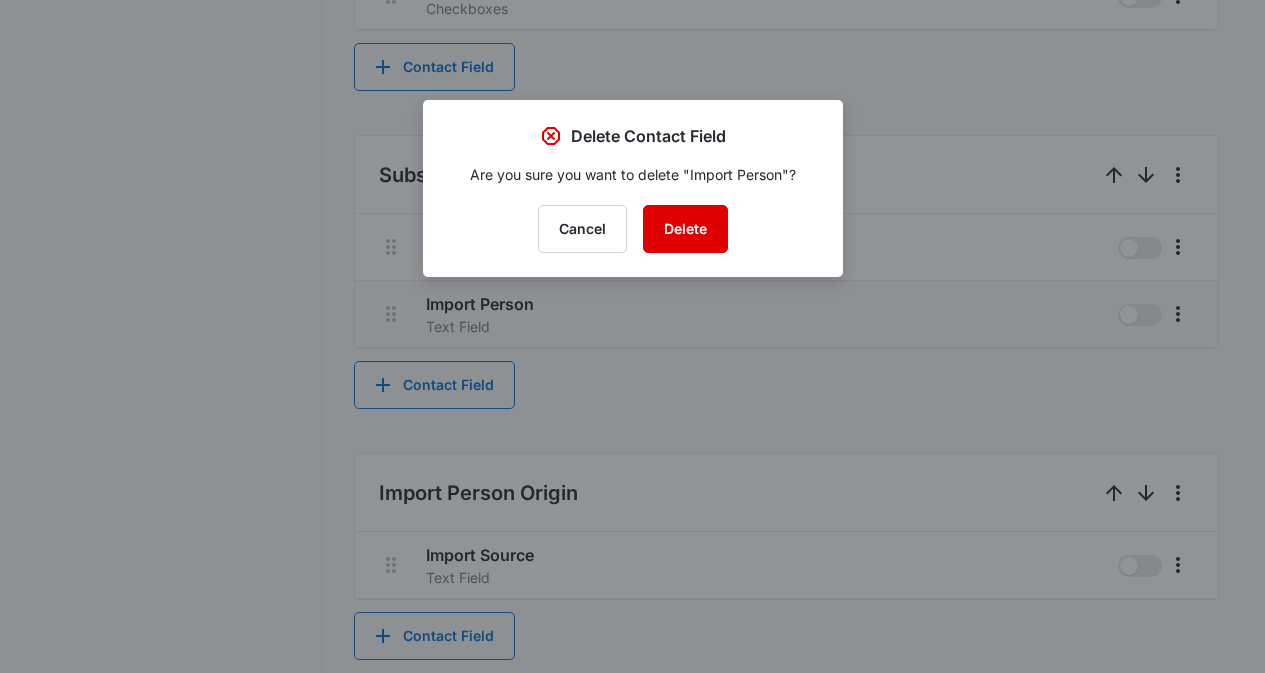 click on "Delete" at bounding box center (685, 229) 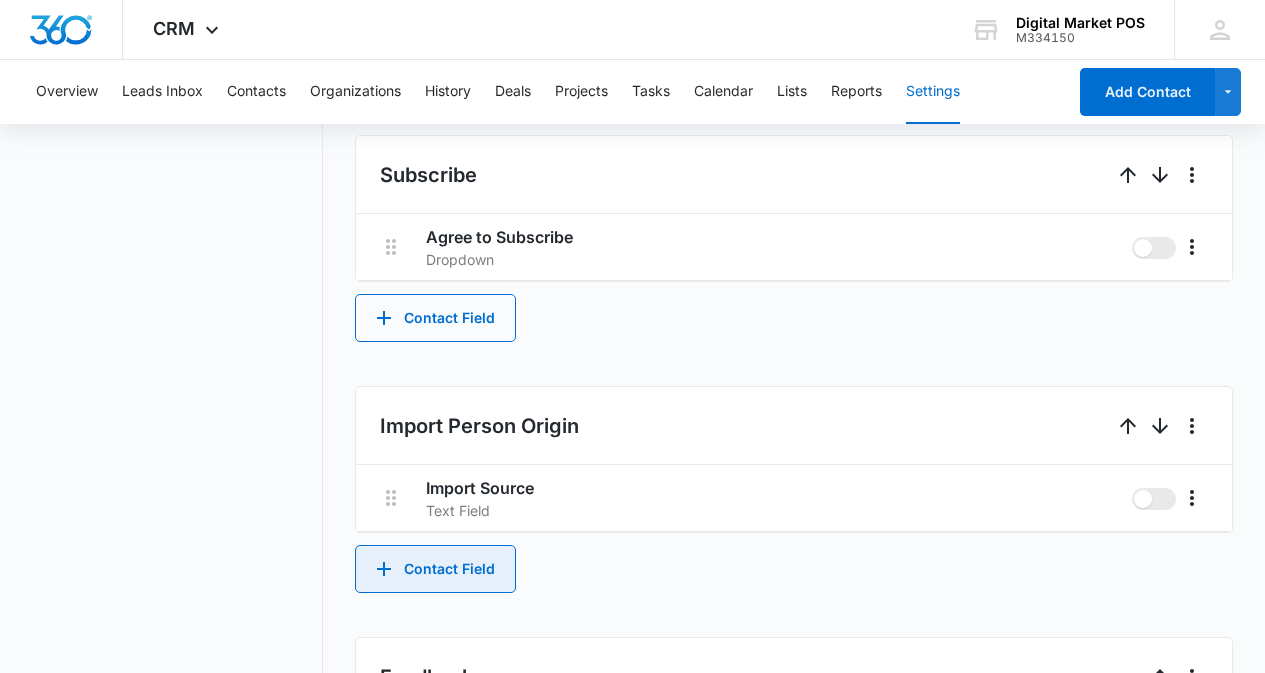 click on "Contact Field" at bounding box center (435, 569) 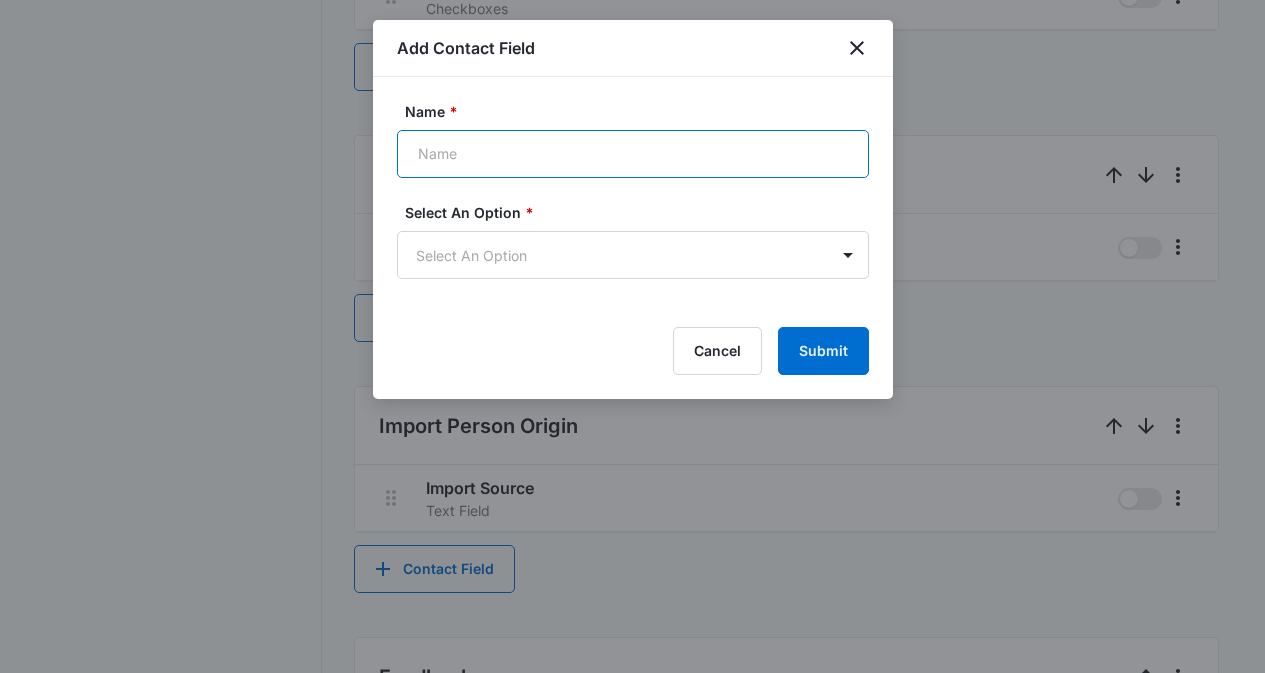 click on "Name *" at bounding box center (633, 154) 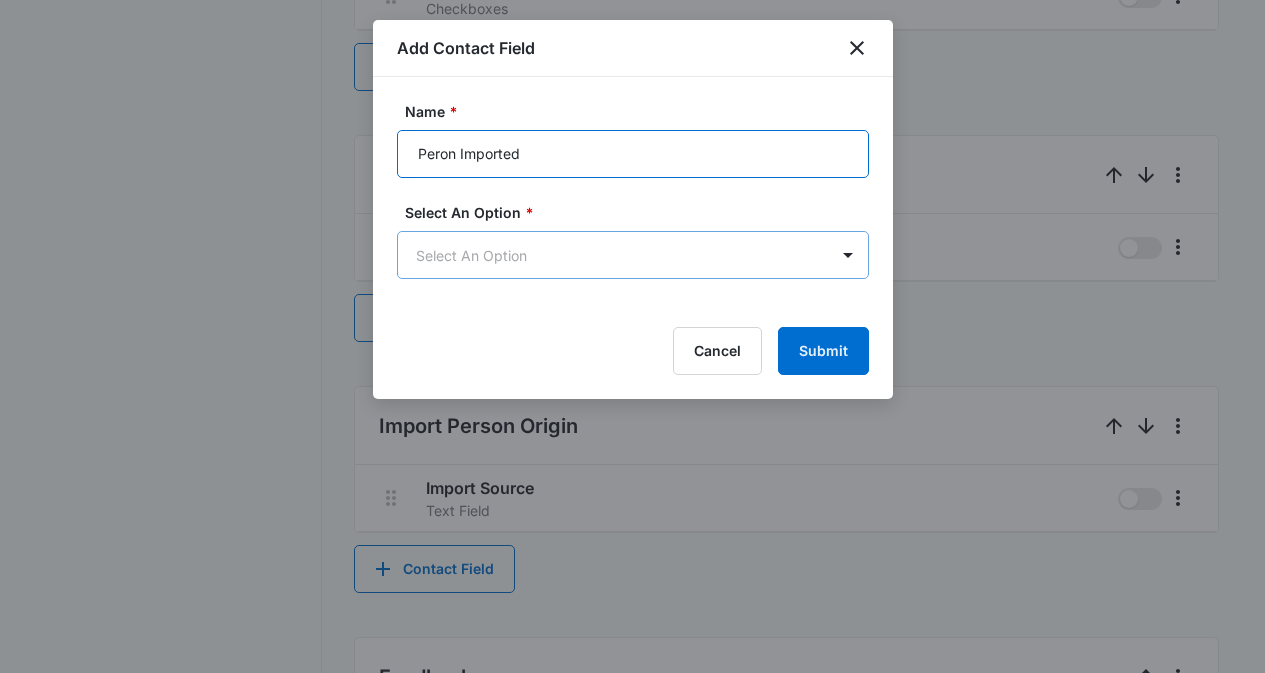 type on "Peron Imported" 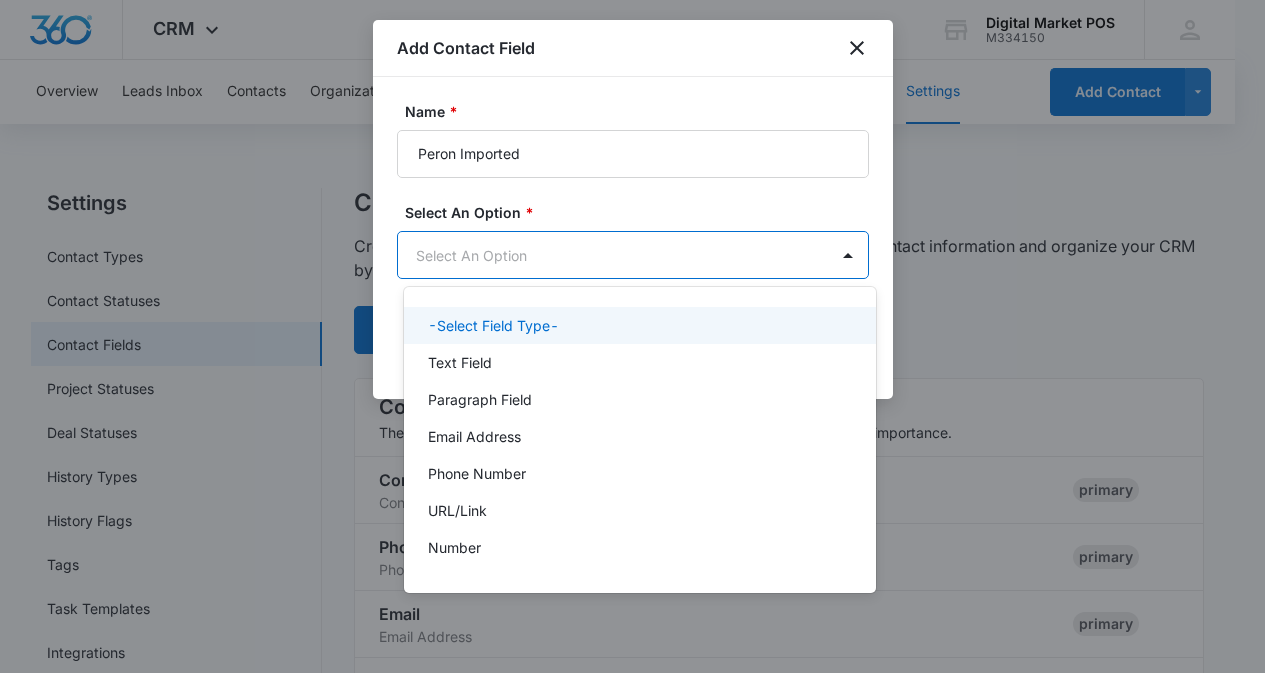 scroll, scrollTop: 0, scrollLeft: 0, axis: both 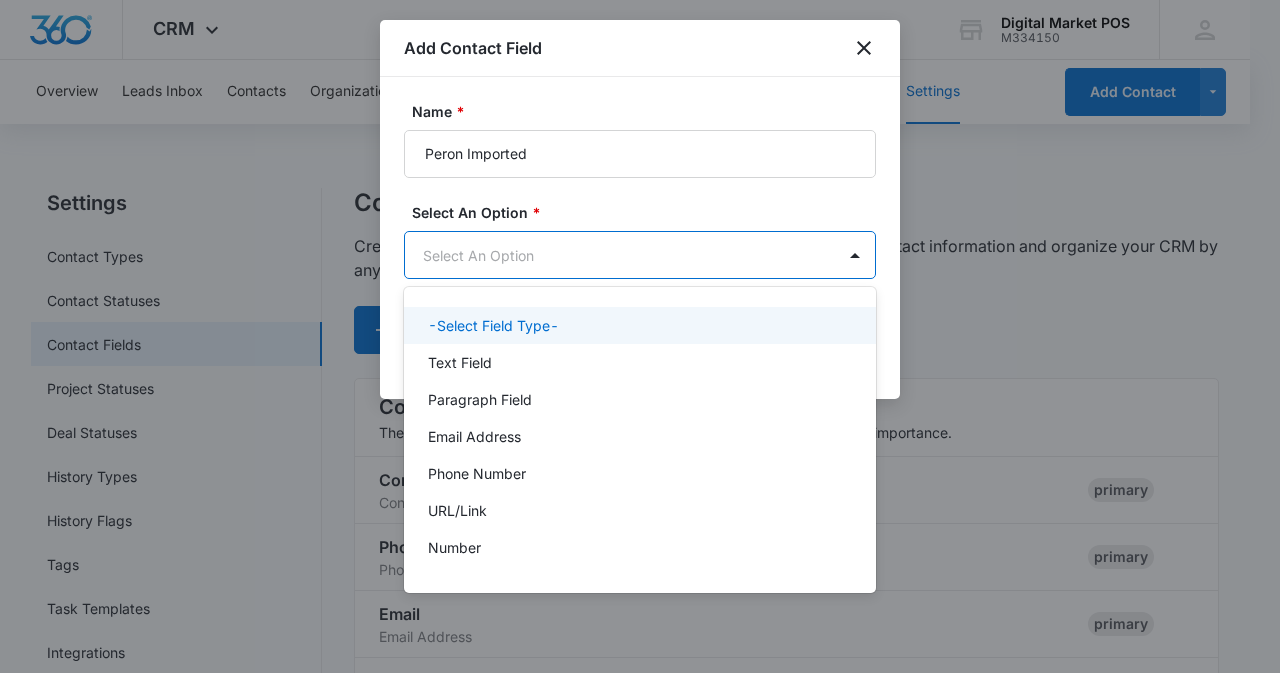 click on "CRM Apps Reputation Websites Forms CRM Email Social Content Ads Intelligence Files Brand Settings Digital Market POS M334150 Your Accounts View All MZ Marko Z markoz@digitalmarketpos.com My Profile Notifications Support Logout Terms & Conditions   •   Privacy Policy Overview Leads Inbox Contacts Organizations History Deals Projects Tasks Calendar Lists Reports Settings Add Contact Settings Contact Types Contact Statuses Contact Fields Project Statuses Deal Statuses History Types History Flags Tags Task Templates Integrations Contact Fields Create and manage custom contact fields to keep track of all of your contact information and organize your CRM by any field. Contact Section Contact Info These are "Primary Fields",  their configurations are limited because of their importance. Contact Name Contact Name primary Phone Phone Number primary Email Email Address primary Address Address (Street, Street 2, City, ST, Zip, Country) primary Special Notes Paragraph Field Qualifying Status Dropdown Organization" at bounding box center [640, 336] 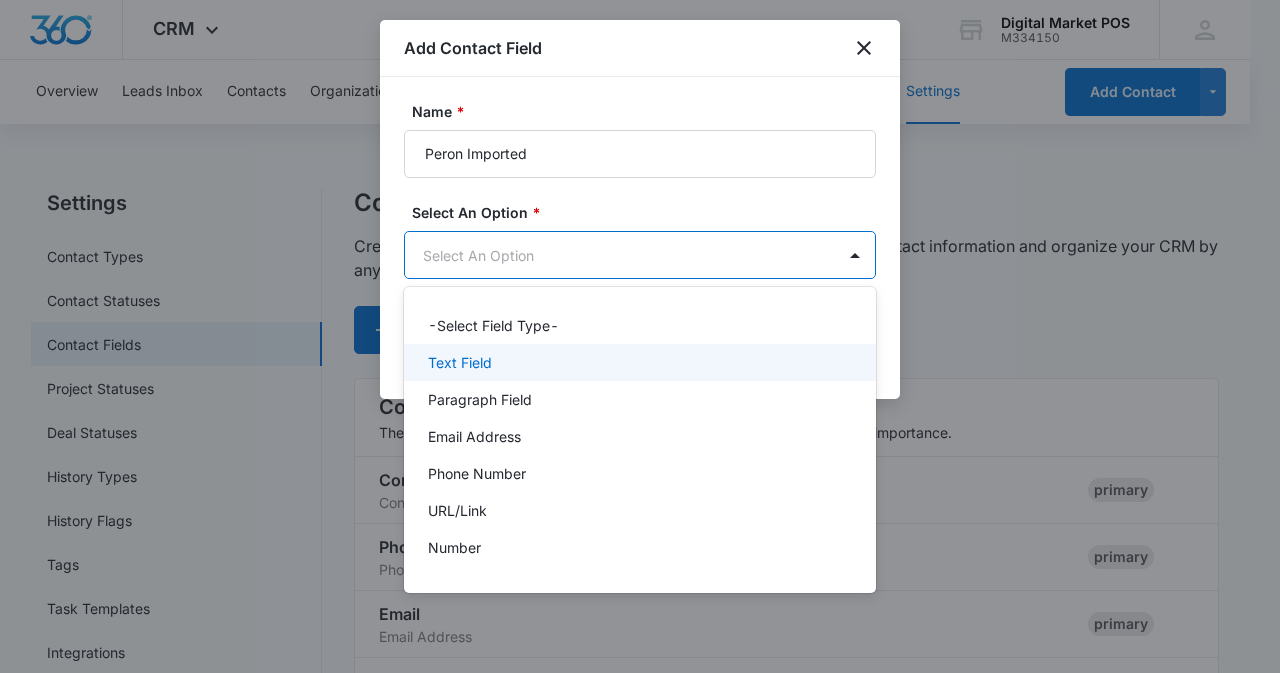 click on "Text Field" at bounding box center [638, 362] 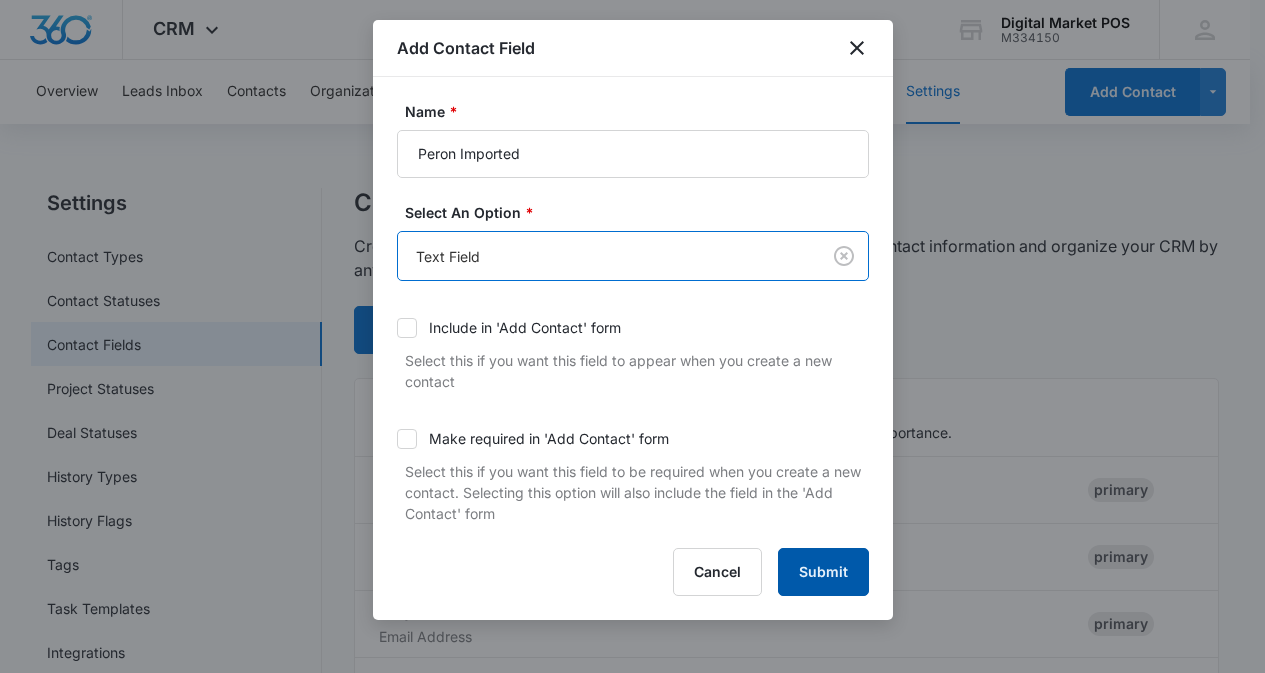 click on "Submit" at bounding box center (823, 572) 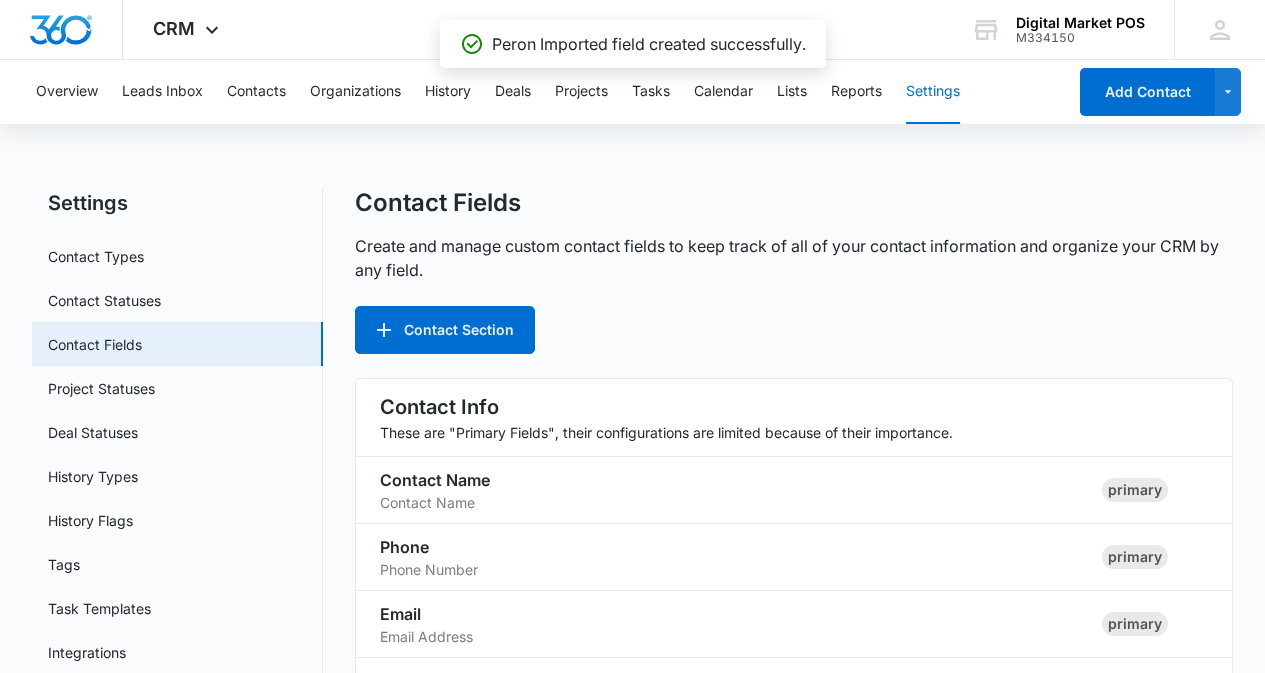 scroll, scrollTop: 2375, scrollLeft: 0, axis: vertical 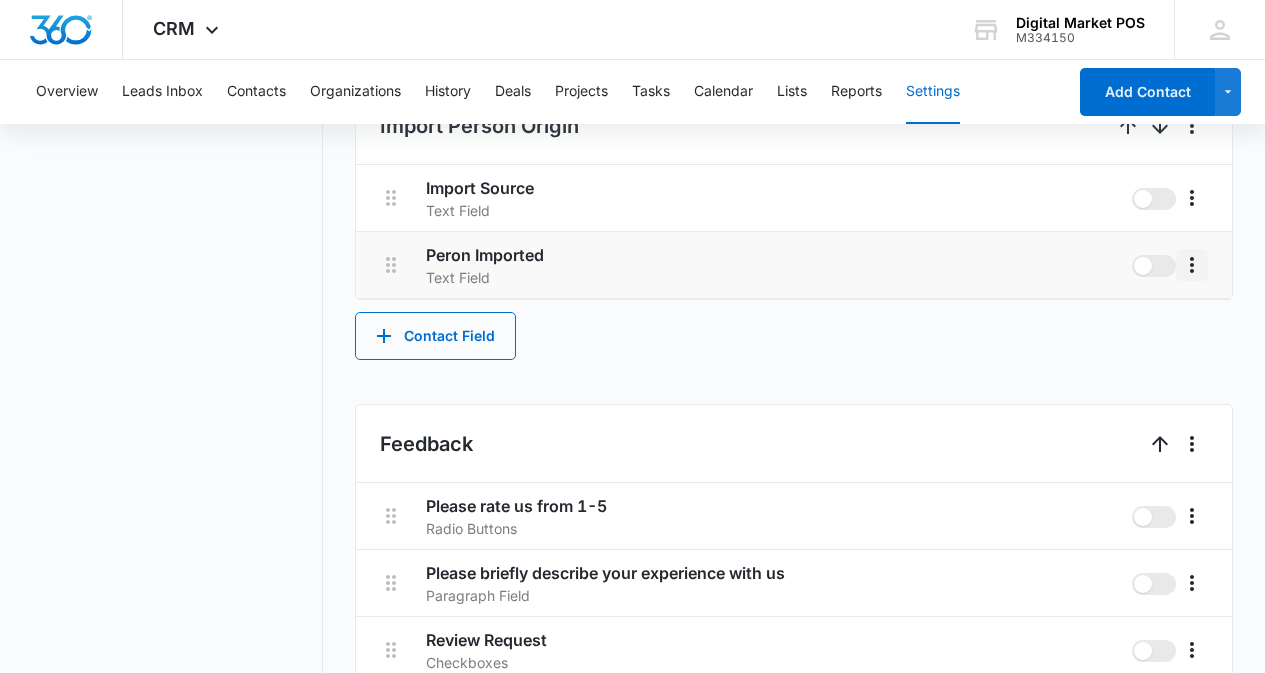 click 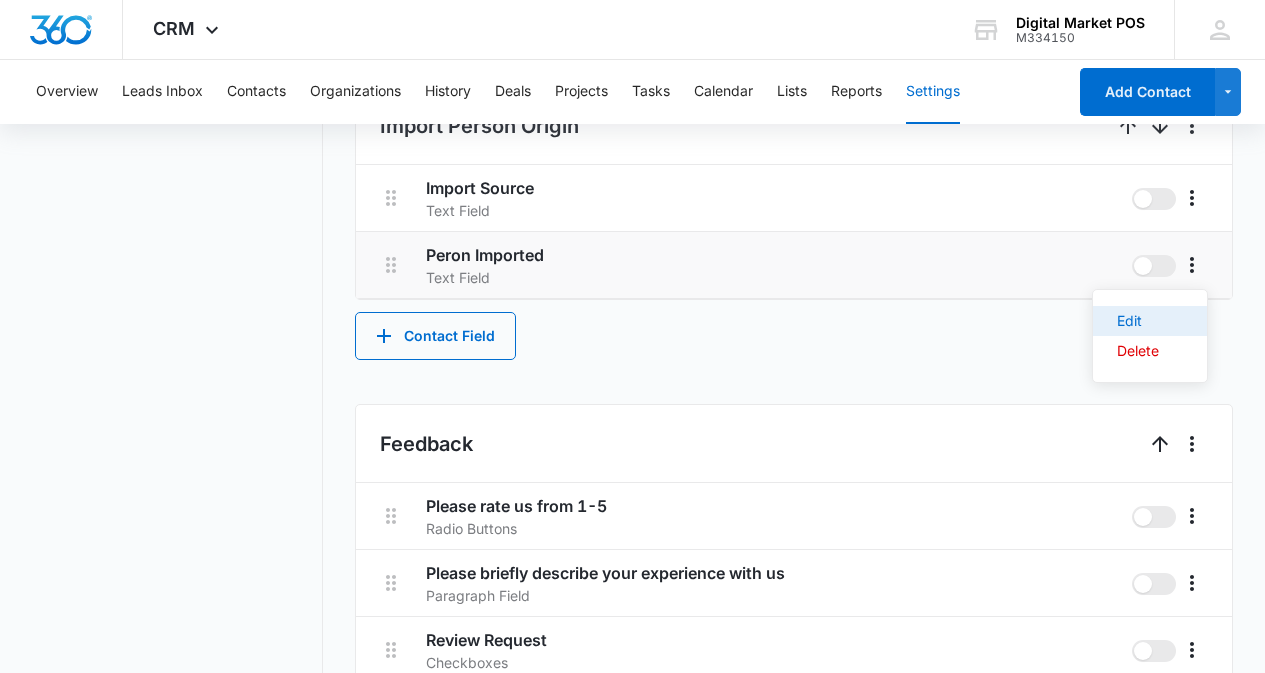 click on "Edit" at bounding box center [1138, 321] 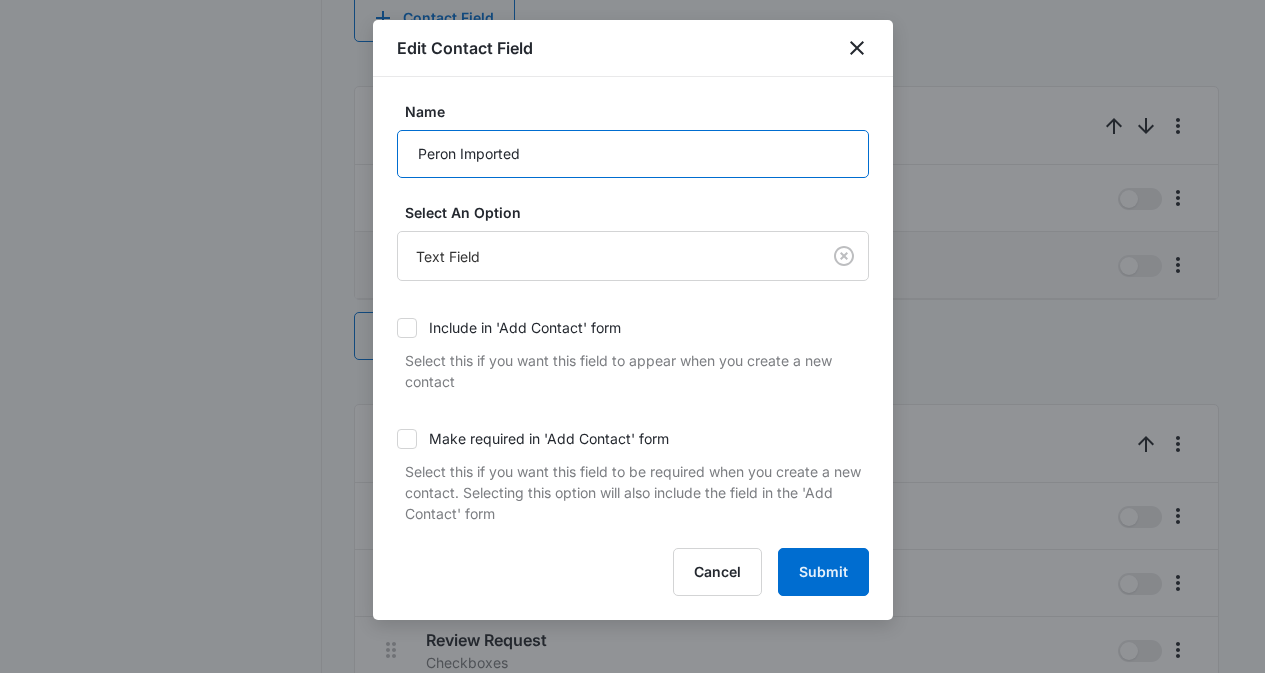 click on "Peron Imported" at bounding box center (633, 154) 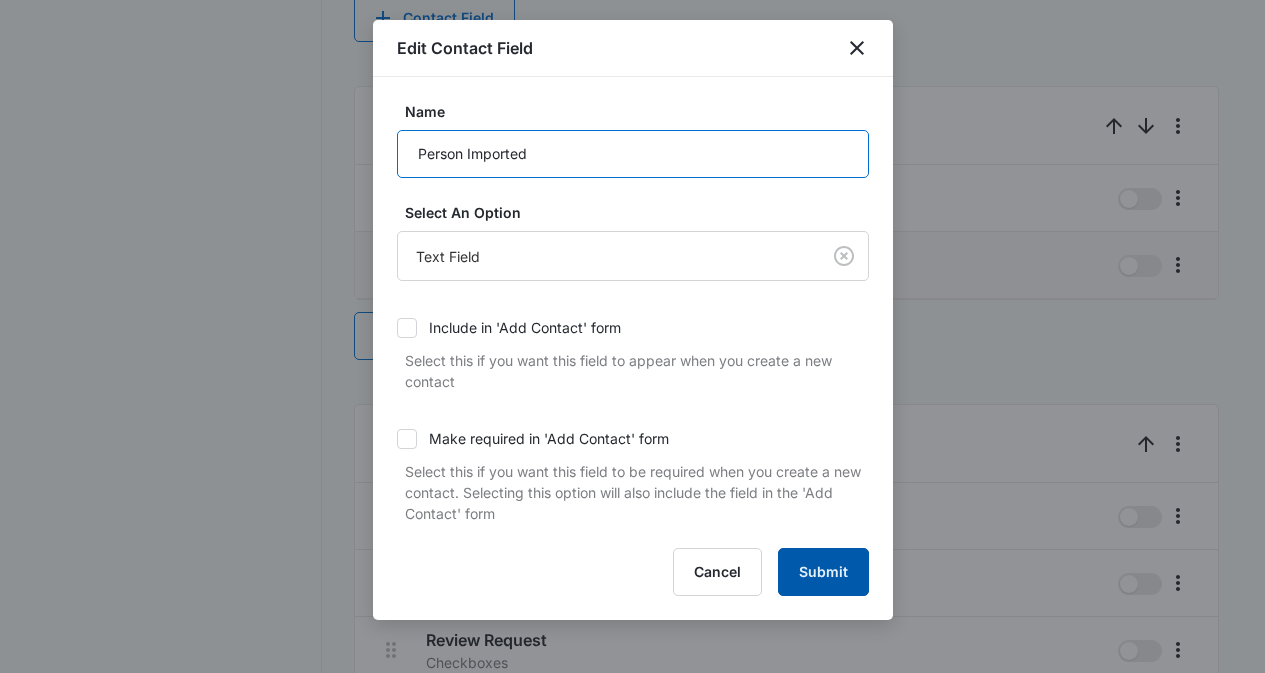 type on "Person Imported" 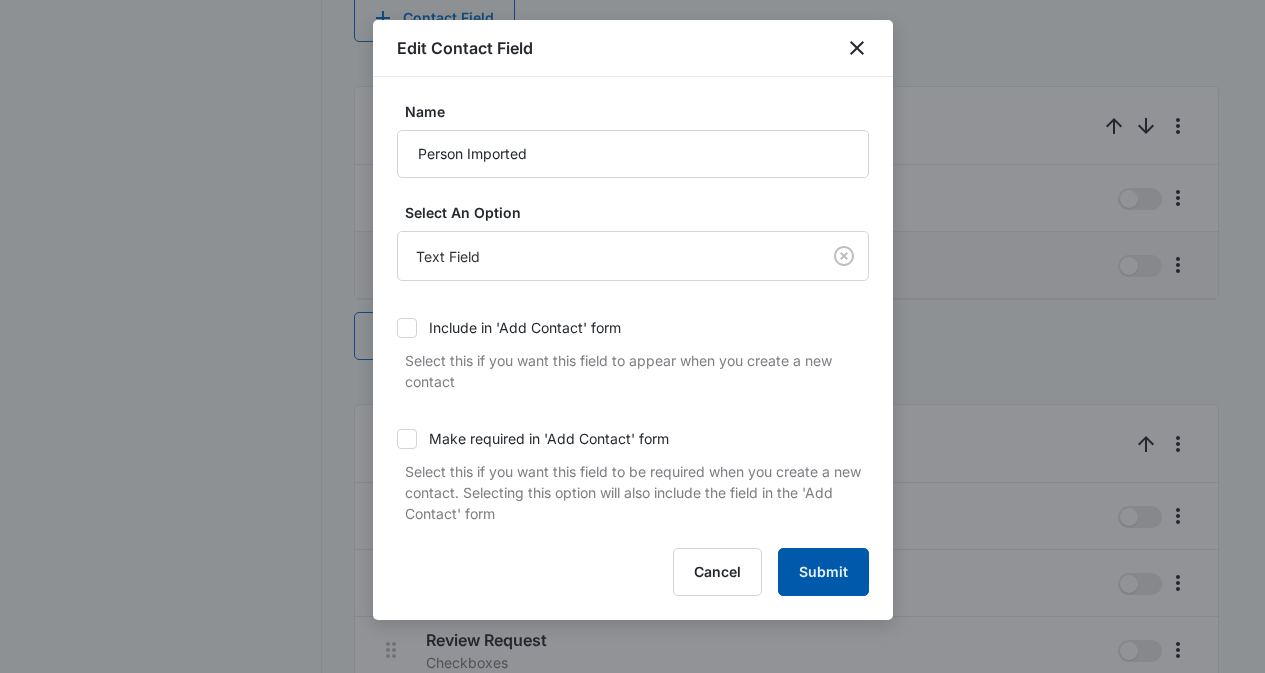 click on "Submit" at bounding box center [823, 572] 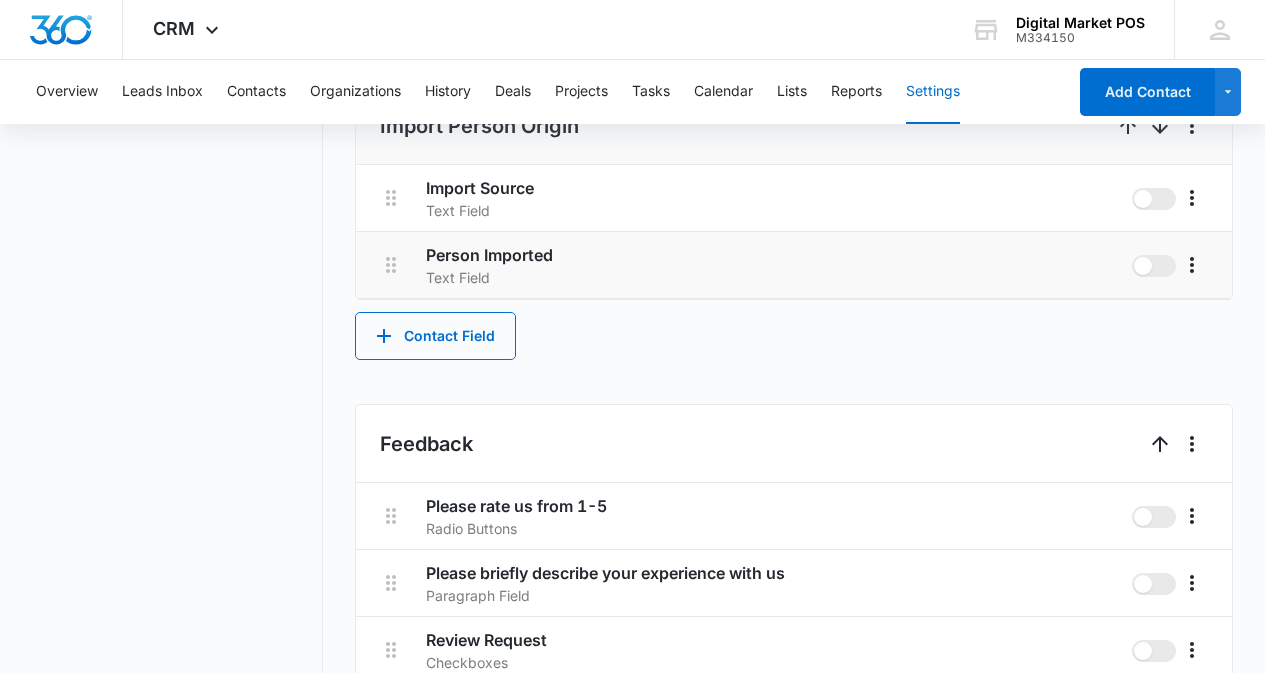 scroll, scrollTop: 1875, scrollLeft: 0, axis: vertical 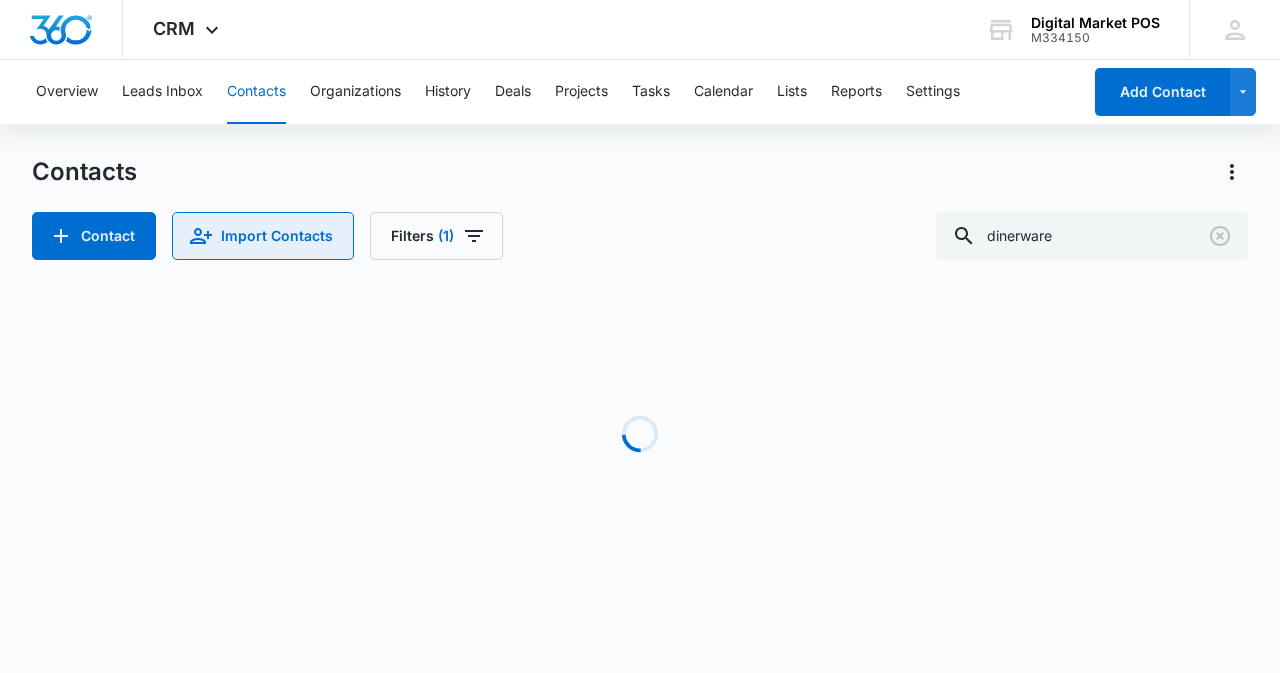 click on "Import Contacts" at bounding box center (263, 236) 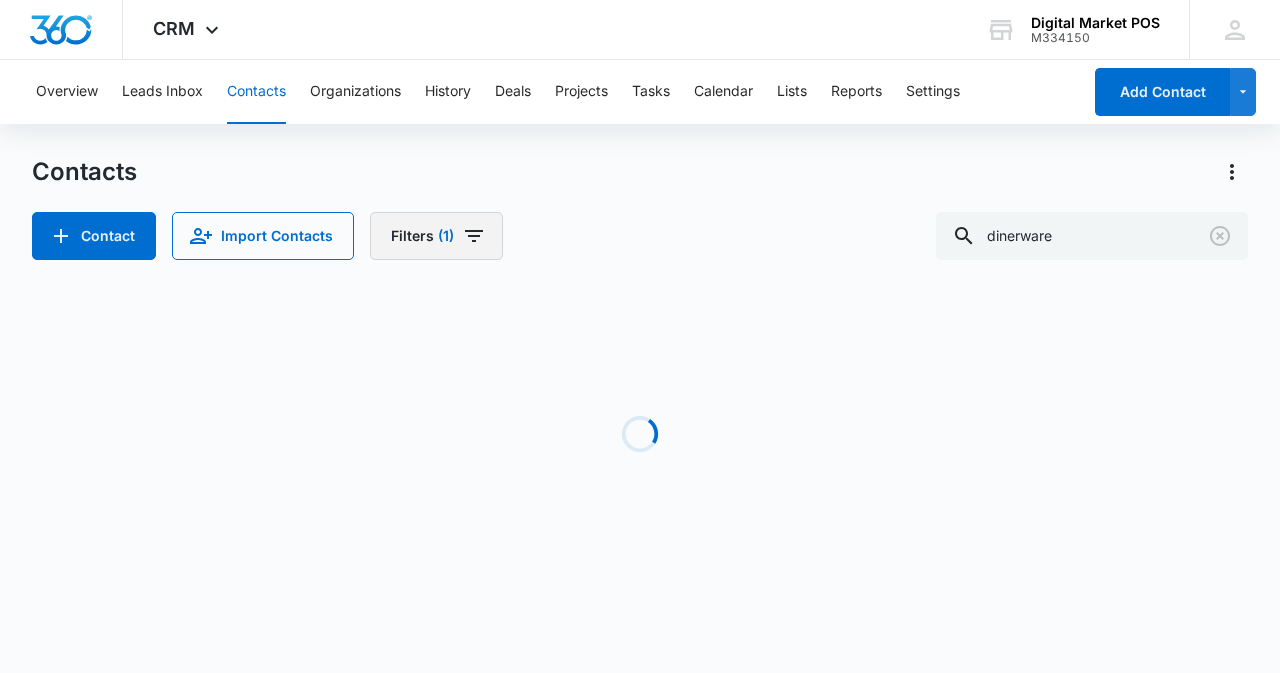 click on "(1)" at bounding box center [446, 236] 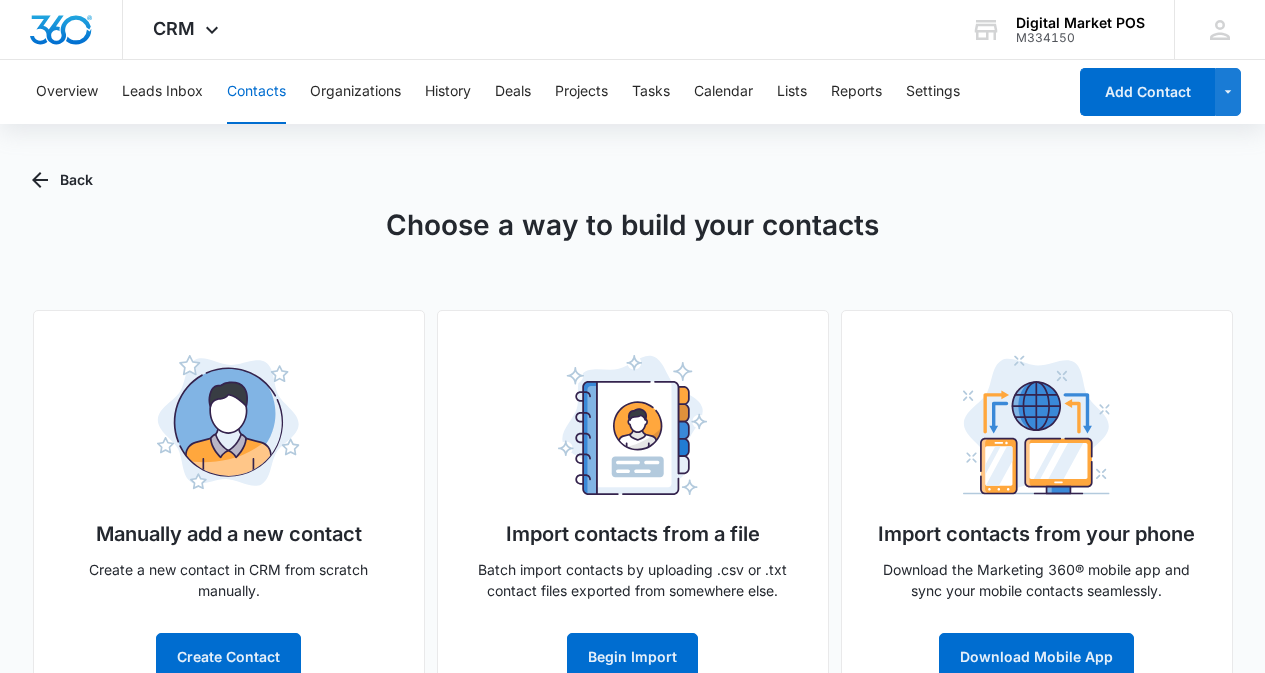 click on "Import contacts from a file Batch import contacts by uploading .csv or .txt contact files exported from somewhere else. Begin Import" at bounding box center (633, 512) 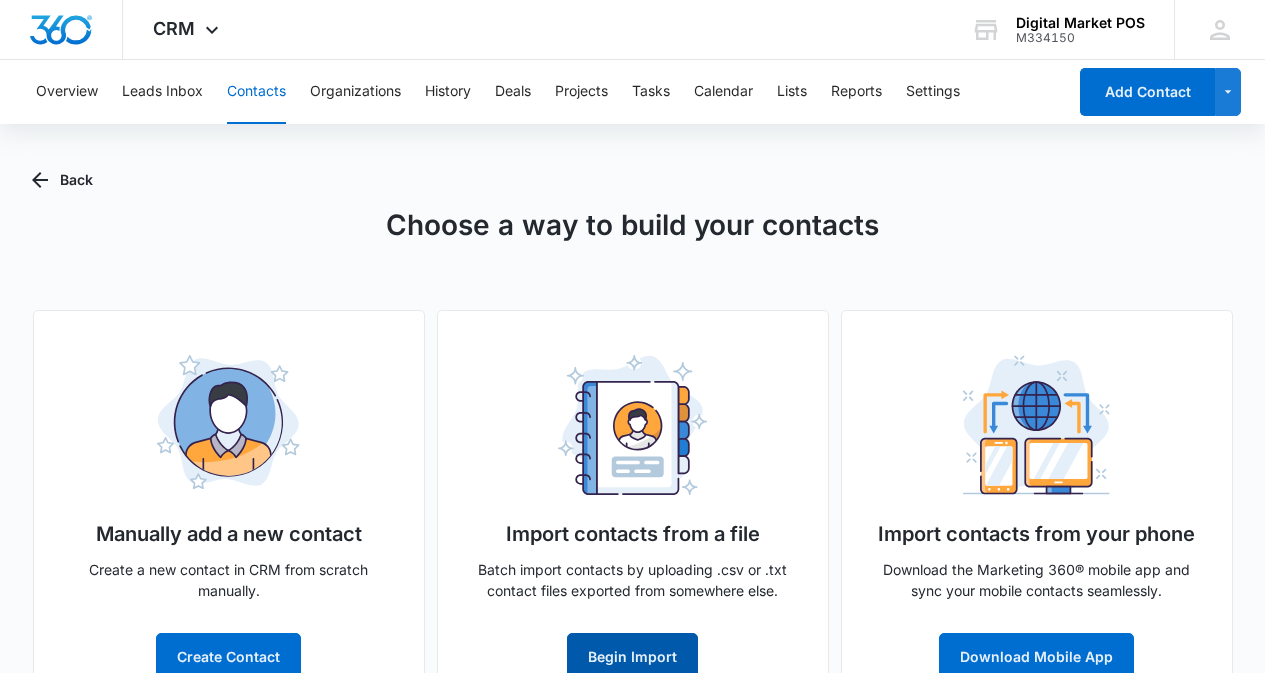 click on "Begin Import" at bounding box center (632, 657) 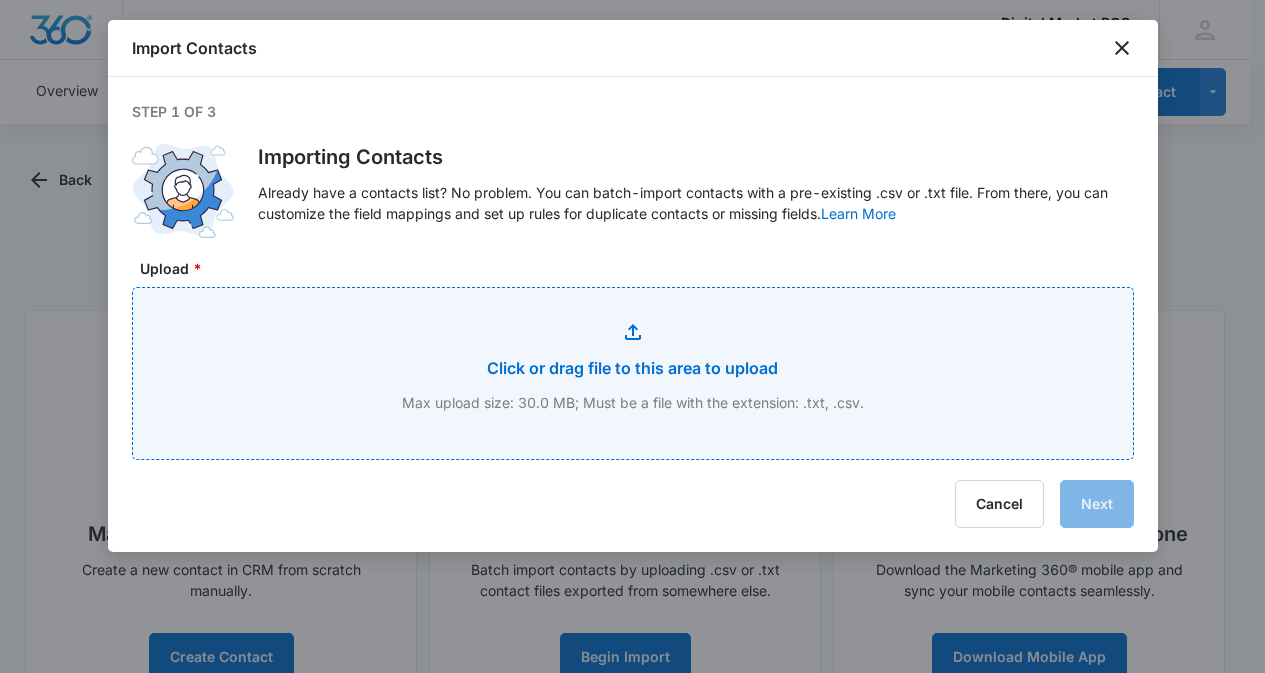 click on "Upload *" at bounding box center (633, 373) 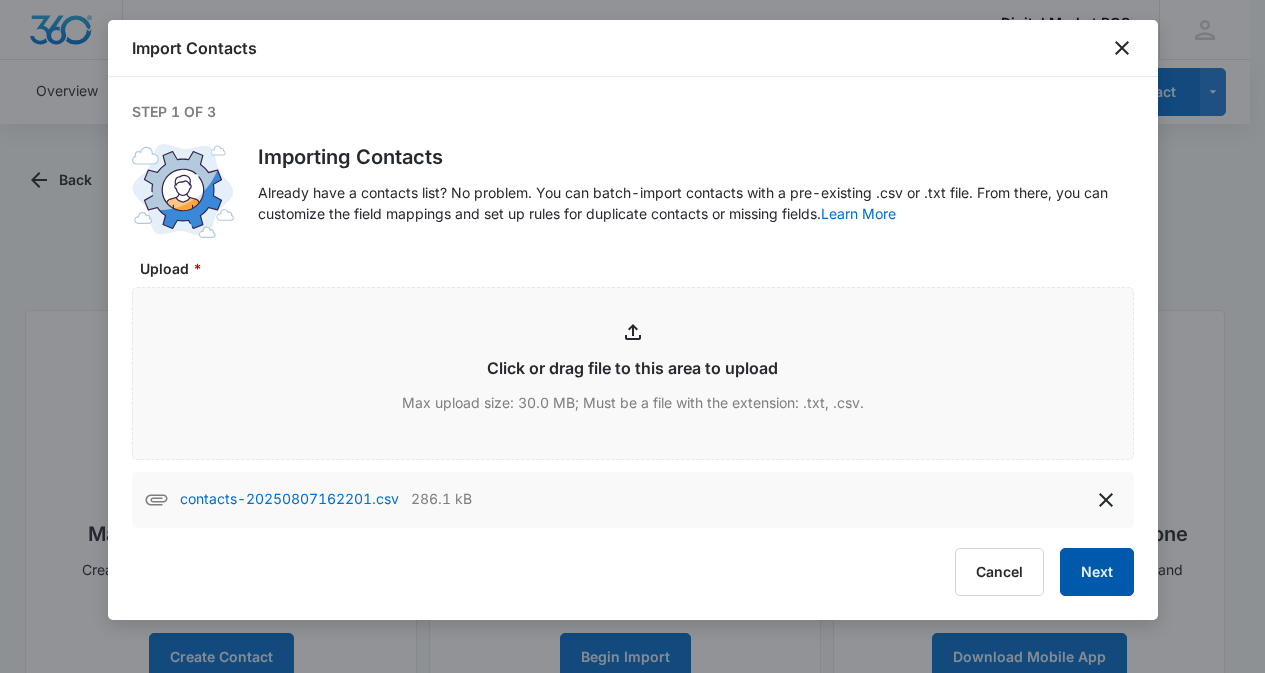 click on "Next" at bounding box center (1097, 572) 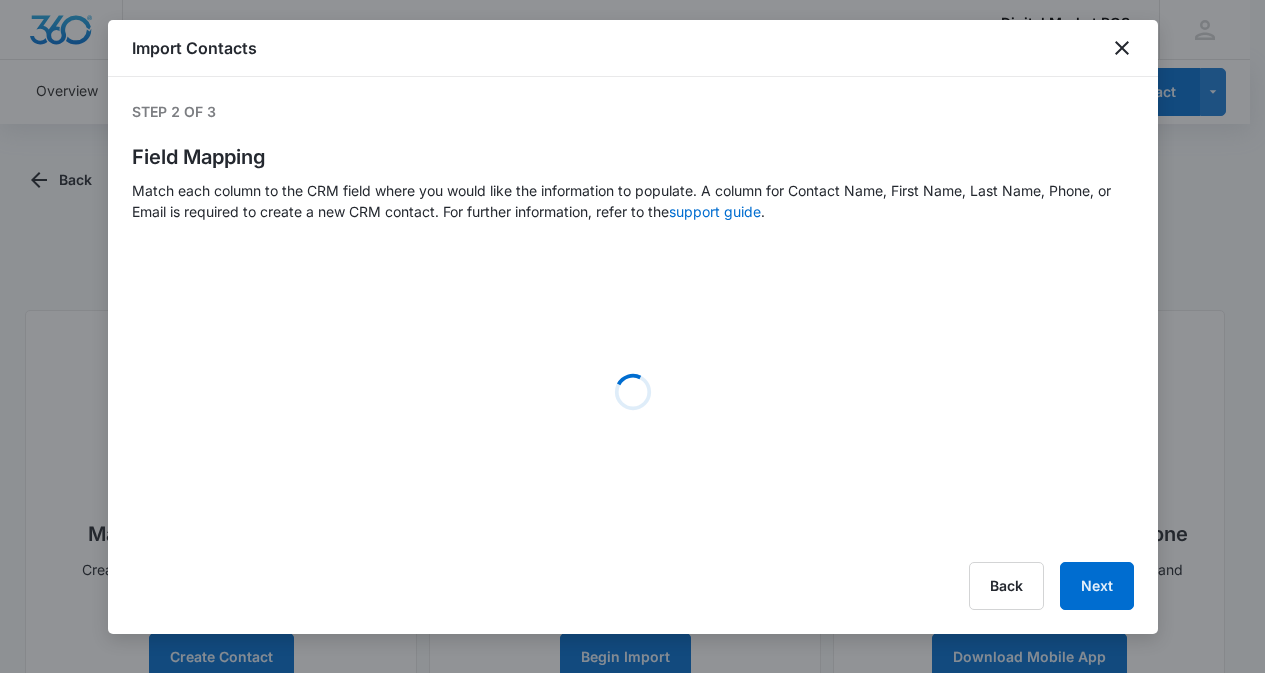 select on "id" 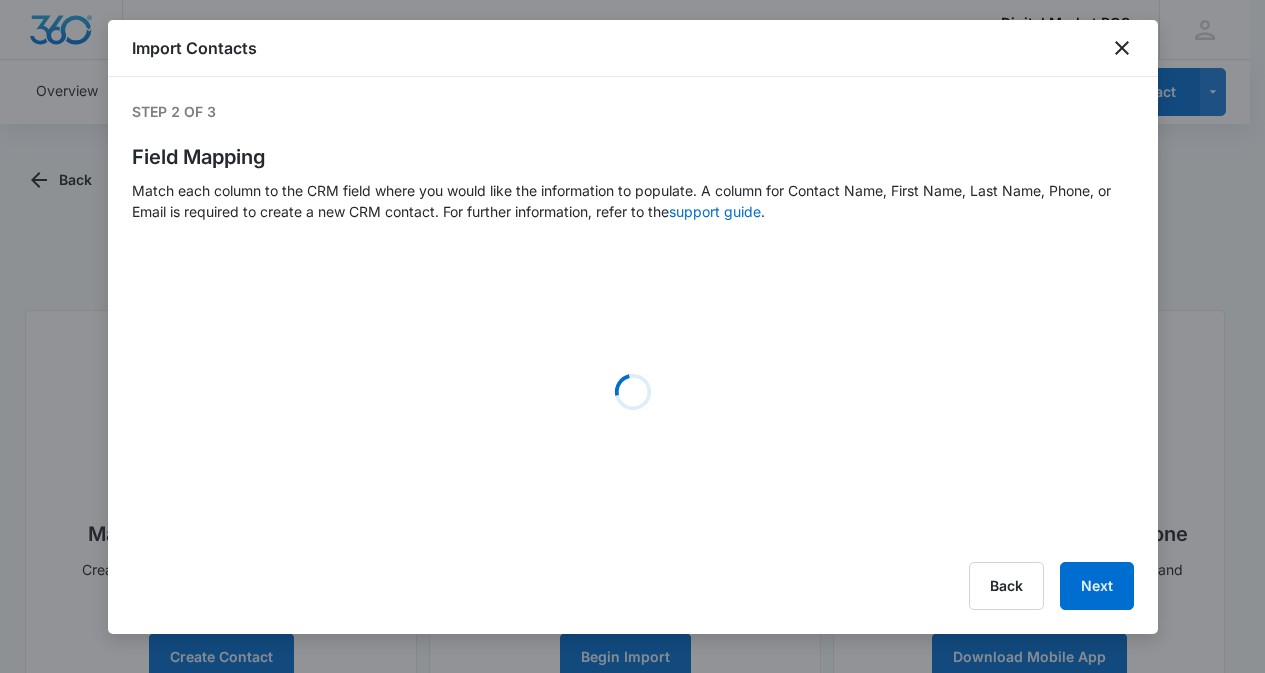 select on "followup" 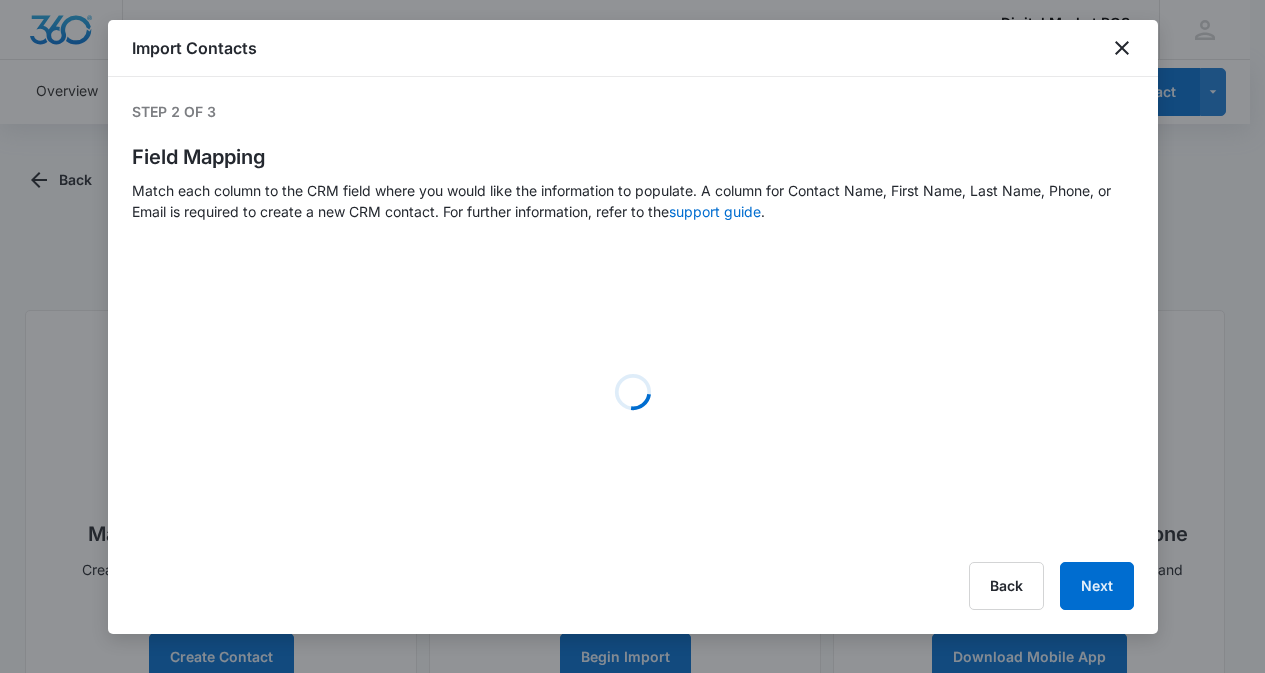 select on "tags" 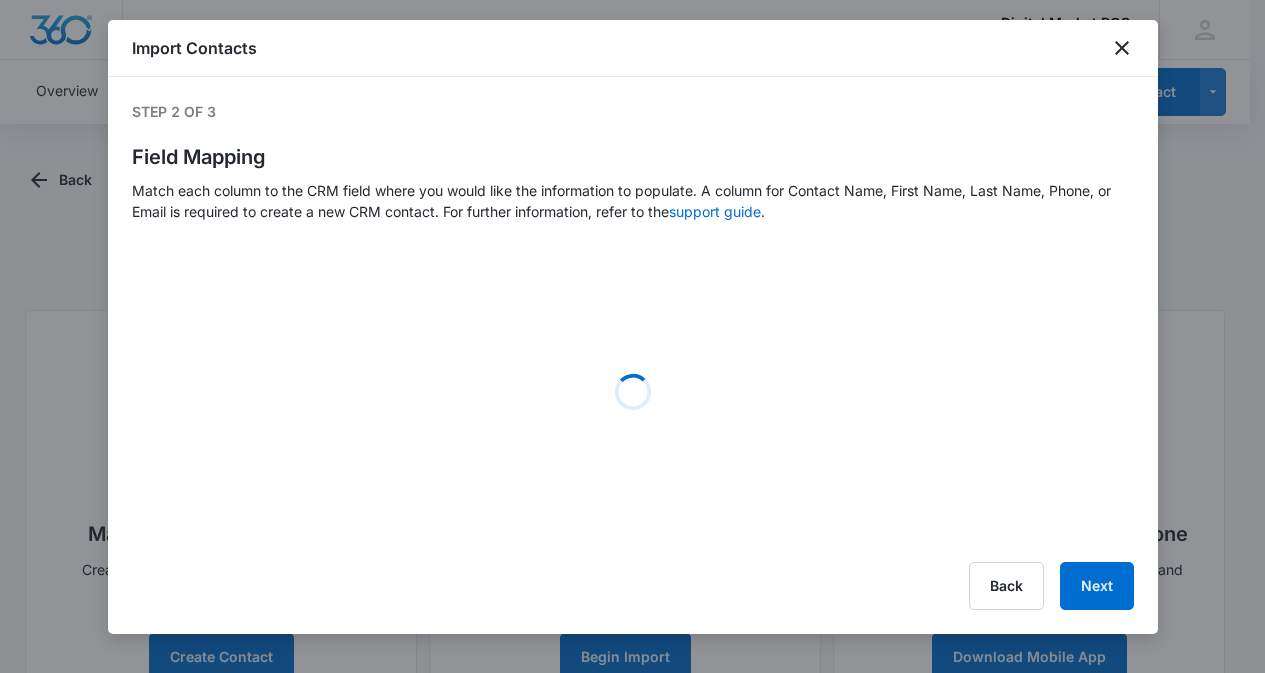 select on "type" 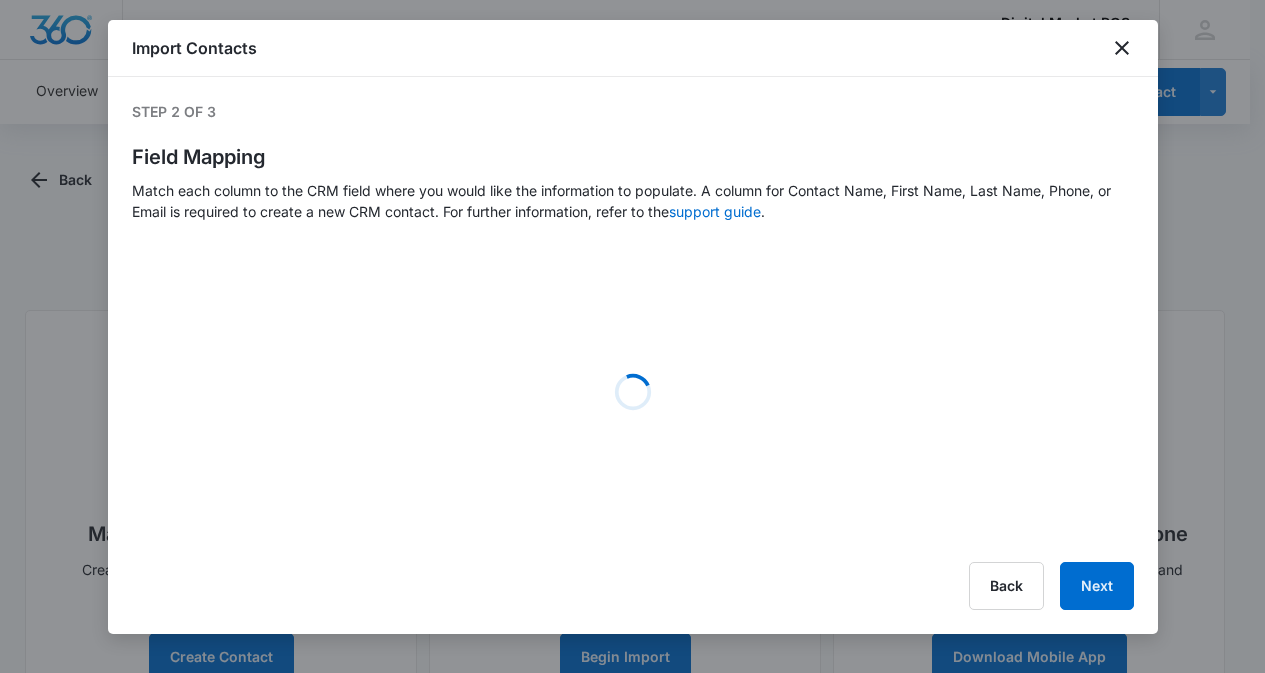 select on "status" 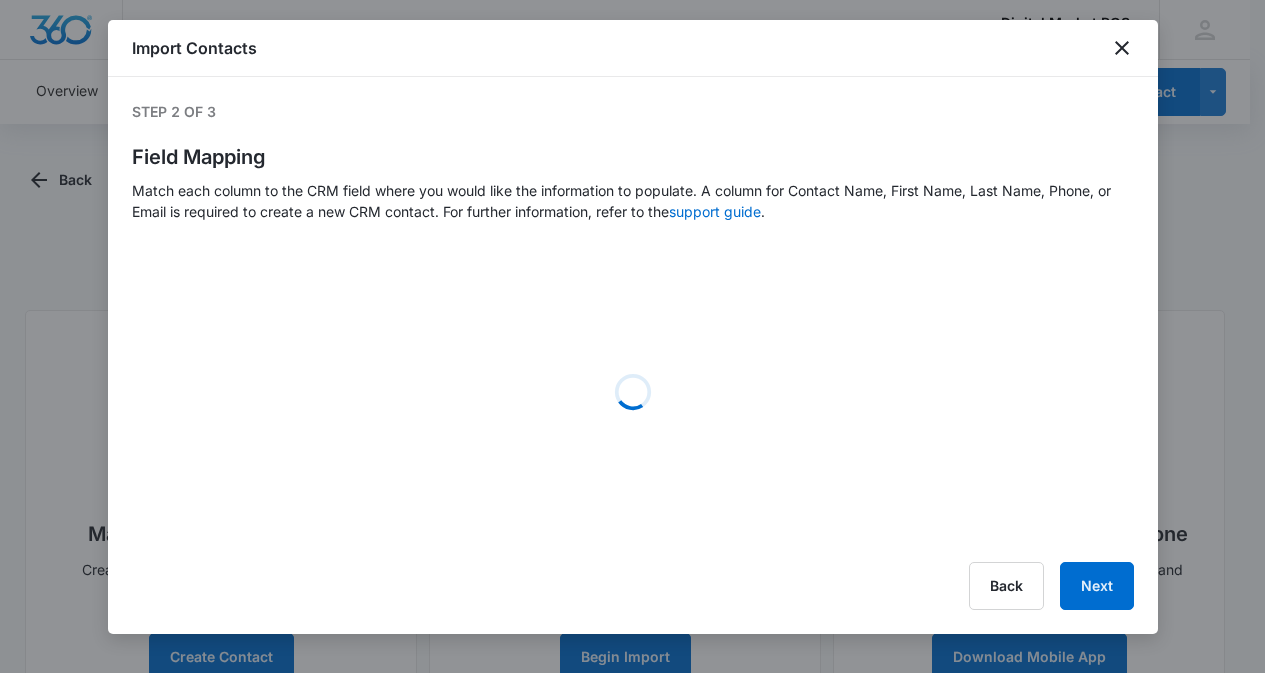 select on "assignedto" 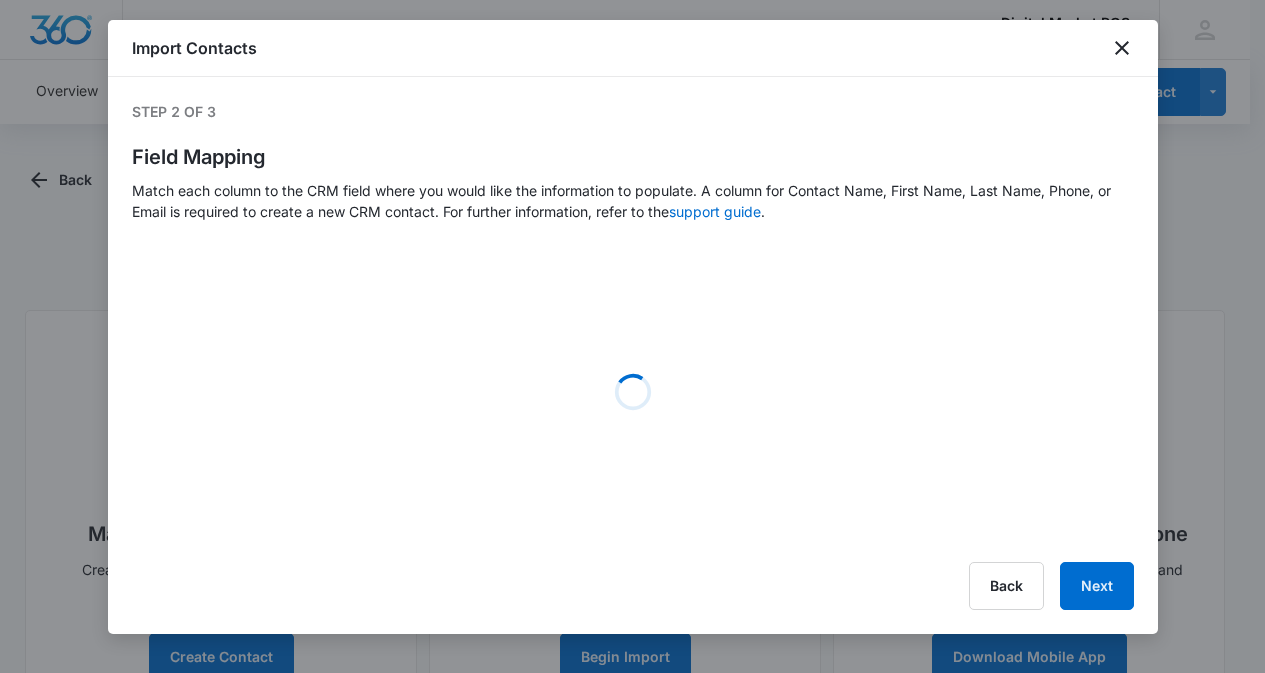 select on "78" 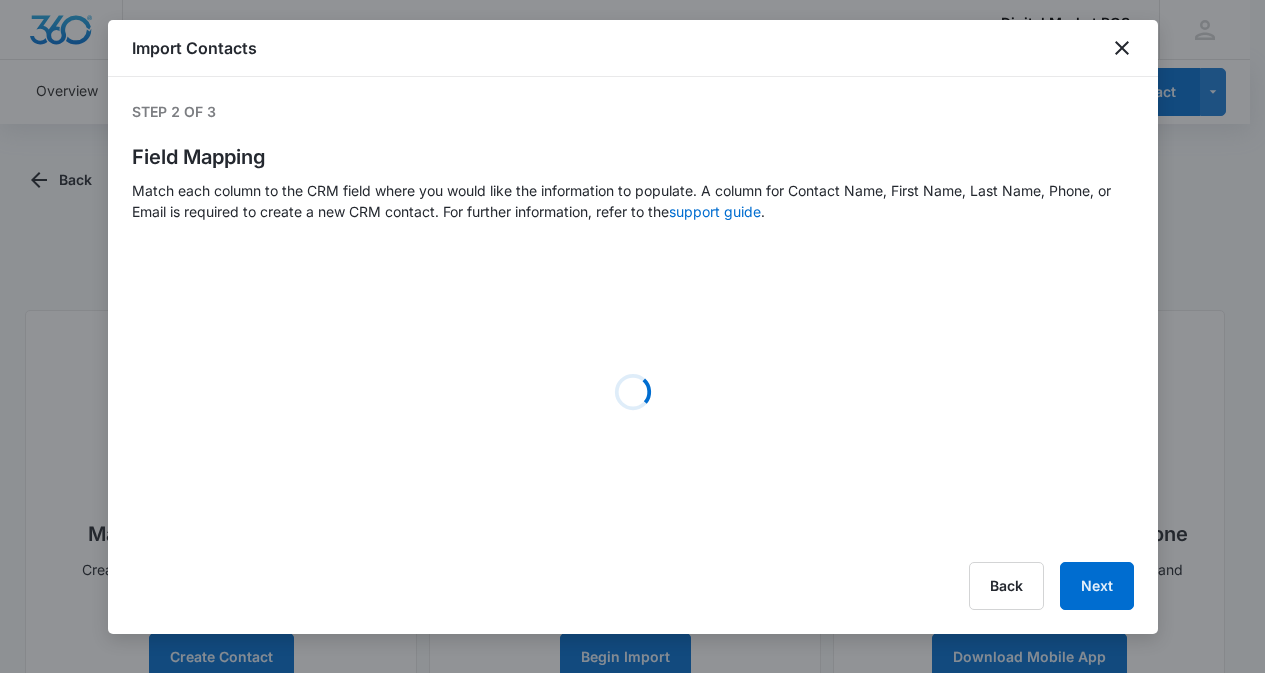 select on "79" 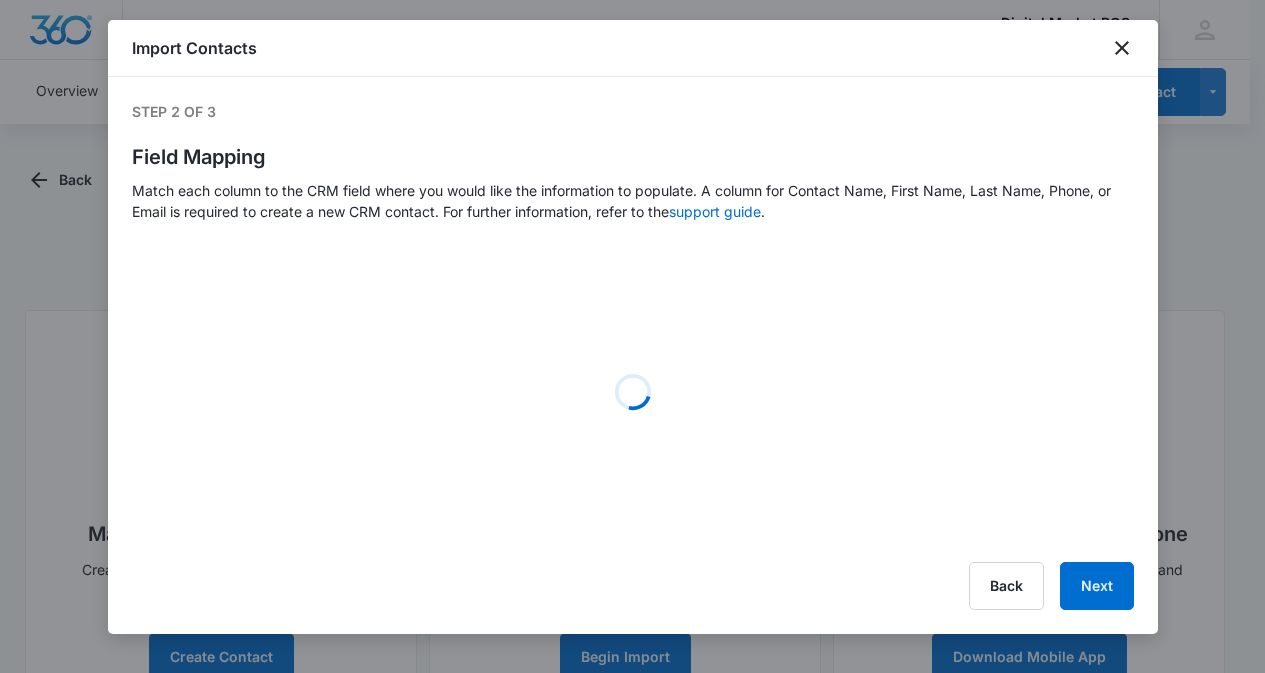 select on "292" 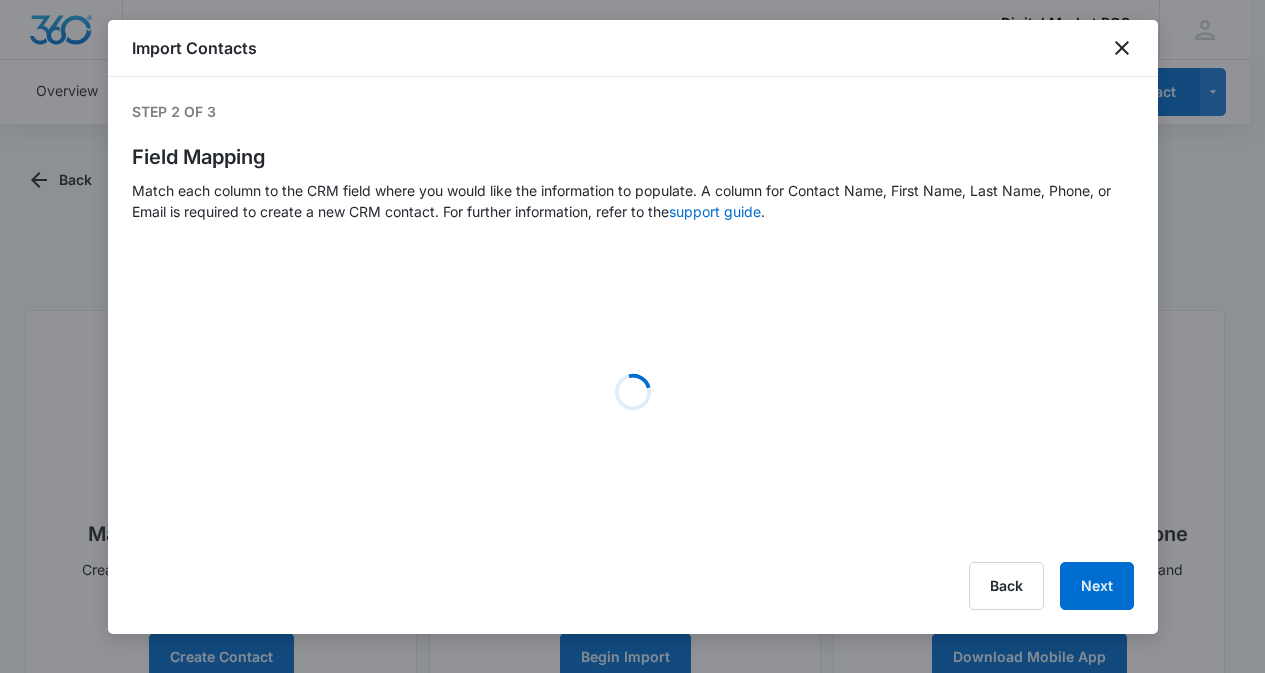 select on "286" 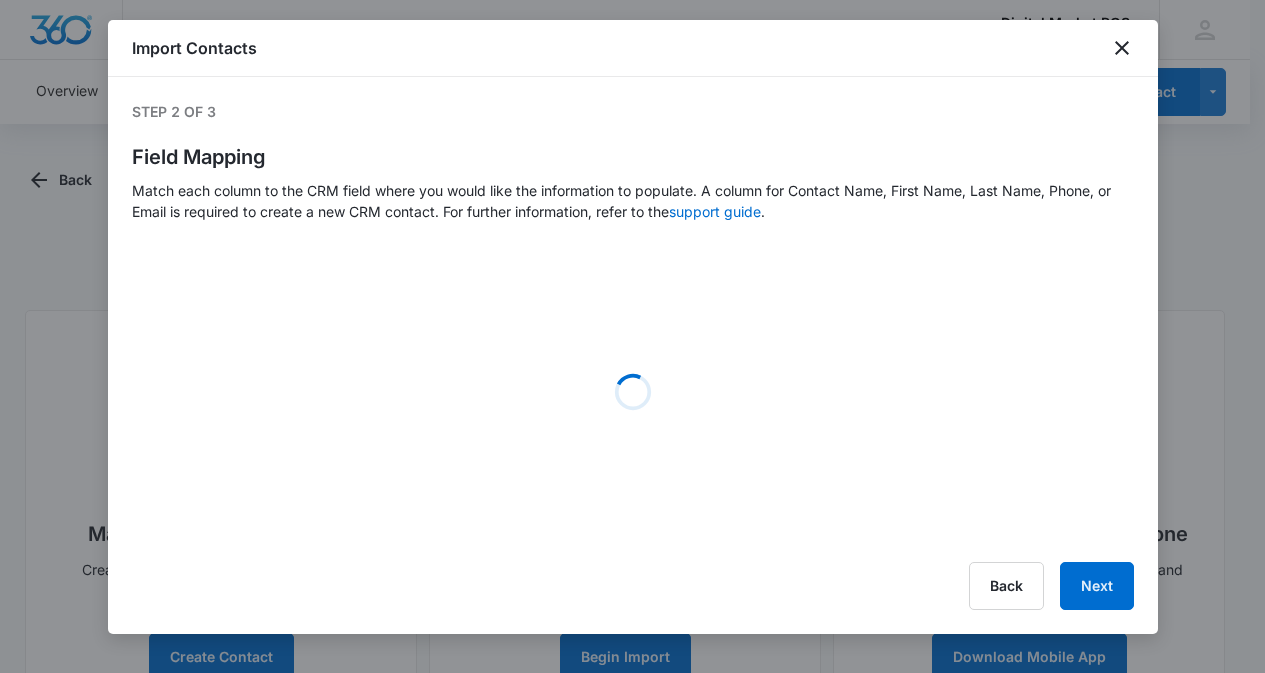 select on "184" 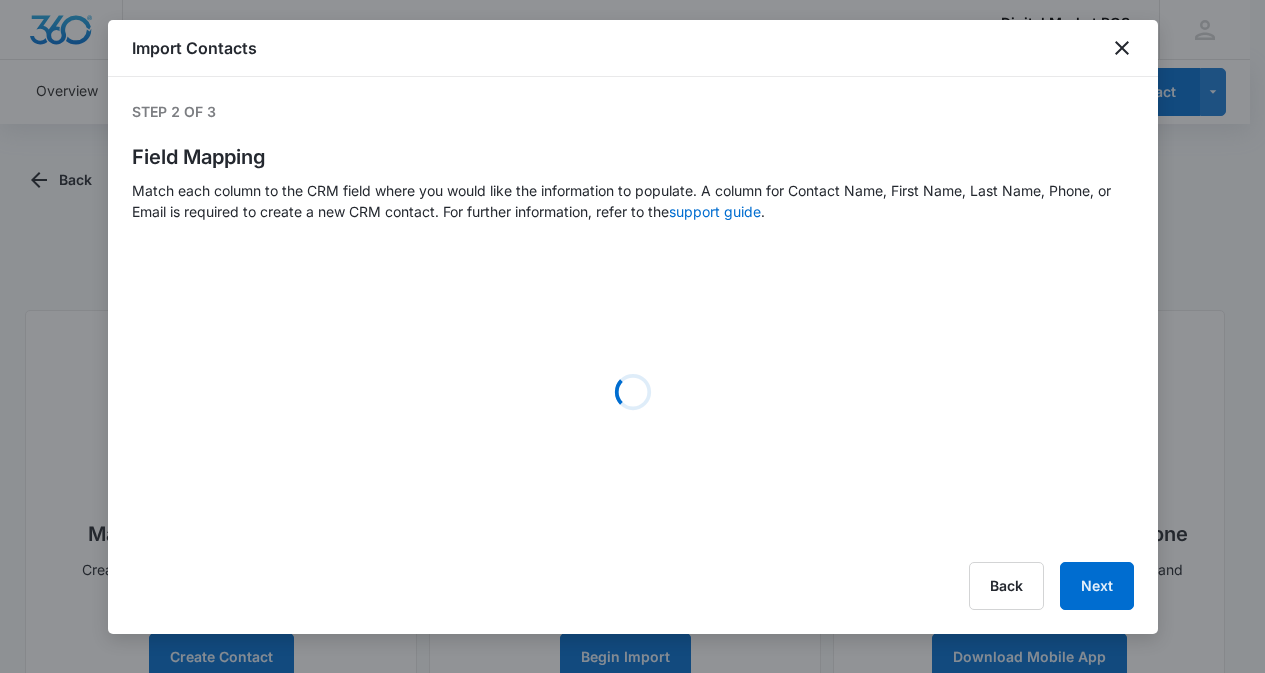select on "371" 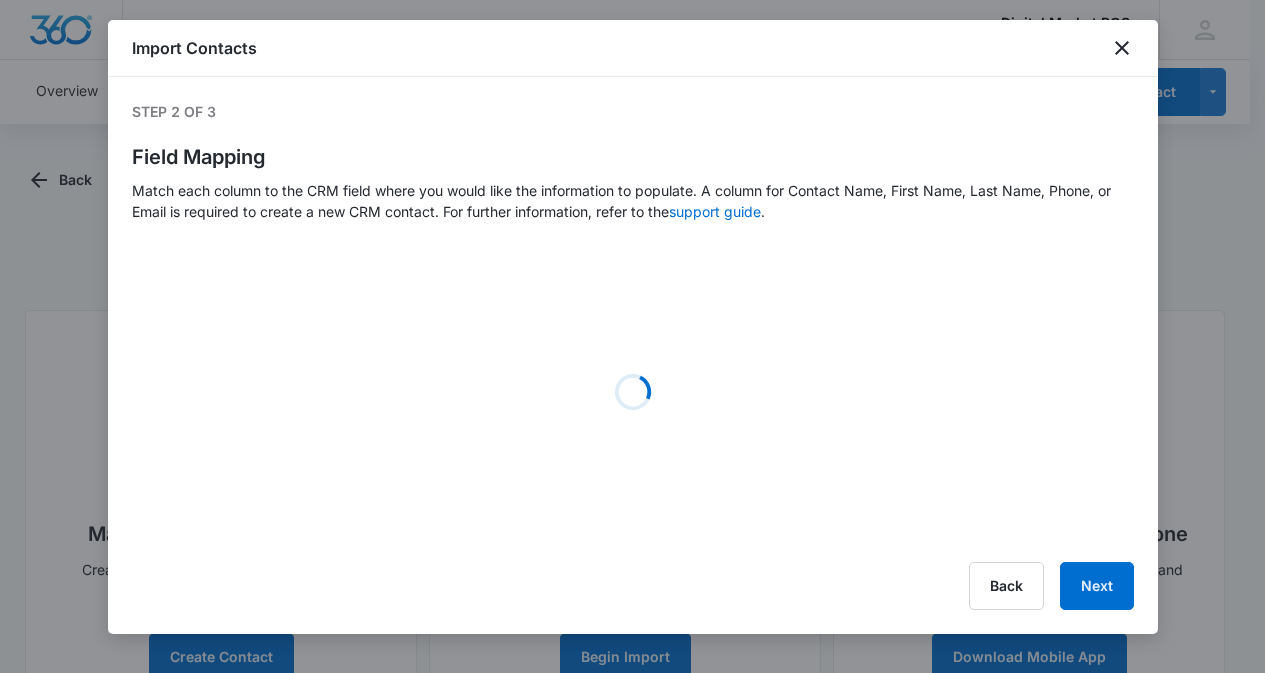 select on "366" 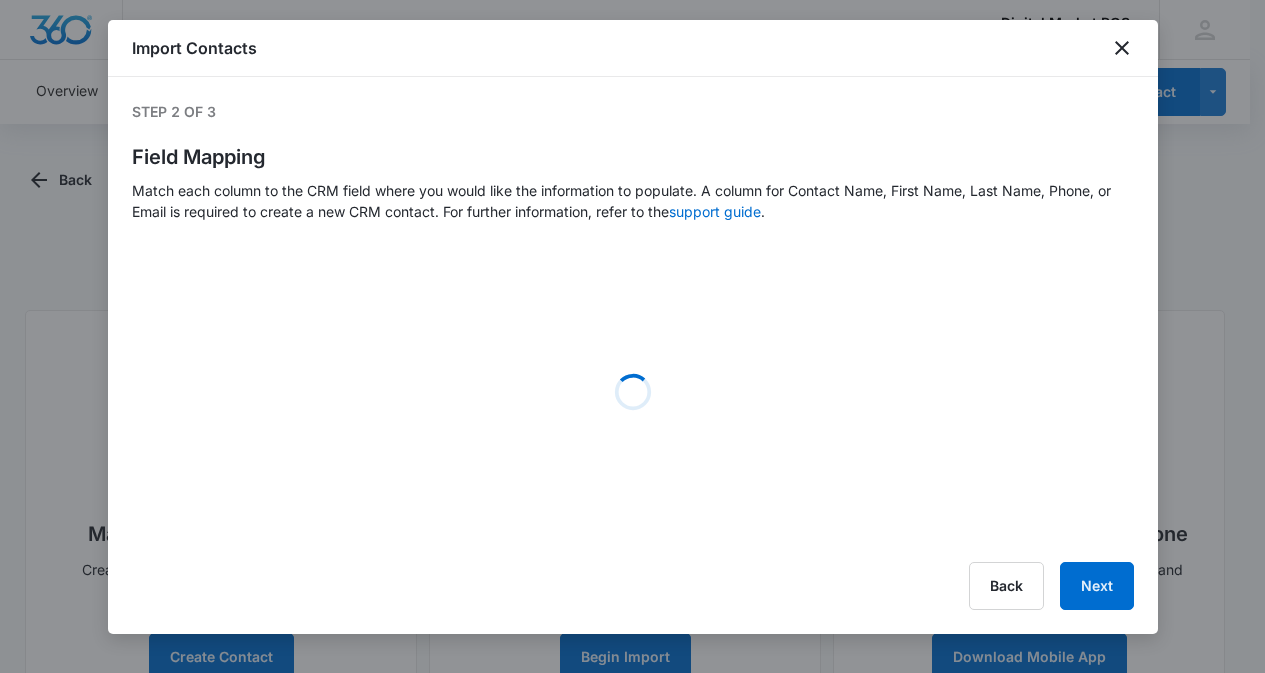 select on "185" 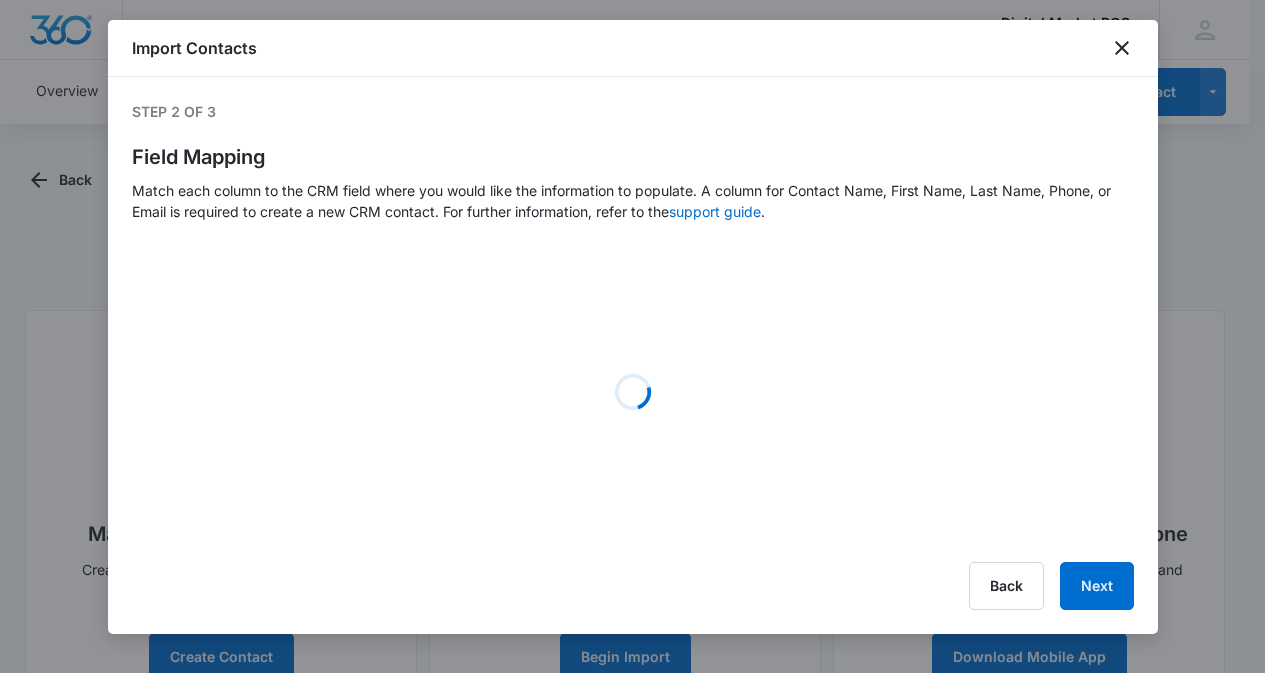 select on "381" 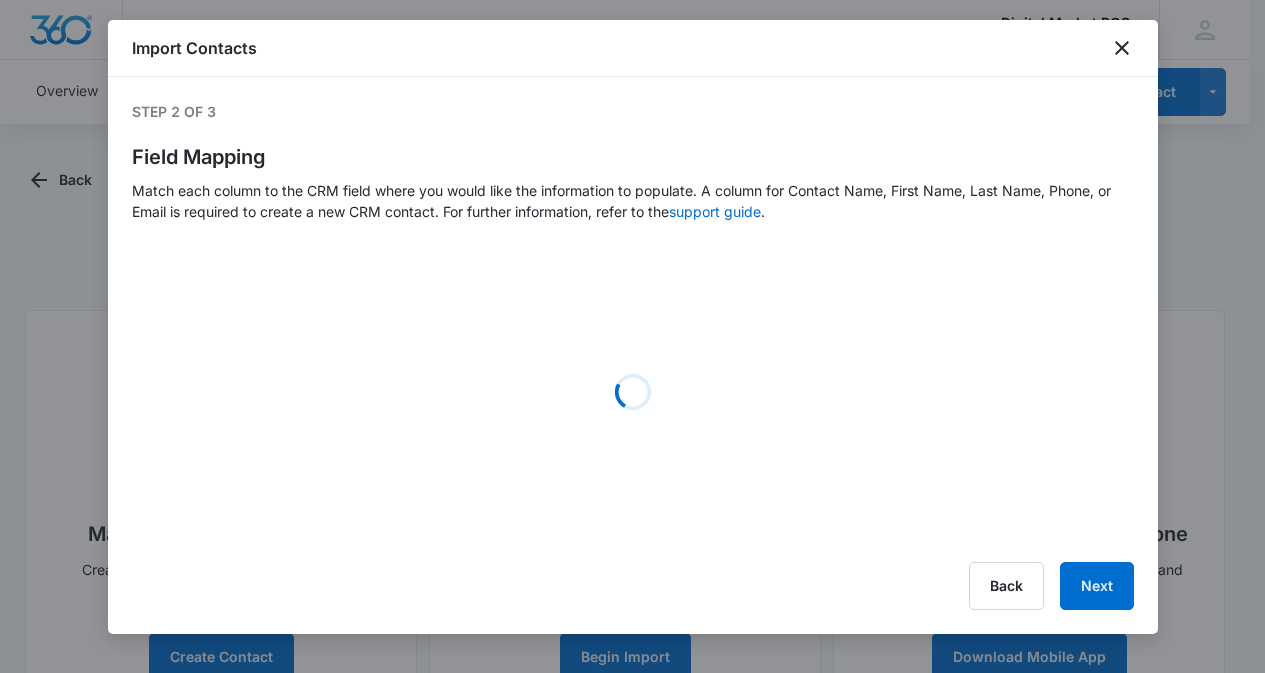 select on "187" 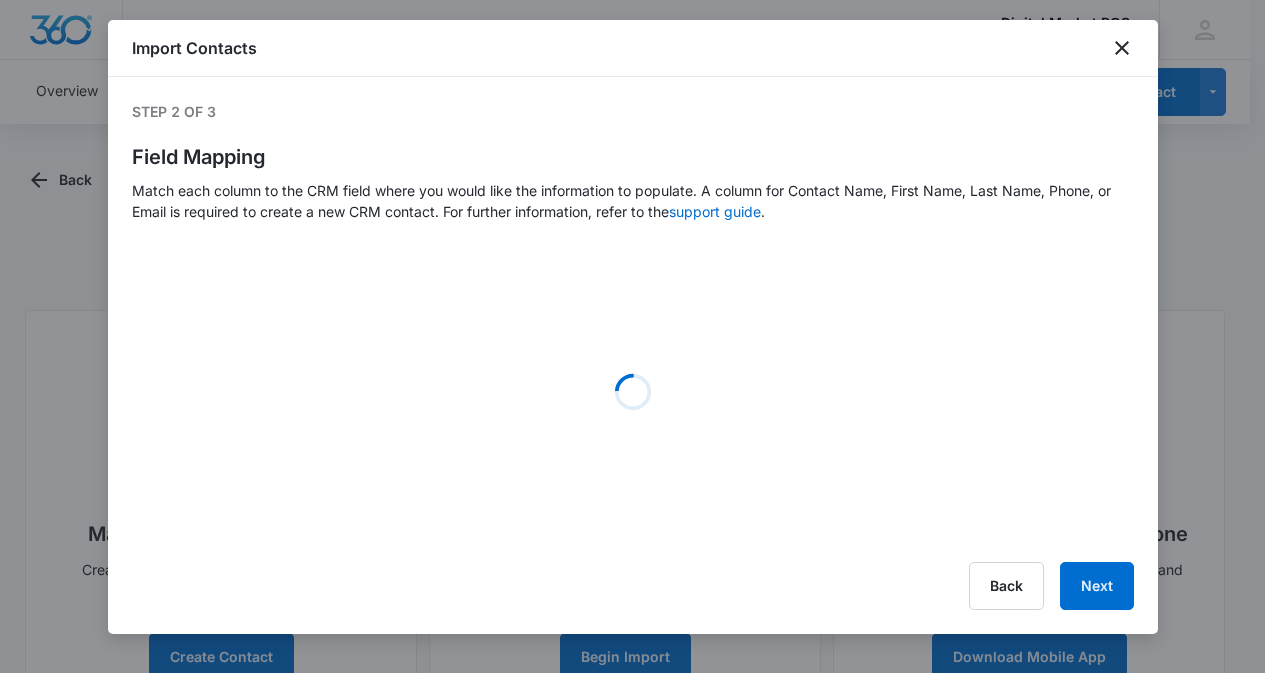 select on "321" 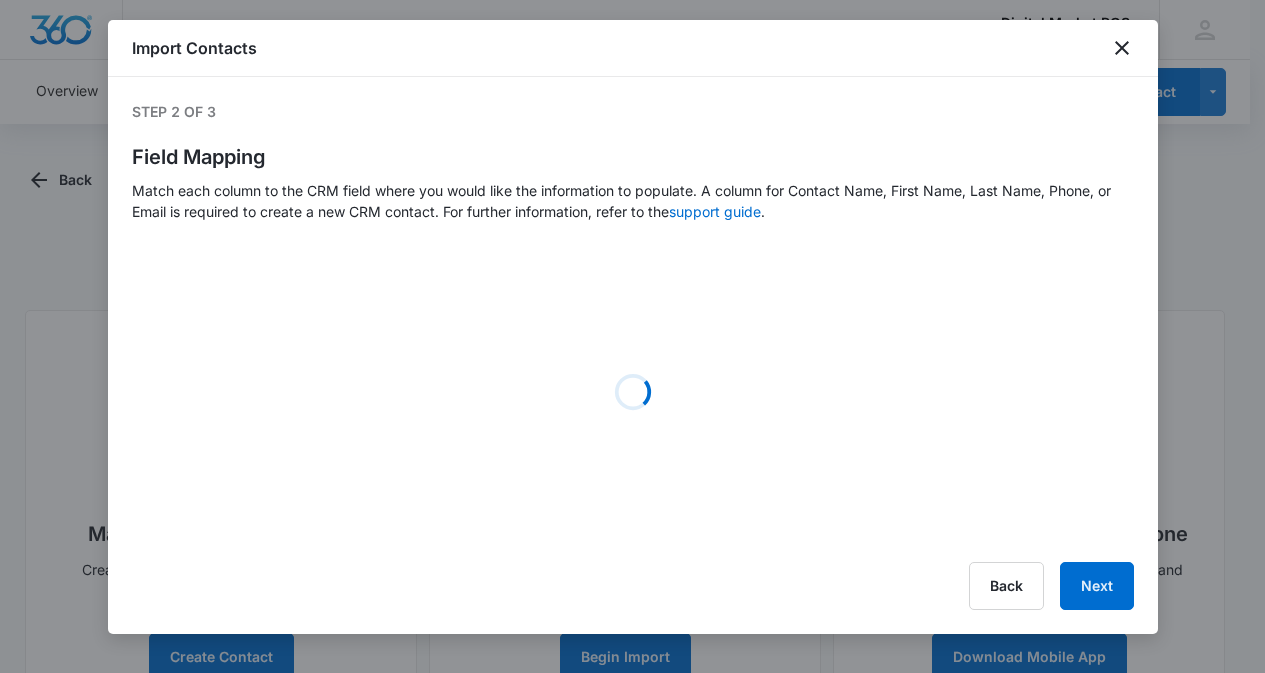 select on "188" 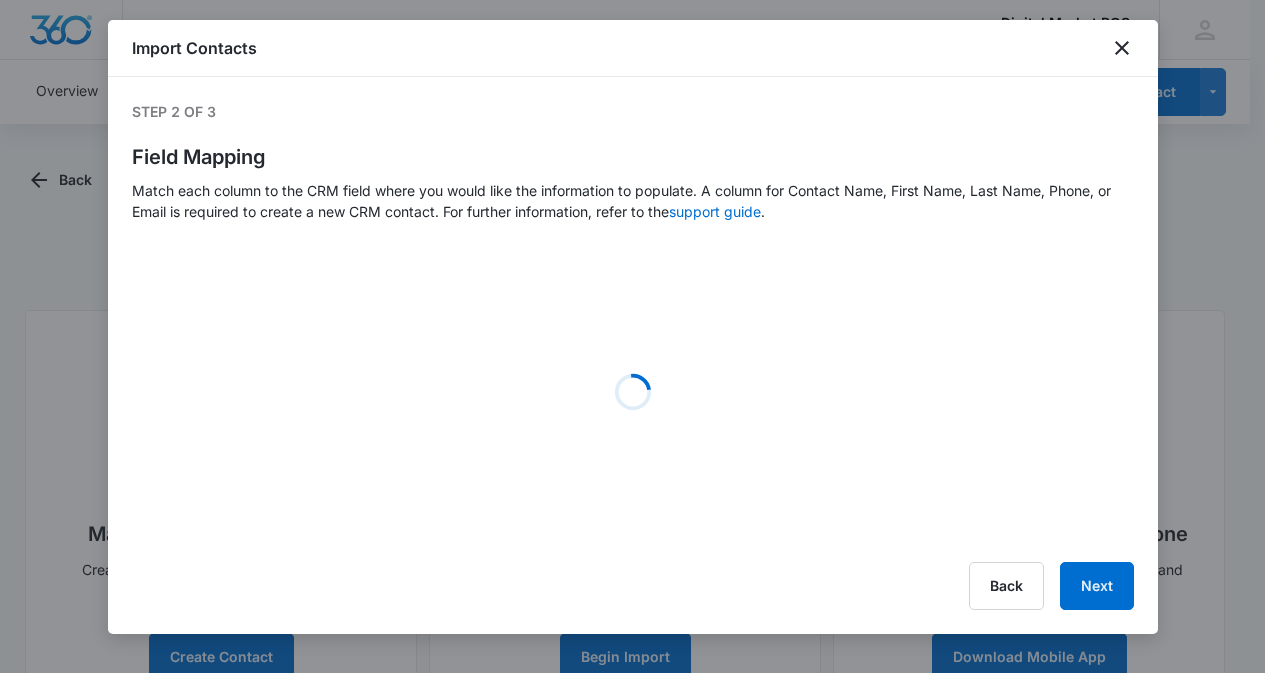 select on "189" 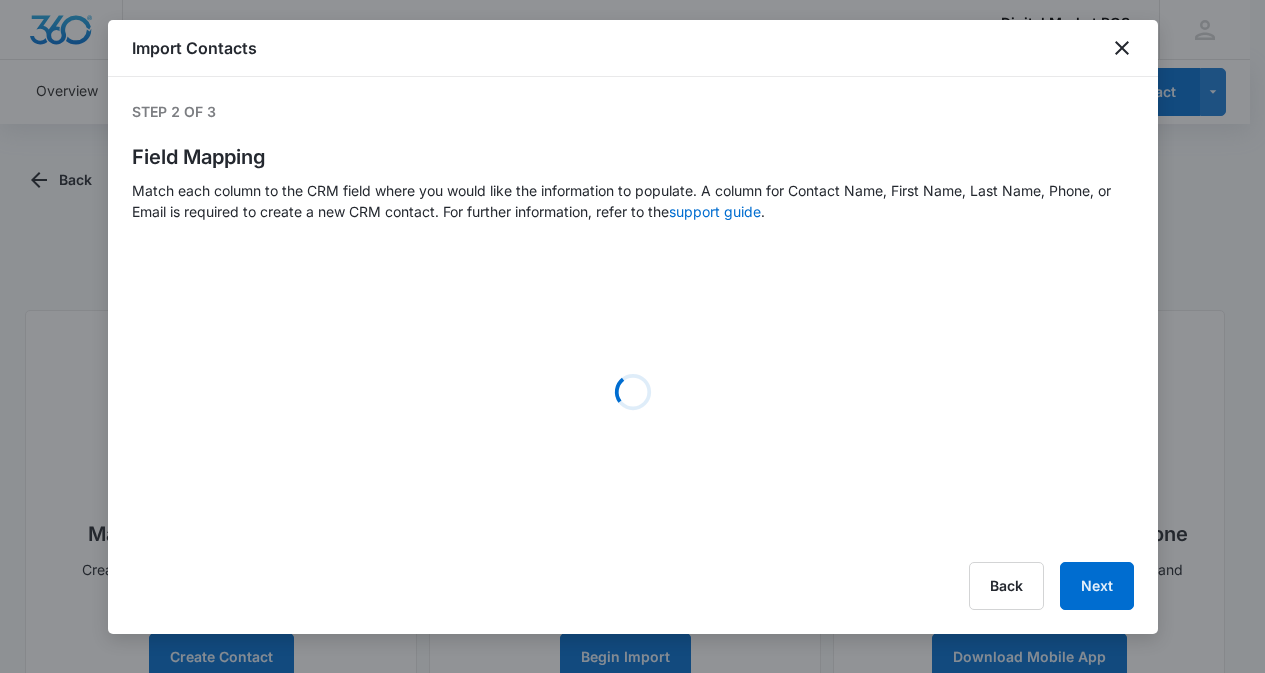 select on "190" 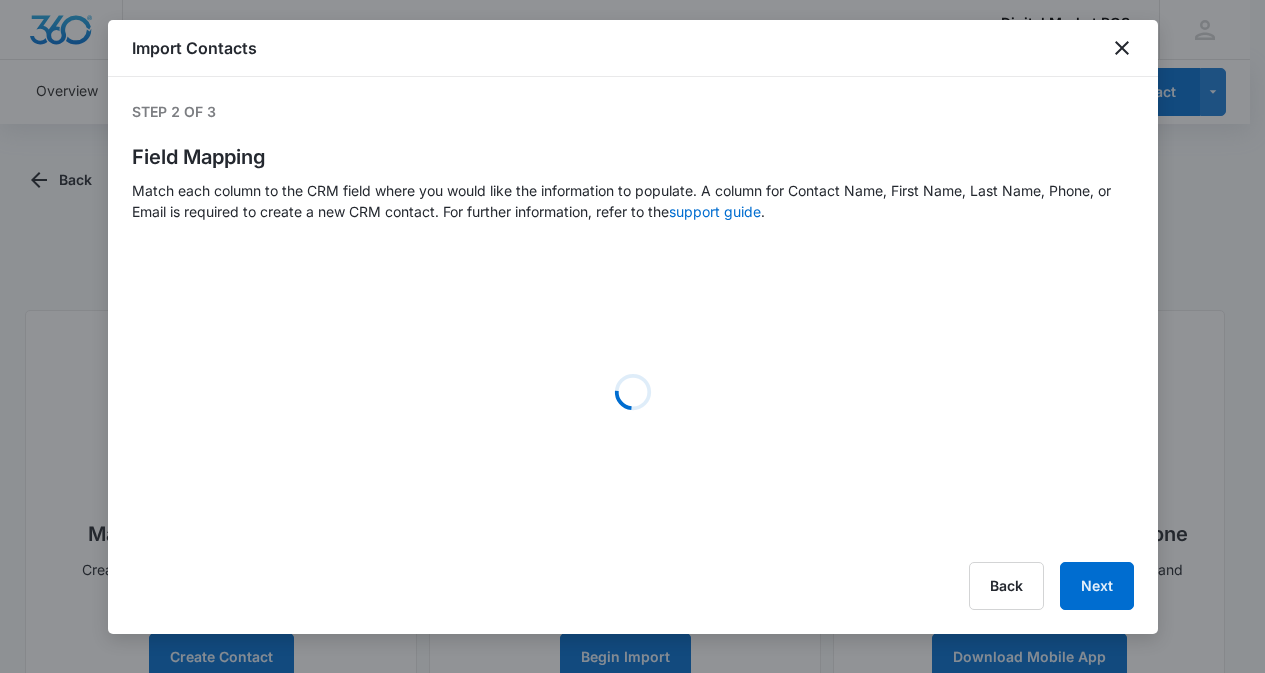 select on "193" 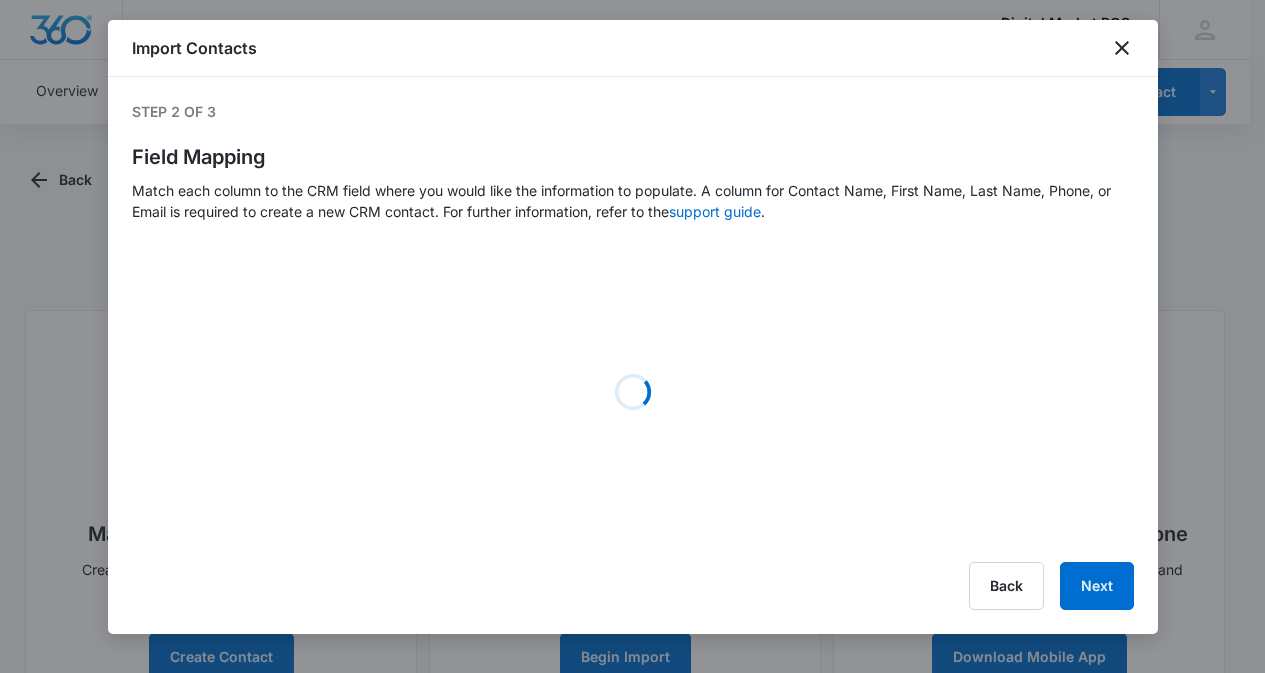 select on "368" 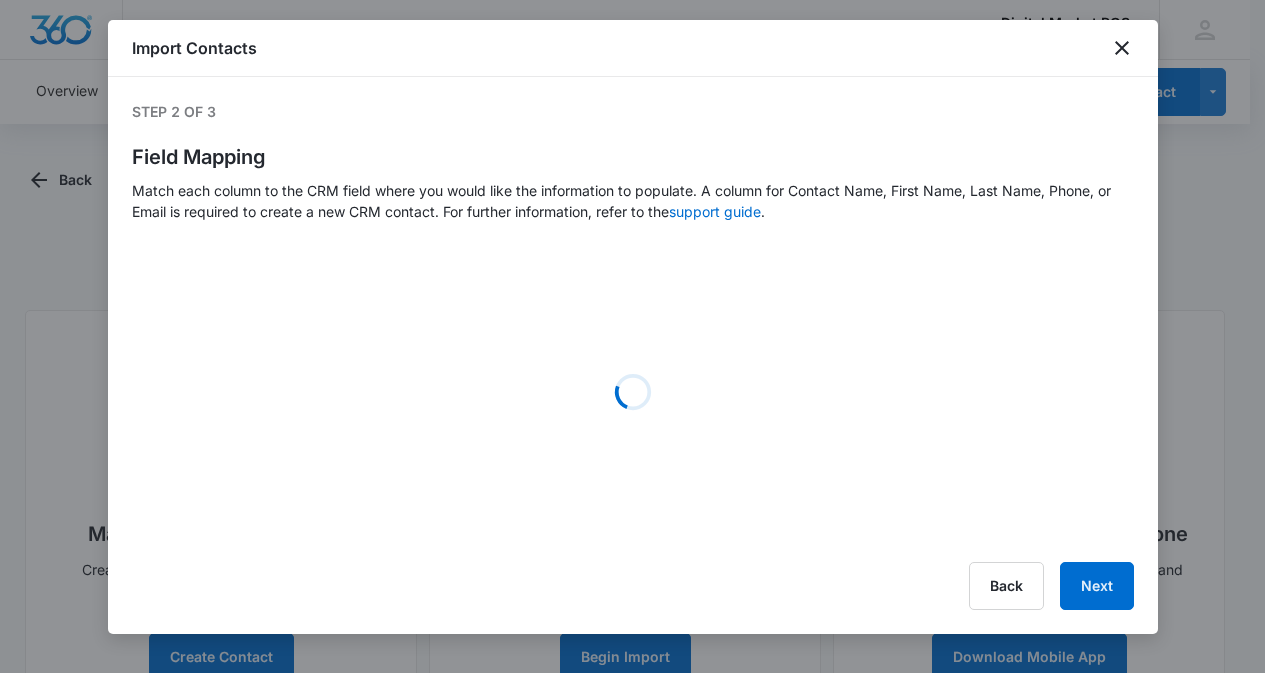 select on "380" 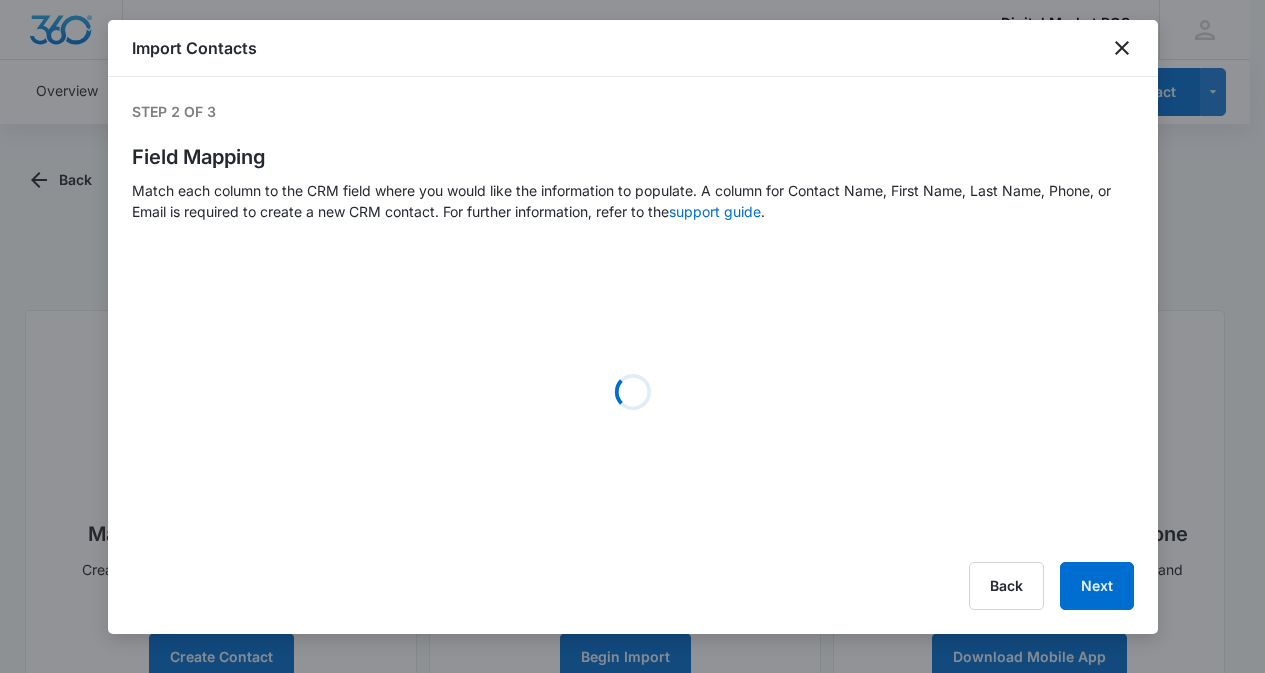 select on "384" 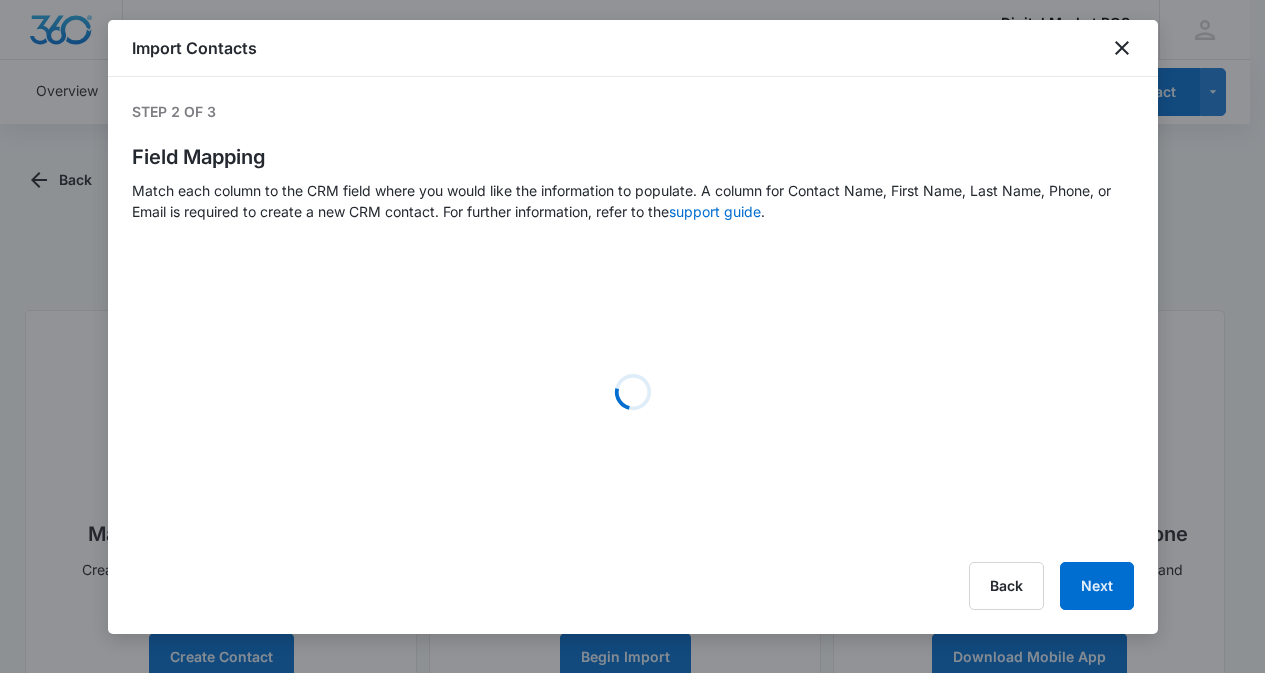select on "362" 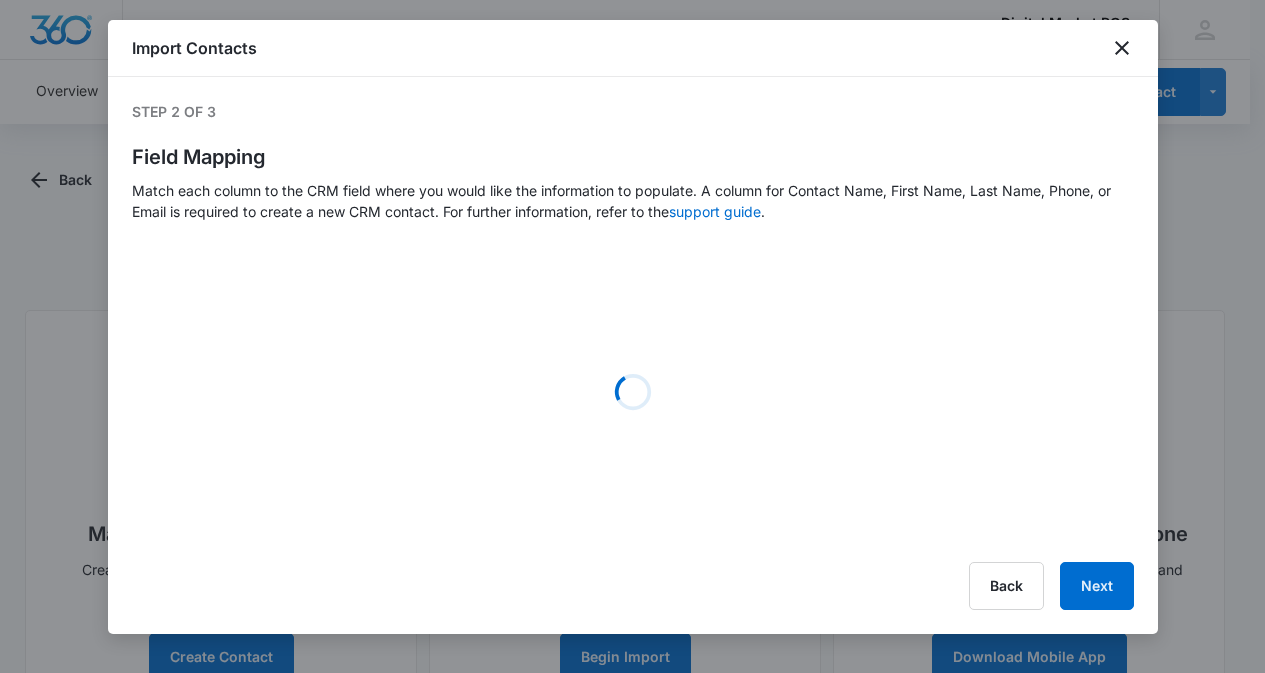 select on "300" 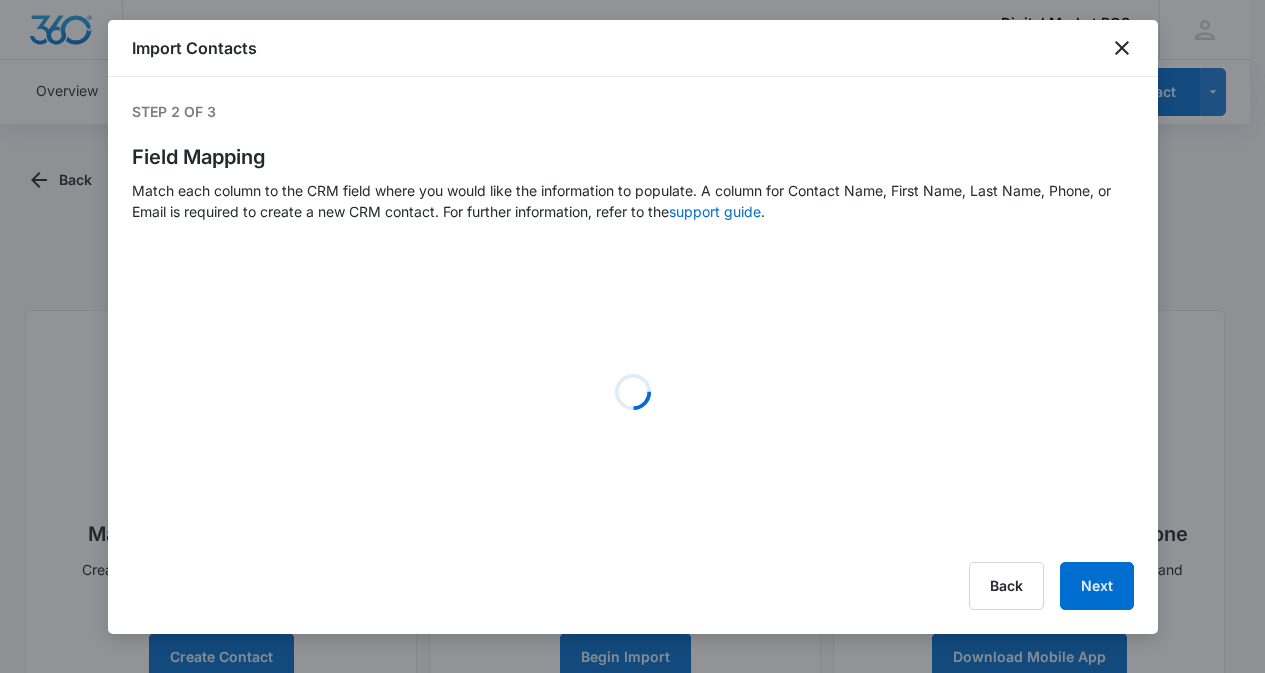 select on "72" 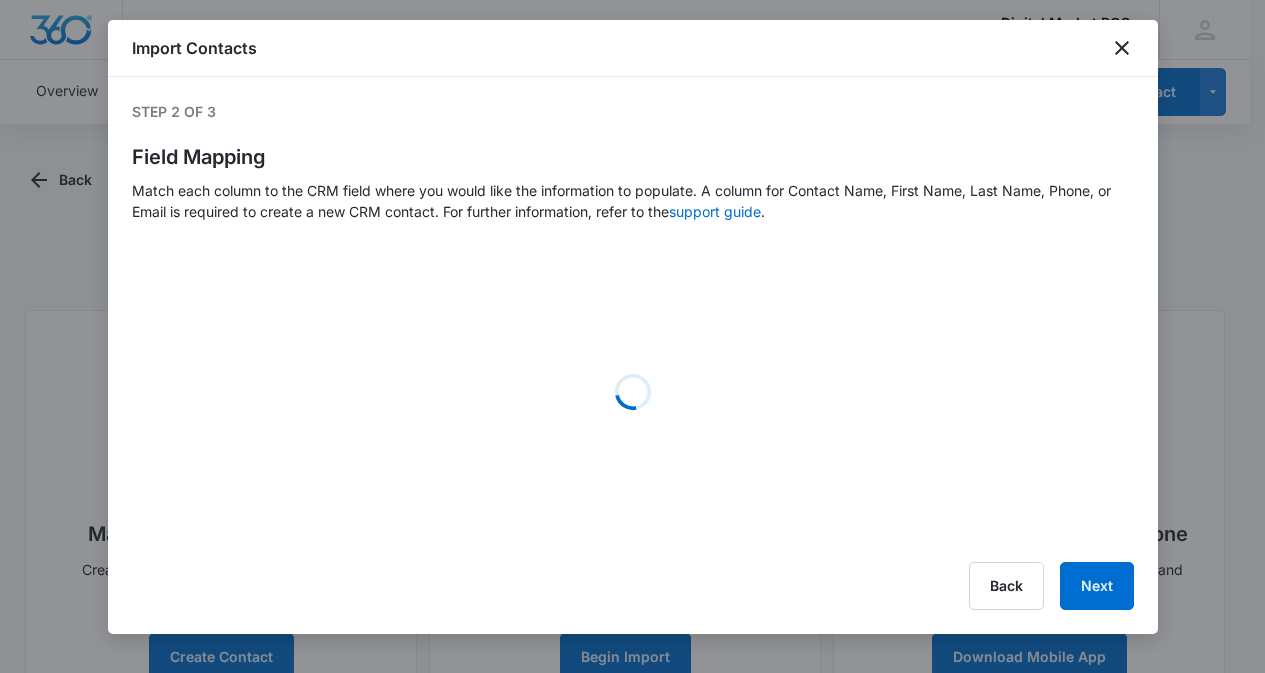 select on "367" 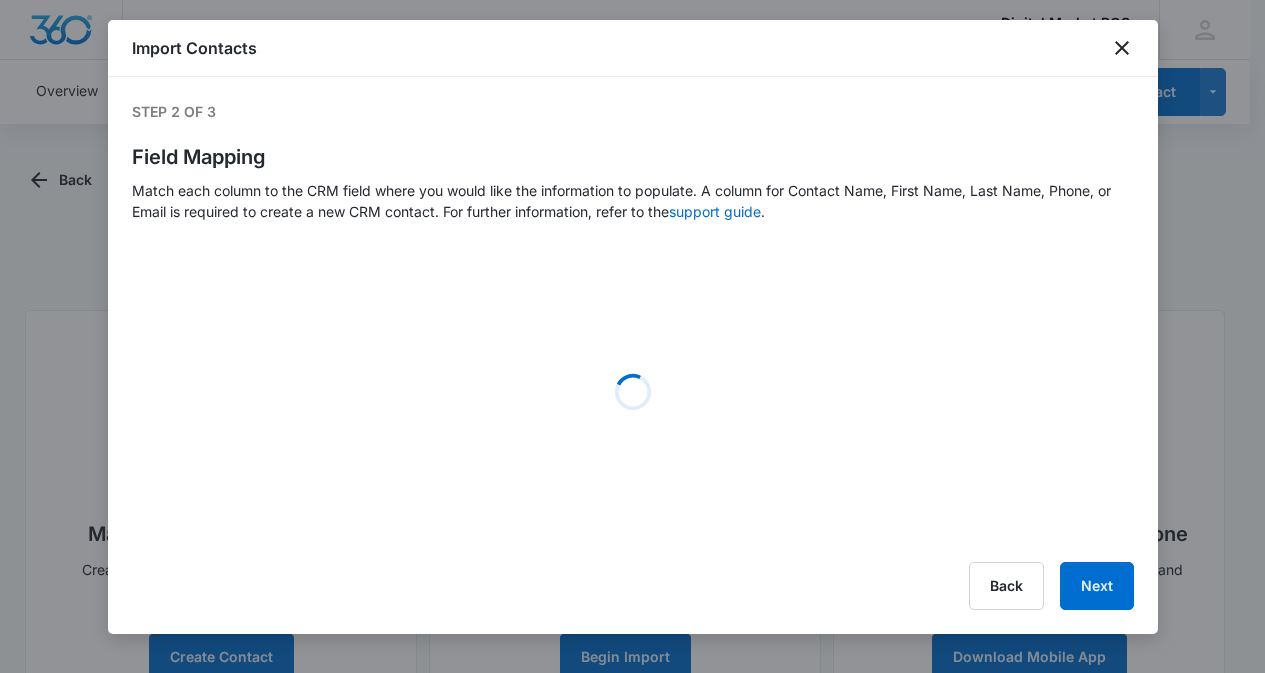 select on "385" 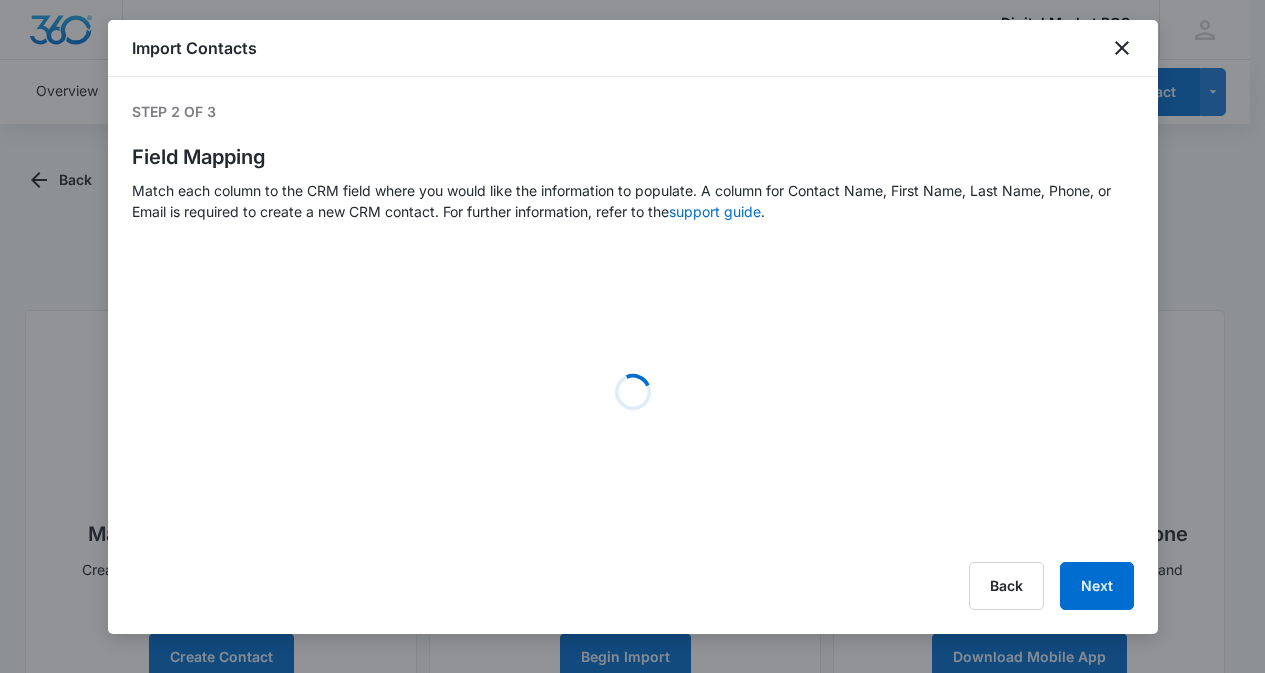 select on "349" 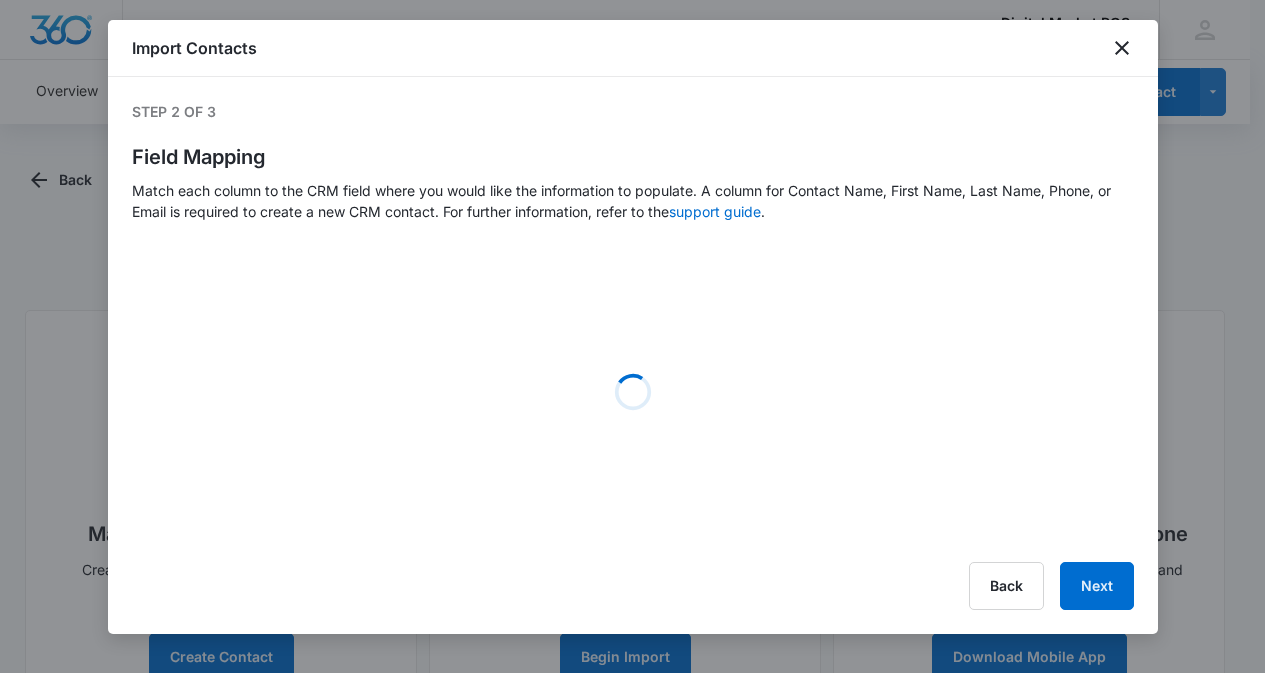 select on "350" 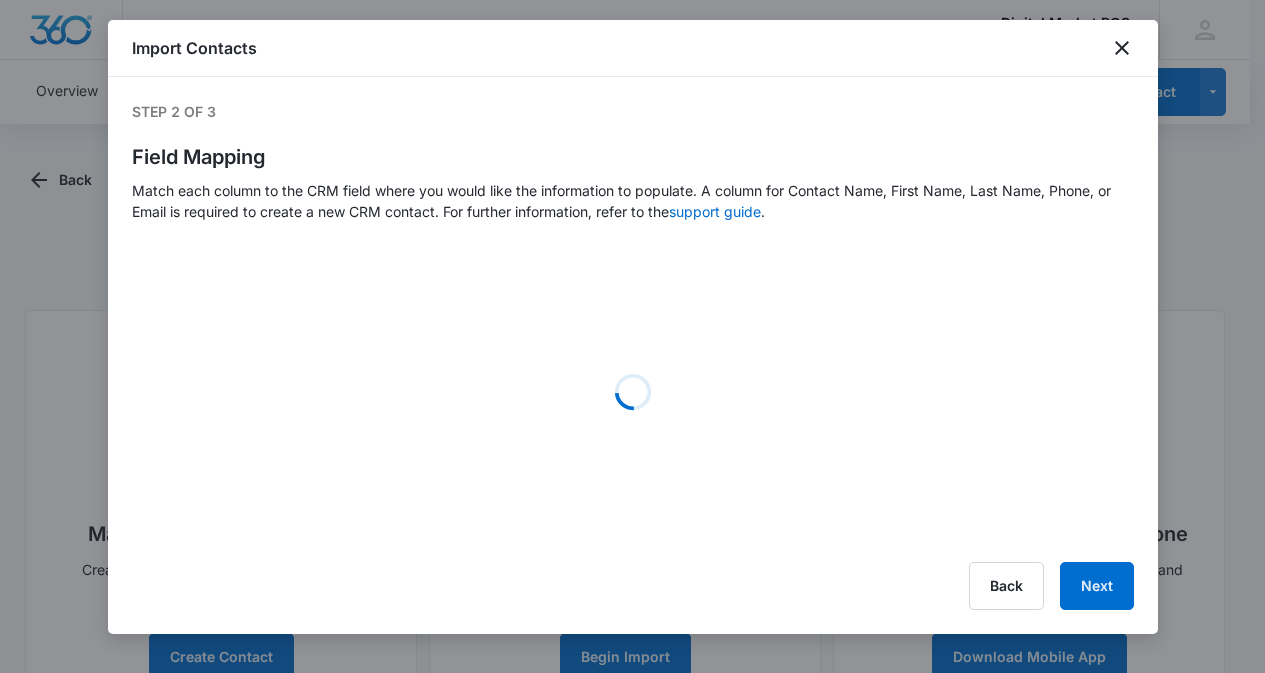 select on "333" 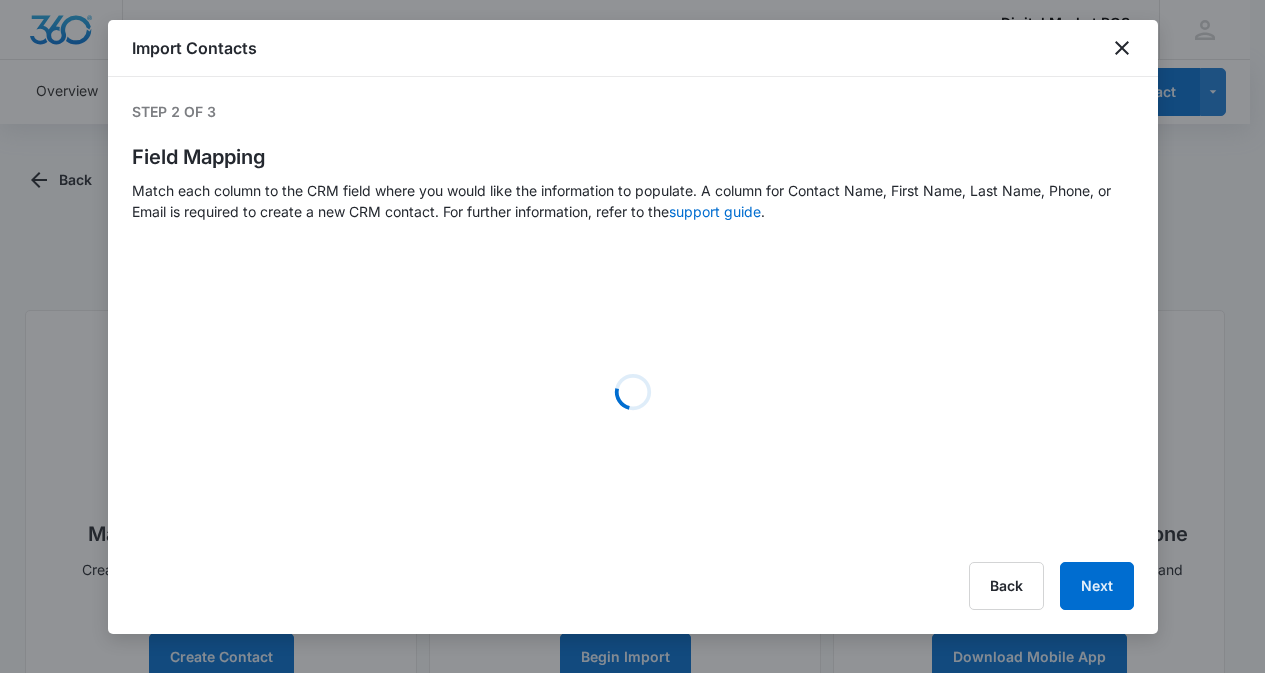 select on "390" 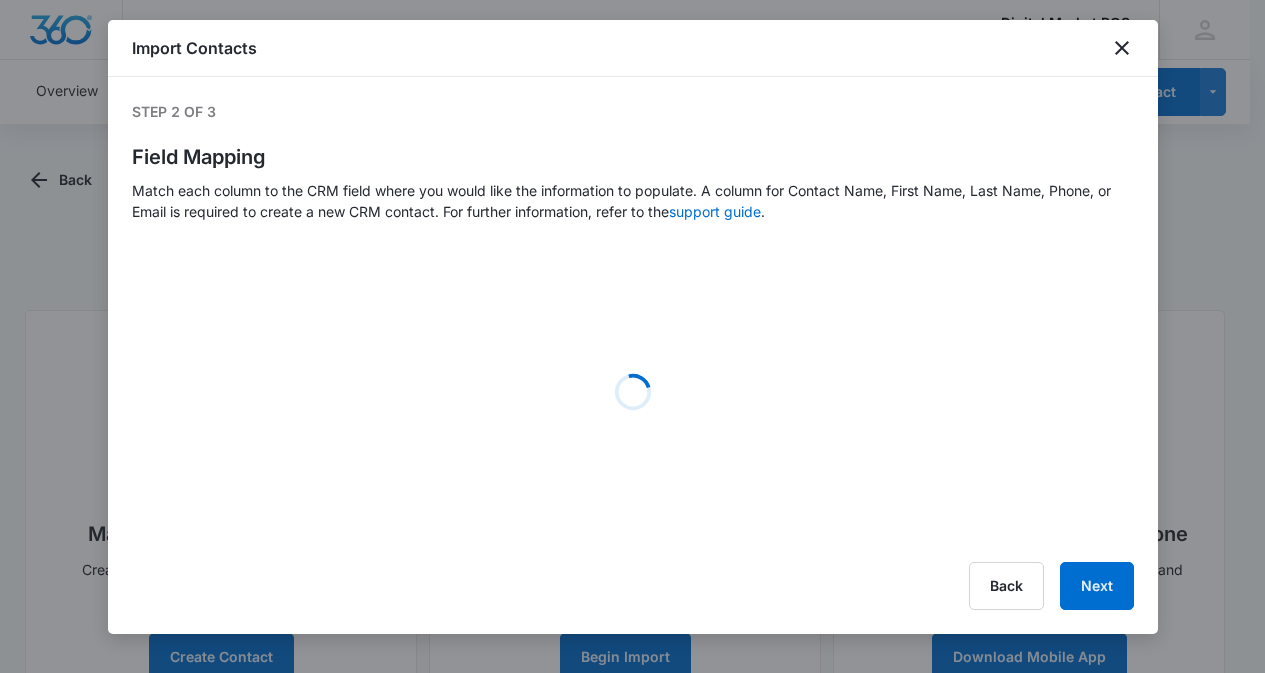 select on "393" 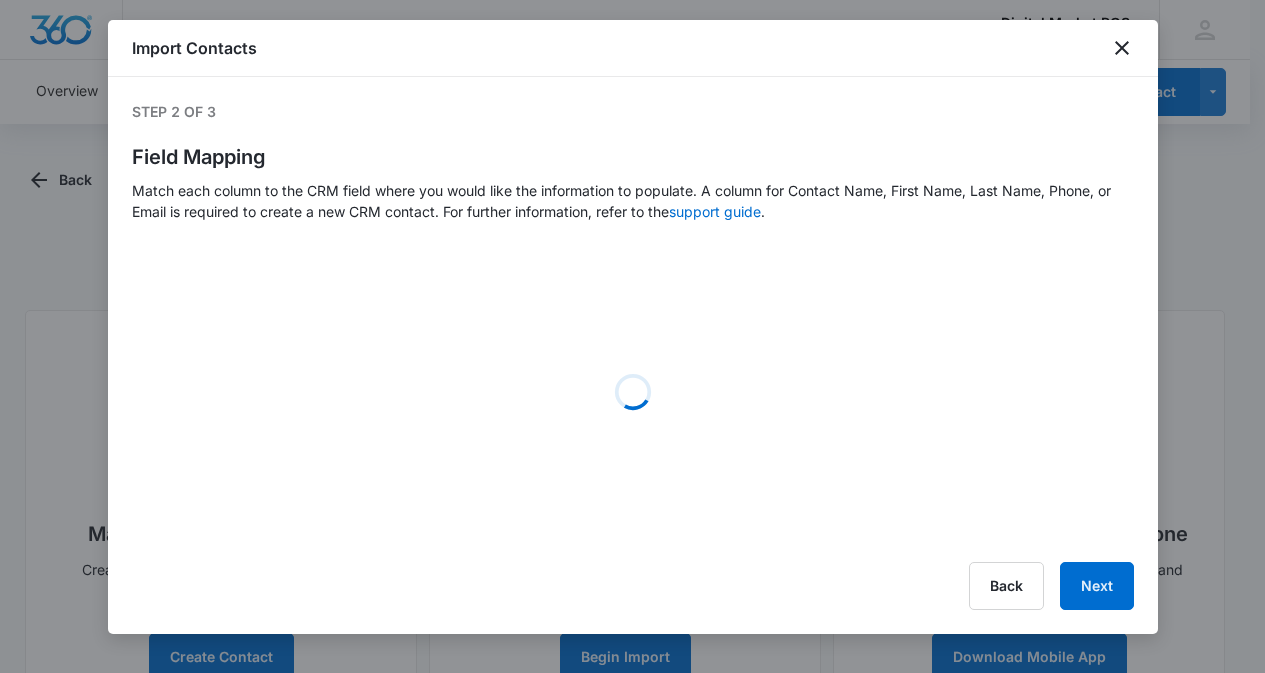 select on "343" 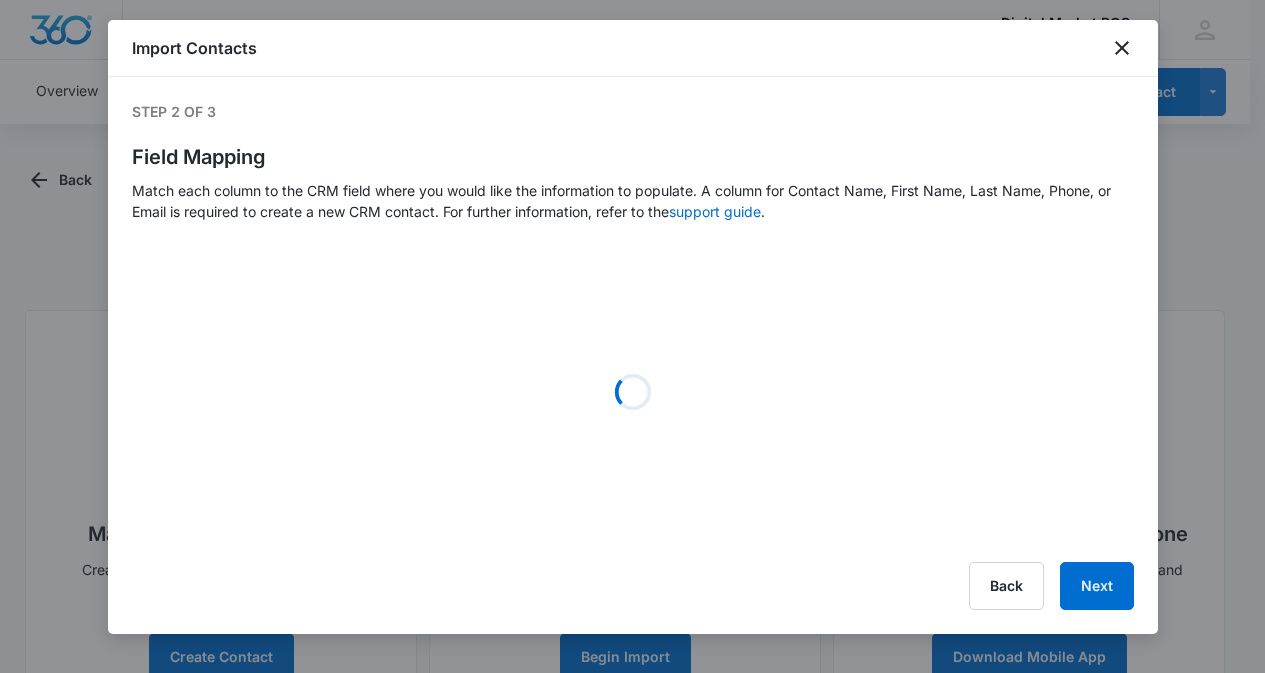 select on "324" 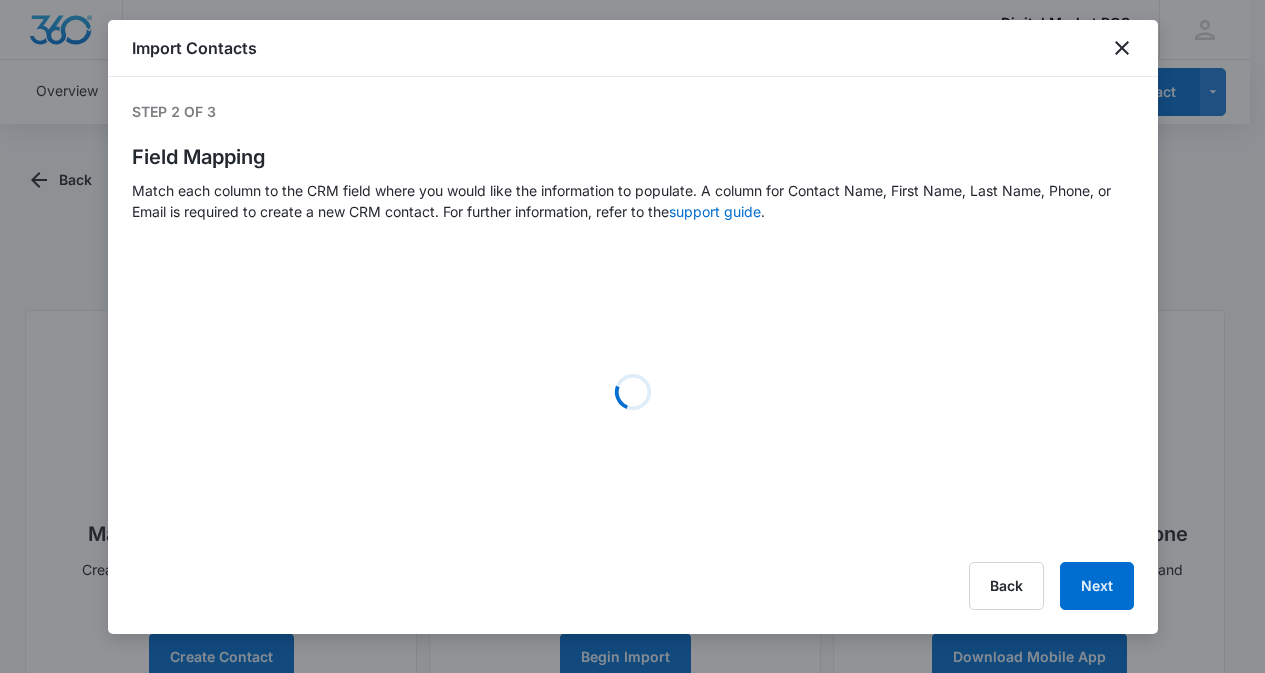 select on "355" 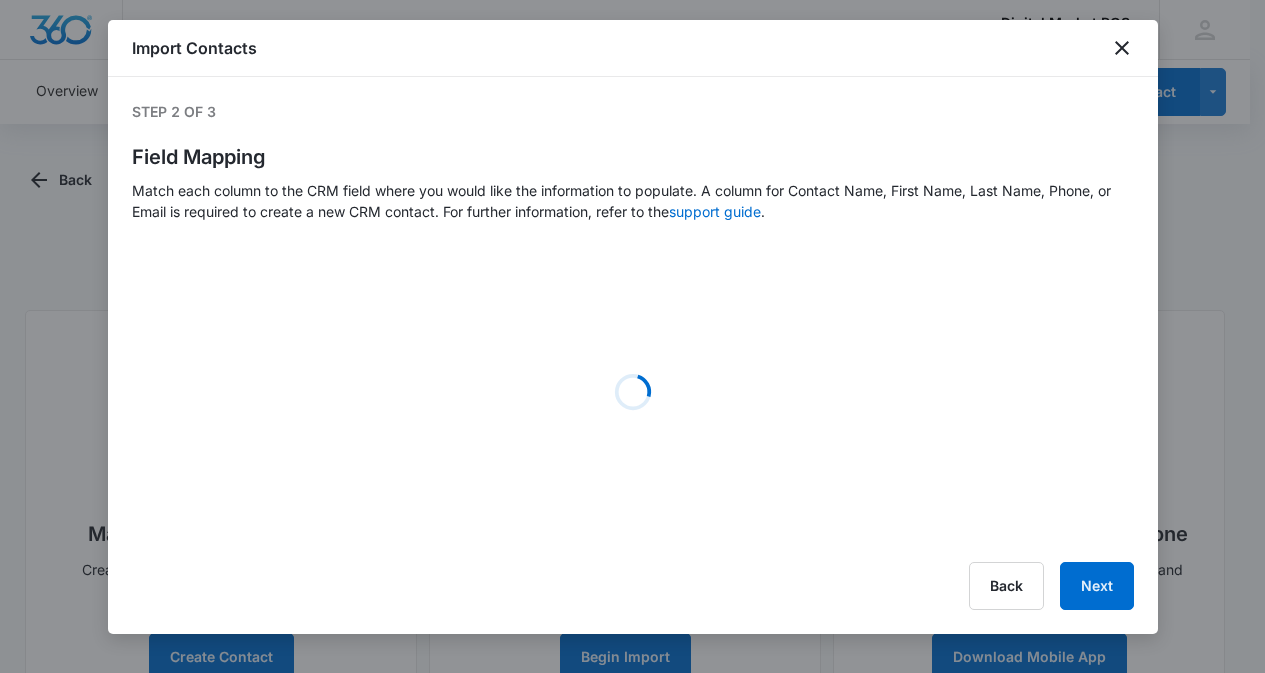 select on "357" 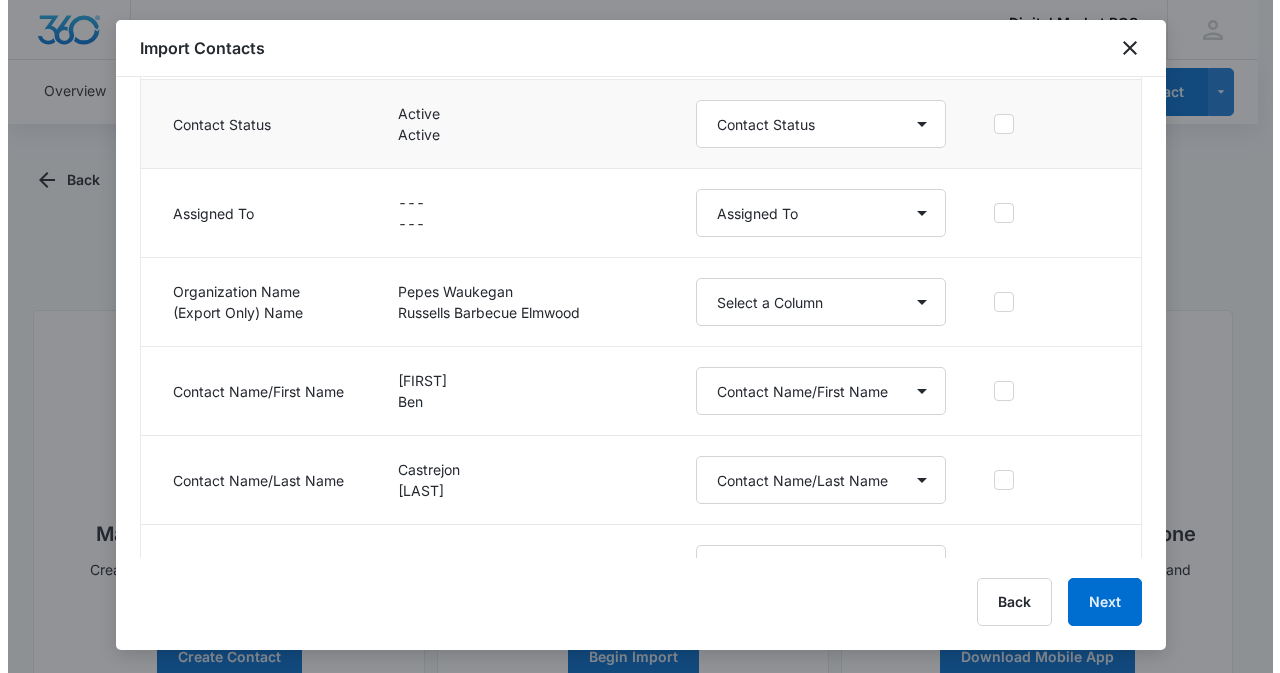 scroll, scrollTop: 1100, scrollLeft: 0, axis: vertical 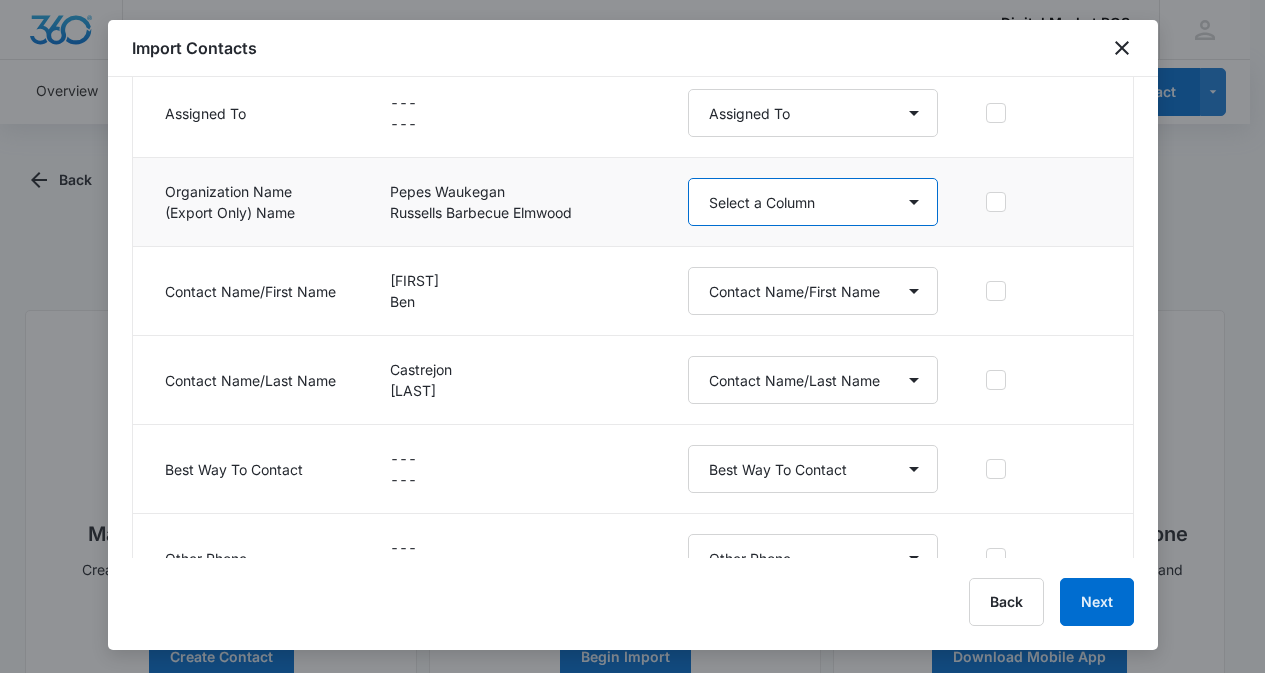 click on "Select a Column Account Manager Address/City Address/Country Address/State Address/Street Address/Street 2 Address/Zip Agree to Subscribe Assigned To Best Way To Contact Business Name Business Phone Color Tag Contact Name Contact Name/First Name Contact Name/Last Name Contact Status Contact Type CRM ID Email External ID Gift How can we help?  Import Source IP Address Lead Source Market Next Contact Date Notes Other Phone Person Imported Phone Please briefly describe your experience with us Please rate us from 1-5 POS Software Qualifying Status Review Request Role Special Notes Tags Which service are you interested in?" at bounding box center (813, 202) 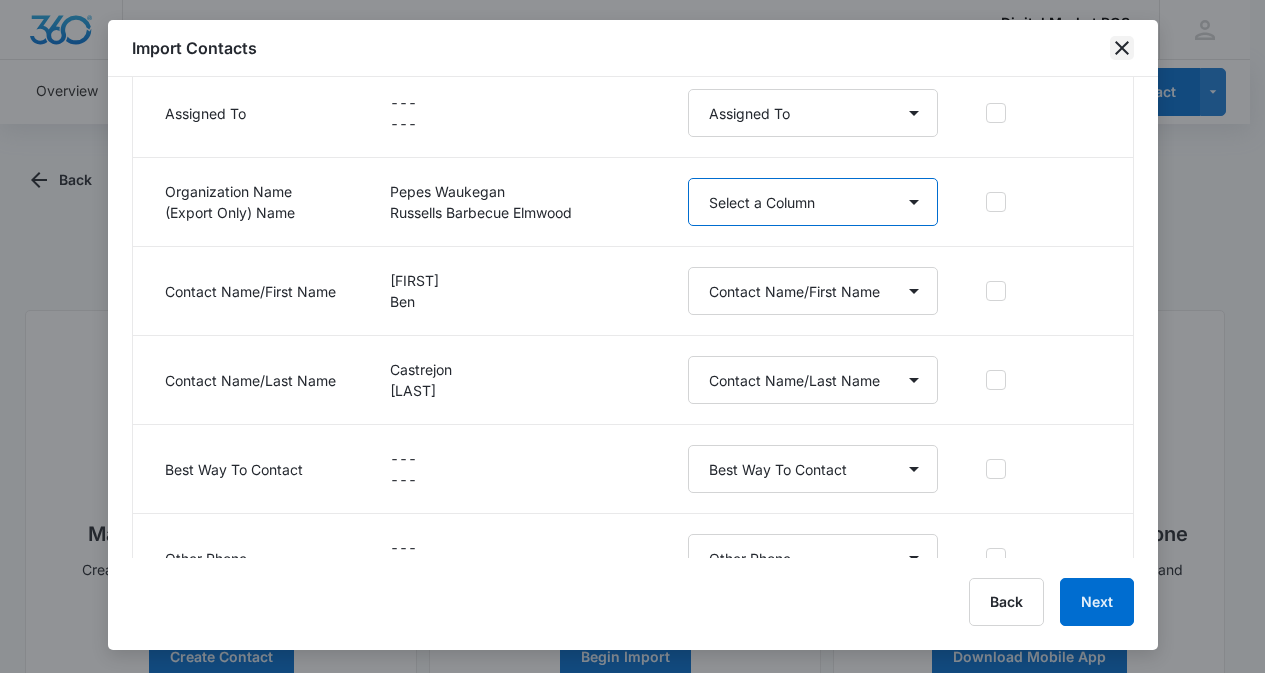 select on "286" 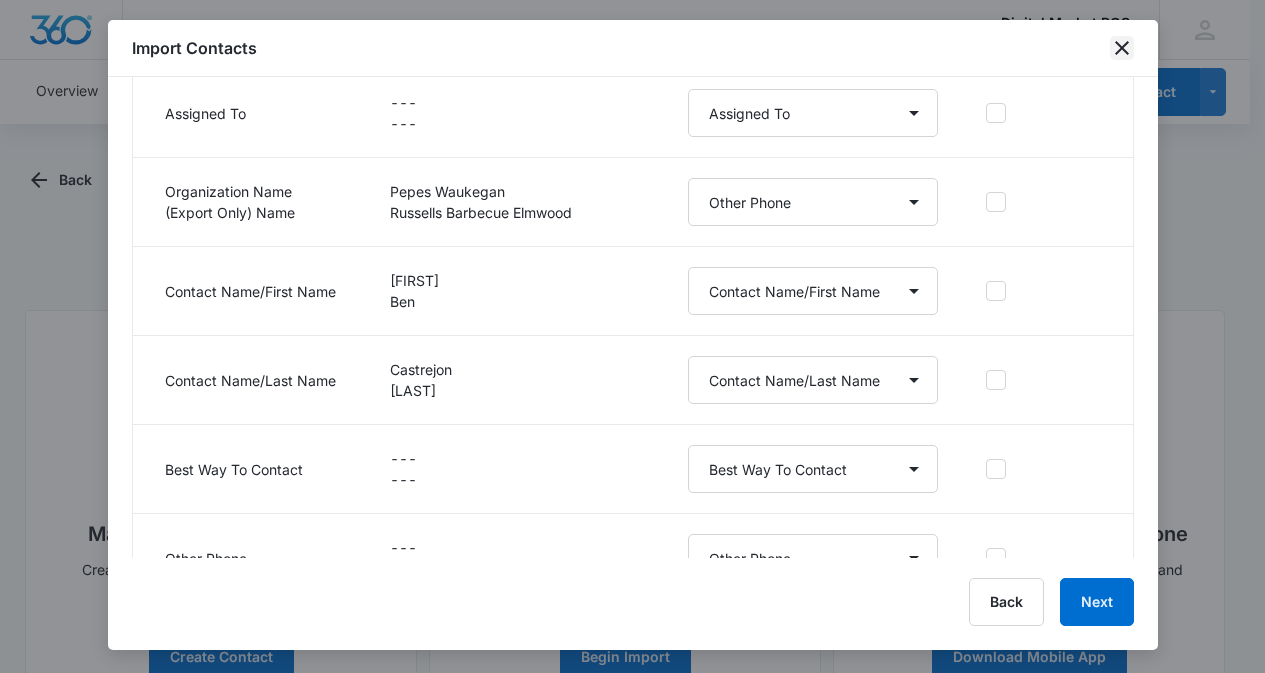 click on "Import Contacts" at bounding box center [633, 48] 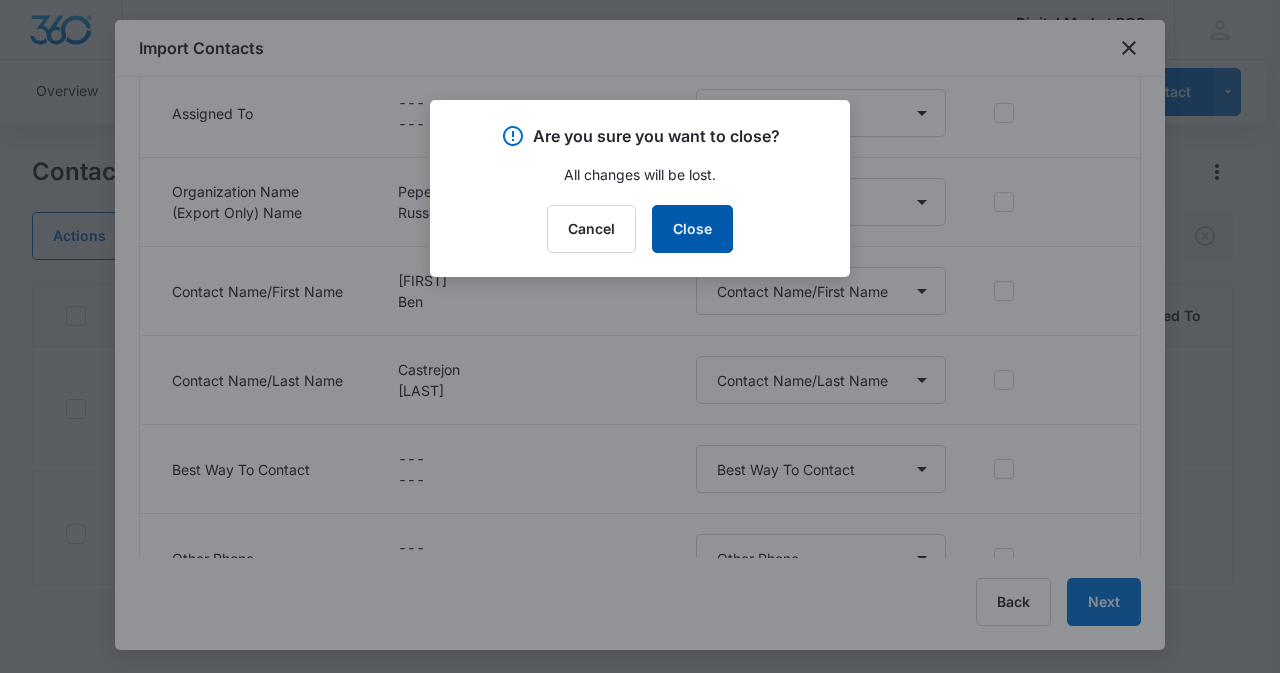 click on "Close" at bounding box center [692, 229] 